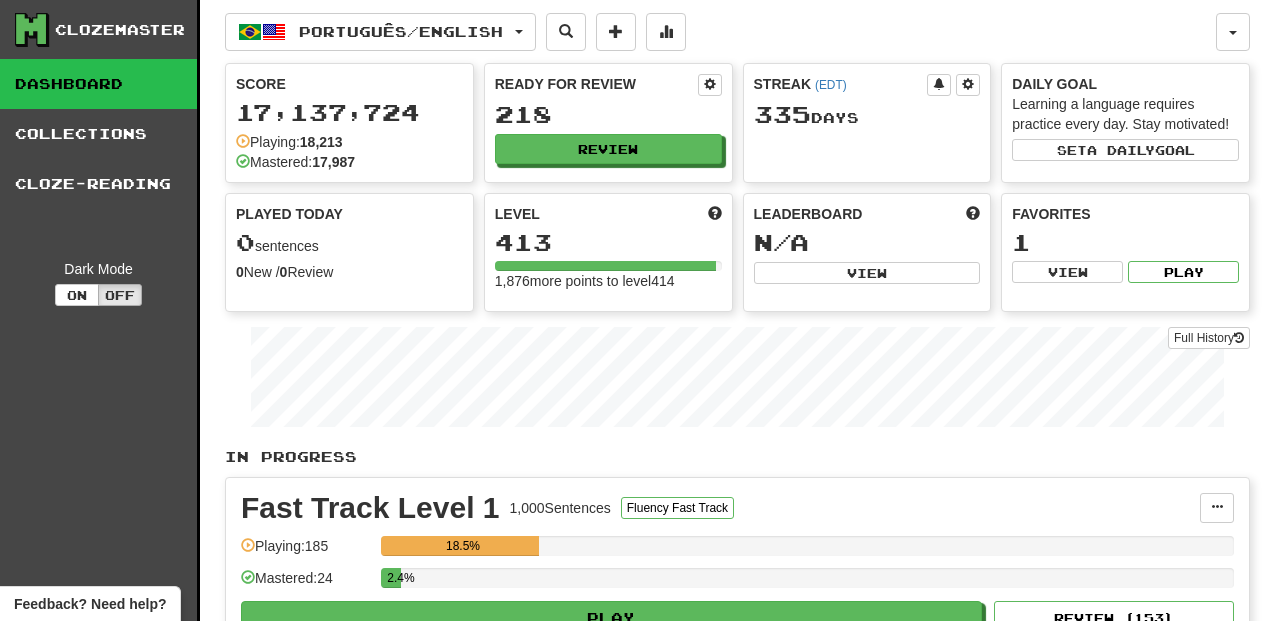 scroll, scrollTop: 0, scrollLeft: 0, axis: both 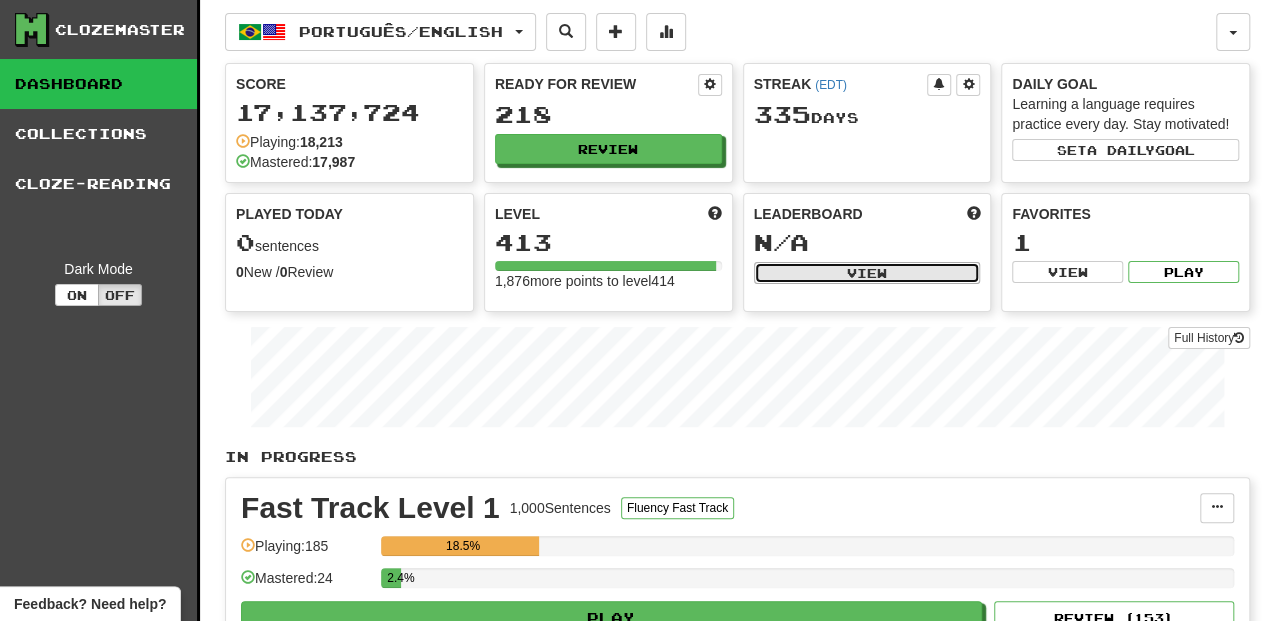 click on "View" at bounding box center [867, 273] 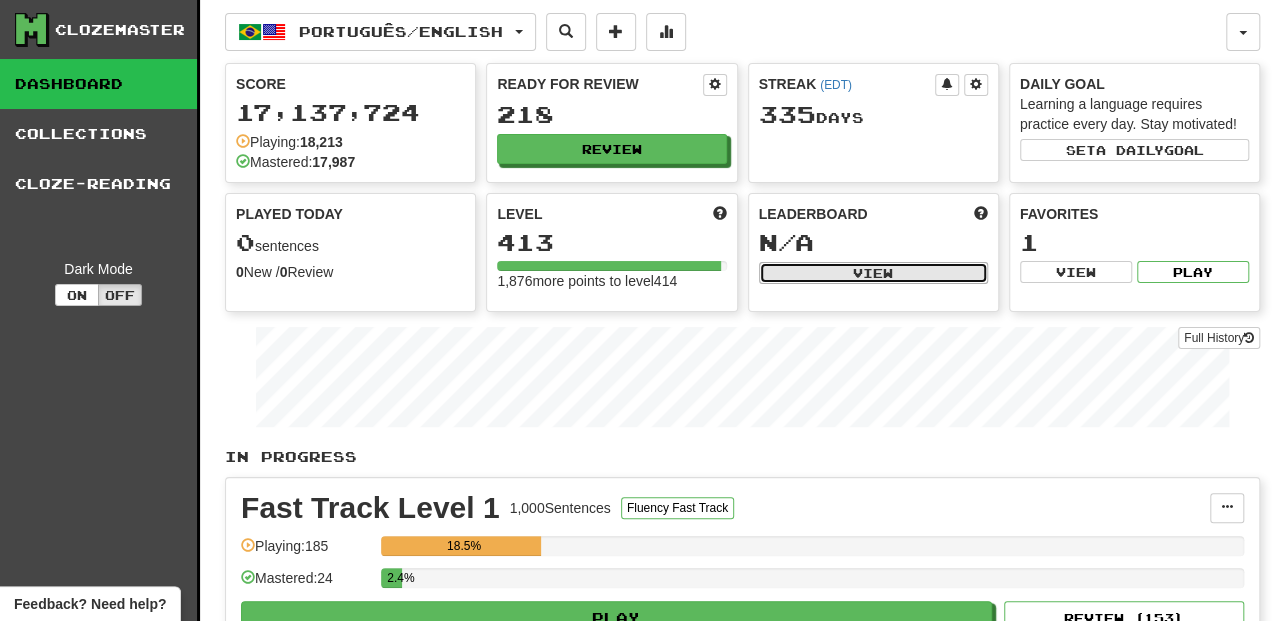 select on "**********" 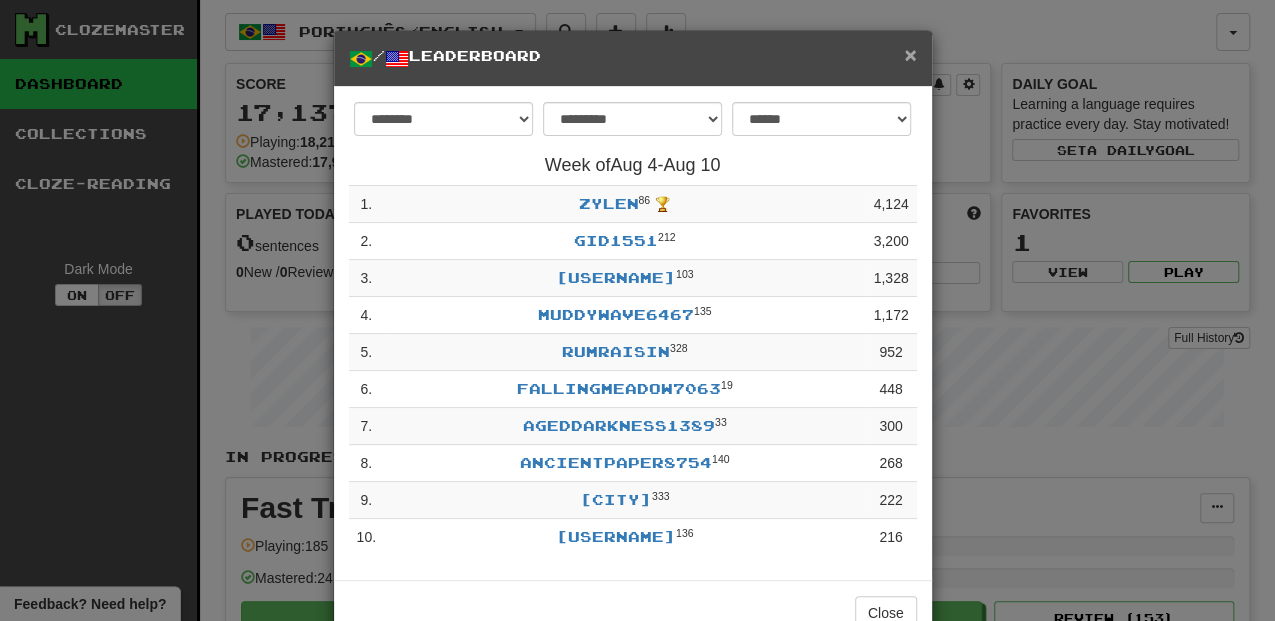 click on "×" at bounding box center [910, 54] 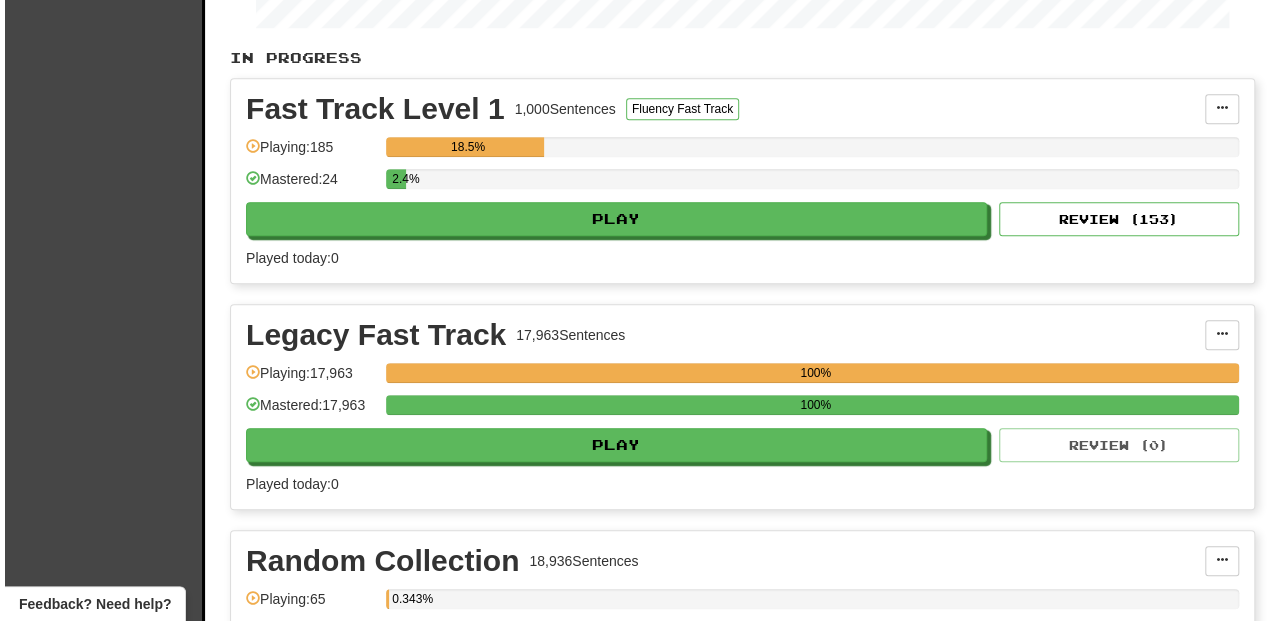 scroll, scrollTop: 400, scrollLeft: 0, axis: vertical 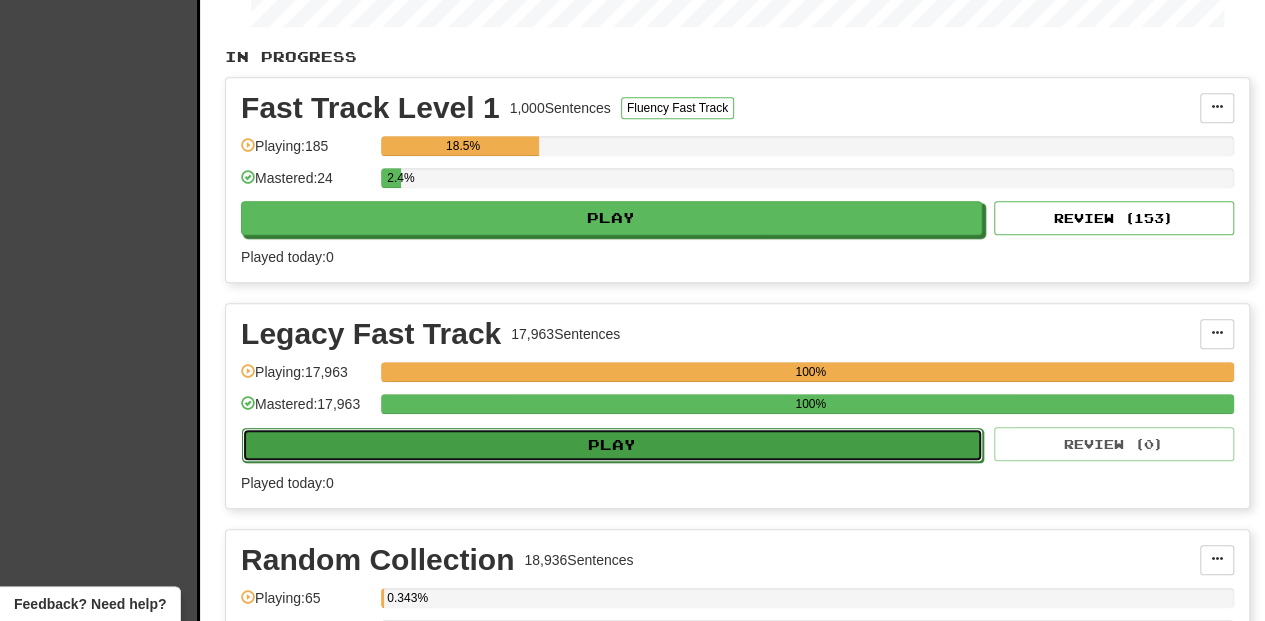 click on "Play" at bounding box center (612, 445) 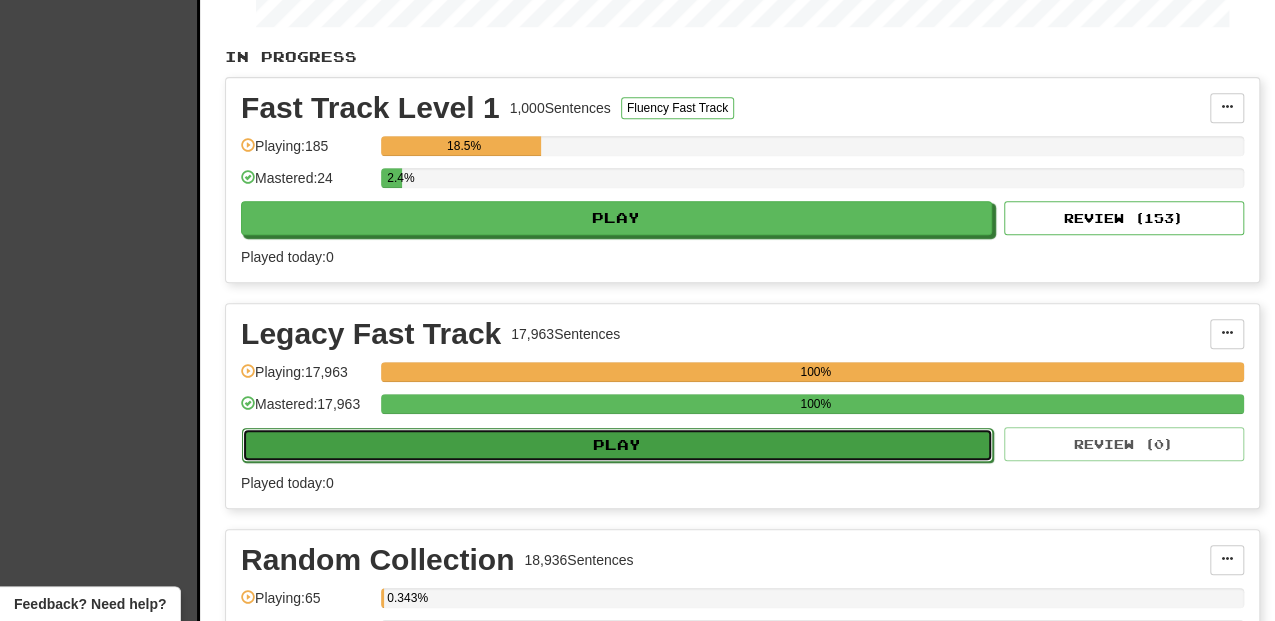 select on "**" 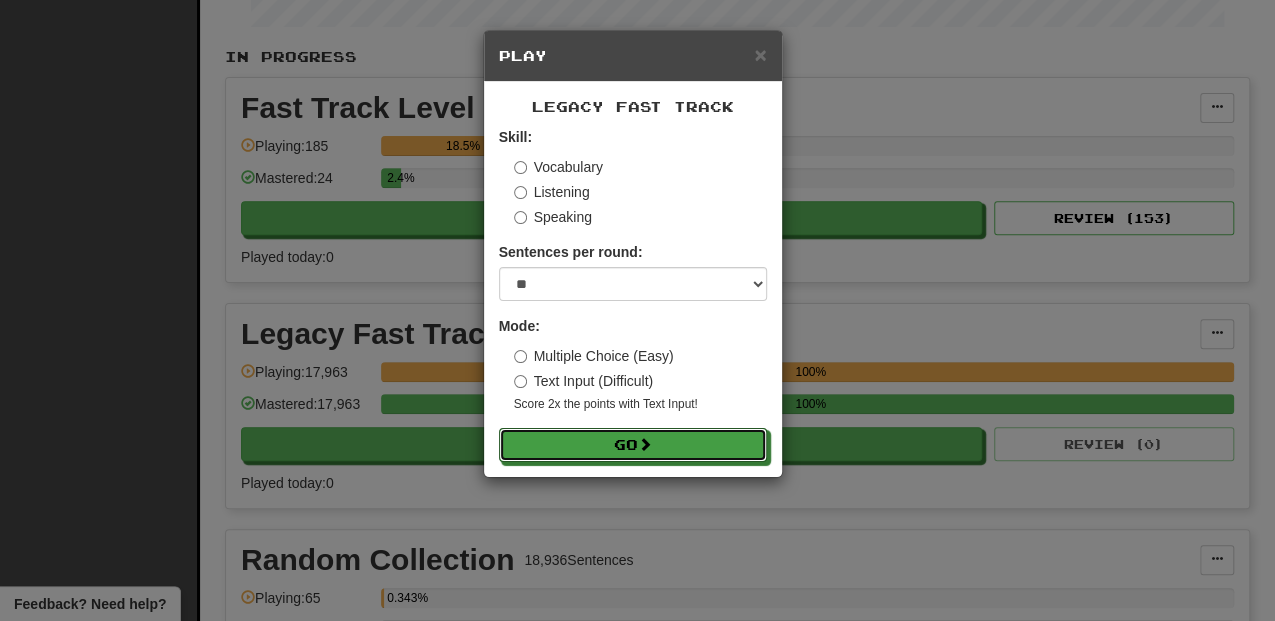 click on "Go" at bounding box center [633, 445] 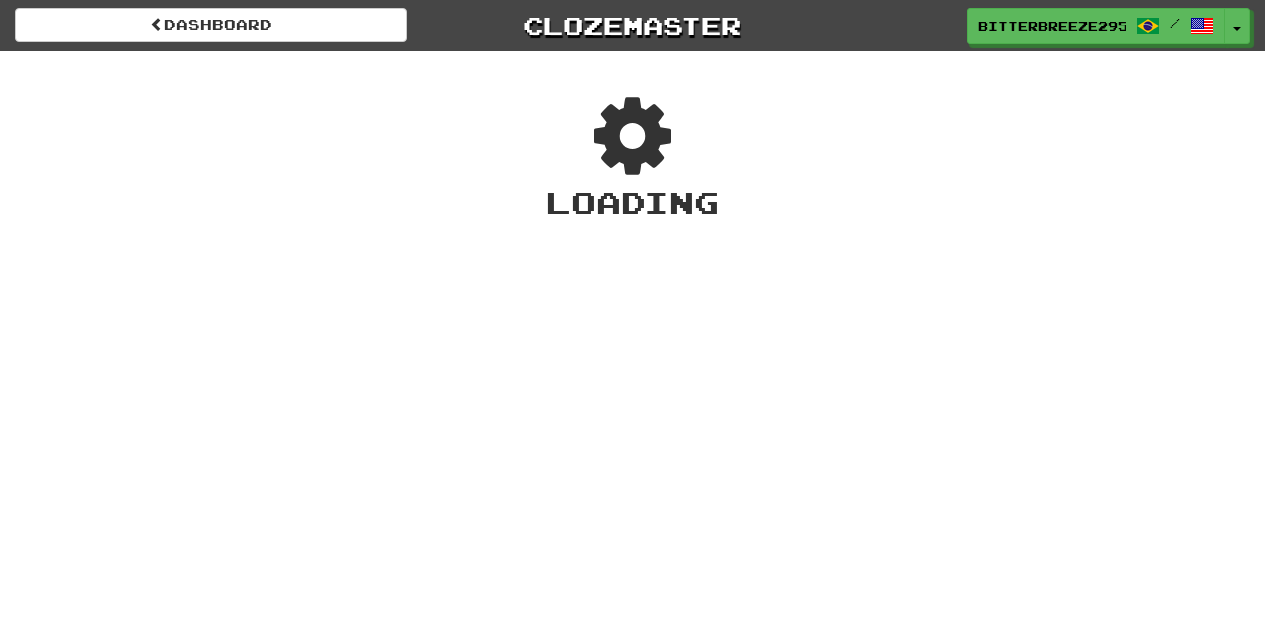 scroll, scrollTop: 0, scrollLeft: 0, axis: both 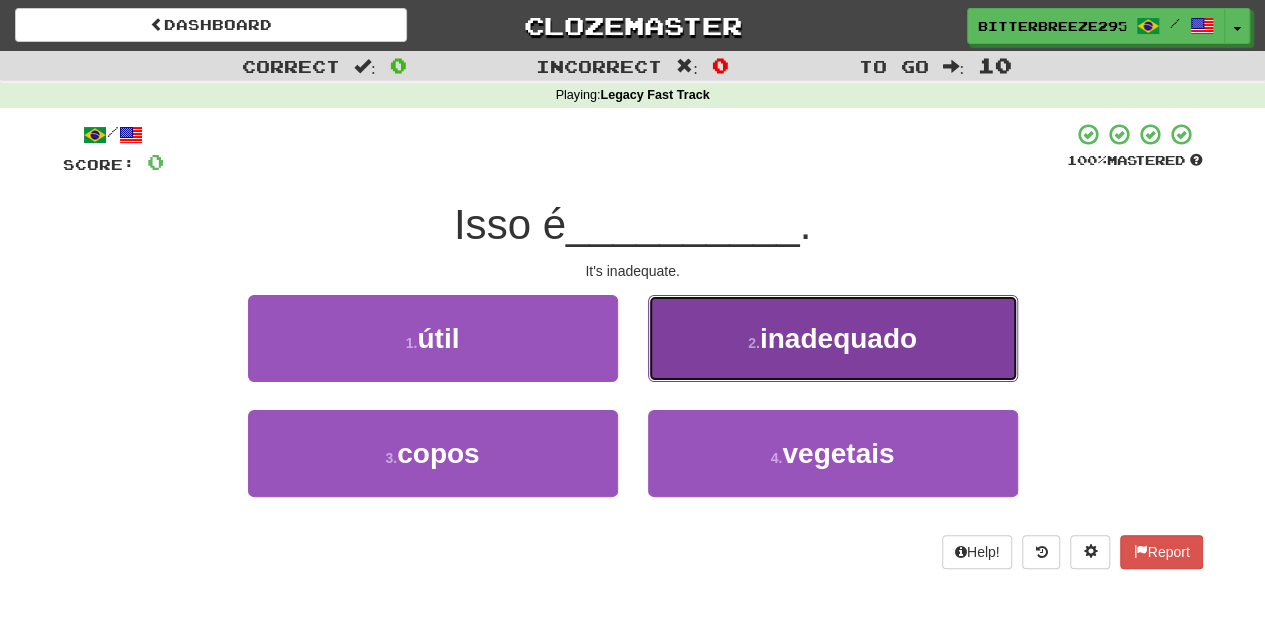click on "2 .  inadequado" at bounding box center [833, 338] 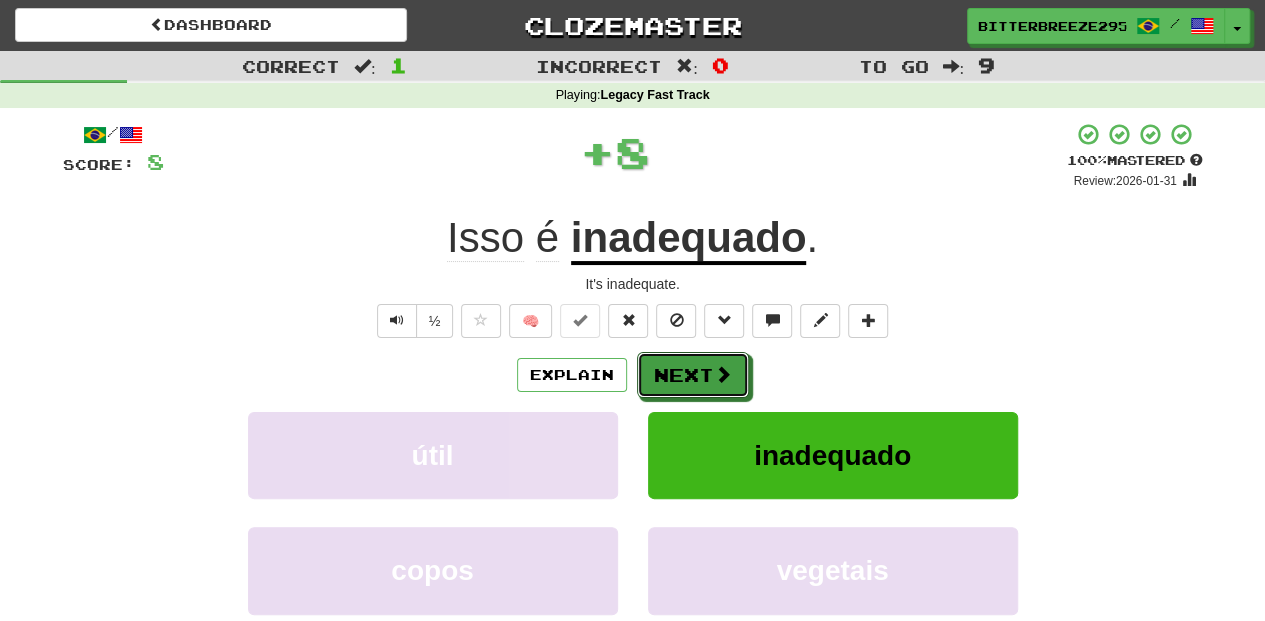 click on "Next" at bounding box center [693, 375] 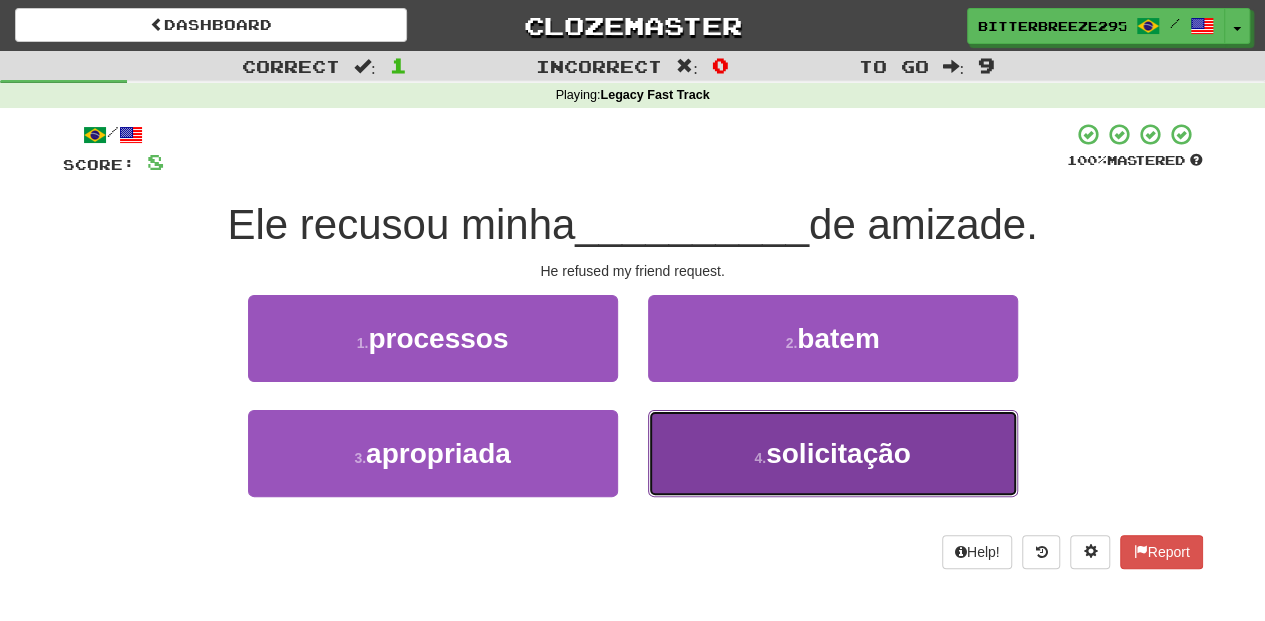 click on "4 .  solicitação" at bounding box center (833, 453) 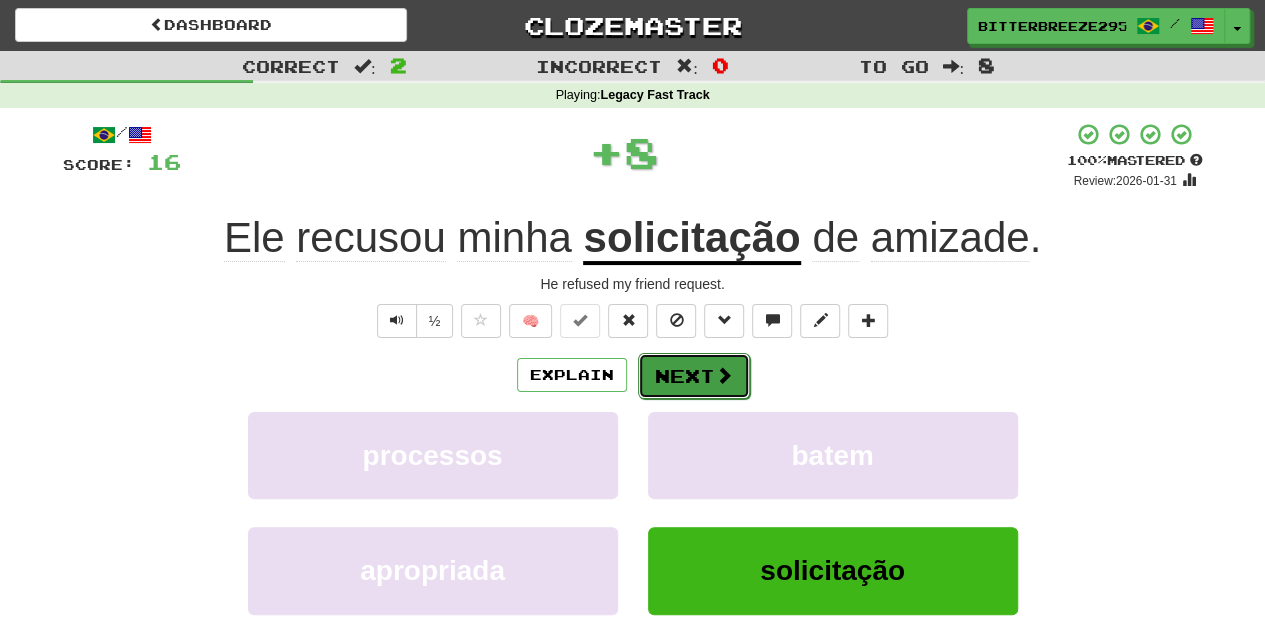 click on "Next" at bounding box center (694, 376) 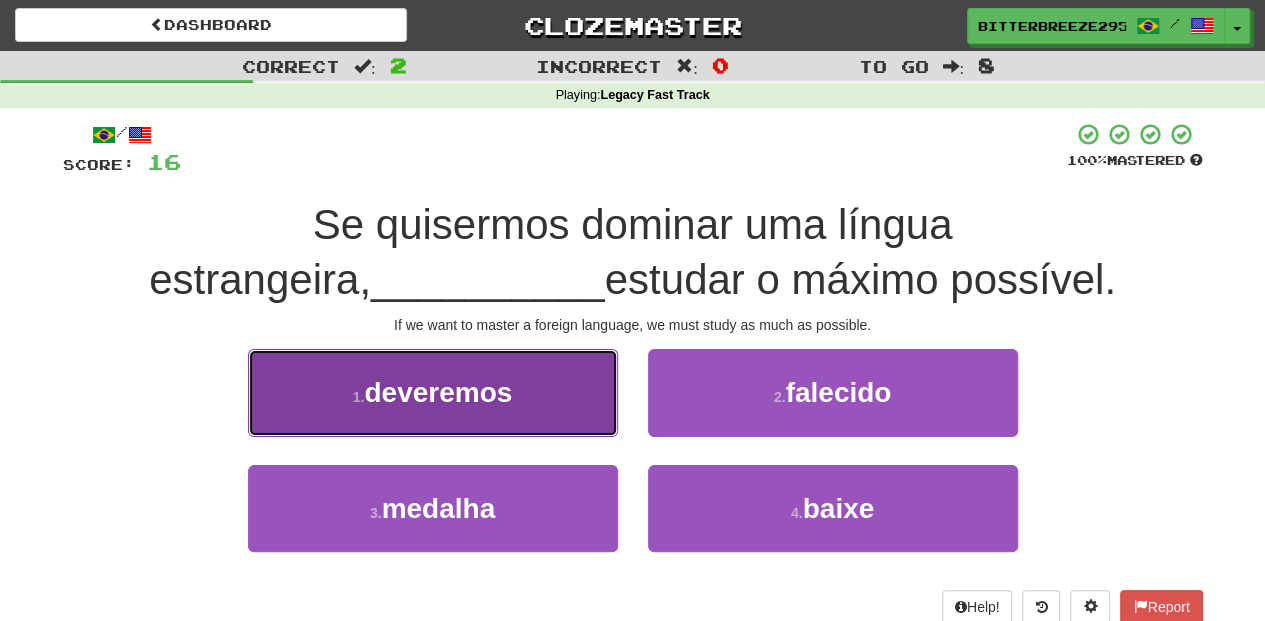 click on "1 .  deveremos" at bounding box center (433, 392) 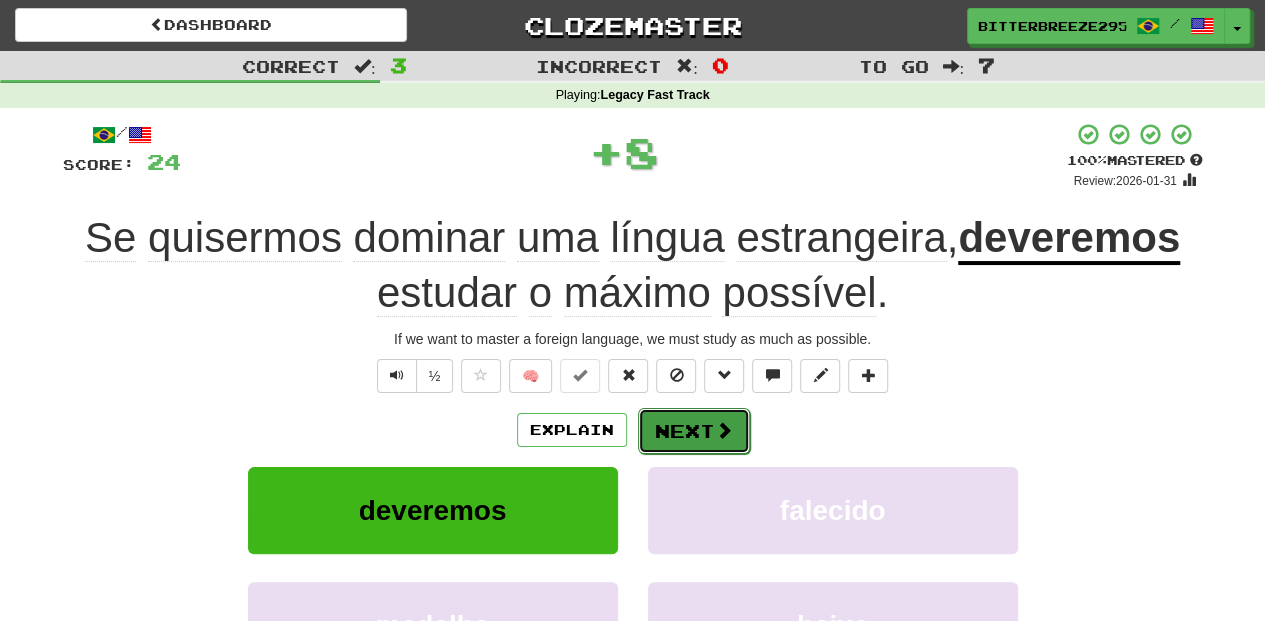 click on "Next" at bounding box center [694, 431] 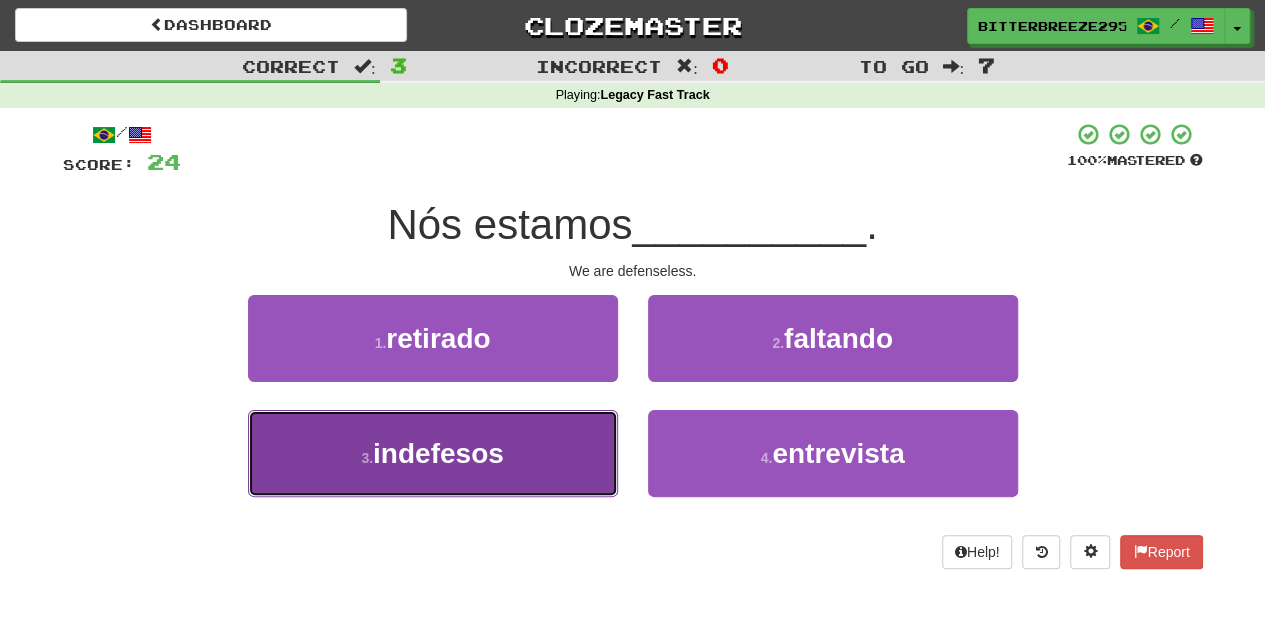 click on "3 .  indefesos" at bounding box center [433, 453] 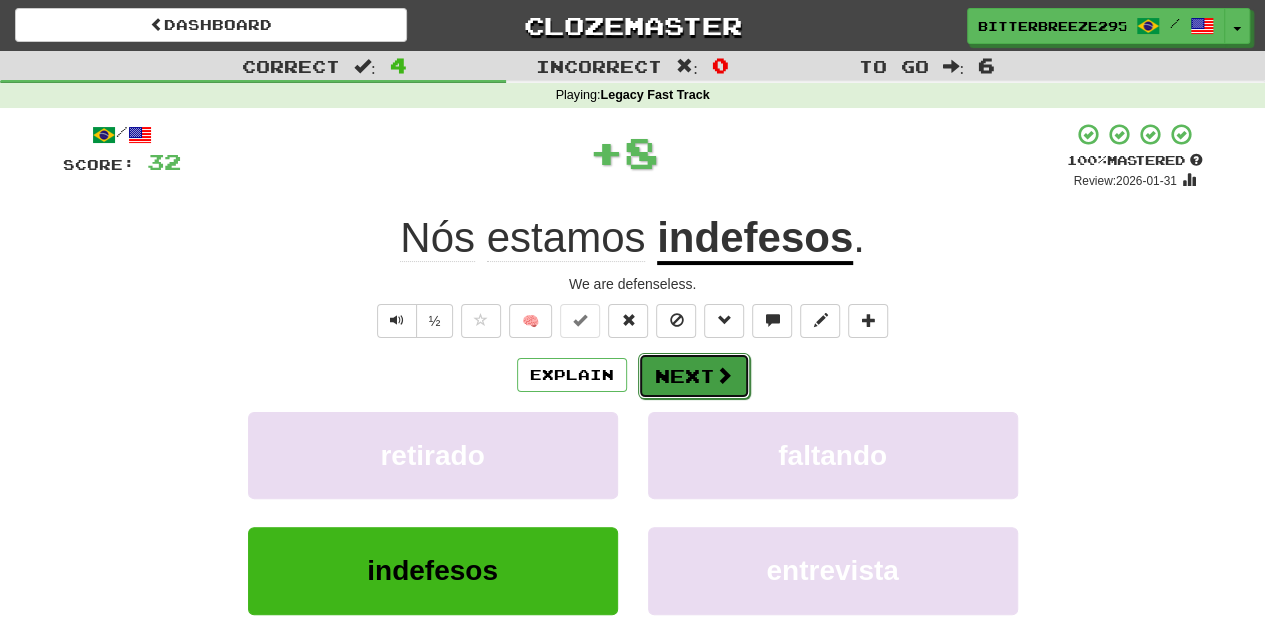 click on "Next" at bounding box center [694, 376] 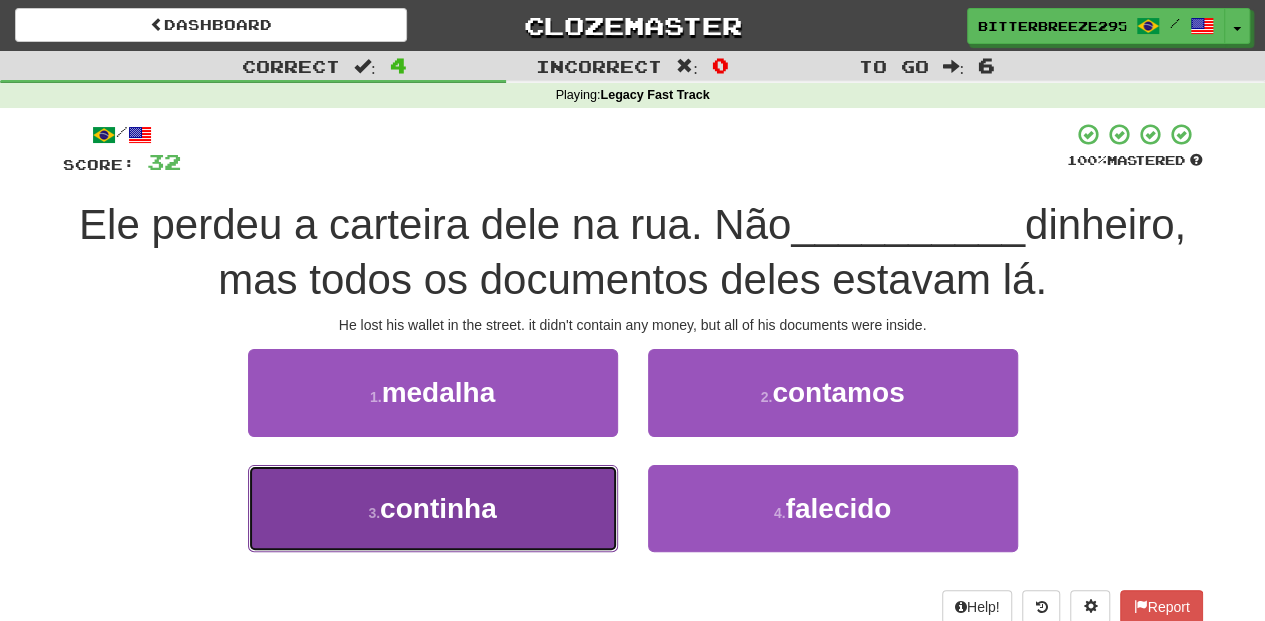 click on "3 .  continha" at bounding box center [433, 508] 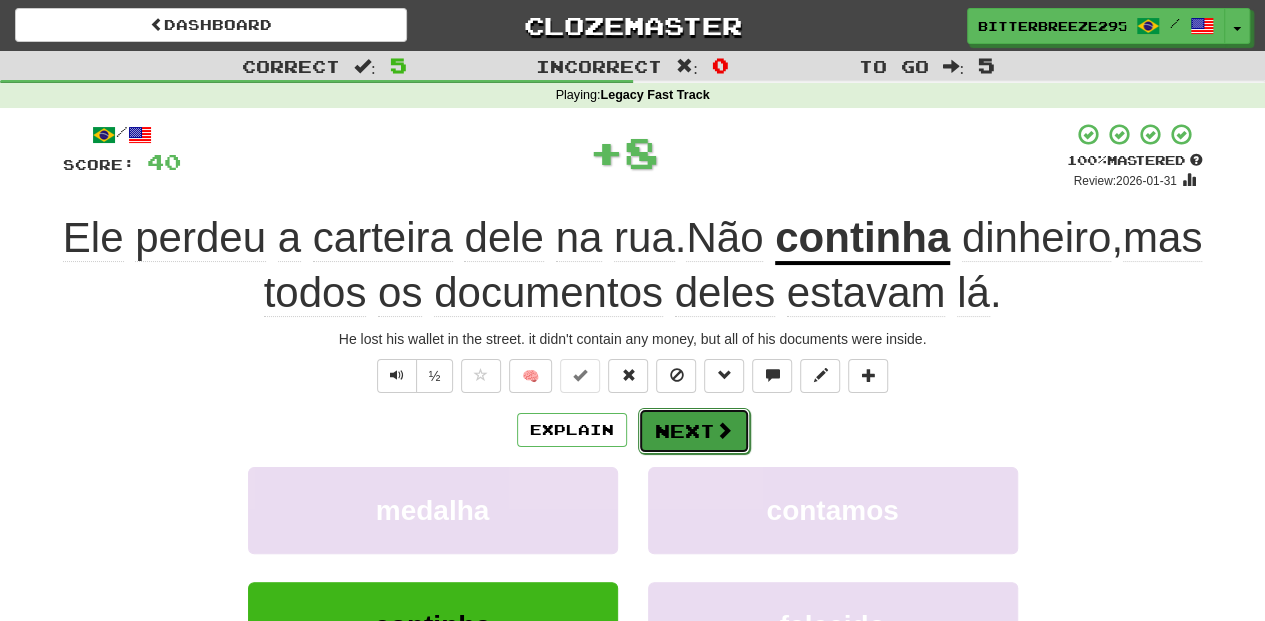 click on "Next" at bounding box center (694, 431) 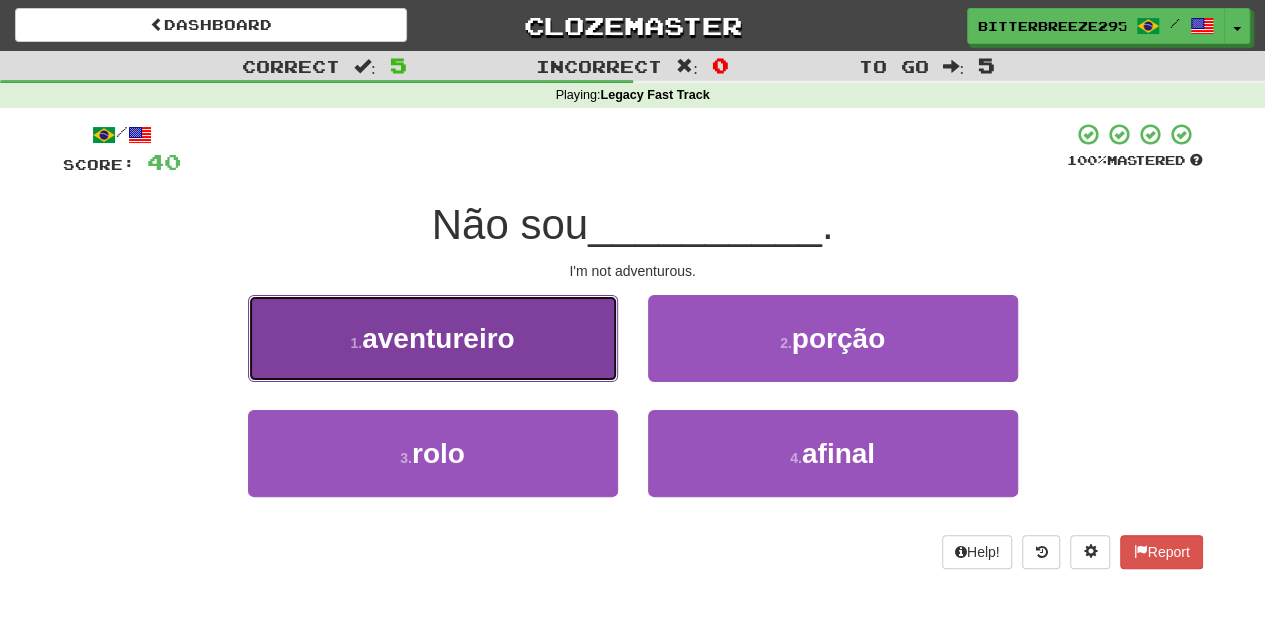 click on "1 .  aventureiro" at bounding box center [433, 338] 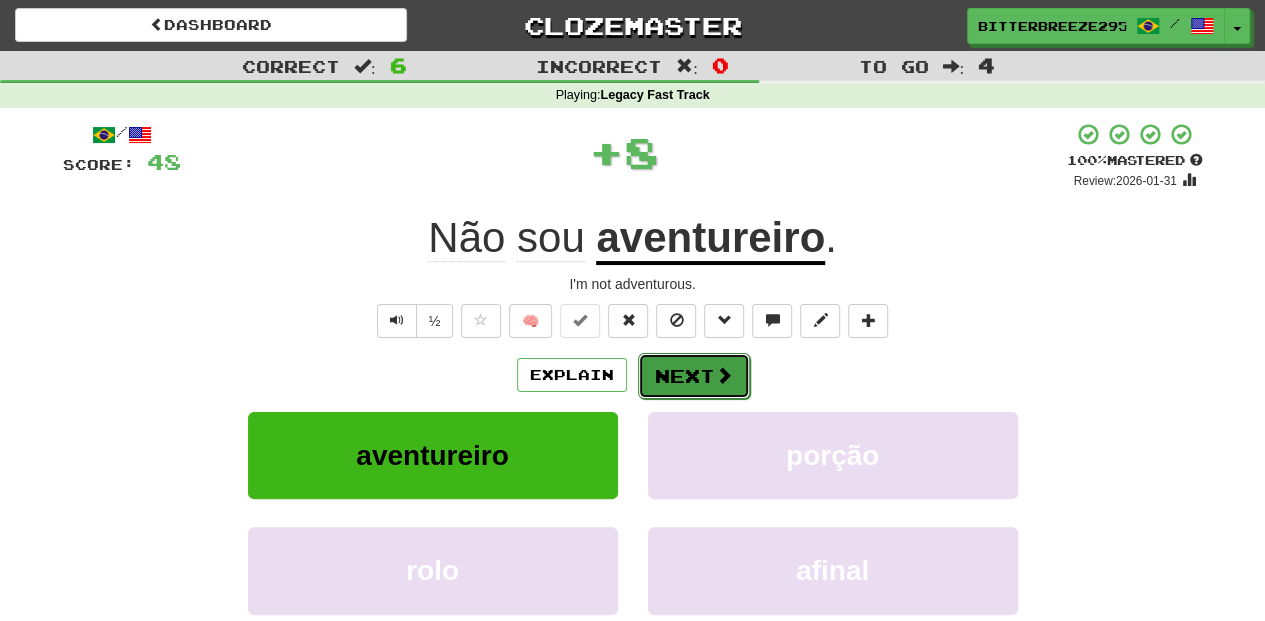 click on "Next" at bounding box center (694, 376) 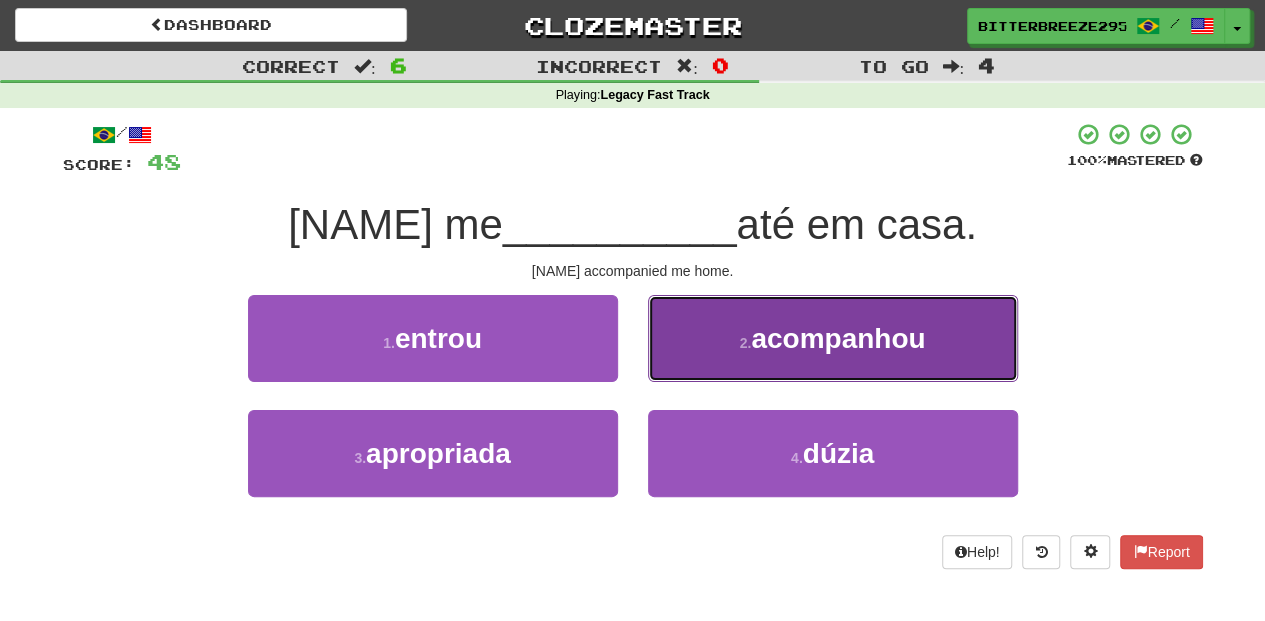 click on "2 .  acompanhou" at bounding box center (833, 338) 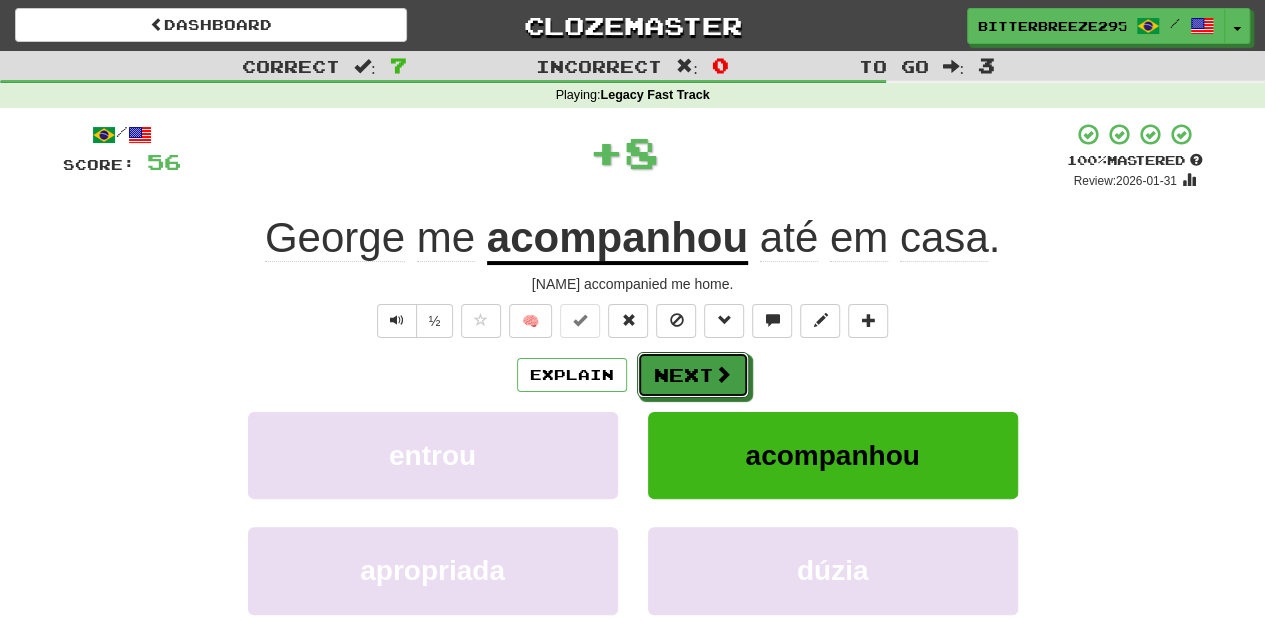 click on "Next" at bounding box center (693, 375) 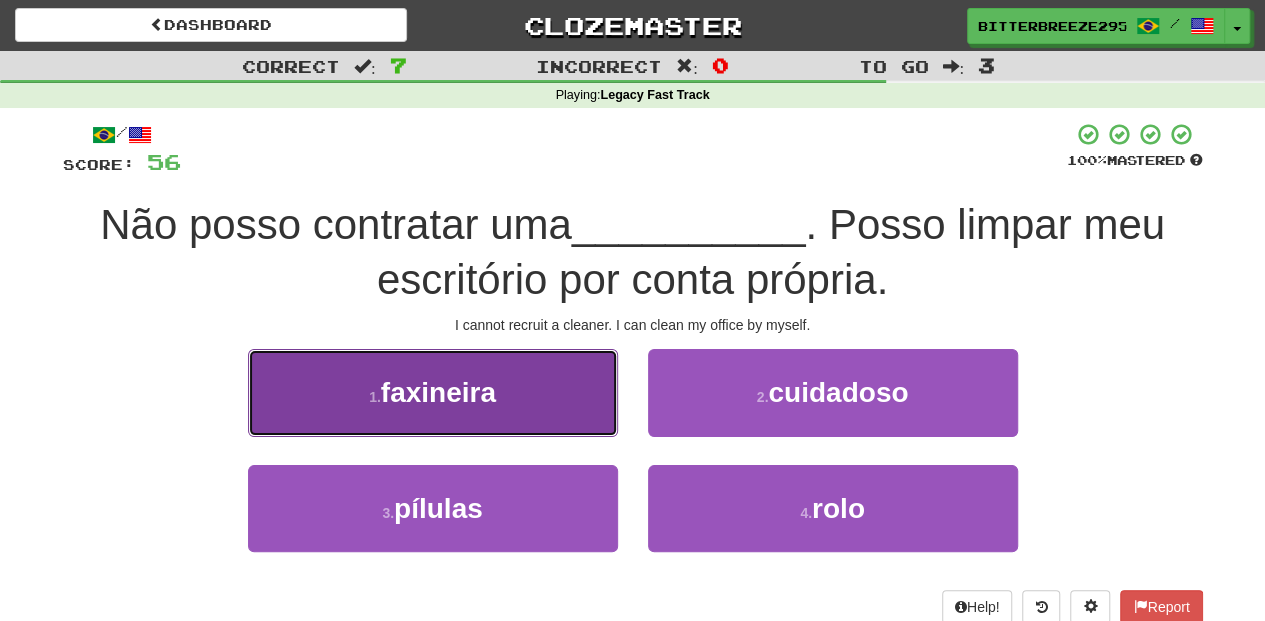 click on "1 .  faxineira" at bounding box center (433, 392) 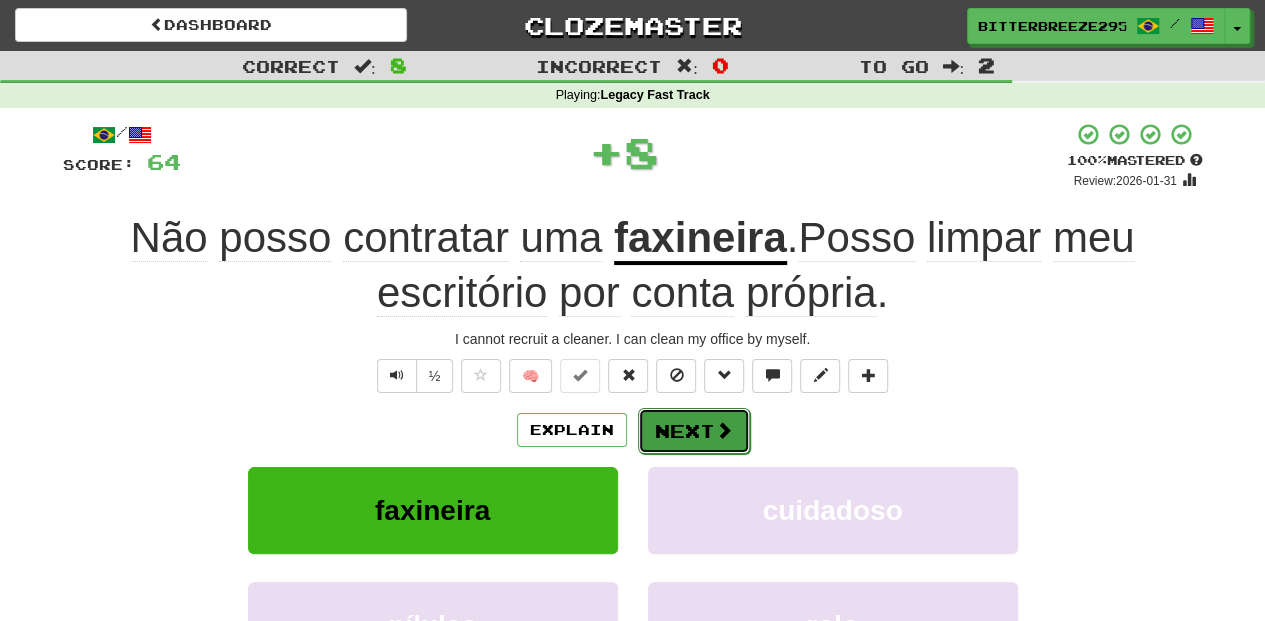 click on "Next" at bounding box center (694, 431) 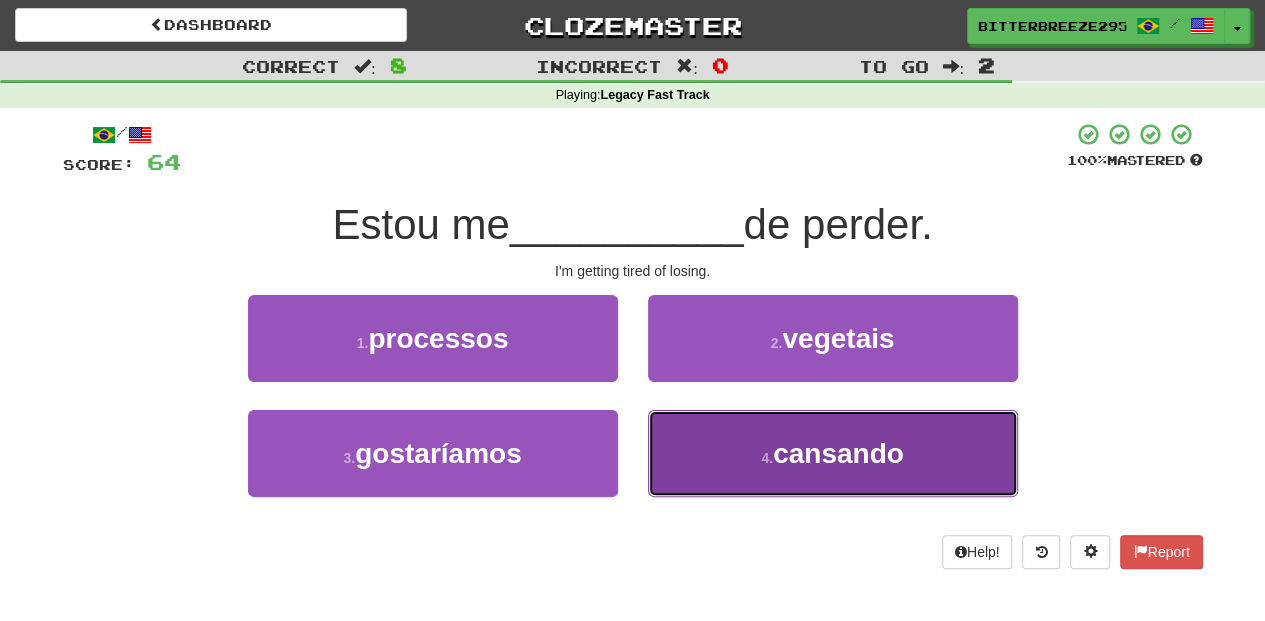 click on "4 .  cansando" at bounding box center (833, 453) 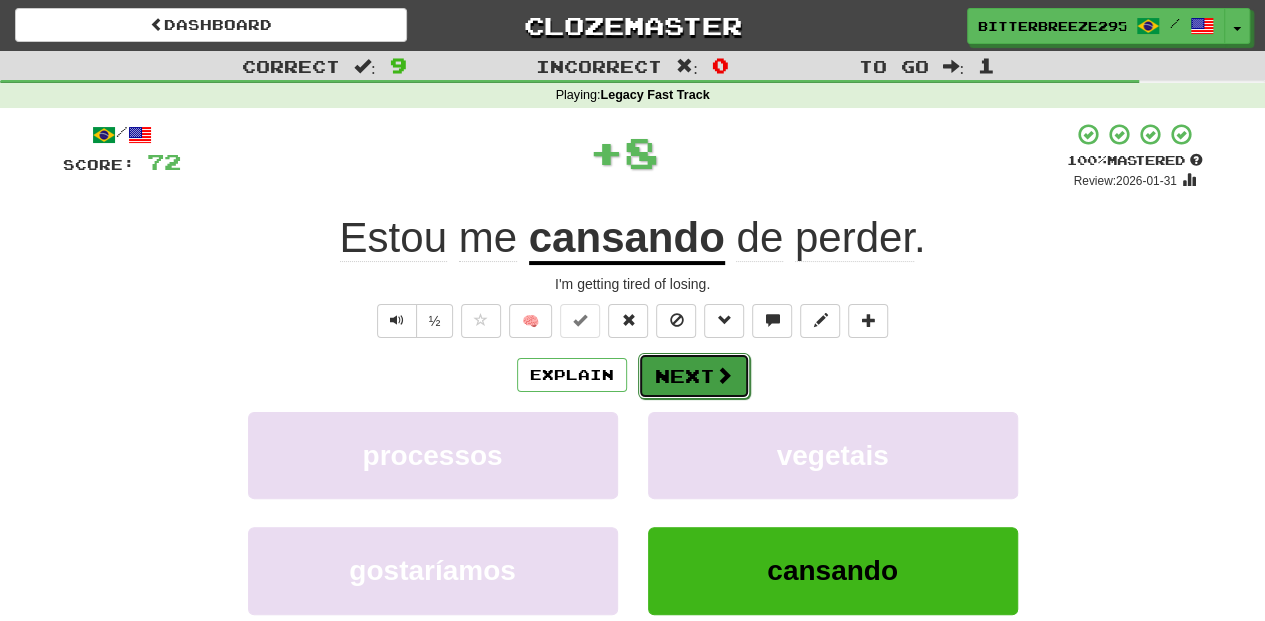 click on "Next" at bounding box center [694, 376] 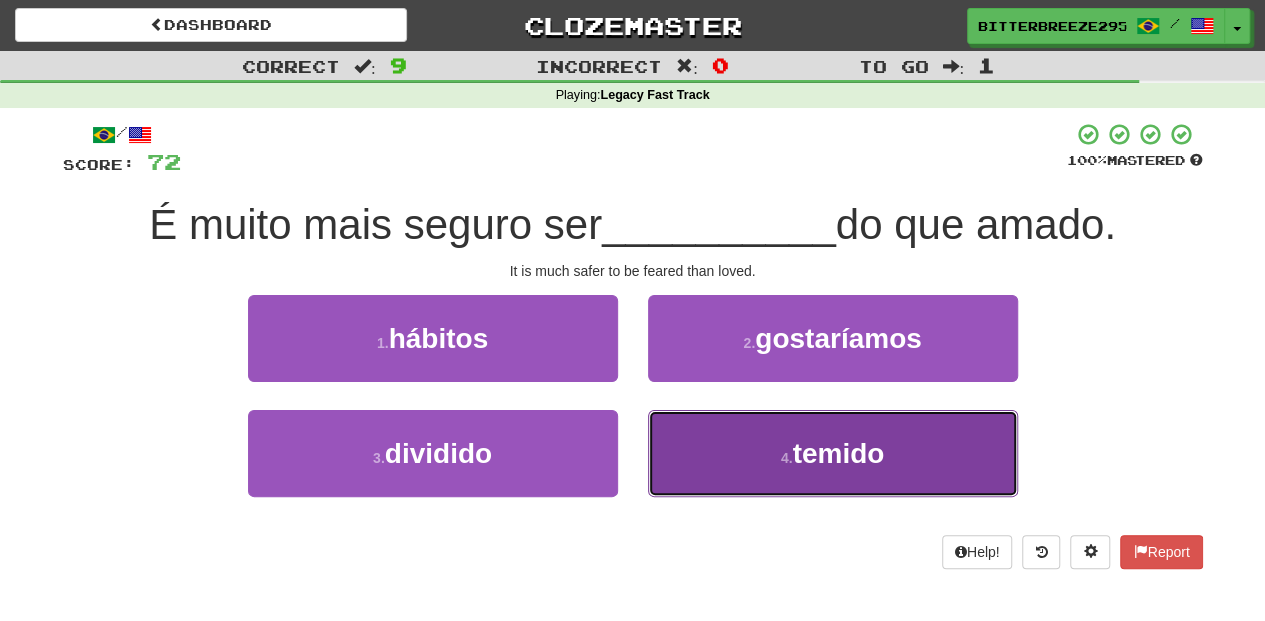 click on "4 .  temido" at bounding box center (833, 453) 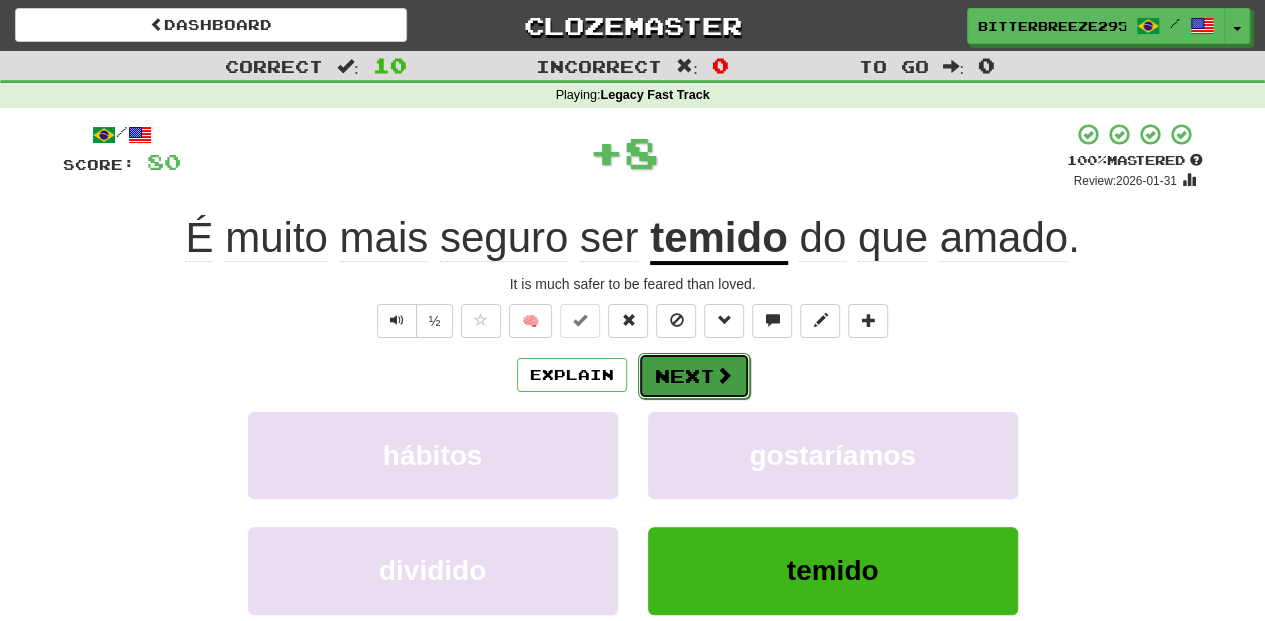click on "Next" at bounding box center [694, 376] 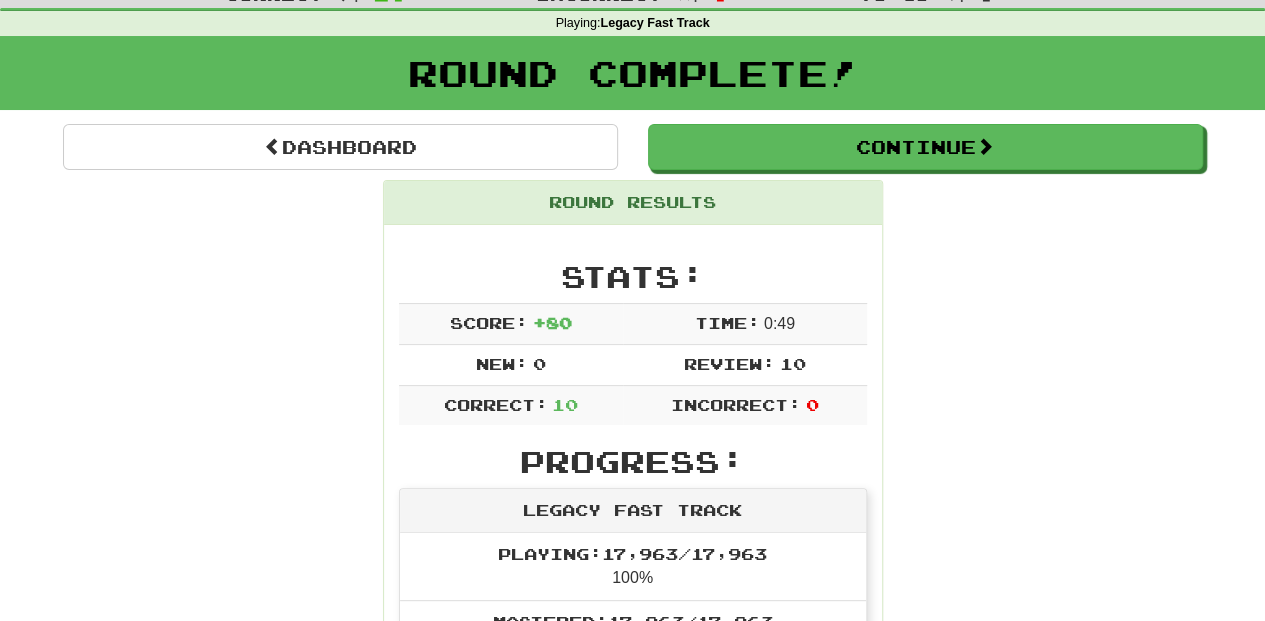 scroll, scrollTop: 0, scrollLeft: 0, axis: both 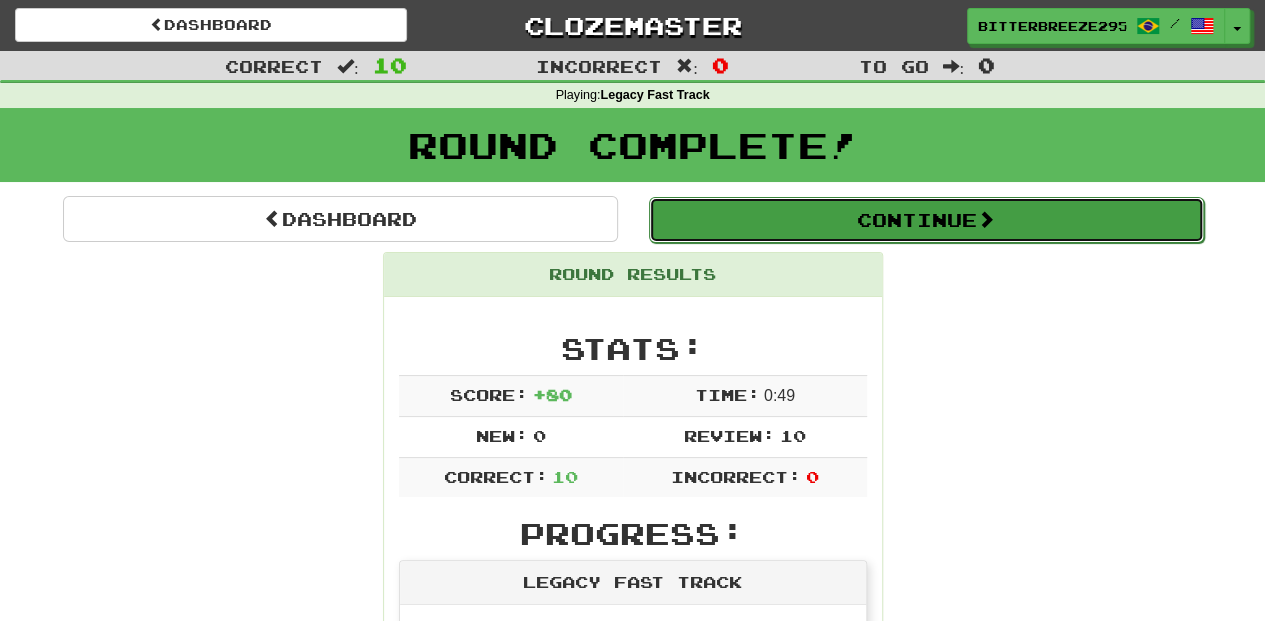 click on "Continue" at bounding box center (926, 220) 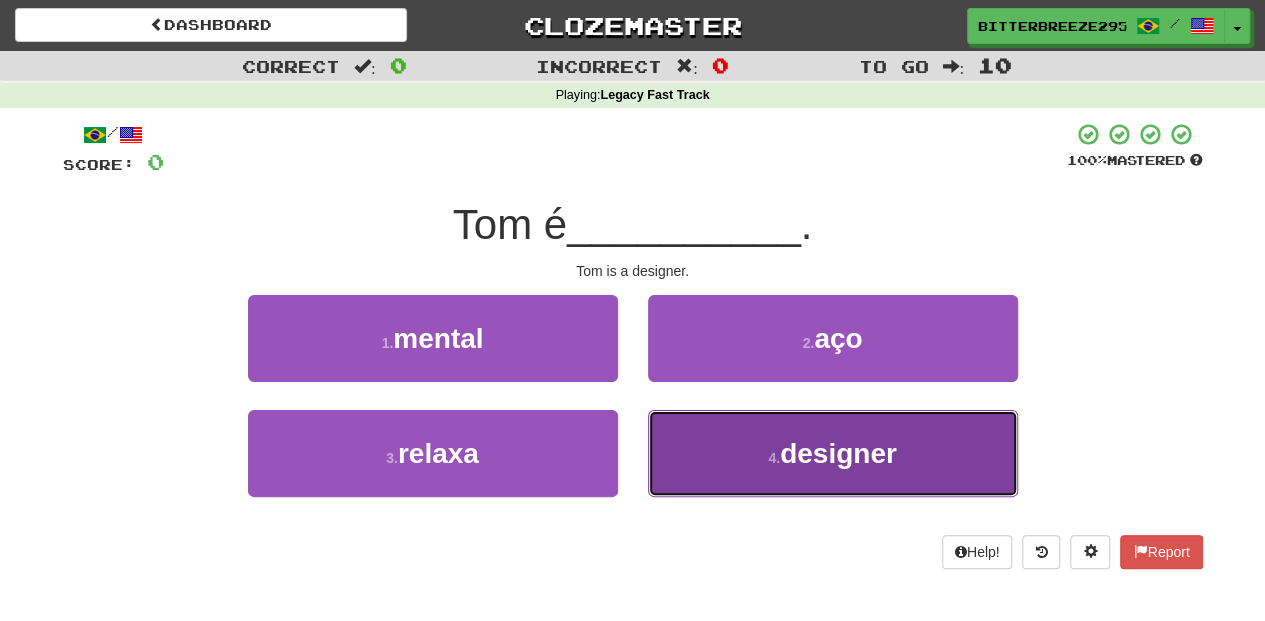click on "4 .  designer" at bounding box center [833, 453] 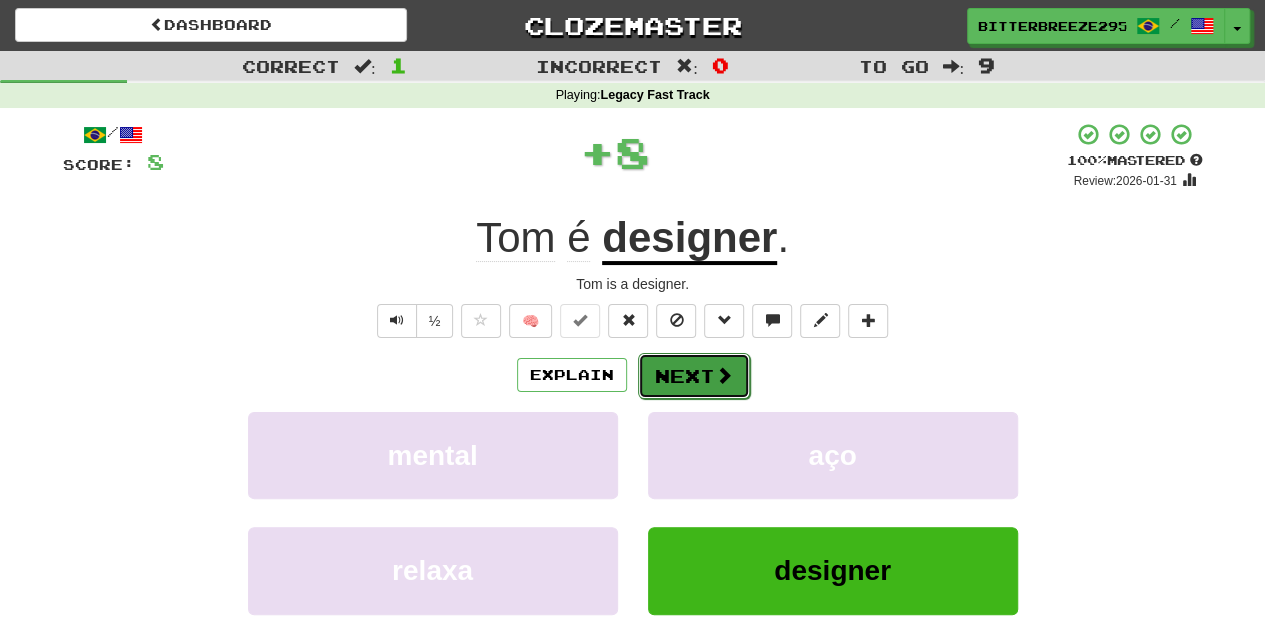 click on "Next" at bounding box center [694, 376] 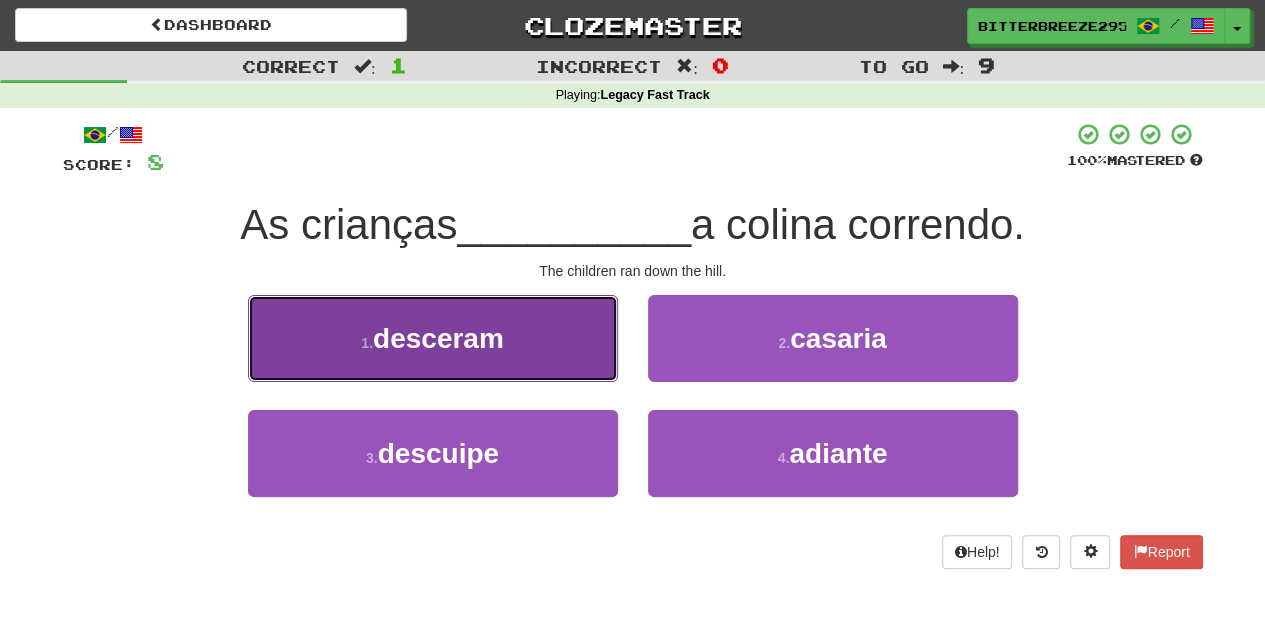 click on "1 .  desceram" at bounding box center [433, 338] 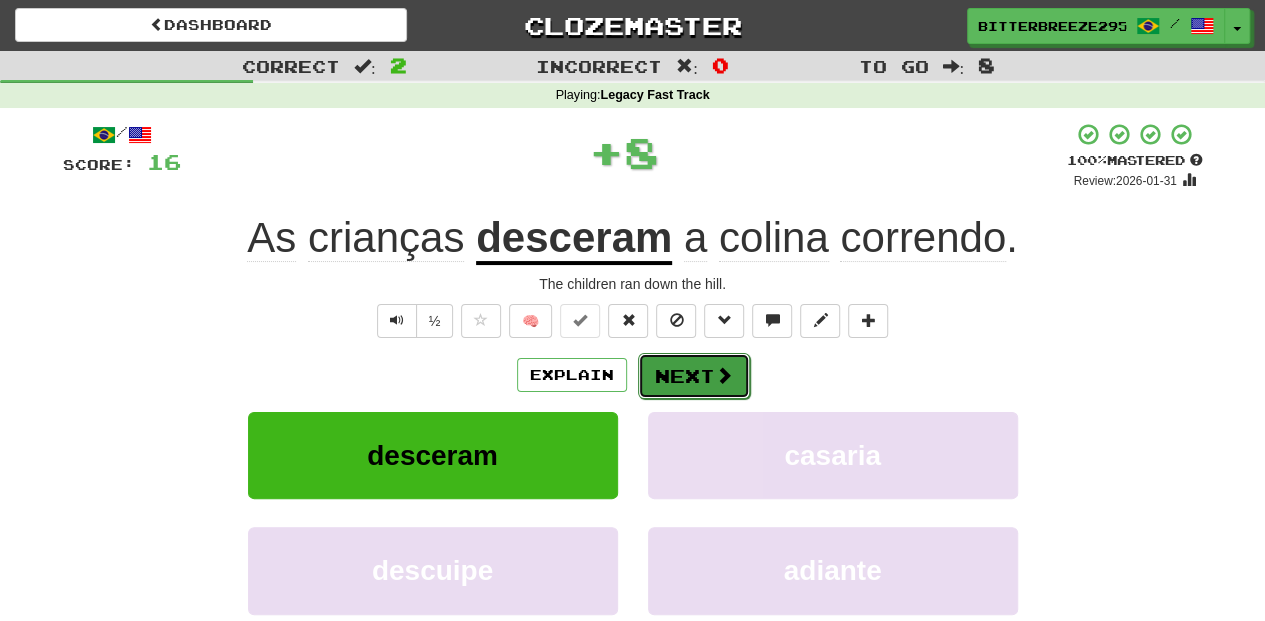 click on "Next" at bounding box center [694, 376] 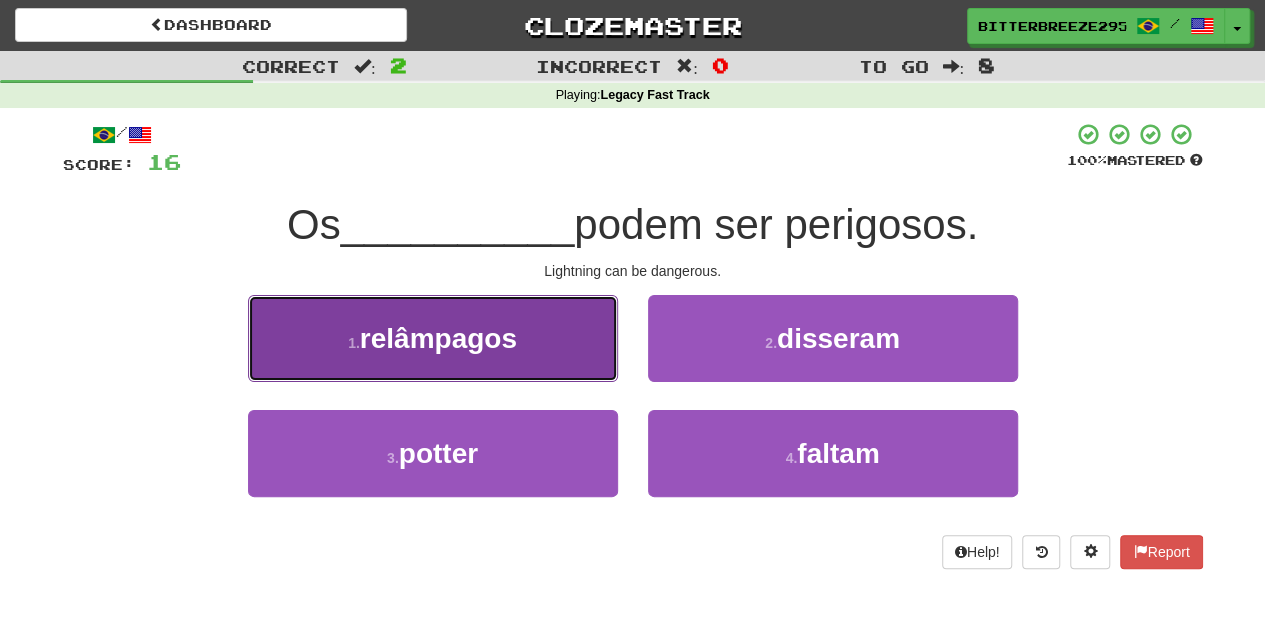 click on "1 .  relâmpagos" at bounding box center [433, 338] 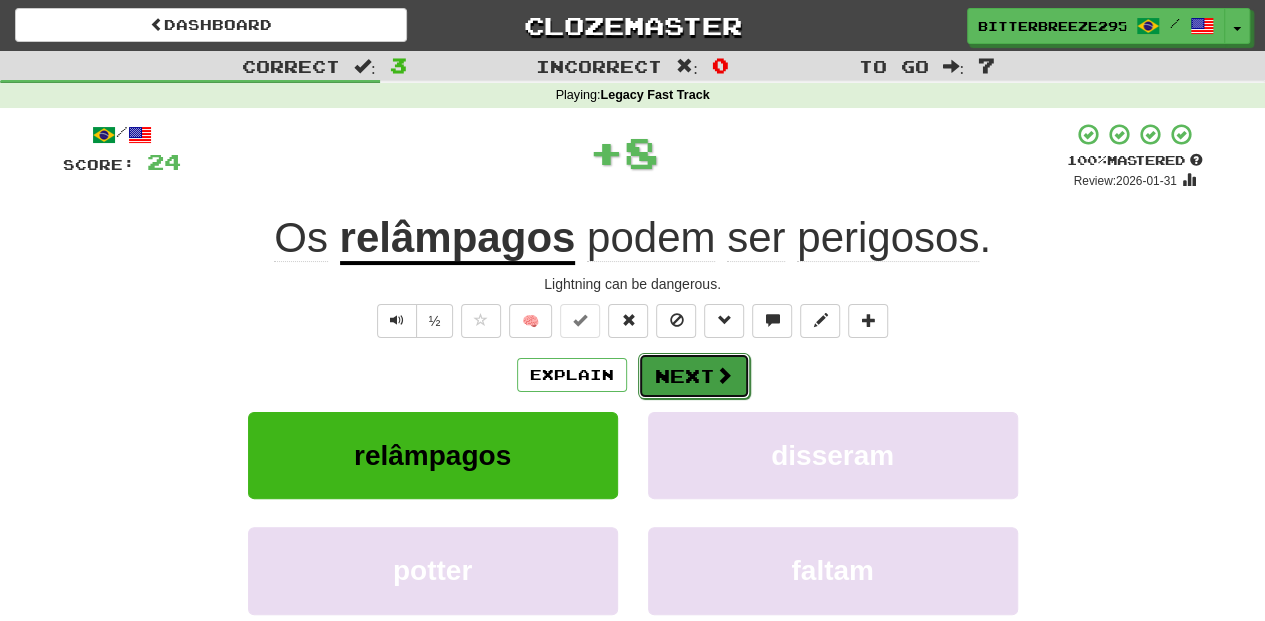 click on "Next" at bounding box center (694, 376) 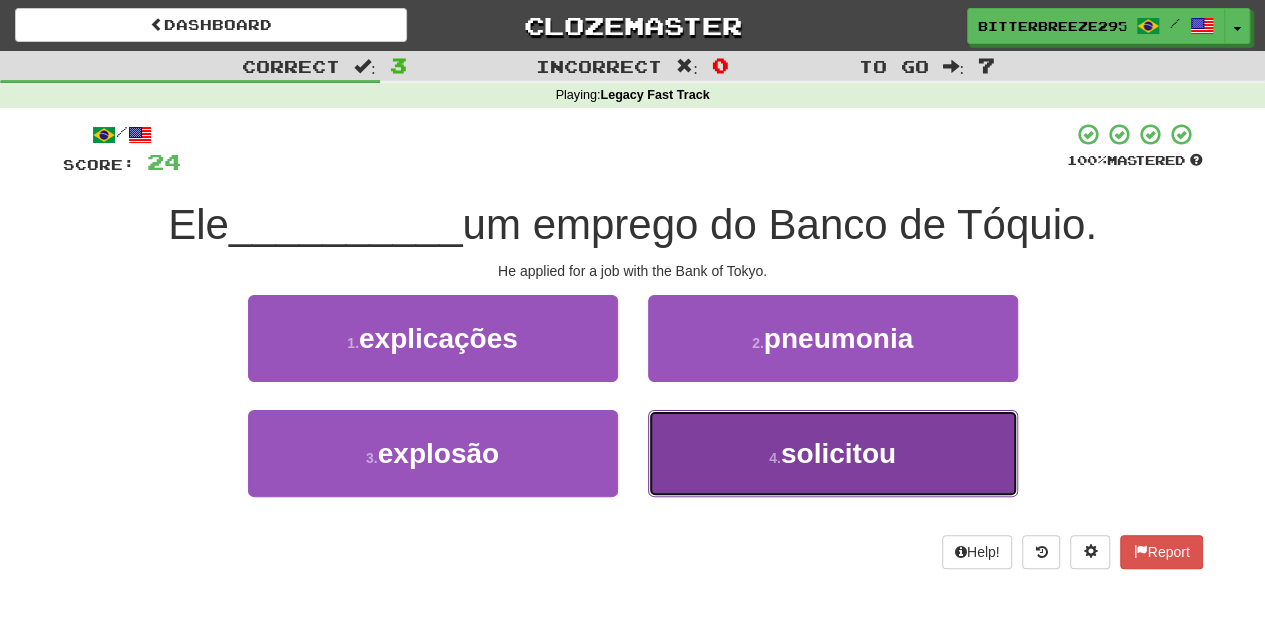 click on "4 .  solicitou" at bounding box center [833, 453] 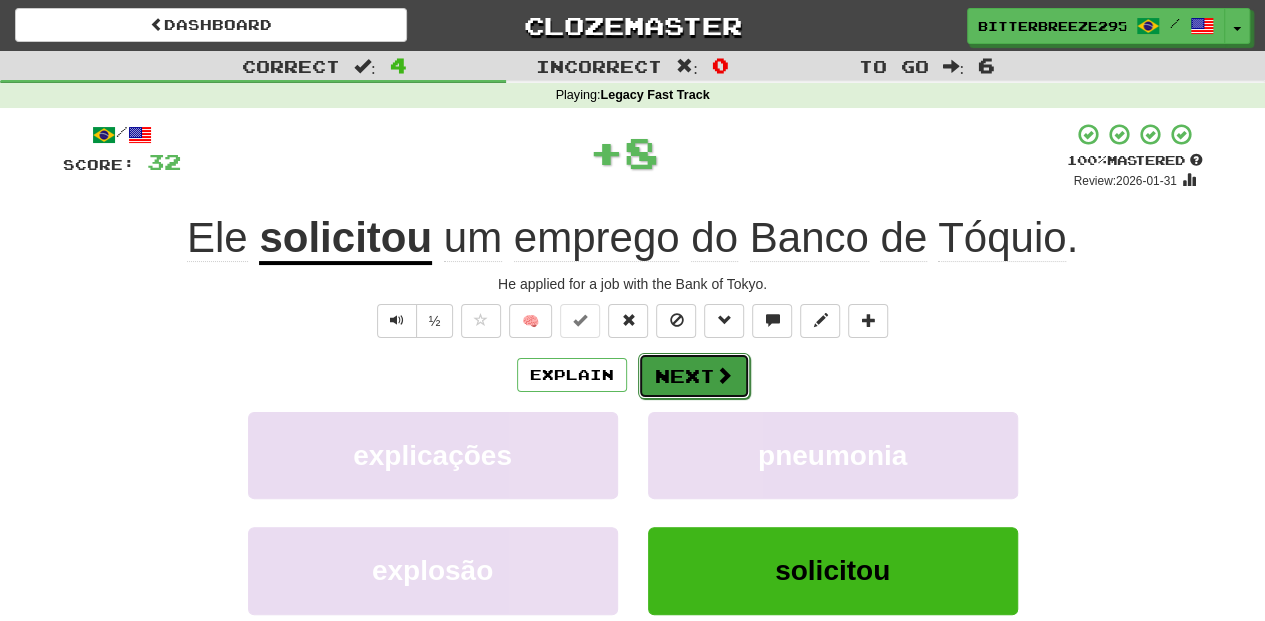 click on "Next" at bounding box center [694, 376] 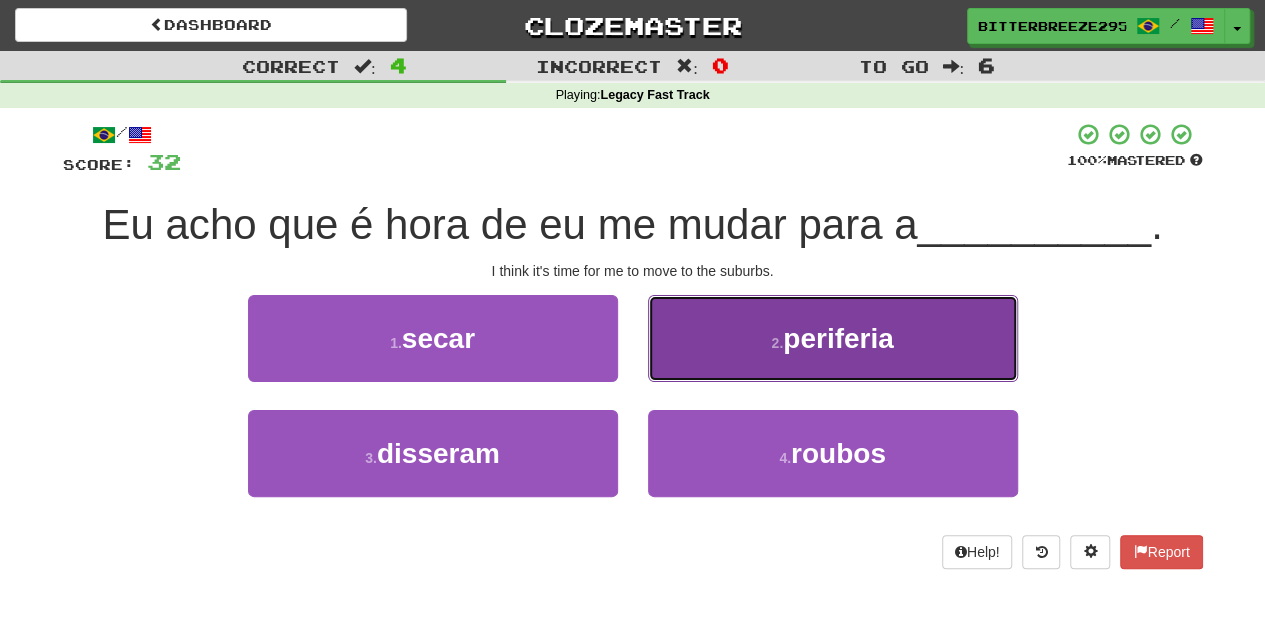 click on "2 .  periferia" at bounding box center [833, 338] 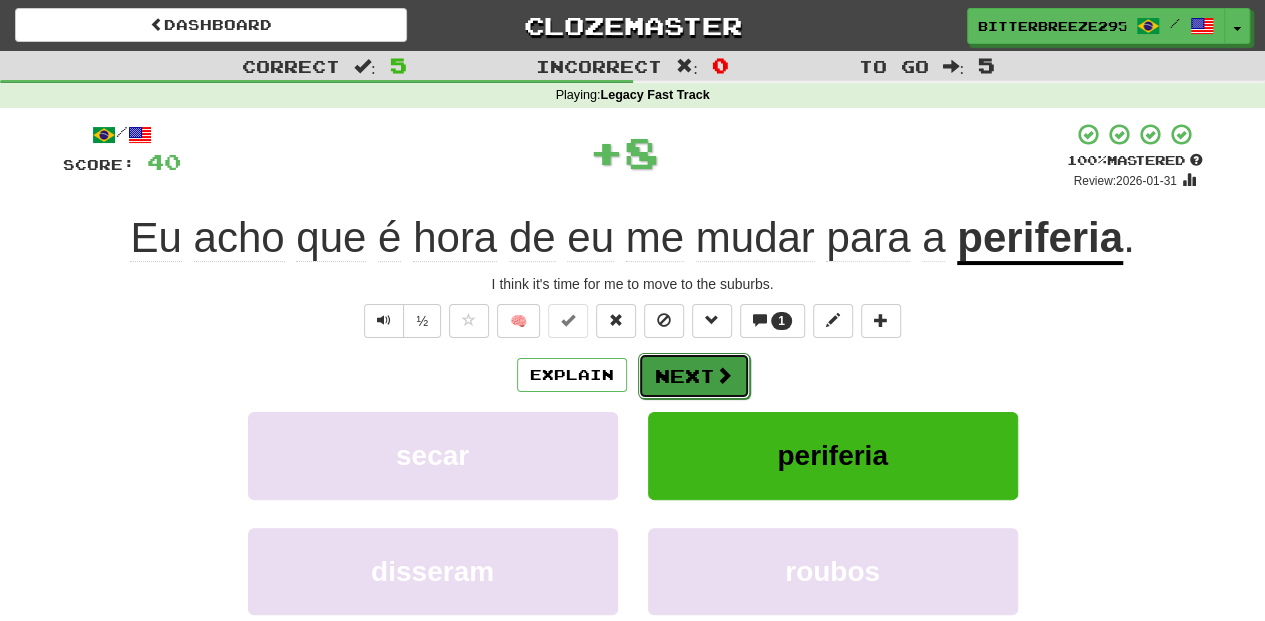 click on "Next" at bounding box center [694, 376] 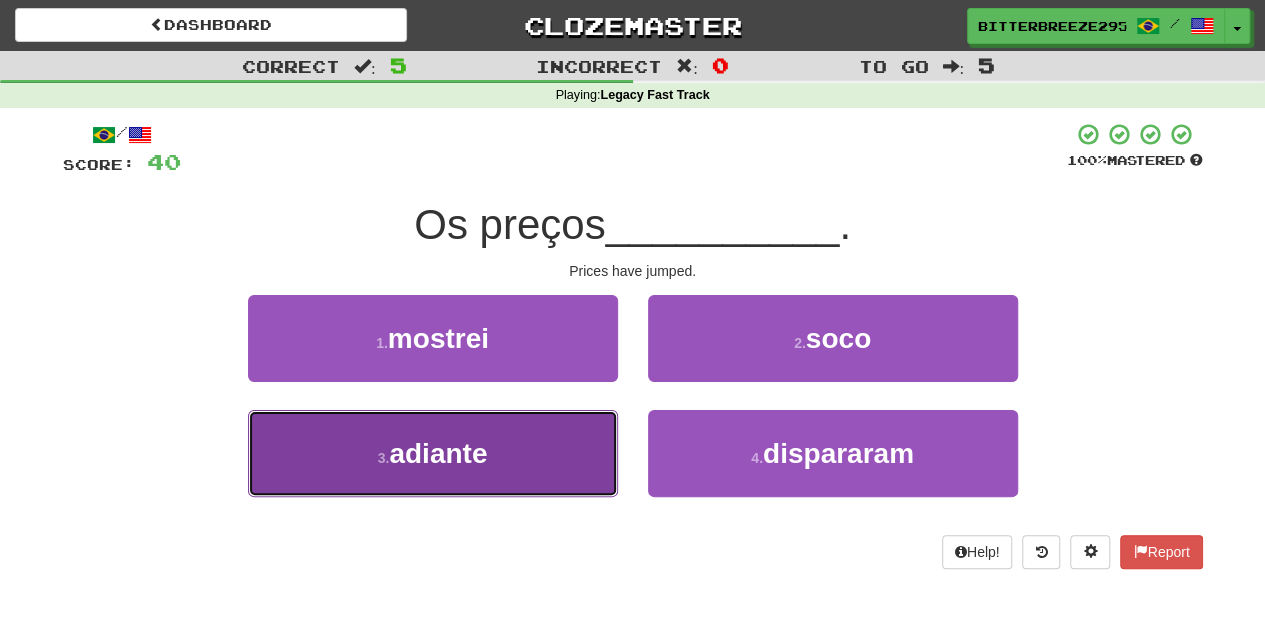 click on "3 .  adiante" at bounding box center (433, 453) 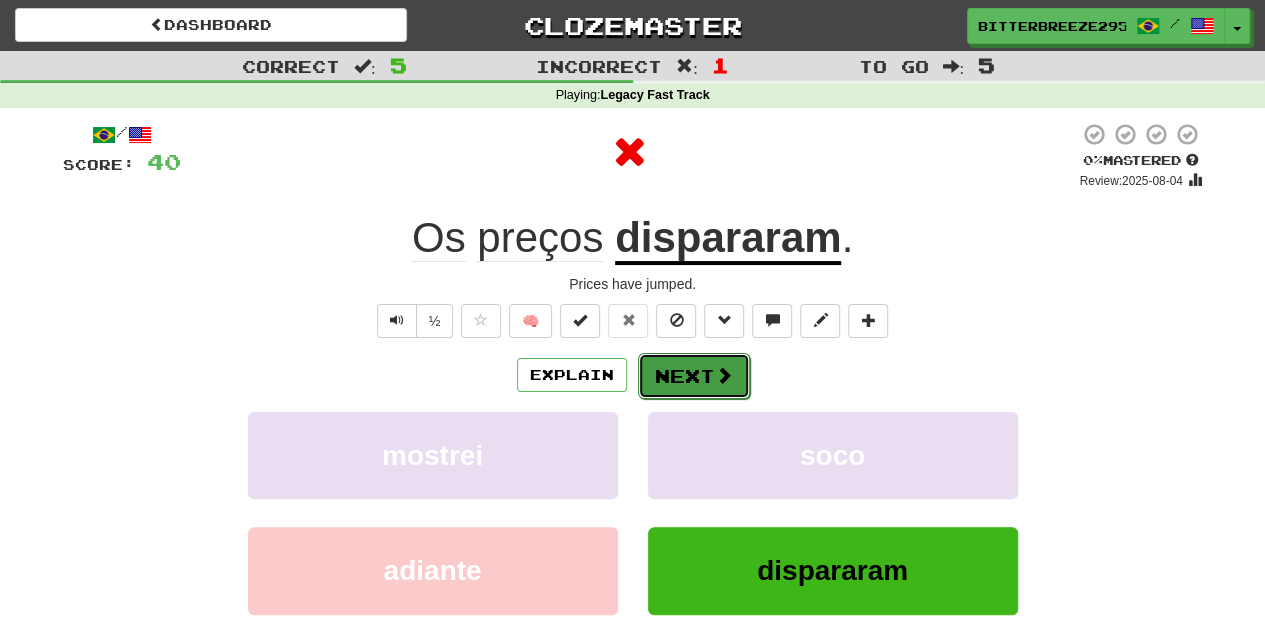 click on "Next" at bounding box center [694, 376] 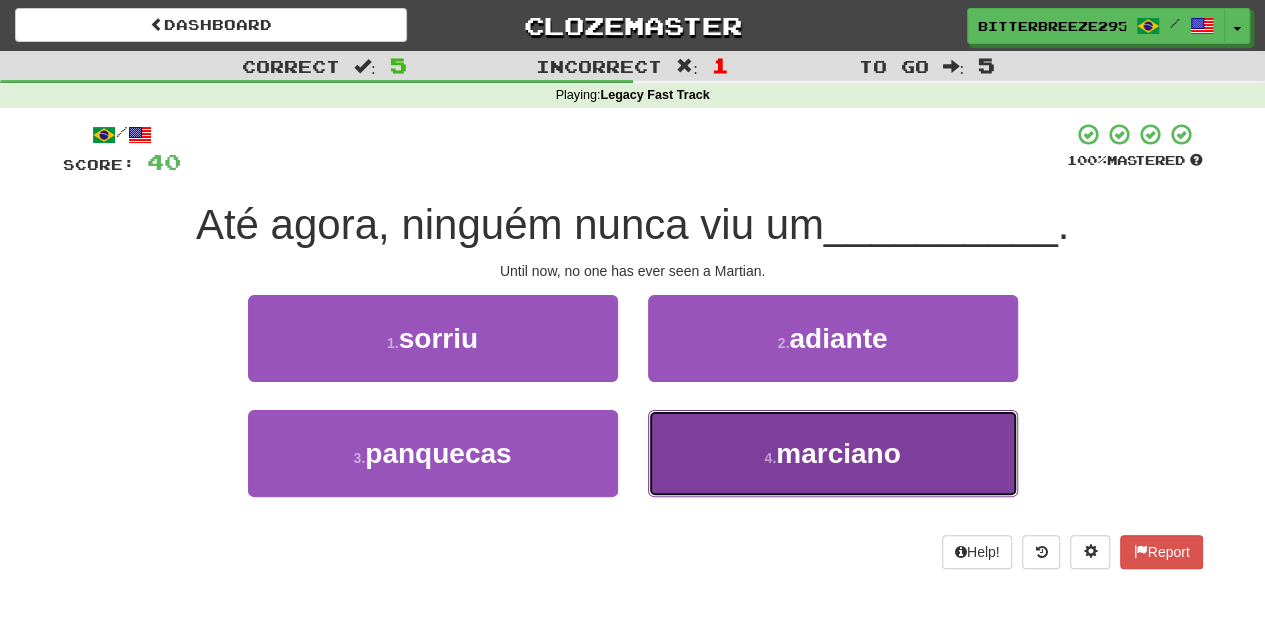click on "4 .  marciano" at bounding box center (833, 453) 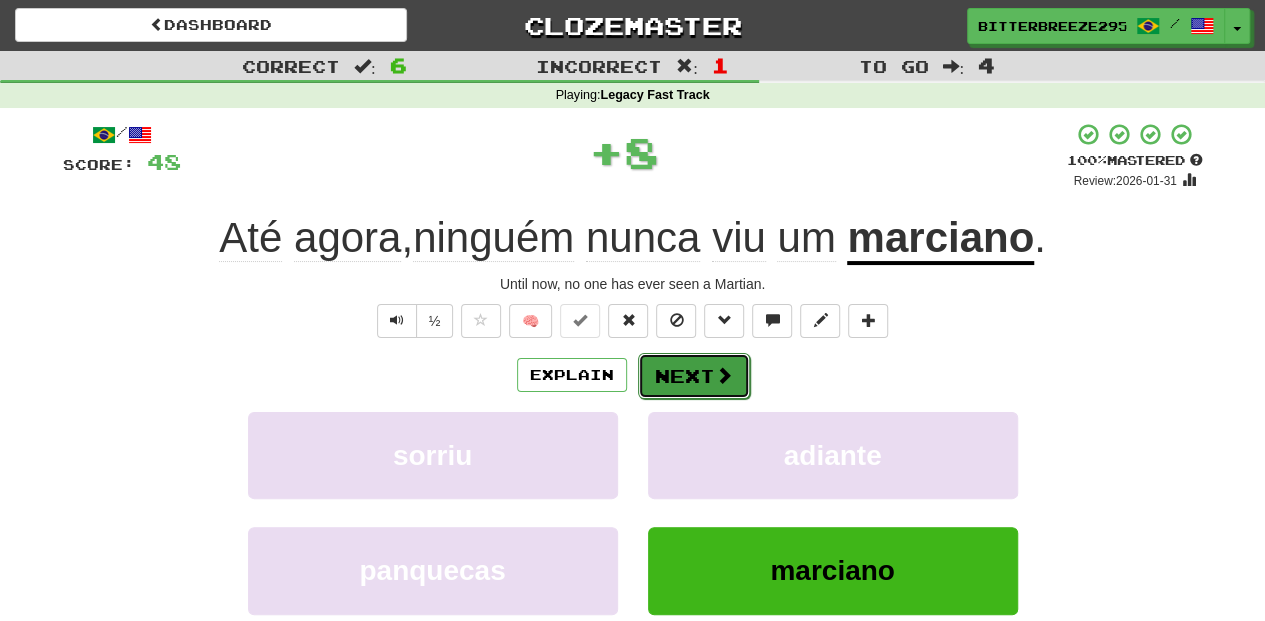 click on "Next" at bounding box center [694, 376] 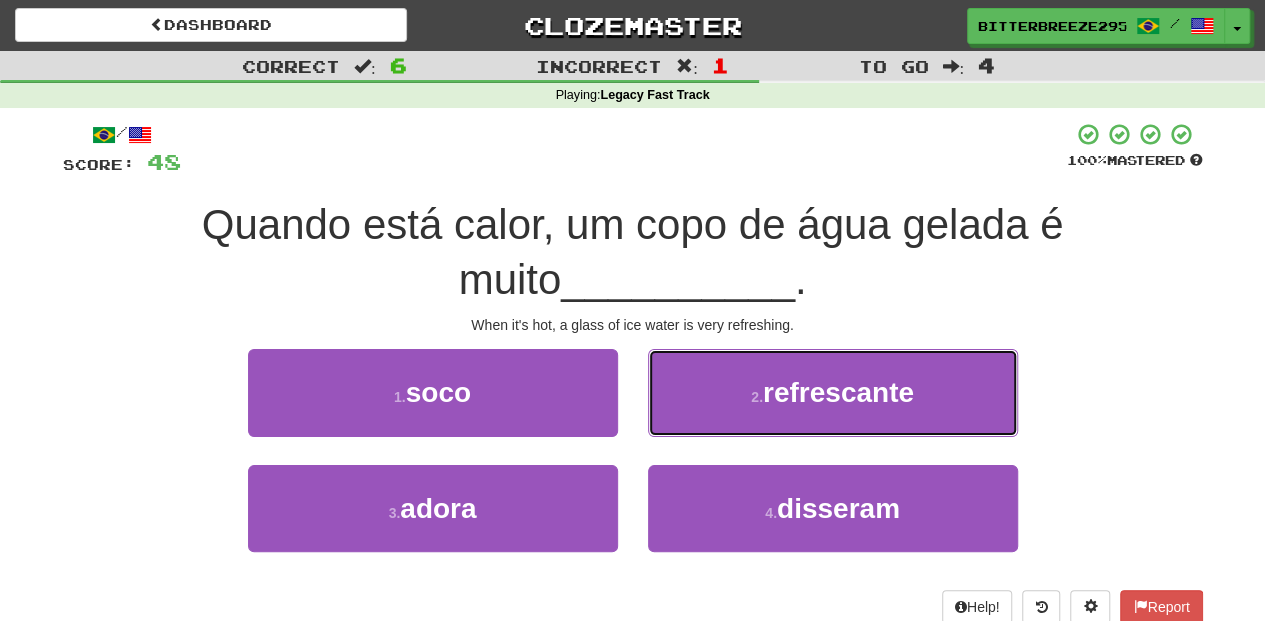 click on "2 .  refrescante" at bounding box center [833, 392] 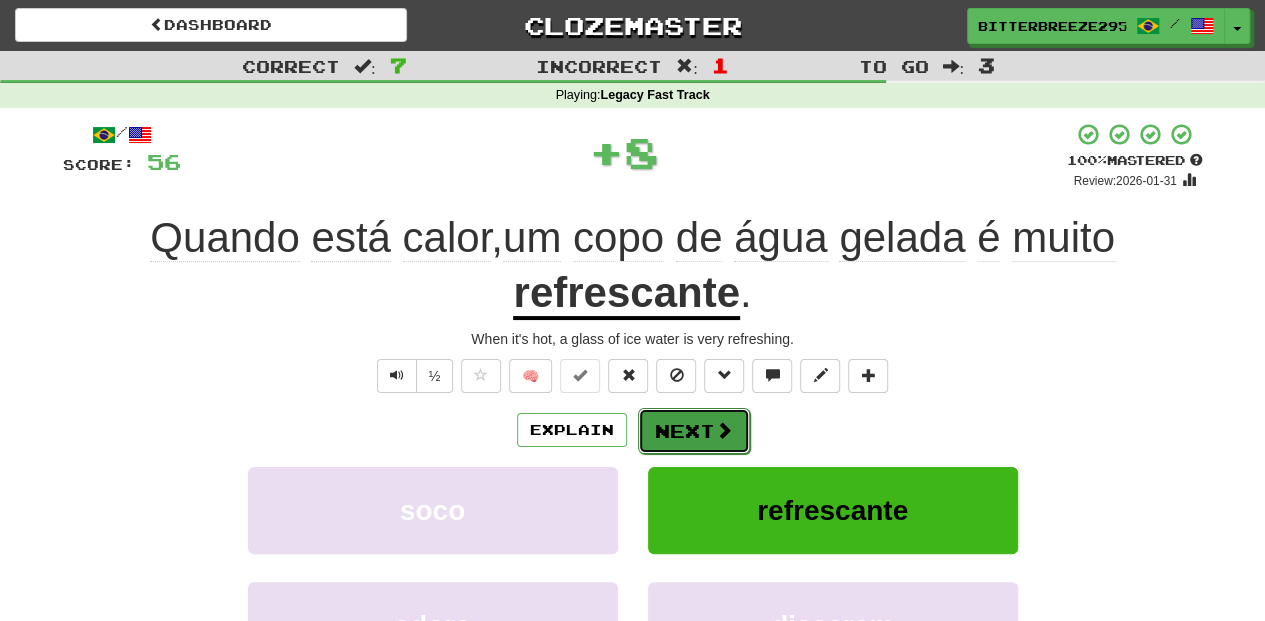 click on "Next" at bounding box center (694, 431) 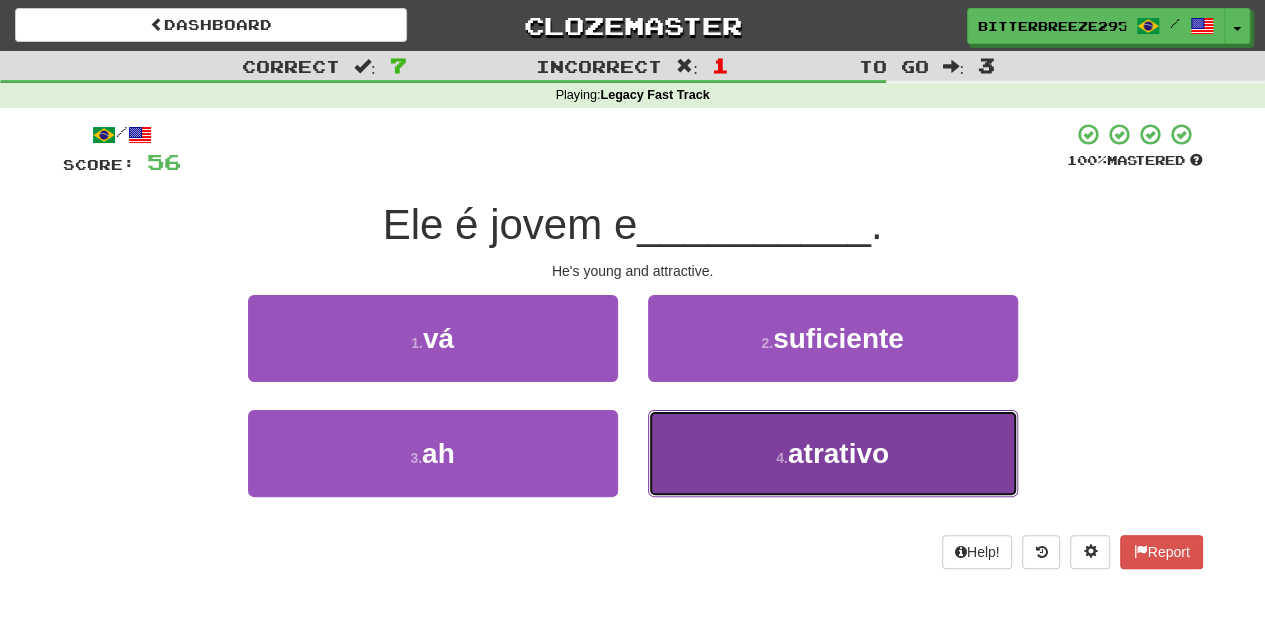 click on "4 .  atrativo" at bounding box center [833, 453] 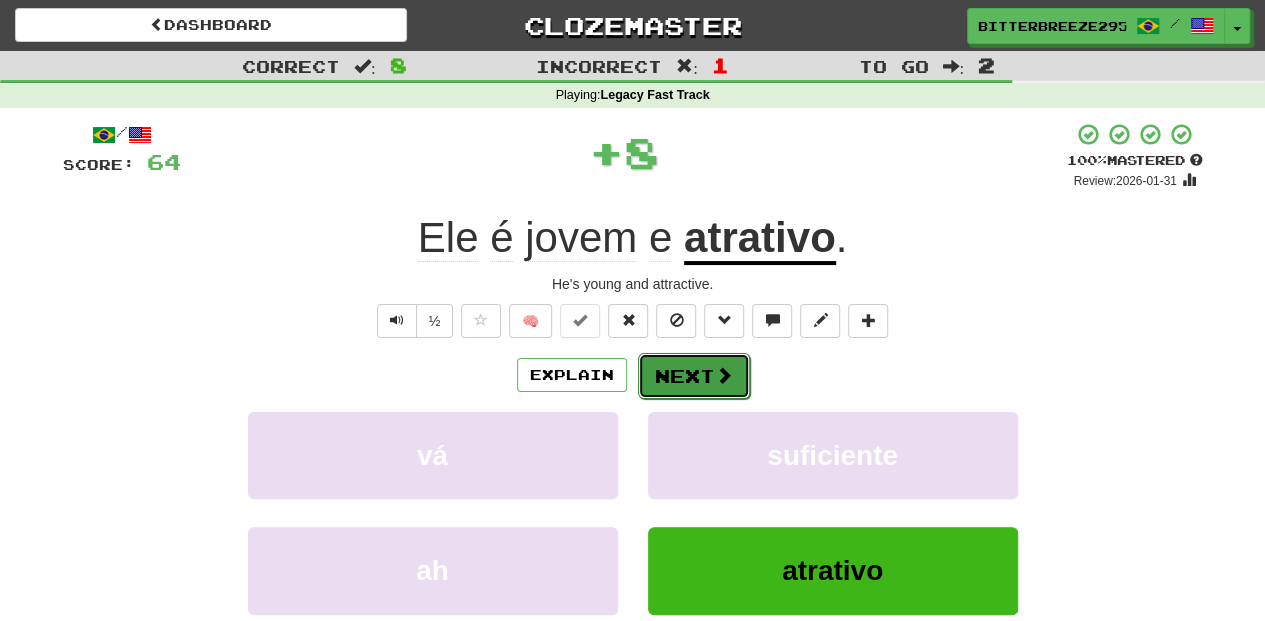 click on "Next" at bounding box center [694, 376] 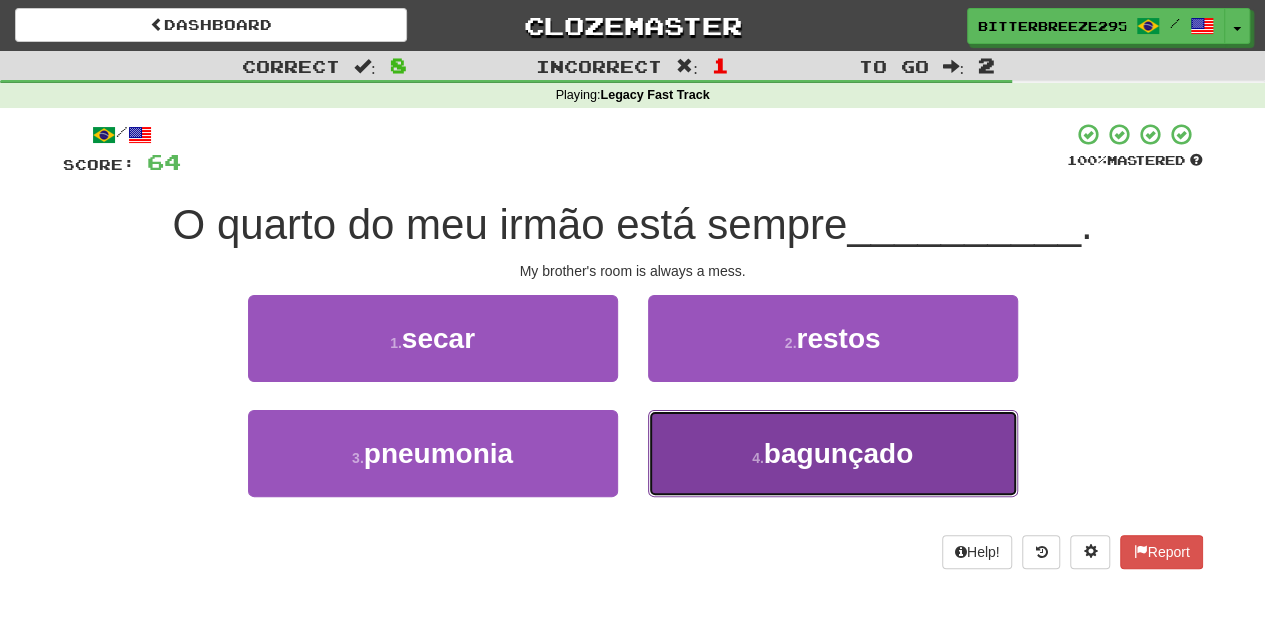 click on "4 .  bagunçado" at bounding box center (833, 453) 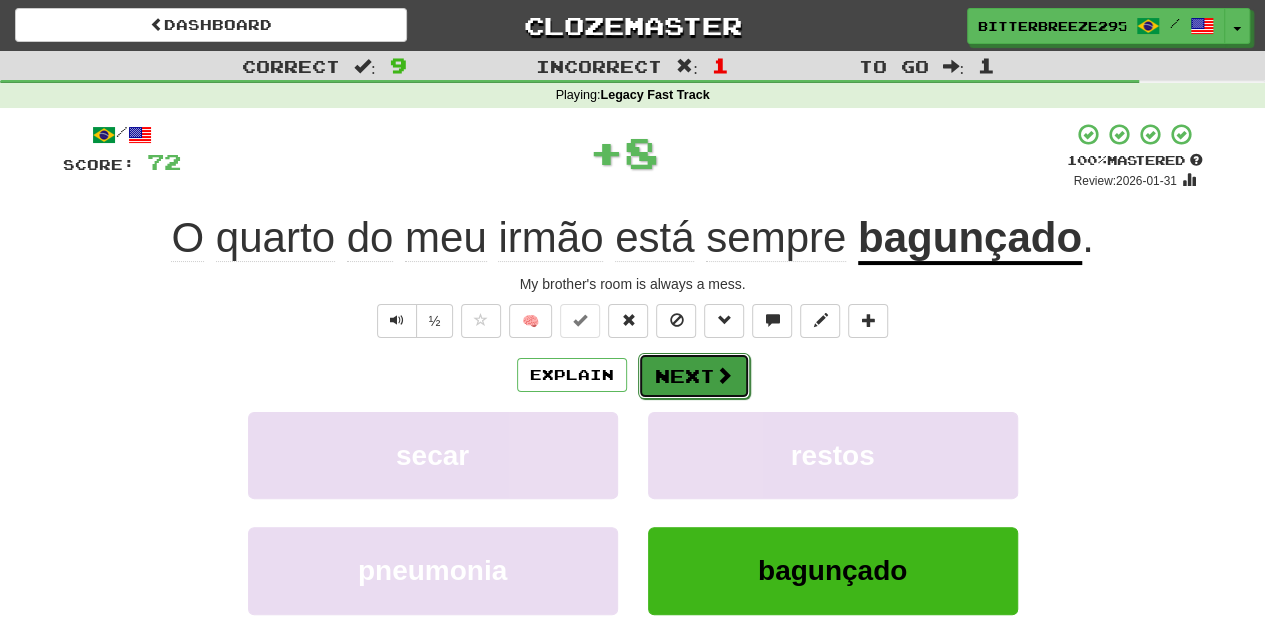 click on "Next" at bounding box center [694, 376] 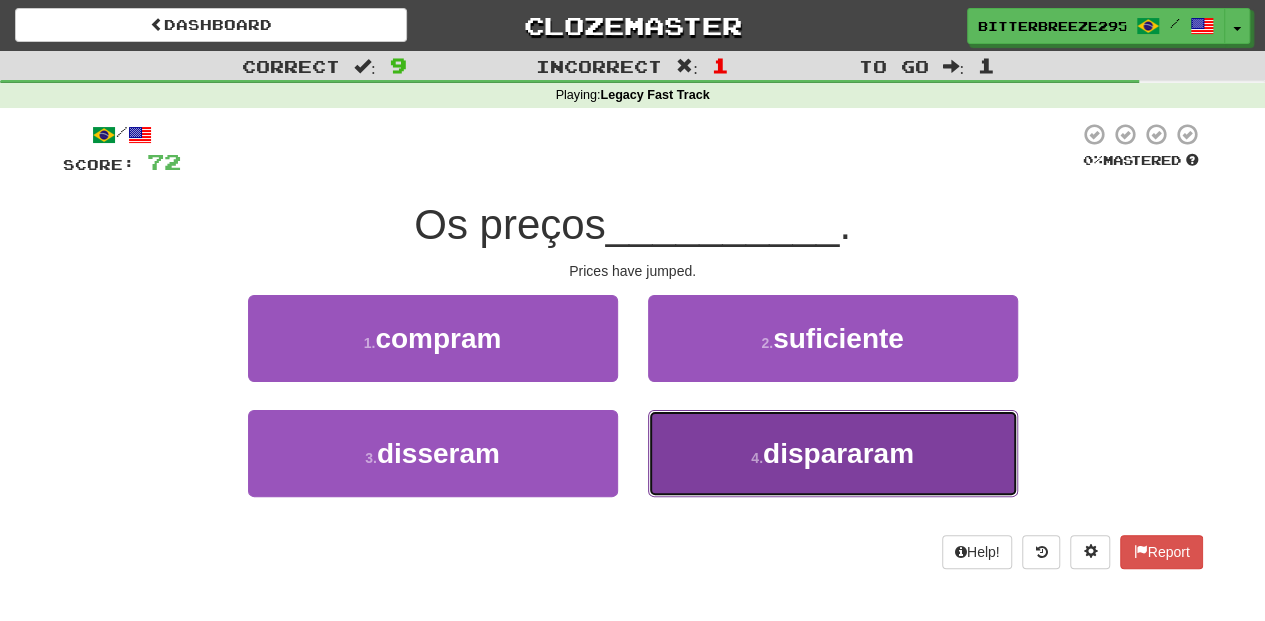 click on "4 .  dispararam" at bounding box center [833, 453] 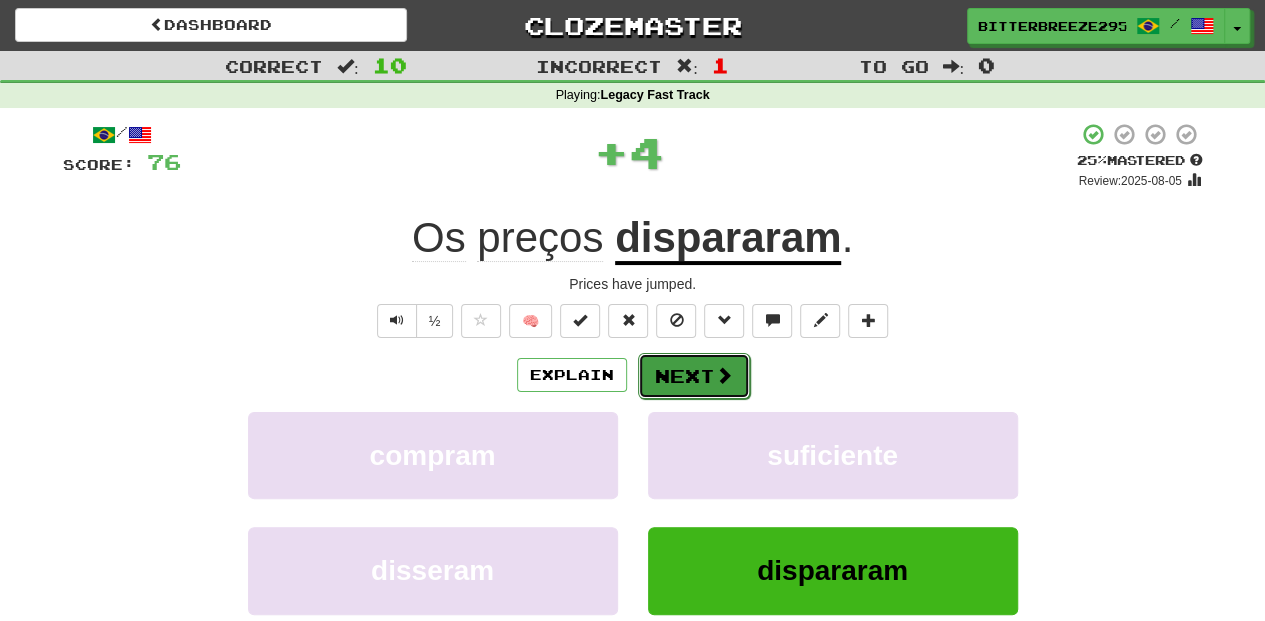 click on "Next" at bounding box center [694, 376] 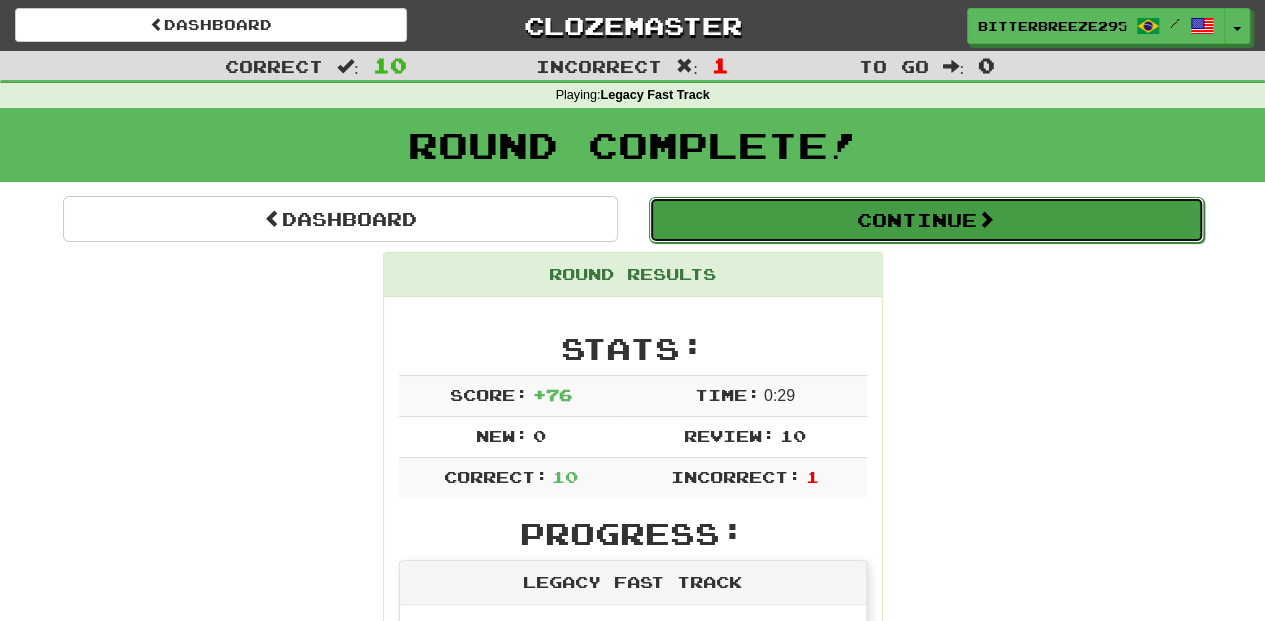 click on "Continue" at bounding box center [926, 220] 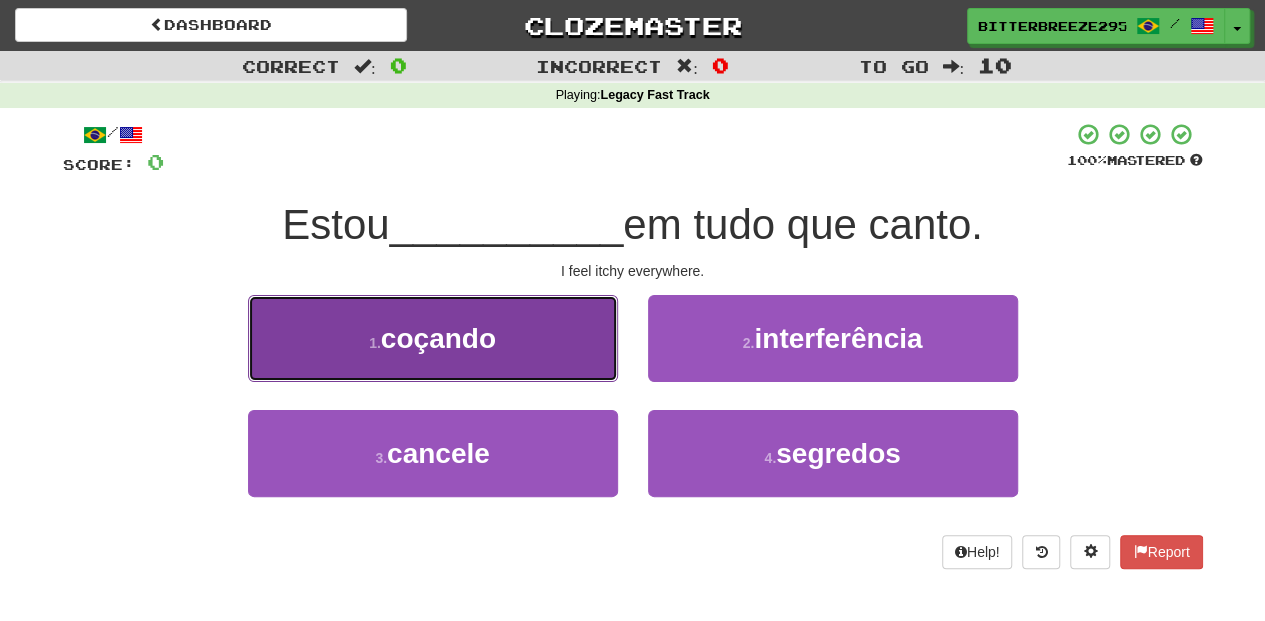 click on "1 .  coçando" at bounding box center (433, 338) 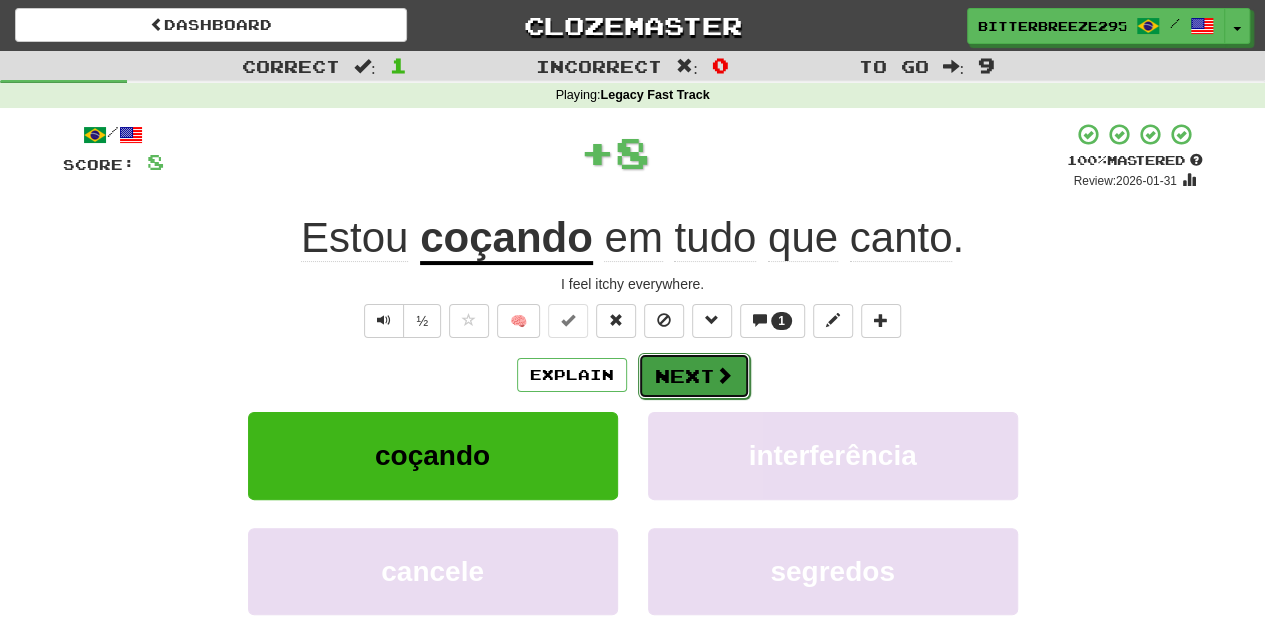click on "Next" at bounding box center [694, 376] 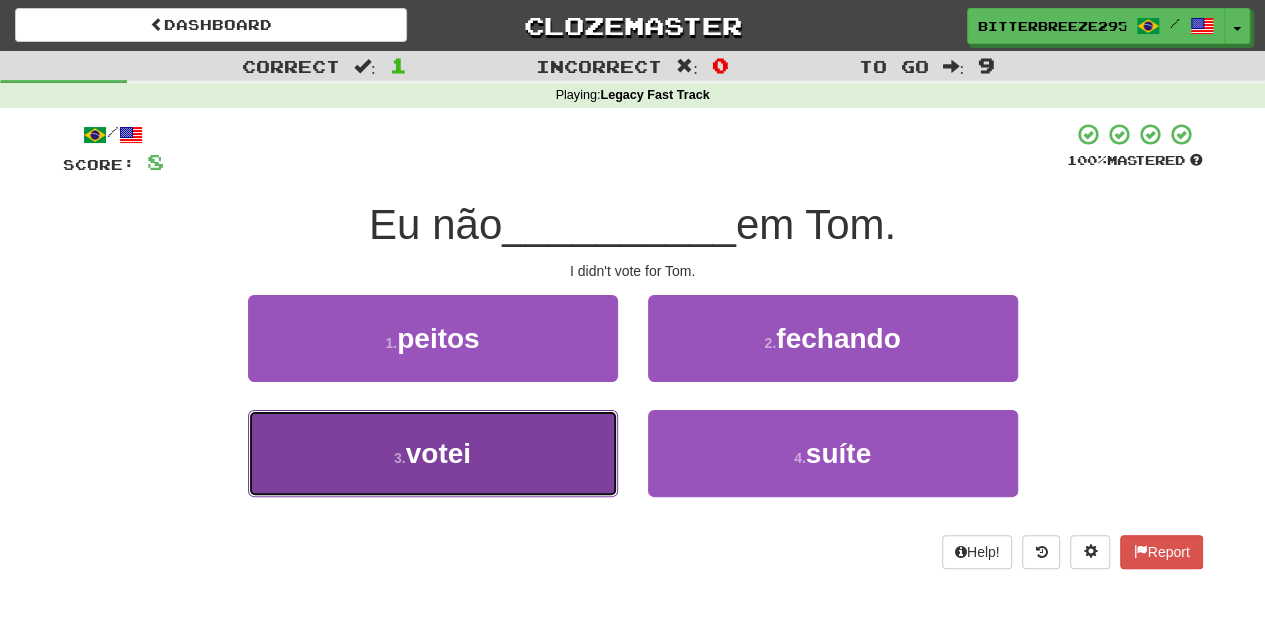 click on "3 .  votei" at bounding box center [433, 453] 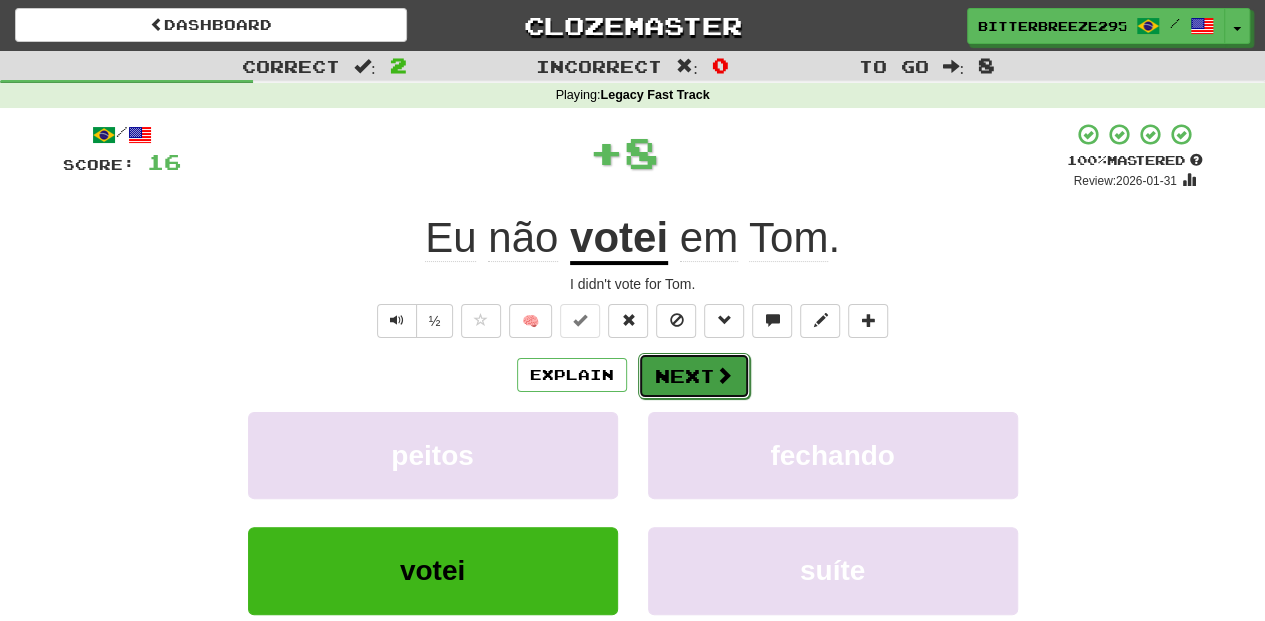 click on "Next" at bounding box center (694, 376) 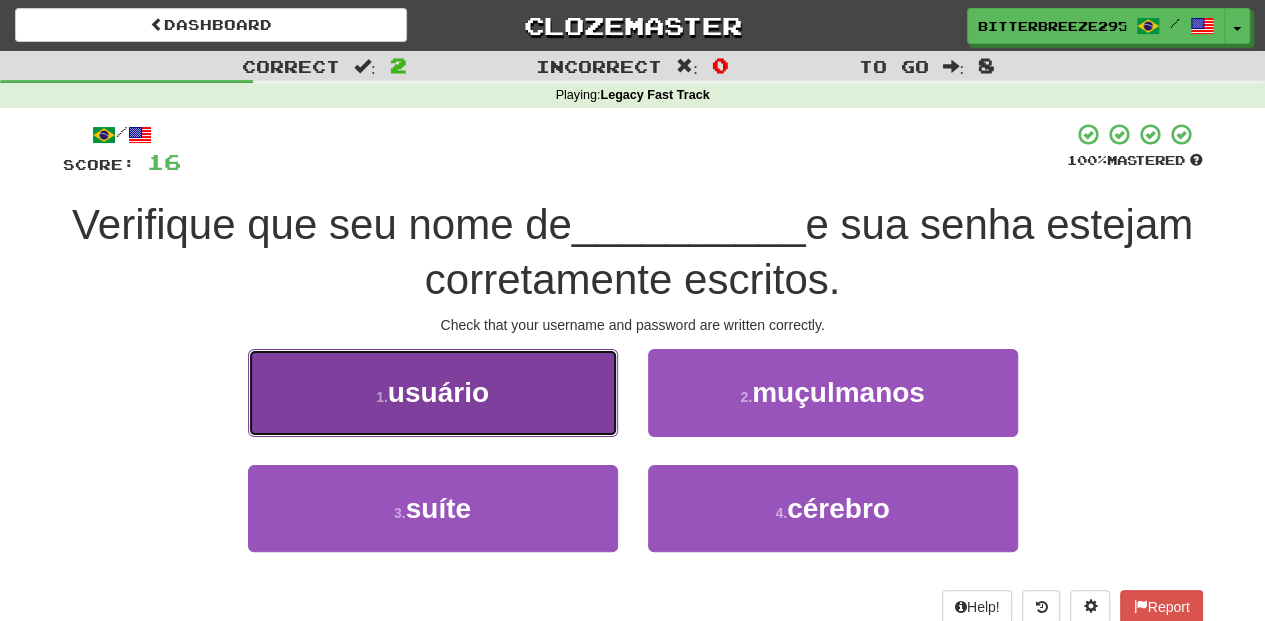click on "1 .  usuário" at bounding box center [433, 392] 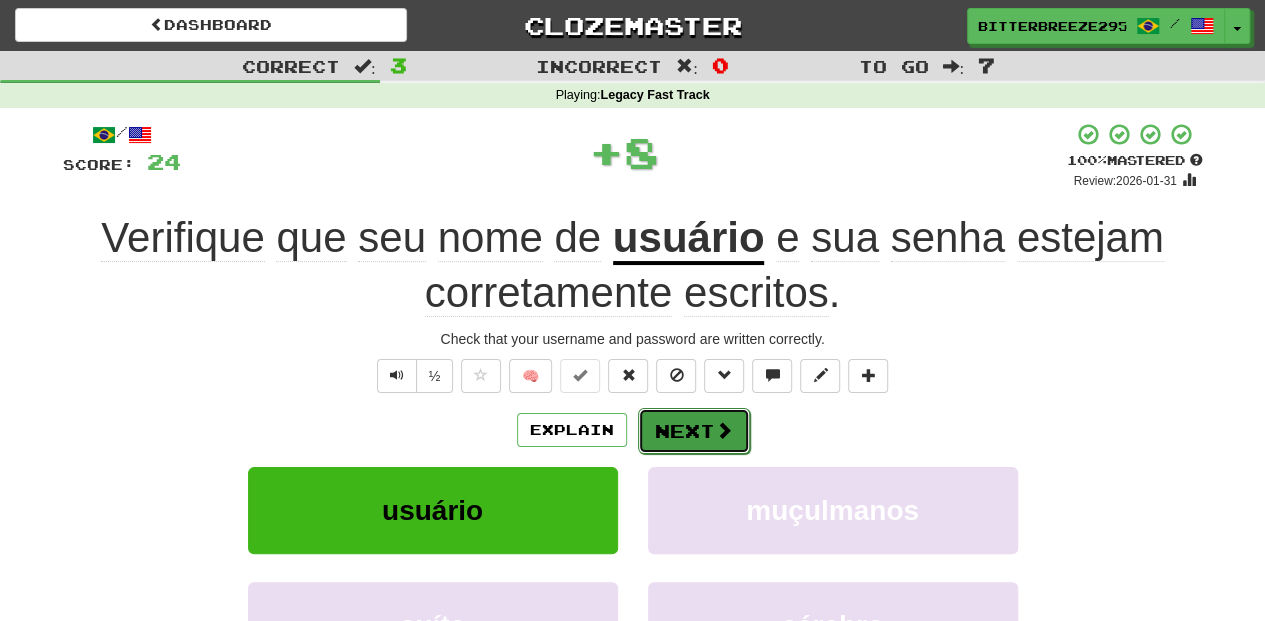 click on "Next" at bounding box center [694, 431] 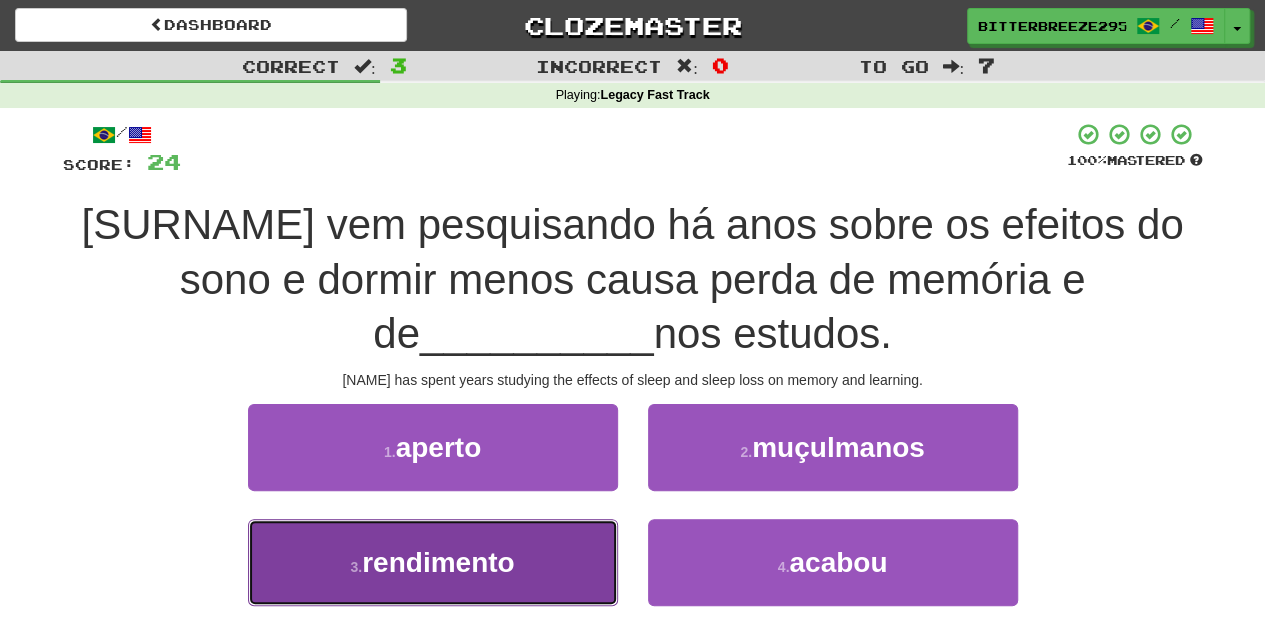 click on "3 .  rendimento" at bounding box center [433, 562] 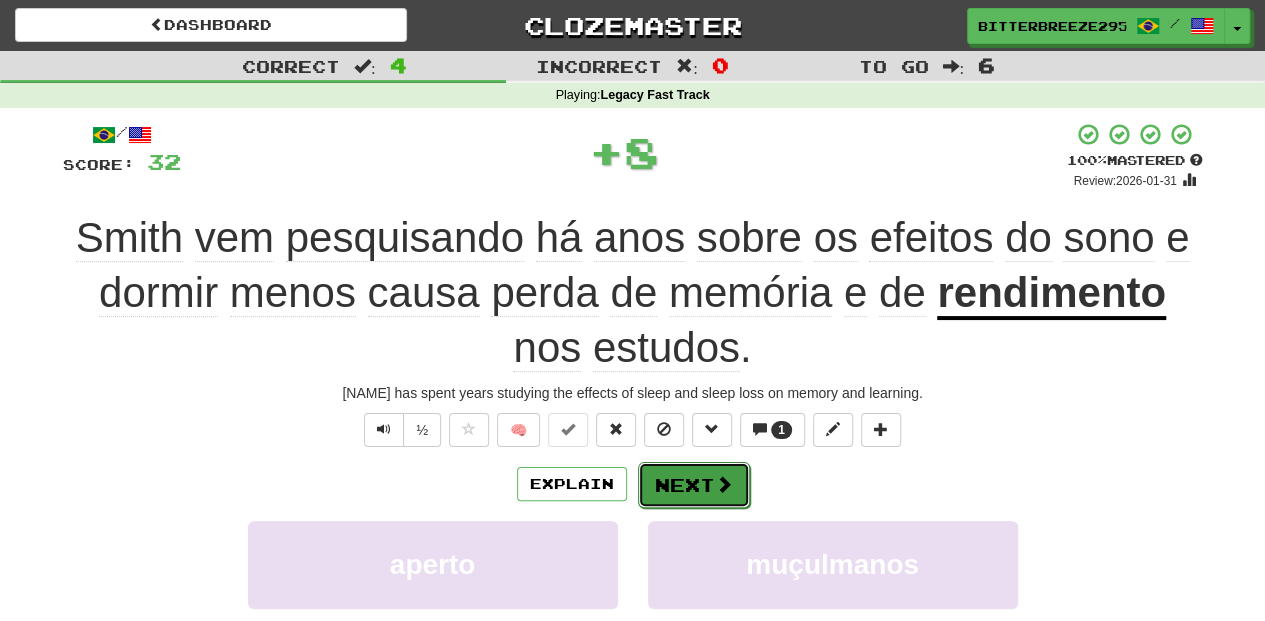 click on "Next" at bounding box center [694, 485] 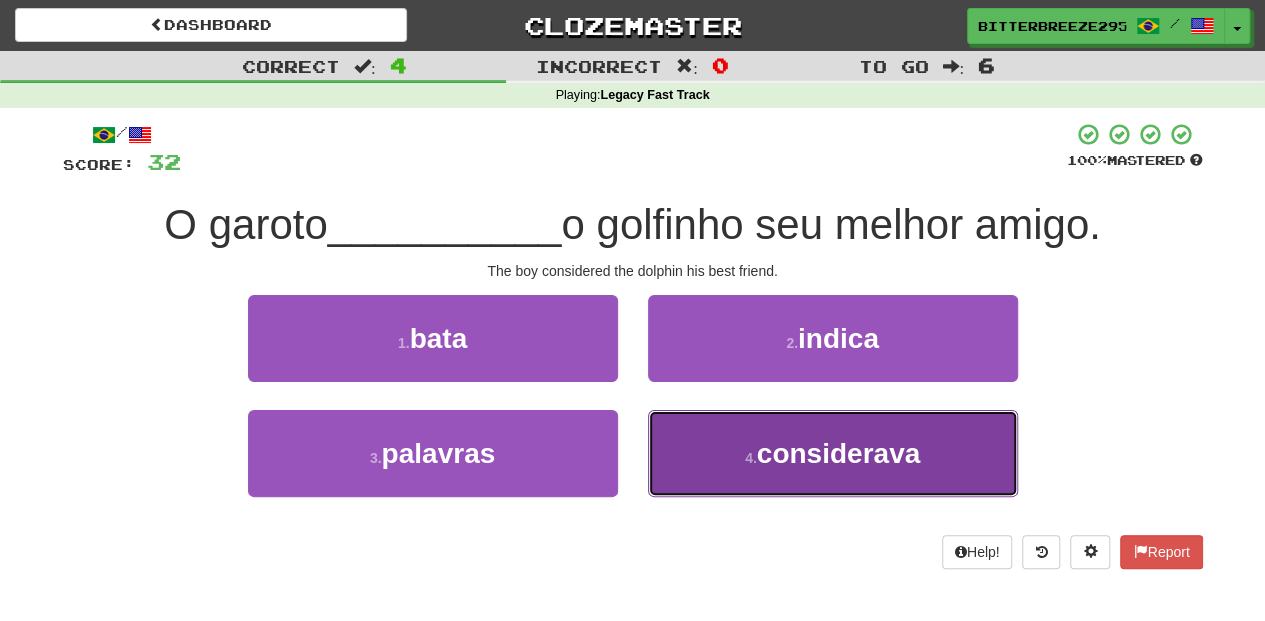 click on "4 .  considerava" at bounding box center [833, 453] 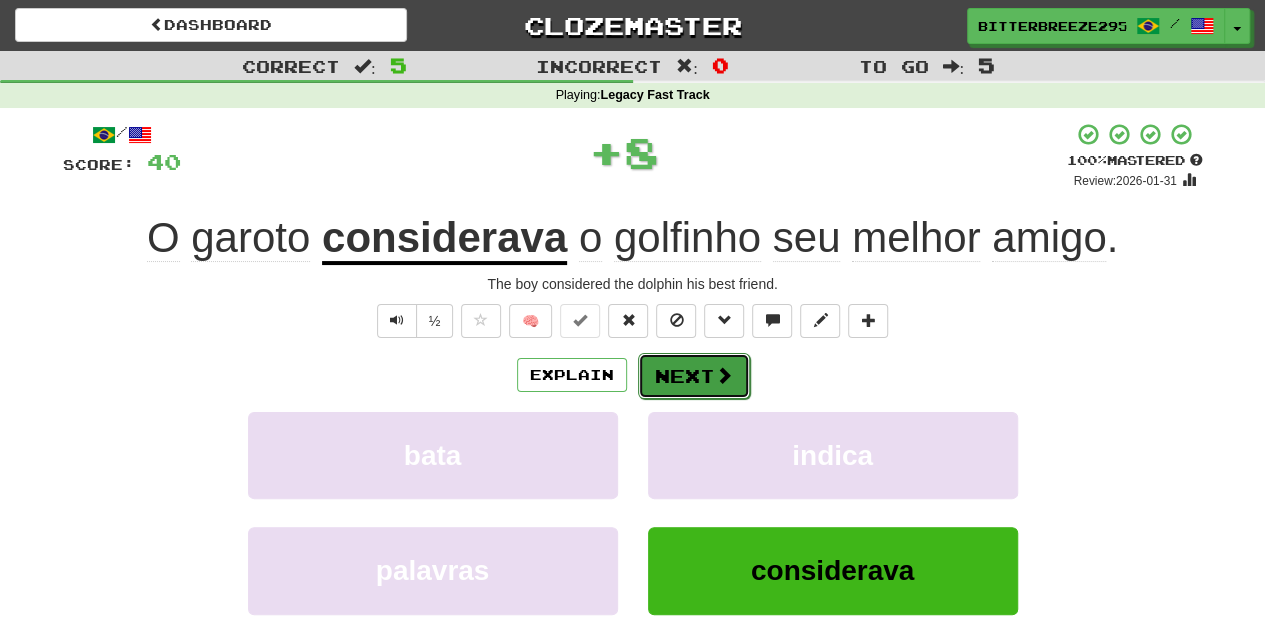 click on "Next" at bounding box center [694, 376] 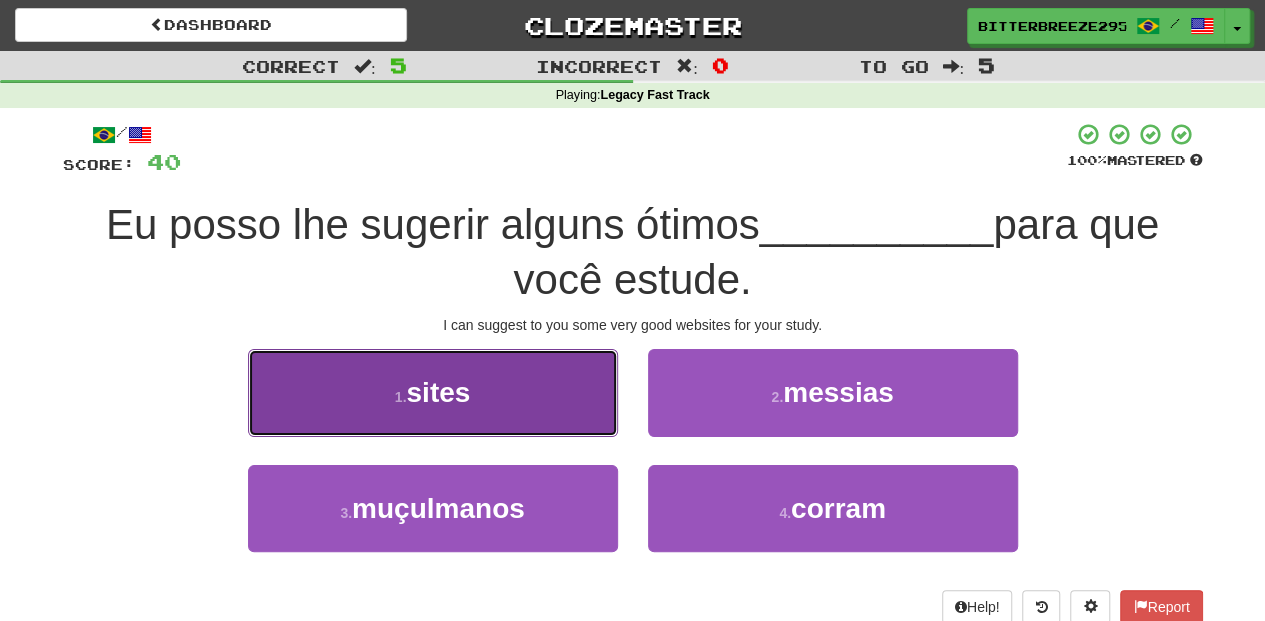 click on "1 .  sites" at bounding box center [433, 392] 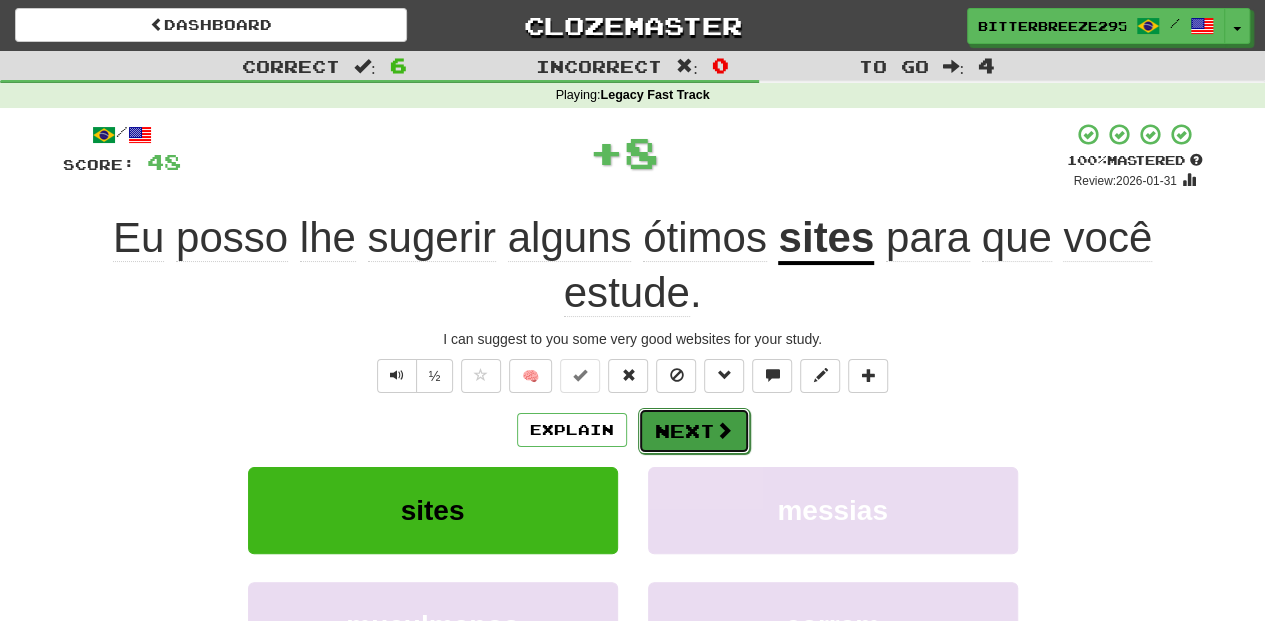 click on "Next" at bounding box center (694, 431) 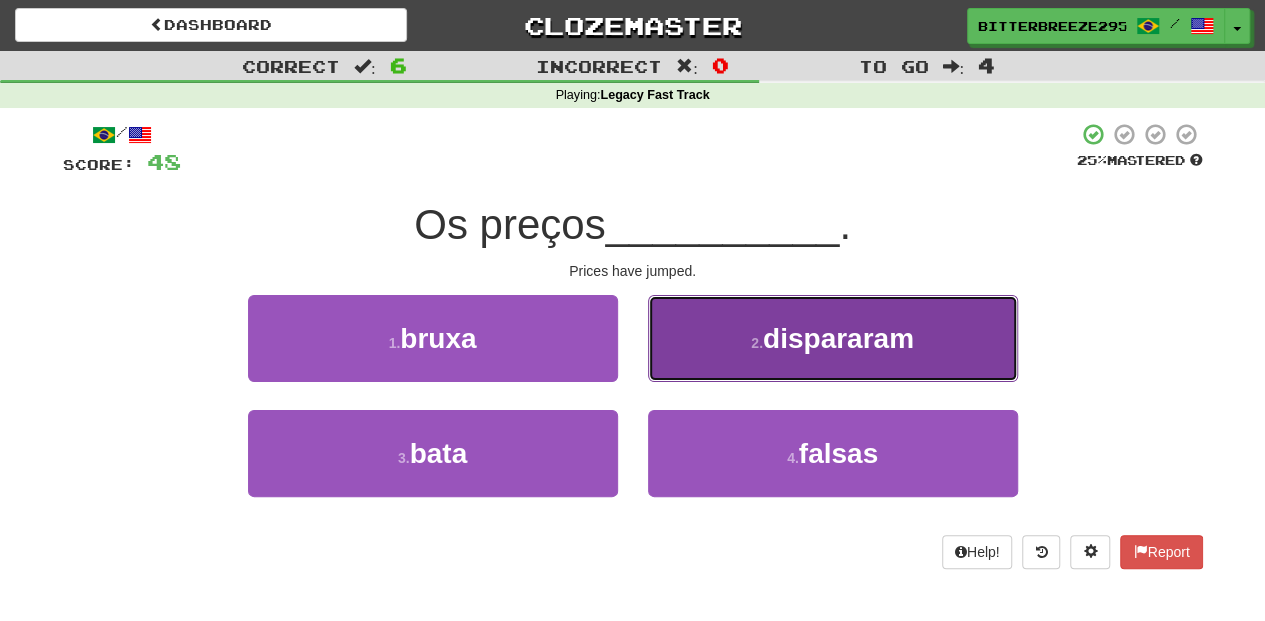 click on "2 .  dispararam" at bounding box center (833, 338) 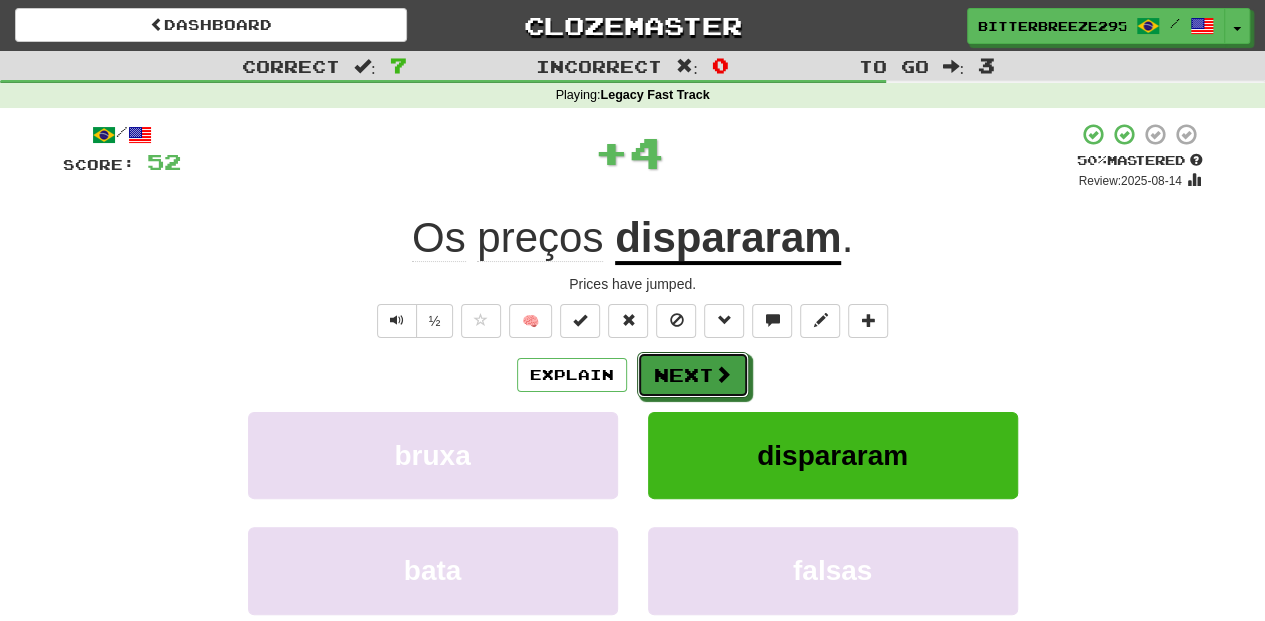 click at bounding box center [723, 374] 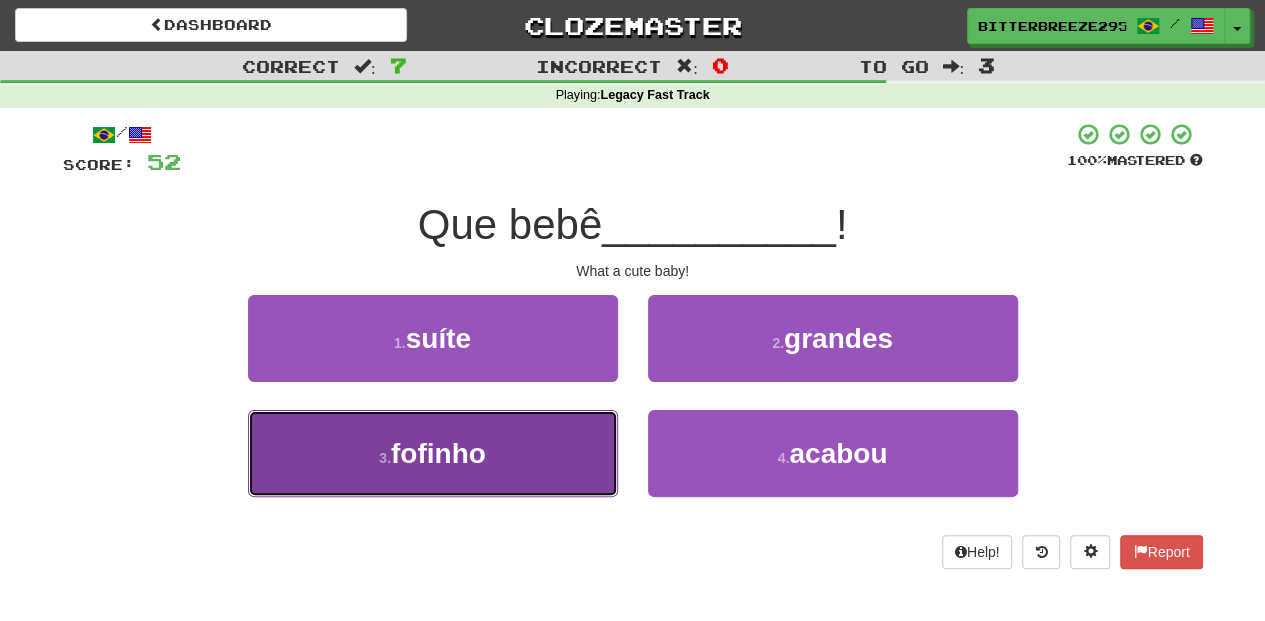 click on "3 .  fofinho" at bounding box center (433, 453) 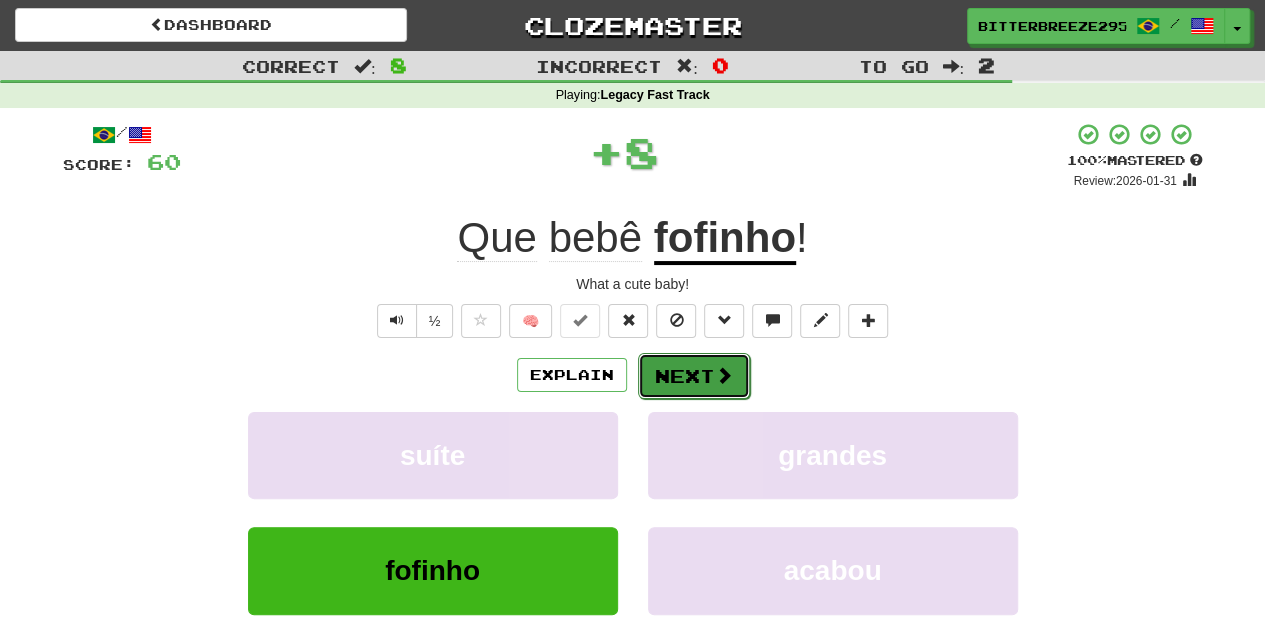 click on "Next" at bounding box center [694, 376] 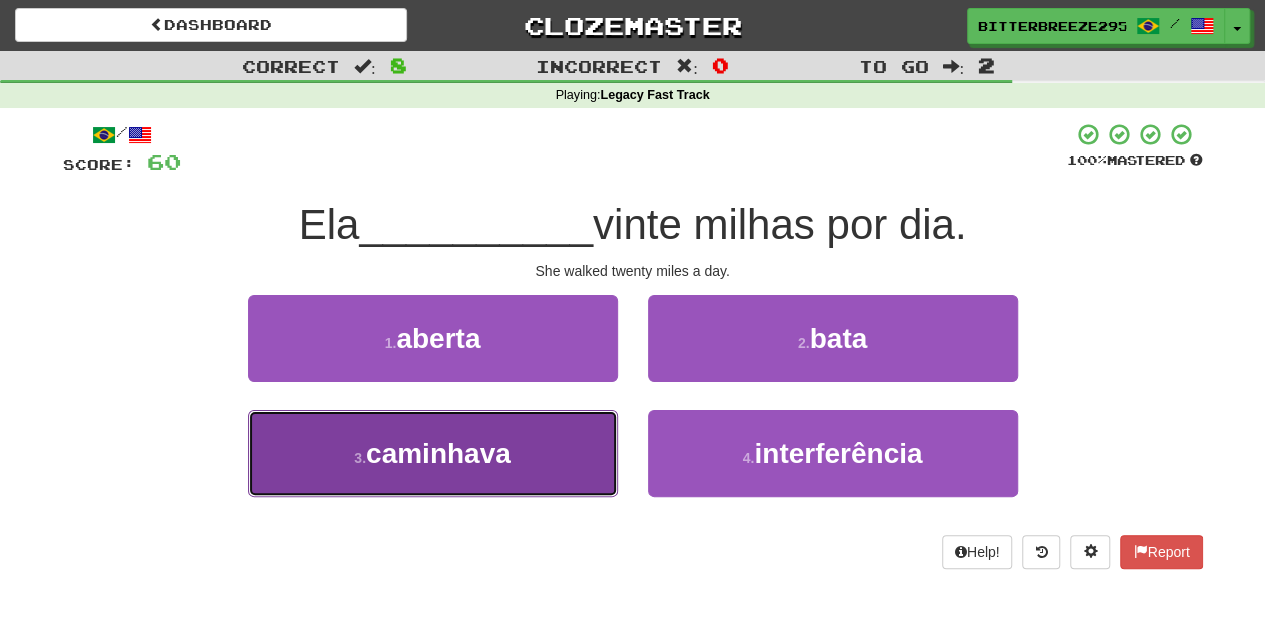 click on "3 .  caminhava" at bounding box center (433, 453) 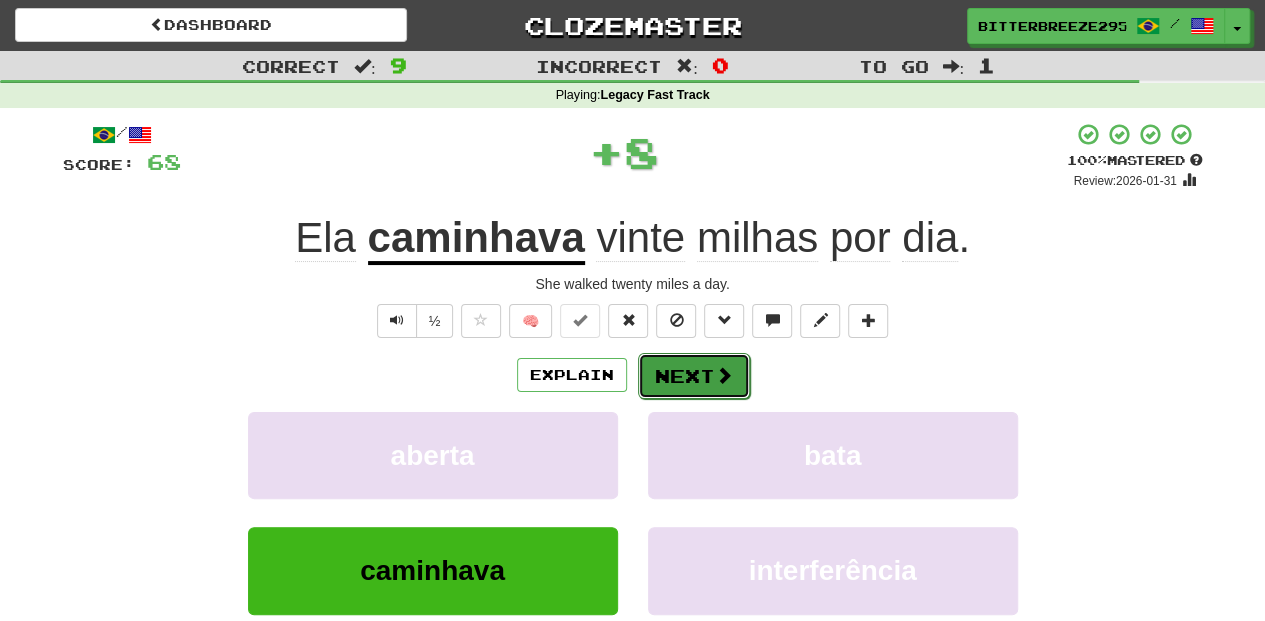 click on "Next" at bounding box center (694, 376) 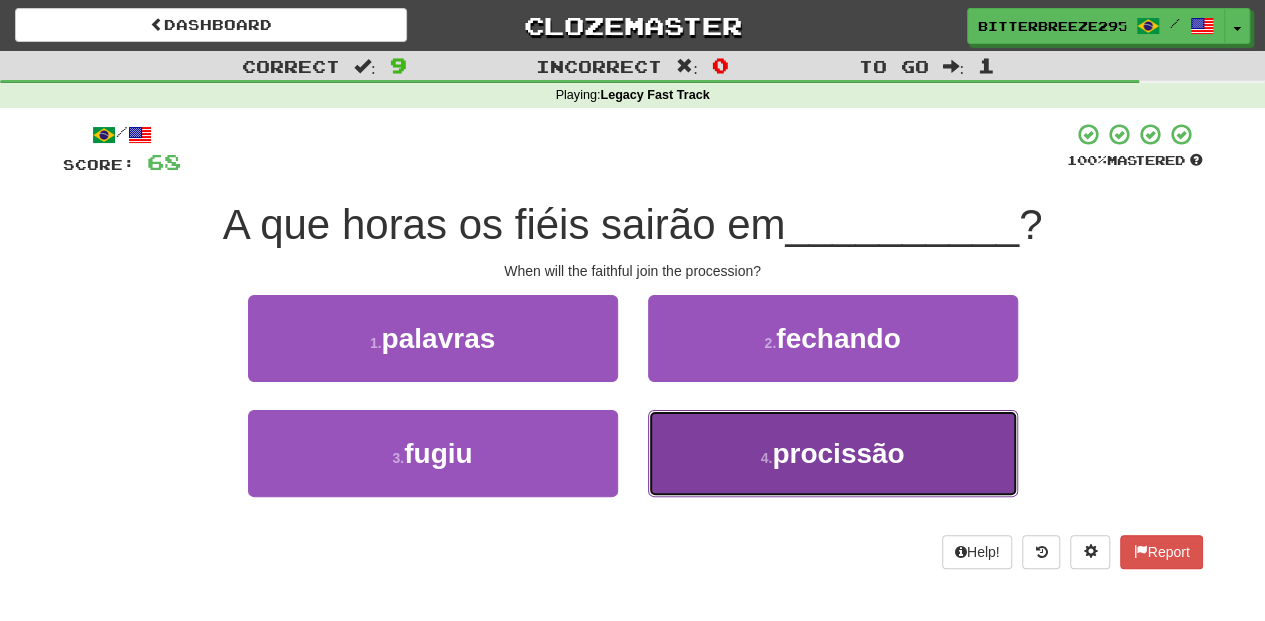 click on "4 .  procissão" at bounding box center [833, 453] 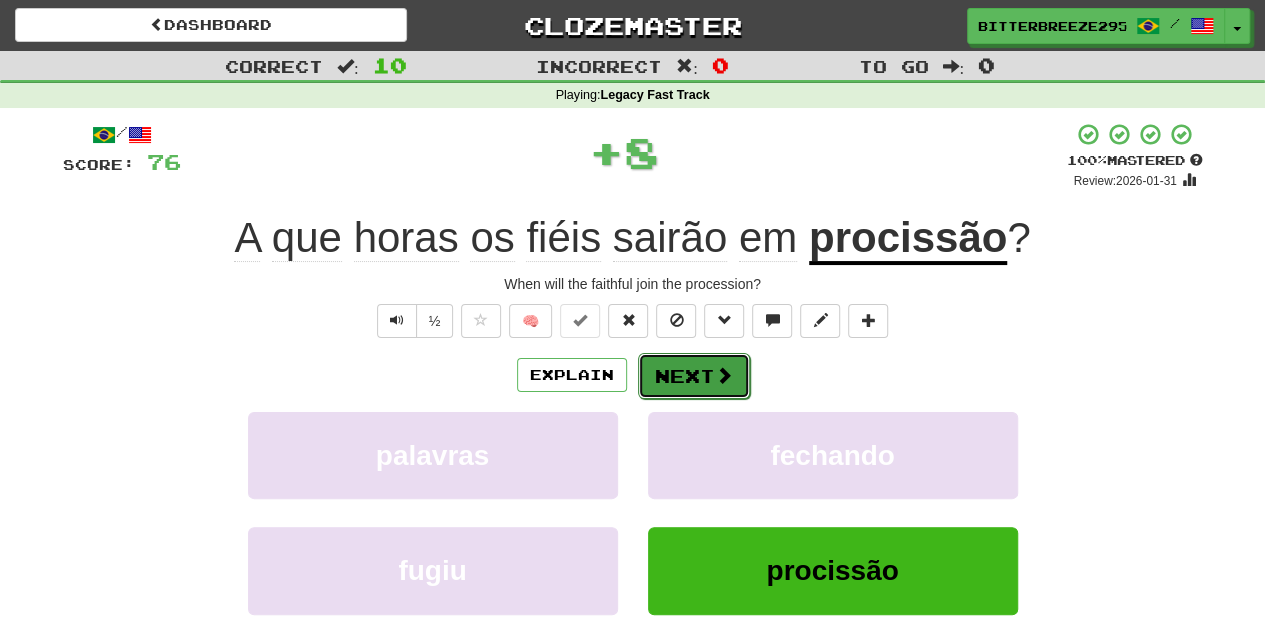 click on "Next" at bounding box center (694, 376) 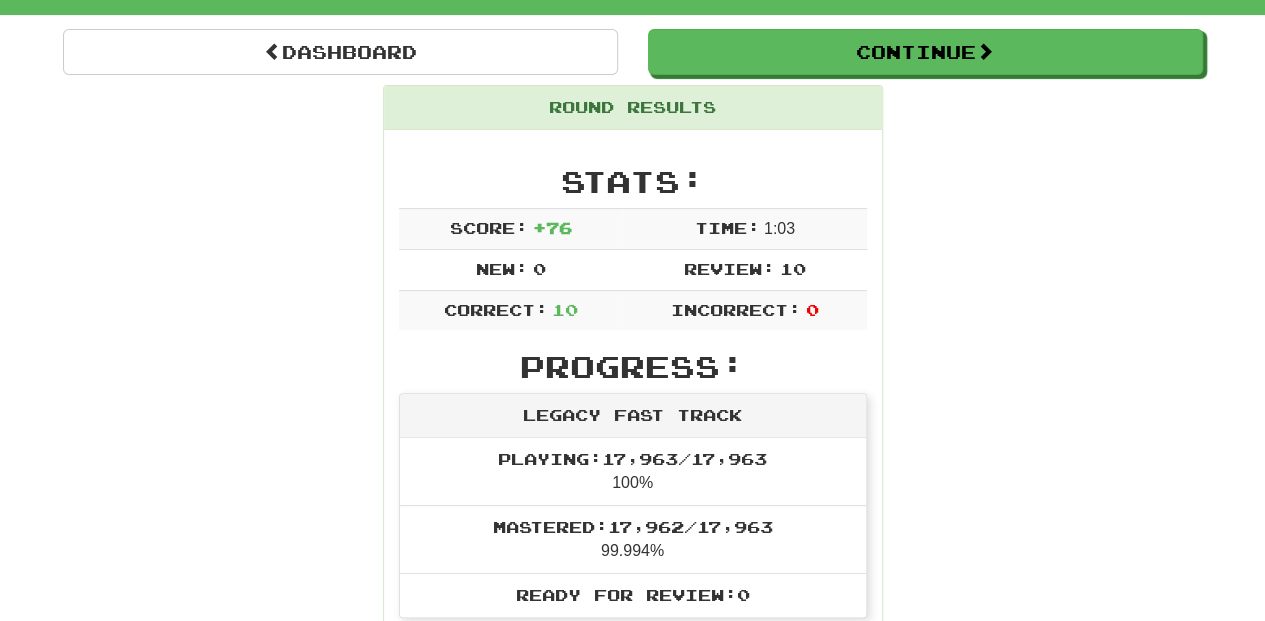 scroll, scrollTop: 66, scrollLeft: 0, axis: vertical 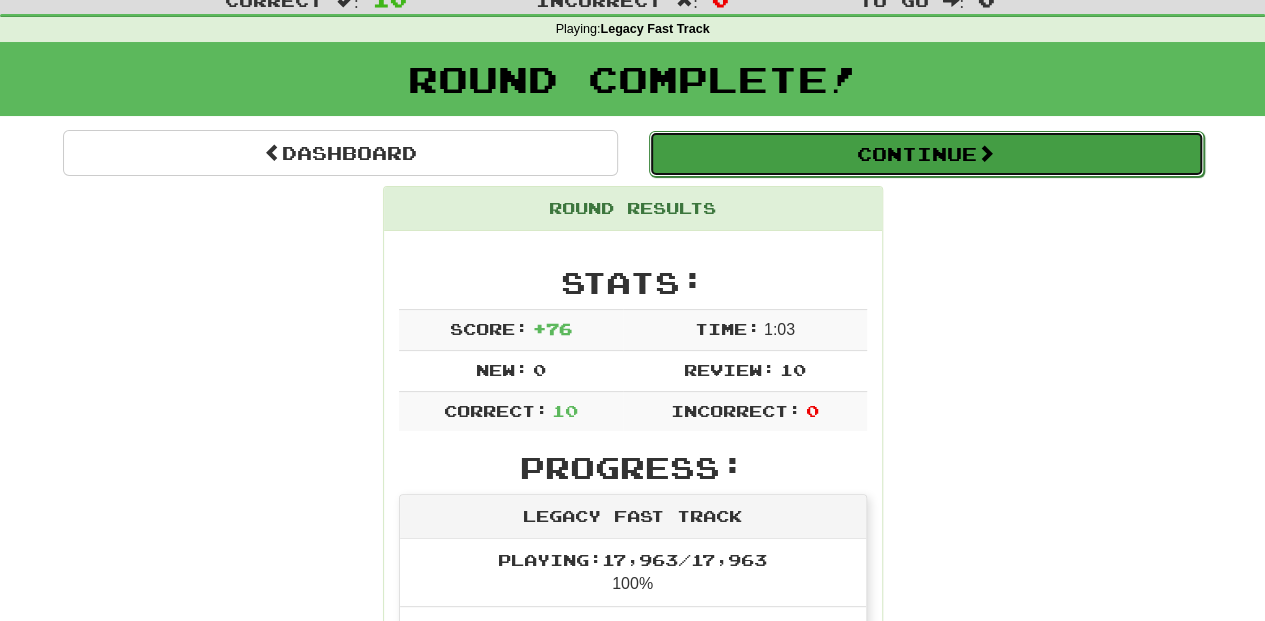 click on "Continue" at bounding box center [926, 154] 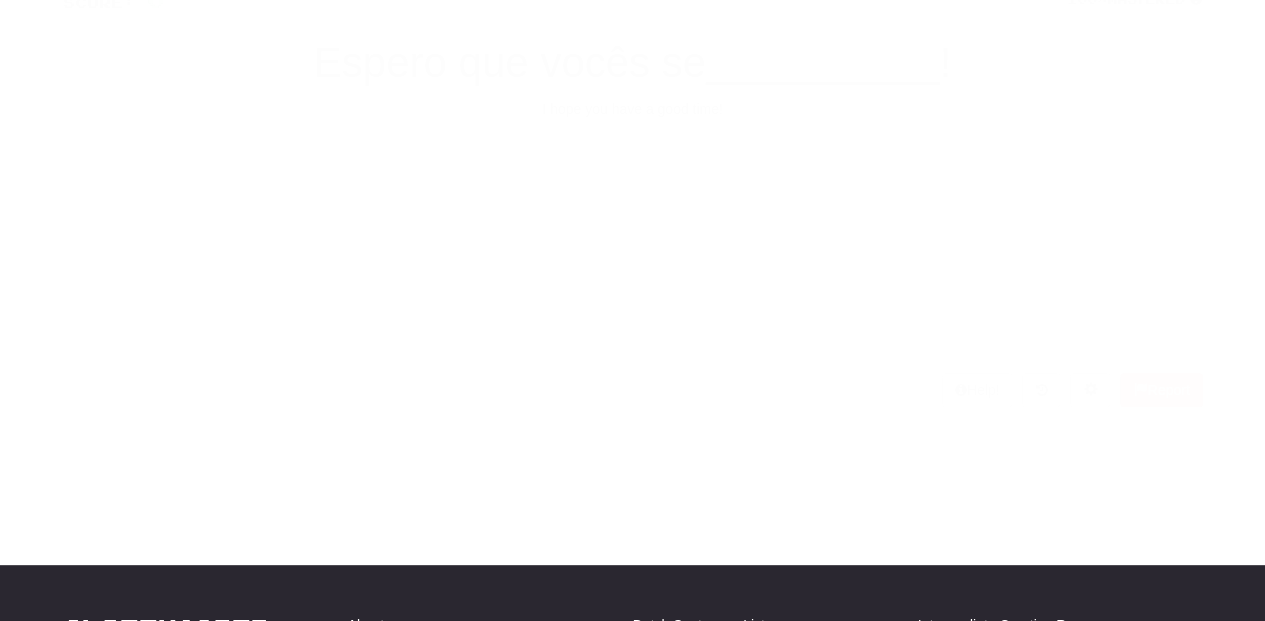 scroll, scrollTop: 66, scrollLeft: 0, axis: vertical 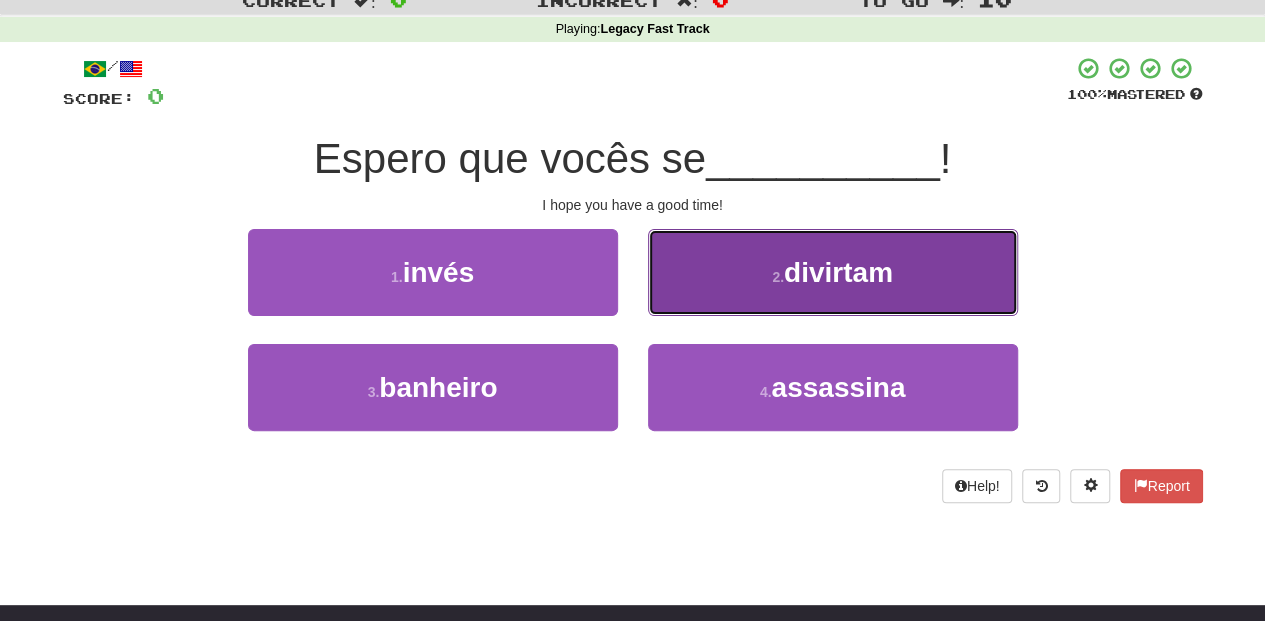 click on "2 .  divirtam" at bounding box center (833, 272) 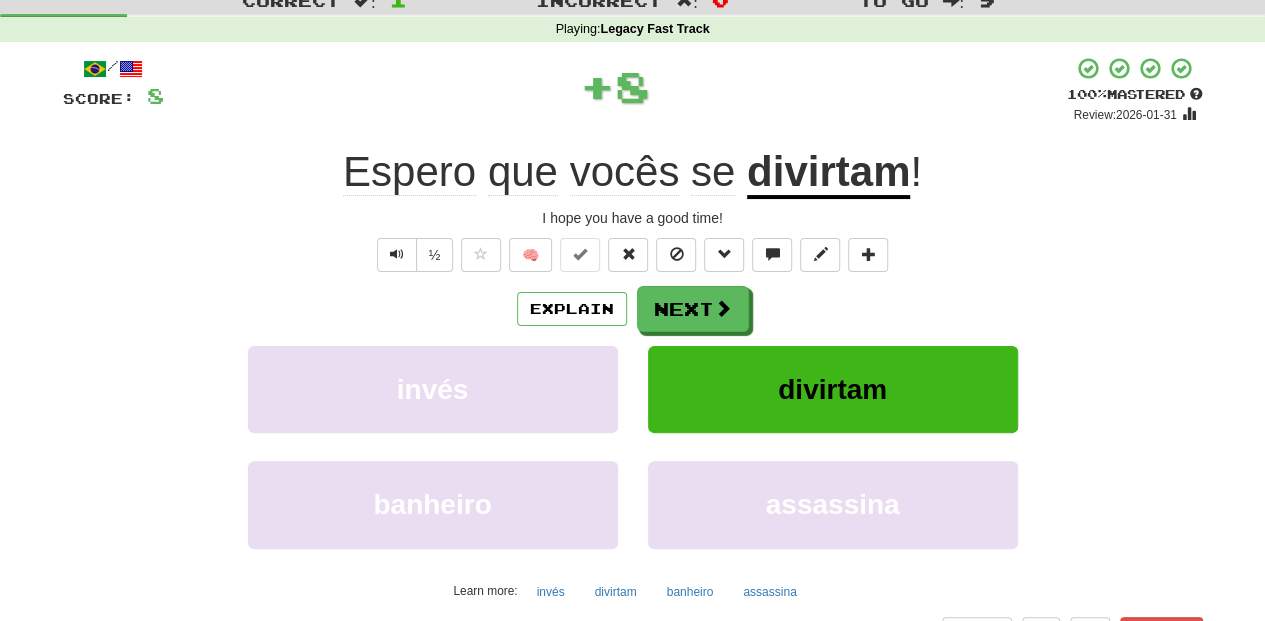 click on "Next" at bounding box center (693, 309) 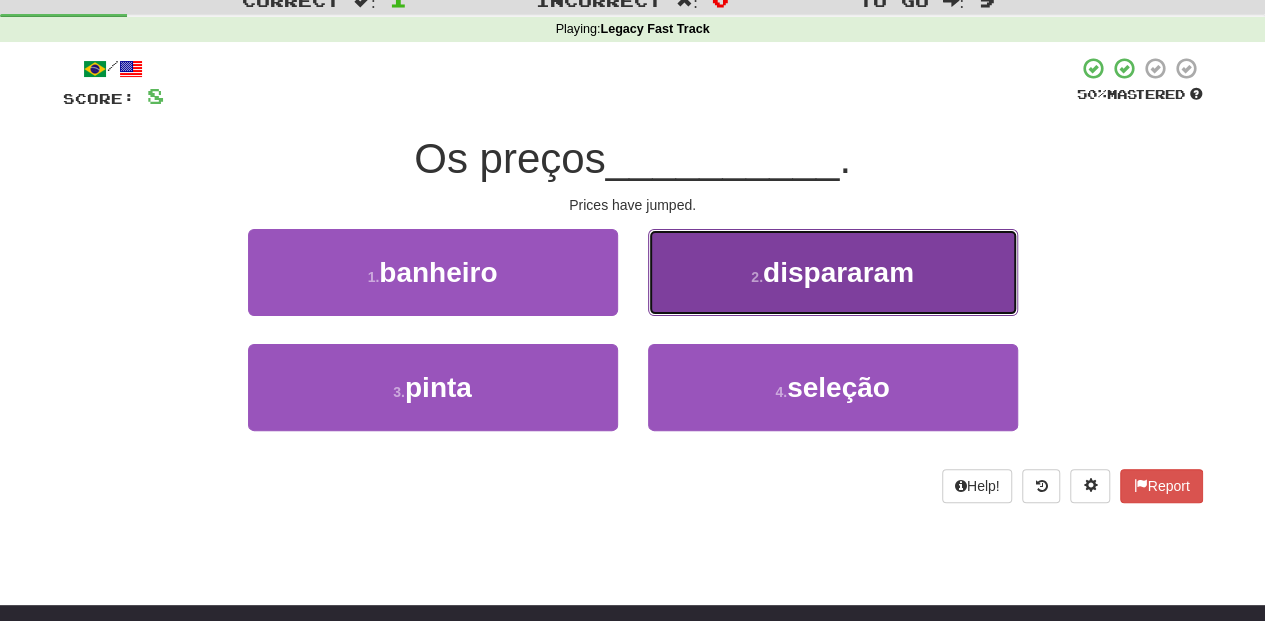 click on "2 .  dispararam" at bounding box center (833, 272) 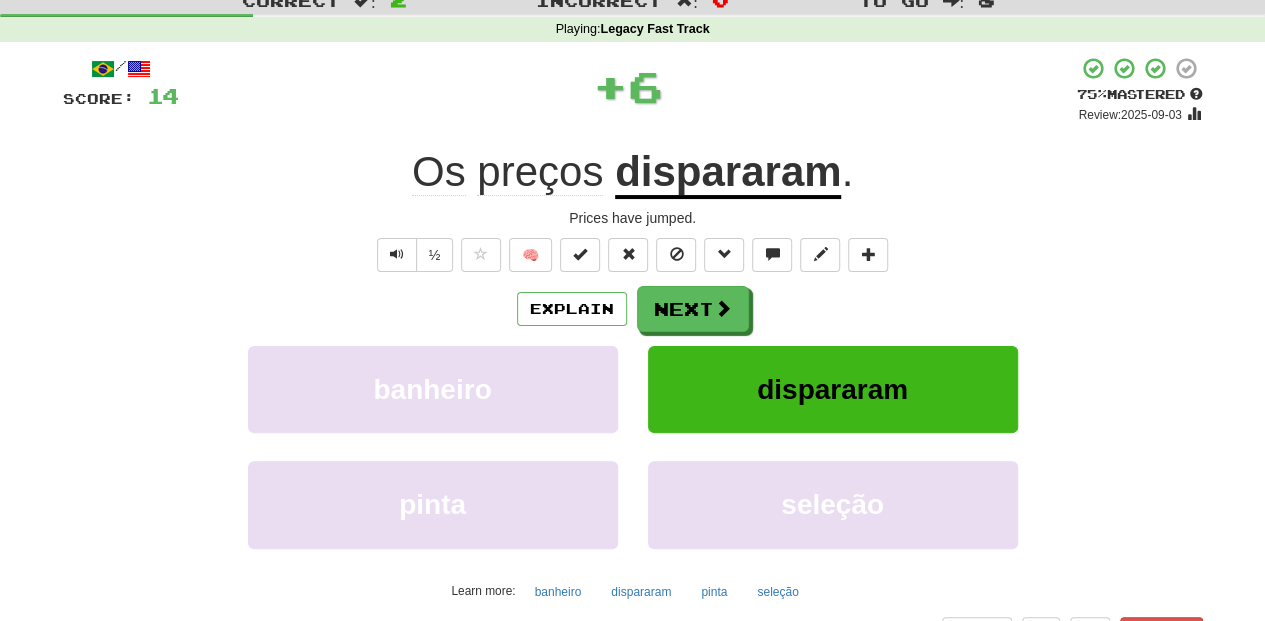 click on "Next" at bounding box center [693, 309] 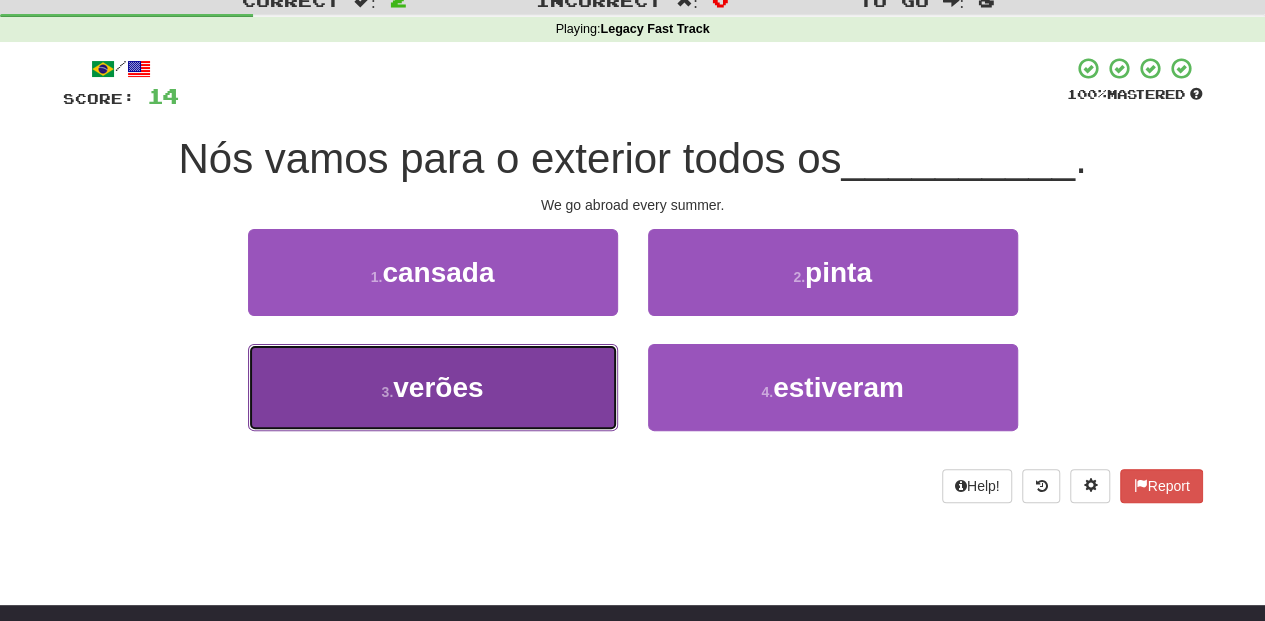 click on "3 .  verões" at bounding box center (433, 387) 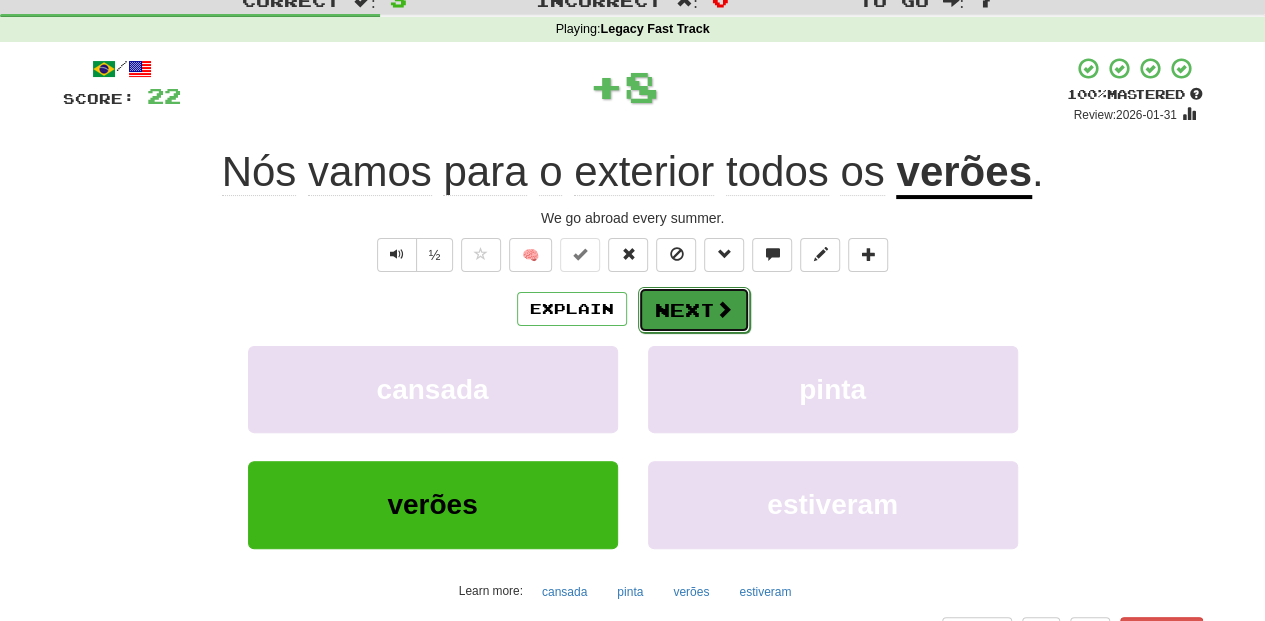 click on "Next" at bounding box center (694, 310) 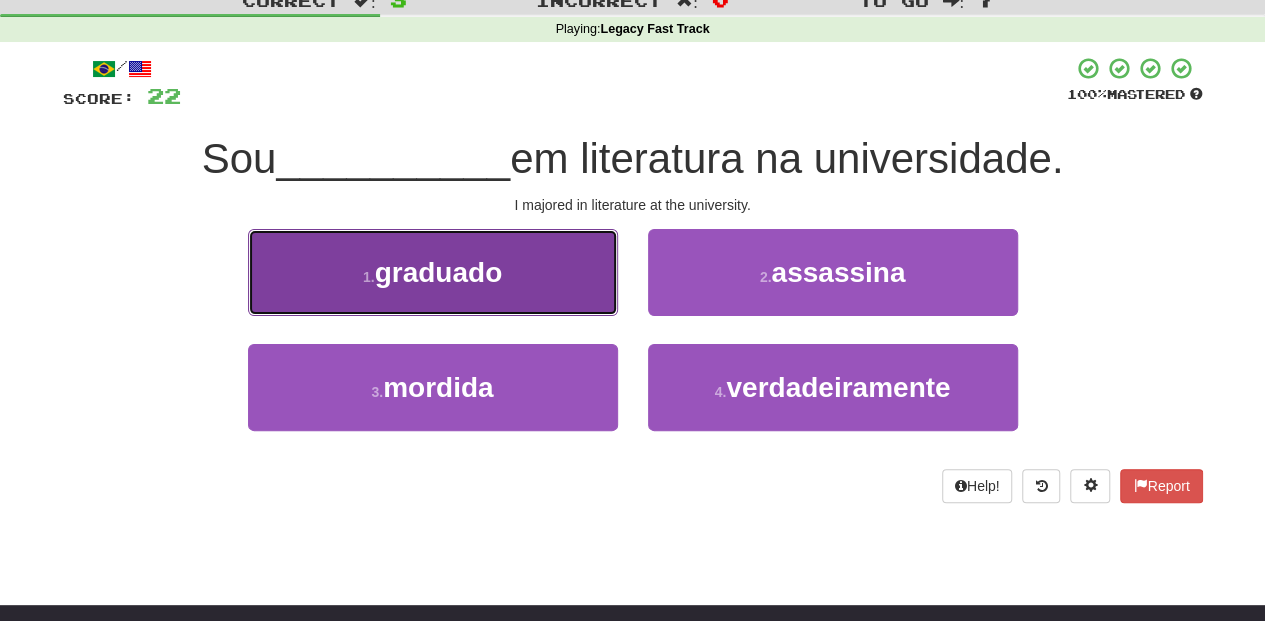 click on "1 .  graduado" at bounding box center [433, 272] 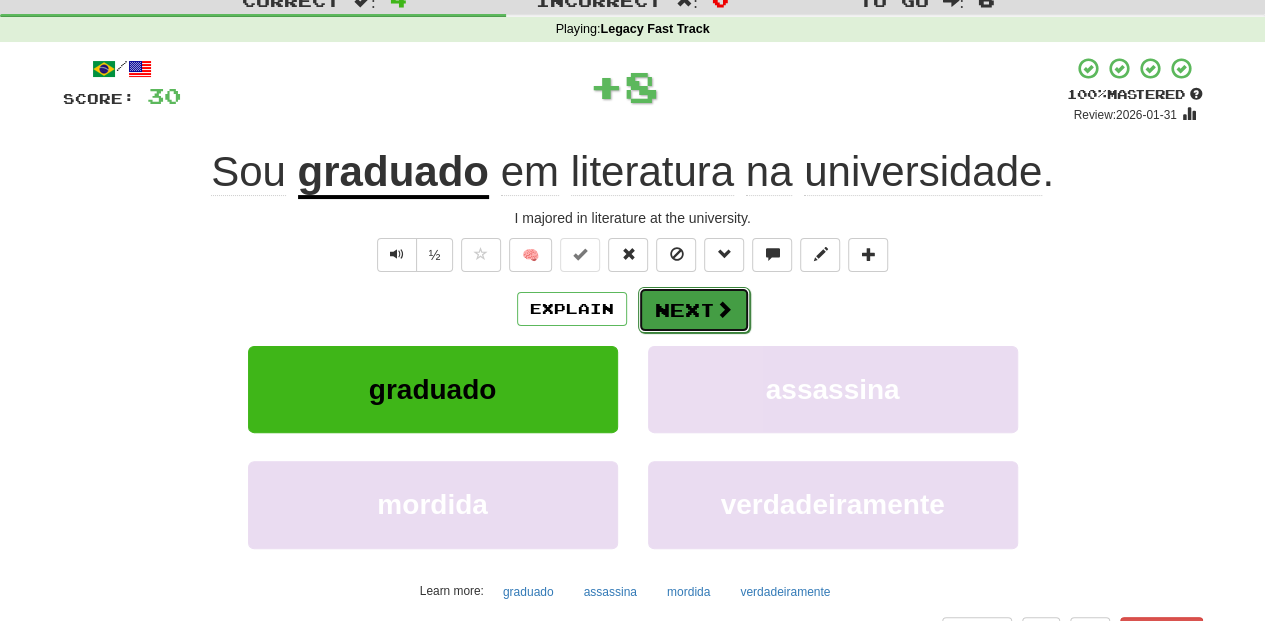 click on "Next" at bounding box center [694, 310] 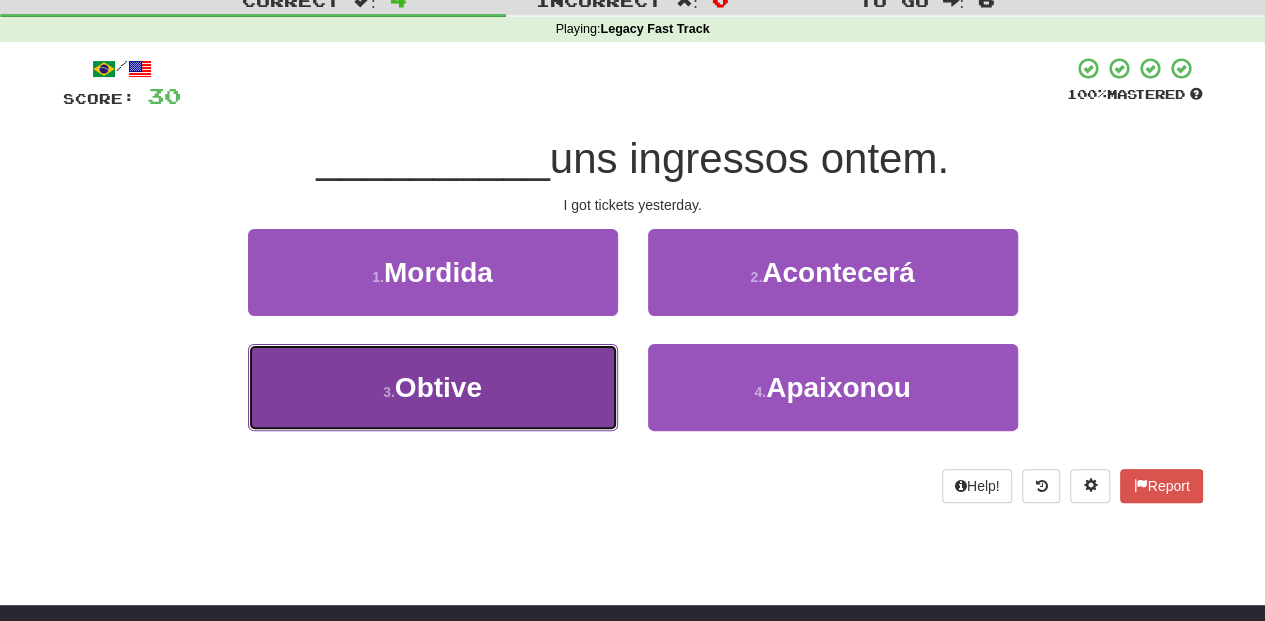 click on "3 .  Obtive" at bounding box center (433, 387) 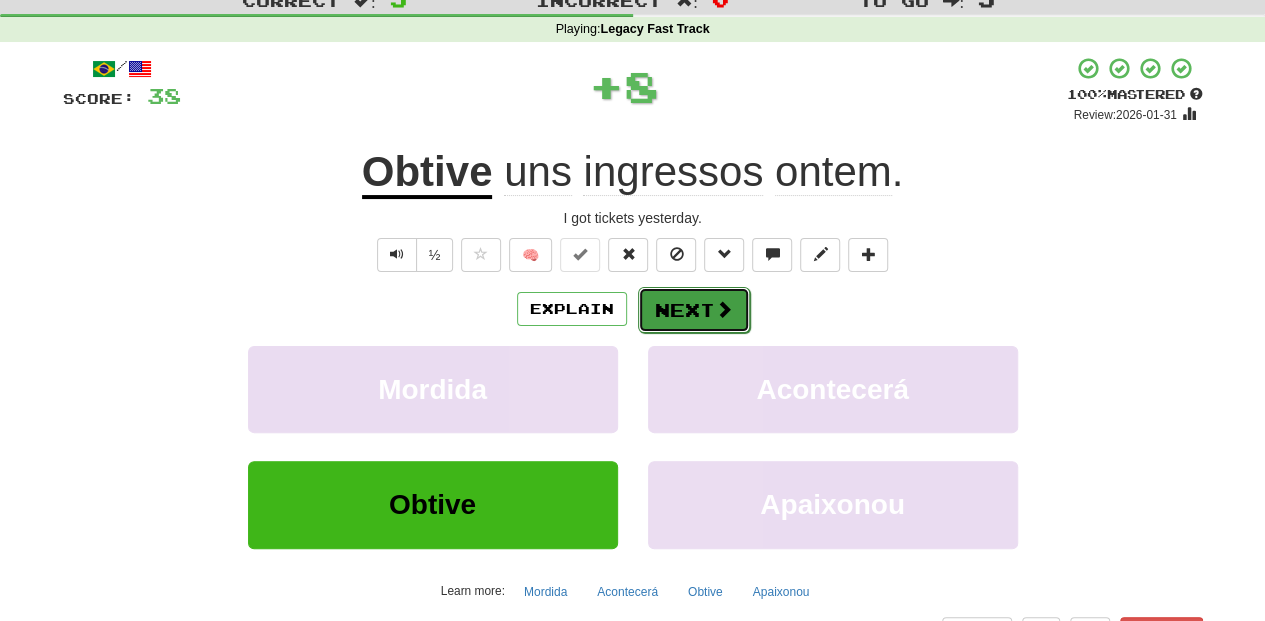click on "Next" at bounding box center (694, 310) 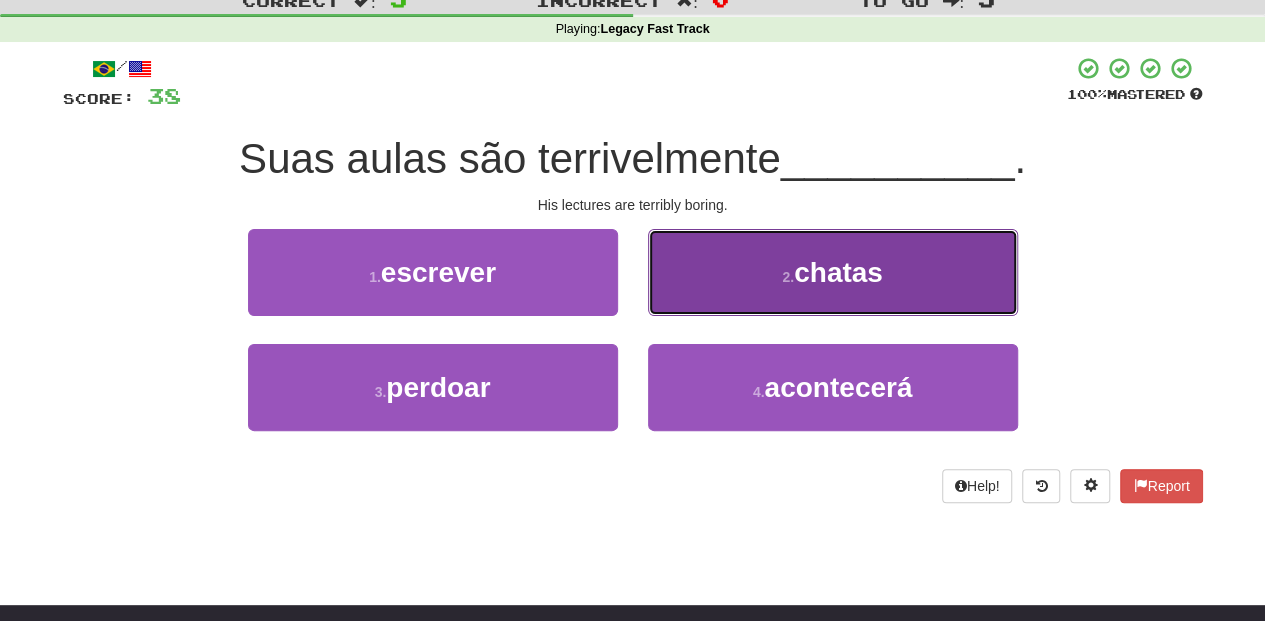 click on "2 .  chatas" at bounding box center [833, 272] 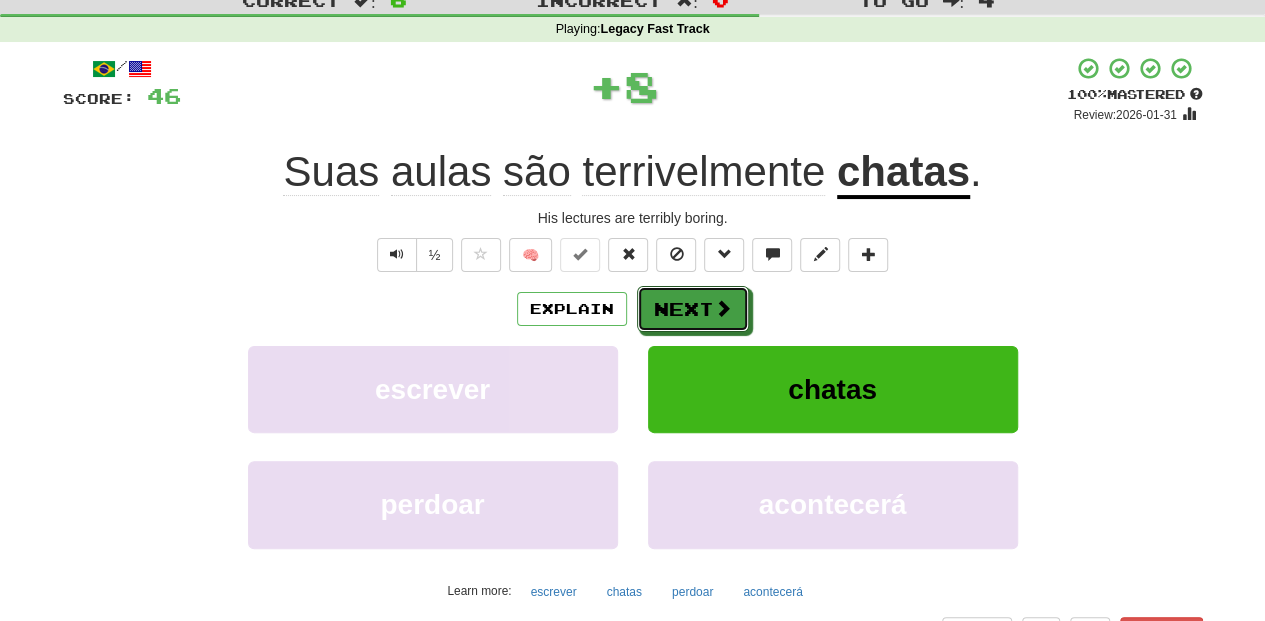 click on "Next" at bounding box center (693, 309) 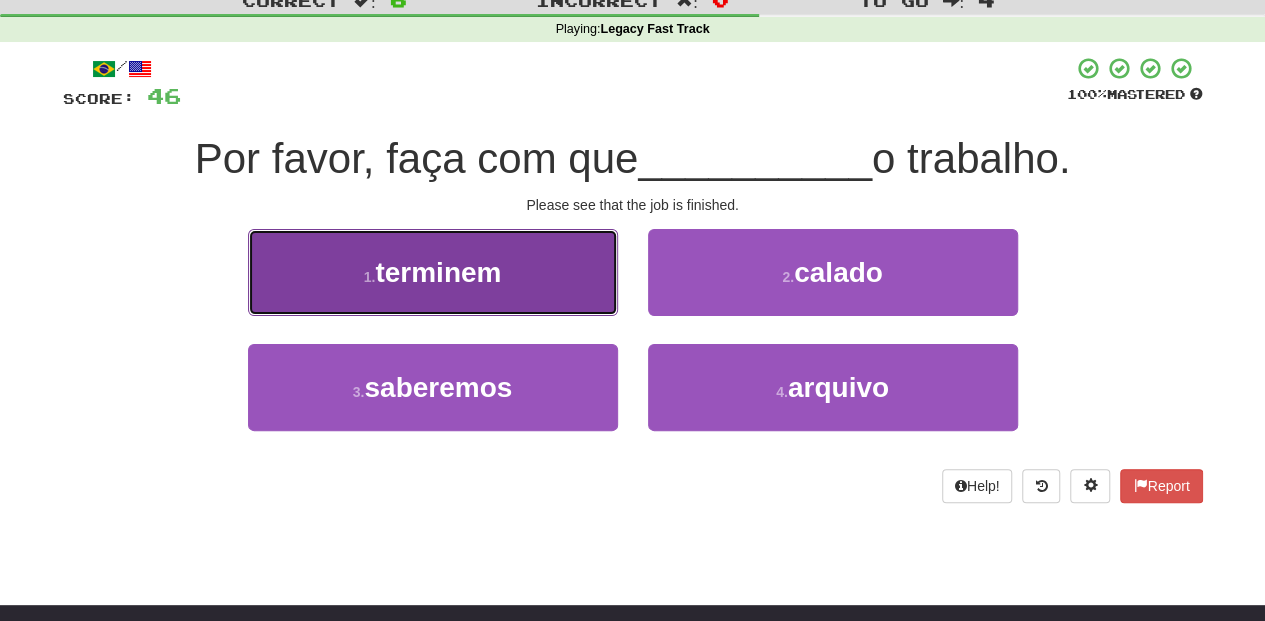 click on "1 .  terminem" at bounding box center [433, 272] 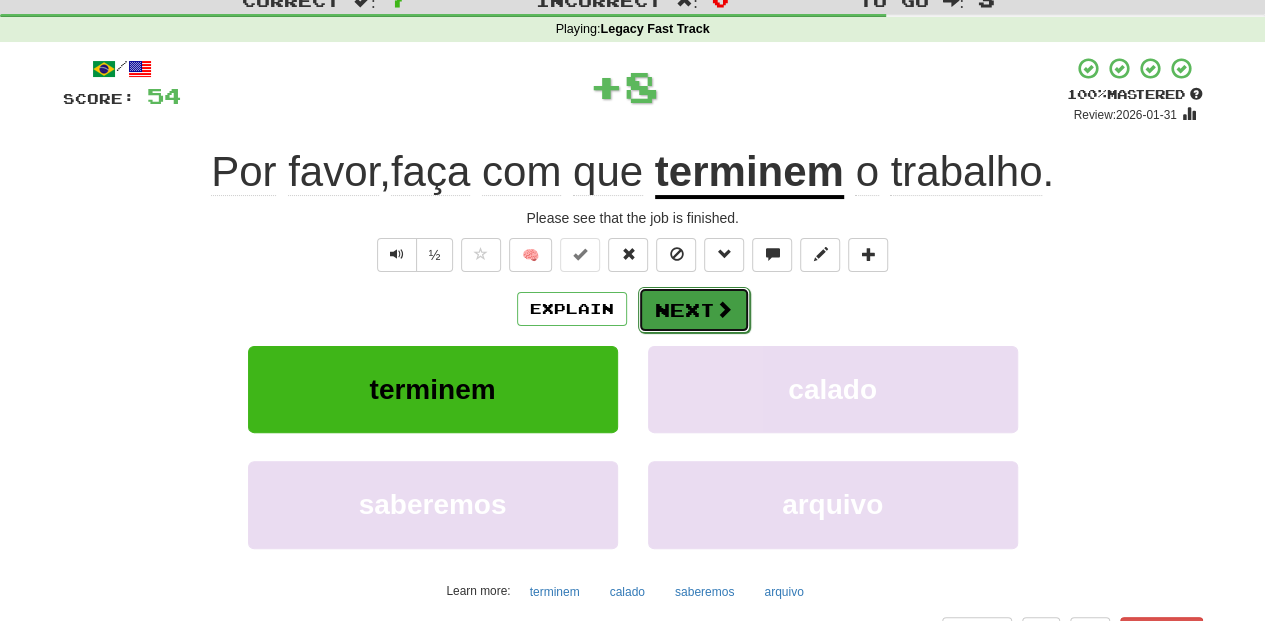 click on "Next" at bounding box center (694, 310) 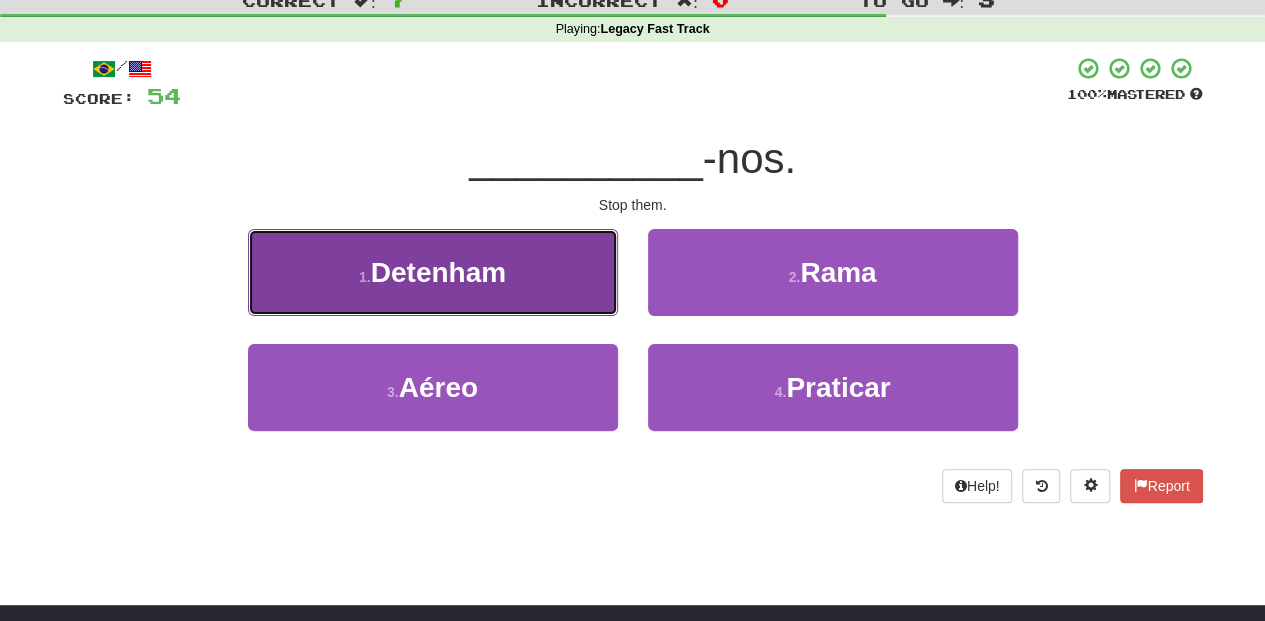 click on "1 .  Detenham" at bounding box center (433, 272) 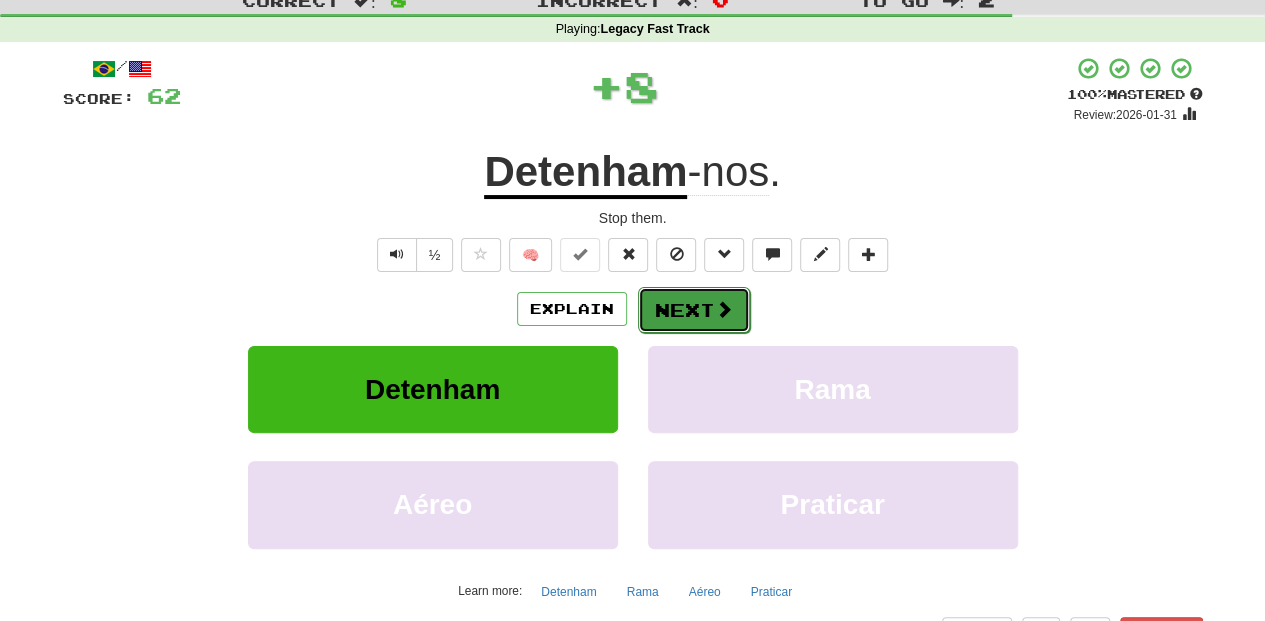 click on "Next" at bounding box center [694, 310] 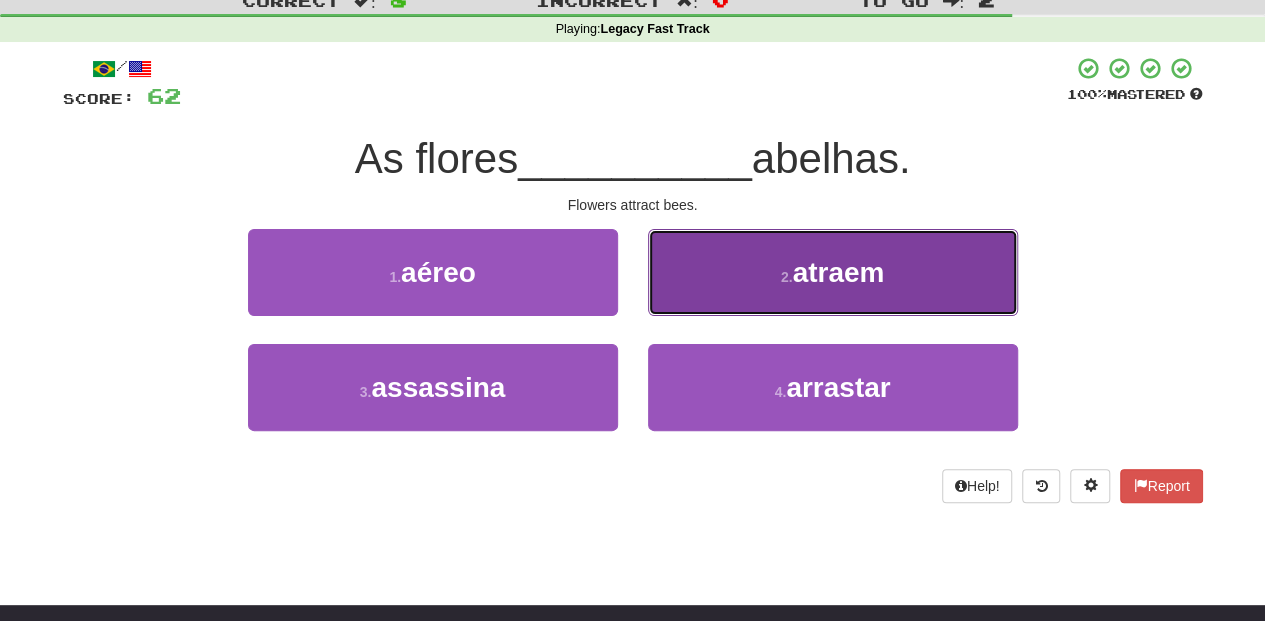 click on "2 .  atraem" at bounding box center [833, 272] 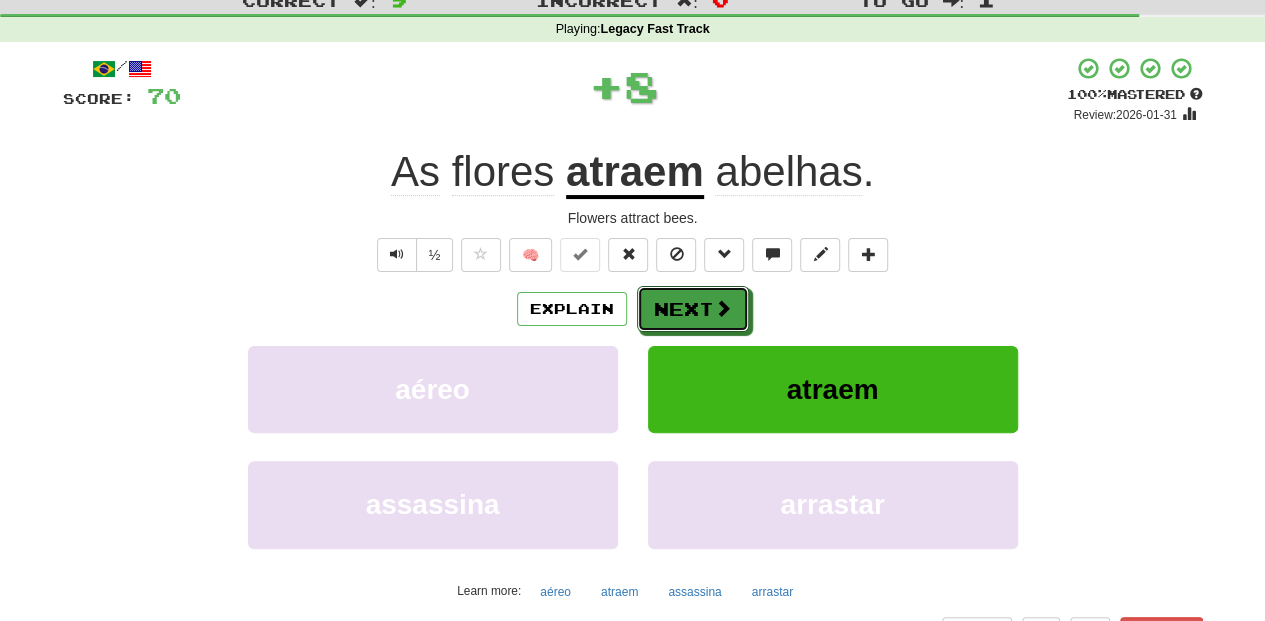 click on "Next" at bounding box center [693, 309] 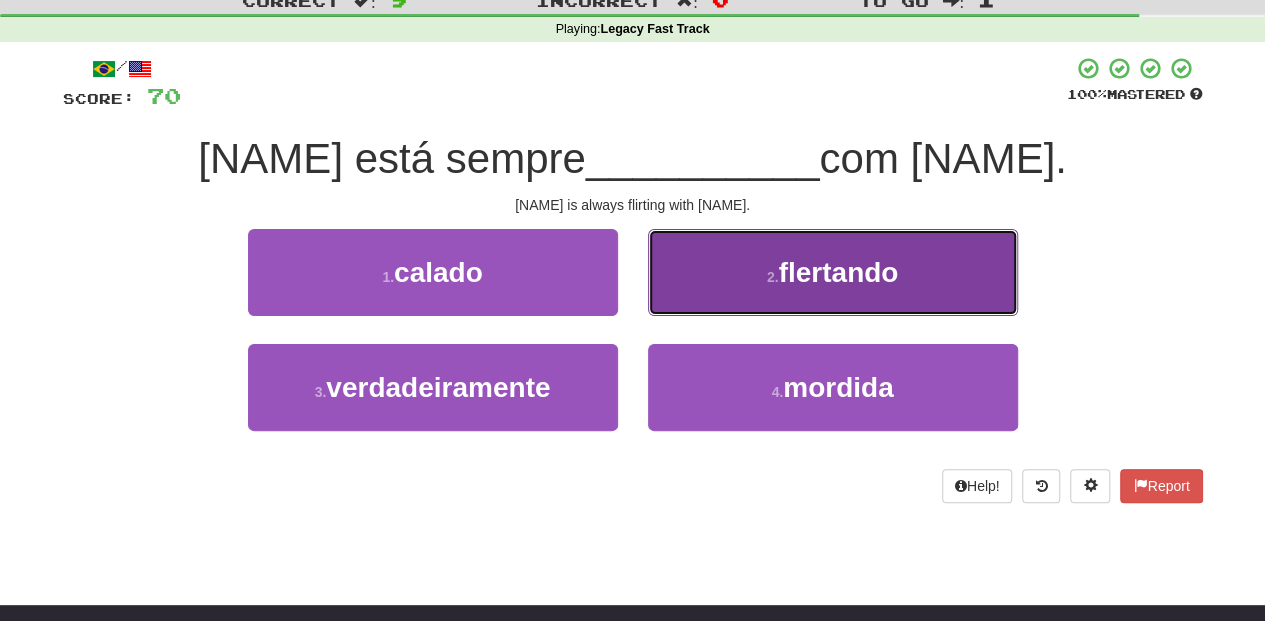 click on "2 .  flertando" at bounding box center [833, 272] 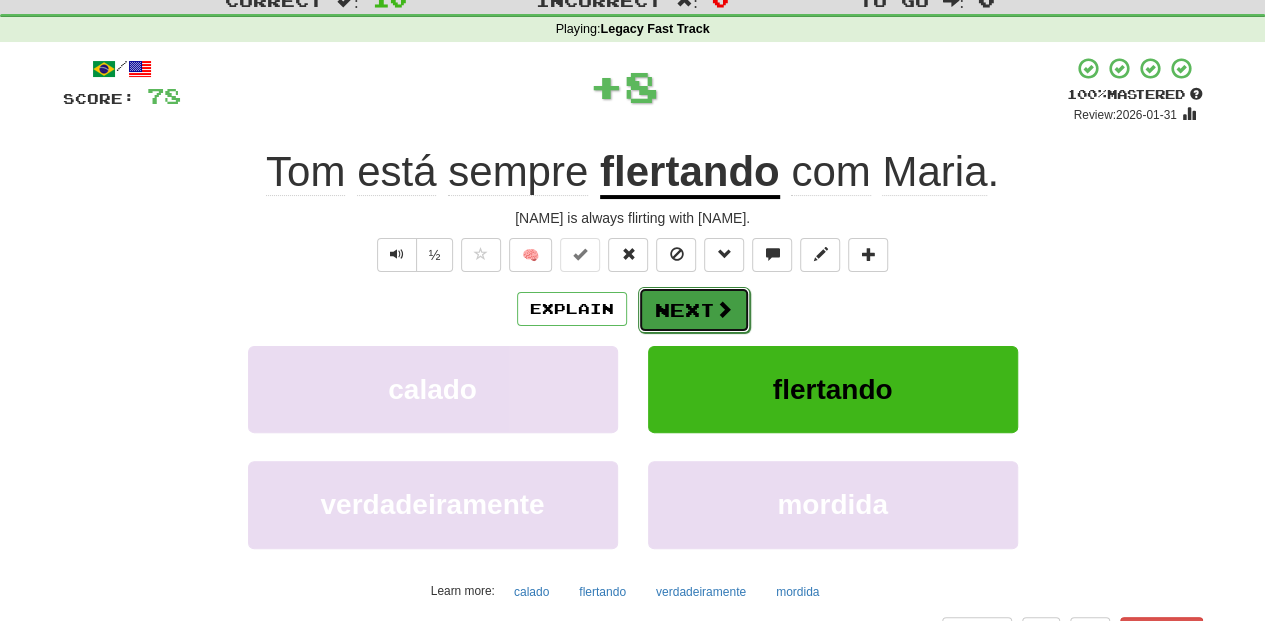 click on "Next" at bounding box center (694, 310) 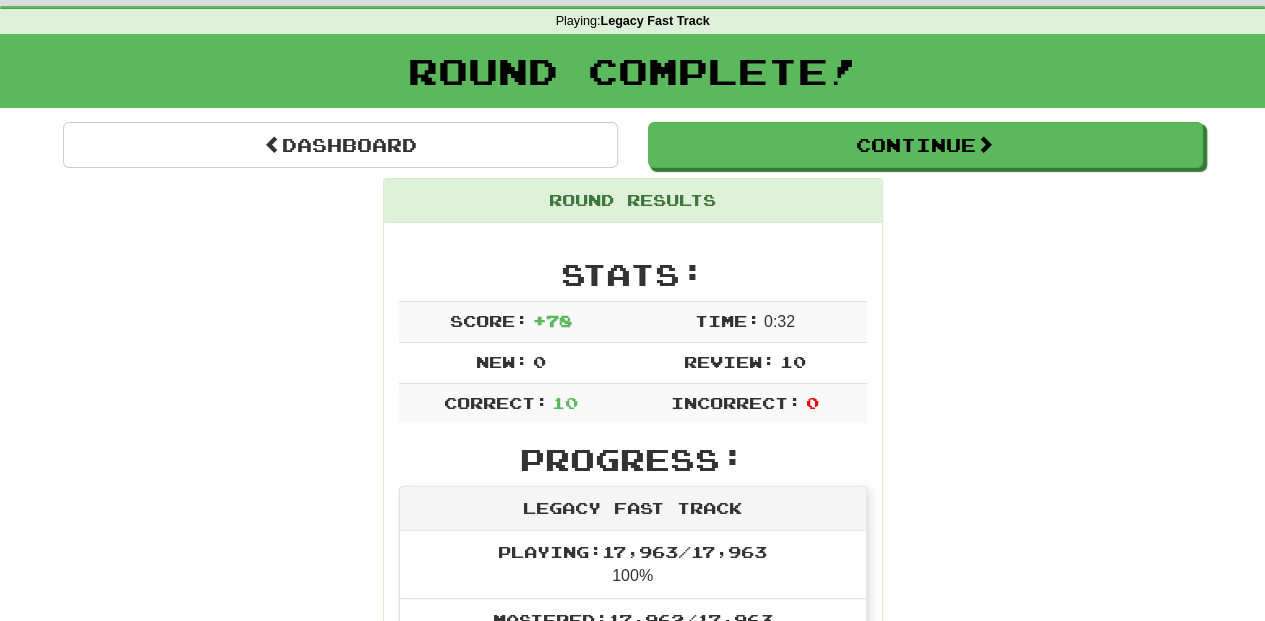 scroll, scrollTop: 66, scrollLeft: 0, axis: vertical 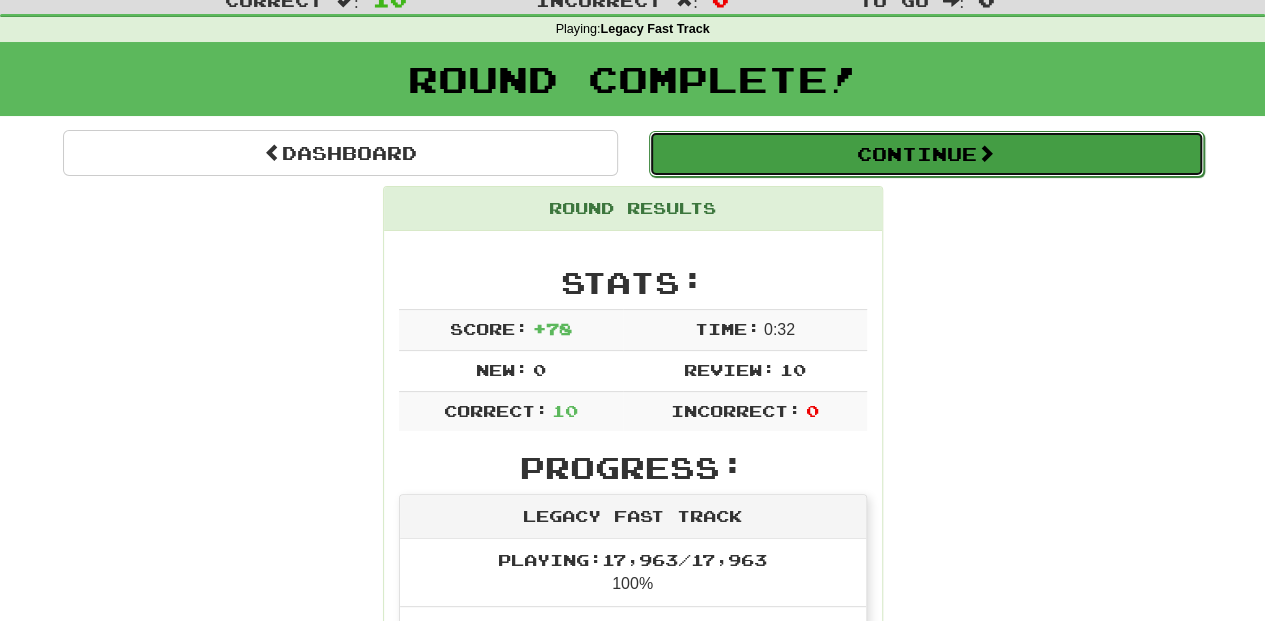click on "Continue" at bounding box center (926, 154) 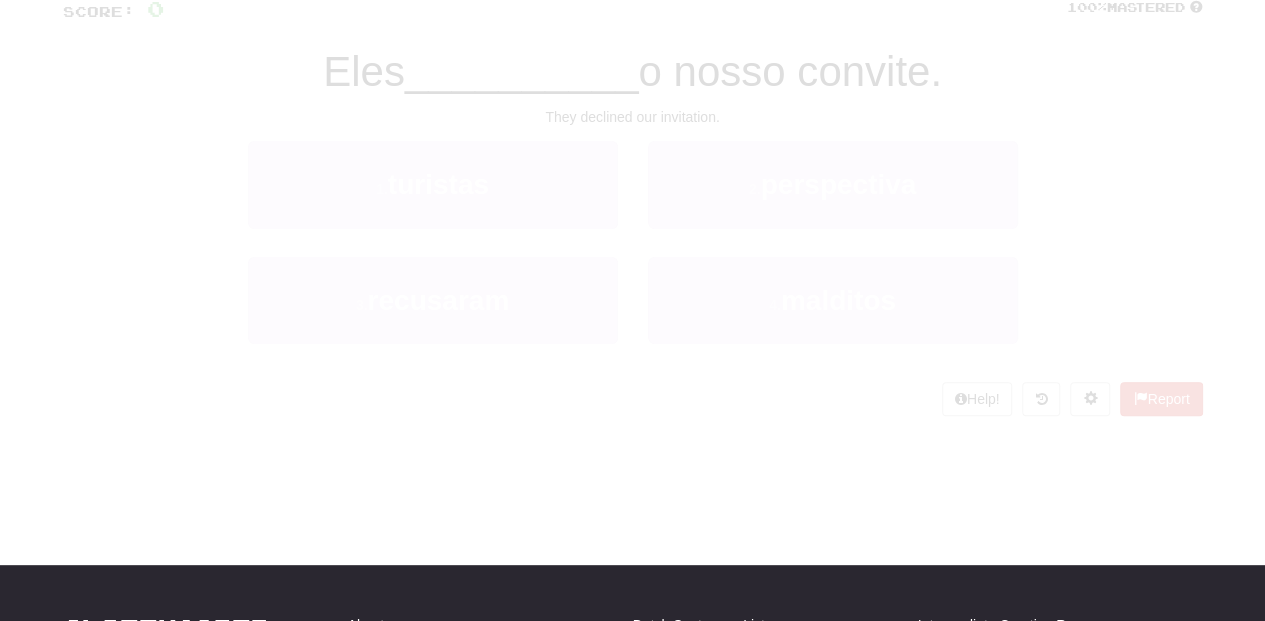 scroll, scrollTop: 66, scrollLeft: 0, axis: vertical 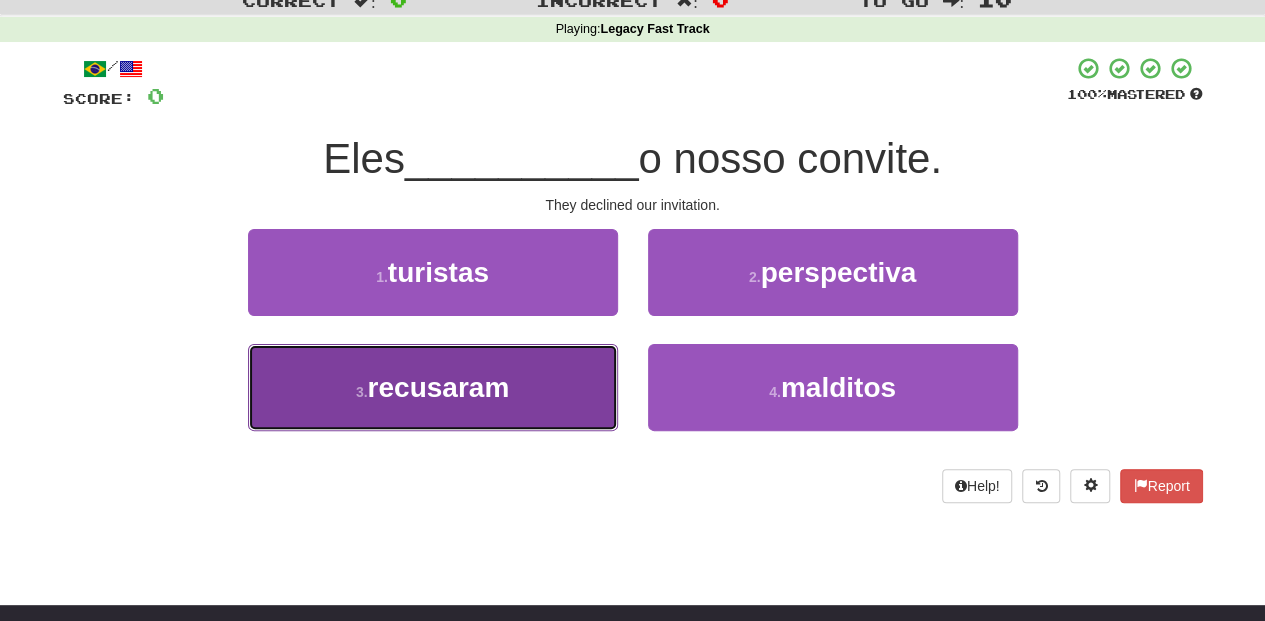 click on "3 .  recusaram" at bounding box center (433, 387) 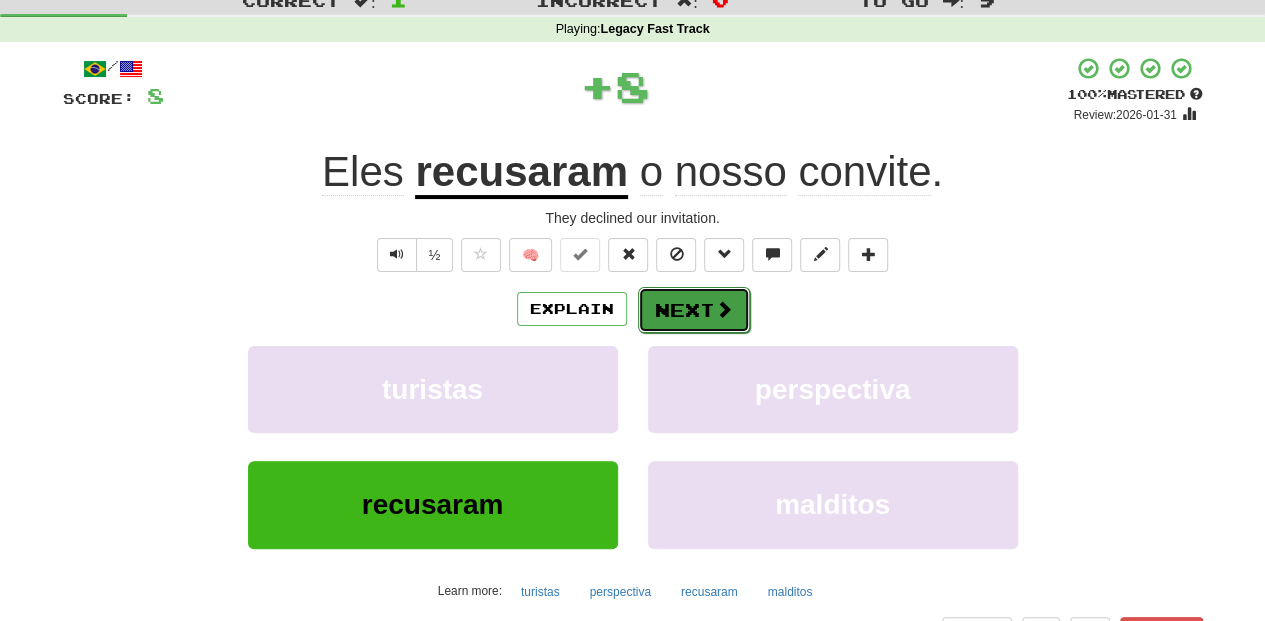 click on "Next" at bounding box center (694, 310) 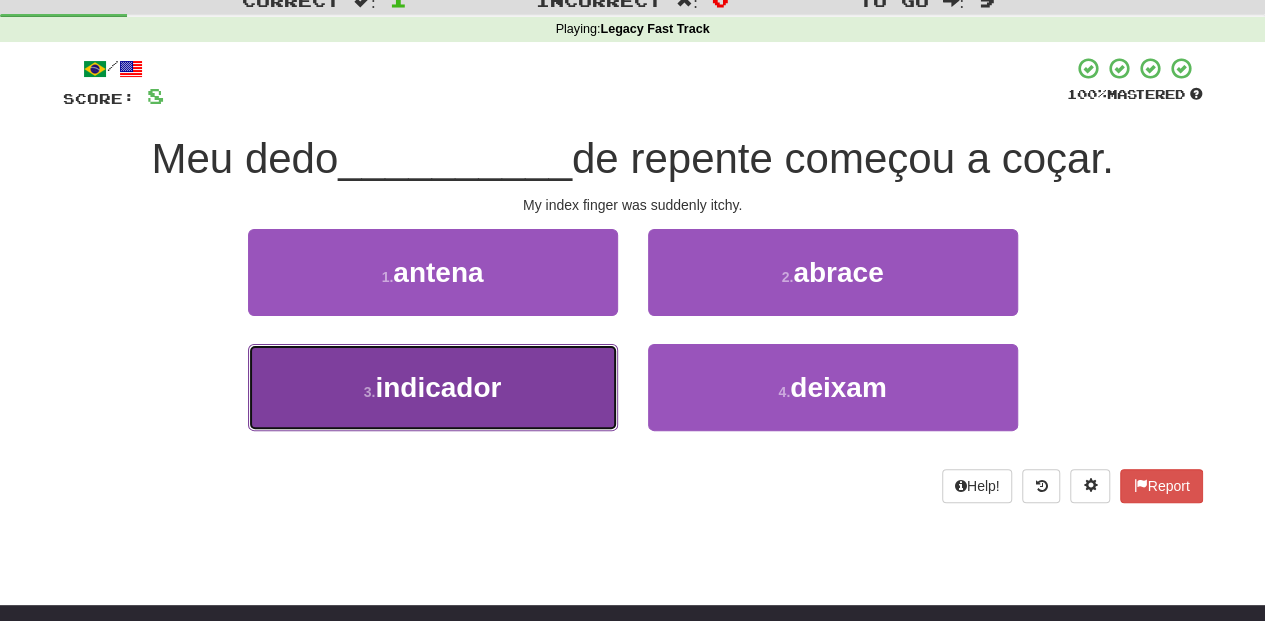 click on "3 .  indicador" at bounding box center (433, 387) 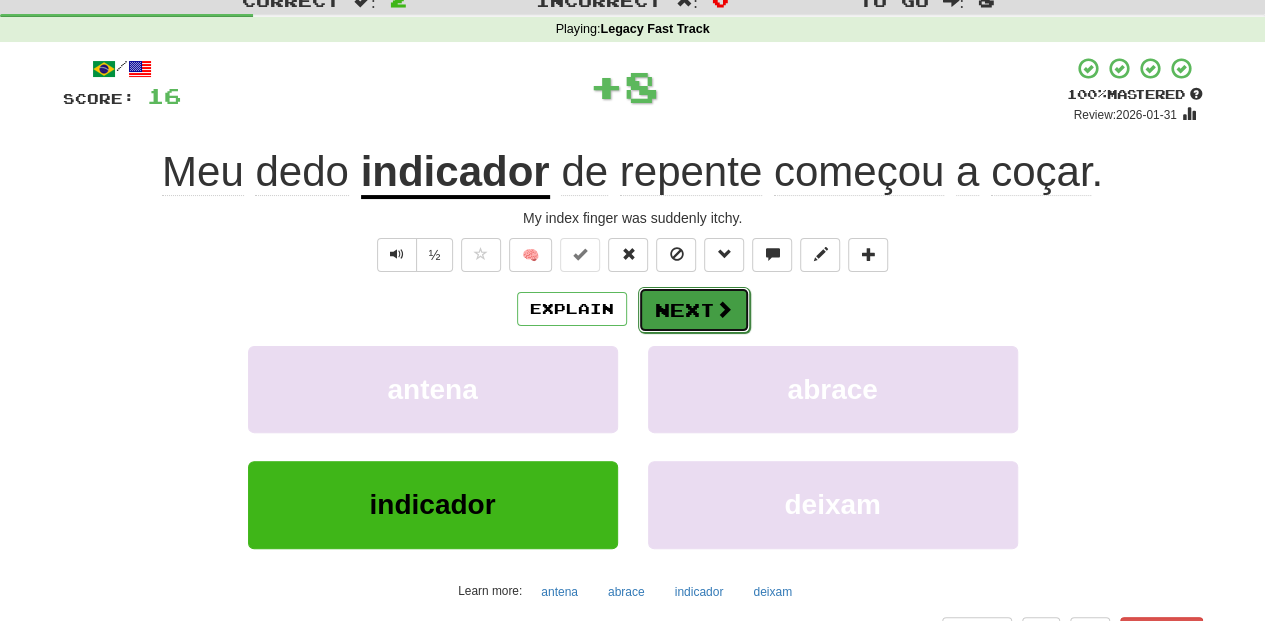 click on "Next" at bounding box center (694, 310) 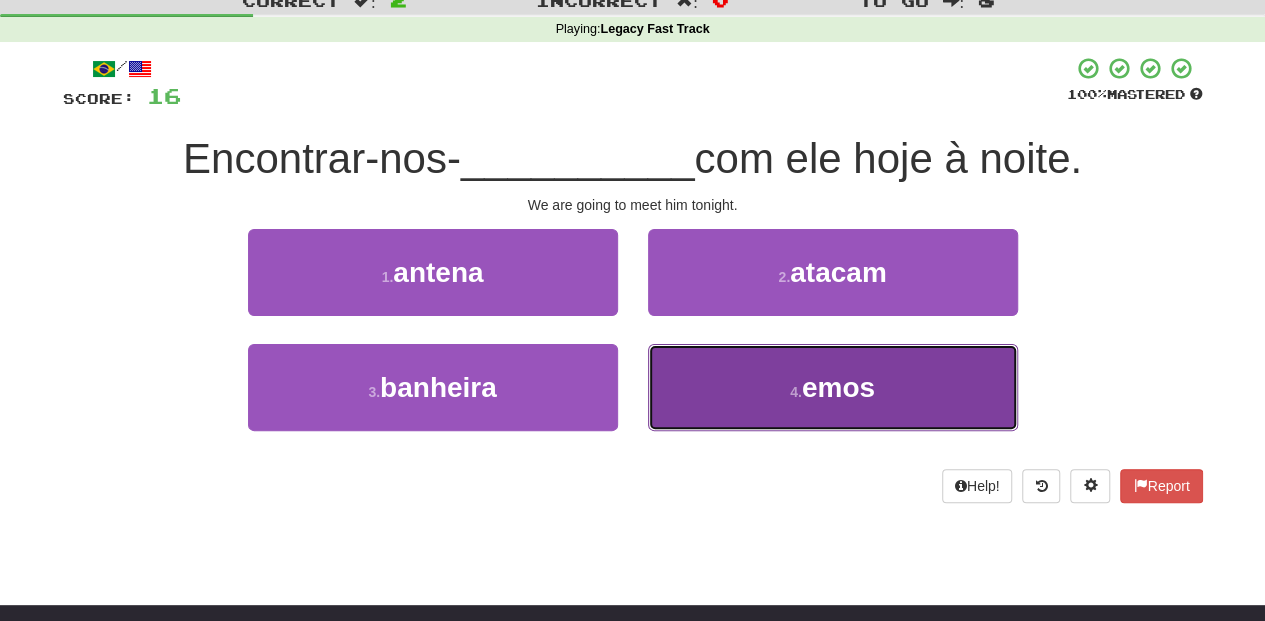 click on "4 .  emos" at bounding box center [833, 387] 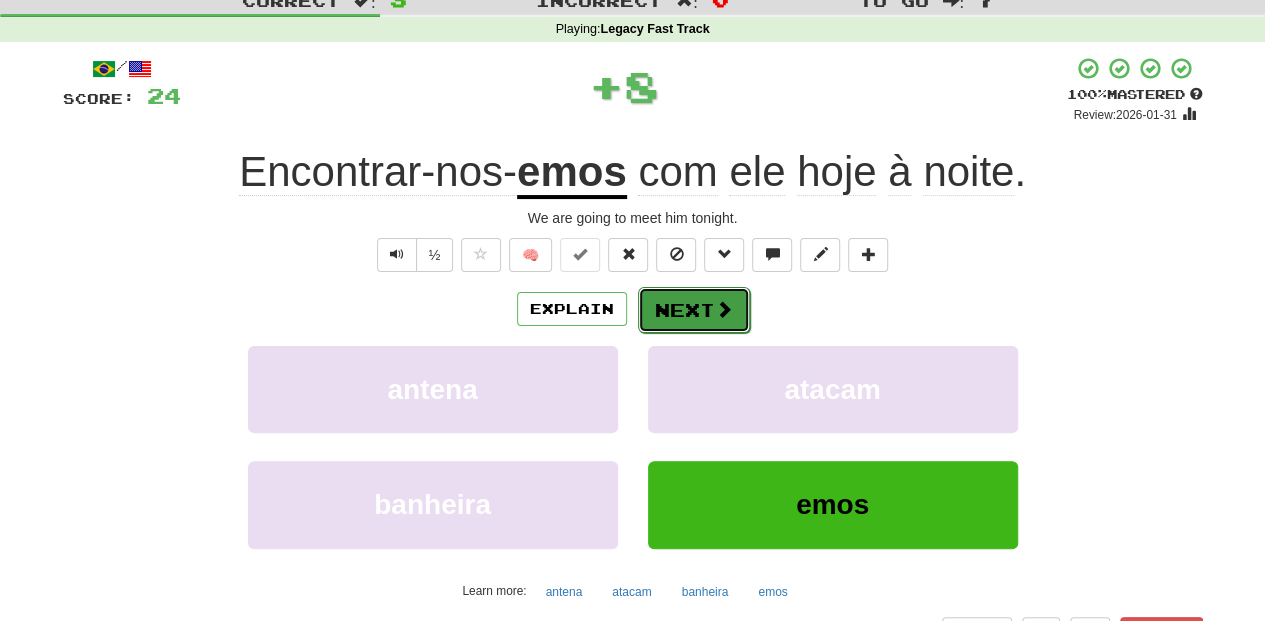 click on "Next" at bounding box center (694, 310) 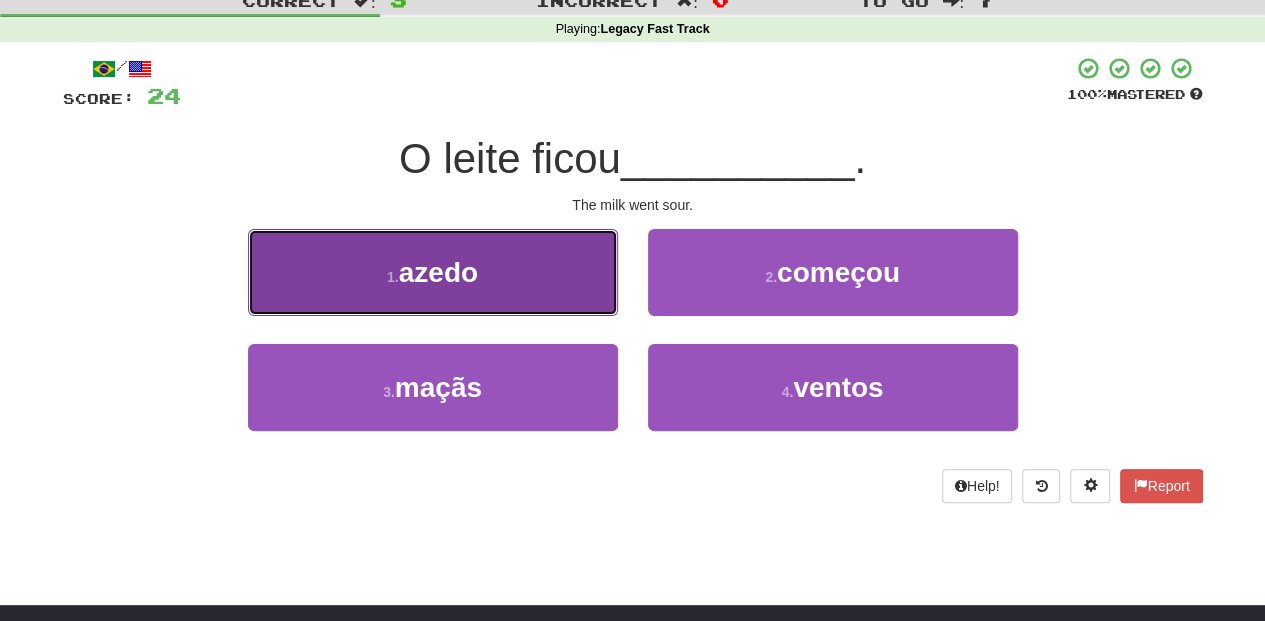 click on "1 .  azedo" at bounding box center (433, 272) 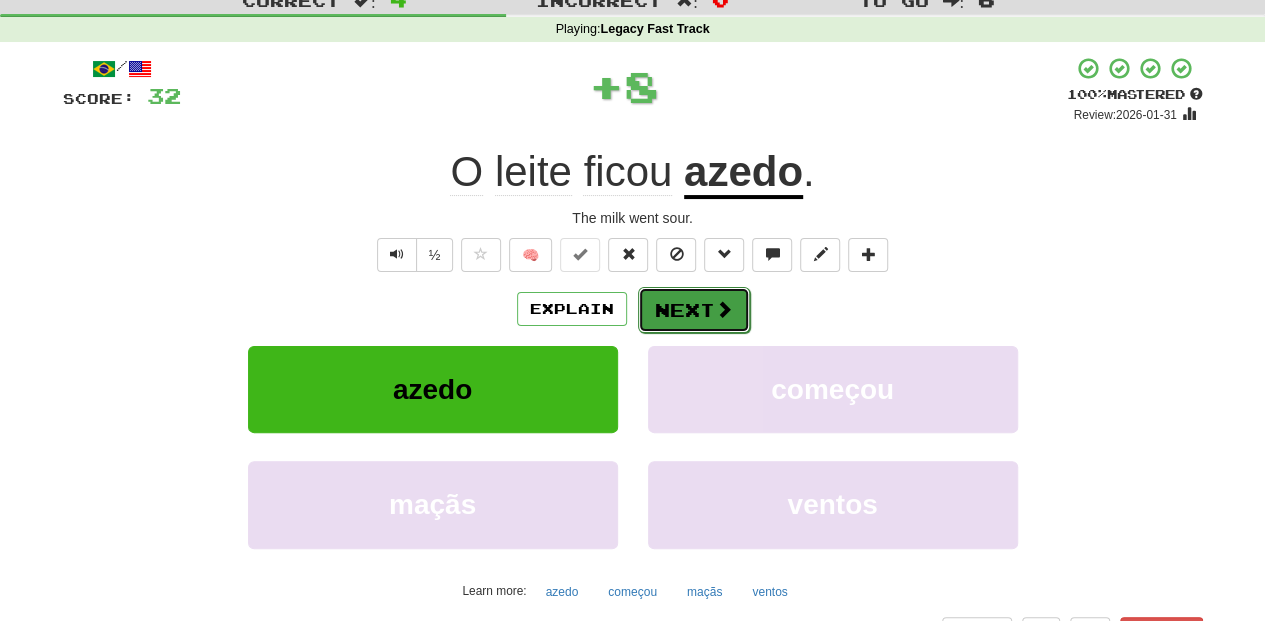 click on "Next" at bounding box center [694, 310] 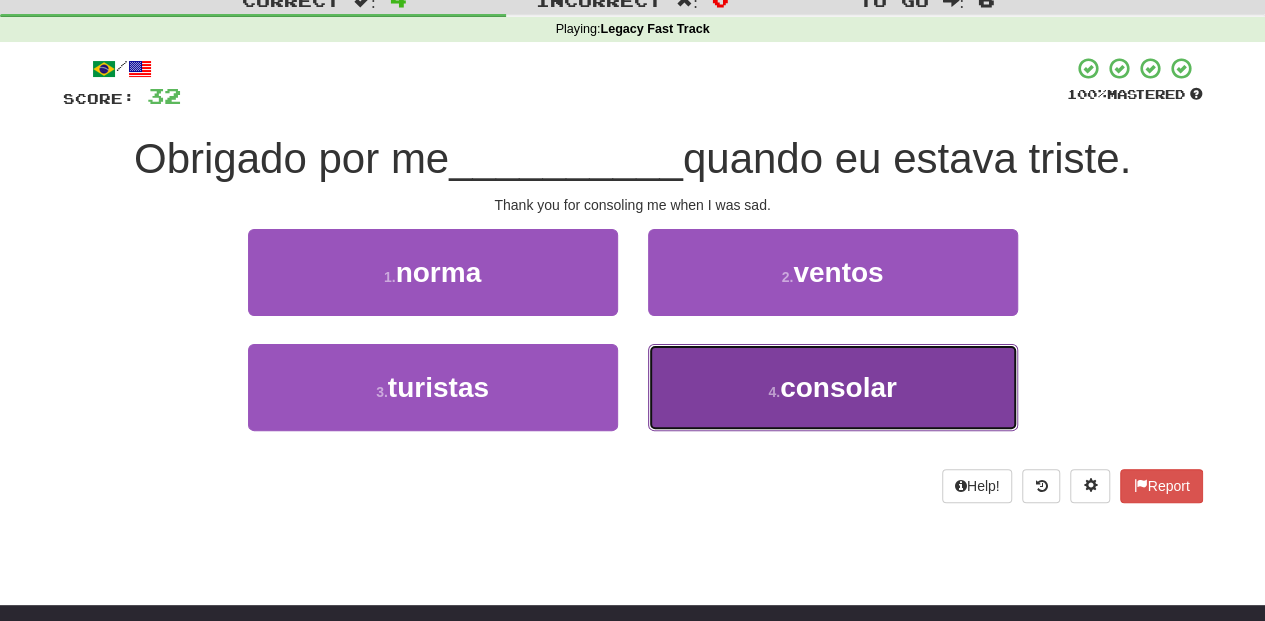 click on "4 .  consolar" at bounding box center [833, 387] 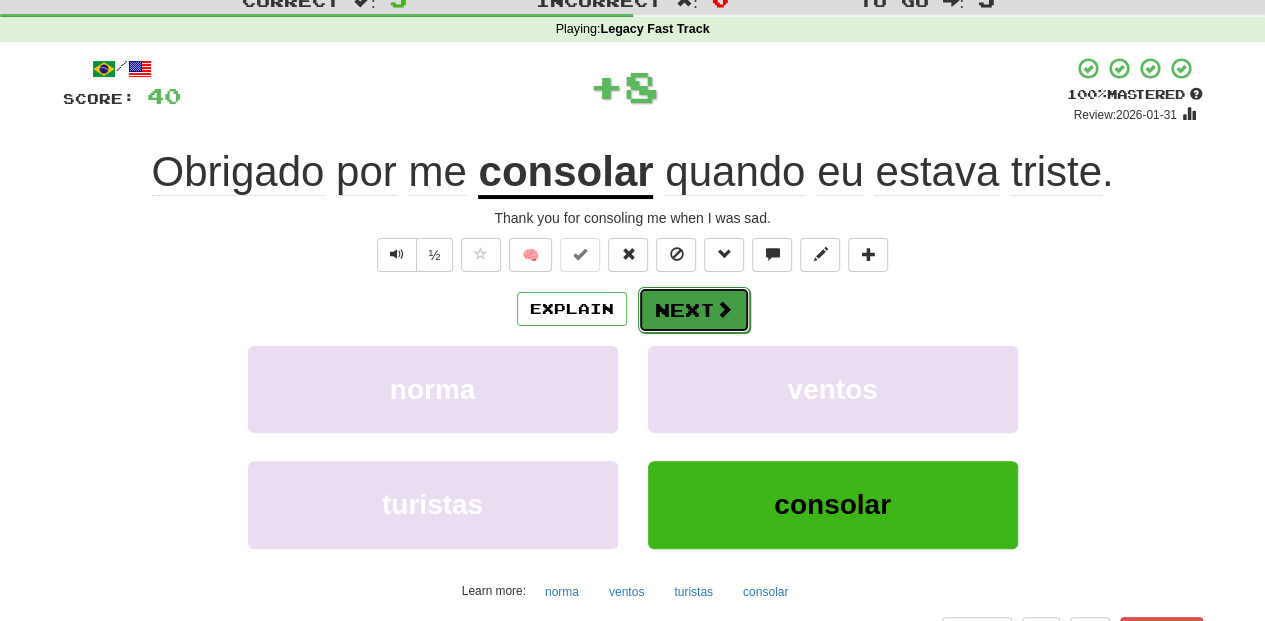 click on "Next" at bounding box center [694, 310] 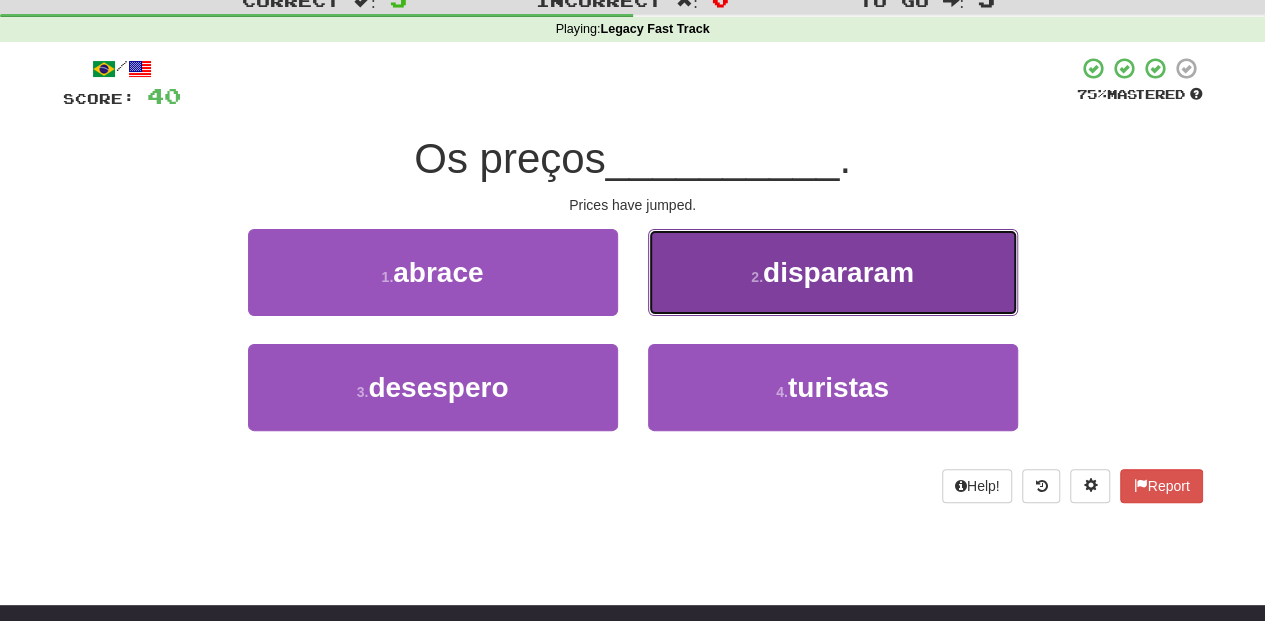 click on "2 .  dispararam" at bounding box center (833, 272) 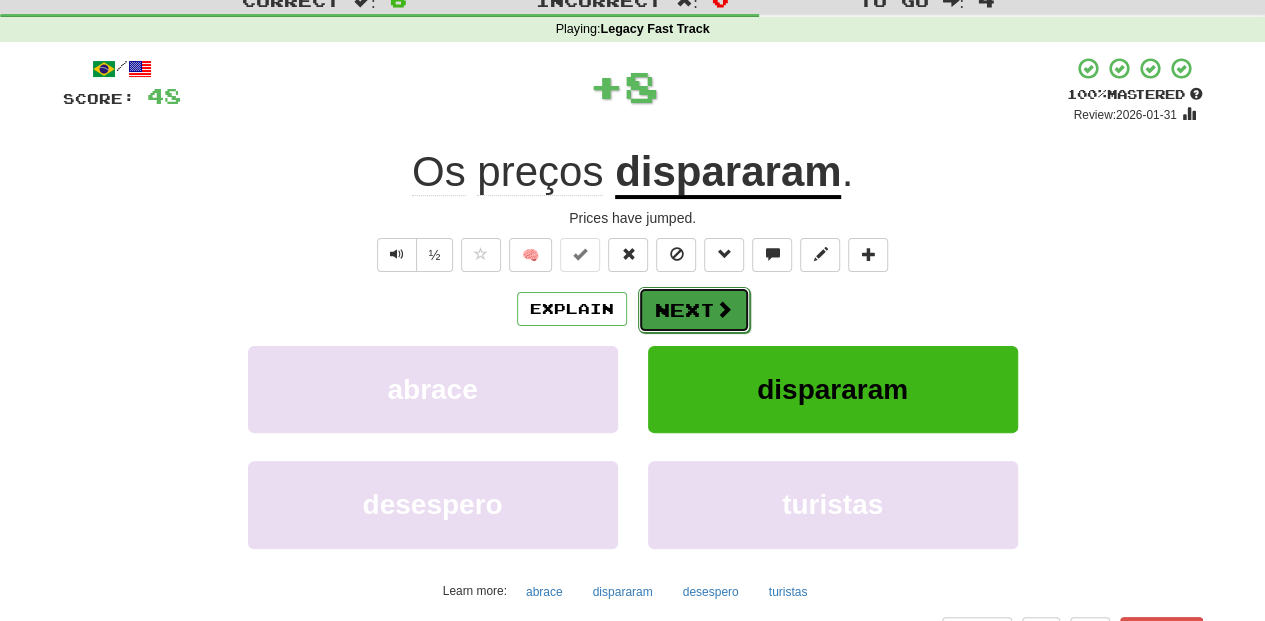 click on "Next" at bounding box center [694, 310] 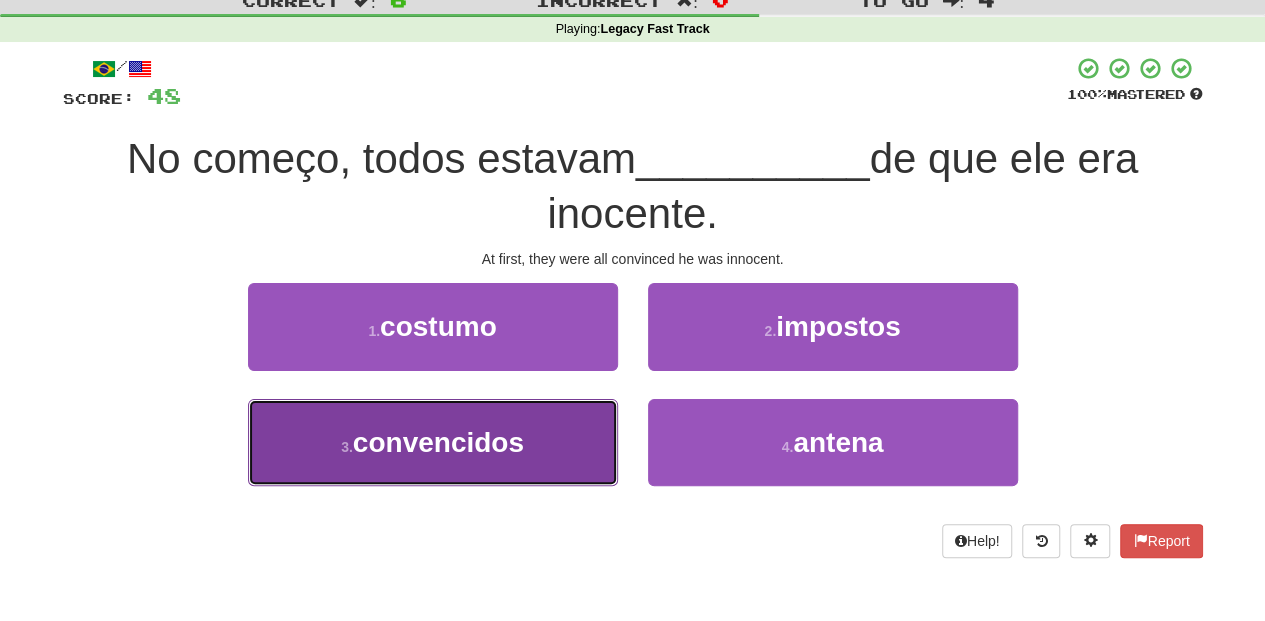 click on "3 .  convencidos" at bounding box center (433, 442) 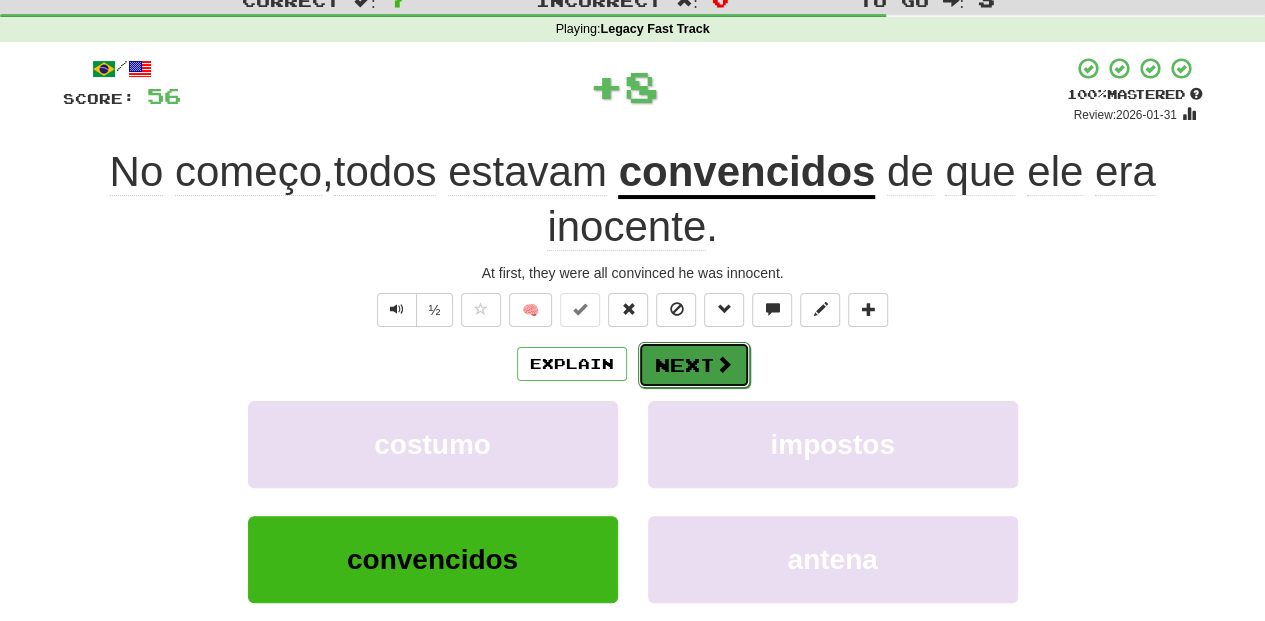 click on "Next" at bounding box center (694, 365) 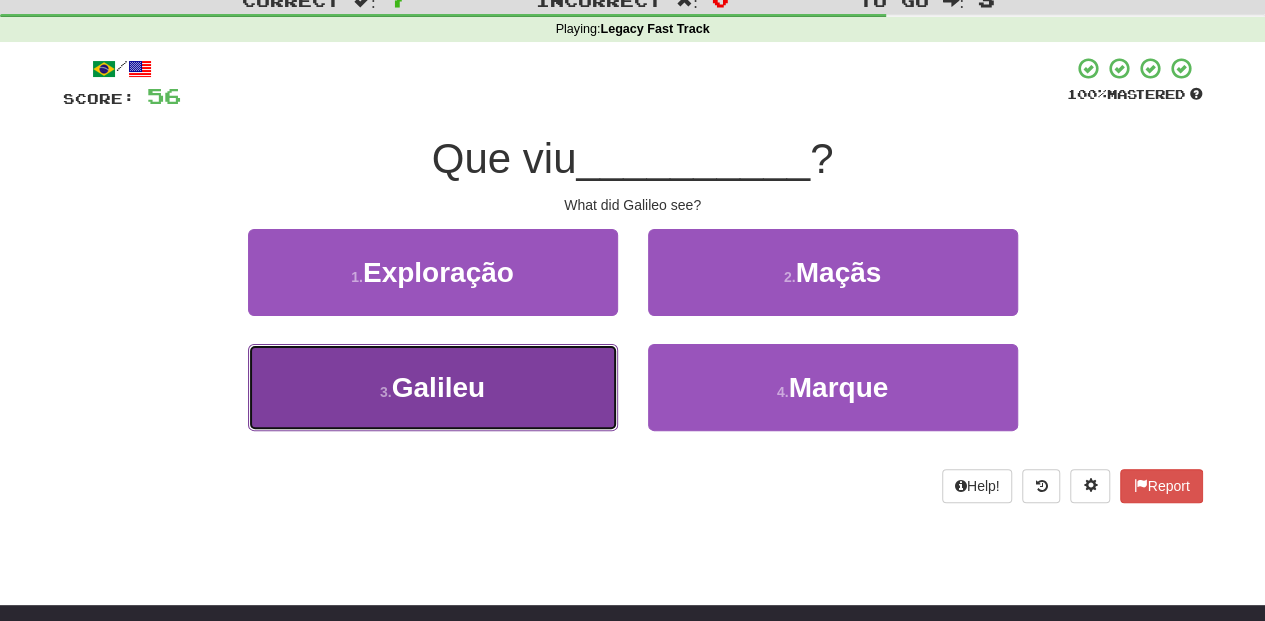 click on "3 .  Galileu" at bounding box center [433, 387] 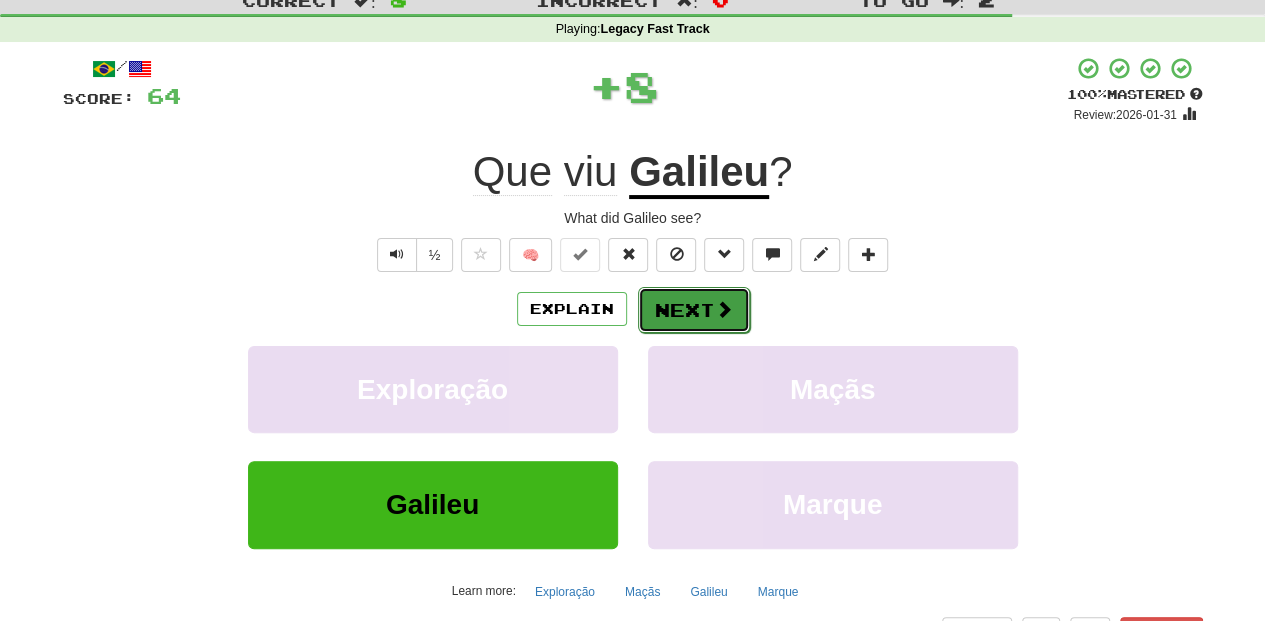 click on "Next" at bounding box center (694, 310) 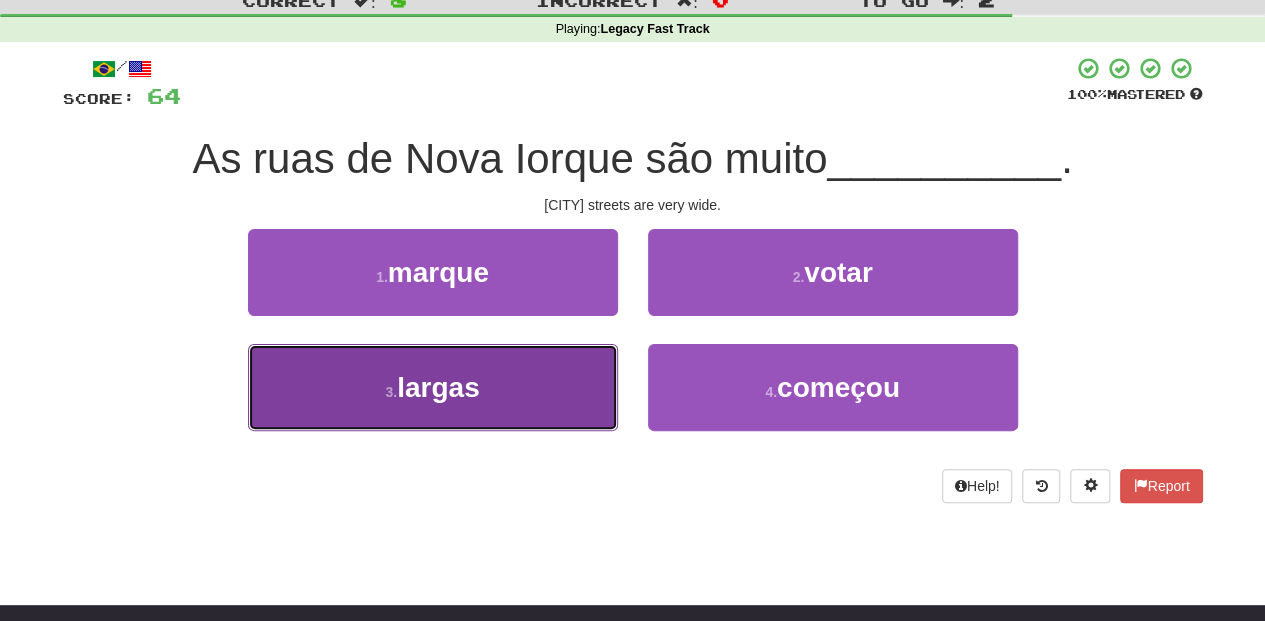 click on "3 .  largas" at bounding box center (433, 387) 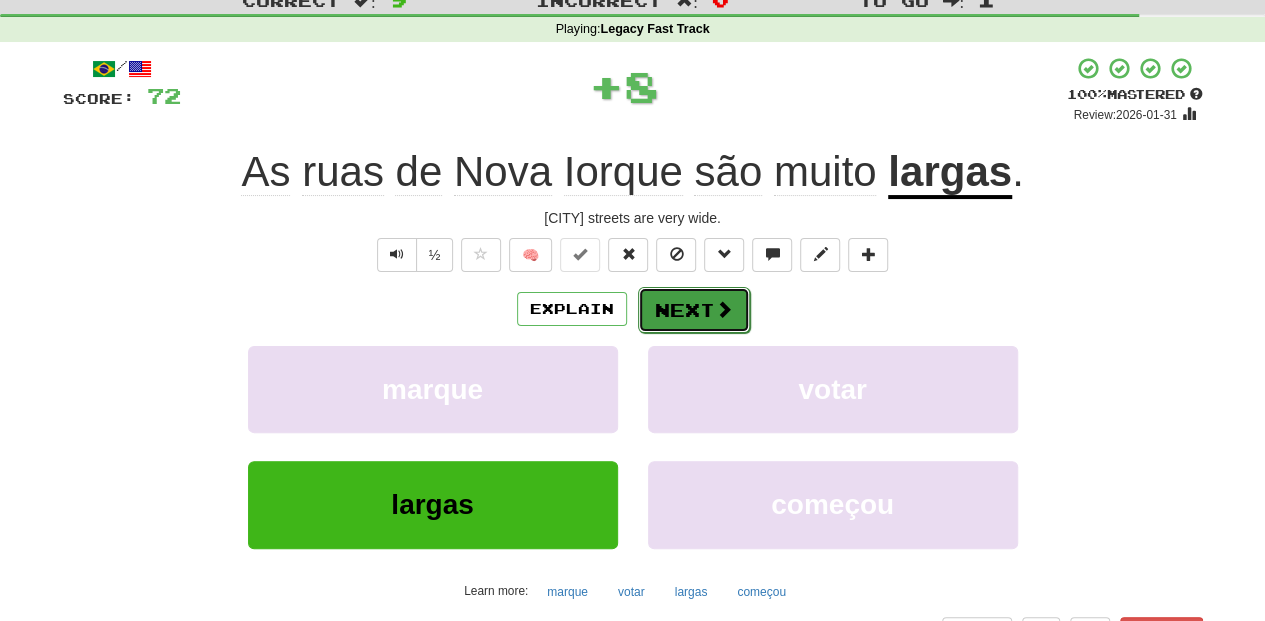 click on "Next" at bounding box center (694, 310) 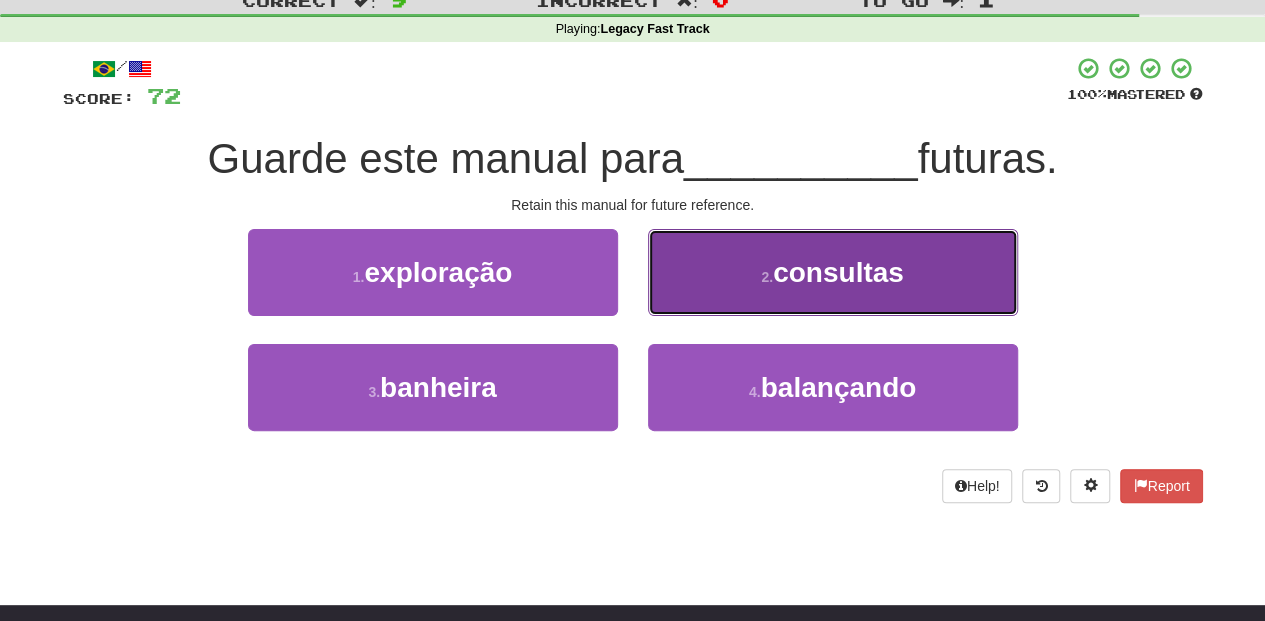 click on "2 .  consultas" at bounding box center (833, 272) 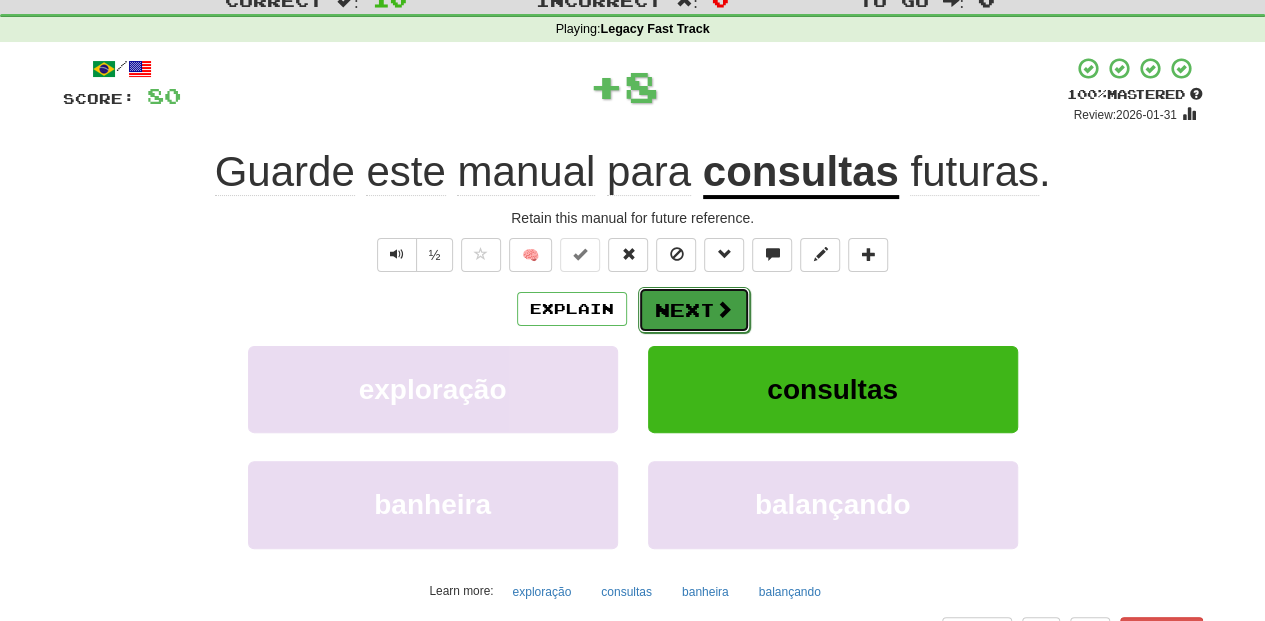 click at bounding box center [724, 309] 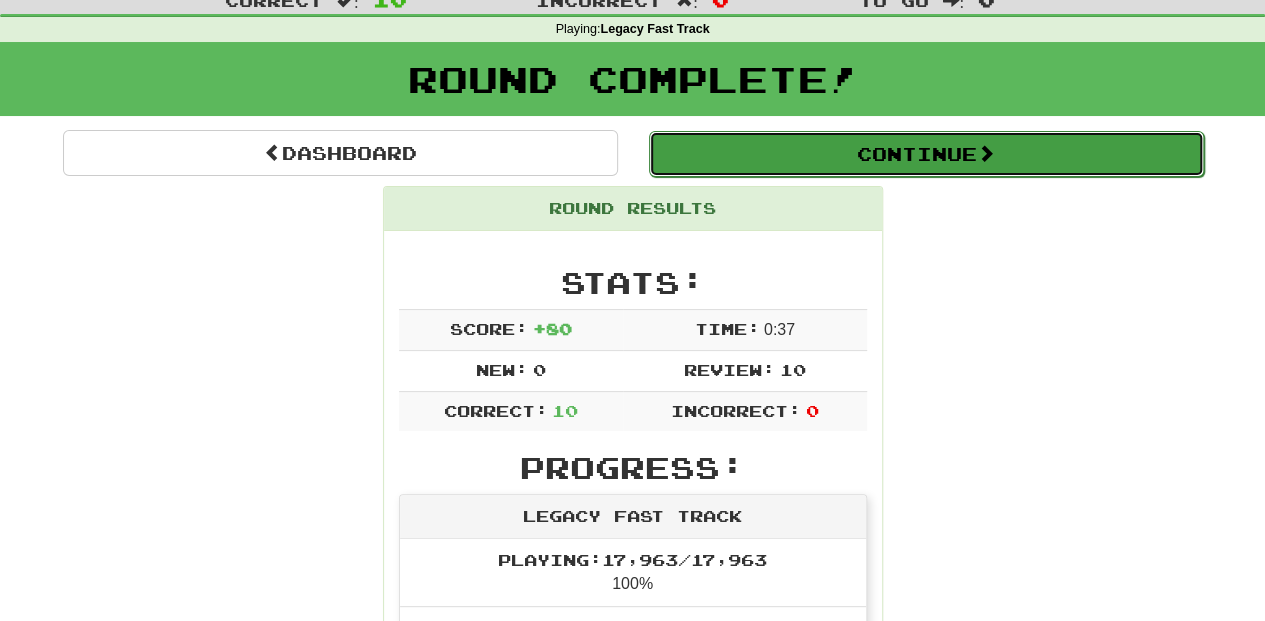 click on "Continue" at bounding box center (926, 154) 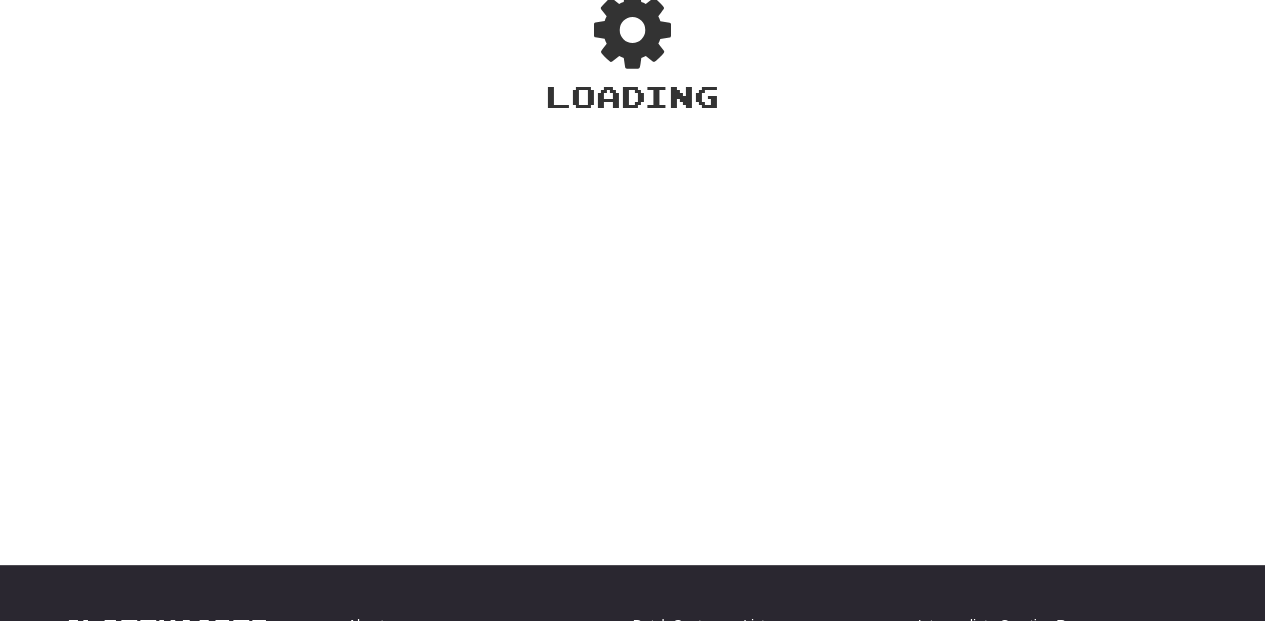 scroll, scrollTop: 66, scrollLeft: 0, axis: vertical 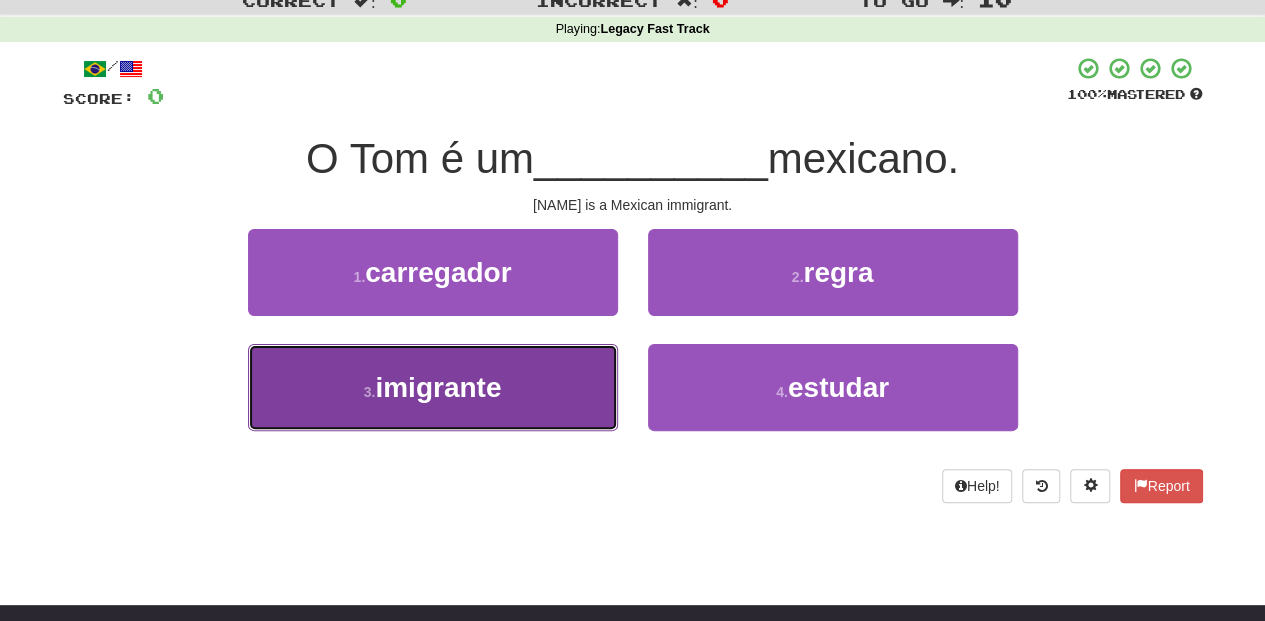 click on "3 .  imigrante" at bounding box center [433, 387] 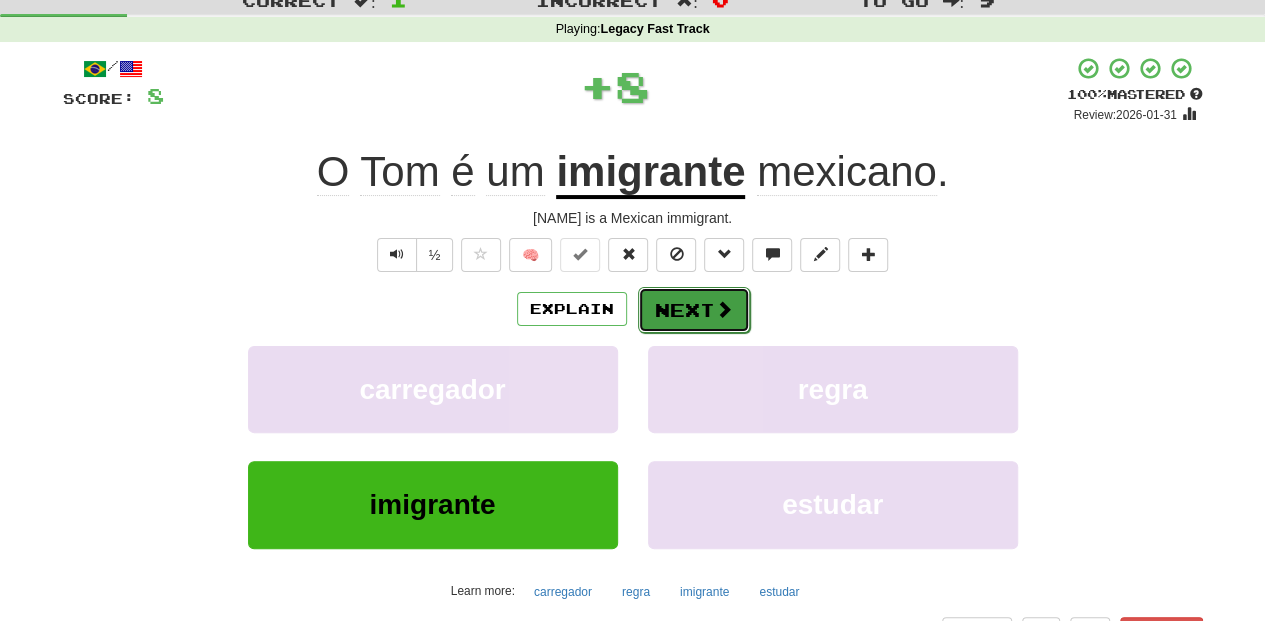 click on "Next" at bounding box center [694, 310] 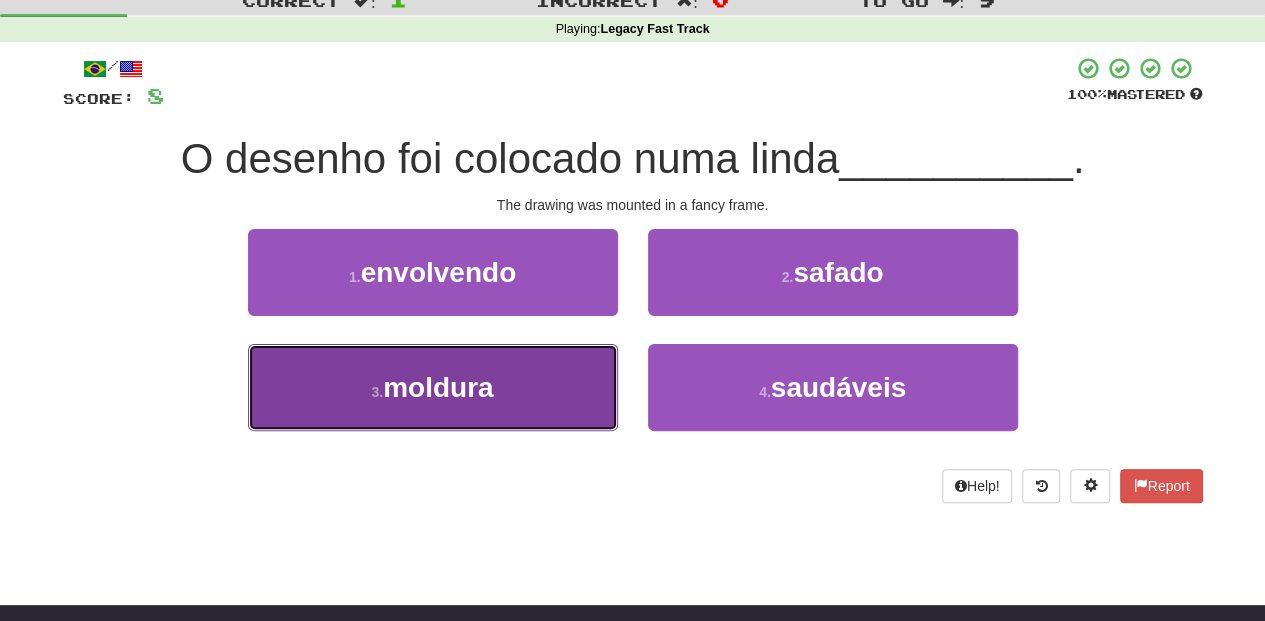 click on "3 .  moldura" at bounding box center [433, 387] 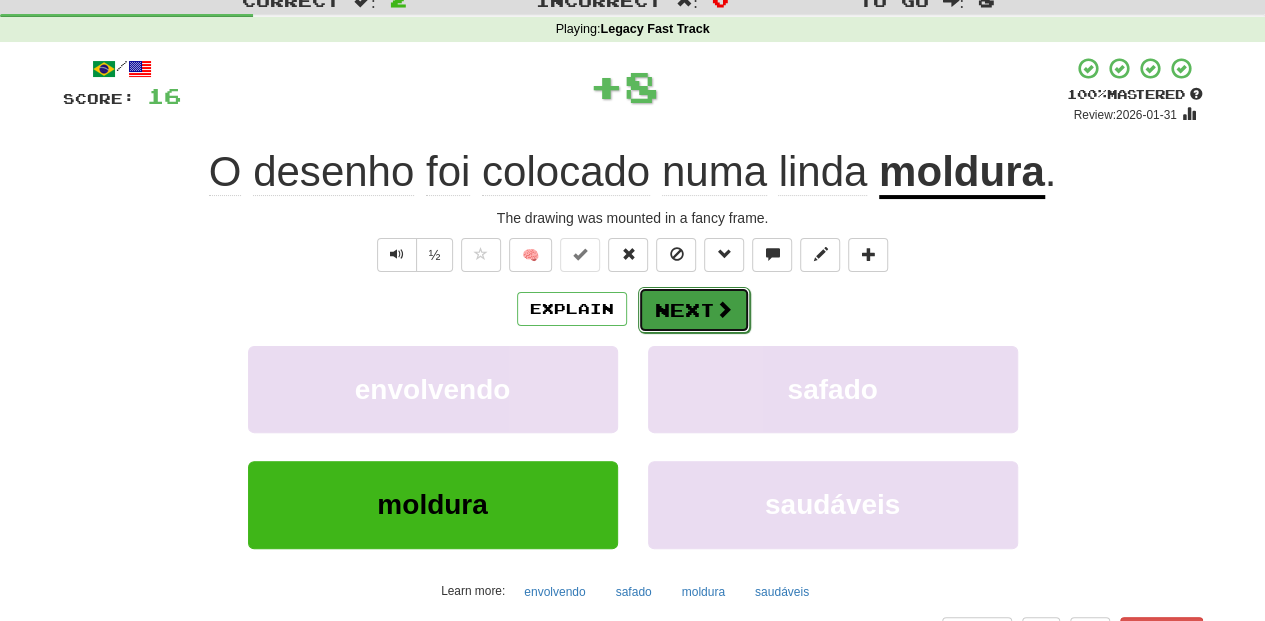 click on "Next" at bounding box center [694, 310] 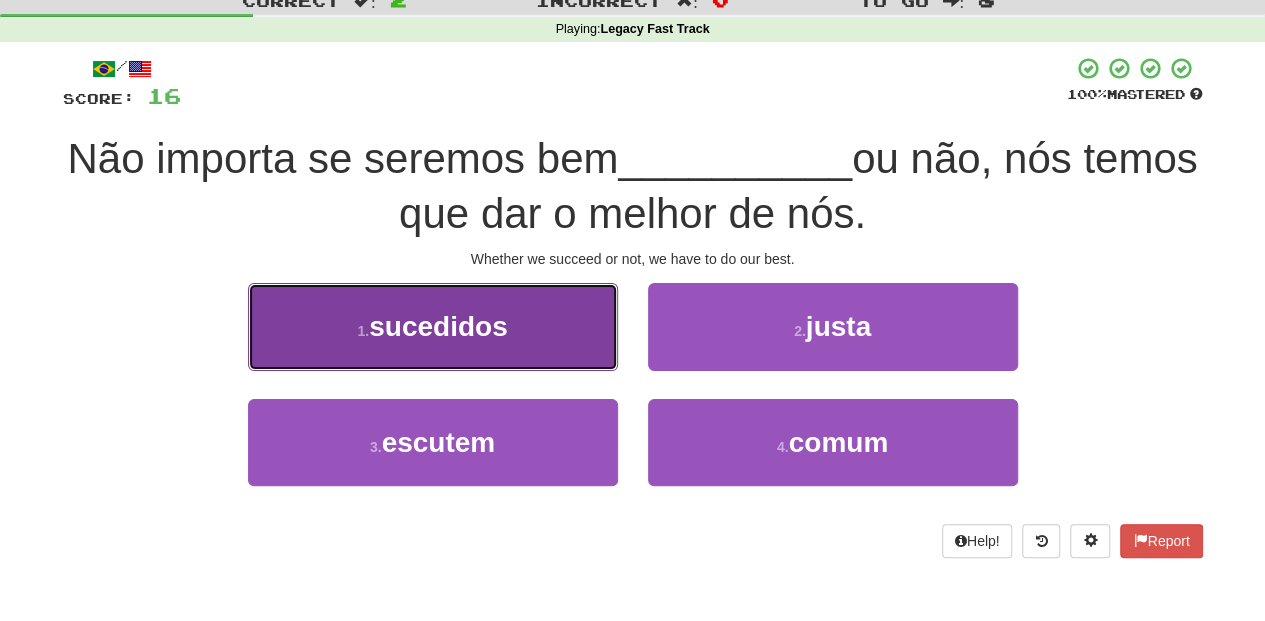 click on "1 .  sucedidos" at bounding box center (433, 326) 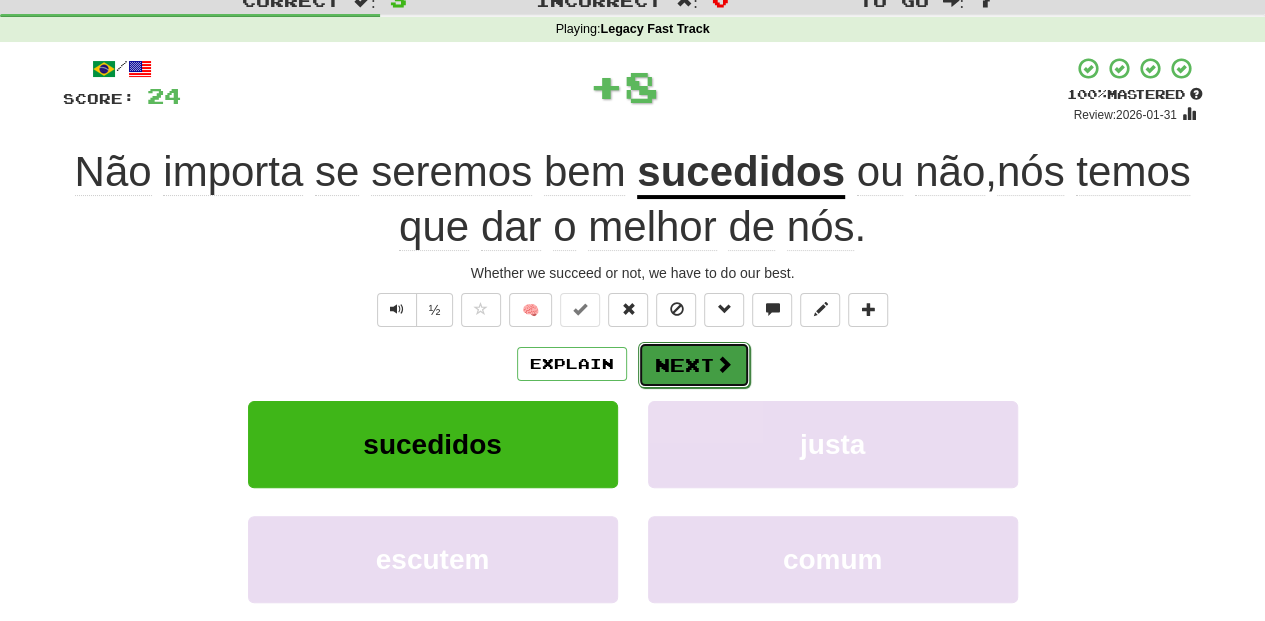 click on "Next" at bounding box center [694, 365] 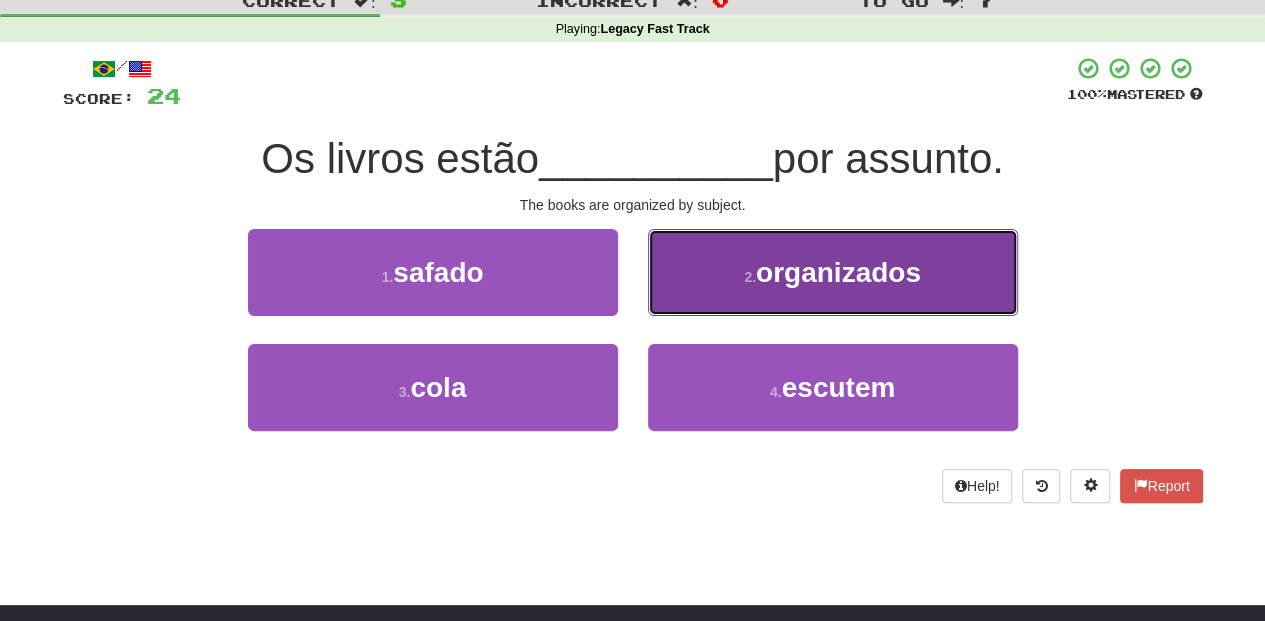click on "2 .  organizados" at bounding box center (833, 272) 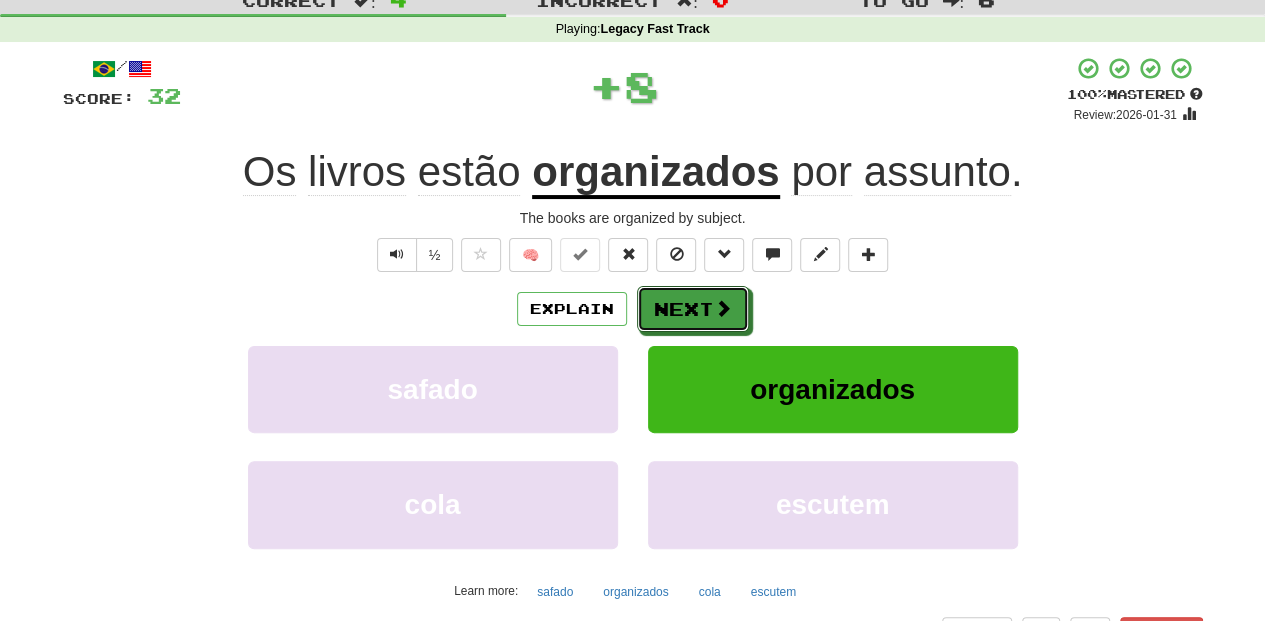 click on "Next" at bounding box center (693, 309) 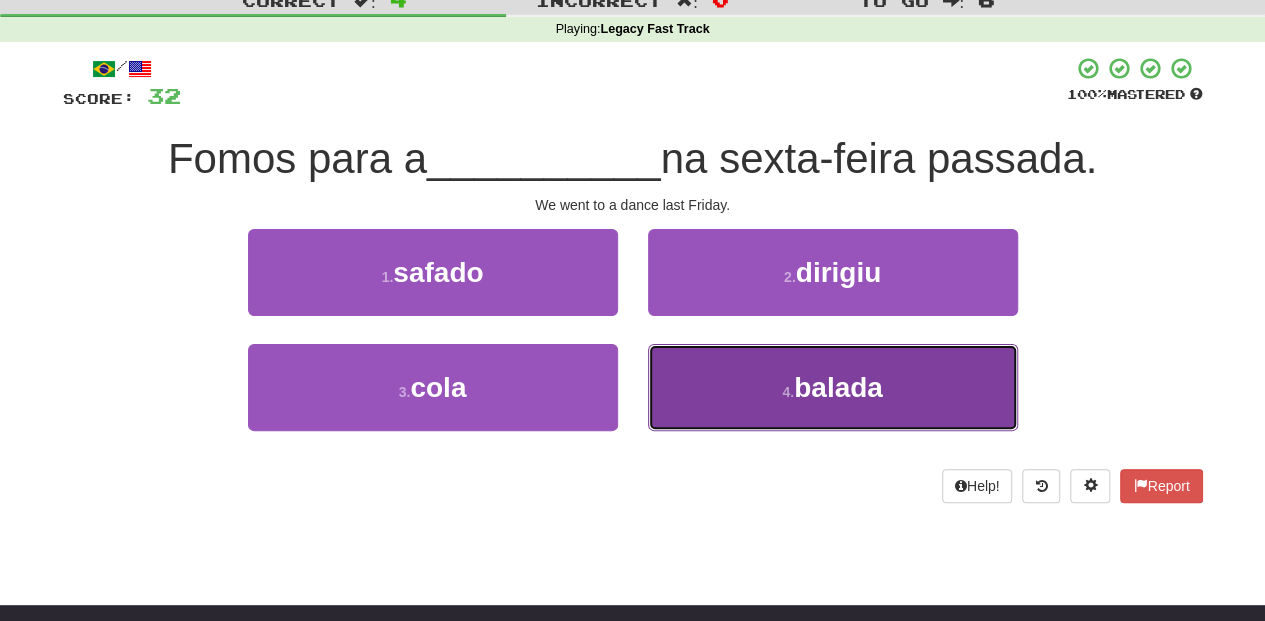 click on "4 .  balada" at bounding box center (833, 387) 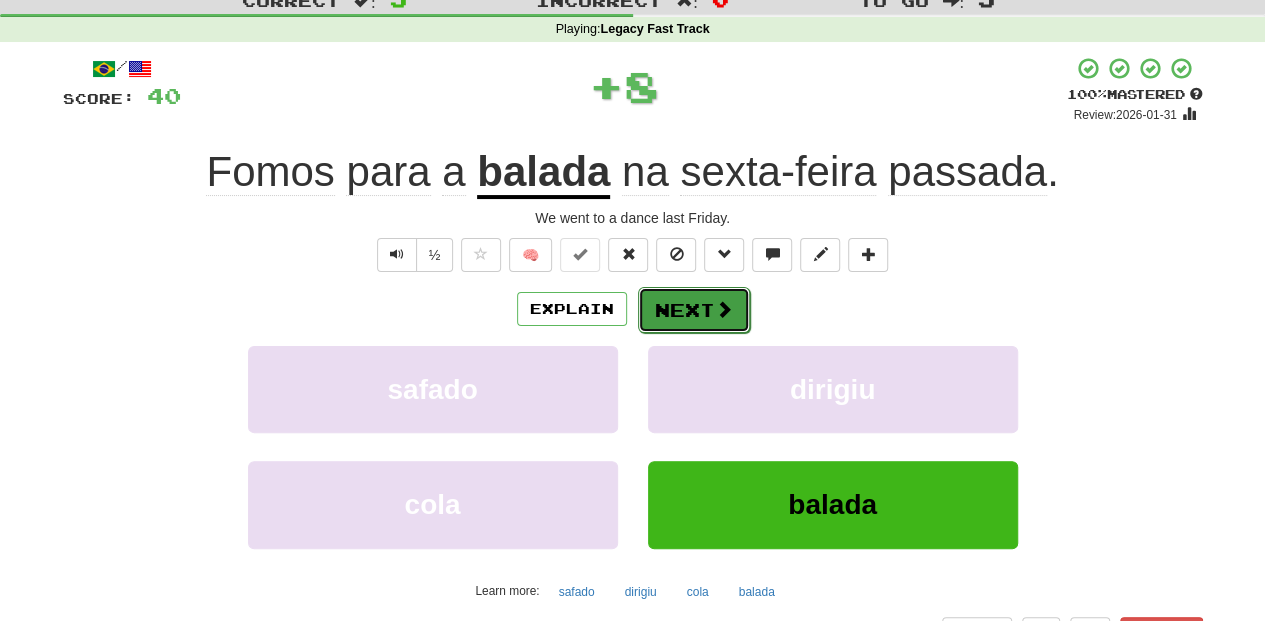 click on "Next" at bounding box center (694, 310) 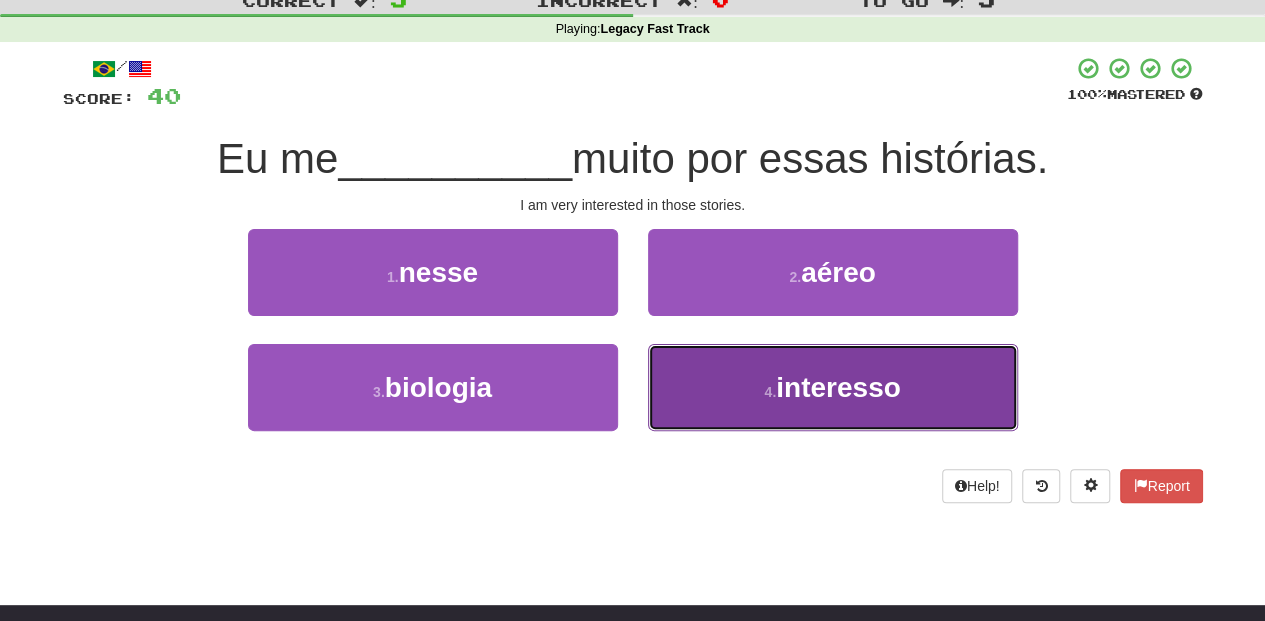 click on "4 .  interesso" at bounding box center (833, 387) 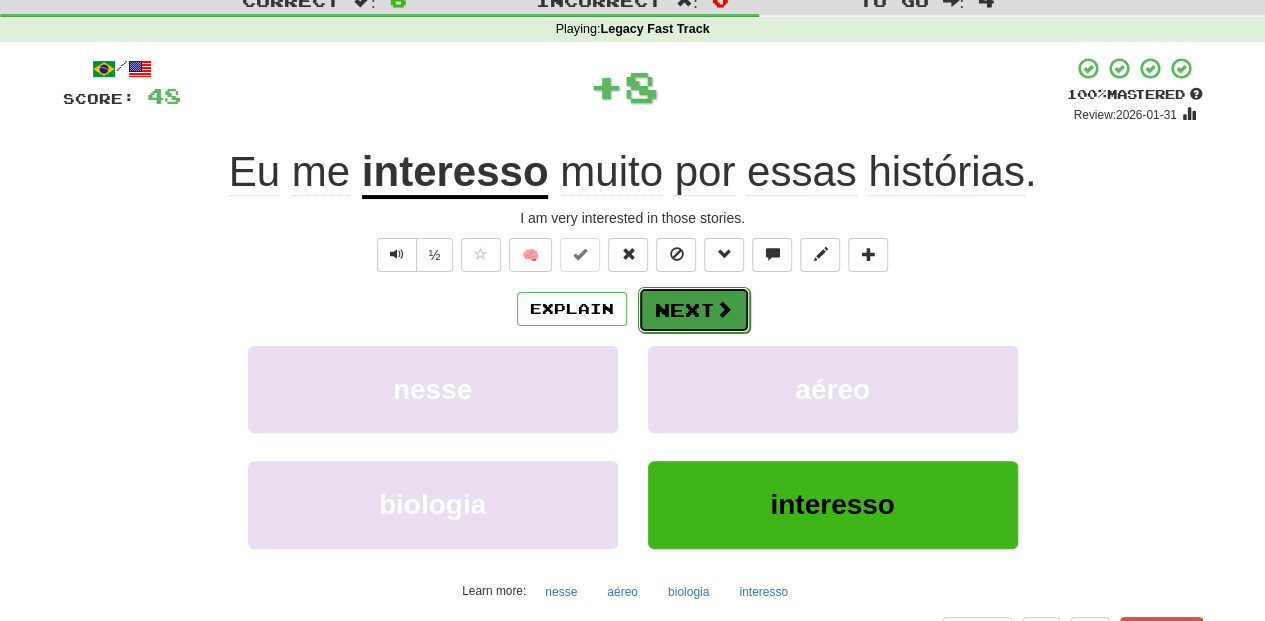 click on "Next" at bounding box center [694, 310] 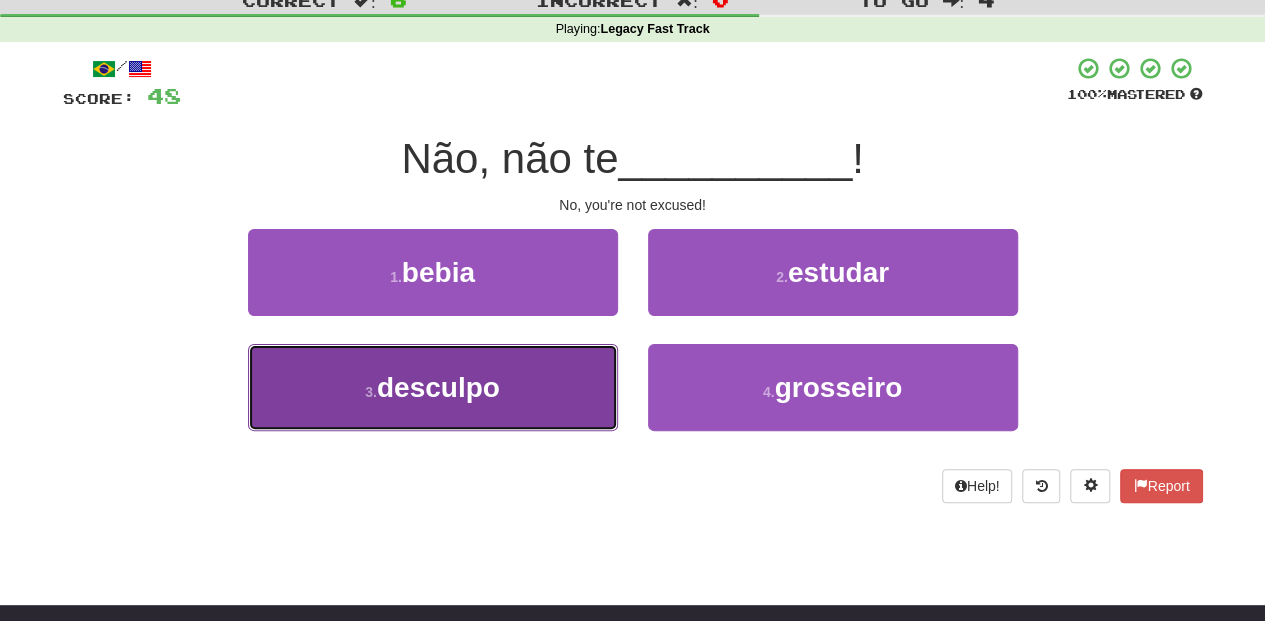 click on "3 .  desculpo" at bounding box center [433, 387] 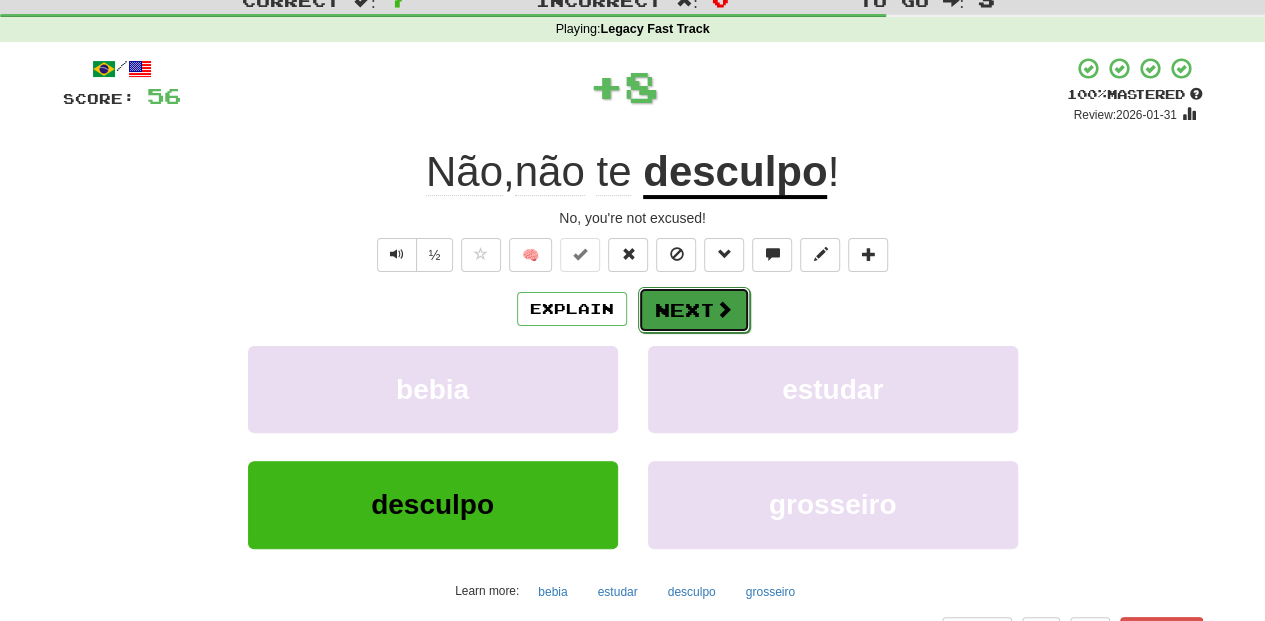 click on "Next" at bounding box center (694, 310) 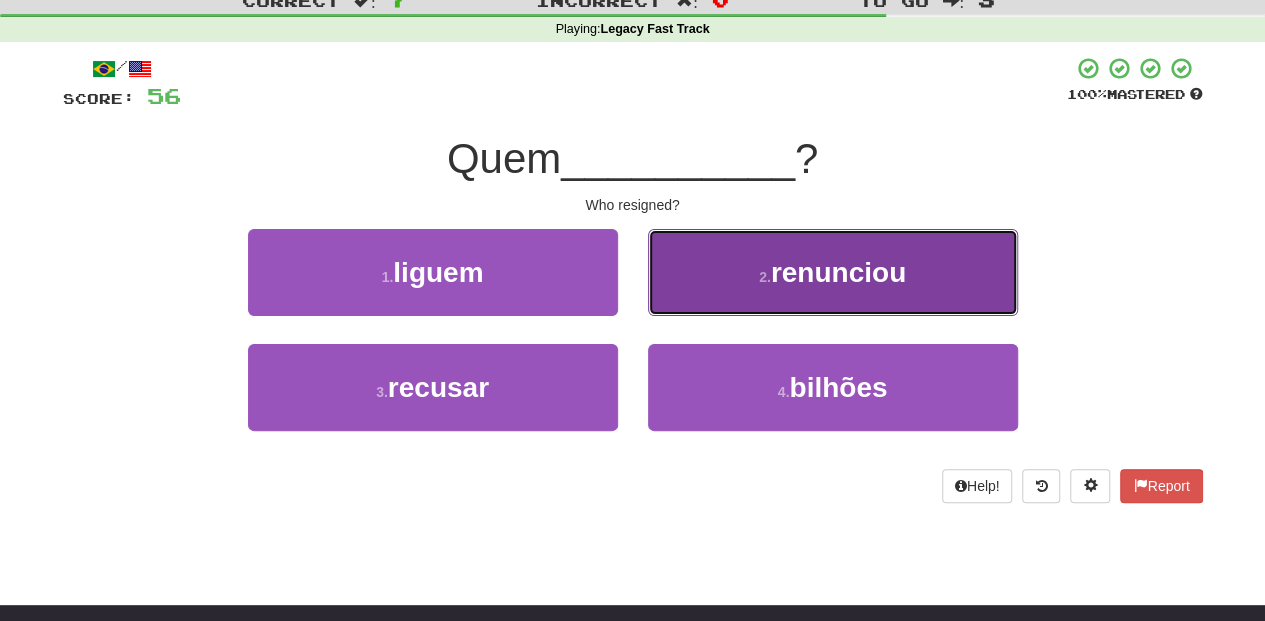 click on "2 .  renunciou" at bounding box center (833, 272) 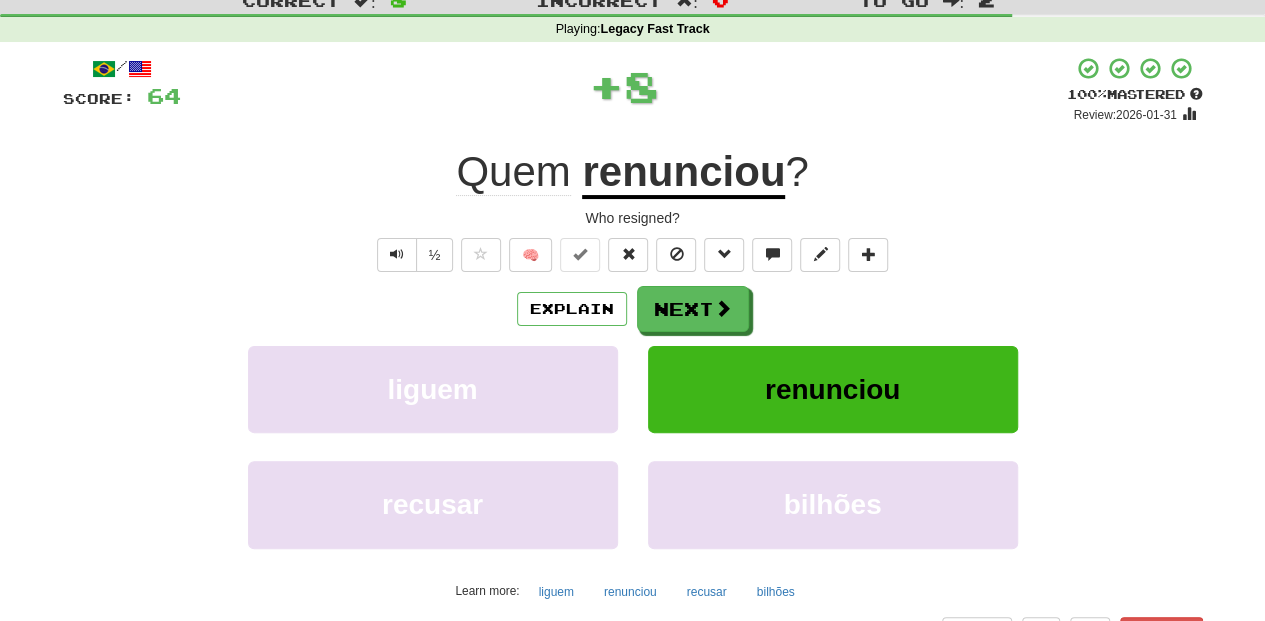 click on "Next" at bounding box center (693, 309) 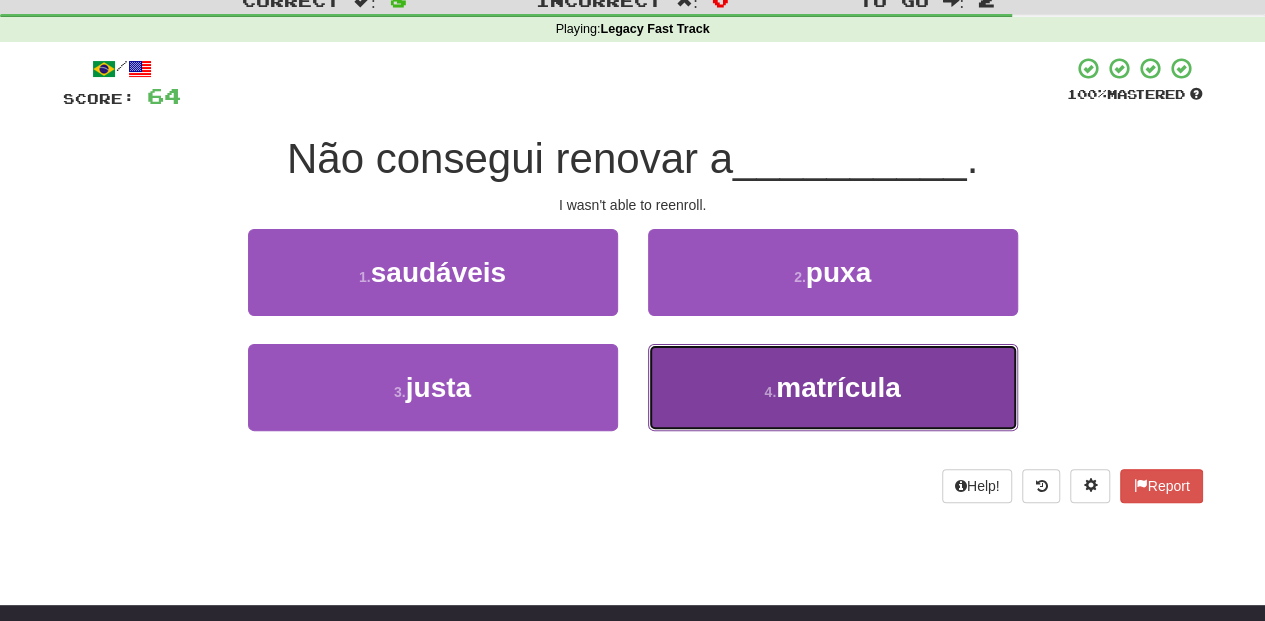 click on "4 .  matrícula" at bounding box center (833, 387) 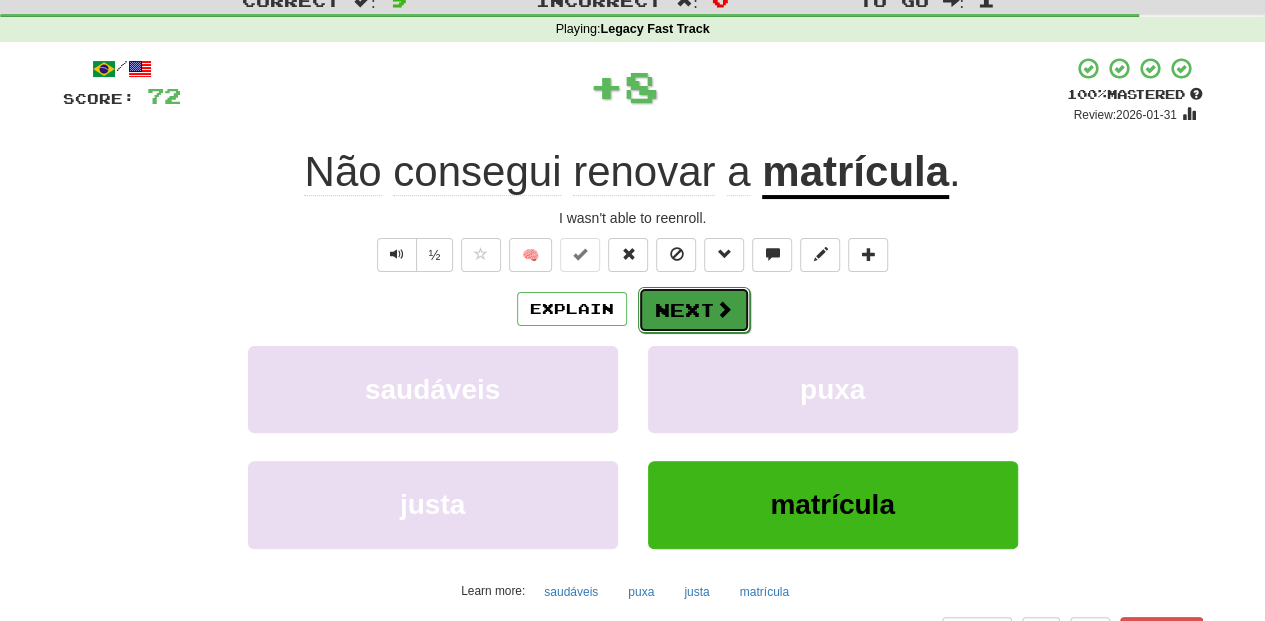 click on "Next" at bounding box center (694, 310) 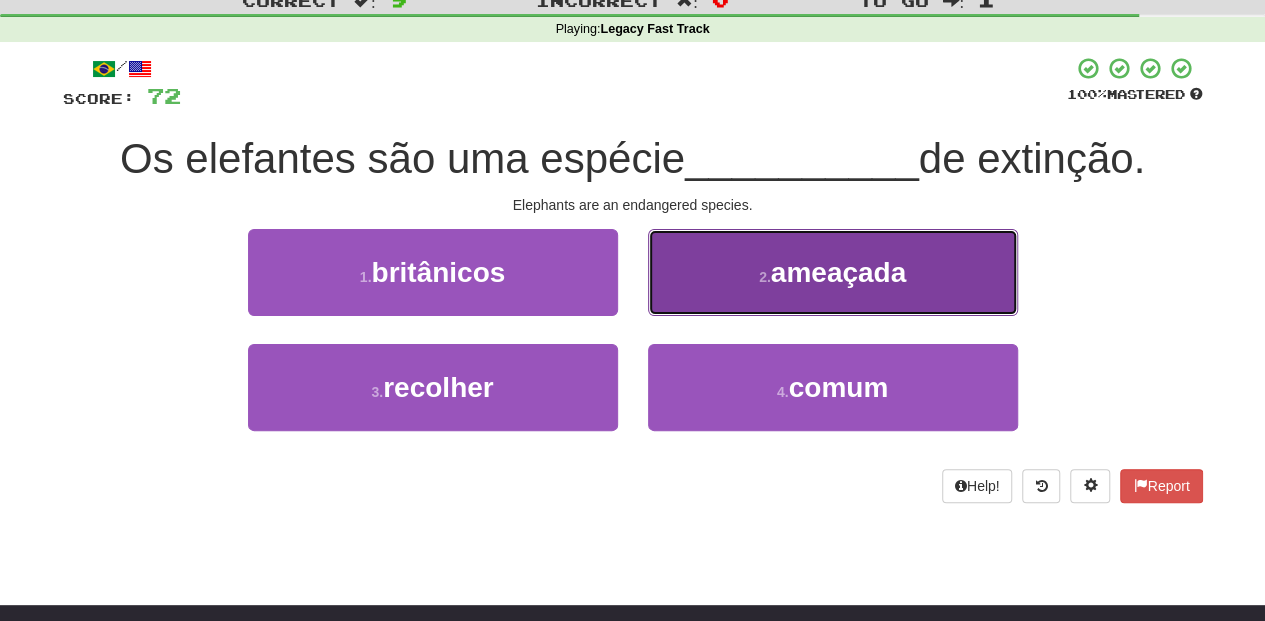 click on "2 .  ameaçada" at bounding box center [833, 272] 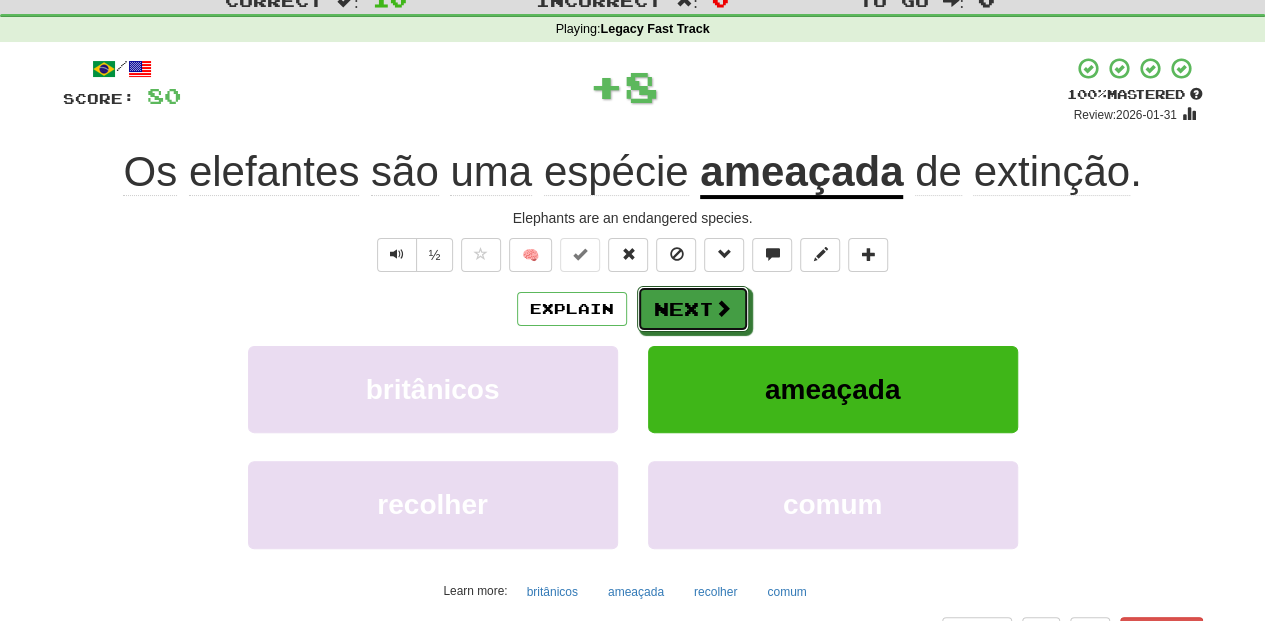 click on "Next" at bounding box center (693, 309) 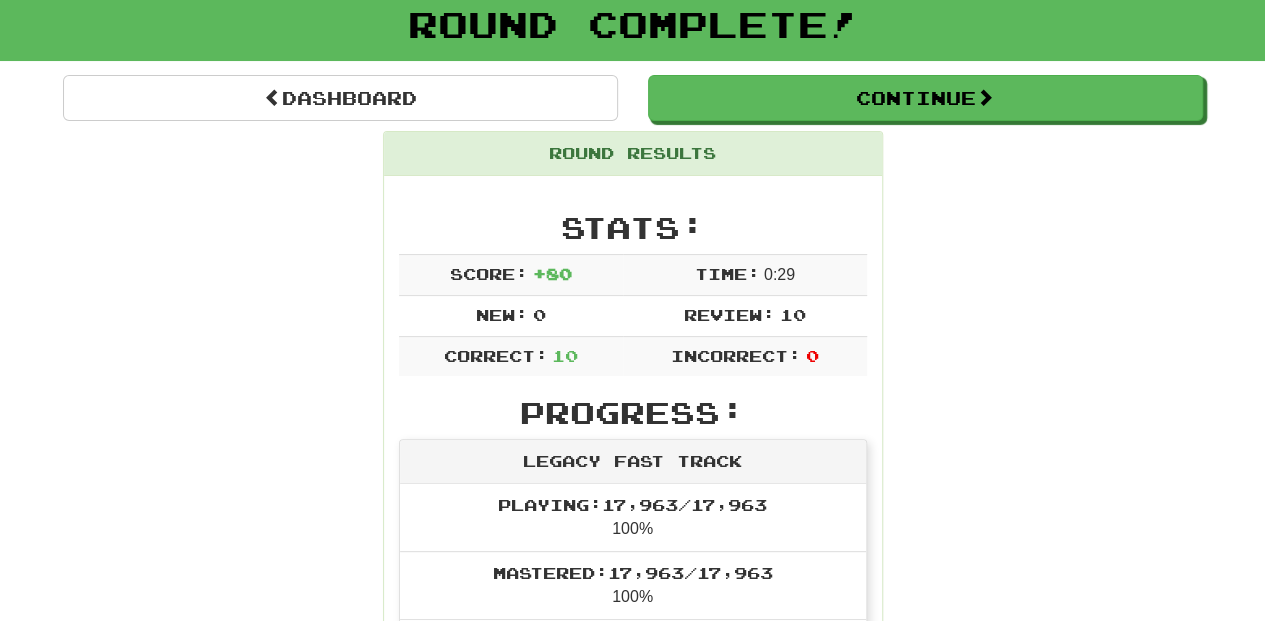 scroll, scrollTop: 66, scrollLeft: 0, axis: vertical 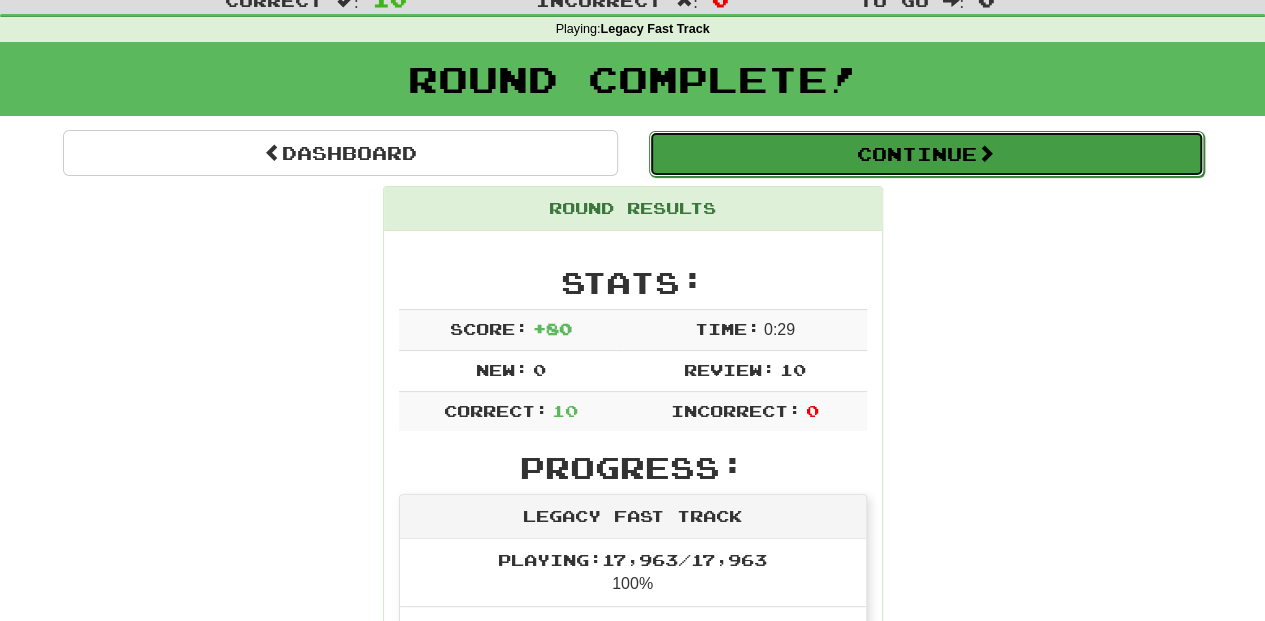 click on "Continue" at bounding box center [926, 154] 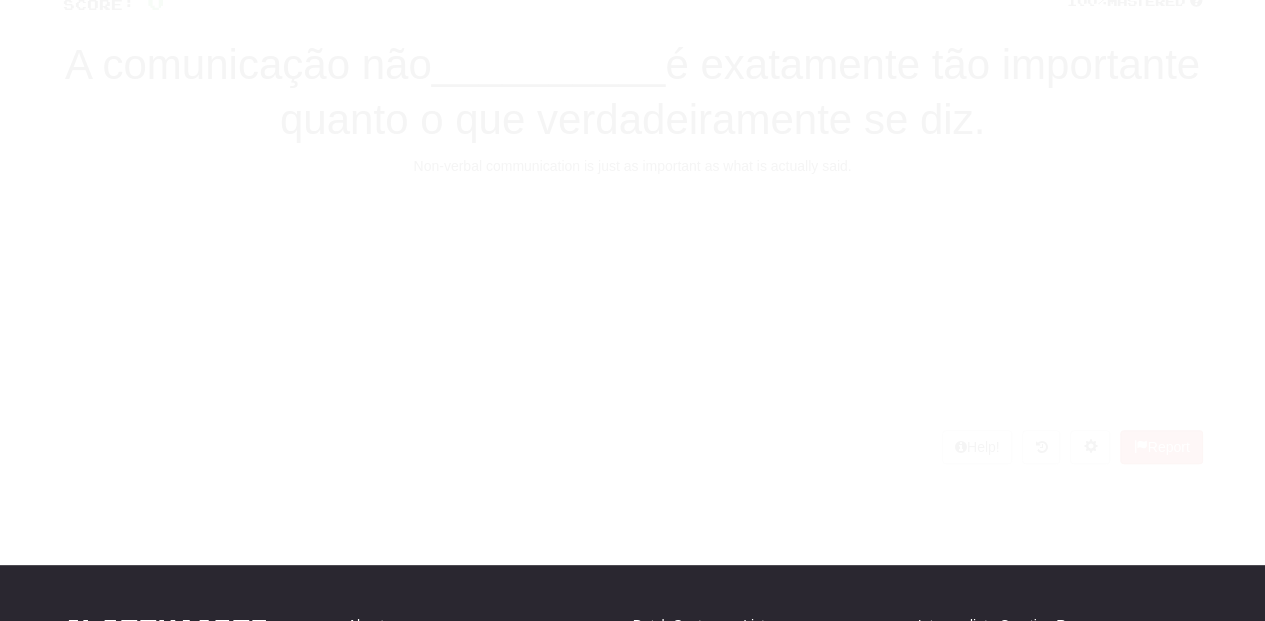 scroll, scrollTop: 66, scrollLeft: 0, axis: vertical 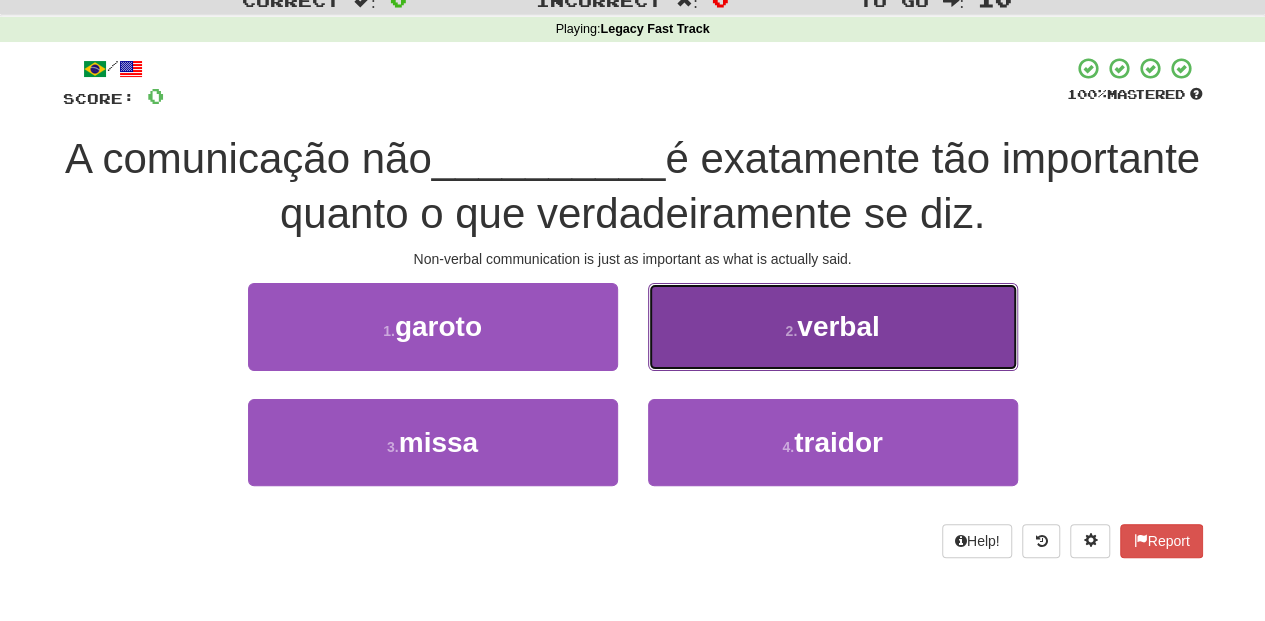 click on "2 .  verbal" at bounding box center (833, 326) 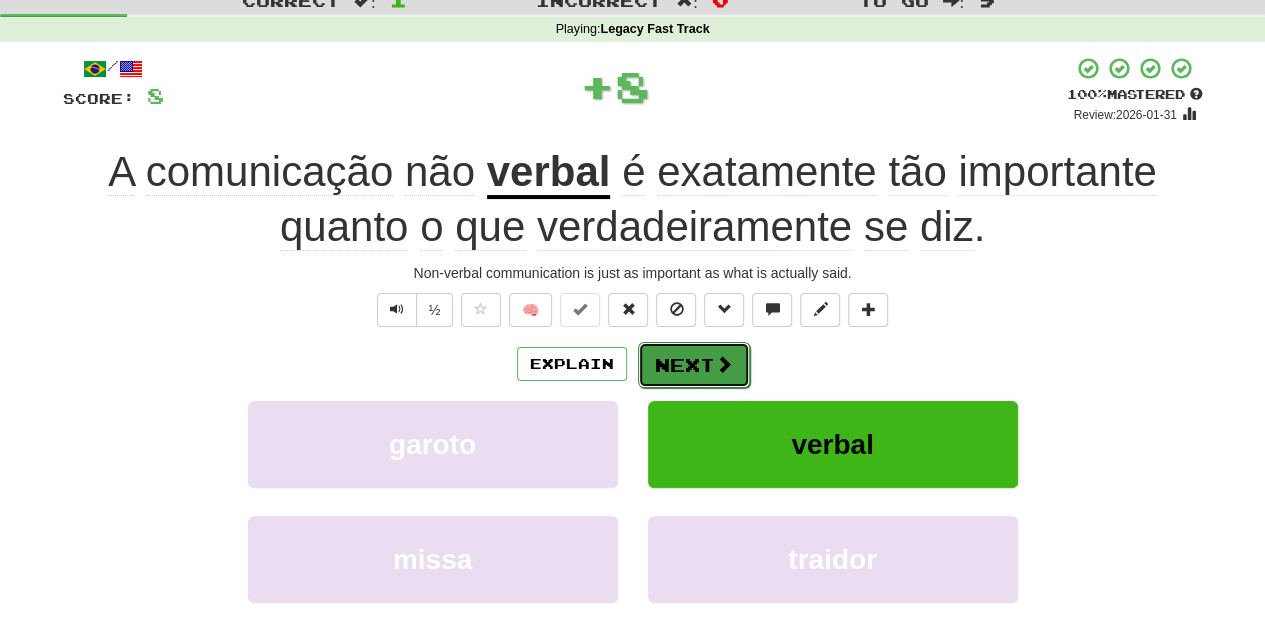click on "Next" at bounding box center (694, 365) 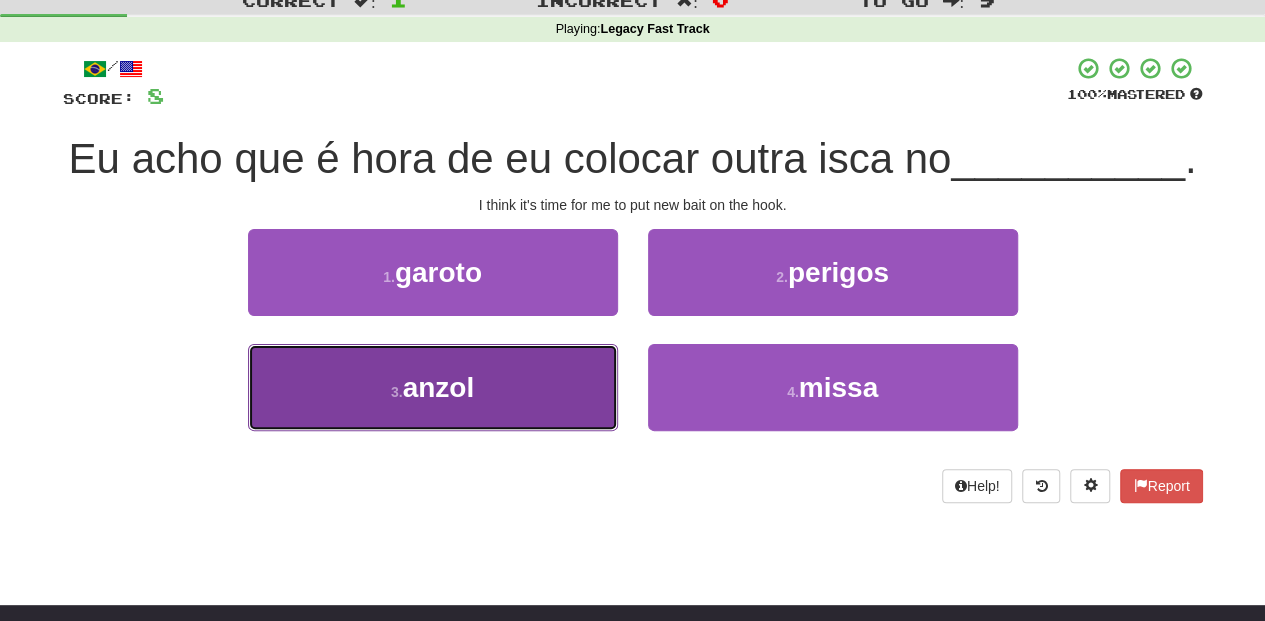 click on "3 .  anzol" at bounding box center (433, 387) 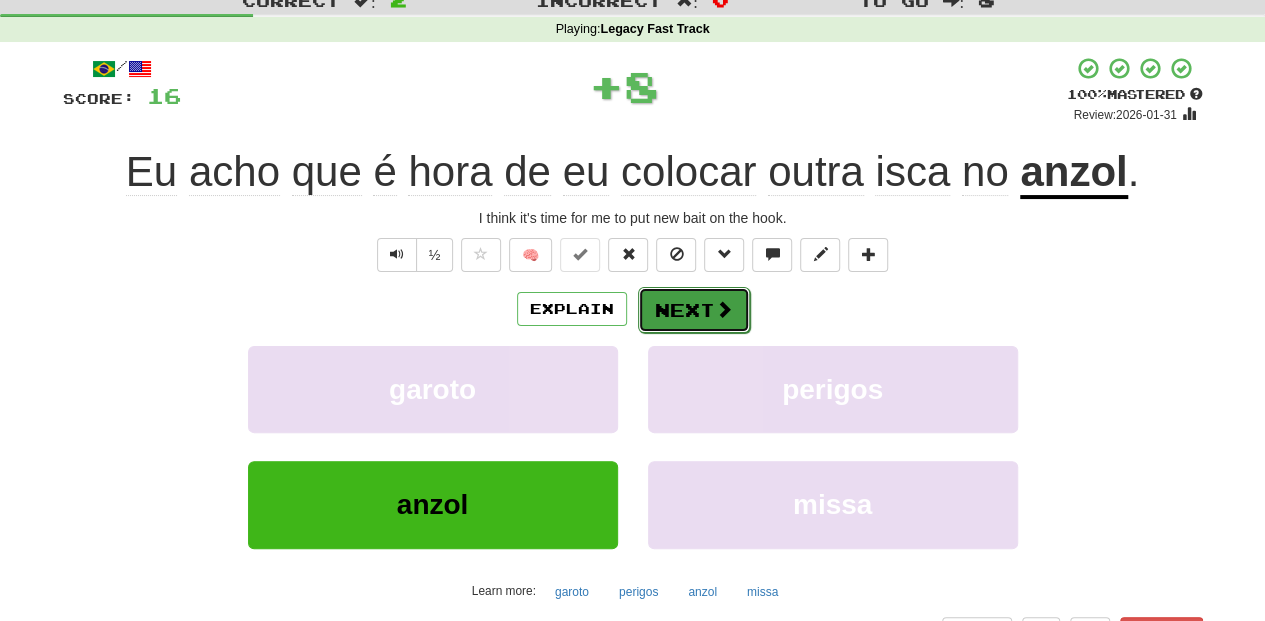 click on "Next" at bounding box center [694, 310] 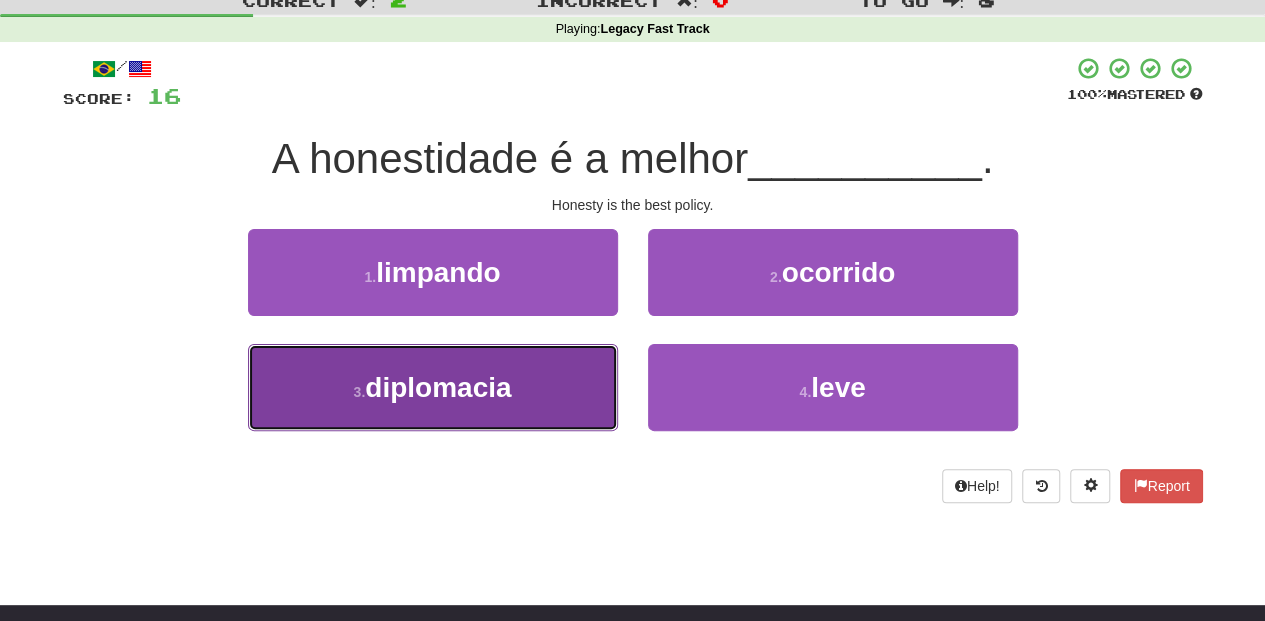 click on "3 .  diplomacia" at bounding box center (433, 387) 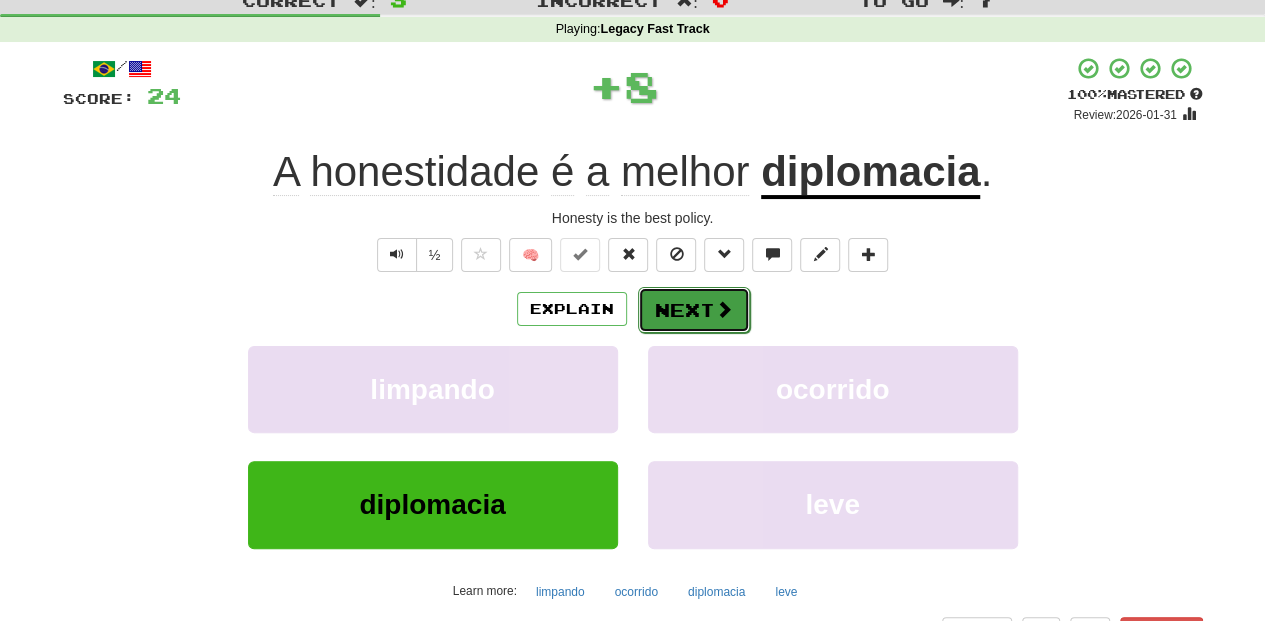click on "Next" at bounding box center (694, 310) 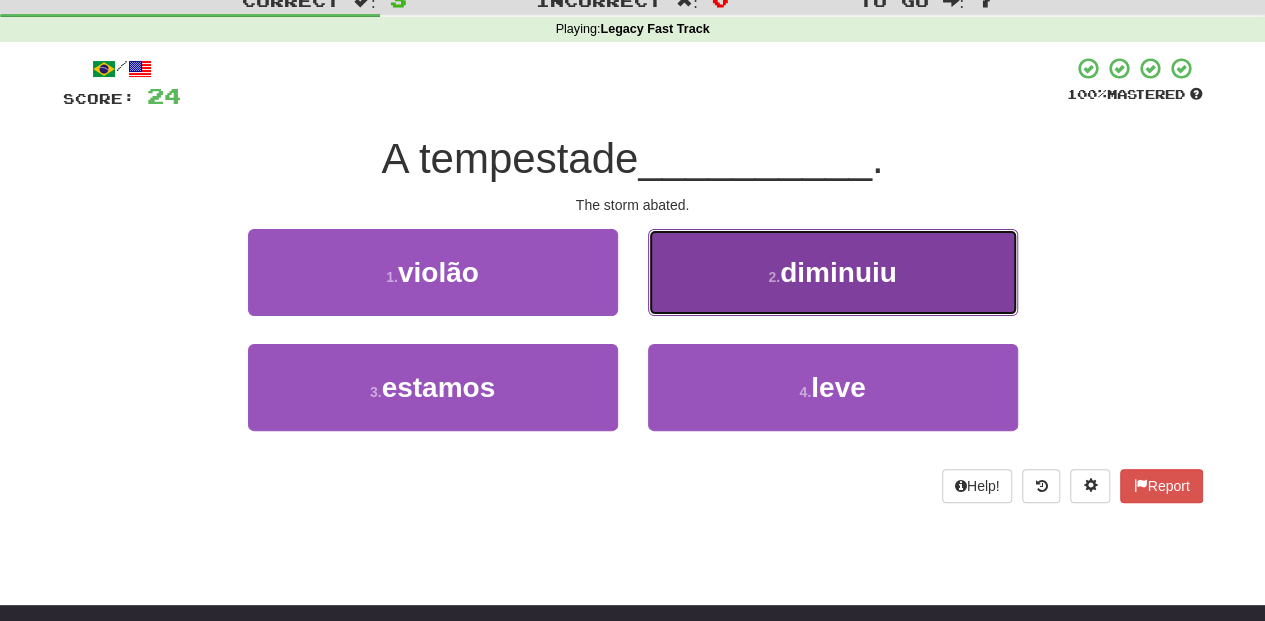 click on "2 .  diminuiu" at bounding box center [833, 272] 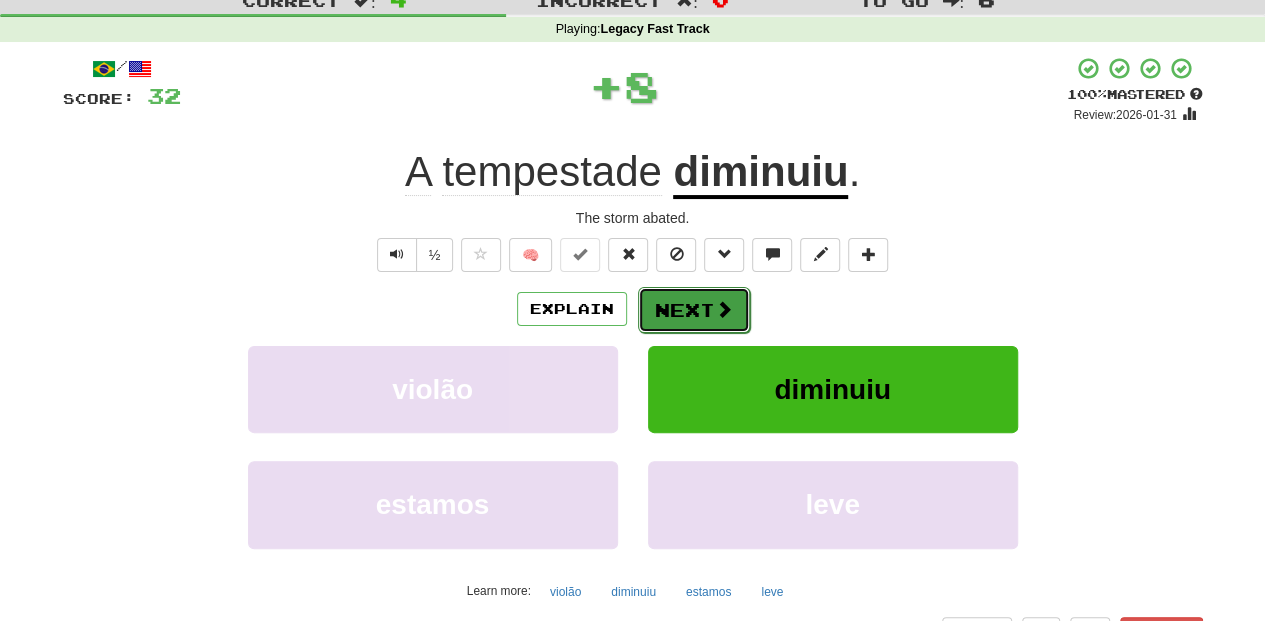 click on "Next" at bounding box center (694, 310) 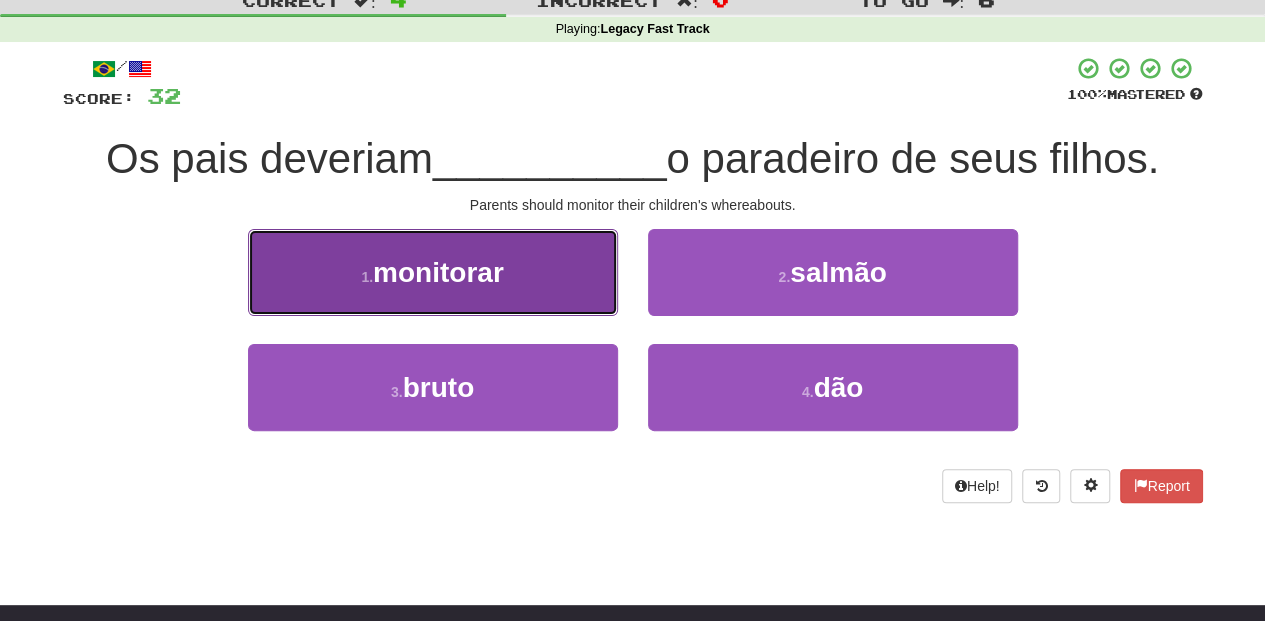 click on "1 .  monitorar" at bounding box center [433, 272] 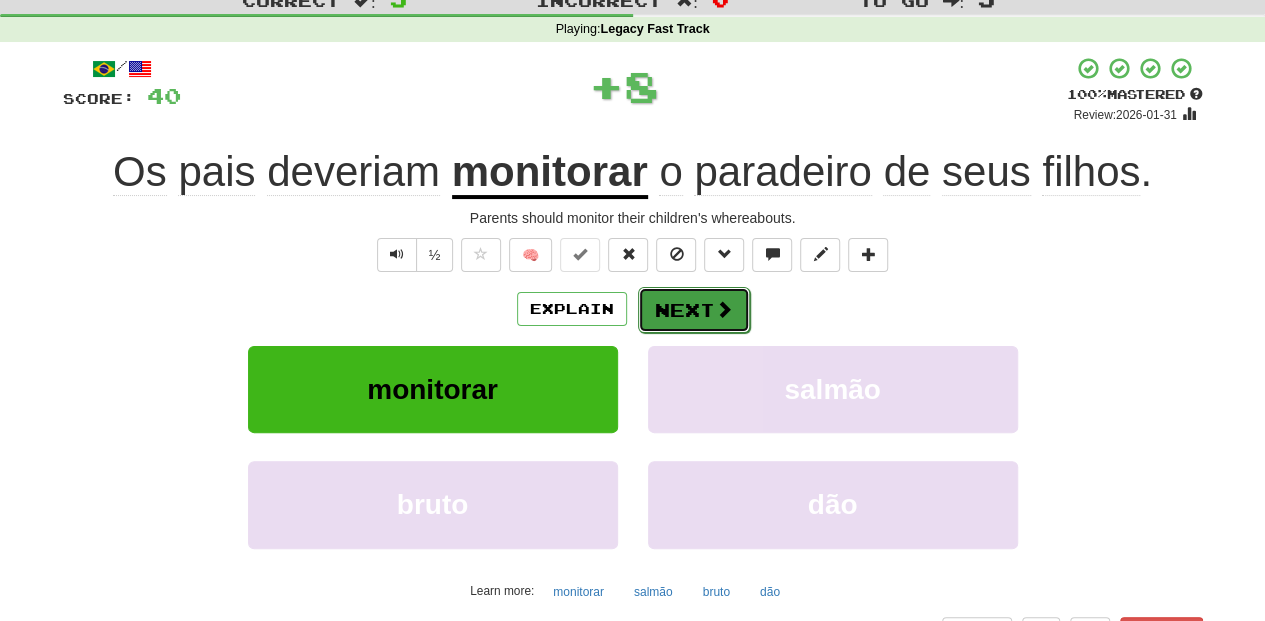 click on "Next" at bounding box center [694, 310] 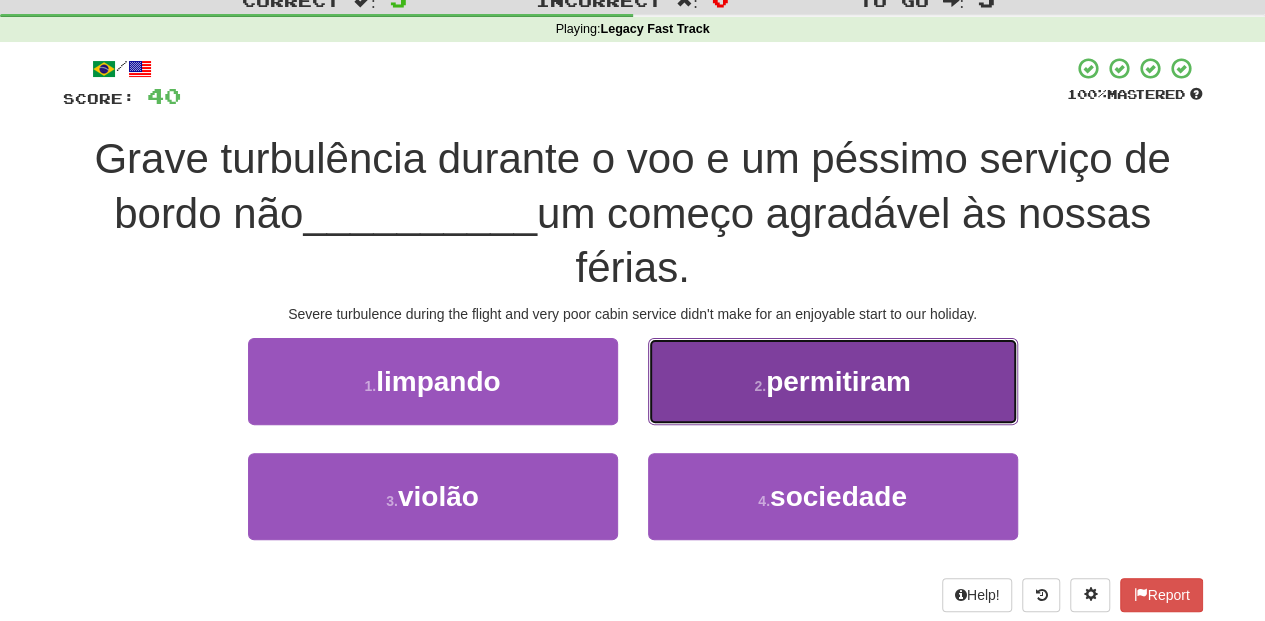 click on "2 .  permitiram" at bounding box center [833, 381] 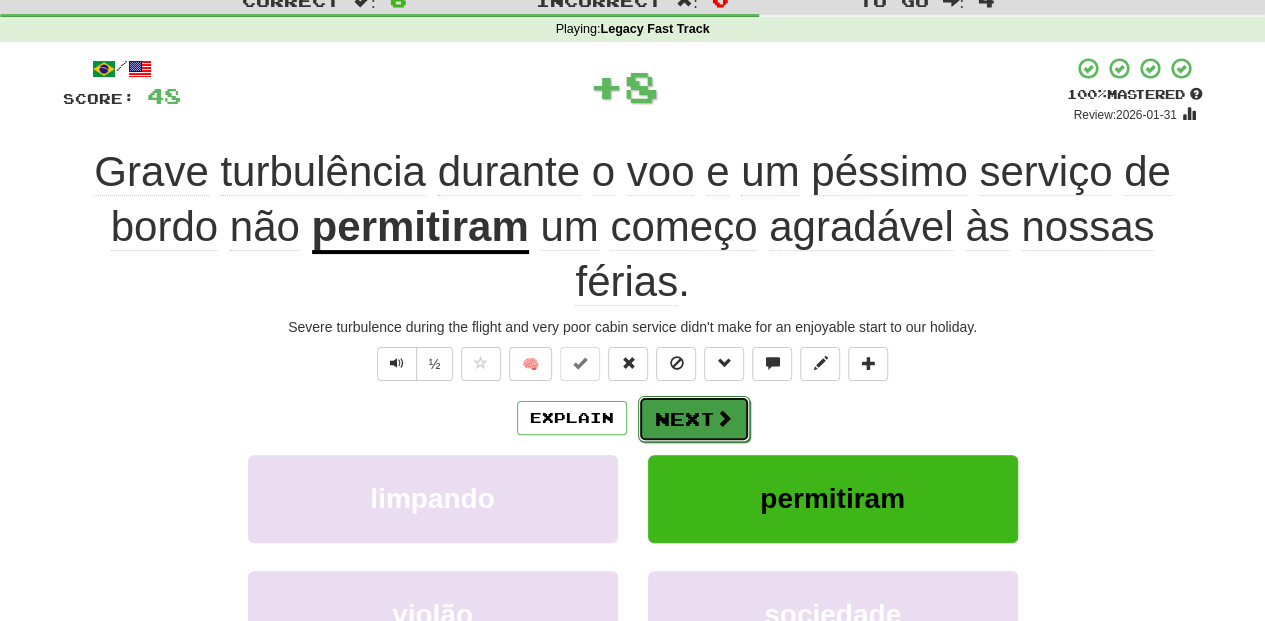 click on "Next" at bounding box center (694, 419) 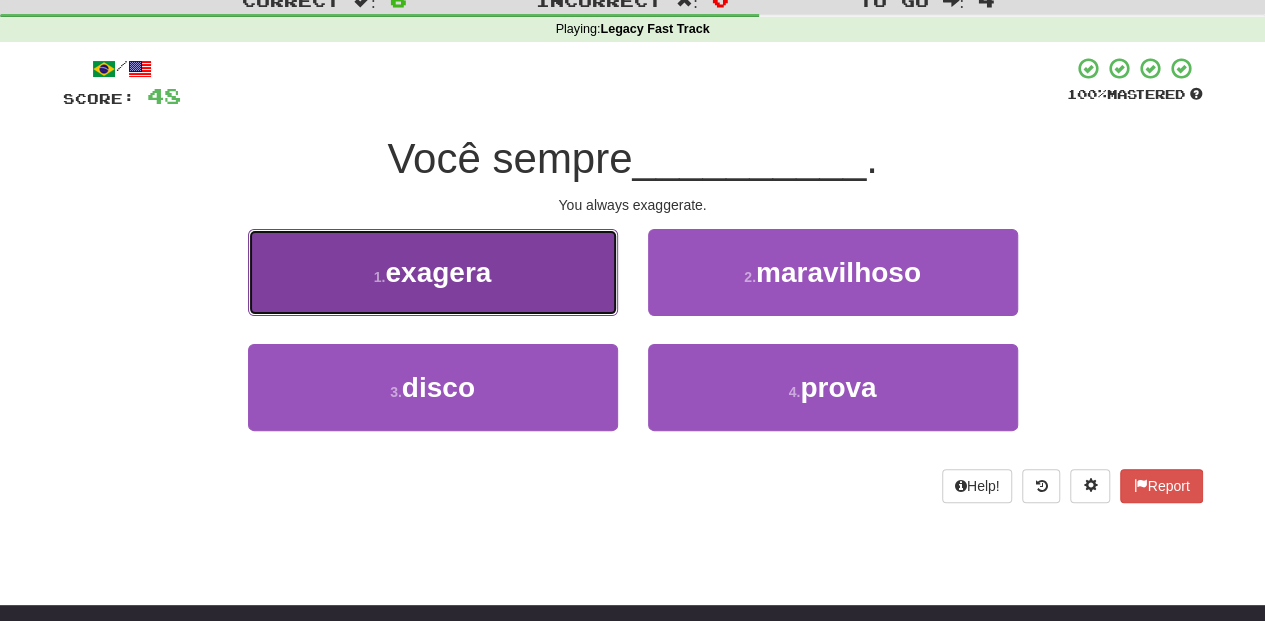 click on "1 .  exagera" at bounding box center [433, 272] 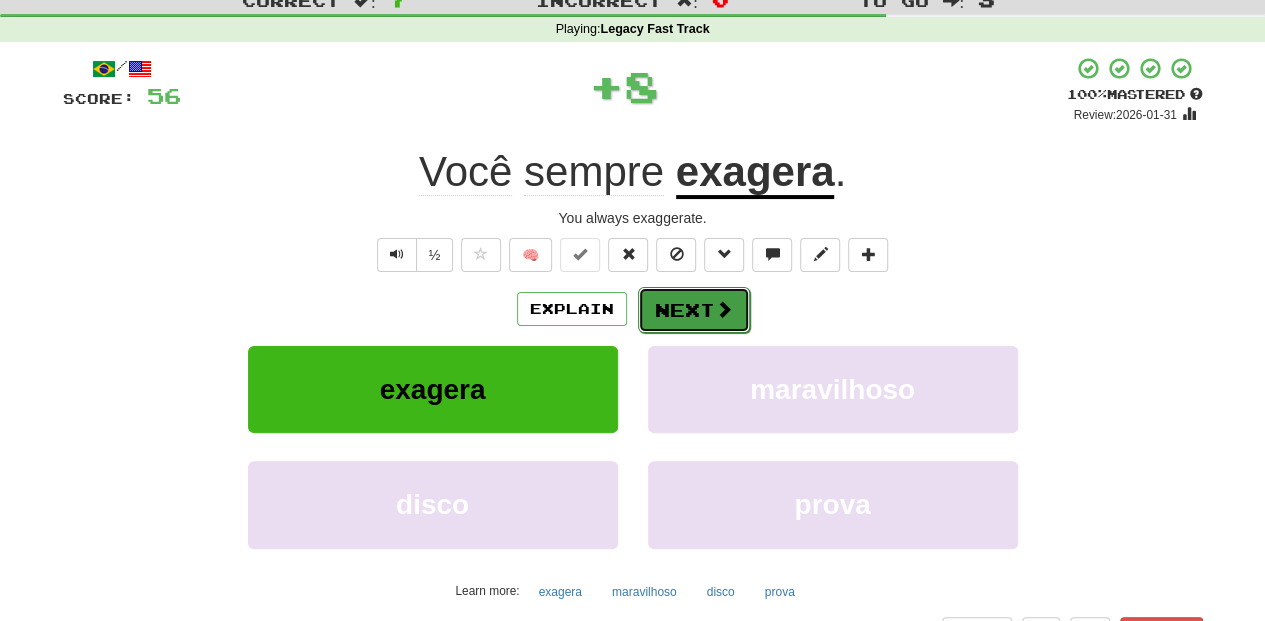 click on "Next" at bounding box center [694, 310] 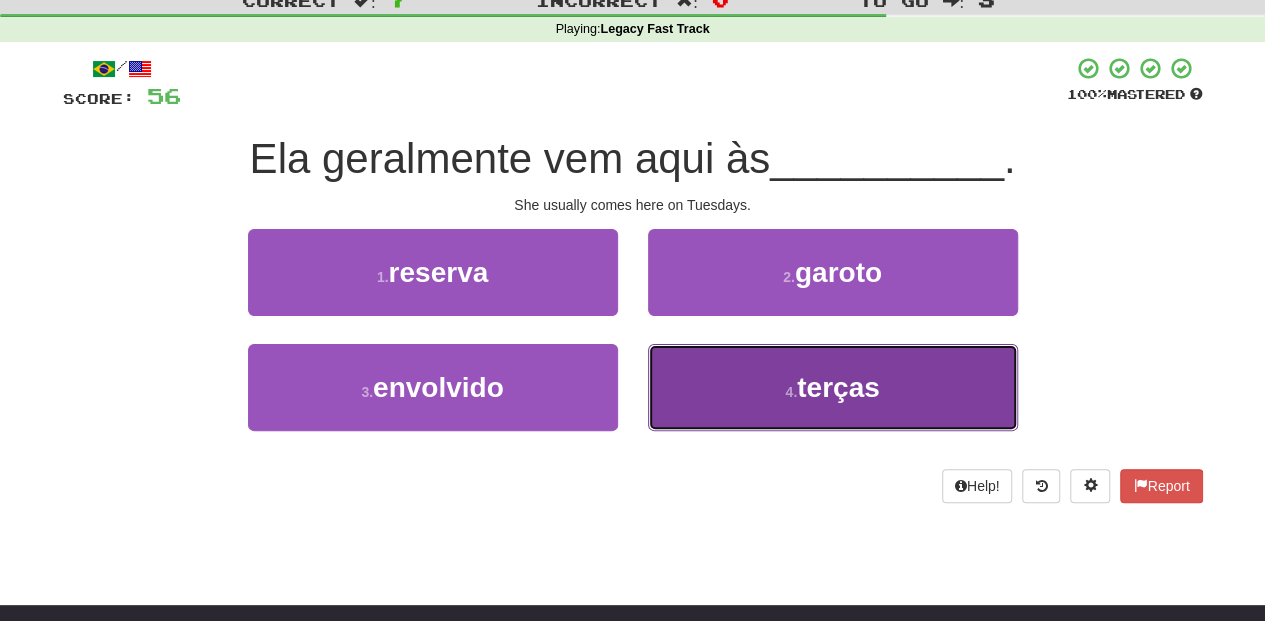 click on "4 .  terças" at bounding box center (833, 387) 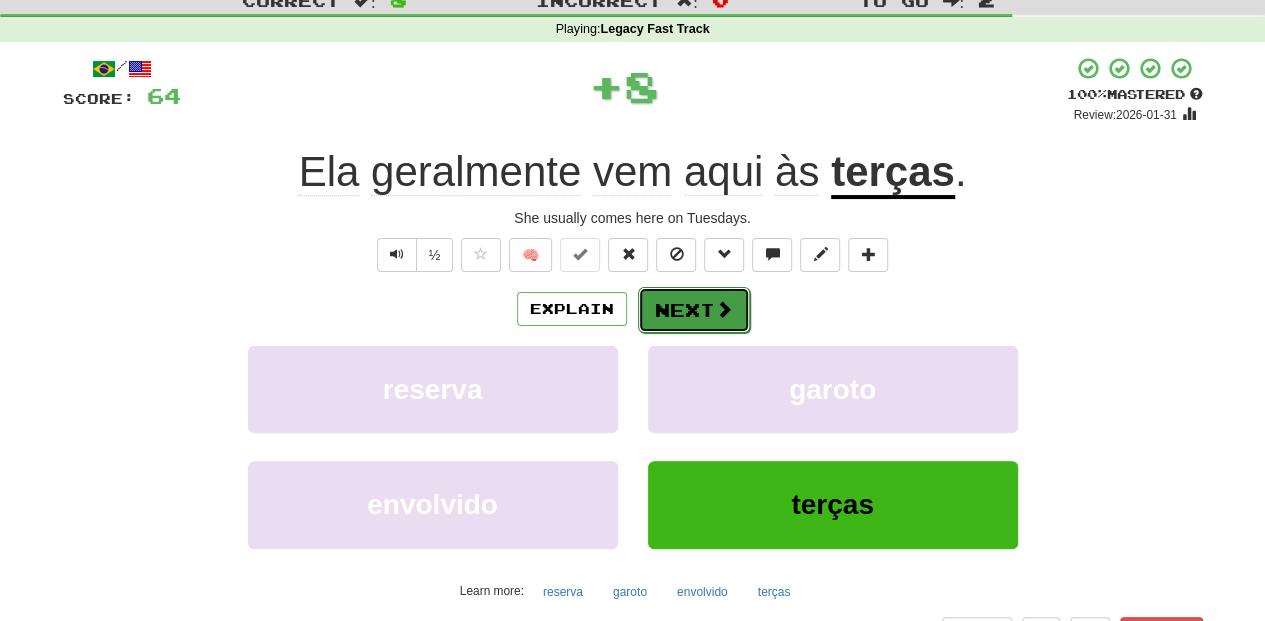 click on "Next" at bounding box center (694, 310) 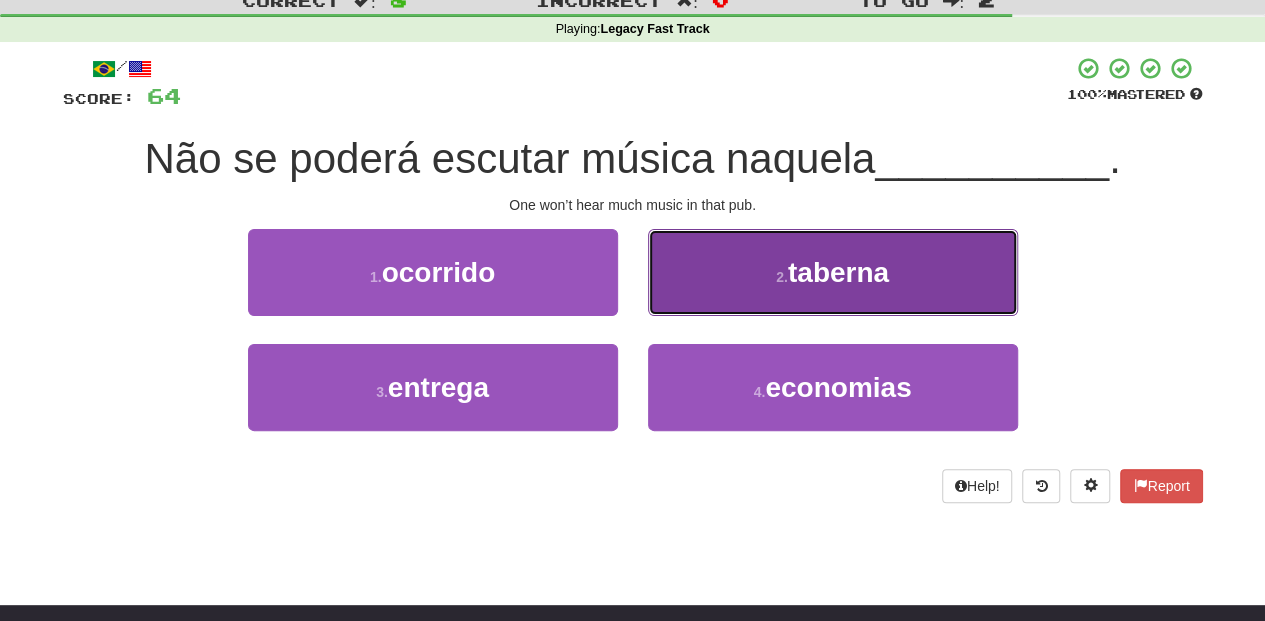 click on "2 .  taberna" at bounding box center [833, 272] 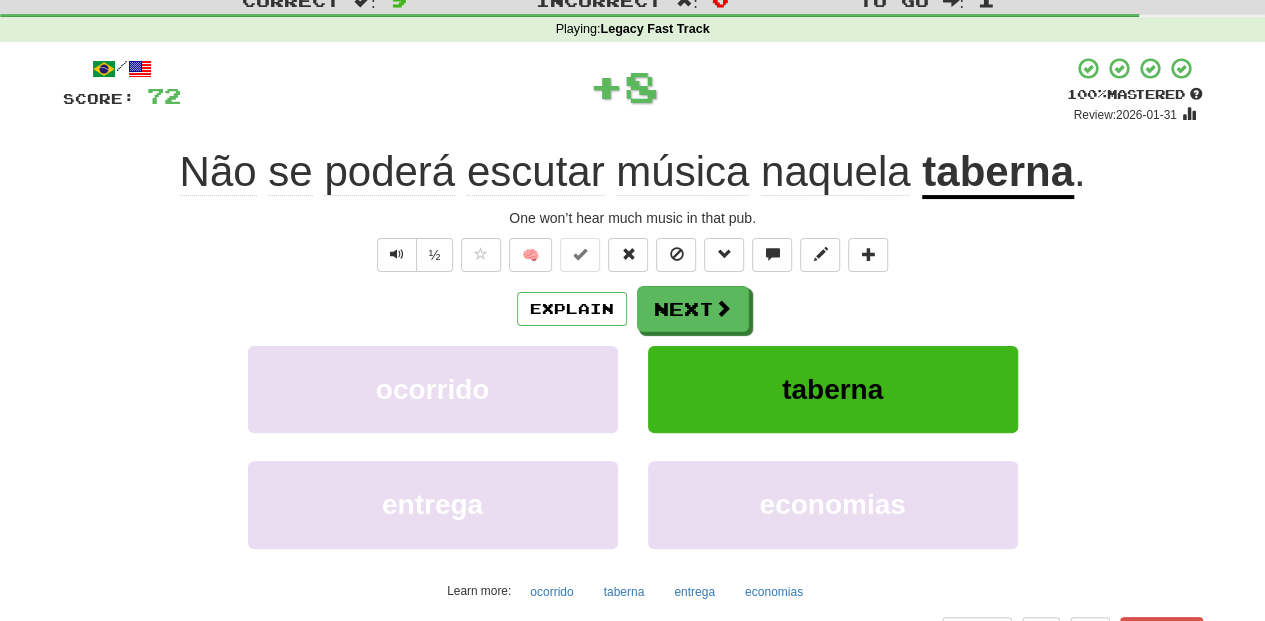 click on "Next" at bounding box center [693, 309] 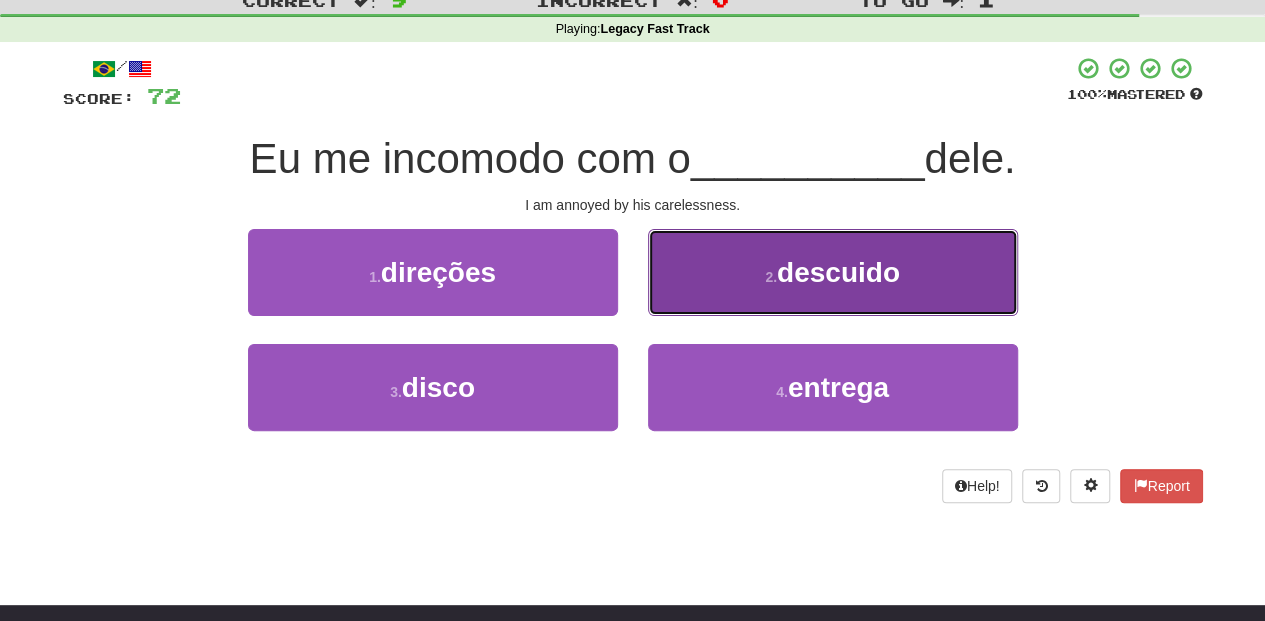click on "2 .  descuido" at bounding box center [833, 272] 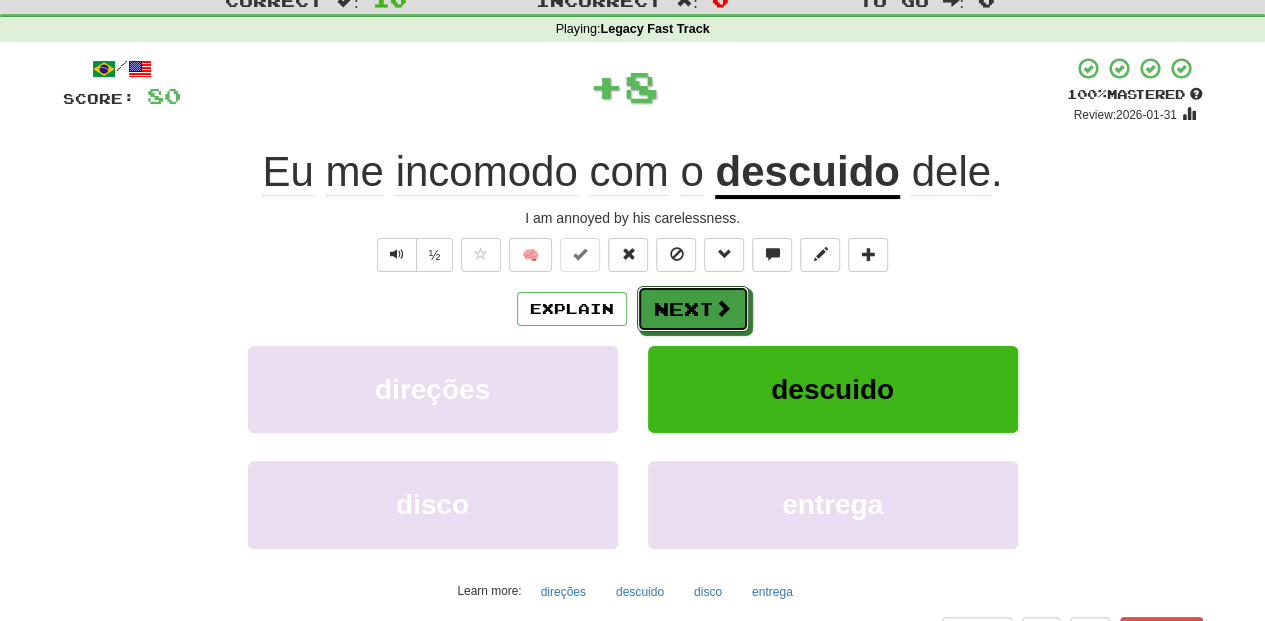 click on "Next" at bounding box center (693, 309) 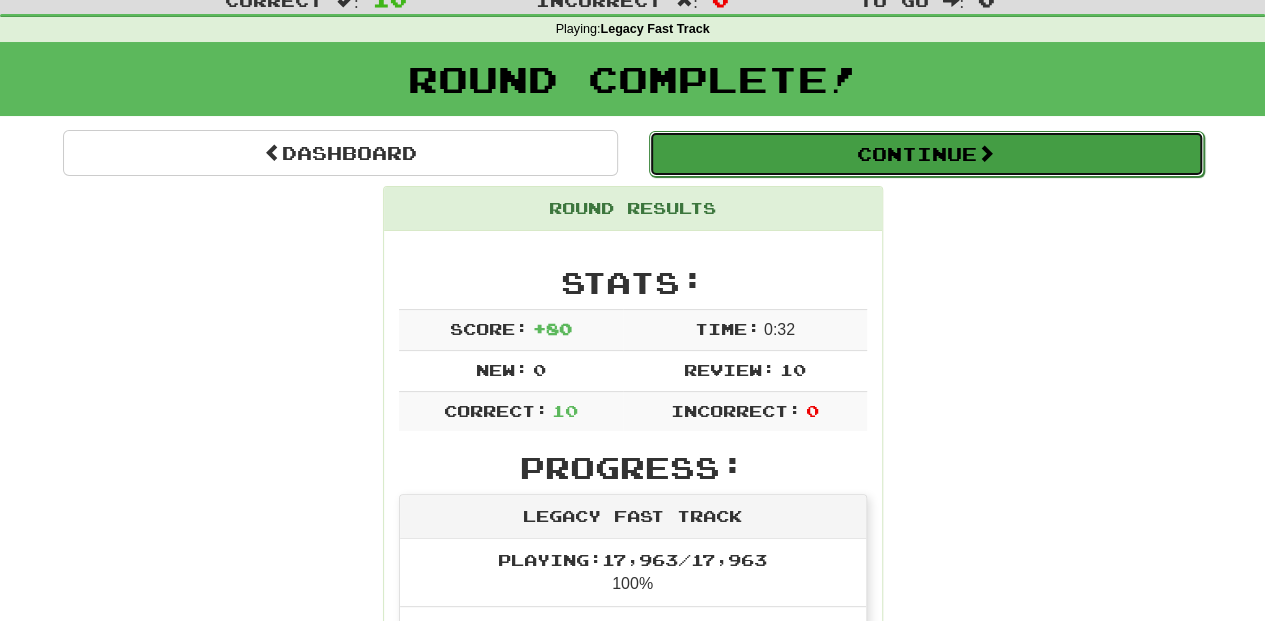 click on "Continue" at bounding box center (926, 154) 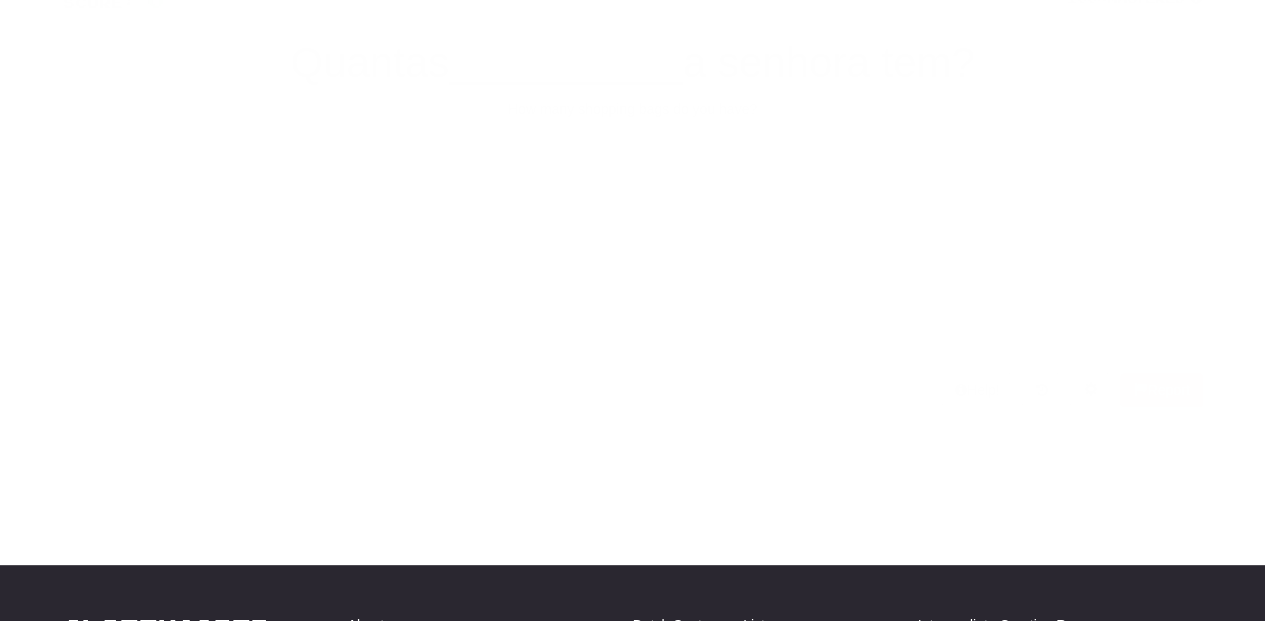 scroll, scrollTop: 66, scrollLeft: 0, axis: vertical 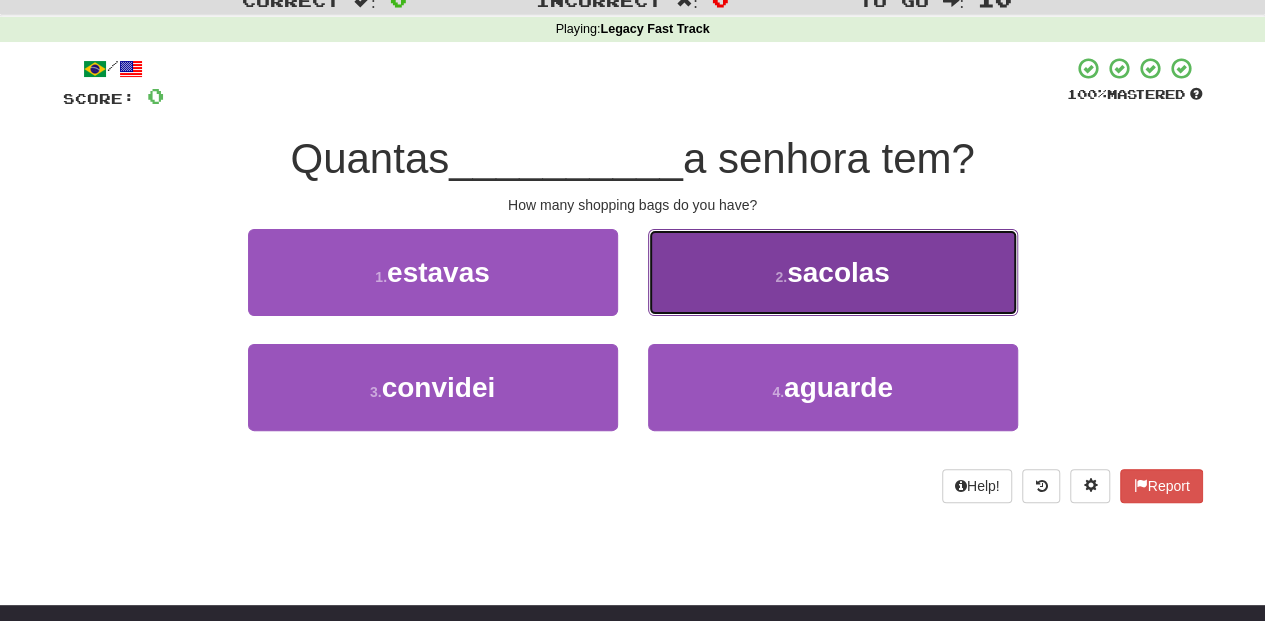 click on "2 .  sacolas" at bounding box center (833, 272) 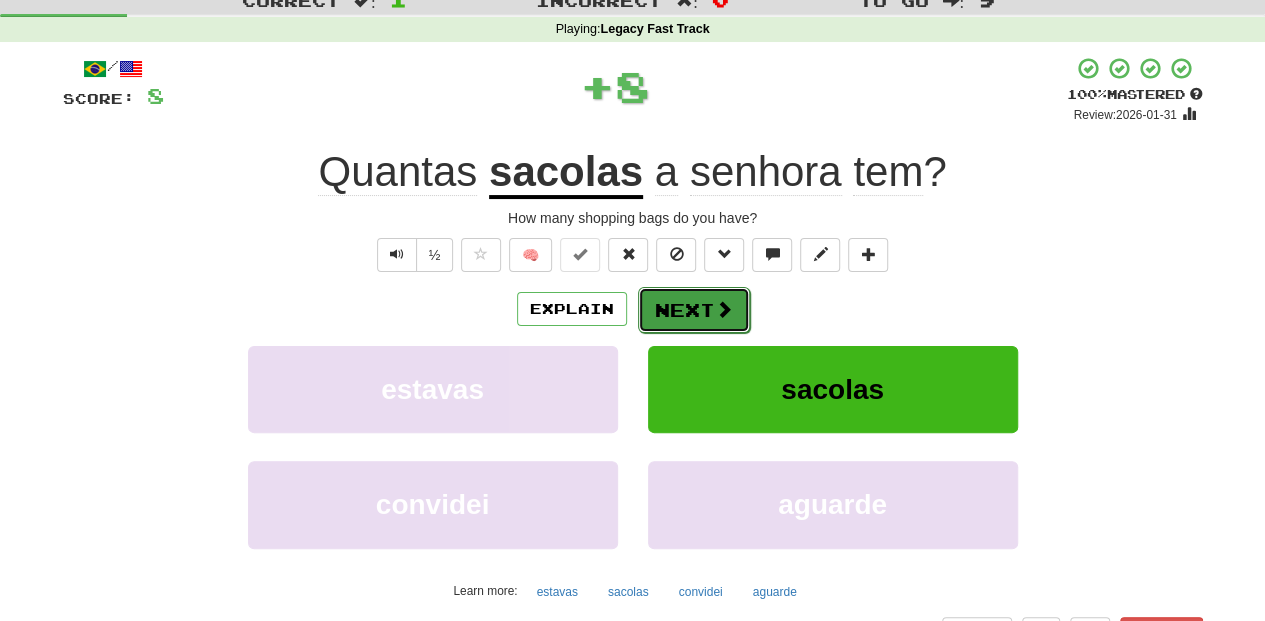 click at bounding box center [724, 309] 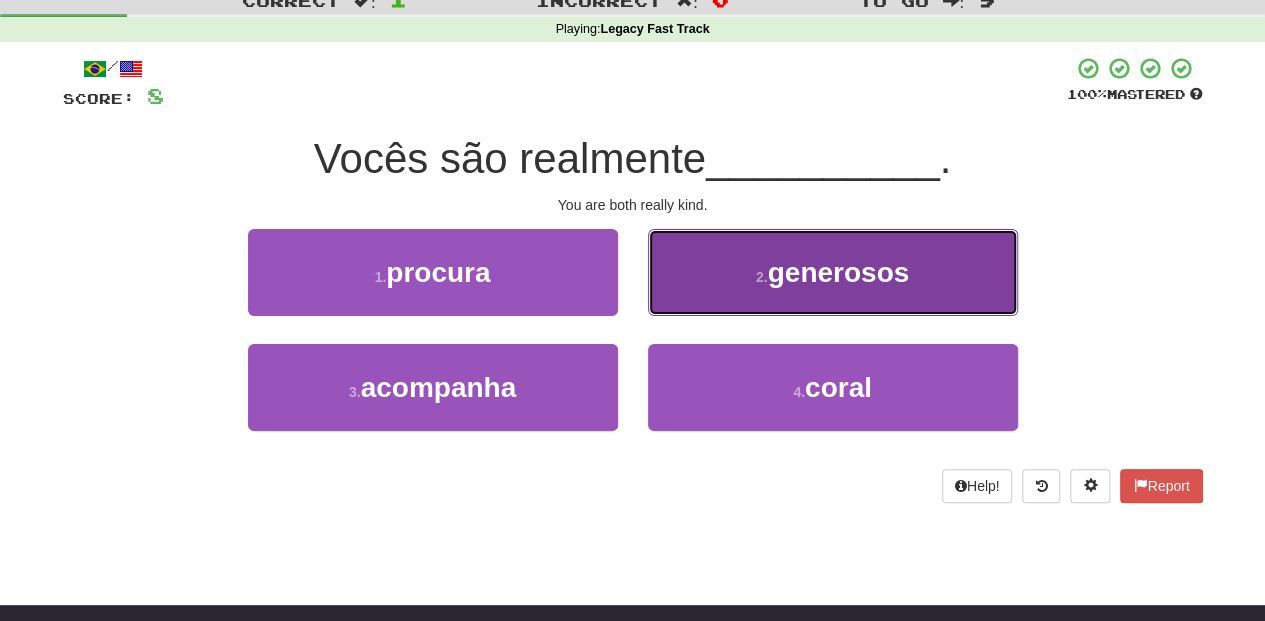 click on "2 .  generosos" at bounding box center (833, 272) 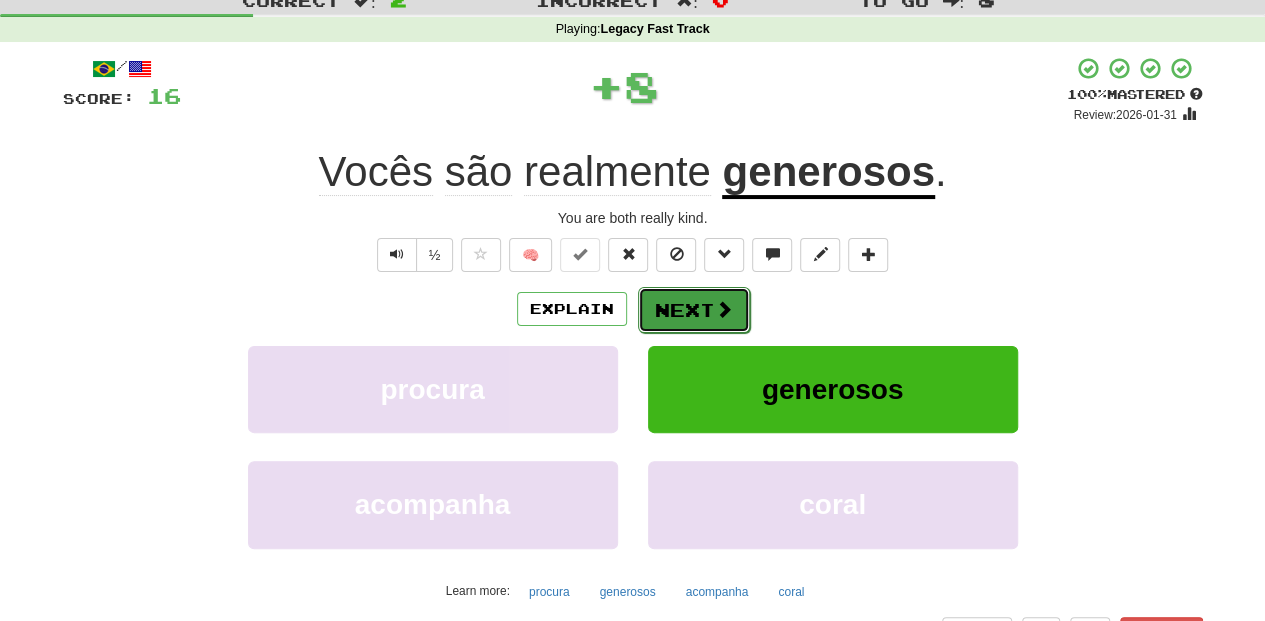 click on "Next" at bounding box center (694, 310) 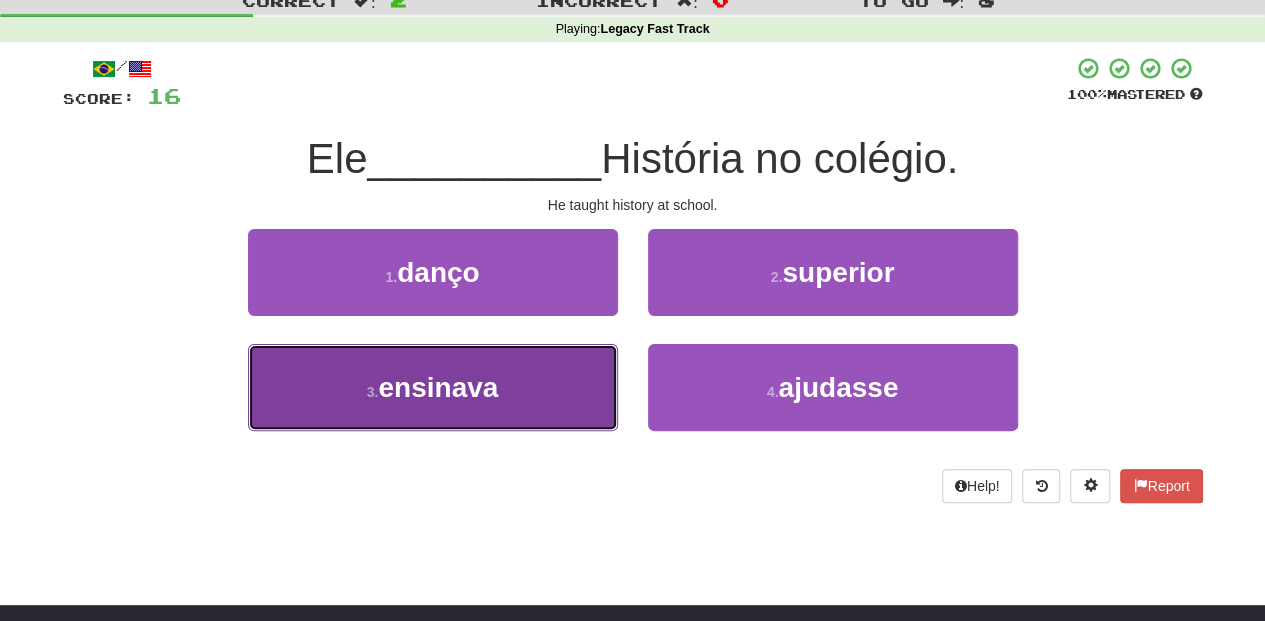 click on "3 .  ensinava" at bounding box center (433, 387) 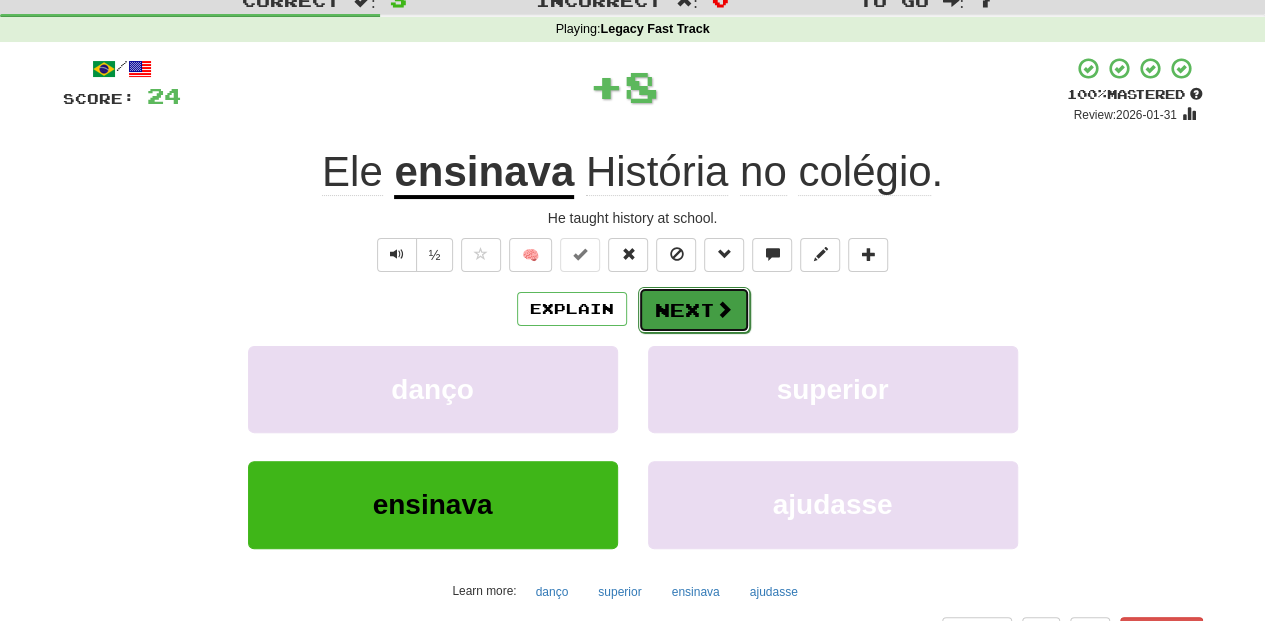 click on "Next" at bounding box center [694, 310] 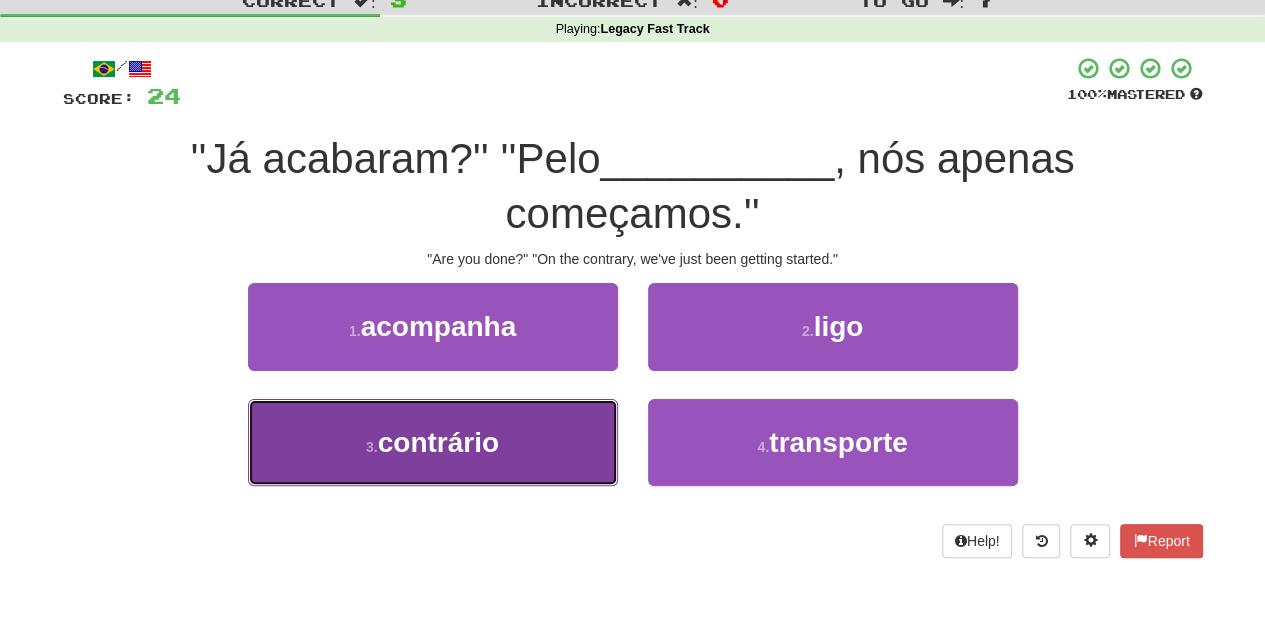 click on "3 .  contrário" at bounding box center [433, 442] 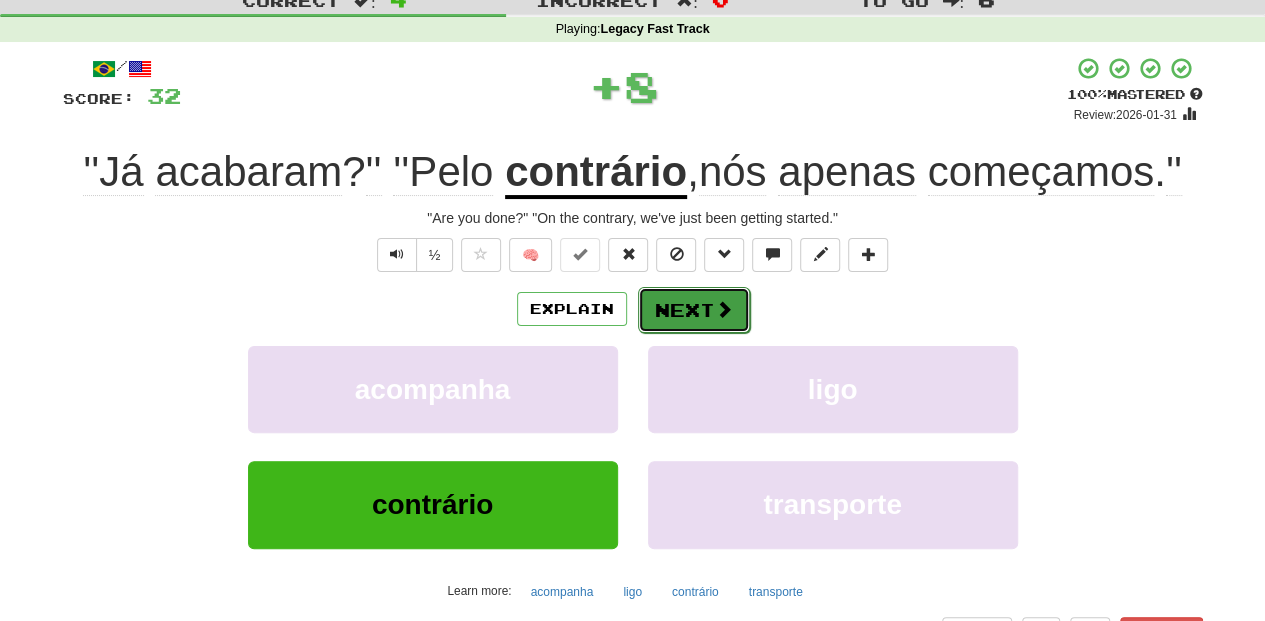 click on "Next" at bounding box center (694, 310) 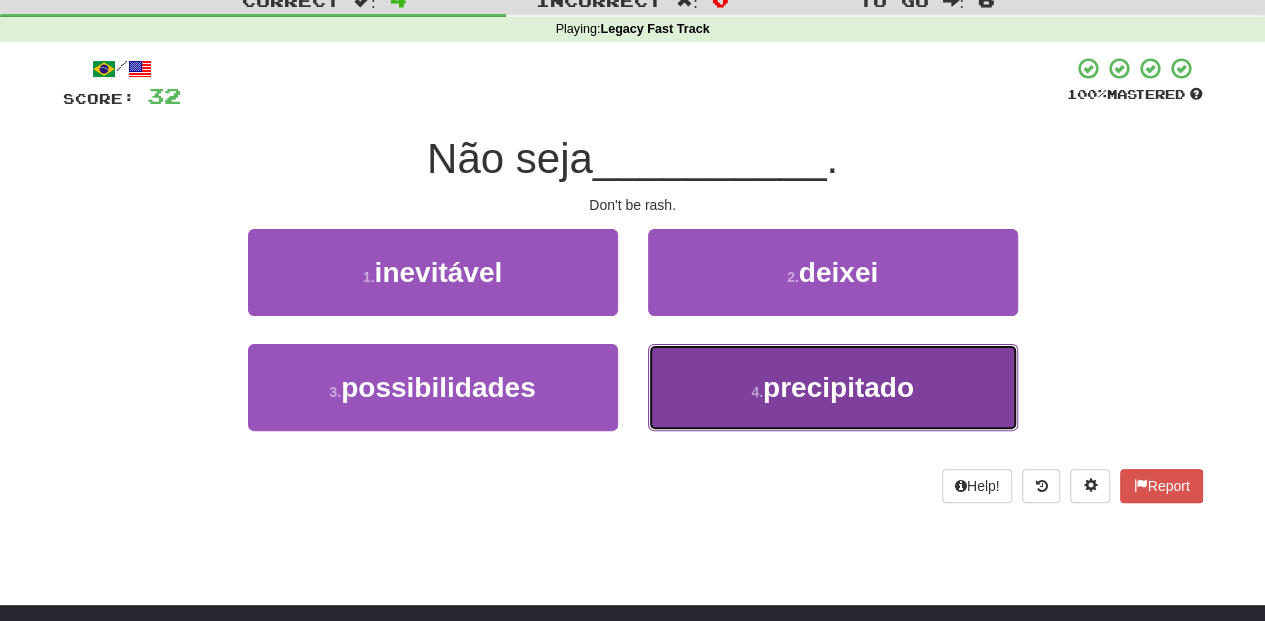 click on "4 .  precipitado" at bounding box center [833, 387] 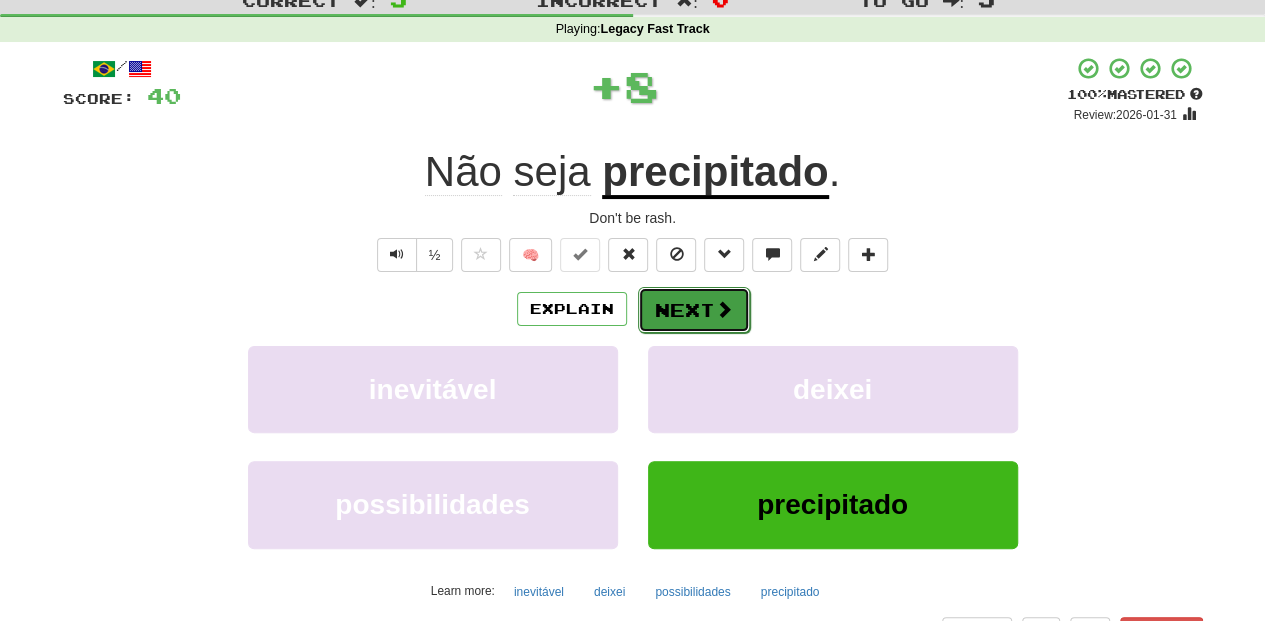 click on "Next" at bounding box center (694, 310) 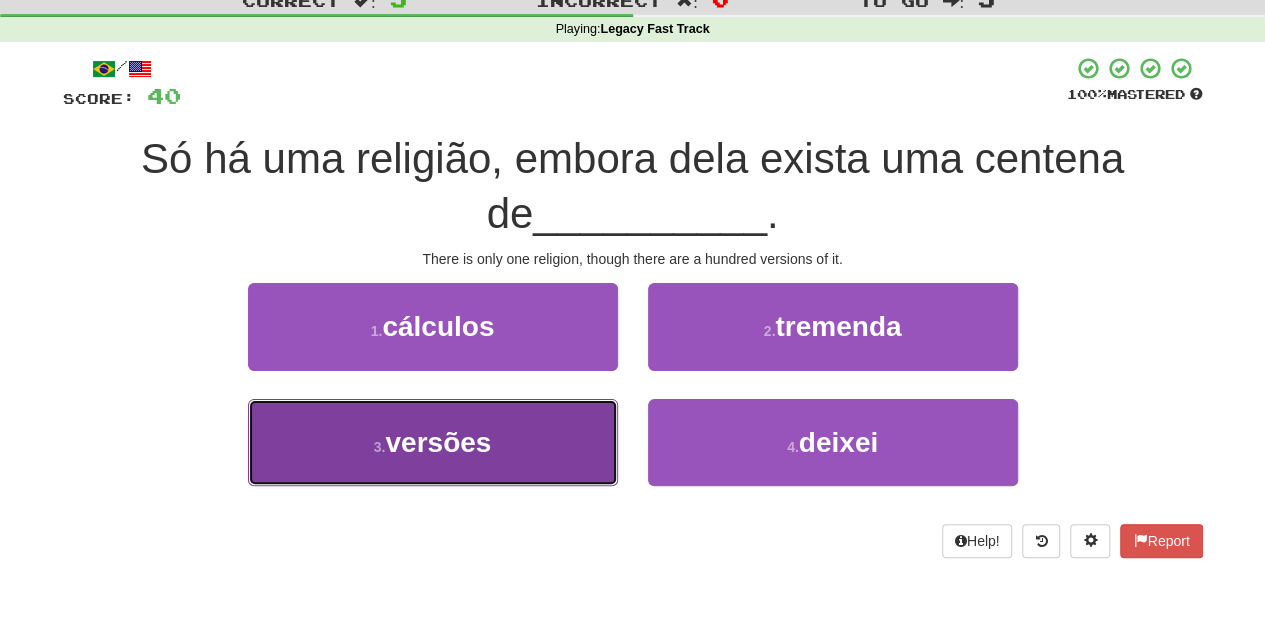 click on "3 .  versões" at bounding box center (433, 442) 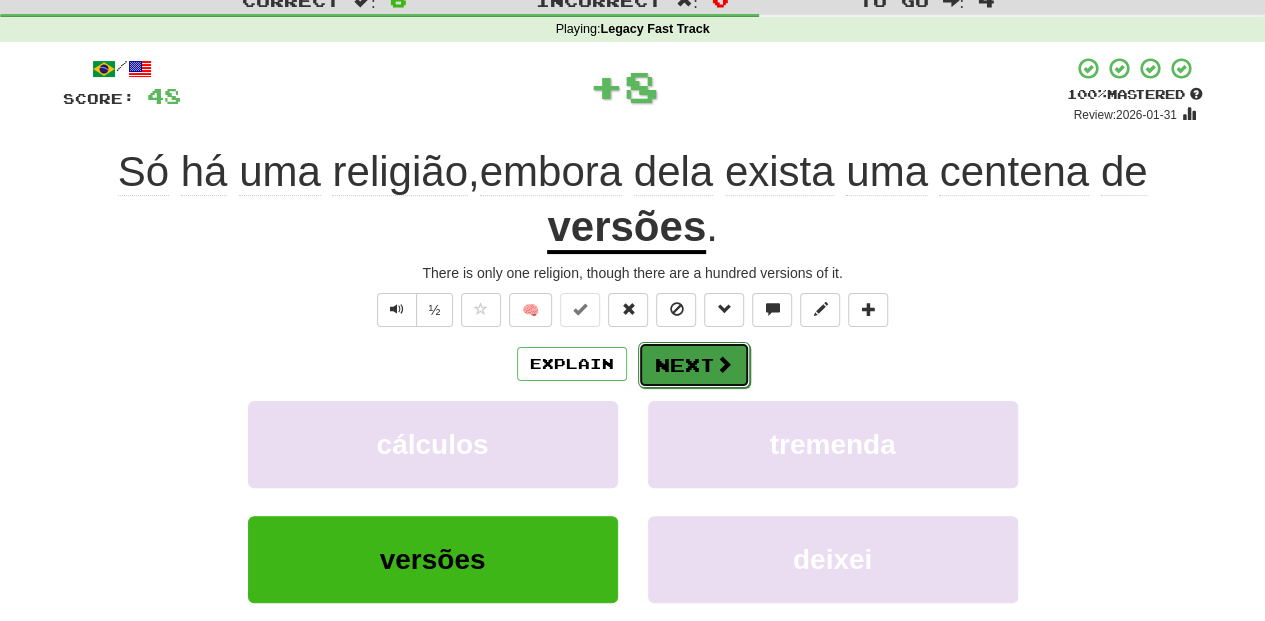 click on "Next" at bounding box center [694, 365] 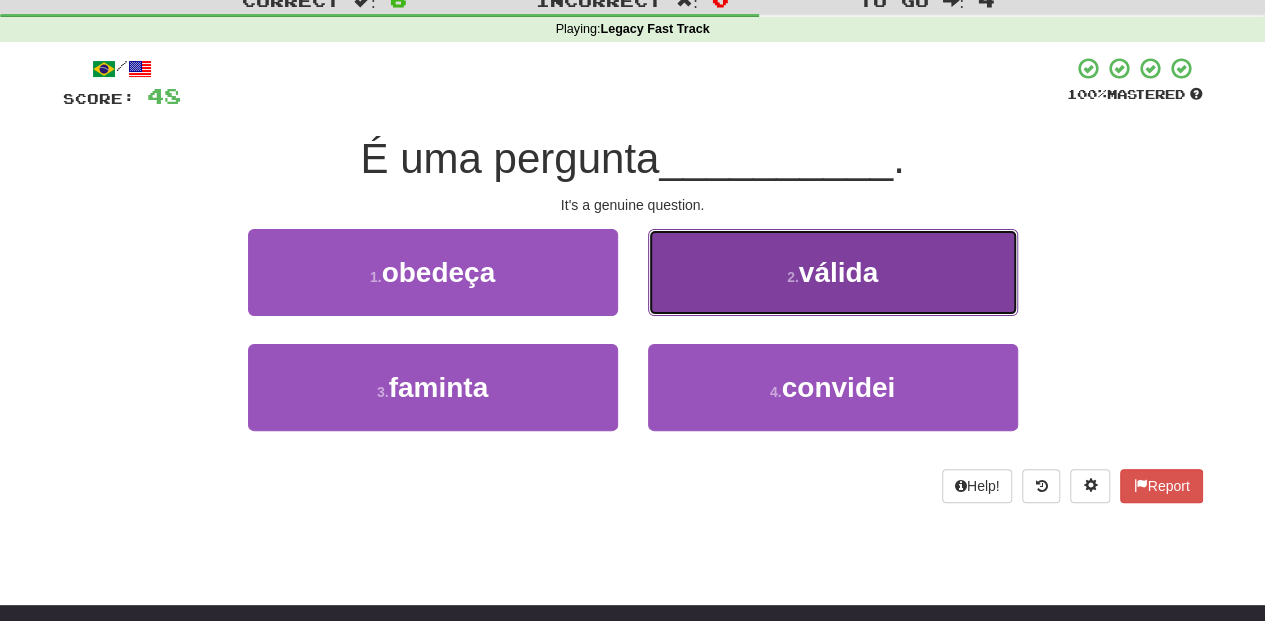 click on "2 .  válida" at bounding box center [833, 272] 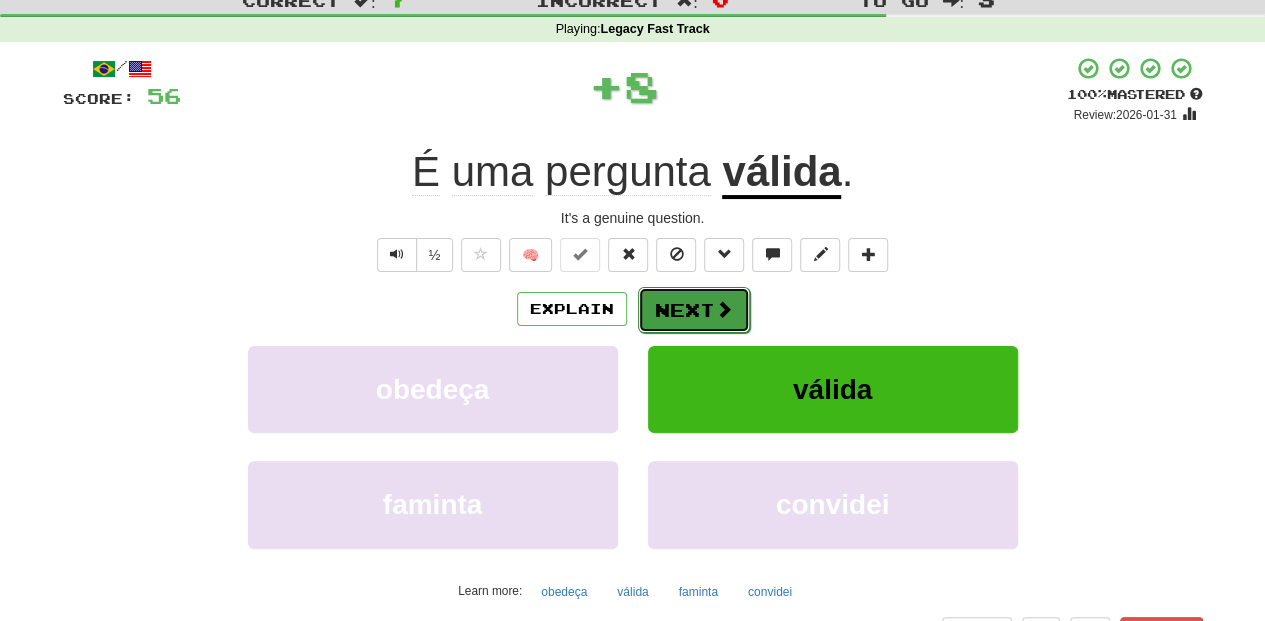 click on "Next" at bounding box center (694, 310) 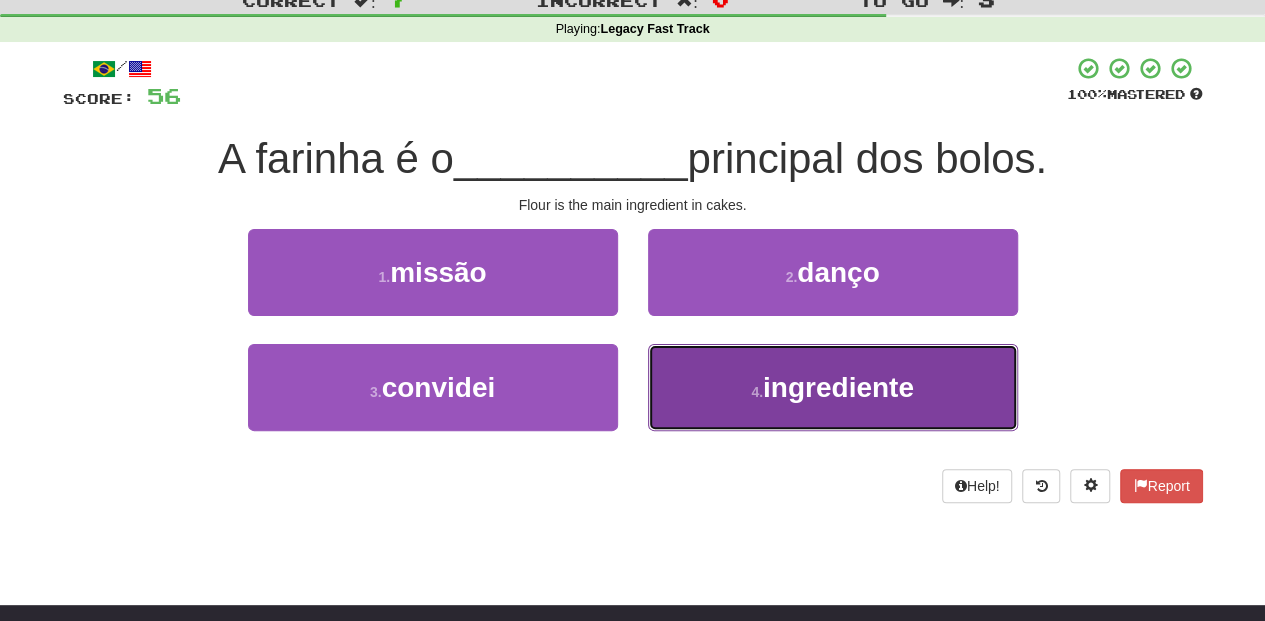 click on "4 .  ingrediente" at bounding box center (833, 387) 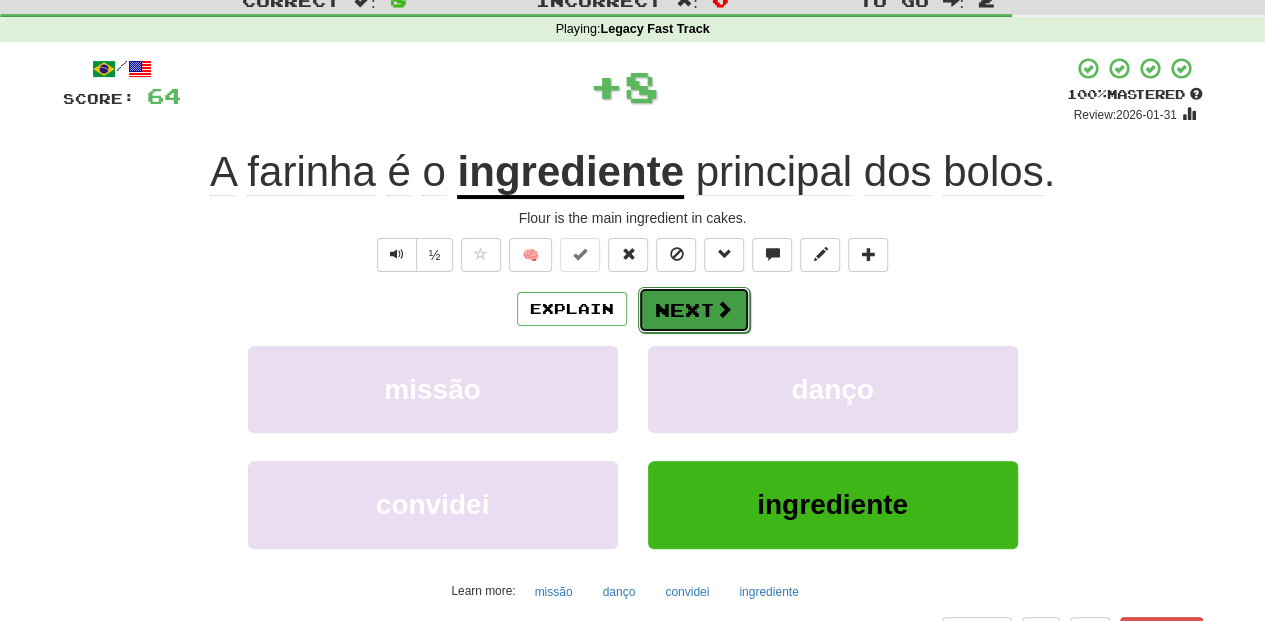 click on "Next" at bounding box center (694, 310) 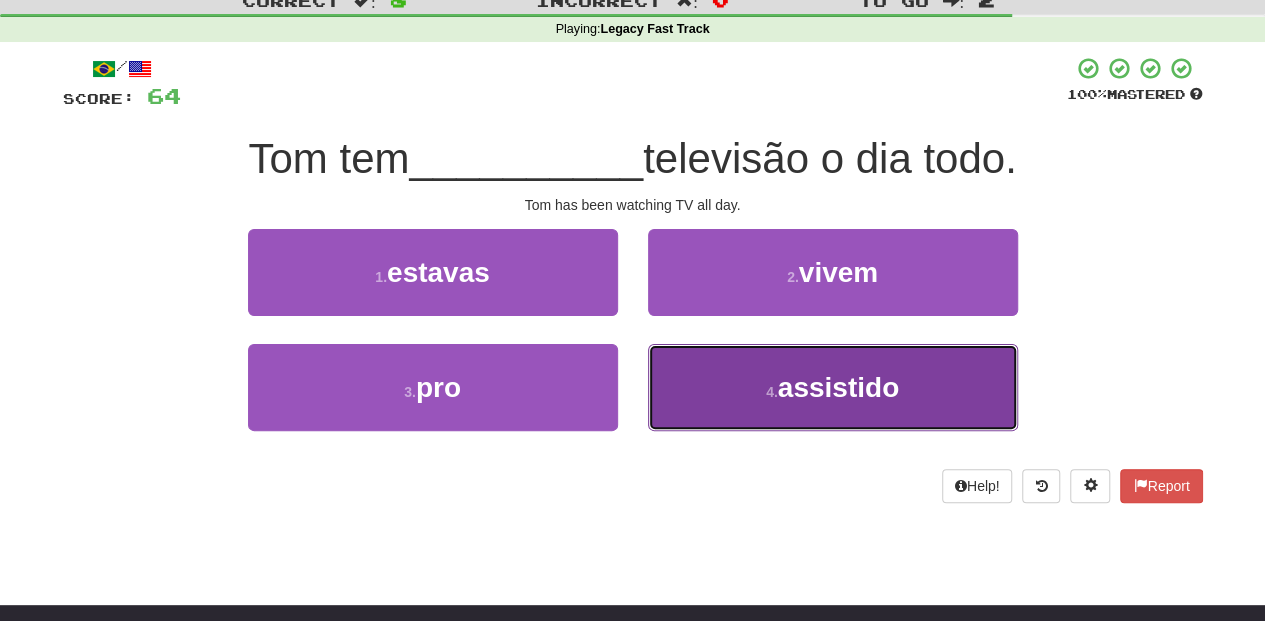 click on "4 .  assistido" at bounding box center (833, 387) 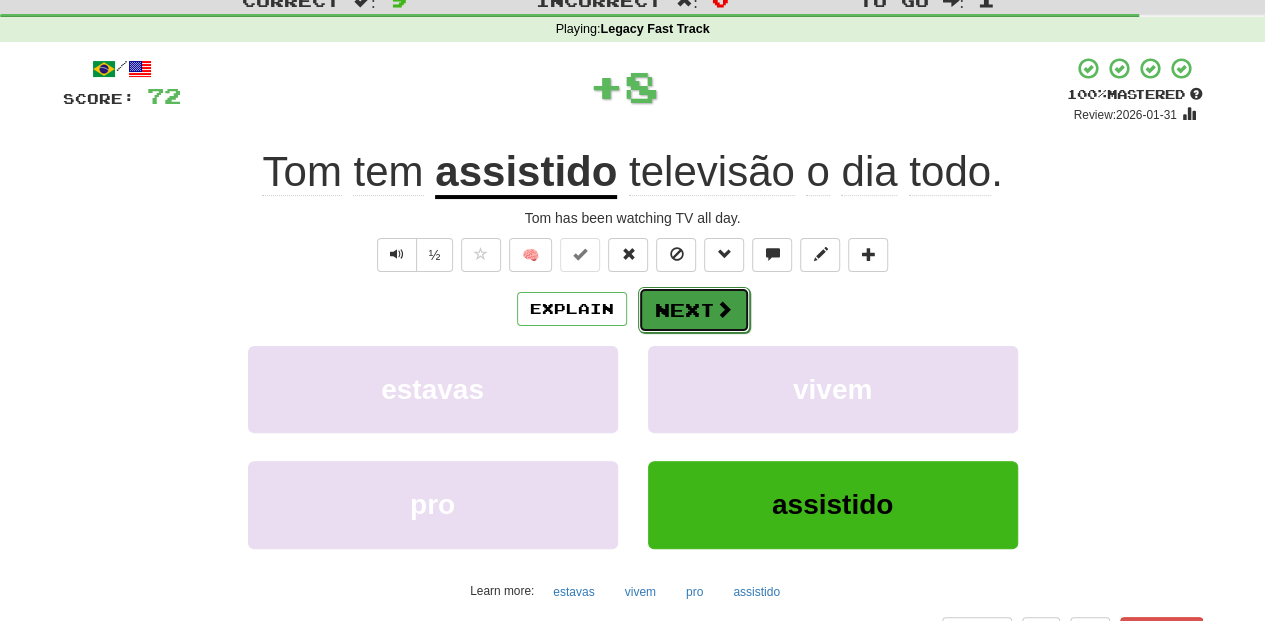 click on "Next" at bounding box center [694, 310] 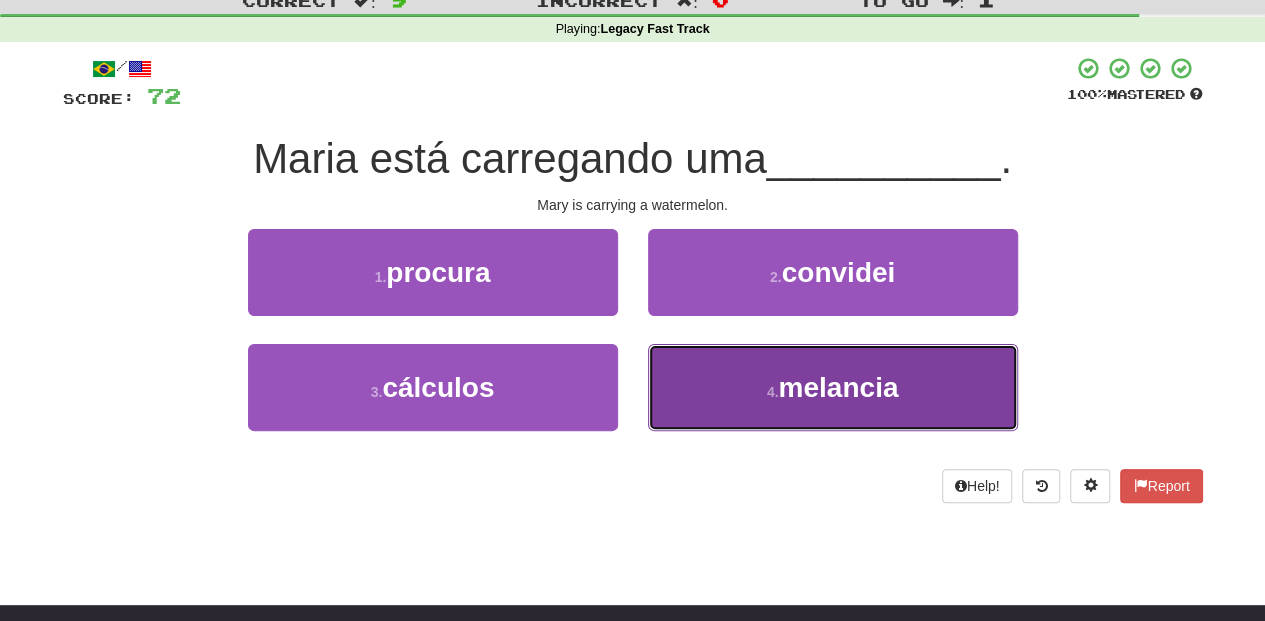 click on "4 .  melancia" at bounding box center [833, 387] 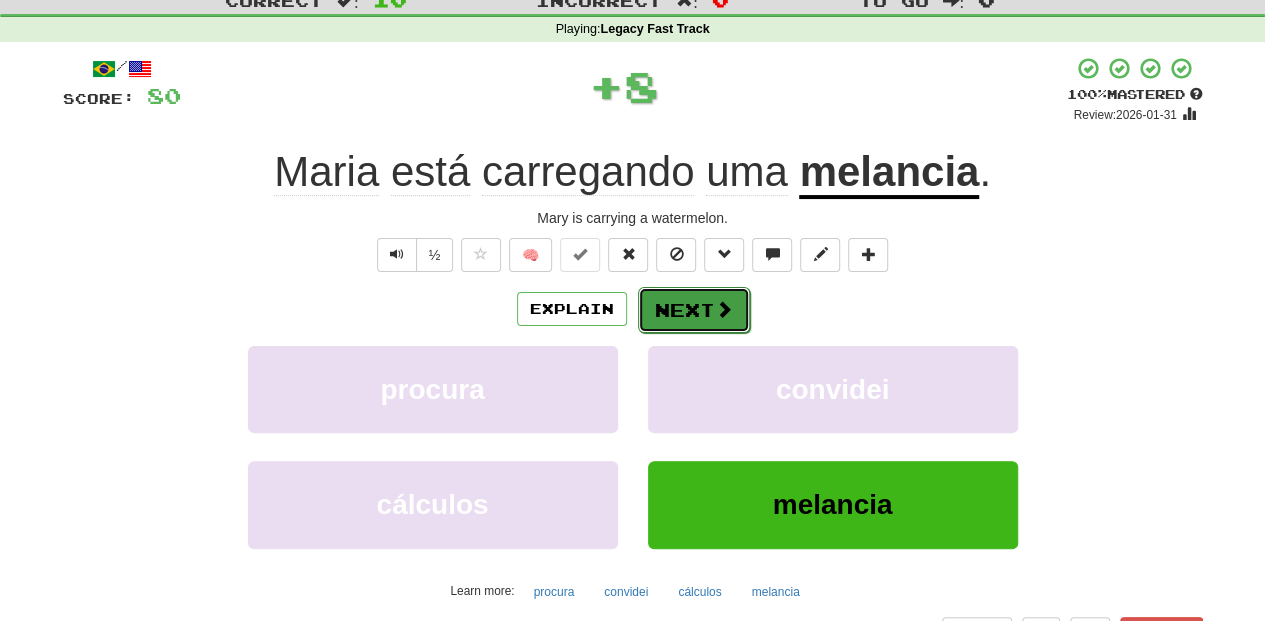 click on "Next" at bounding box center (694, 310) 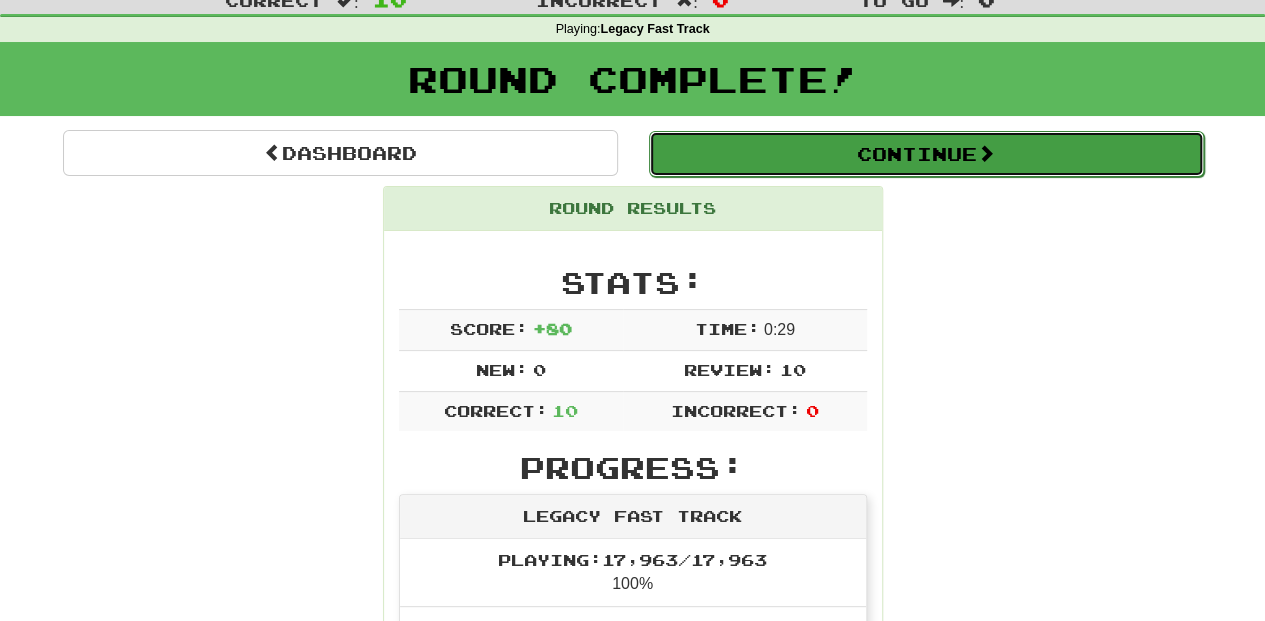 click on "Continue" at bounding box center [926, 154] 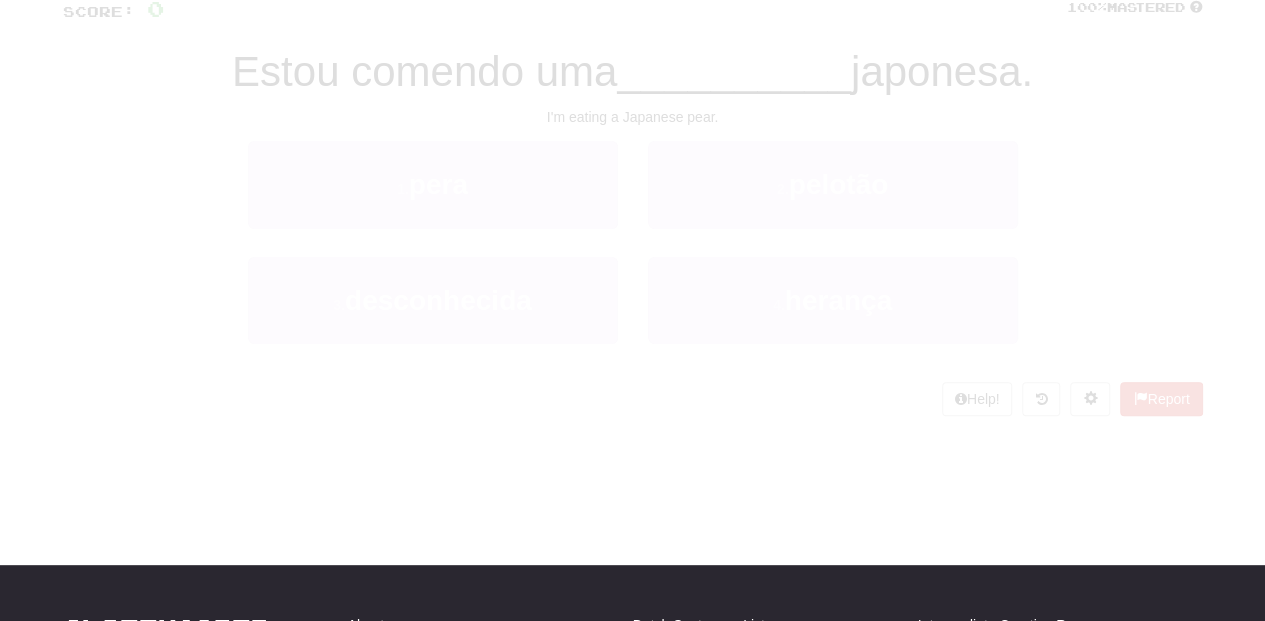 scroll, scrollTop: 66, scrollLeft: 0, axis: vertical 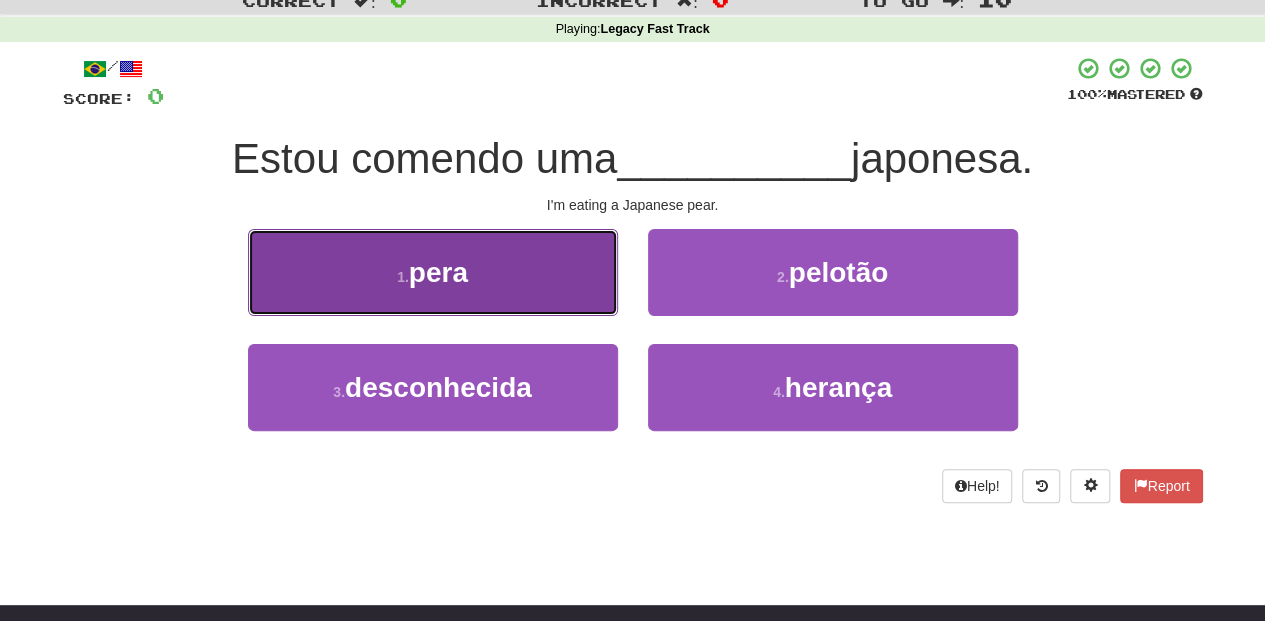 click on "1 .  pera" at bounding box center (433, 272) 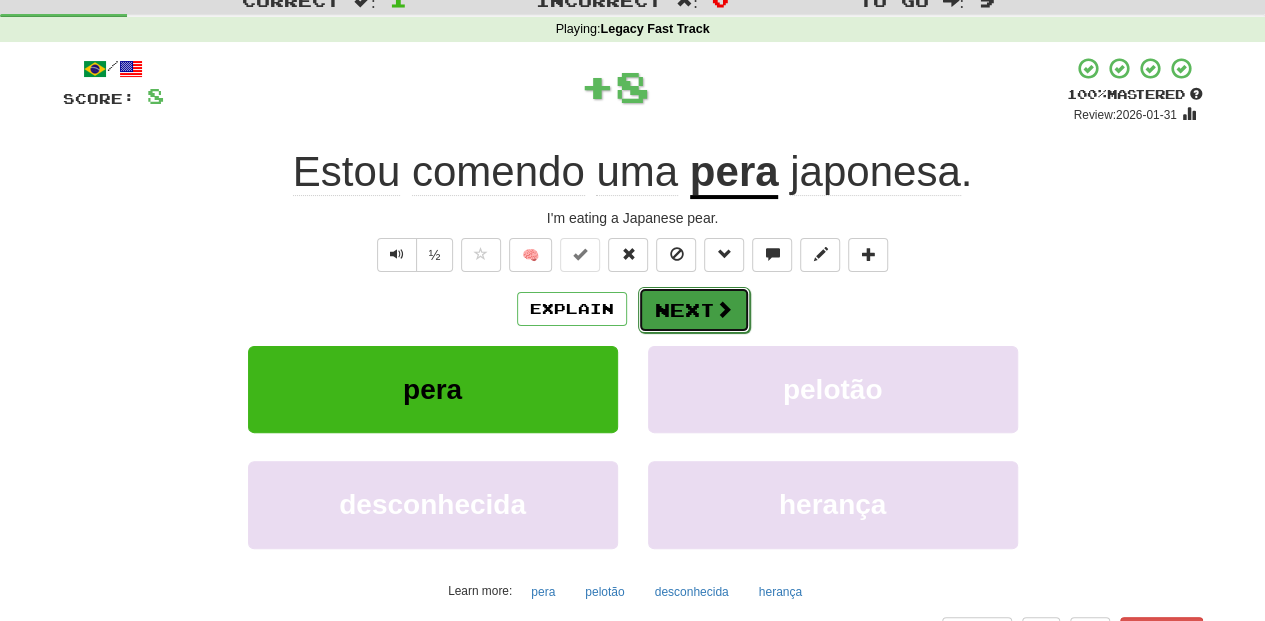 click on "Next" at bounding box center [694, 310] 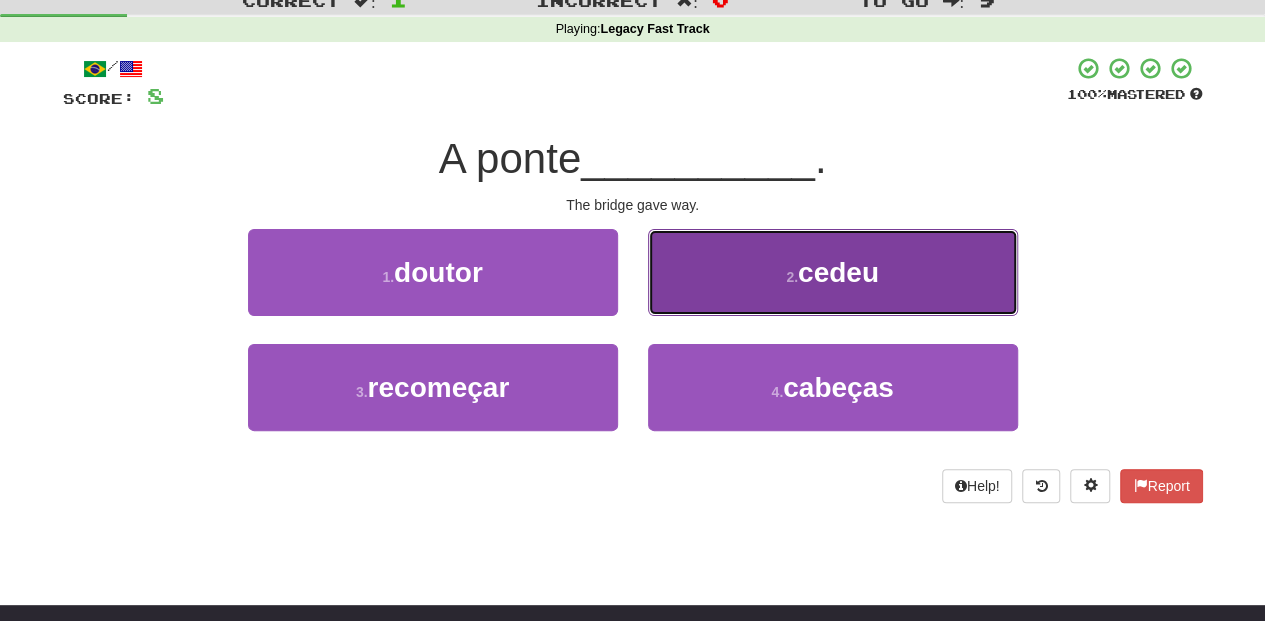 click on "2 .  cedeu" at bounding box center (833, 272) 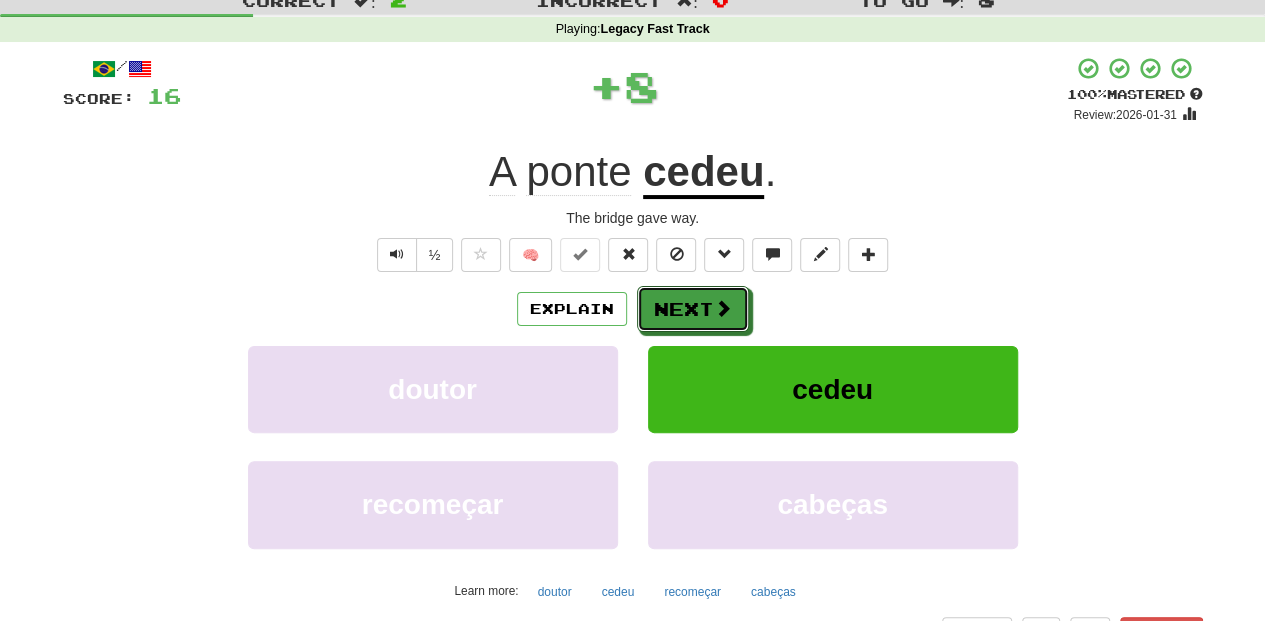 click on "Next" at bounding box center (693, 309) 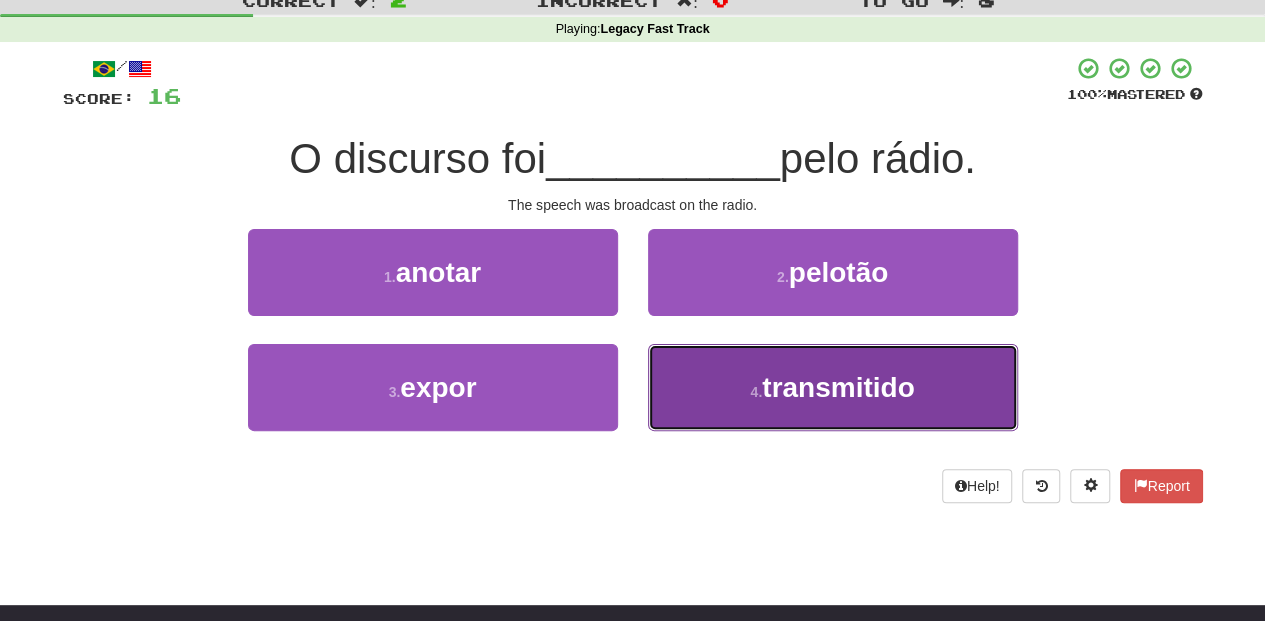 click on "4 .  transmitido" at bounding box center (833, 387) 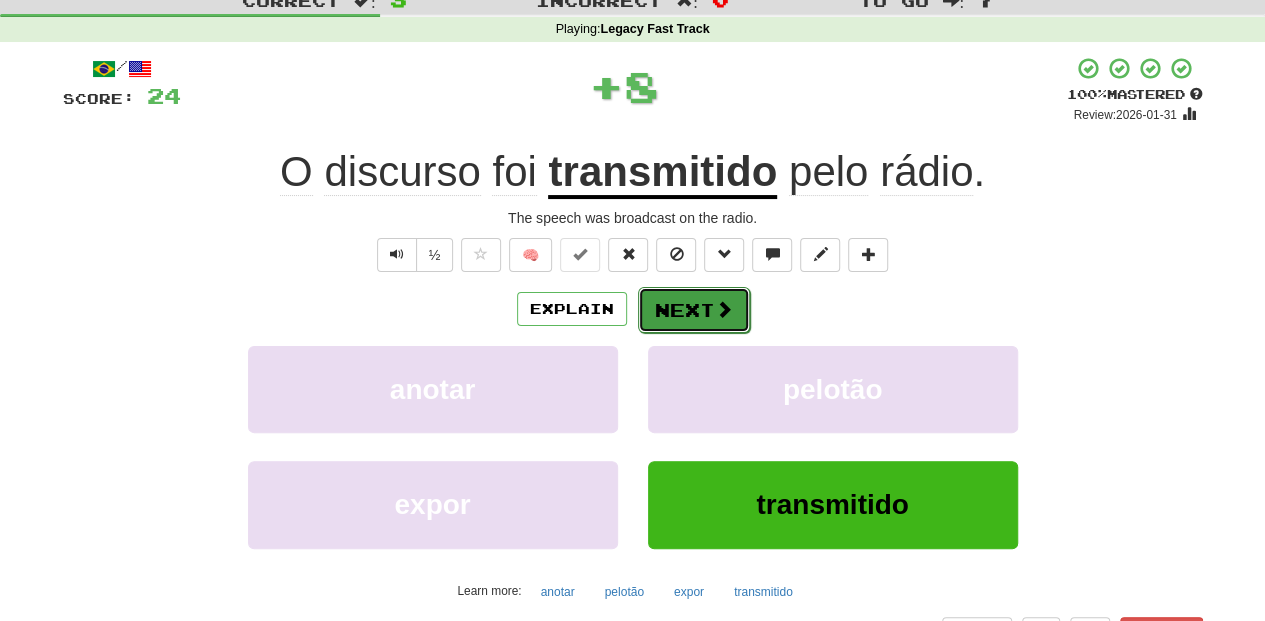 click on "Next" at bounding box center (694, 310) 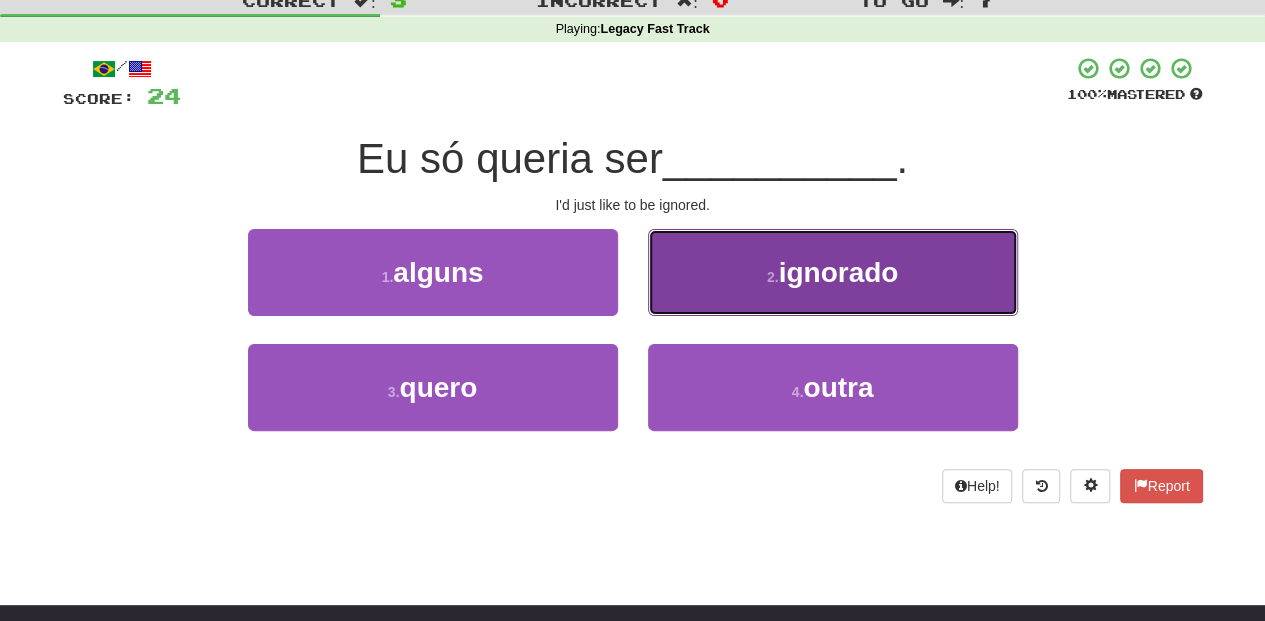 click on "2 .  ignorado" at bounding box center [833, 272] 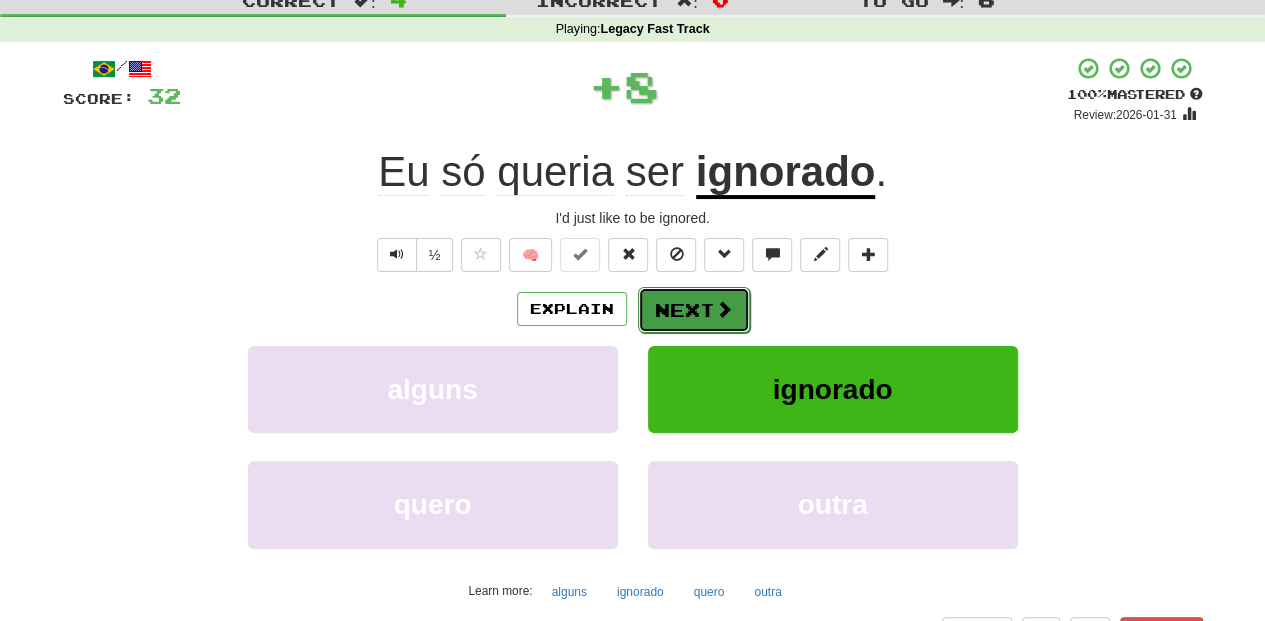 click on "Next" at bounding box center [694, 310] 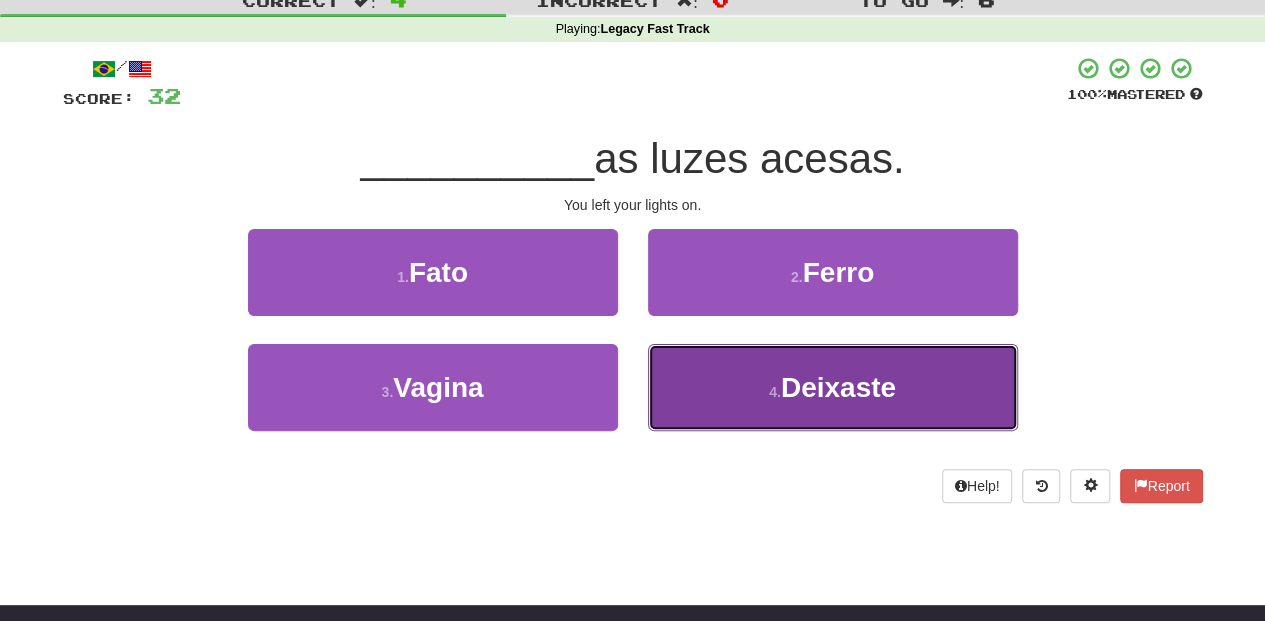 click on "4 .  Deixaste" at bounding box center (833, 387) 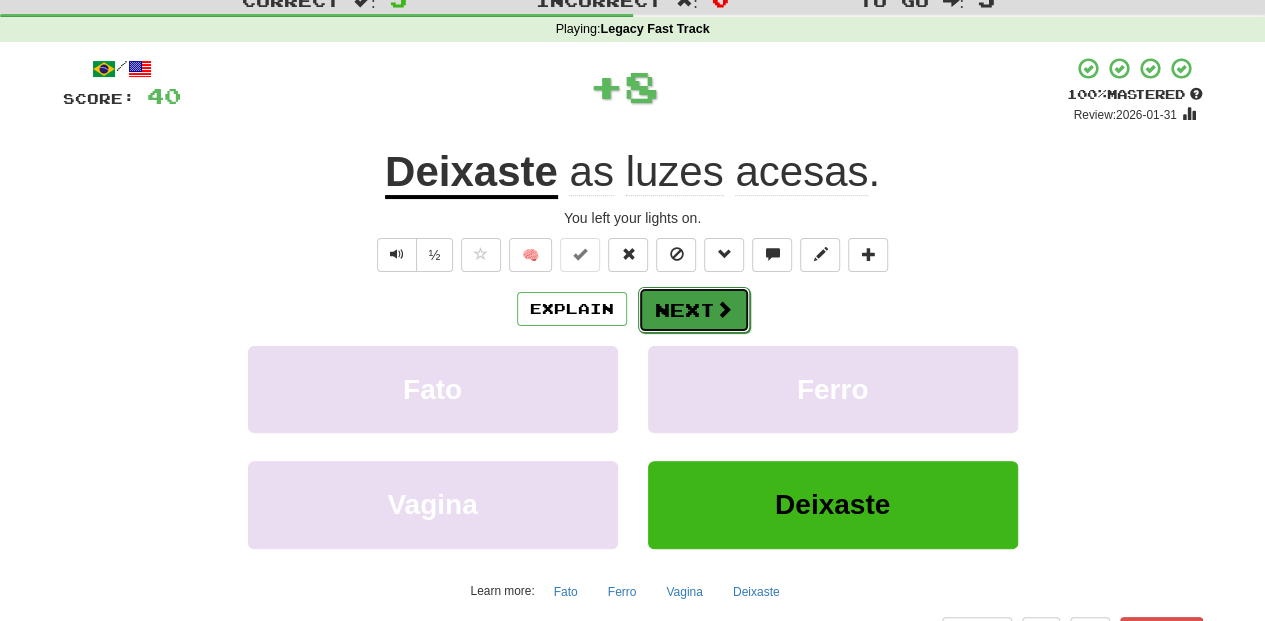 click on "Next" at bounding box center [694, 310] 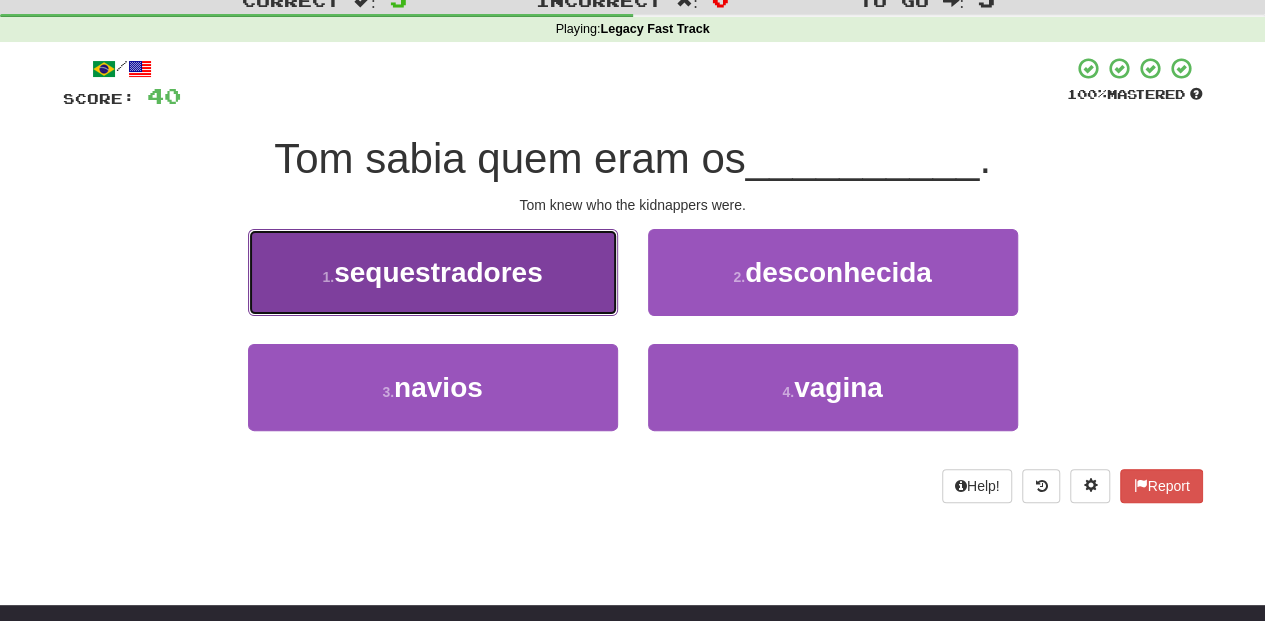 click on "1 .  sequestradores" at bounding box center (433, 272) 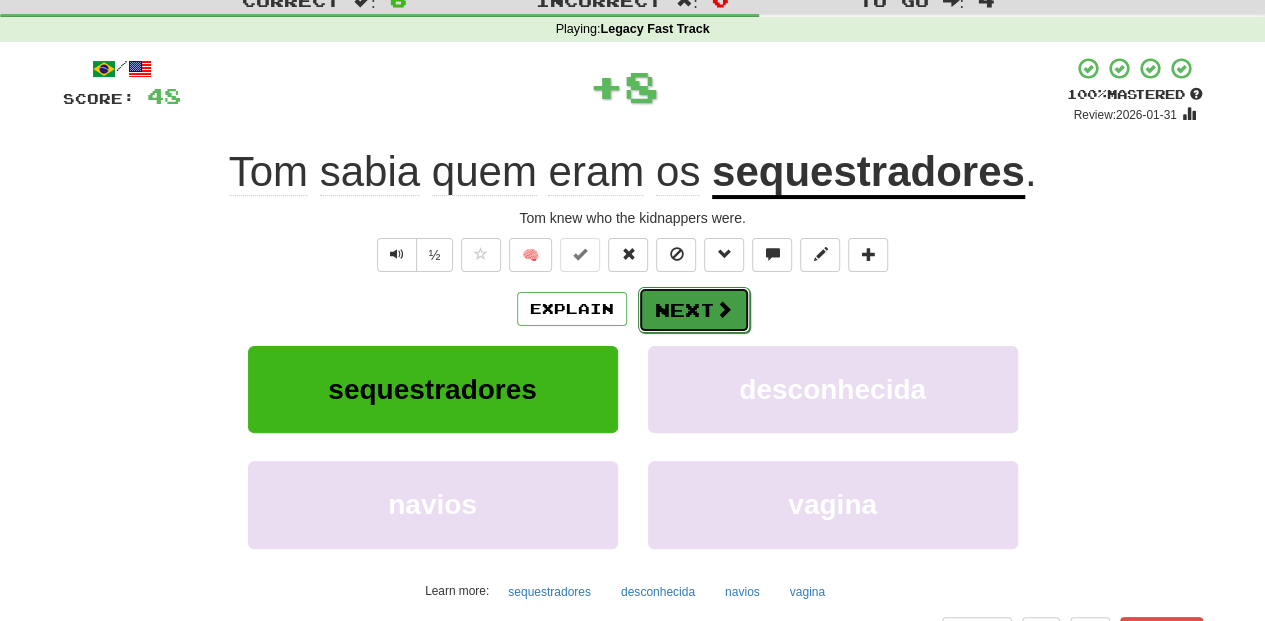 click on "Next" at bounding box center [694, 310] 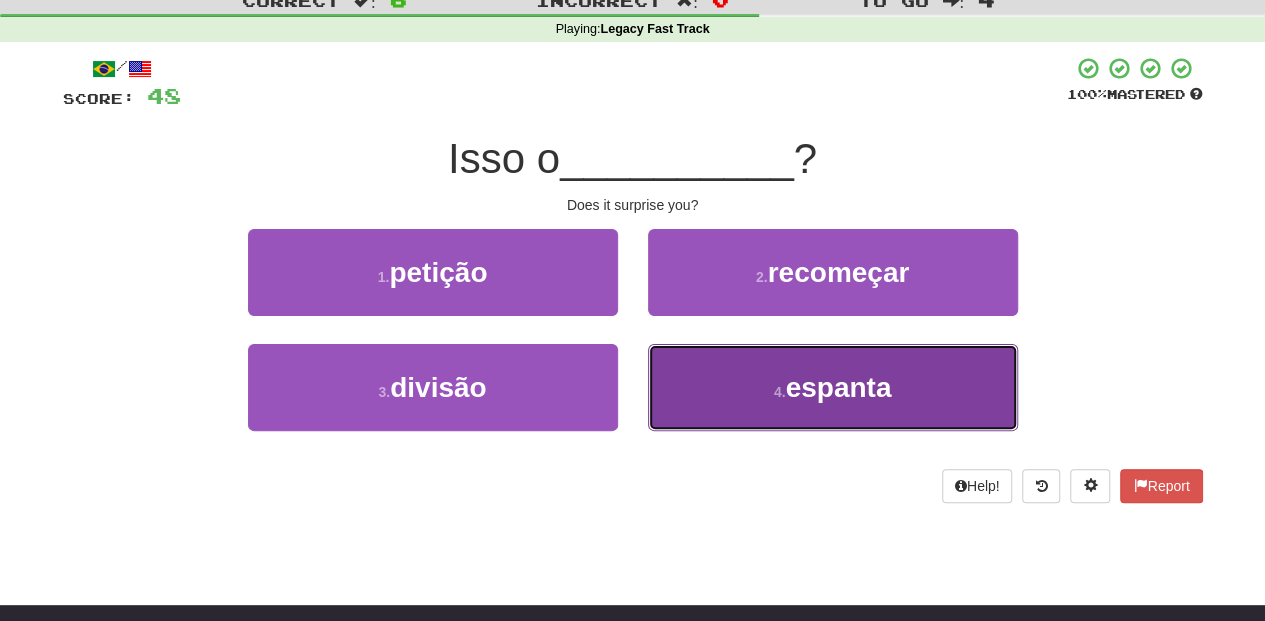 click on "4 .  espanta" at bounding box center [833, 387] 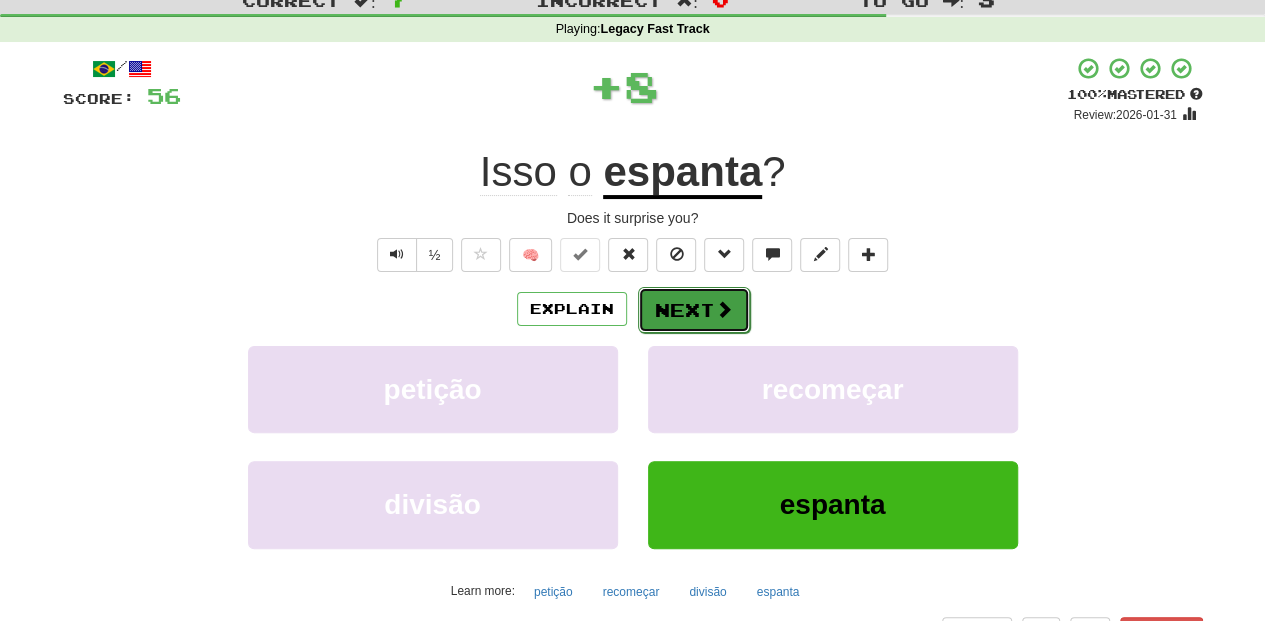 click on "Next" at bounding box center [694, 310] 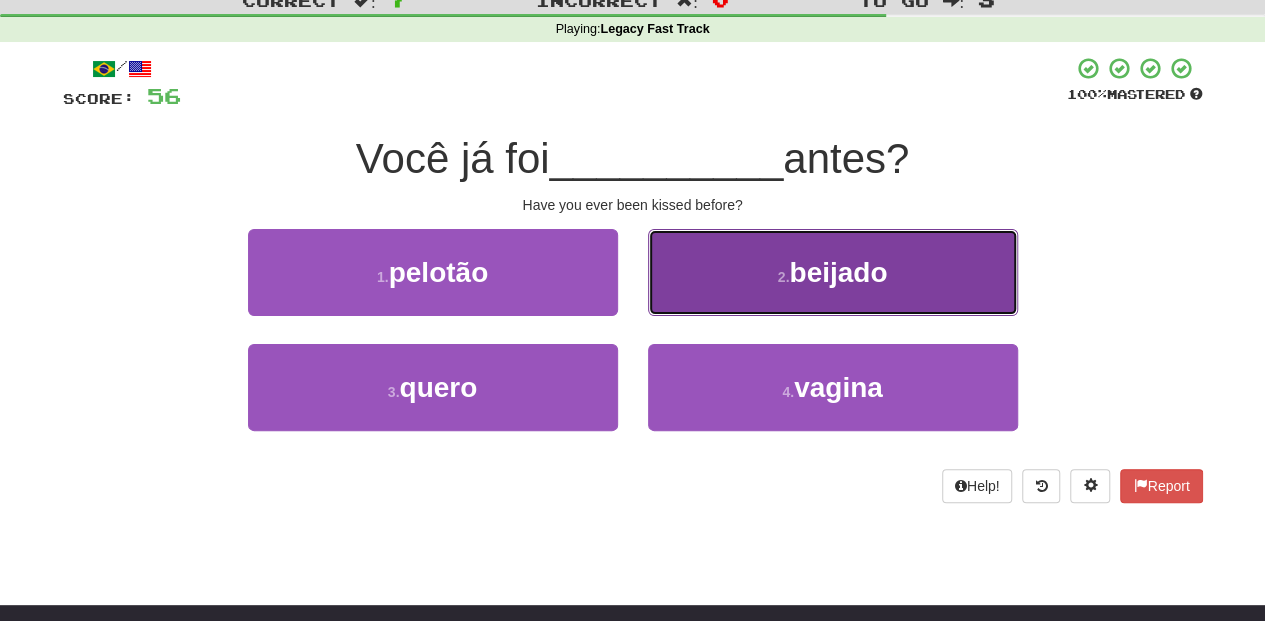 click on "2 .  beijado" at bounding box center (833, 272) 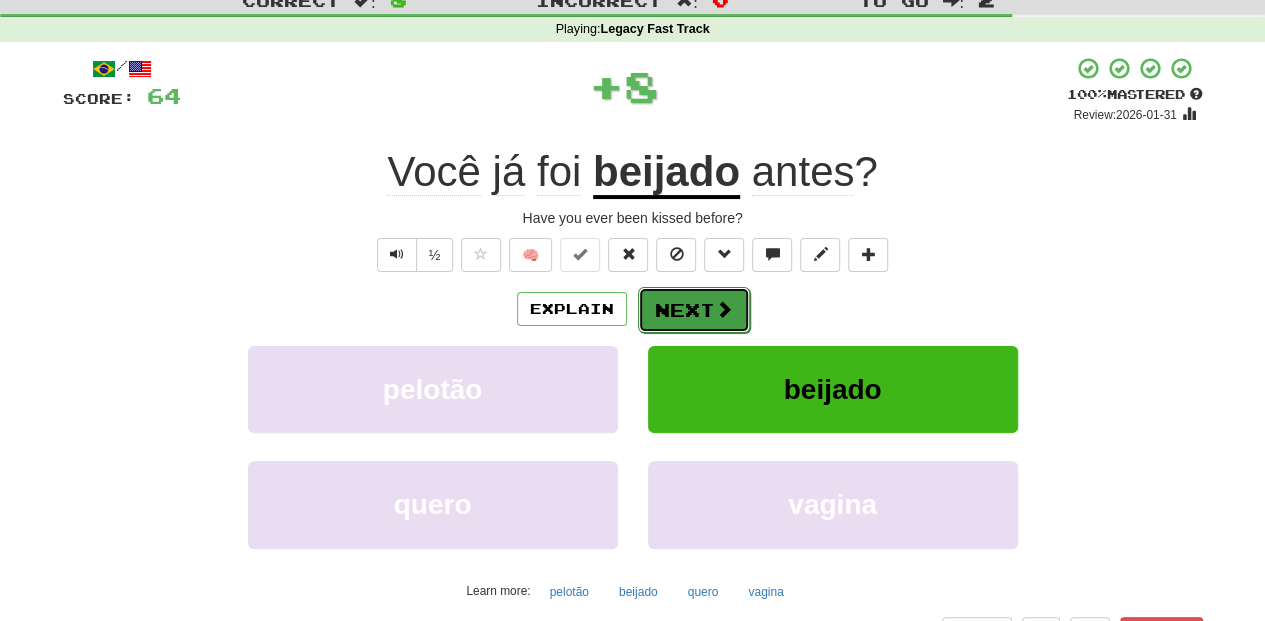 click on "Next" at bounding box center (694, 310) 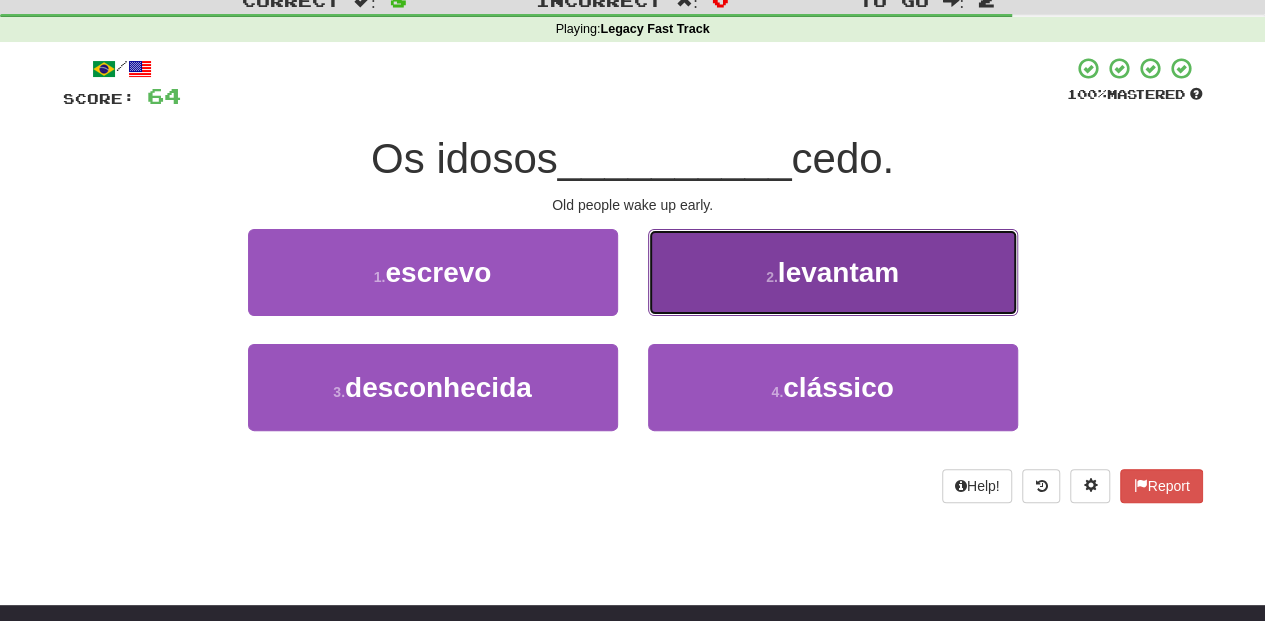 click on "2 .  levantam" at bounding box center [833, 272] 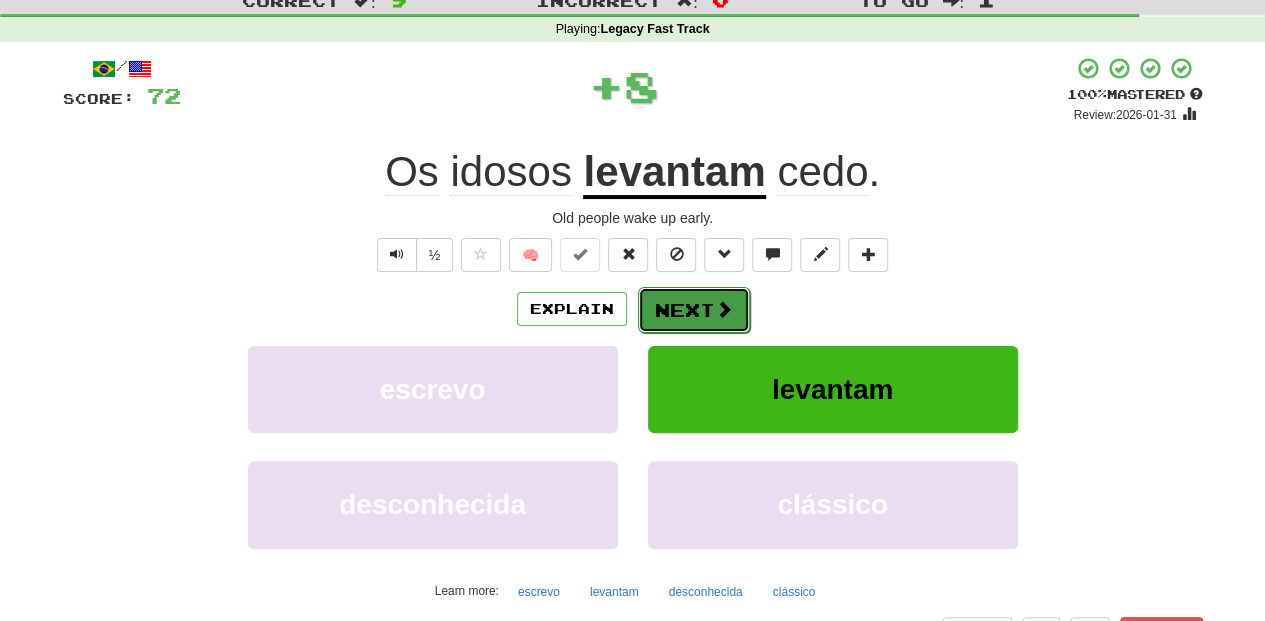 click on "Next" at bounding box center [694, 310] 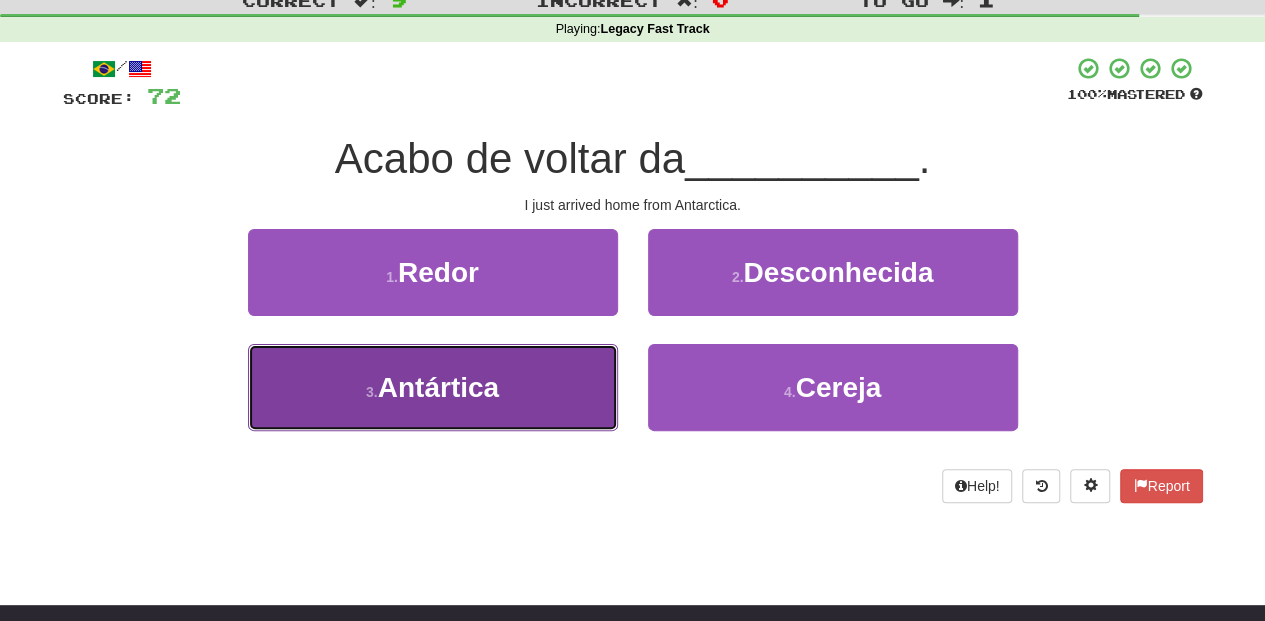 click on "3 .  Antártica" at bounding box center (433, 387) 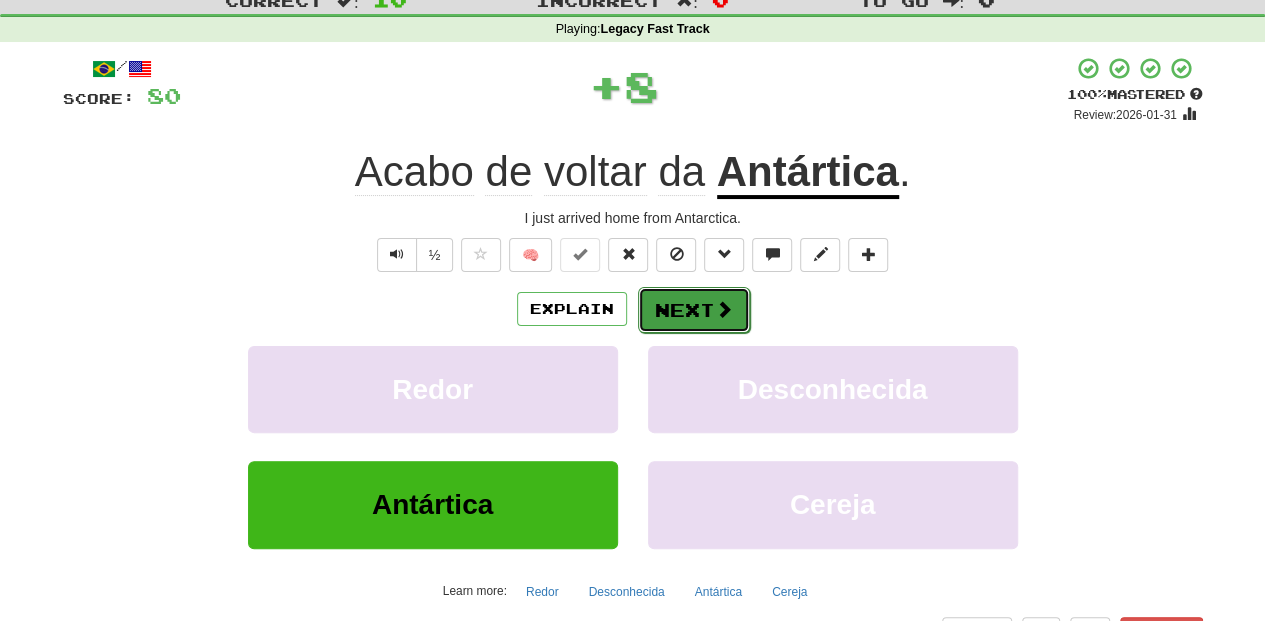 click on "Next" at bounding box center (694, 310) 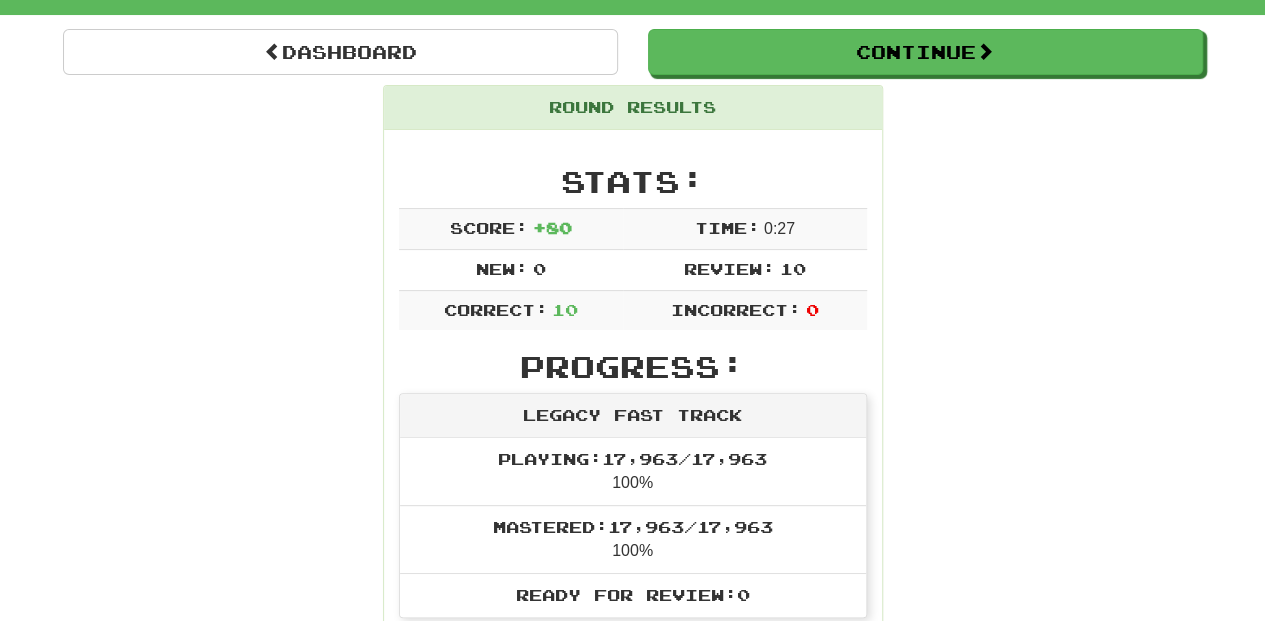 scroll, scrollTop: 66, scrollLeft: 0, axis: vertical 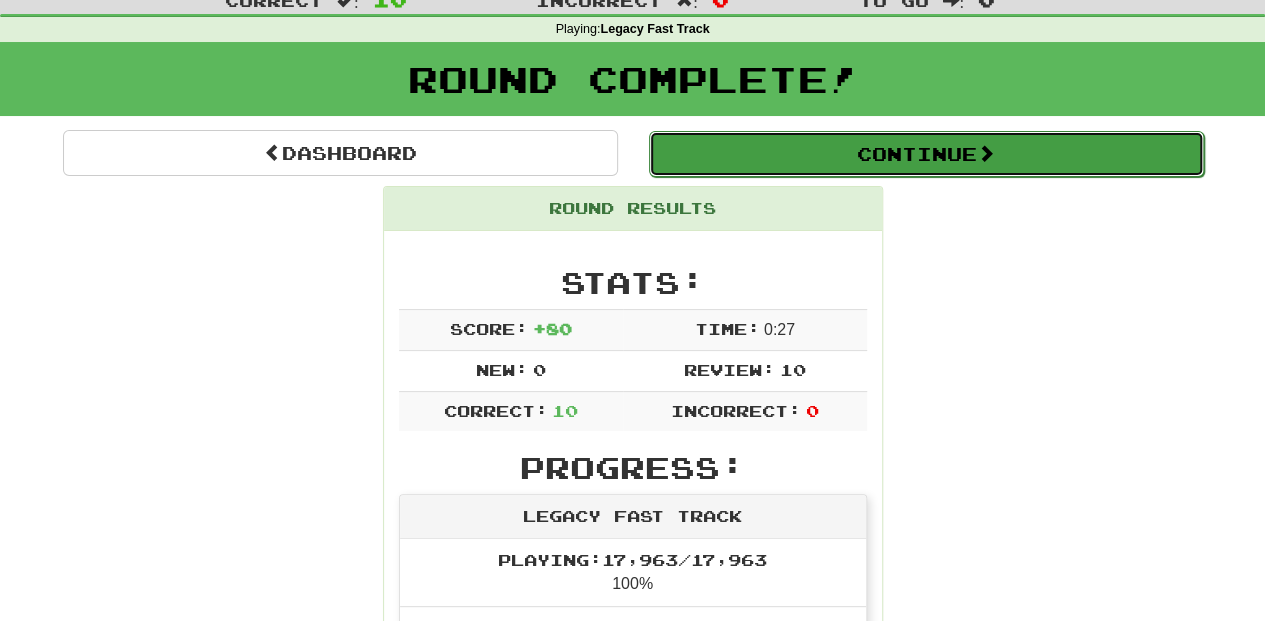 click on "Continue" at bounding box center (926, 154) 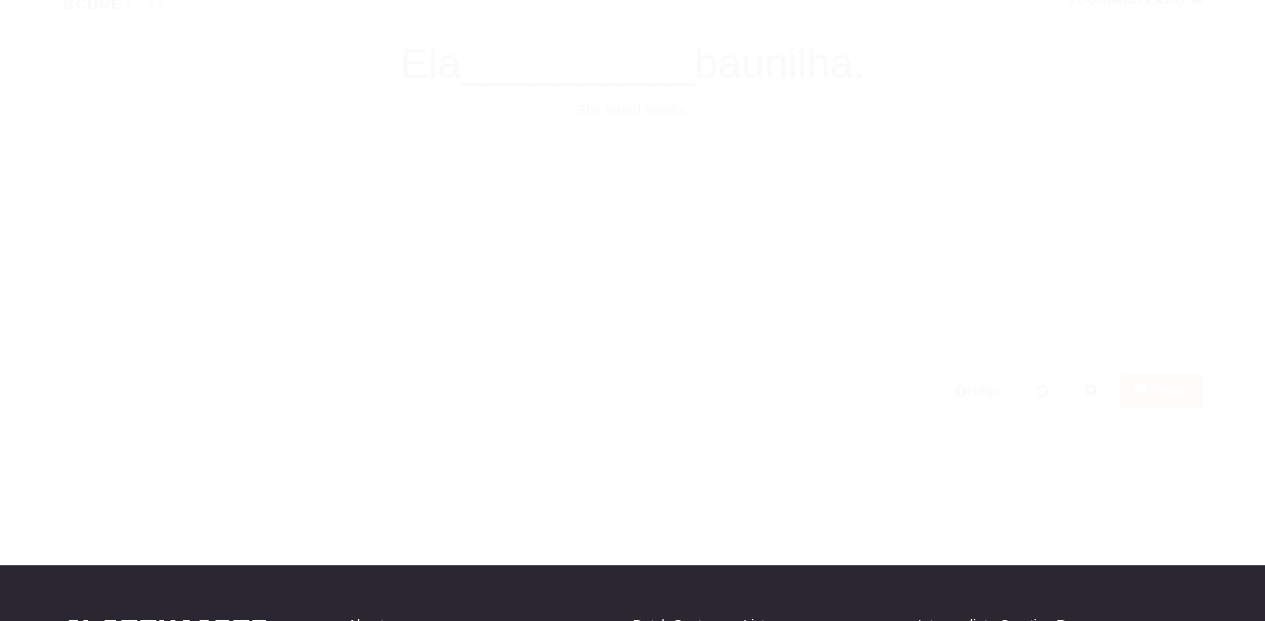 scroll, scrollTop: 66, scrollLeft: 0, axis: vertical 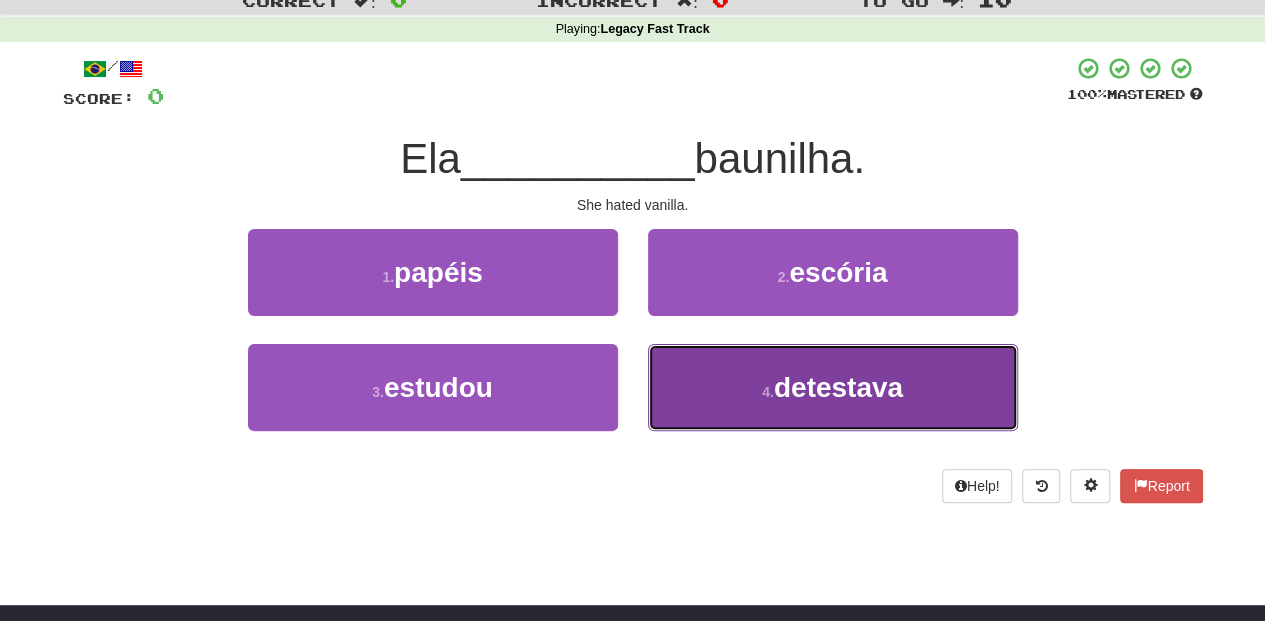 click on "4 .  detestava" at bounding box center (833, 387) 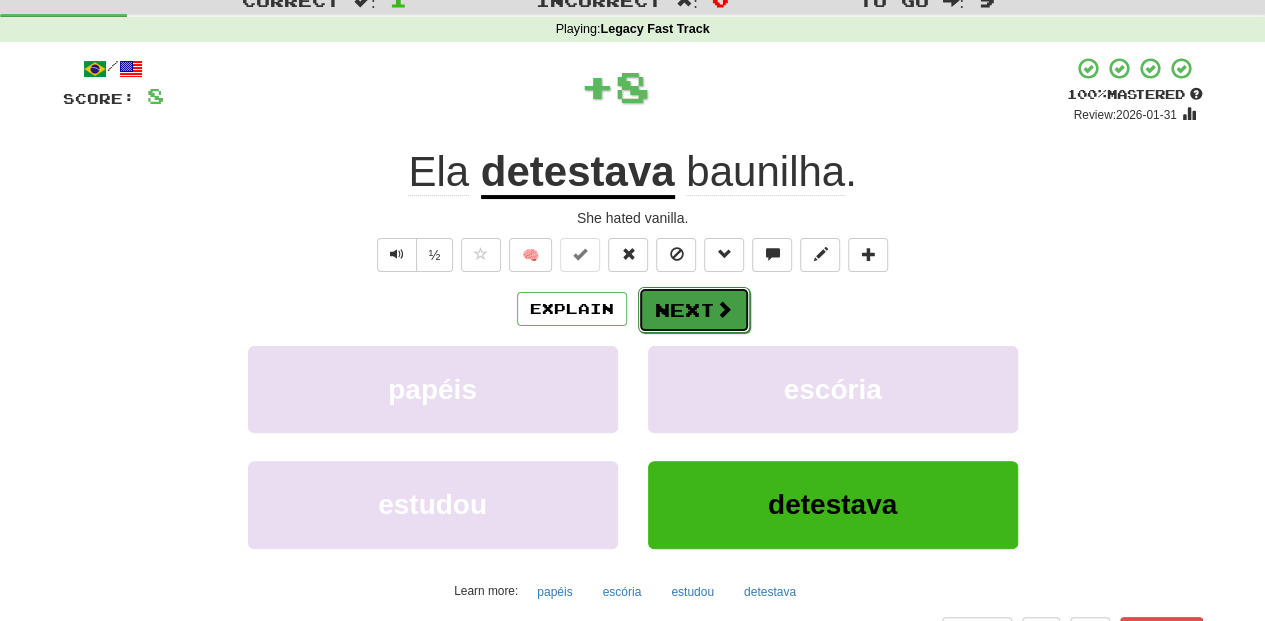click on "Next" at bounding box center [694, 310] 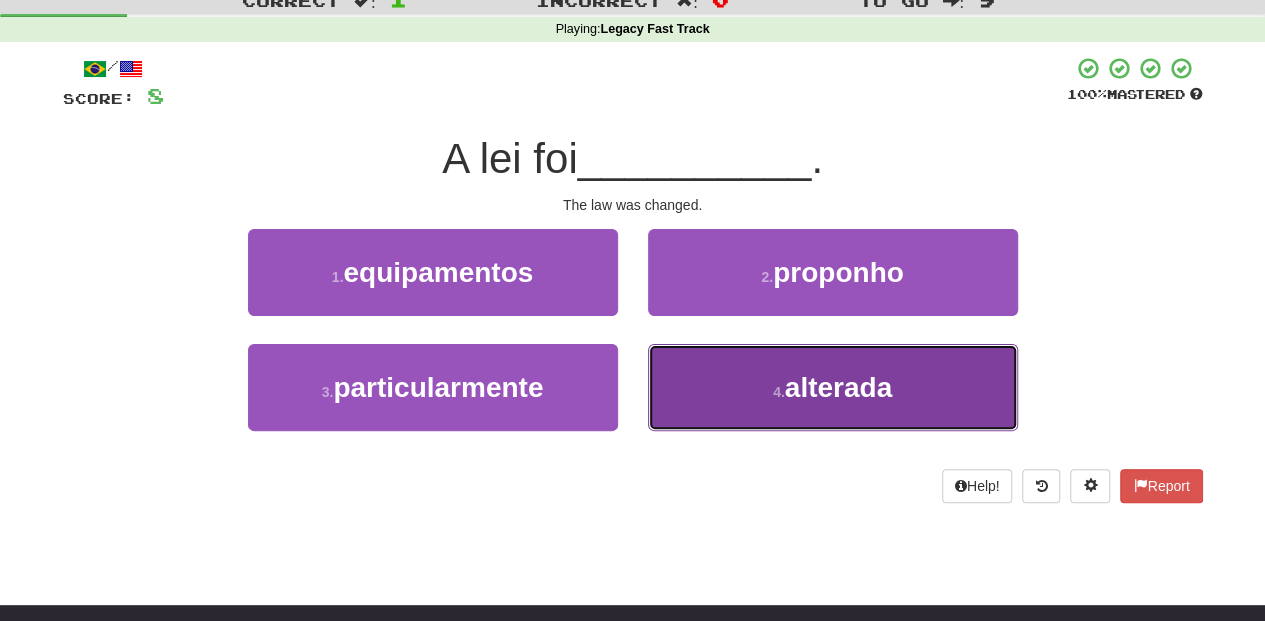 click on "4 .  alterada" at bounding box center (833, 387) 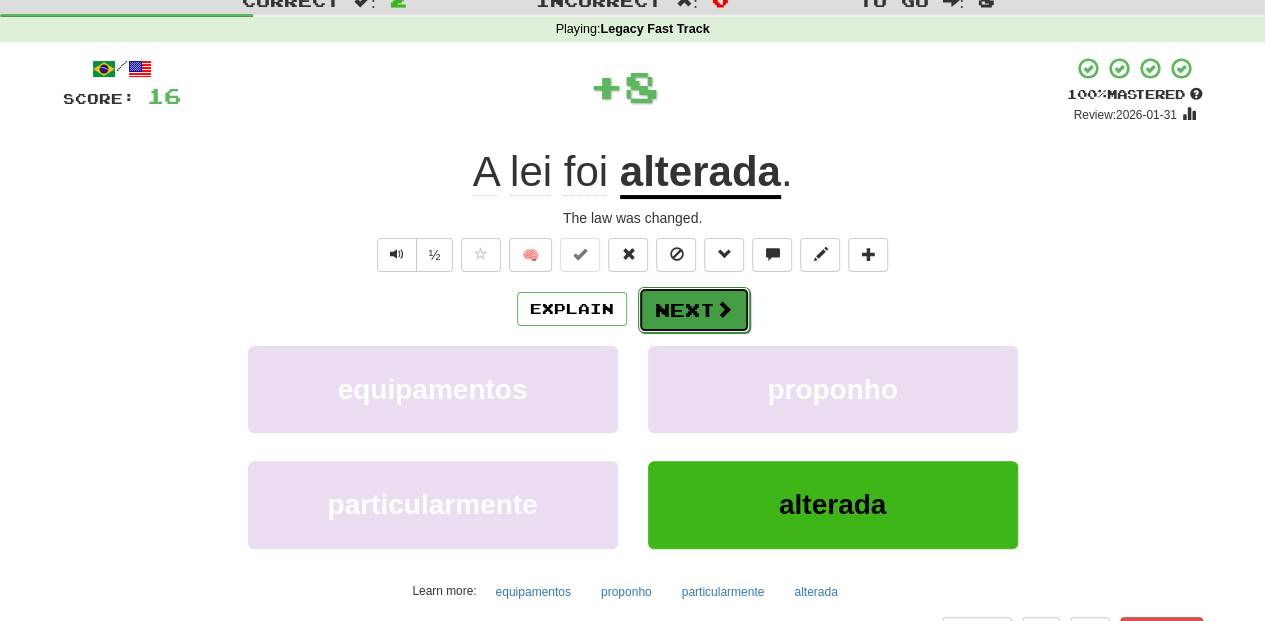 click on "Next" at bounding box center [694, 310] 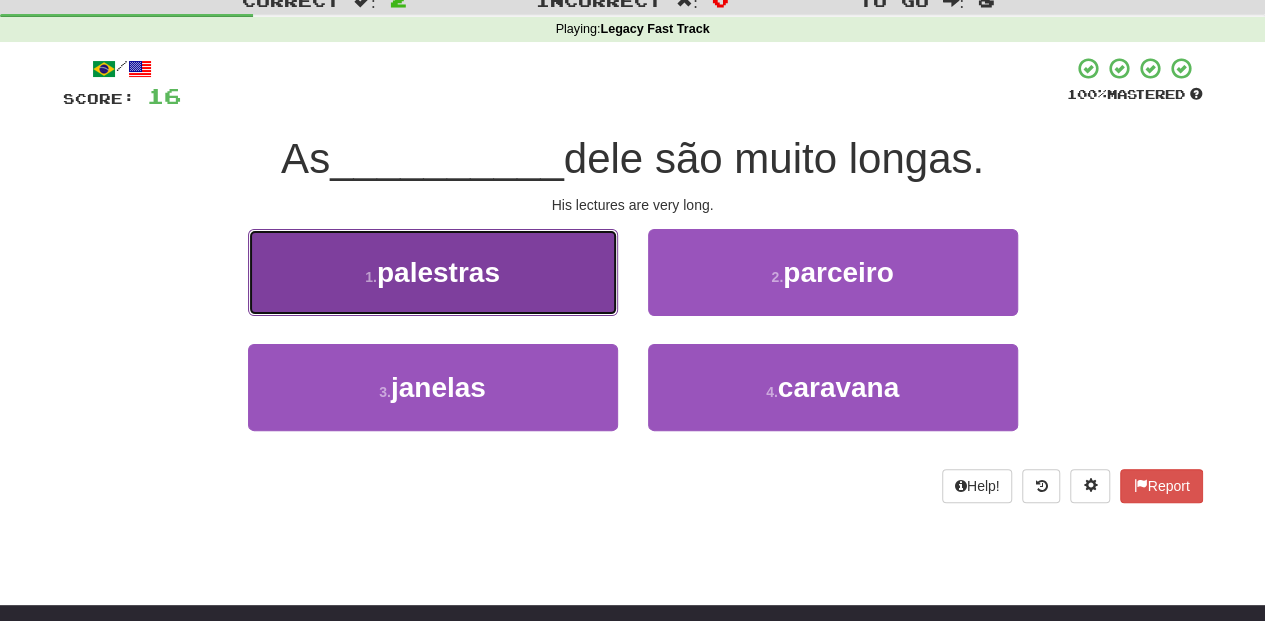 click on "1 .  palestras" at bounding box center [433, 272] 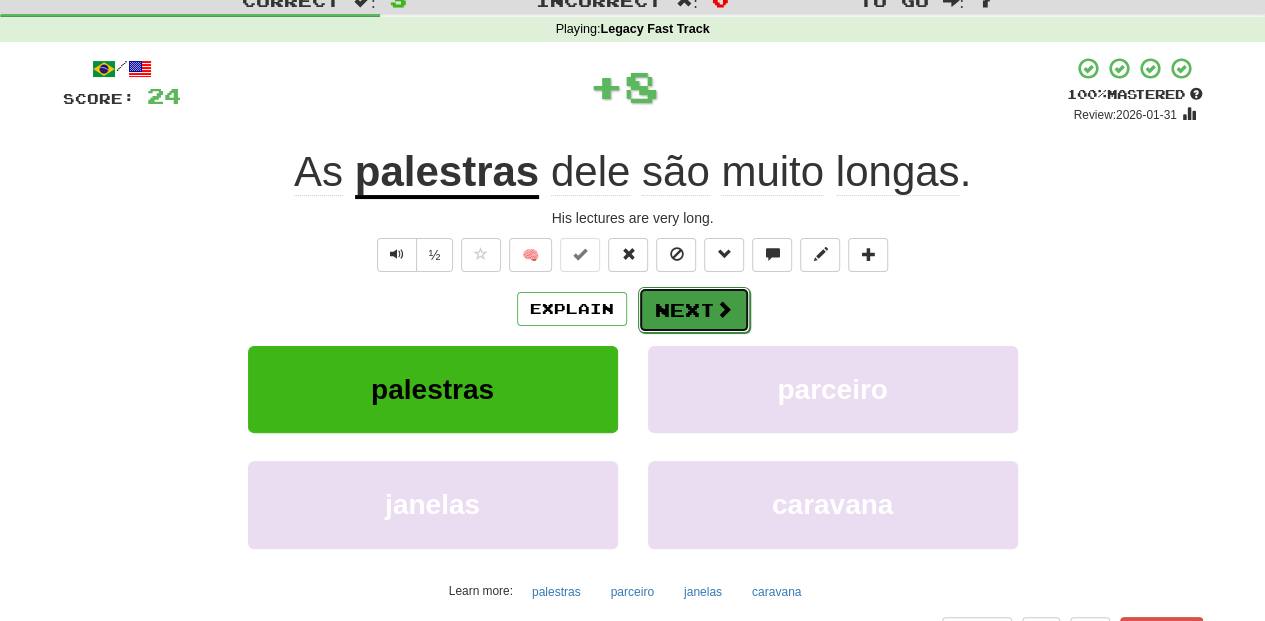 click on "Next" at bounding box center (694, 310) 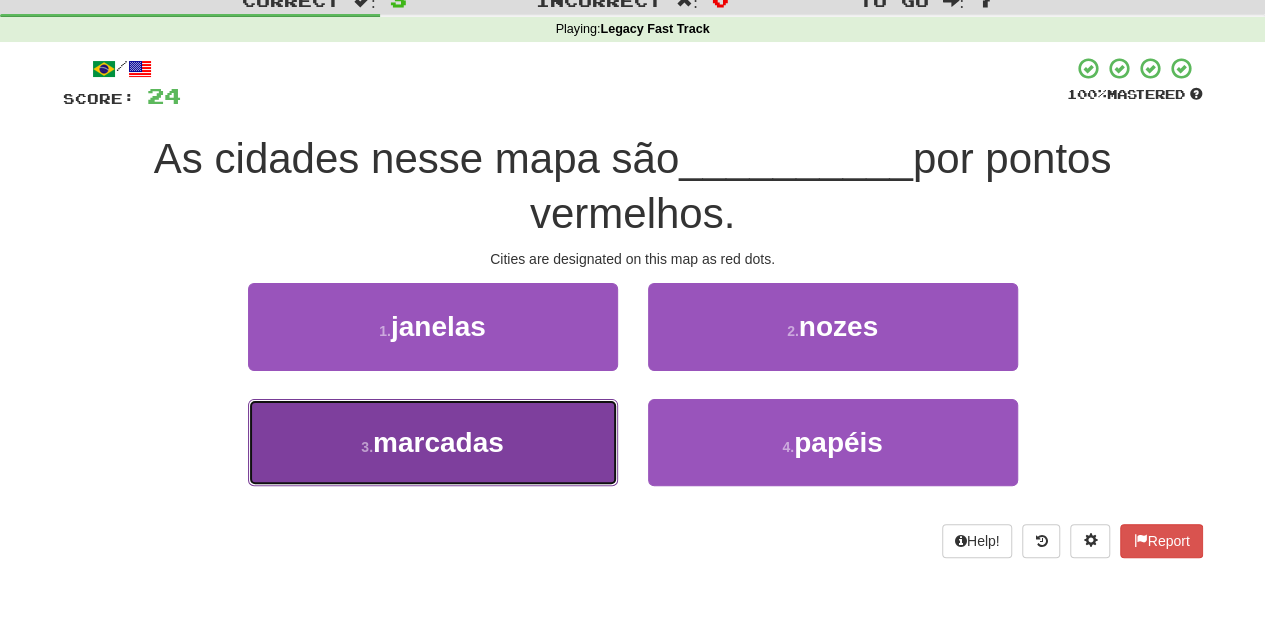 click on "3 .  marcadas" at bounding box center [433, 442] 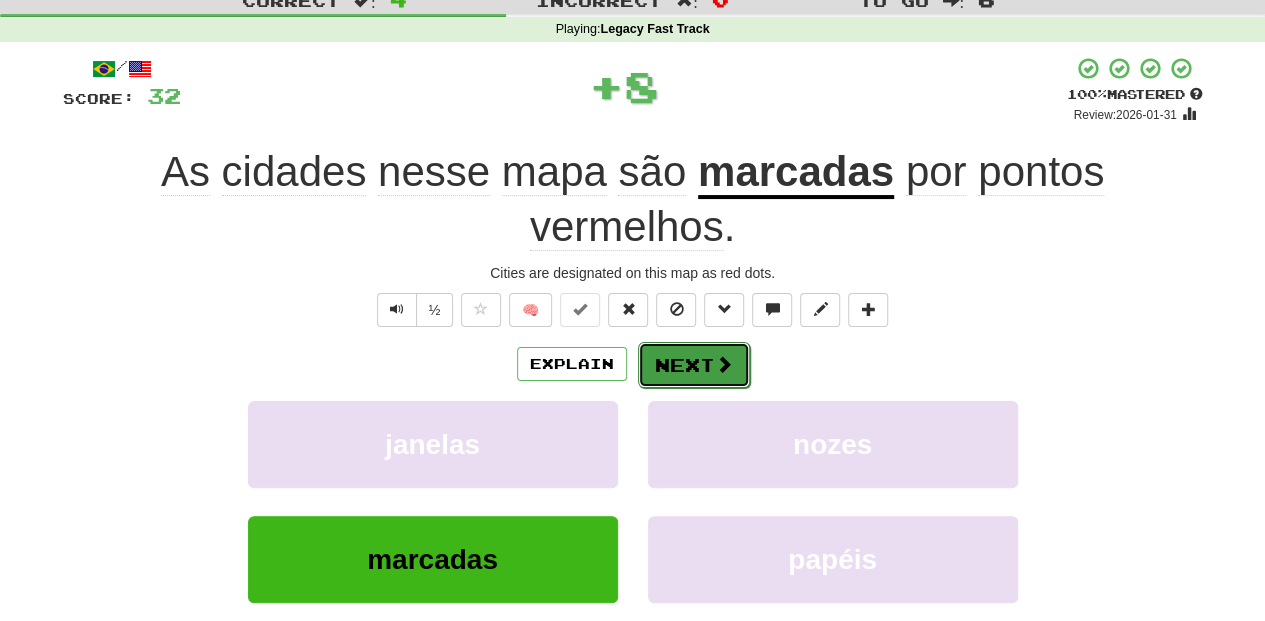 click on "Next" at bounding box center (694, 365) 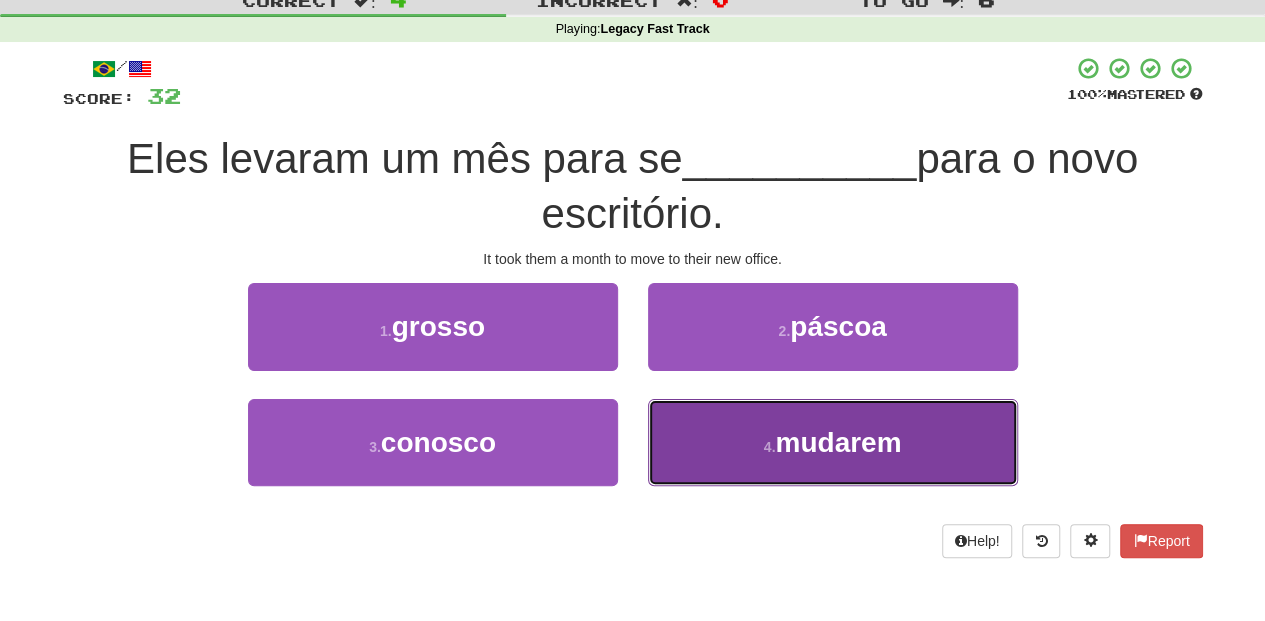 click on "4 .  mudarem" at bounding box center [833, 442] 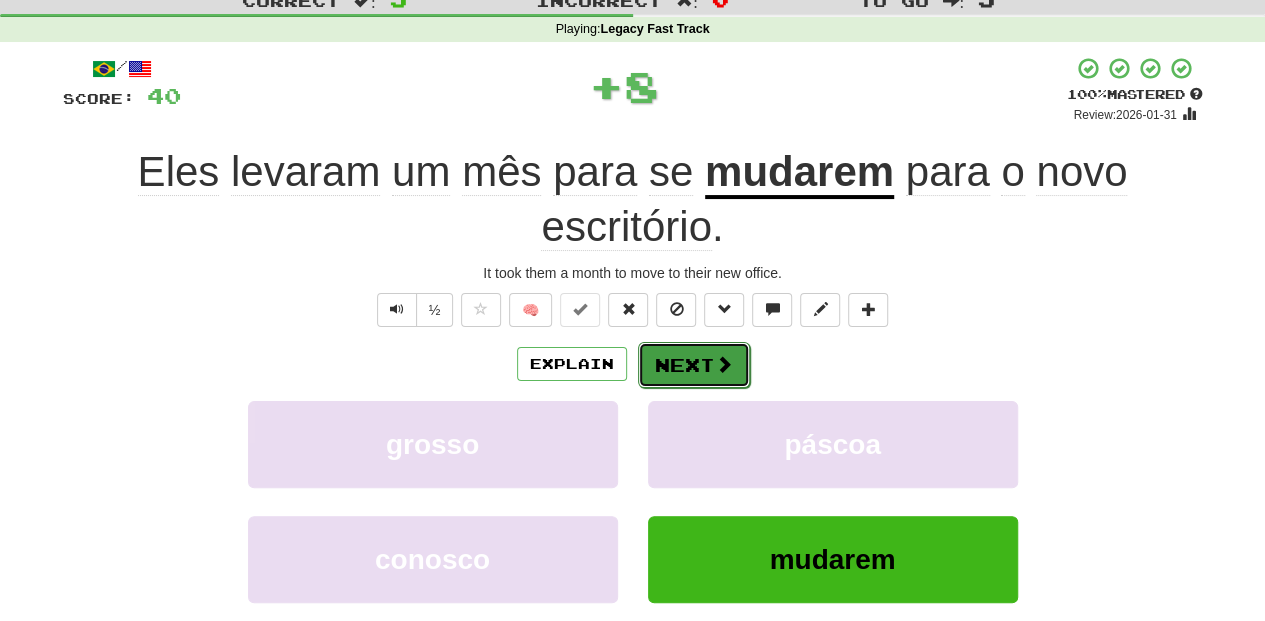 click on "Next" at bounding box center [694, 365] 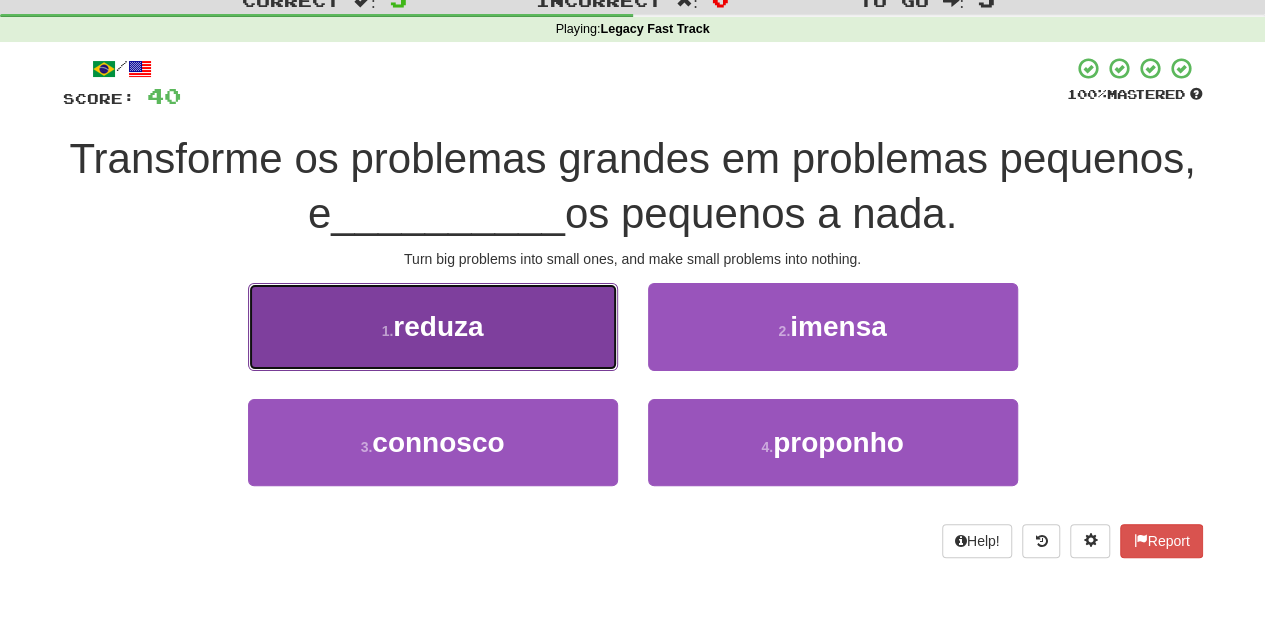 click on "1 .  reduza" at bounding box center (433, 326) 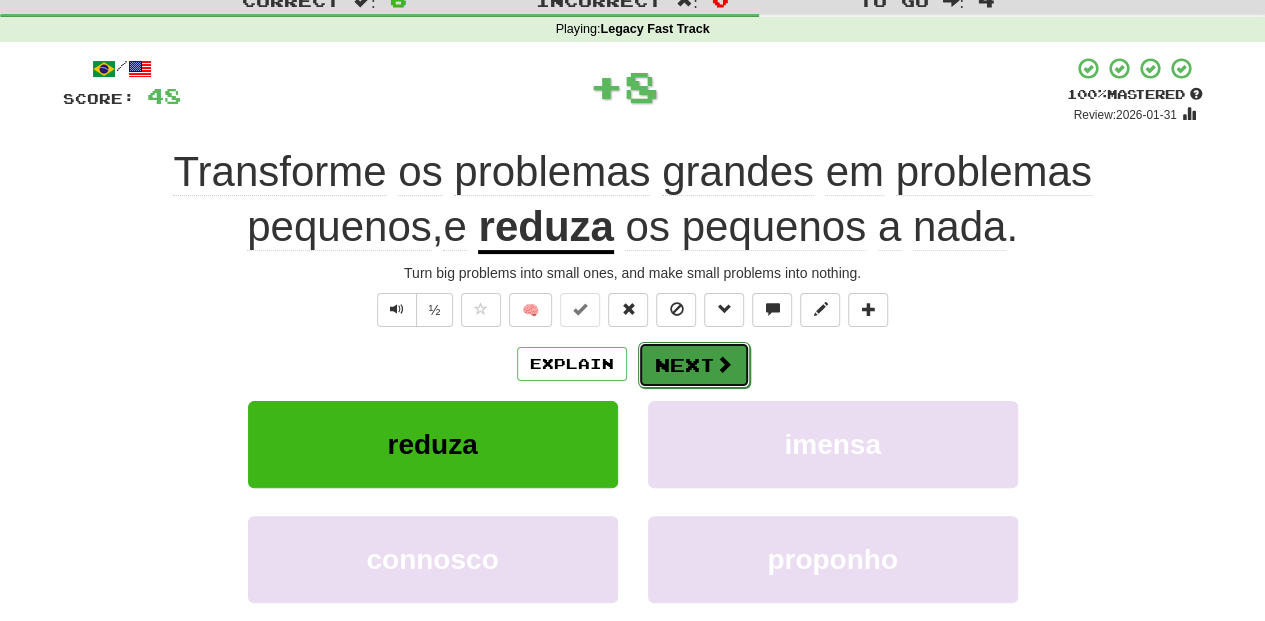 click on "Next" at bounding box center (694, 365) 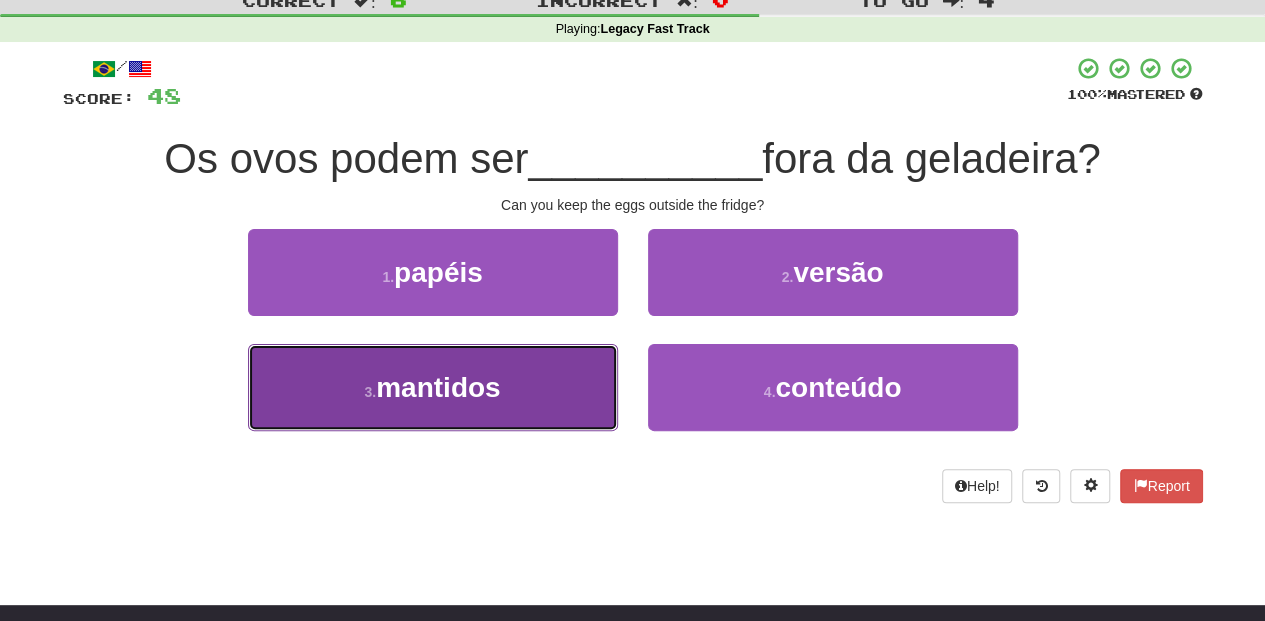click on "3 .  mantidos" at bounding box center [433, 387] 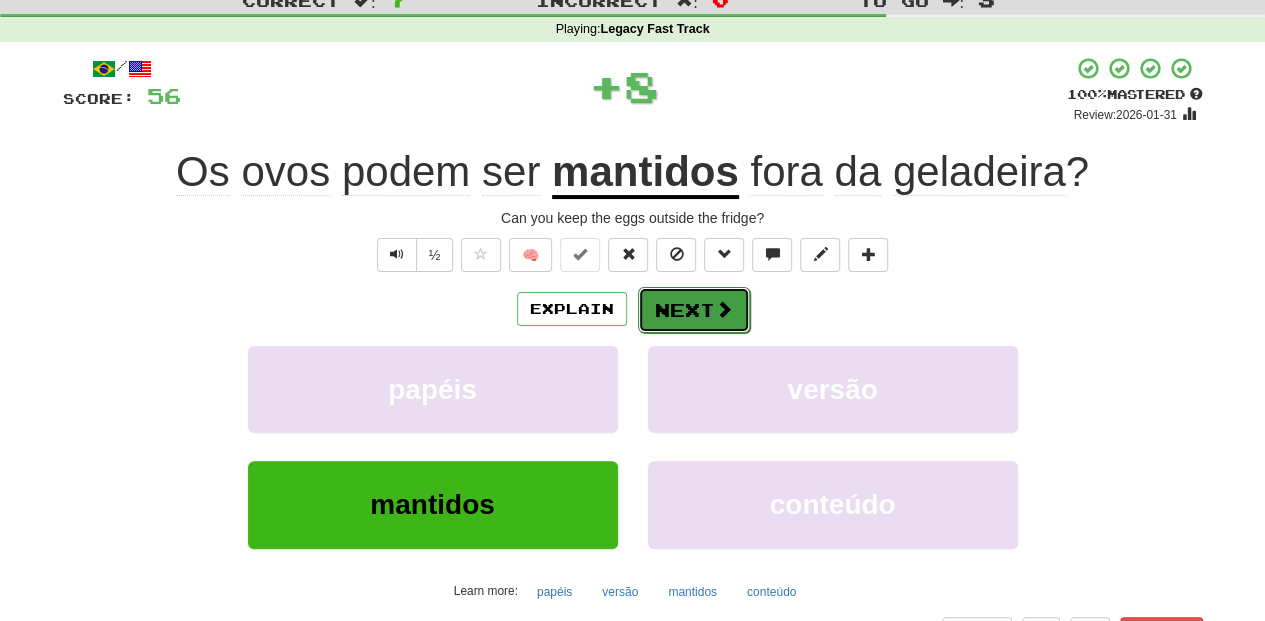 click on "Next" at bounding box center [694, 310] 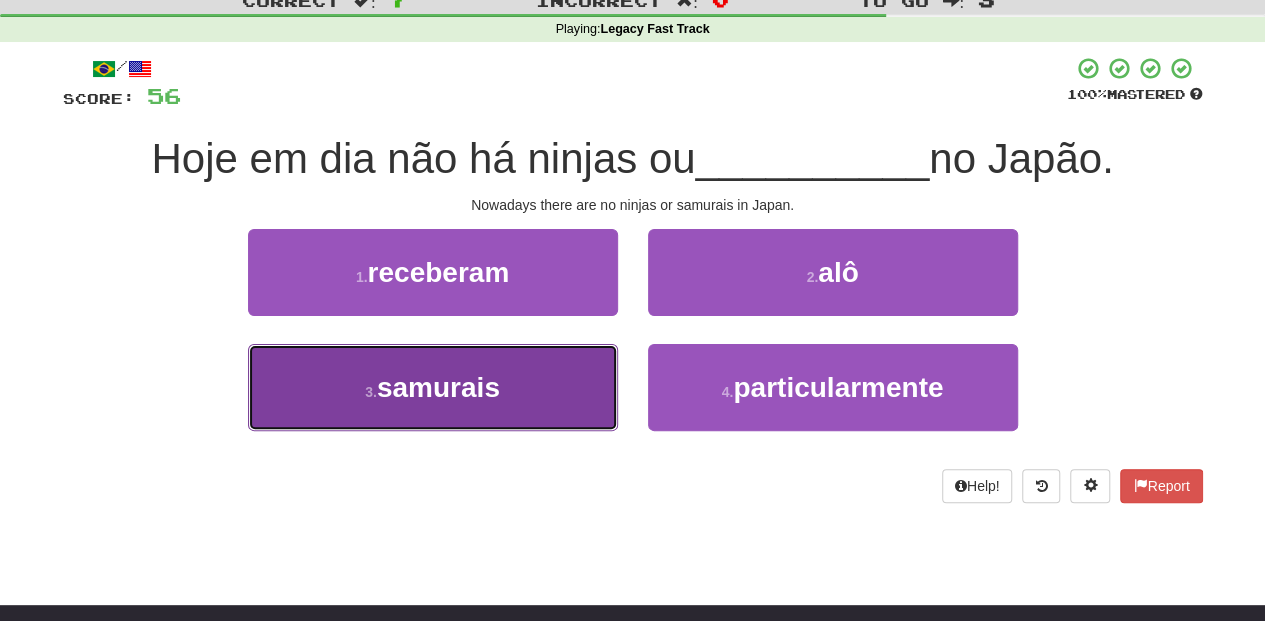 click on "3 .  samurais" at bounding box center (433, 387) 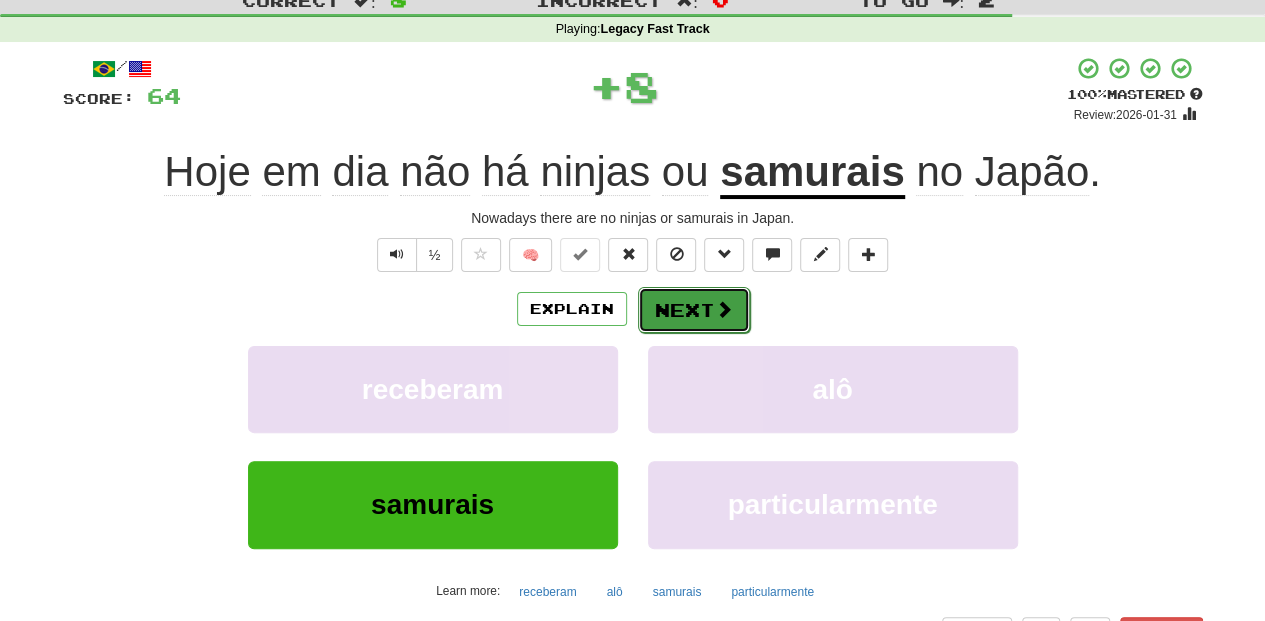 click on "Next" at bounding box center [694, 310] 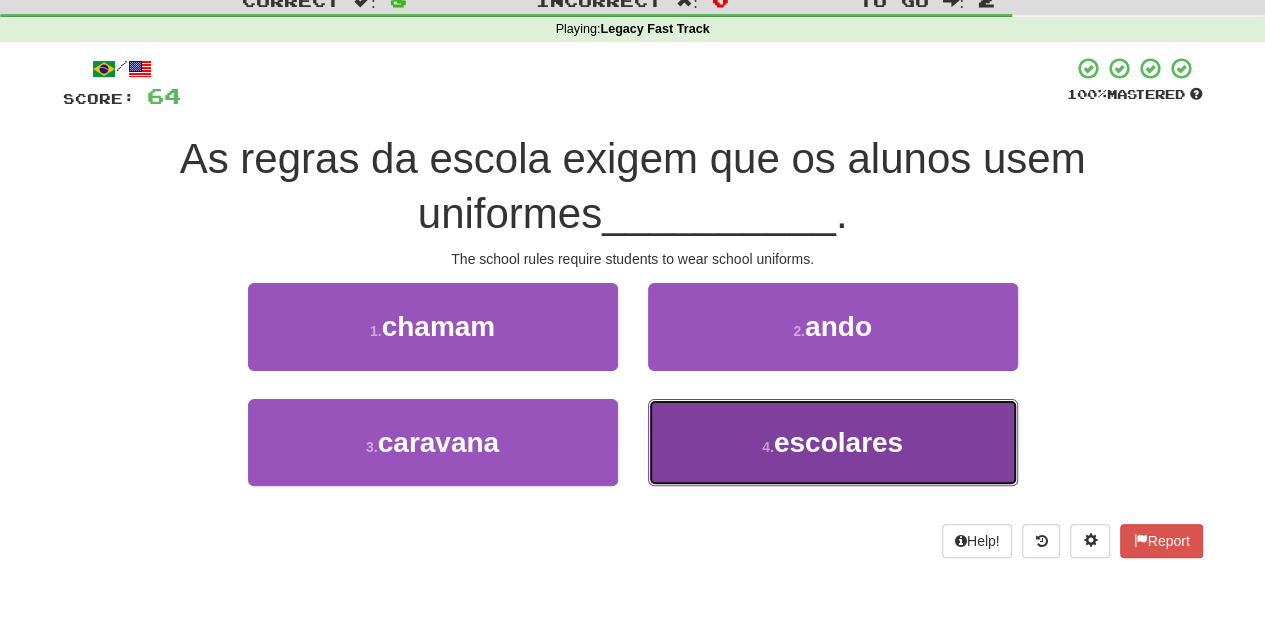 click on "4 .  escolares" at bounding box center (833, 442) 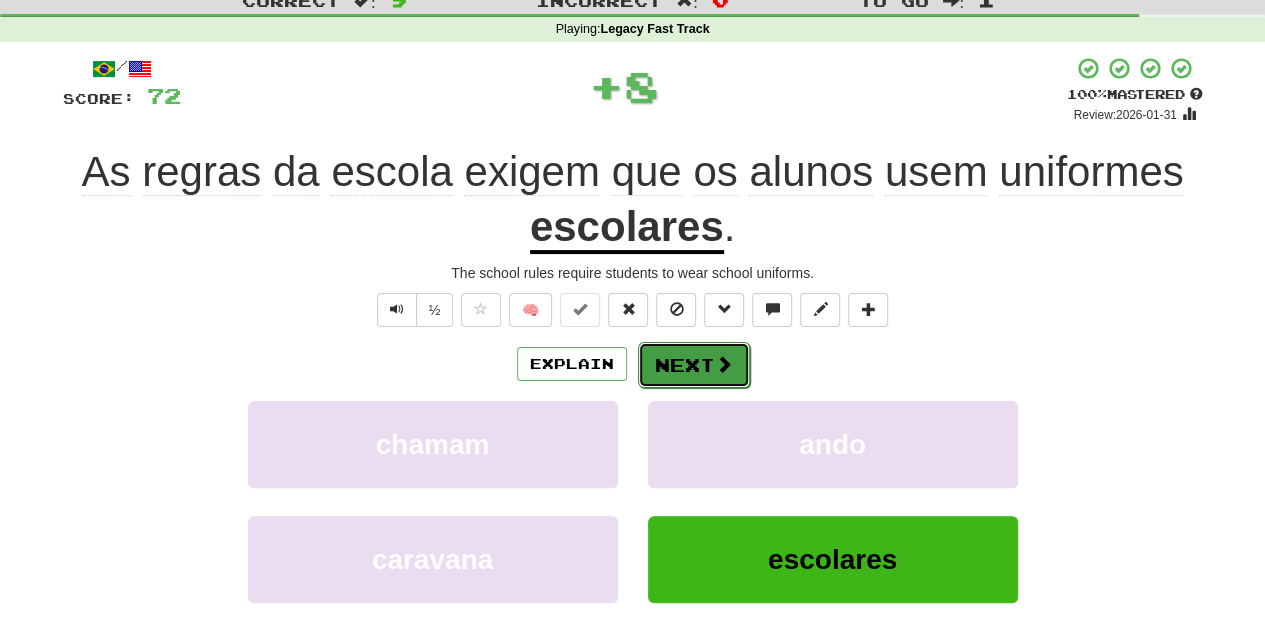 click on "Next" at bounding box center (694, 365) 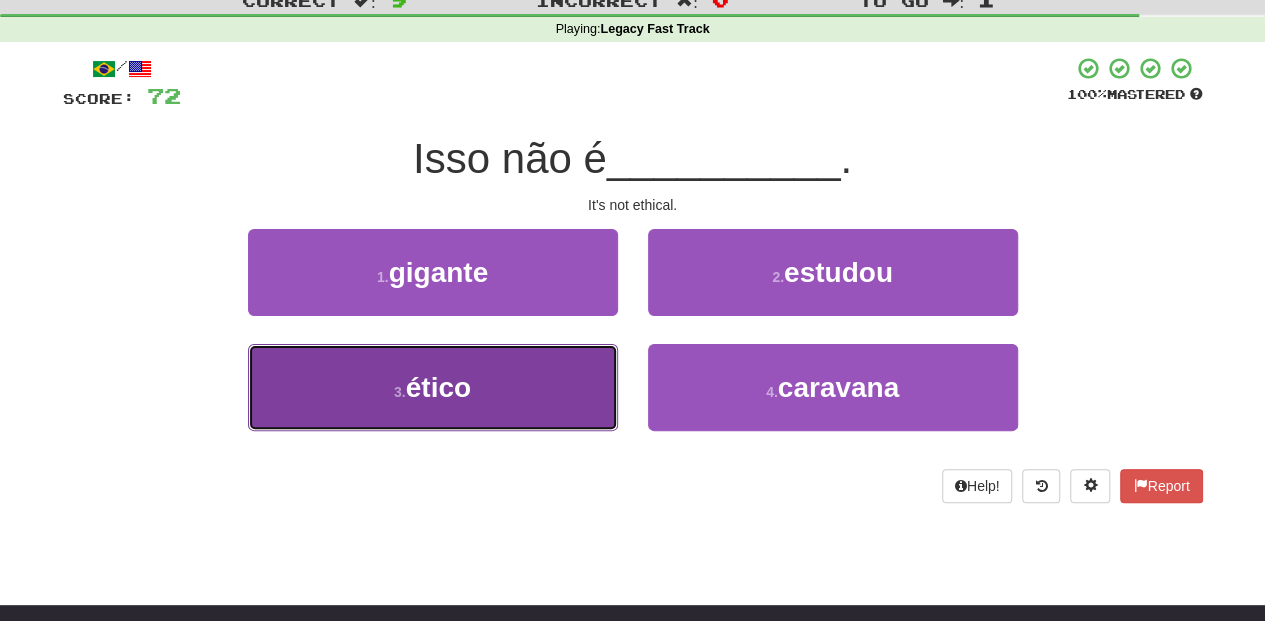 click on "3 .  ético" at bounding box center (433, 387) 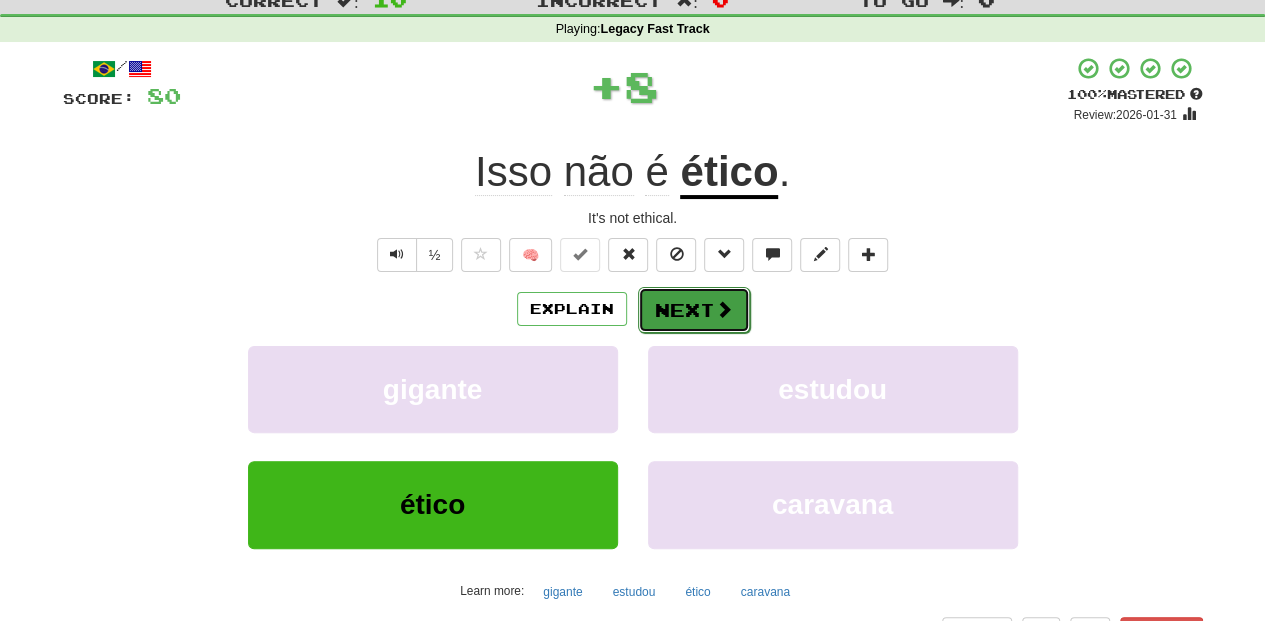 click on "Next" at bounding box center (694, 310) 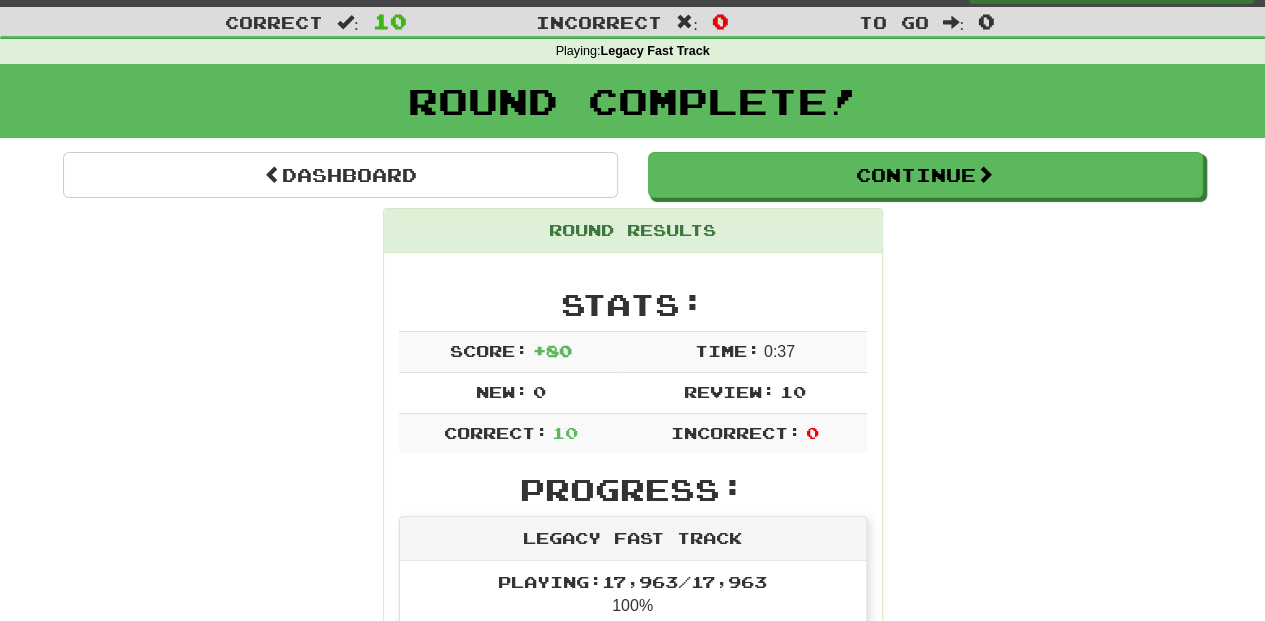 scroll, scrollTop: 0, scrollLeft: 0, axis: both 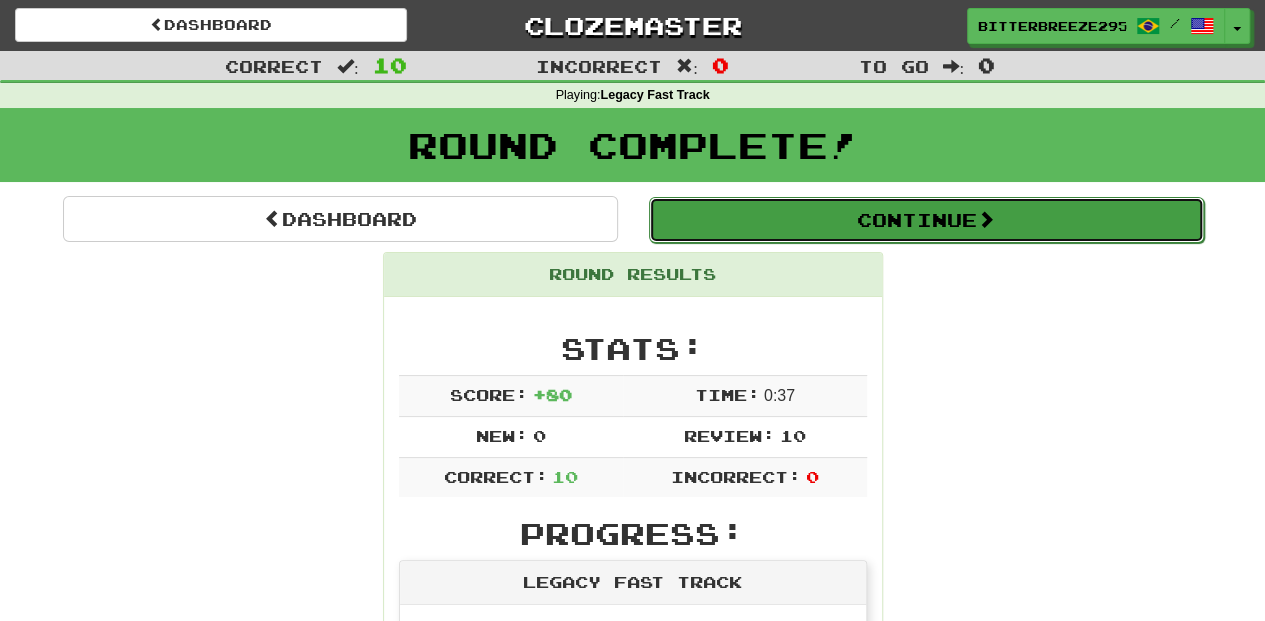 click on "Continue" at bounding box center (926, 220) 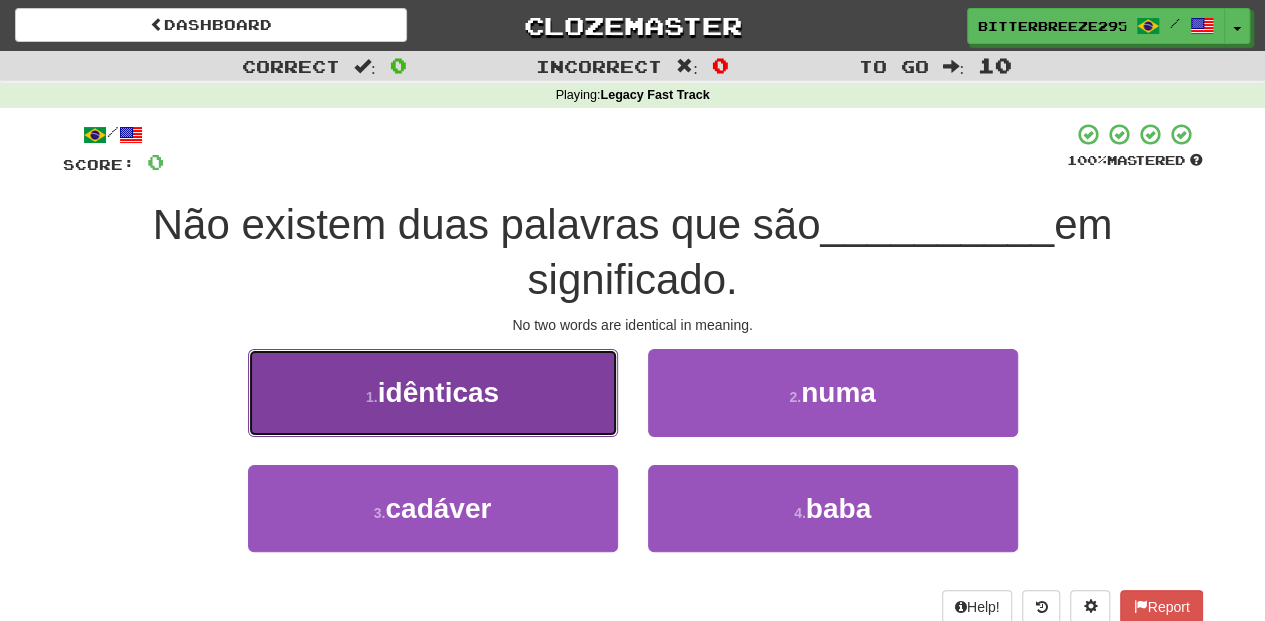 click on "1 .  idênticas" at bounding box center [433, 392] 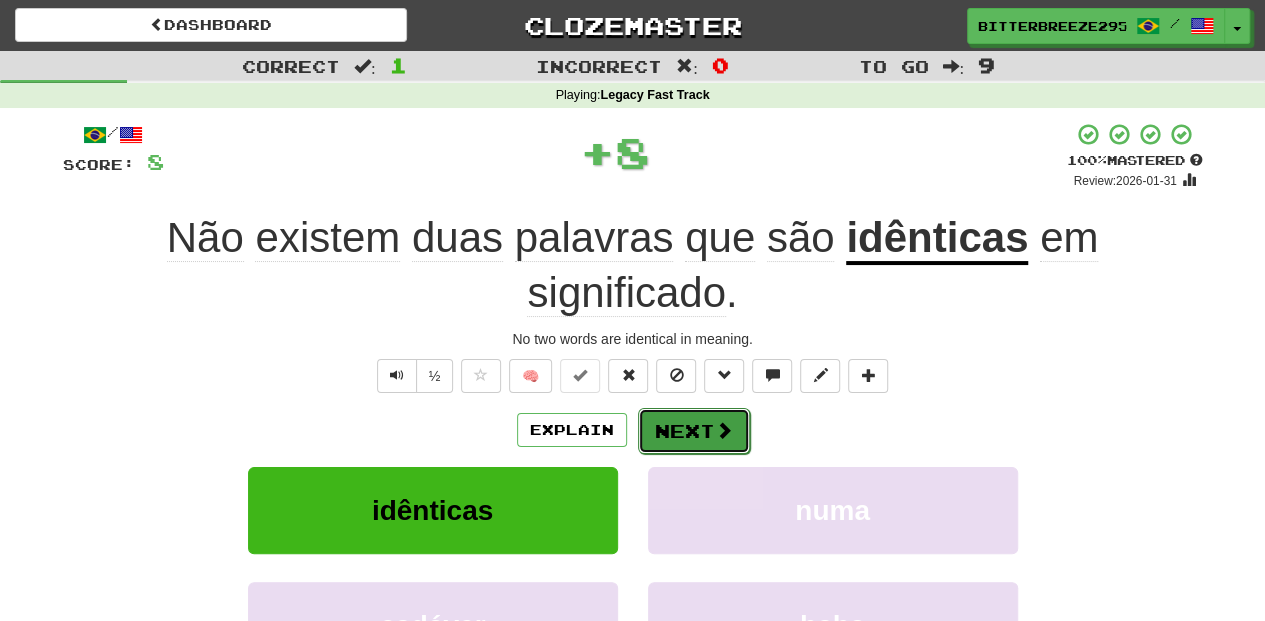 click on "Next" at bounding box center (694, 431) 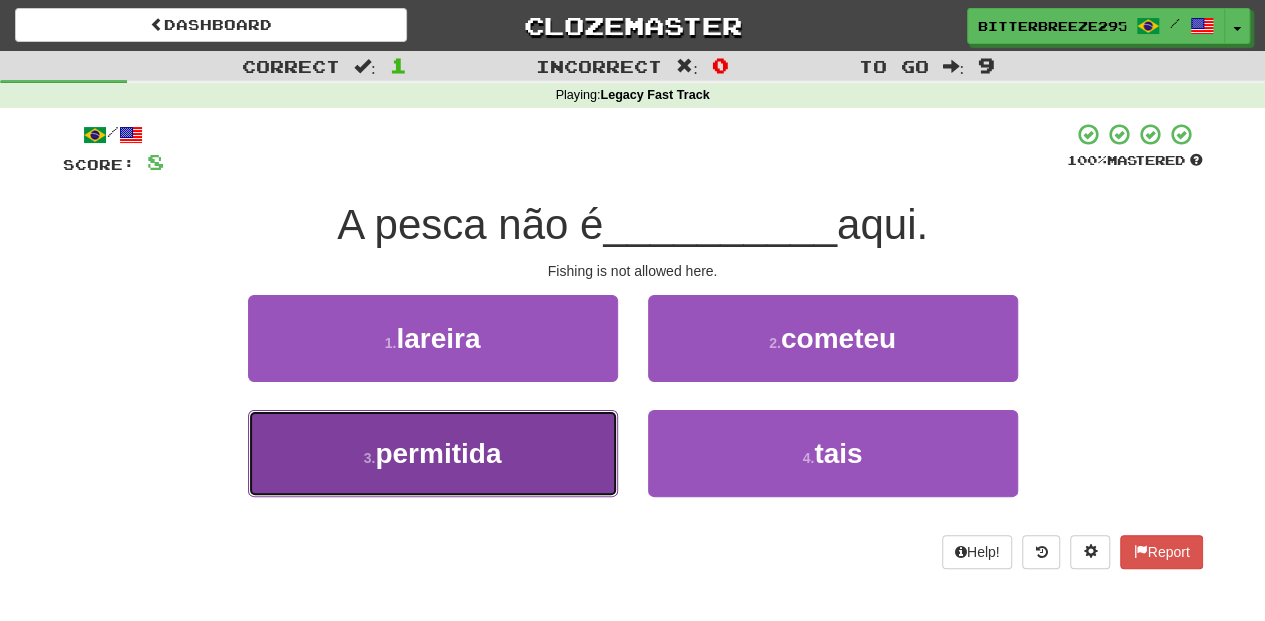 click on "3 .  permitida" at bounding box center [433, 453] 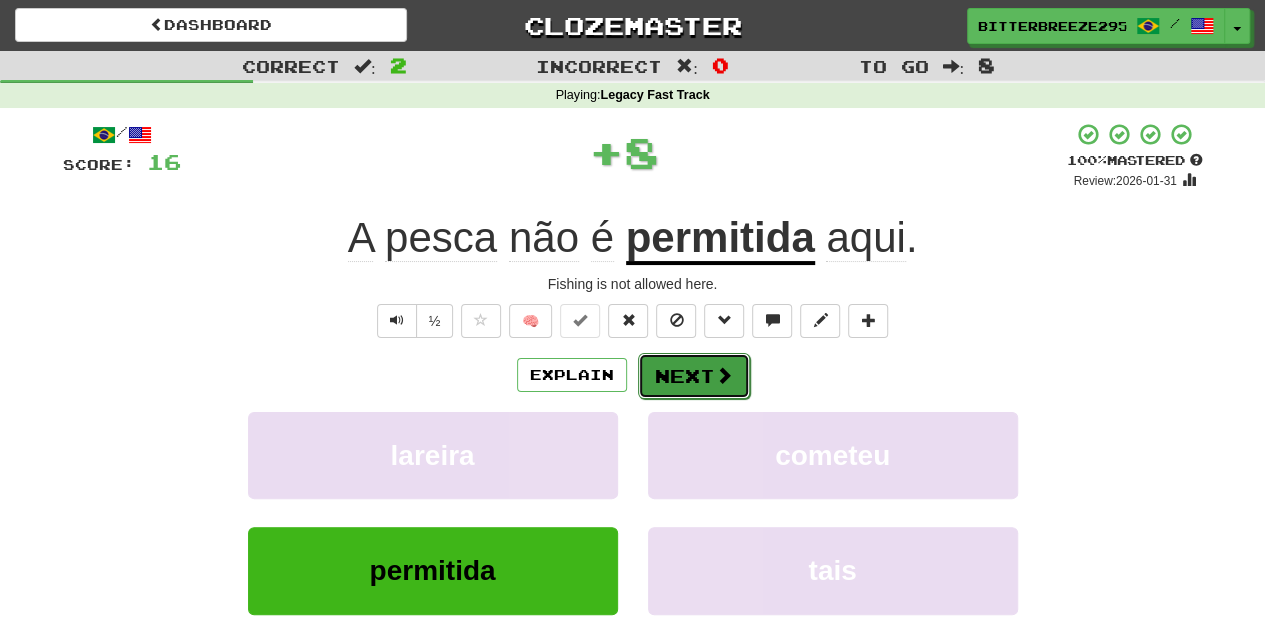 click on "Next" at bounding box center [694, 376] 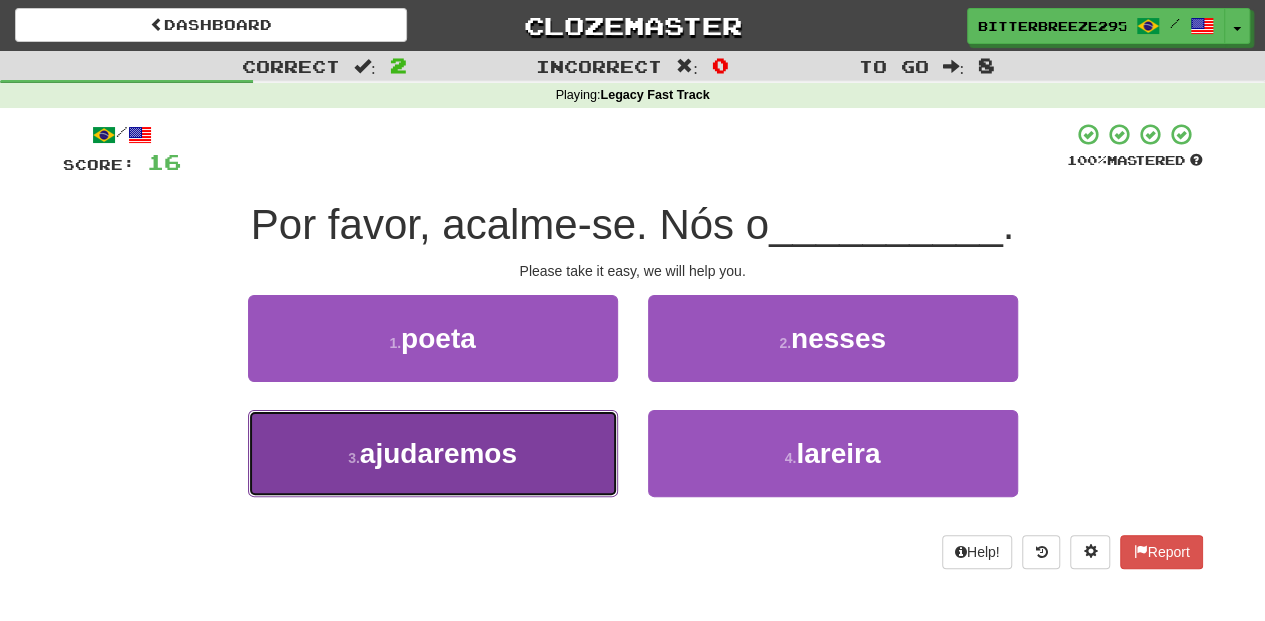 click on "3 .  ajudaremos" at bounding box center (433, 453) 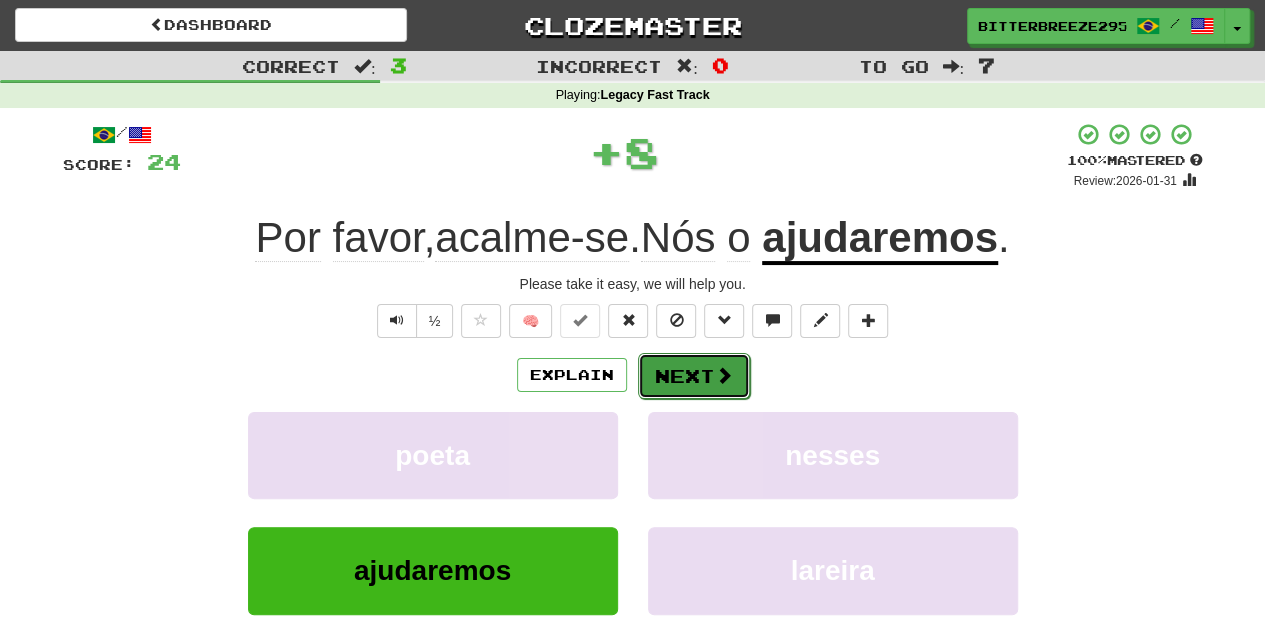 click on "Next" at bounding box center (694, 376) 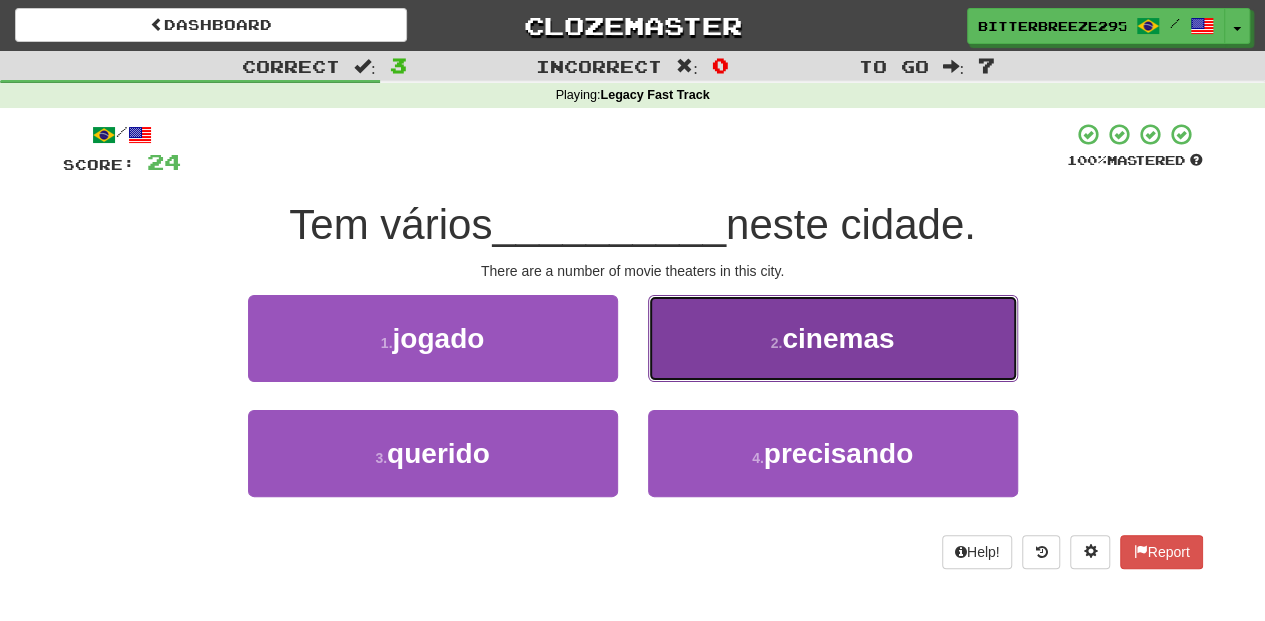 click on "2 .  cinemas" at bounding box center (833, 338) 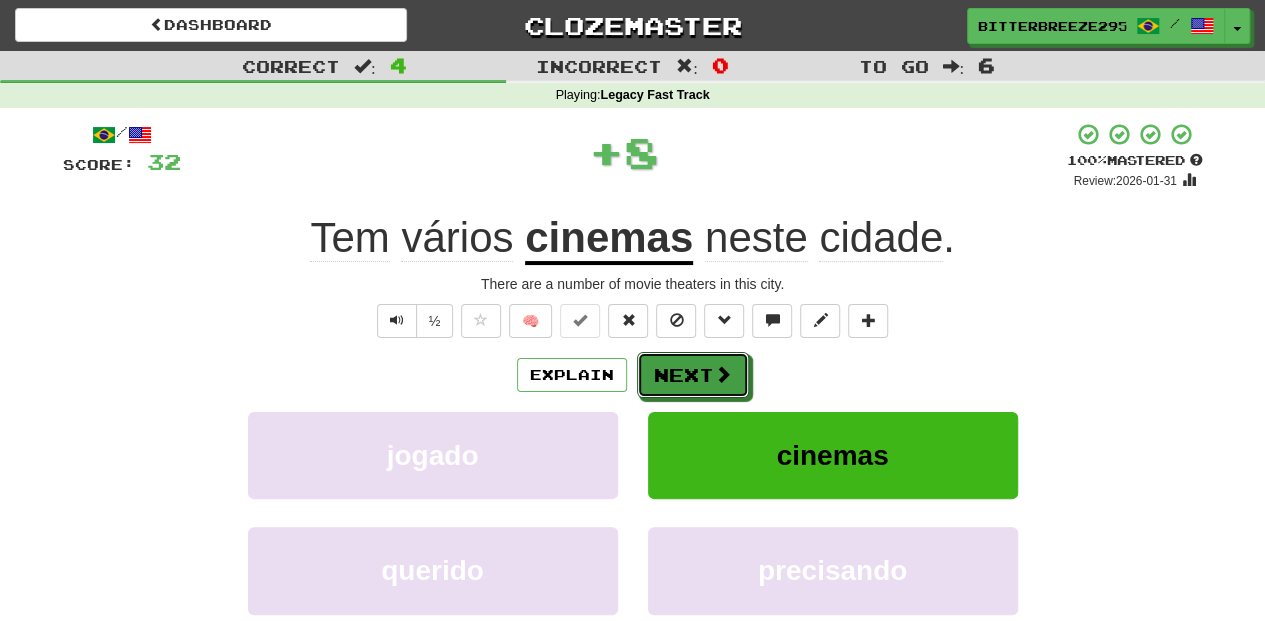 click on "Next" at bounding box center [693, 375] 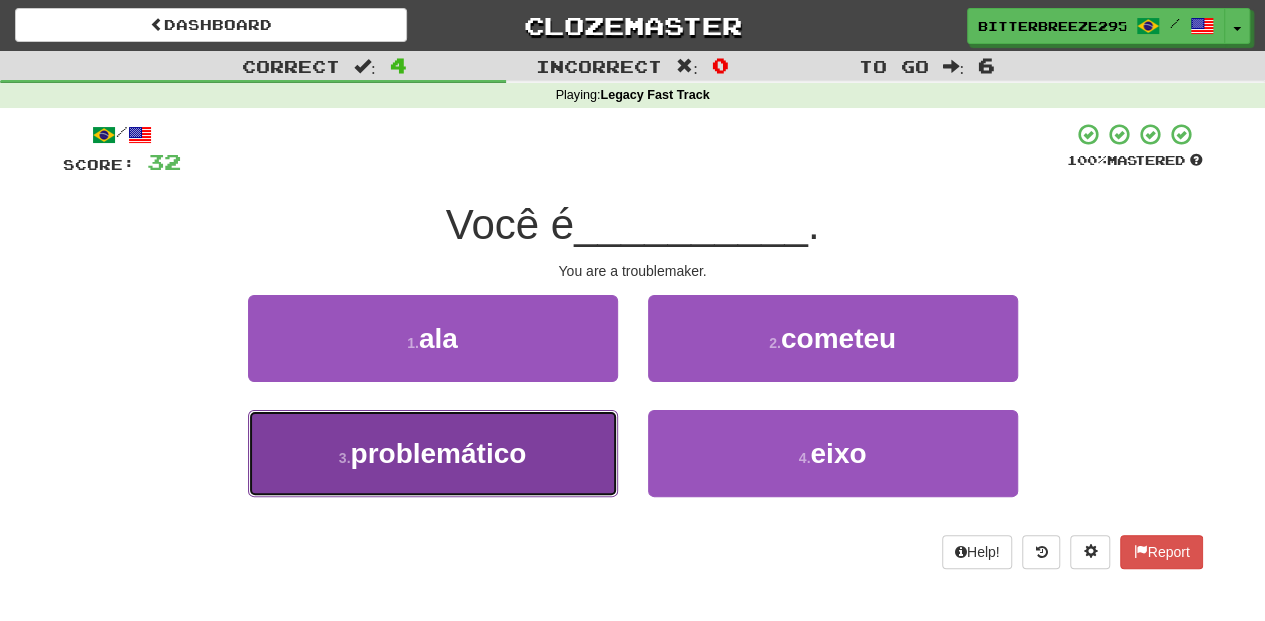 click on "3 .  problemático" at bounding box center [433, 453] 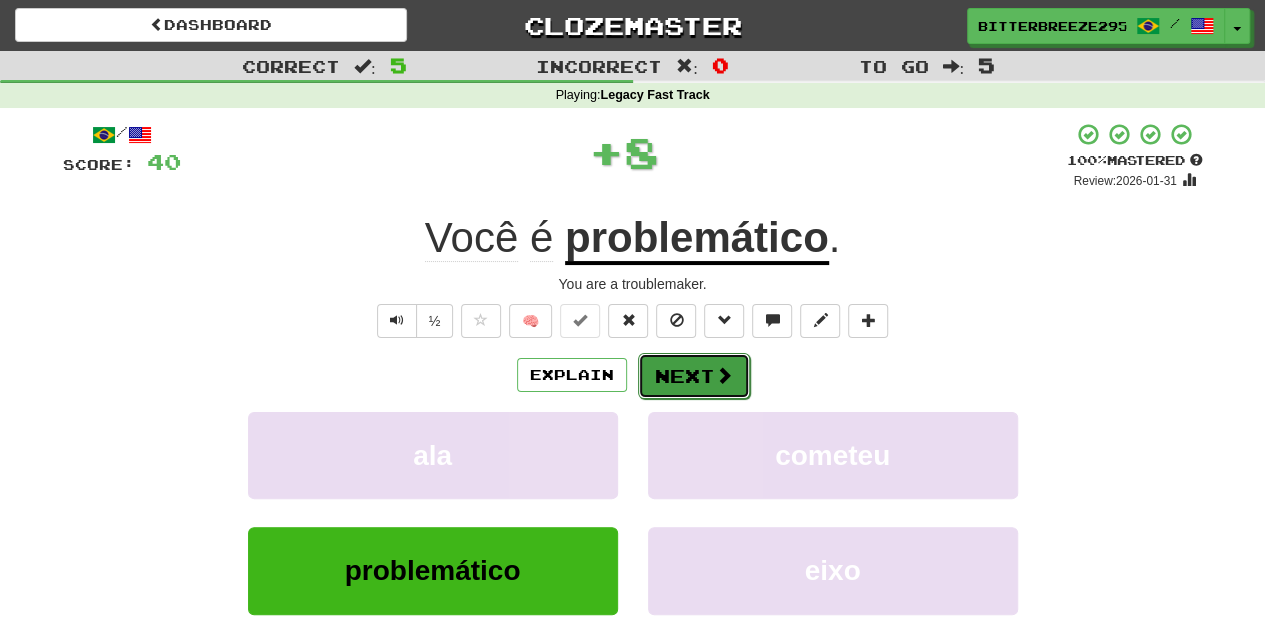 click on "Next" at bounding box center [694, 376] 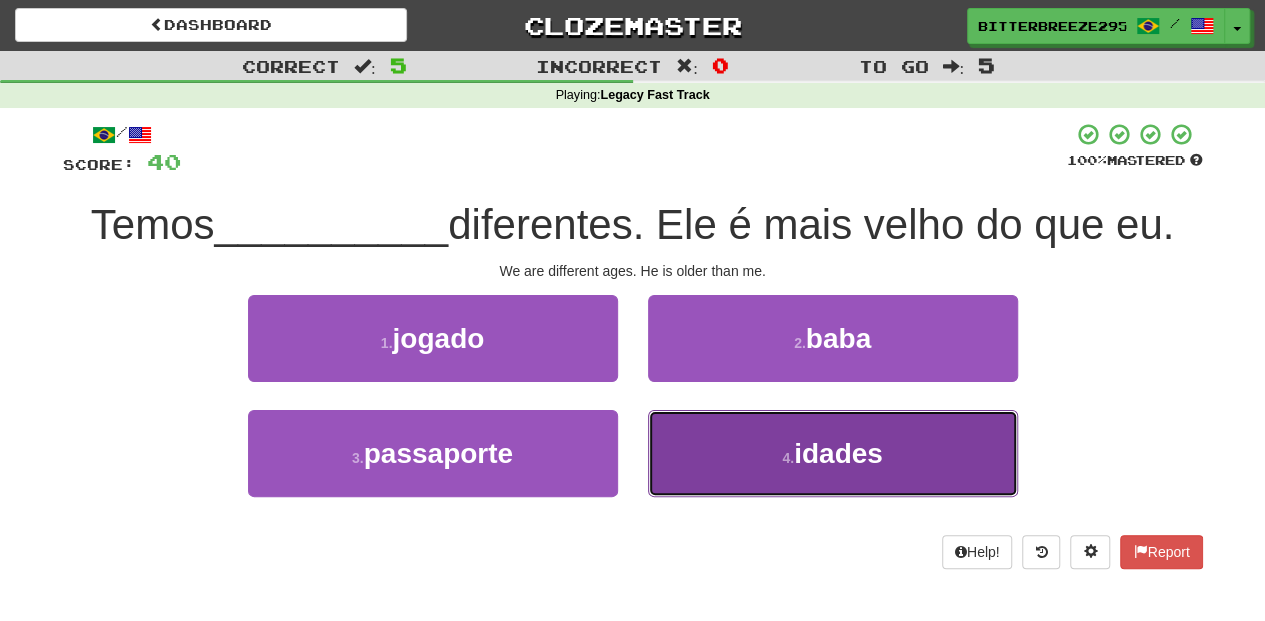 click on "4 .  idades" at bounding box center (833, 453) 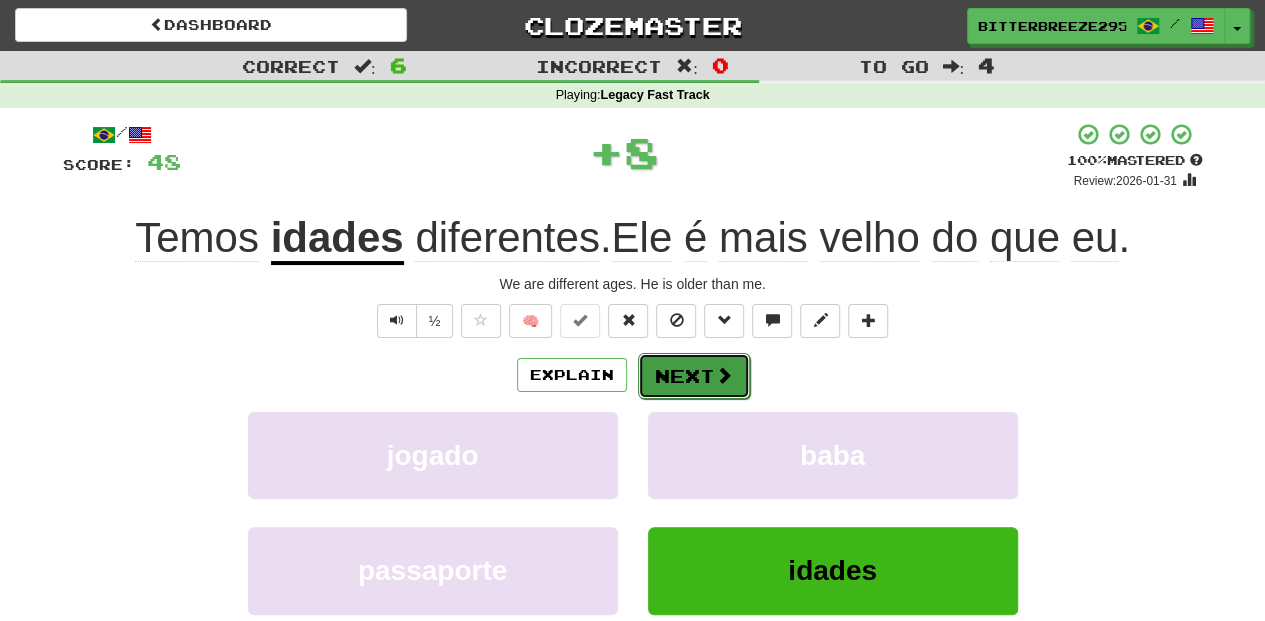 click on "Next" at bounding box center [694, 376] 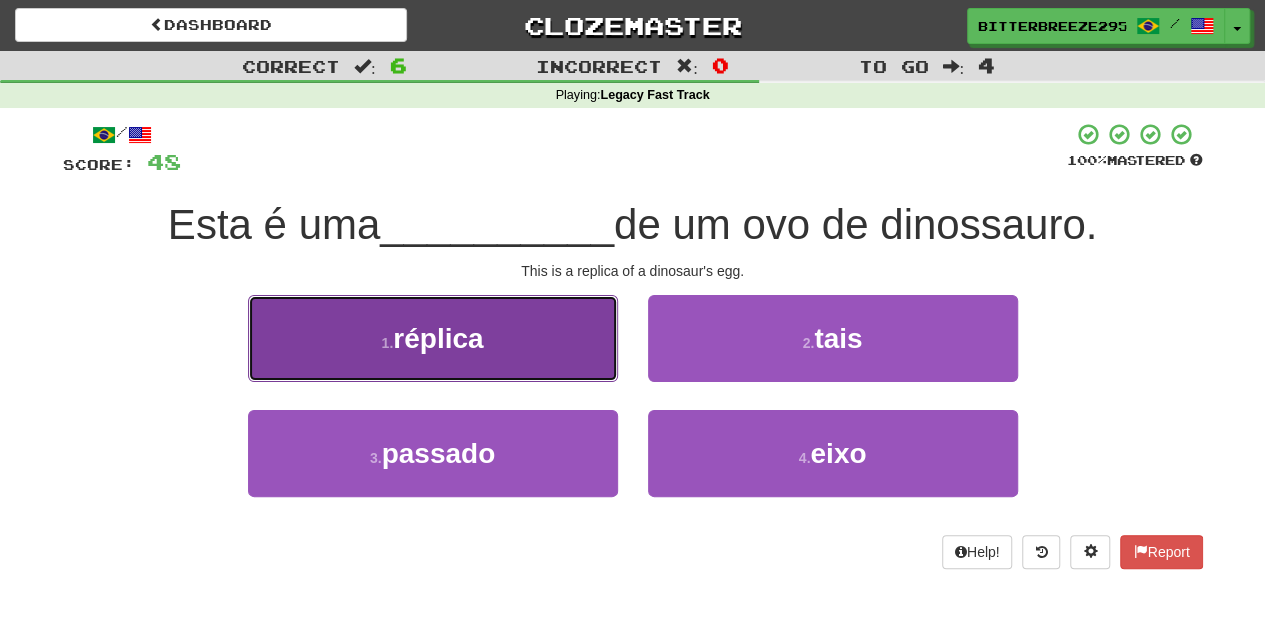 click on "1 .  réplica" at bounding box center (433, 338) 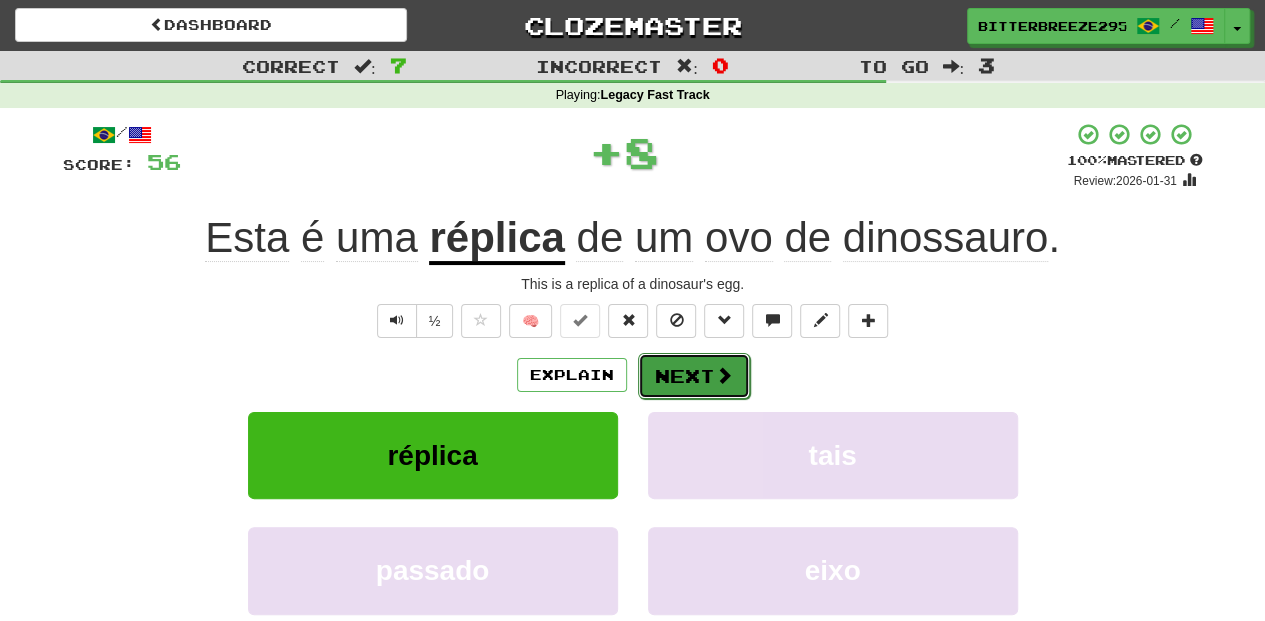 click on "Next" at bounding box center (694, 376) 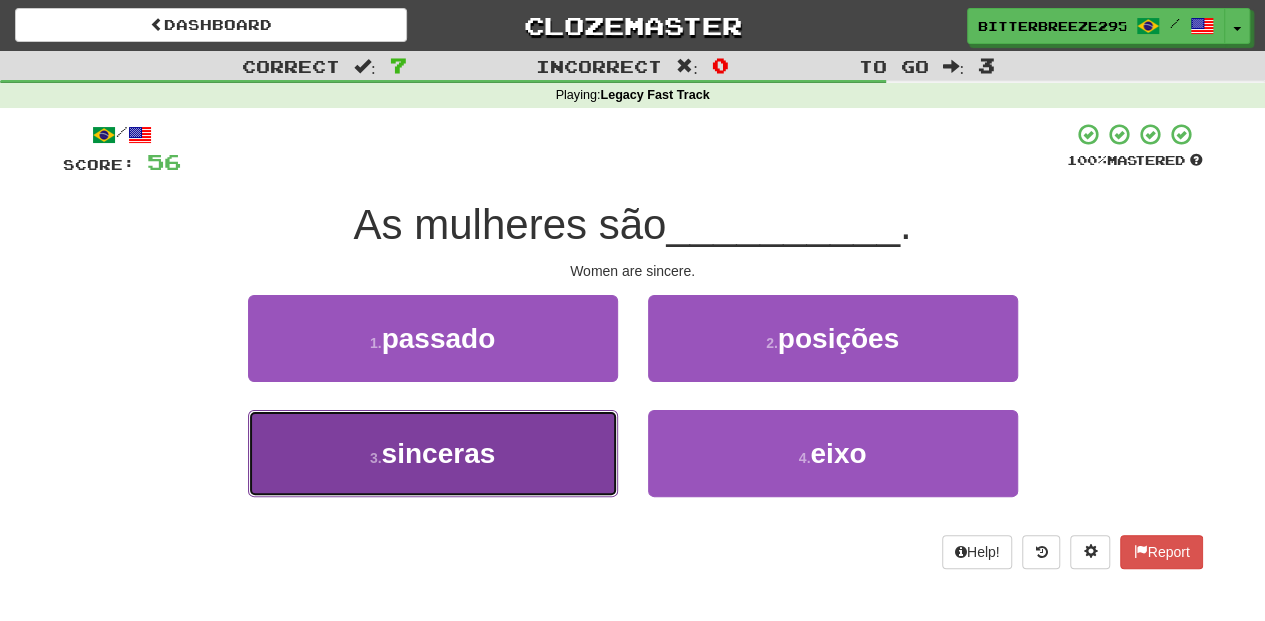 click on "3 .  sinceras" at bounding box center [433, 453] 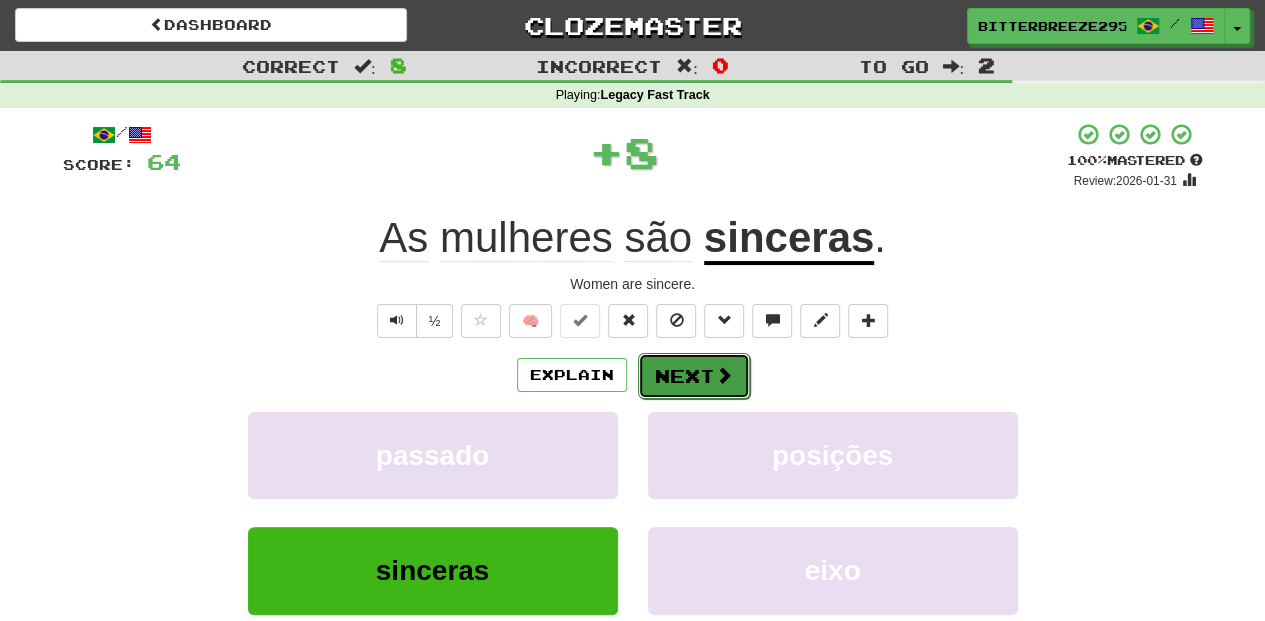 click on "Next" at bounding box center (694, 376) 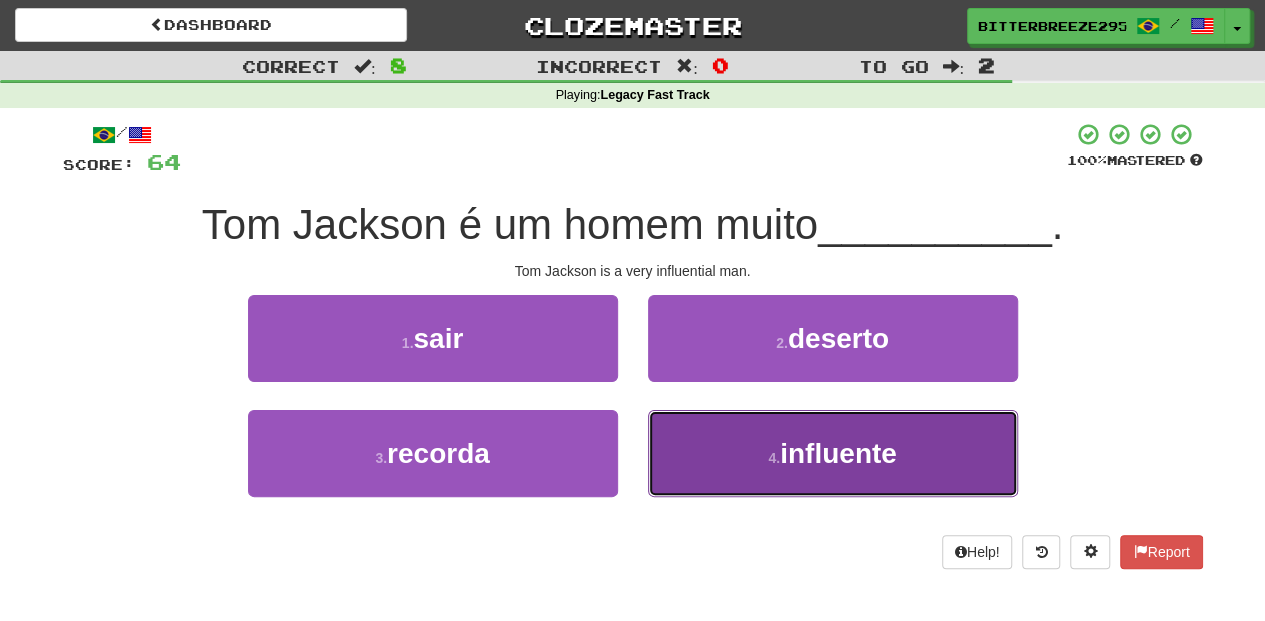 click on "4 .  influente" at bounding box center [833, 453] 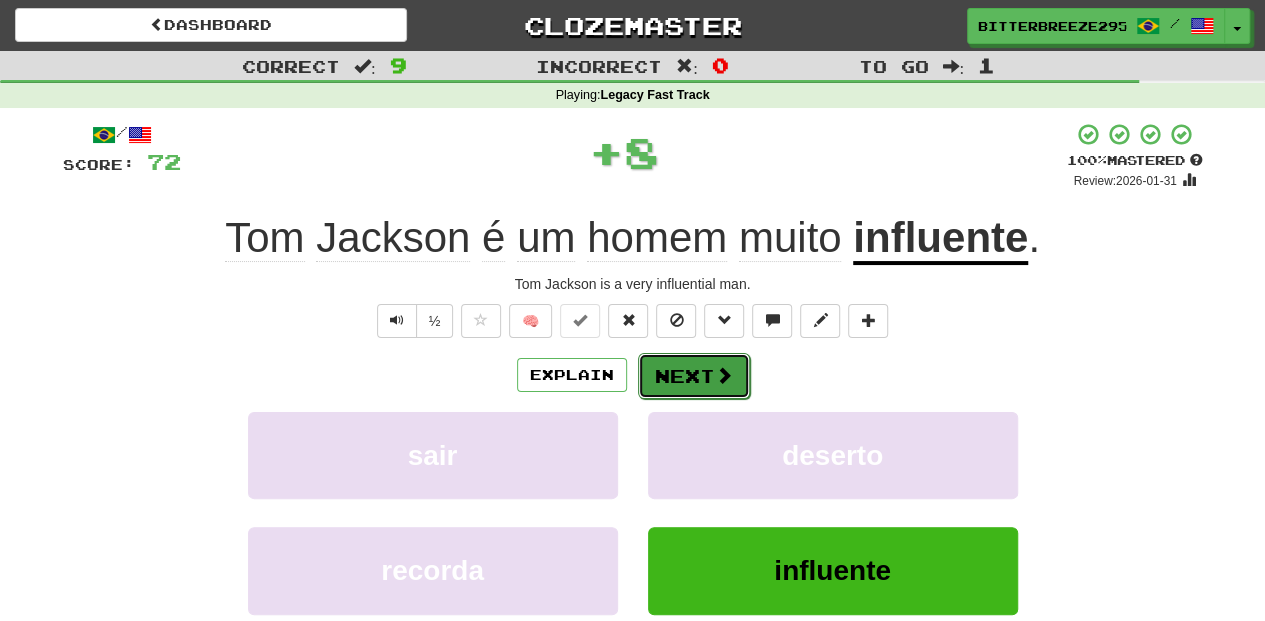 click on "Next" at bounding box center [694, 376] 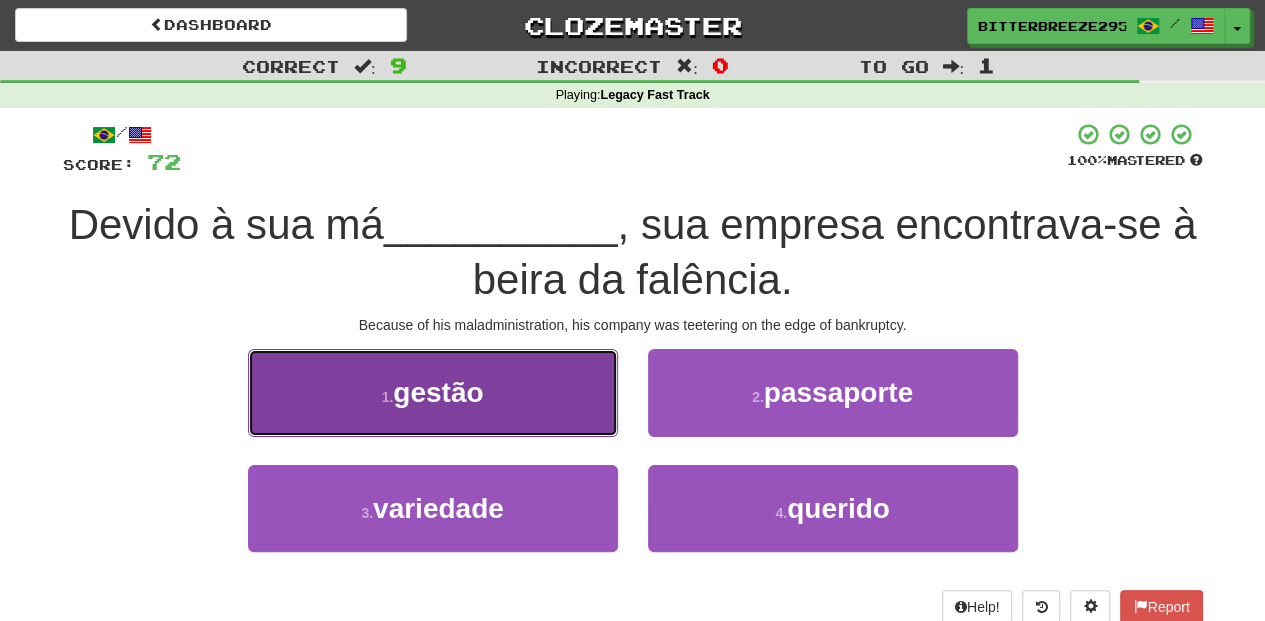 click on "1 .  gestão" at bounding box center [433, 392] 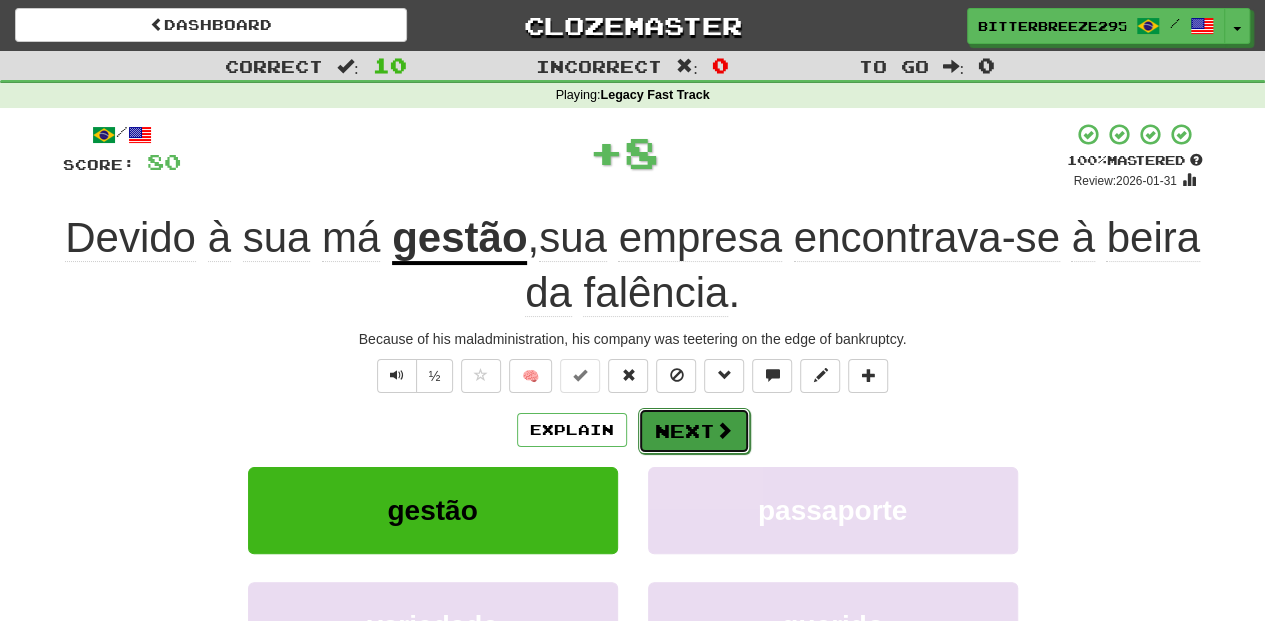 click on "Next" at bounding box center [694, 431] 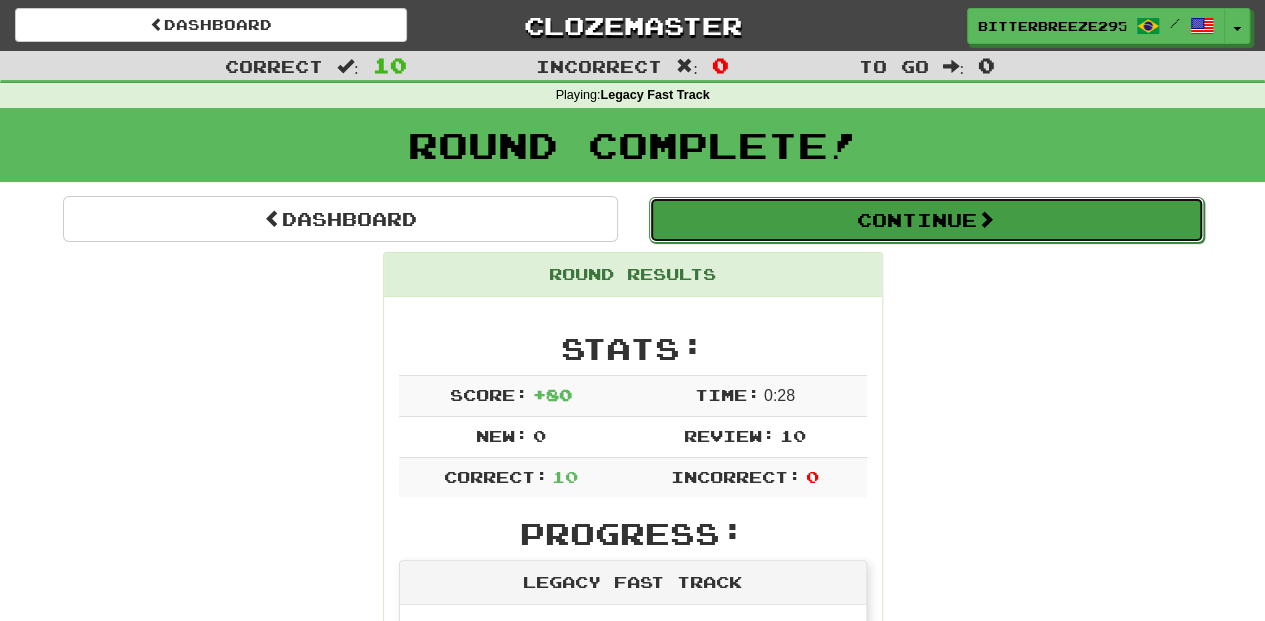 click on "Continue" at bounding box center (926, 220) 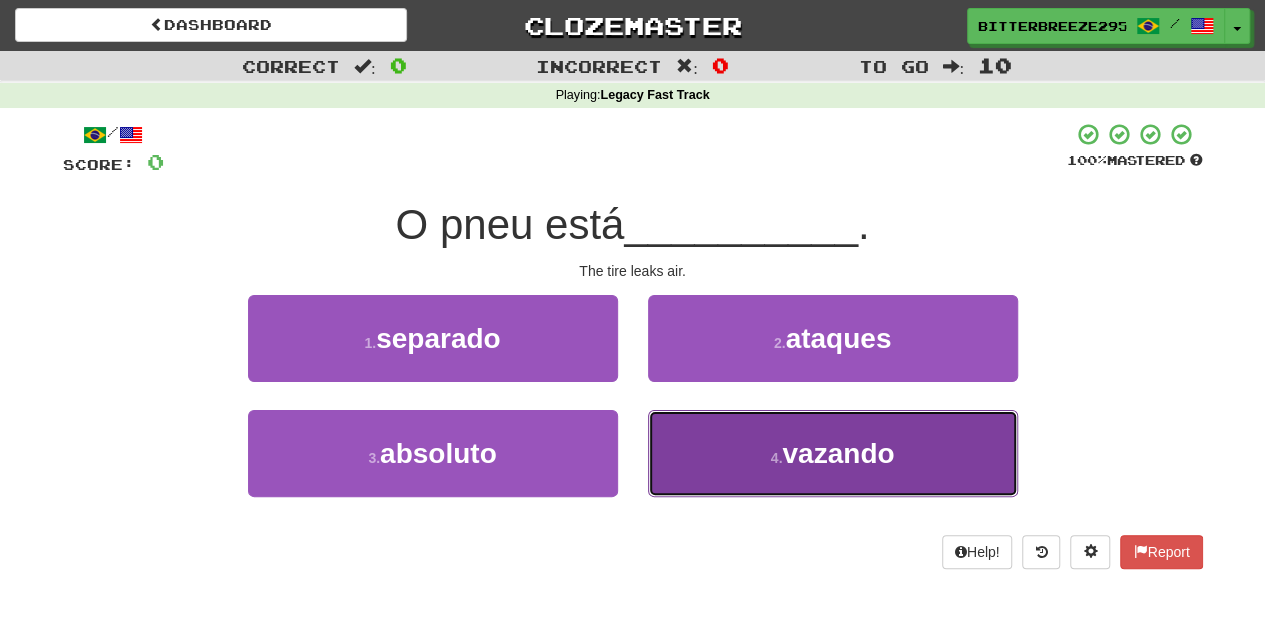 click on "4 .  vazando" at bounding box center [833, 453] 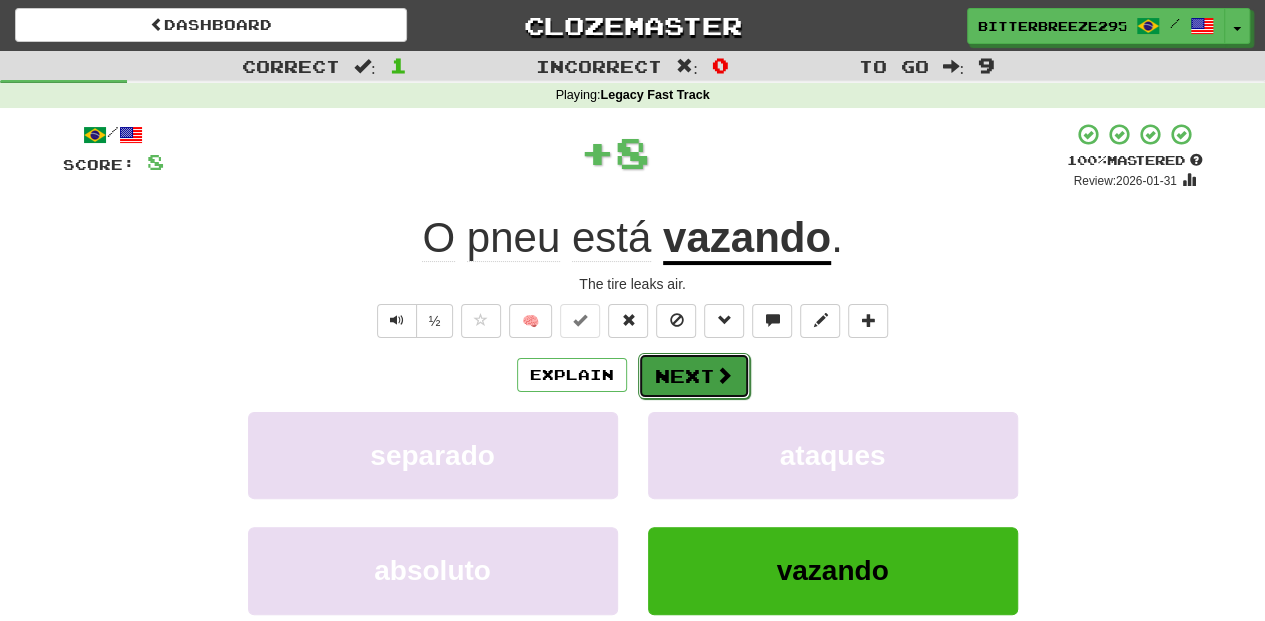 click on "Next" at bounding box center (694, 376) 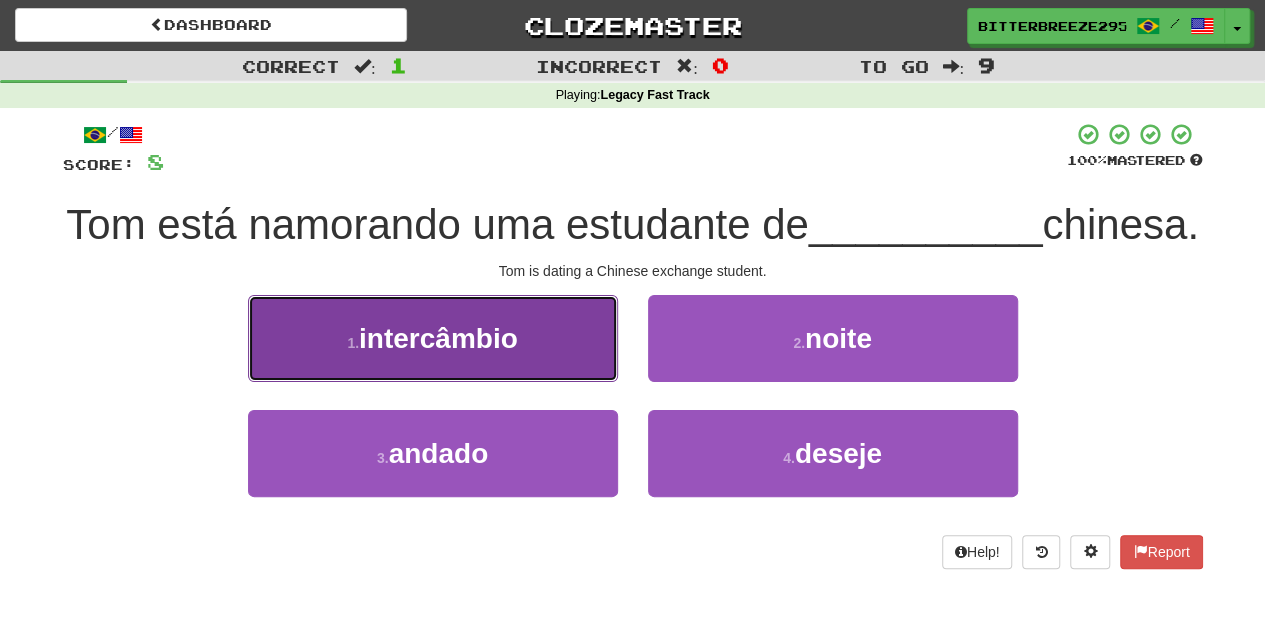 click on "1 .  intercâmbio" at bounding box center [433, 338] 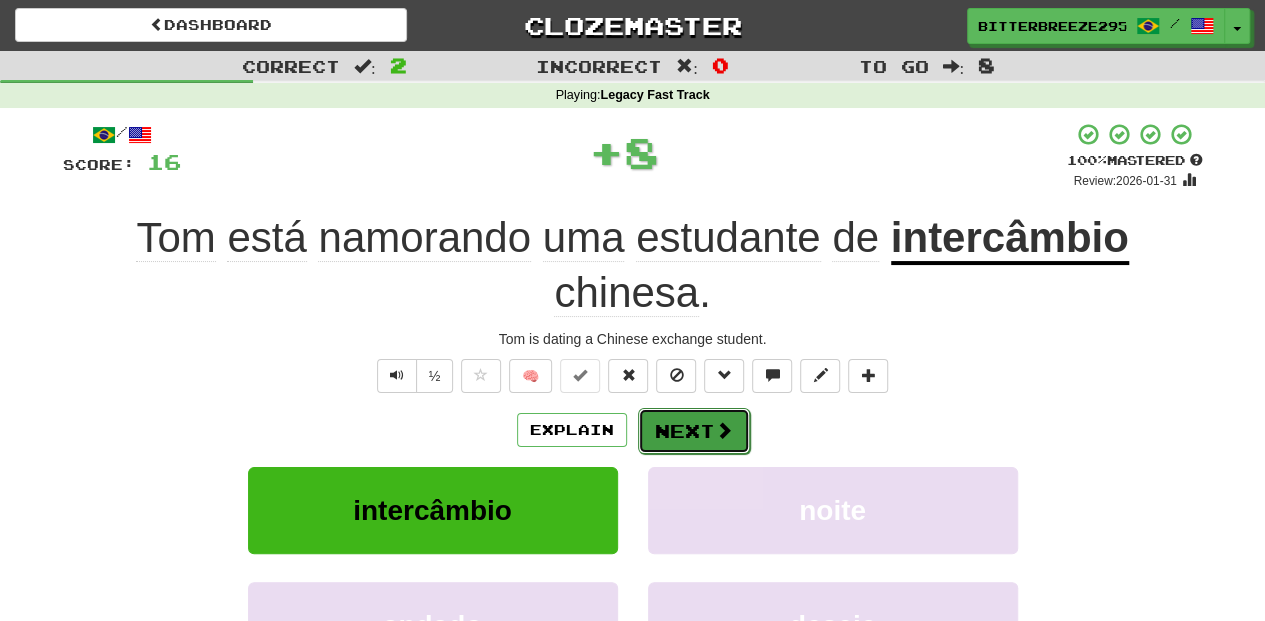 click on "Next" at bounding box center (694, 431) 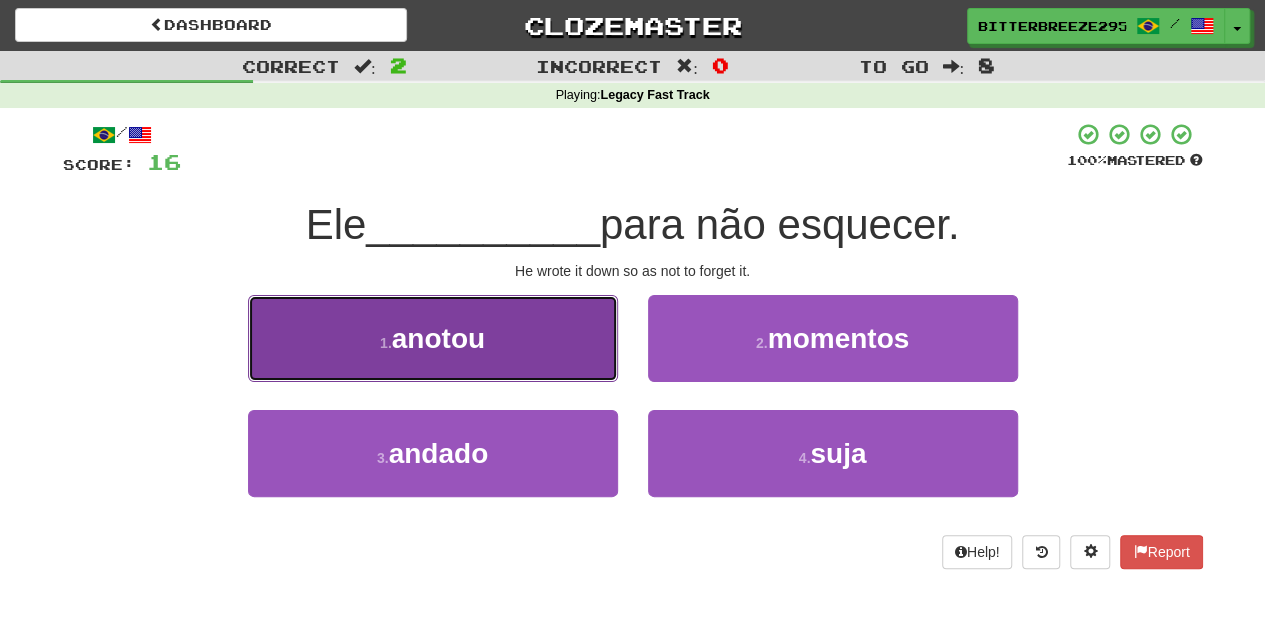 click on "1 .  anotou" at bounding box center (433, 338) 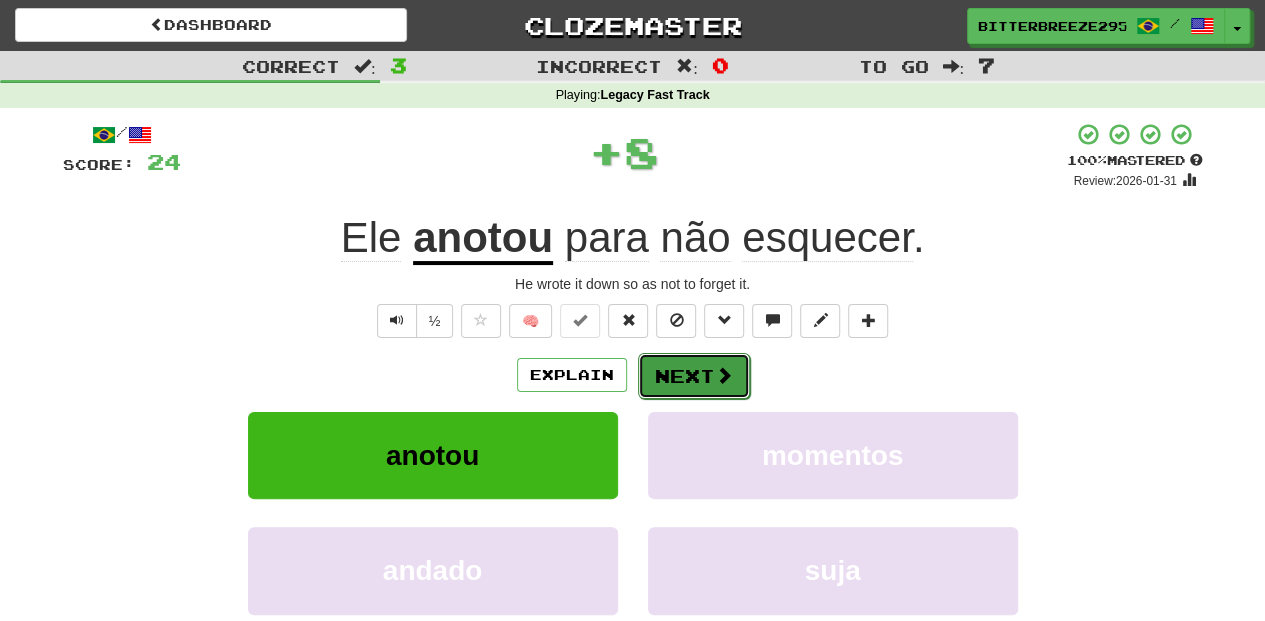 click on "Next" at bounding box center [694, 376] 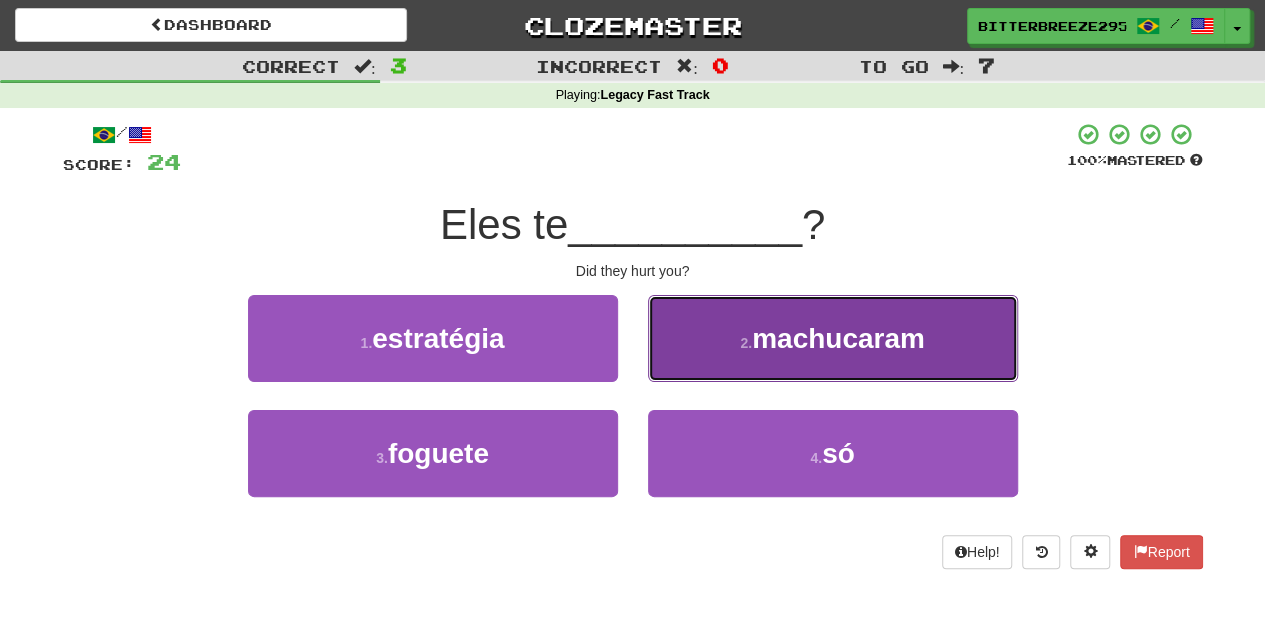 click on "2 .  machucaram" at bounding box center [833, 338] 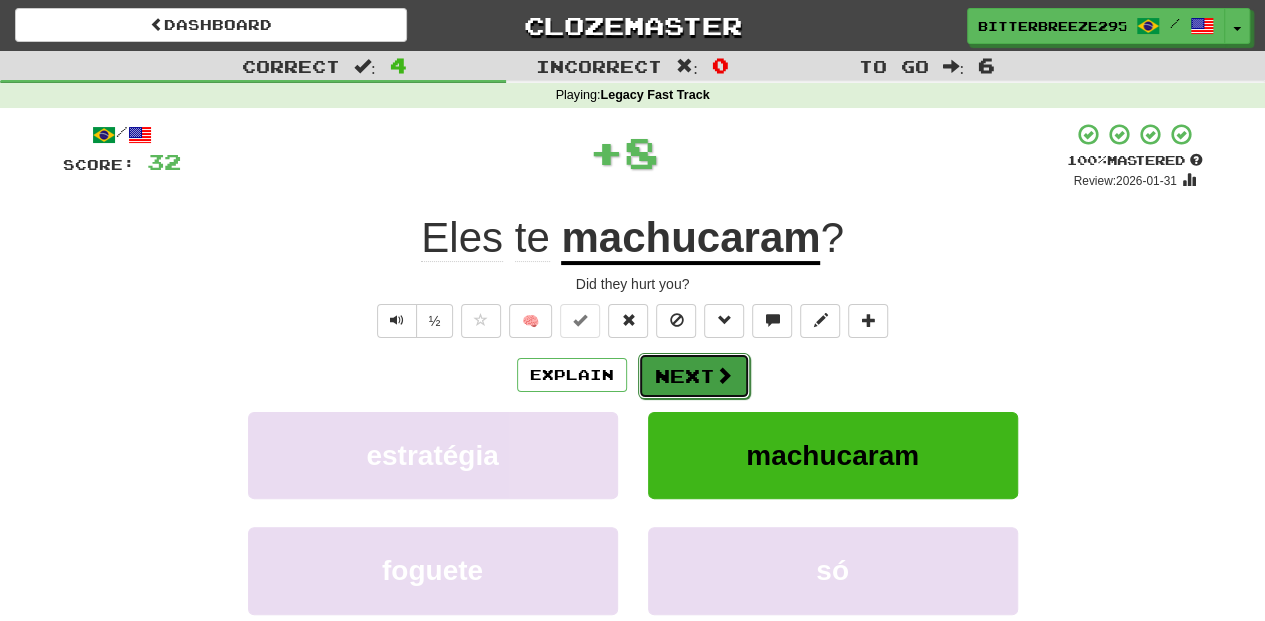 click at bounding box center (724, 375) 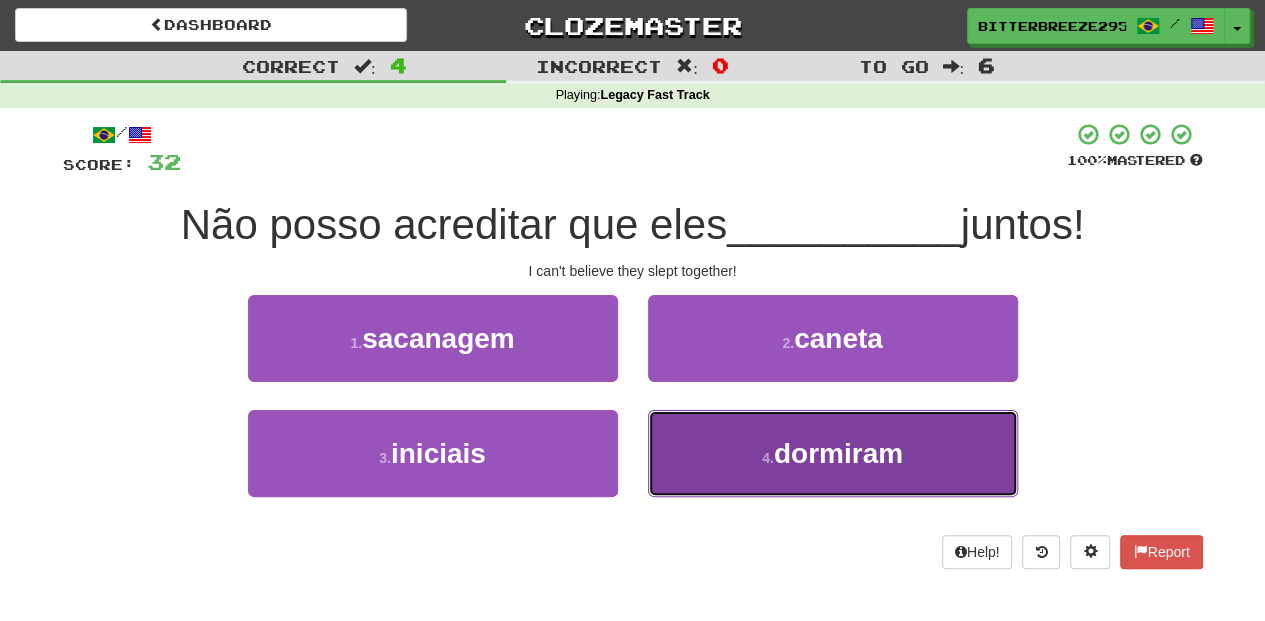 click on "4 .  dormiram" at bounding box center (833, 453) 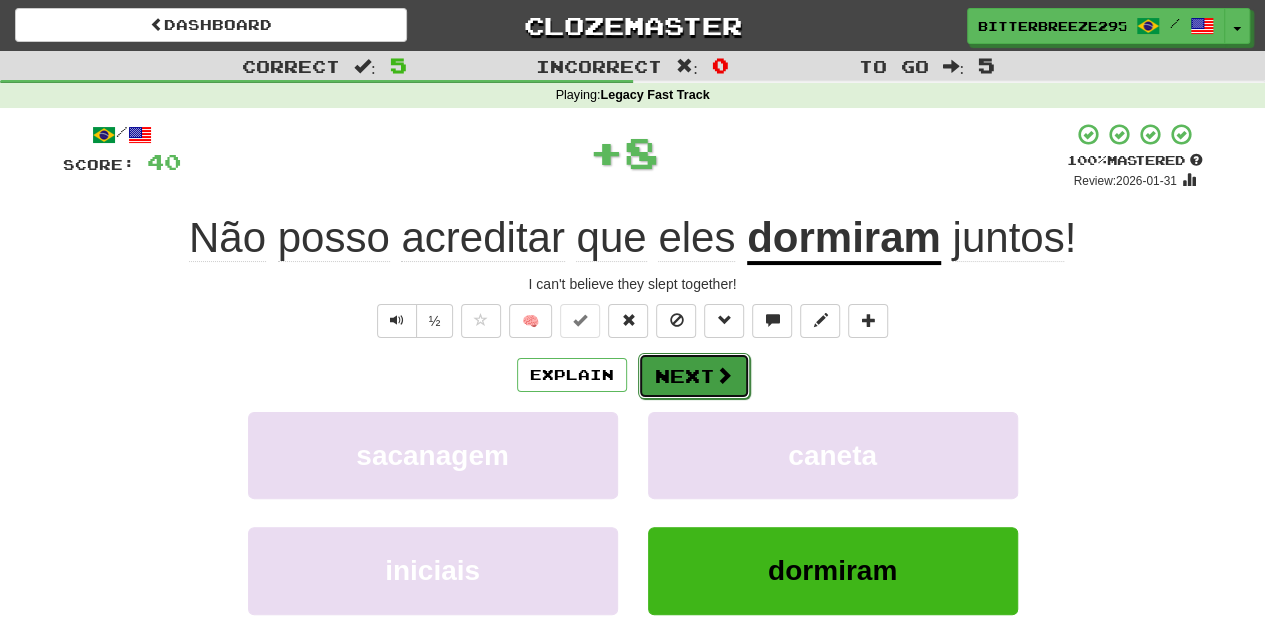 click on "Next" at bounding box center [694, 376] 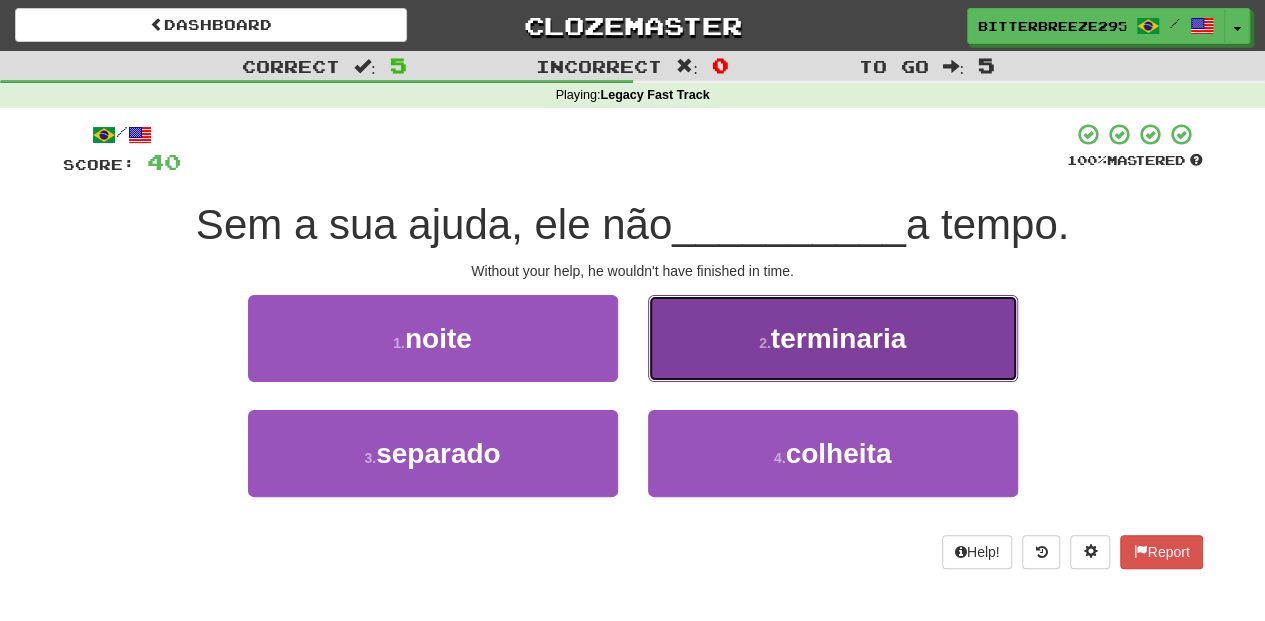 click on "2 .  terminaria" at bounding box center [833, 338] 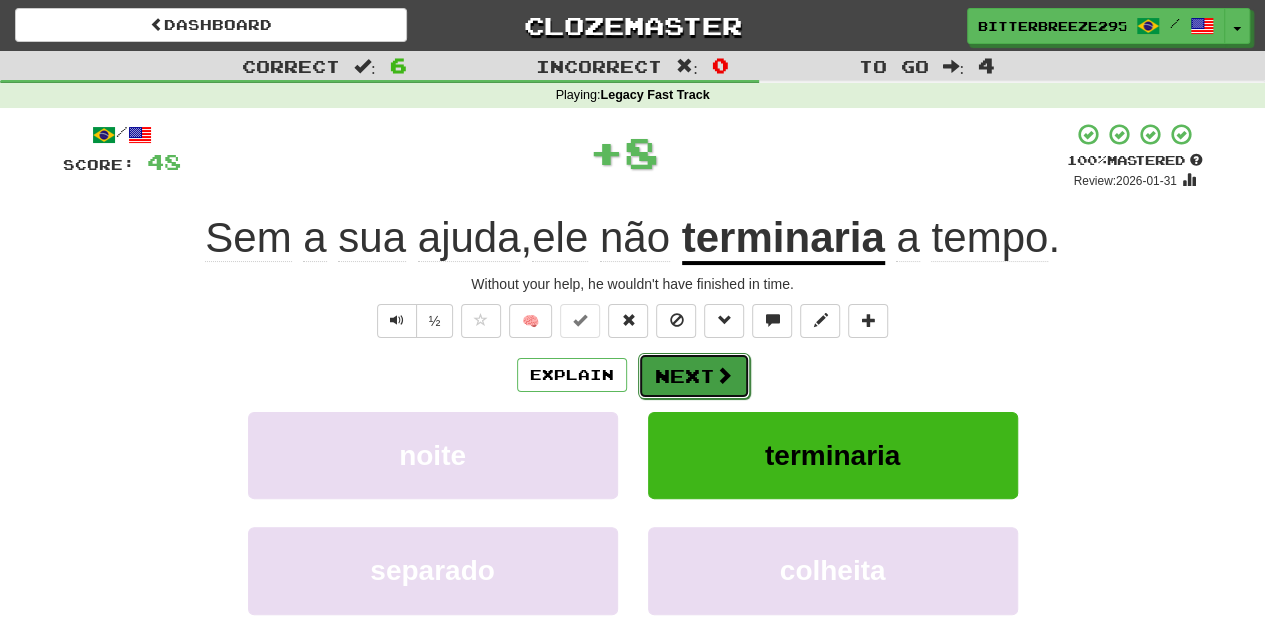 click on "Next" at bounding box center [694, 376] 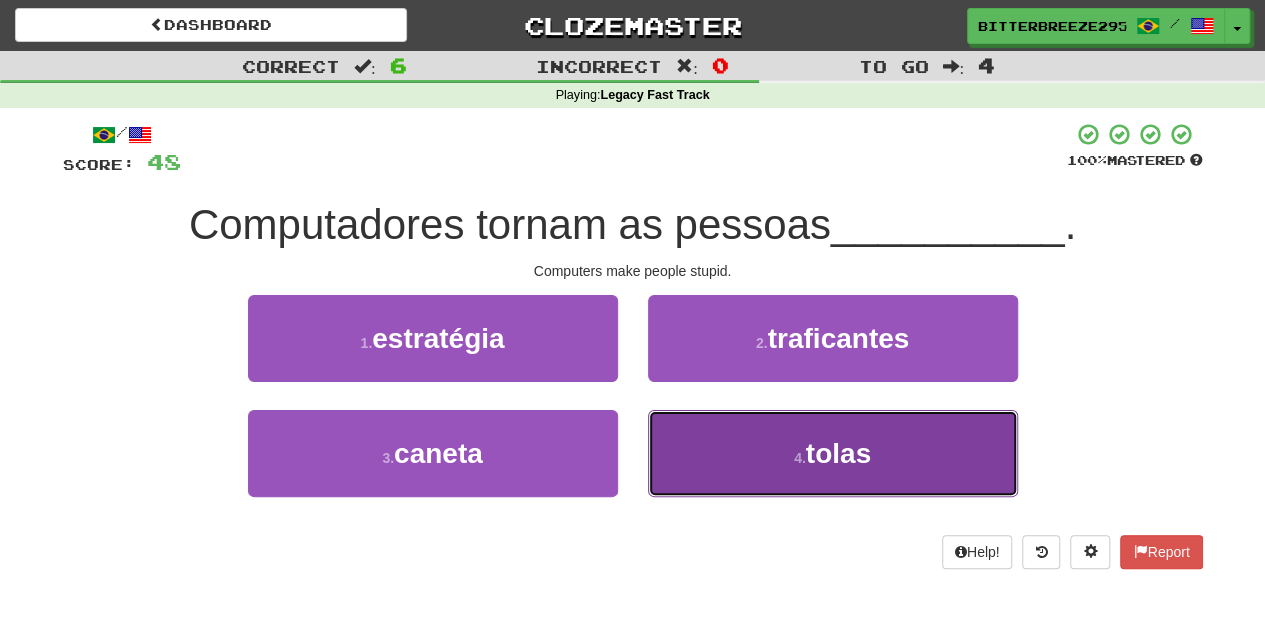 click on "4 .  tolas" at bounding box center (833, 453) 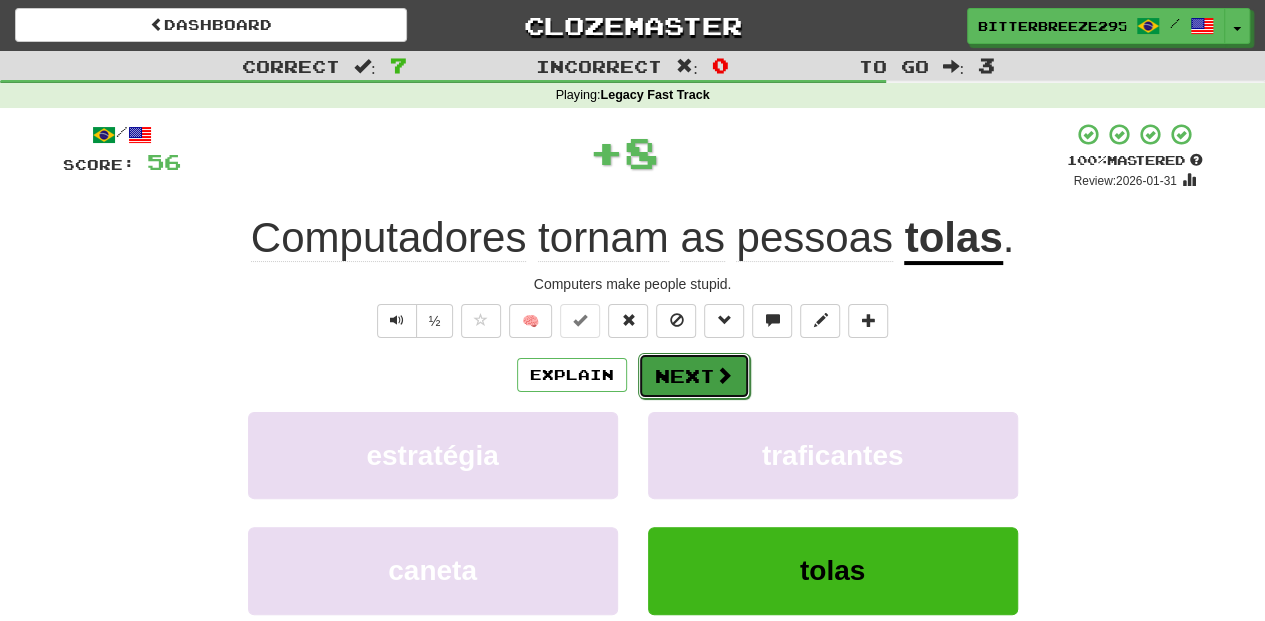 click on "Next" at bounding box center [694, 376] 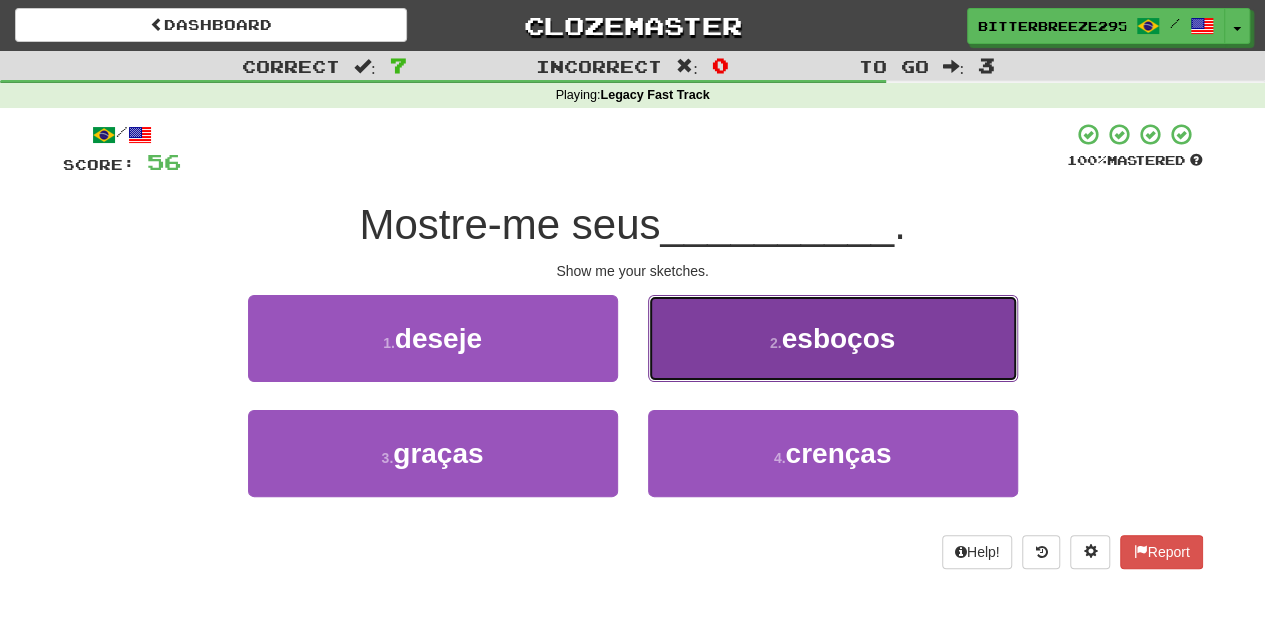 click on "2 .  esboços" at bounding box center (833, 338) 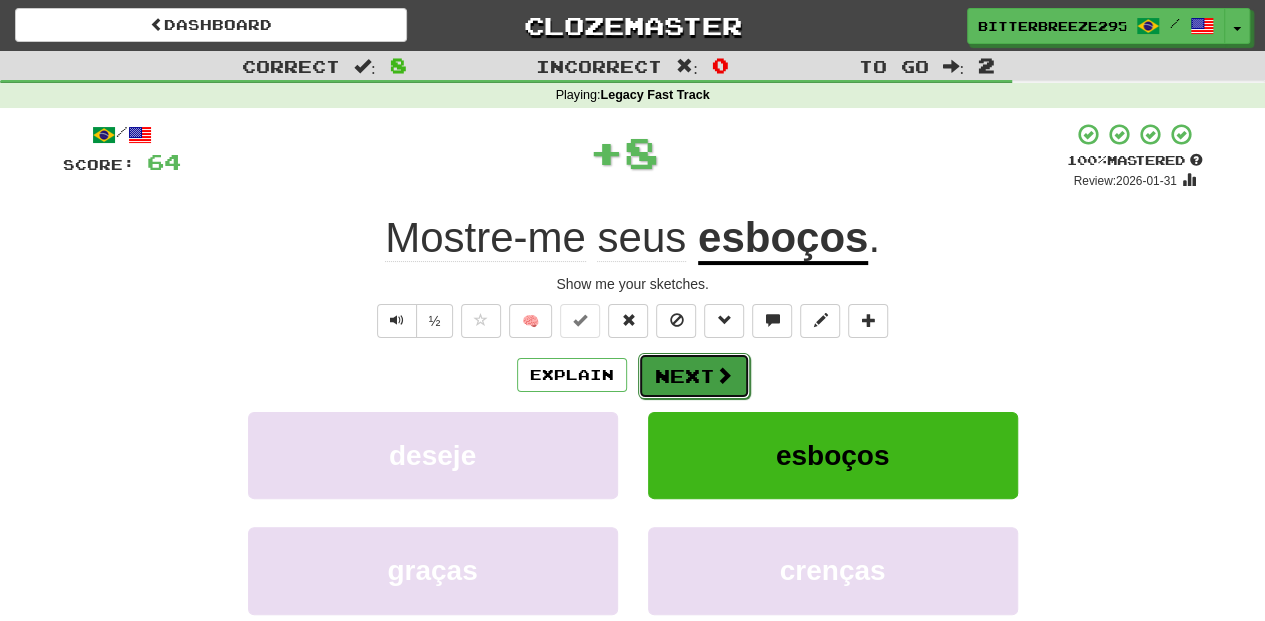 click on "Next" at bounding box center [694, 376] 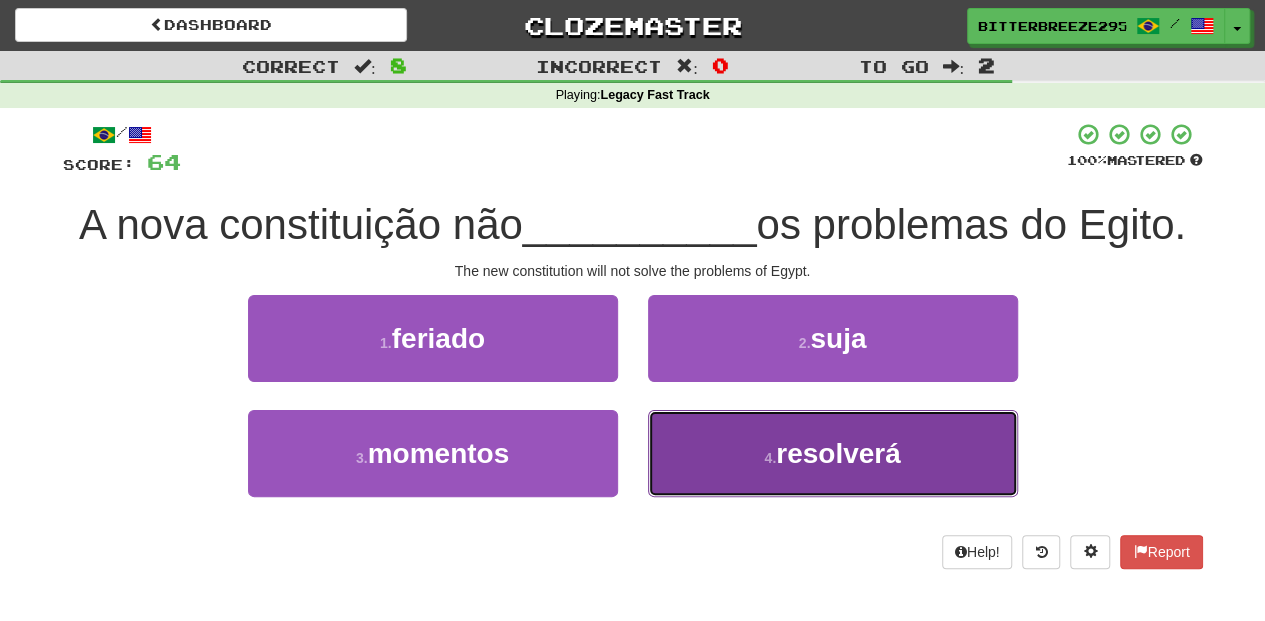 click on "4 .  resolverá" at bounding box center (833, 453) 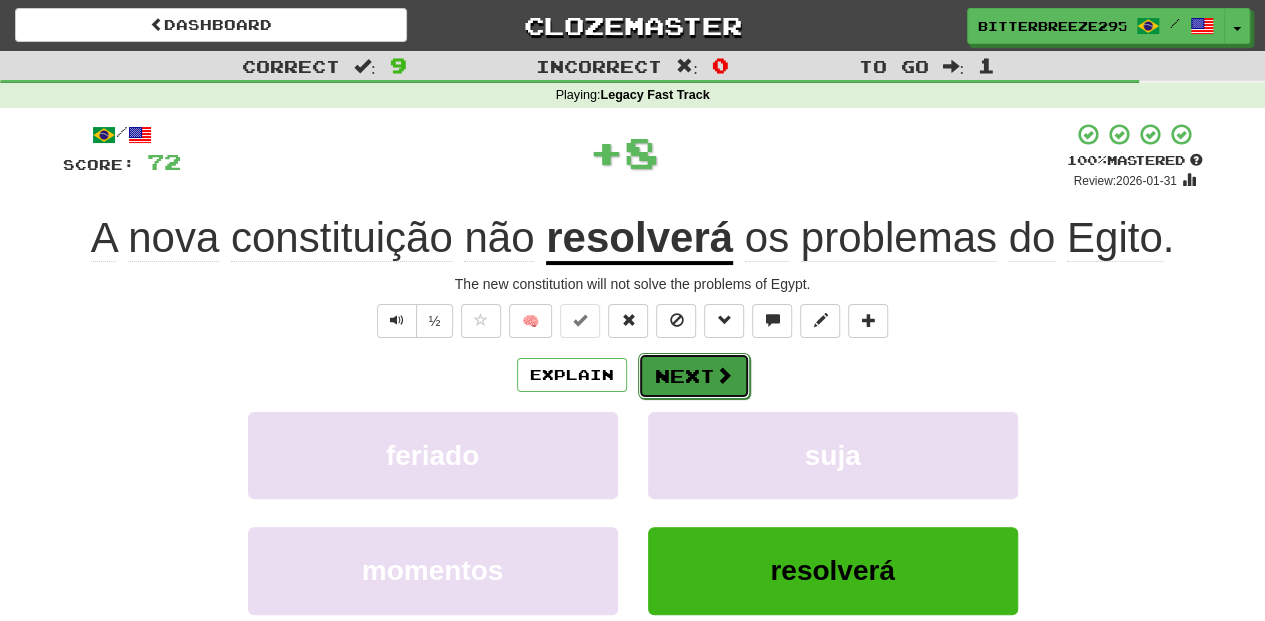 click on "Next" at bounding box center [694, 376] 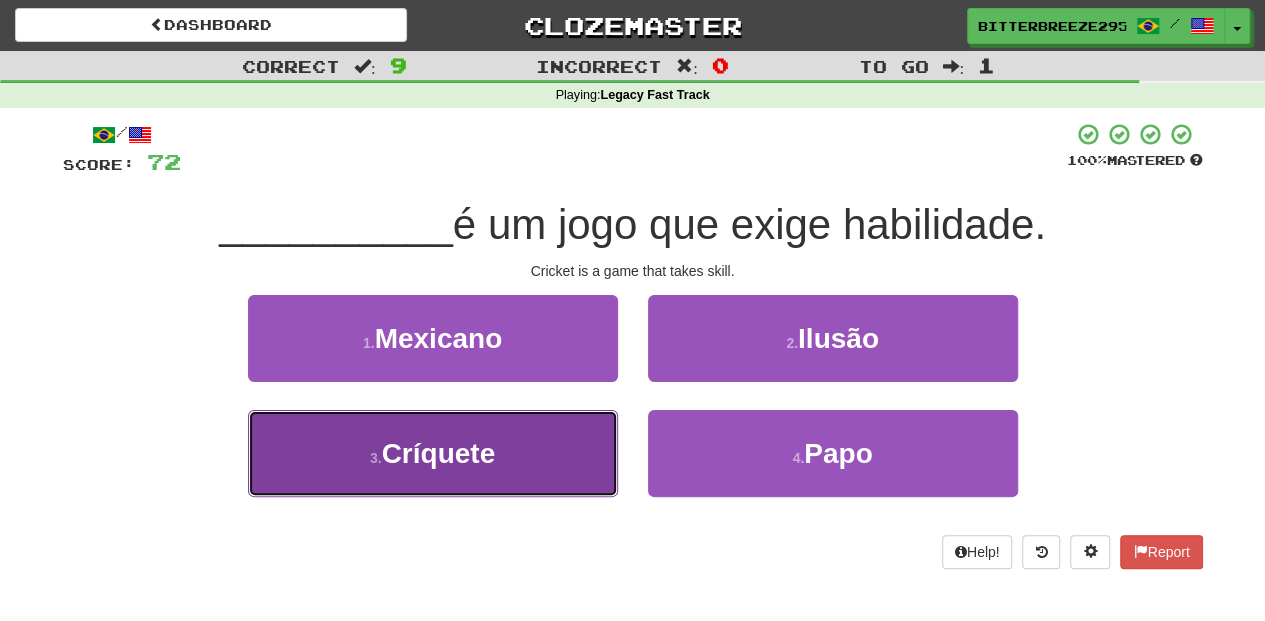 click on "3 .  Críquete" at bounding box center (433, 453) 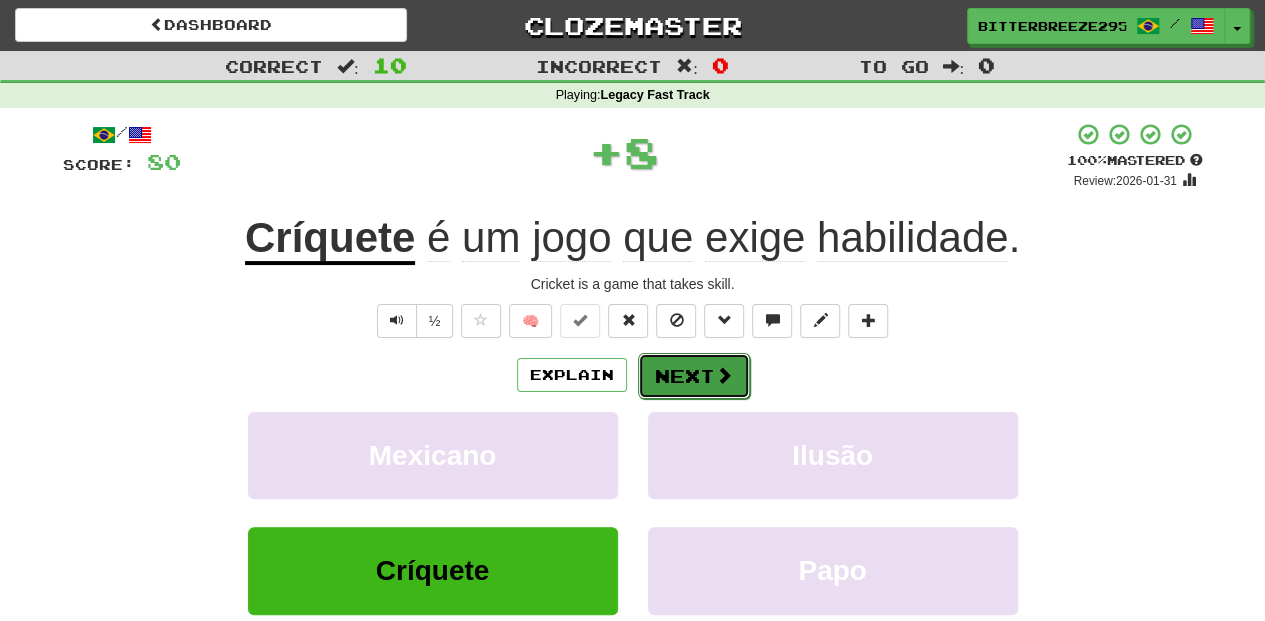 click on "Next" at bounding box center [694, 376] 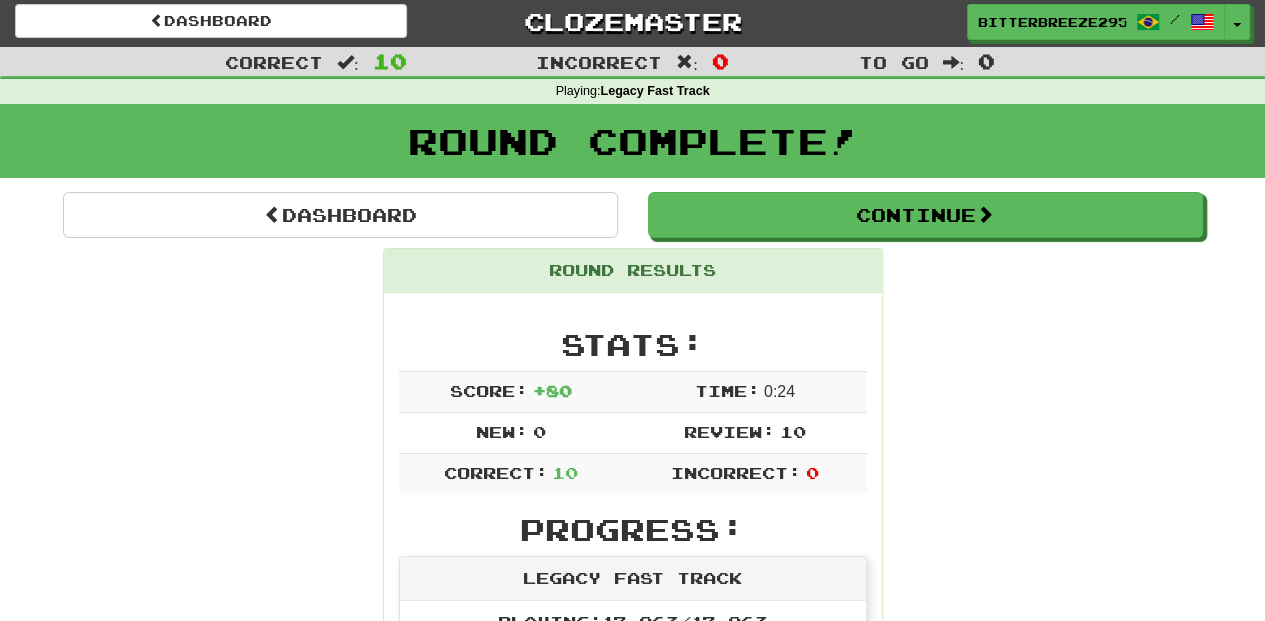 scroll, scrollTop: 0, scrollLeft: 0, axis: both 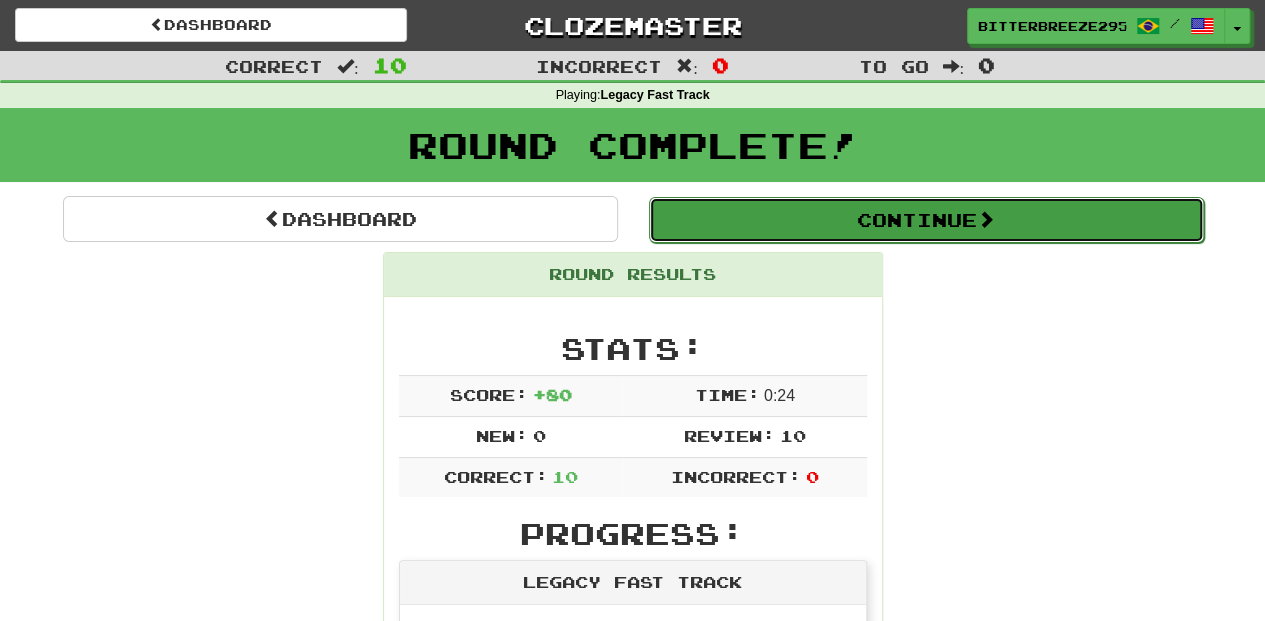 click on "Continue" at bounding box center [926, 220] 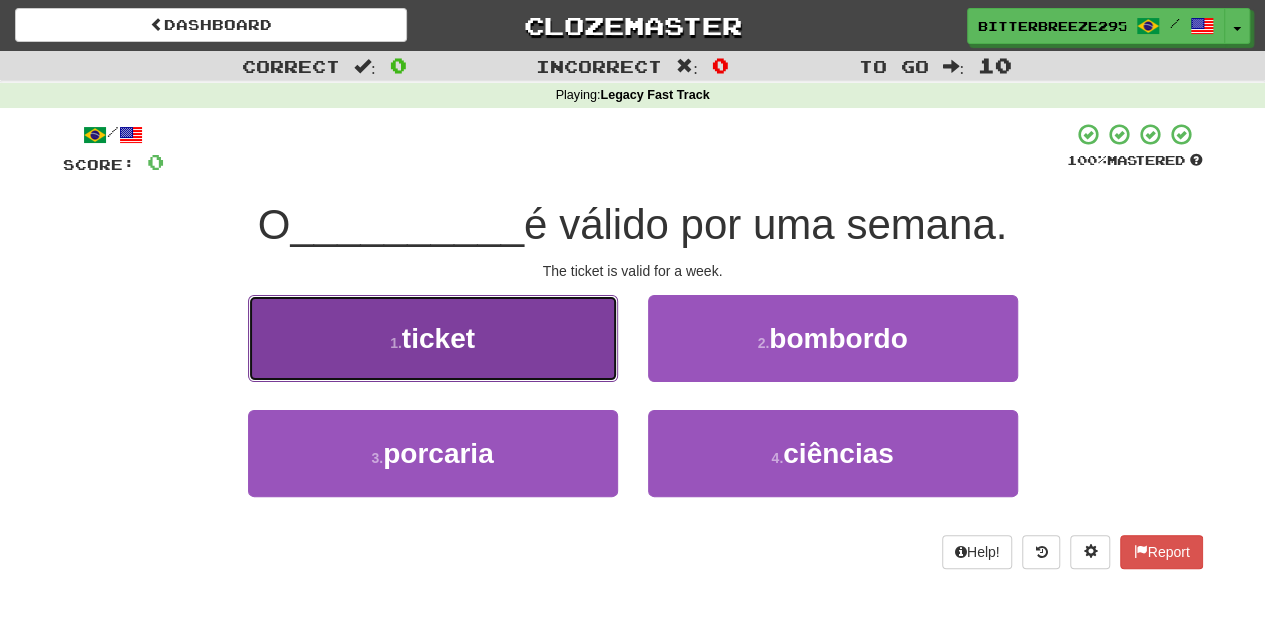 click on "1 .  ticket" at bounding box center (433, 338) 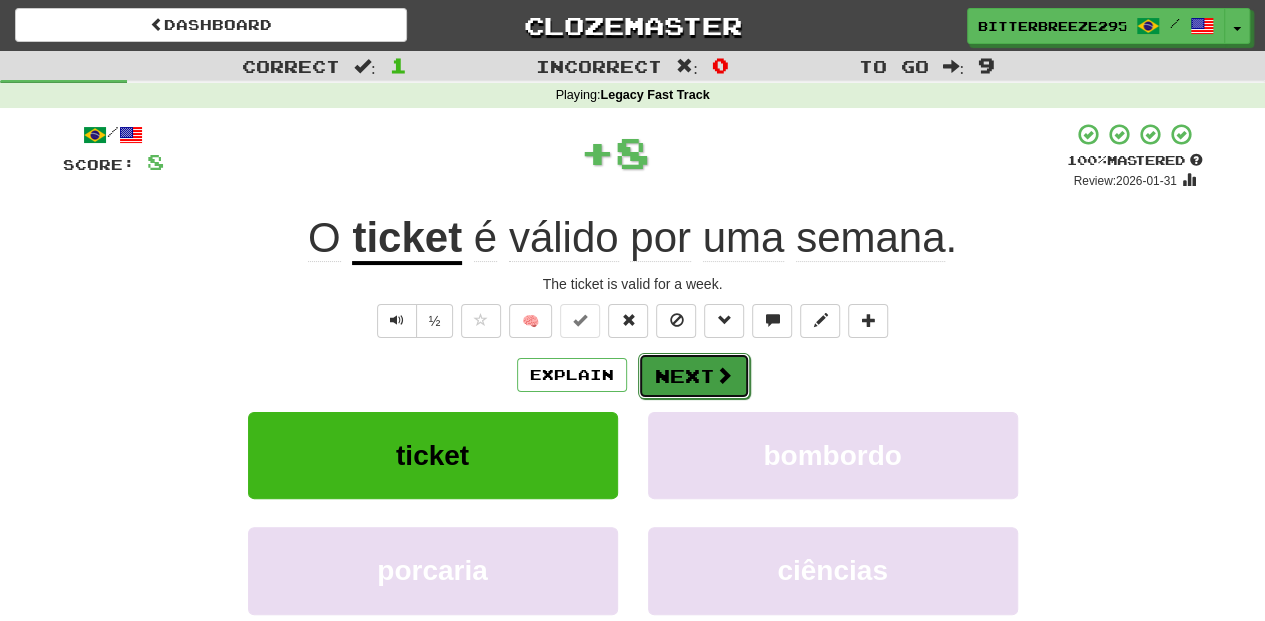click on "Next" at bounding box center [694, 376] 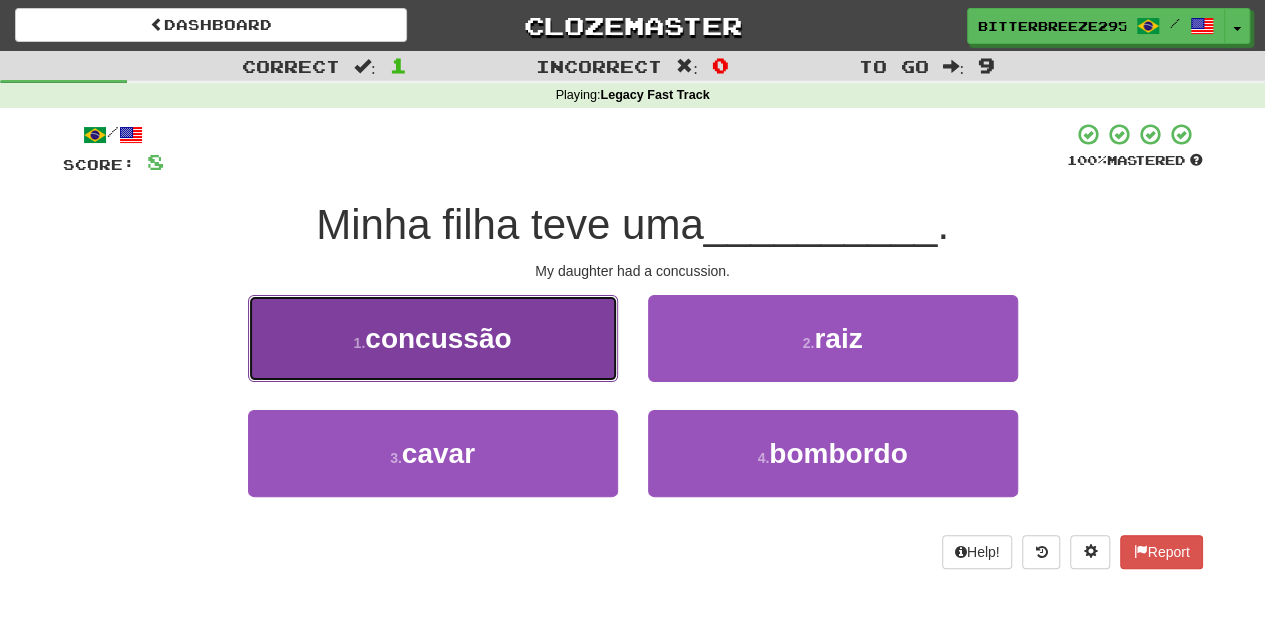 click on "1 .  concussão" at bounding box center (433, 338) 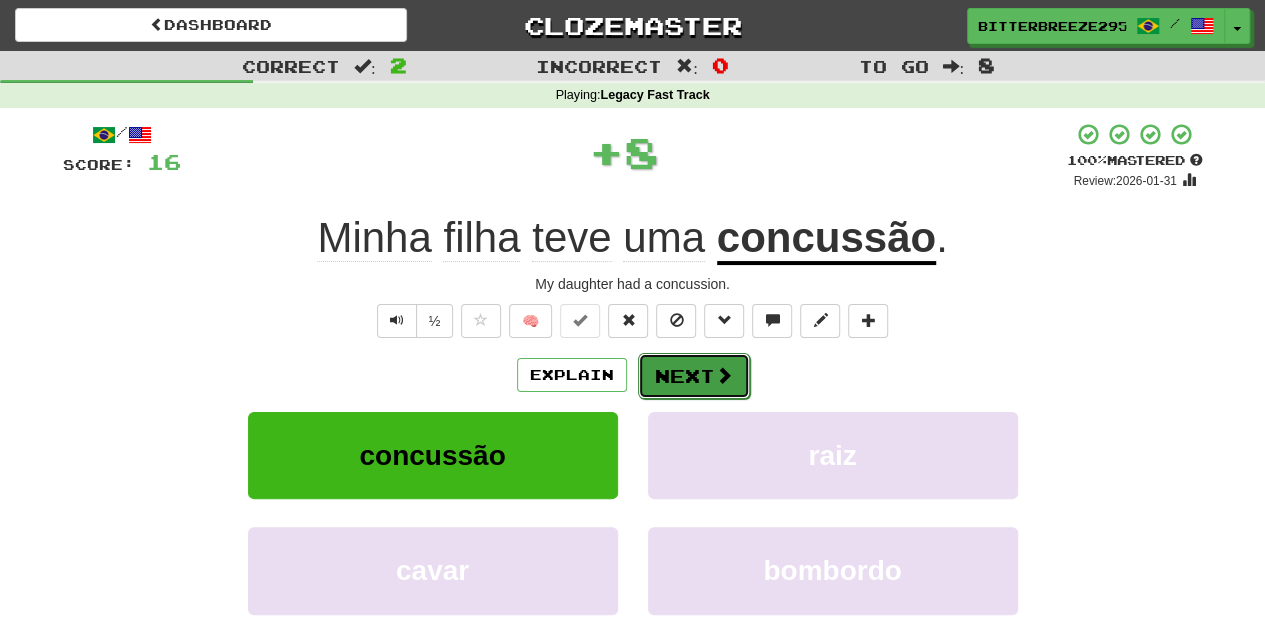 click on "Next" at bounding box center (694, 376) 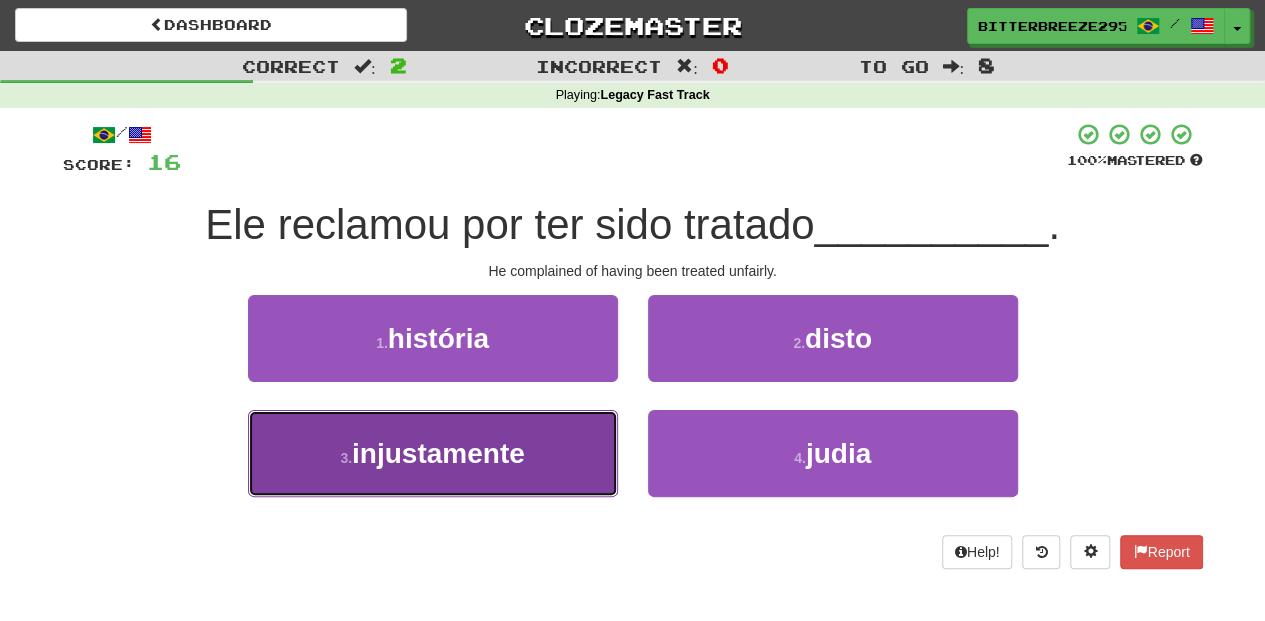 click on "3 .  injustamente" at bounding box center [433, 453] 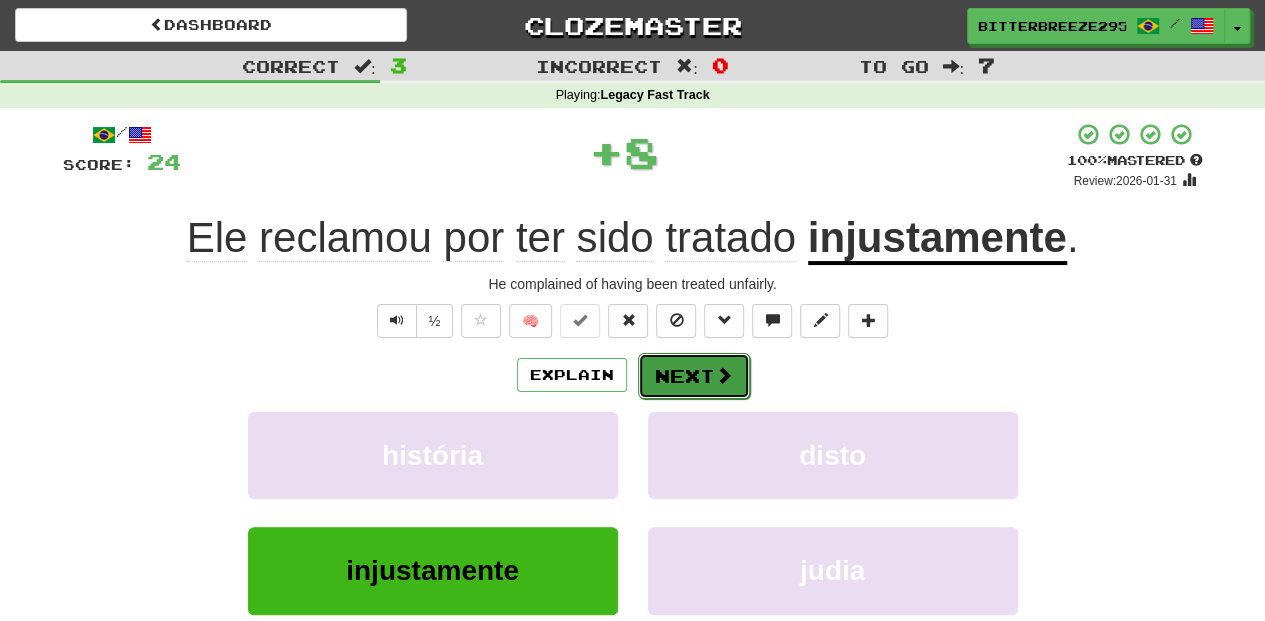 click on "Next" at bounding box center (694, 376) 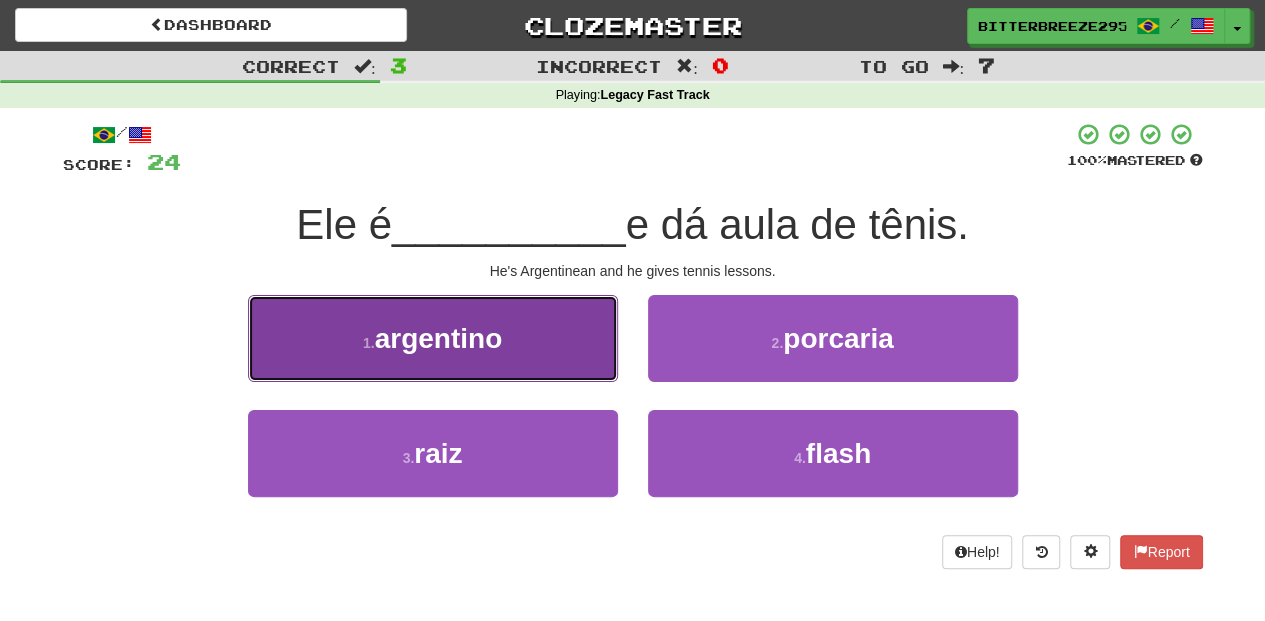 click on "1 .  argentino" at bounding box center (433, 338) 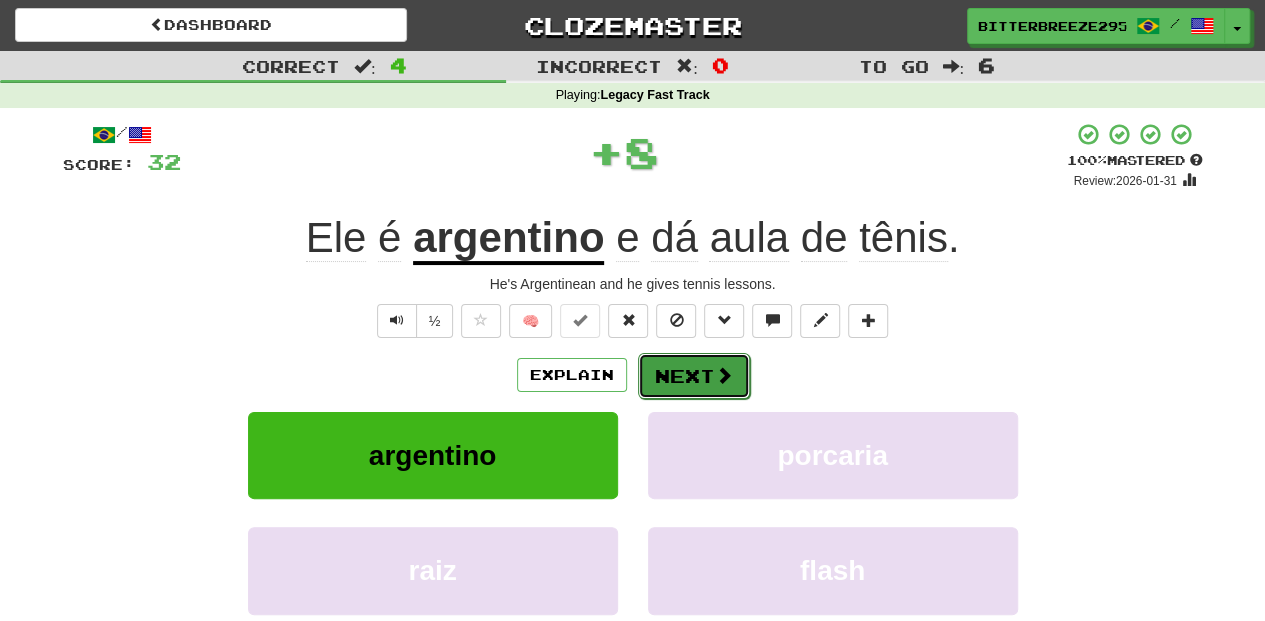 click on "Next" at bounding box center [694, 376] 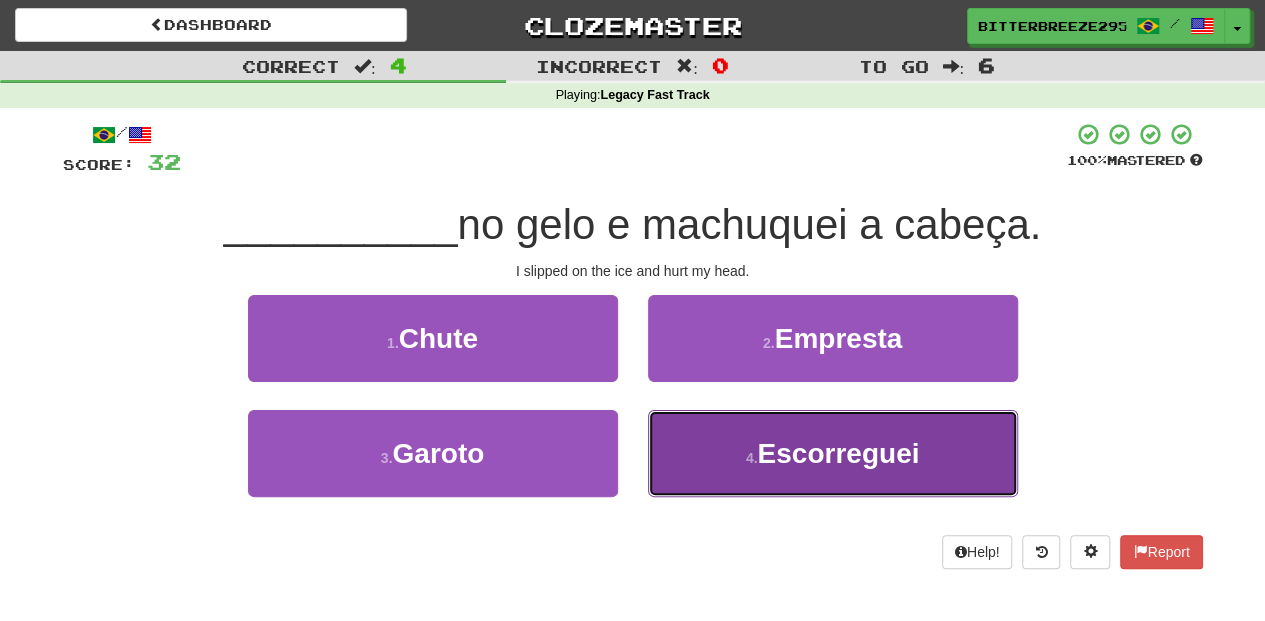 click on "4 .  Escorreguei" at bounding box center [833, 453] 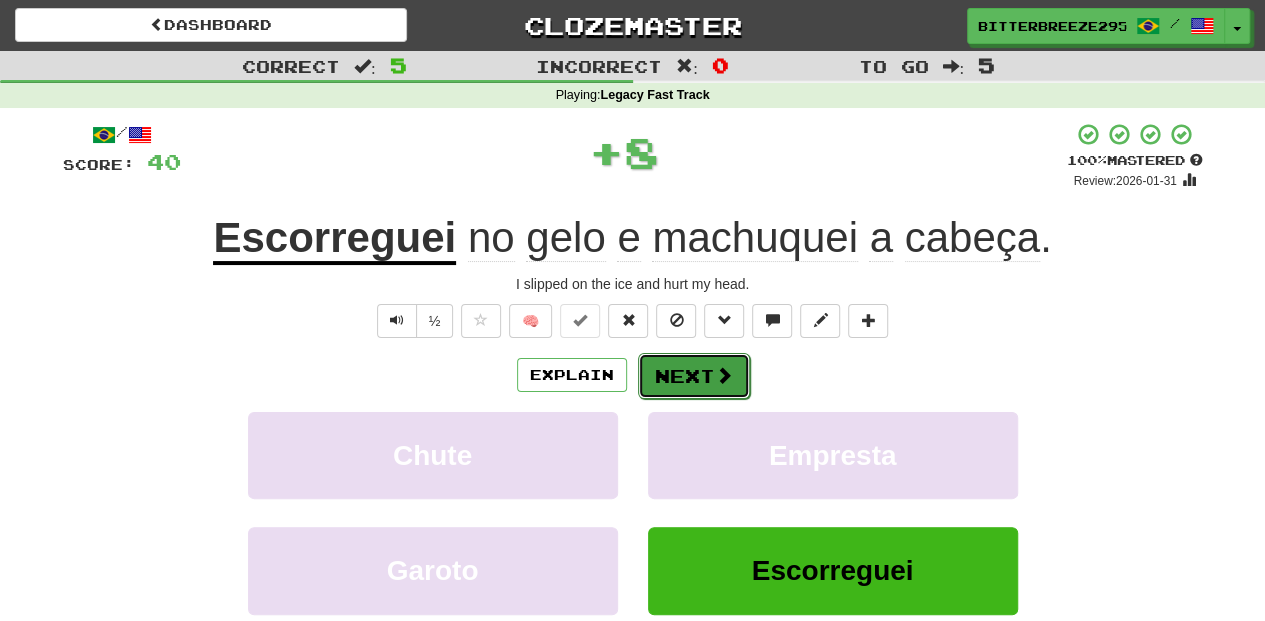 click on "Next" at bounding box center (694, 376) 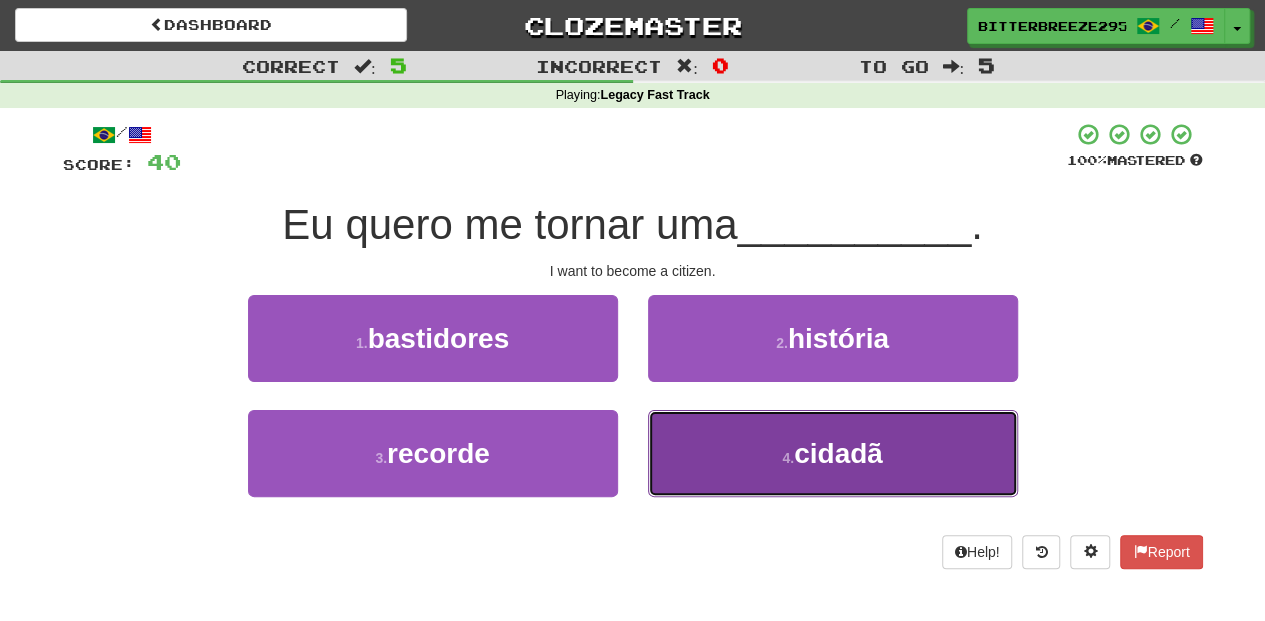 click on "4 .  cidadã" at bounding box center (833, 453) 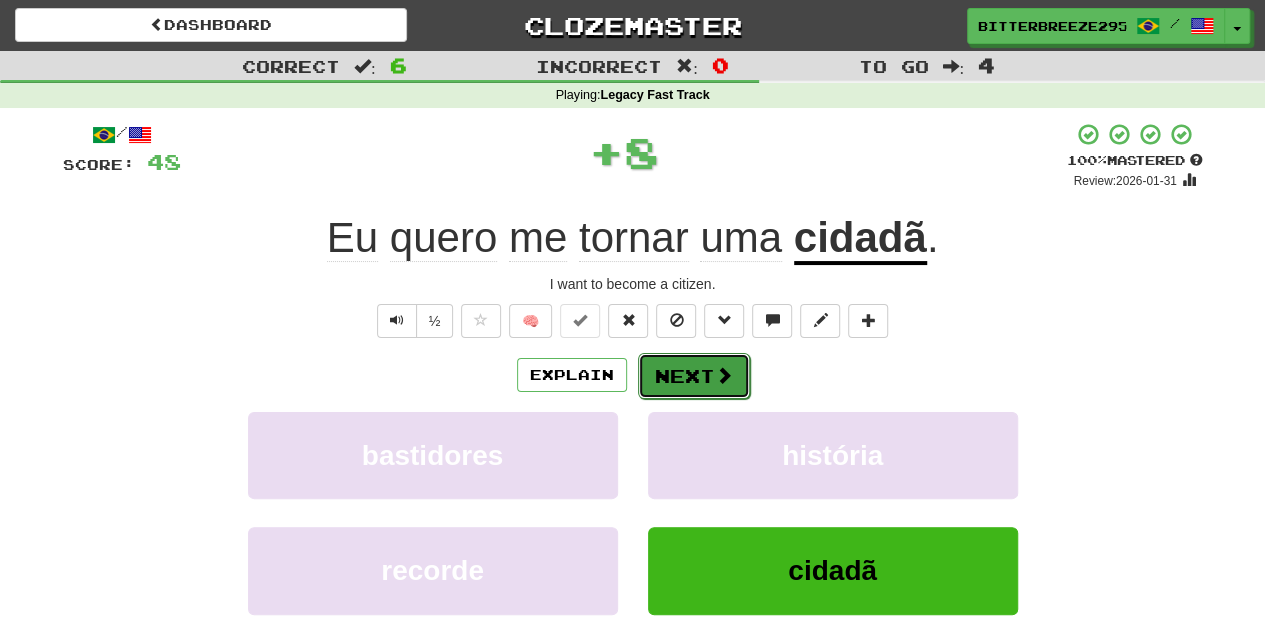 click on "Next" at bounding box center [694, 376] 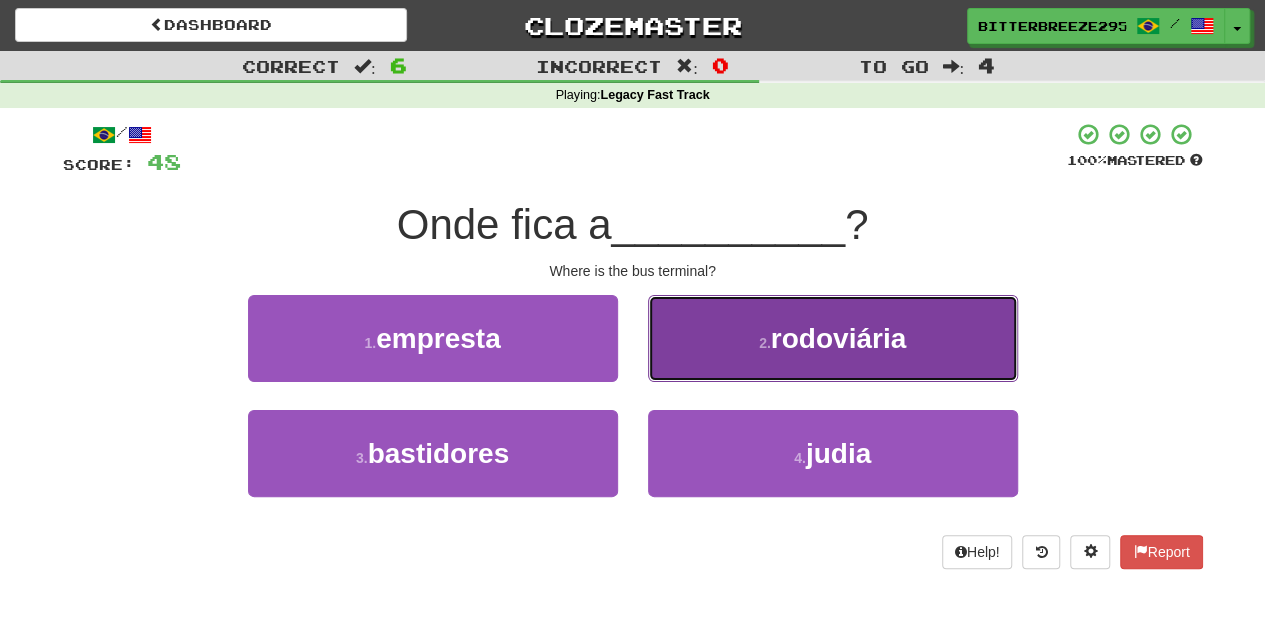 click on "2 .  rodoviária" at bounding box center [833, 338] 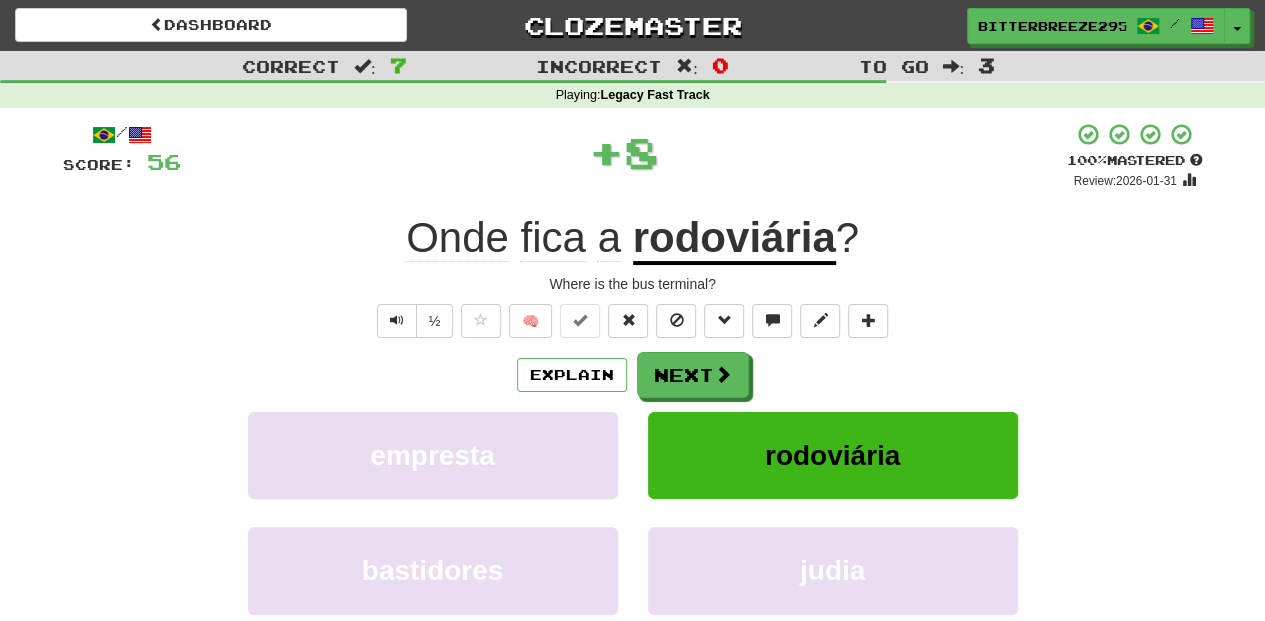 click on "Next" at bounding box center [693, 375] 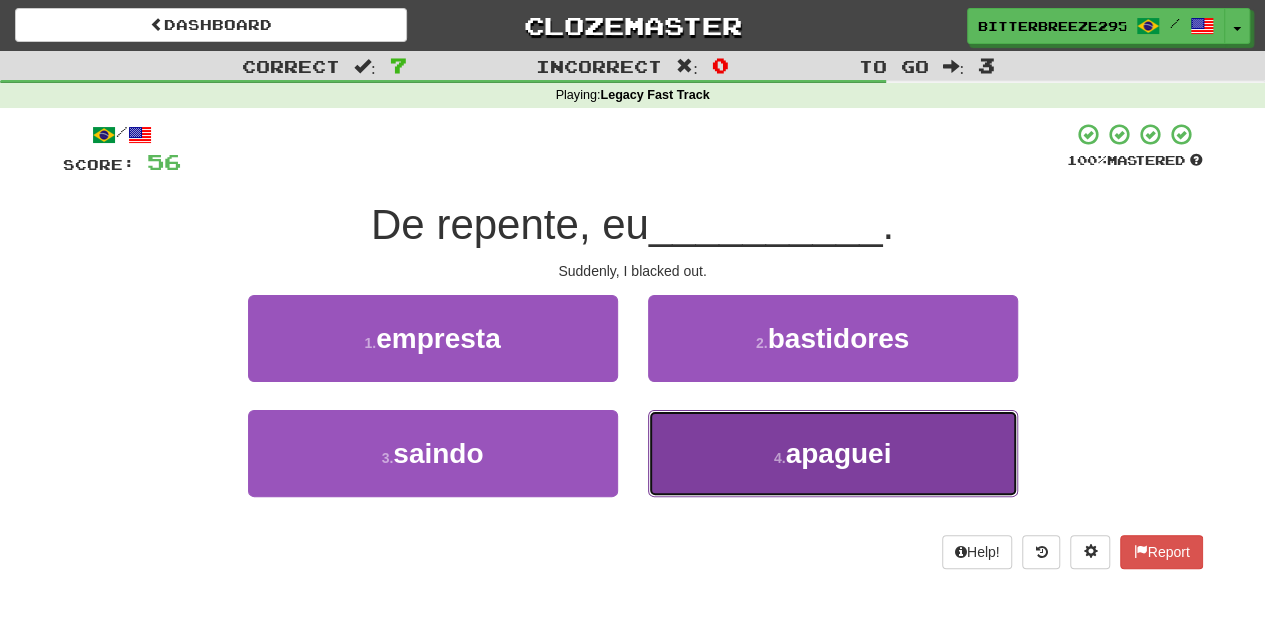 click on "4 .  apaguei" at bounding box center [833, 453] 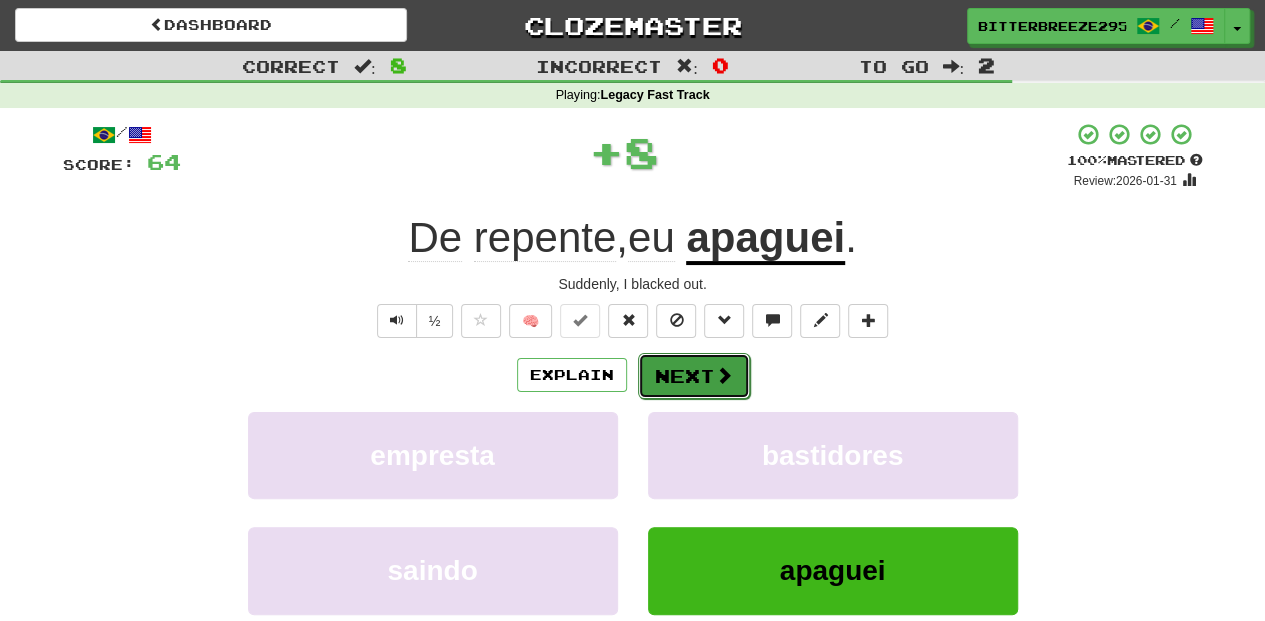 click on "Next" at bounding box center (694, 376) 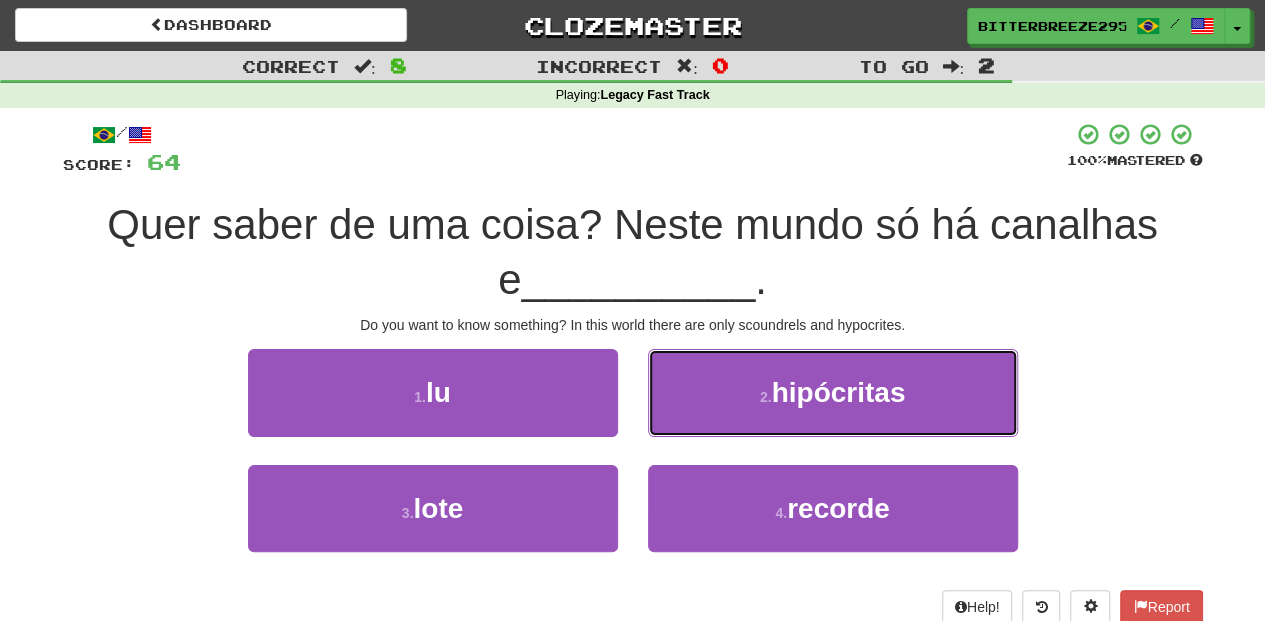 click on "2 .  hipócritas" at bounding box center (833, 392) 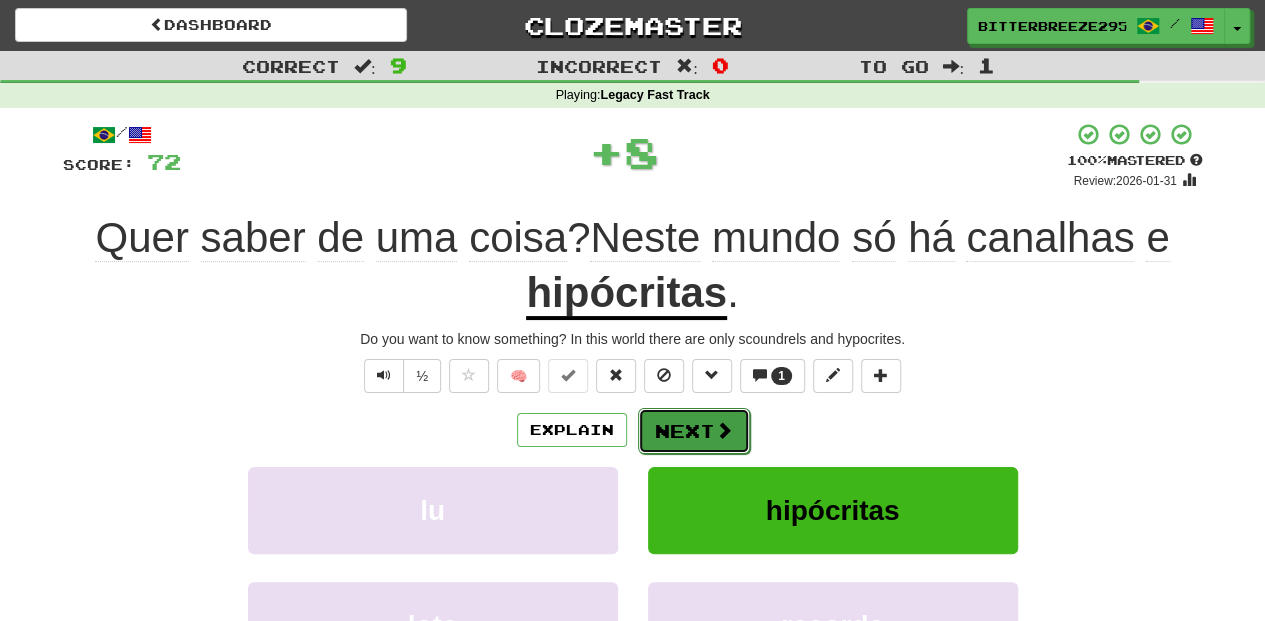 click on "Next" at bounding box center (694, 431) 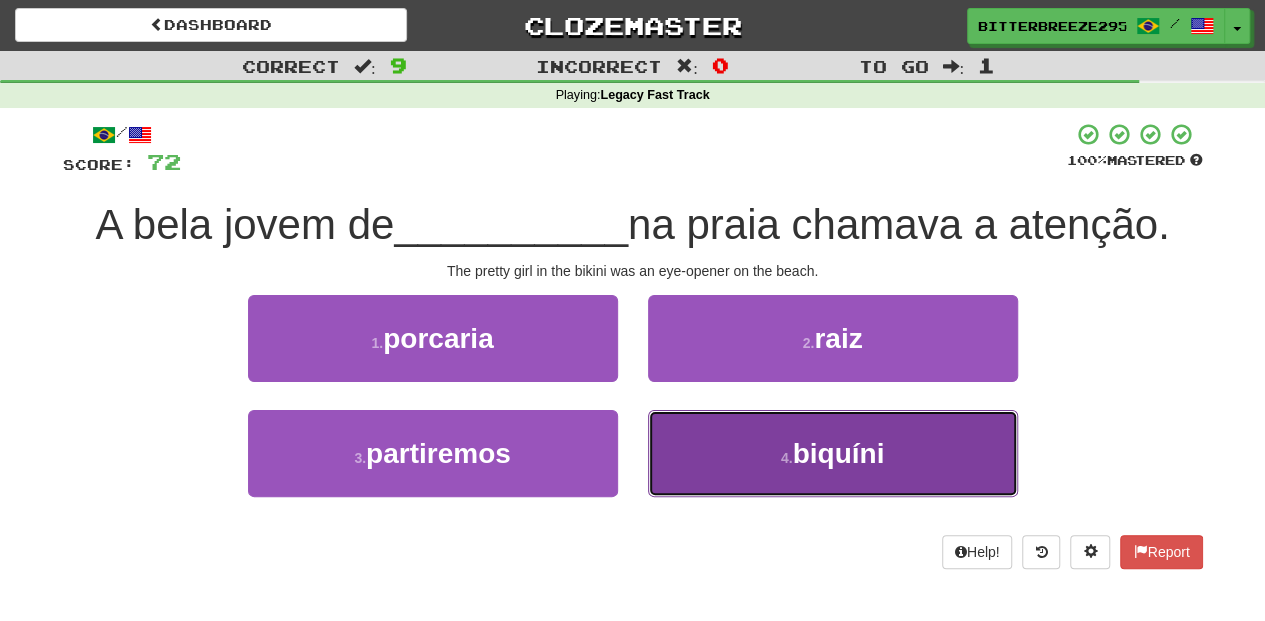 click on "4 .  biquíni" at bounding box center (833, 453) 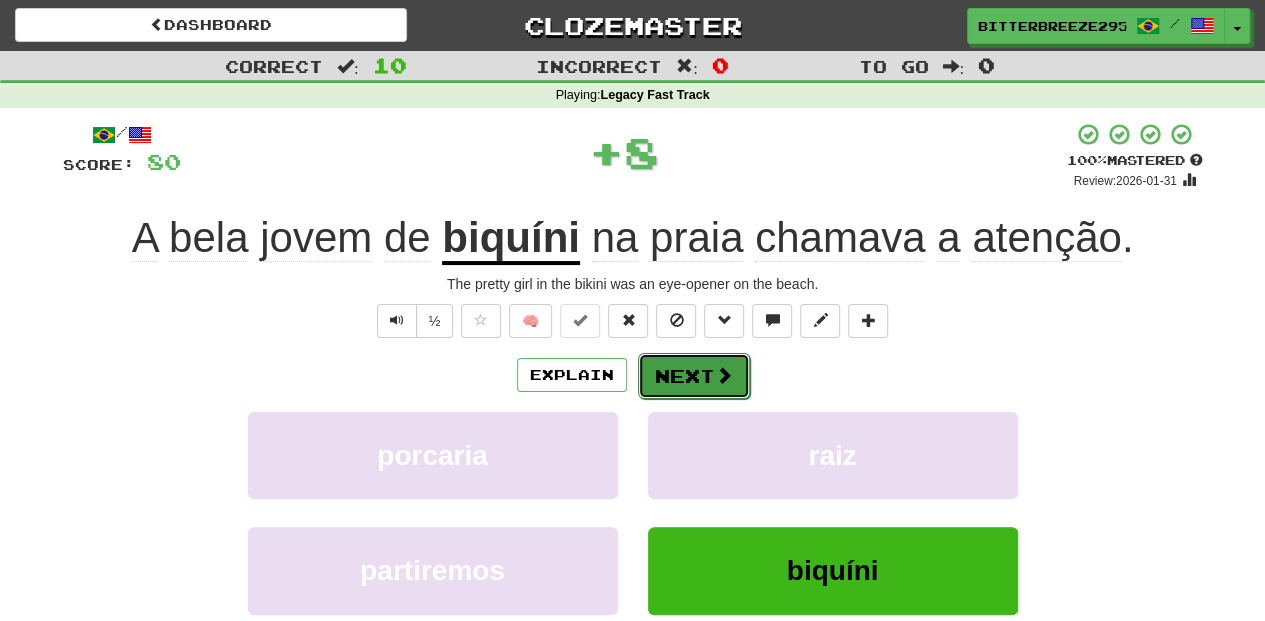 click on "Next" at bounding box center [694, 376] 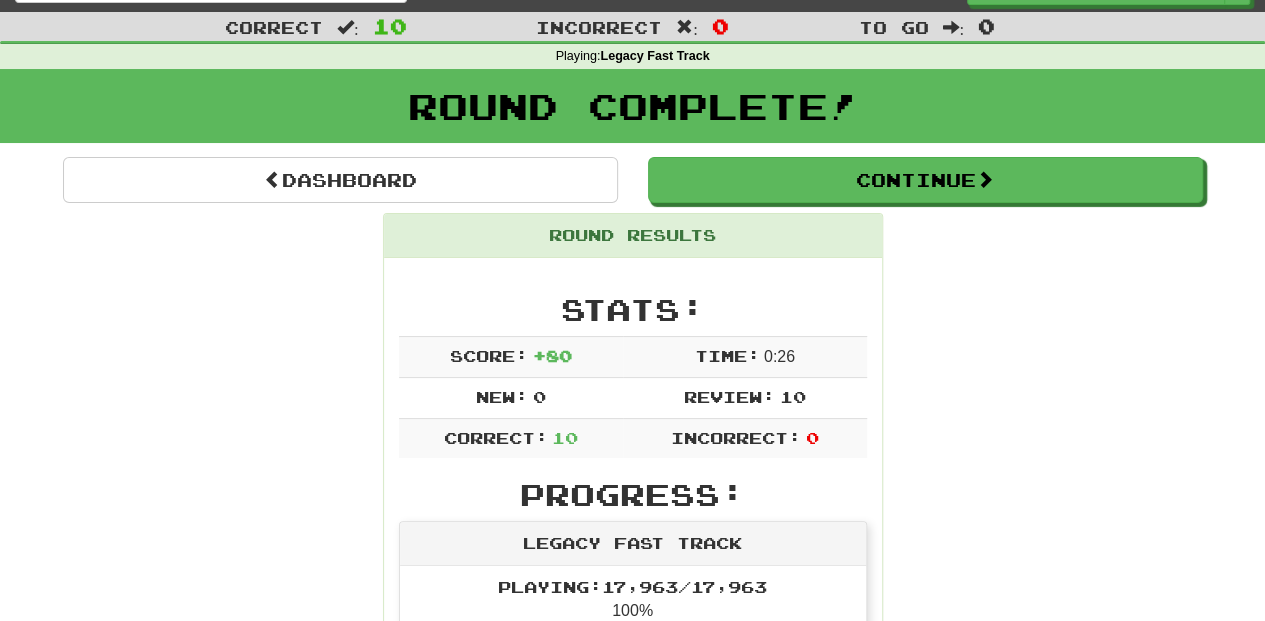 scroll, scrollTop: 0, scrollLeft: 0, axis: both 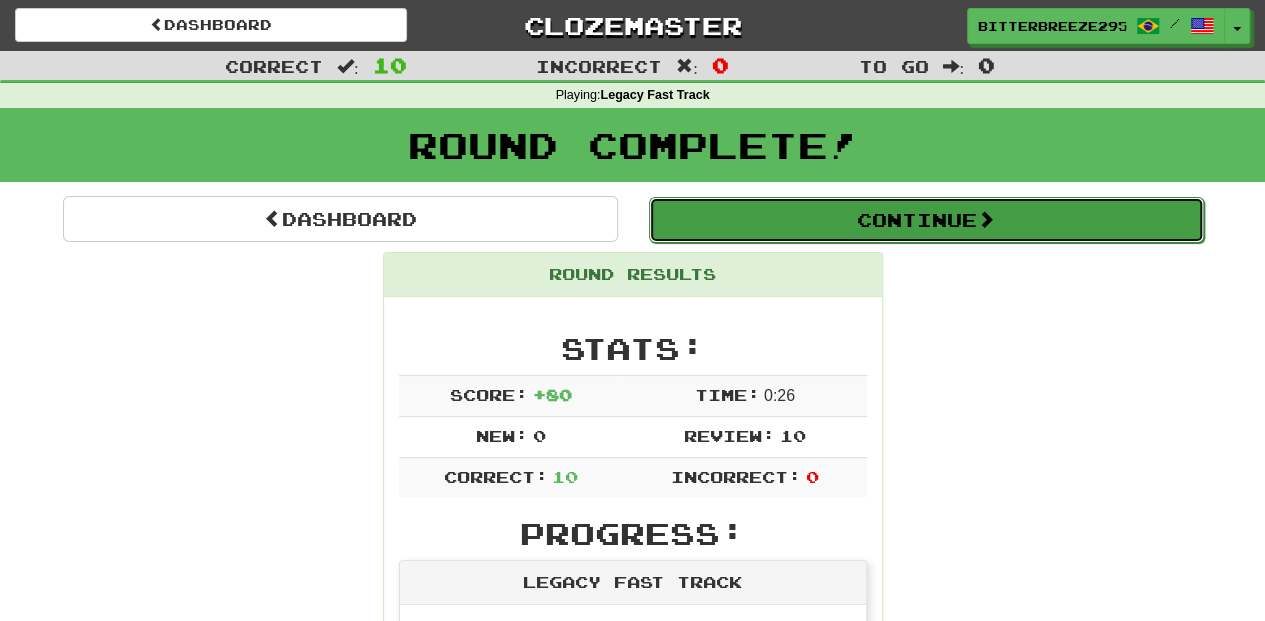 click on "Continue" at bounding box center [926, 220] 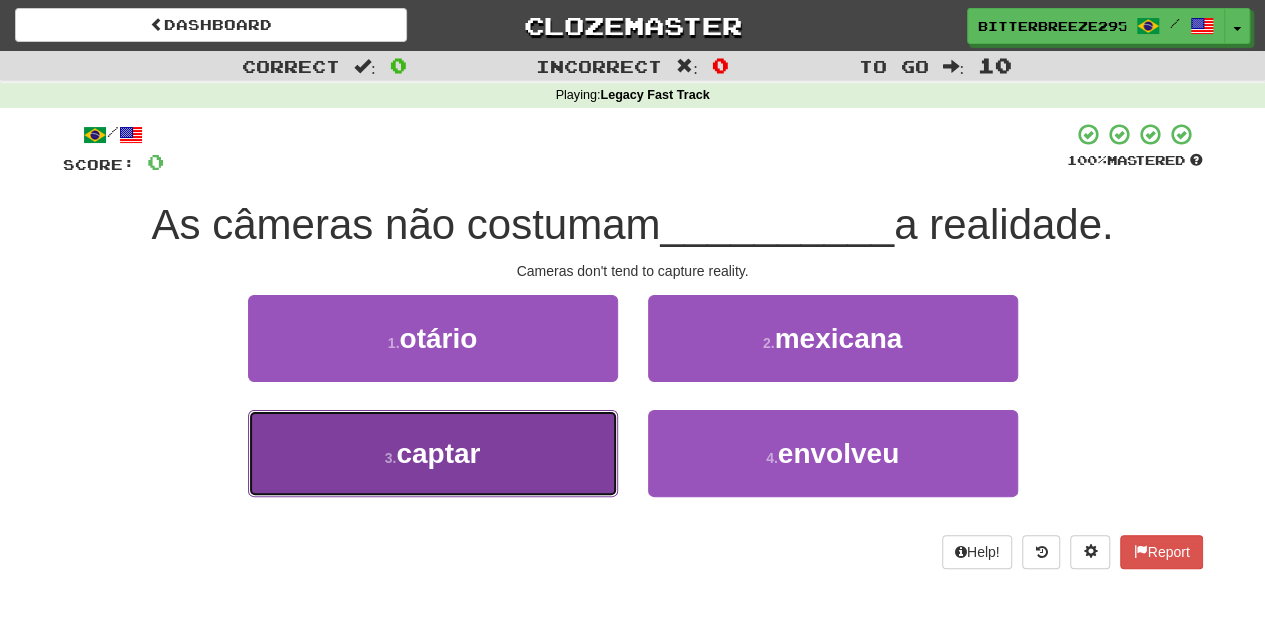 click on "3 .  captar" at bounding box center (433, 453) 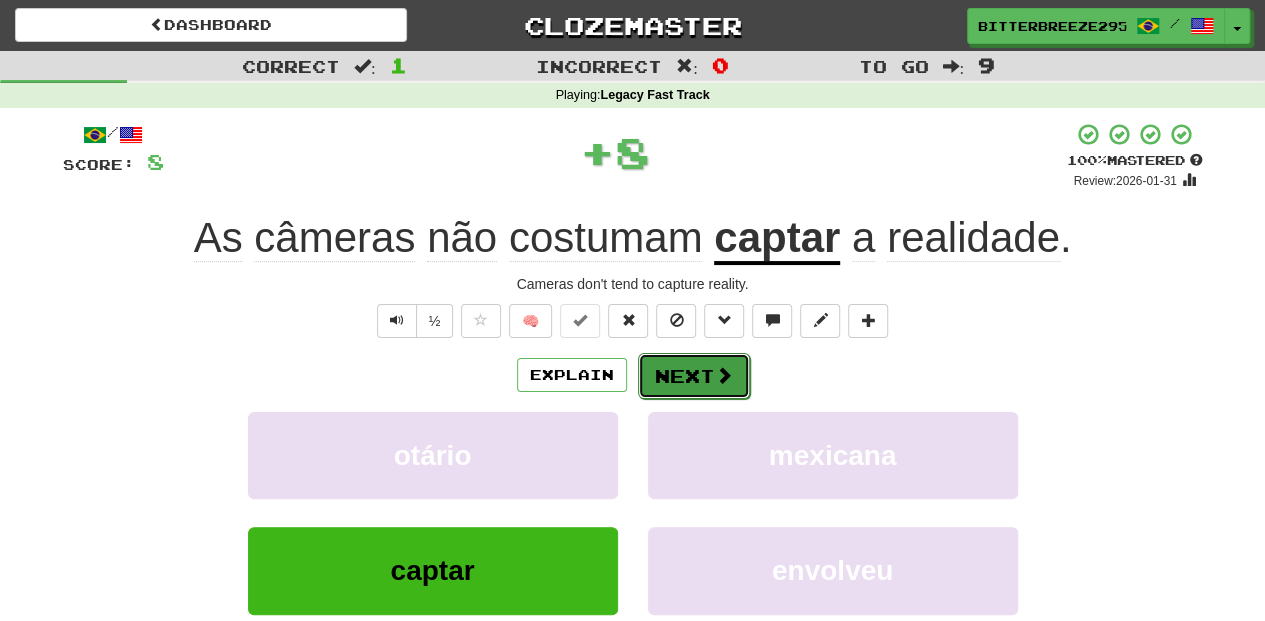 click on "Next" at bounding box center (694, 376) 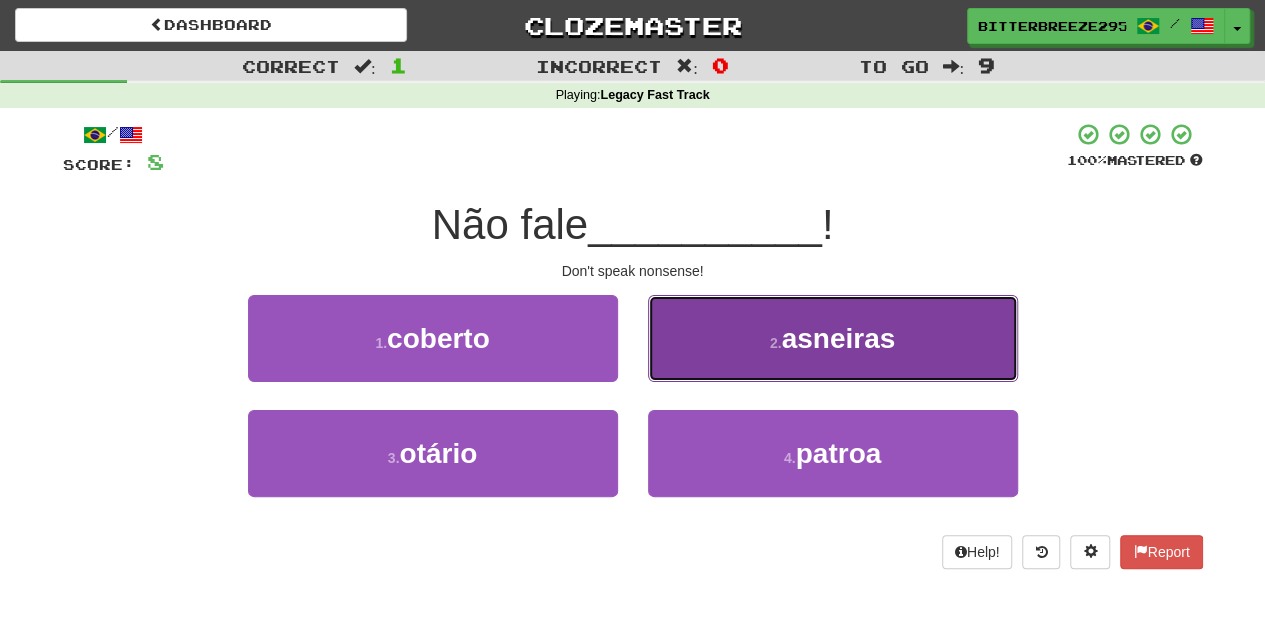 click on "2 .  asneiras" at bounding box center [833, 338] 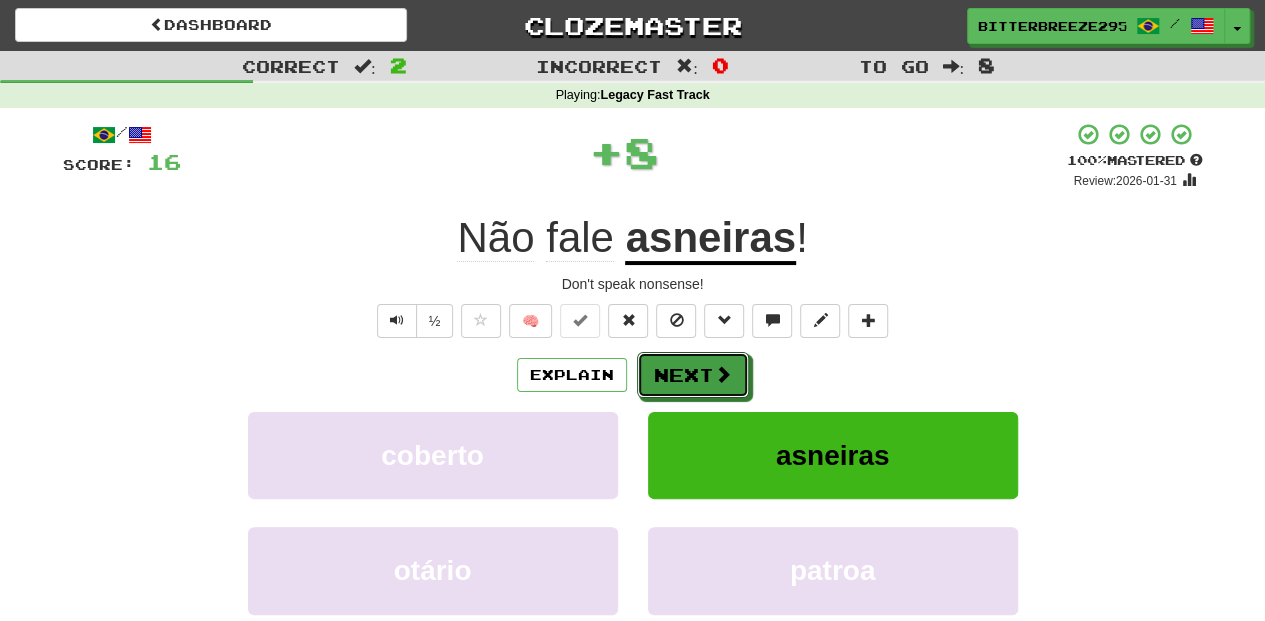 click on "Next" at bounding box center (693, 375) 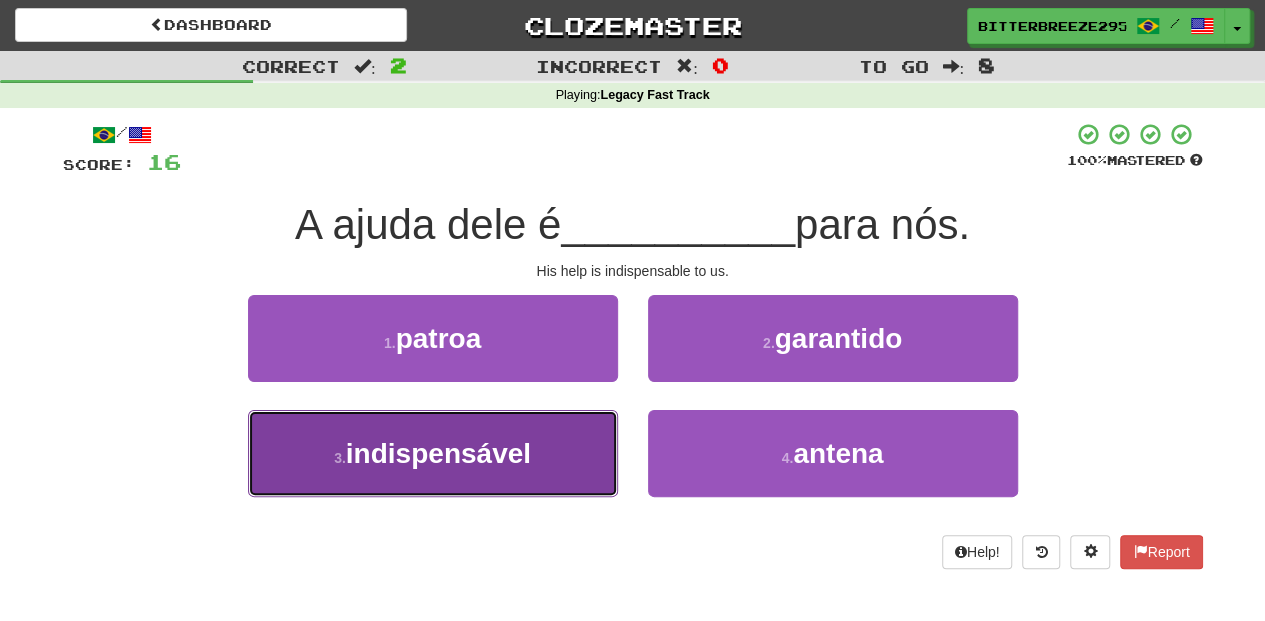 click on "3 .  indispensável" at bounding box center (433, 453) 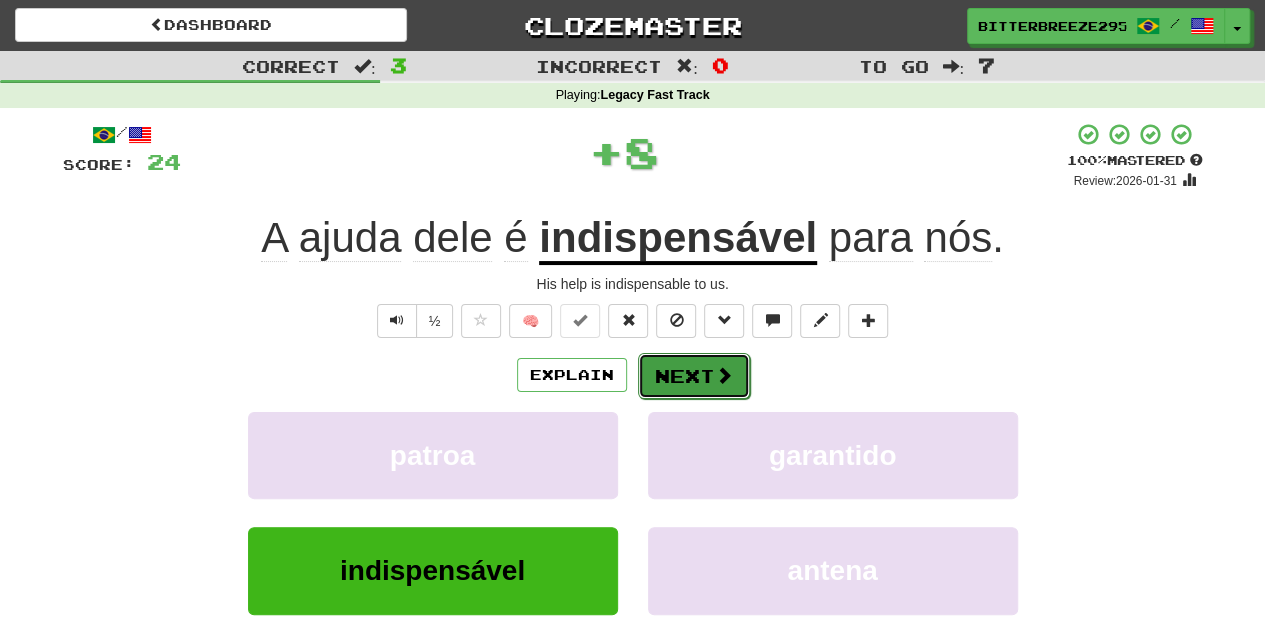 click on "Next" at bounding box center (694, 376) 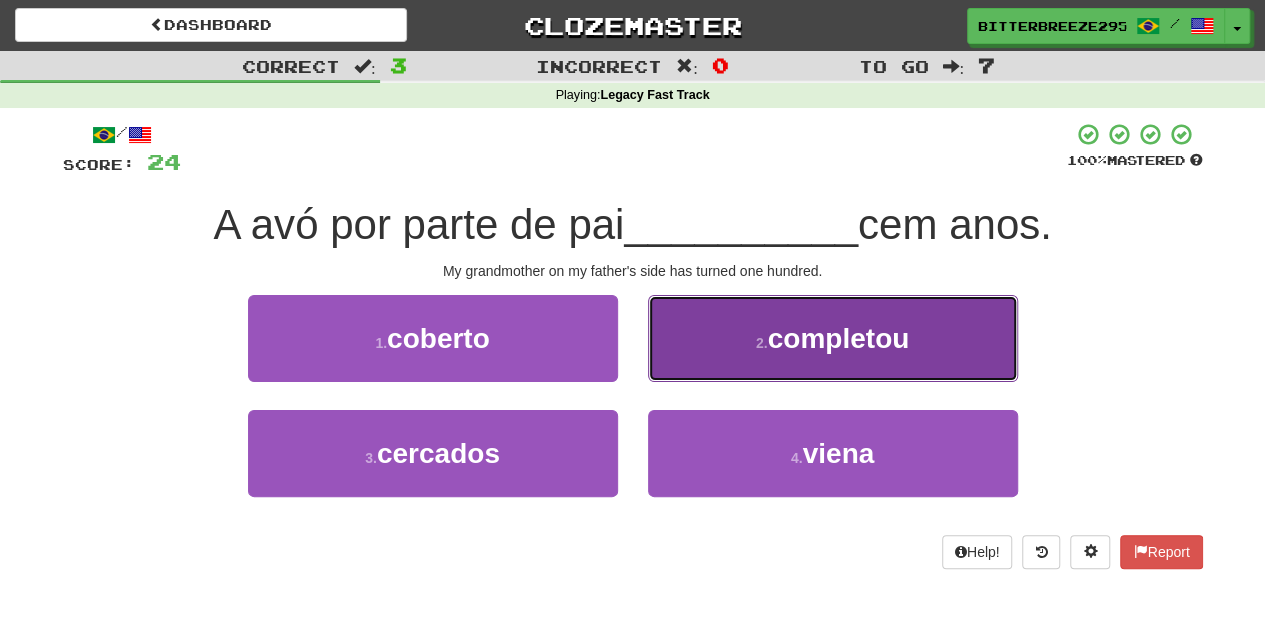 click on "2 .  completou" at bounding box center [833, 338] 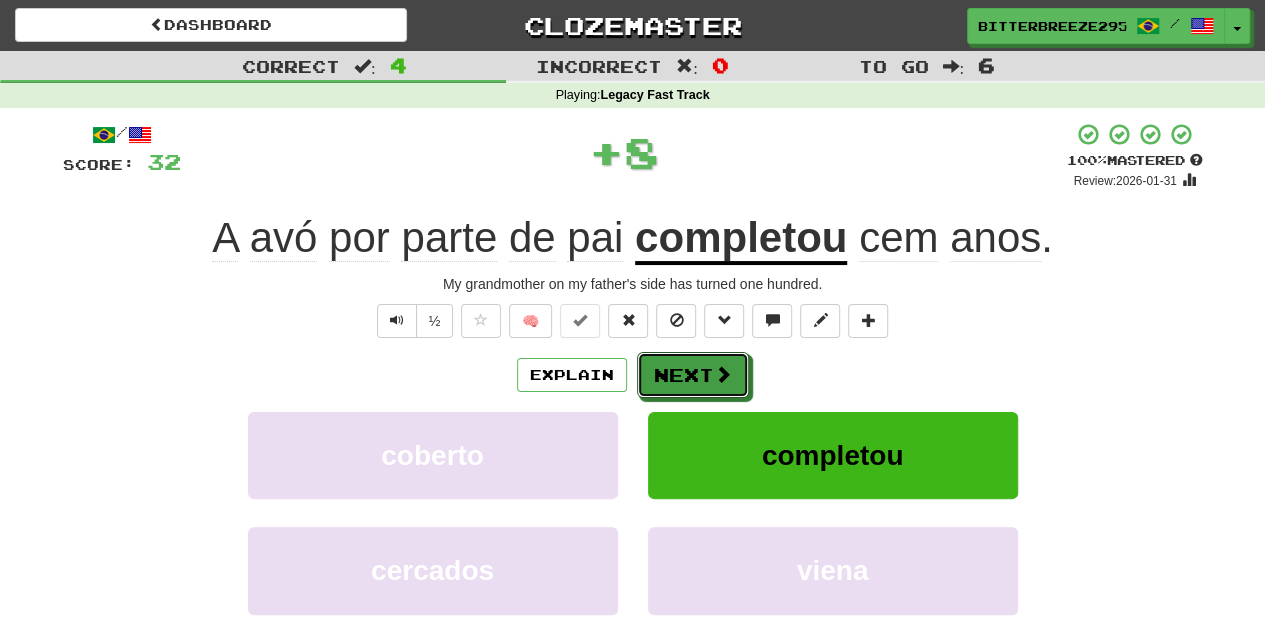 click on "Next" at bounding box center [693, 375] 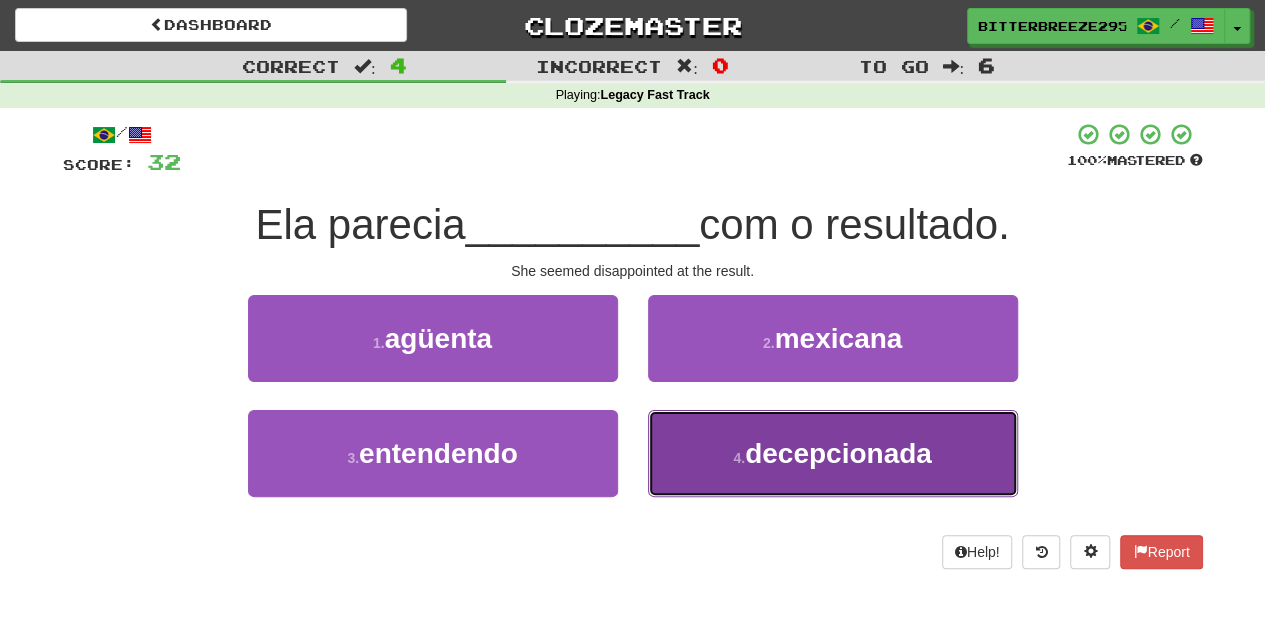 click on "4 .  decepcionada" at bounding box center [833, 453] 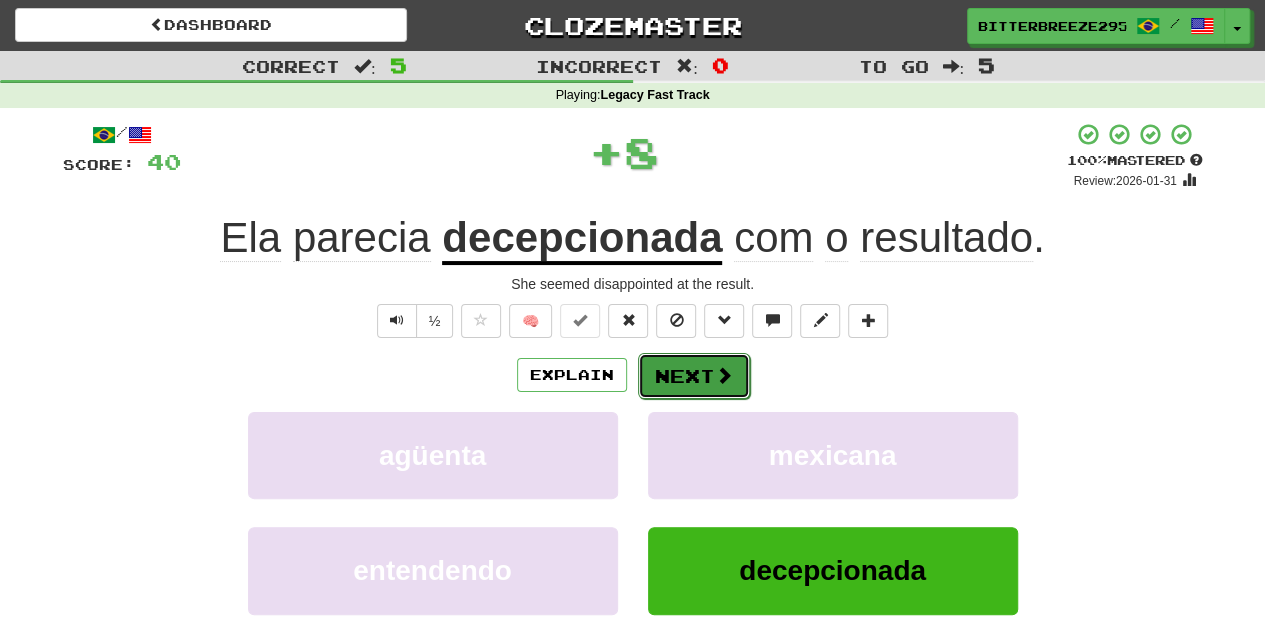 click on "Next" at bounding box center [694, 376] 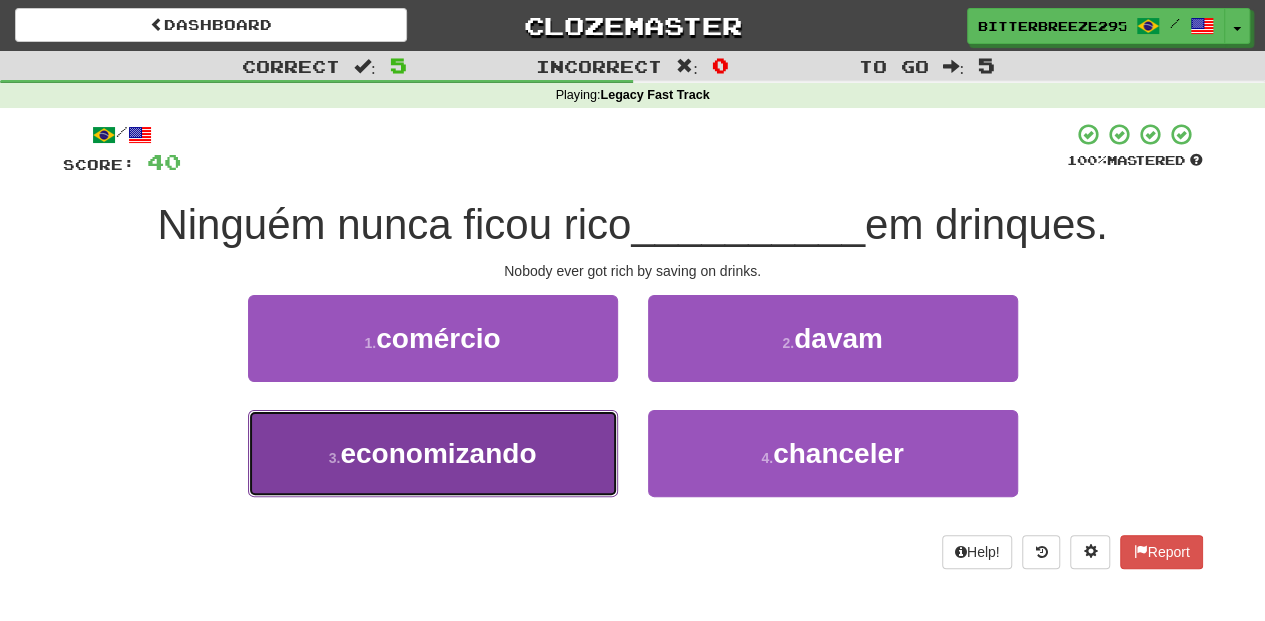 click on "3 .  economizando" at bounding box center [433, 453] 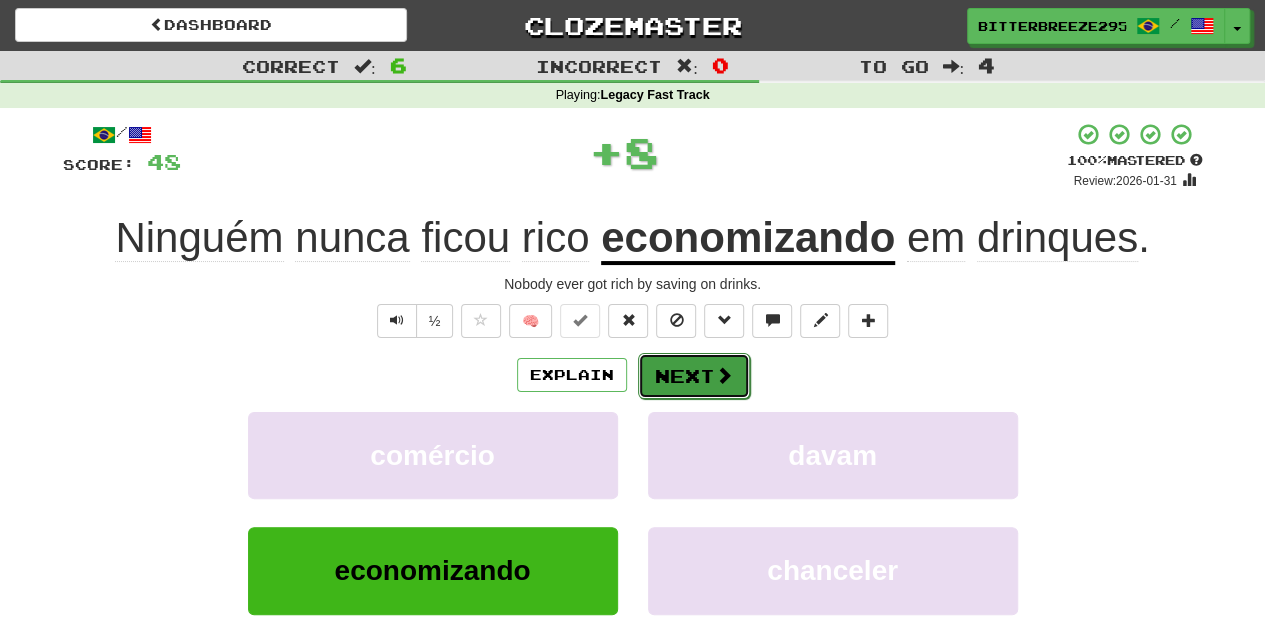 click on "Next" at bounding box center [694, 376] 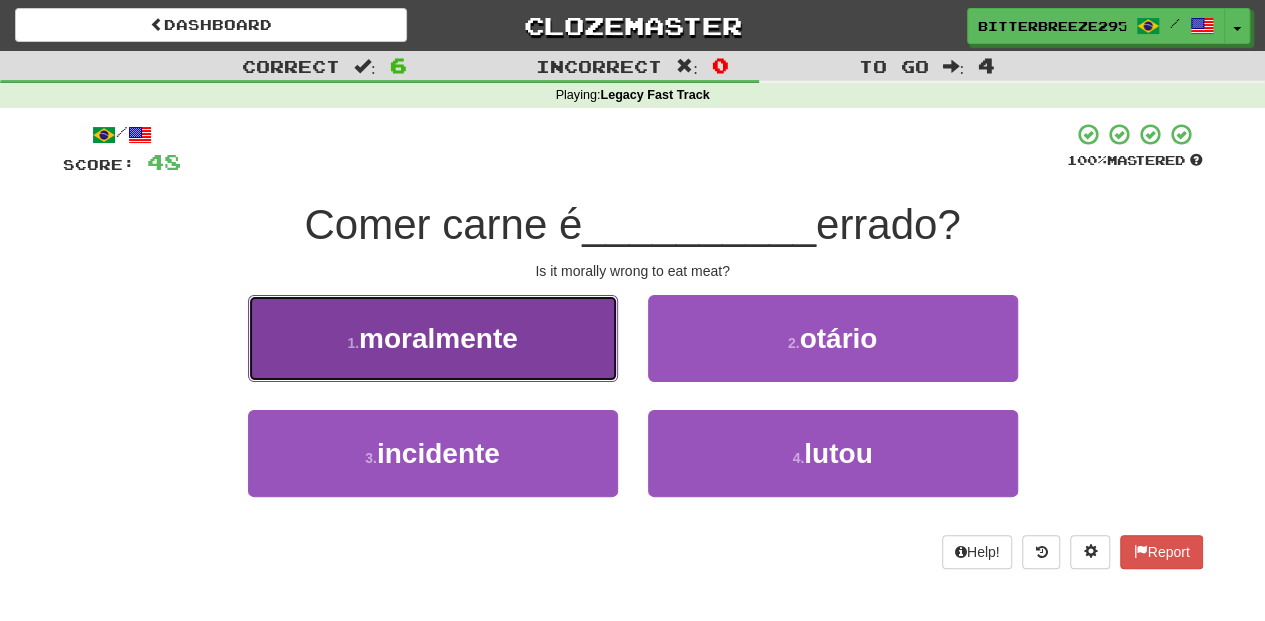 click on "1 .  moralmente" at bounding box center [433, 338] 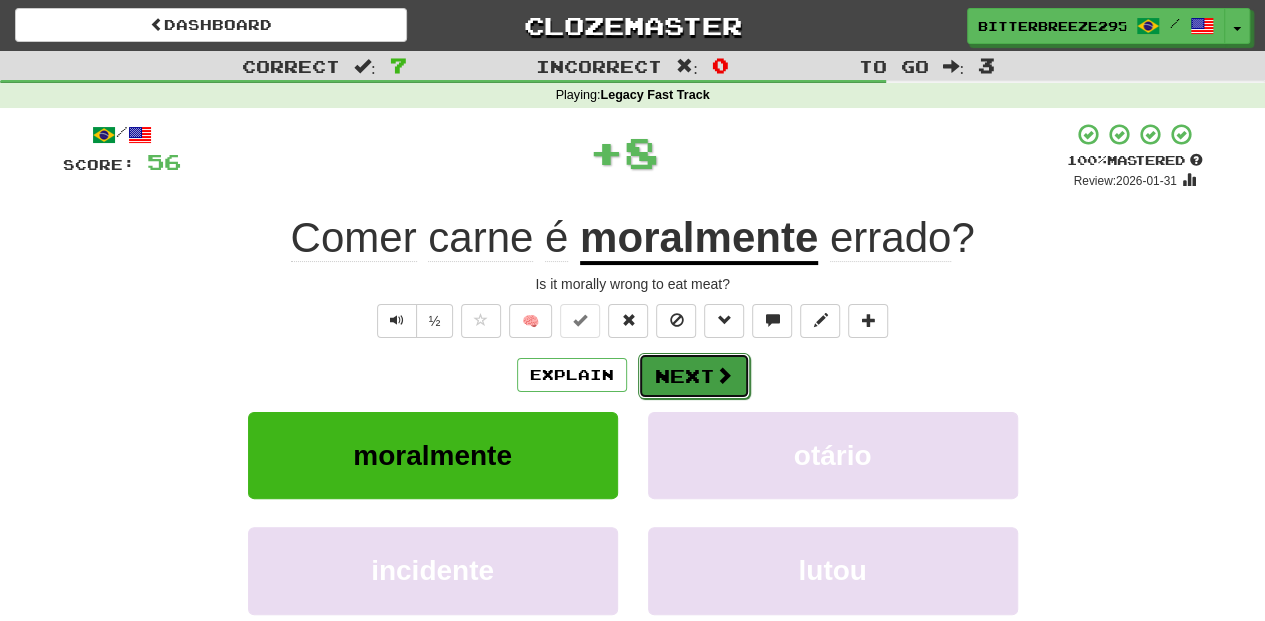 click on "Next" at bounding box center (694, 376) 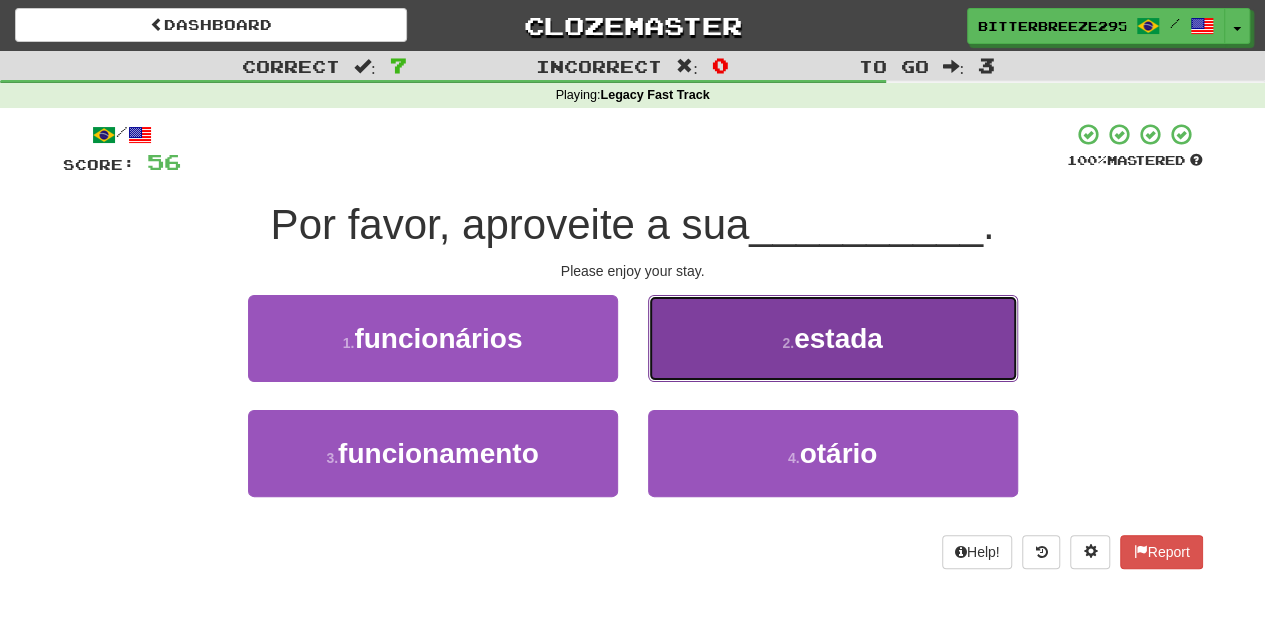 click on "2 .  estada" at bounding box center [833, 338] 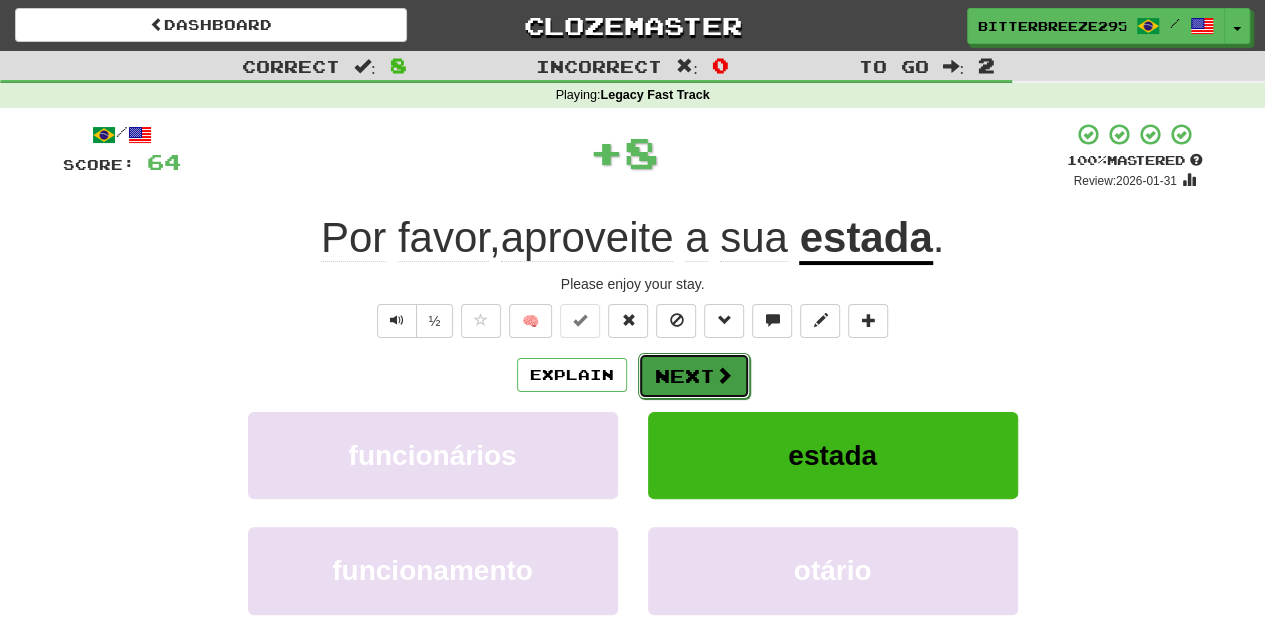 click on "Next" at bounding box center [694, 376] 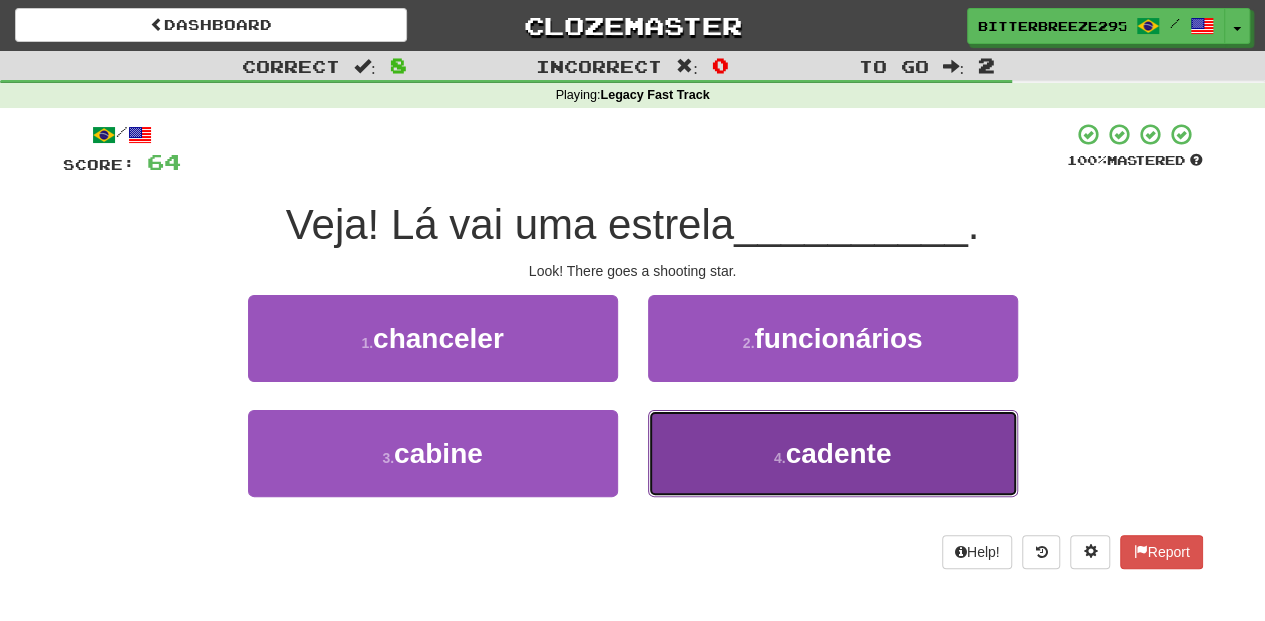 click on "4 .  cadente" at bounding box center (833, 453) 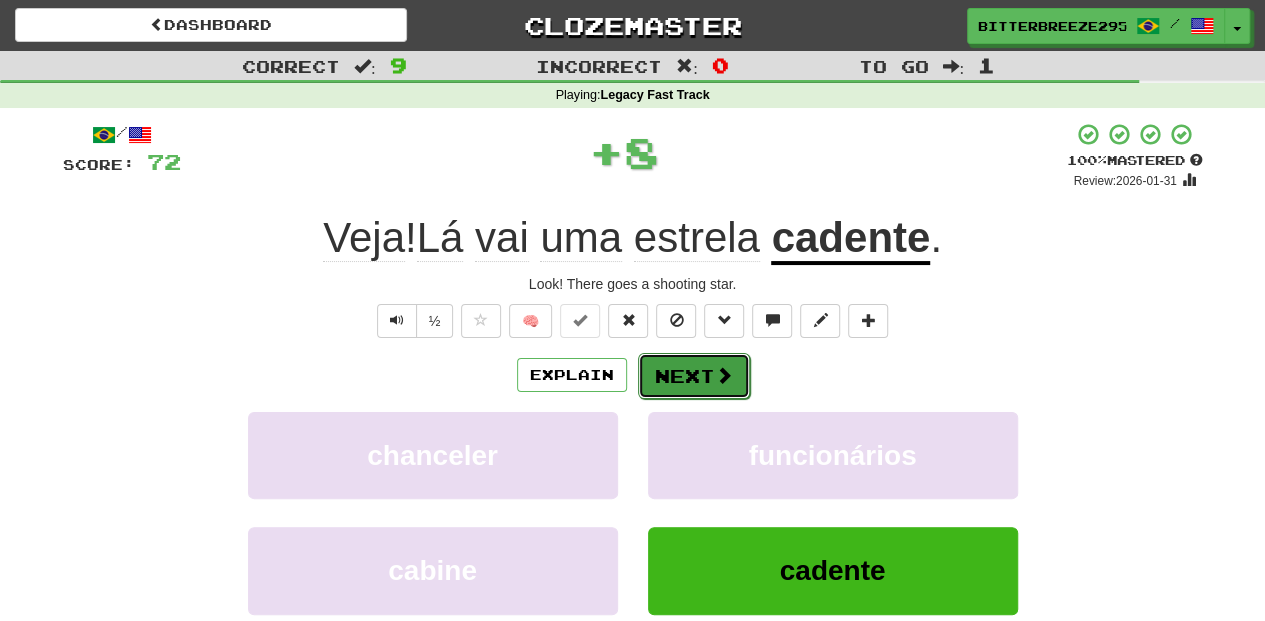click on "Next" at bounding box center (694, 376) 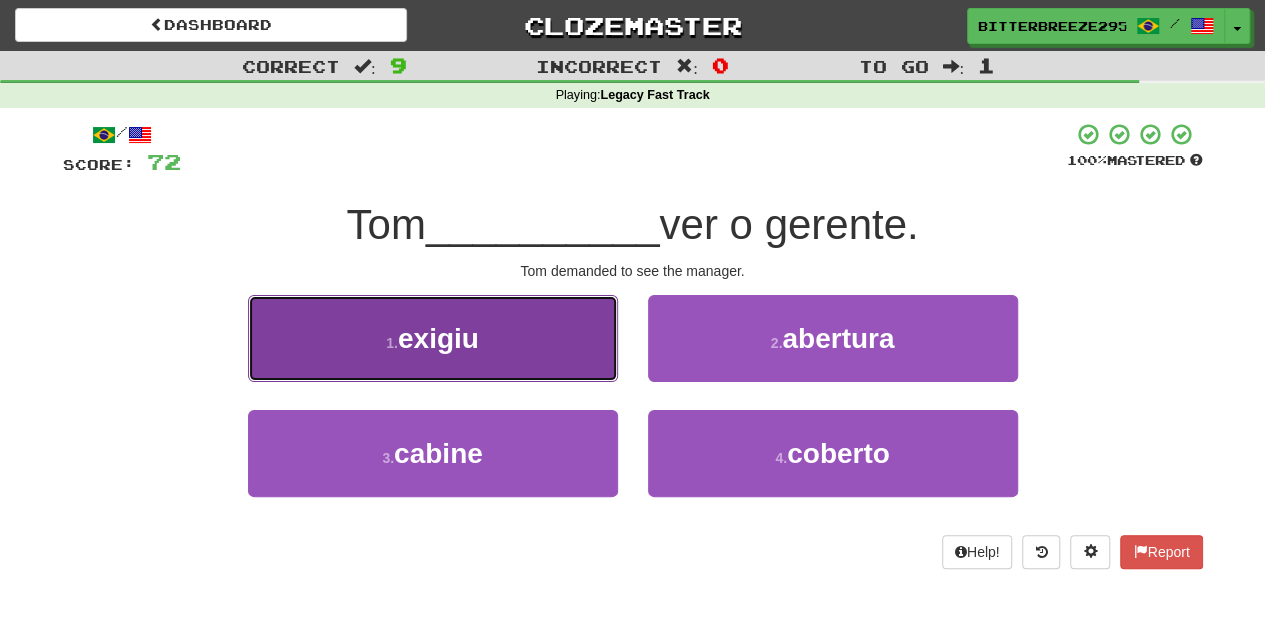 click on "1 .  exigiu" at bounding box center [433, 338] 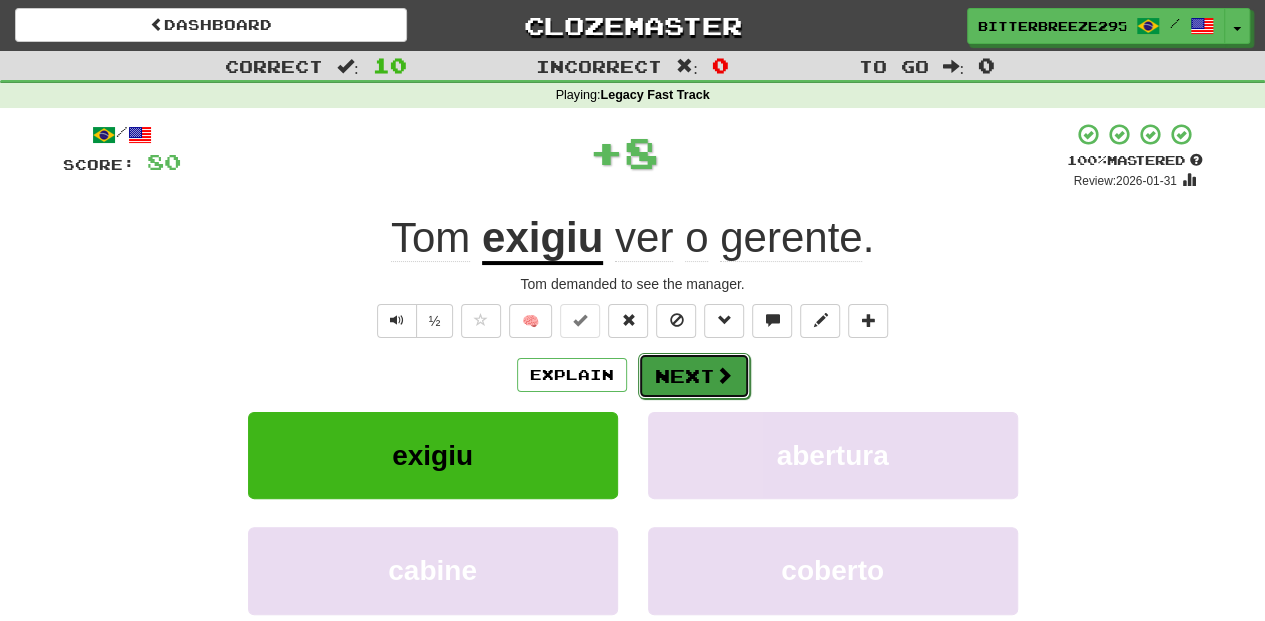 click on "Next" at bounding box center [694, 376] 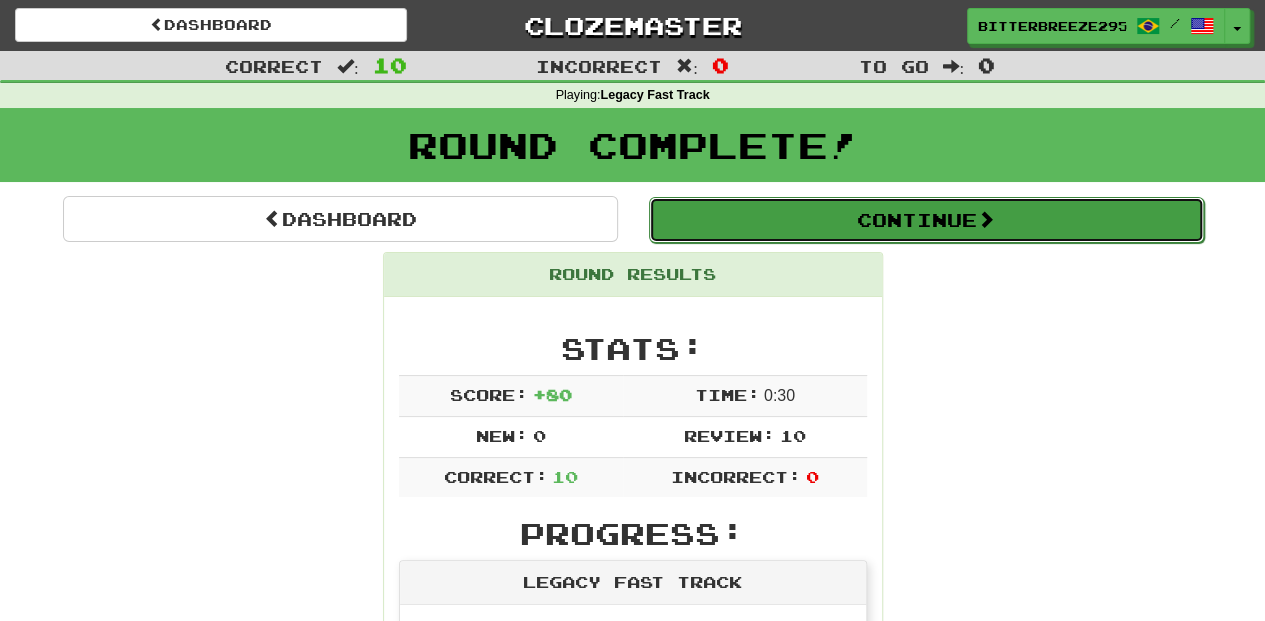 click on "Continue" at bounding box center [926, 220] 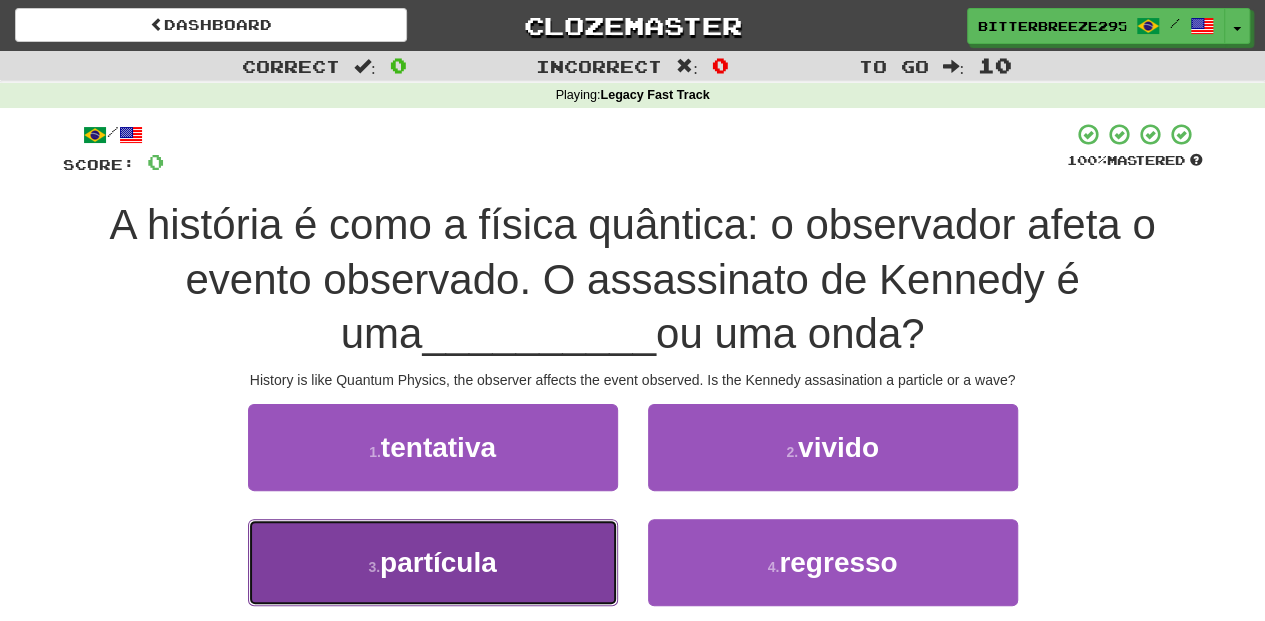 click on "3 .  partícula" at bounding box center (433, 562) 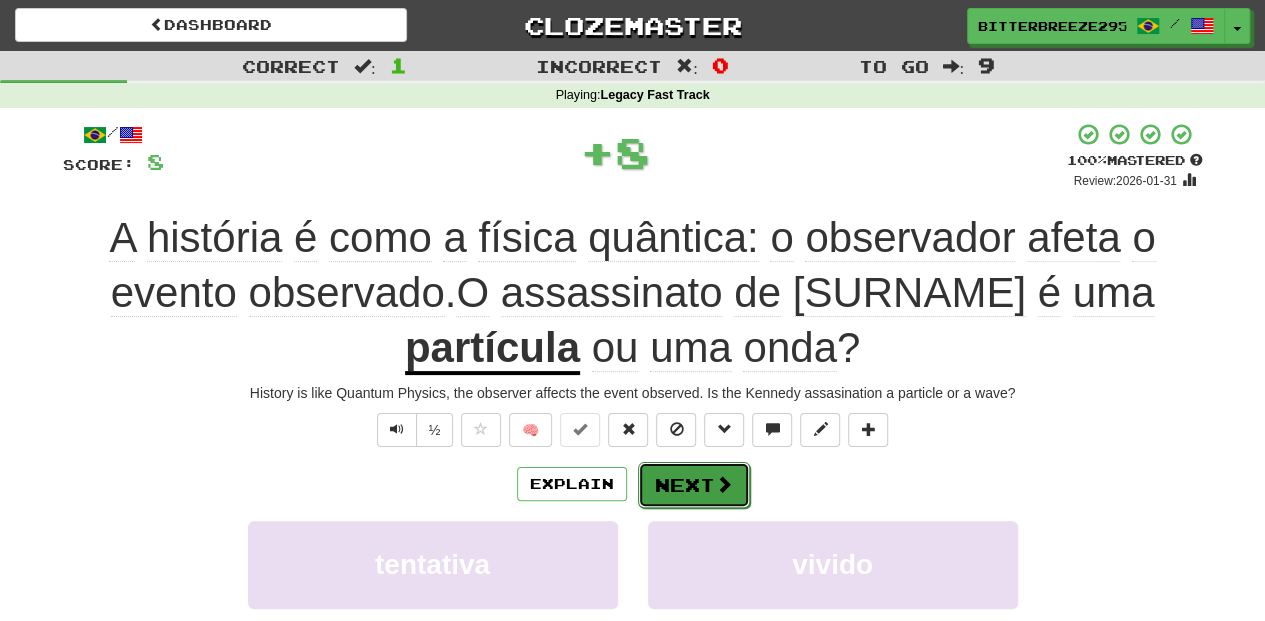 click on "Next" at bounding box center (694, 485) 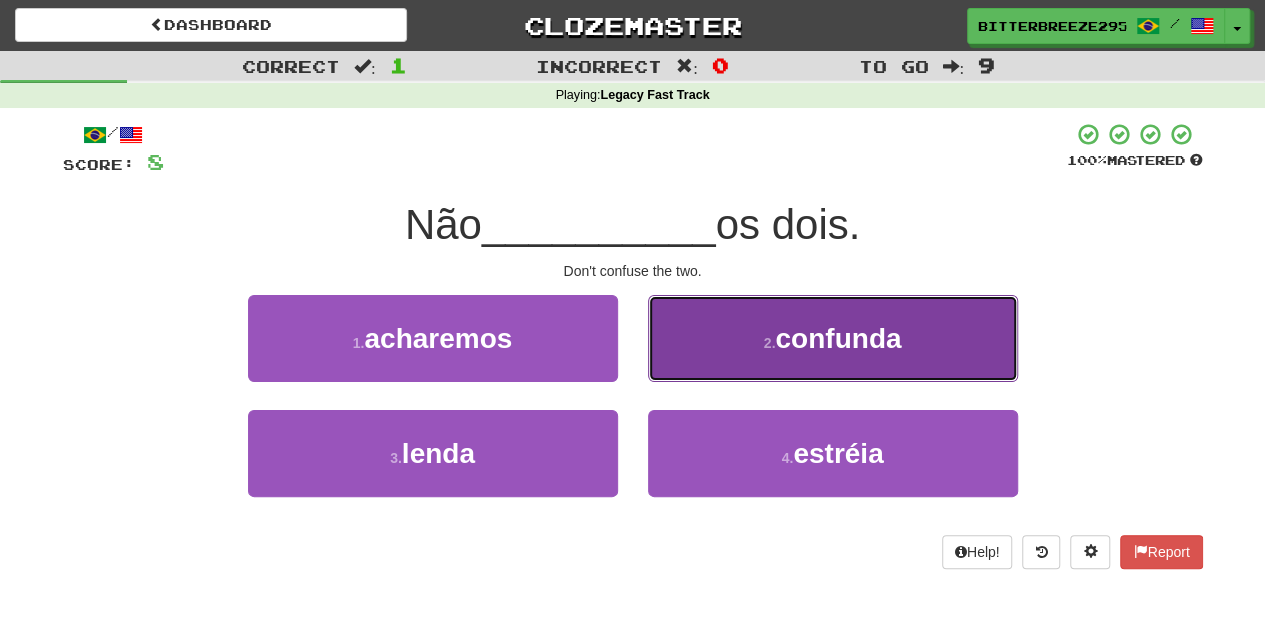 click on "2 .  confunda" at bounding box center (833, 338) 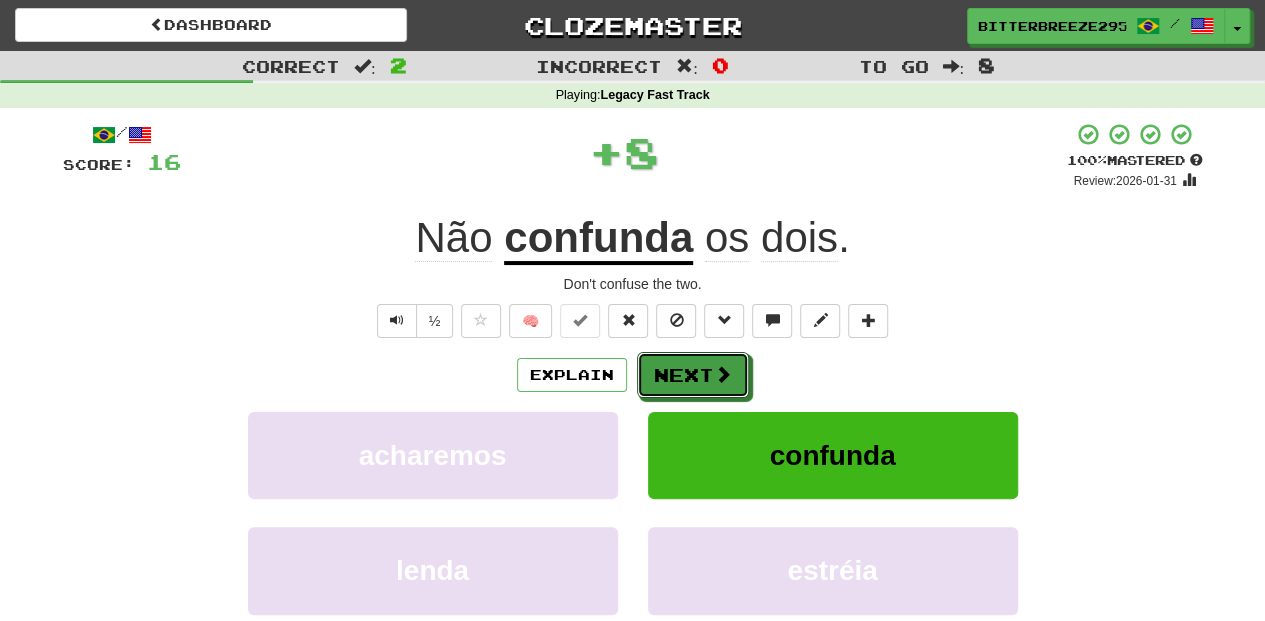 click on "Next" at bounding box center [693, 375] 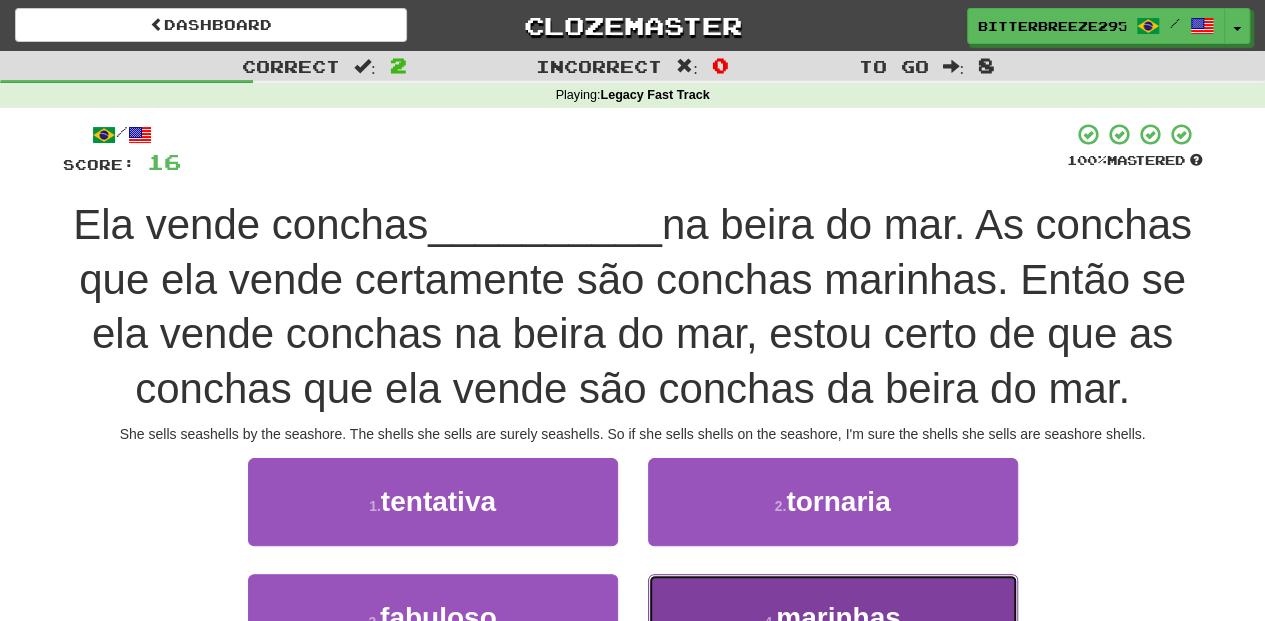 click on "4 .  marinhas" at bounding box center [833, 617] 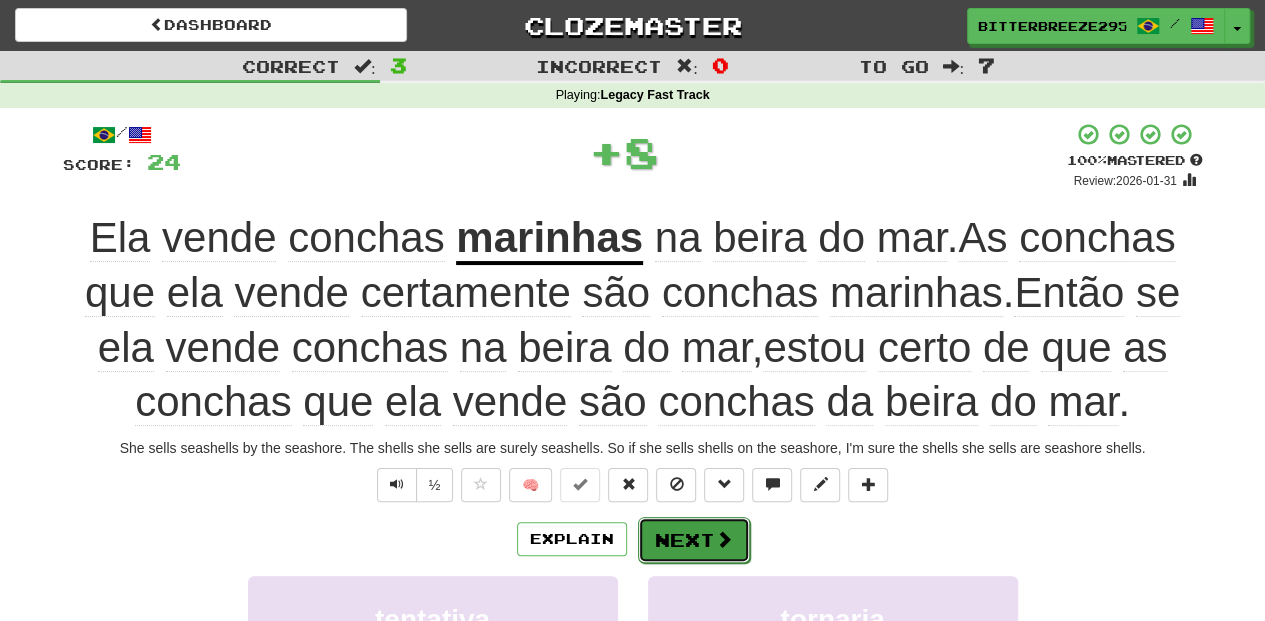 click on "Next" at bounding box center [694, 540] 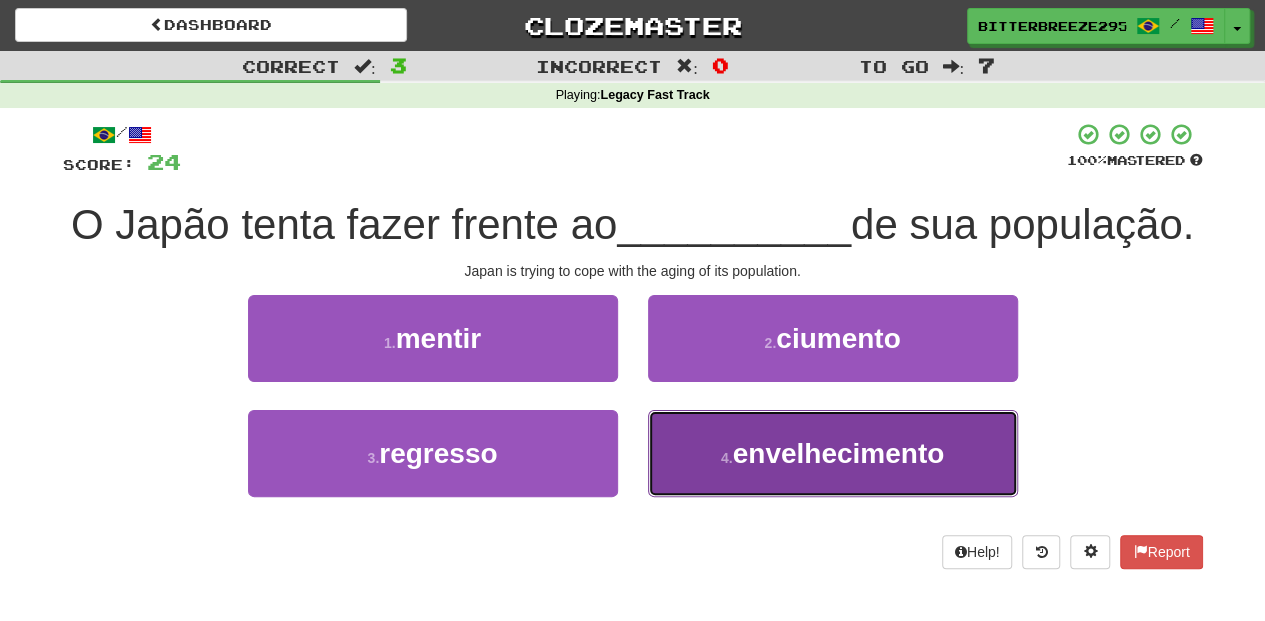 click on "4 .  envelhecimento" at bounding box center [833, 453] 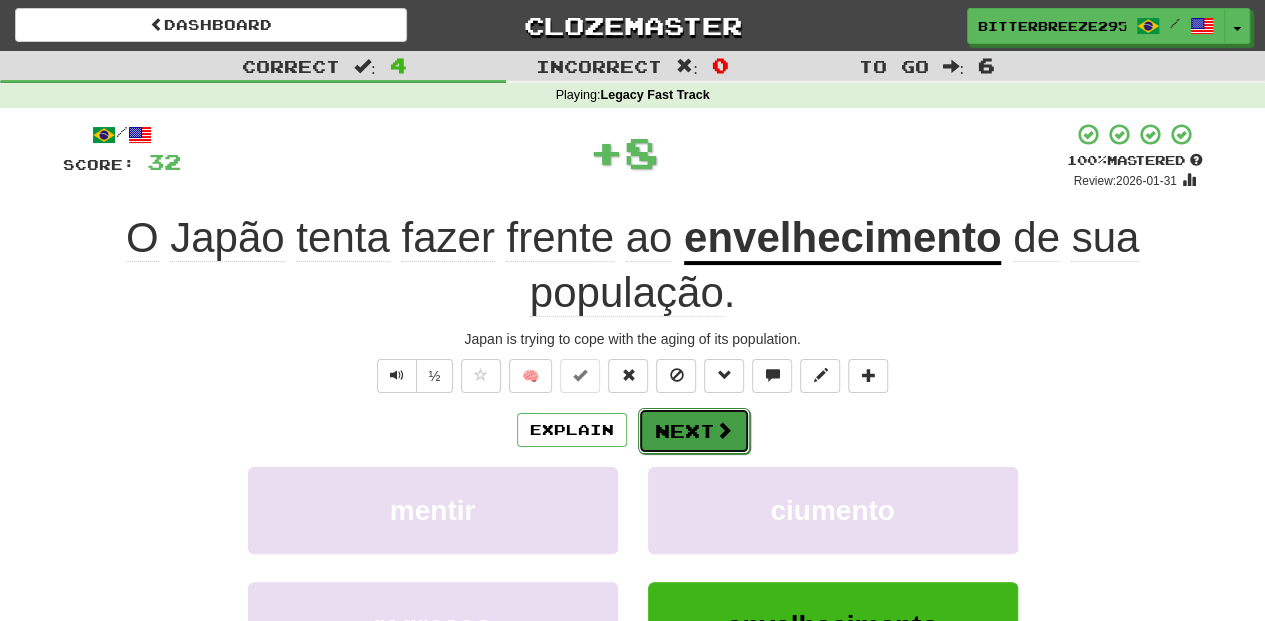click on "Next" at bounding box center (694, 431) 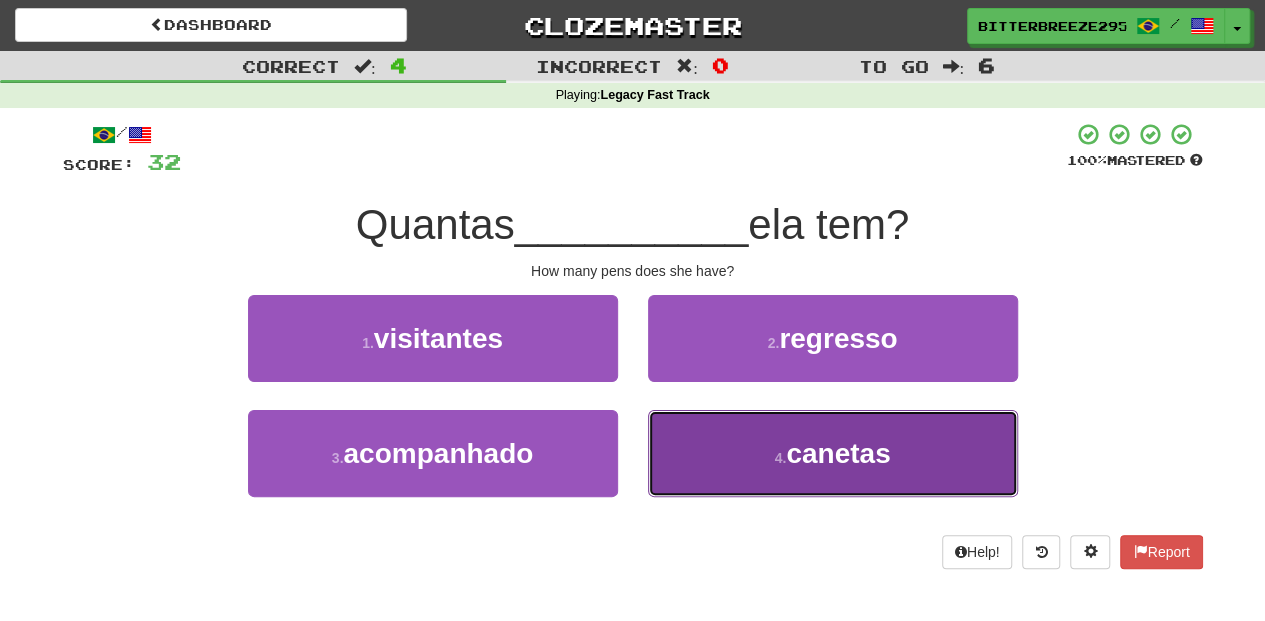 click on "4 .  canetas" at bounding box center (833, 453) 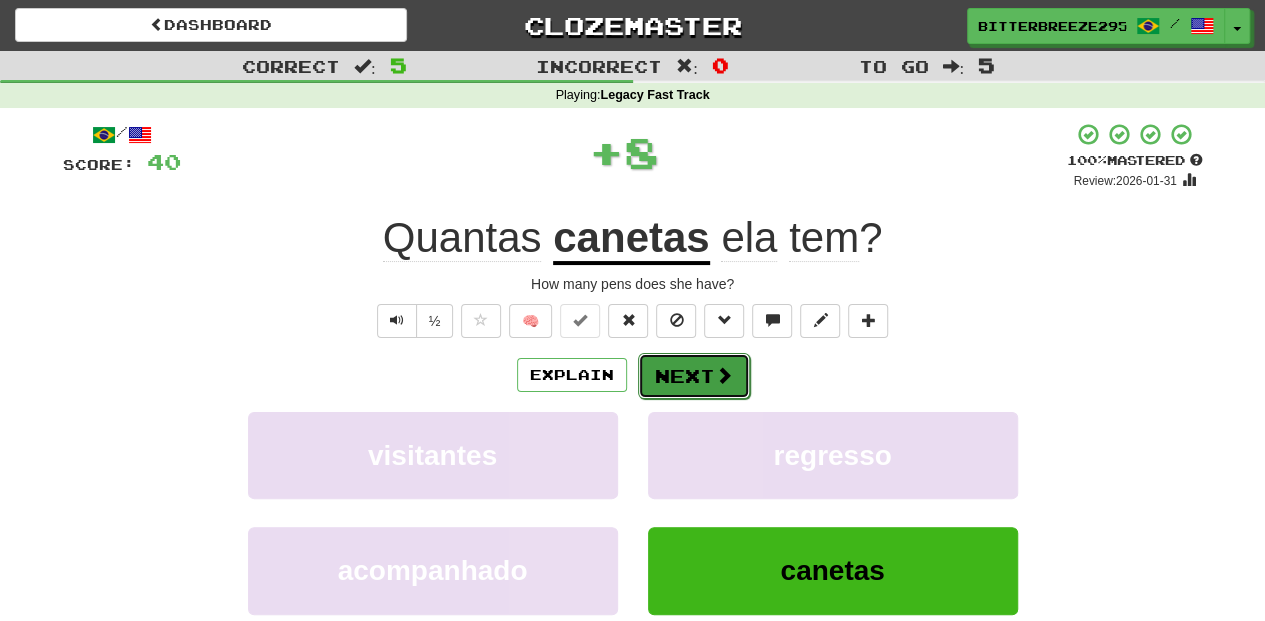 click on "Next" at bounding box center [694, 376] 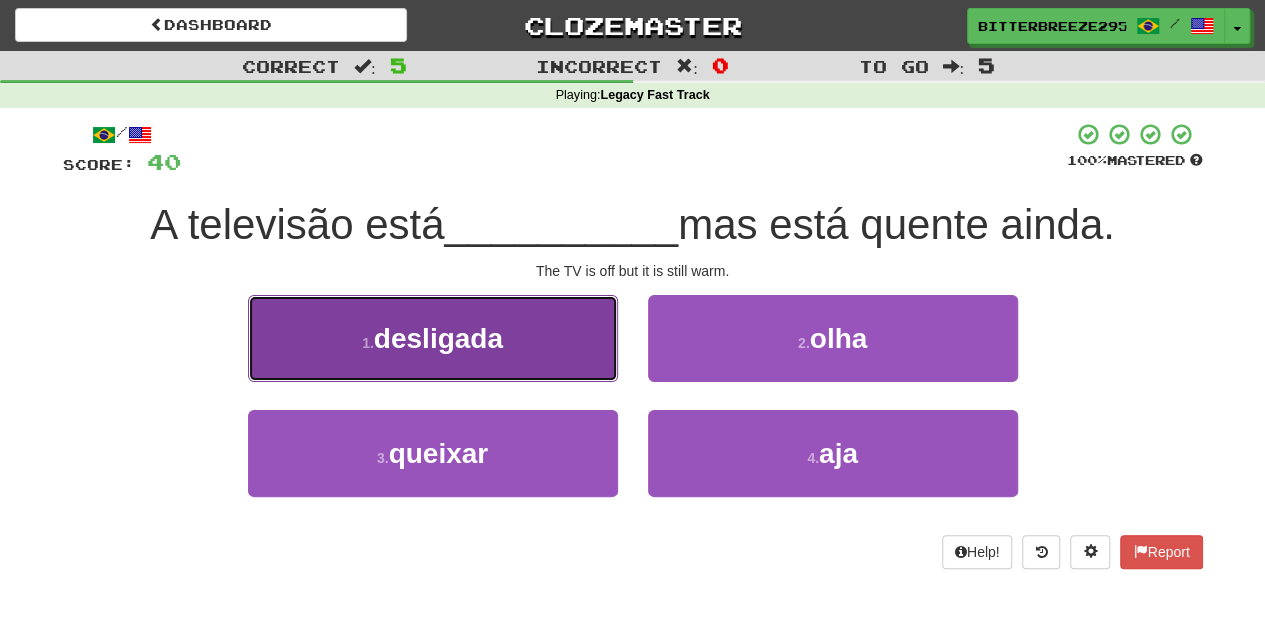 click on "1 .  desligada" at bounding box center (433, 338) 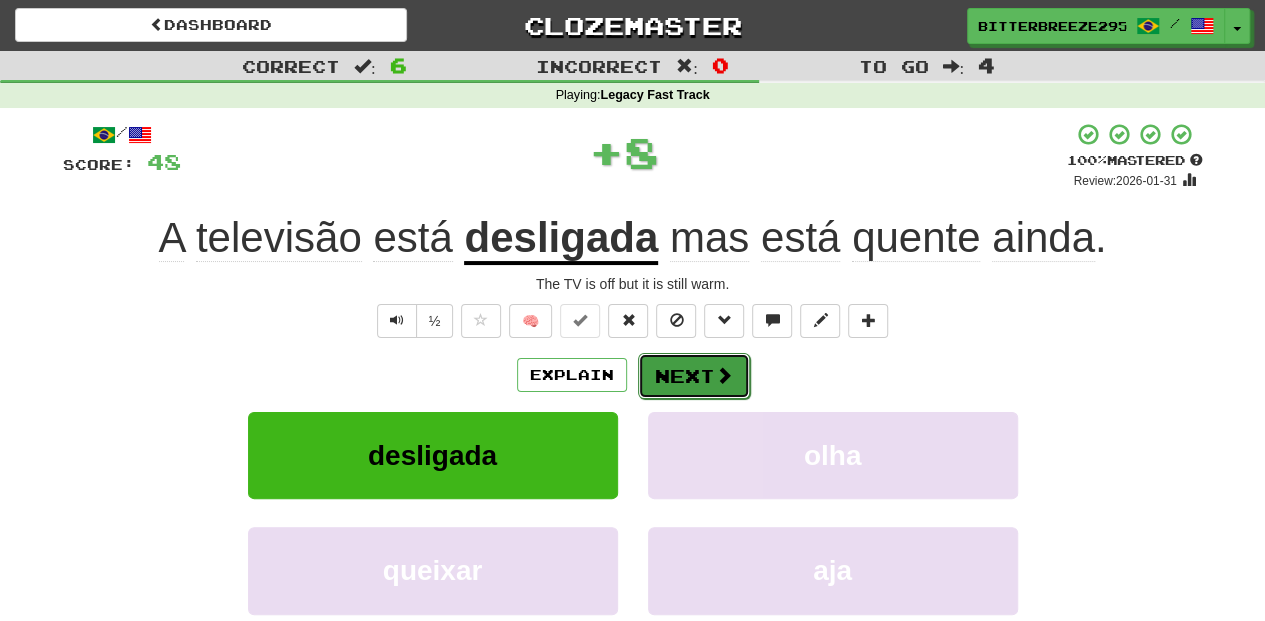 click on "Next" at bounding box center [694, 376] 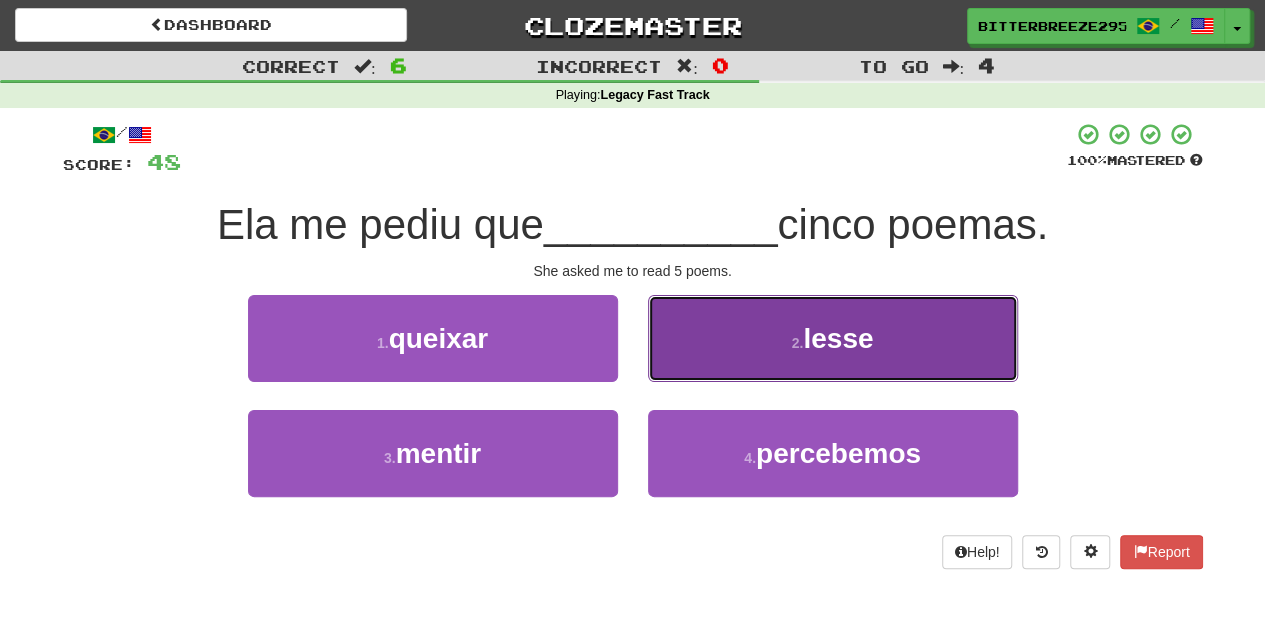 click on "2 .  lesse" at bounding box center [833, 338] 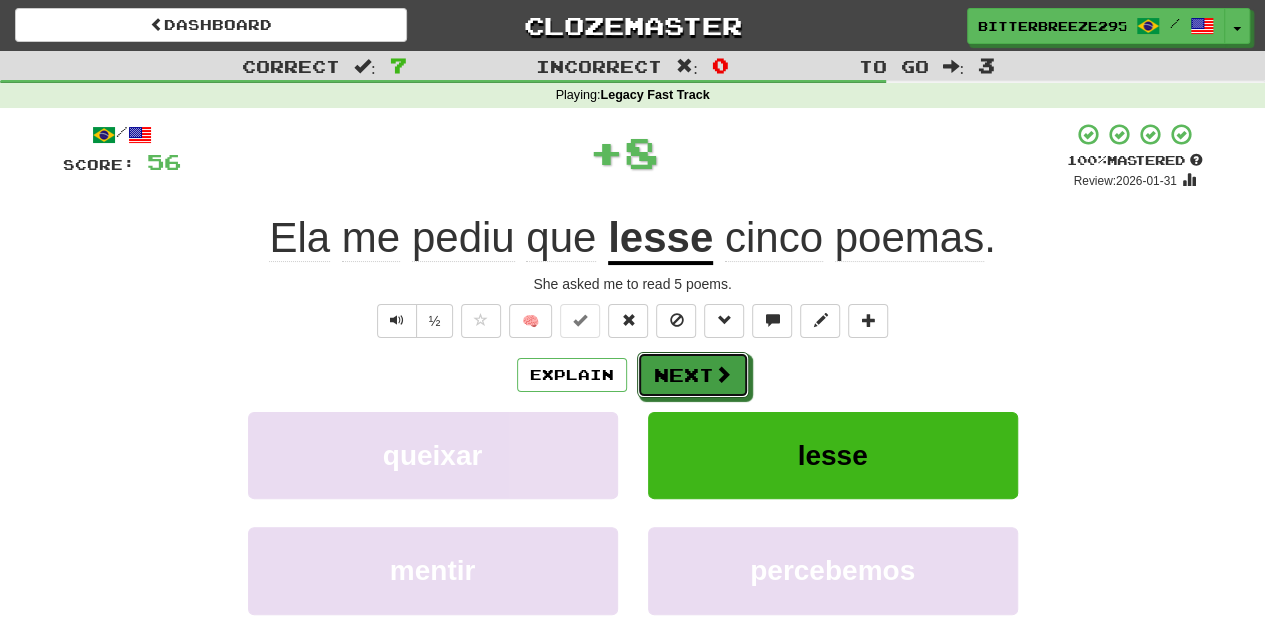 click on "Next" at bounding box center [693, 375] 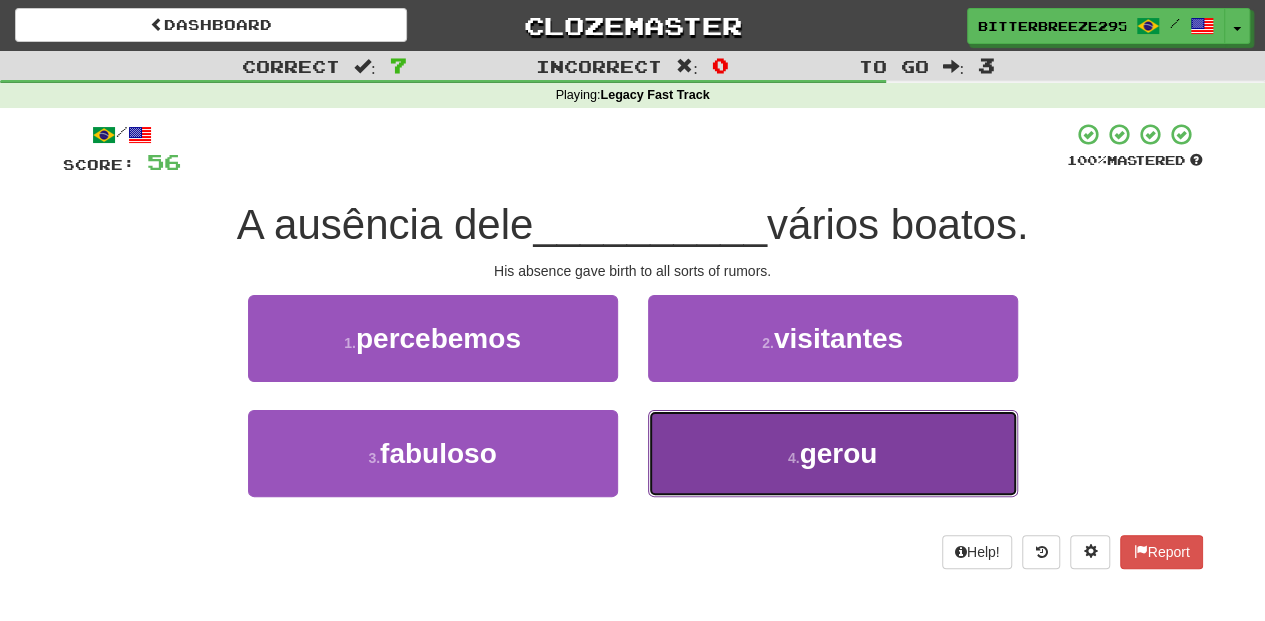 click on "4 .  gerou" at bounding box center [833, 453] 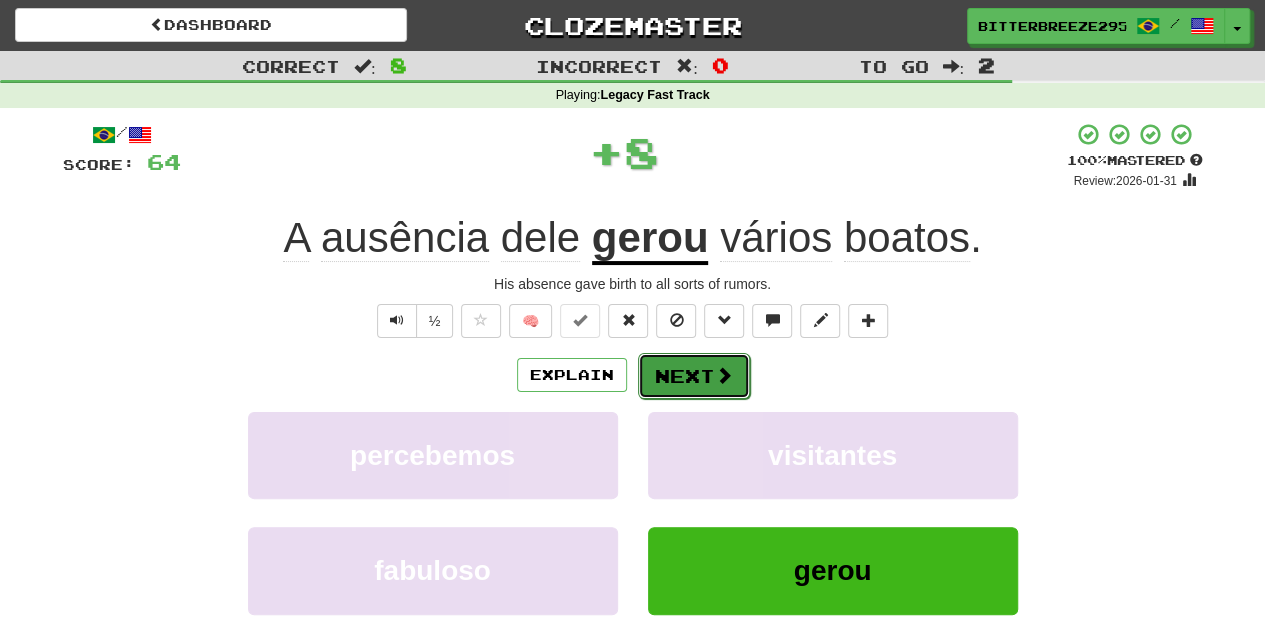 click on "Next" at bounding box center [694, 376] 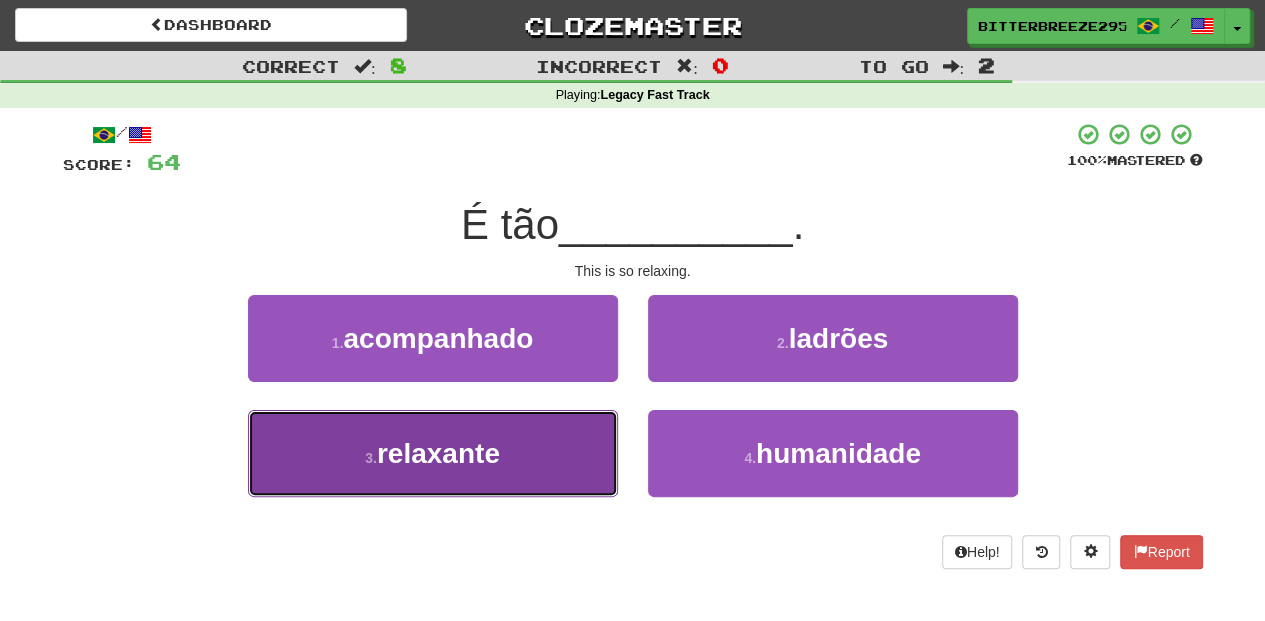 click on "3 .  relaxante" at bounding box center [433, 453] 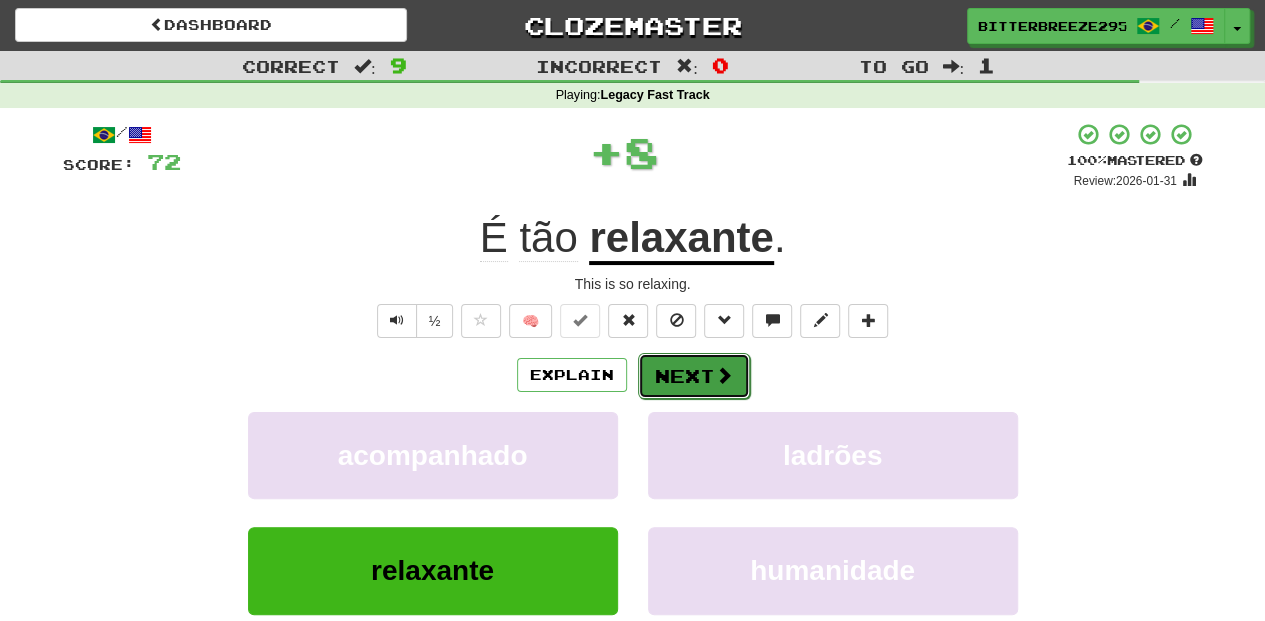click on "Next" at bounding box center (694, 376) 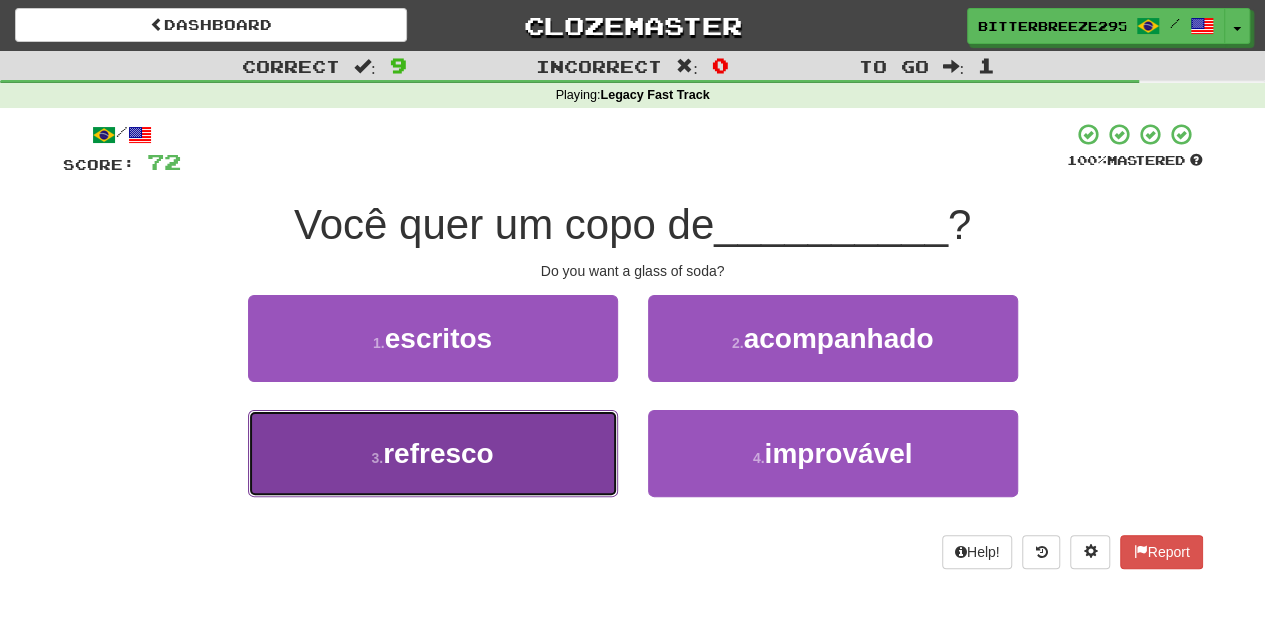 click on "3 .  refresco" at bounding box center [433, 453] 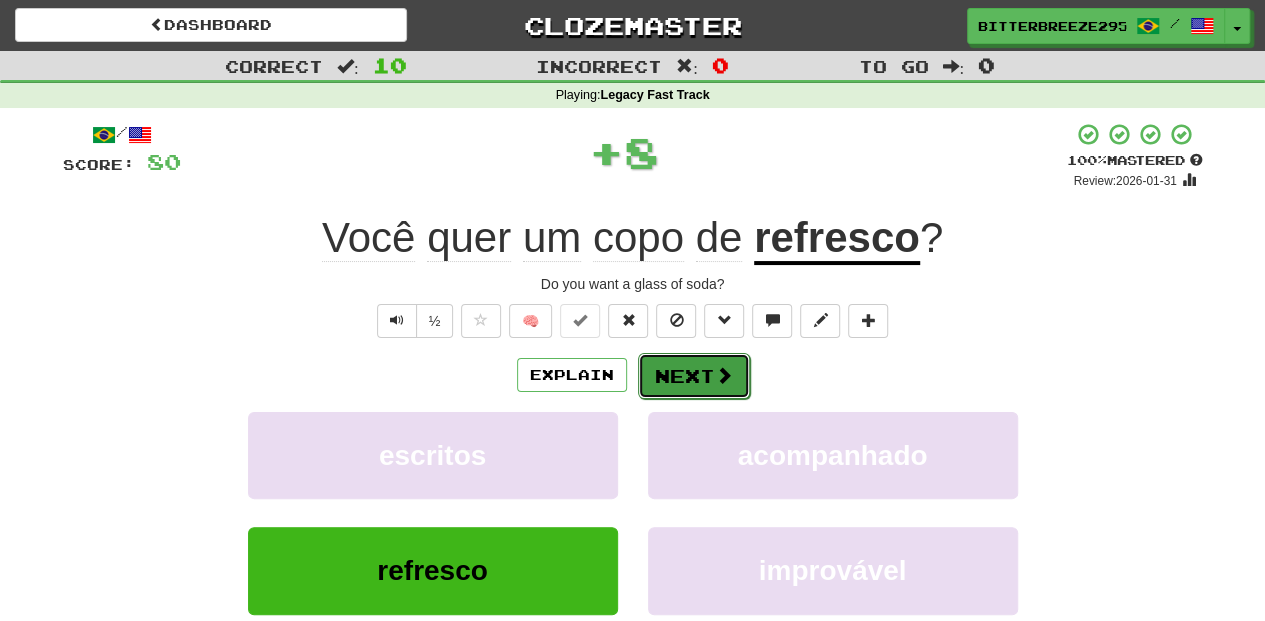 click on "Next" at bounding box center [694, 376] 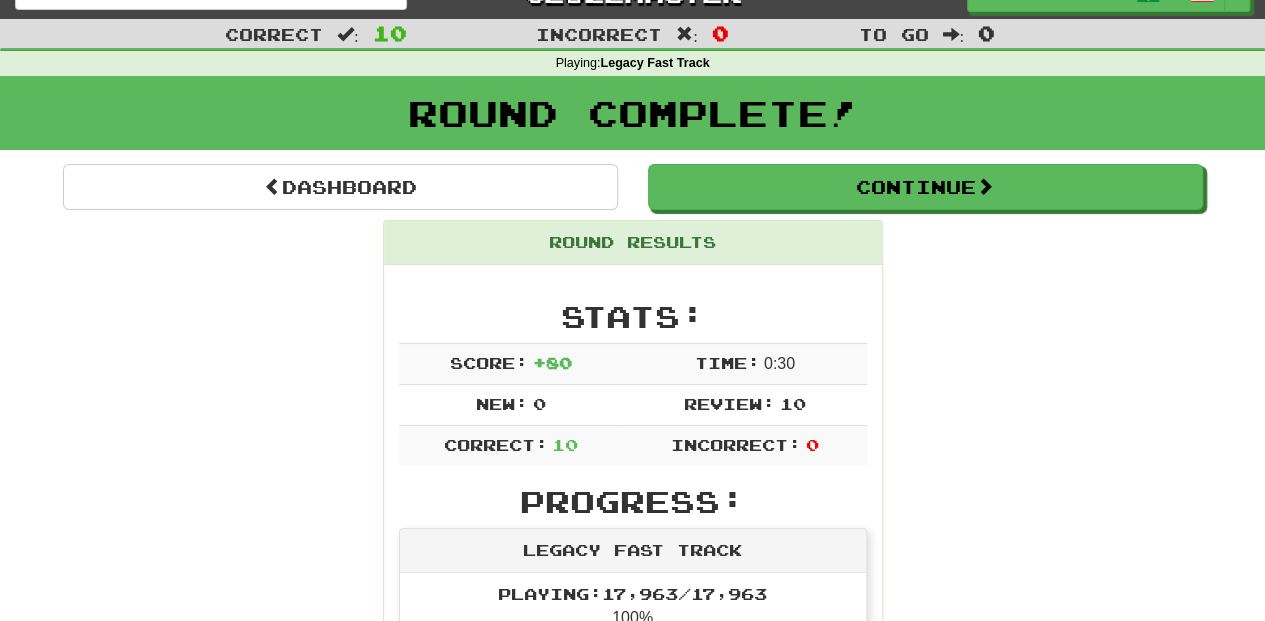 scroll, scrollTop: 0, scrollLeft: 0, axis: both 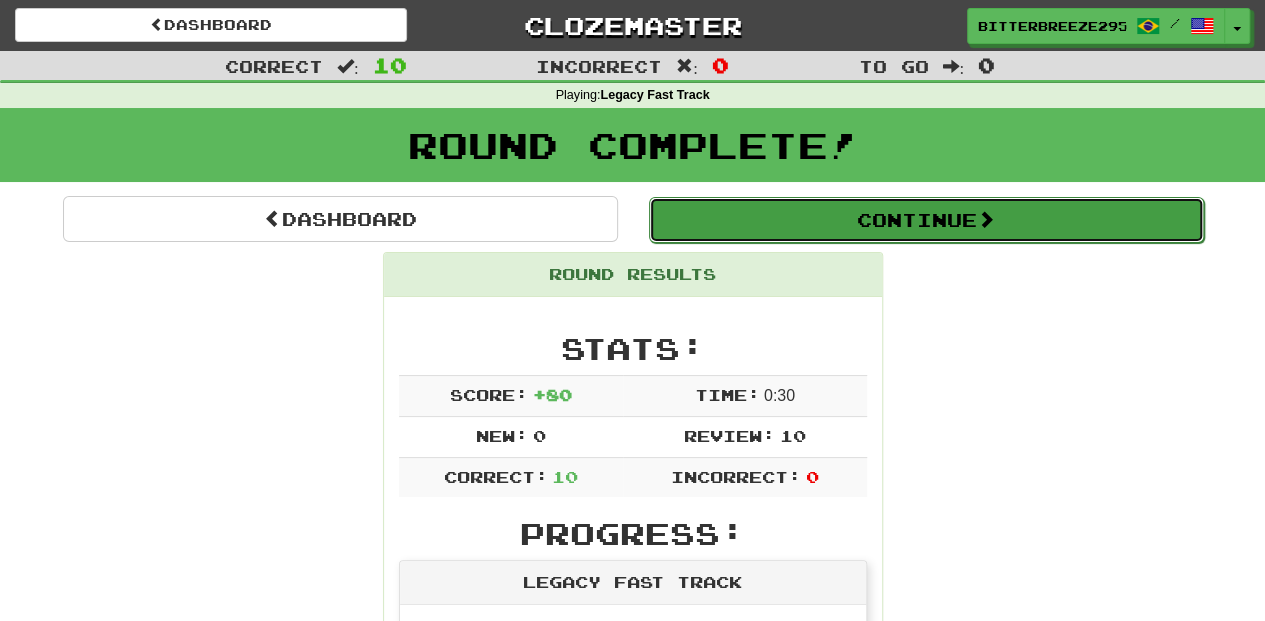 click on "Continue" at bounding box center [926, 220] 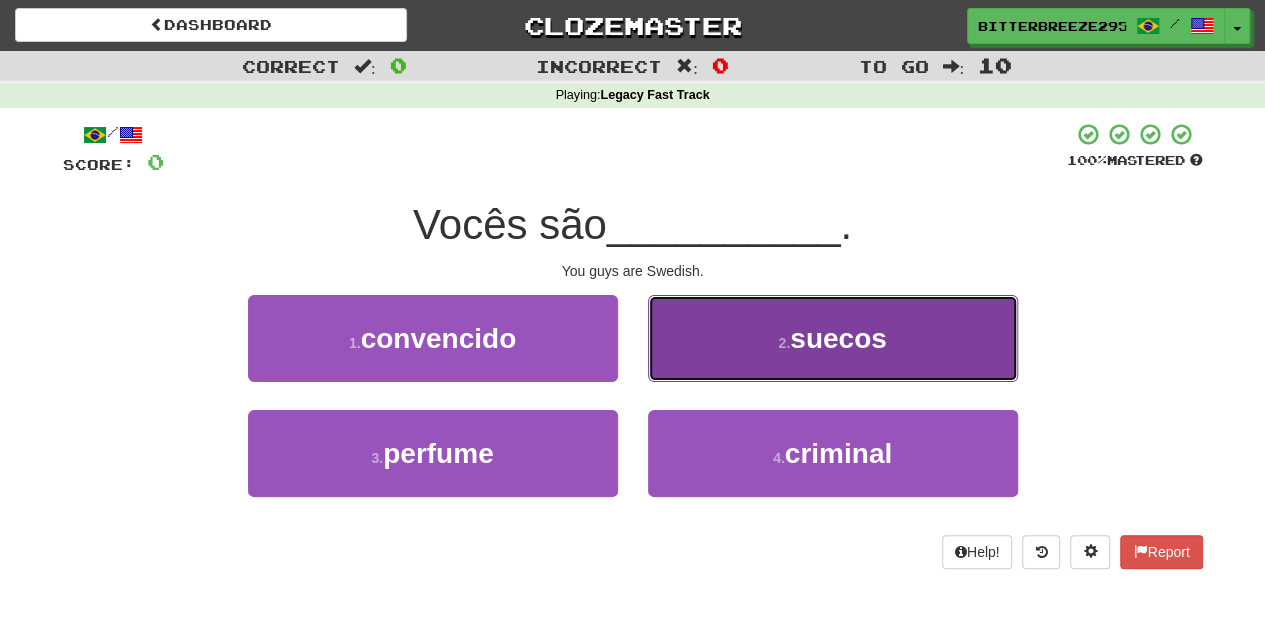 click on "2 .  suecos" at bounding box center [833, 338] 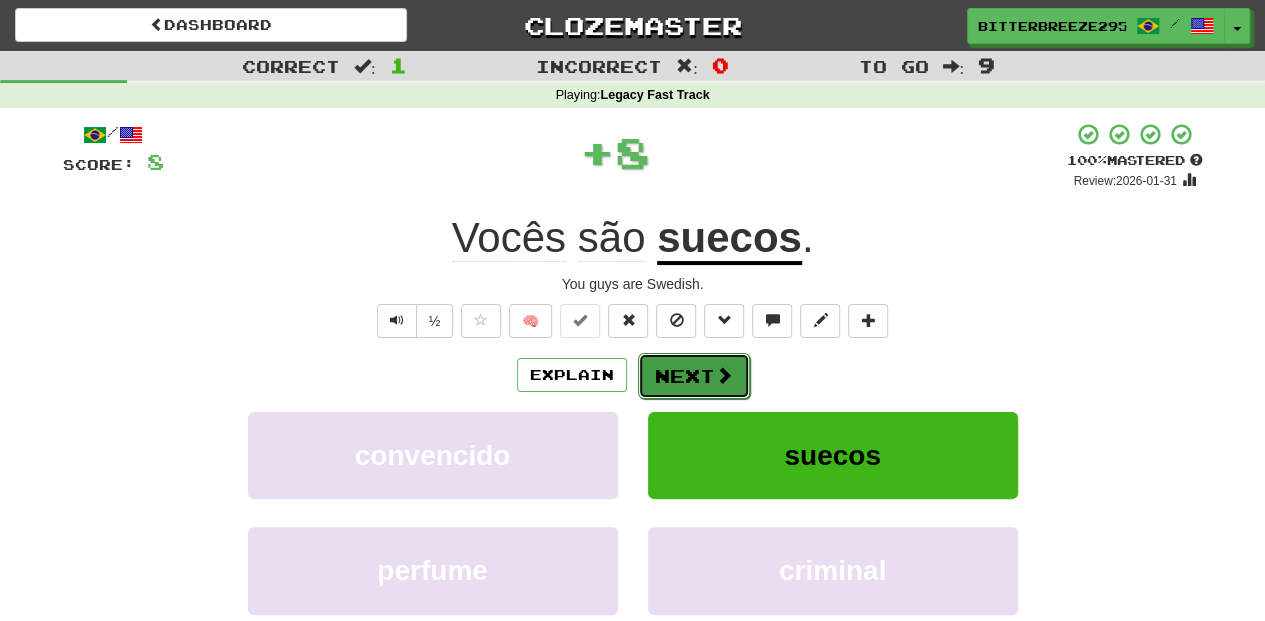 click on "Next" at bounding box center [694, 376] 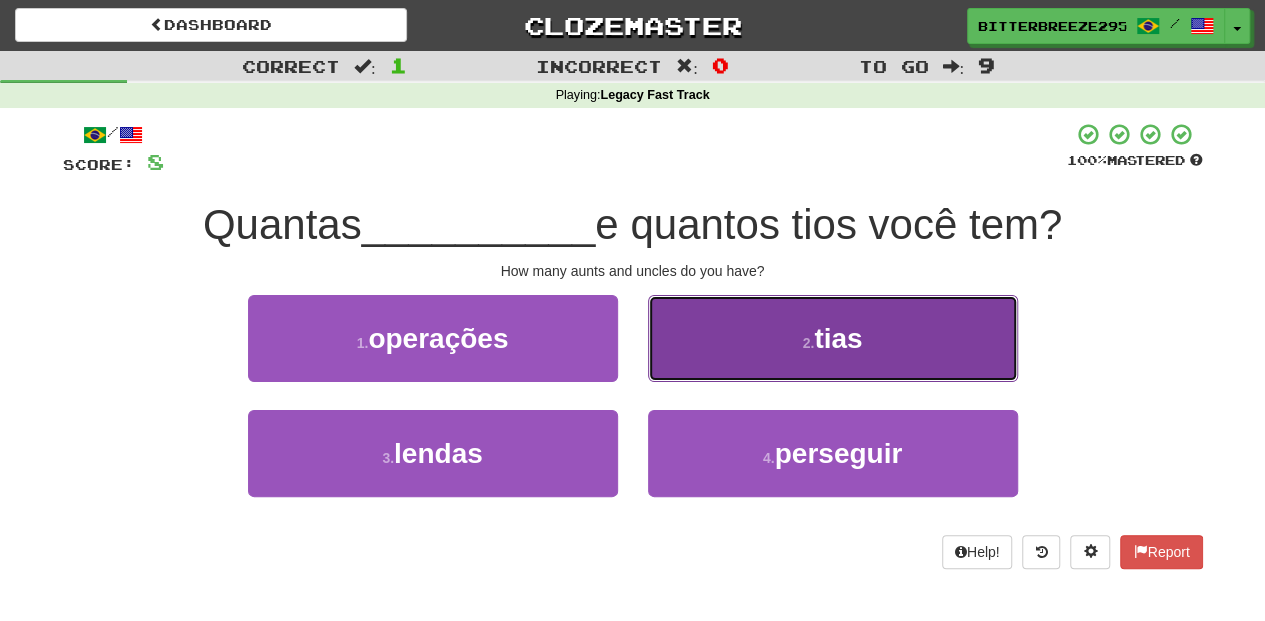 click on "2 .  tias" at bounding box center [833, 338] 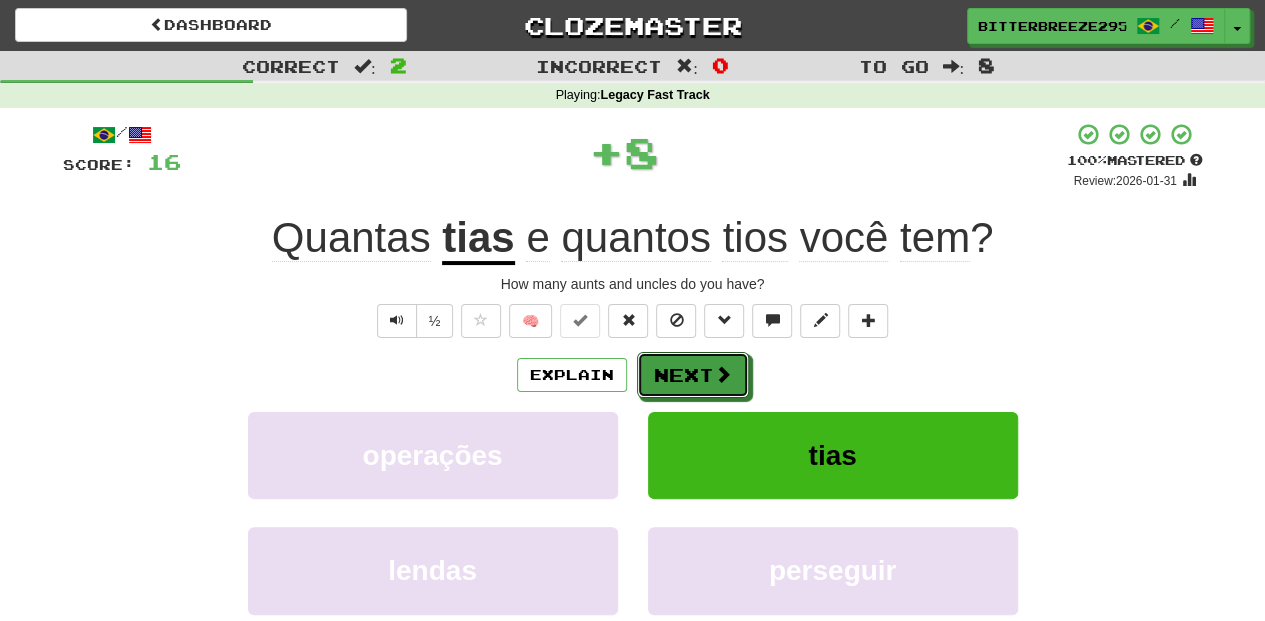 click on "Next" at bounding box center [693, 375] 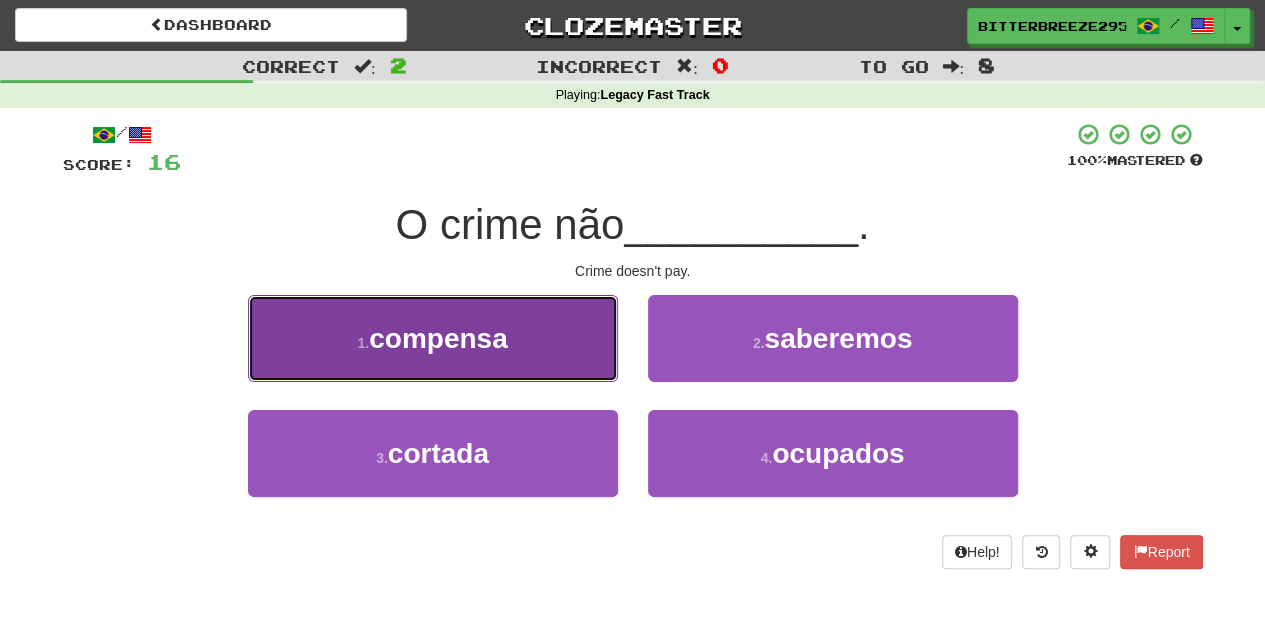 click on "1 .  compensa" at bounding box center [433, 338] 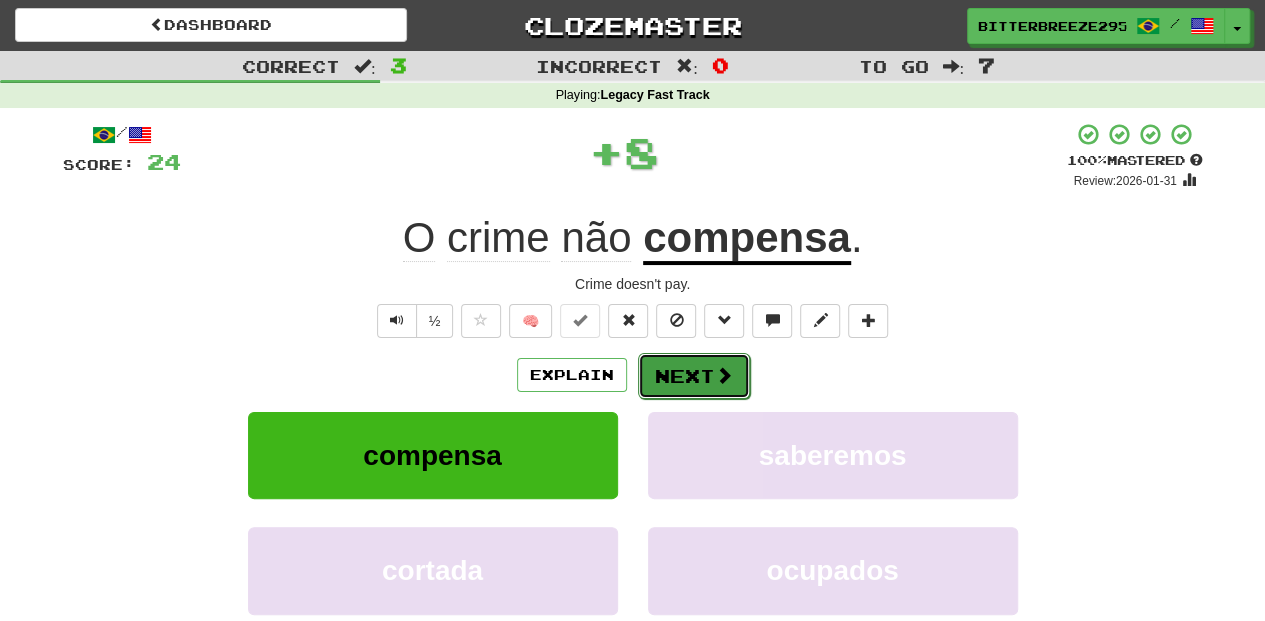 click on "Next" at bounding box center [694, 376] 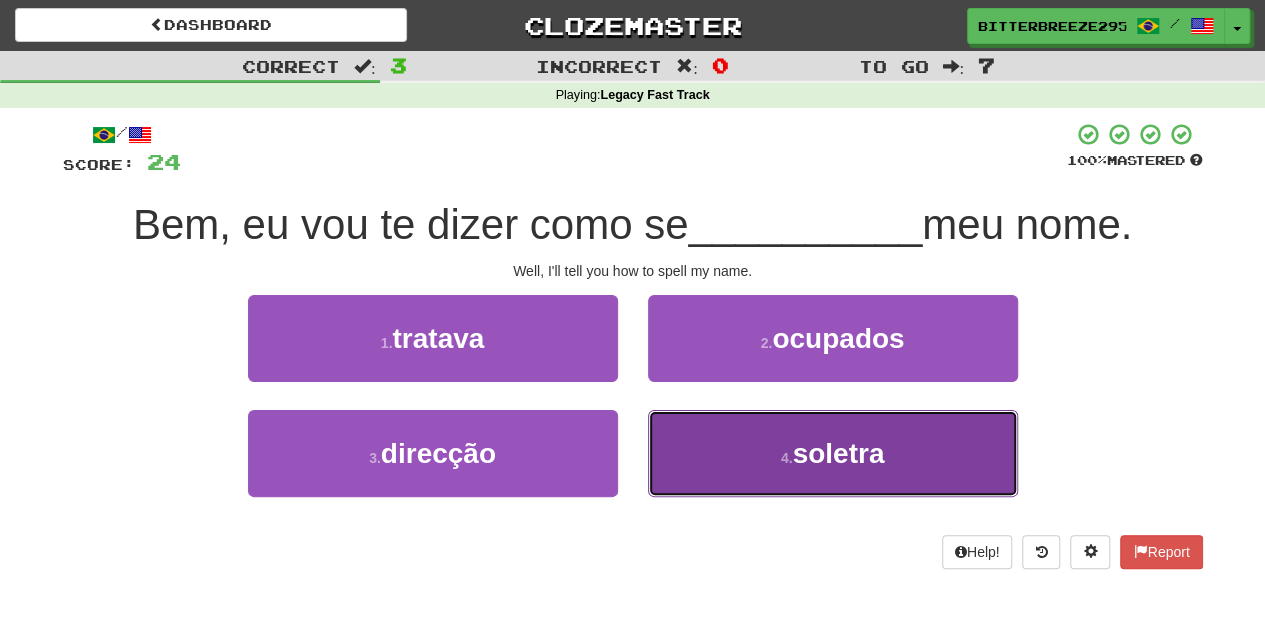 click on "4 .  soletra" at bounding box center (833, 453) 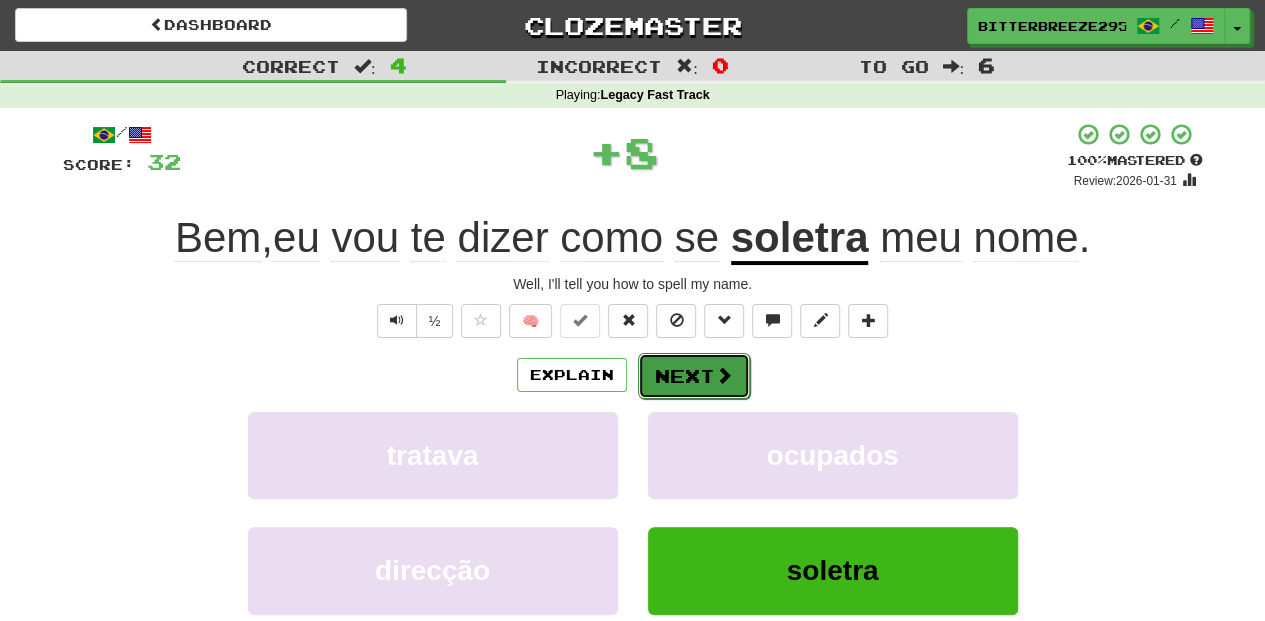 click on "Next" at bounding box center [694, 376] 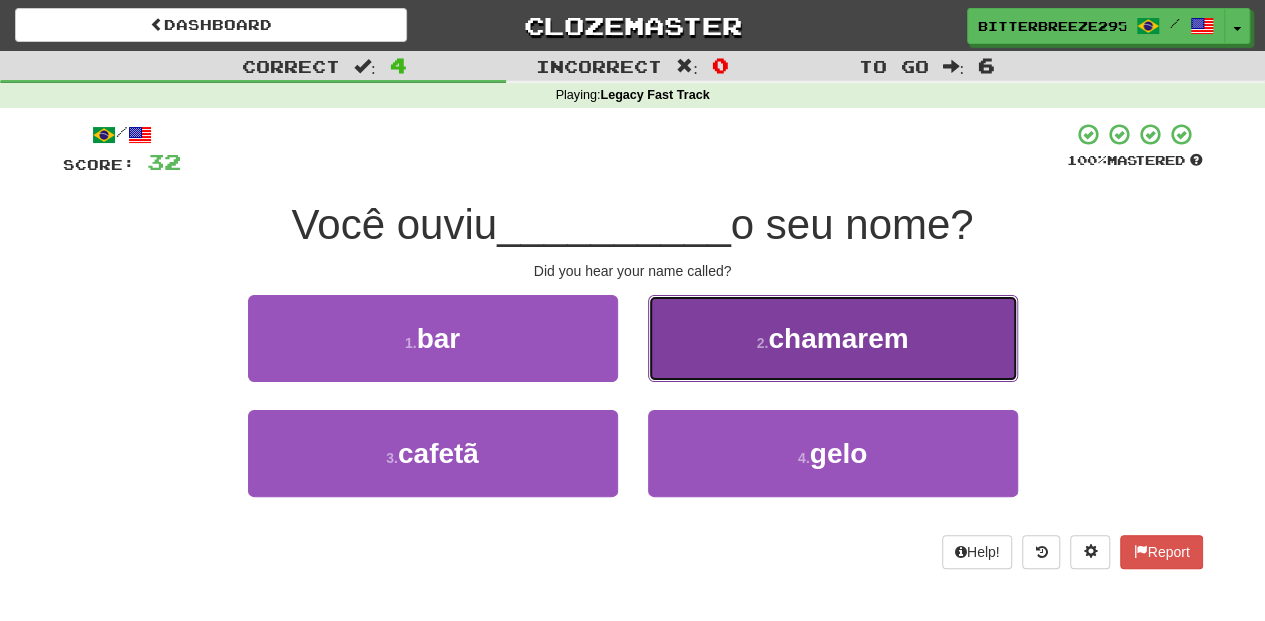 click on "2 .  chamarem" at bounding box center [833, 338] 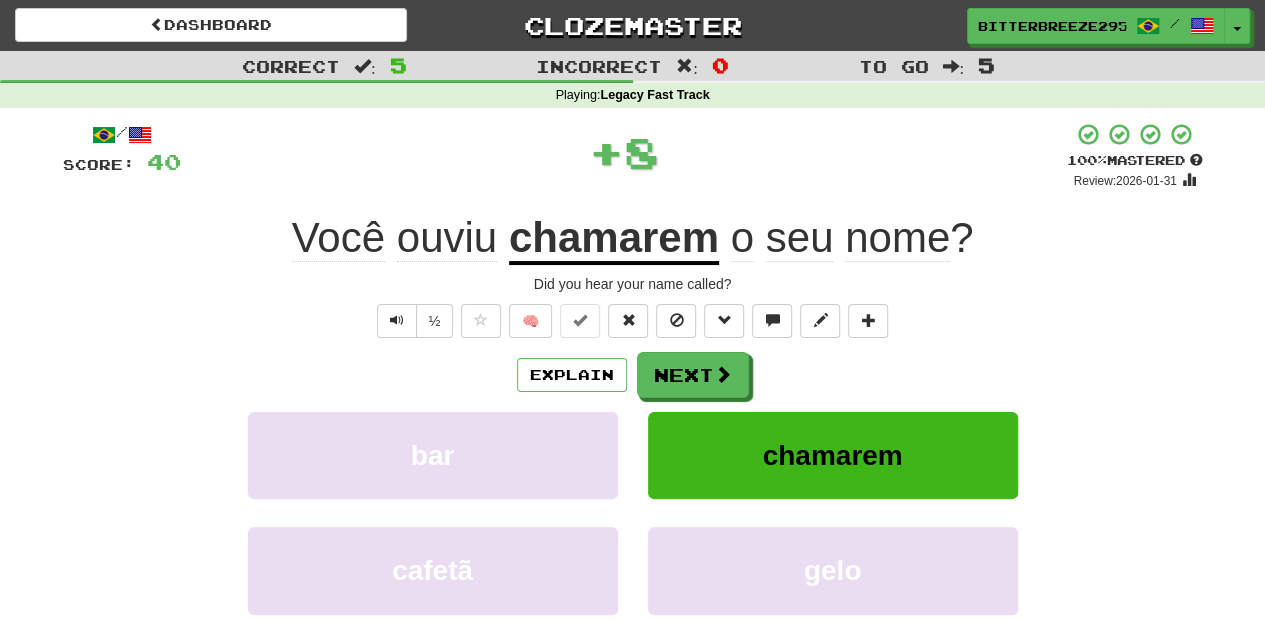 click on "Next" at bounding box center (693, 375) 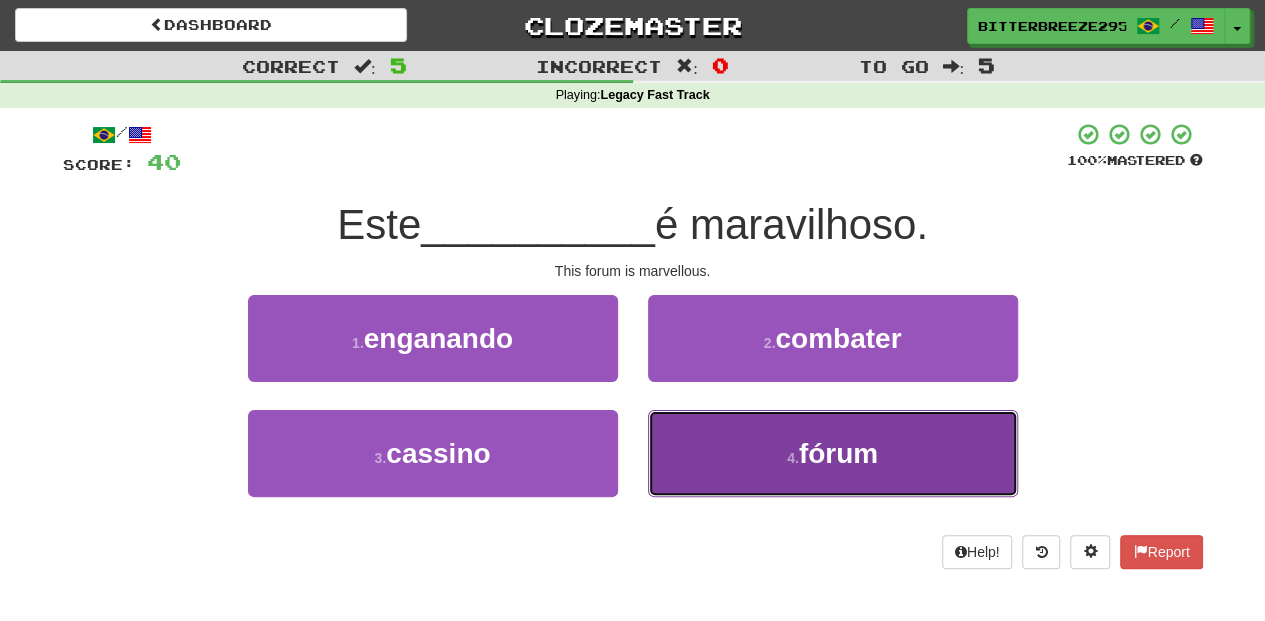click on "4 .  fórum" at bounding box center (833, 453) 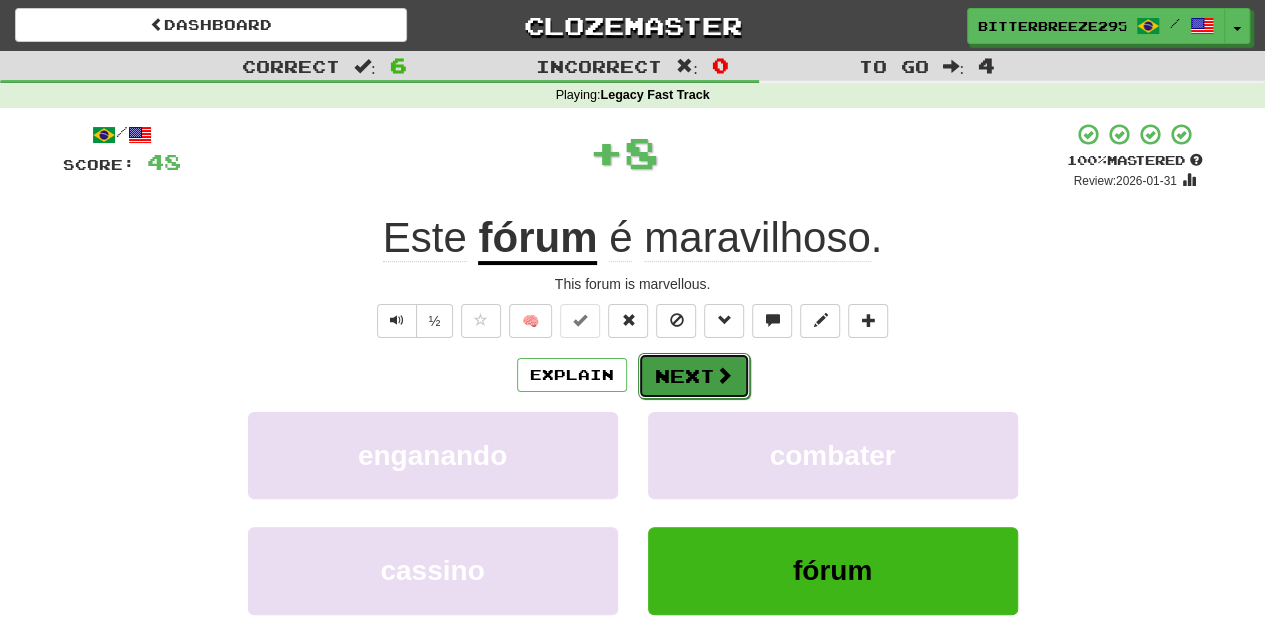 click on "Next" at bounding box center [694, 376] 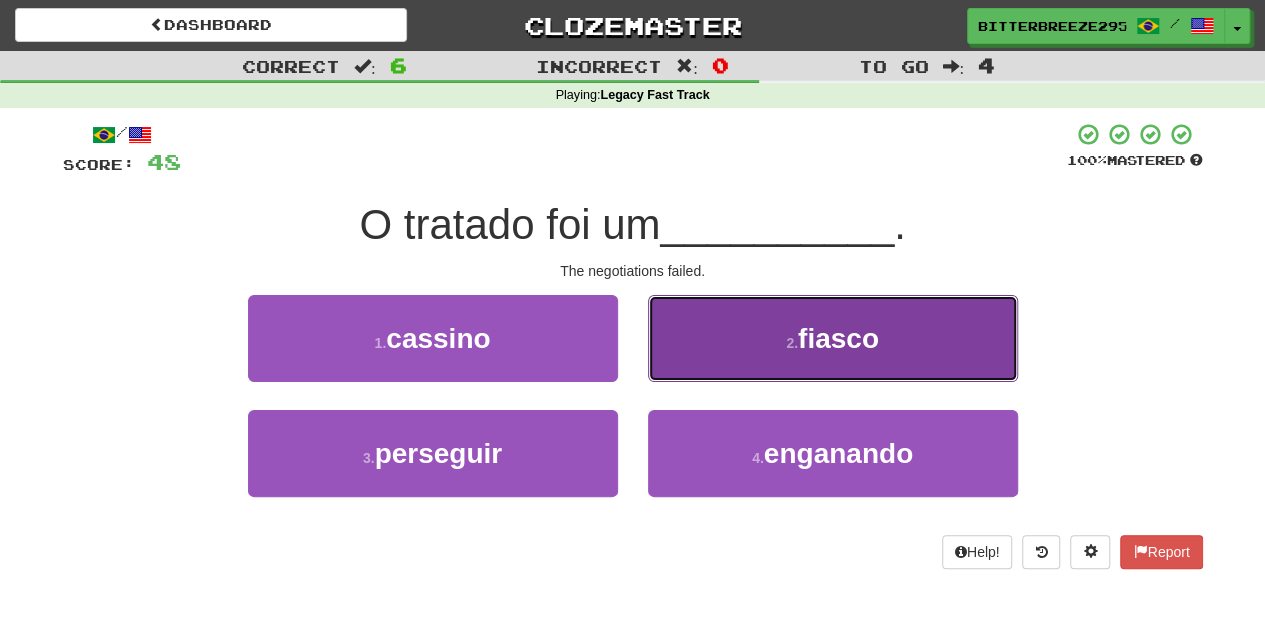 click on "2 .  fiasco" at bounding box center [833, 338] 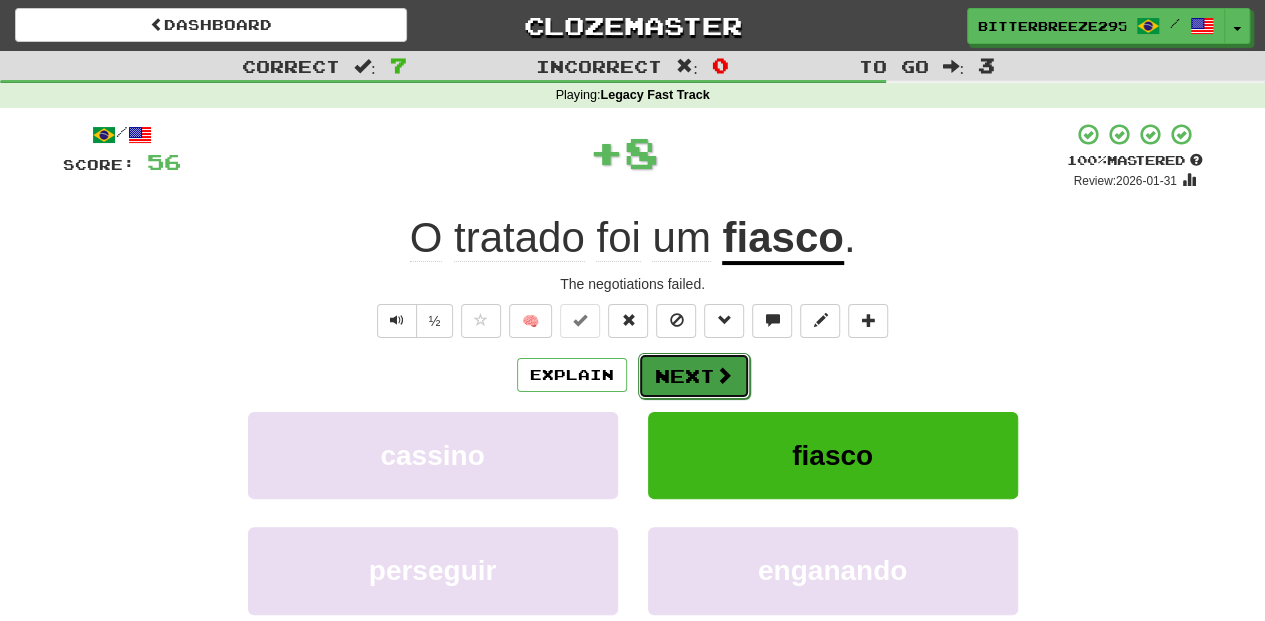 click on "Next" at bounding box center (694, 376) 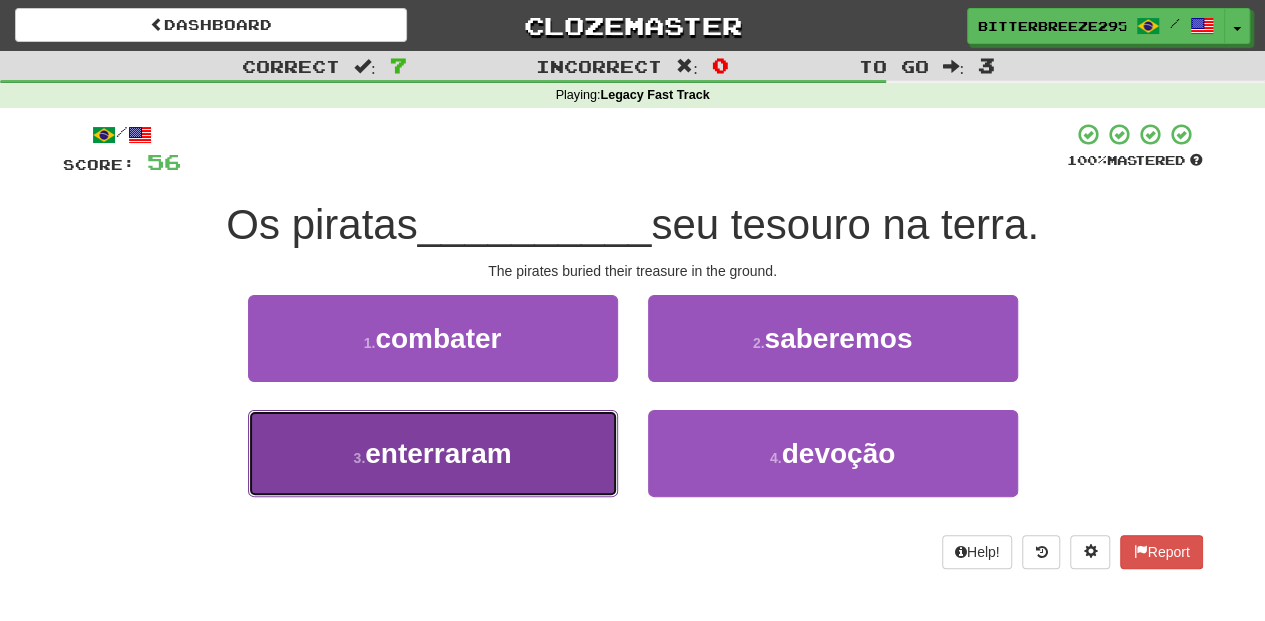 click on "3 .  enterraram" at bounding box center (433, 453) 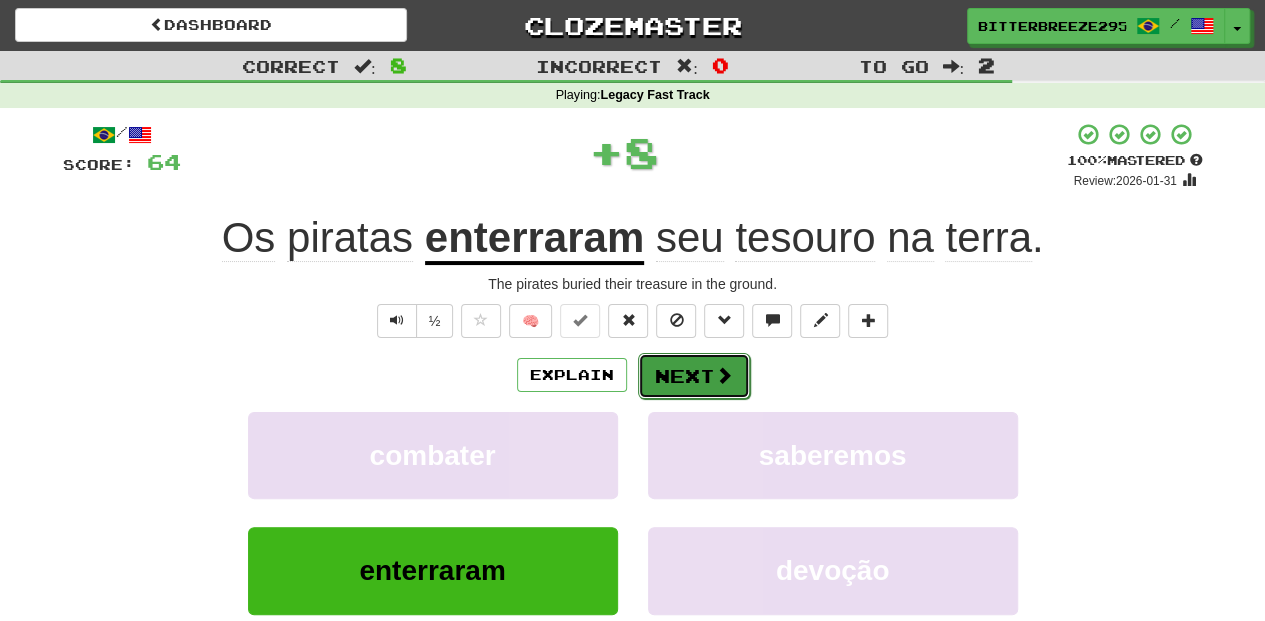 click on "Next" at bounding box center [694, 376] 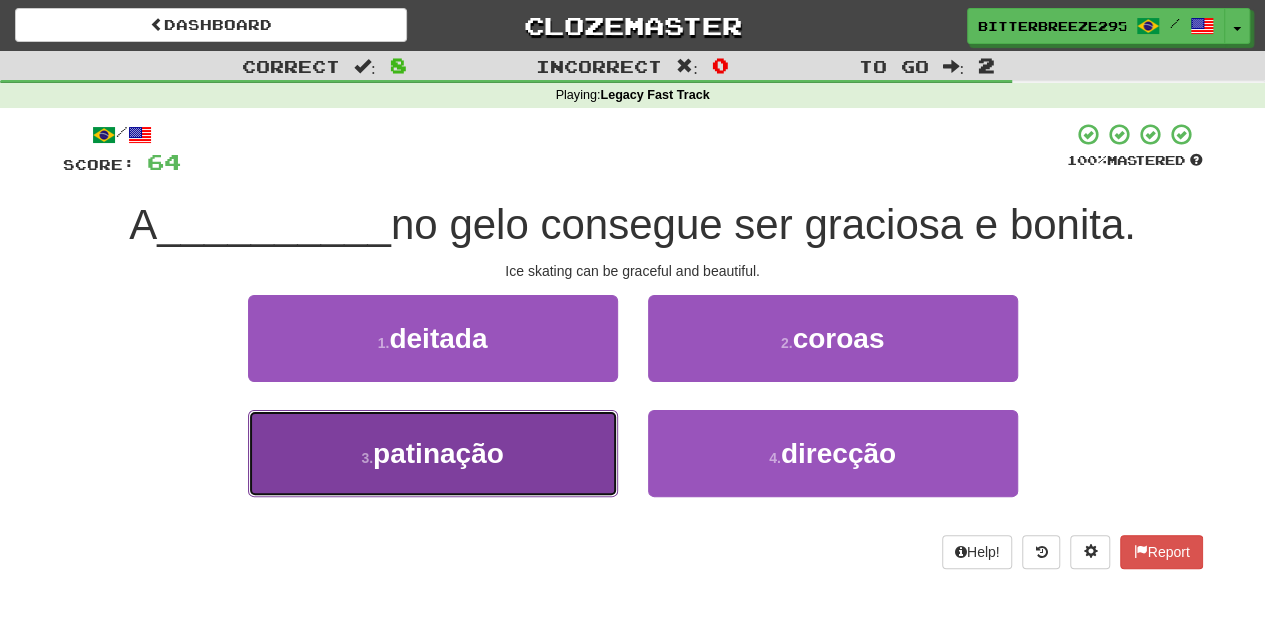 click on "3 .  patinação" at bounding box center [433, 453] 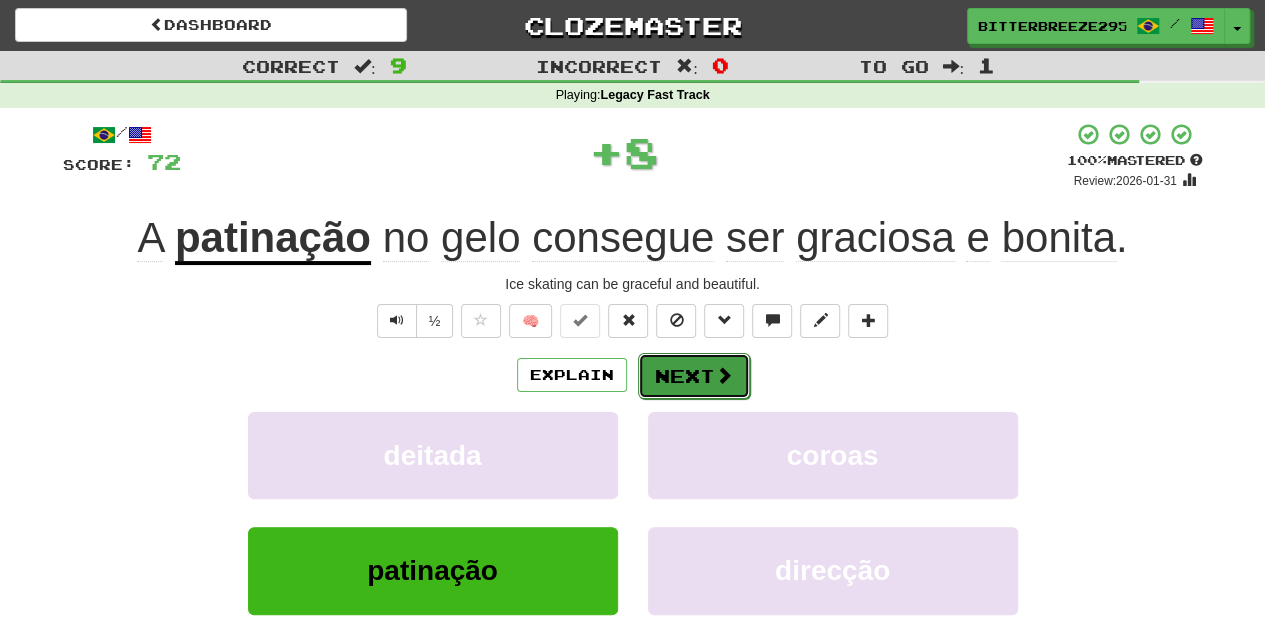 click on "Next" at bounding box center [694, 376] 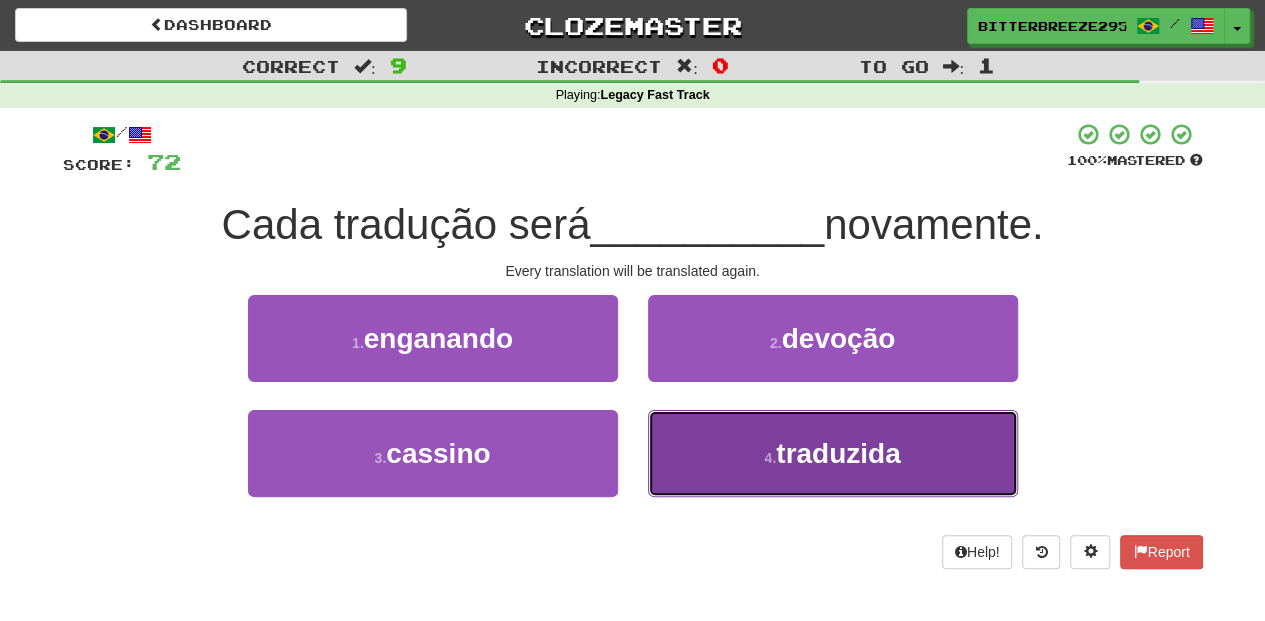 click on "4 .  traduzida" at bounding box center (833, 453) 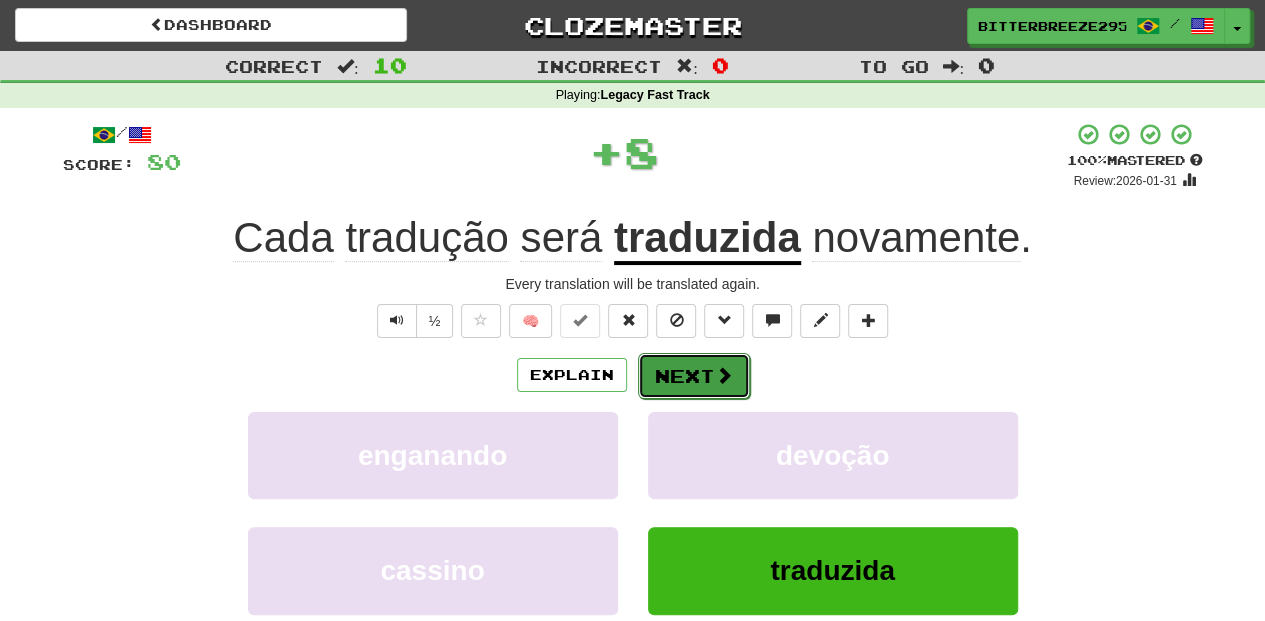 click on "Next" at bounding box center [694, 376] 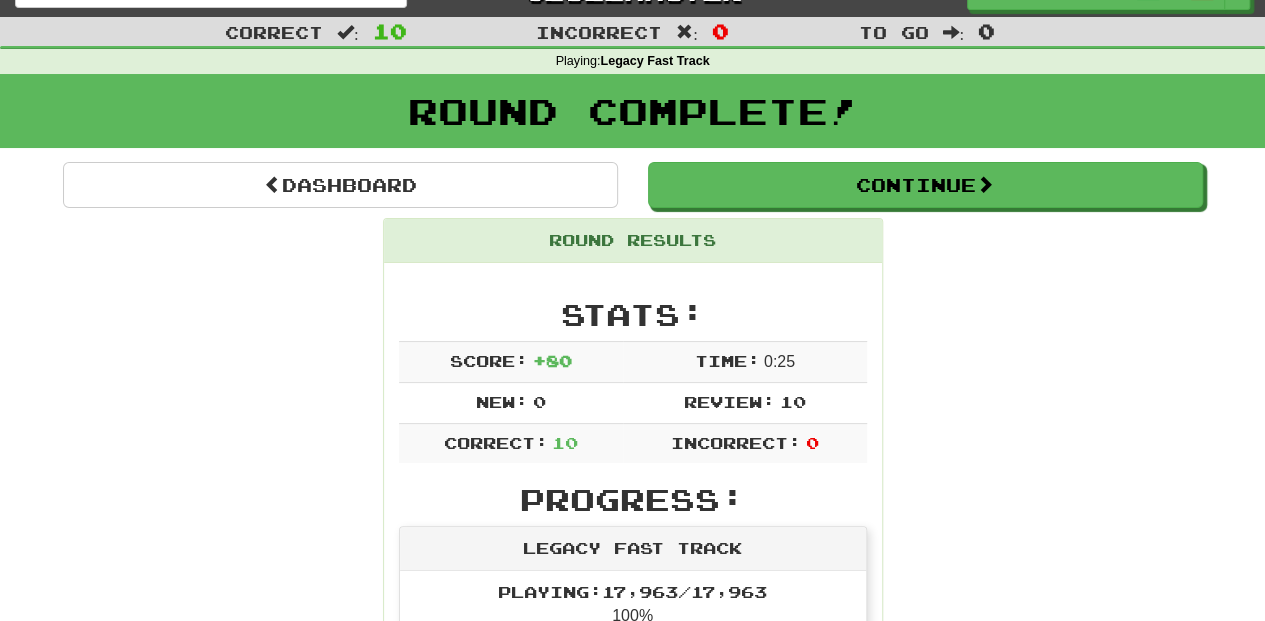 scroll, scrollTop: 0, scrollLeft: 0, axis: both 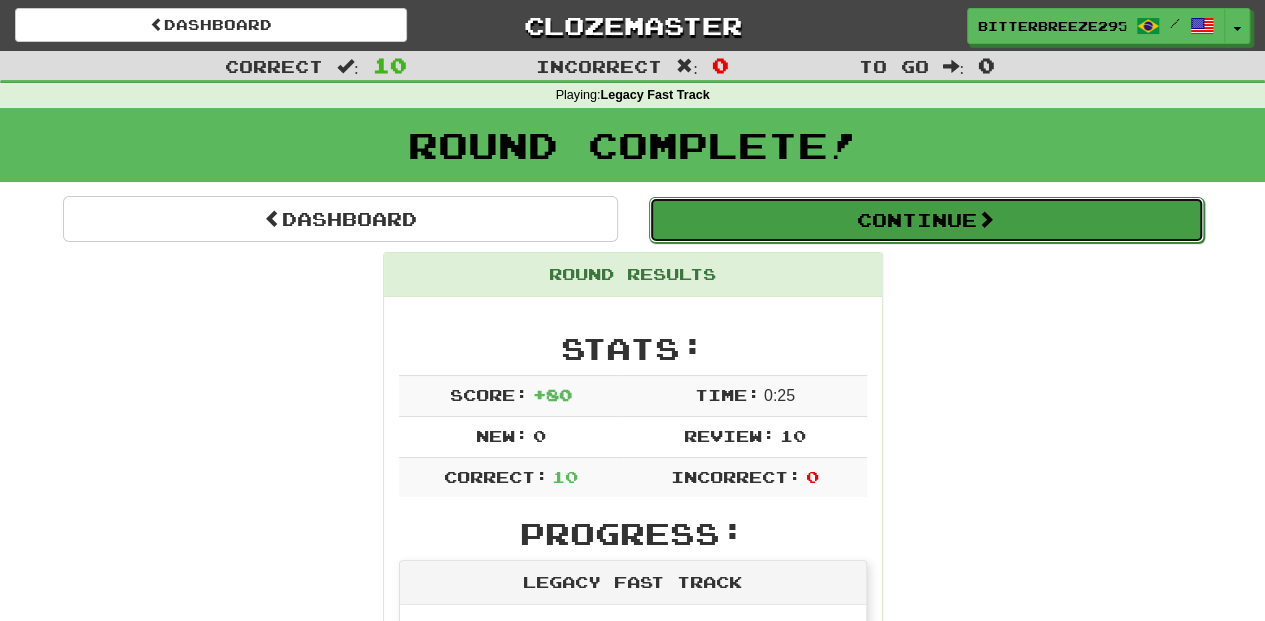 click on "Continue" at bounding box center (926, 220) 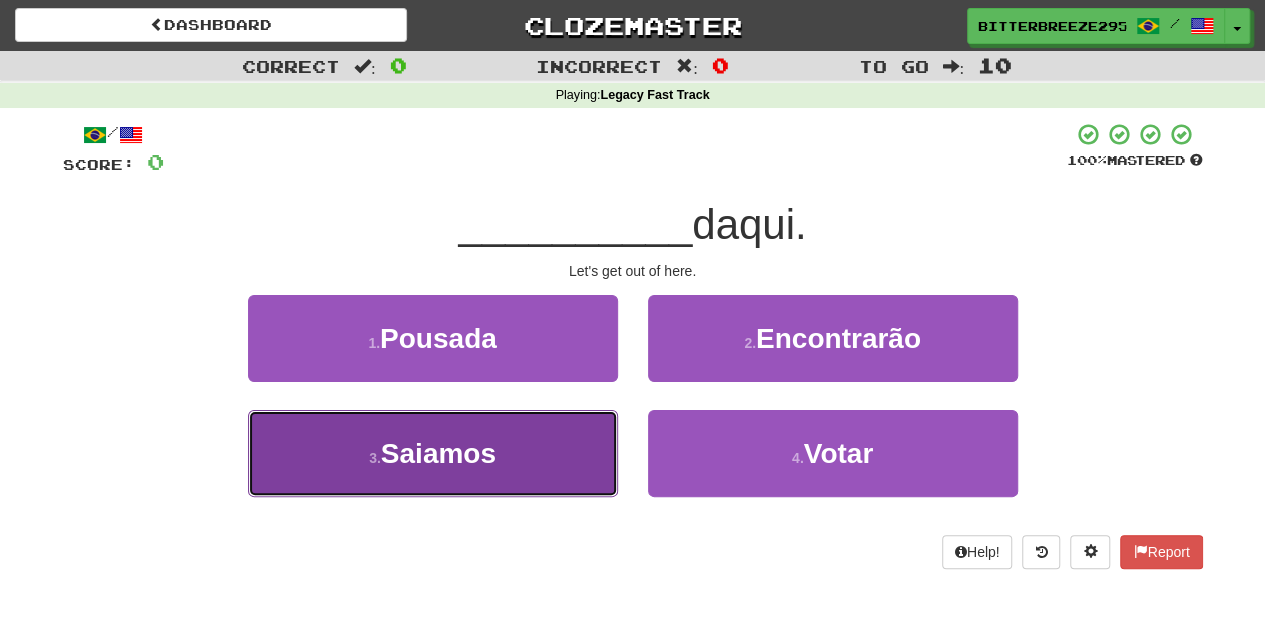 click on "3 .  Saiamos" at bounding box center (433, 453) 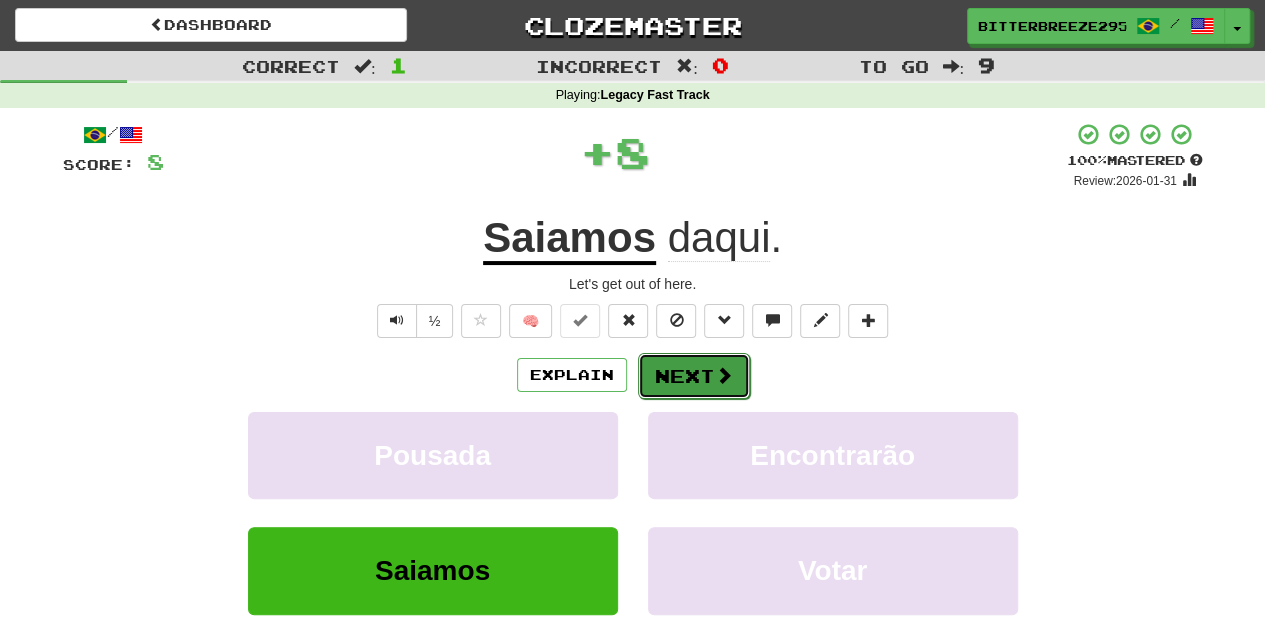 click on "Next" at bounding box center (694, 376) 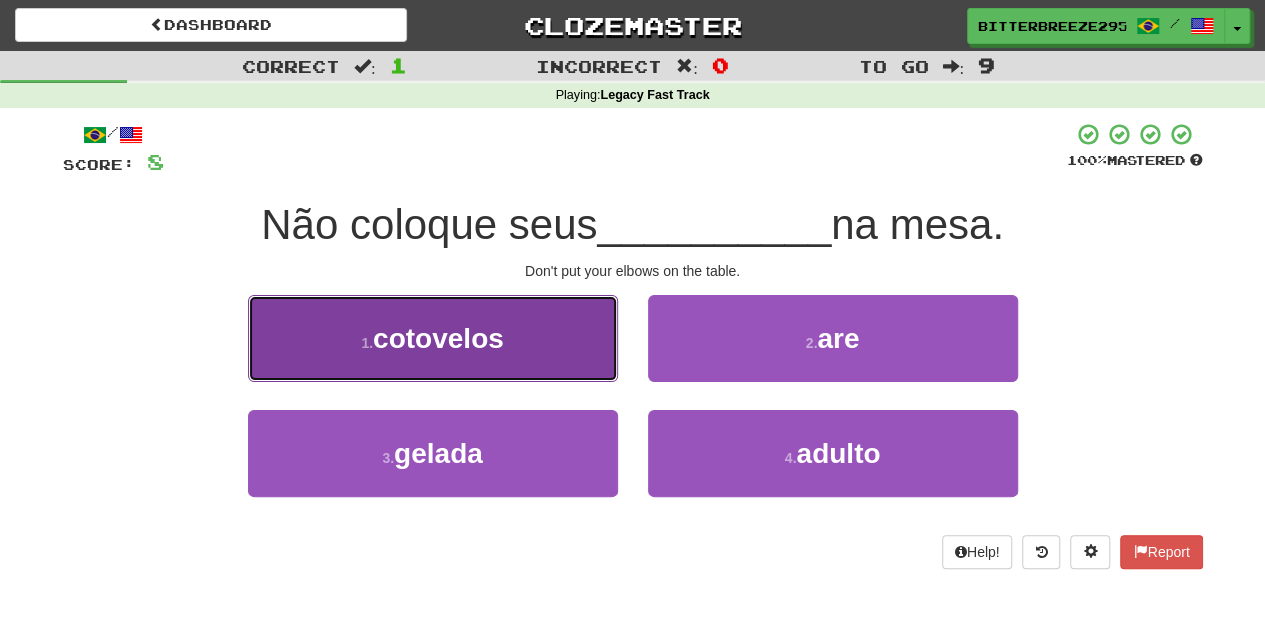 click on "1 .  cotovelos" at bounding box center (433, 338) 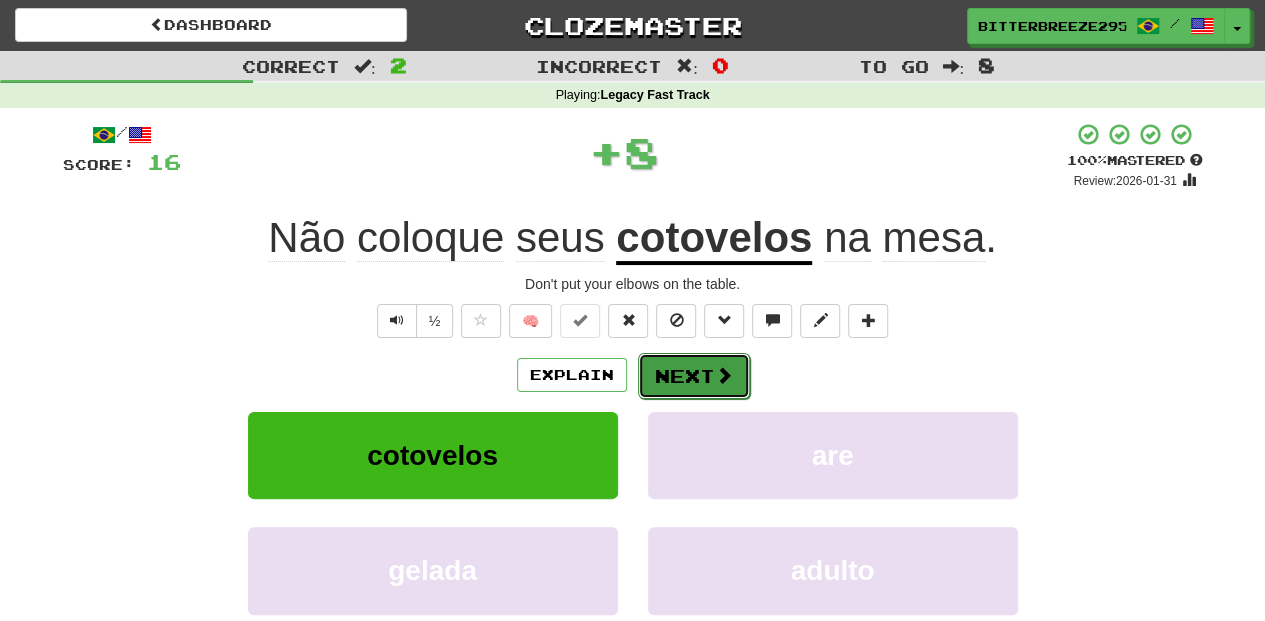 click on "Next" at bounding box center [694, 376] 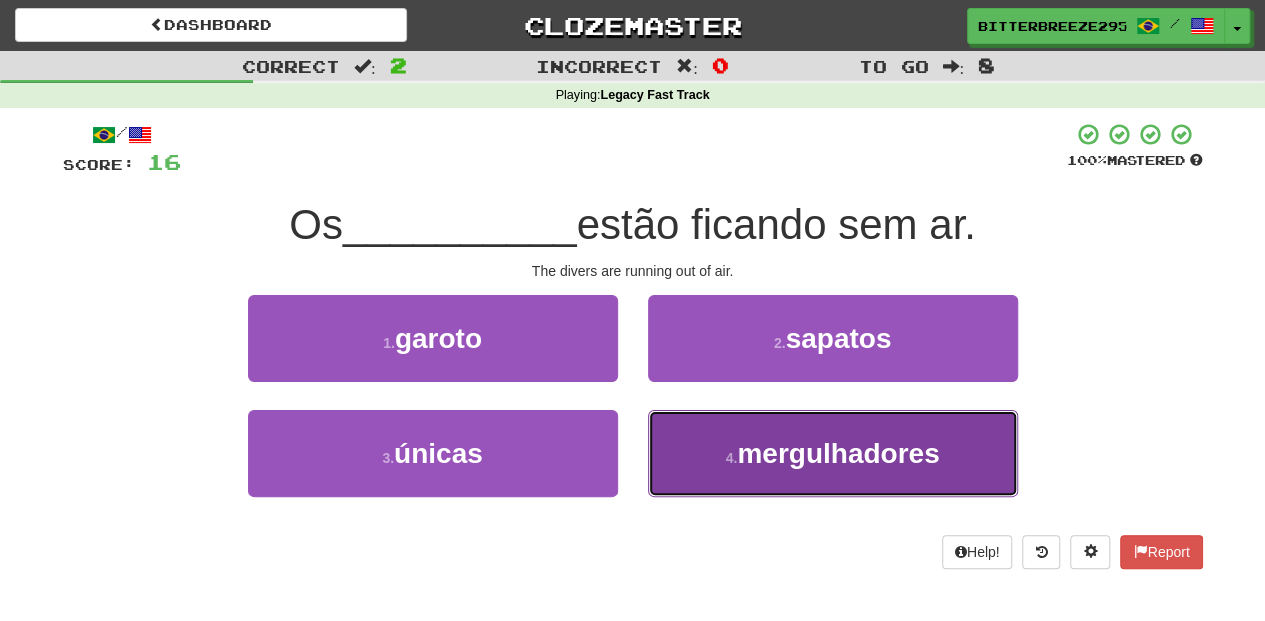 click on "4 .  mergulhadores" at bounding box center (833, 453) 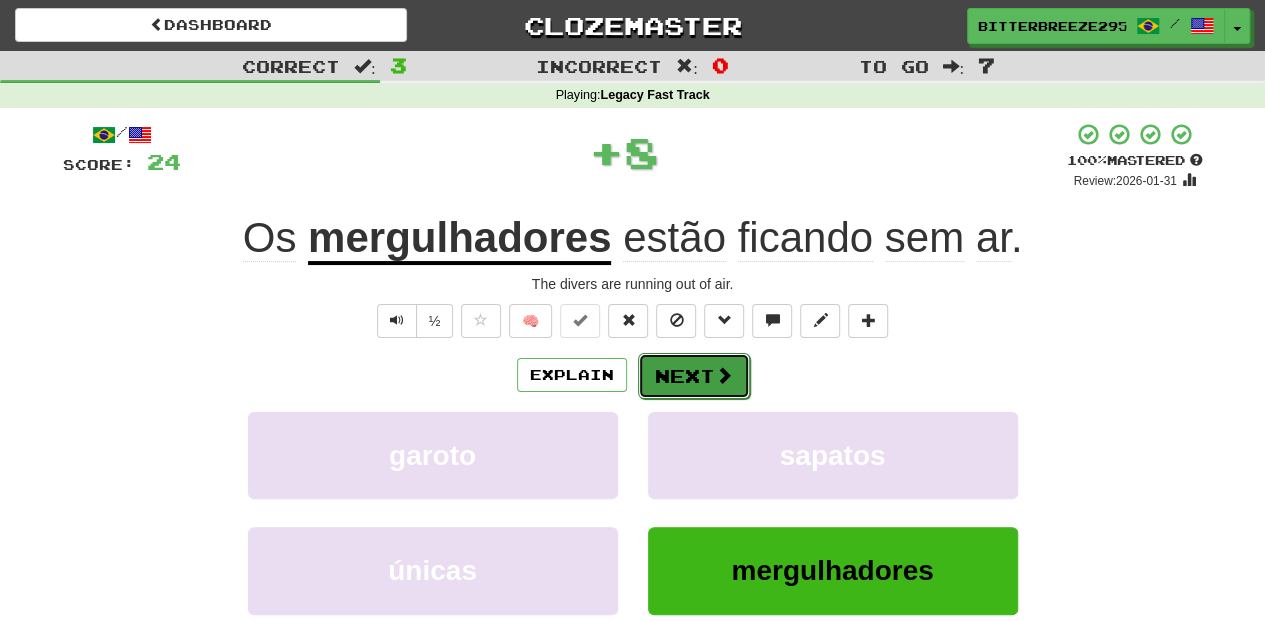 click on "Next" at bounding box center [694, 376] 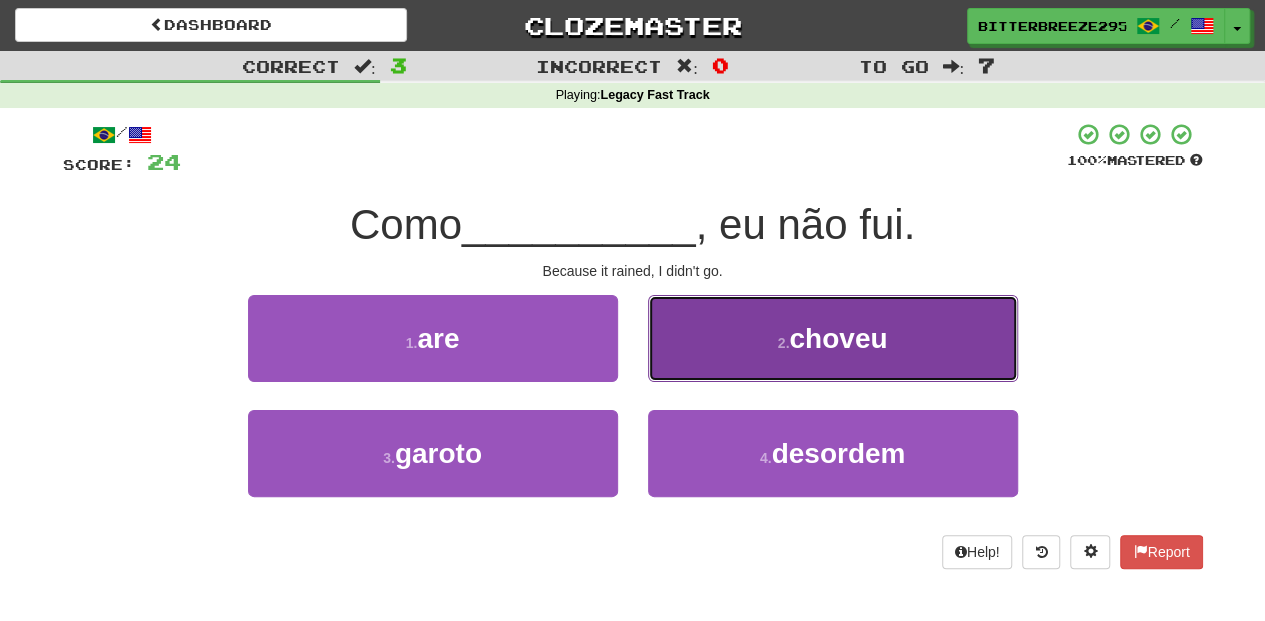 click on "2 .  choveu" at bounding box center (833, 338) 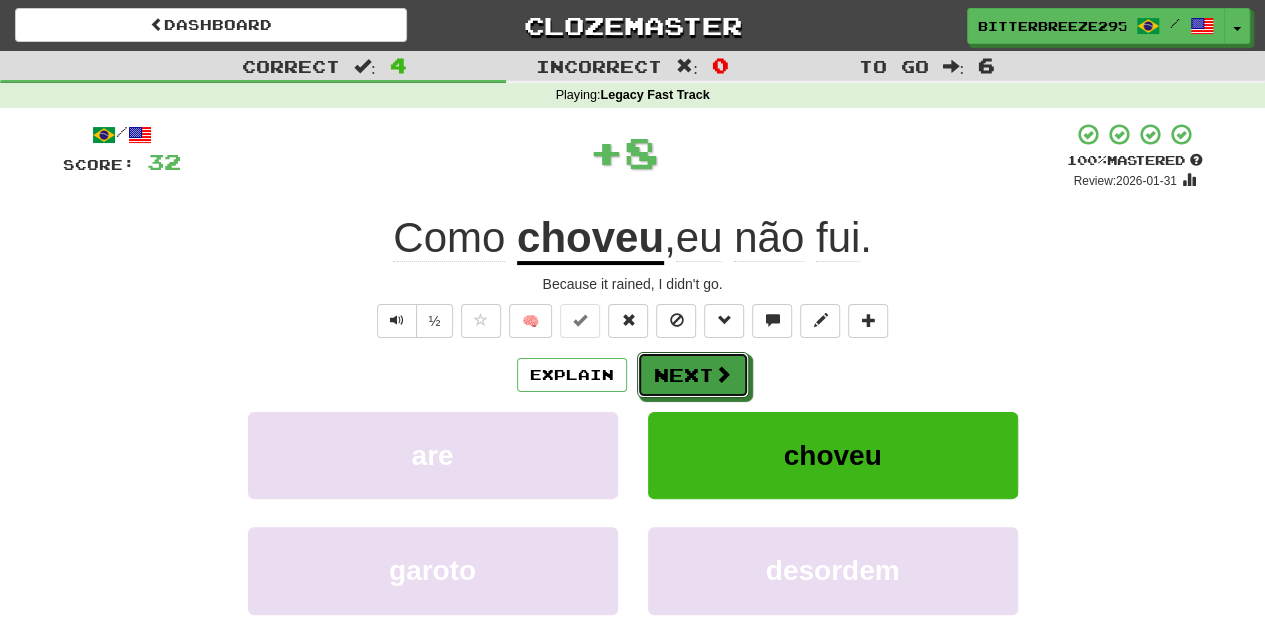 click on "Next" at bounding box center [693, 375] 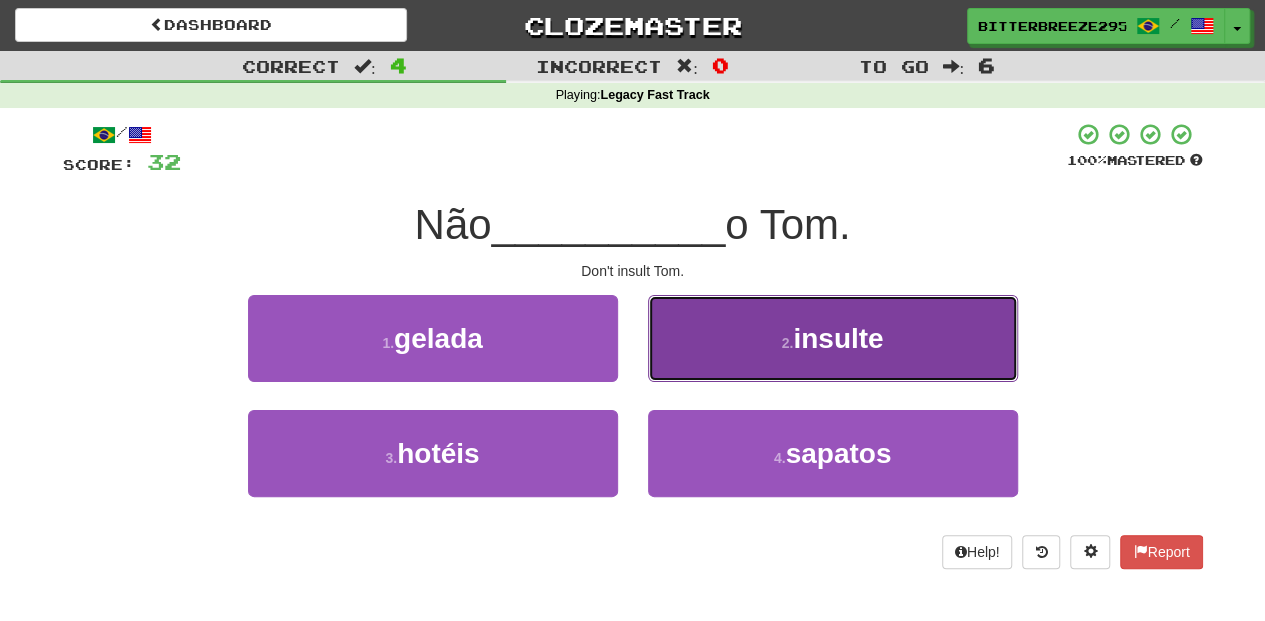 click on "2 .  insulte" at bounding box center (833, 338) 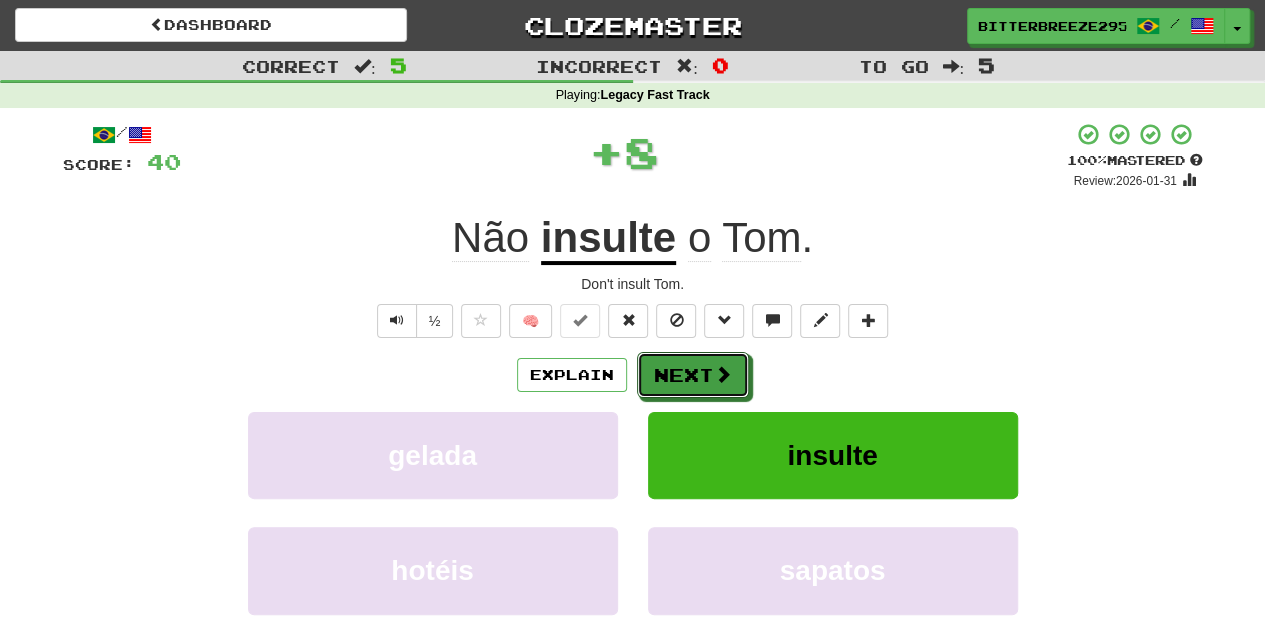 click on "Next" at bounding box center [693, 375] 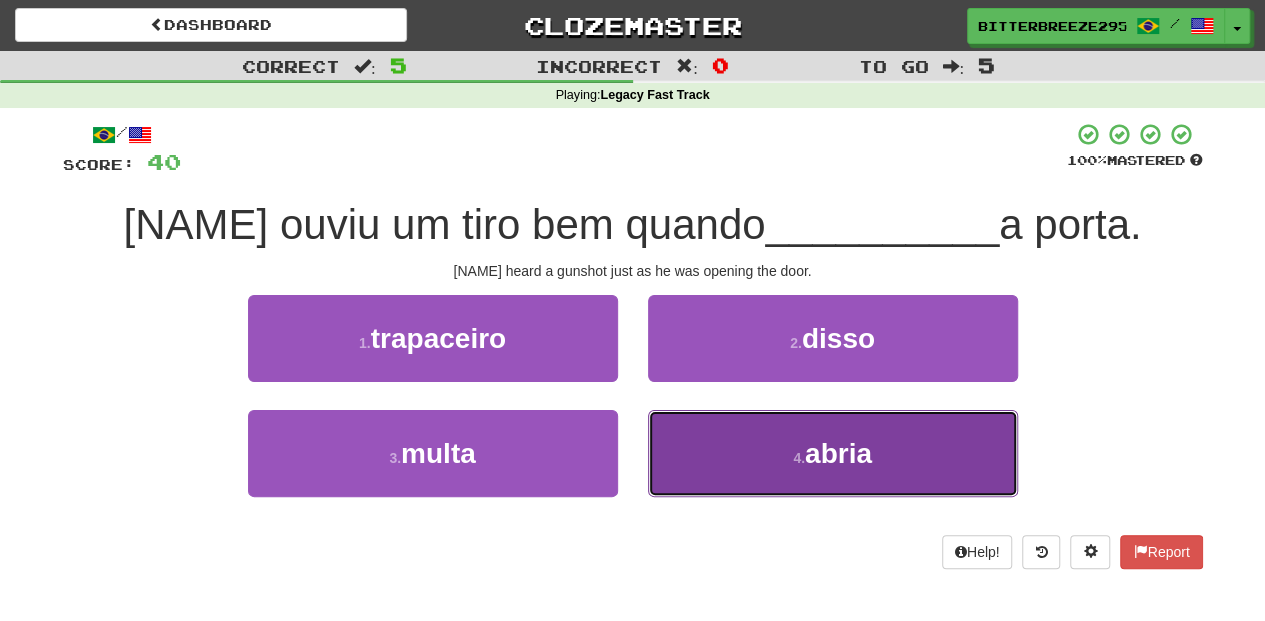 click on "4 .  abria" at bounding box center (833, 453) 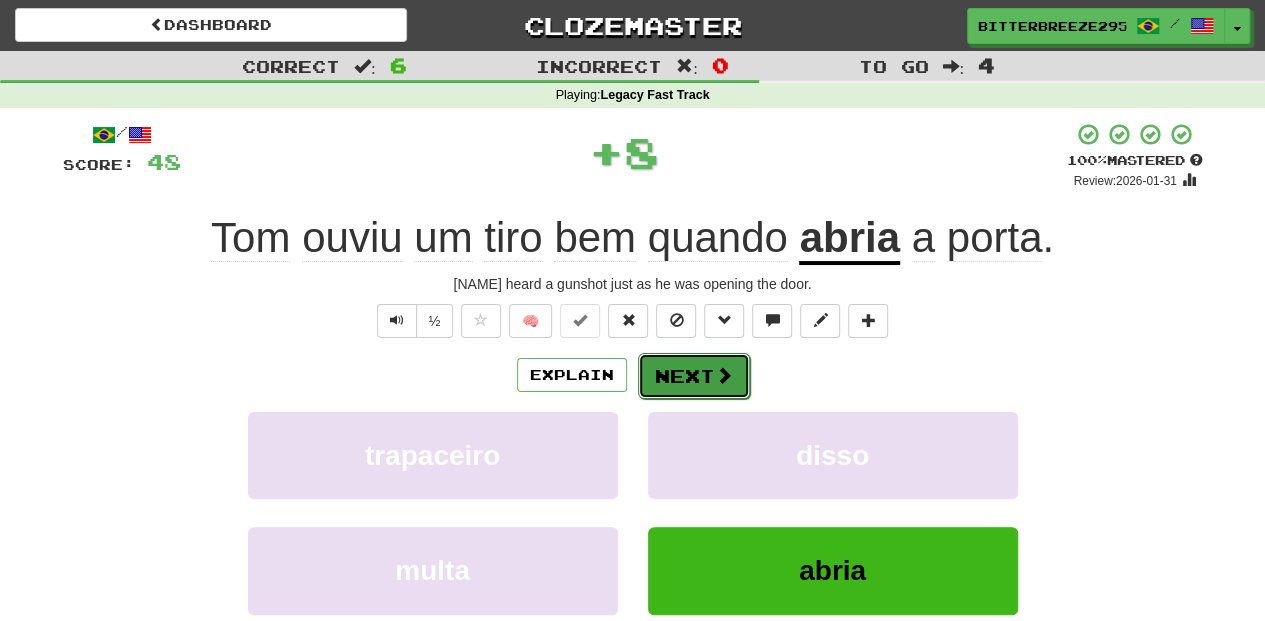 click on "Next" at bounding box center [694, 376] 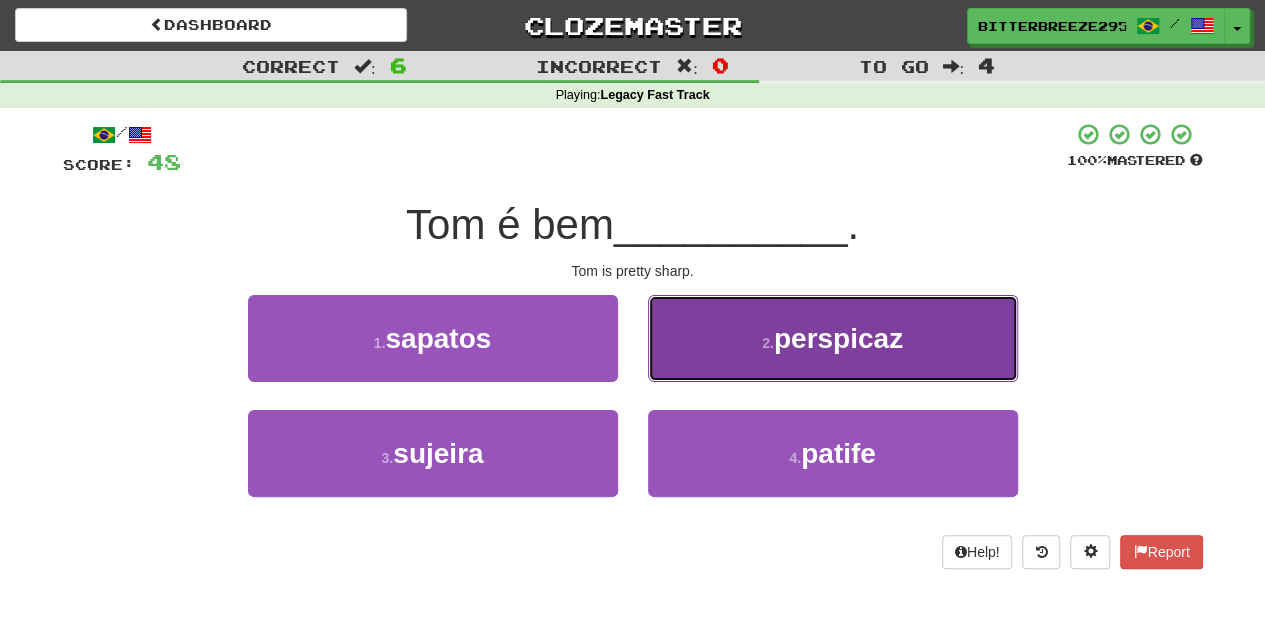 click on "2 .  perspicaz" at bounding box center [833, 338] 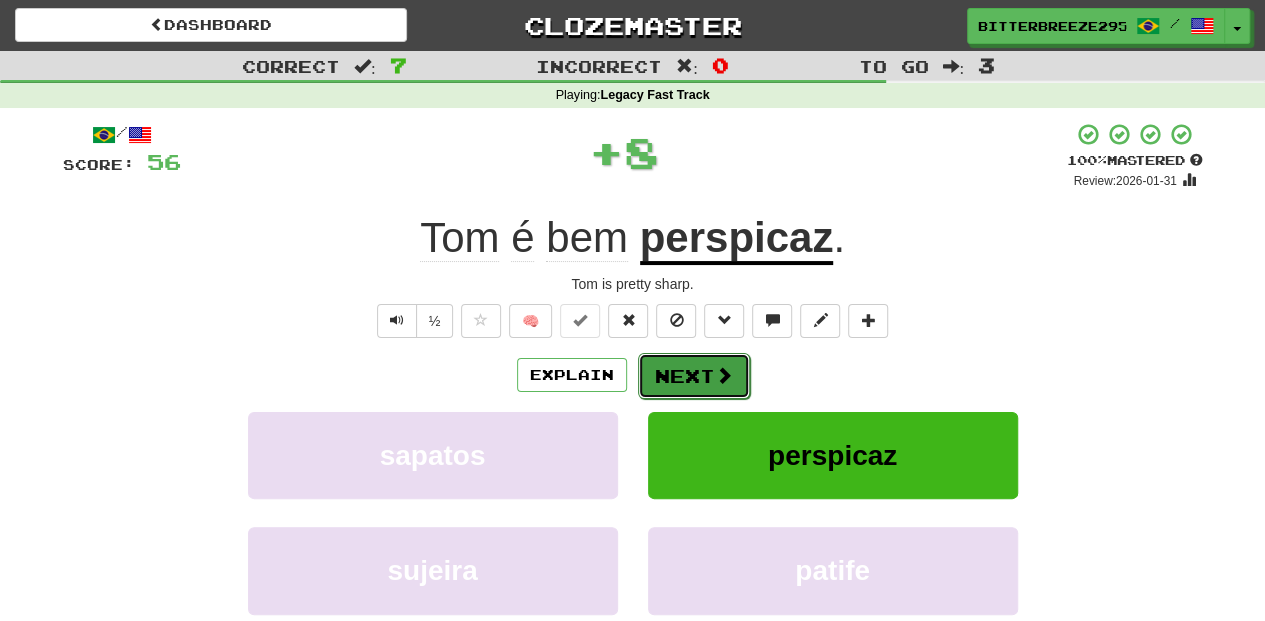 click on "Next" at bounding box center (694, 376) 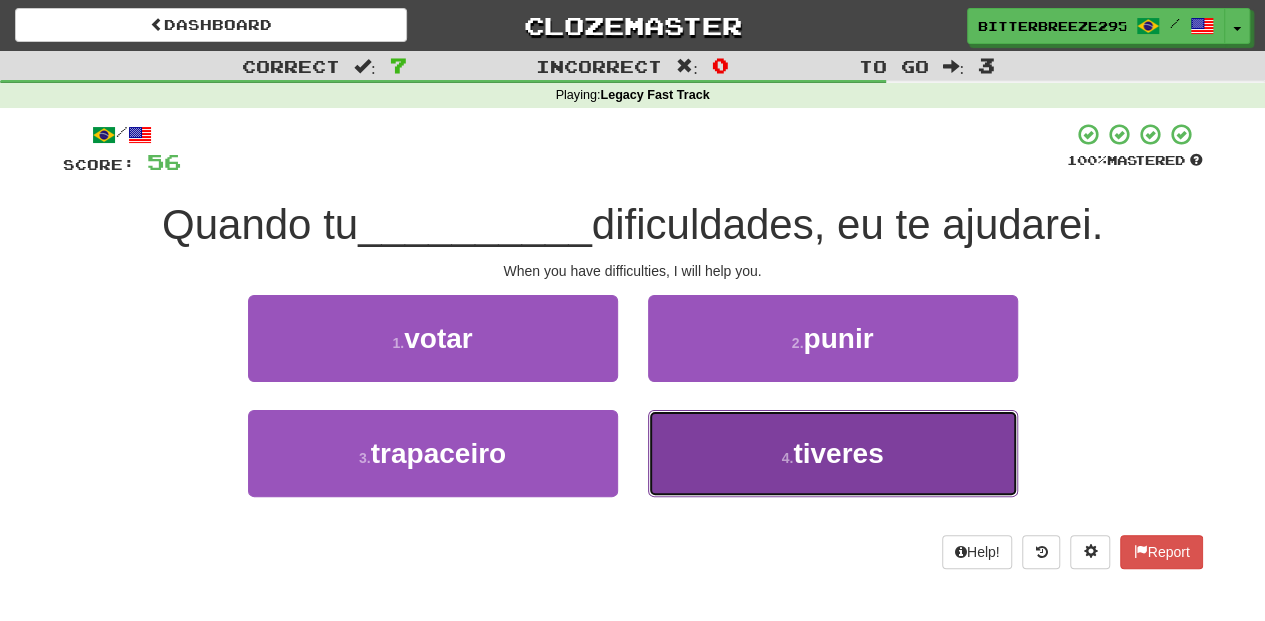 click on "4 .  tiveres" at bounding box center (833, 453) 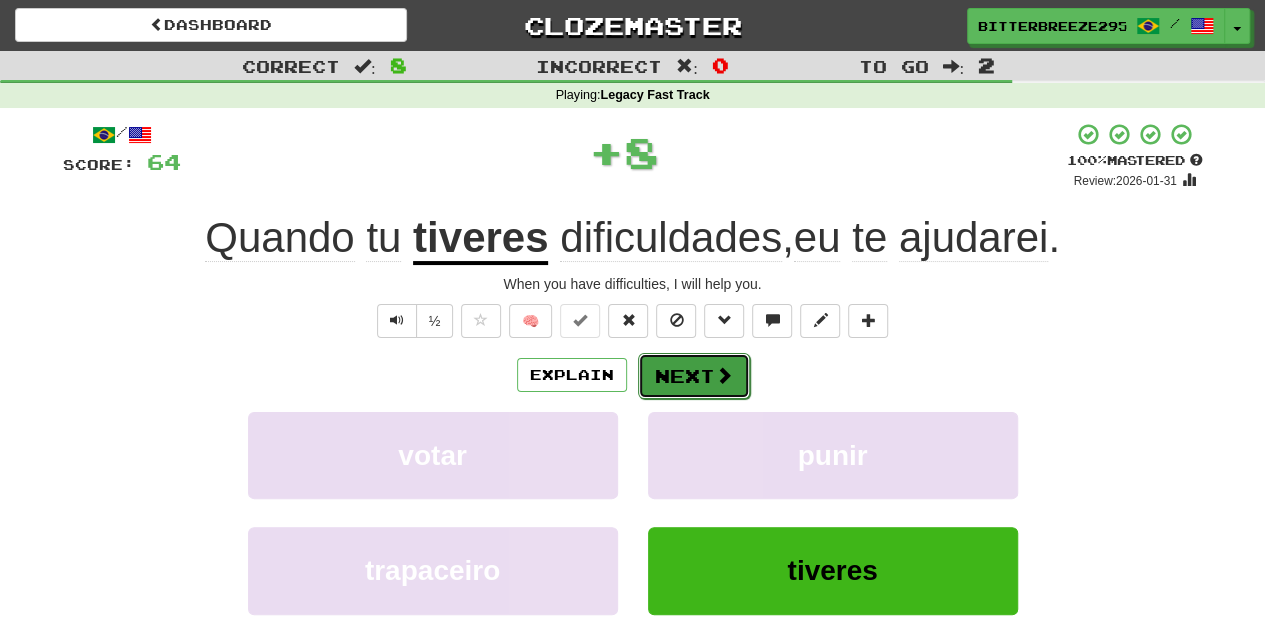 click at bounding box center (724, 375) 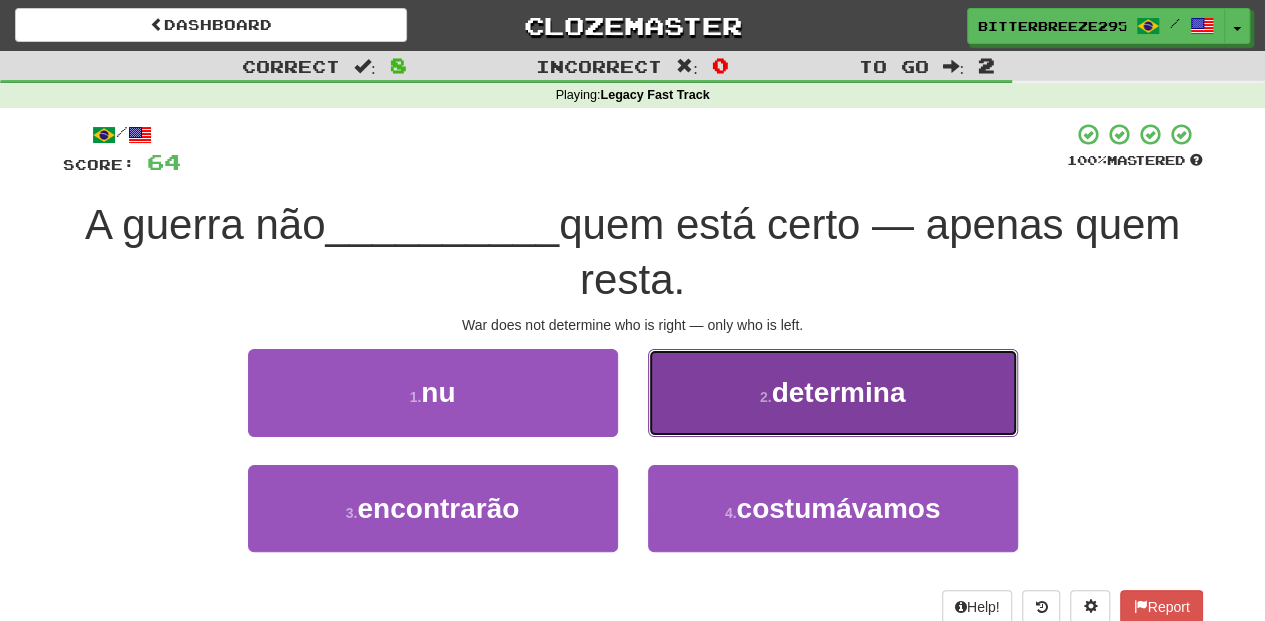 click on "2 .  determina" at bounding box center (833, 392) 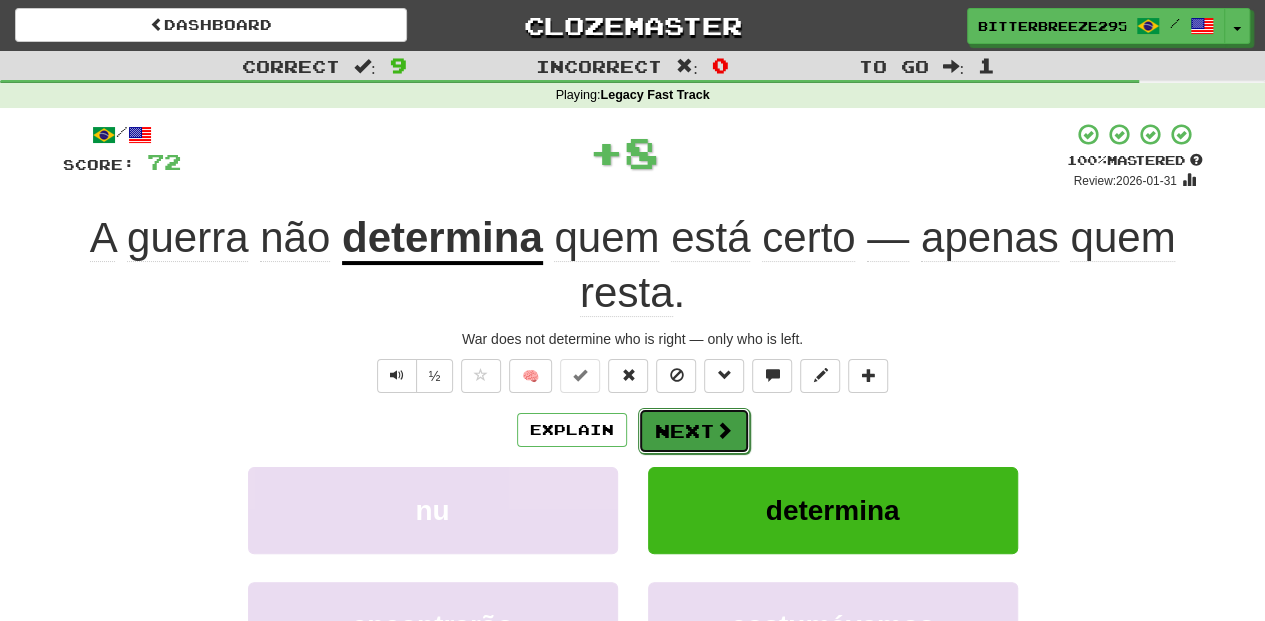 click on "Next" at bounding box center (694, 431) 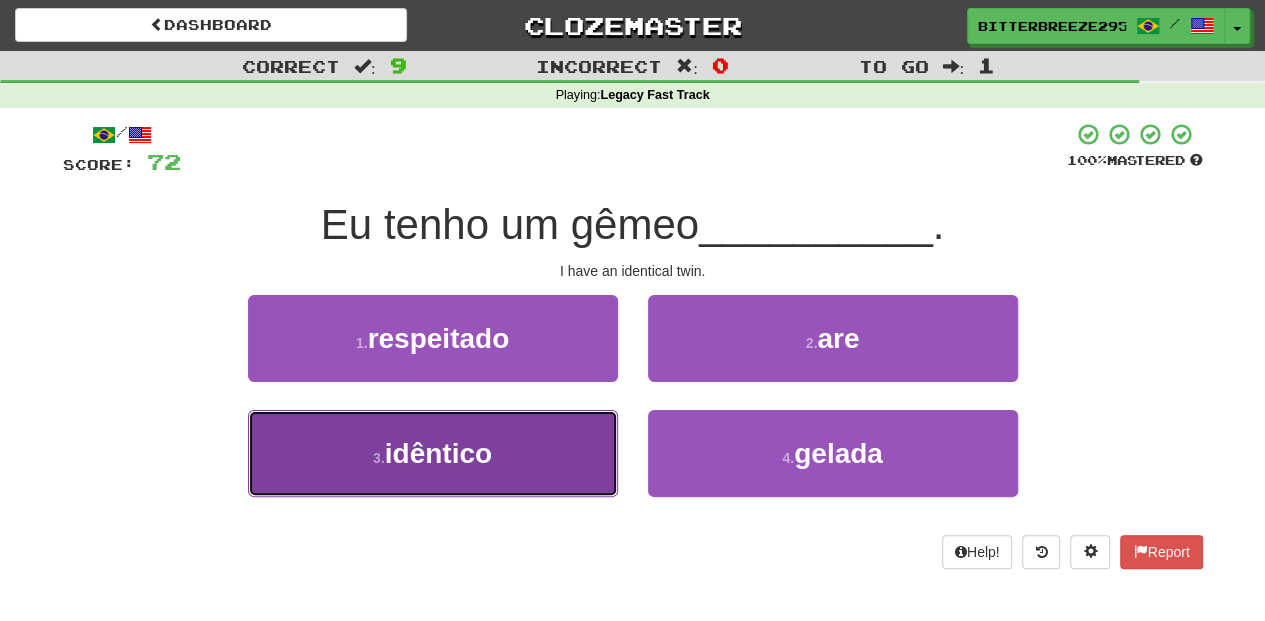 drag, startPoint x: 570, startPoint y: 434, endPoint x: 610, endPoint y: 417, distance: 43.462627 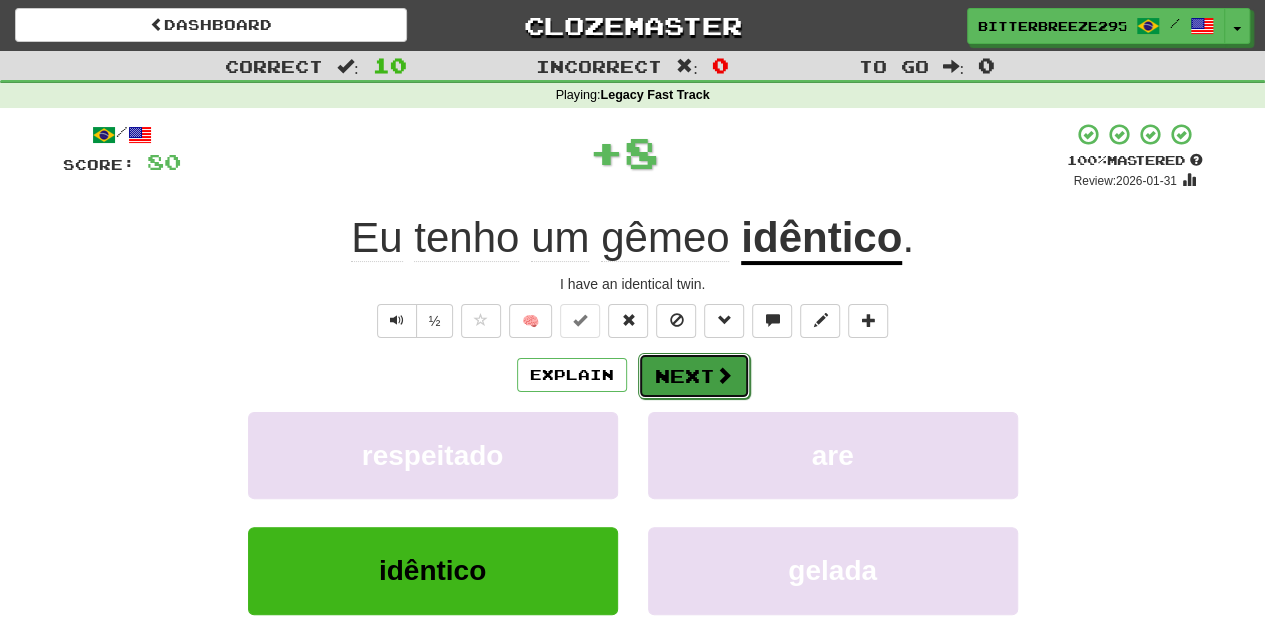 click on "Next" at bounding box center [694, 376] 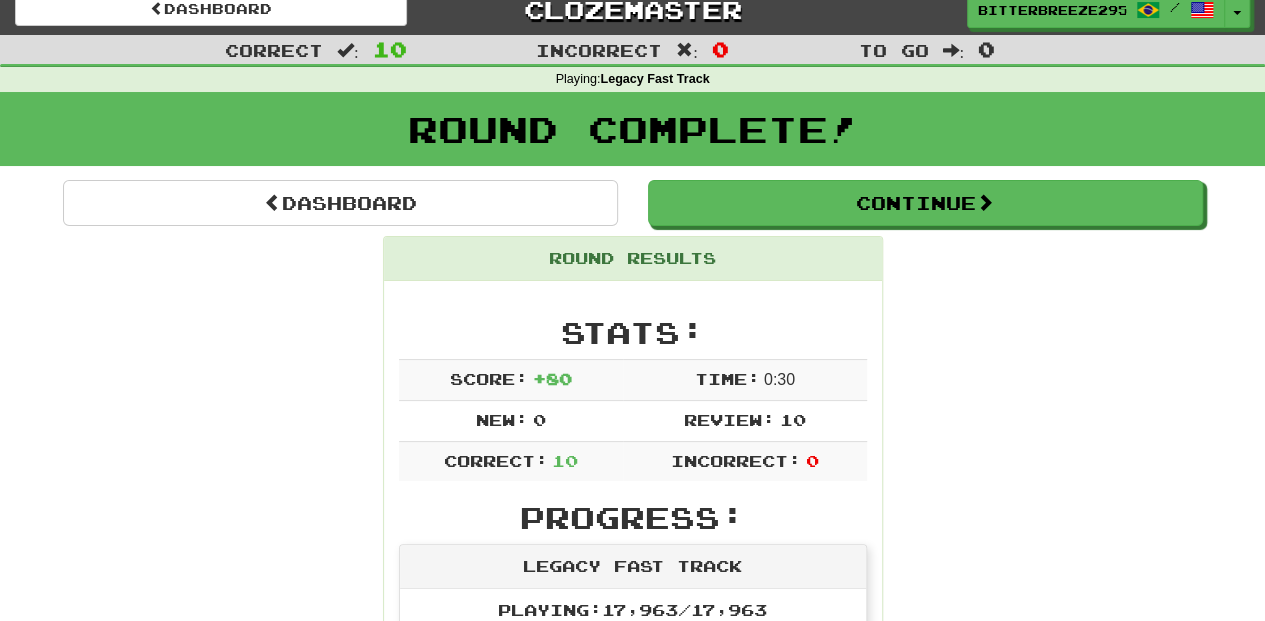 scroll, scrollTop: 0, scrollLeft: 0, axis: both 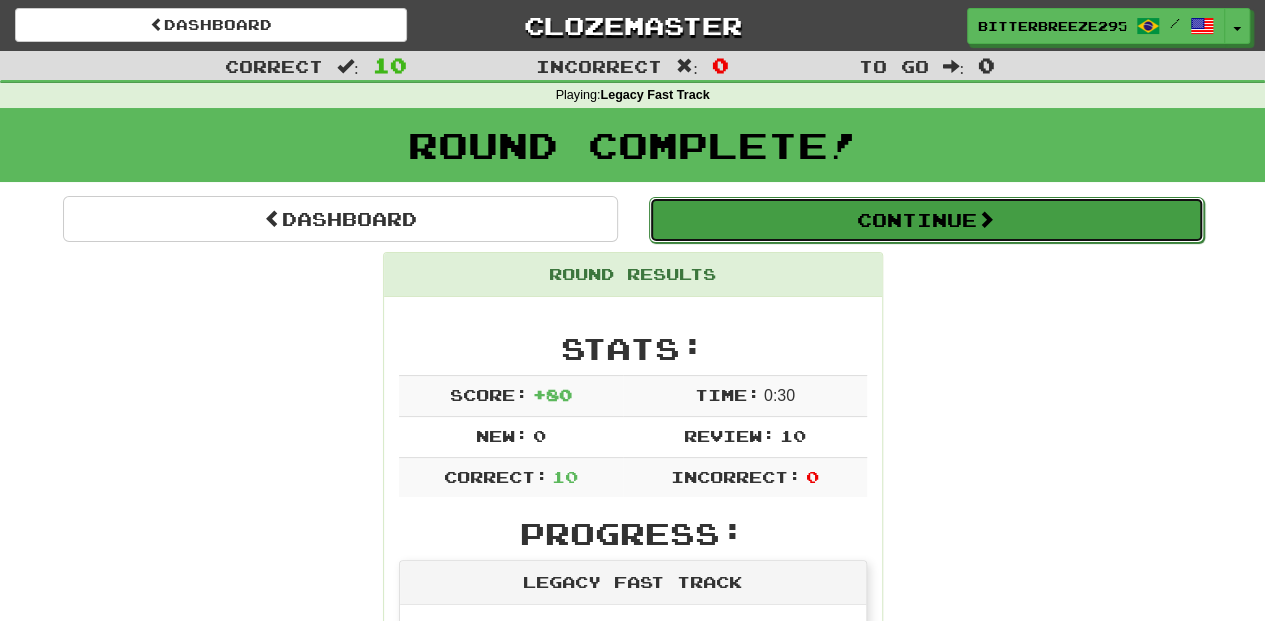 click on "Continue" at bounding box center [926, 220] 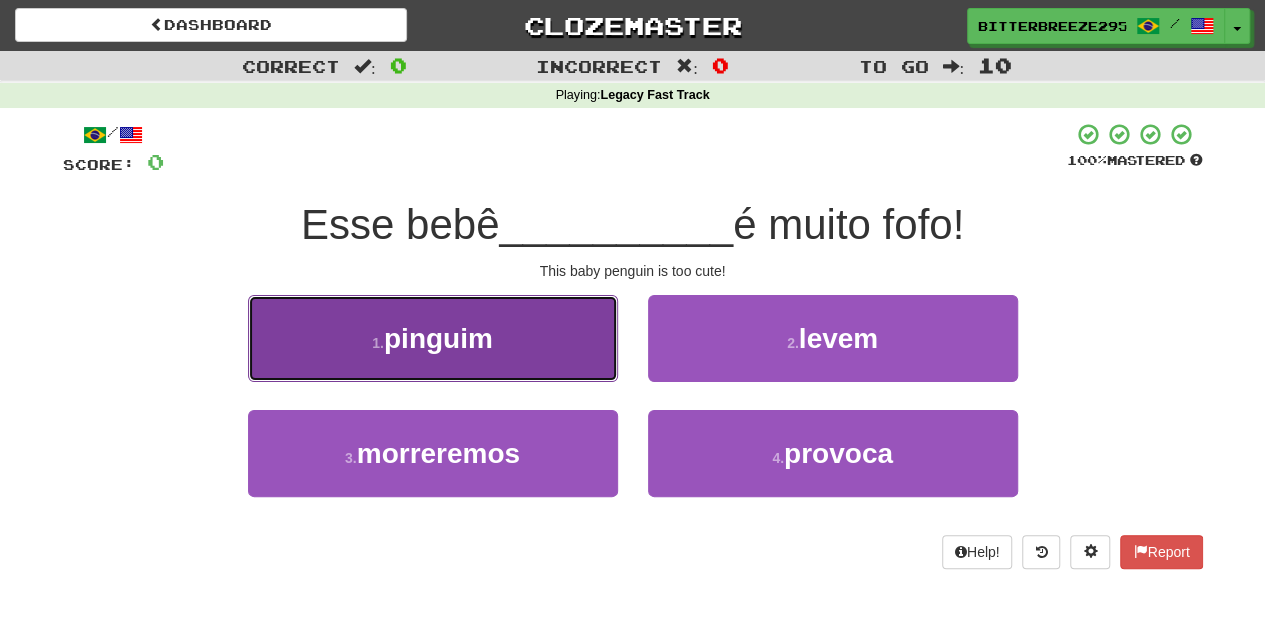 click on "1 .  pinguim" at bounding box center (433, 338) 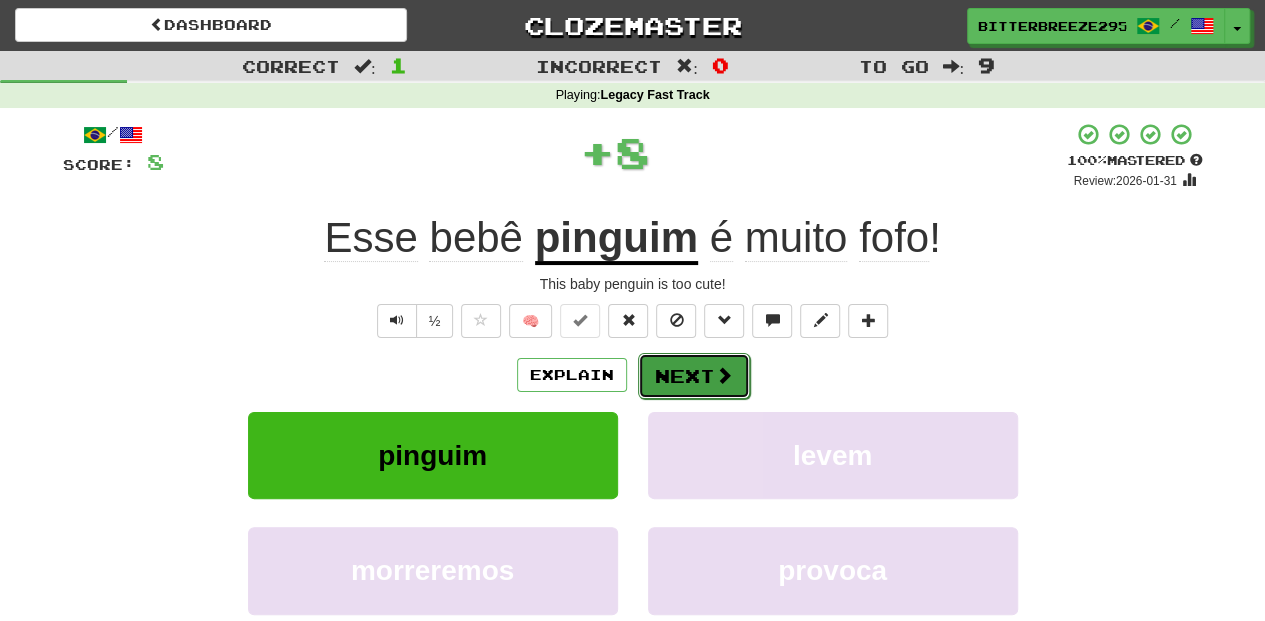 click on "Next" at bounding box center (694, 376) 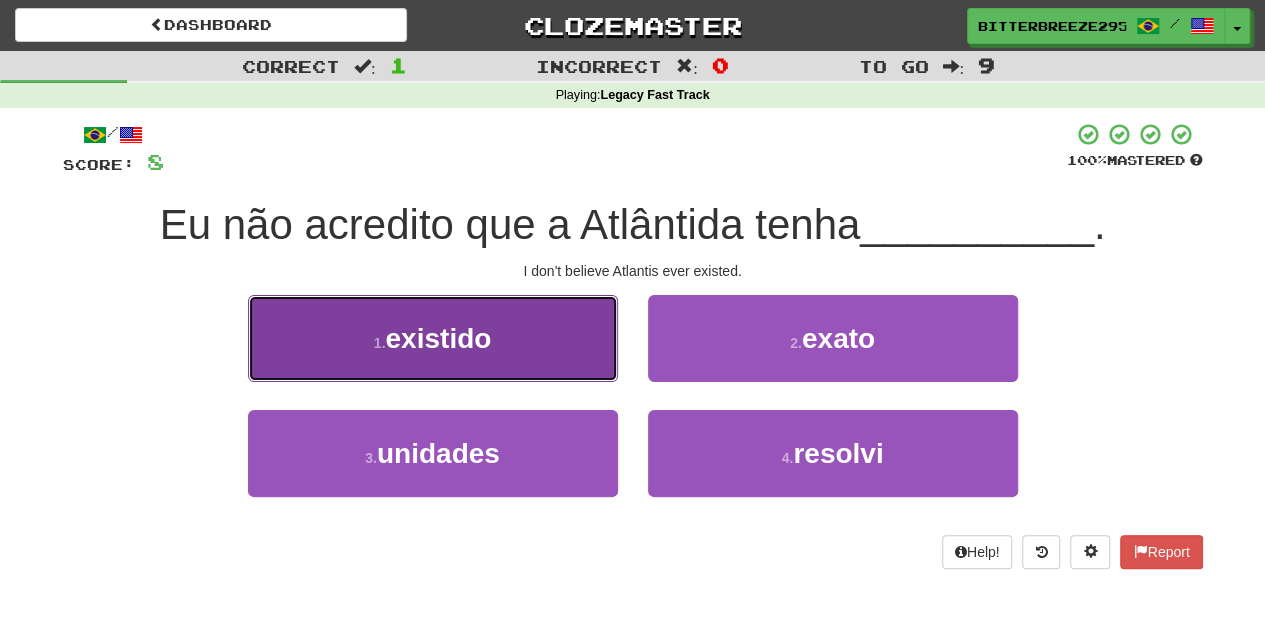 click on "1 .  existido" at bounding box center [433, 338] 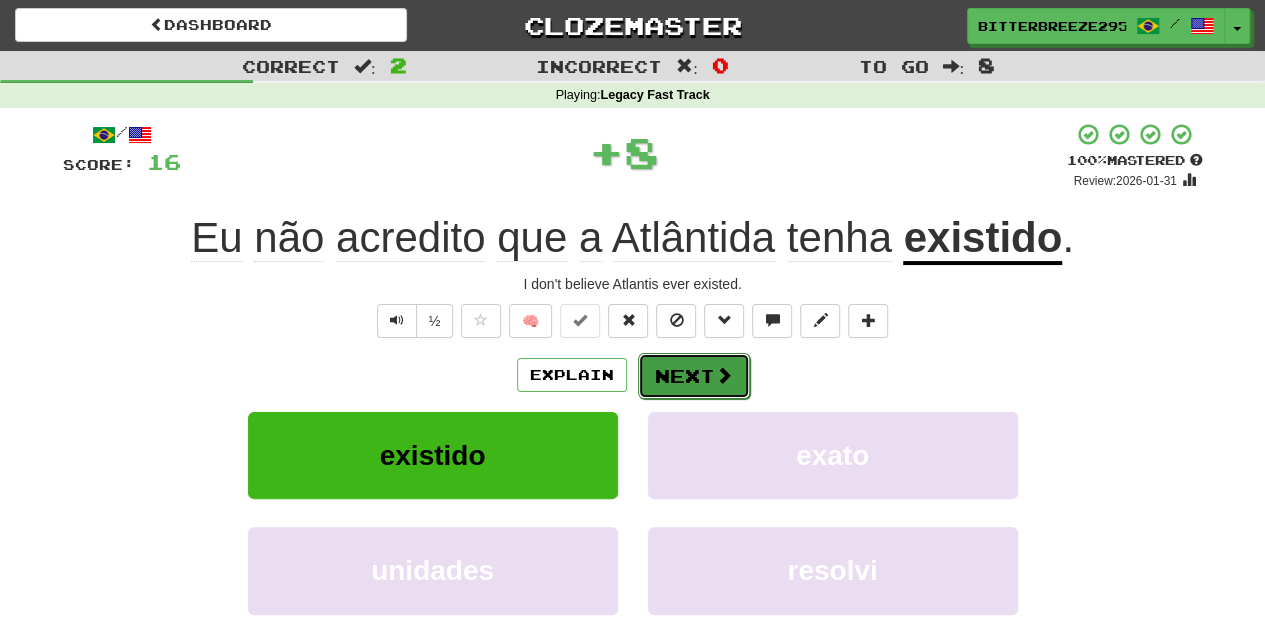 click on "Next" at bounding box center (694, 376) 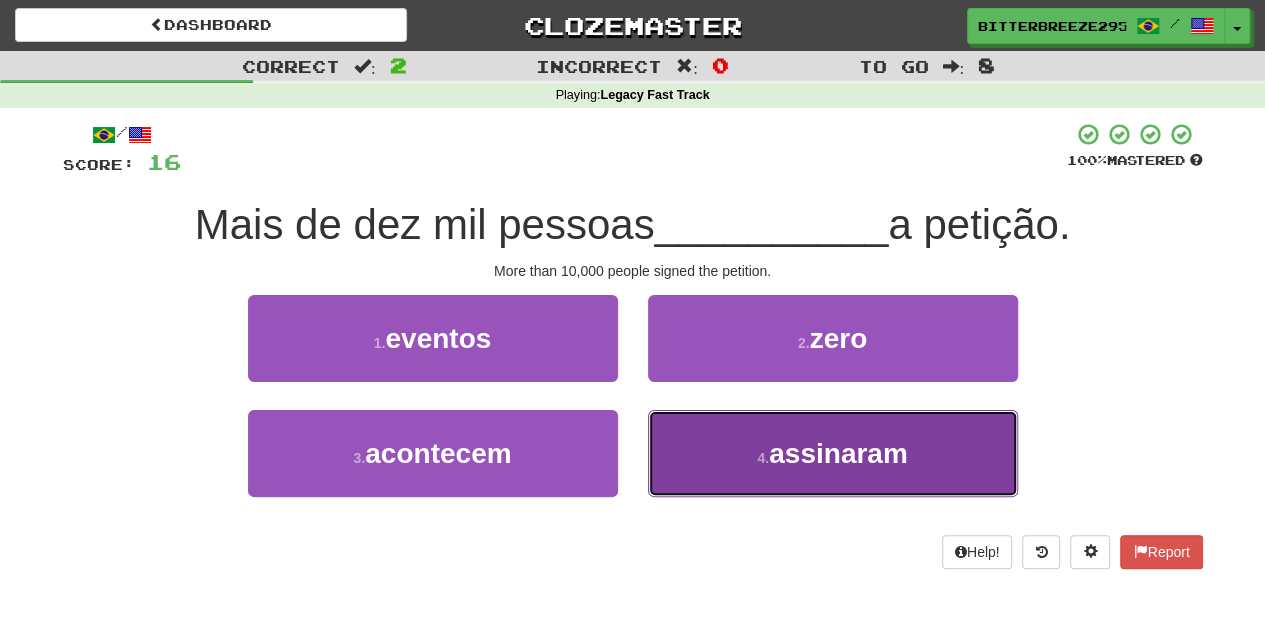 click on "4 .  assinaram" at bounding box center [833, 453] 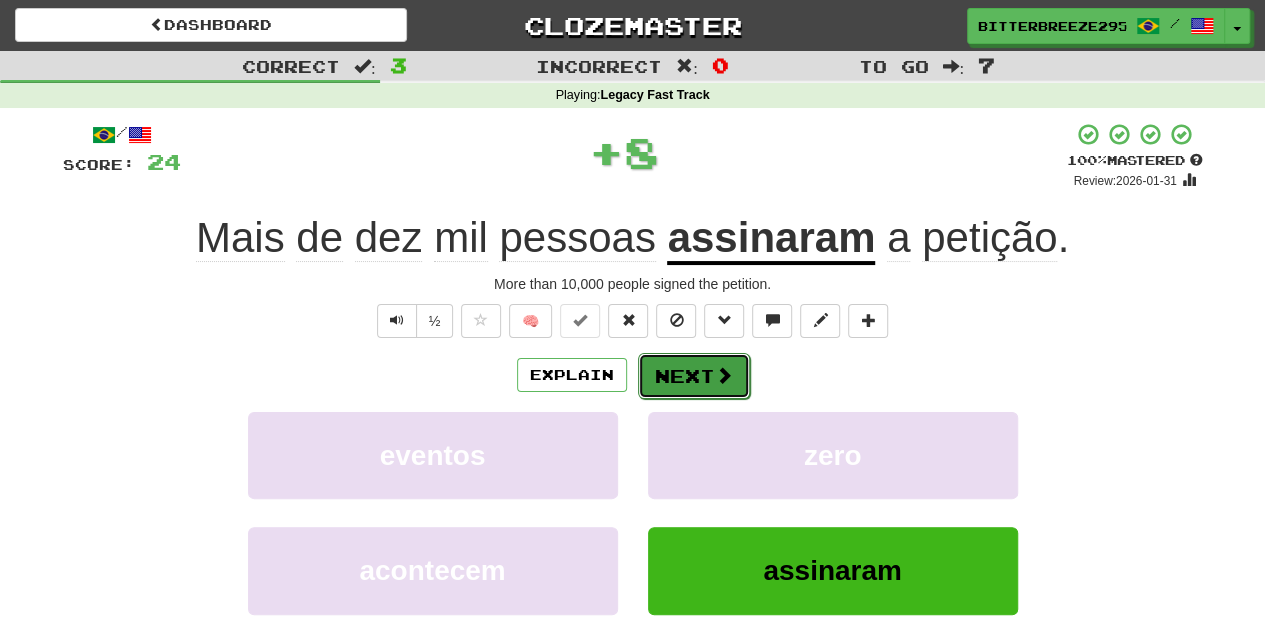 click on "Next" at bounding box center (694, 376) 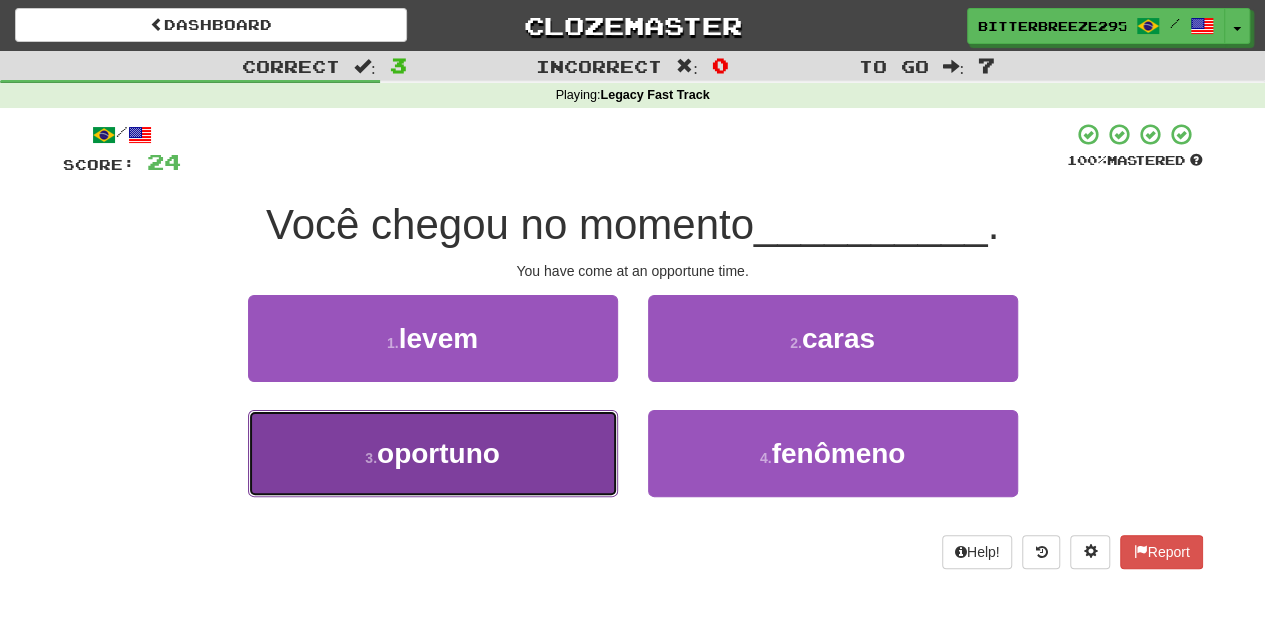 click on "3 .  oportuno" at bounding box center (433, 453) 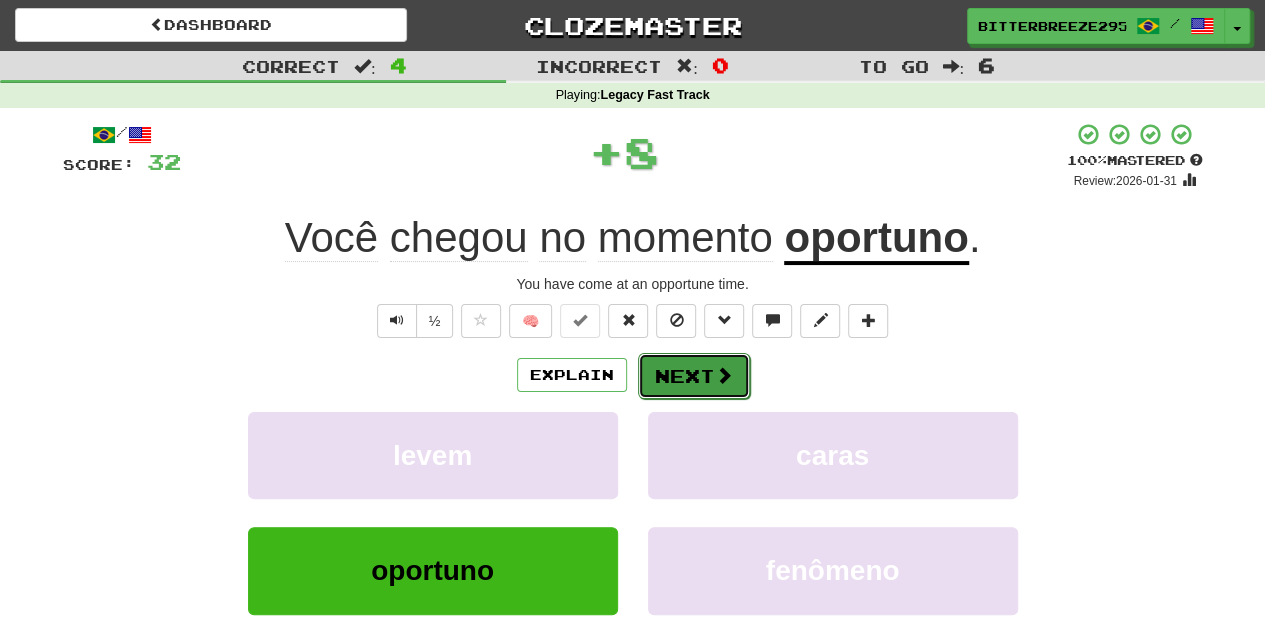 click on "Next" at bounding box center (694, 376) 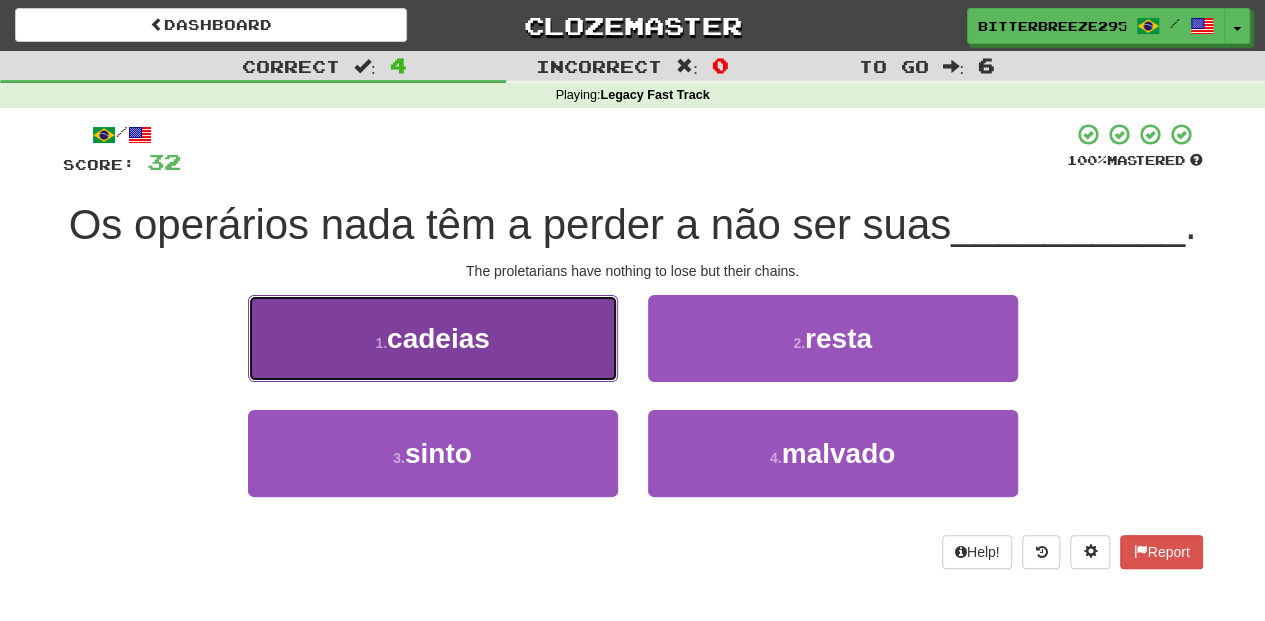 click on "1 .  cadeias" at bounding box center (433, 338) 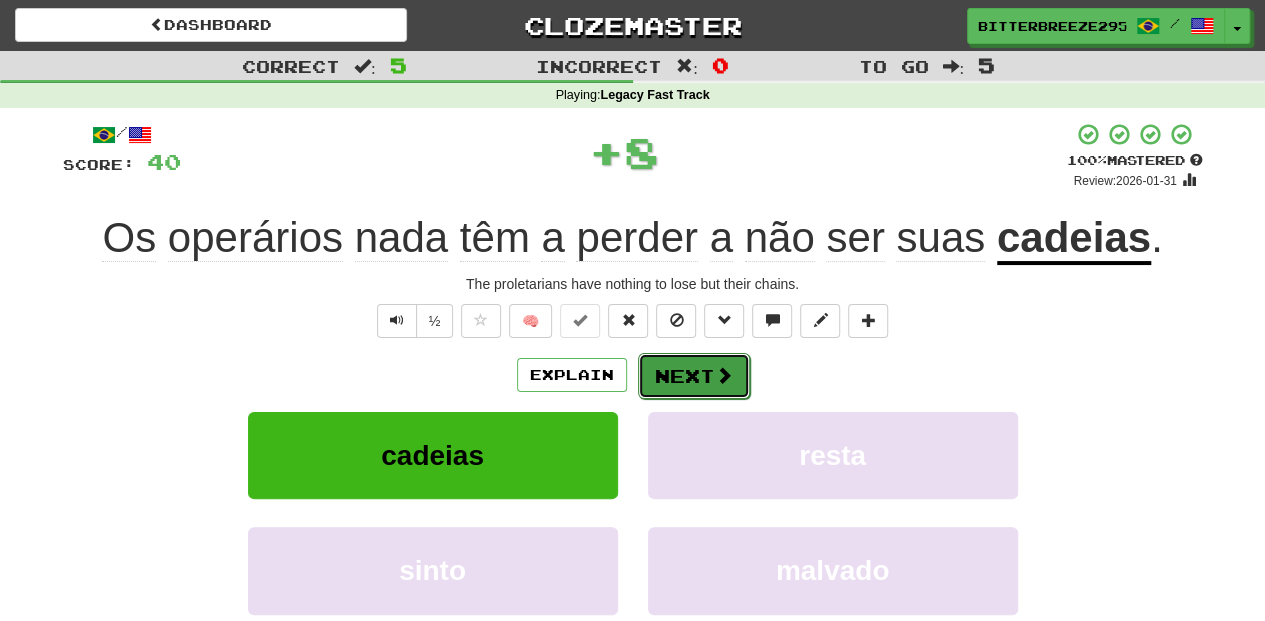 click on "Next" at bounding box center (694, 376) 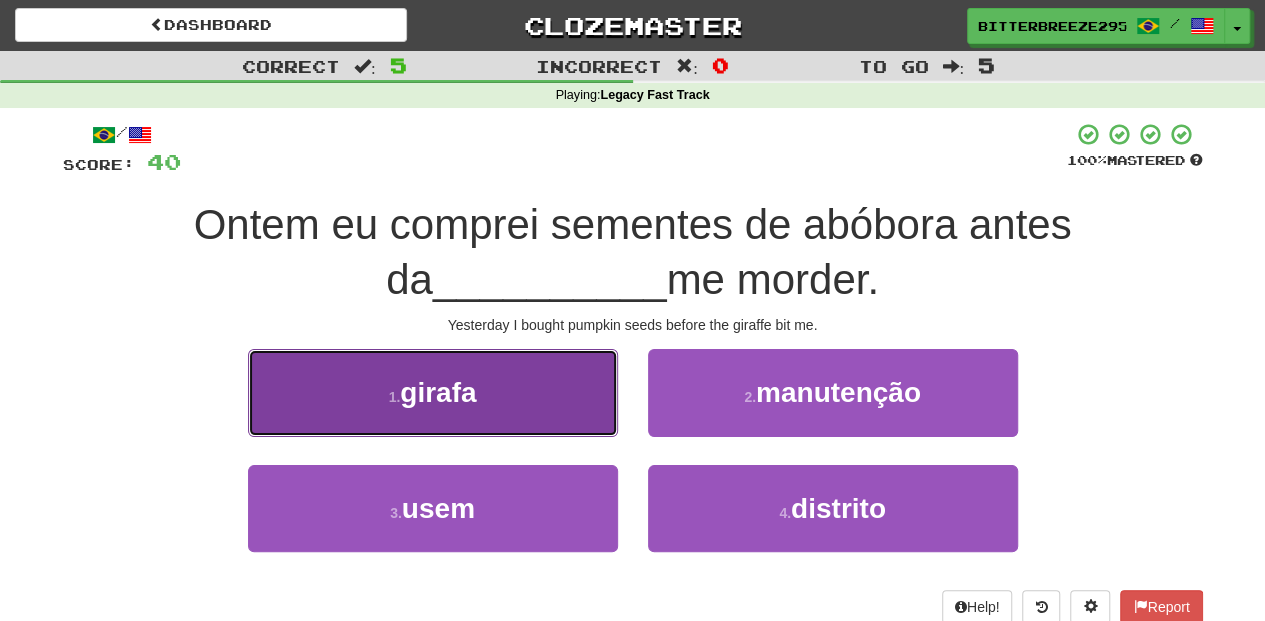 click on "1 .  girafa" at bounding box center [433, 392] 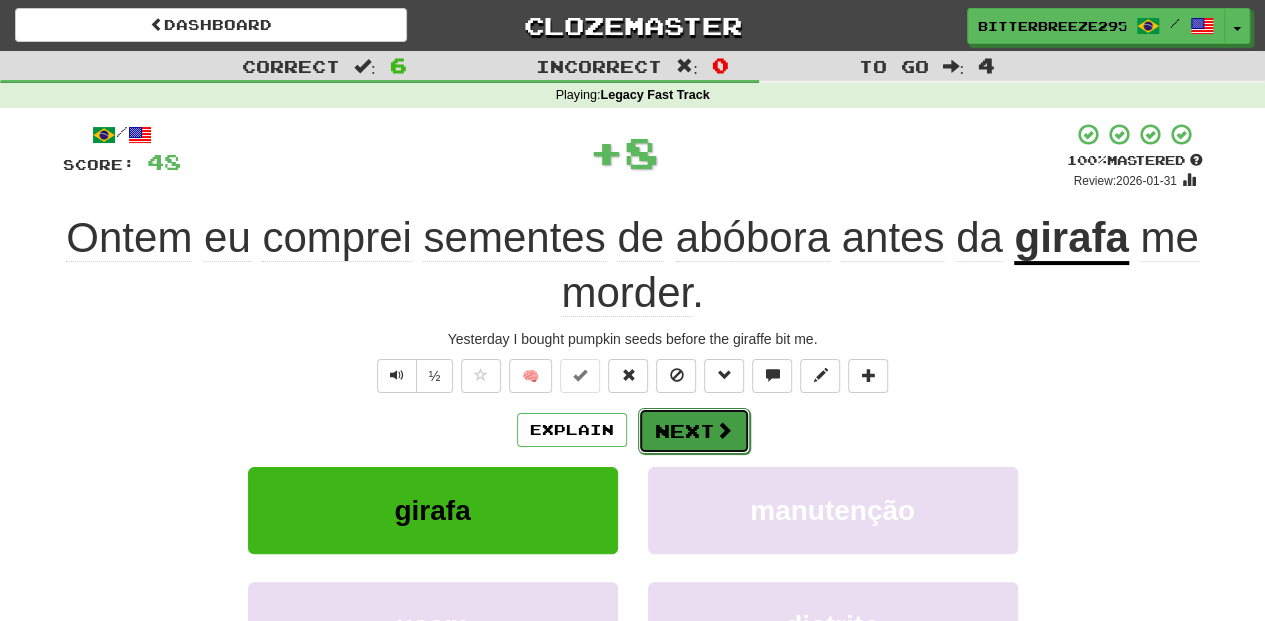 click on "Next" at bounding box center [694, 431] 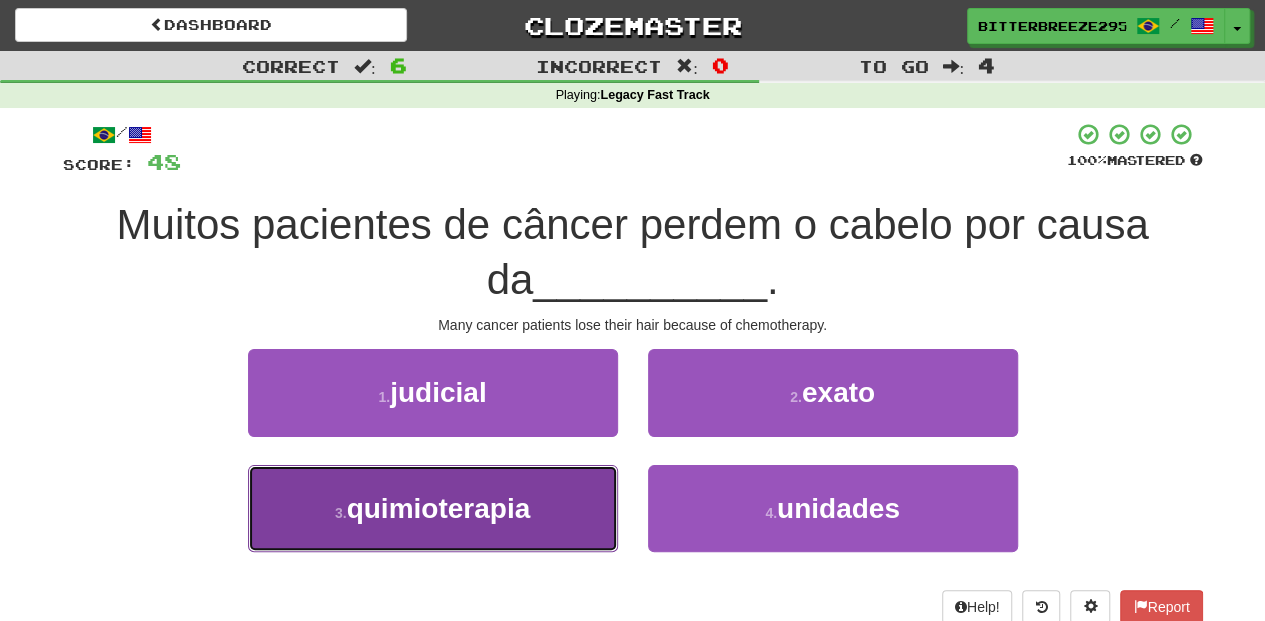 click on "3 .  quimioterapia" at bounding box center (433, 508) 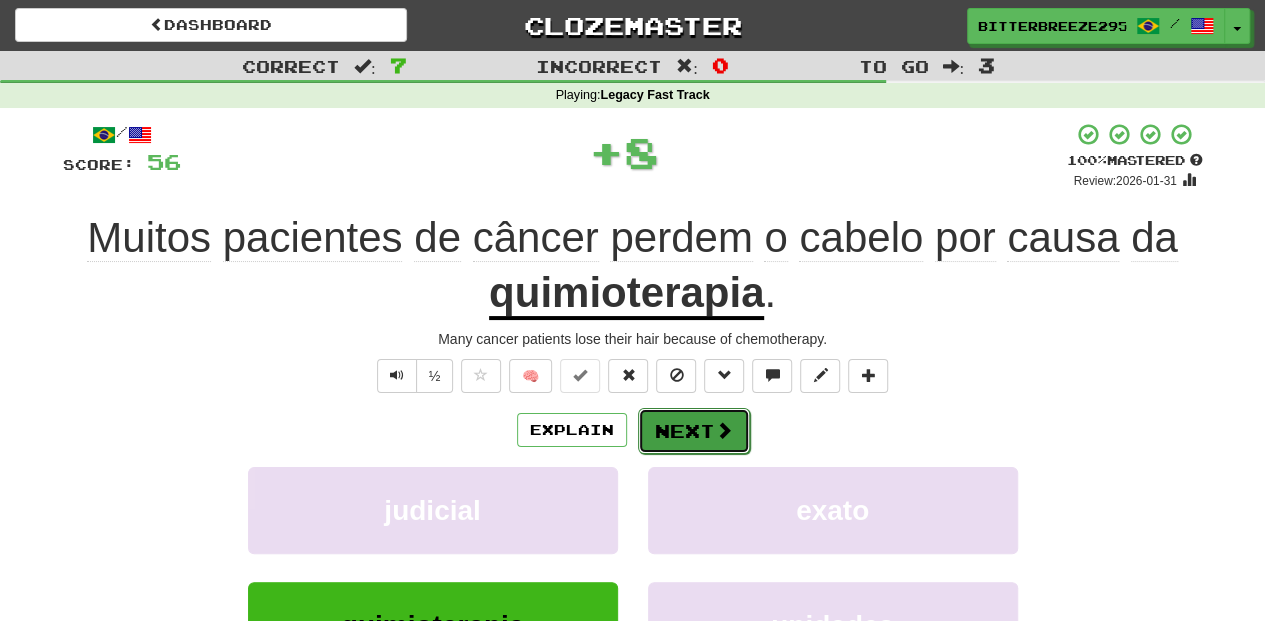 click on "Next" at bounding box center [694, 431] 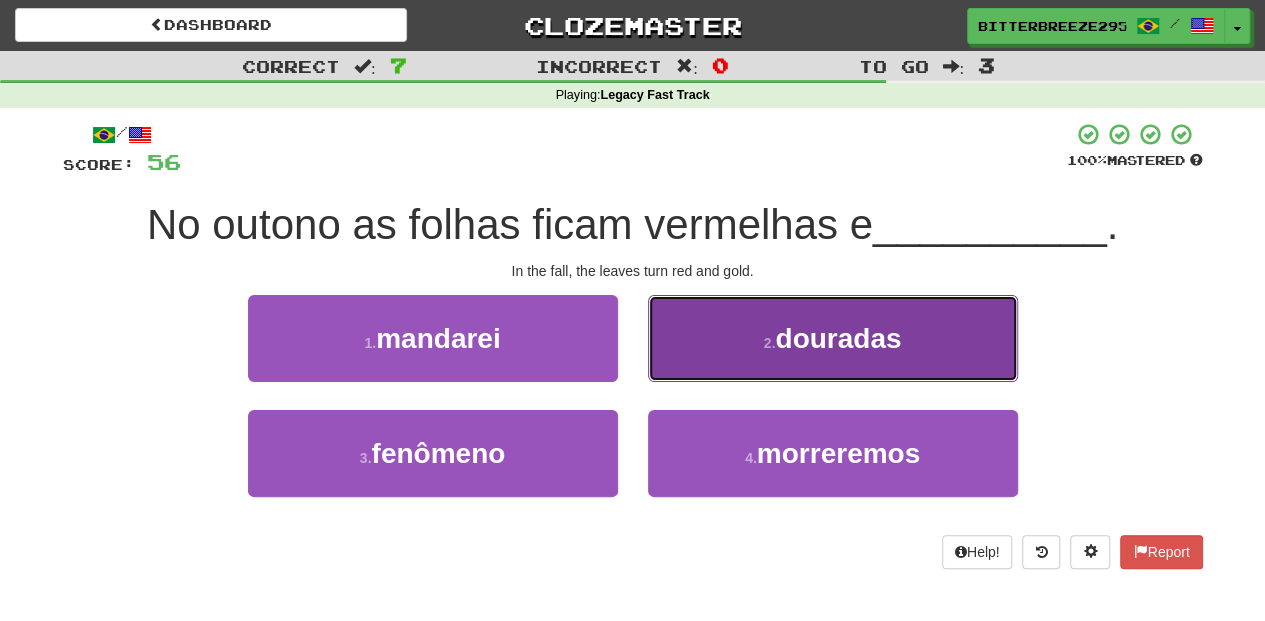 click on "2 .  douradas" at bounding box center [833, 338] 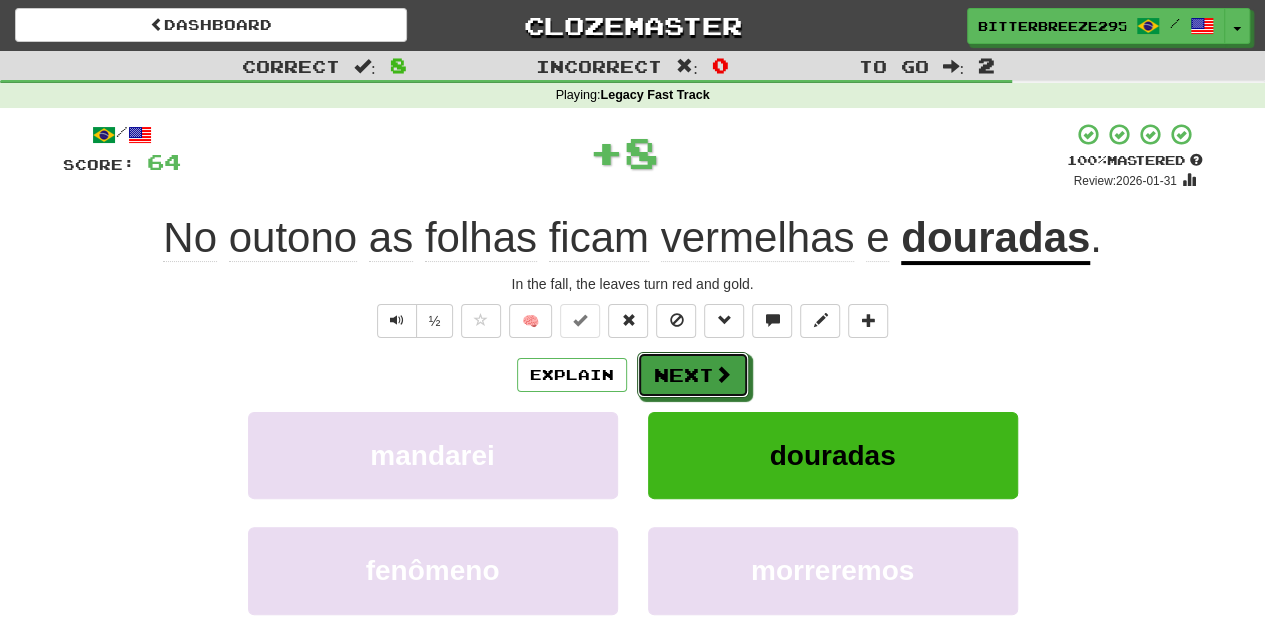 click on "Next" at bounding box center [693, 375] 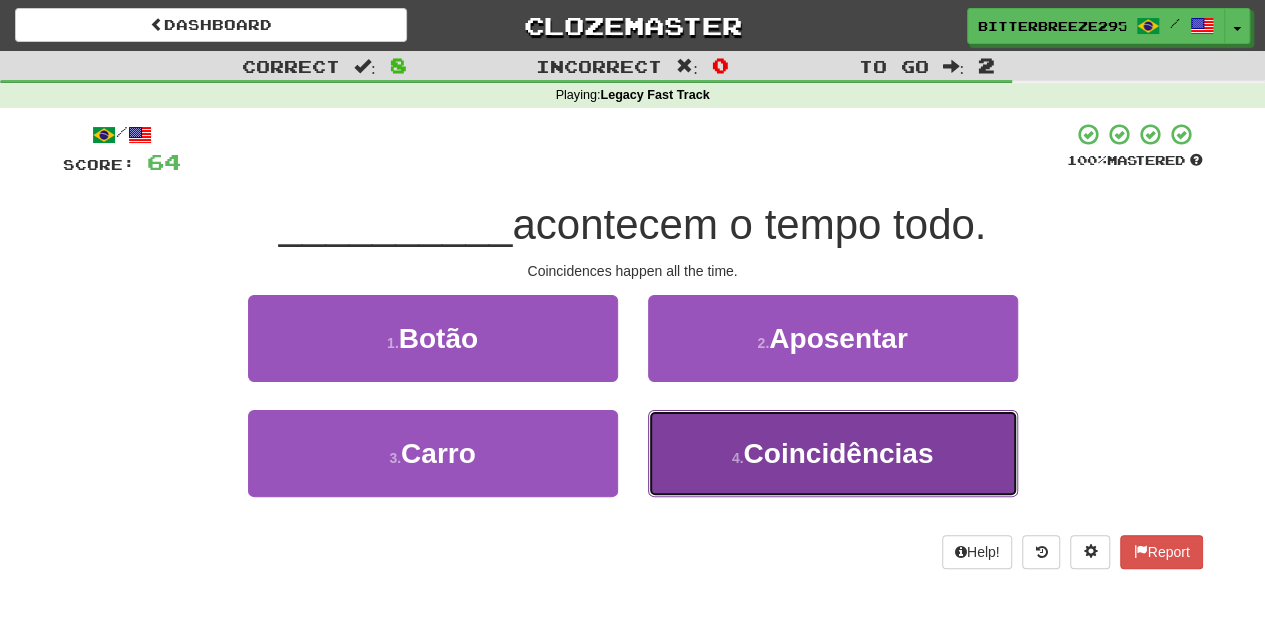 click on "4 .  Coincidências" at bounding box center [833, 453] 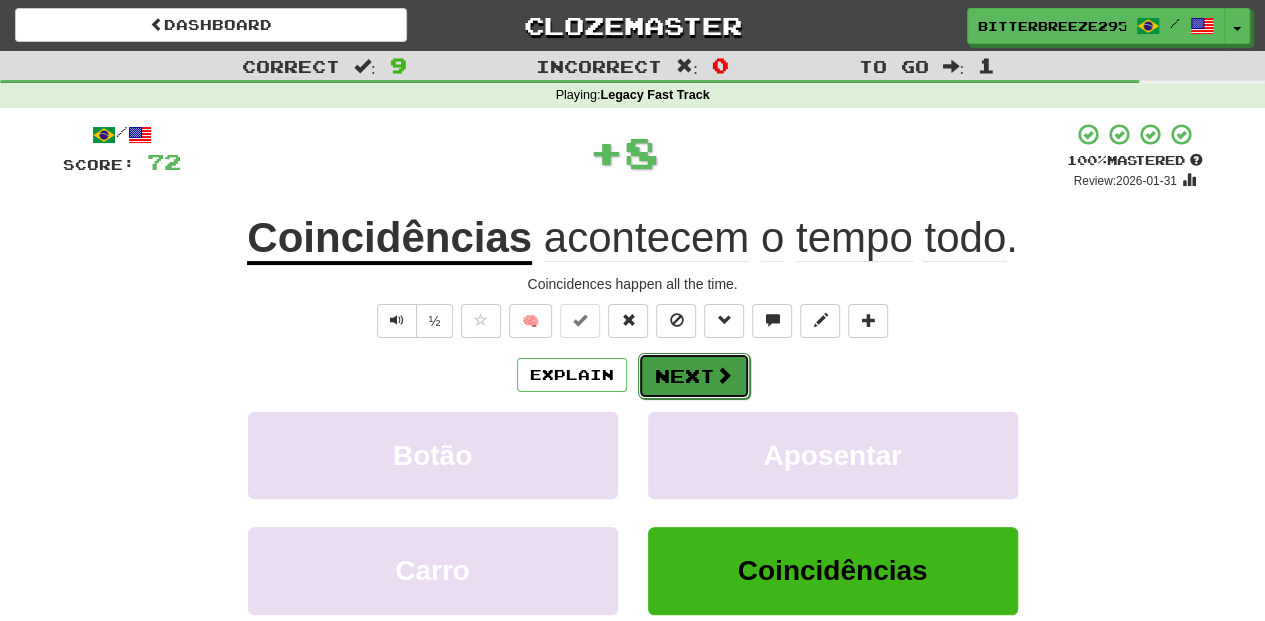 click on "Next" at bounding box center (694, 376) 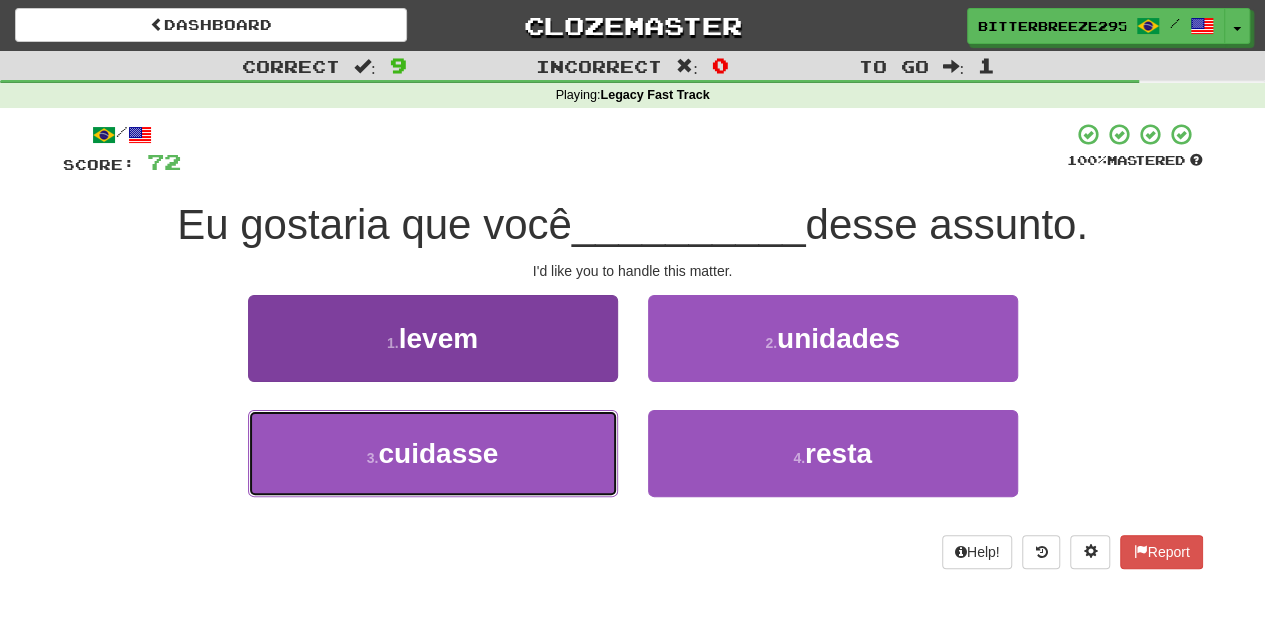 click on "3 .  cuidasse" at bounding box center [433, 453] 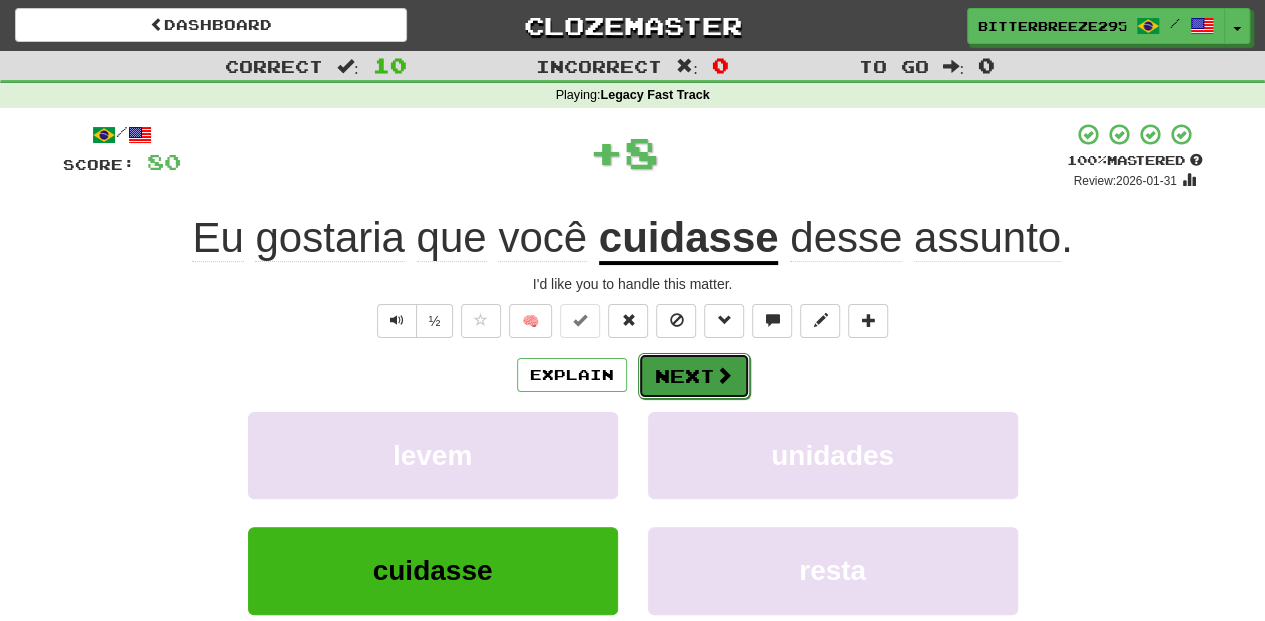 click on "Next" at bounding box center [694, 376] 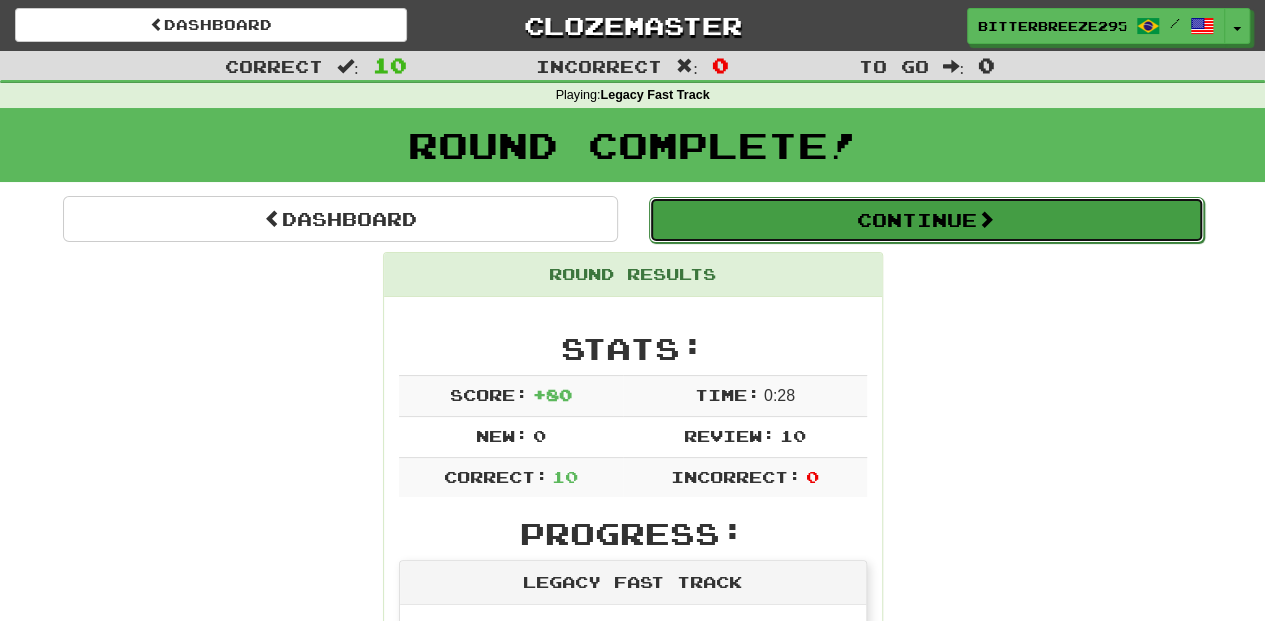 click on "Continue" at bounding box center [926, 220] 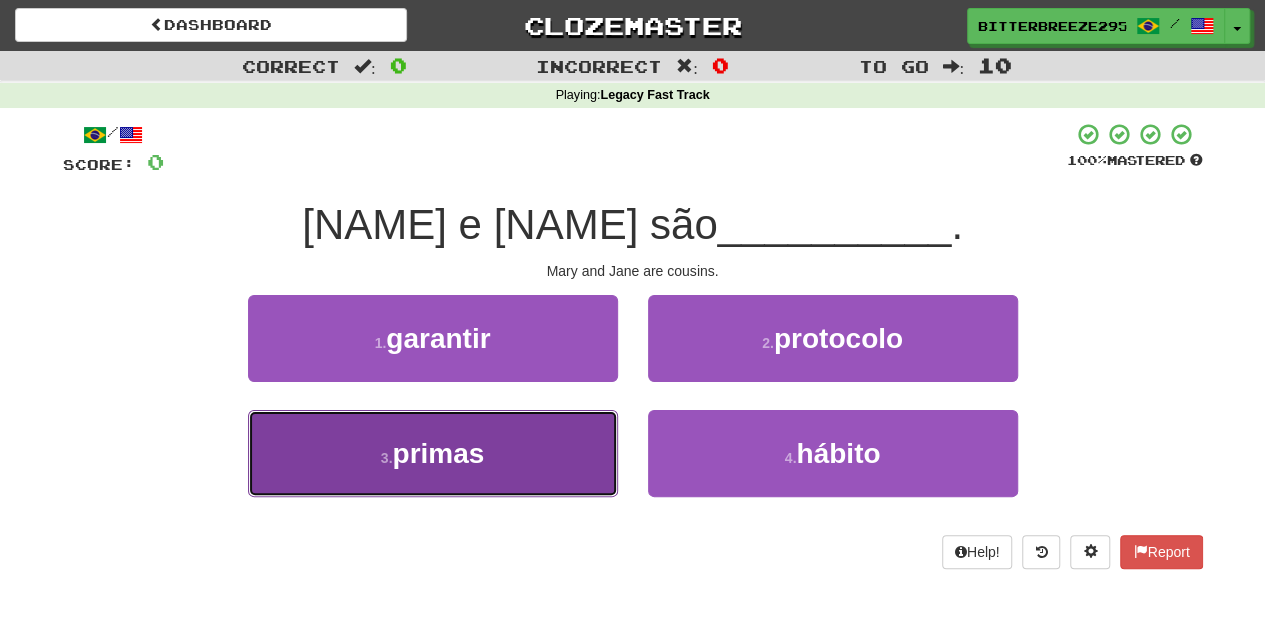click on "3 .  primas" at bounding box center (433, 453) 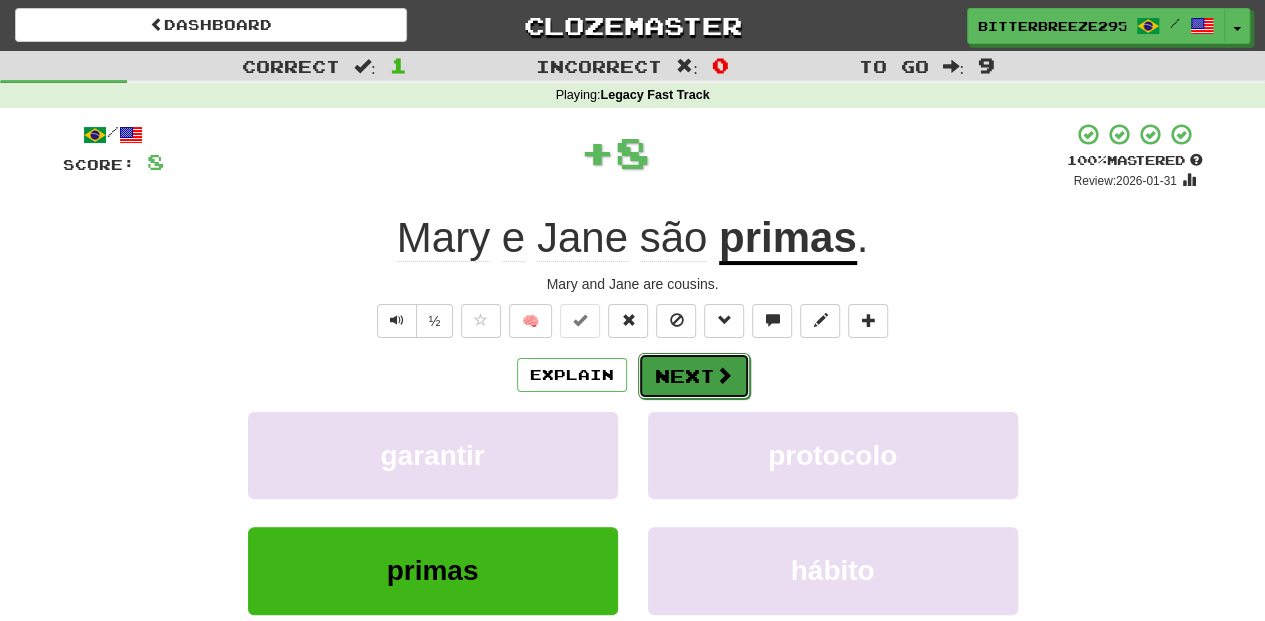 click on "Next" at bounding box center [694, 376] 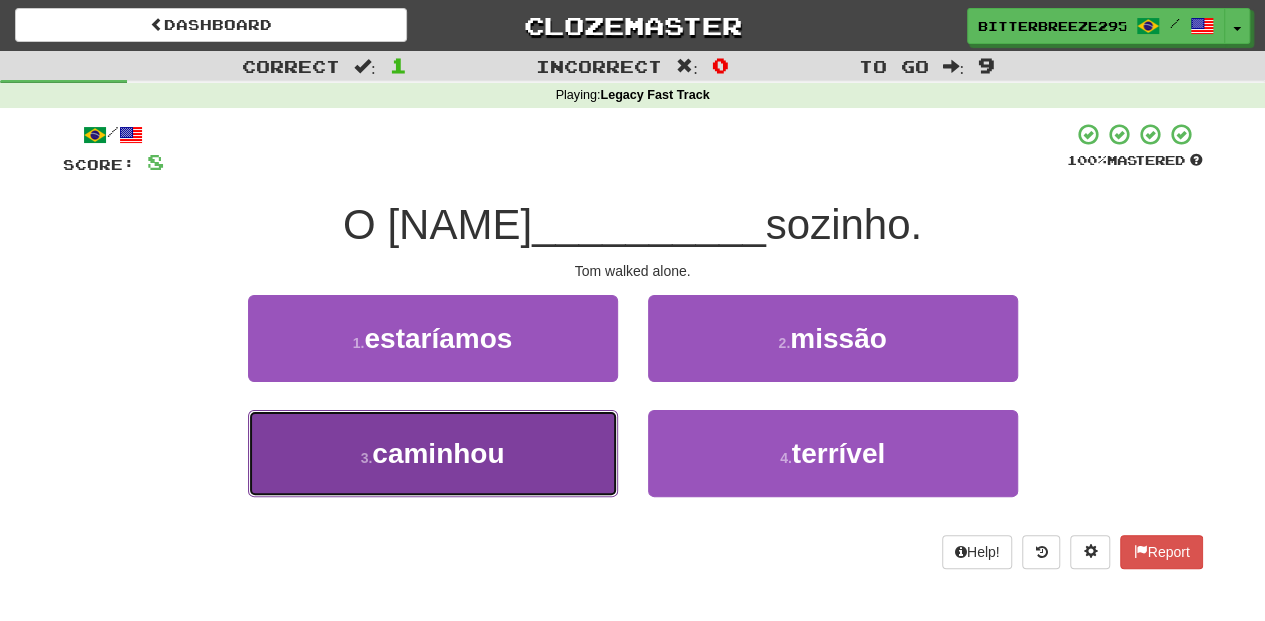 click on "3 .  caminhou" at bounding box center [433, 453] 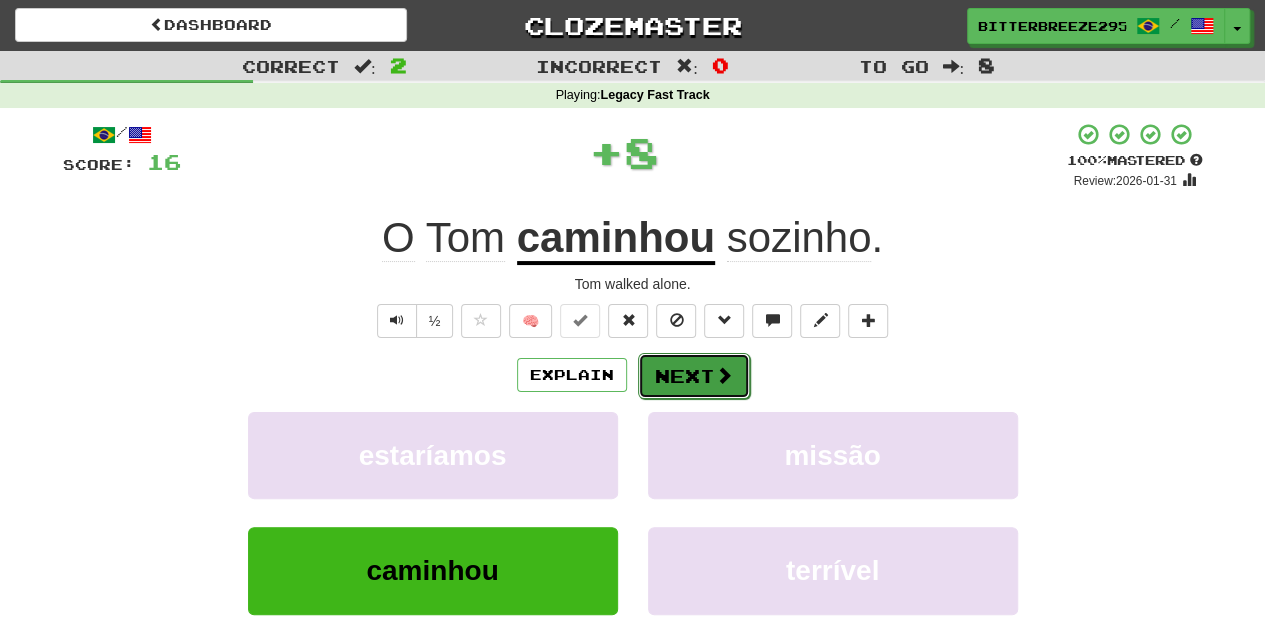 click on "Next" at bounding box center (694, 376) 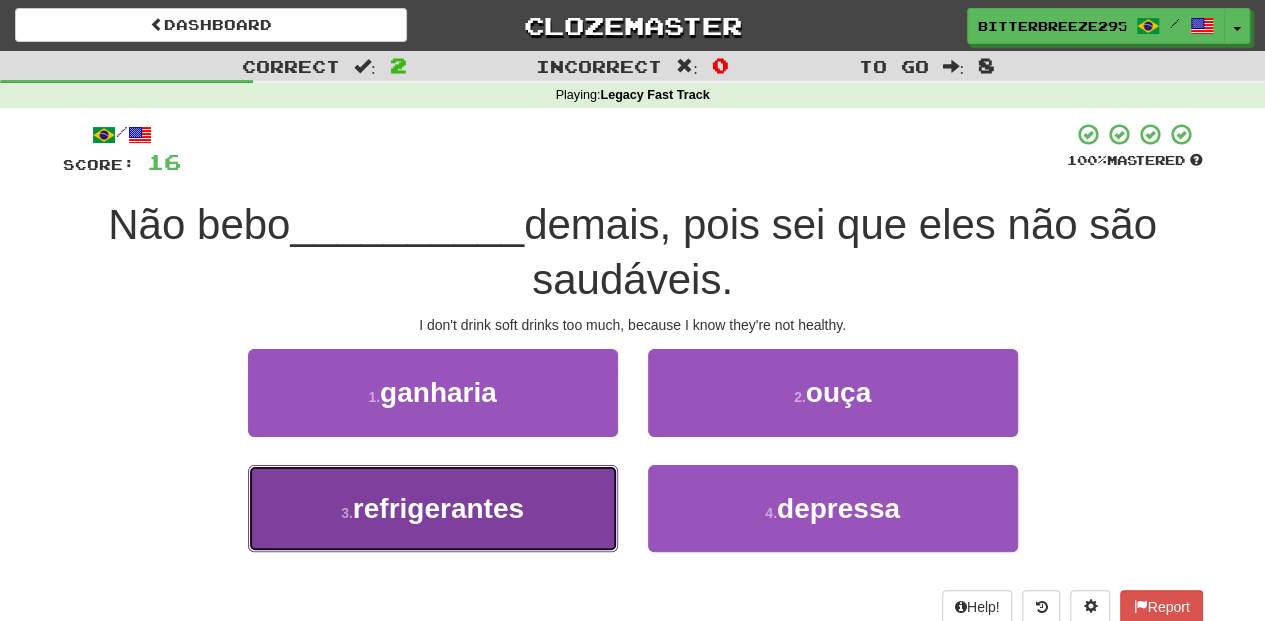 click on "3 .  refrigerantes" at bounding box center (433, 508) 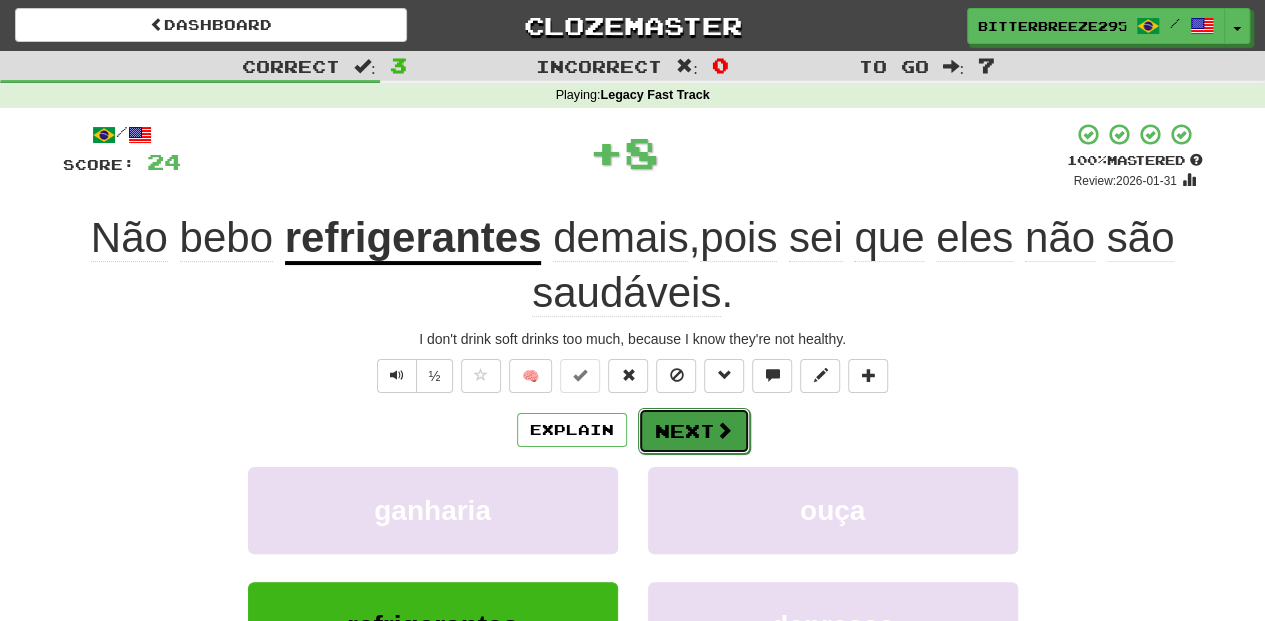 click on "Next" at bounding box center [694, 431] 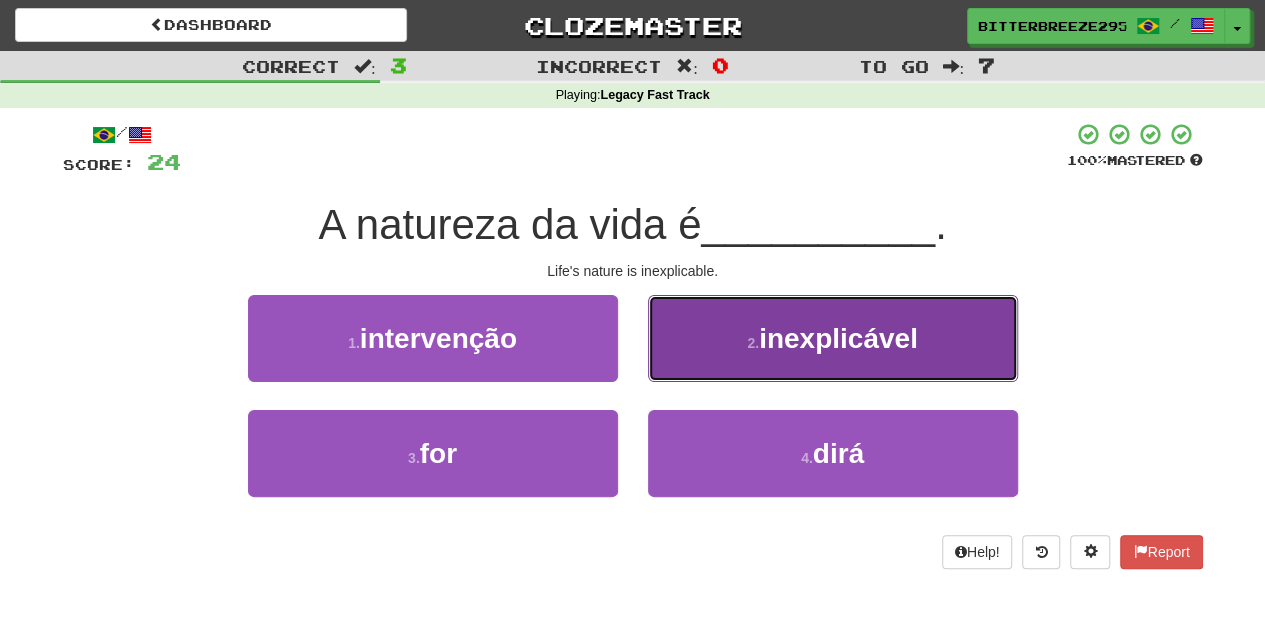 click on "2 .  inexplicável" at bounding box center [833, 338] 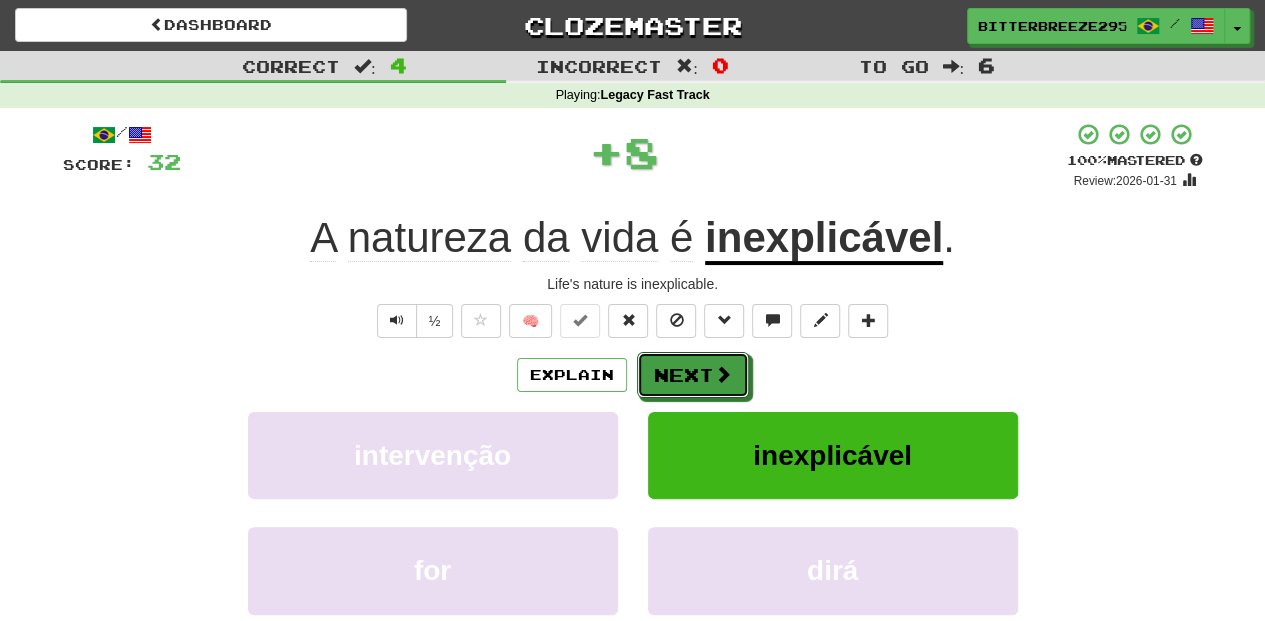click on "Next" at bounding box center [693, 375] 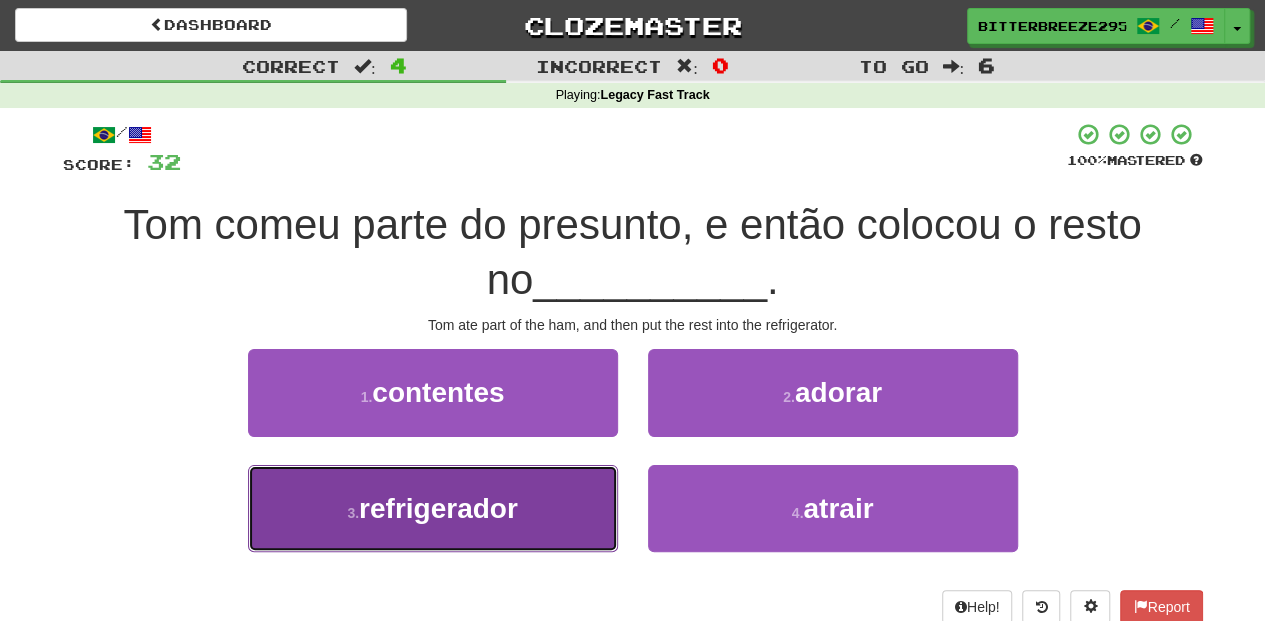 click on "3 .  refrigerador" at bounding box center [433, 508] 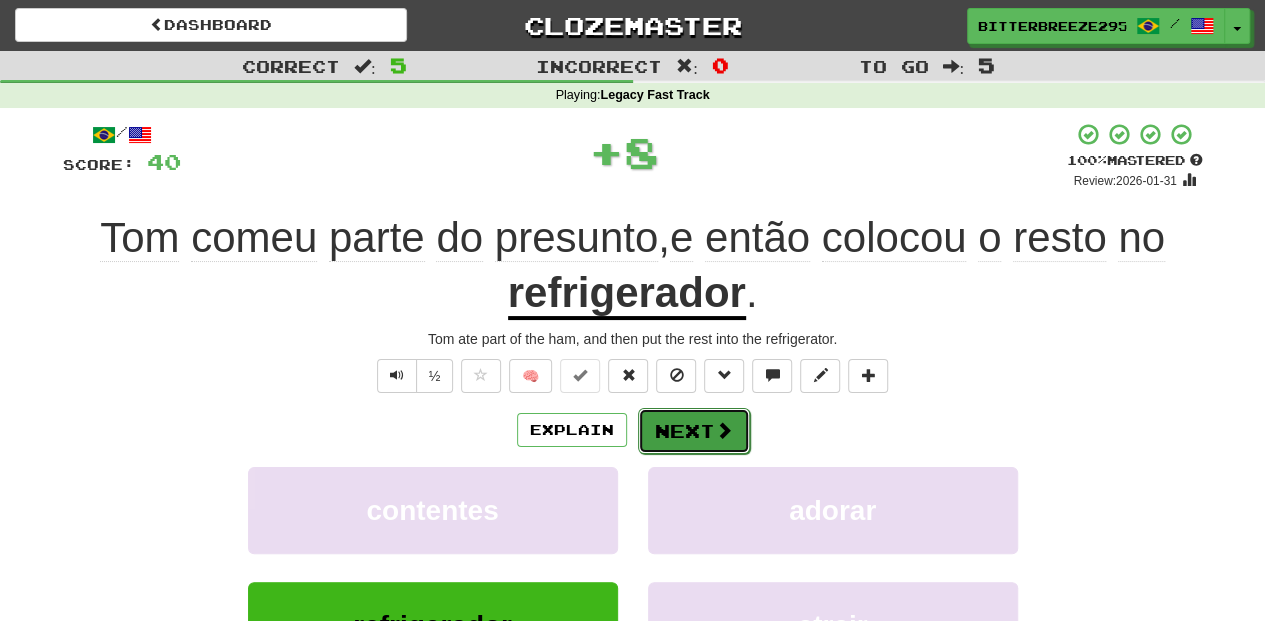 click on "Next" at bounding box center [694, 431] 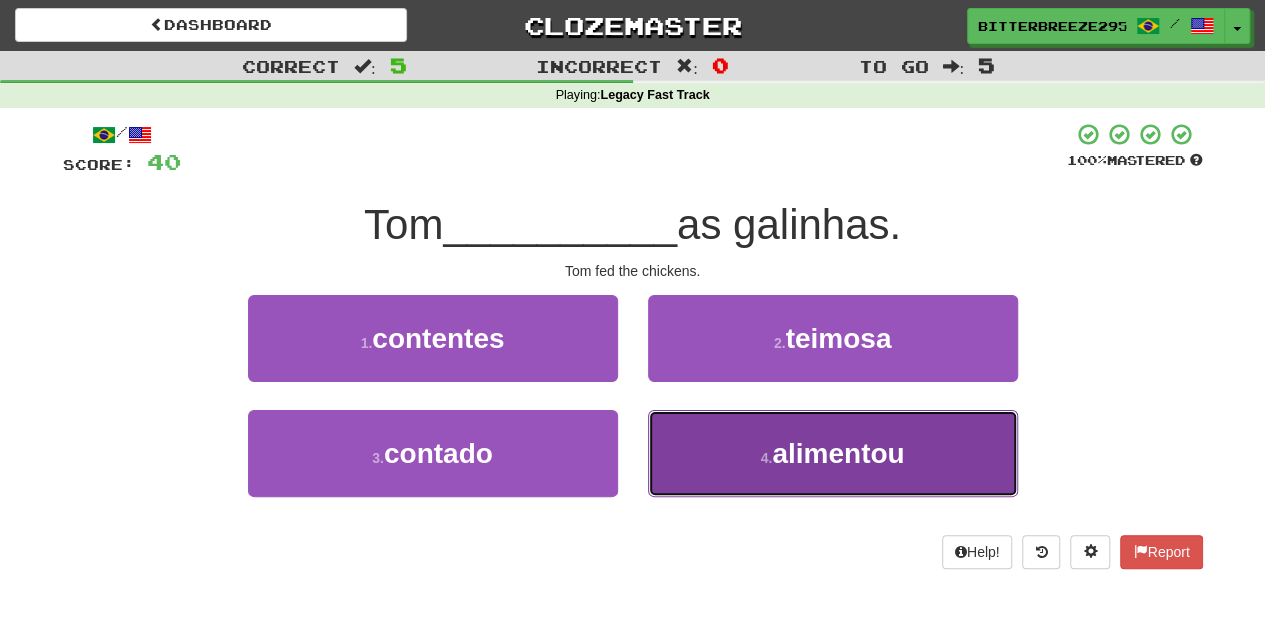 click on "4 .  alimentou" at bounding box center [833, 453] 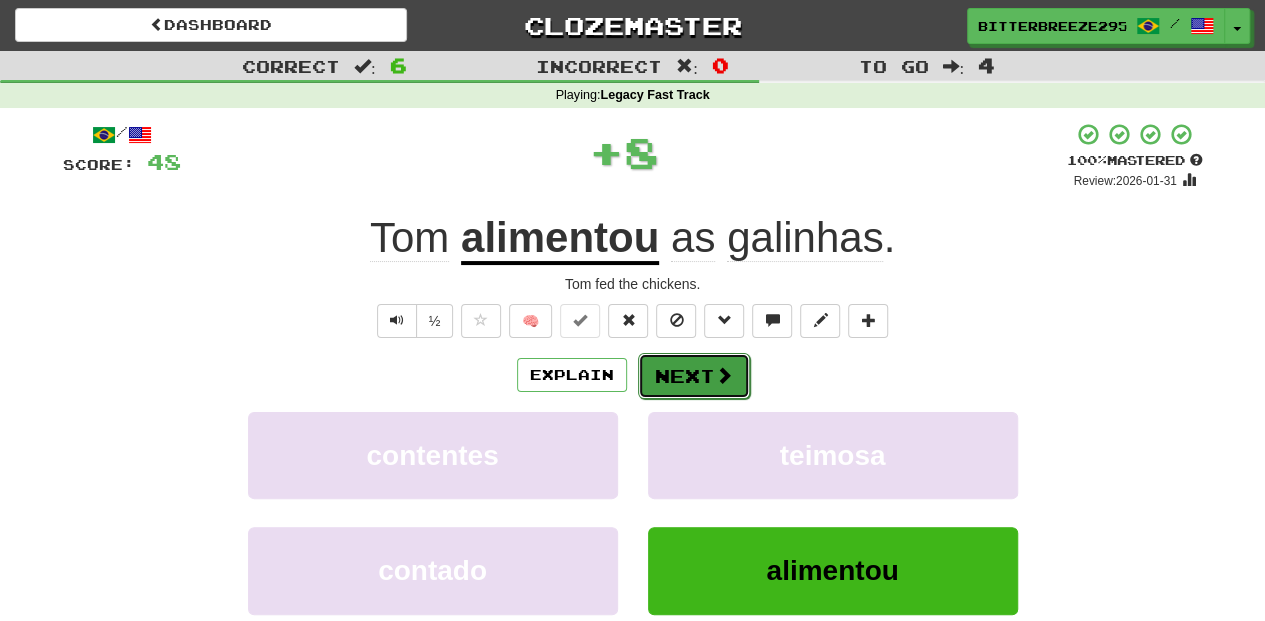 click on "Next" at bounding box center (694, 376) 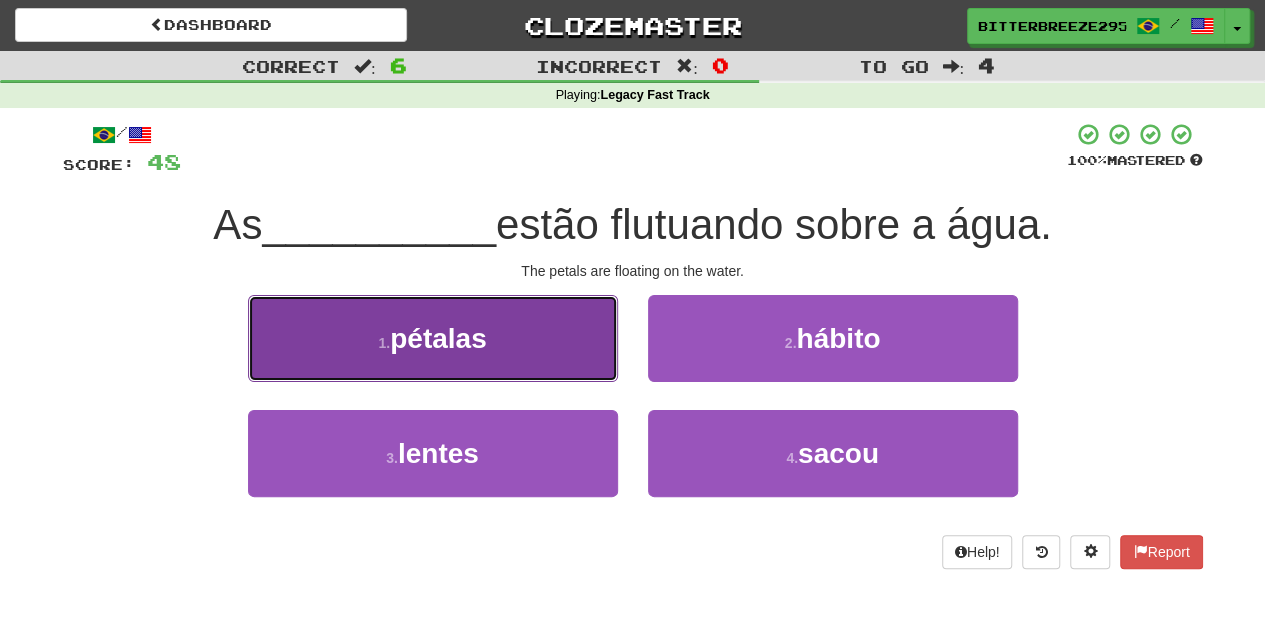 click on "1 .  pétalas" at bounding box center (433, 338) 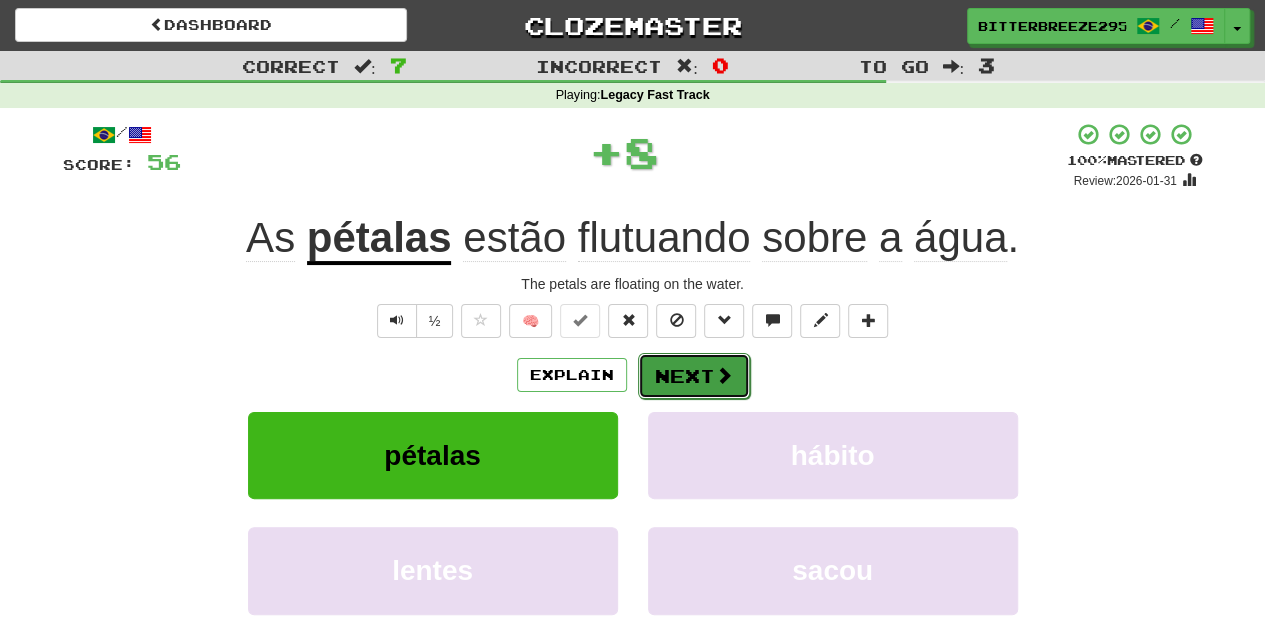 click on "Next" at bounding box center [694, 376] 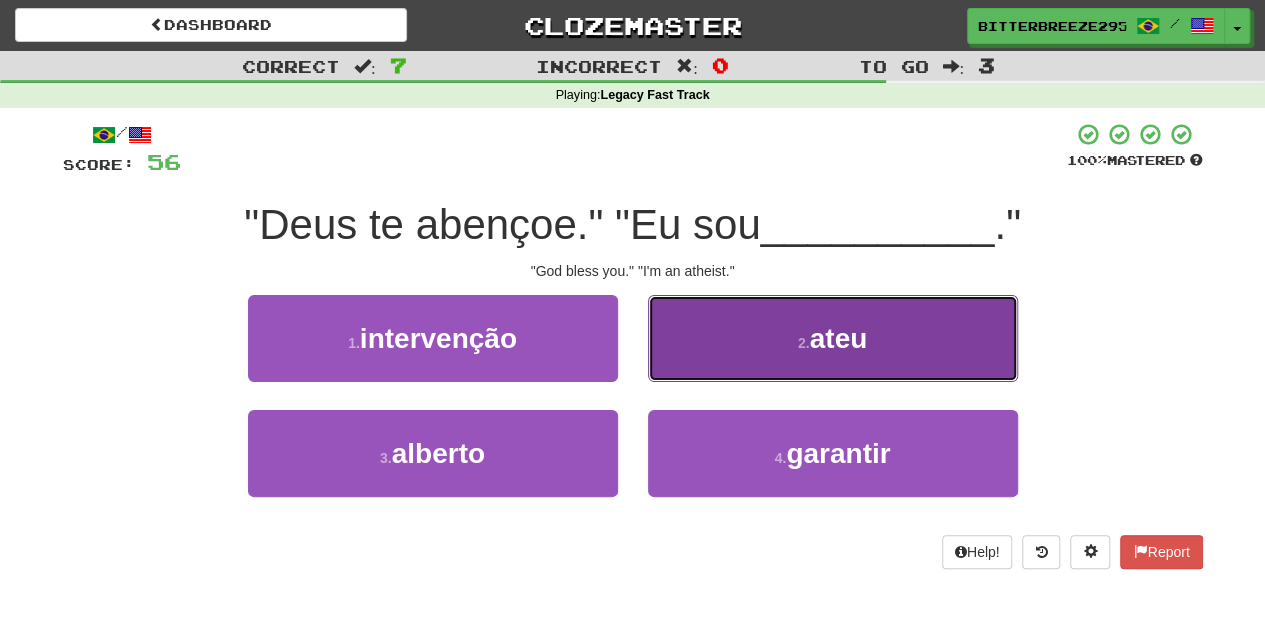 click on "2 .  ateu" at bounding box center (833, 338) 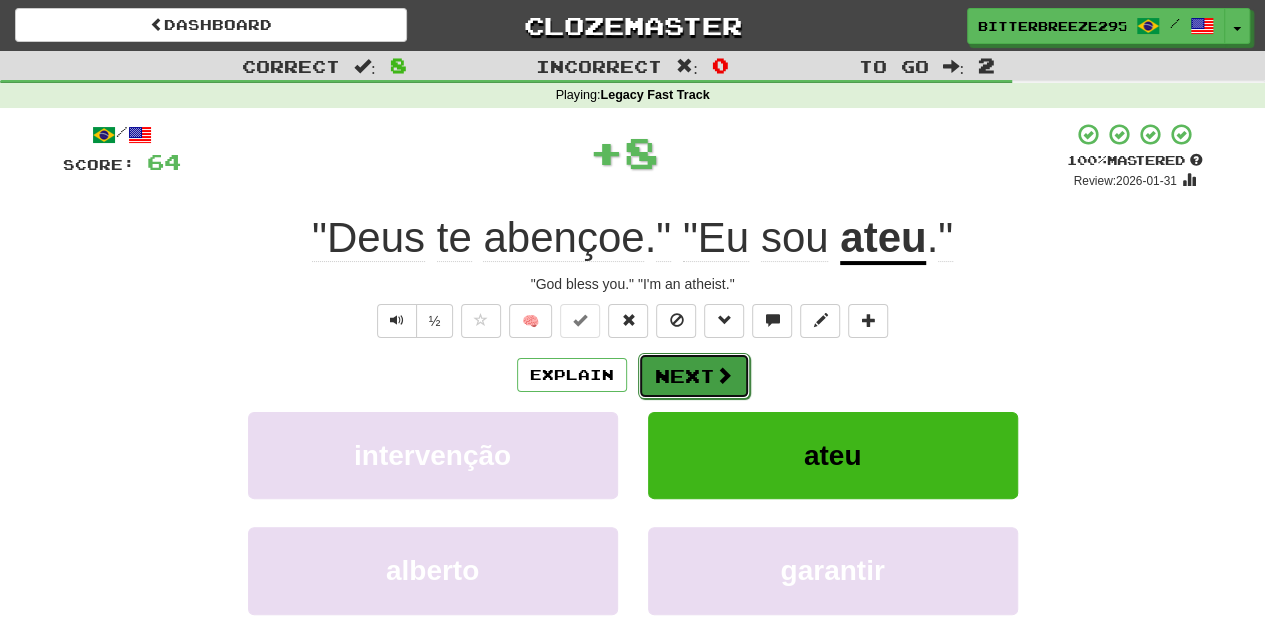 click on "Next" at bounding box center (694, 376) 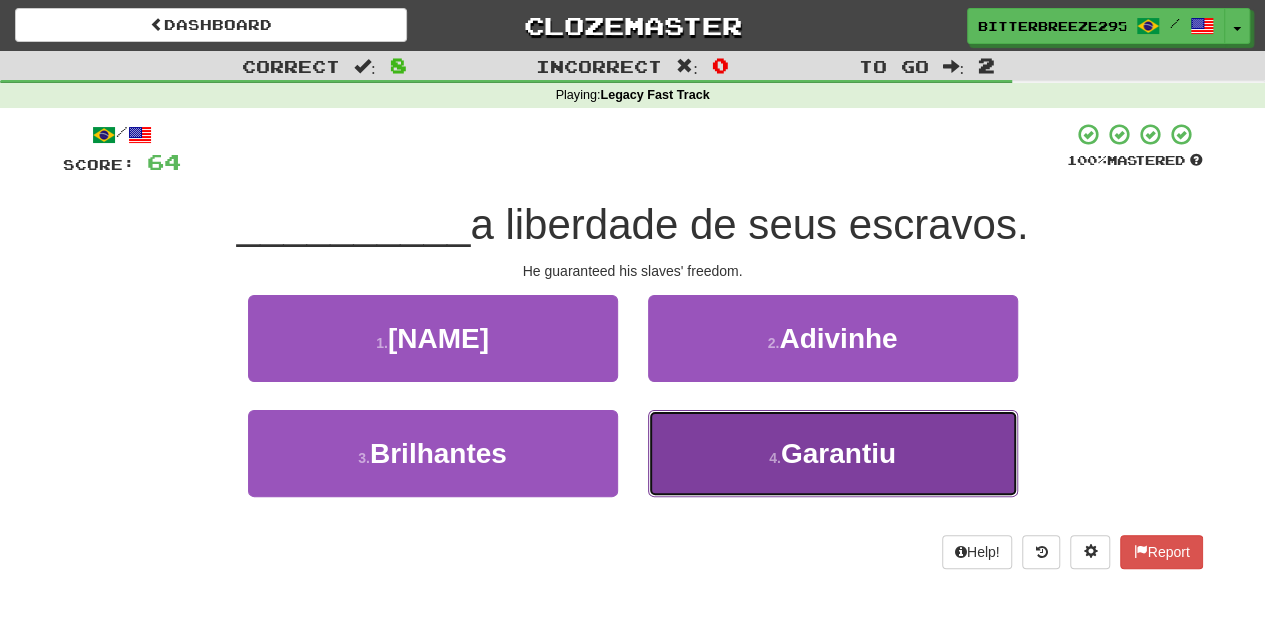 click on "4 .  Garantiu" at bounding box center [833, 453] 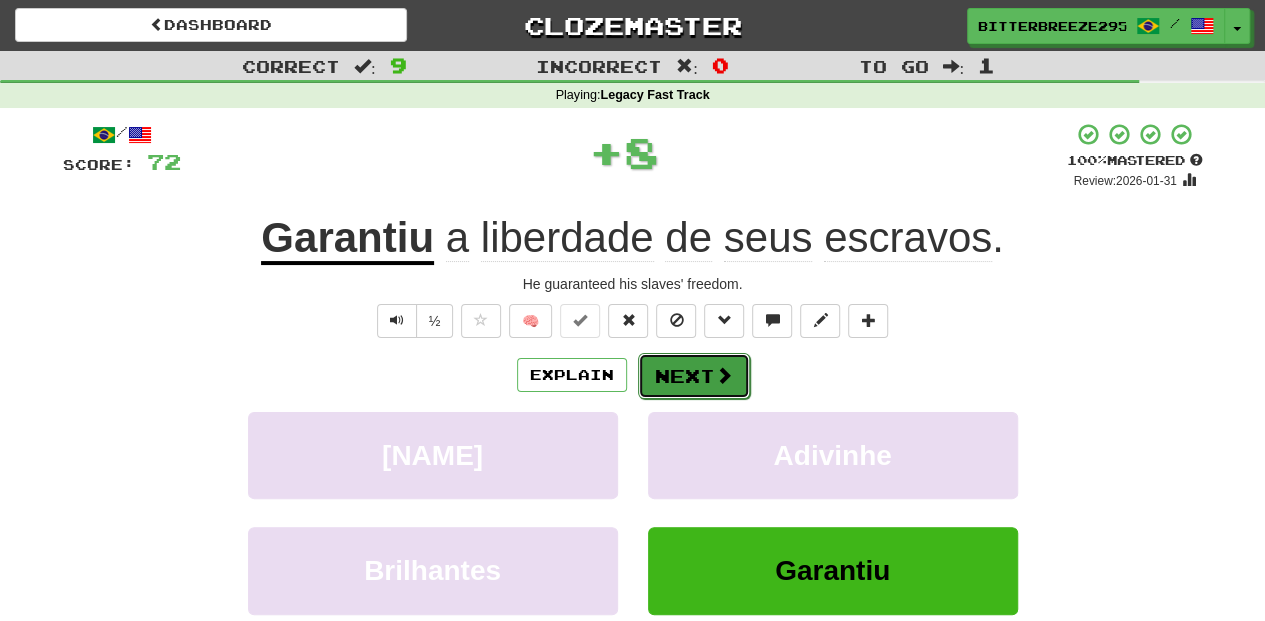 click on "Next" at bounding box center [694, 376] 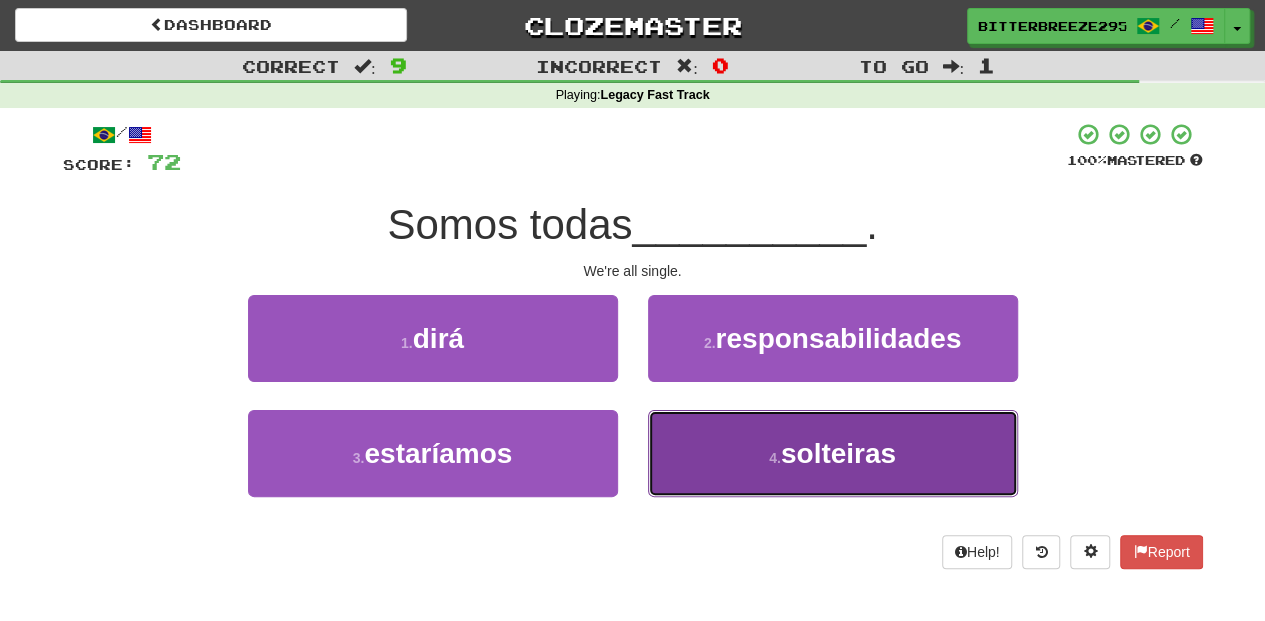 click on "4 .  solteiras" at bounding box center (833, 453) 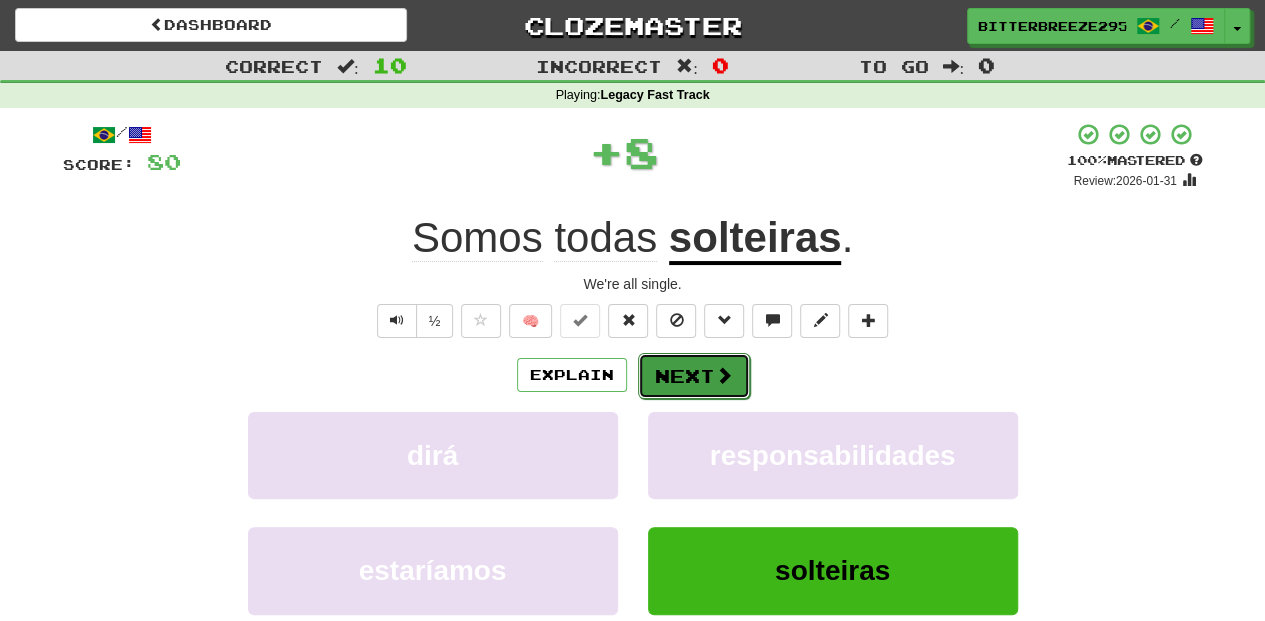 click on "Next" at bounding box center (694, 376) 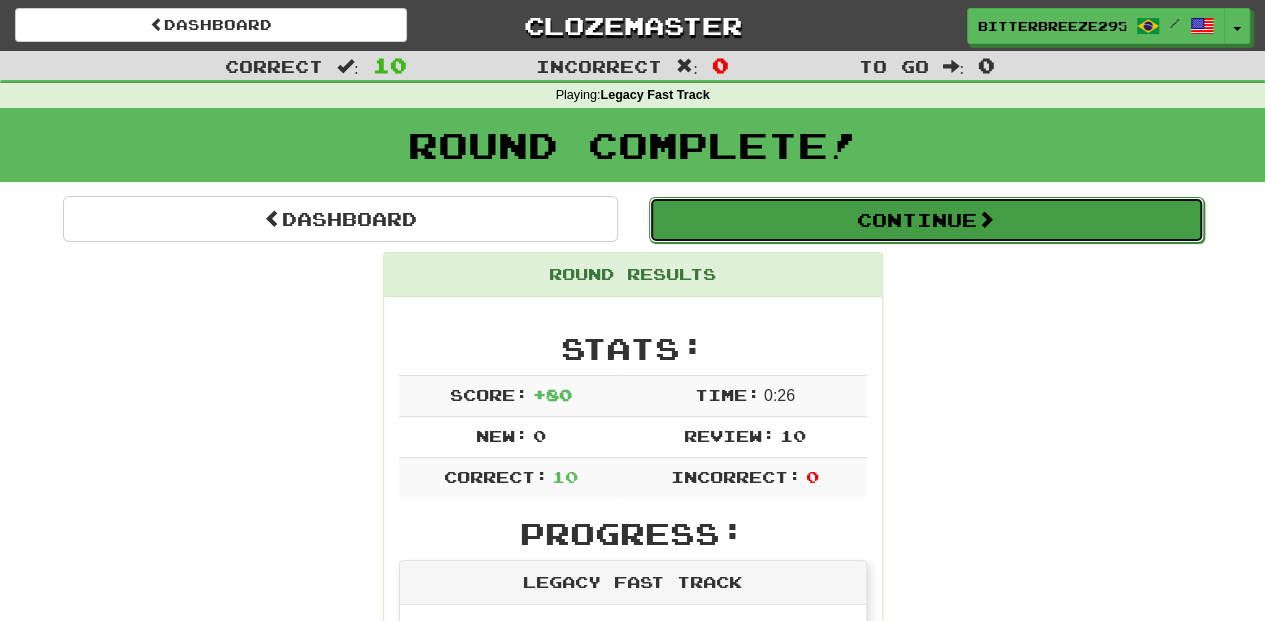 click on "Continue" at bounding box center [926, 220] 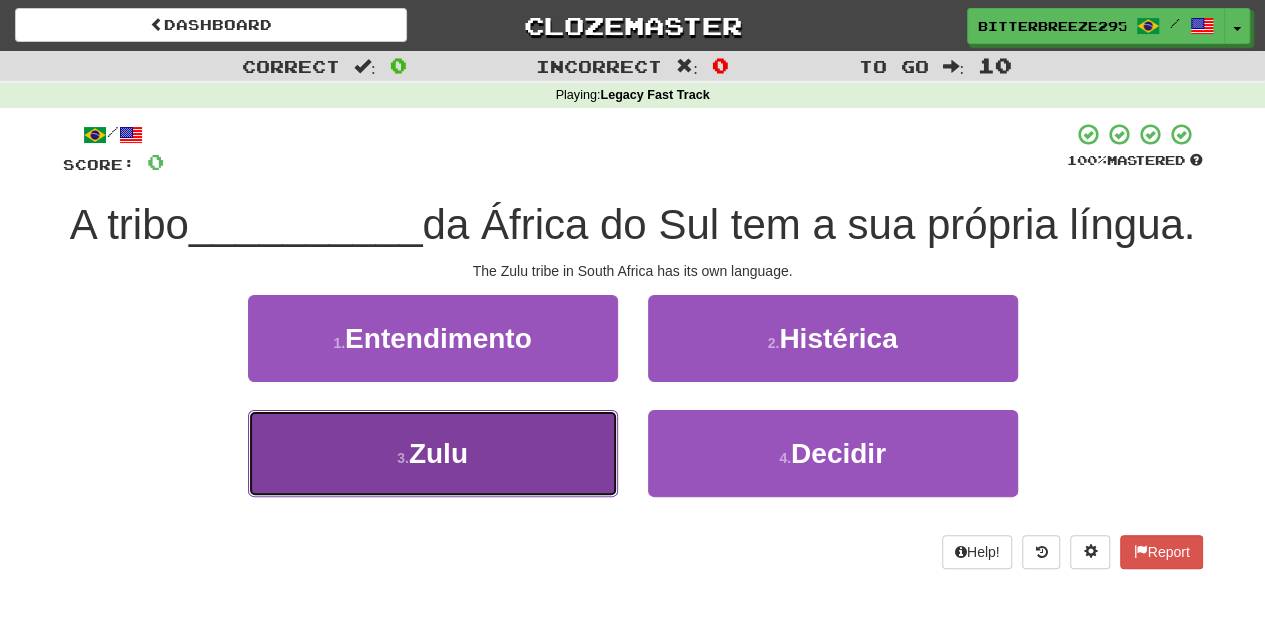 click on "3 .  Zulu" at bounding box center (433, 453) 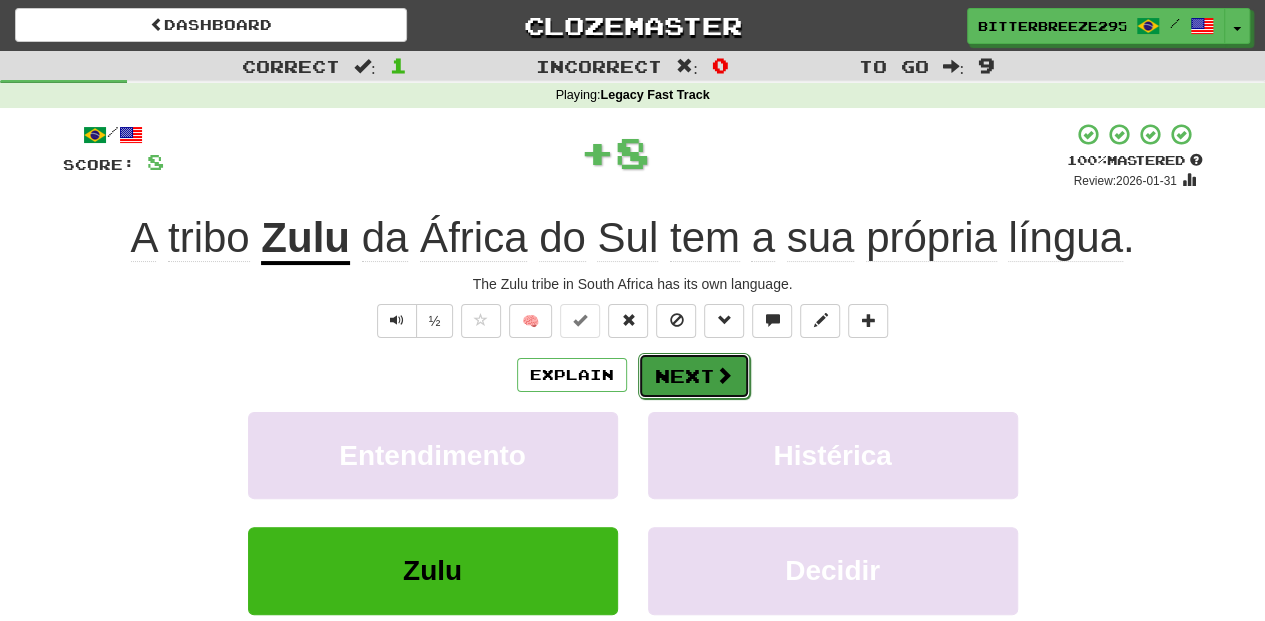 click on "Next" at bounding box center (694, 376) 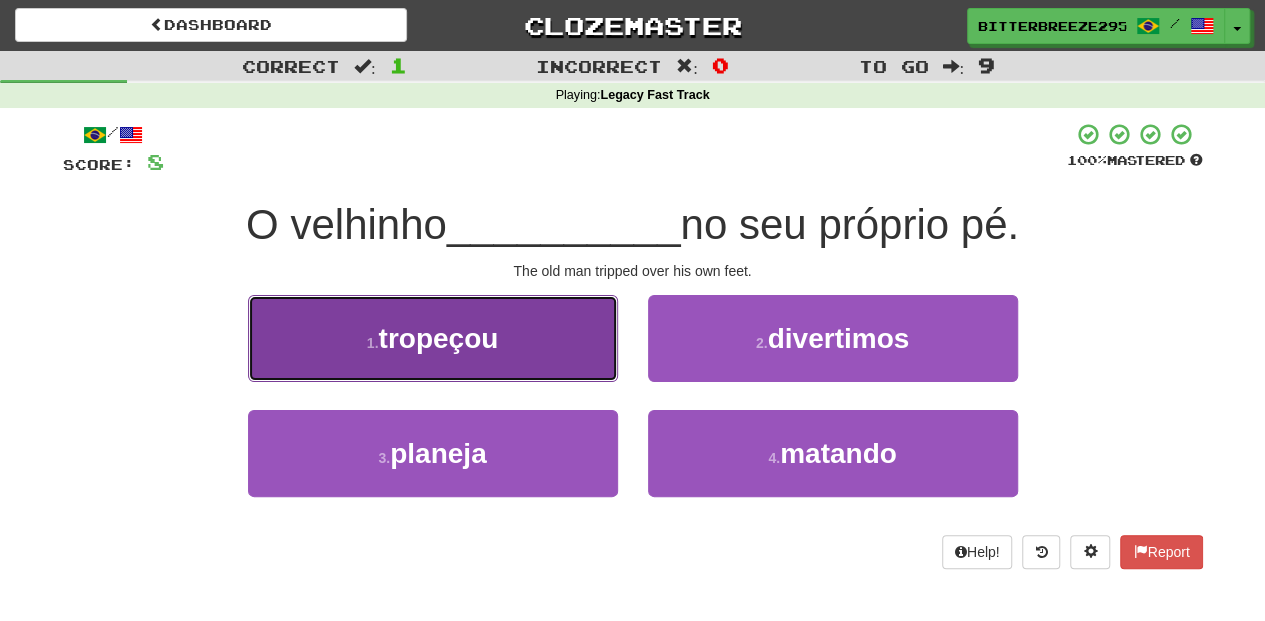 click on "1 .  tropeçou" at bounding box center [433, 338] 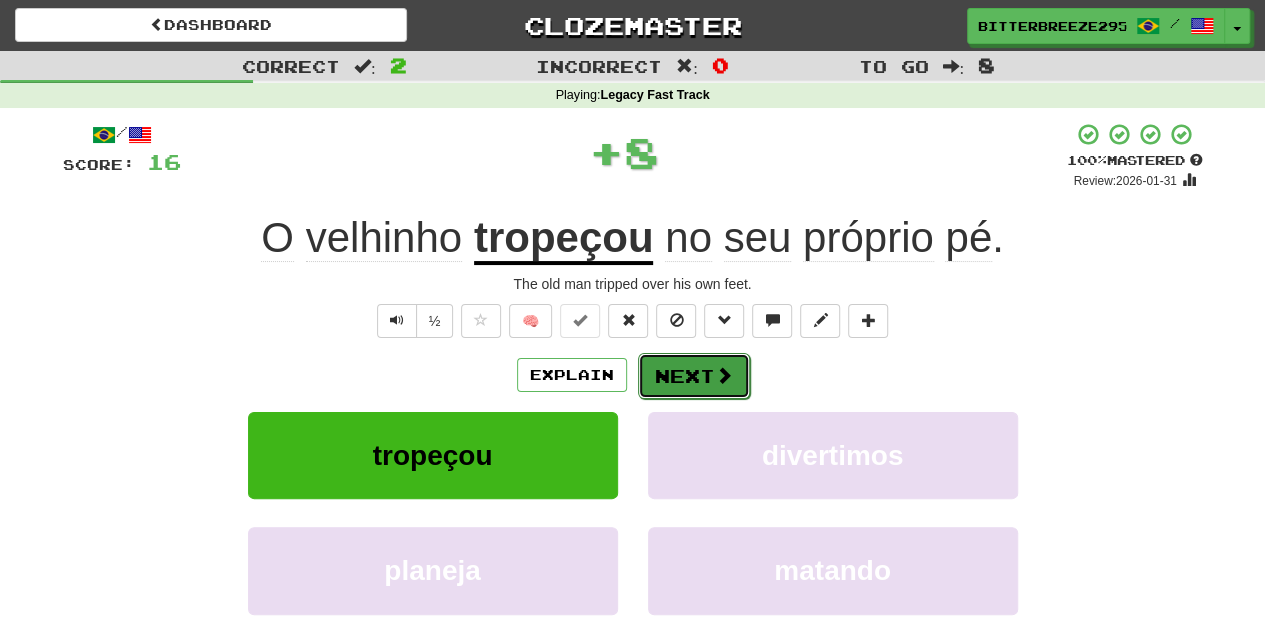 click on "Next" at bounding box center (694, 376) 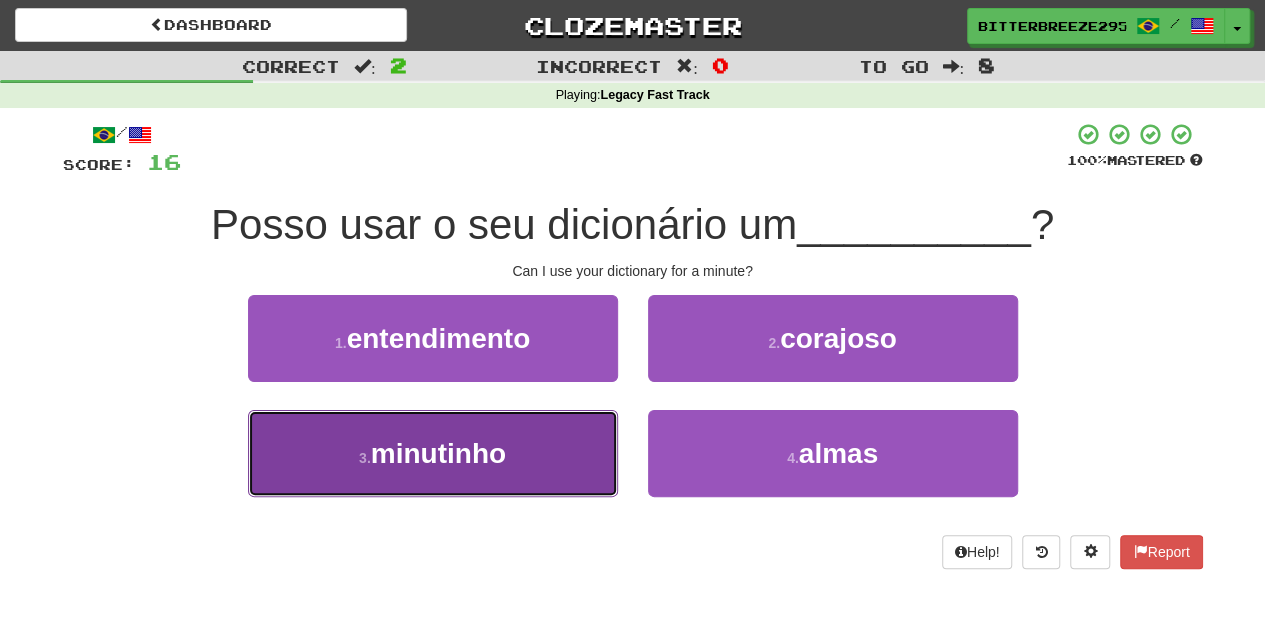 click on "3 .  minutinho" at bounding box center [433, 453] 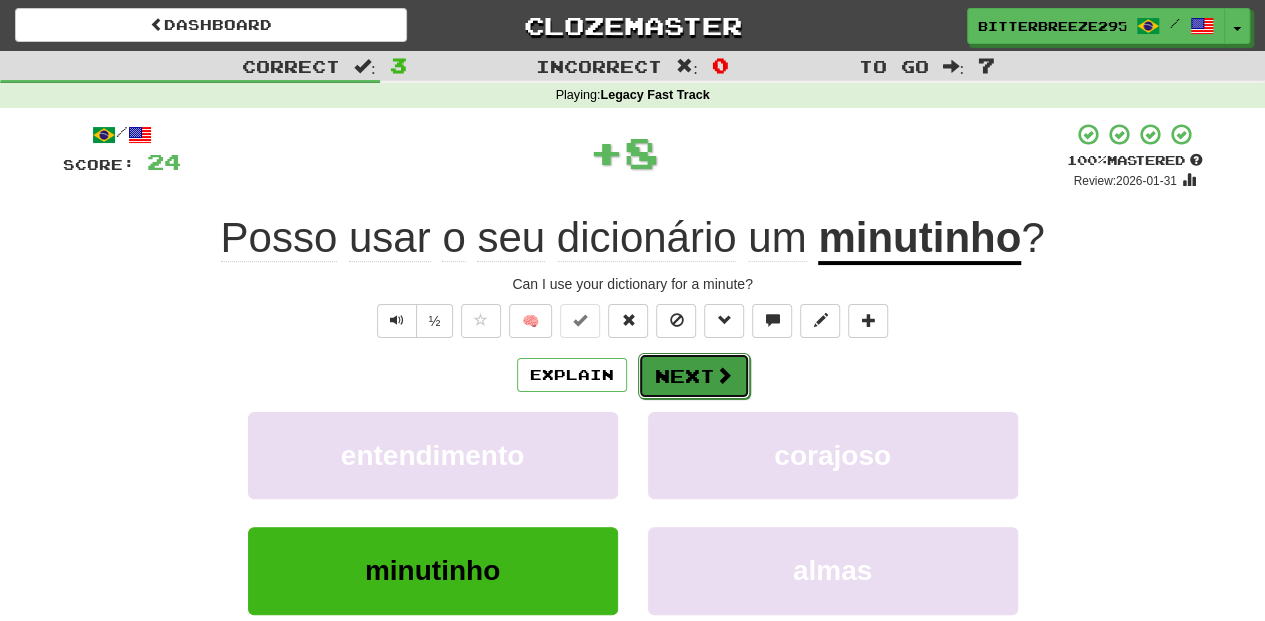 click on "Next" at bounding box center (694, 376) 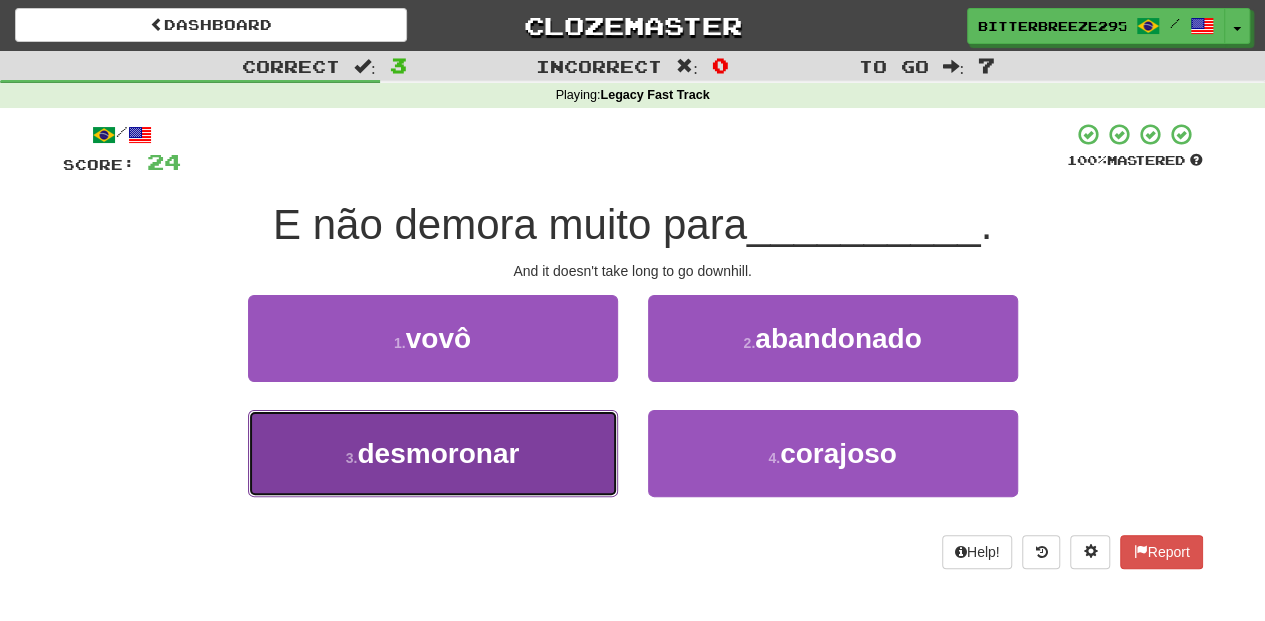 click on "3 .  desmoronar" at bounding box center [433, 453] 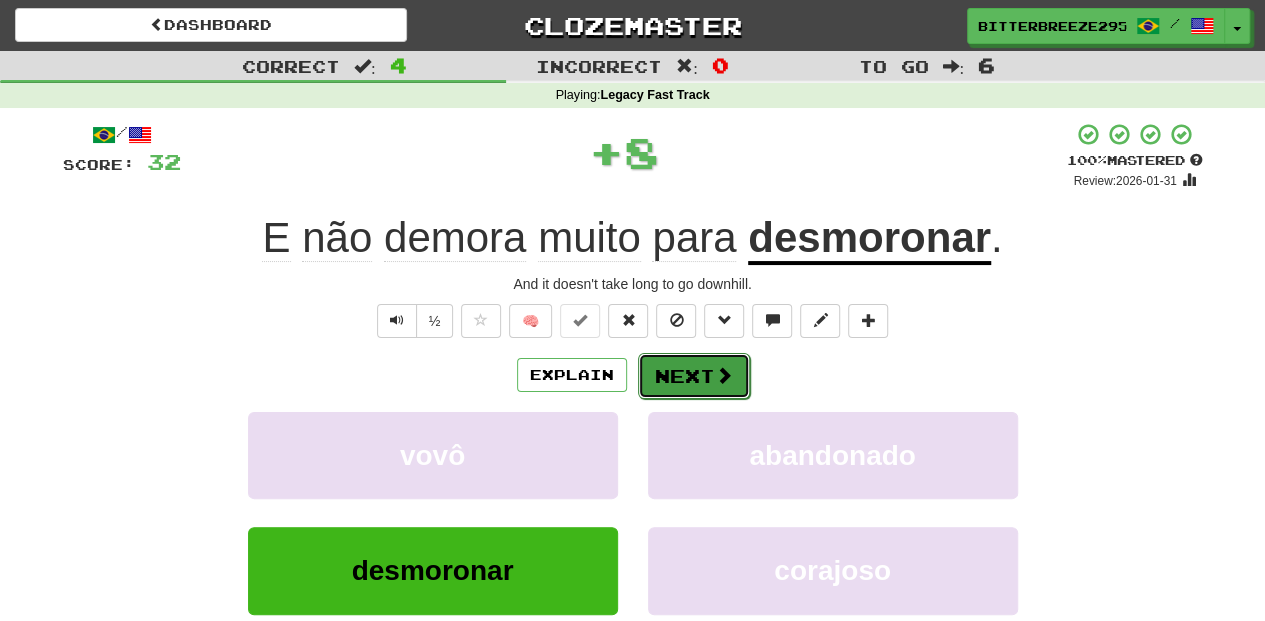 click on "Next" at bounding box center (694, 376) 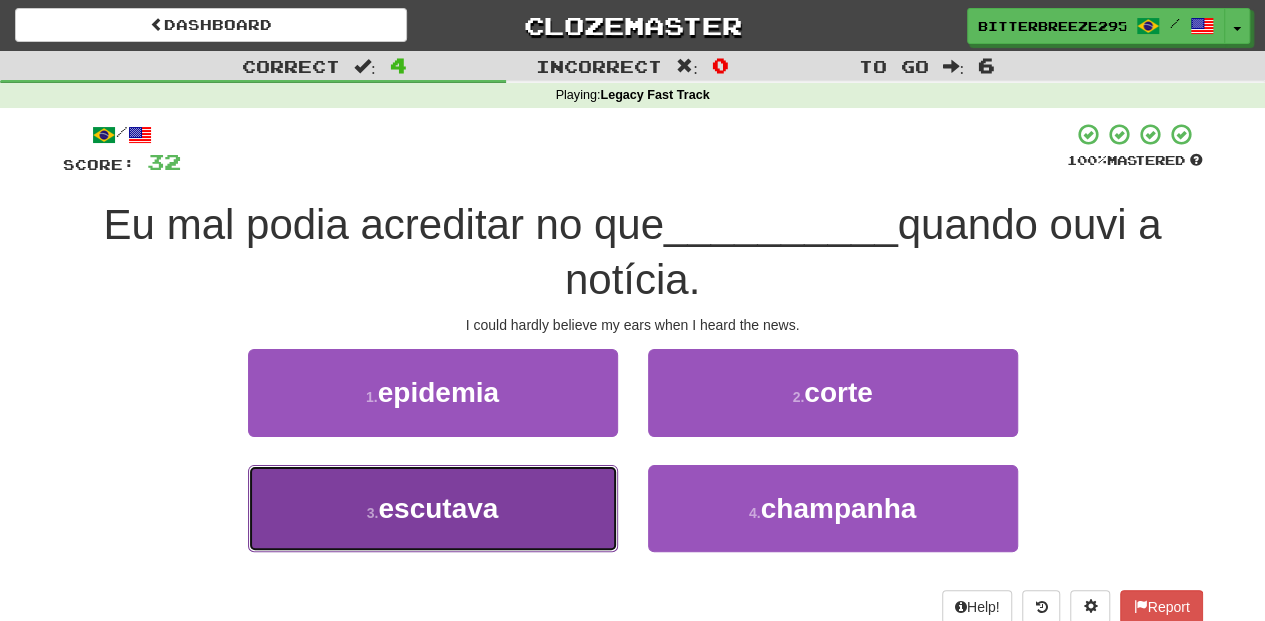 click on "3 .  escutava" at bounding box center [433, 508] 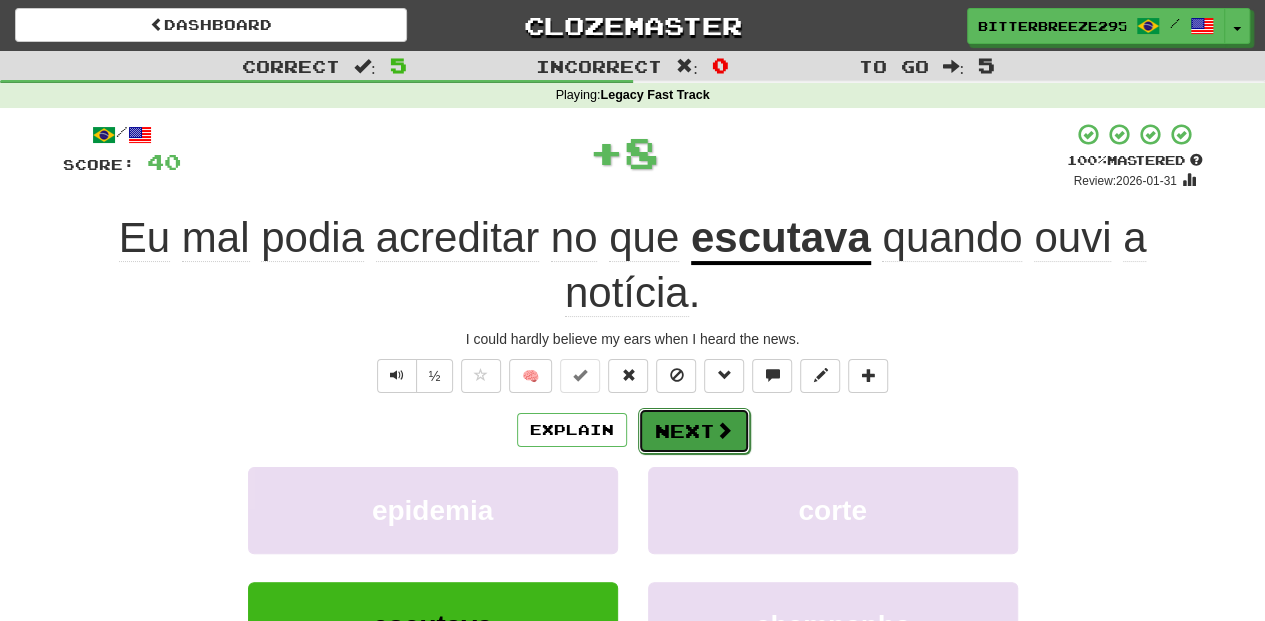 click on "Next" at bounding box center (694, 431) 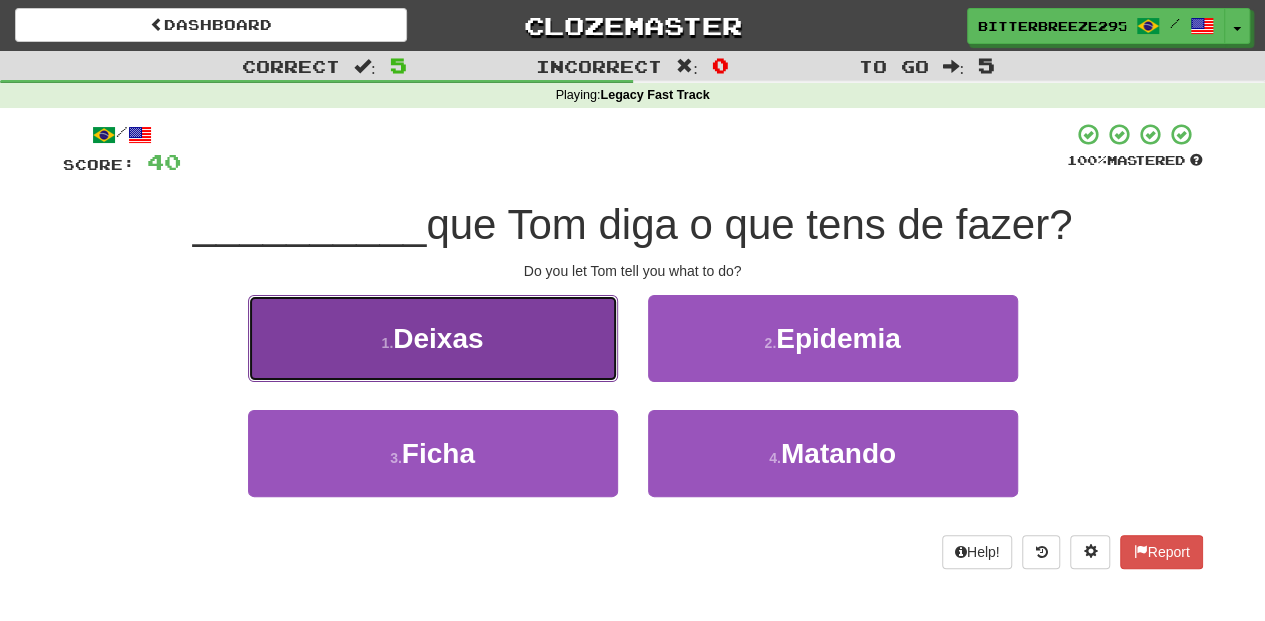 click on "1 .  Deixas" at bounding box center (433, 338) 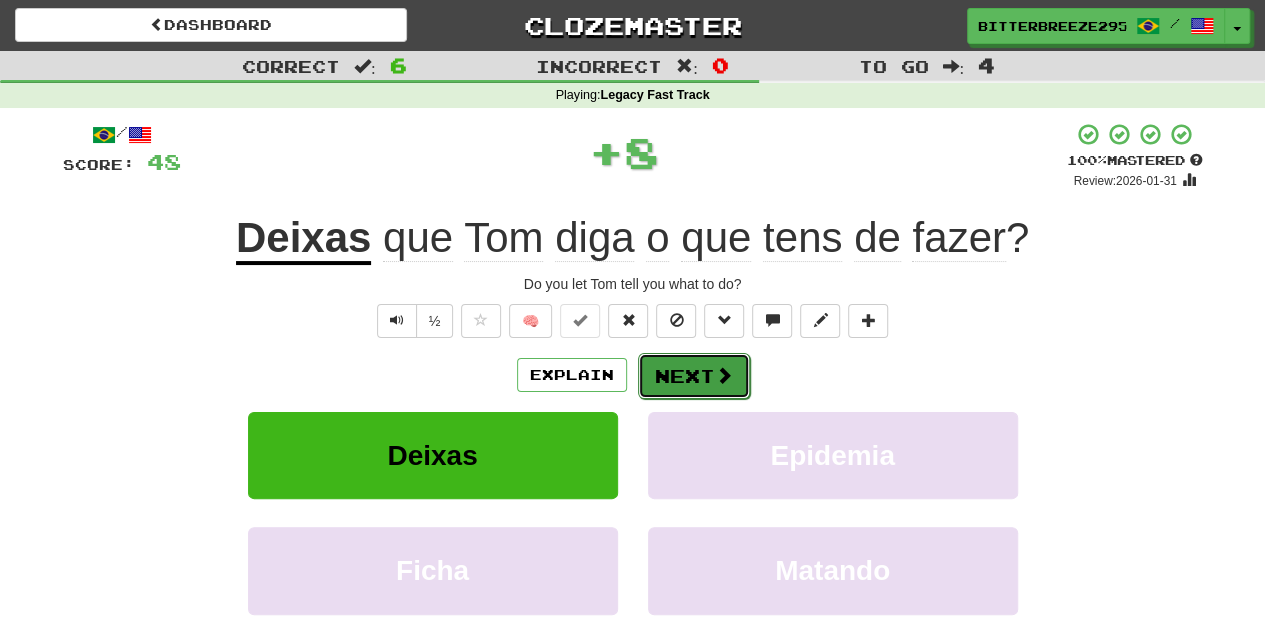 click on "Next" at bounding box center (694, 376) 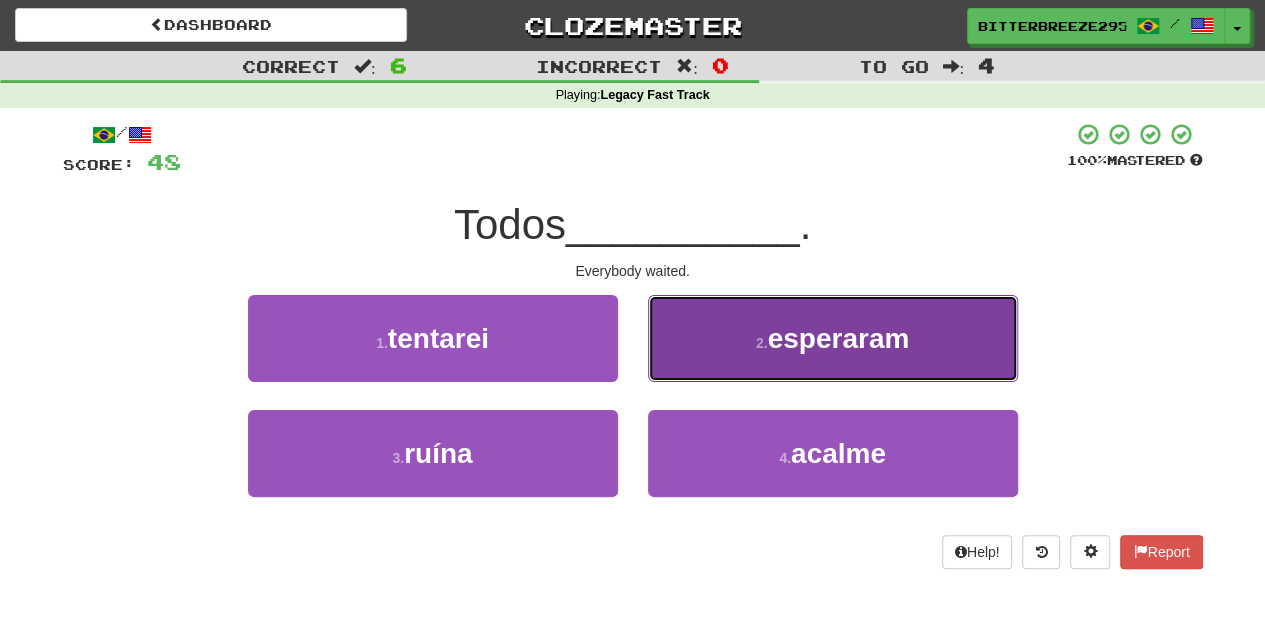 click on "2 .  esperaram" at bounding box center [833, 338] 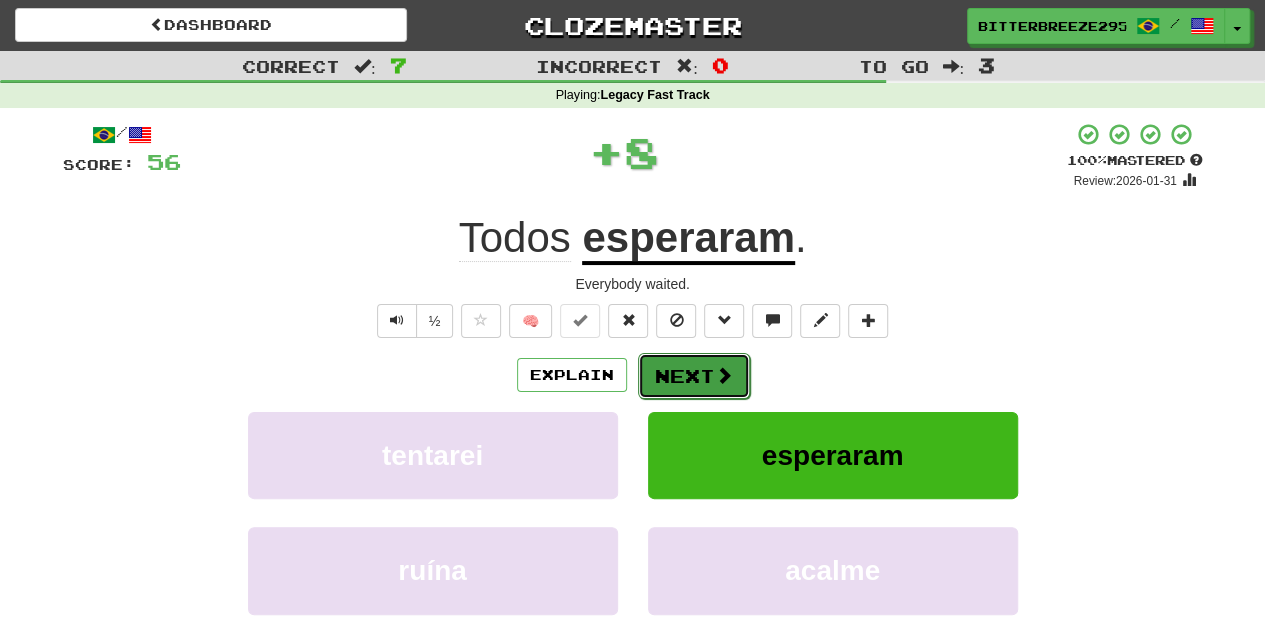 click on "Next" at bounding box center (694, 376) 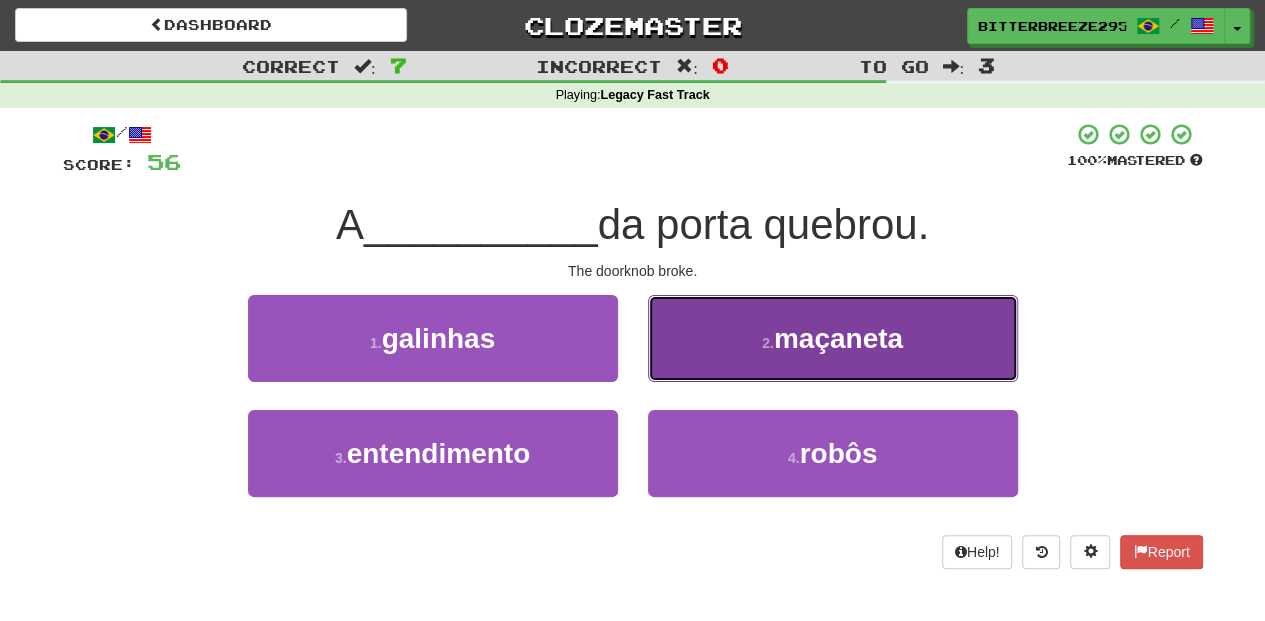 click on "2 .  maçaneta" at bounding box center [833, 338] 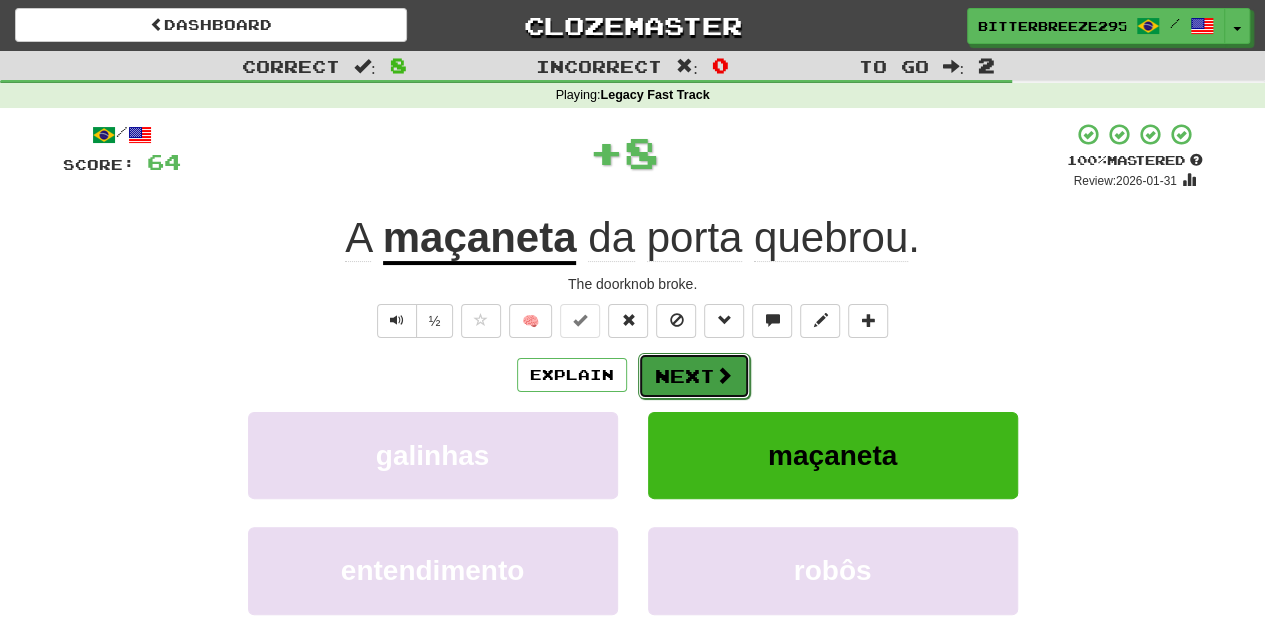 click on "Next" at bounding box center [694, 376] 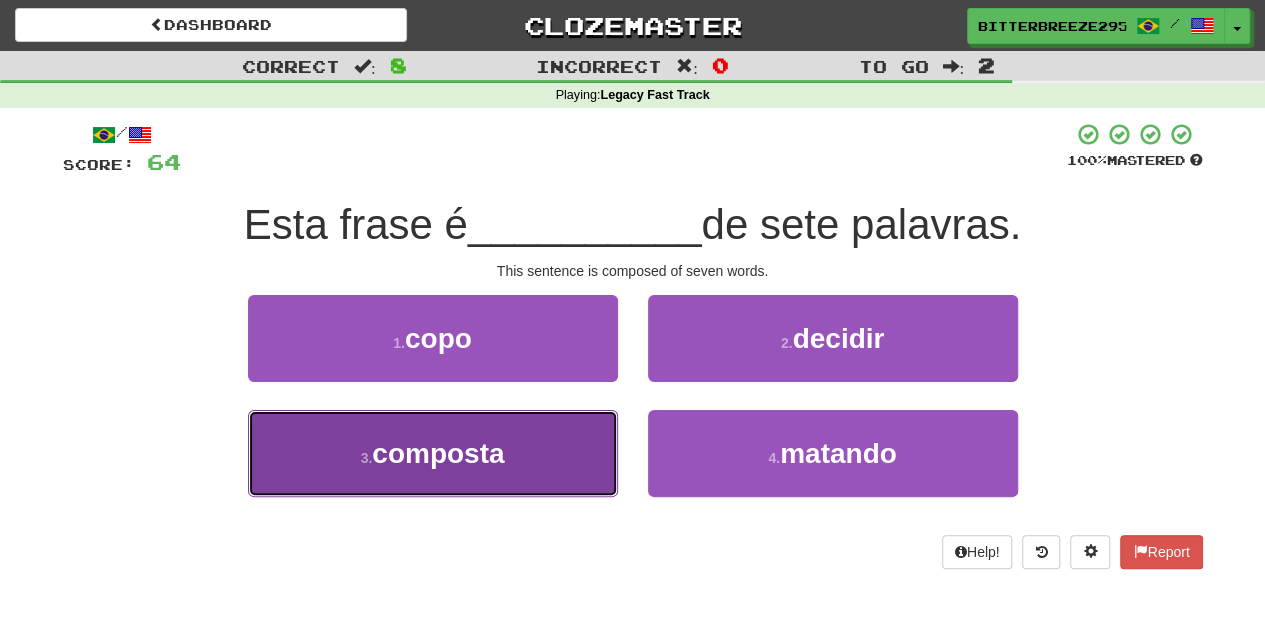 click on "3 .  composta" at bounding box center [433, 453] 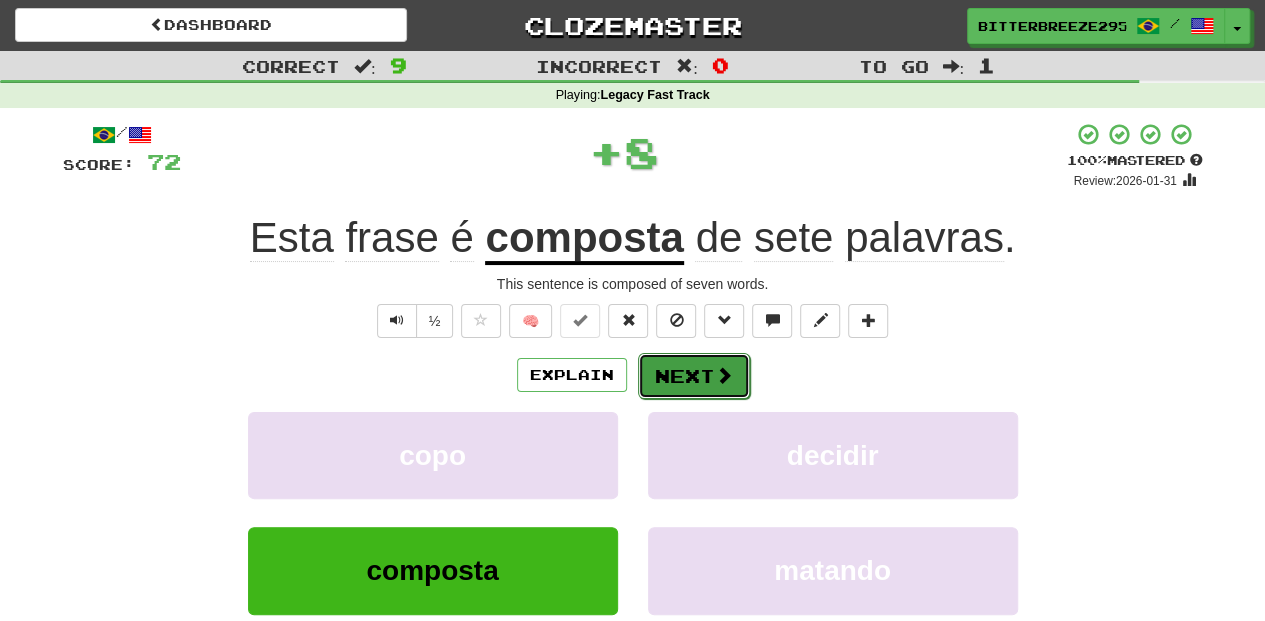click on "Next" at bounding box center [694, 376] 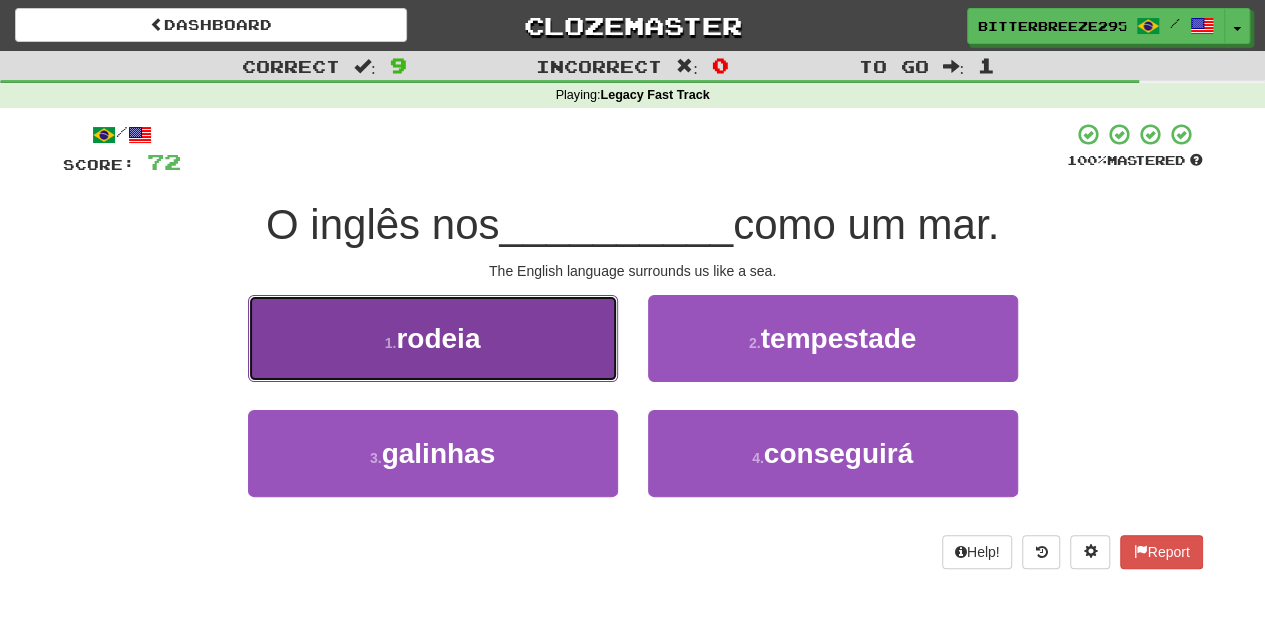 click on "1 .  rodeia" at bounding box center [433, 338] 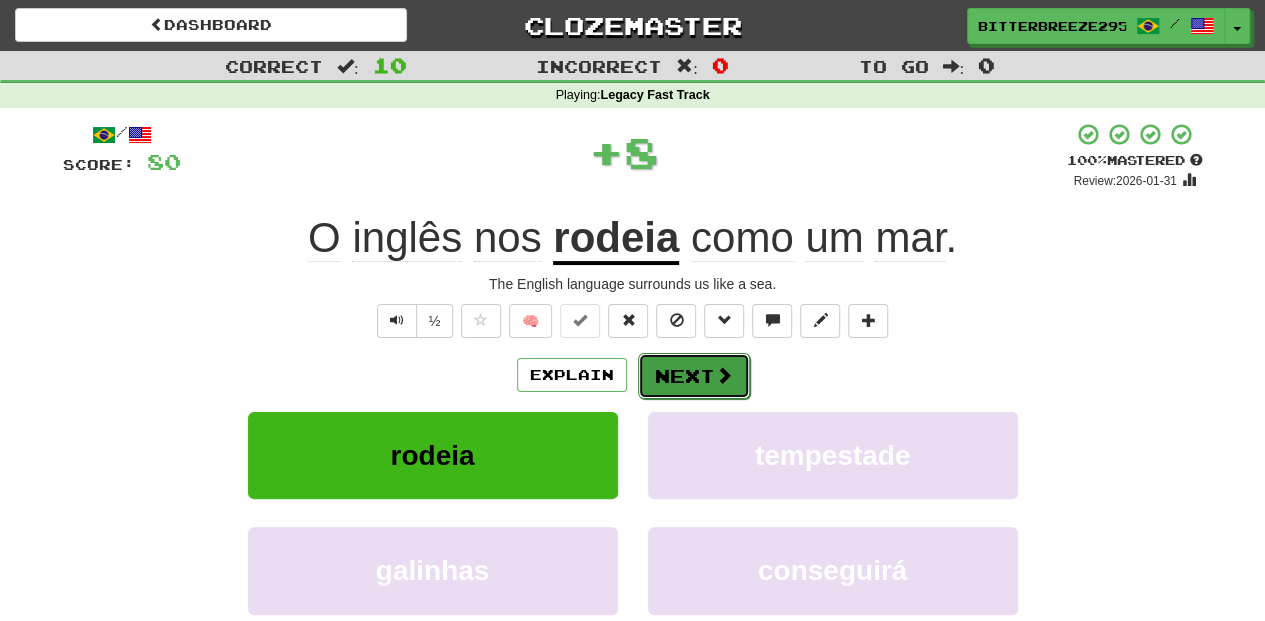 click on "Next" at bounding box center [694, 376] 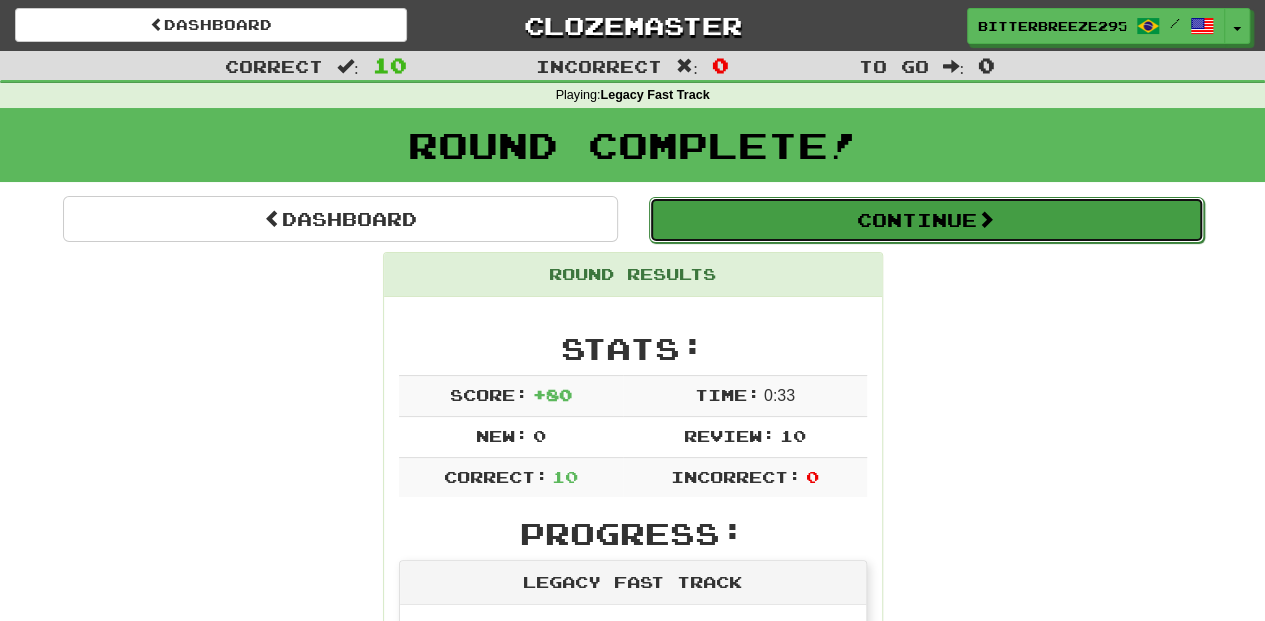 click on "Continue" at bounding box center [926, 220] 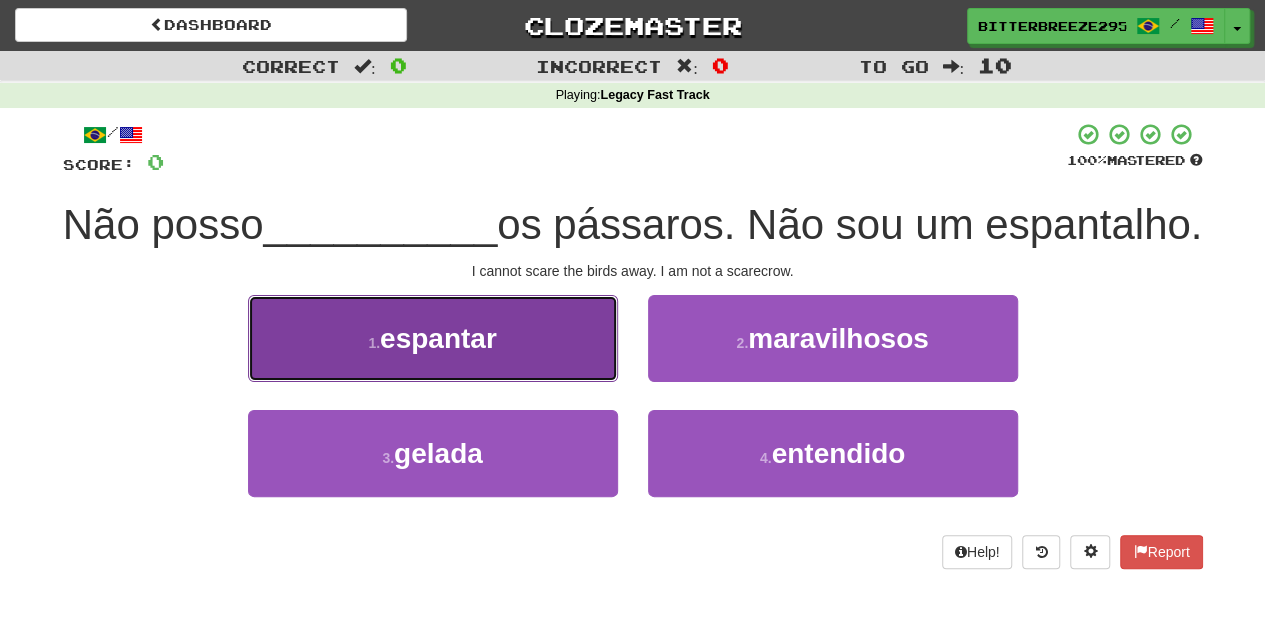 click on "1 .  espantar" at bounding box center [433, 338] 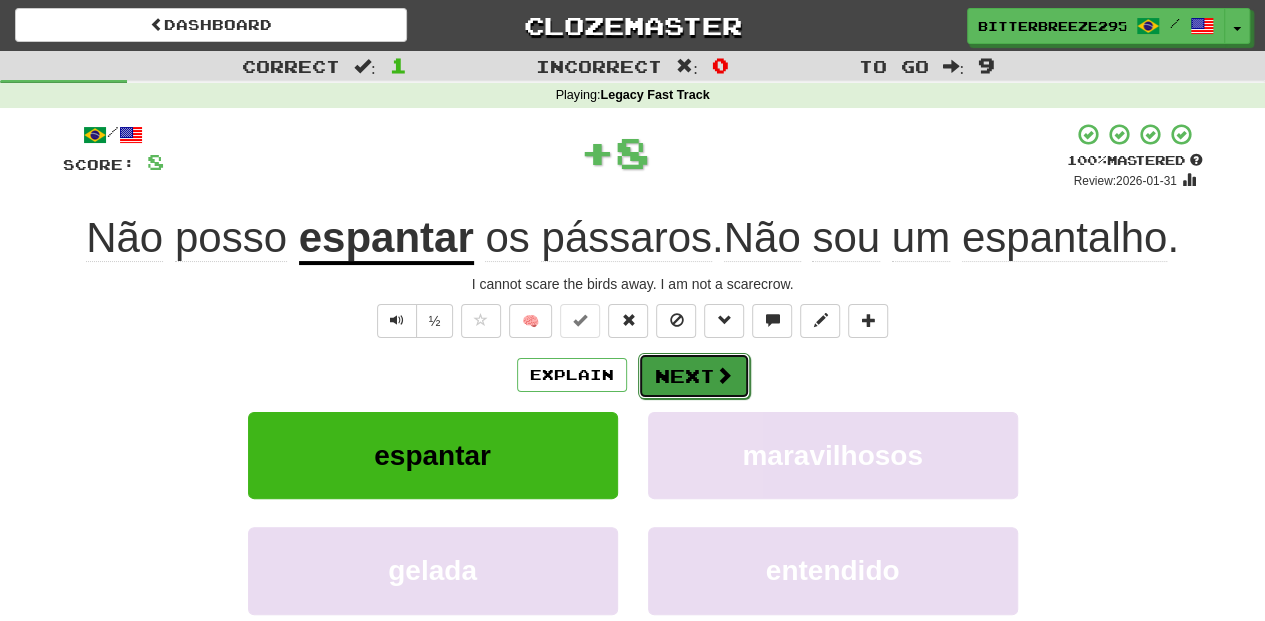 click on "Next" at bounding box center [694, 376] 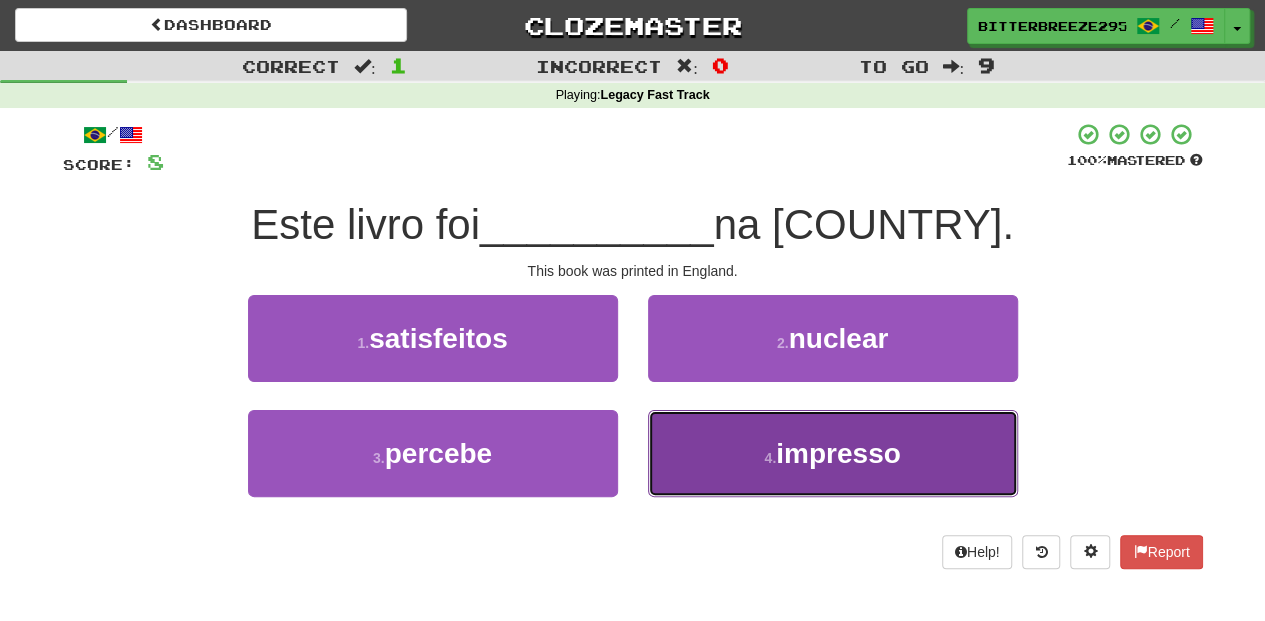 click on "4 .  impresso" at bounding box center [833, 453] 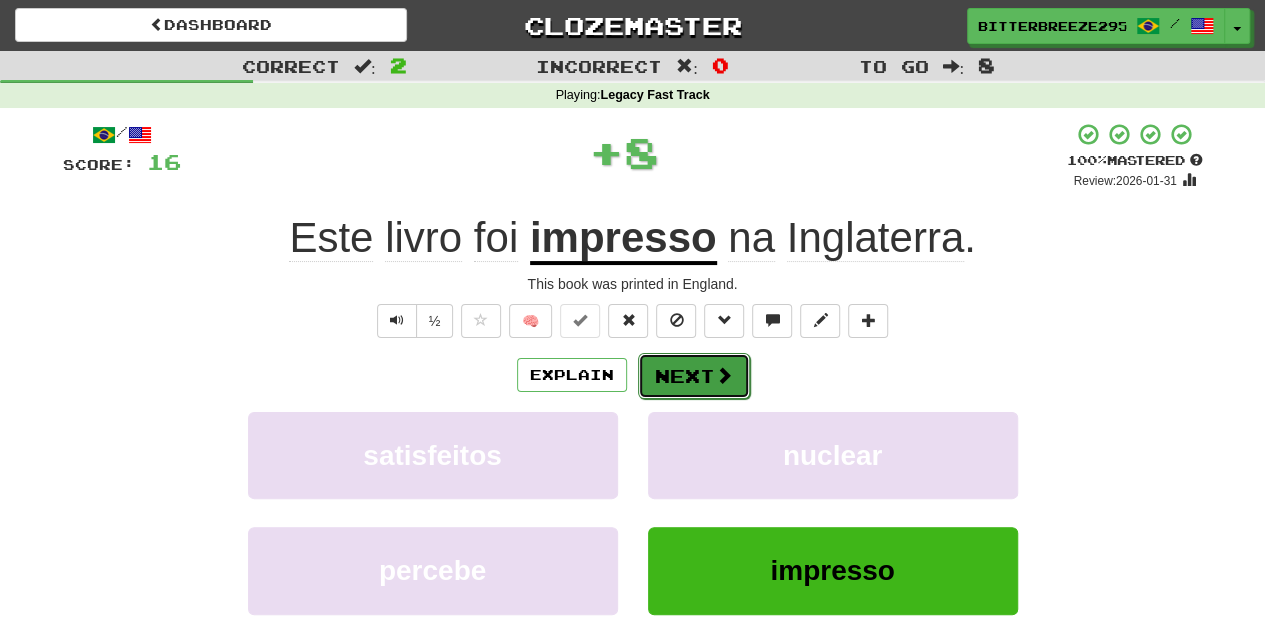 click on "Next" at bounding box center (694, 376) 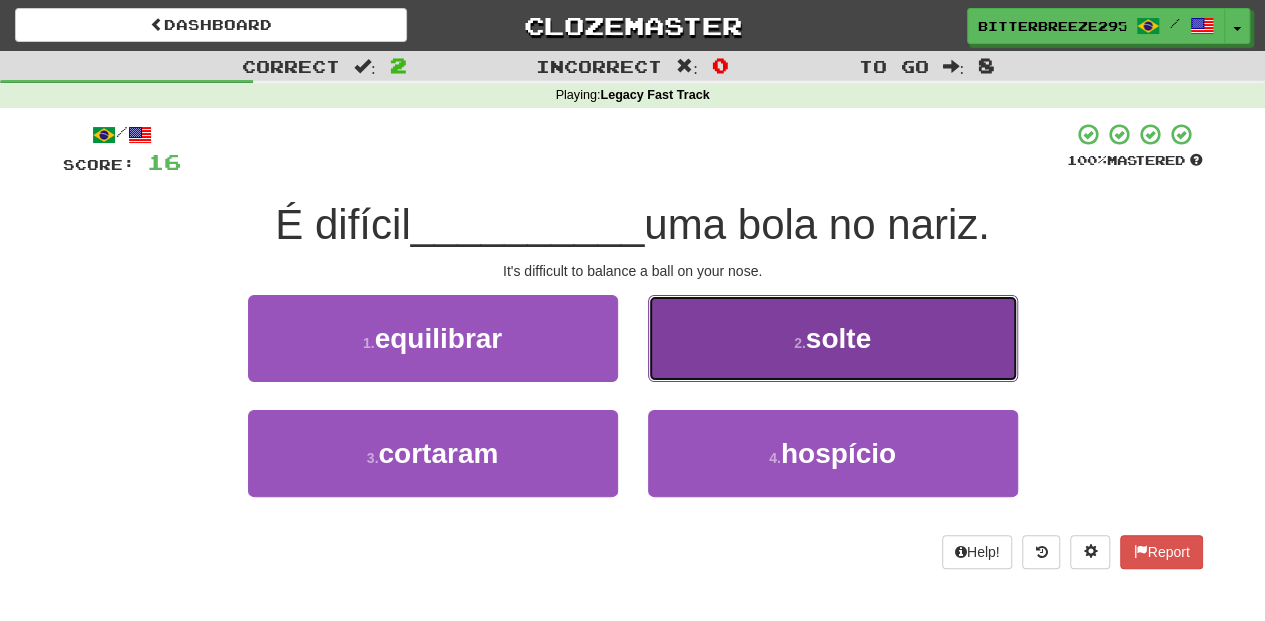 click on "2 .  solte" at bounding box center (833, 338) 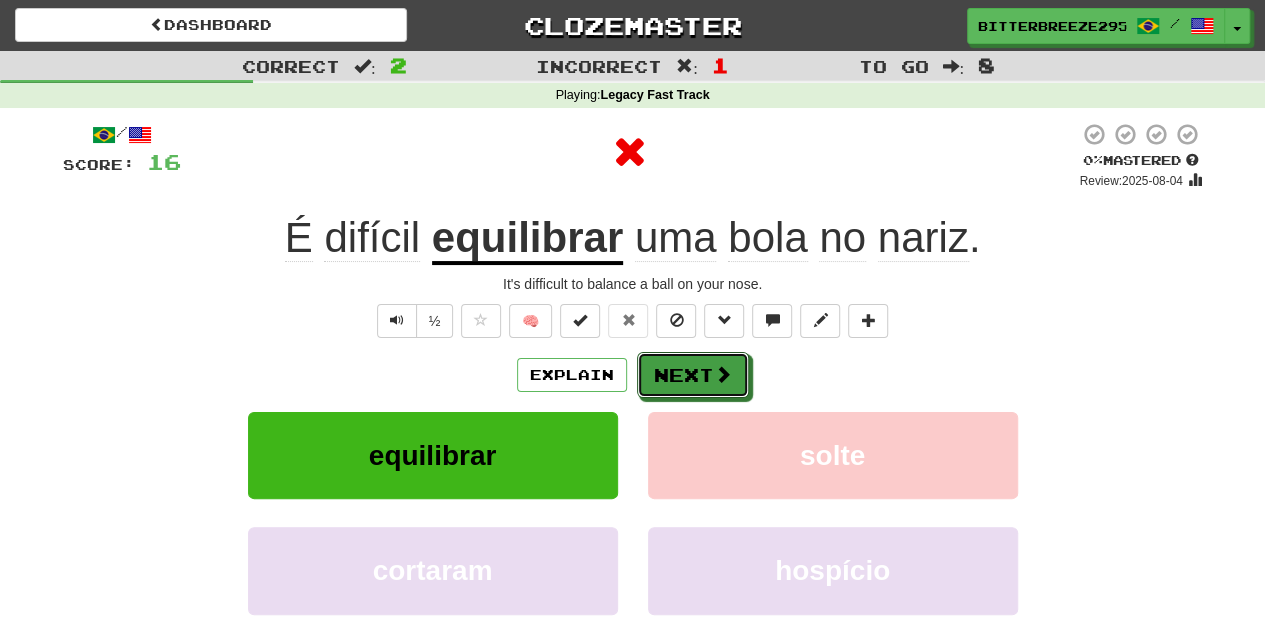click on "Next" at bounding box center [693, 375] 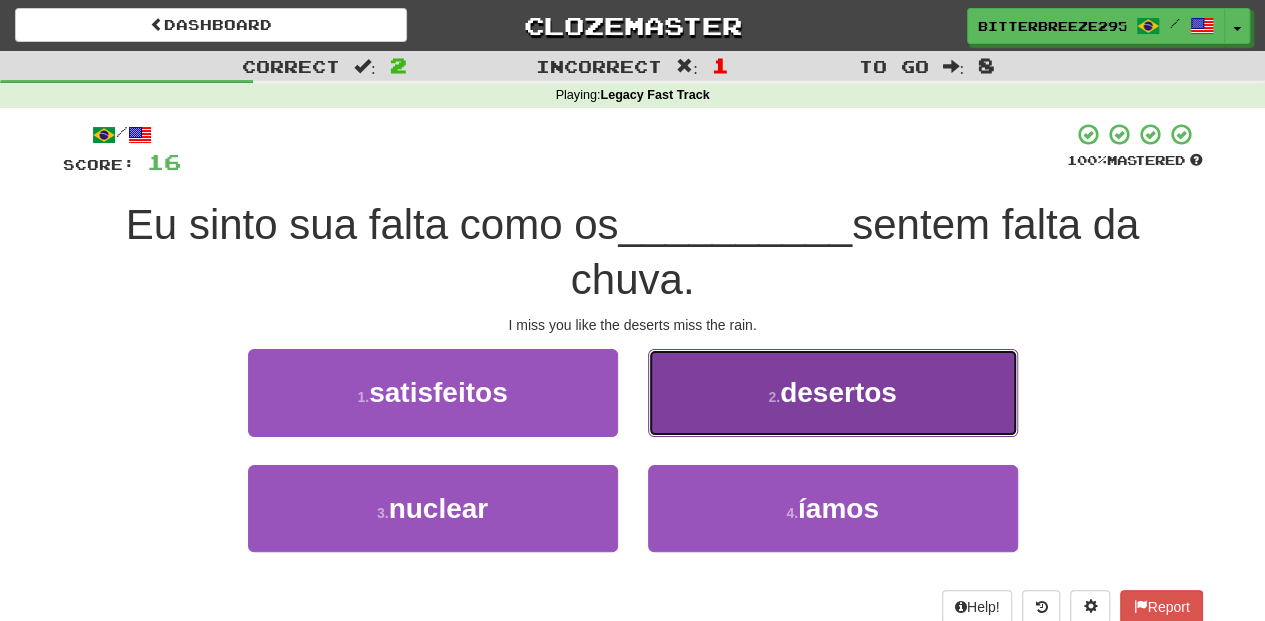 click on "2 .  desertos" at bounding box center (833, 392) 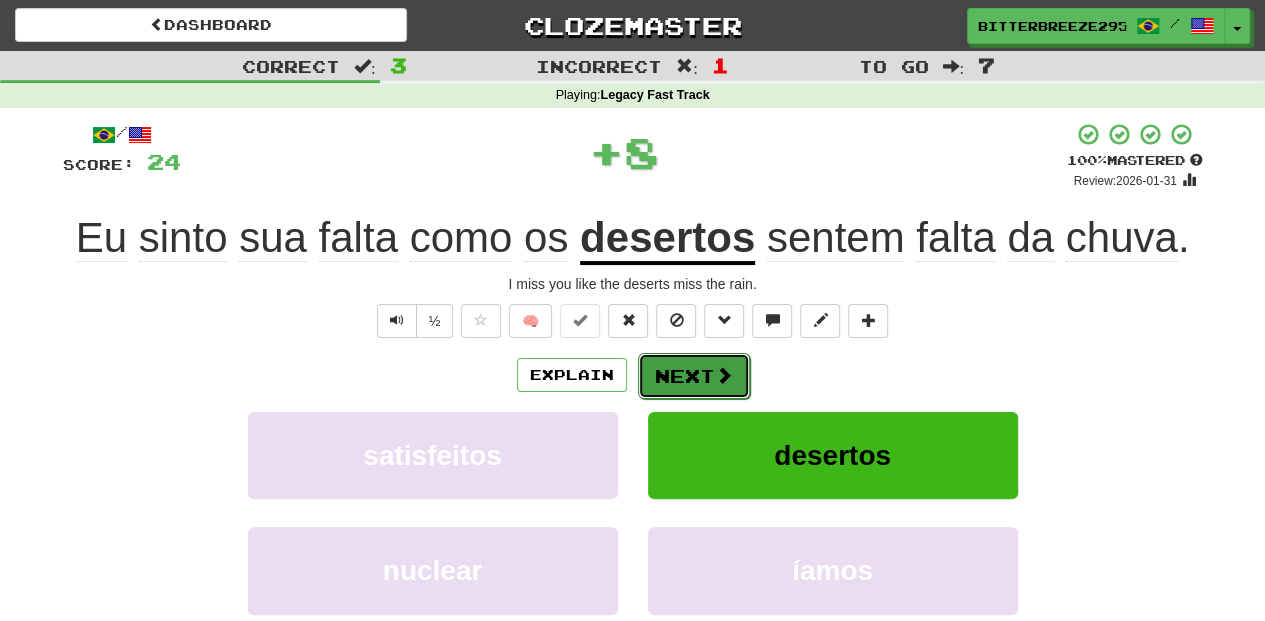 click on "Next" at bounding box center [694, 376] 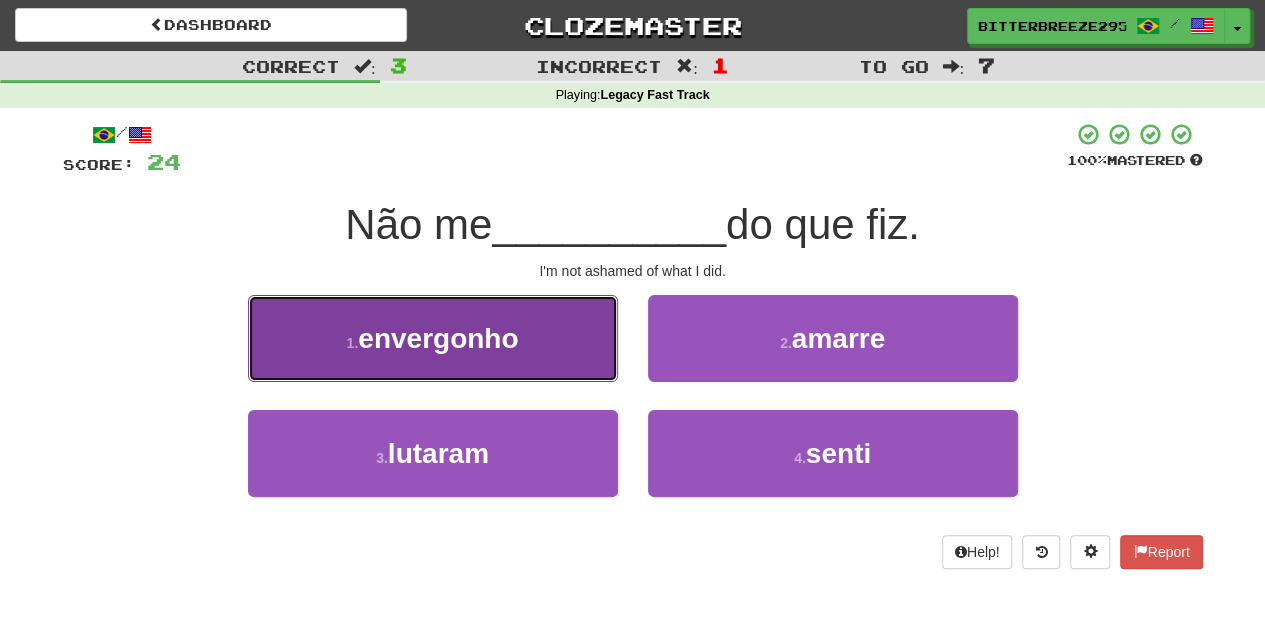 click on "1 .  envergonho" at bounding box center [433, 338] 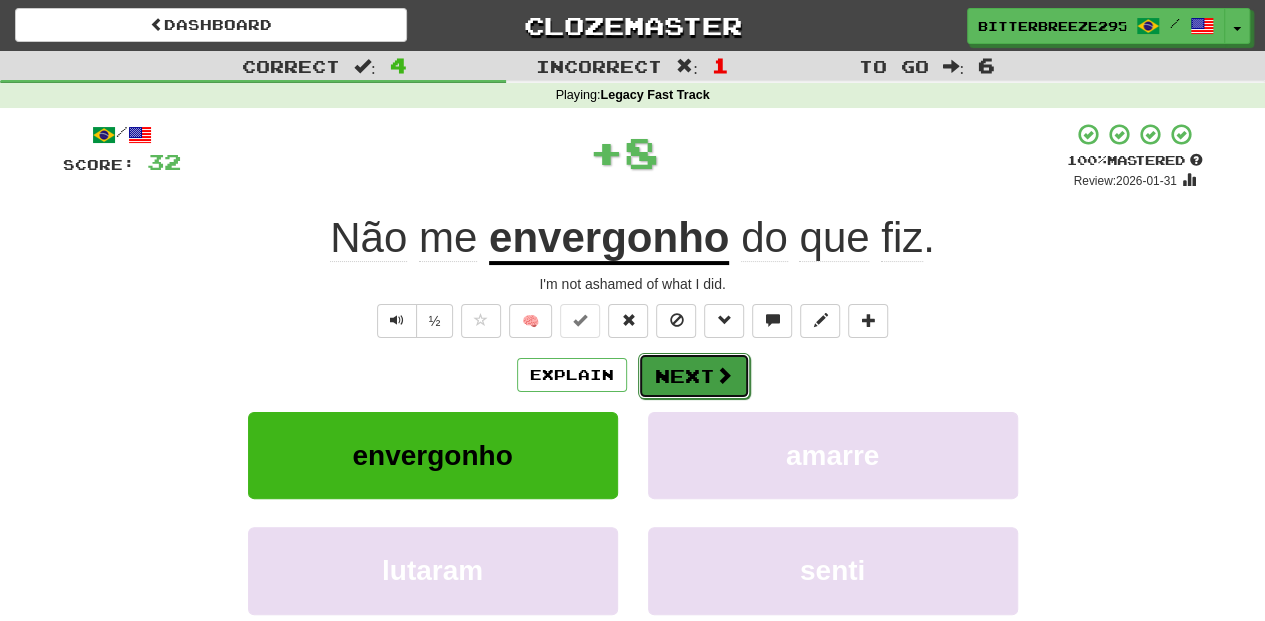click on "Next" at bounding box center [694, 376] 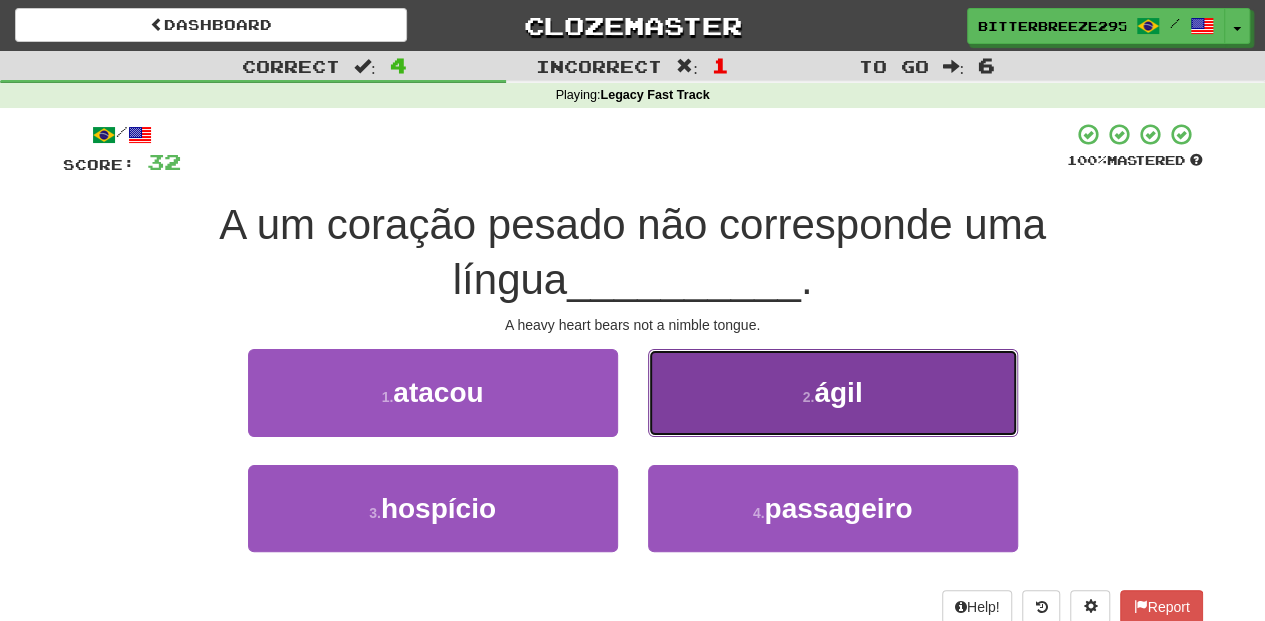 click on "2 .  ágil" at bounding box center (833, 392) 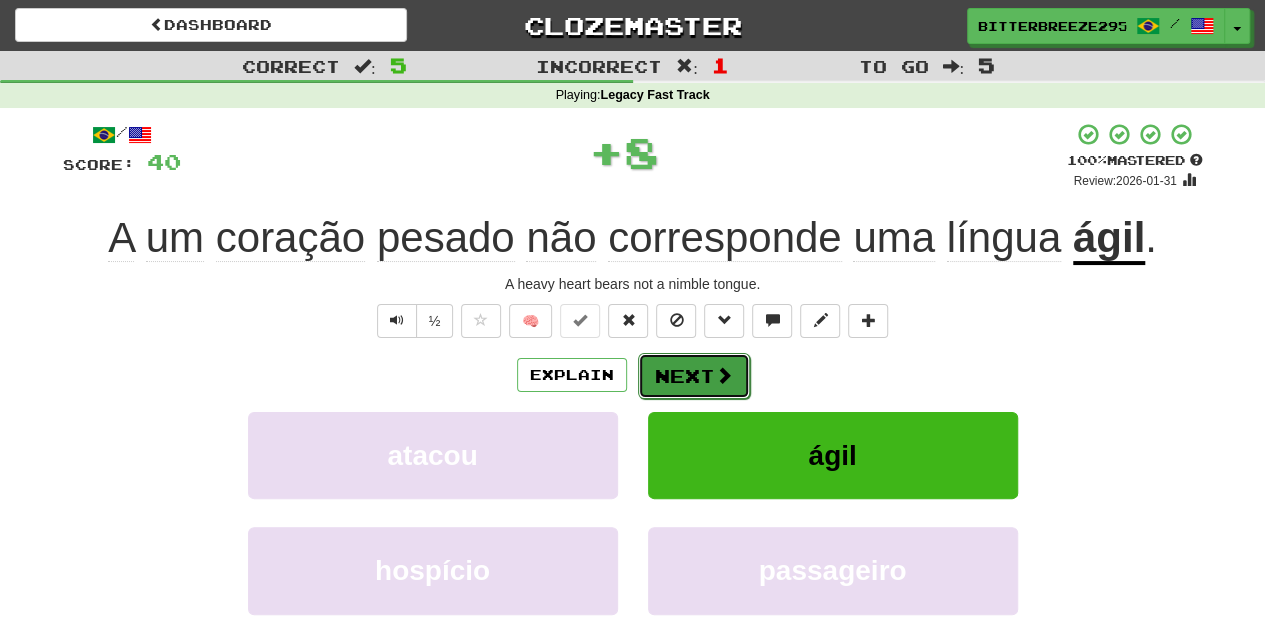 click on "Next" at bounding box center [694, 376] 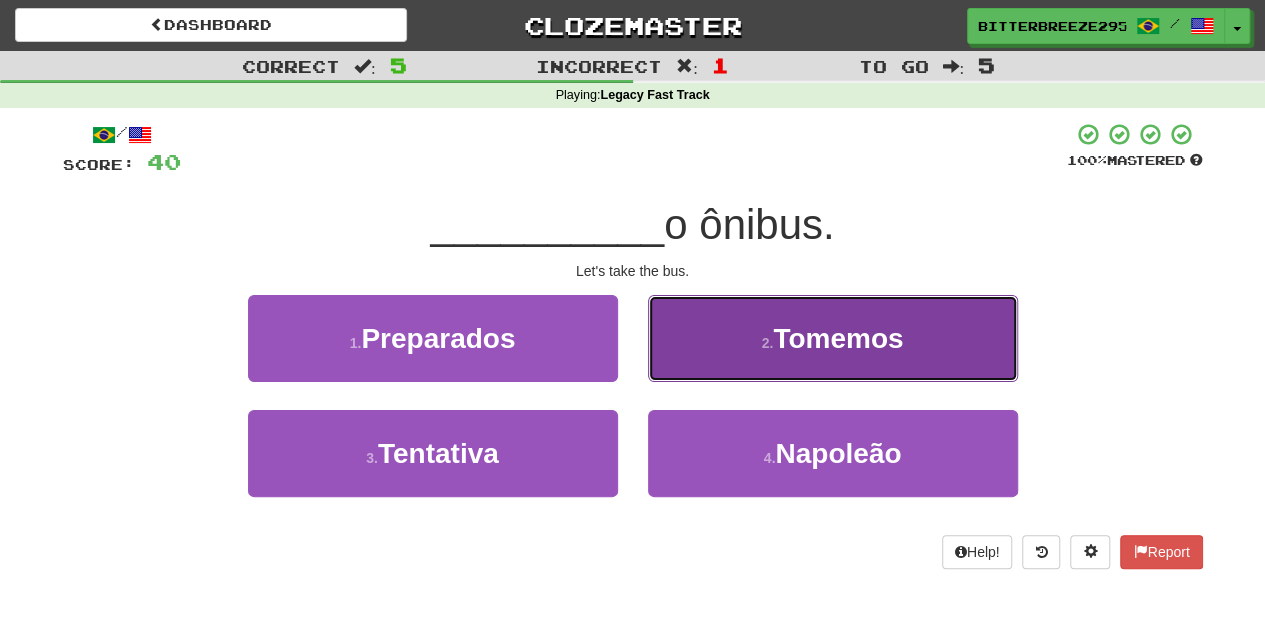click on "2 .  Tomemos" at bounding box center [833, 338] 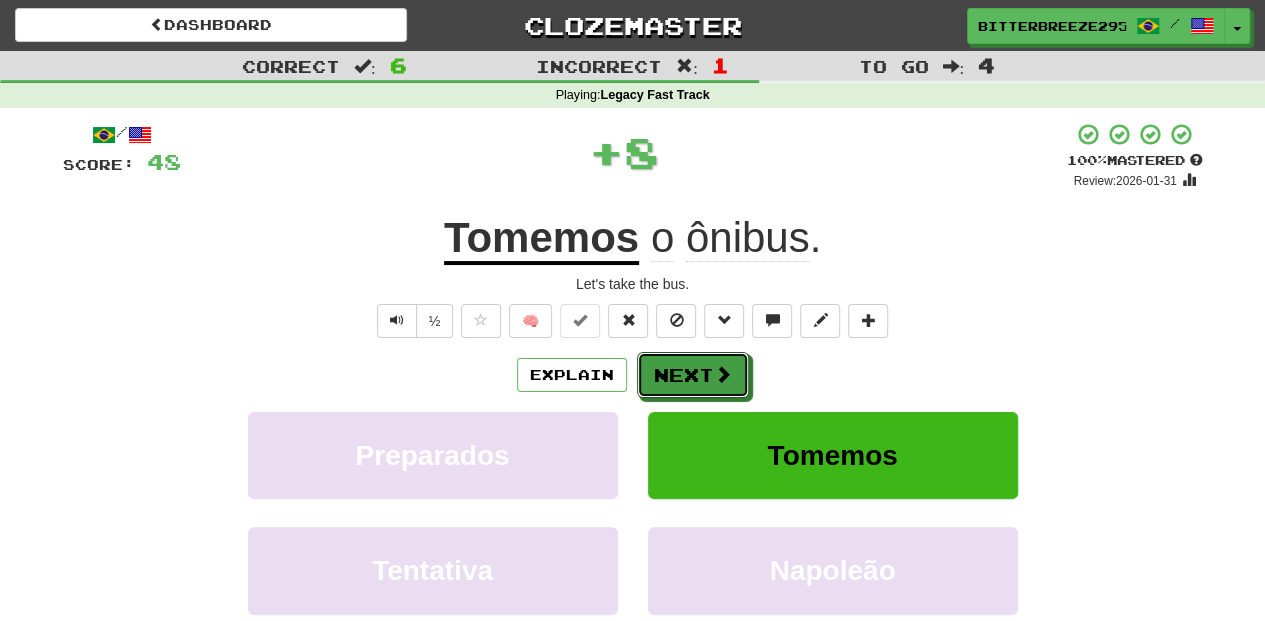 click on "Next" at bounding box center [693, 375] 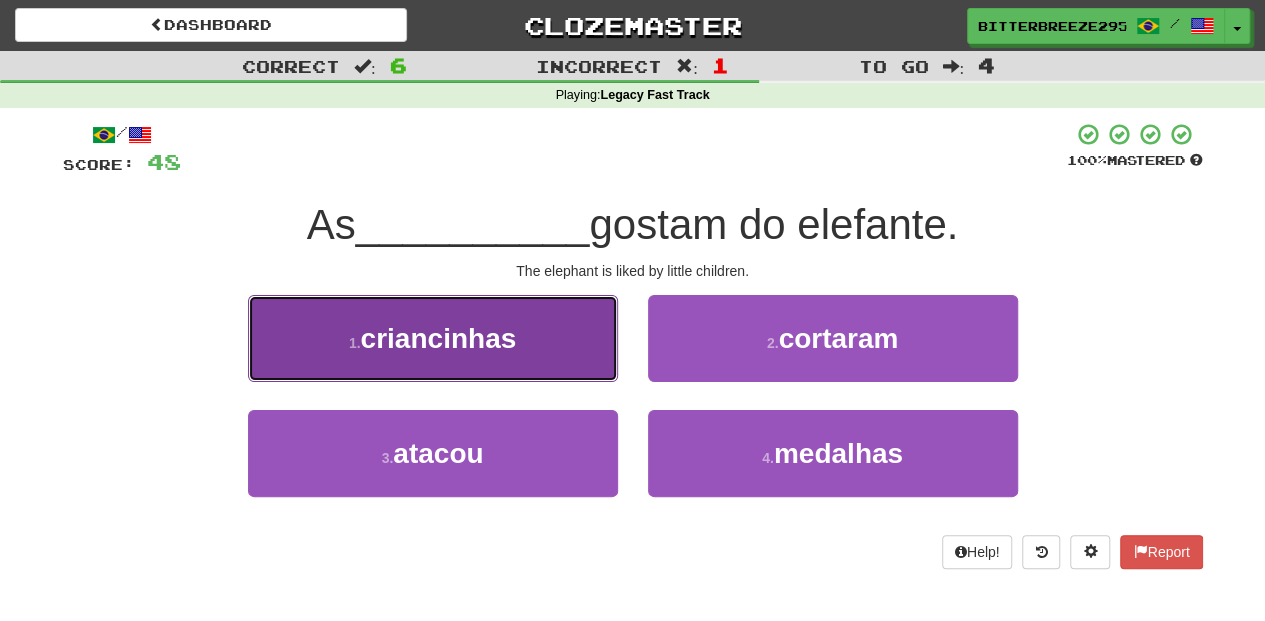 click on "1 .  criancinhas" at bounding box center [433, 338] 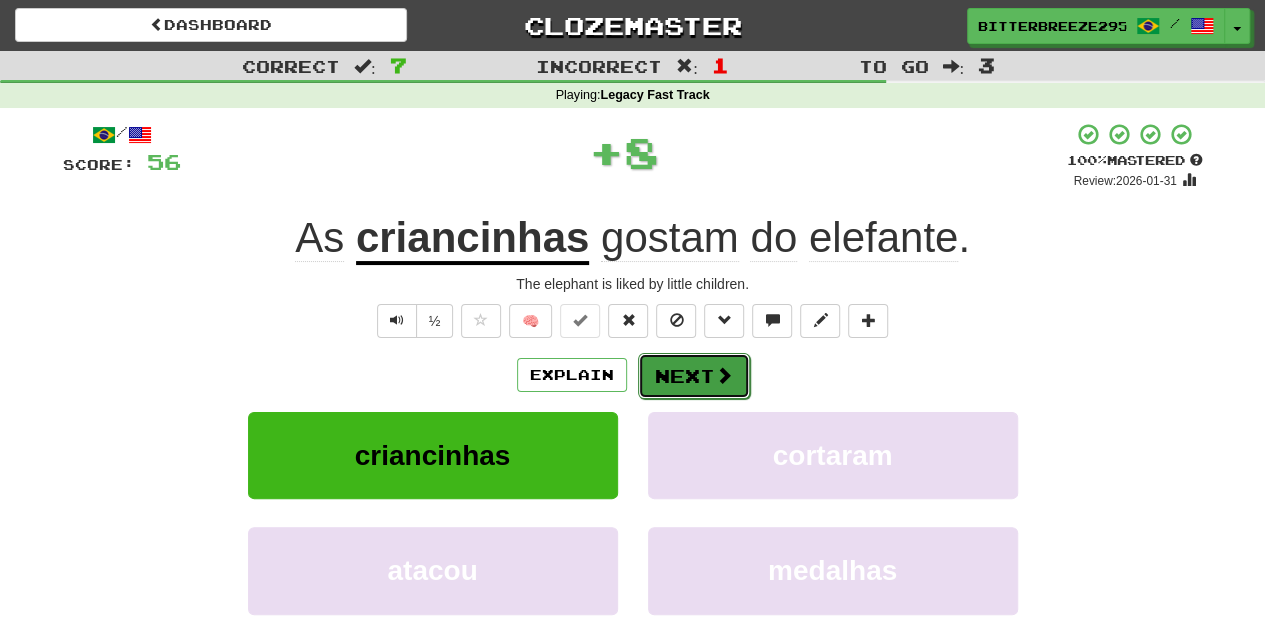 click on "Next" at bounding box center (694, 376) 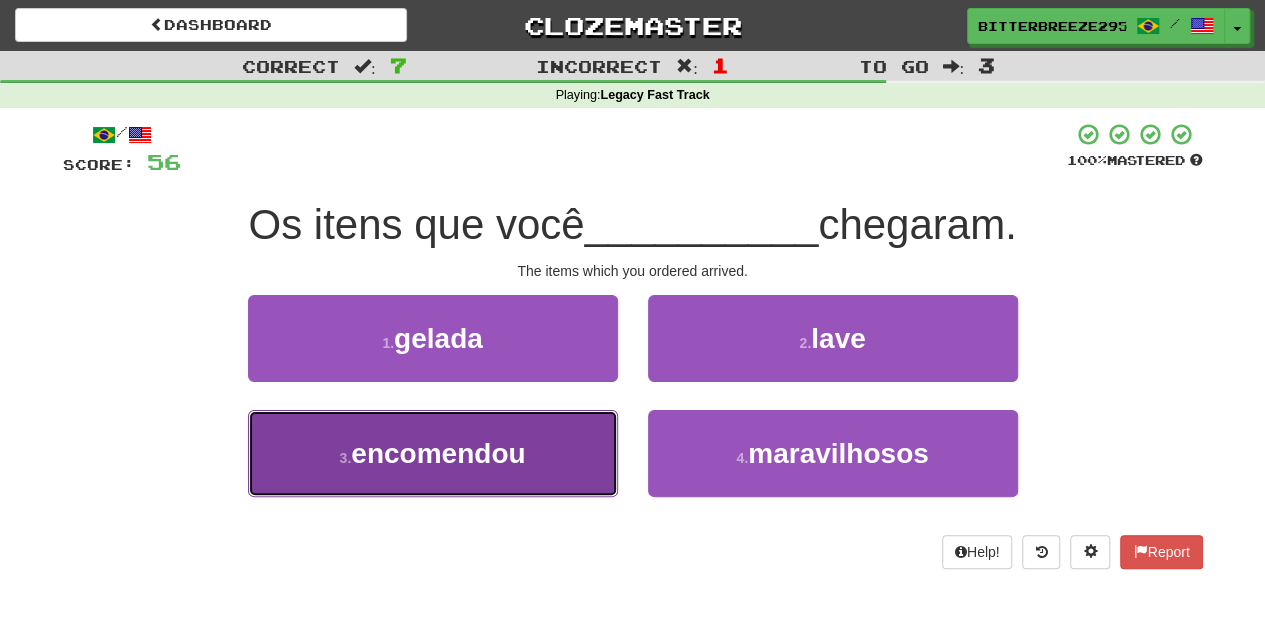 drag, startPoint x: 523, startPoint y: 458, endPoint x: 525, endPoint y: 448, distance: 10.198039 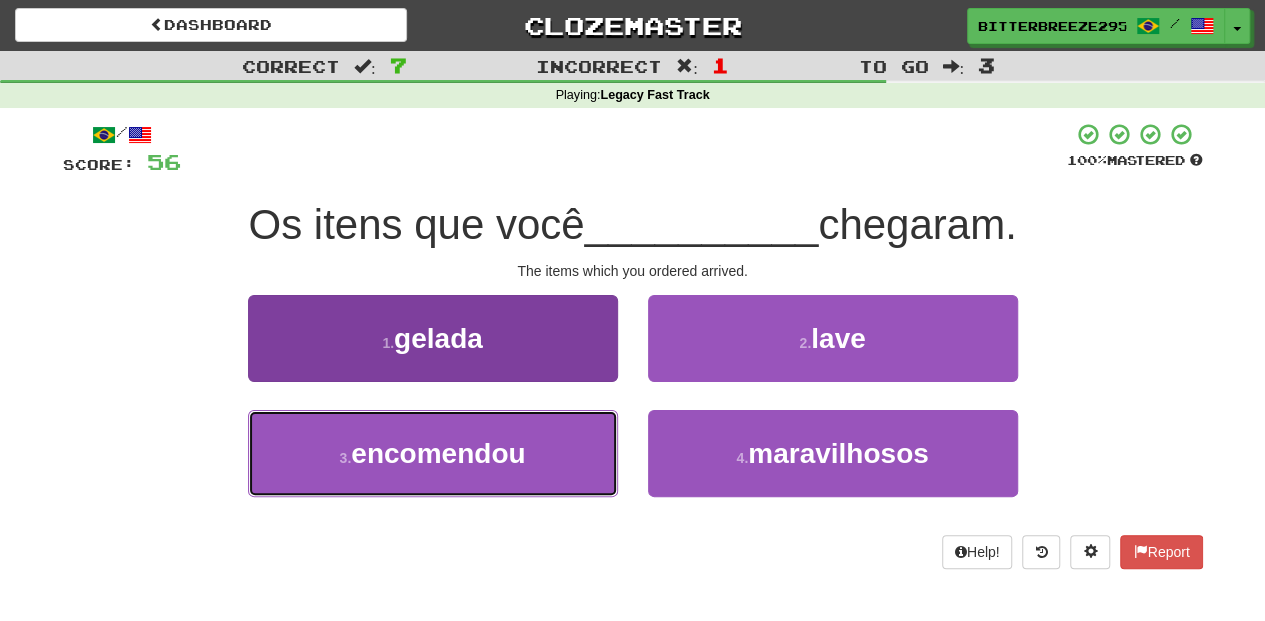 click on "encomendou" at bounding box center (438, 453) 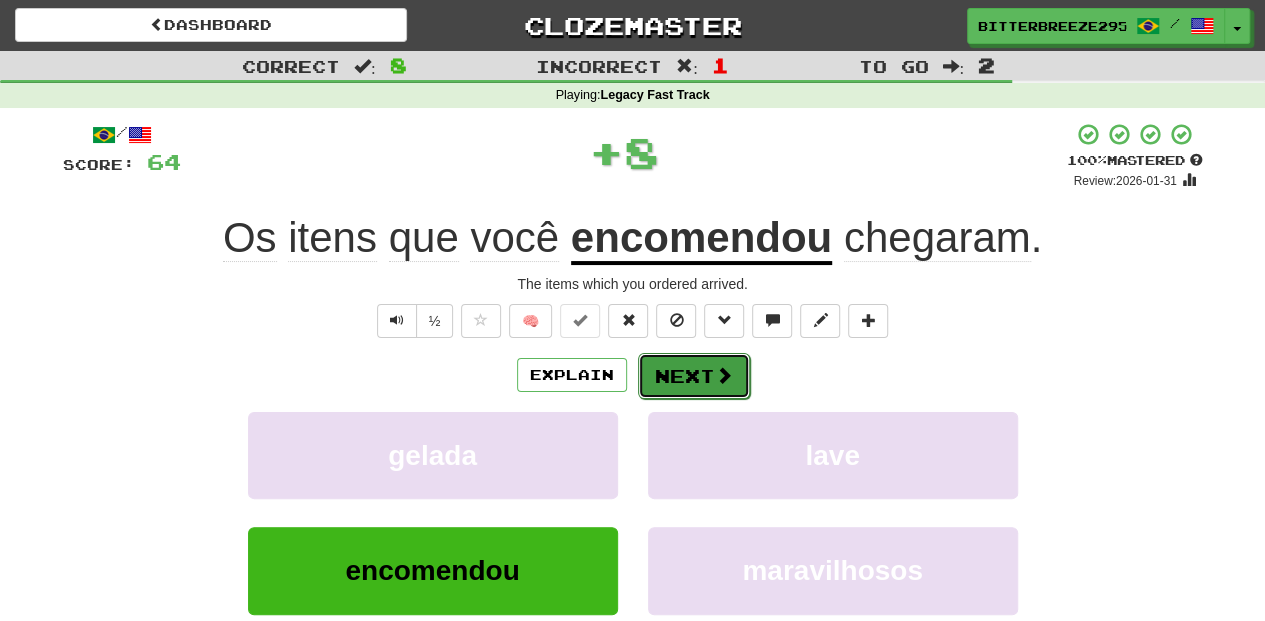 click on "Next" at bounding box center [694, 376] 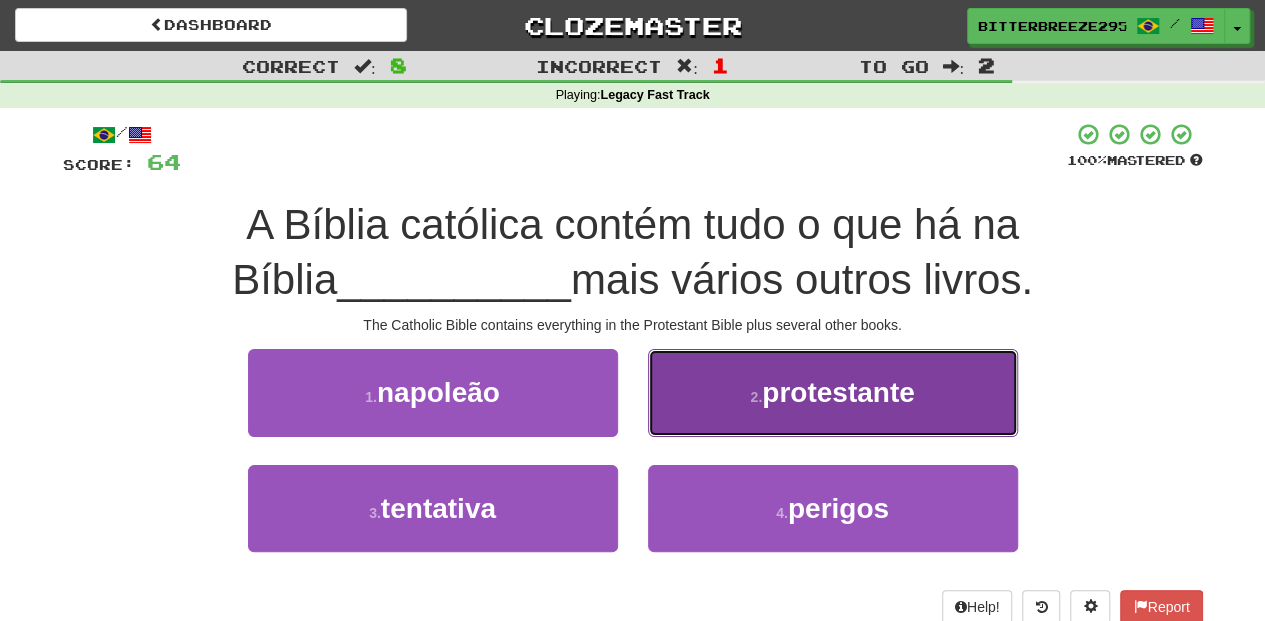 click on "2 .  protestante" at bounding box center [833, 392] 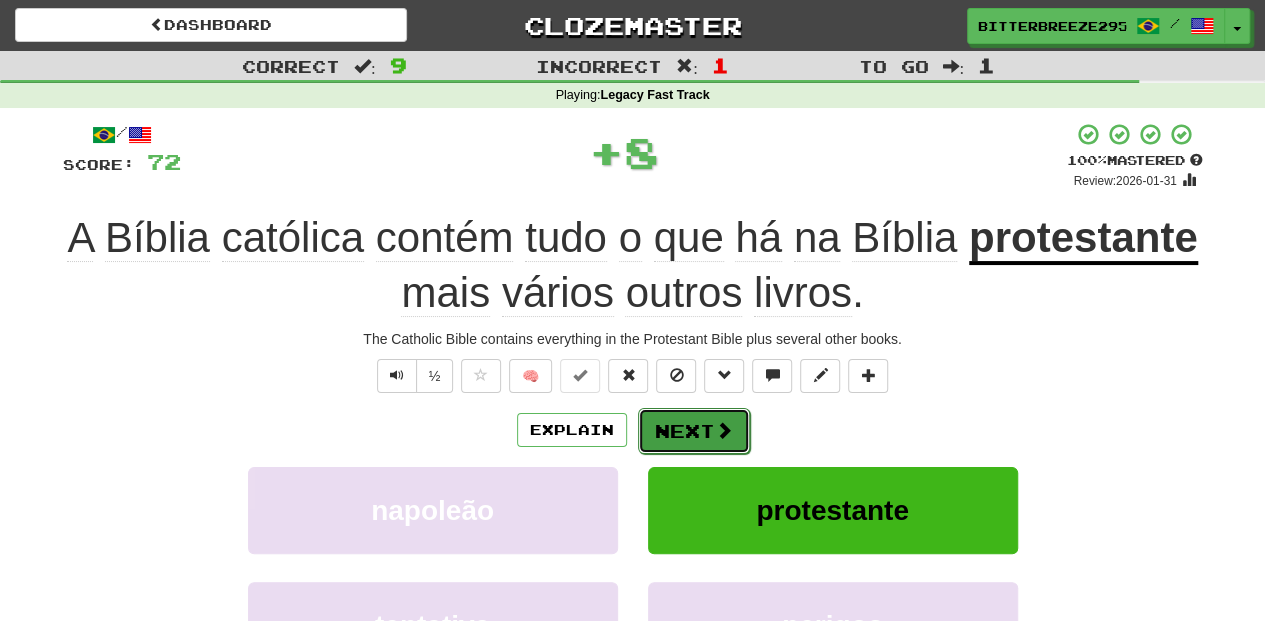 click on "Next" at bounding box center [694, 431] 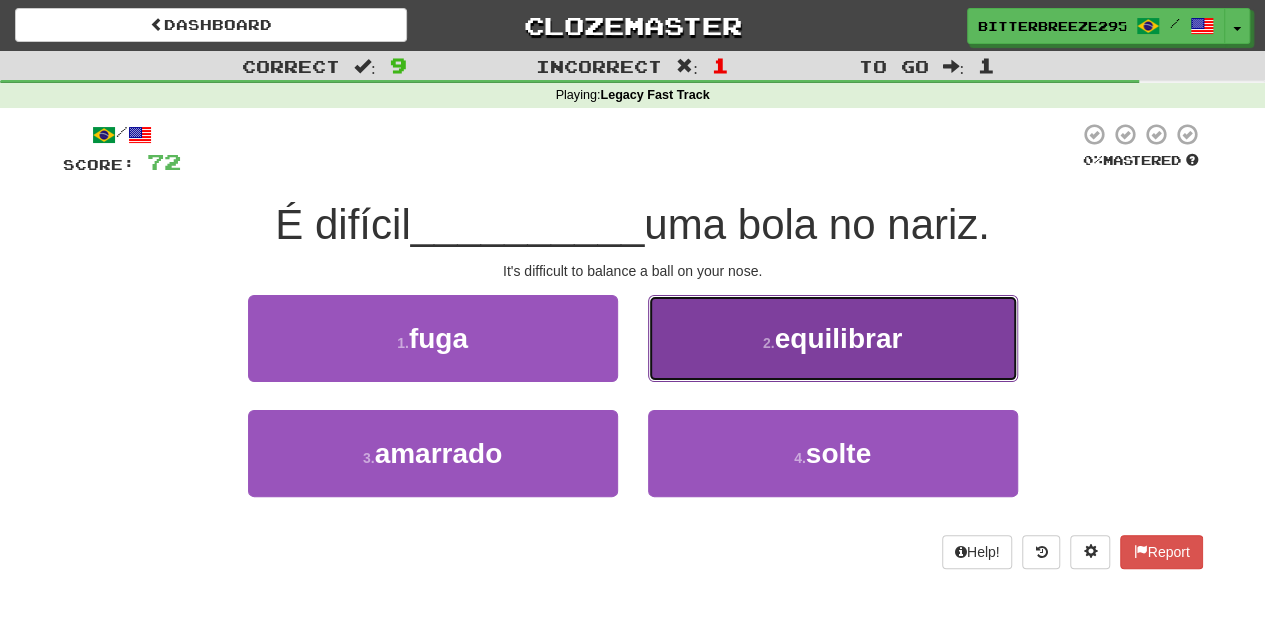 click on "2 .  equilibrar" at bounding box center [833, 338] 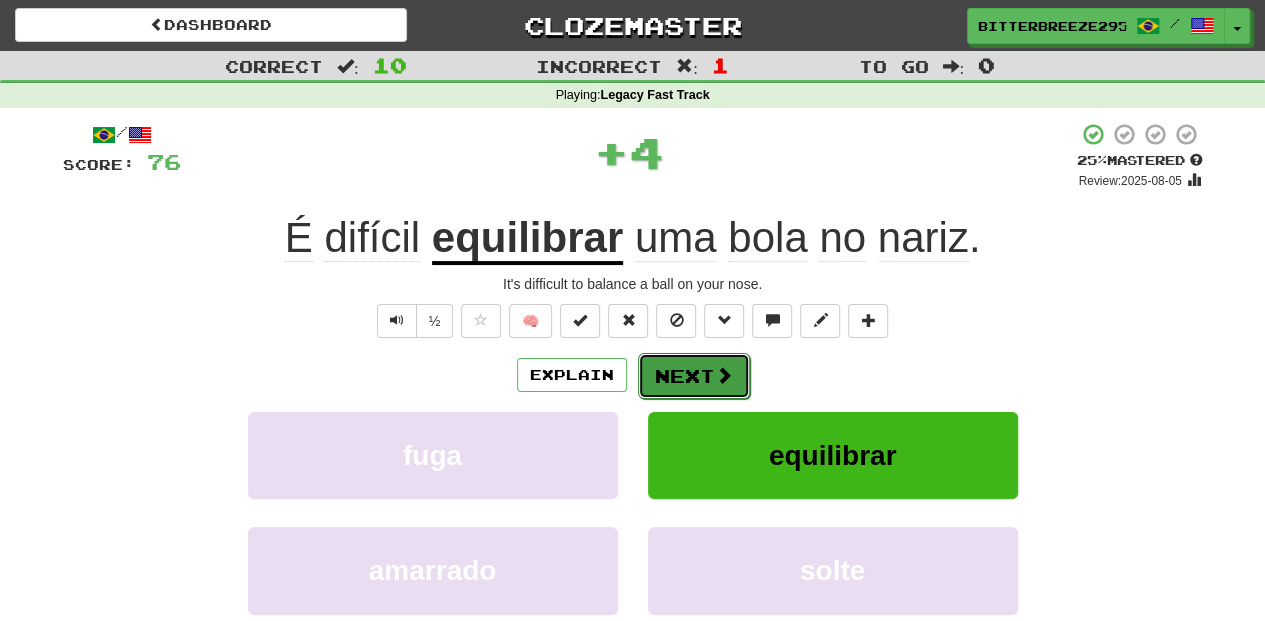 click on "Next" at bounding box center [694, 376] 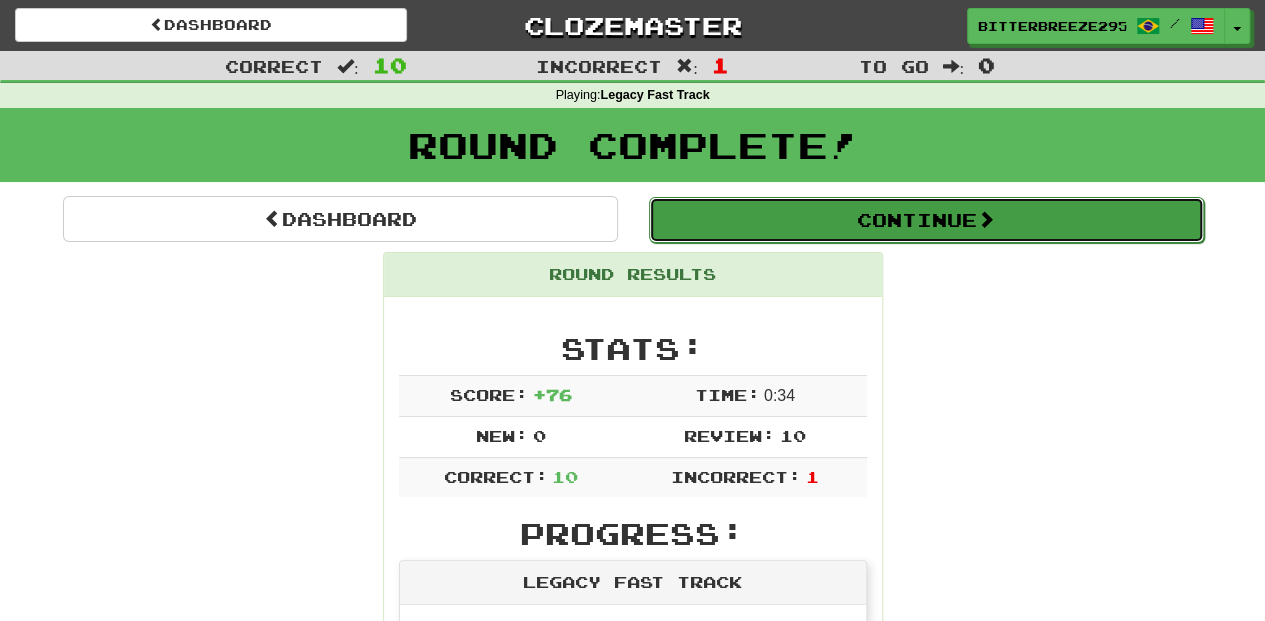 click on "Continue" at bounding box center [926, 220] 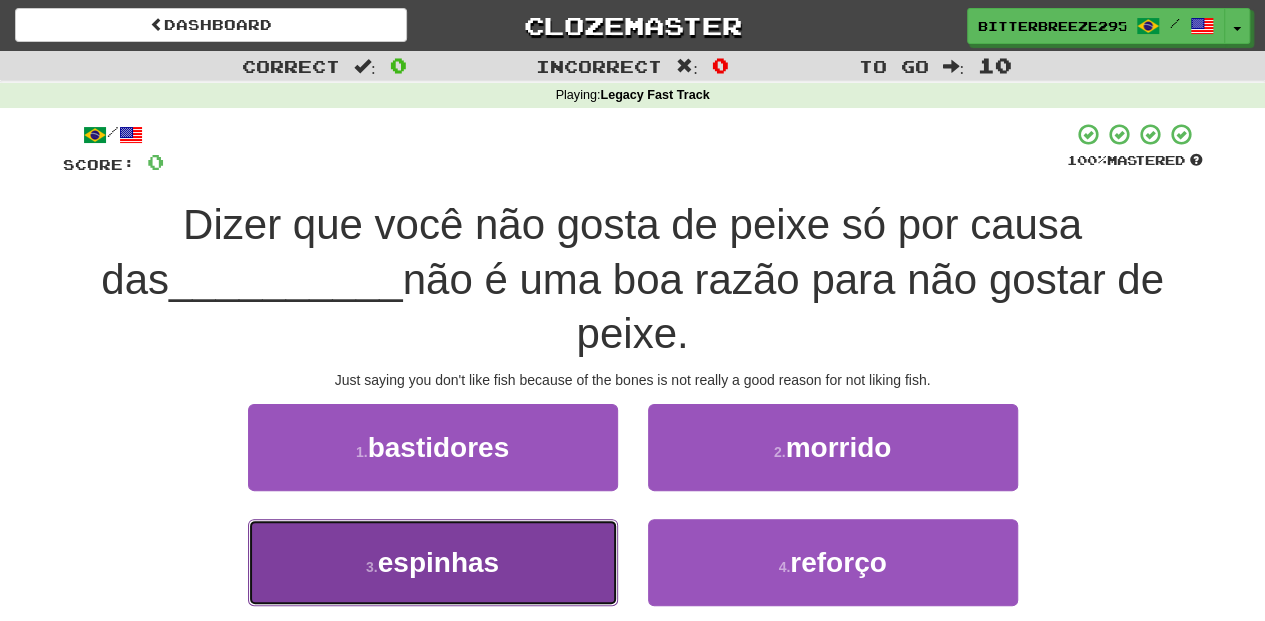 click on "3 .  espinhas" at bounding box center (433, 562) 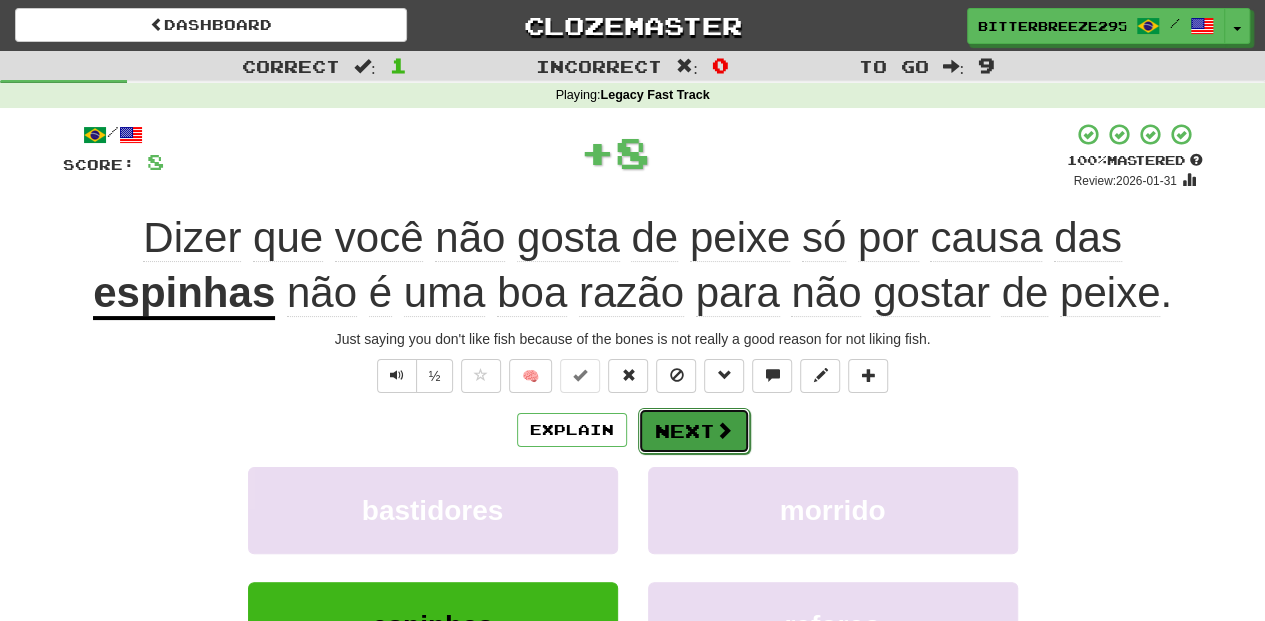 click on "Next" at bounding box center (694, 431) 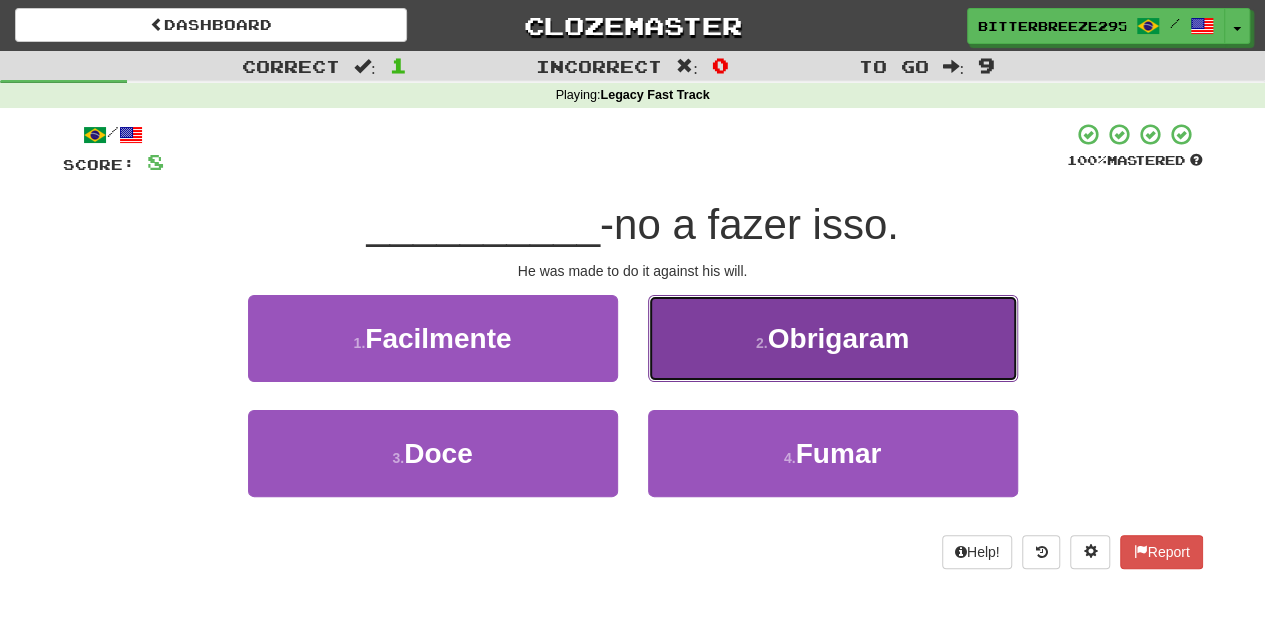 click on "2 .  Obrigaram" at bounding box center [833, 338] 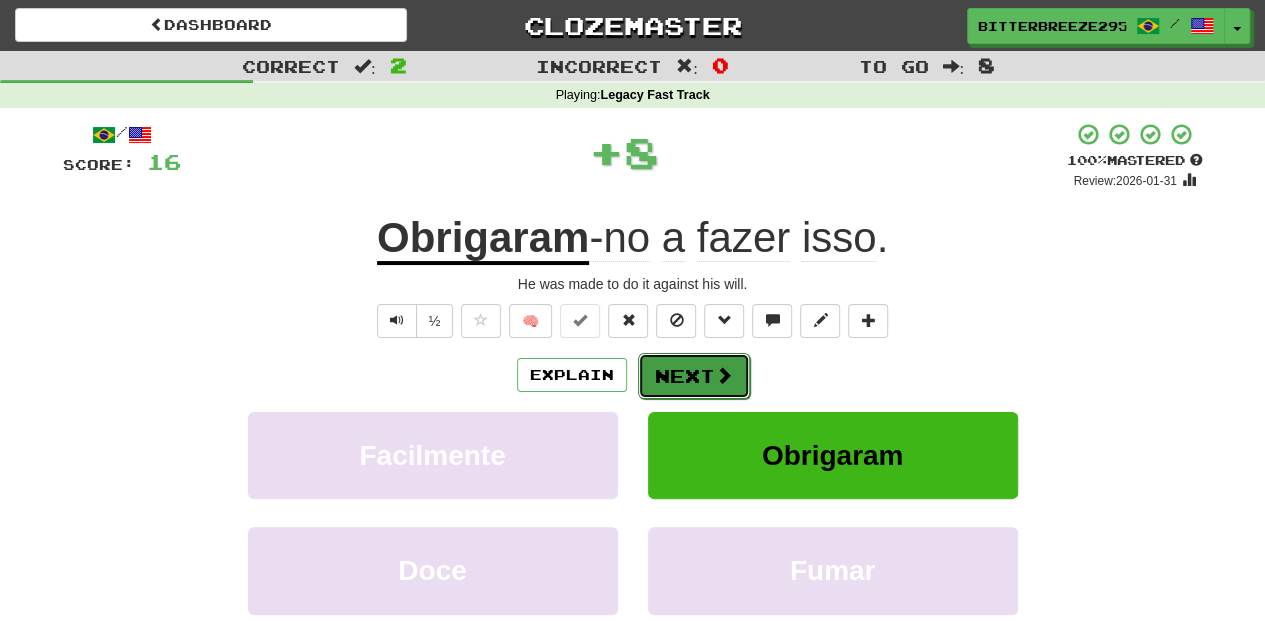 click on "Next" at bounding box center [694, 376] 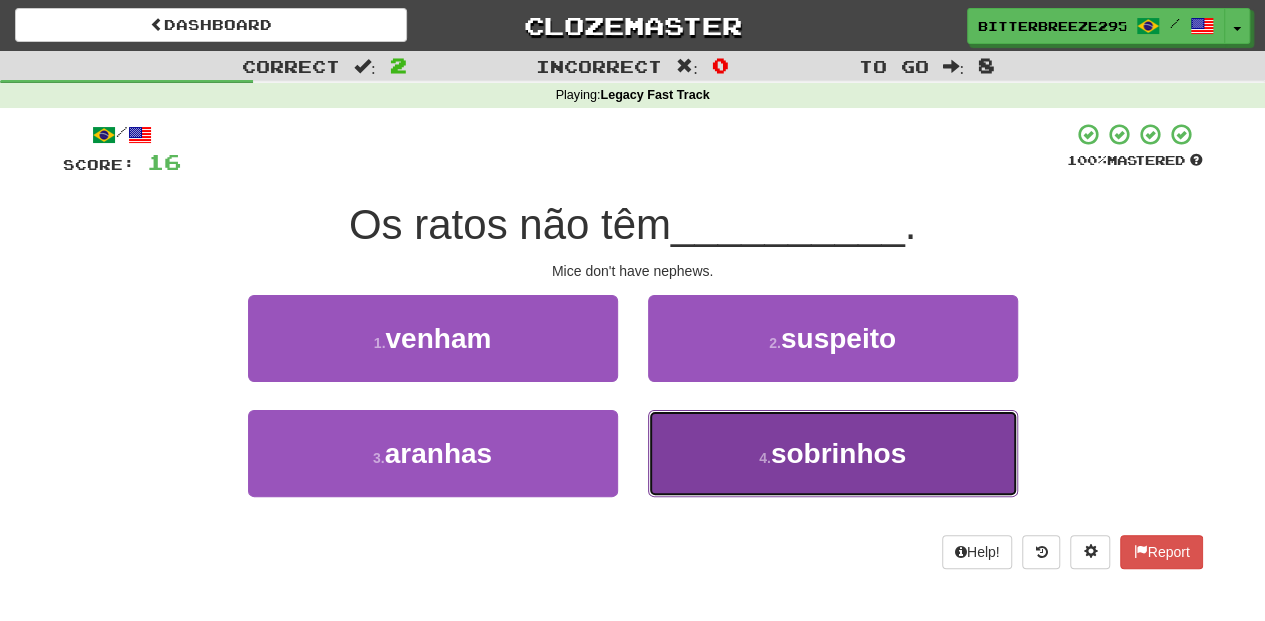 click on "4 .  sobrinhos" at bounding box center (833, 453) 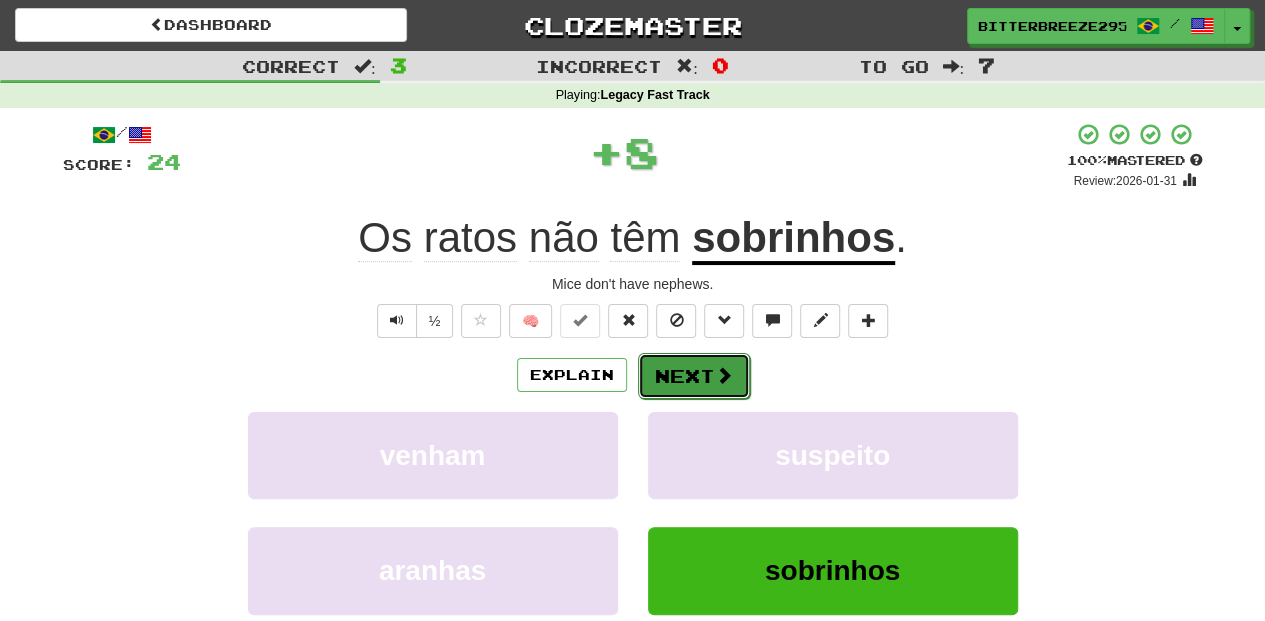 click on "Next" at bounding box center (694, 376) 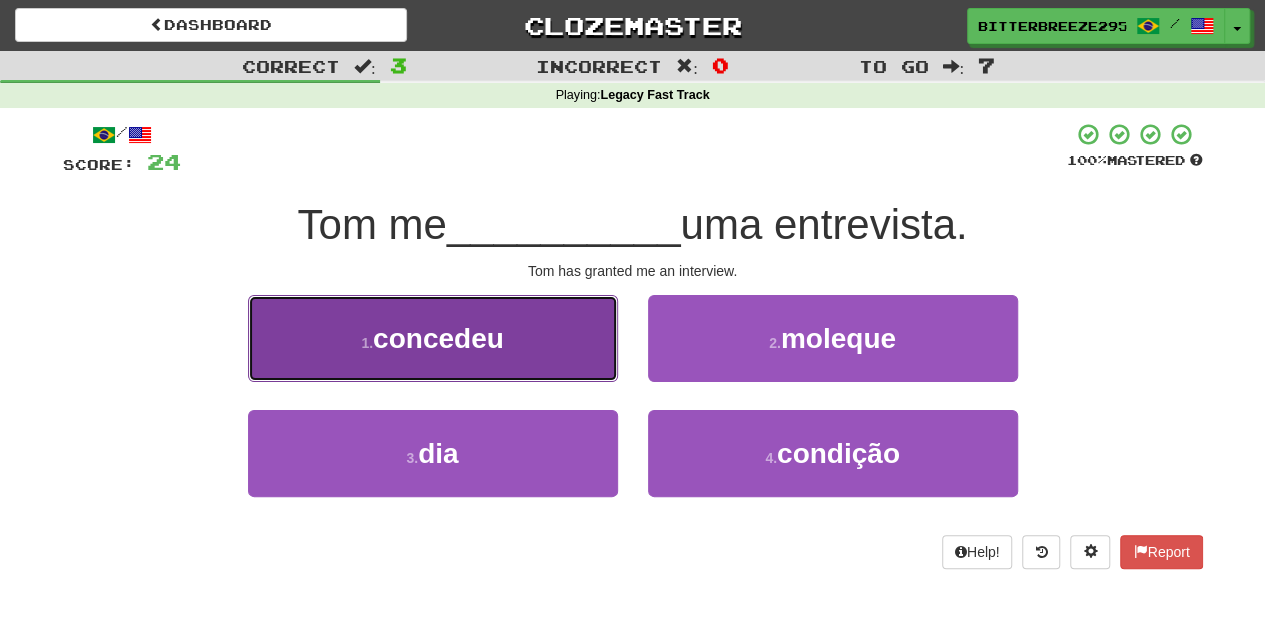 click on "1 .  concedeu" at bounding box center (433, 338) 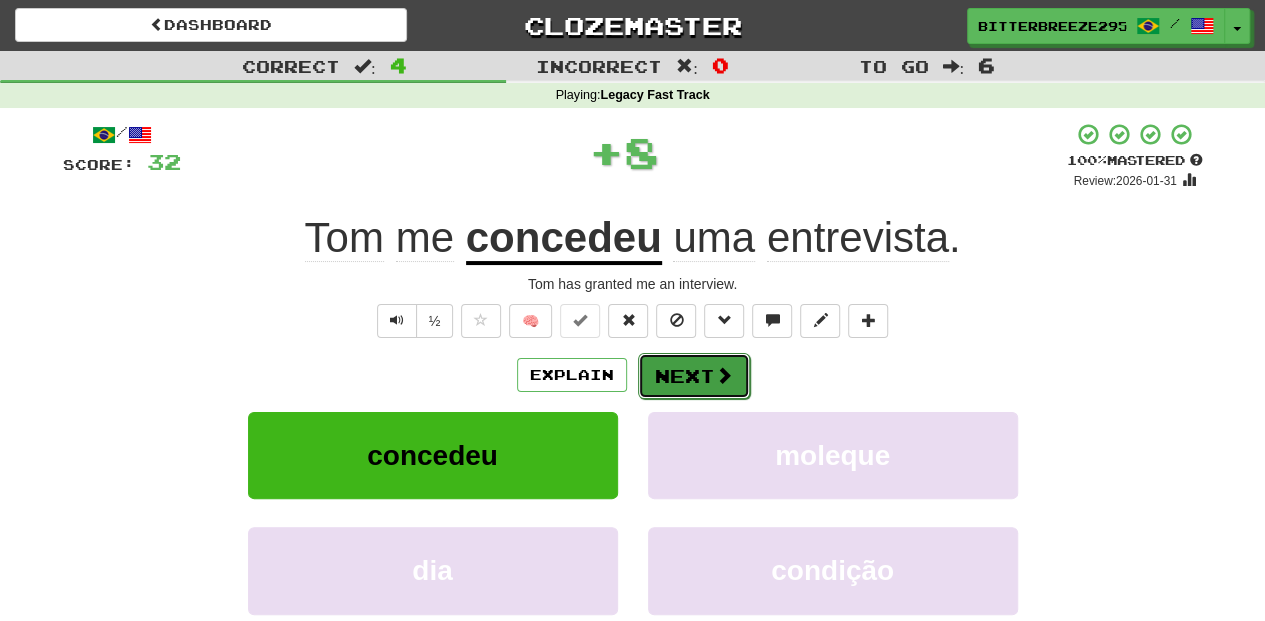 click on "Next" at bounding box center [694, 376] 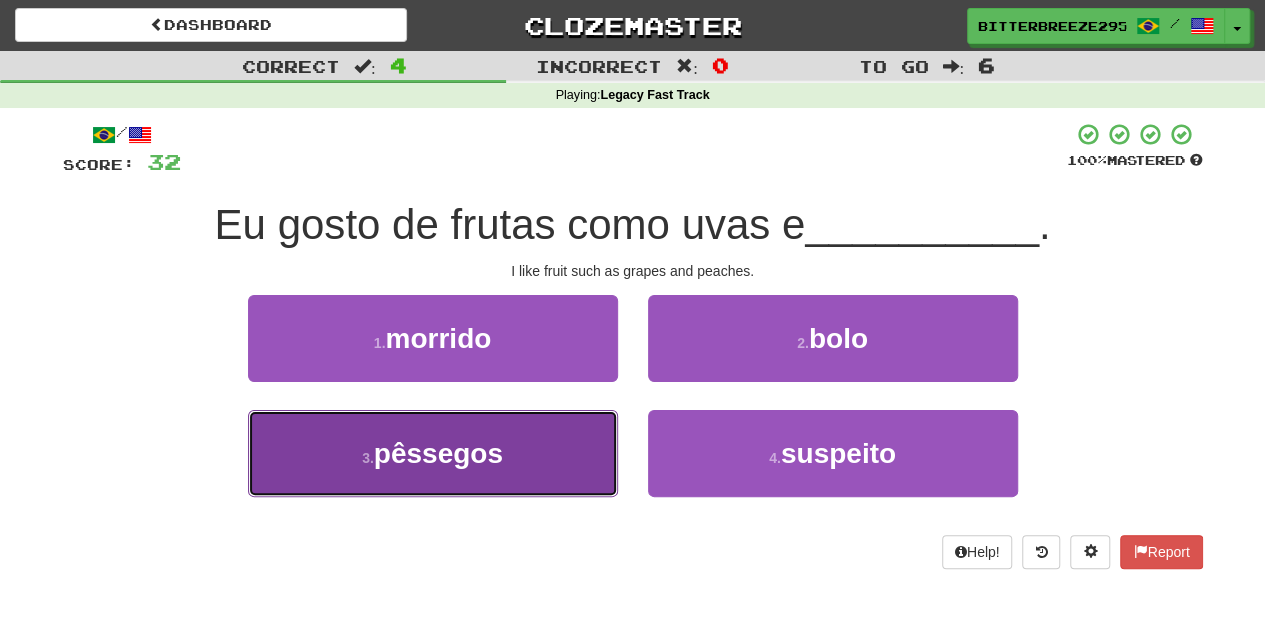 click on "3 .  pêssegos" at bounding box center [433, 453] 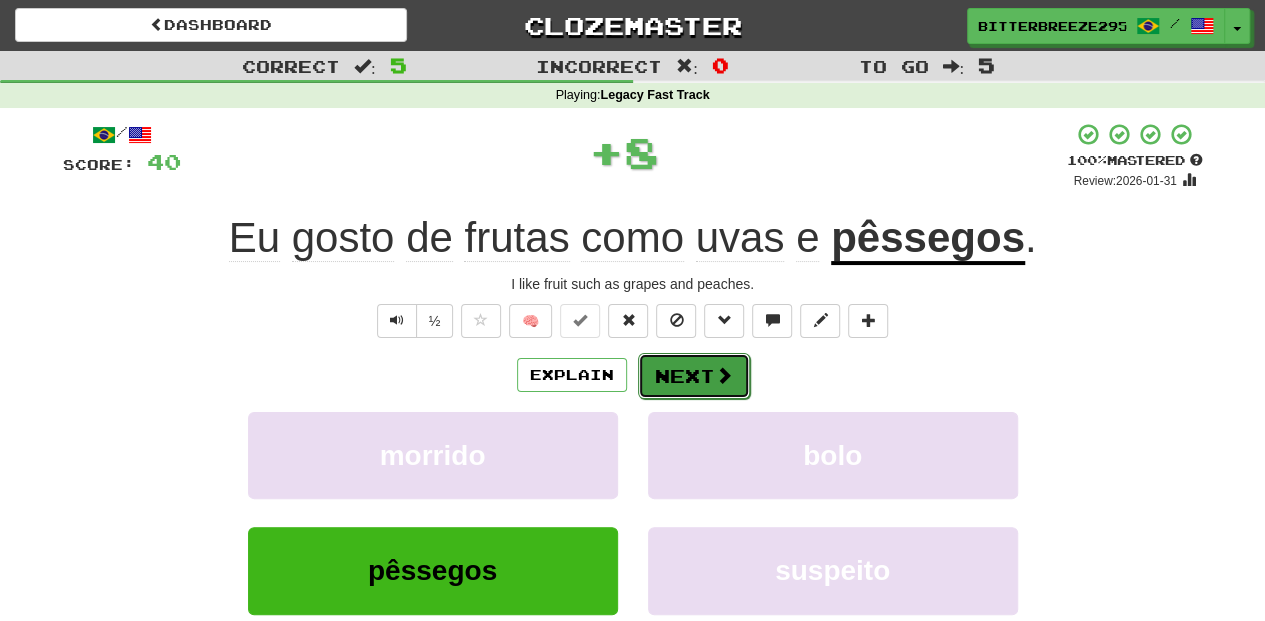 click on "Next" at bounding box center (694, 376) 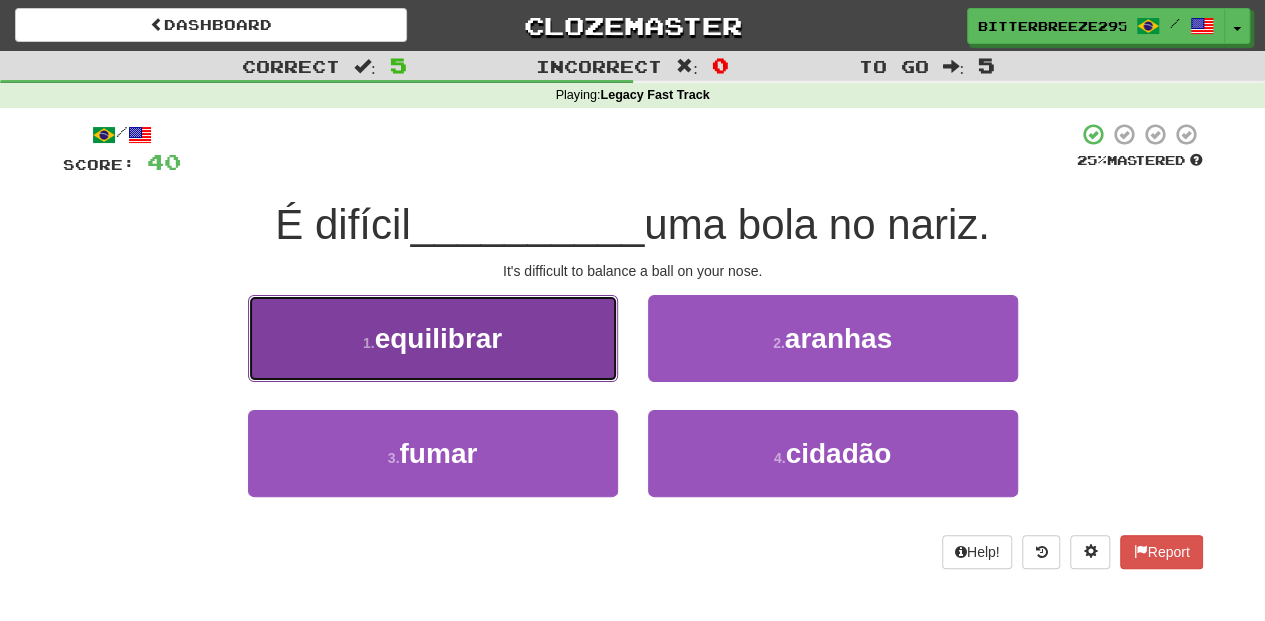 click on "1 .  equilibrar" at bounding box center (433, 338) 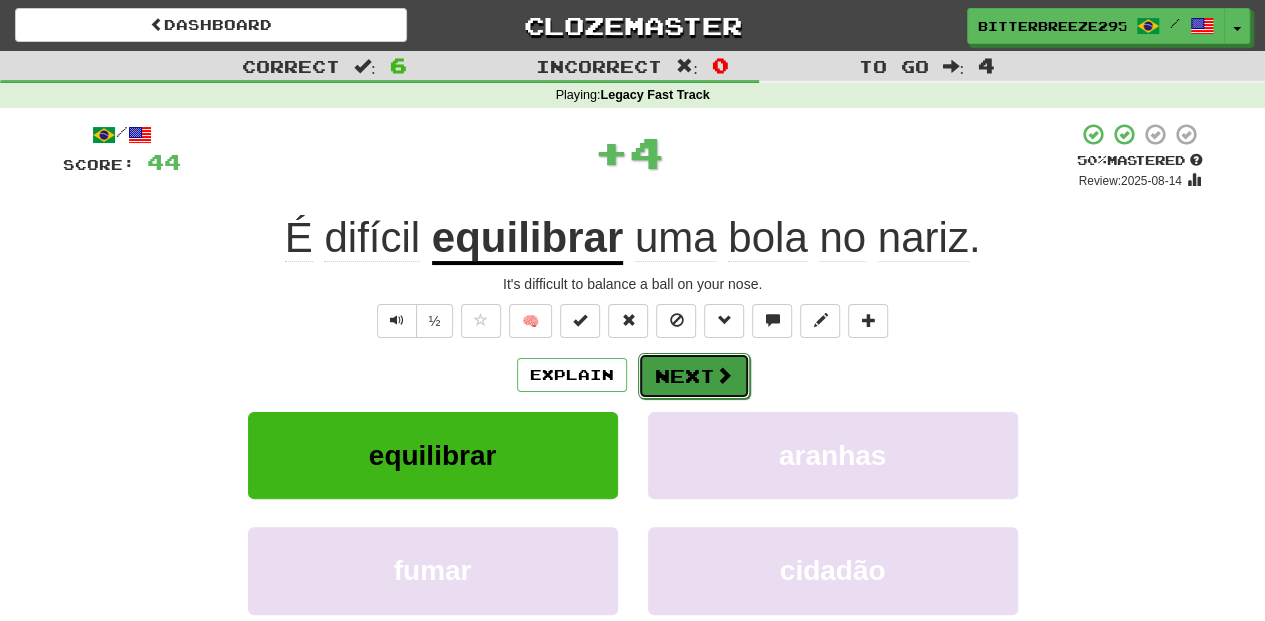 click on "Next" at bounding box center (694, 376) 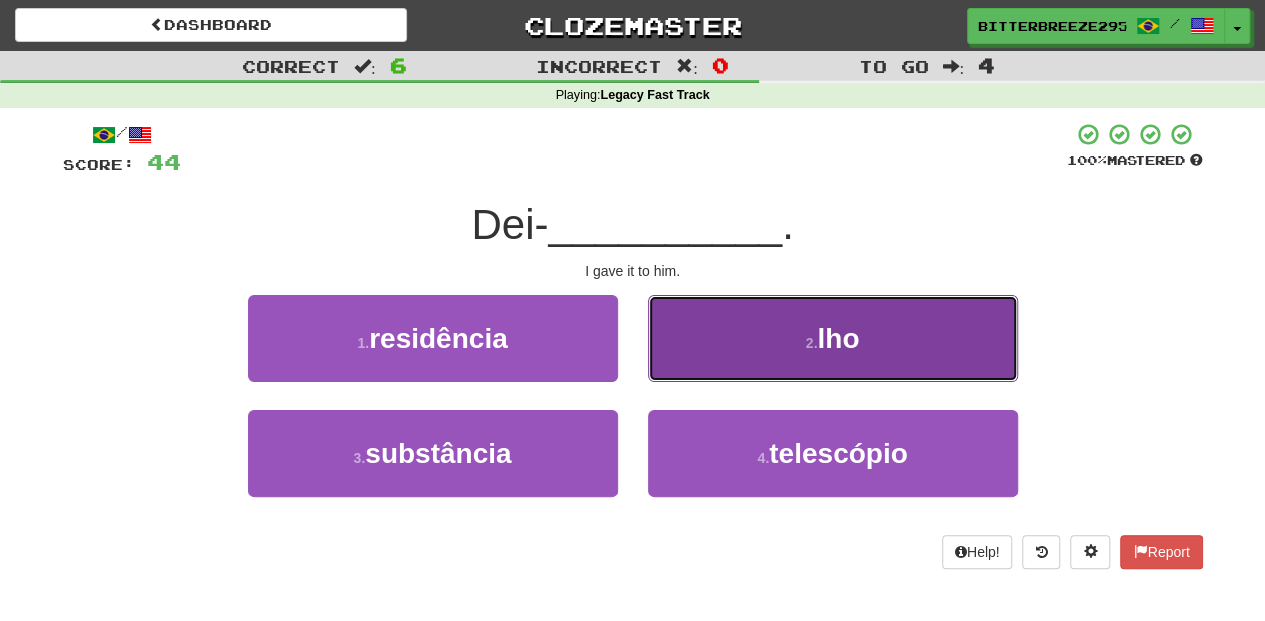 click on "2 .  lho" at bounding box center (833, 338) 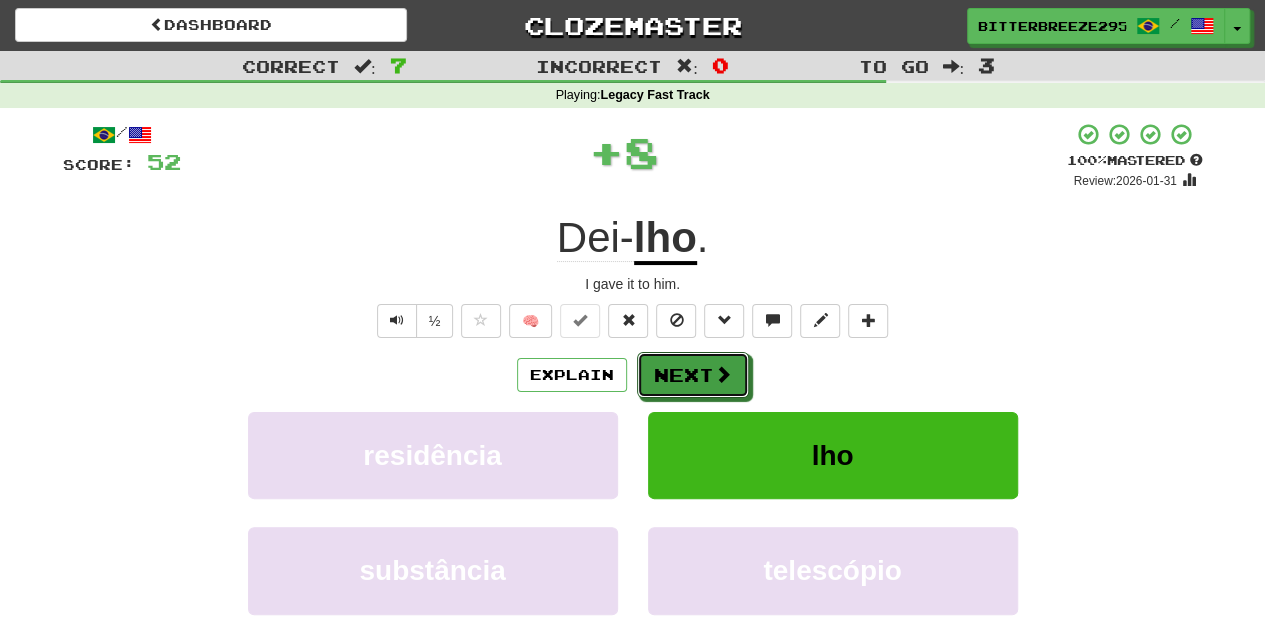 click on "Next" at bounding box center (693, 375) 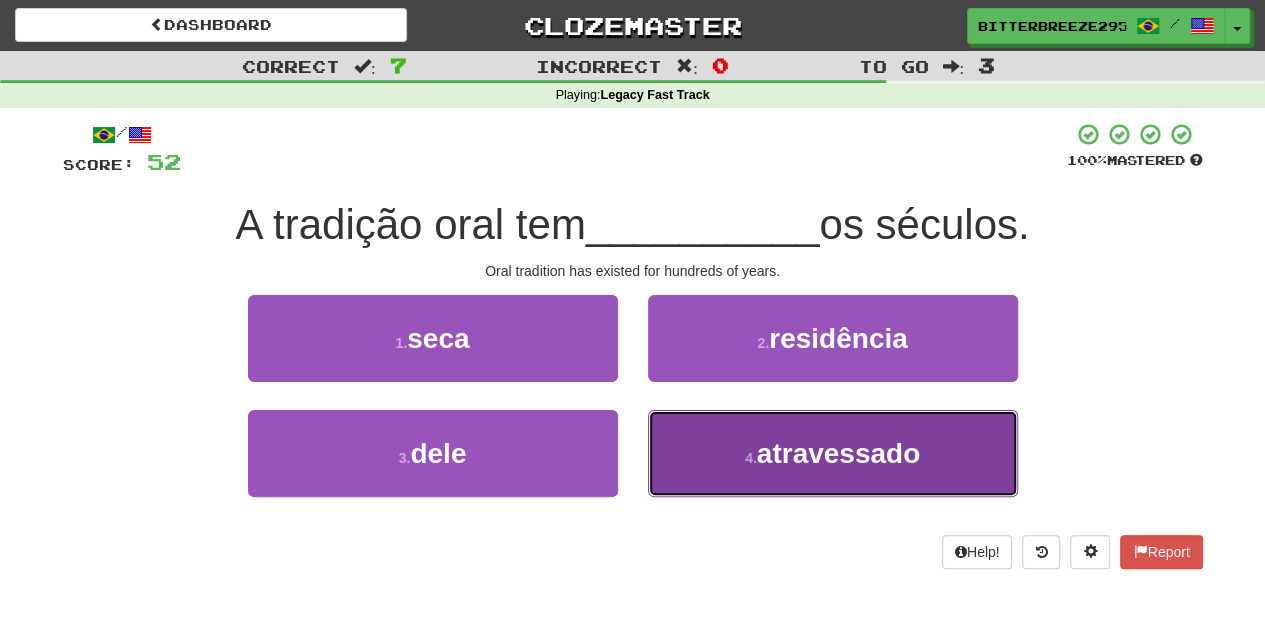 click on "4 .  atravessado" at bounding box center [833, 453] 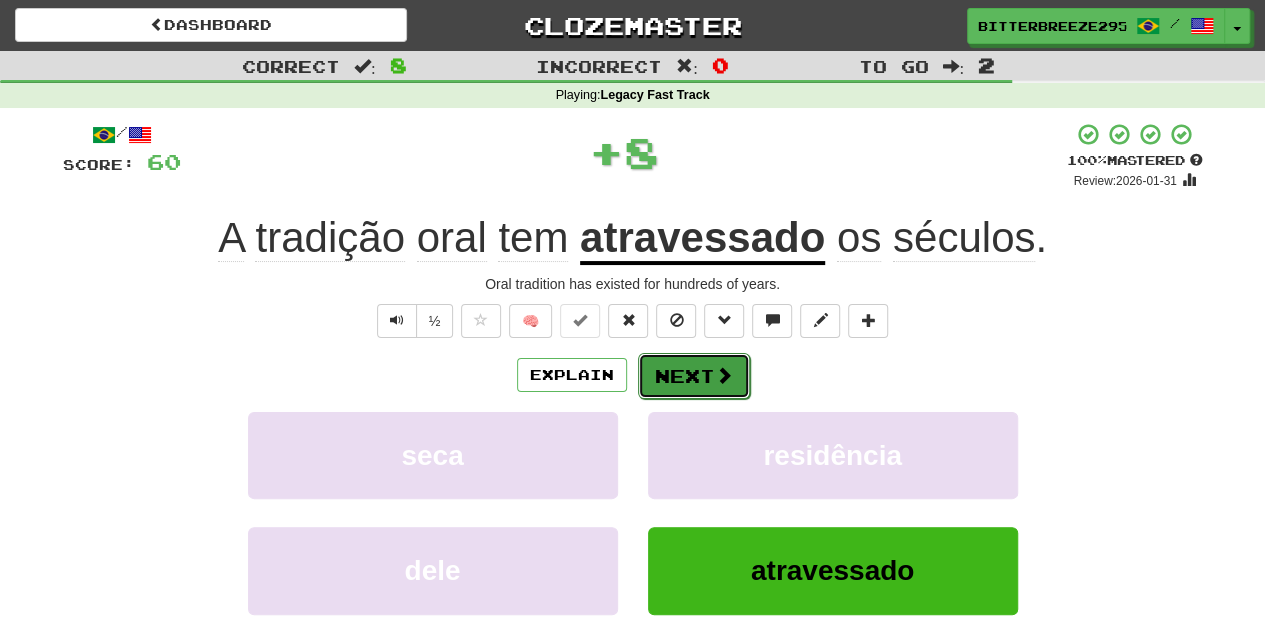 click on "Next" at bounding box center [694, 376] 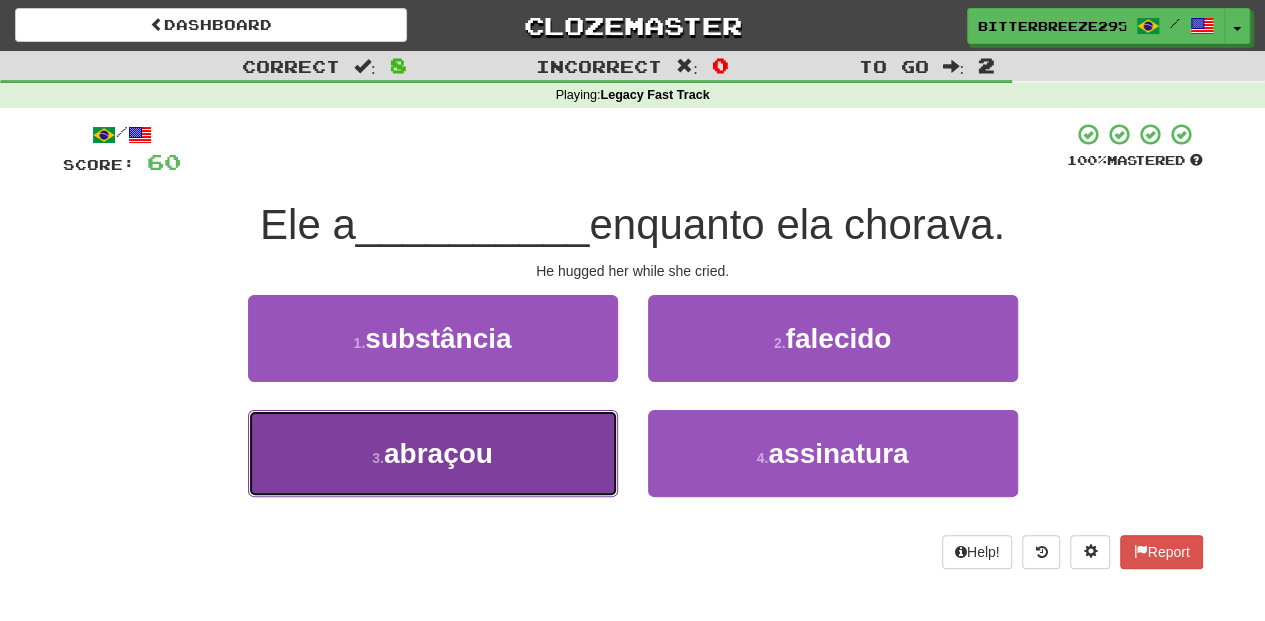 click on "3 .  abraçou" at bounding box center (433, 453) 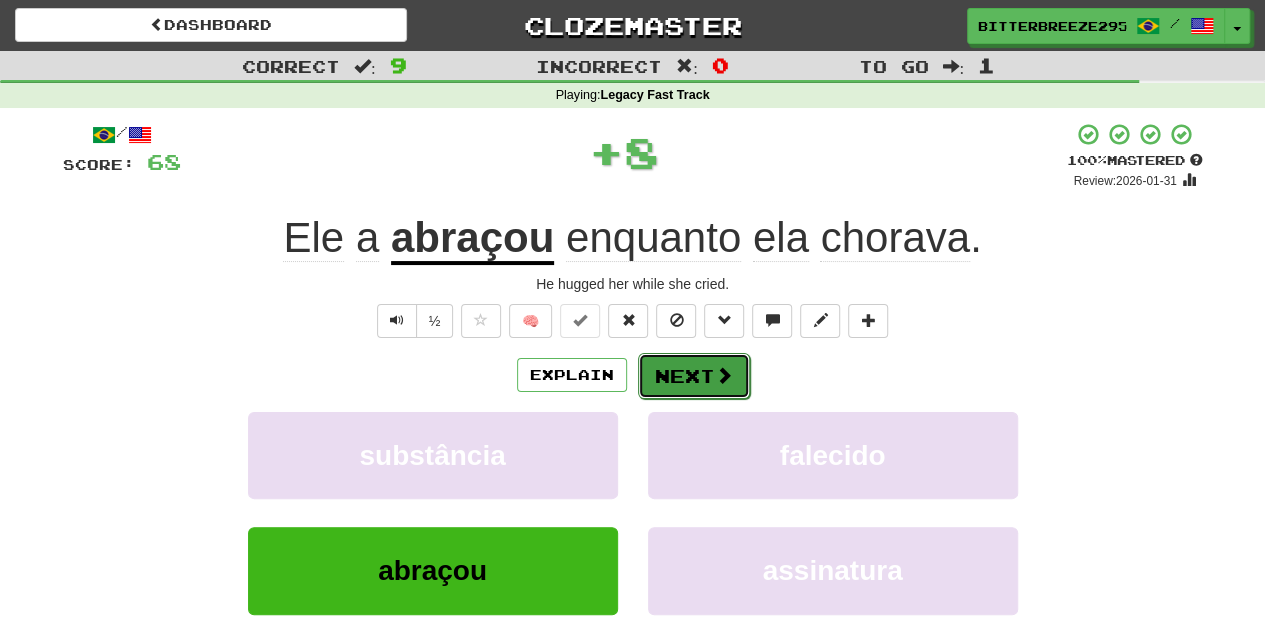 click on "Next" at bounding box center [694, 376] 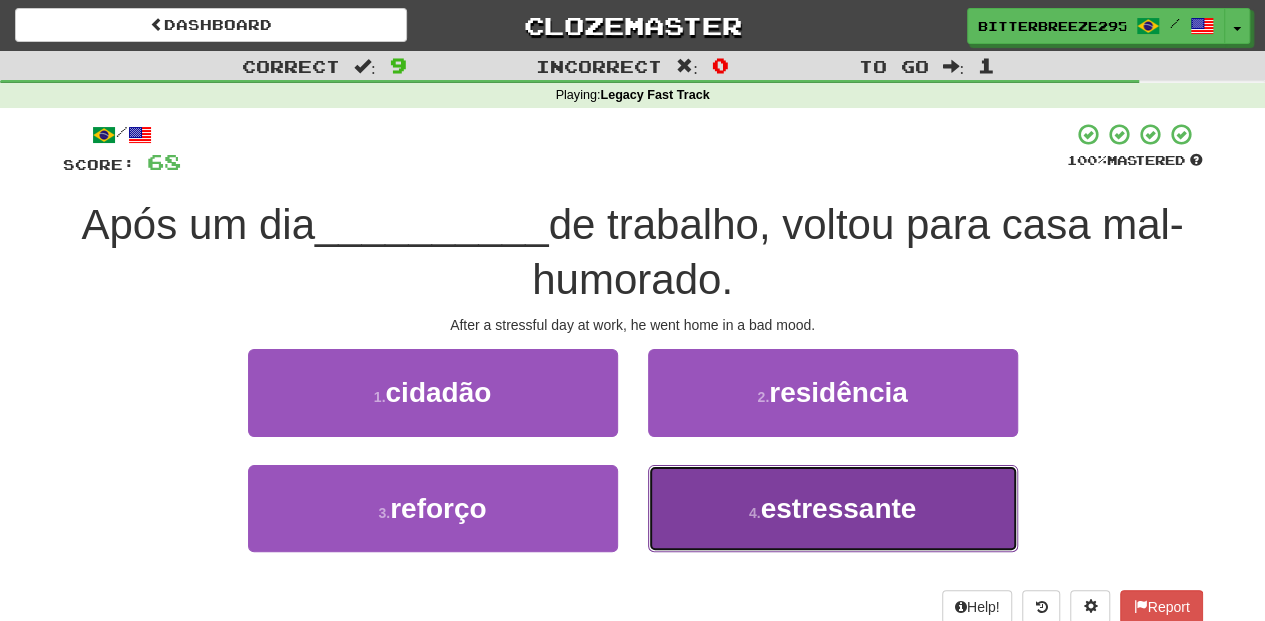click on "4 .  estressante" at bounding box center (833, 508) 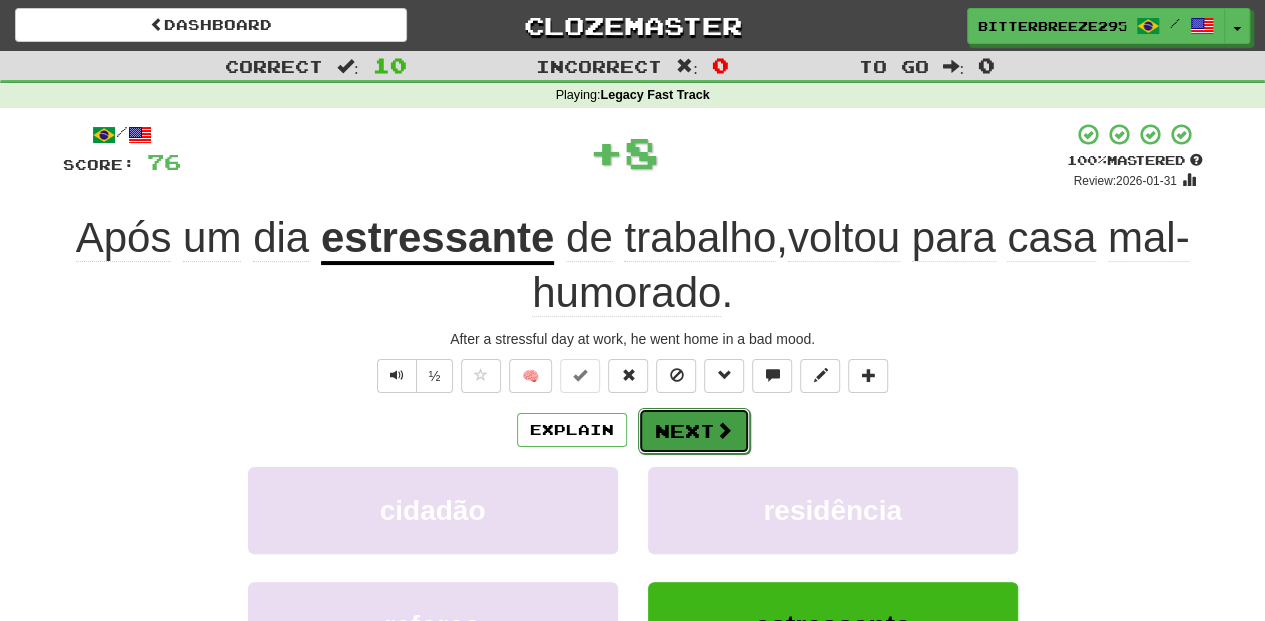 click on "Next" at bounding box center [694, 431] 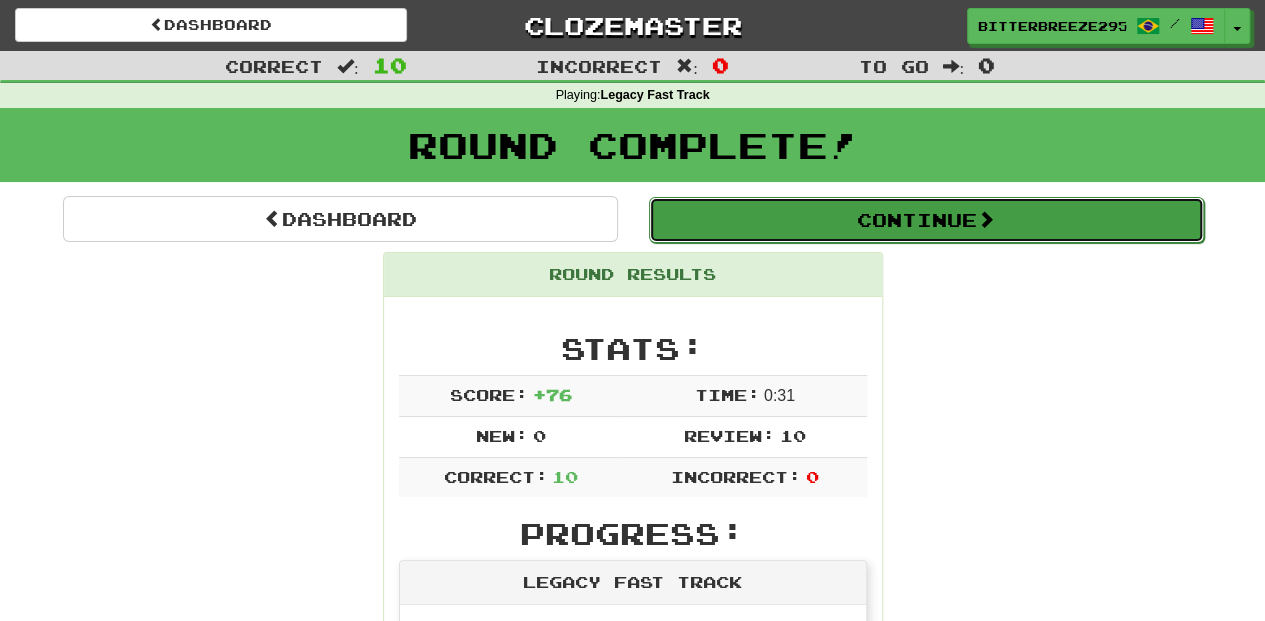 click on "Continue" at bounding box center [926, 220] 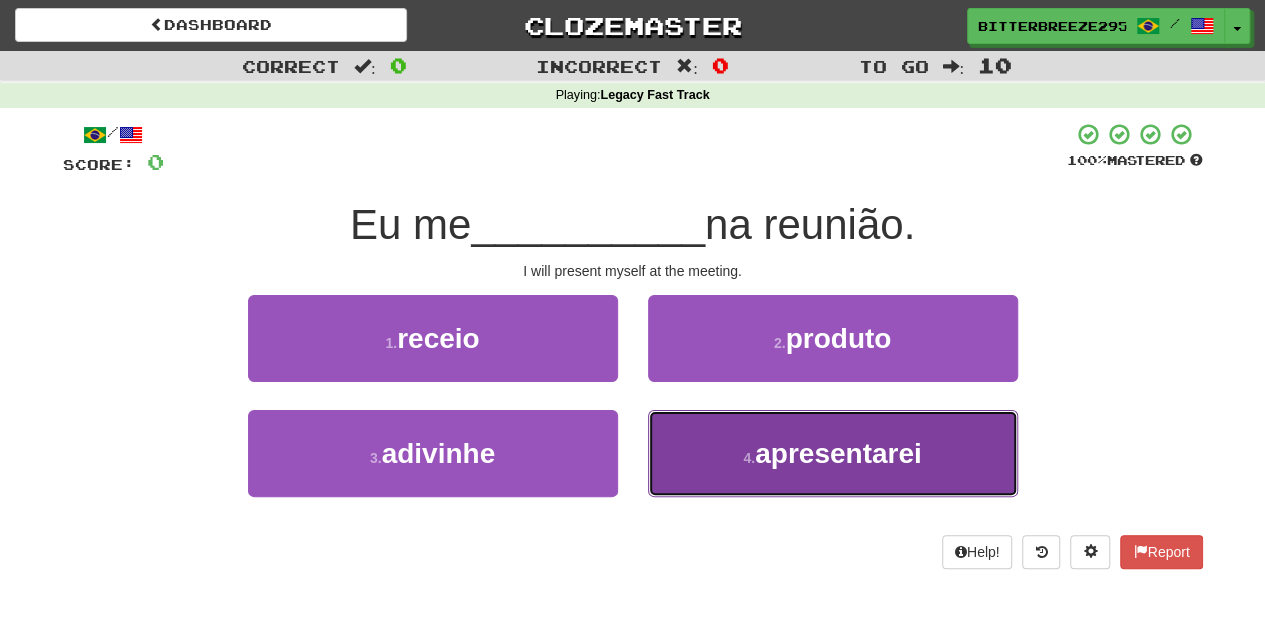 click on "4 .  apresentarei" at bounding box center (833, 453) 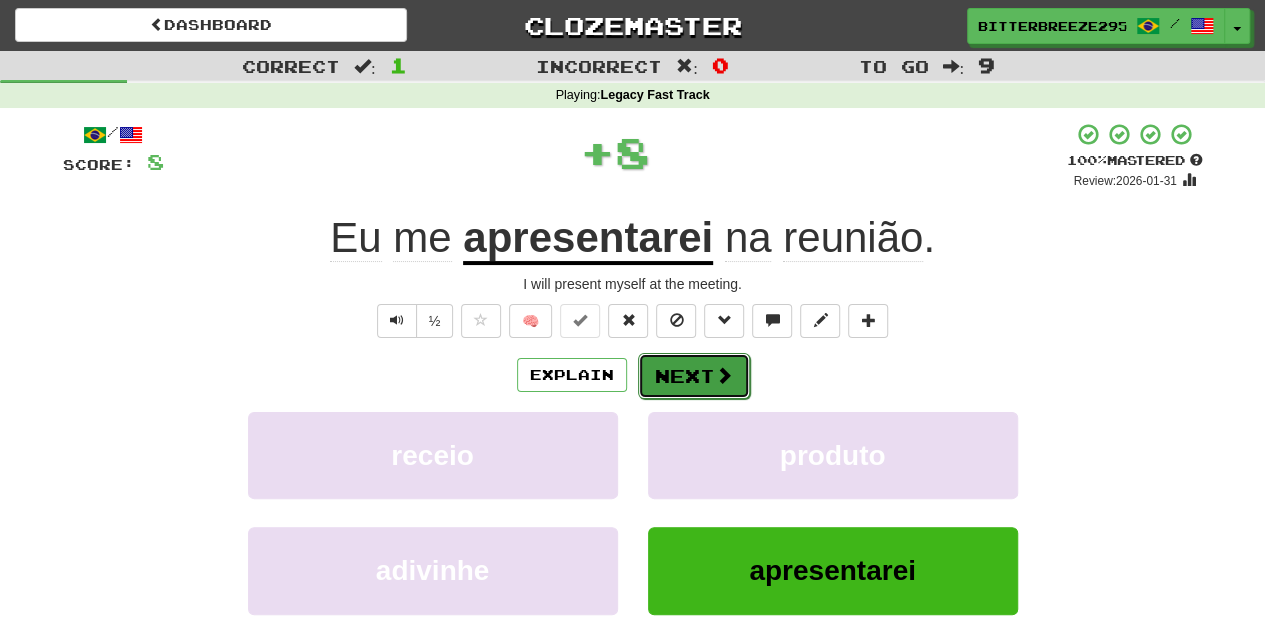 click on "Next" at bounding box center [694, 376] 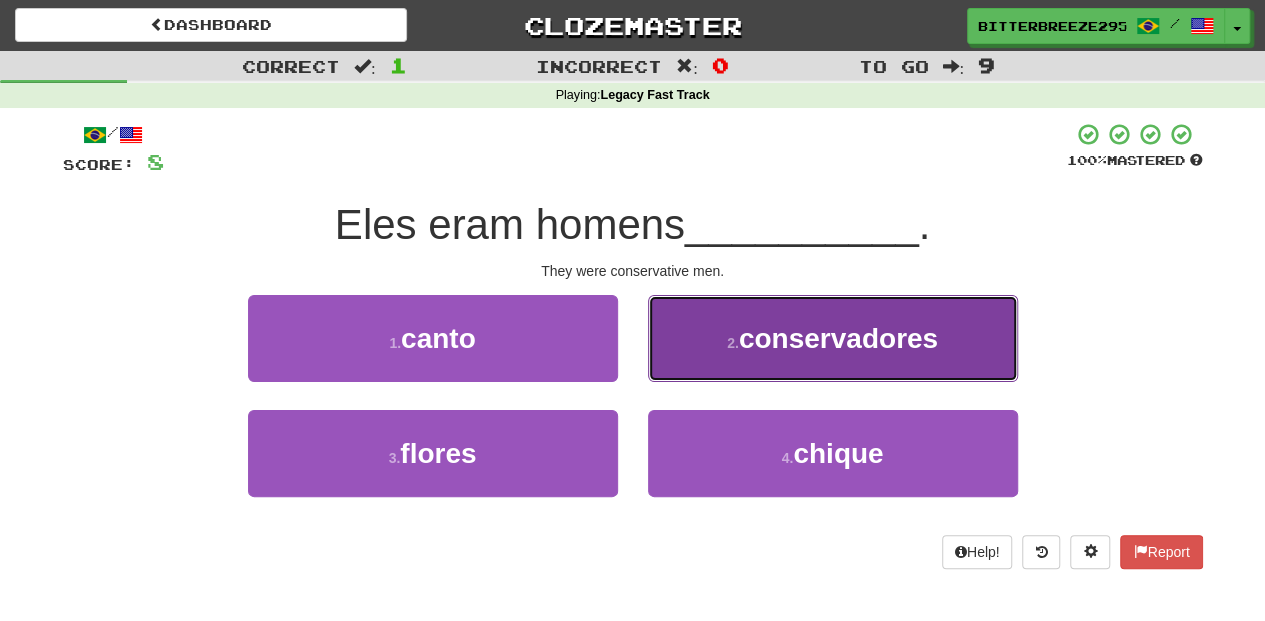 click on "2 .  conservadores" at bounding box center [833, 338] 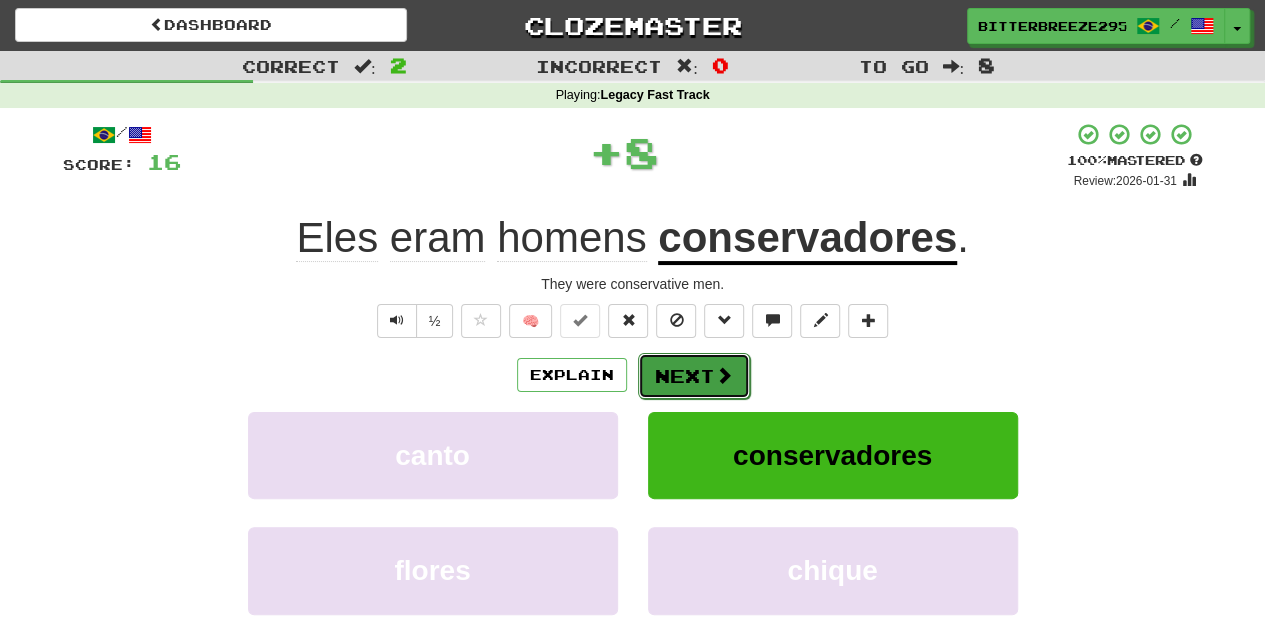 click on "Next" at bounding box center [694, 376] 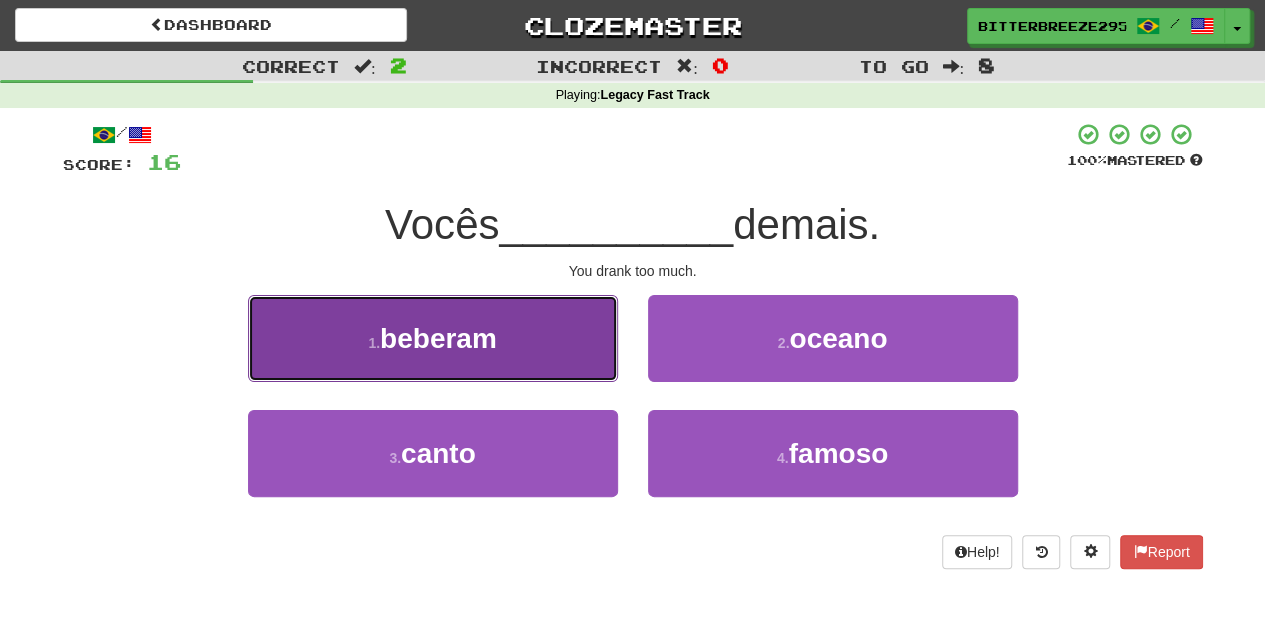 click on "1 .  beberam" at bounding box center (433, 338) 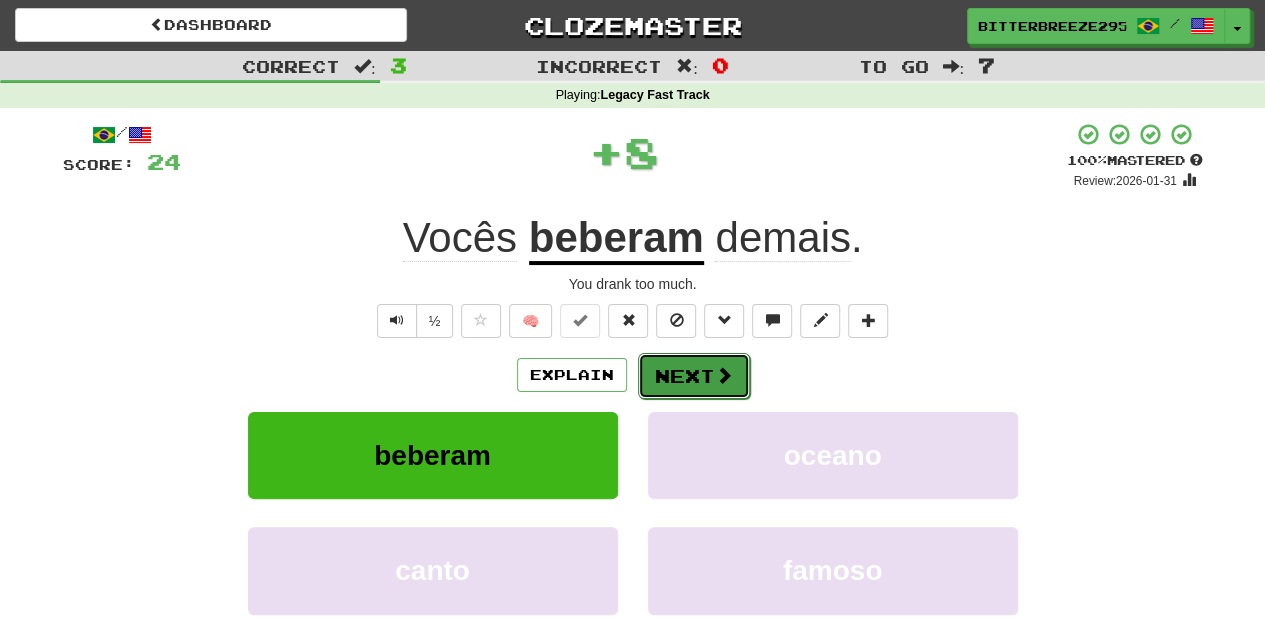 click on "Next" at bounding box center (694, 376) 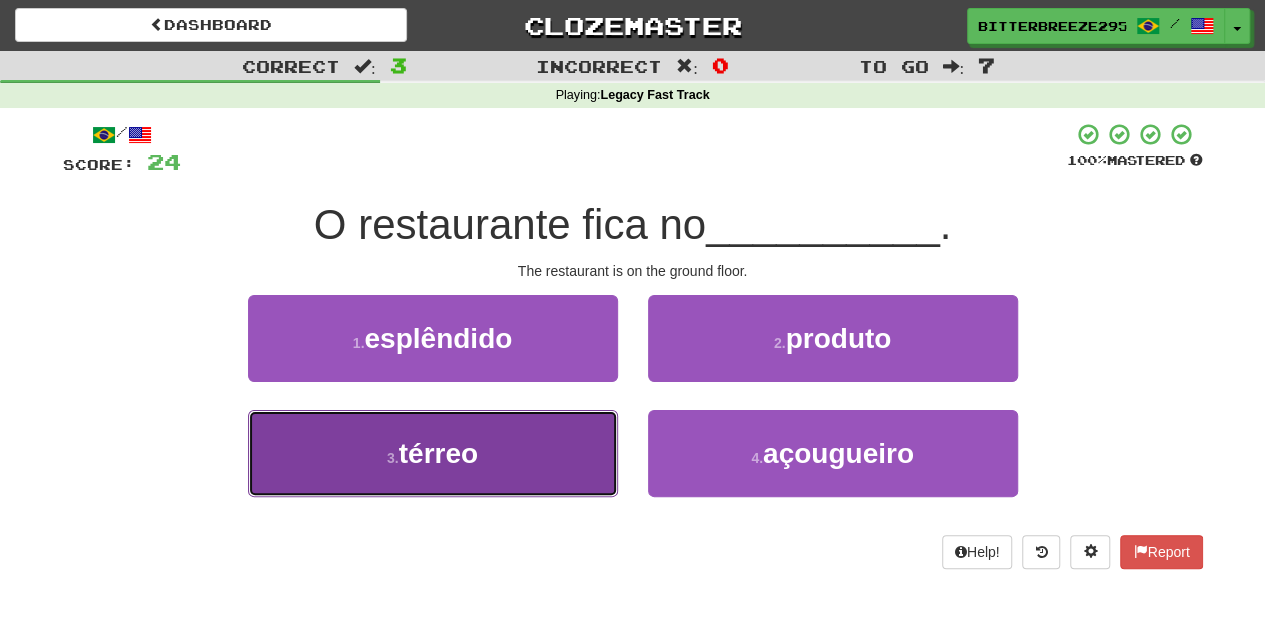 click on "3 .  térreo" at bounding box center [433, 453] 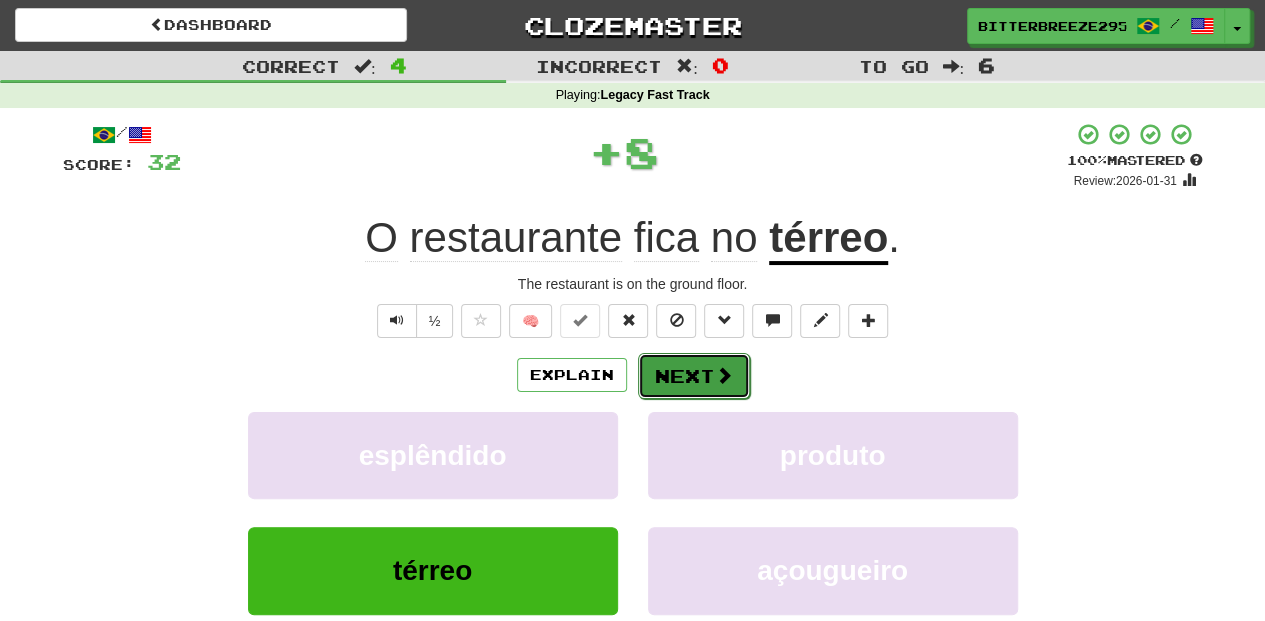 click on "Next" at bounding box center (694, 376) 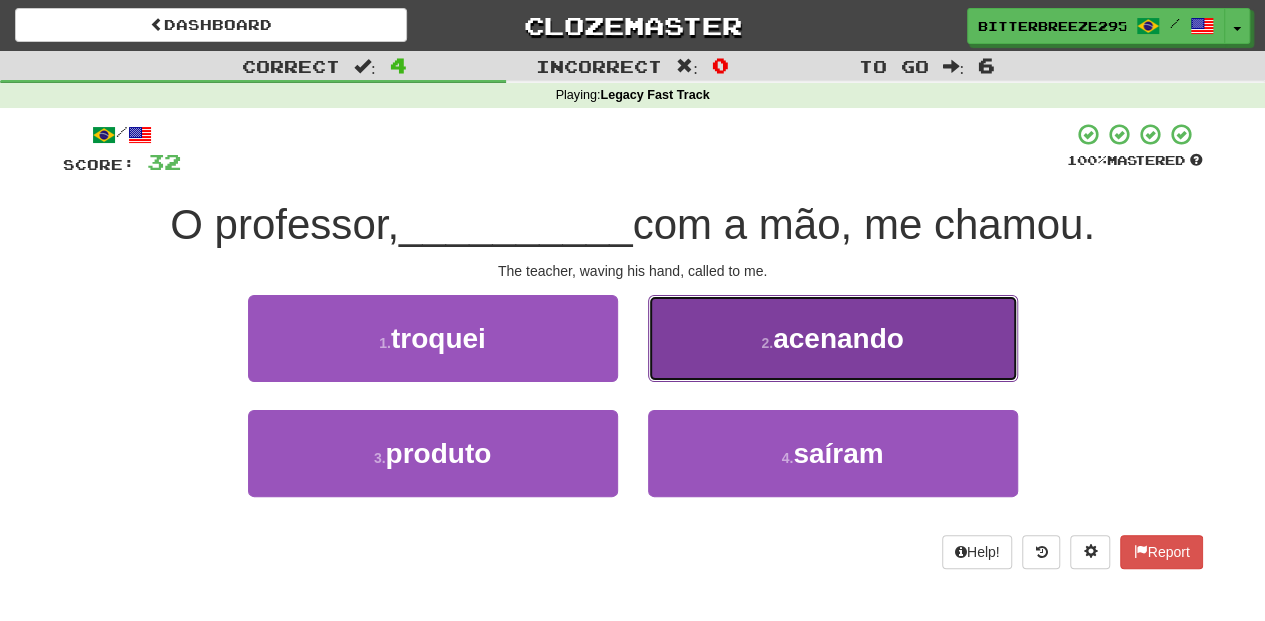 click on "2 .  acenando" at bounding box center (833, 338) 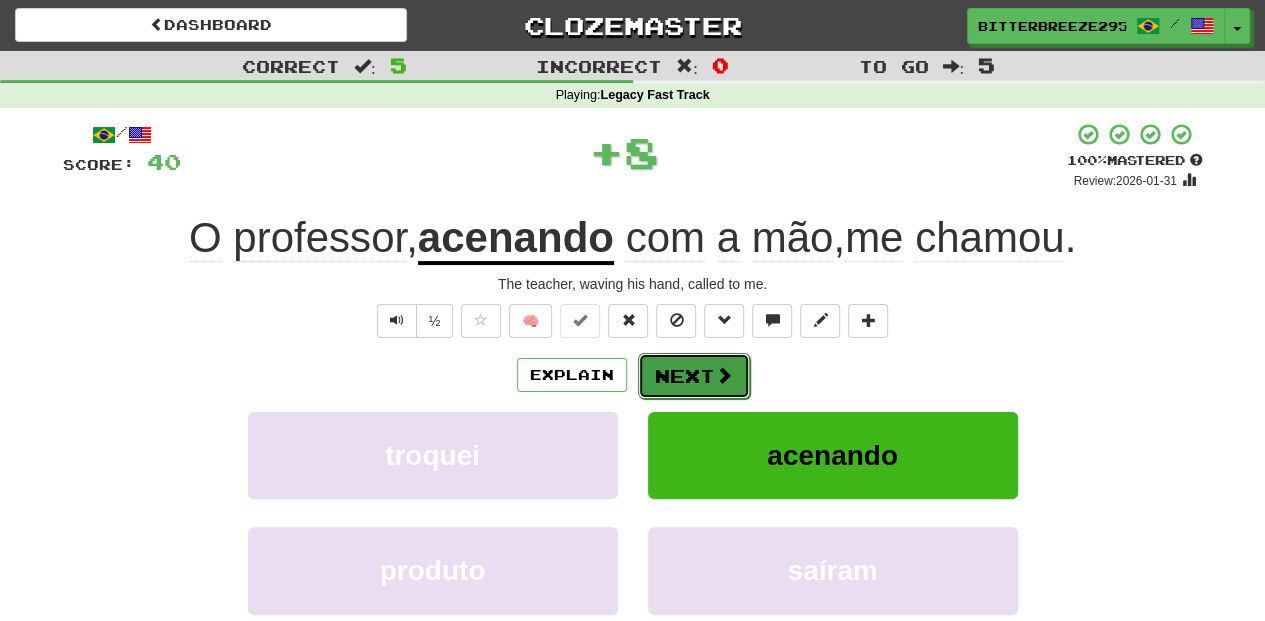 click on "Next" at bounding box center [694, 376] 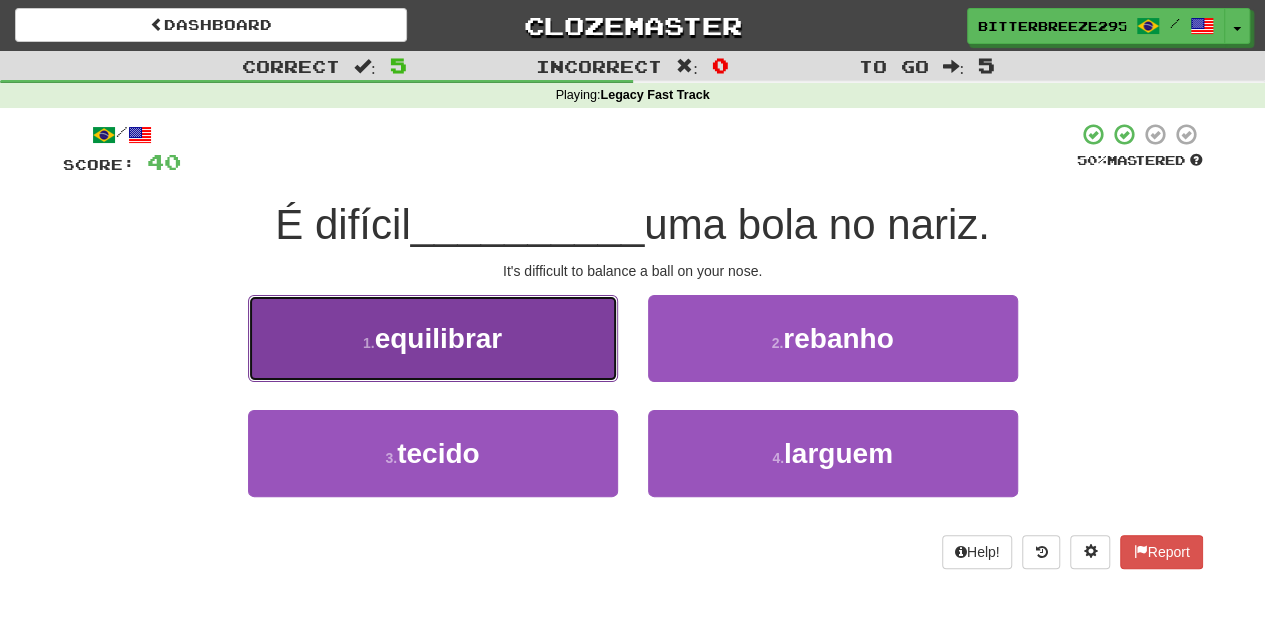click on "1 .  equilibrar" at bounding box center (433, 338) 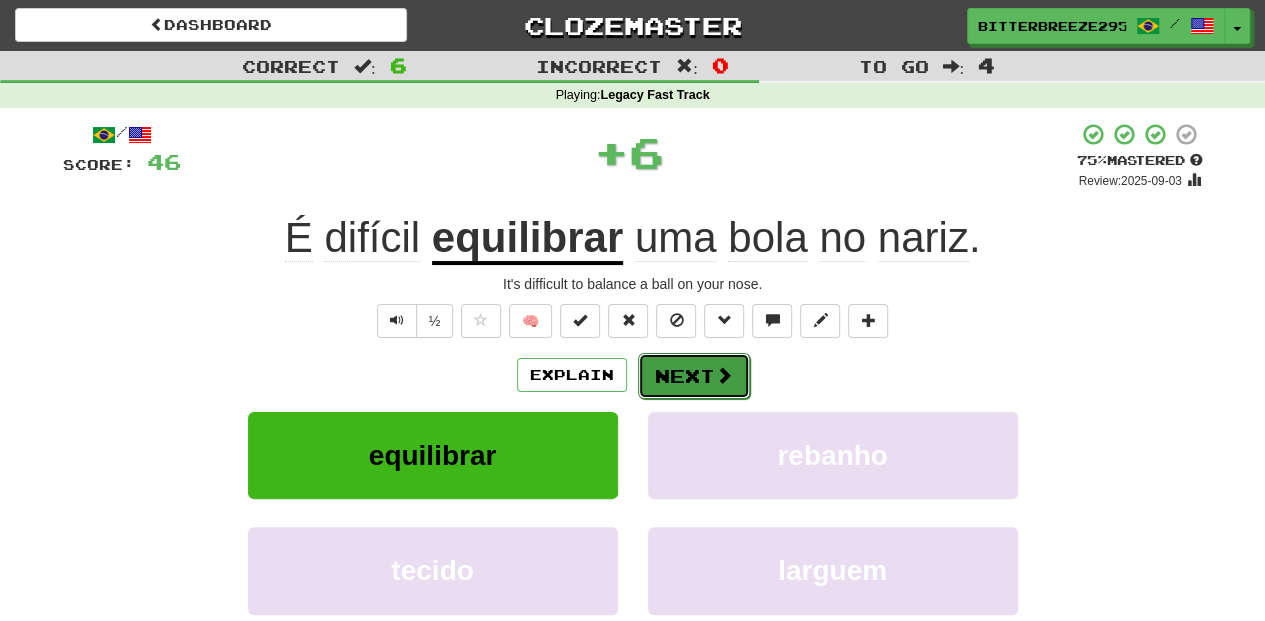 click on "Next" at bounding box center (694, 376) 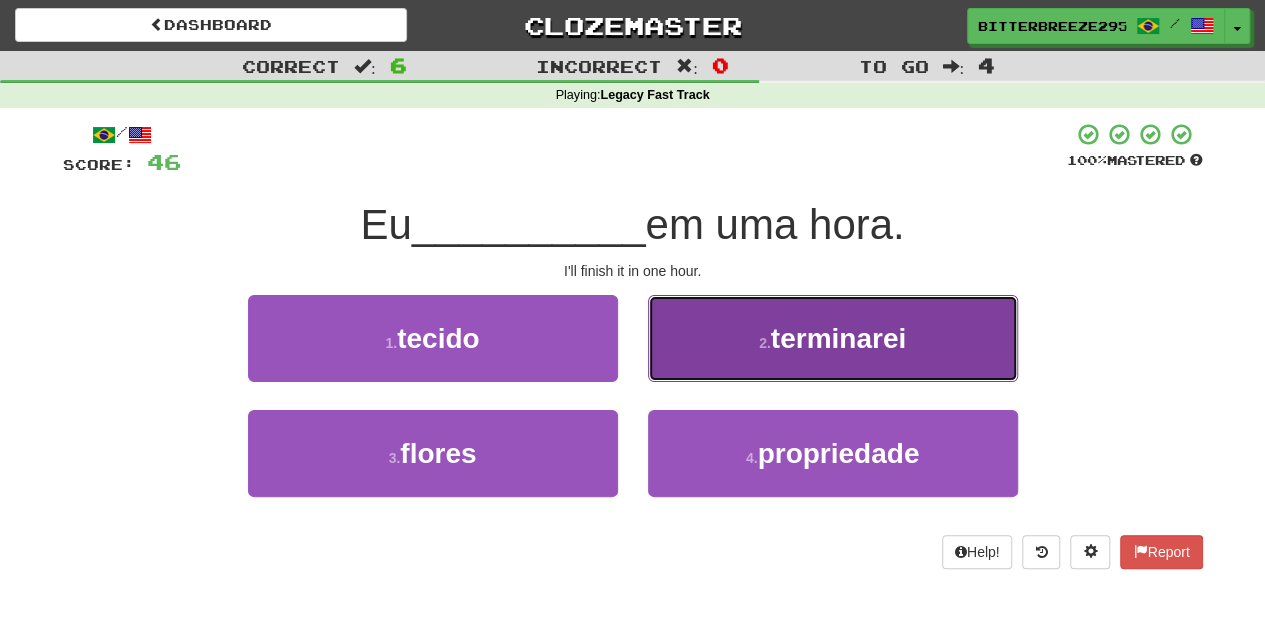 click on "2 .  terminarei" at bounding box center (833, 338) 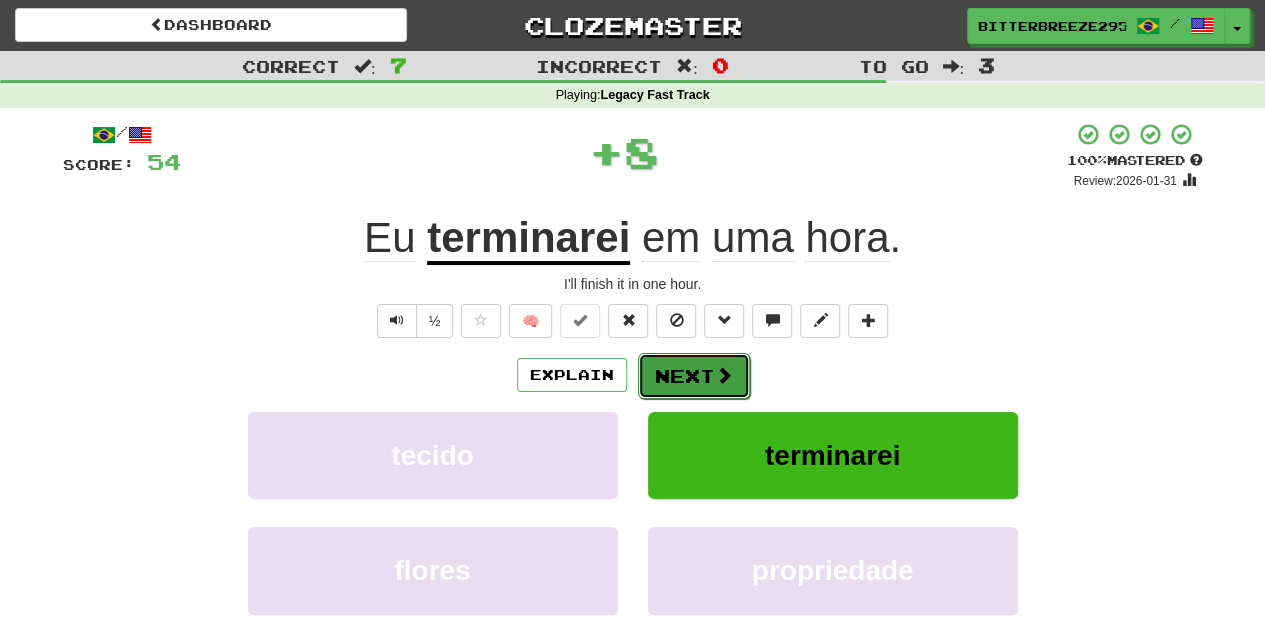 click on "Next" at bounding box center [694, 376] 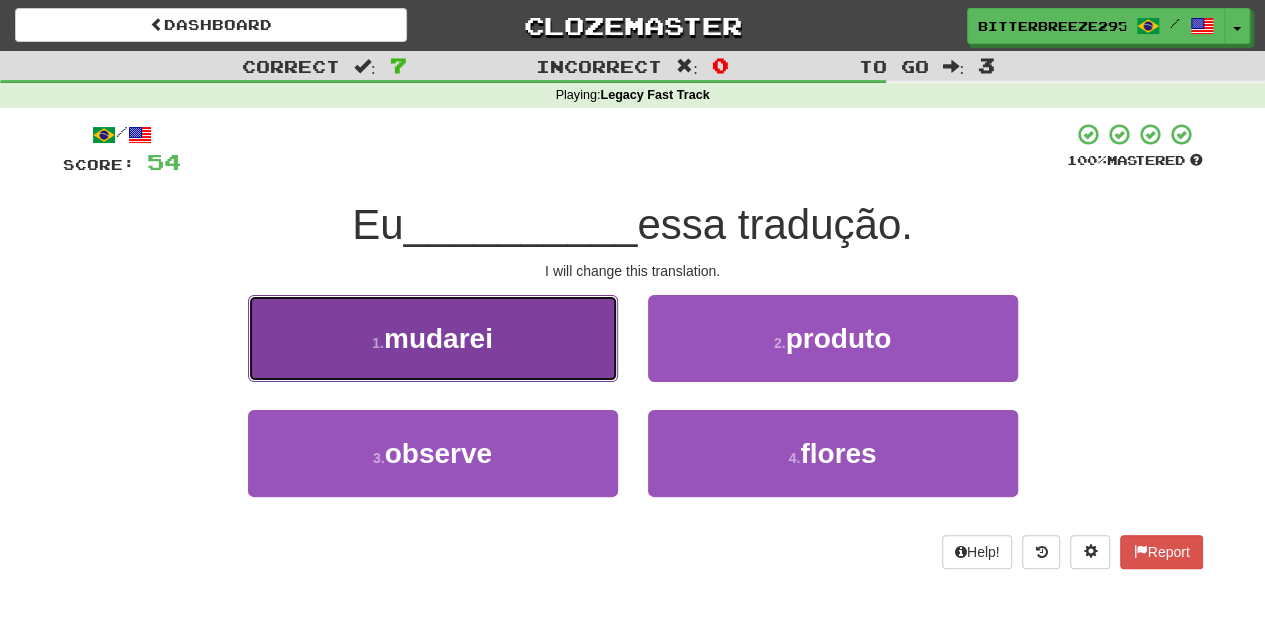 click on "1 .  mudarei" at bounding box center [433, 338] 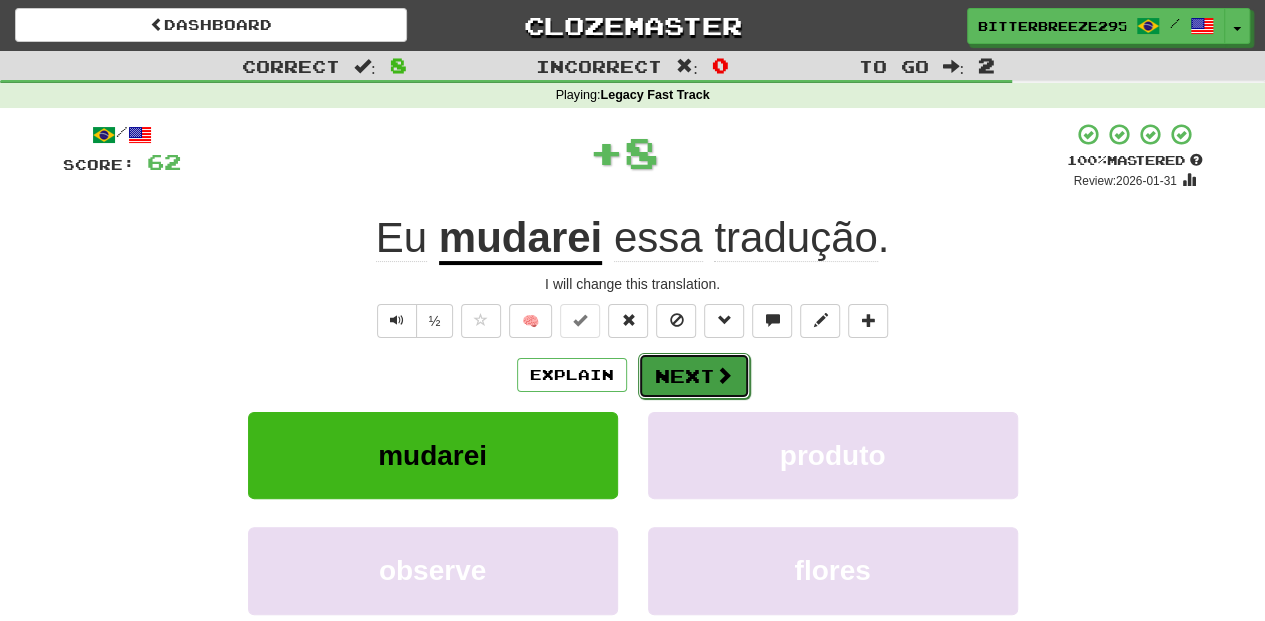 click on "Next" at bounding box center (694, 376) 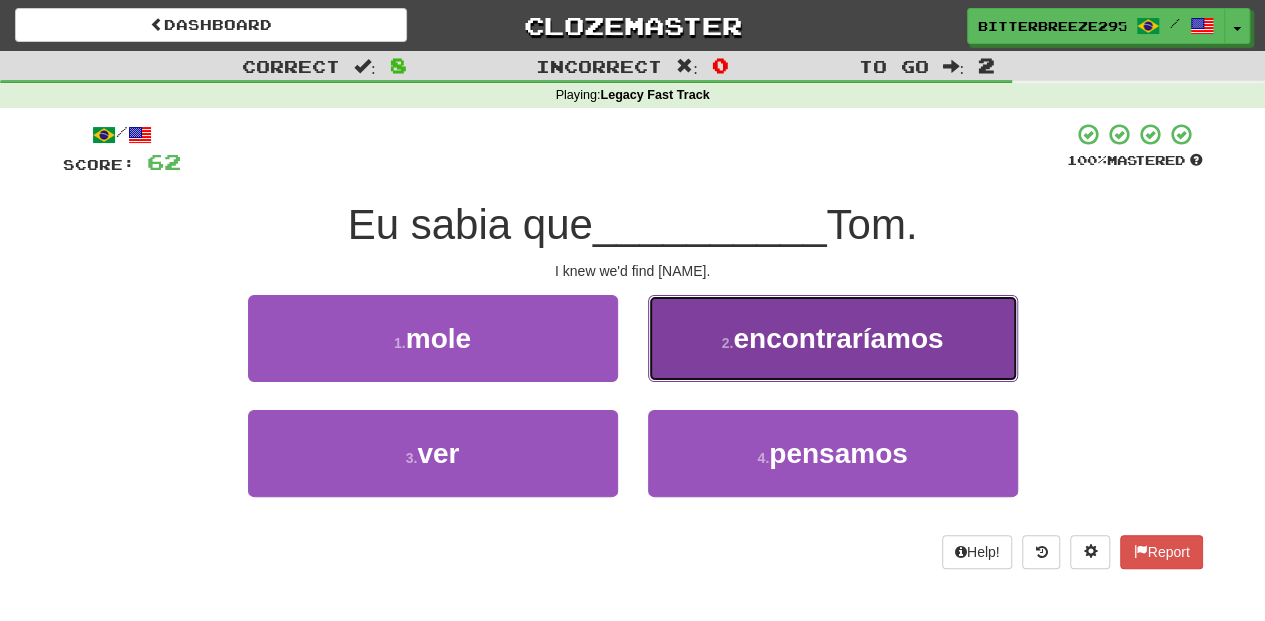 click on "2 .  encontraríamos" at bounding box center (833, 338) 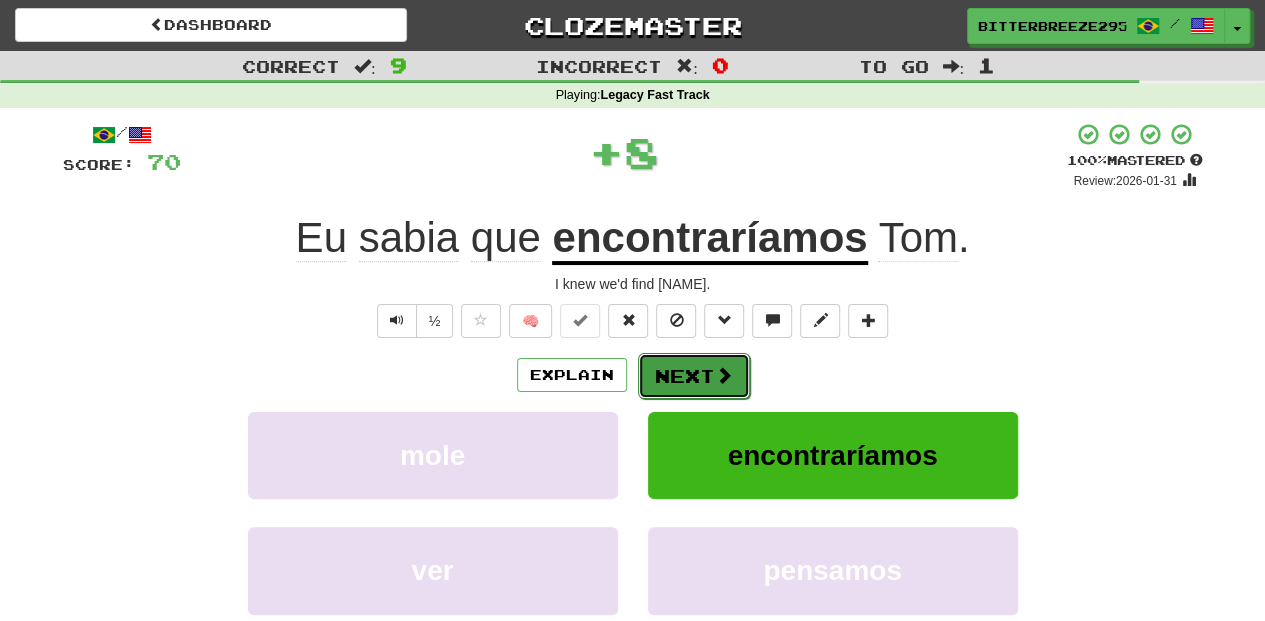 click on "Next" at bounding box center [694, 376] 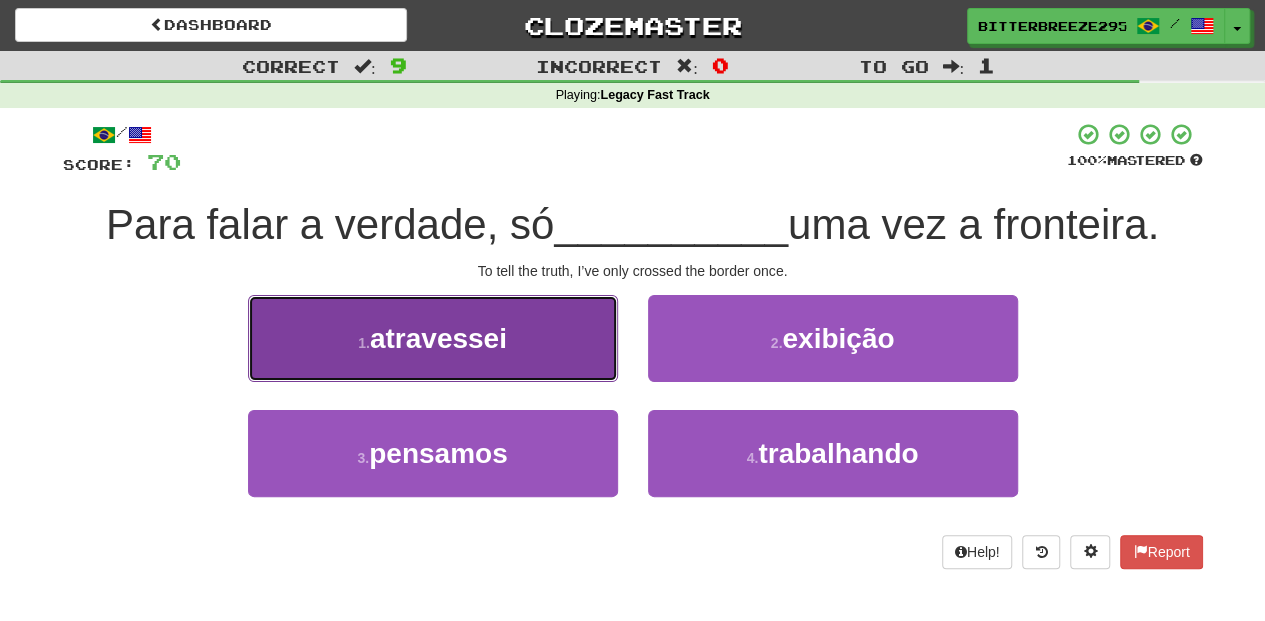 click on "1 .  atravessei" at bounding box center [433, 338] 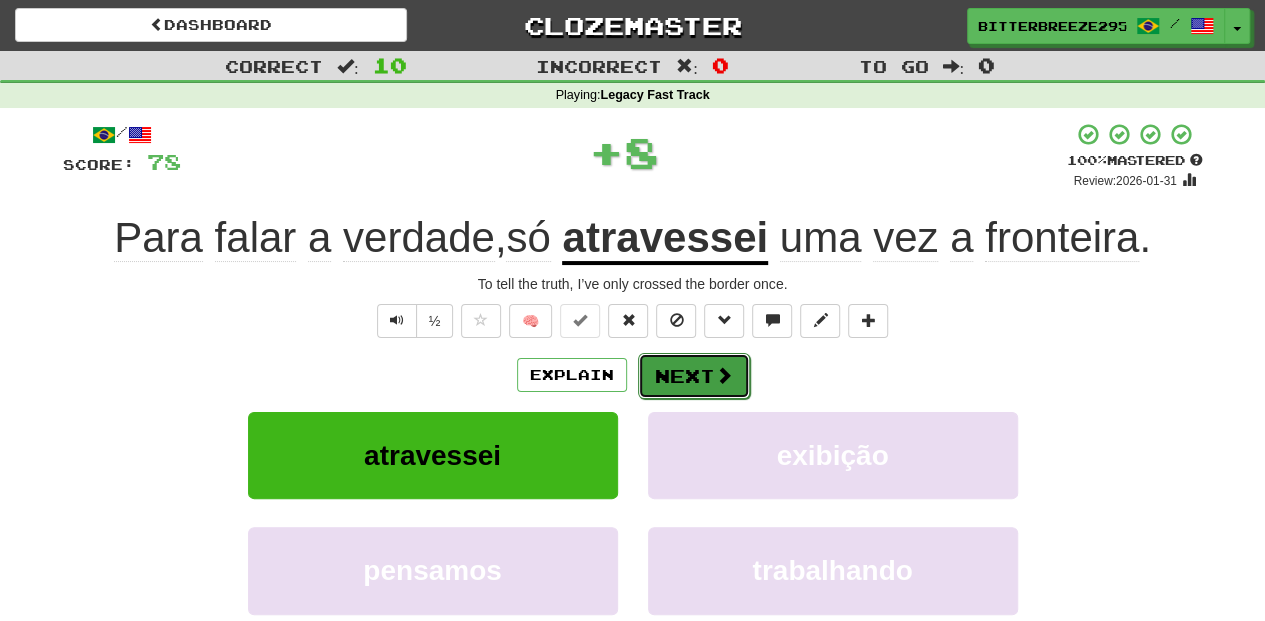 click on "Next" at bounding box center (694, 376) 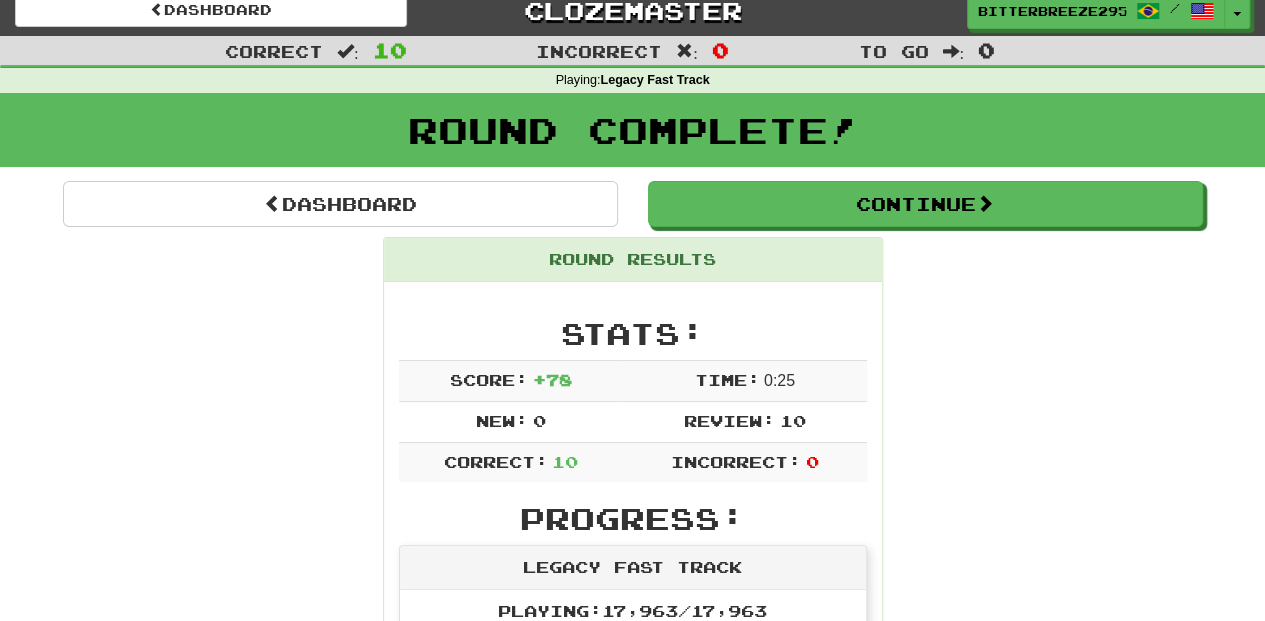 scroll, scrollTop: 0, scrollLeft: 0, axis: both 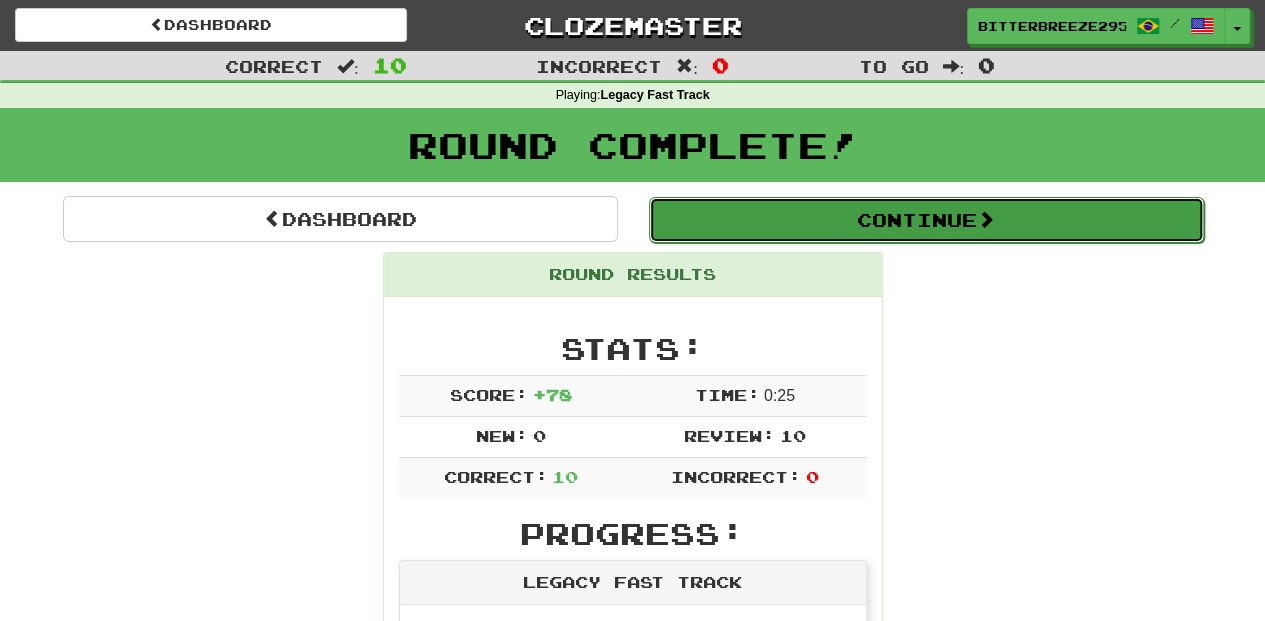 click on "Continue" at bounding box center (926, 220) 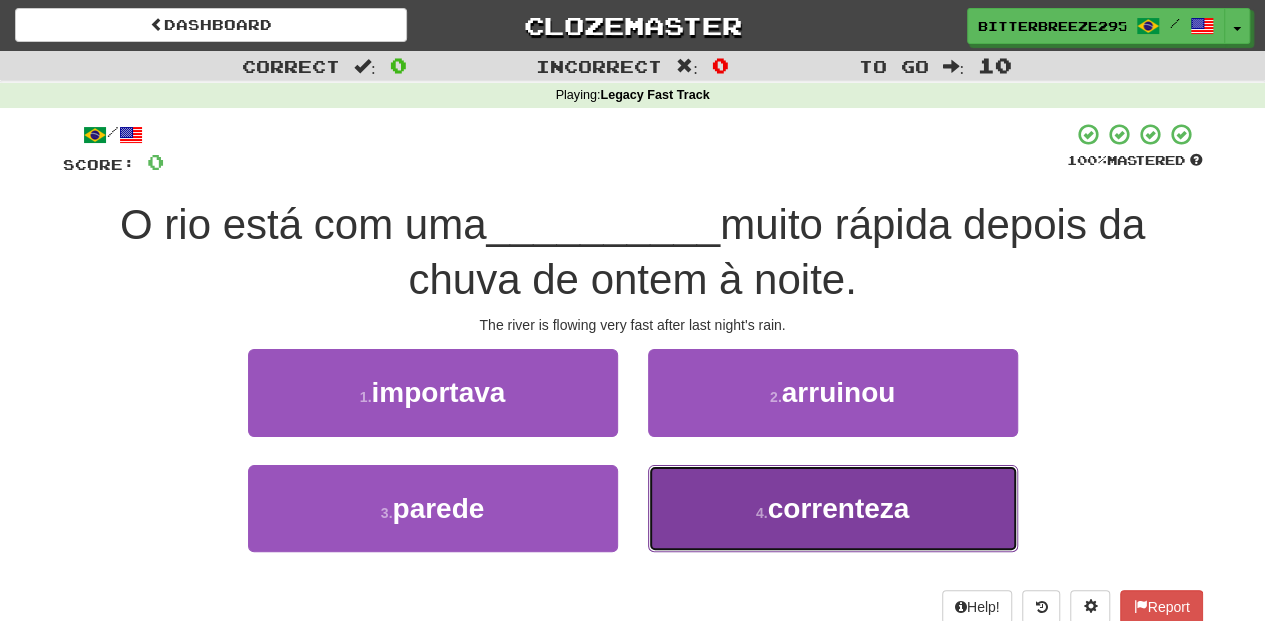 click on "4 .  correnteza" at bounding box center (833, 508) 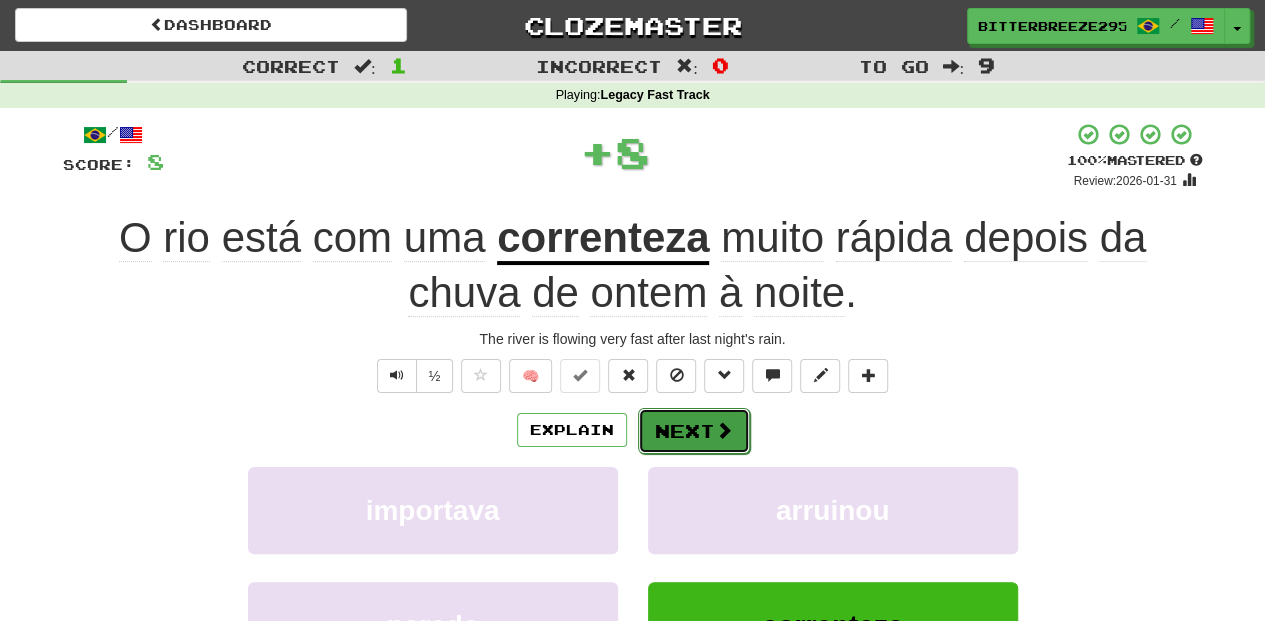 click on "Next" at bounding box center [694, 431] 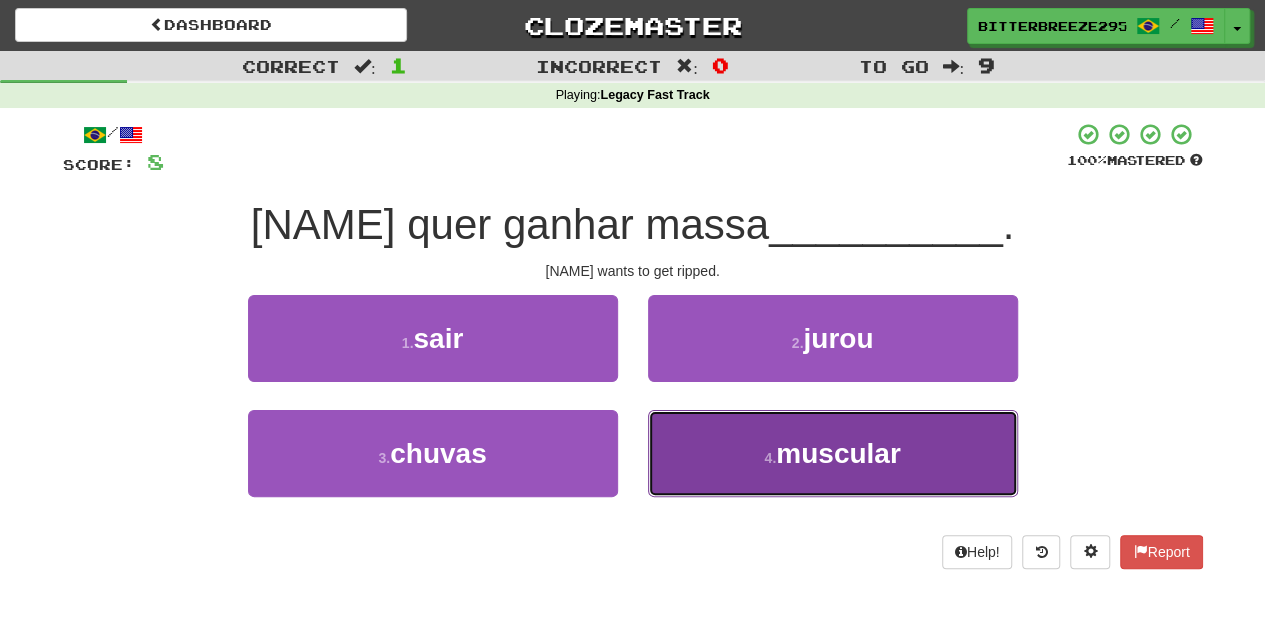 click on "4 .  muscular" at bounding box center [833, 453] 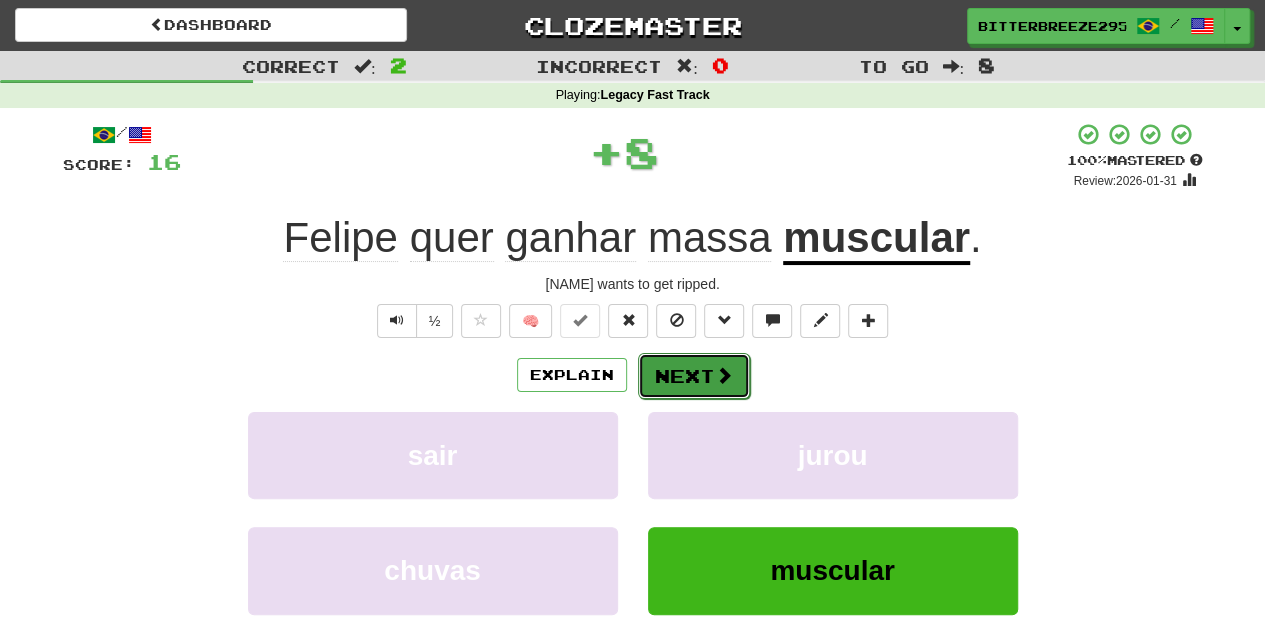 click on "Next" at bounding box center [694, 376] 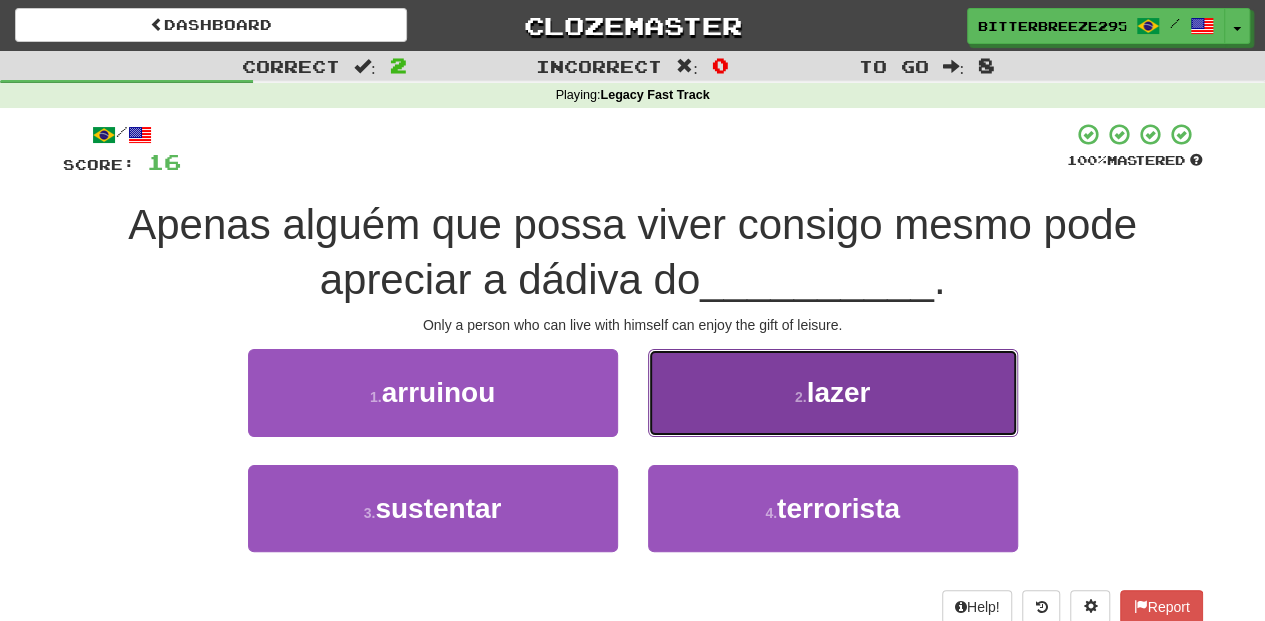 click on "2 .  lazer" at bounding box center (833, 392) 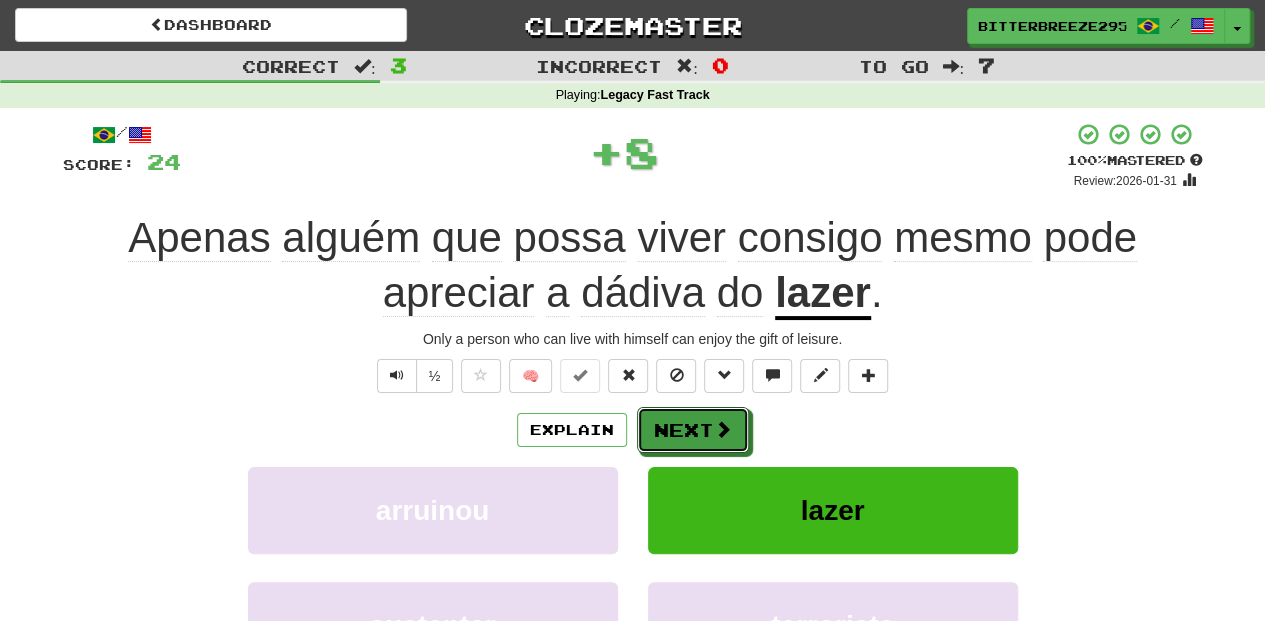 click on "Next" at bounding box center (693, 430) 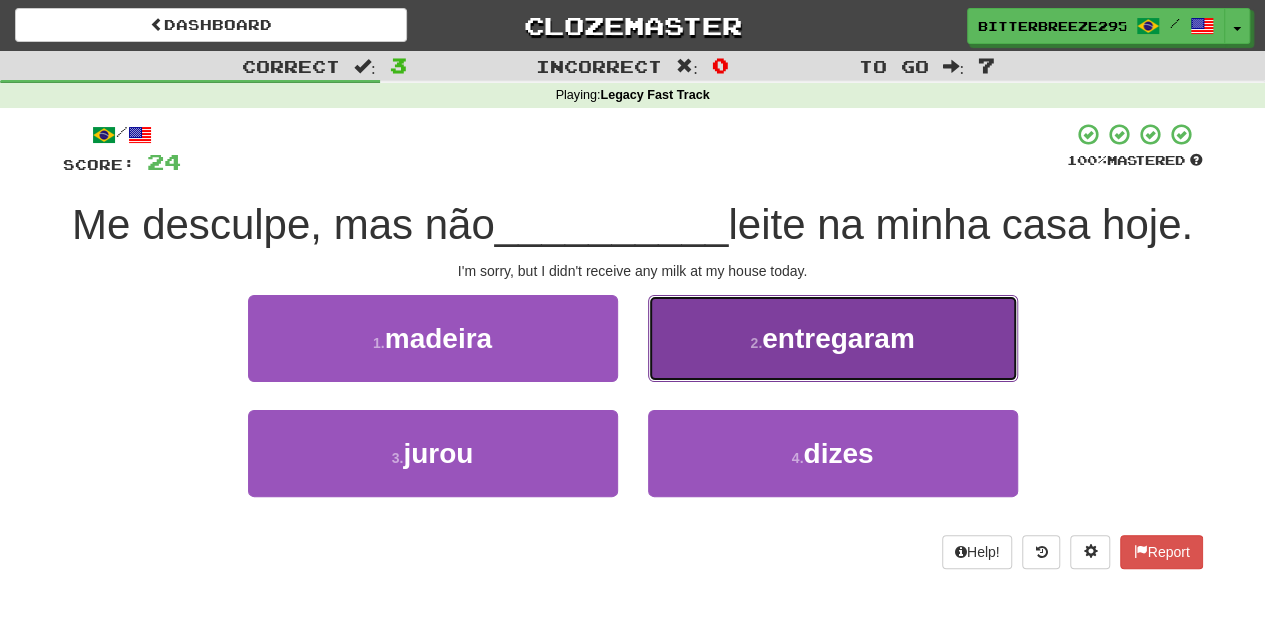click on "2 .  entregaram" at bounding box center (833, 338) 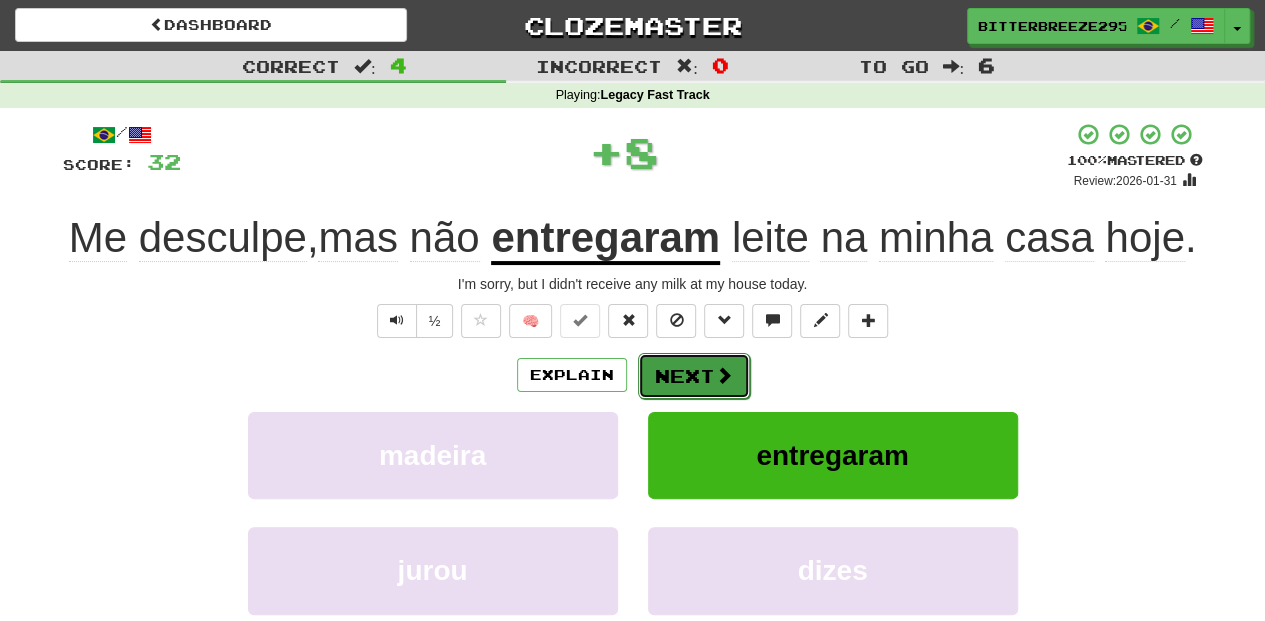 click on "Next" at bounding box center [694, 376] 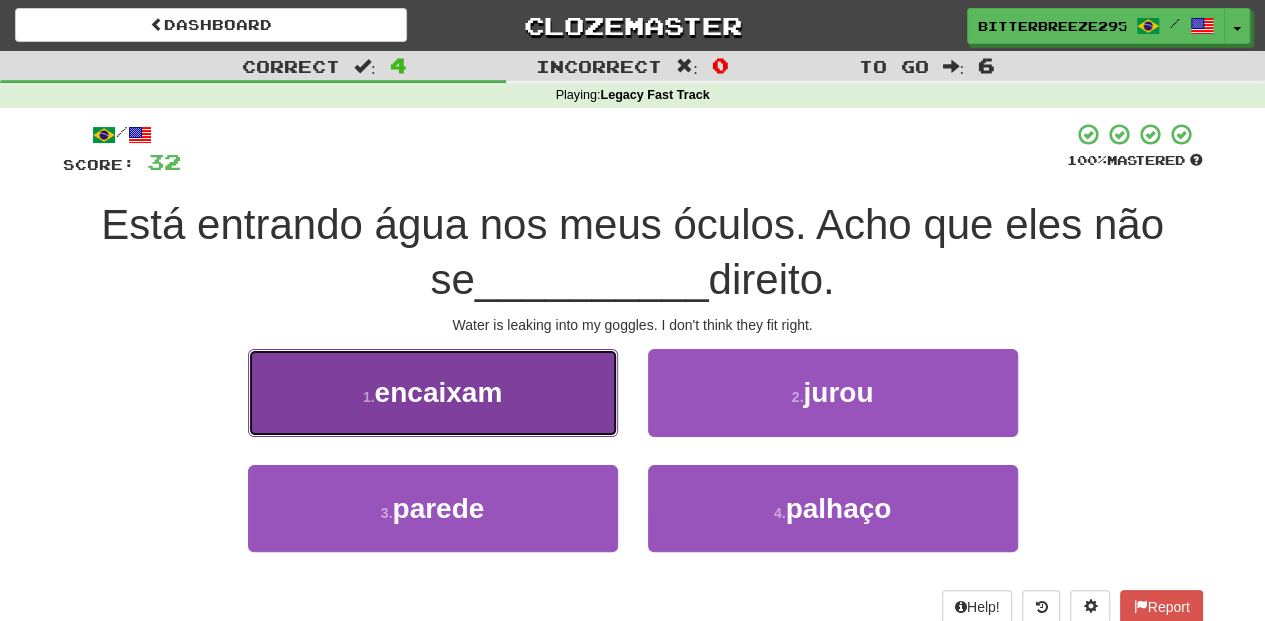click on "1 .  encaixam" at bounding box center (433, 392) 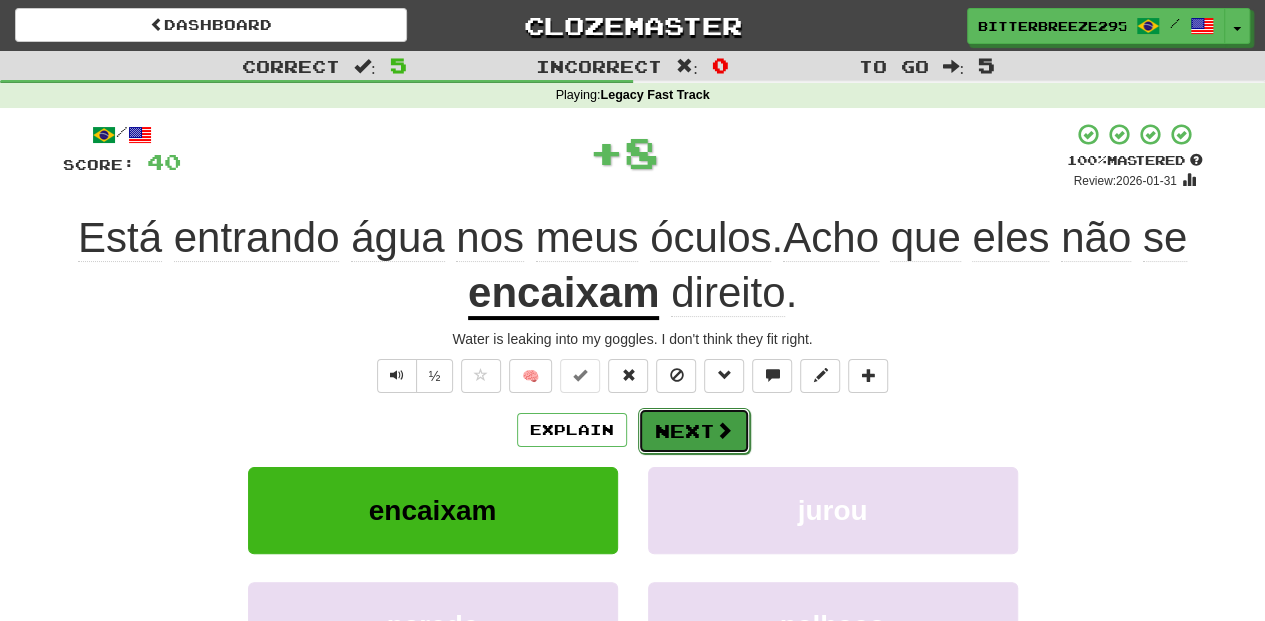 click on "Next" at bounding box center [694, 431] 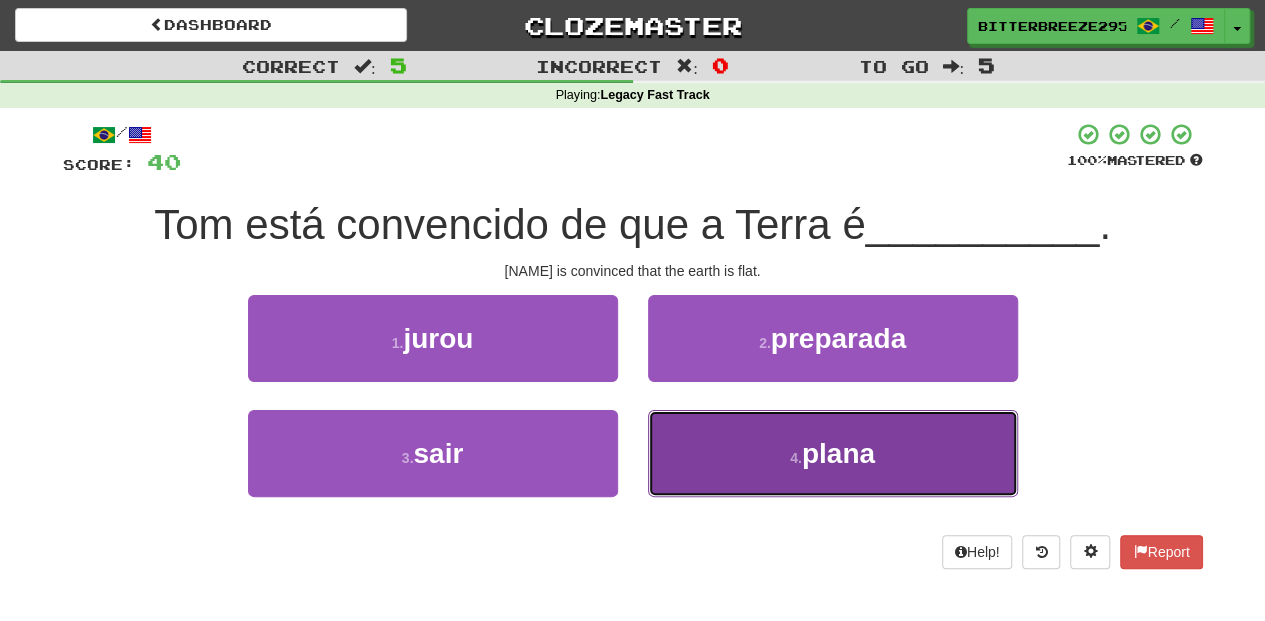 click on "4 .  plana" at bounding box center (833, 453) 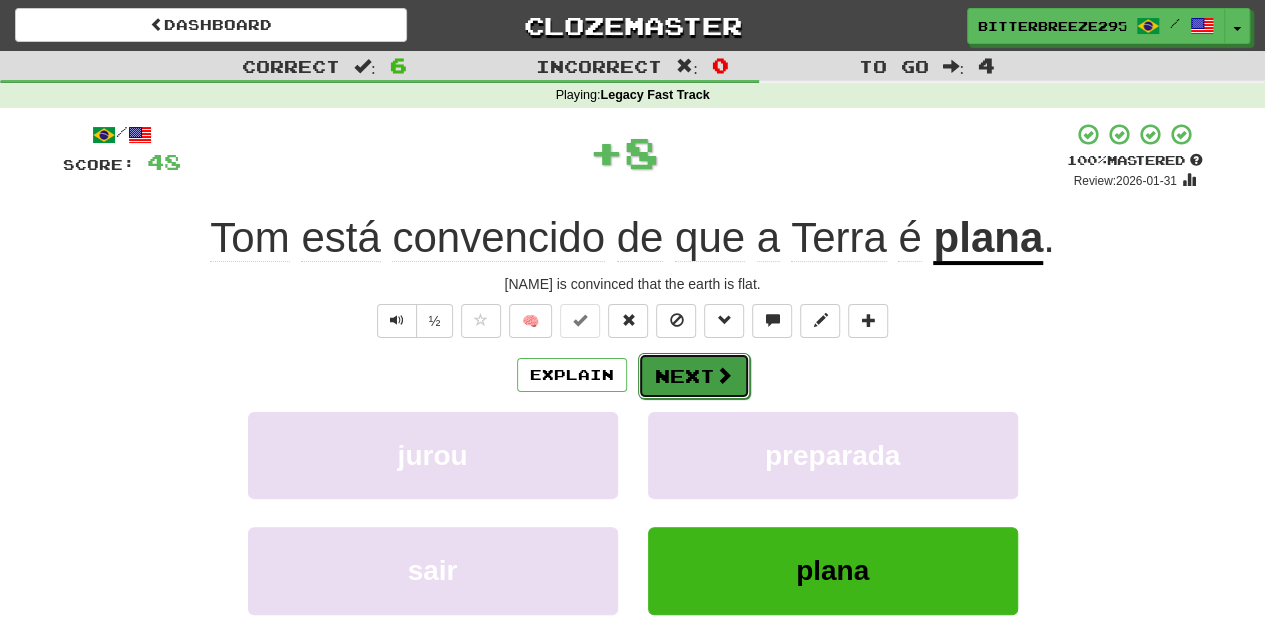 click on "Next" at bounding box center [694, 376] 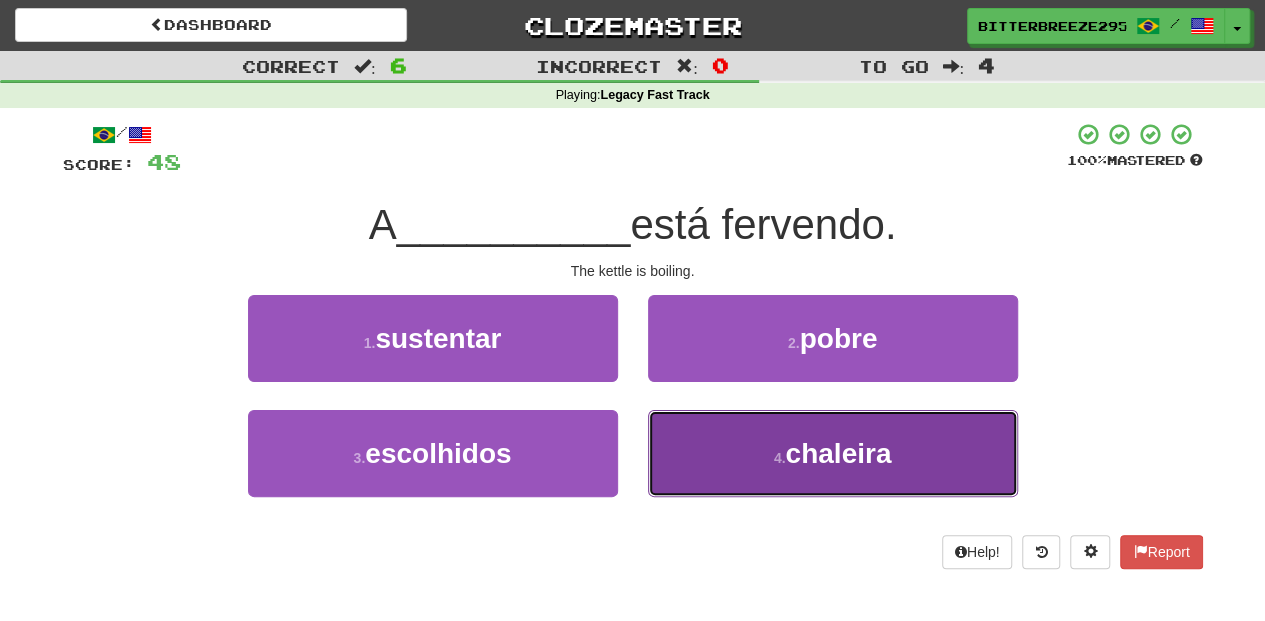 click on "4 .  chaleira" at bounding box center [833, 453] 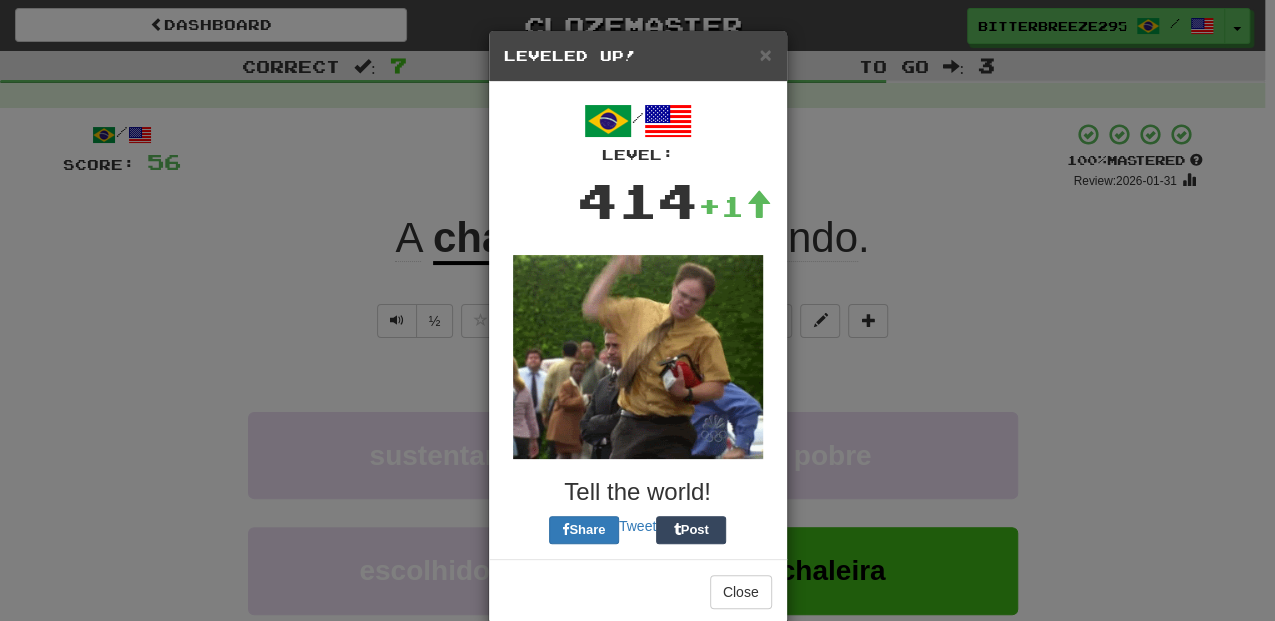 click at bounding box center (638, 357) 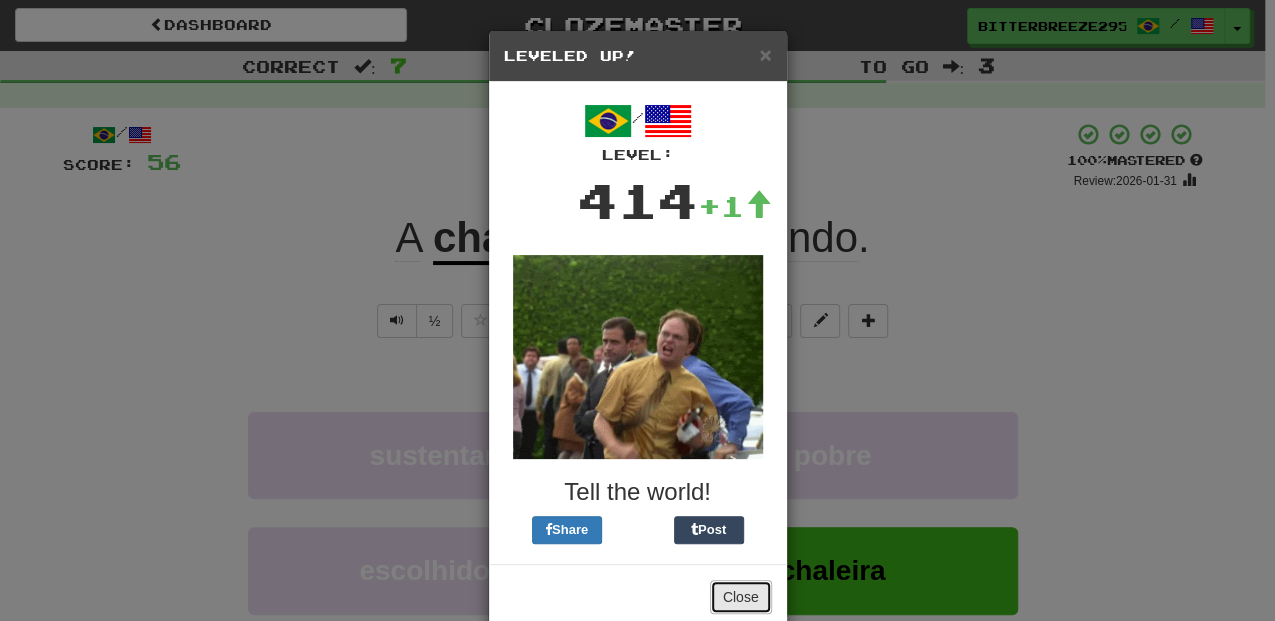 click on "Close" at bounding box center (741, 597) 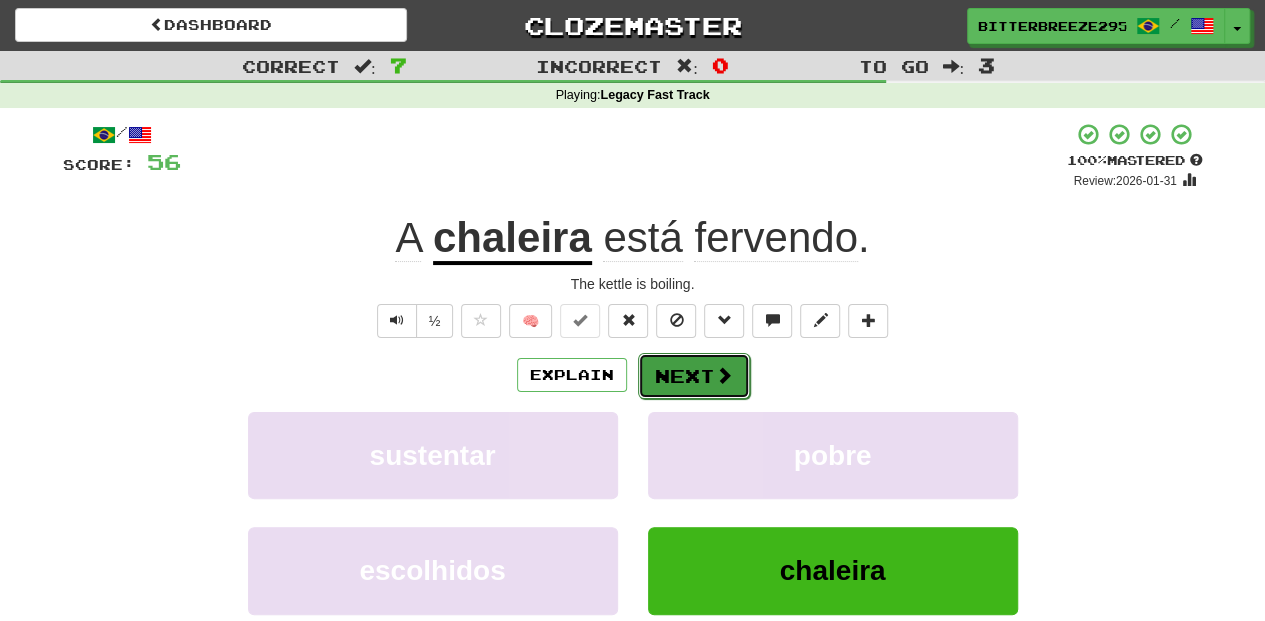 click on "Next" at bounding box center (694, 376) 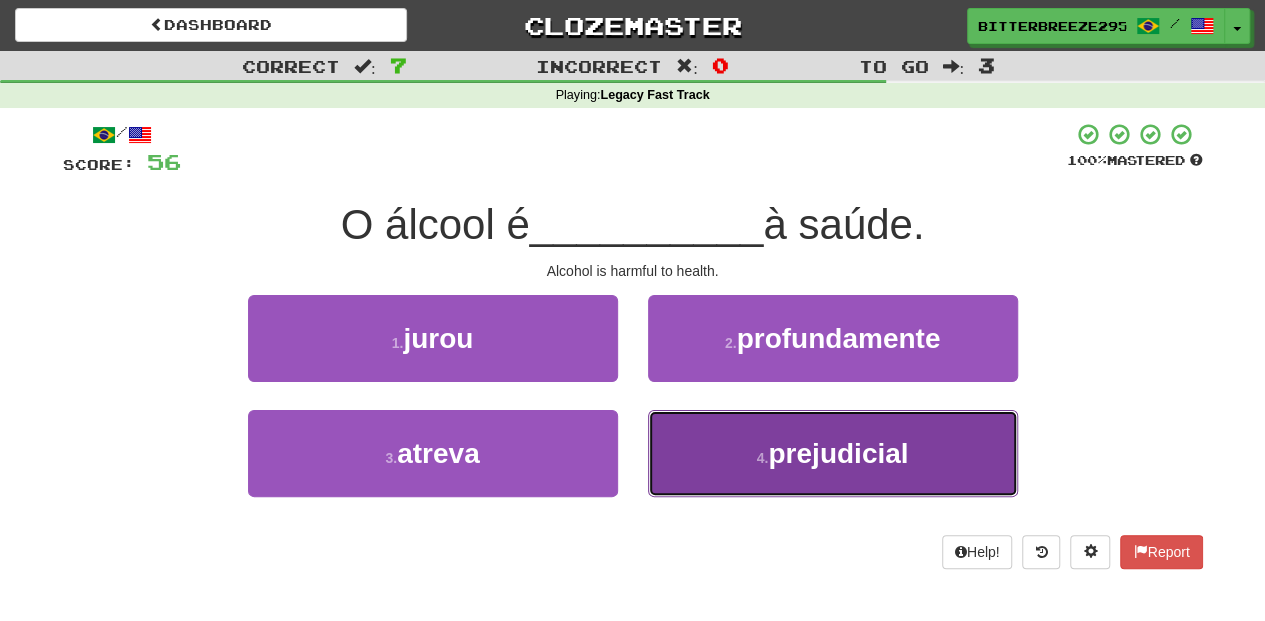 click on "4 .  prejudicial" at bounding box center [833, 453] 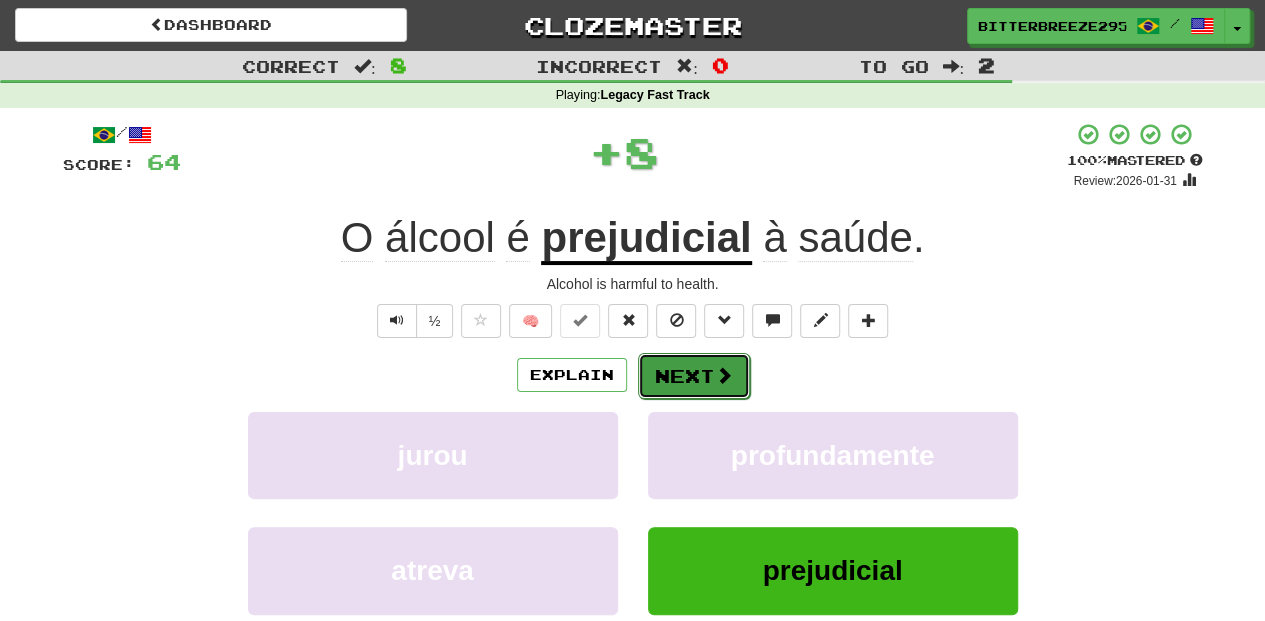 click on "Next" at bounding box center [694, 376] 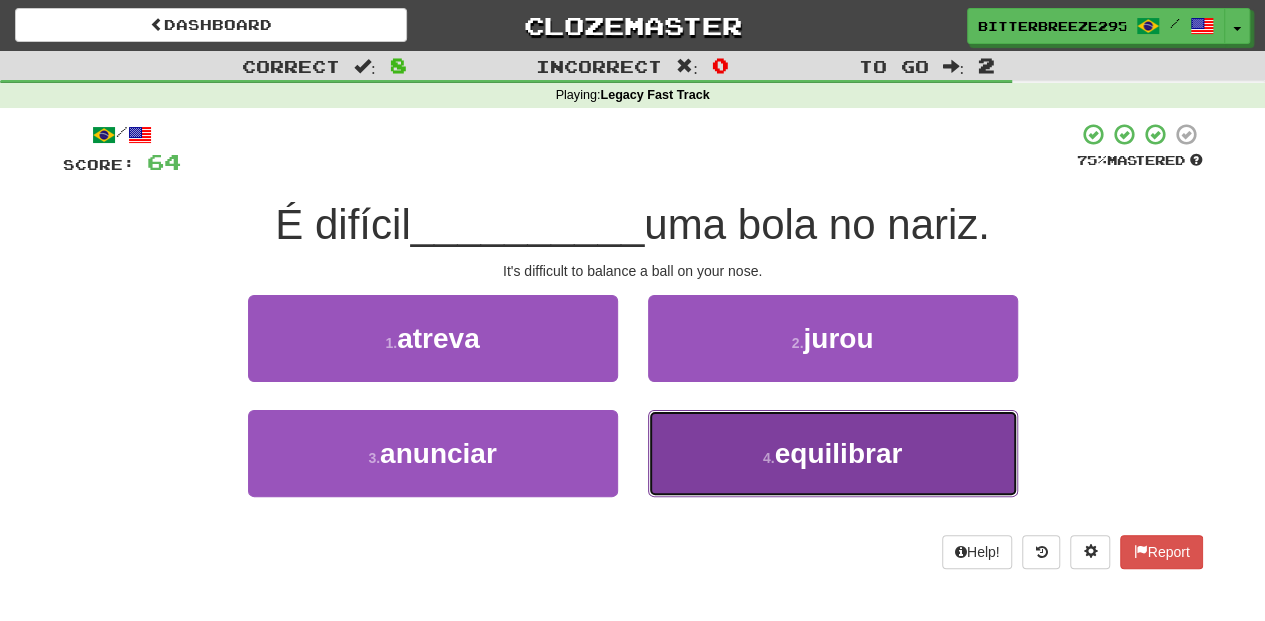 click on "4 .  equilibrar" at bounding box center (833, 453) 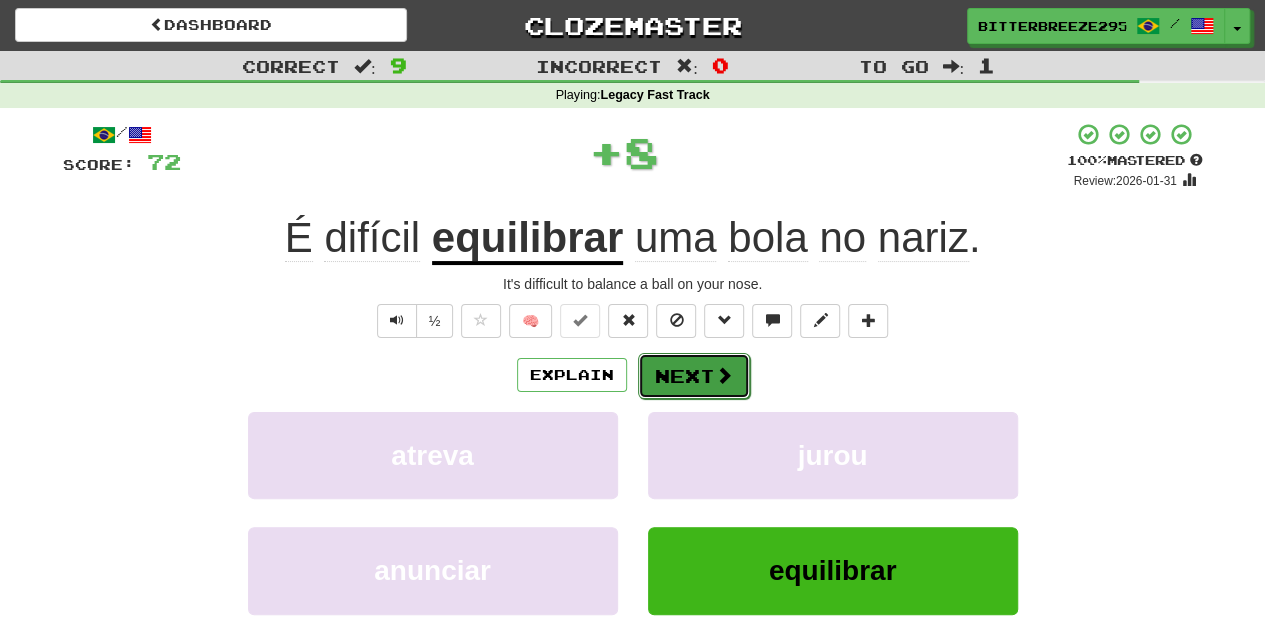 click on "Next" at bounding box center (694, 376) 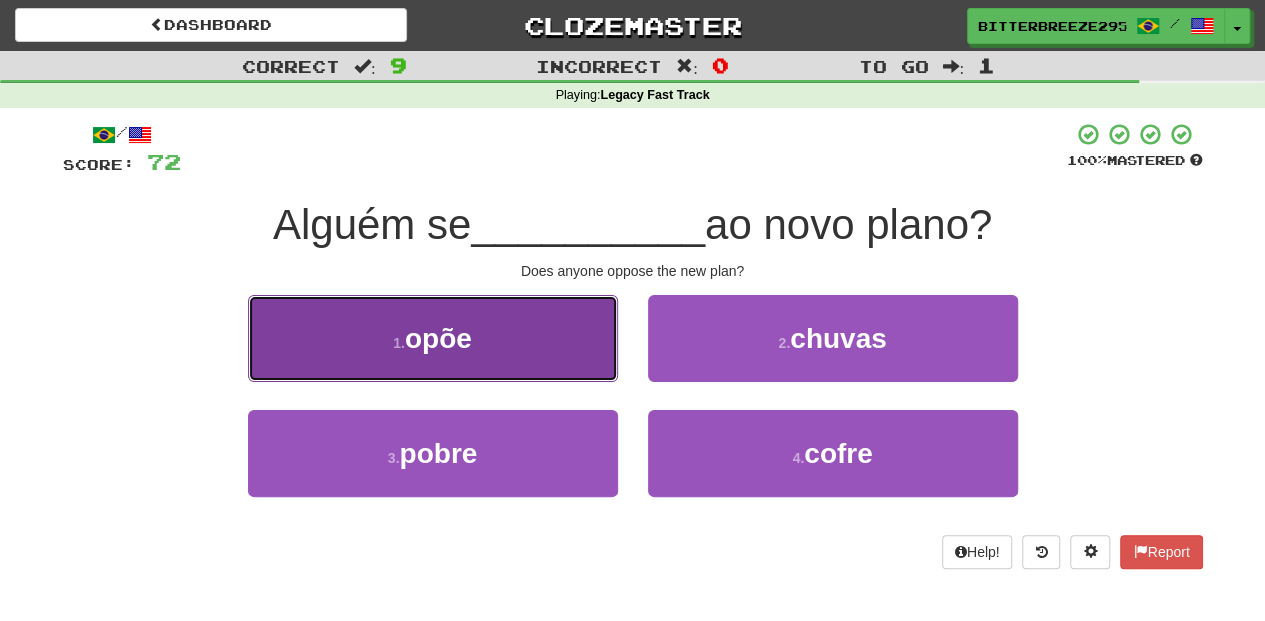 click on "1 .  opõe" at bounding box center (433, 338) 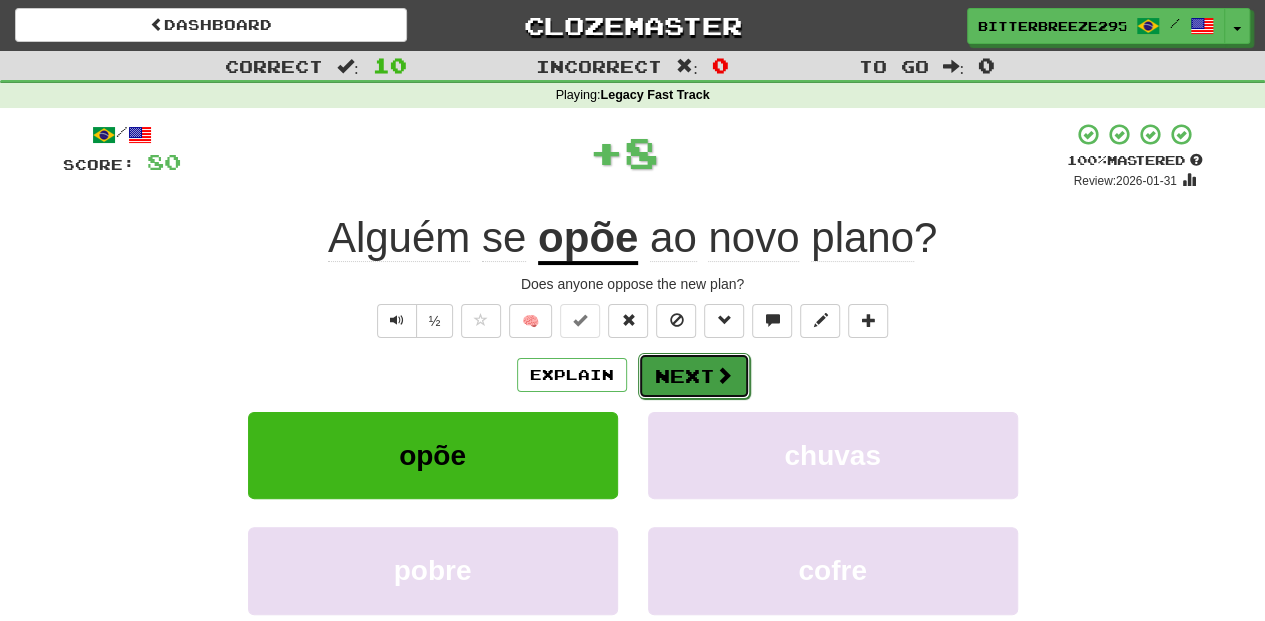 click on "Next" at bounding box center [694, 376] 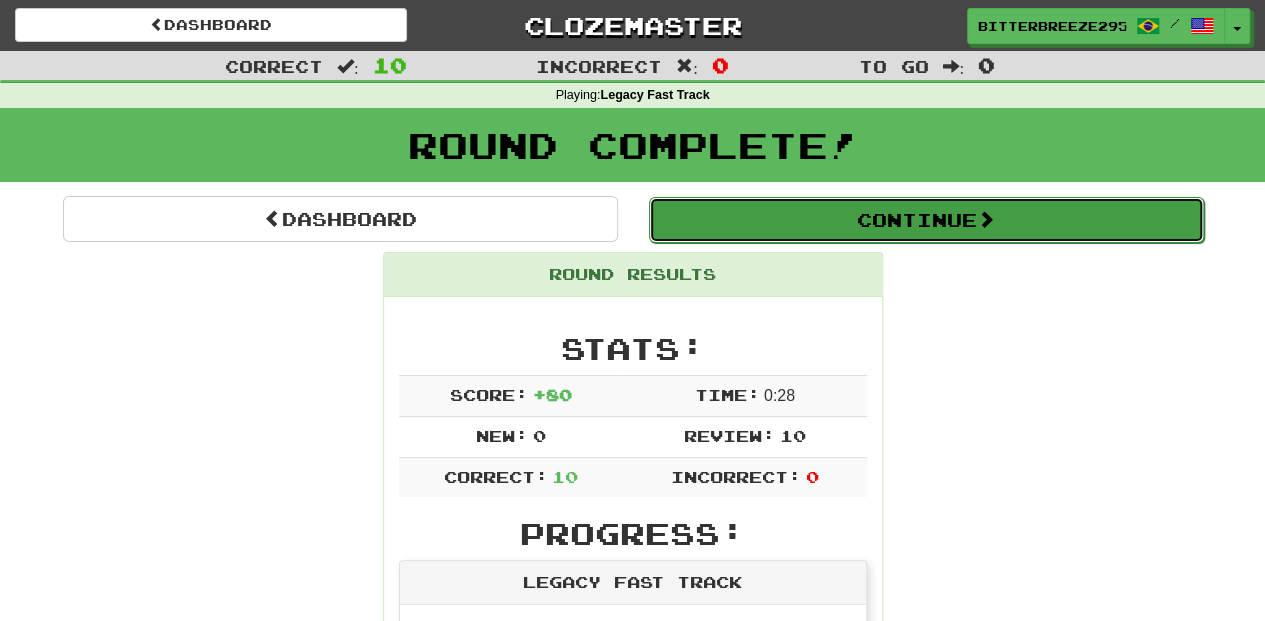click on "Continue" at bounding box center [926, 220] 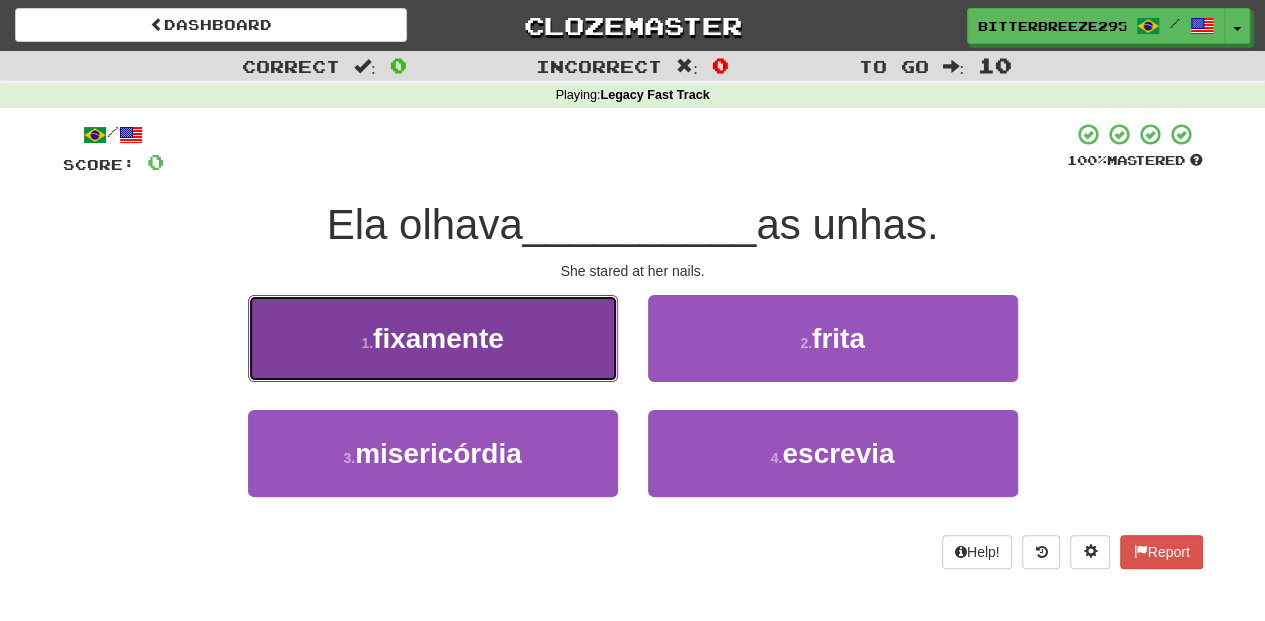 click on "1 .  fixamente" at bounding box center (433, 338) 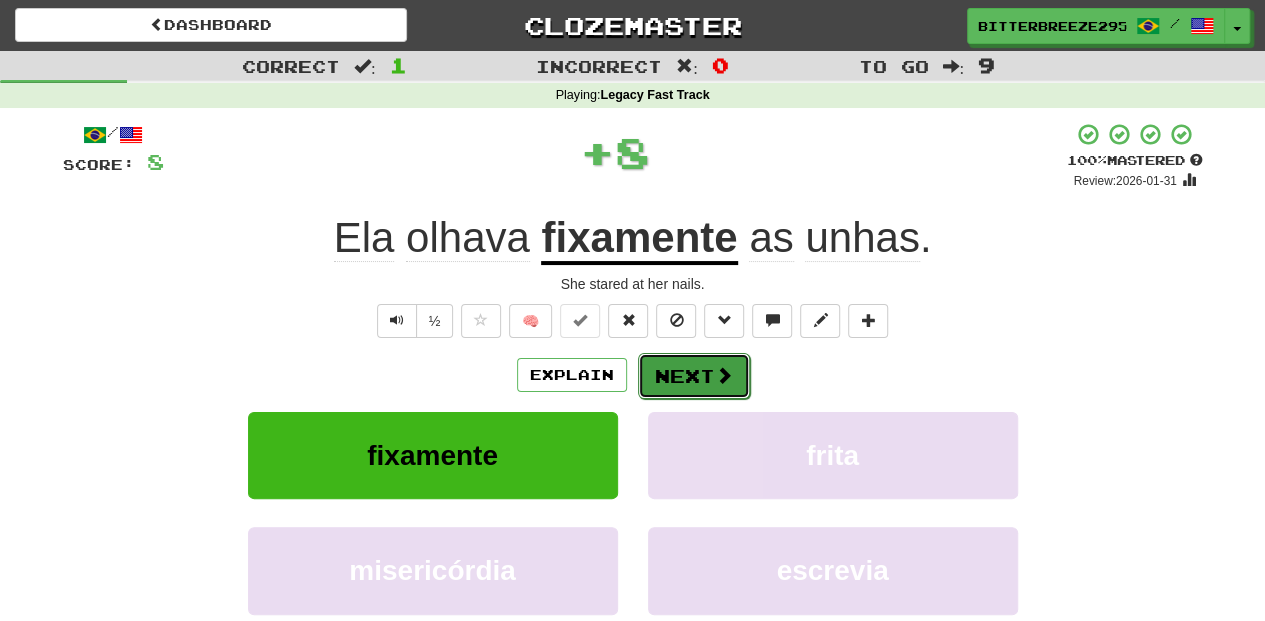 click on "Next" at bounding box center [694, 376] 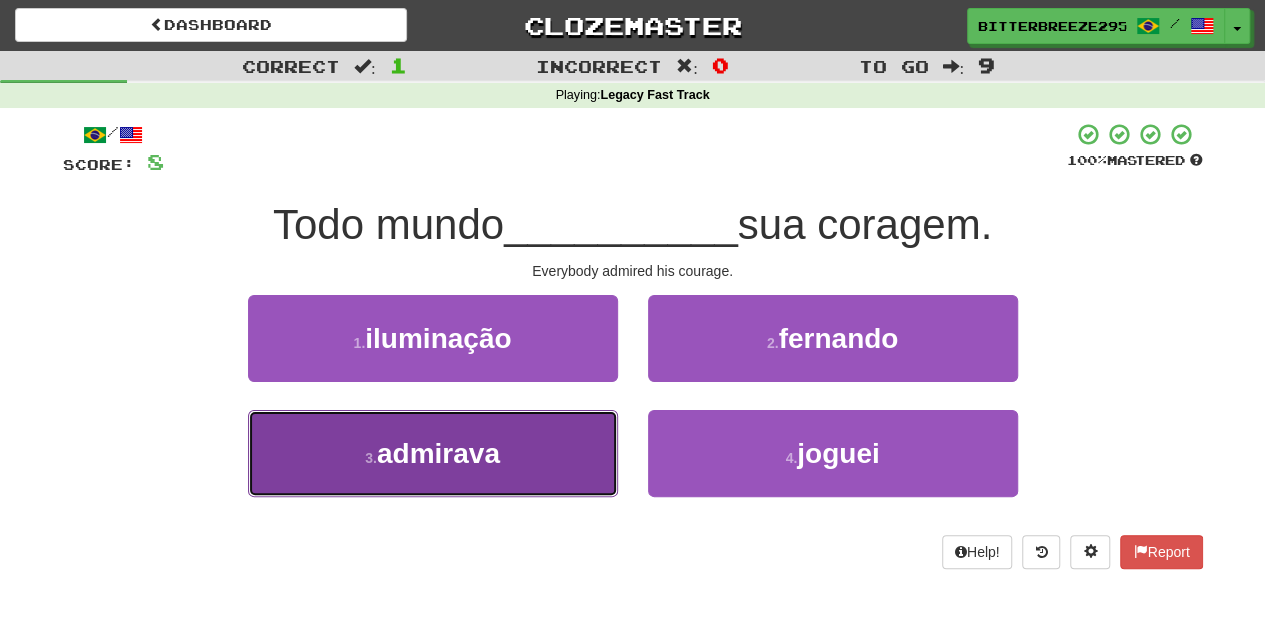click on "3 .  admirava" at bounding box center [433, 453] 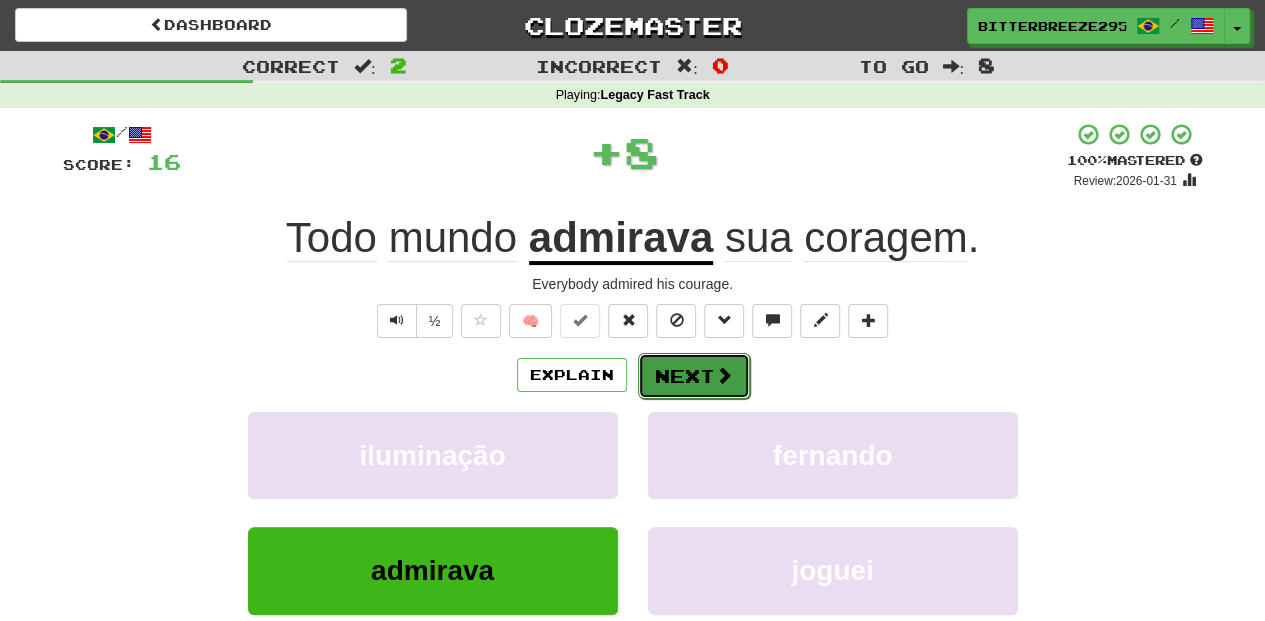 click on "Next" at bounding box center (694, 376) 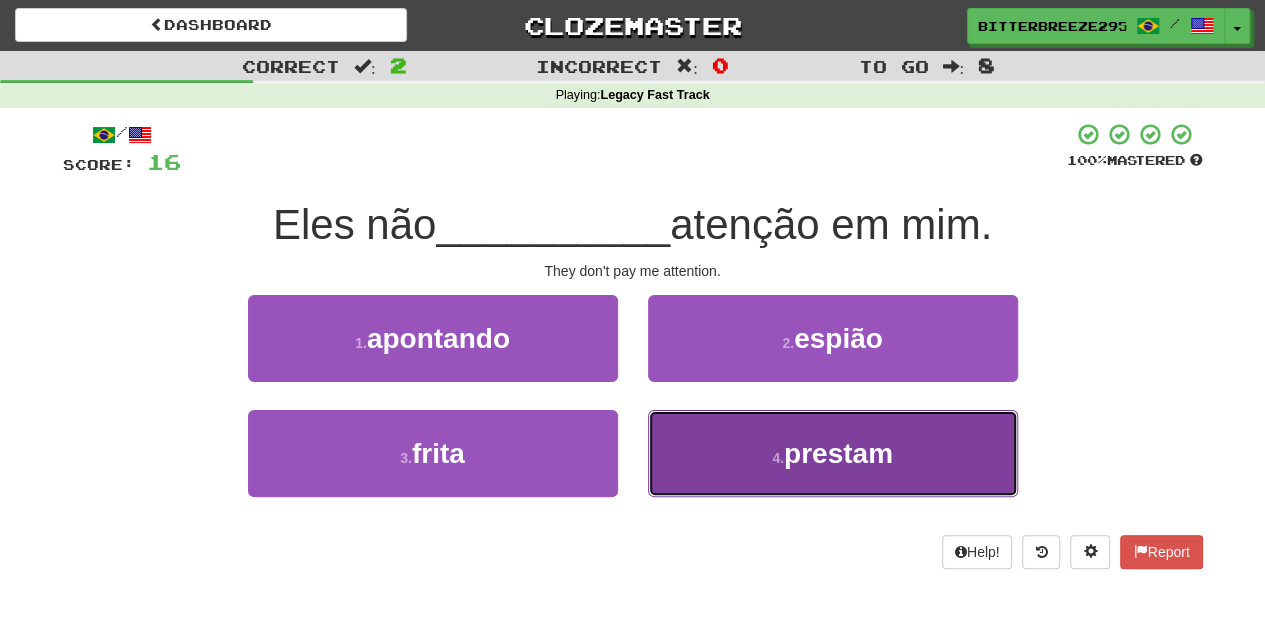 click on "4 .  prestam" at bounding box center [833, 453] 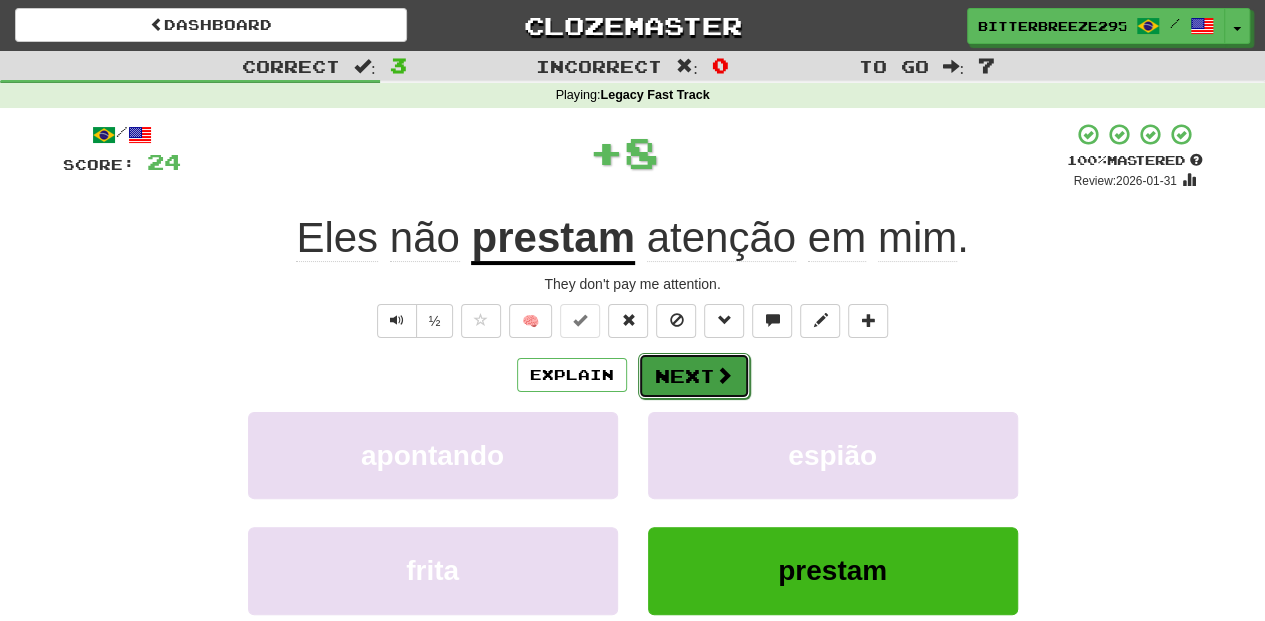 click on "Next" at bounding box center [694, 376] 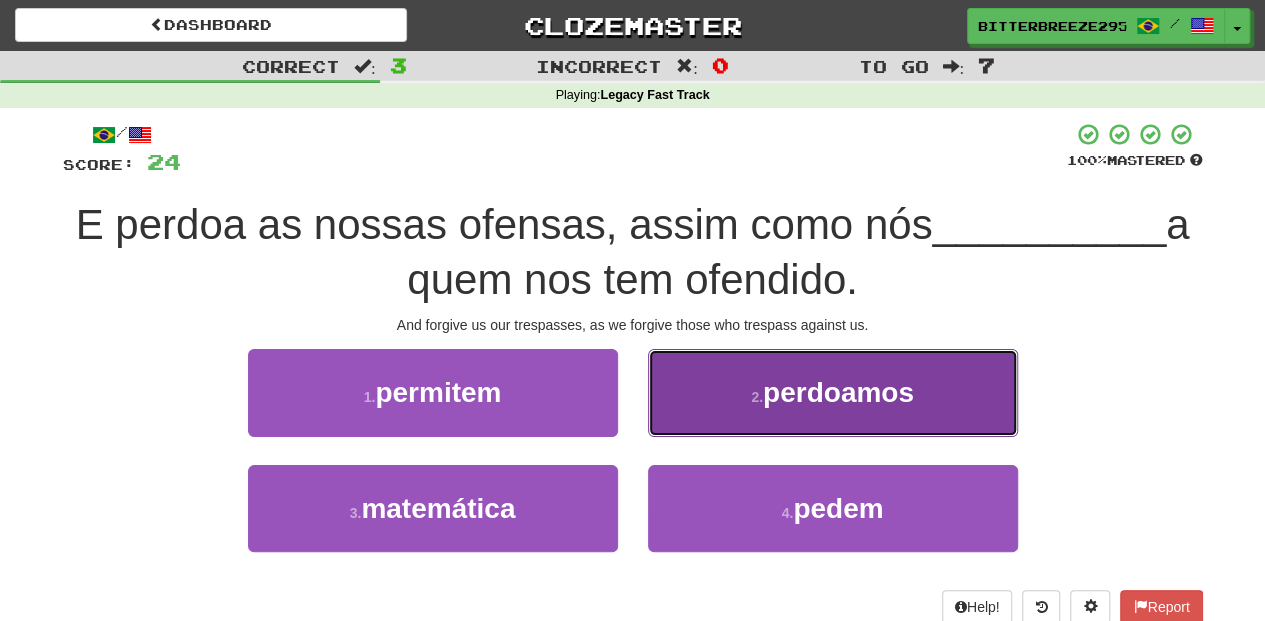 click on "2 .  perdoamos" at bounding box center [833, 392] 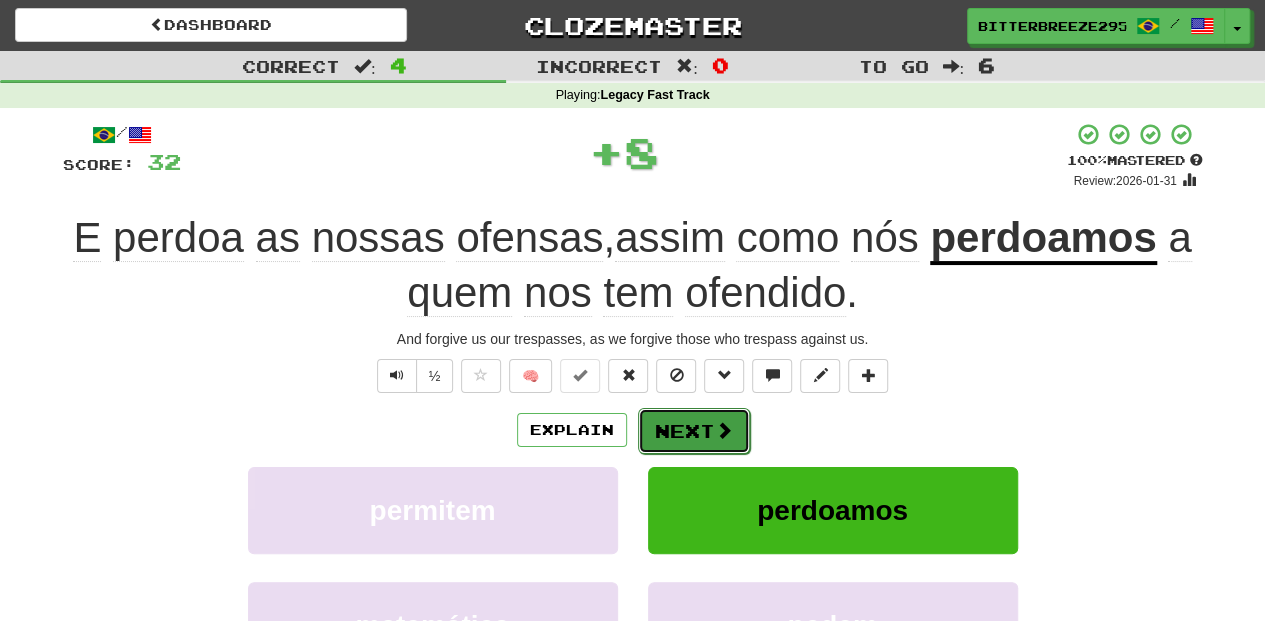click on "Next" at bounding box center (694, 431) 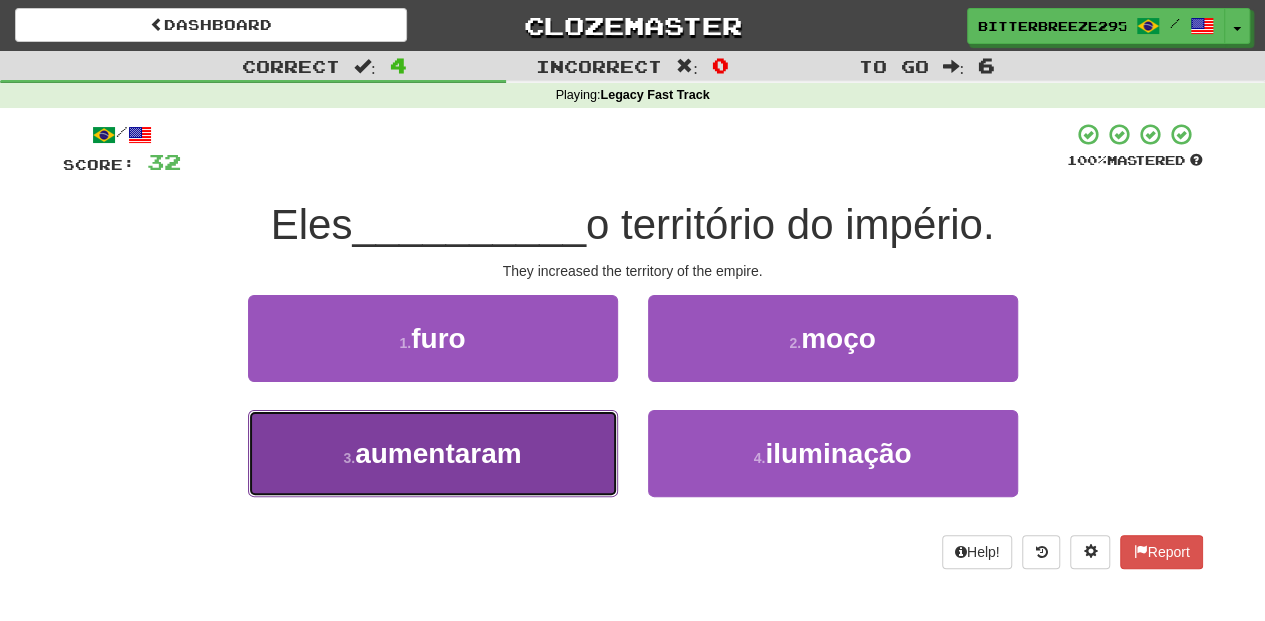 click on "3 .  aumentaram" at bounding box center [433, 453] 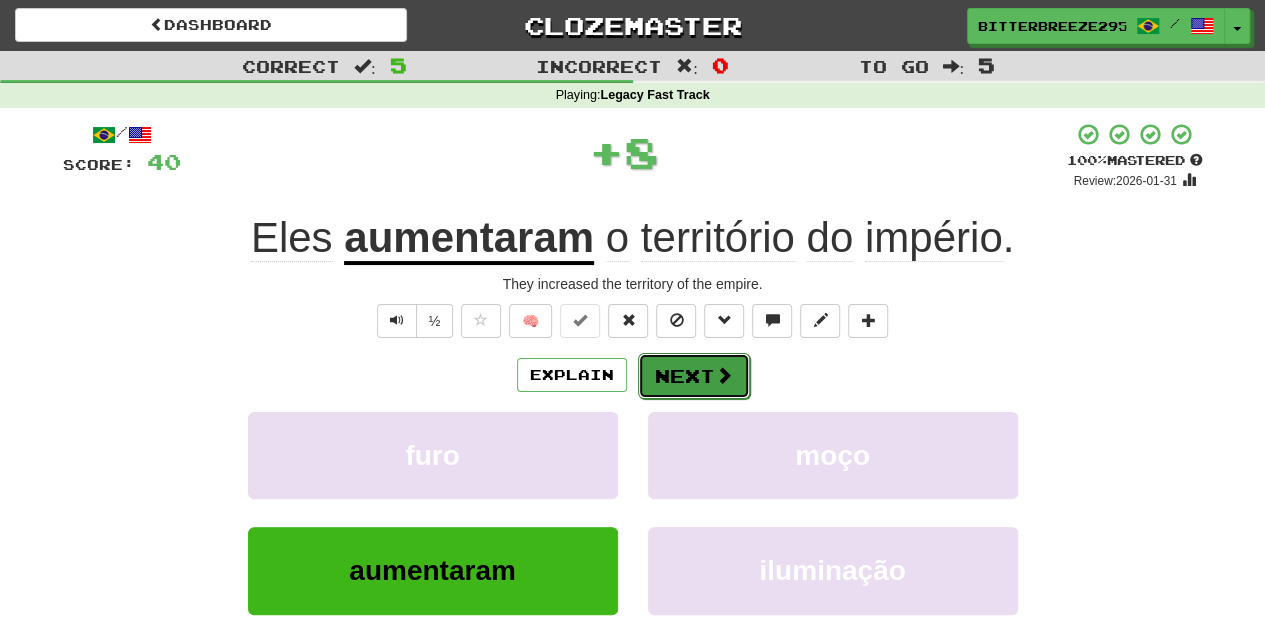 click on "Next" at bounding box center (694, 376) 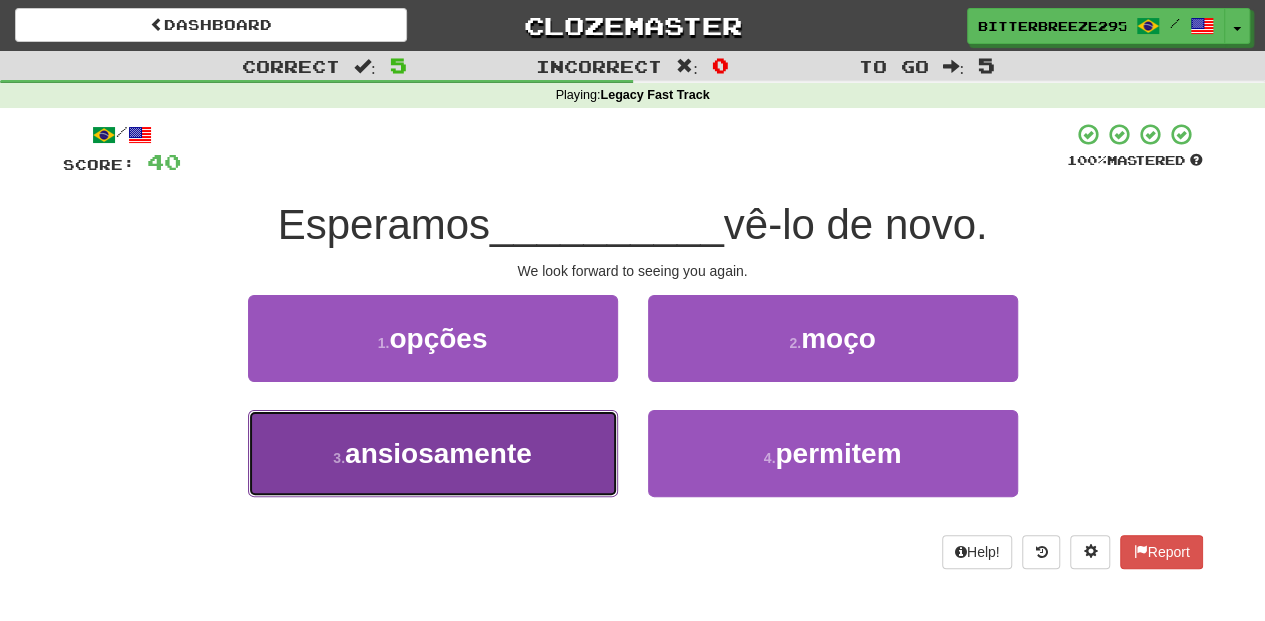 click on "3 .  ansiosamente" at bounding box center [433, 453] 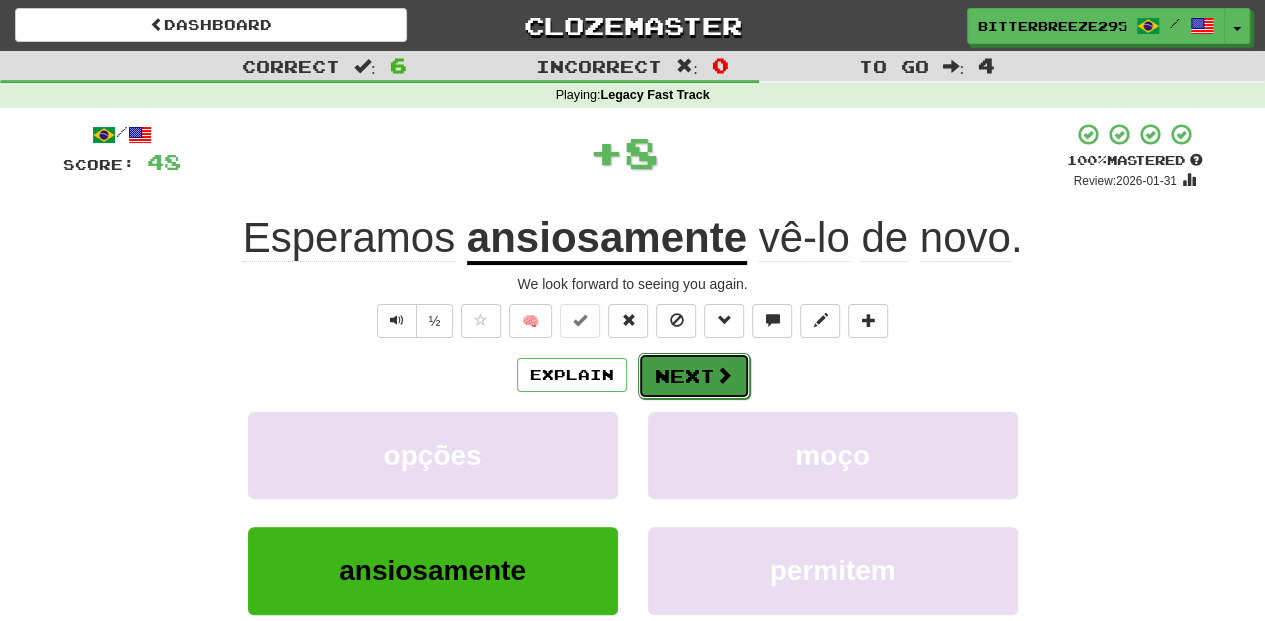 click on "Next" at bounding box center [694, 376] 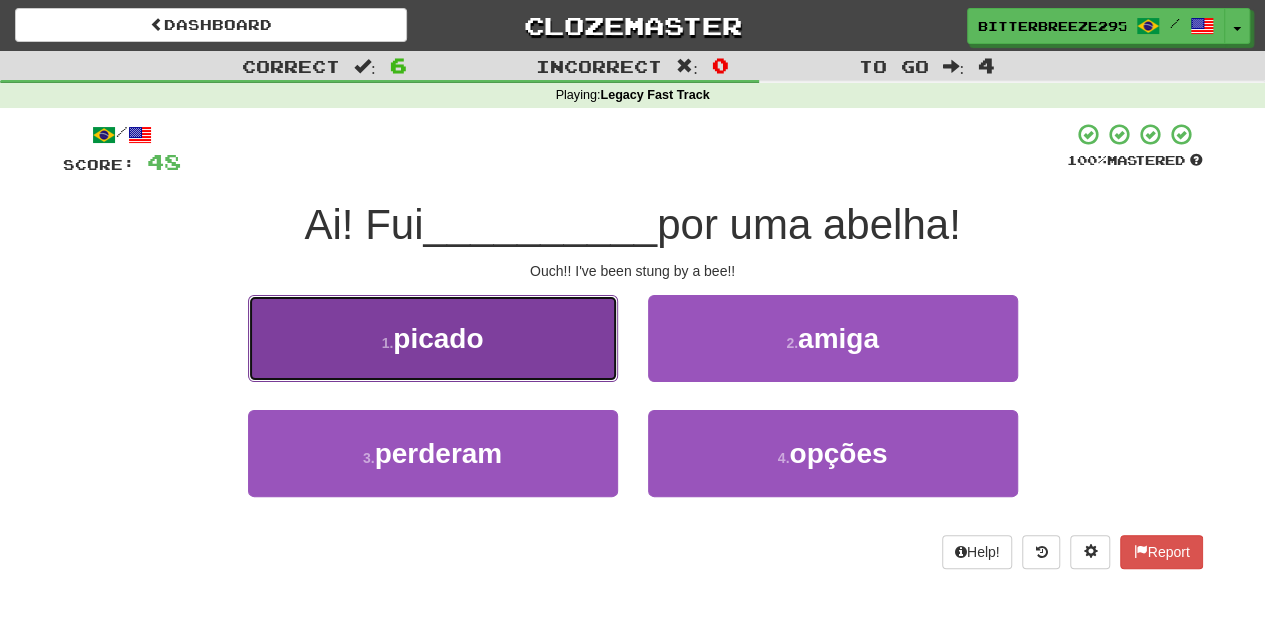 click on "1 .  picado" at bounding box center [433, 338] 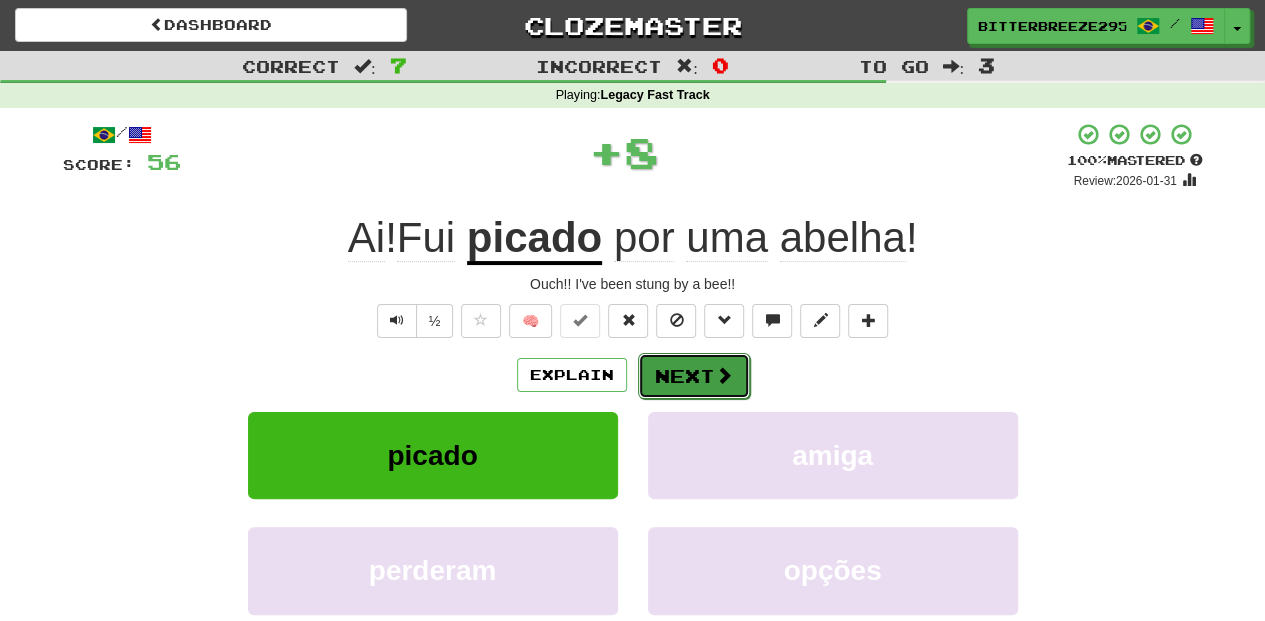 click on "Next" at bounding box center (694, 376) 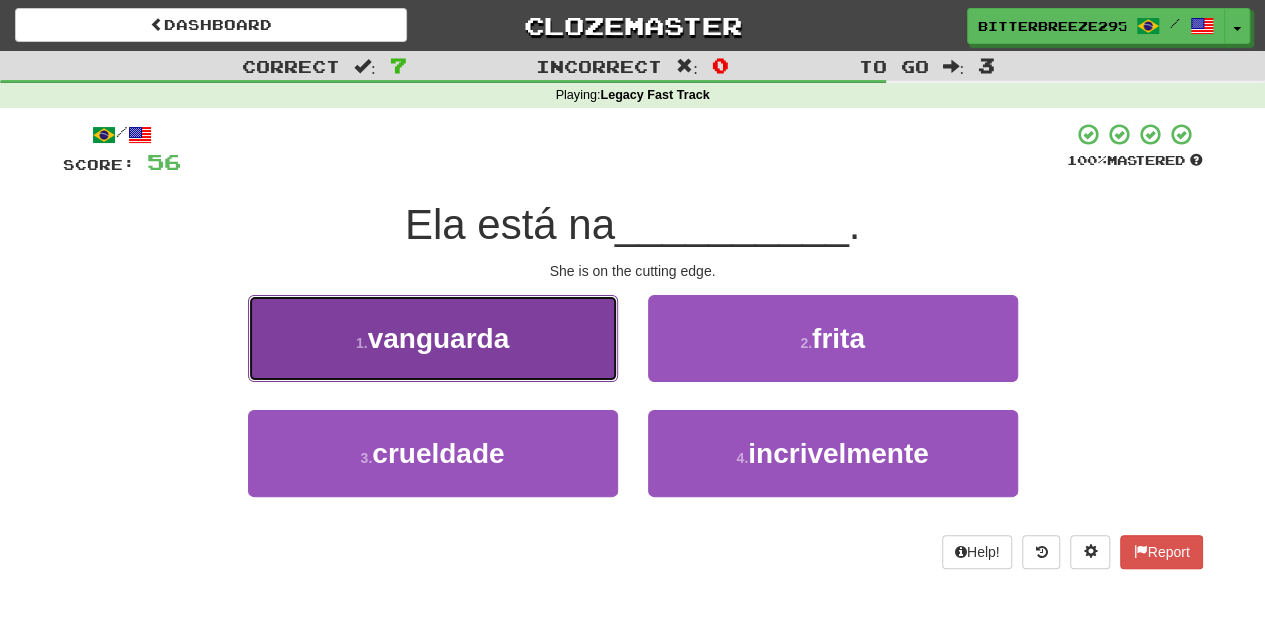 click on "1 .  vanguarda" at bounding box center [433, 338] 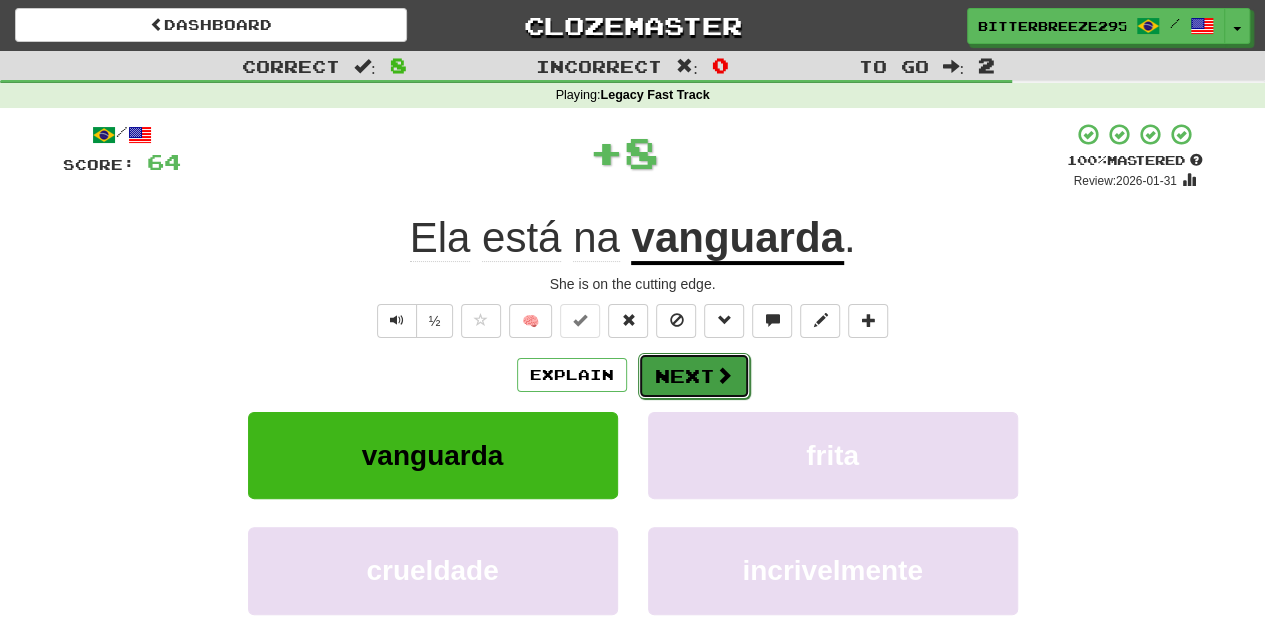click on "Next" at bounding box center (694, 376) 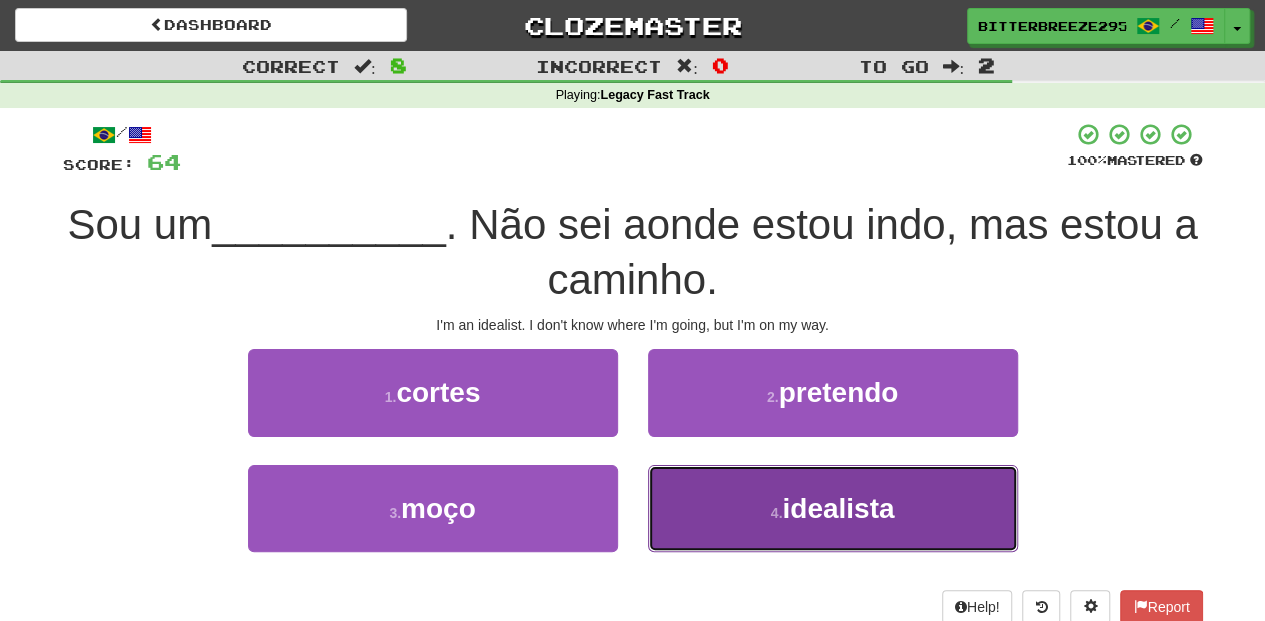 click on "4 .  idealista" at bounding box center (833, 508) 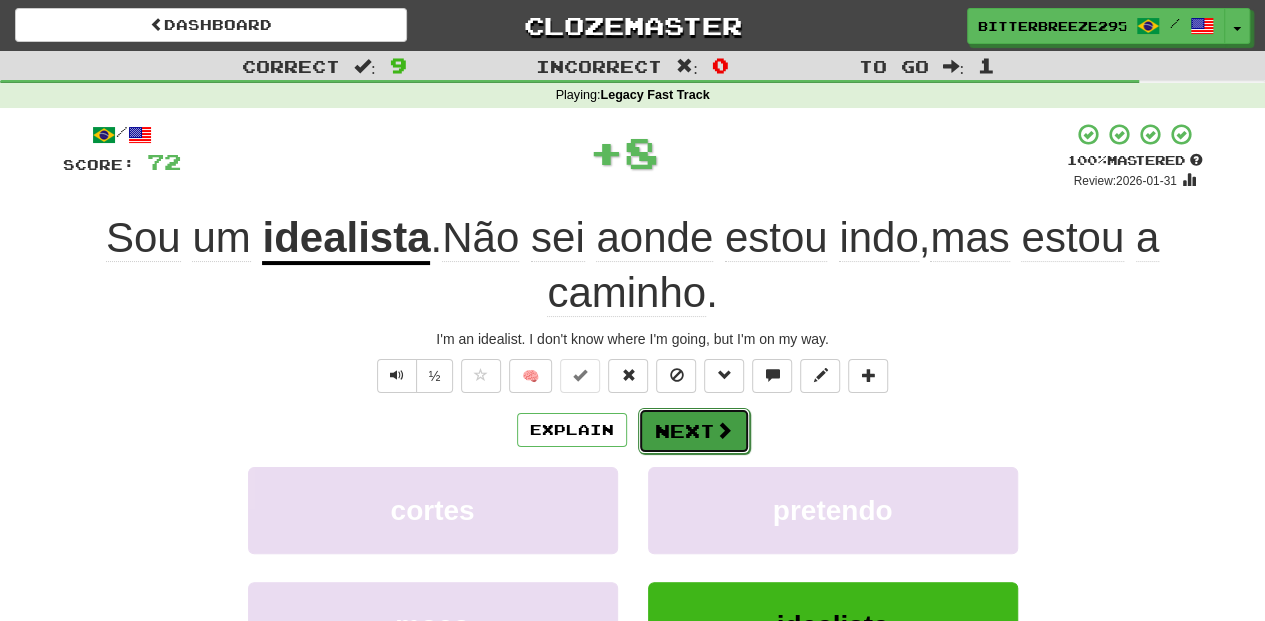 click on "Next" at bounding box center [694, 431] 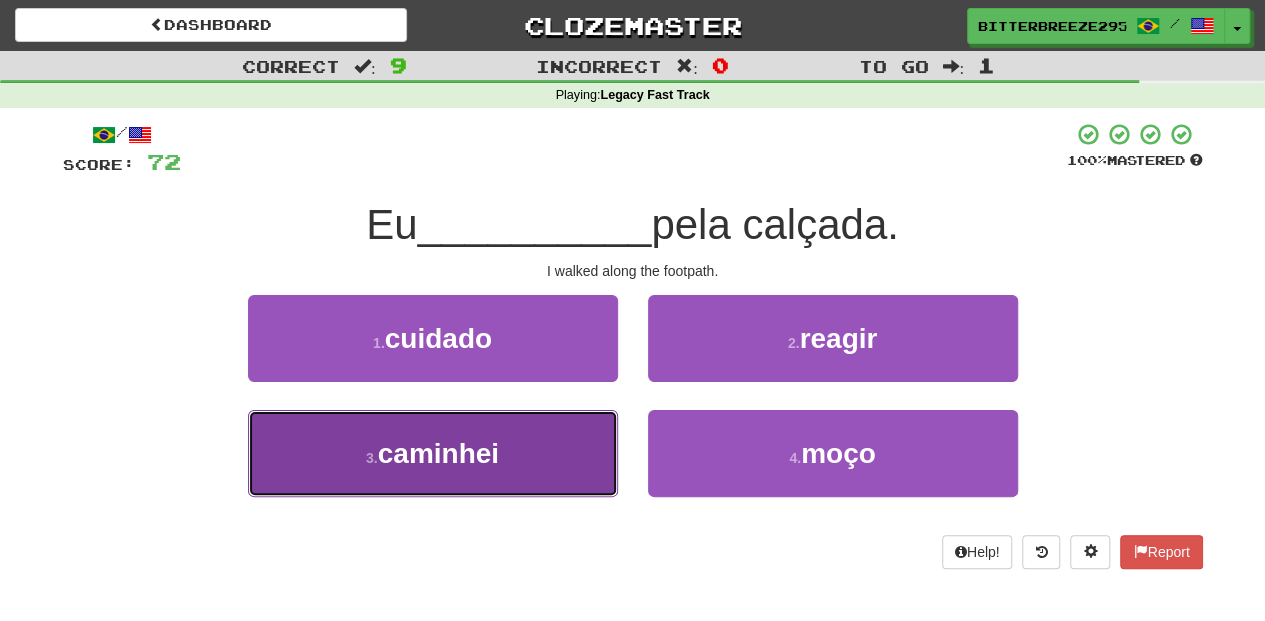 click on "3 .  caminhei" at bounding box center [433, 453] 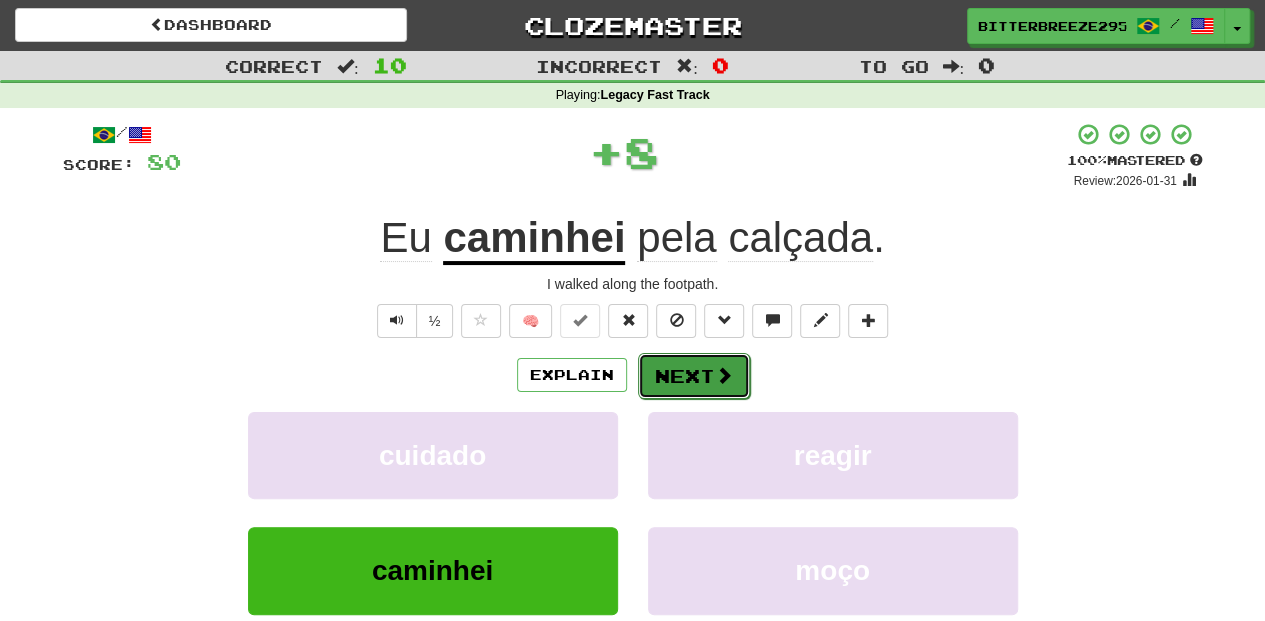 click on "Next" at bounding box center [694, 376] 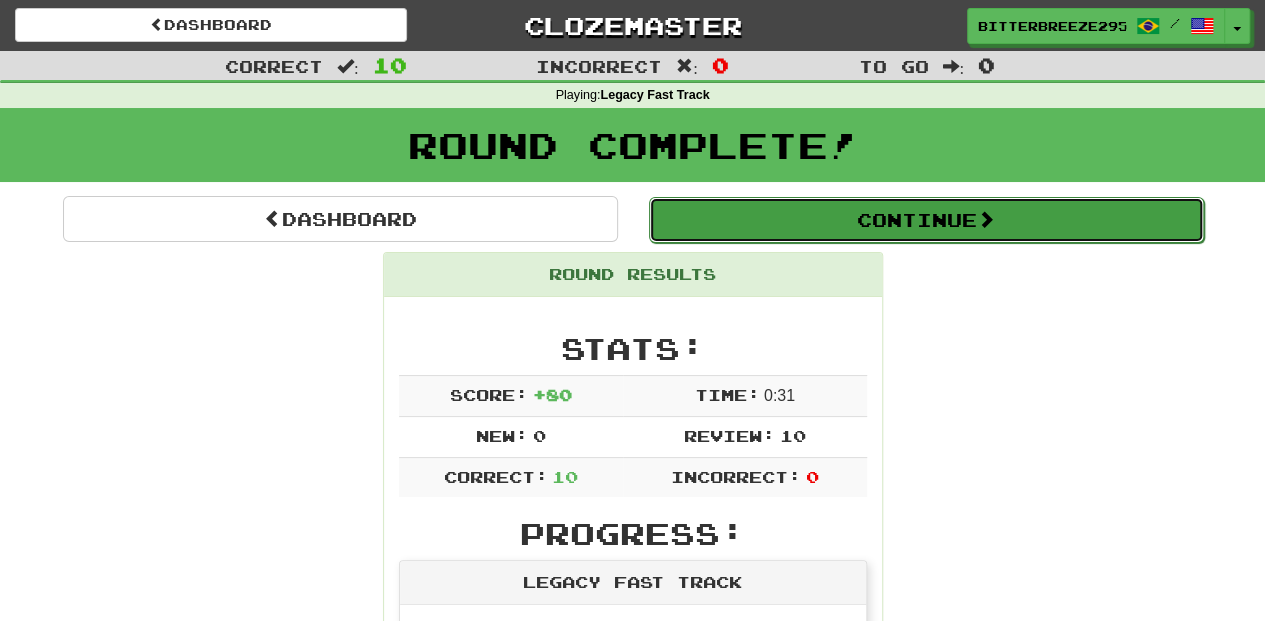 click on "Continue" at bounding box center [926, 220] 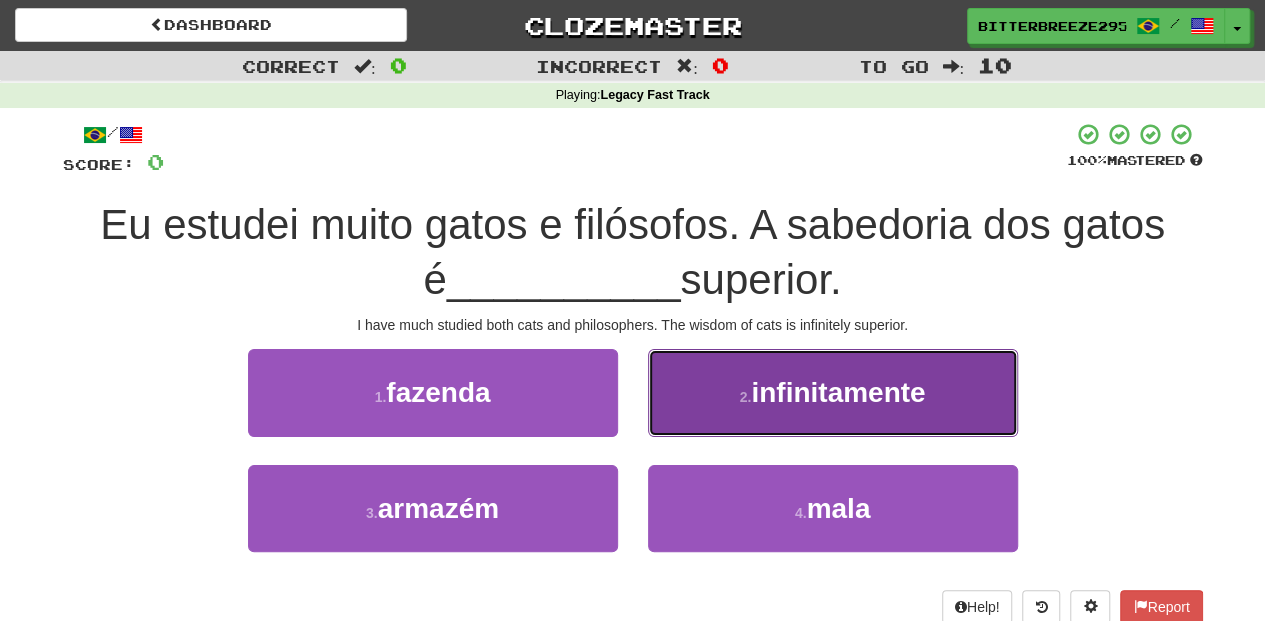 click on "2 .  infinitamente" at bounding box center (833, 392) 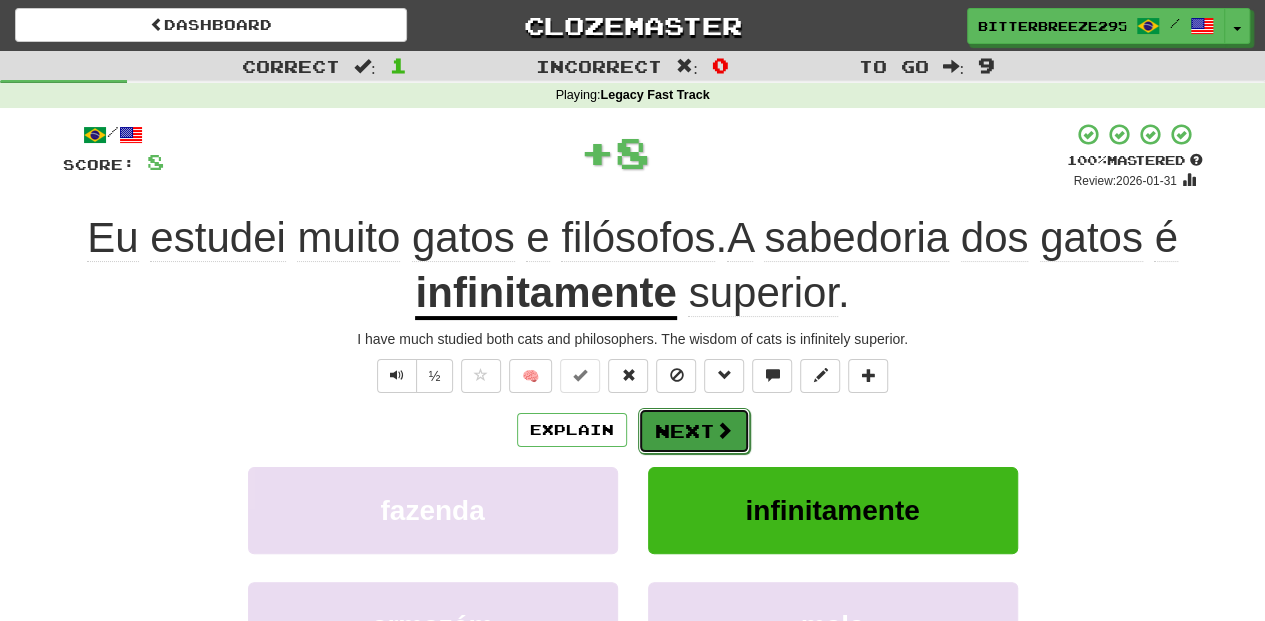 click on "Next" at bounding box center [694, 431] 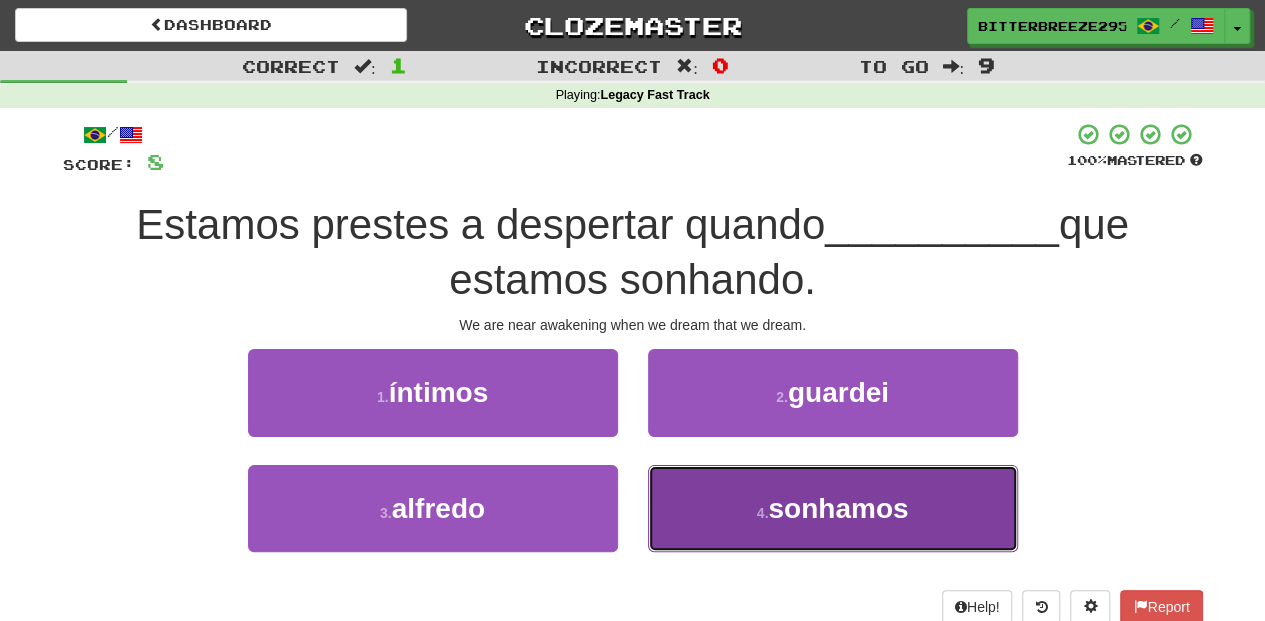 click on "4 .  sonhamos" at bounding box center (833, 508) 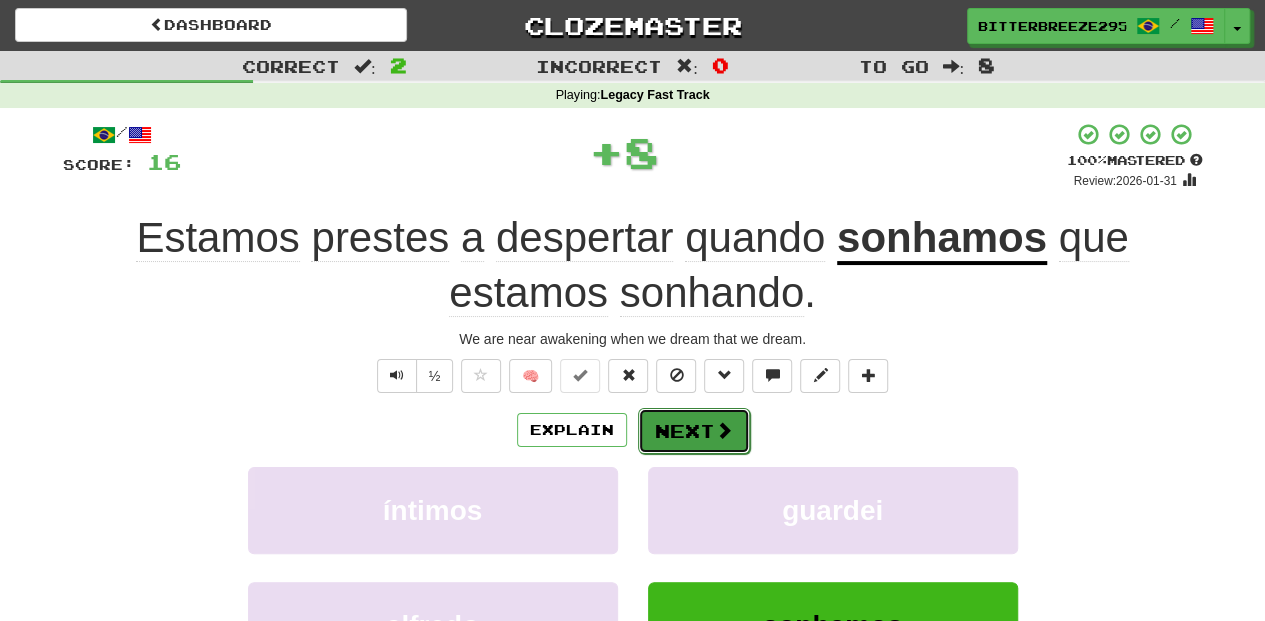 click on "Next" at bounding box center (694, 431) 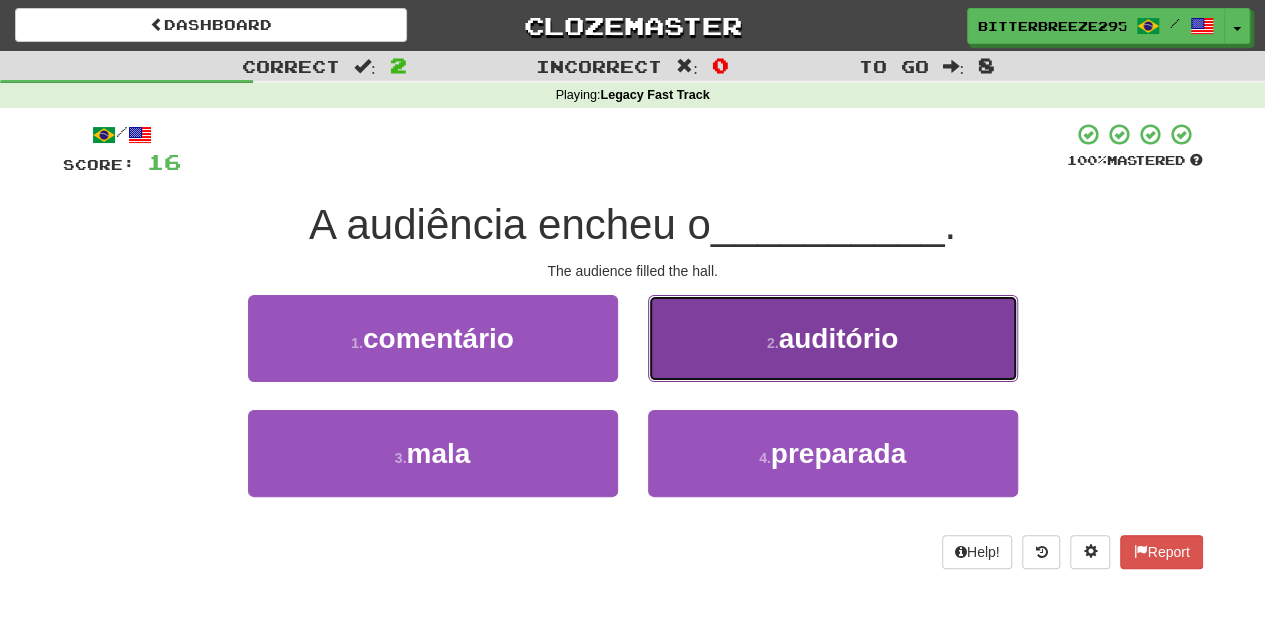 click on "2 .  auditório" at bounding box center [833, 338] 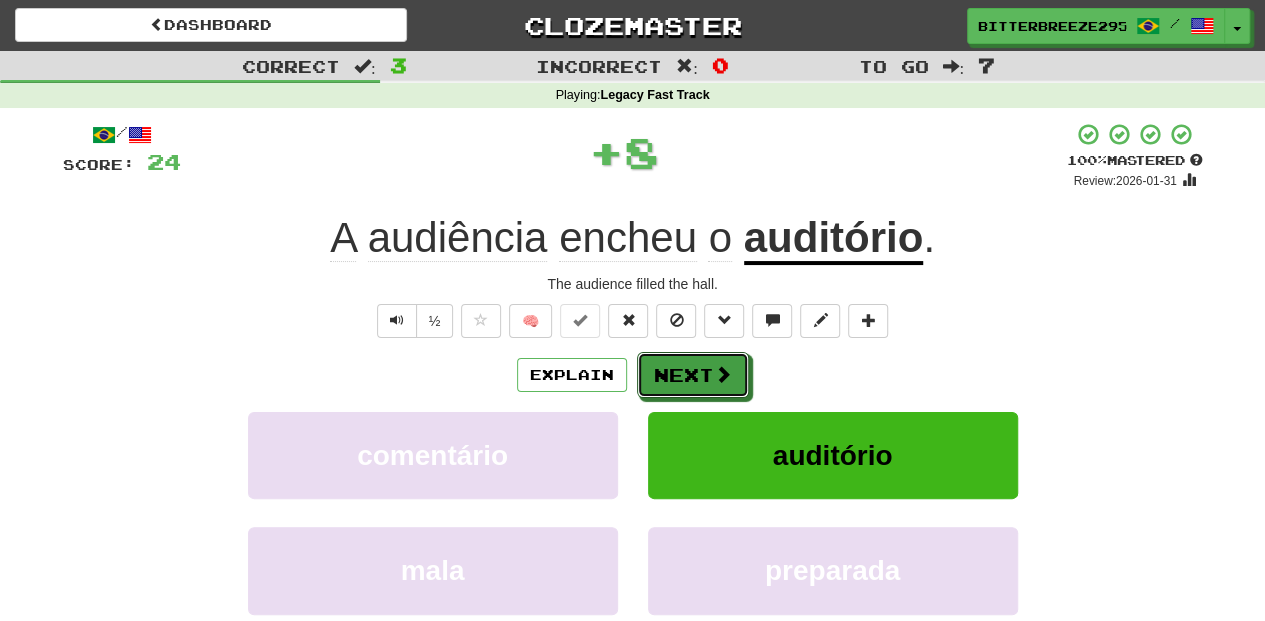 click on "Next" at bounding box center [693, 375] 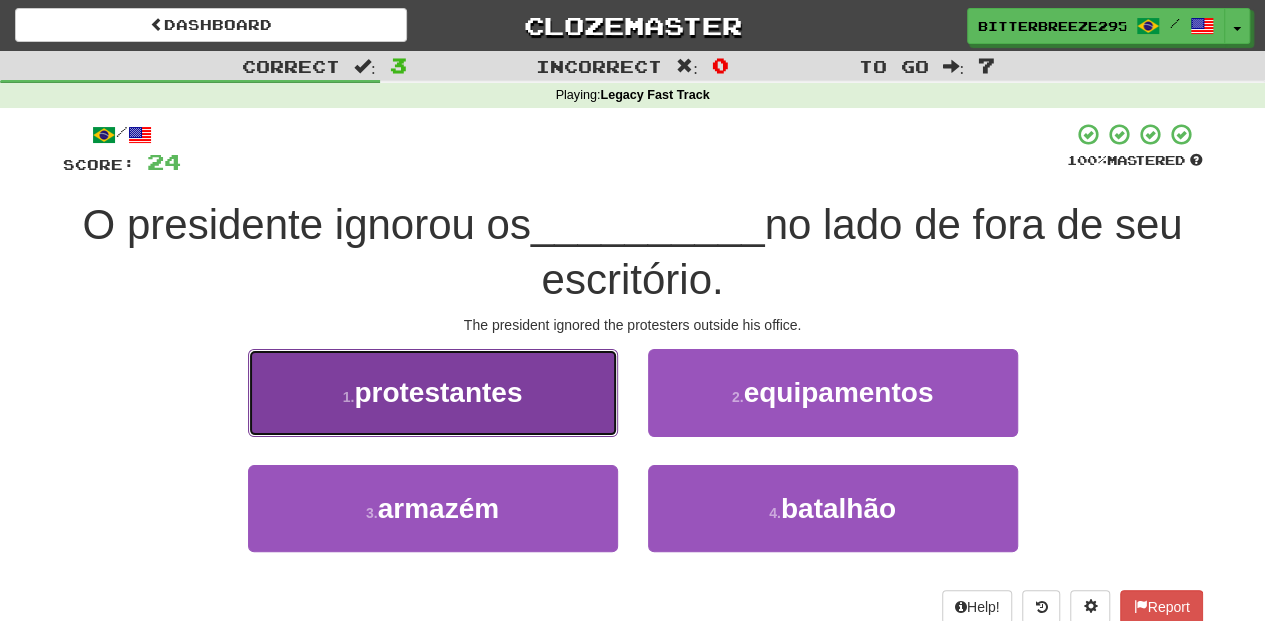 click on "1 .  protestantes" at bounding box center [433, 392] 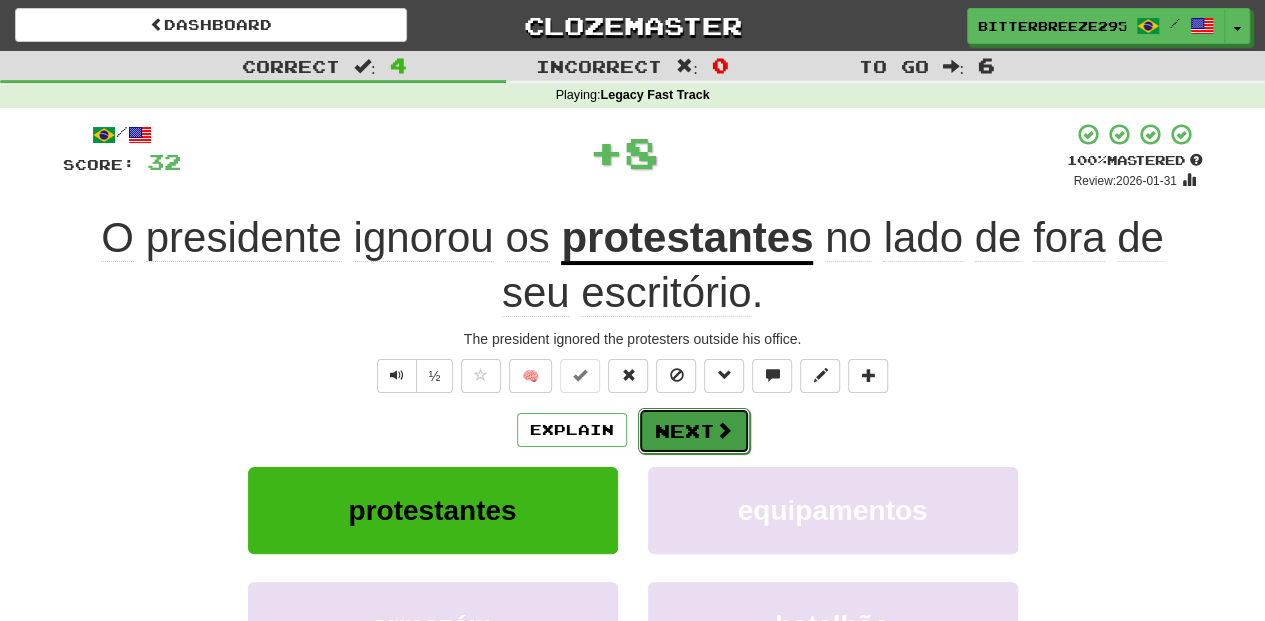 click on "Next" at bounding box center (694, 431) 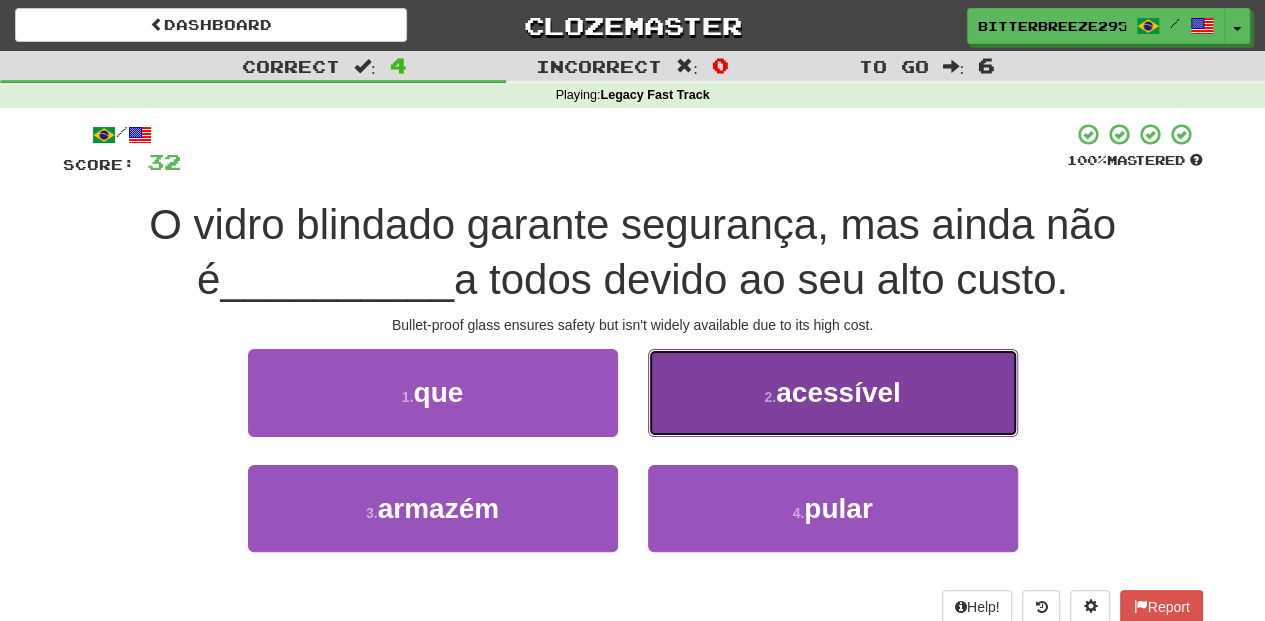 click on "2 .  acessível" at bounding box center [833, 392] 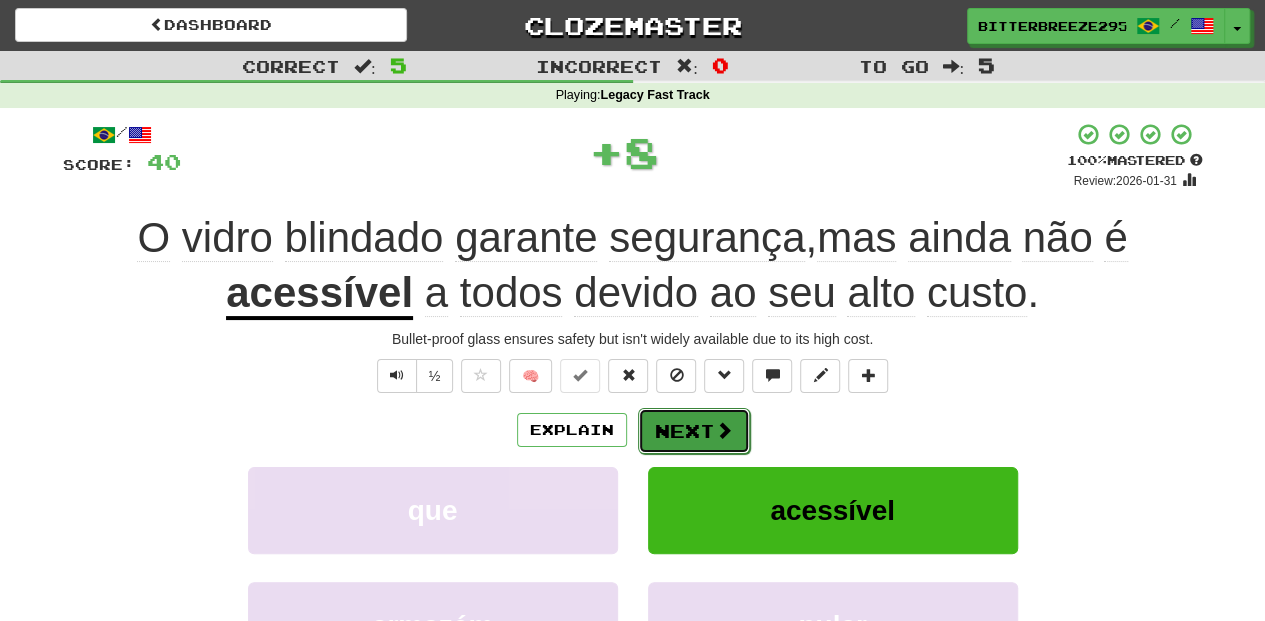 click on "Next" at bounding box center [694, 431] 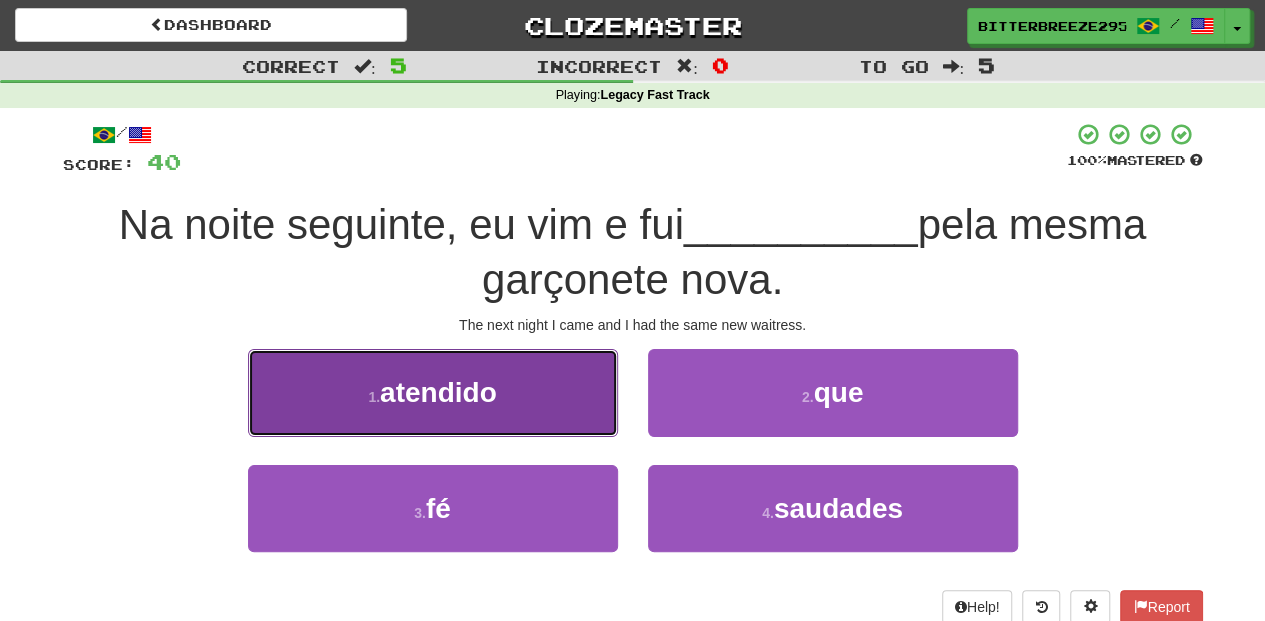 click on "1 .  atendido" at bounding box center (433, 392) 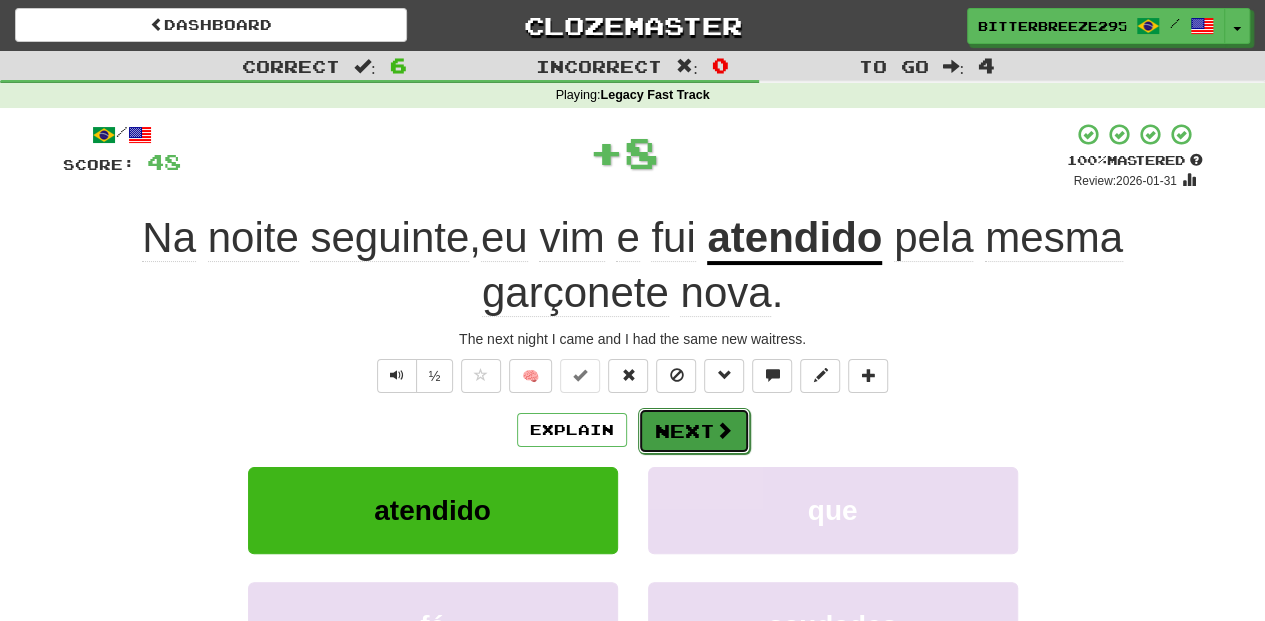 click on "Next" at bounding box center [694, 431] 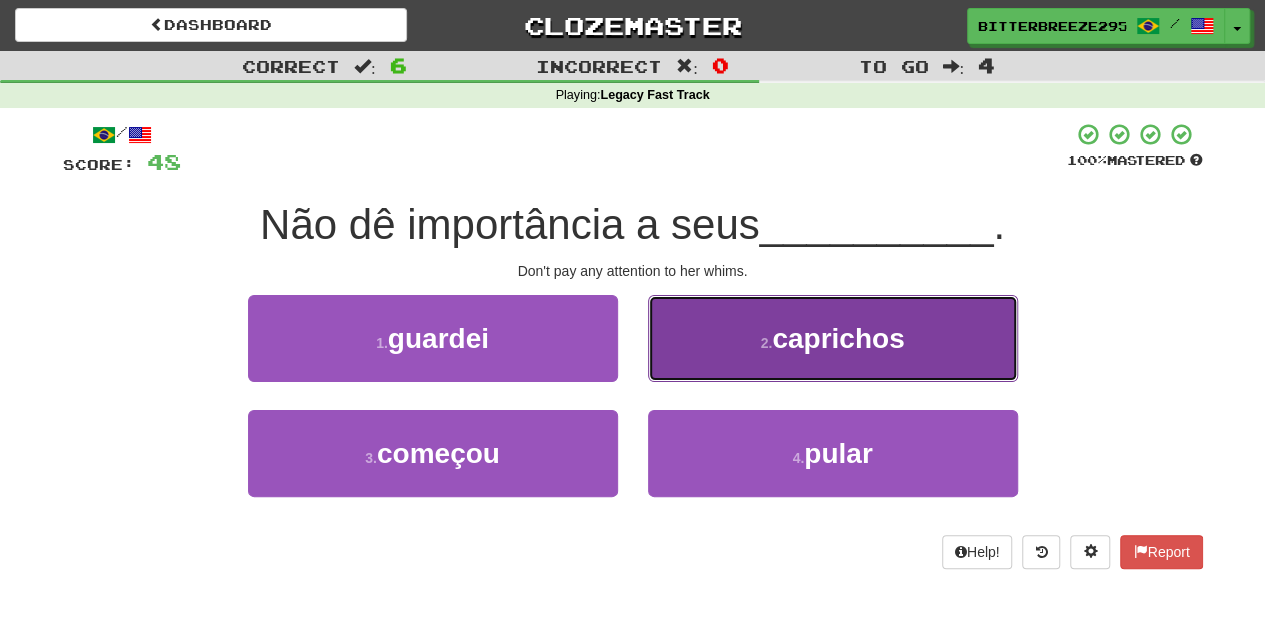 click on "2 .  caprichos" at bounding box center [833, 338] 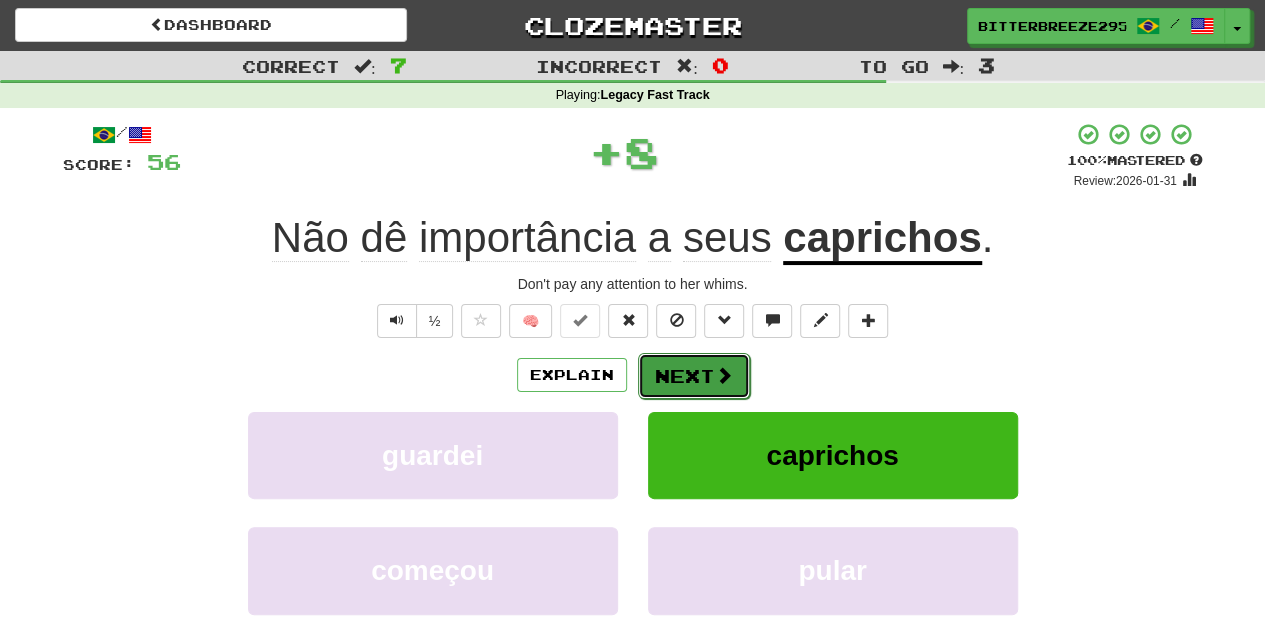 click on "Next" at bounding box center [694, 376] 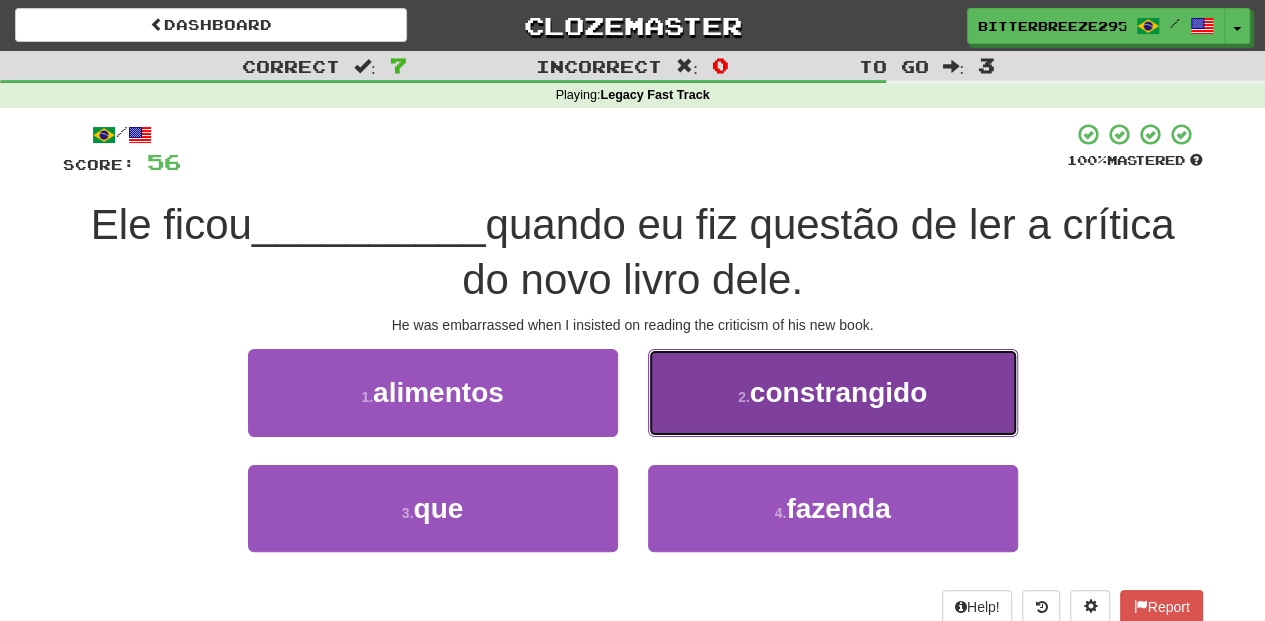 click on "2 .  constrangido" at bounding box center (833, 392) 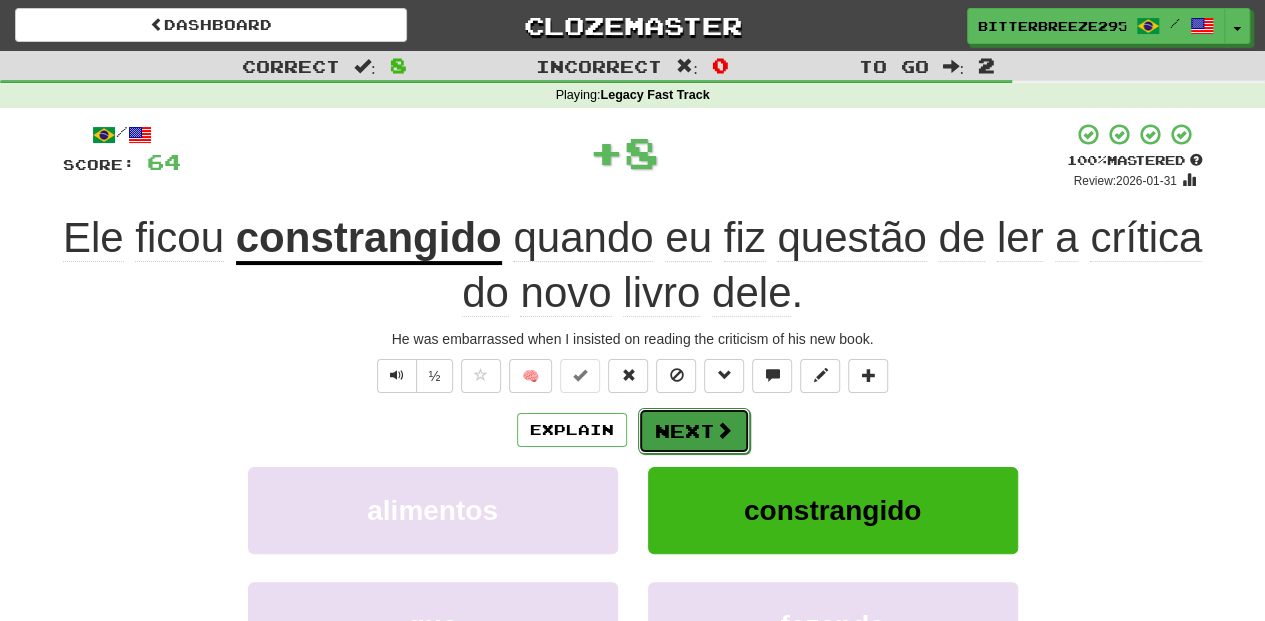 click on "Next" at bounding box center (694, 431) 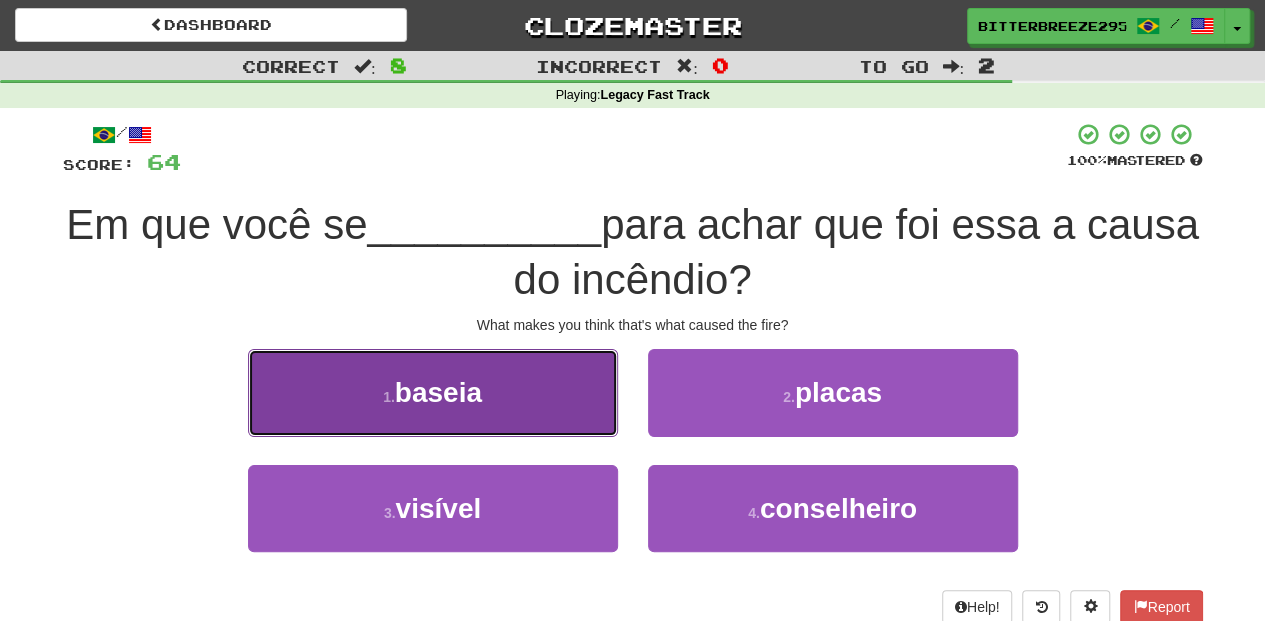 click on "1 .  baseia" at bounding box center [433, 392] 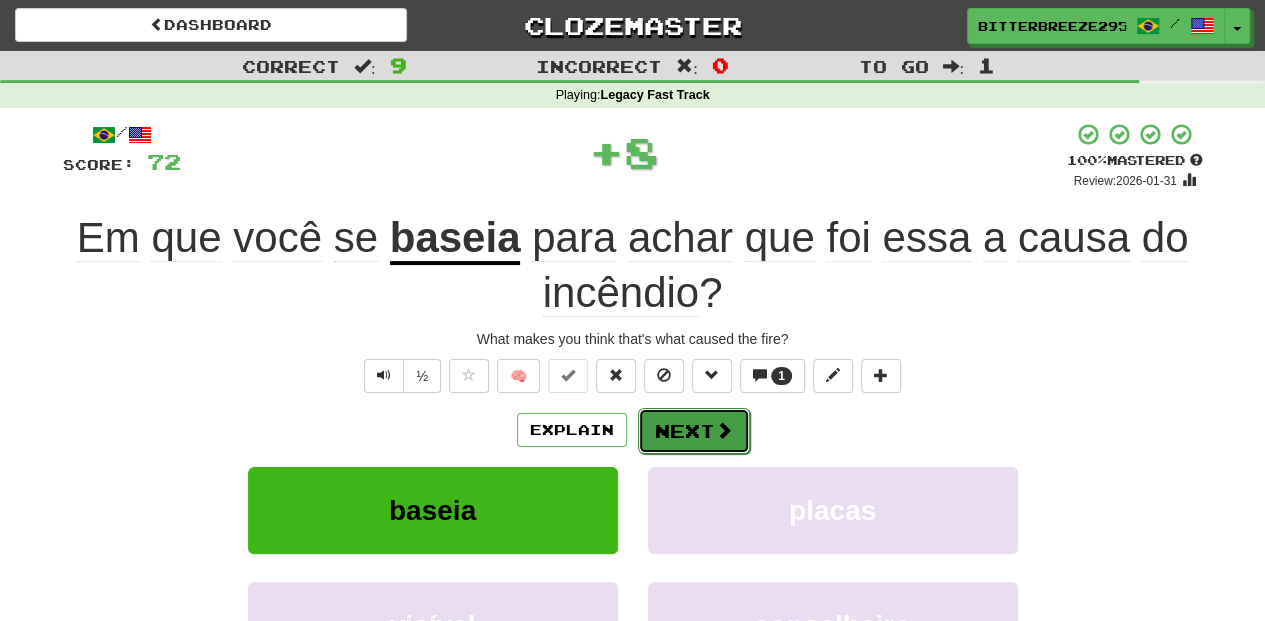 click on "Next" at bounding box center (694, 431) 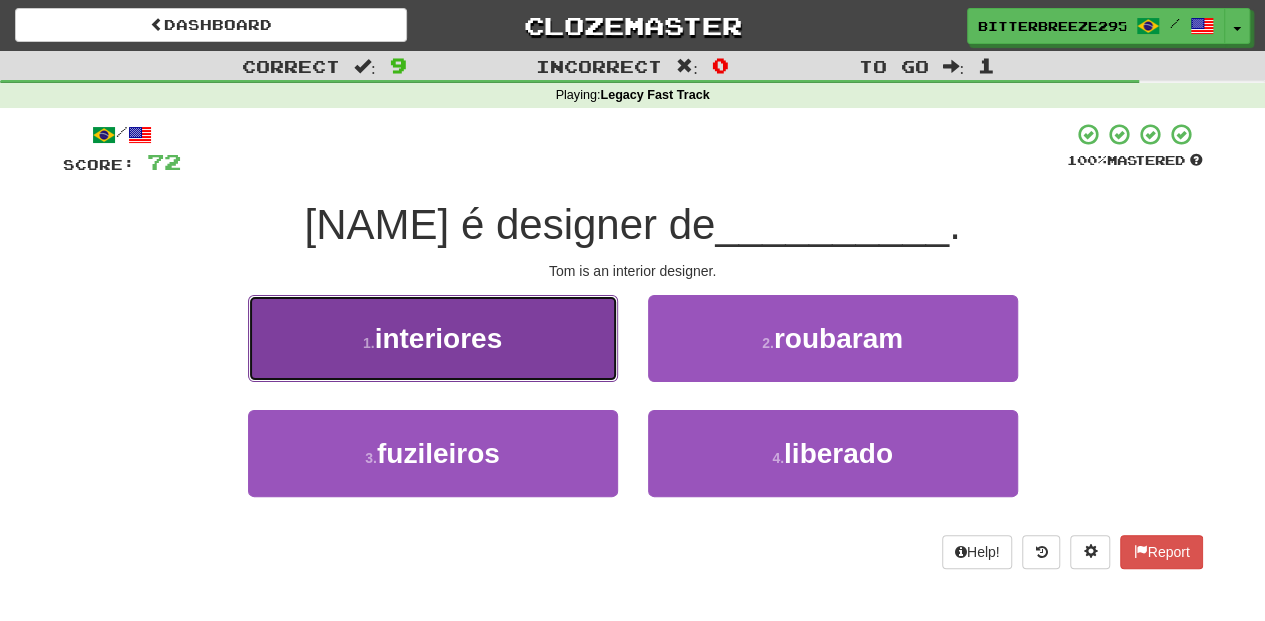 click on "1 .  interiores" at bounding box center [433, 338] 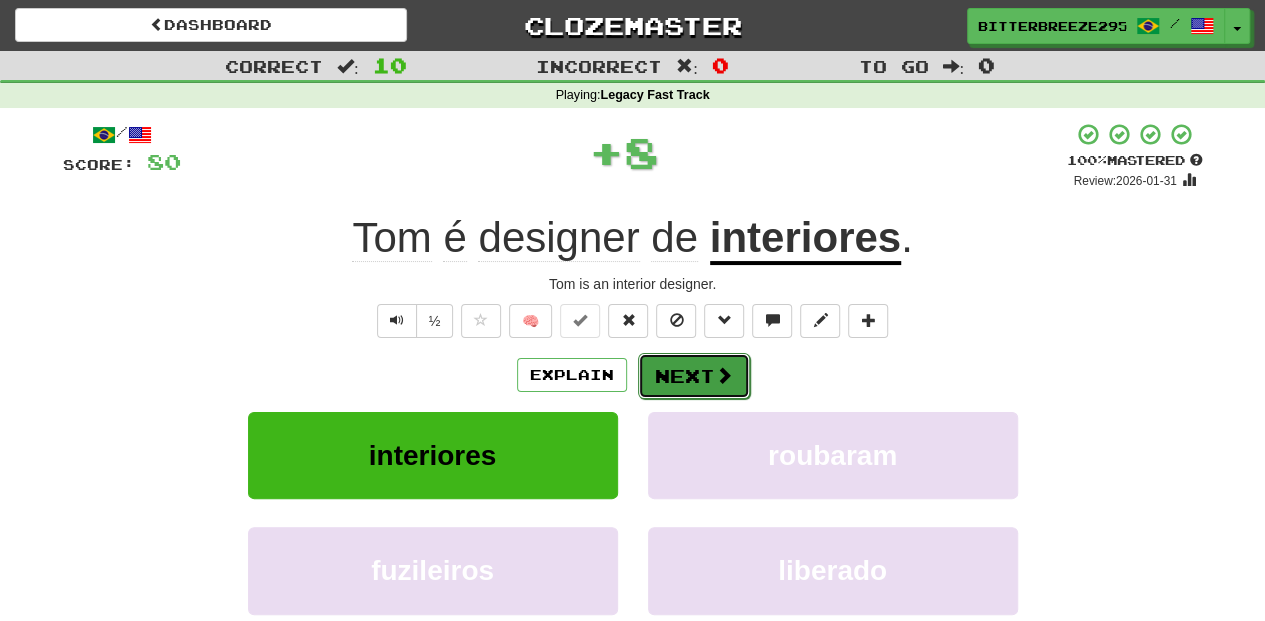 click on "Next" at bounding box center [694, 376] 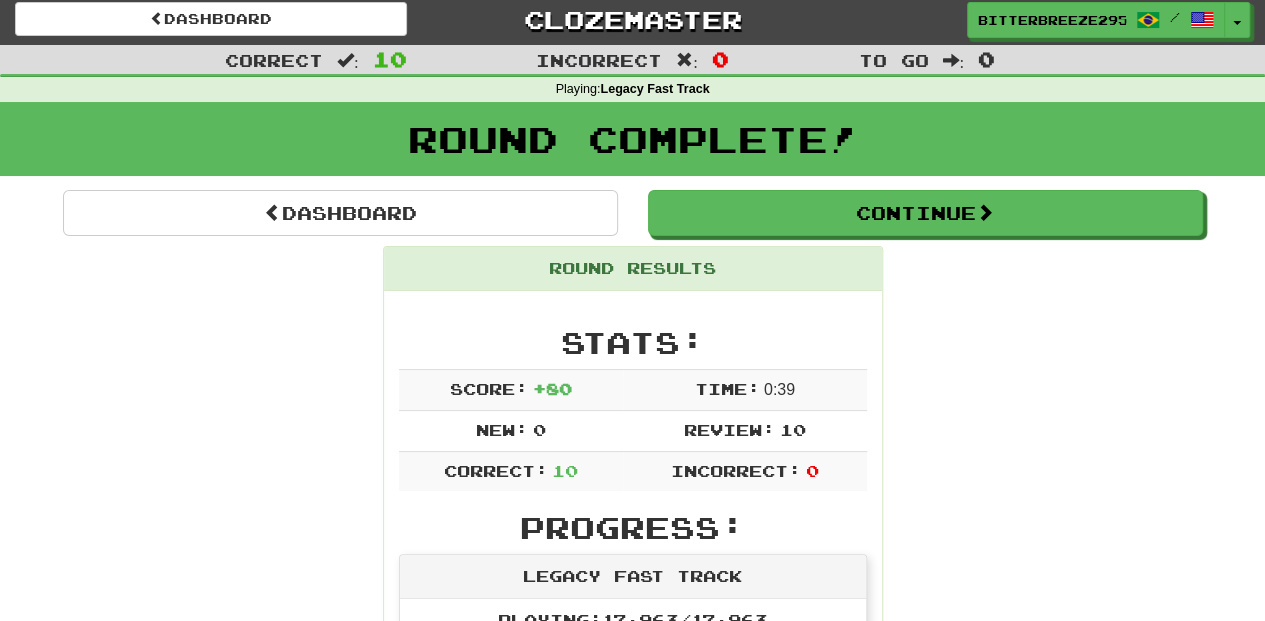 scroll, scrollTop: 0, scrollLeft: 0, axis: both 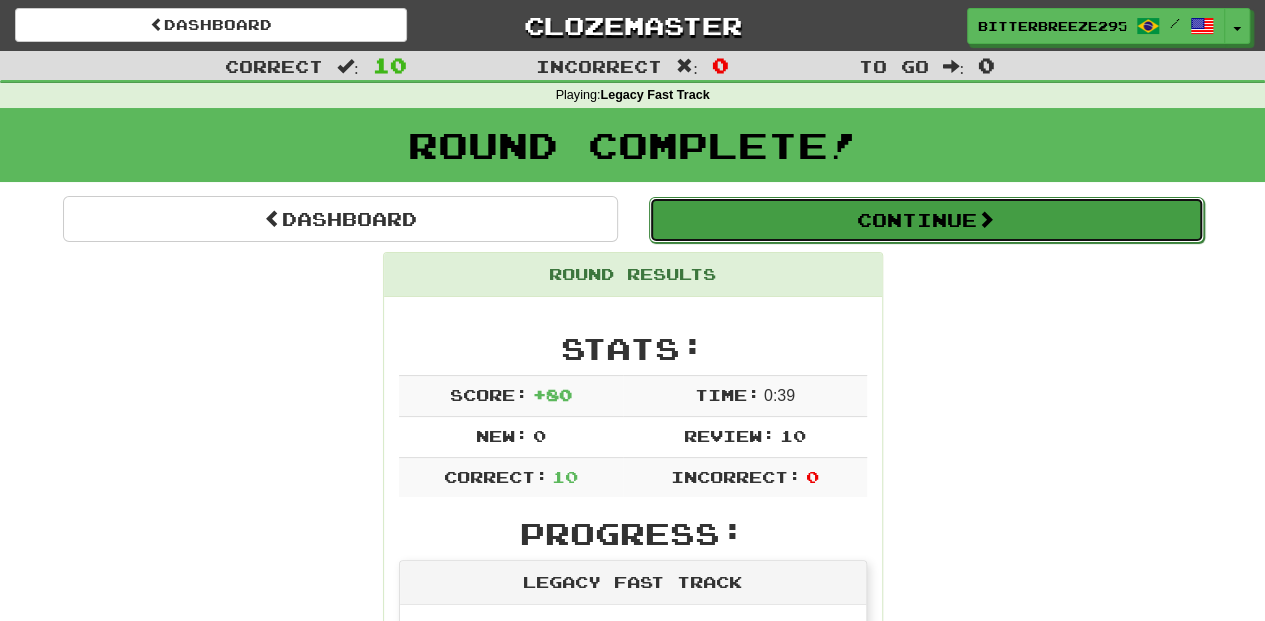 click on "Continue" at bounding box center (926, 220) 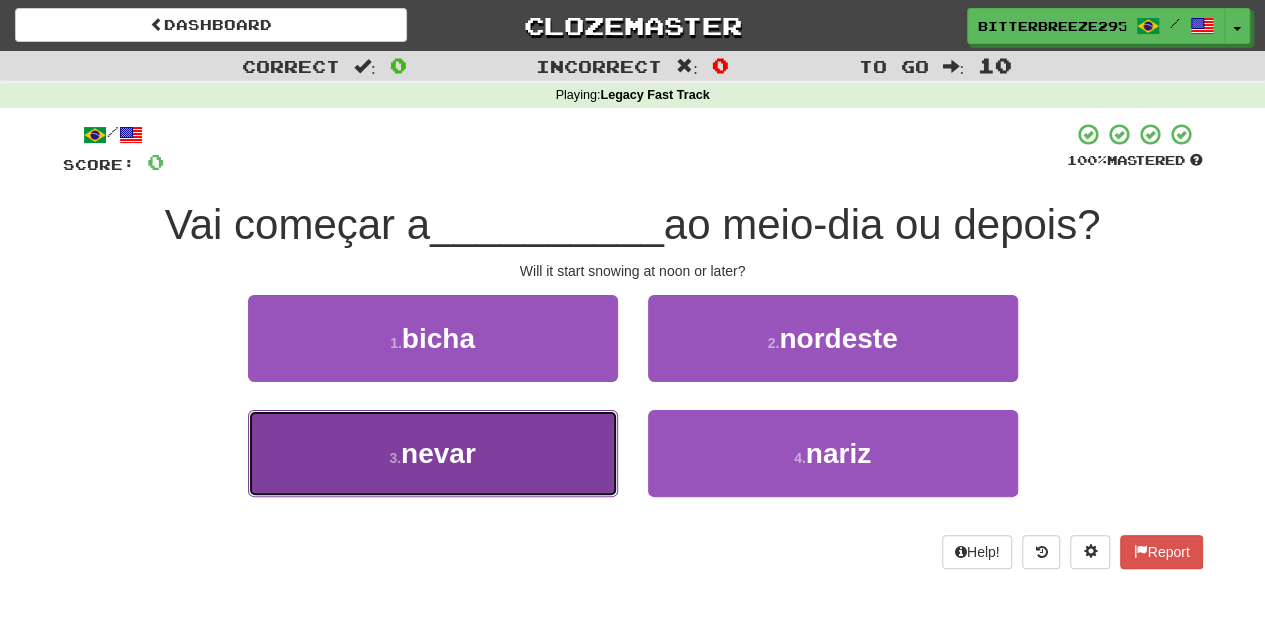 click on "3 .  nevar" at bounding box center [433, 453] 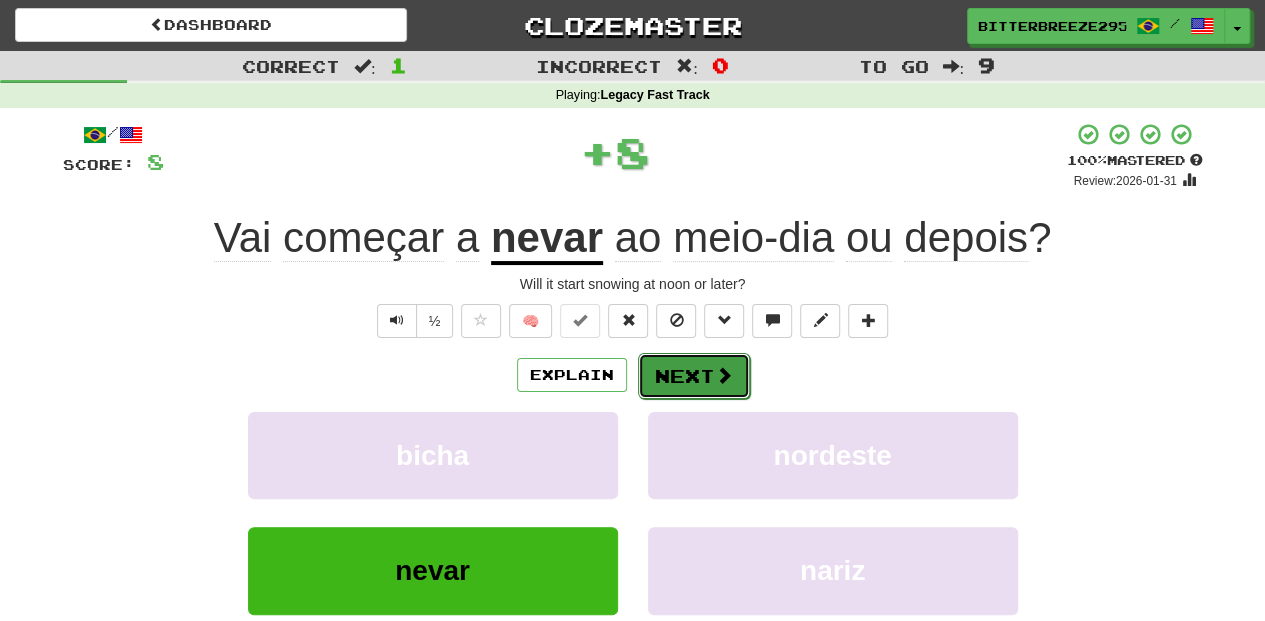 click on "Next" at bounding box center (694, 376) 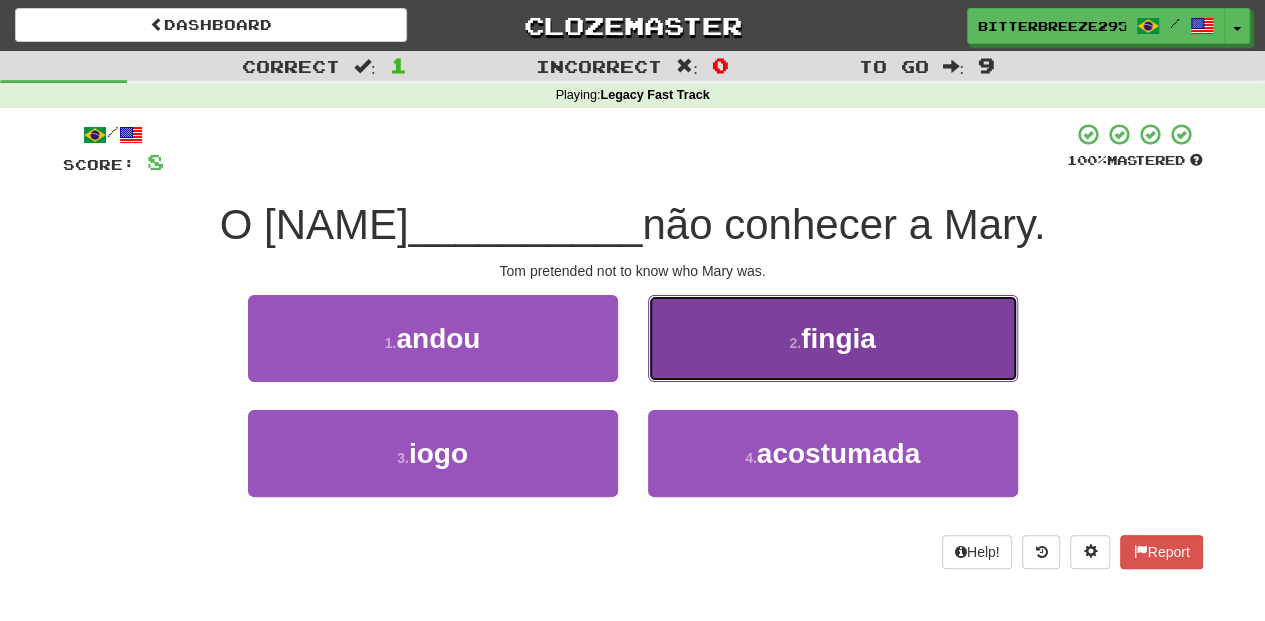 click on "2 .  fingia" at bounding box center (833, 338) 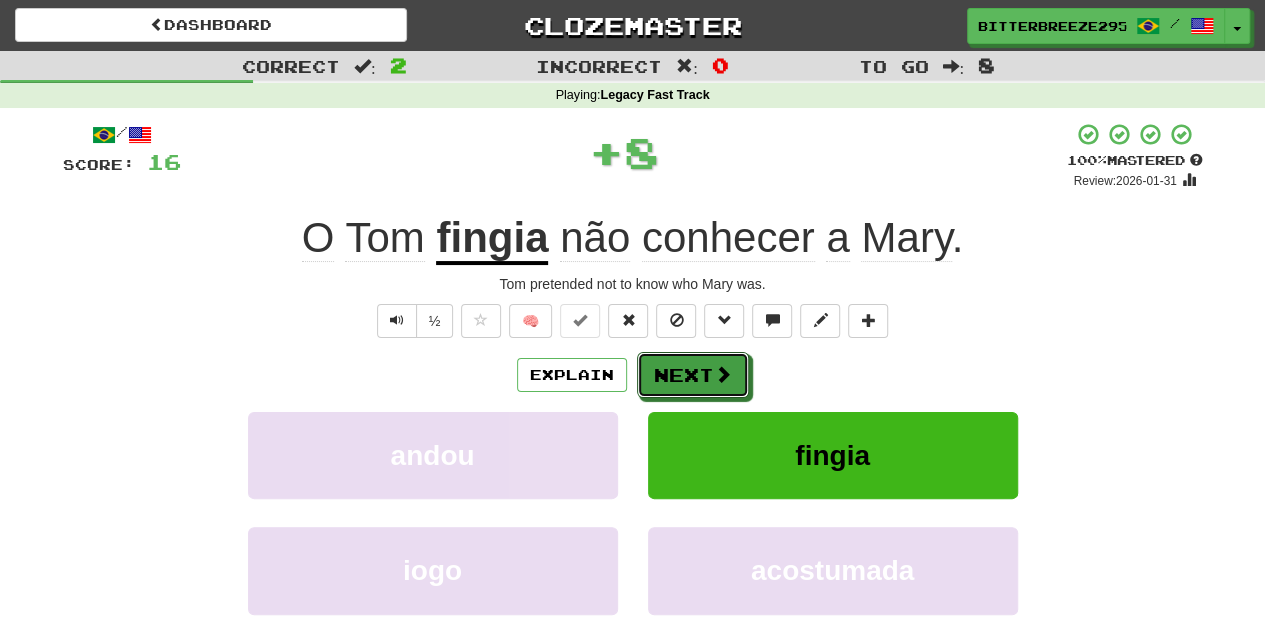 click on "Next" at bounding box center [693, 375] 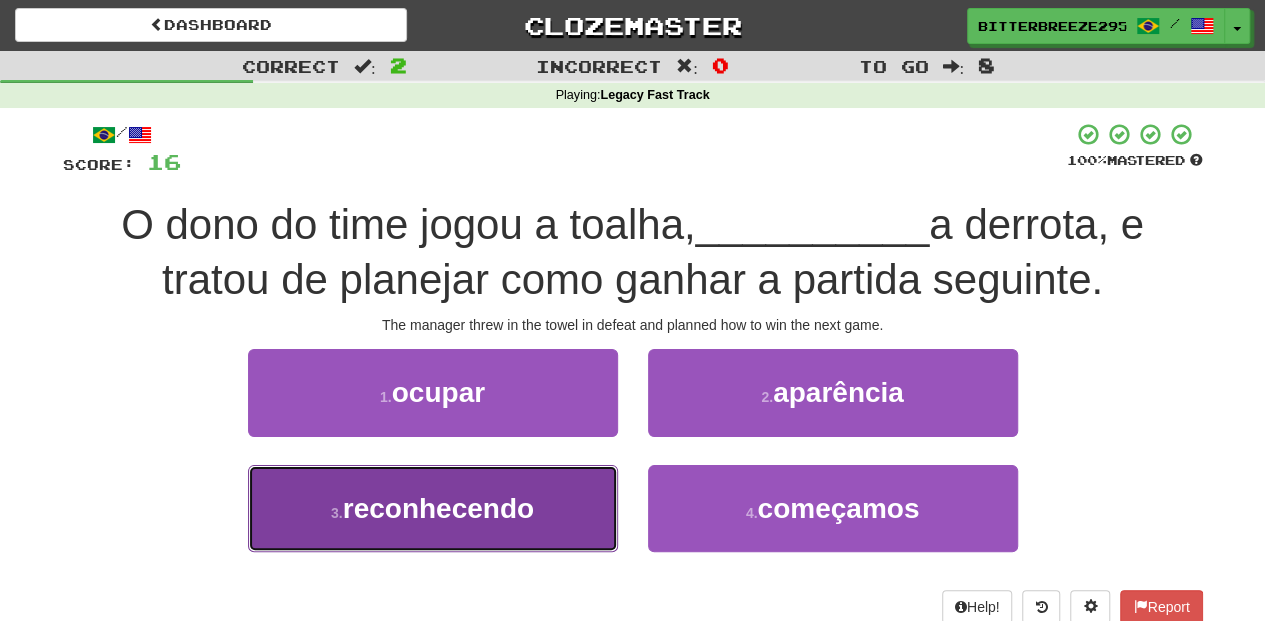 click on "3 .  reconhecendo" at bounding box center [433, 508] 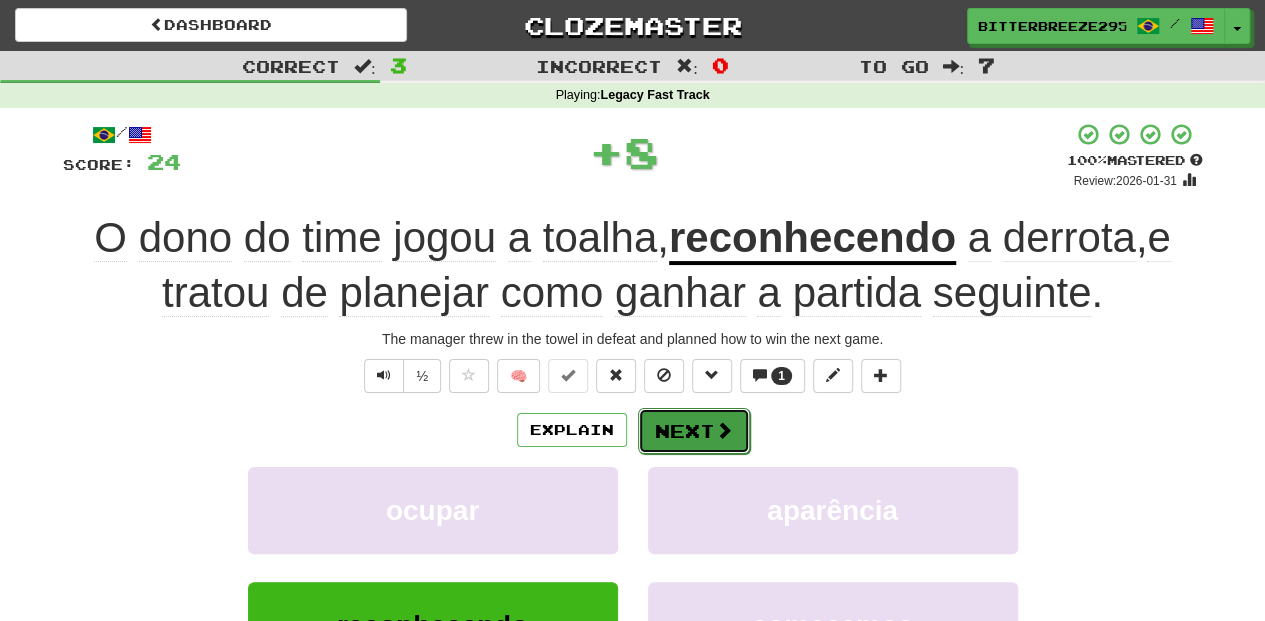 click on "Next" at bounding box center (694, 431) 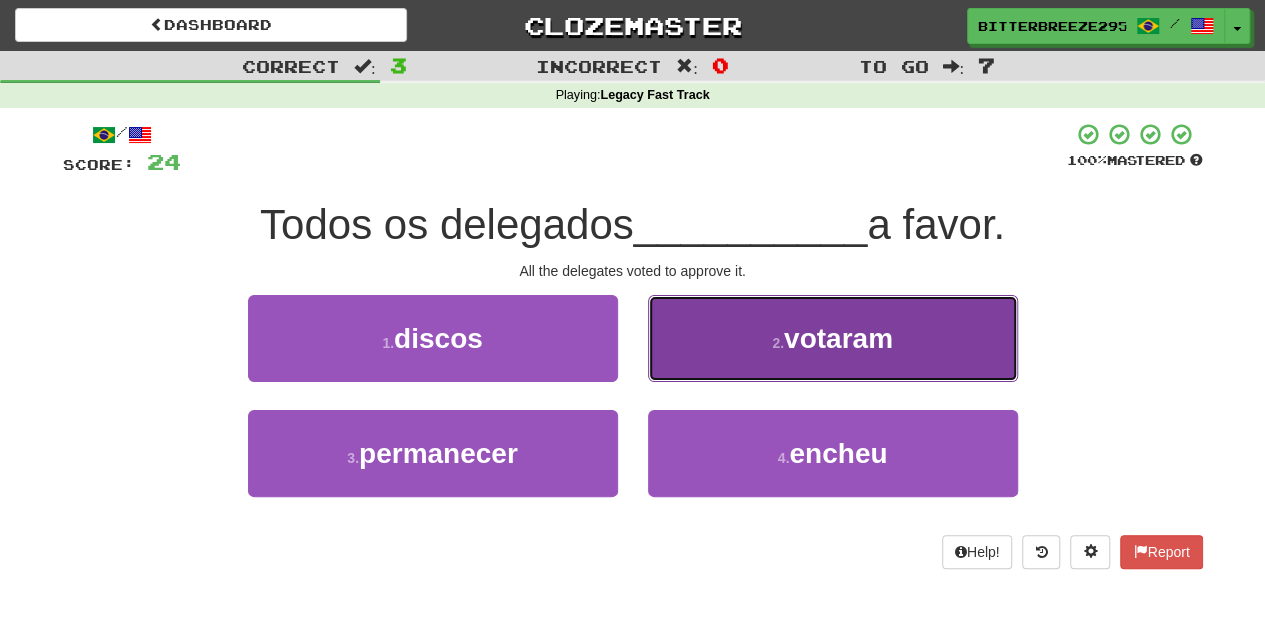 click on "2 .  votaram" at bounding box center [833, 338] 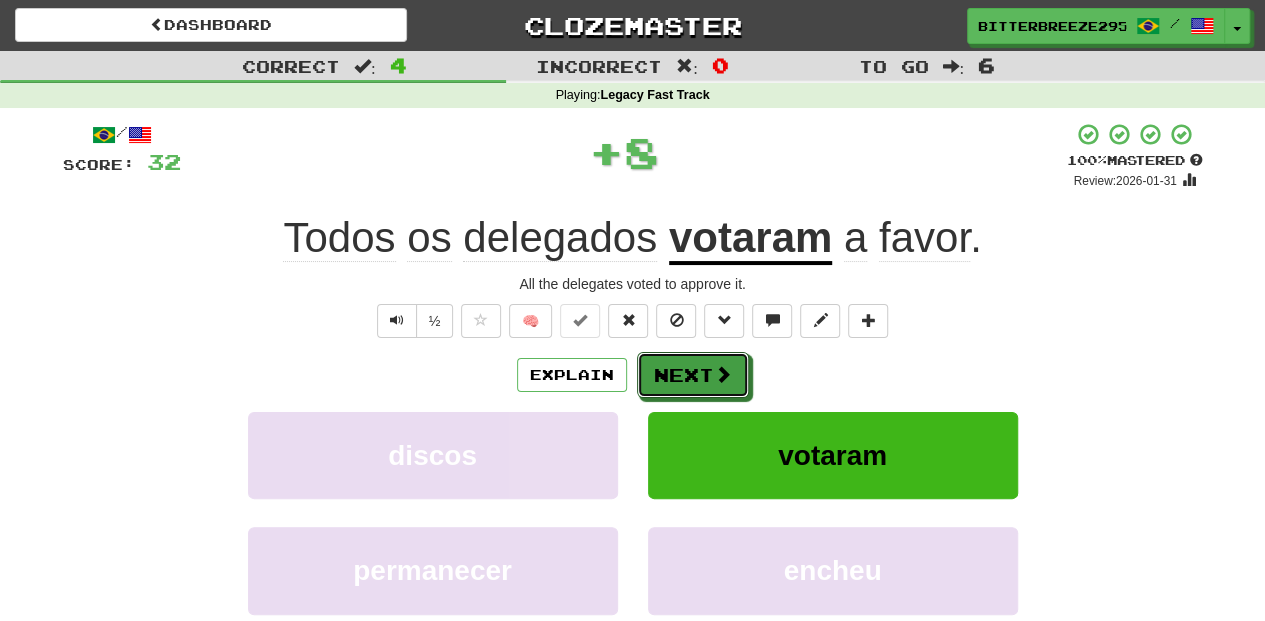 click on "Next" at bounding box center (693, 375) 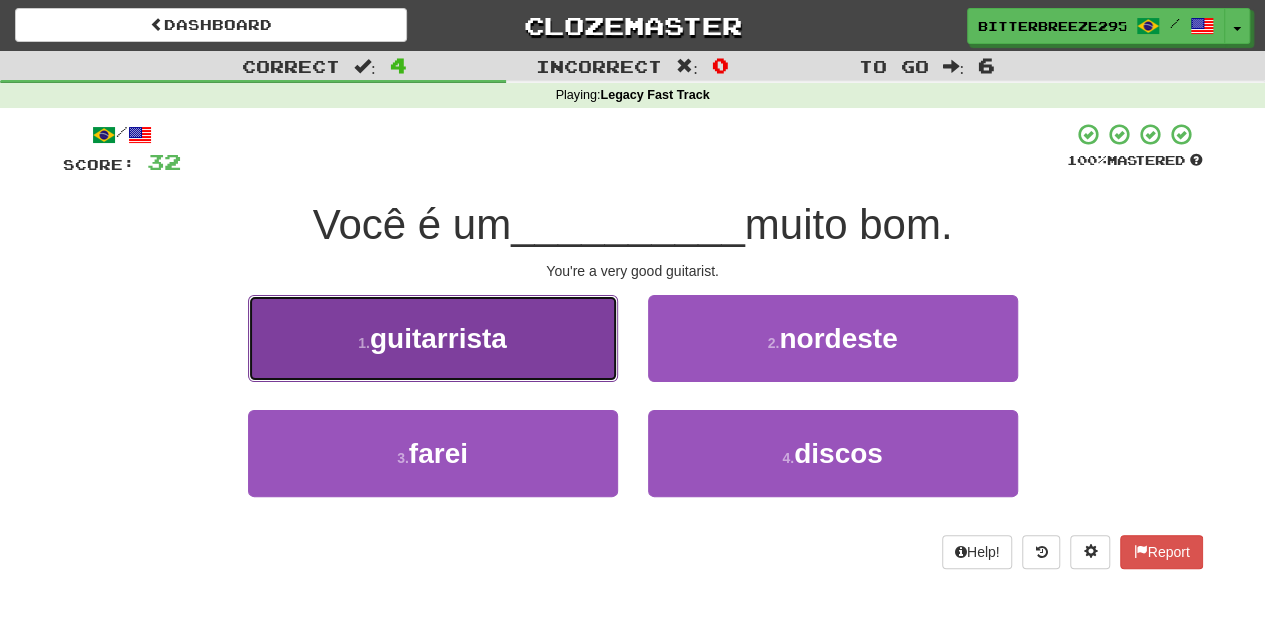 click on "1 .  guitarrista" at bounding box center [433, 338] 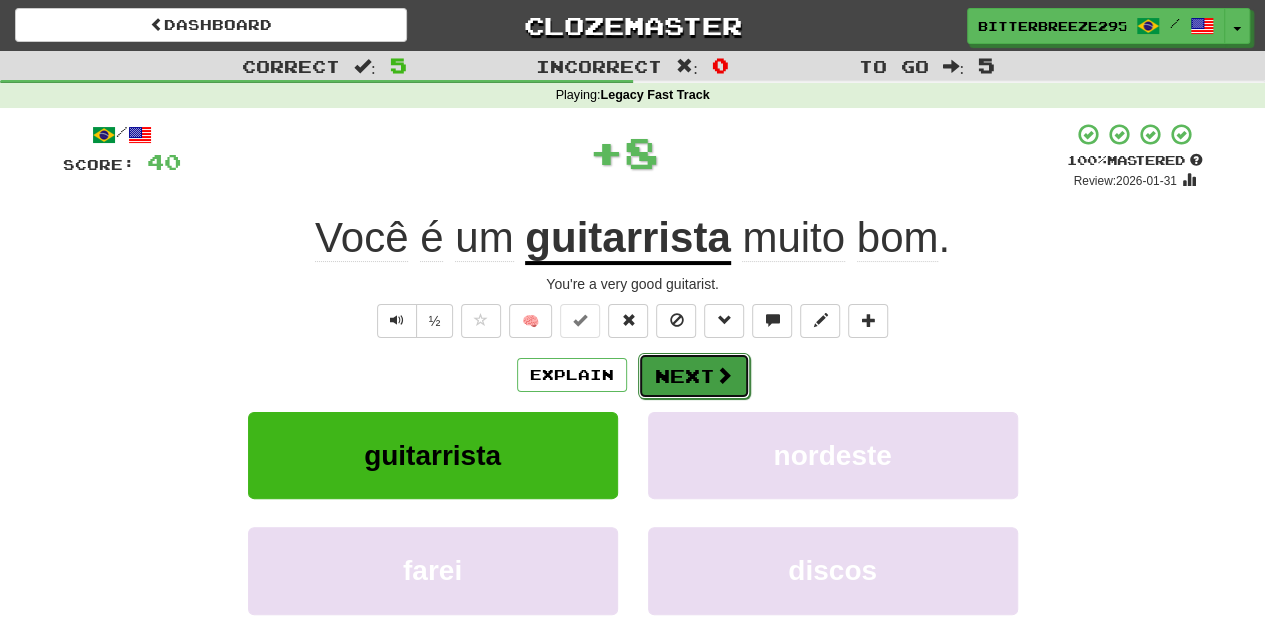 click on "Next" at bounding box center [694, 376] 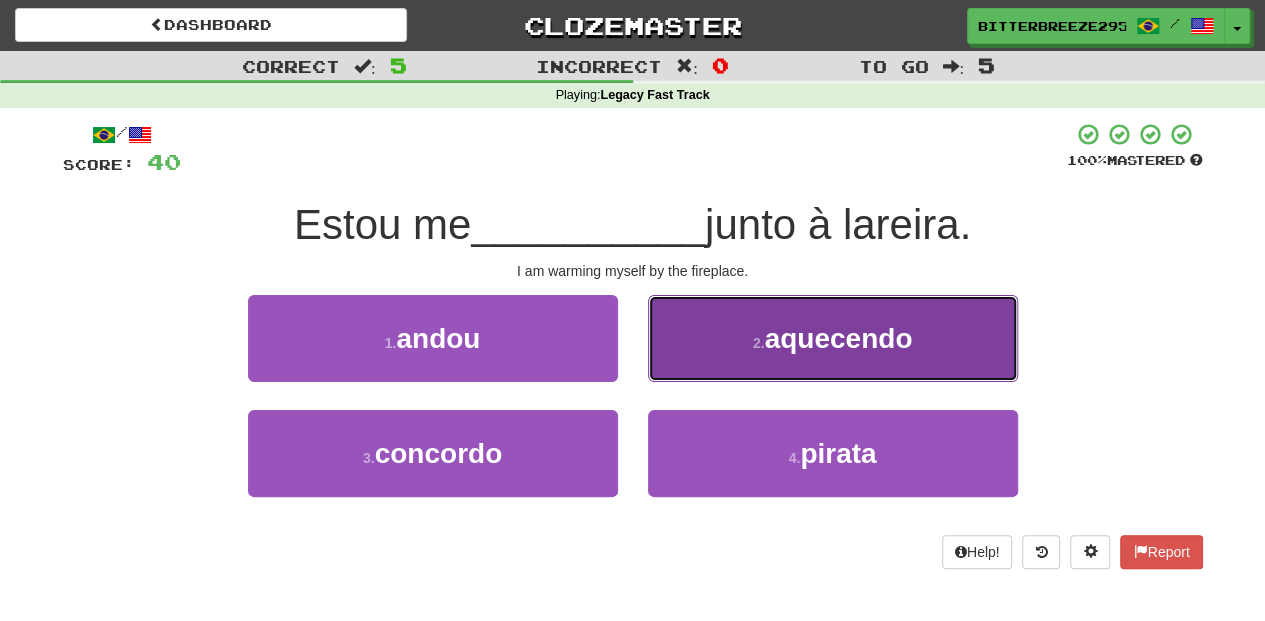 click on "2 .  aquecendo" at bounding box center (833, 338) 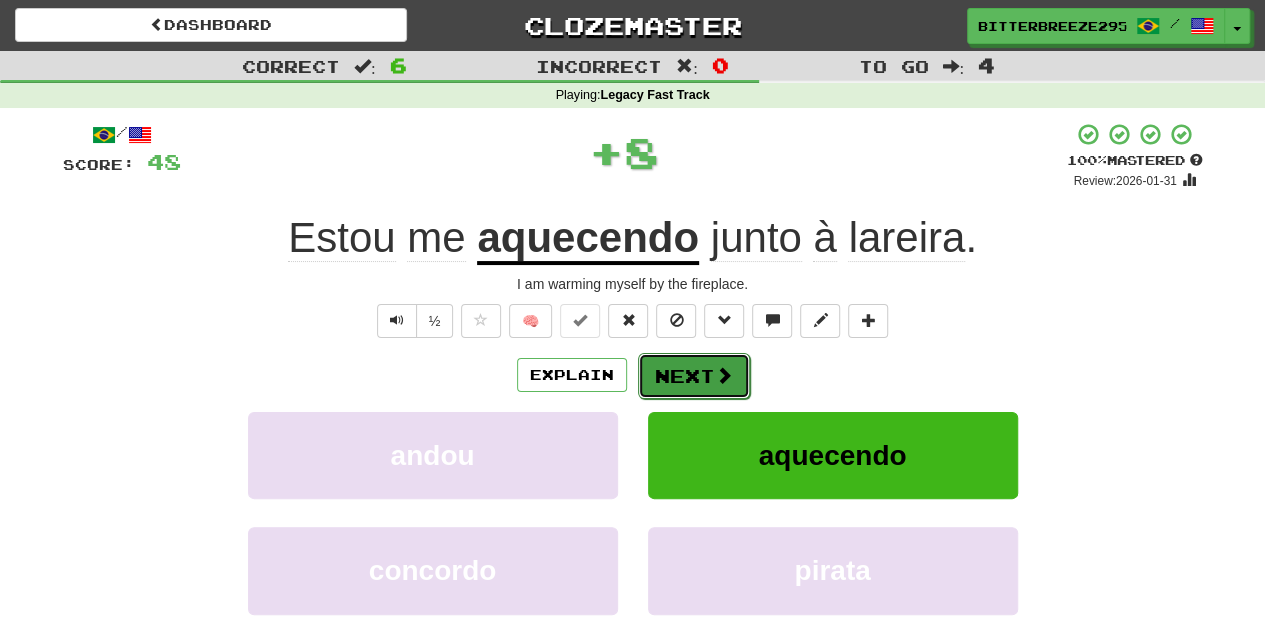 click on "Next" at bounding box center [694, 376] 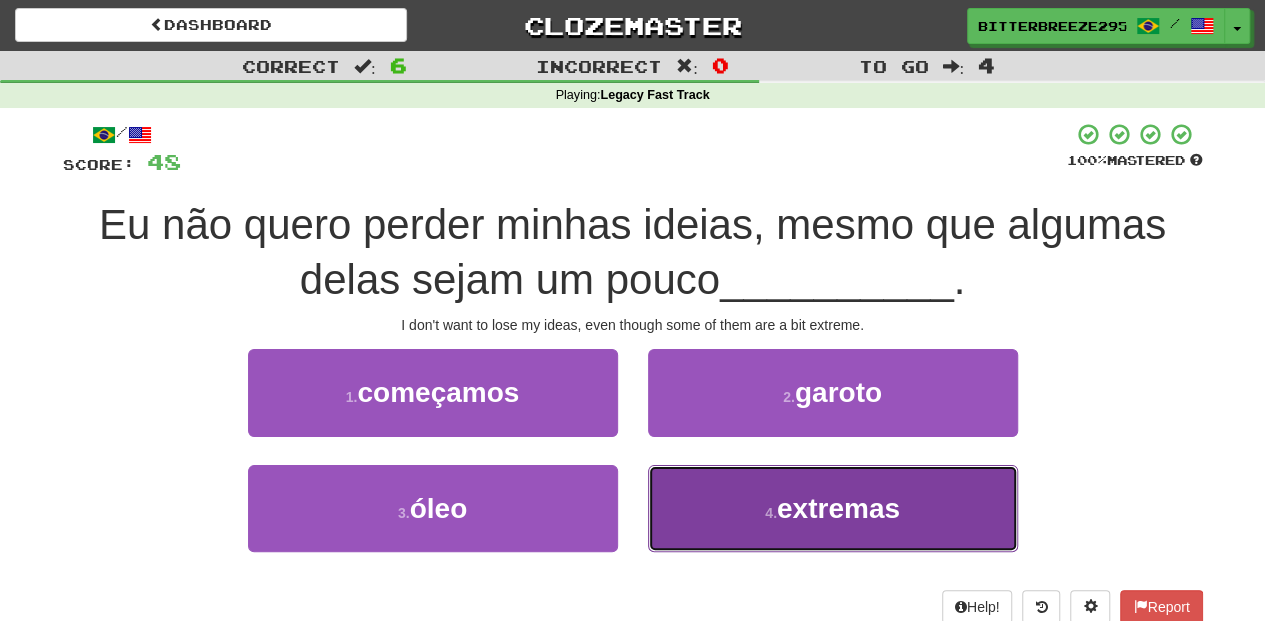 click on "4 .  extremas" at bounding box center [833, 508] 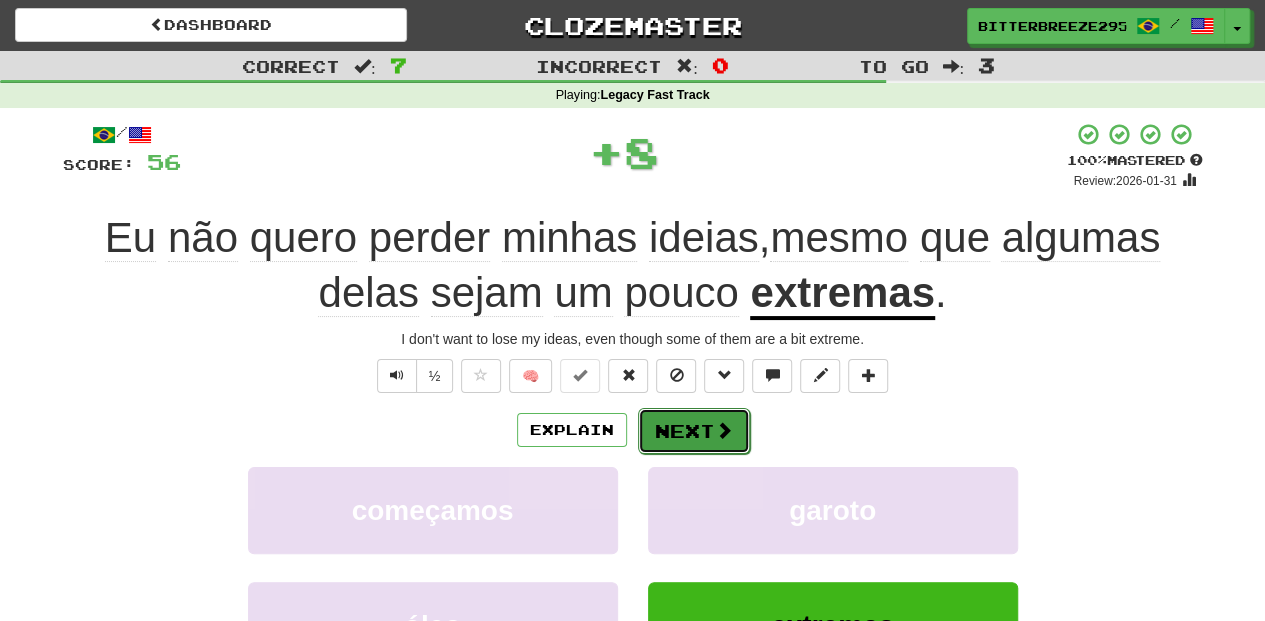 click on "Next" at bounding box center (694, 431) 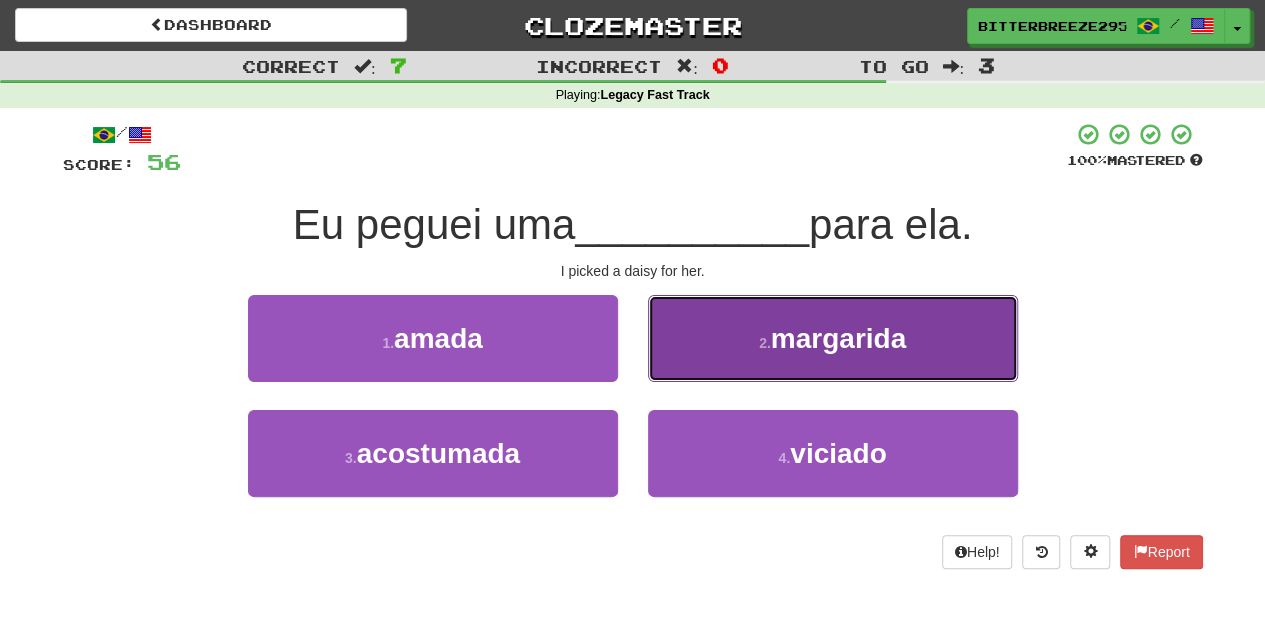 click on "2 .  margarida" at bounding box center (833, 338) 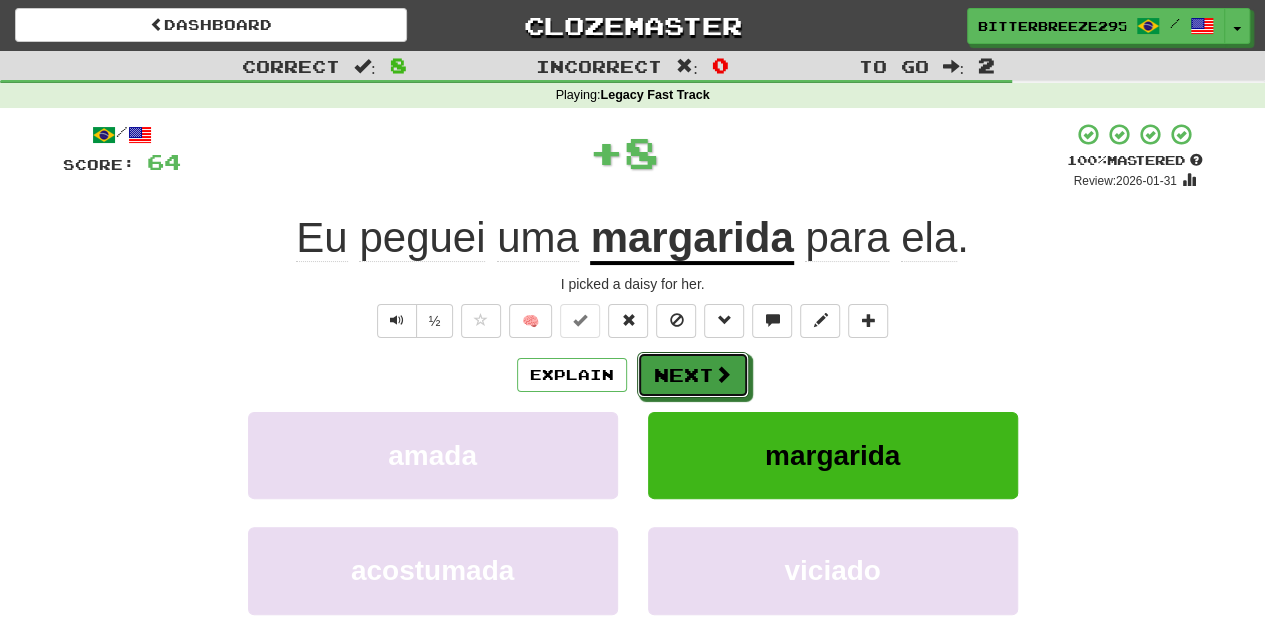 click on "Next" at bounding box center [693, 375] 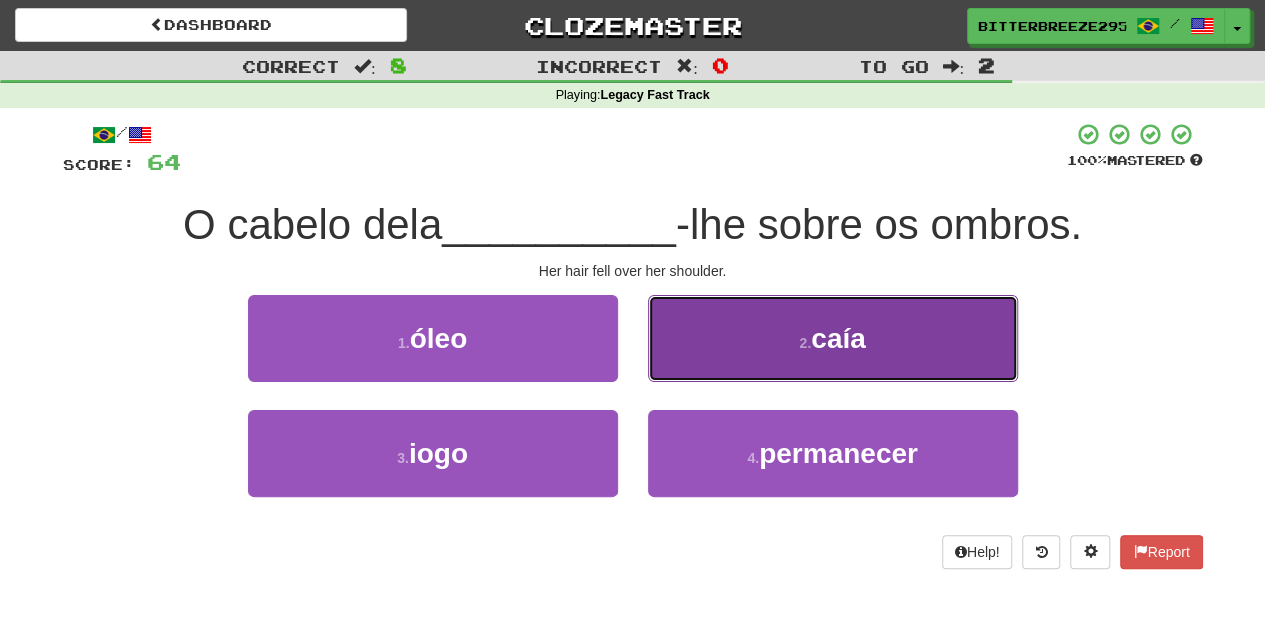 click on "2 .  caía" at bounding box center (833, 338) 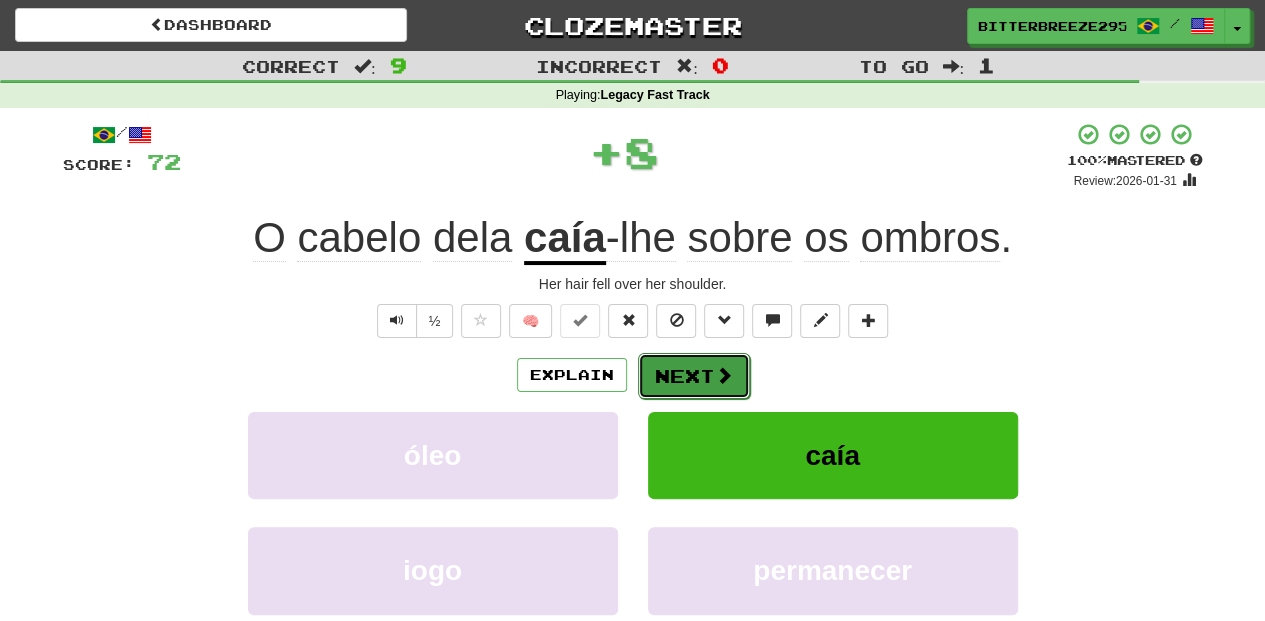 click on "Next" at bounding box center (694, 376) 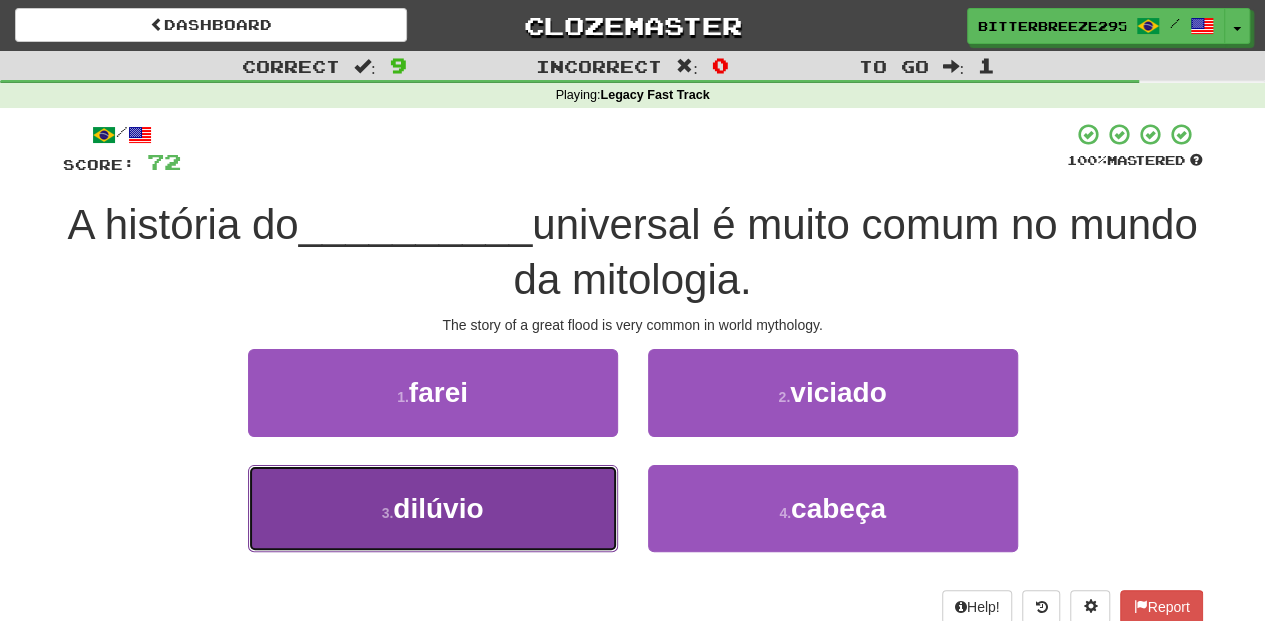 click on "3 .  dilúvio" at bounding box center [433, 508] 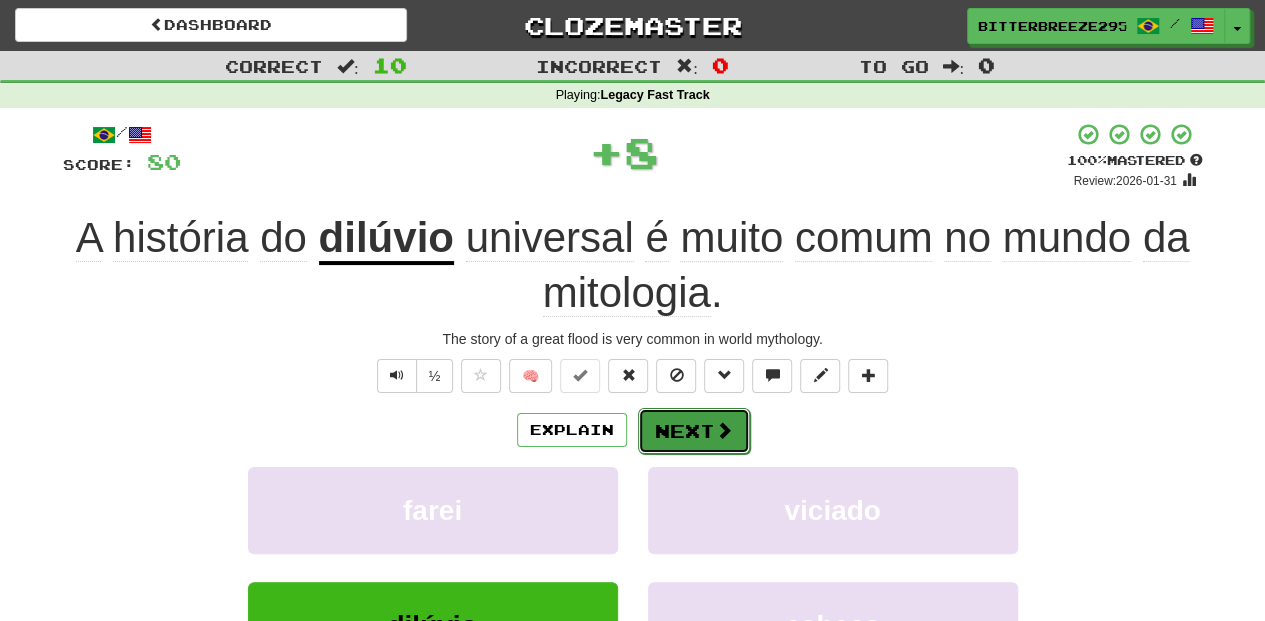 click on "Next" at bounding box center [694, 431] 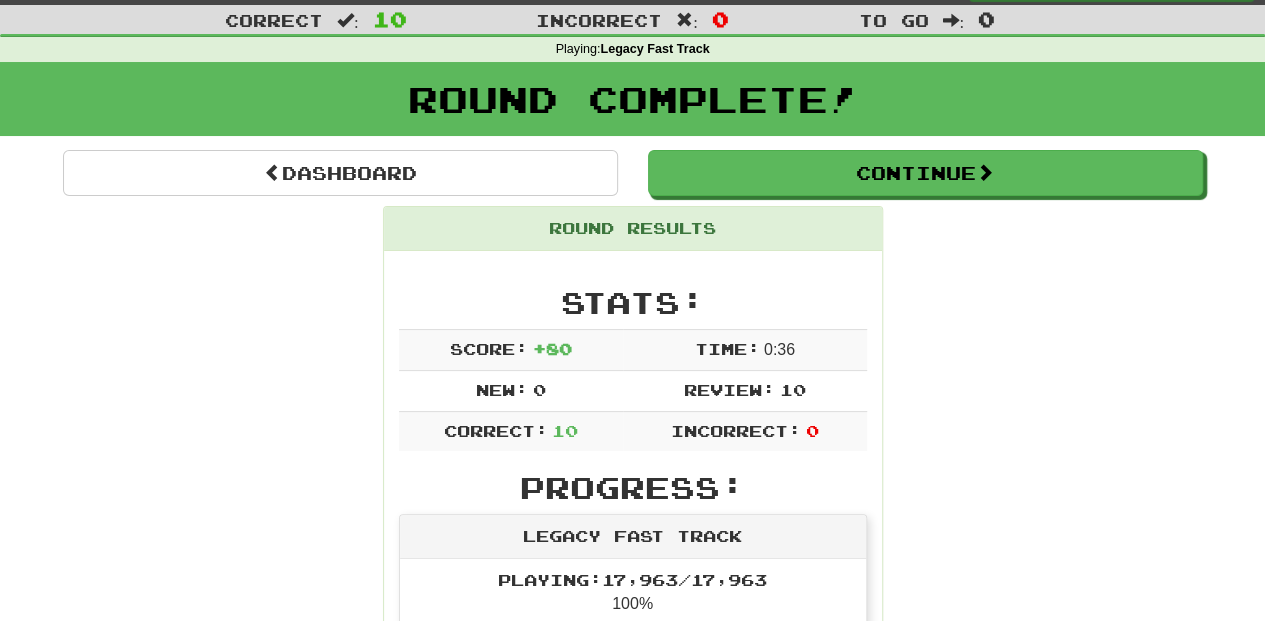 scroll, scrollTop: 0, scrollLeft: 0, axis: both 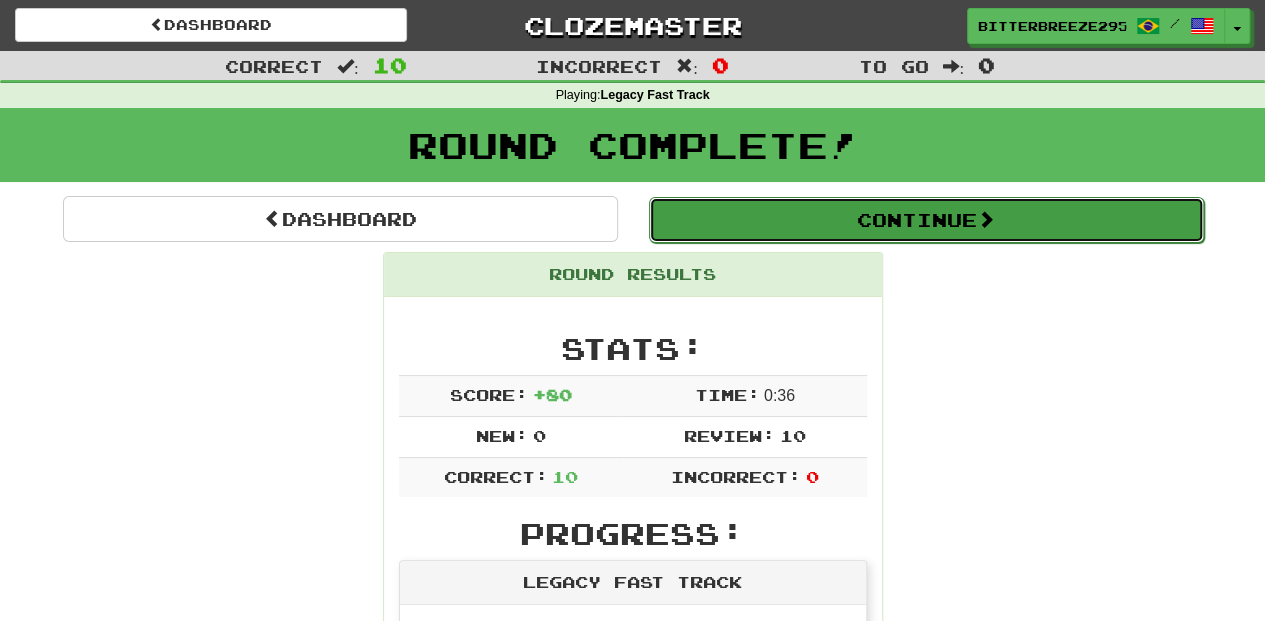 click on "Continue" at bounding box center (926, 220) 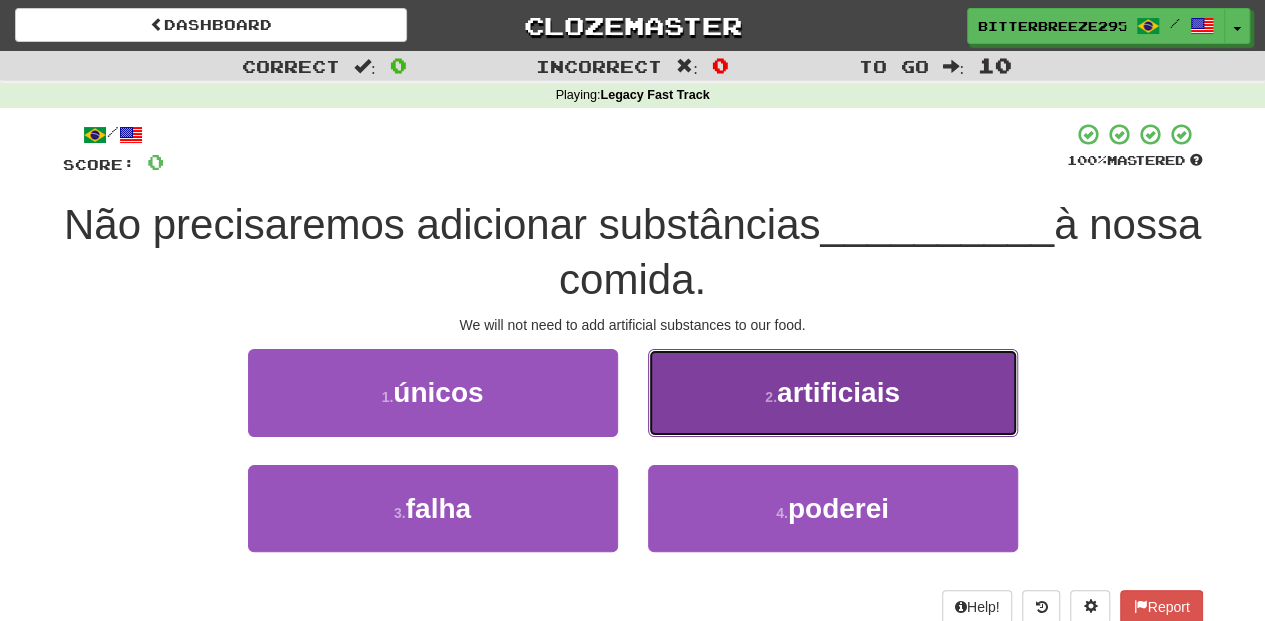 click on "2 .  artificiais" at bounding box center [833, 392] 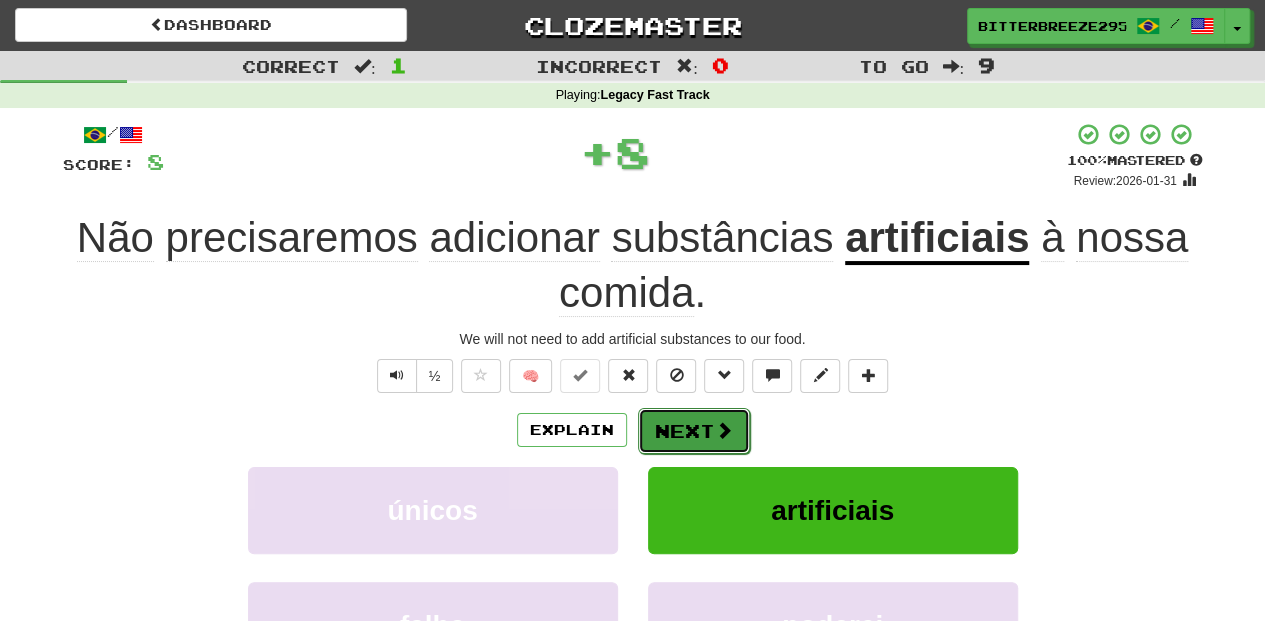 click on "Next" at bounding box center [694, 431] 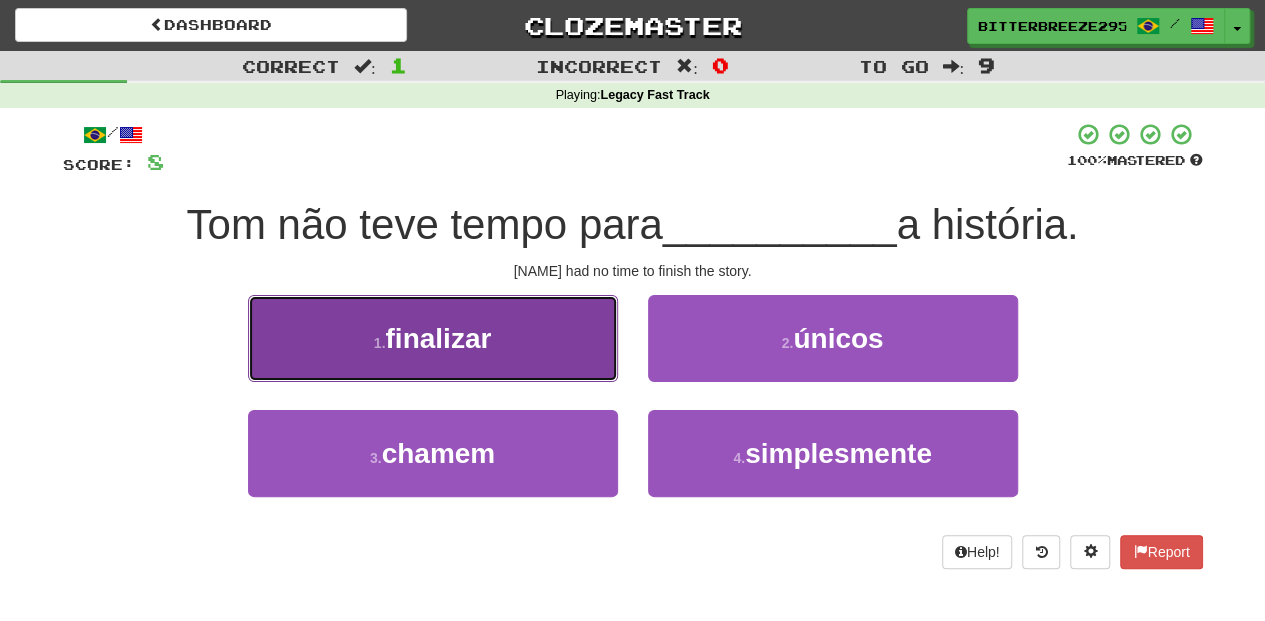 click on "1 .  finalizar" at bounding box center [433, 338] 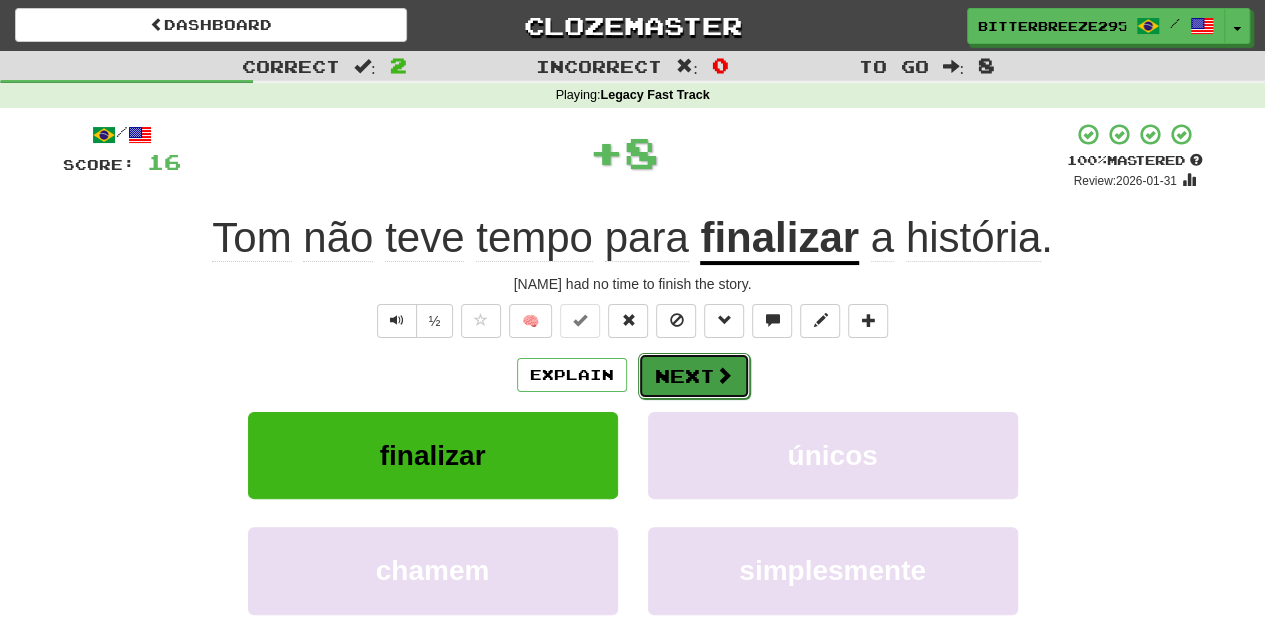 click on "Next" at bounding box center [694, 376] 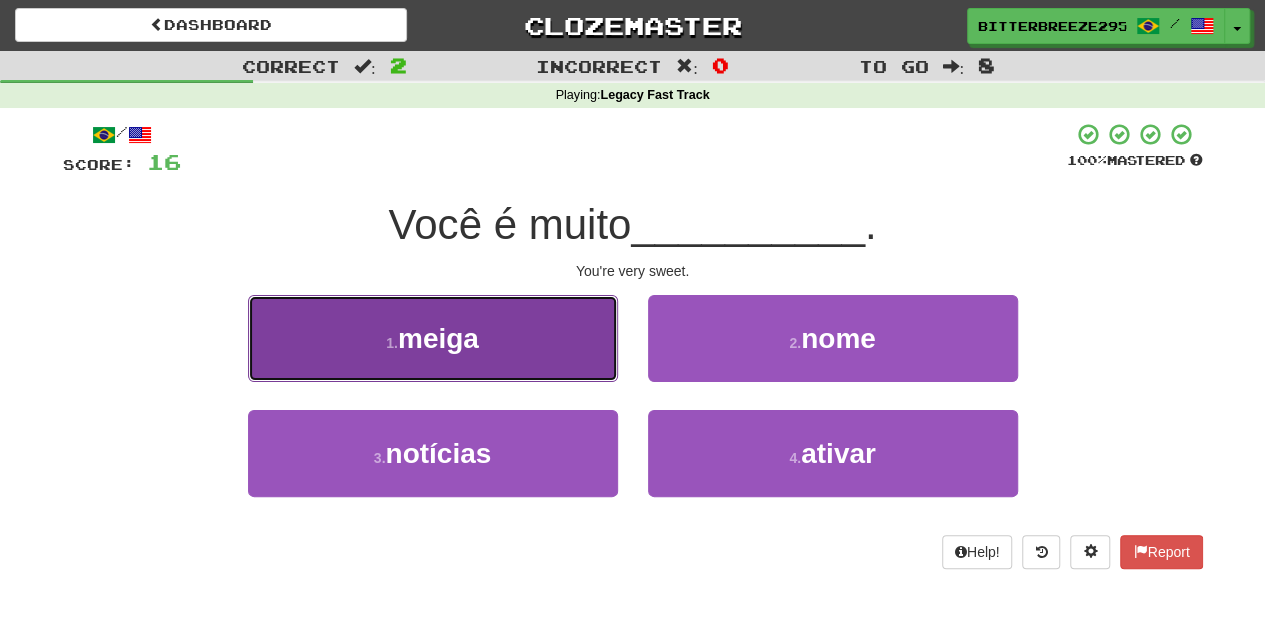 click on "1 .  meiga" at bounding box center [433, 338] 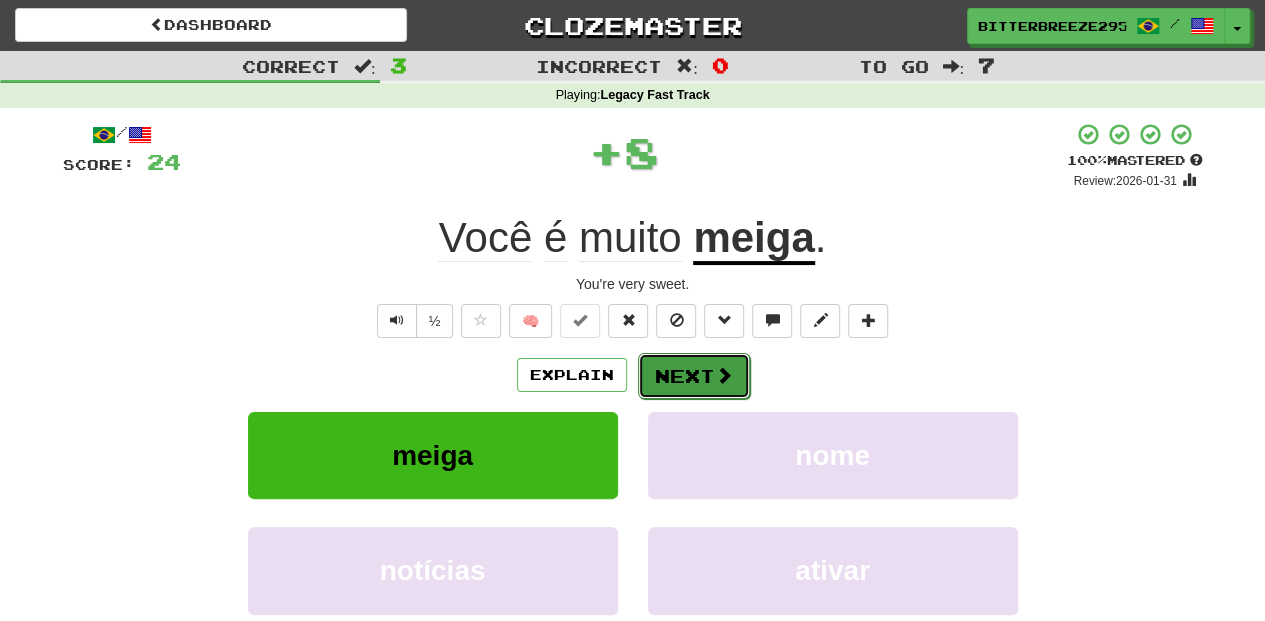 click on "Next" at bounding box center [694, 376] 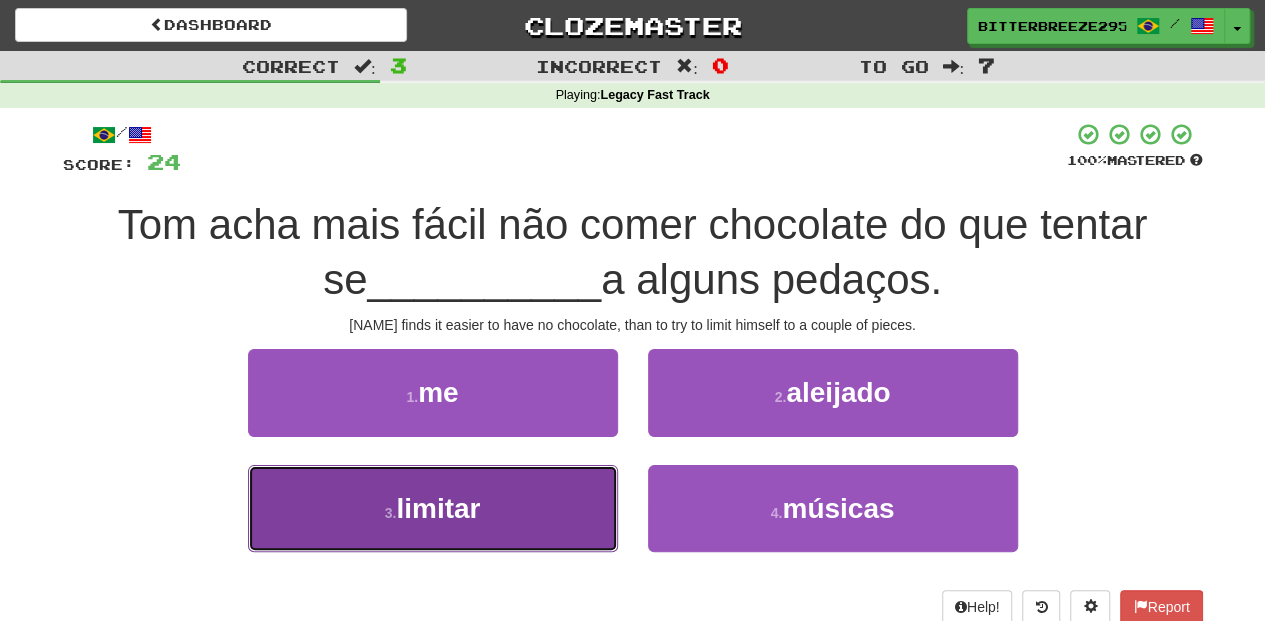 click on "3 .  limitar" at bounding box center [433, 508] 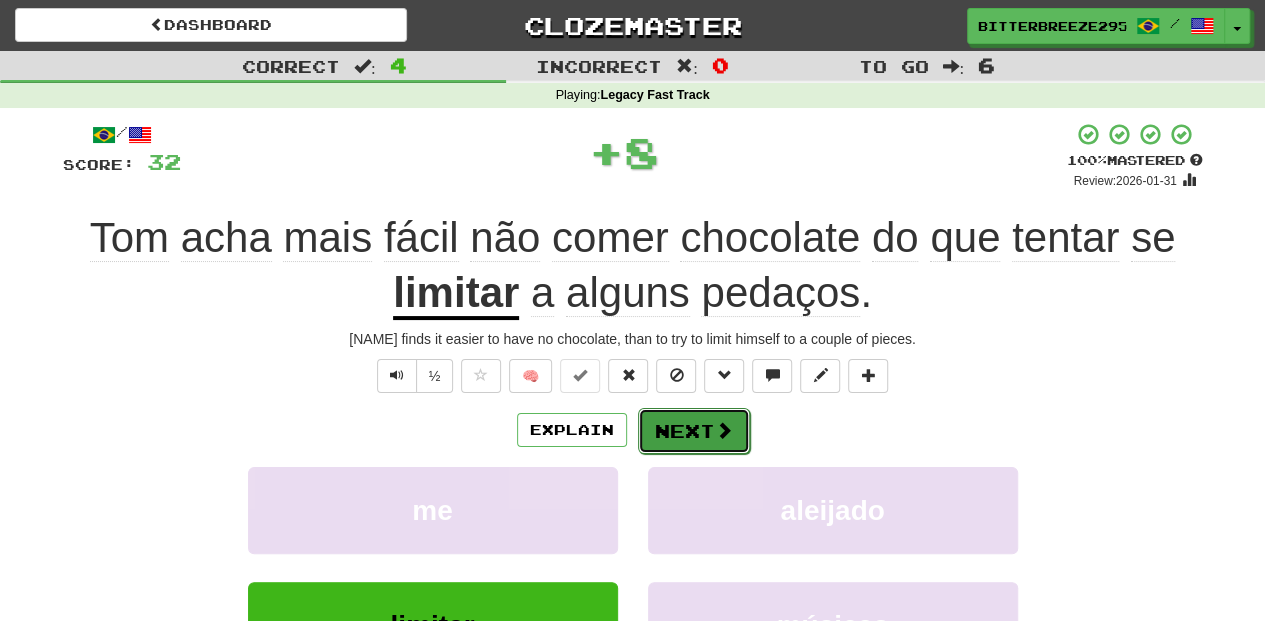 click on "Next" at bounding box center (694, 431) 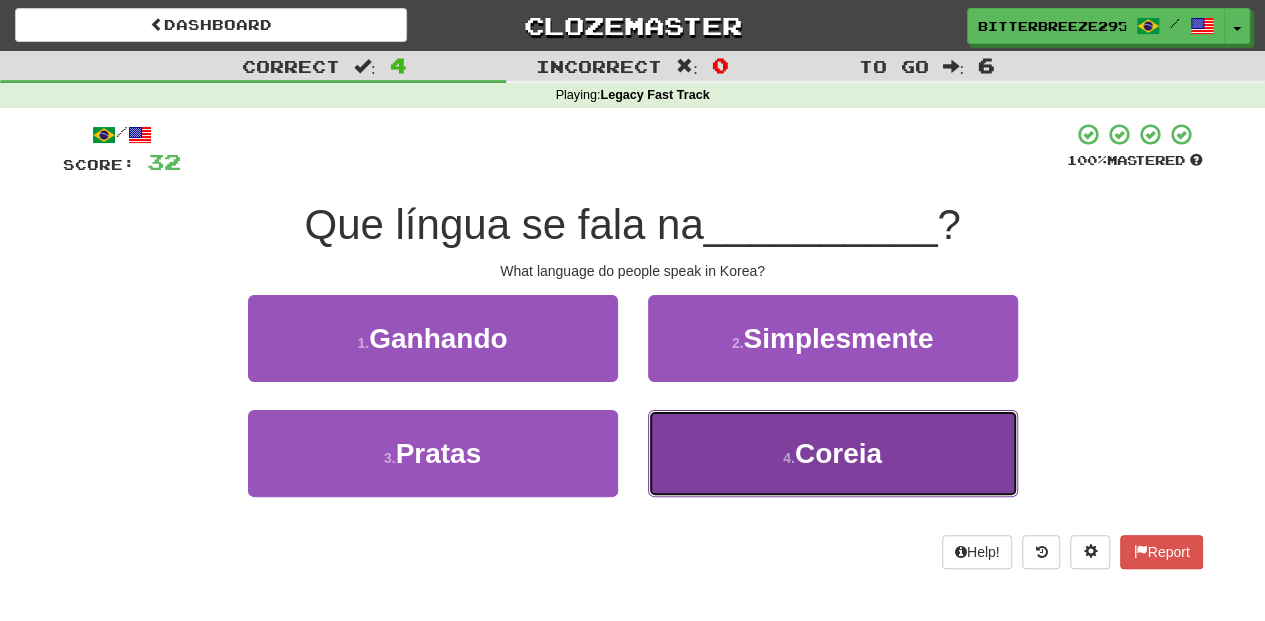 click on "4 .  Coreia" at bounding box center [833, 453] 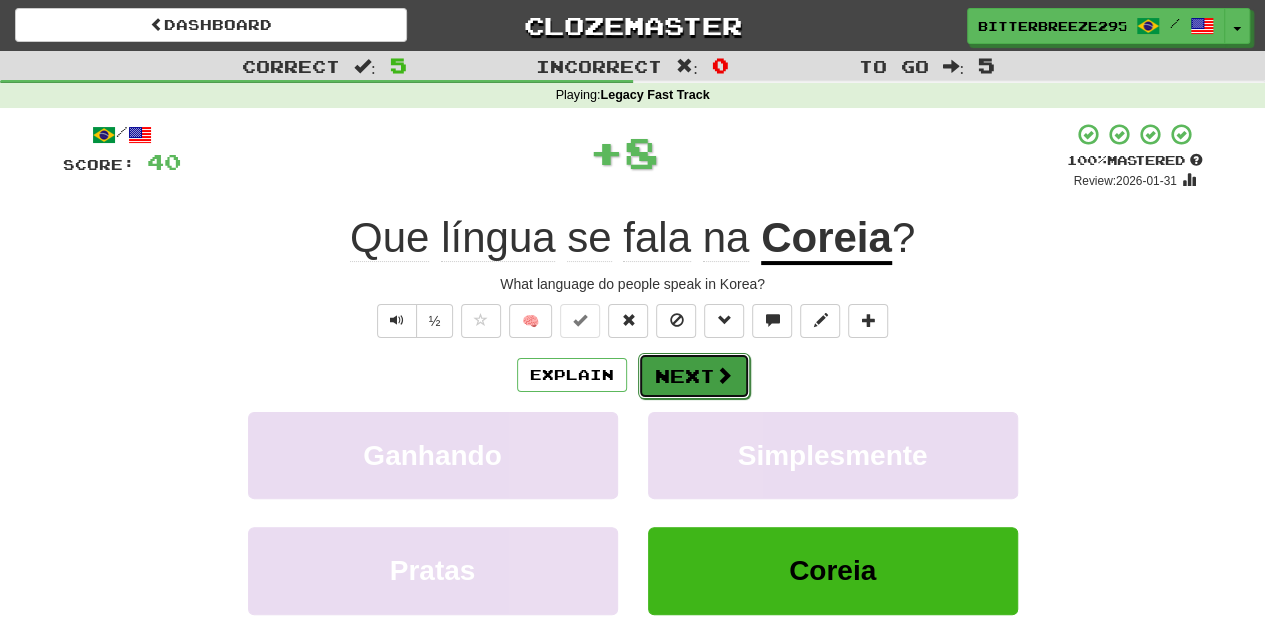 click on "Next" at bounding box center [694, 376] 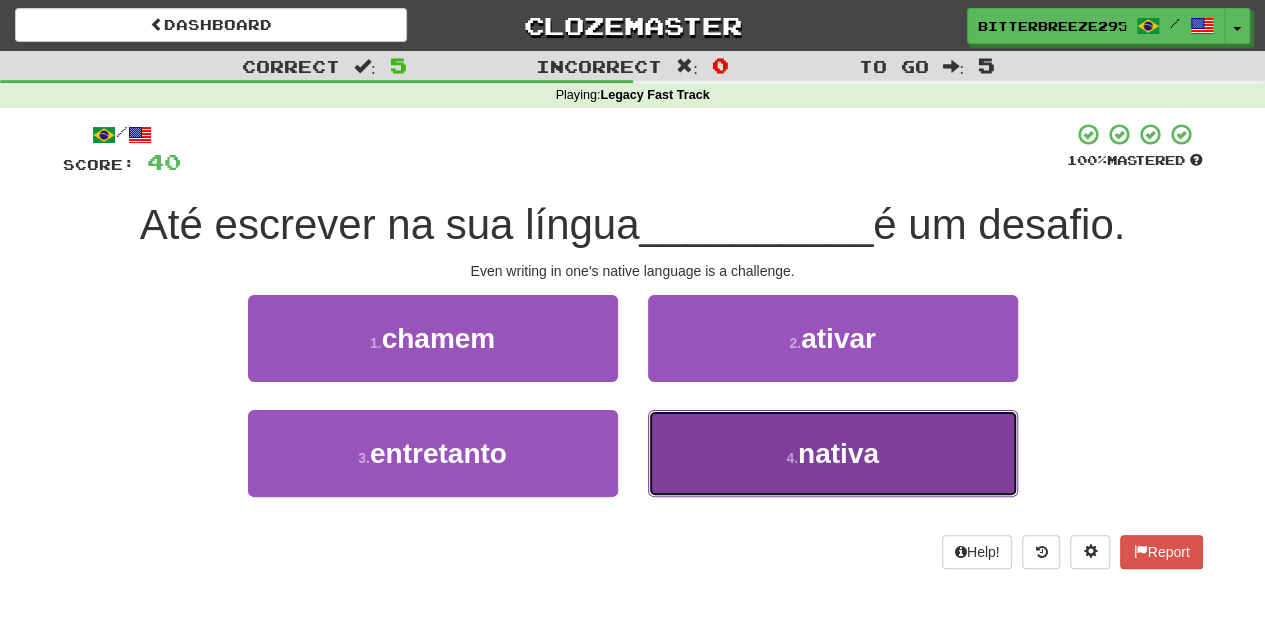 click on "4 .  nativa" at bounding box center [833, 453] 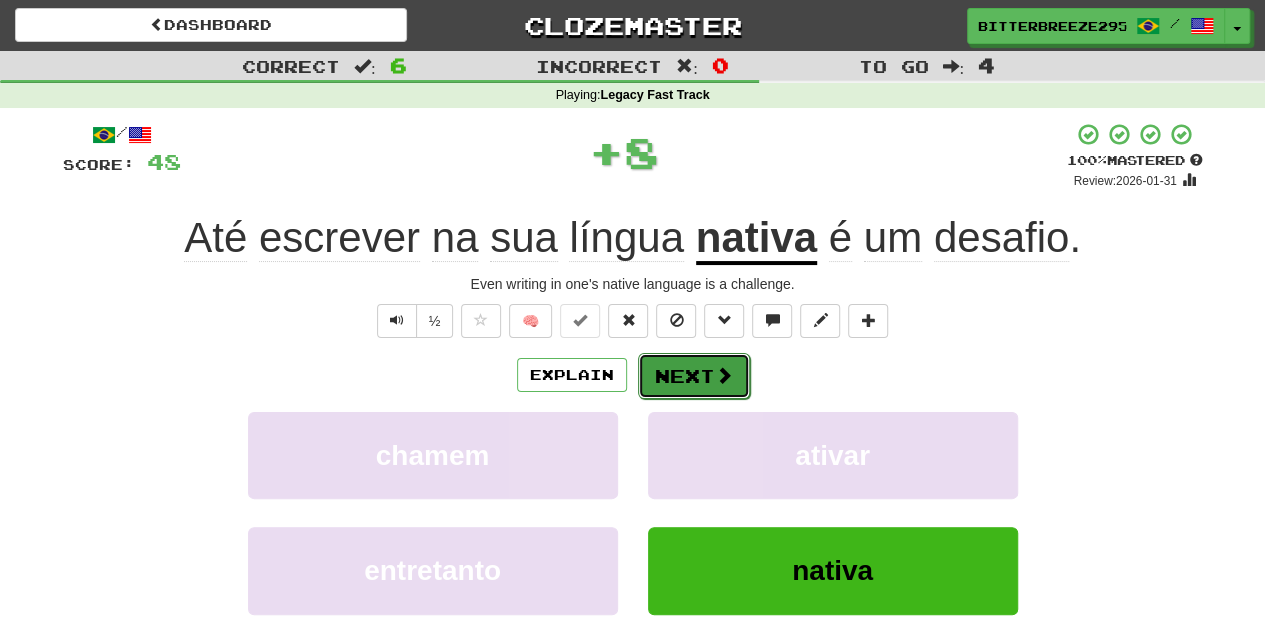 click on "Next" at bounding box center [694, 376] 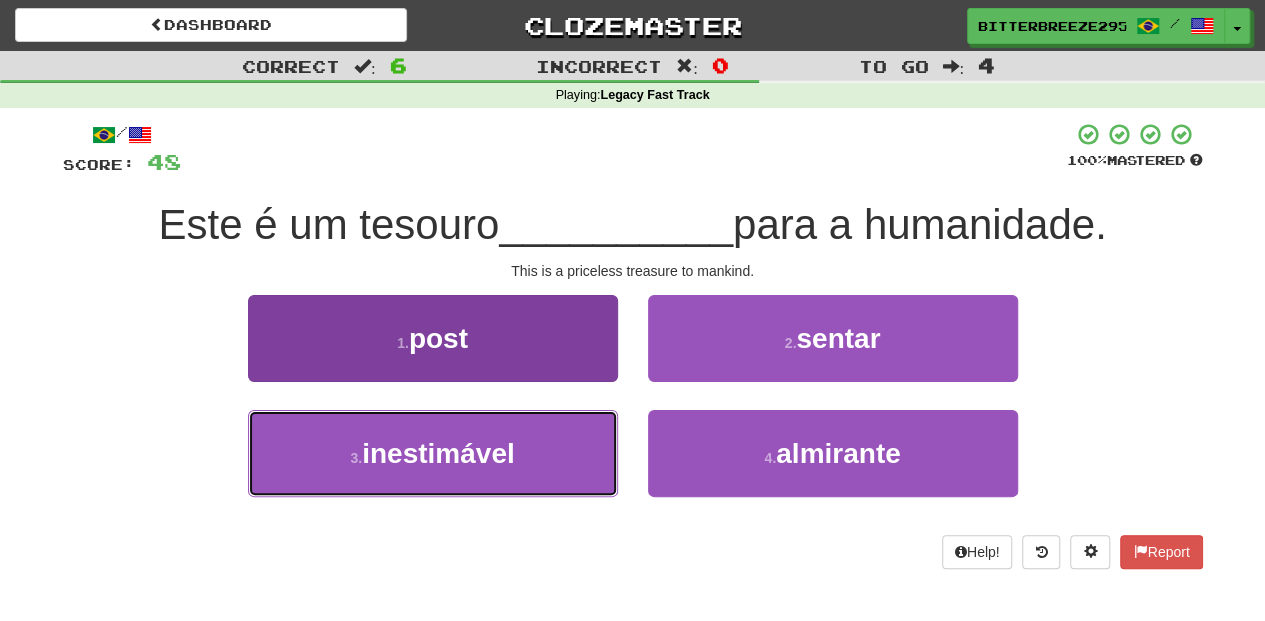 drag, startPoint x: 564, startPoint y: 442, endPoint x: 588, endPoint y: 418, distance: 33.941124 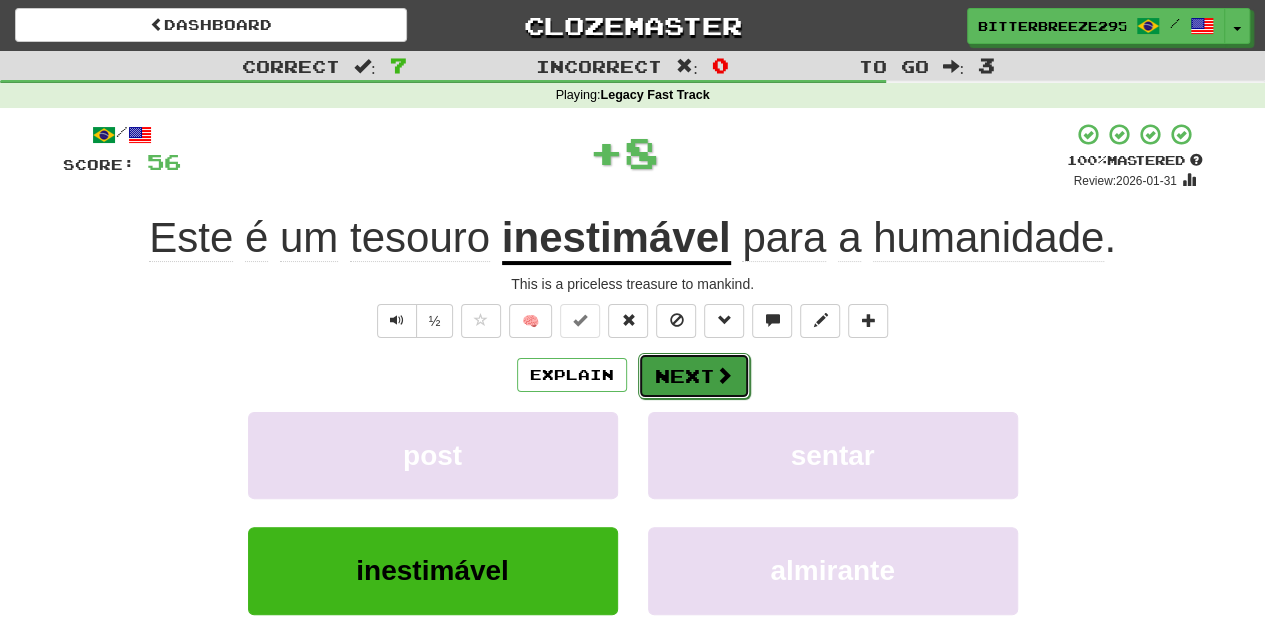 click on "Next" at bounding box center [694, 376] 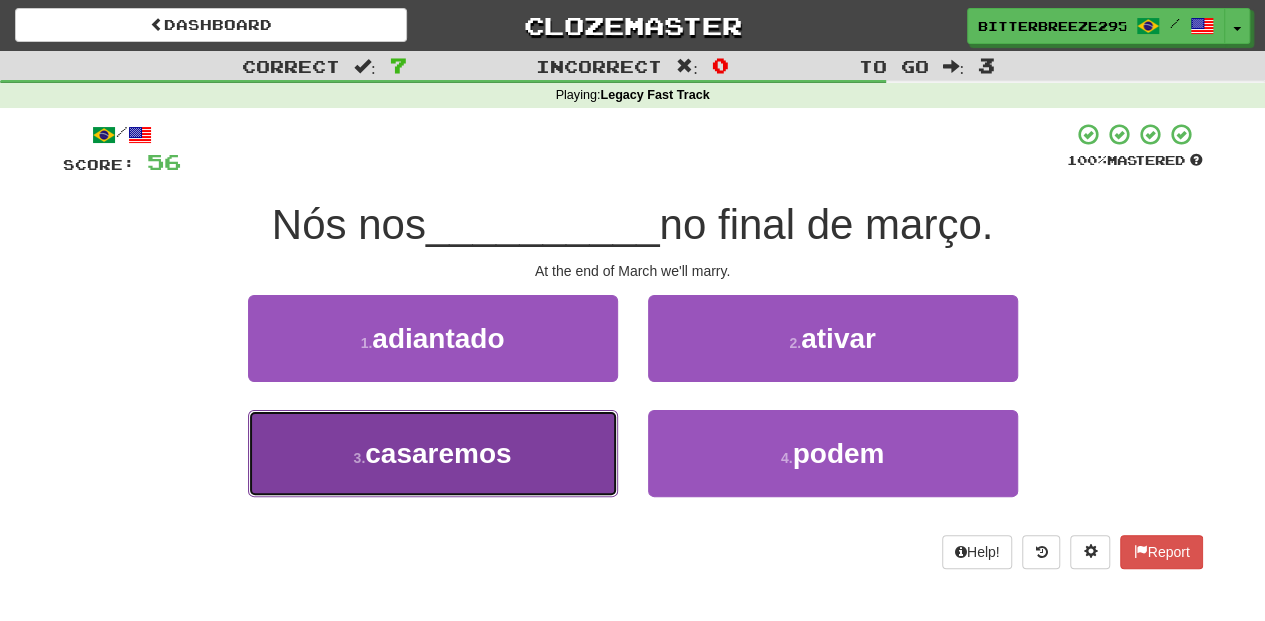 click on "3 .  casaremos" at bounding box center [433, 453] 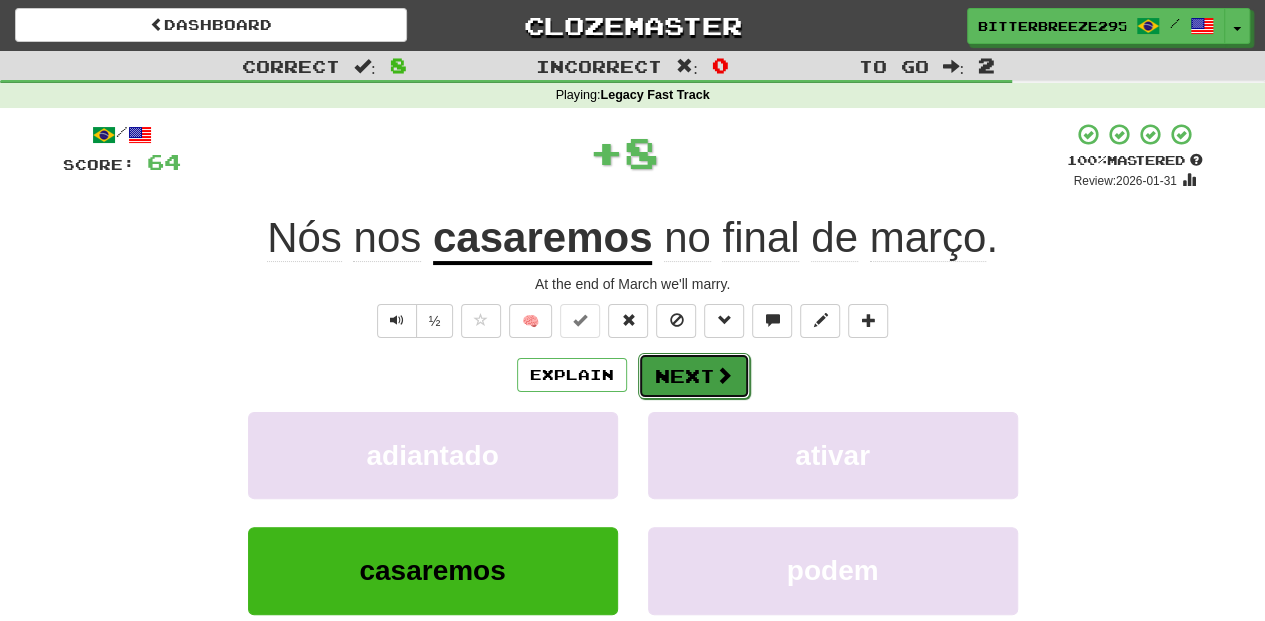 click on "Next" at bounding box center (694, 376) 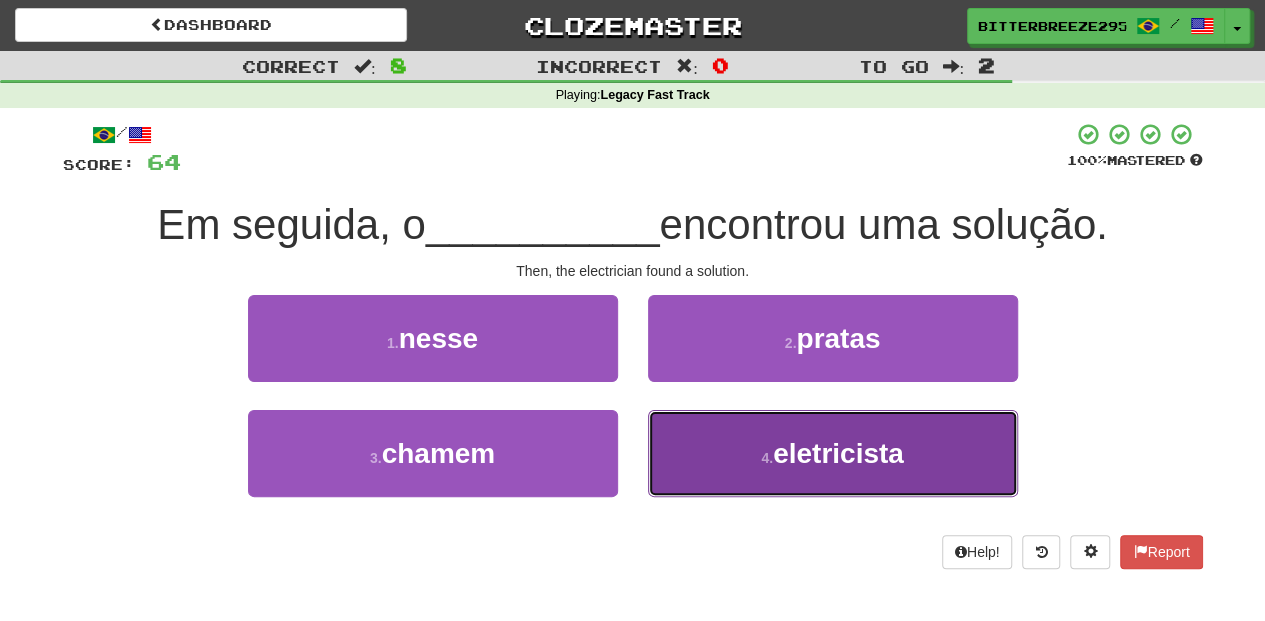 click on "4 .  eletricista" at bounding box center (833, 453) 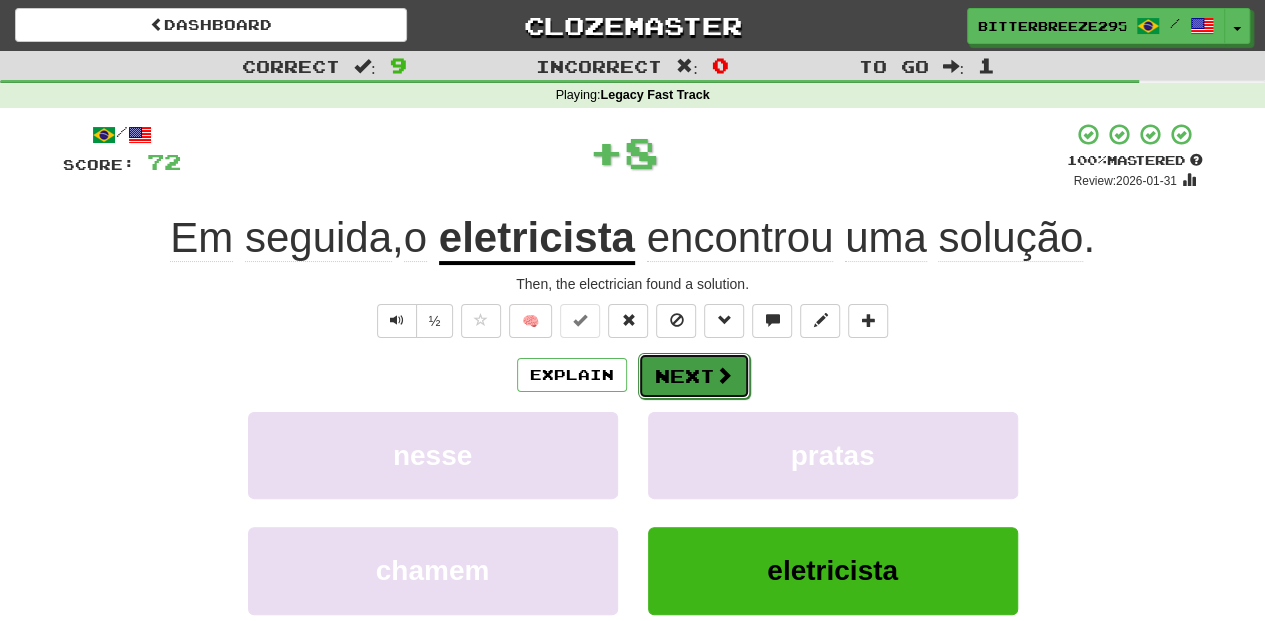 click on "Next" at bounding box center (694, 376) 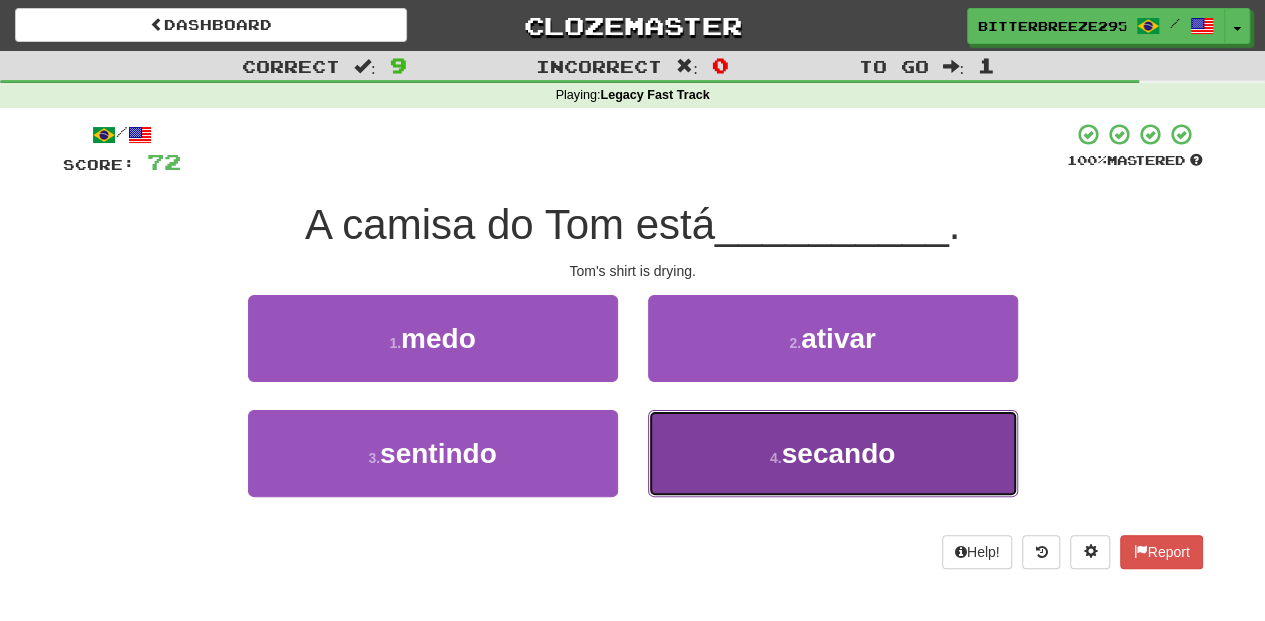click on "4 .  secando" at bounding box center (833, 453) 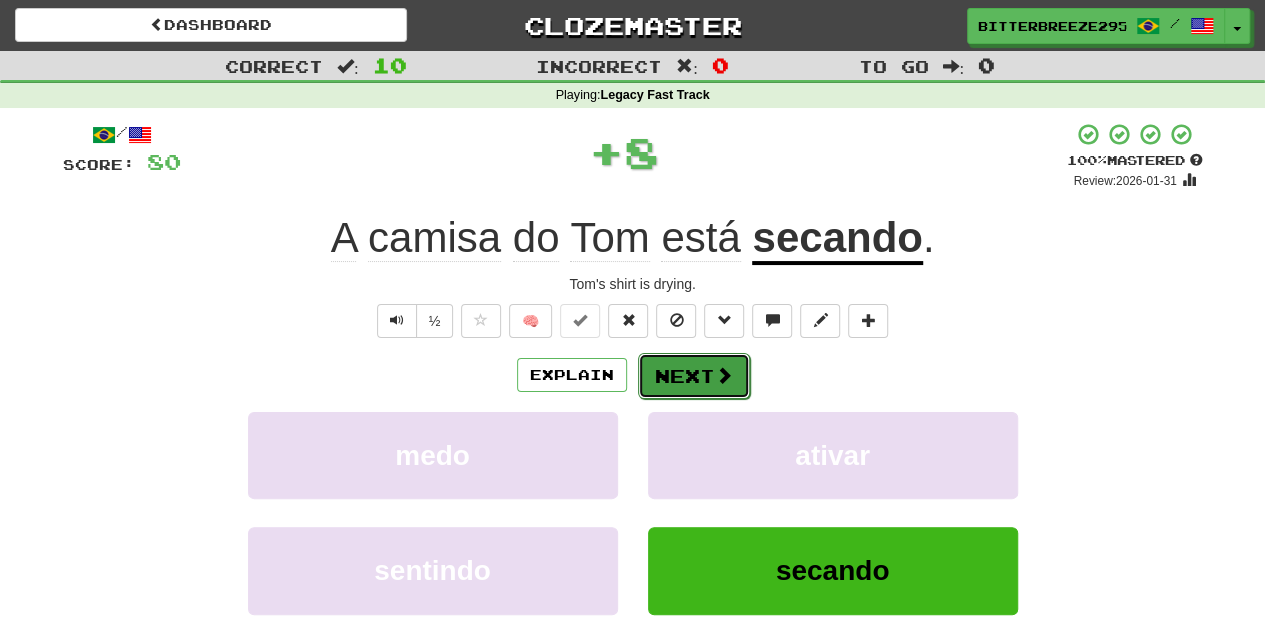 click on "Next" at bounding box center (694, 376) 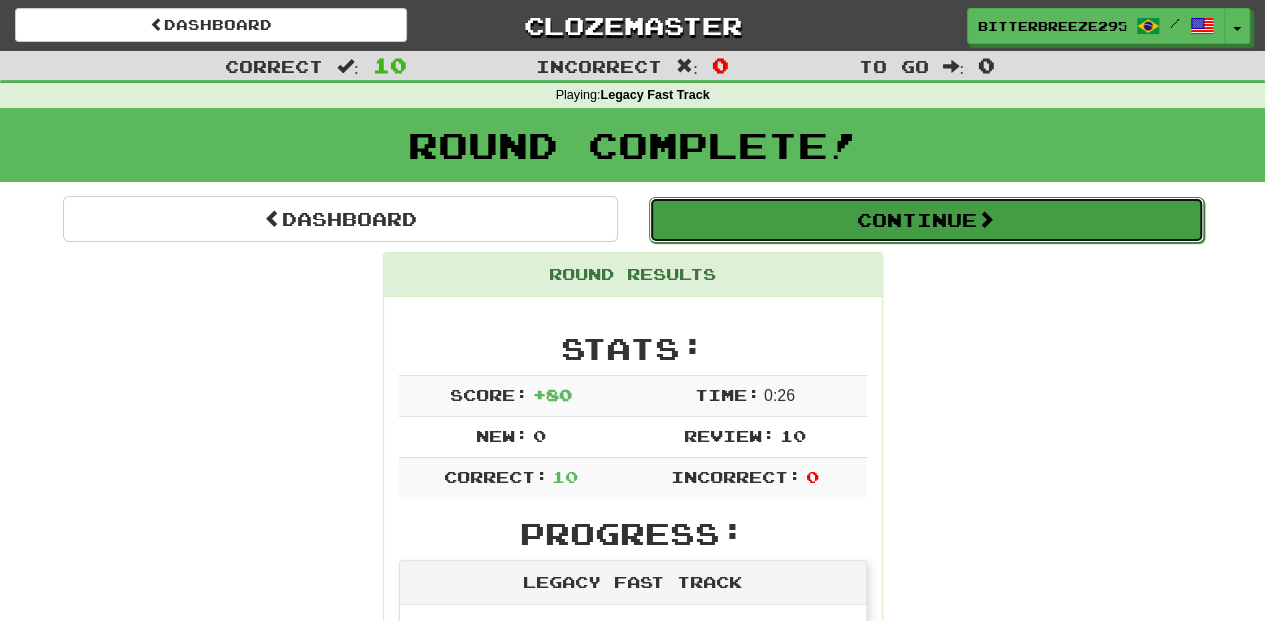 click on "Continue" at bounding box center [926, 220] 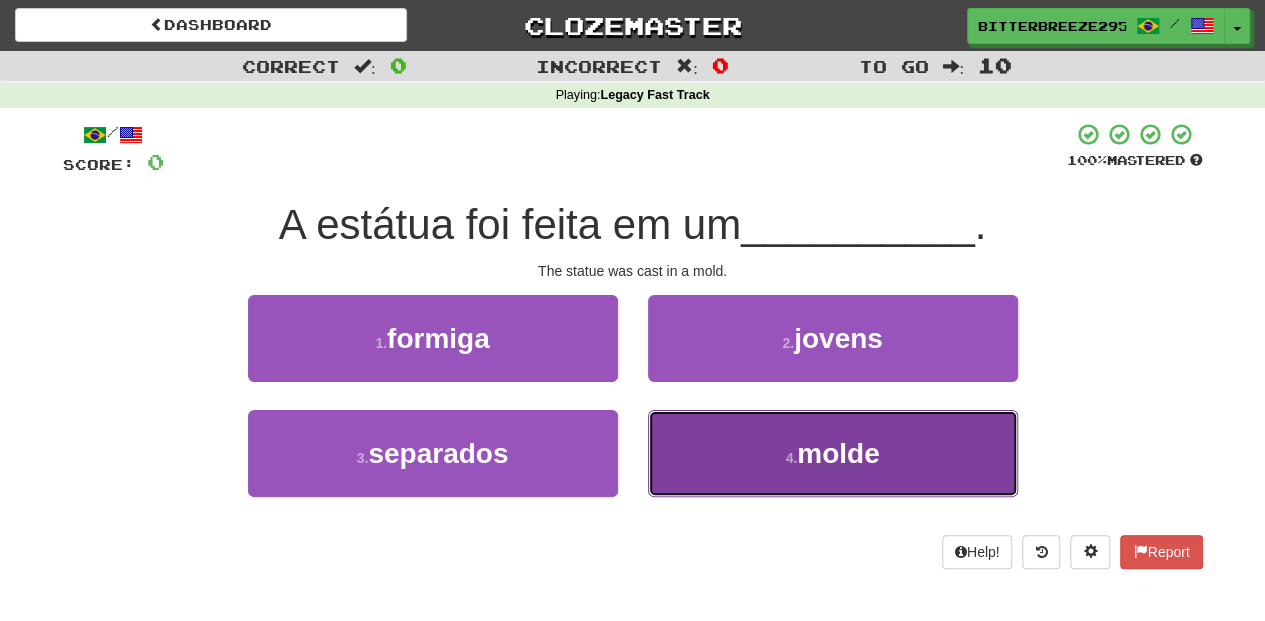 click on "4 .  molde" at bounding box center (833, 453) 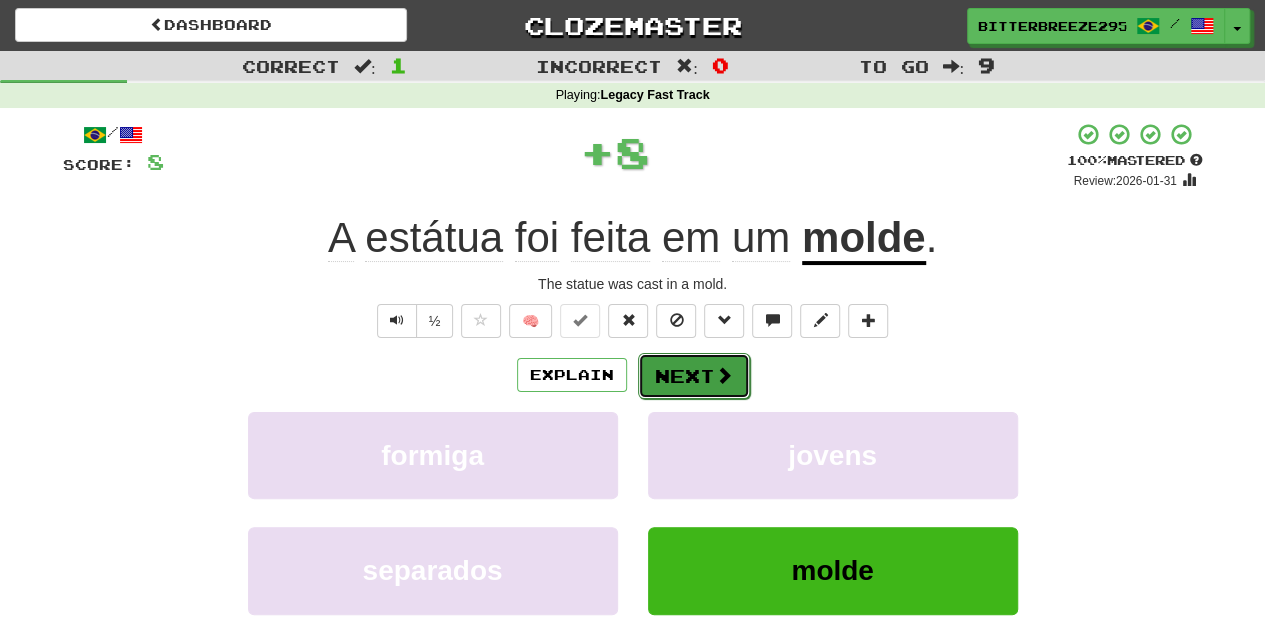 click on "Next" at bounding box center [694, 376] 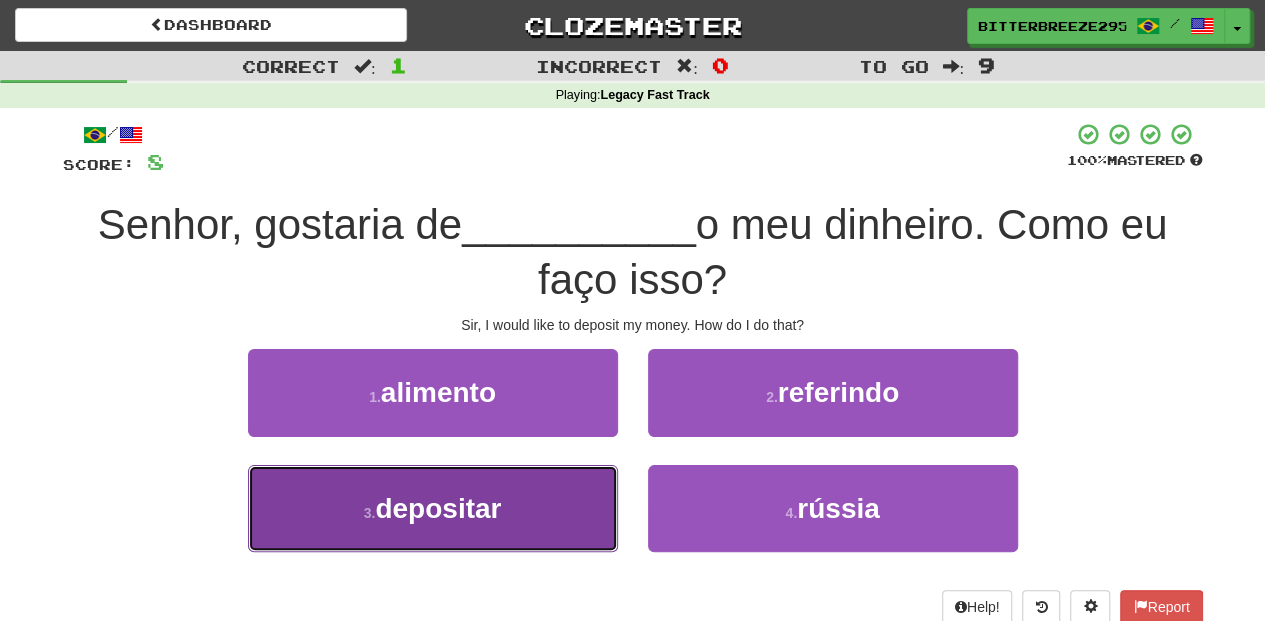 click on "3 .  depositar" at bounding box center (433, 508) 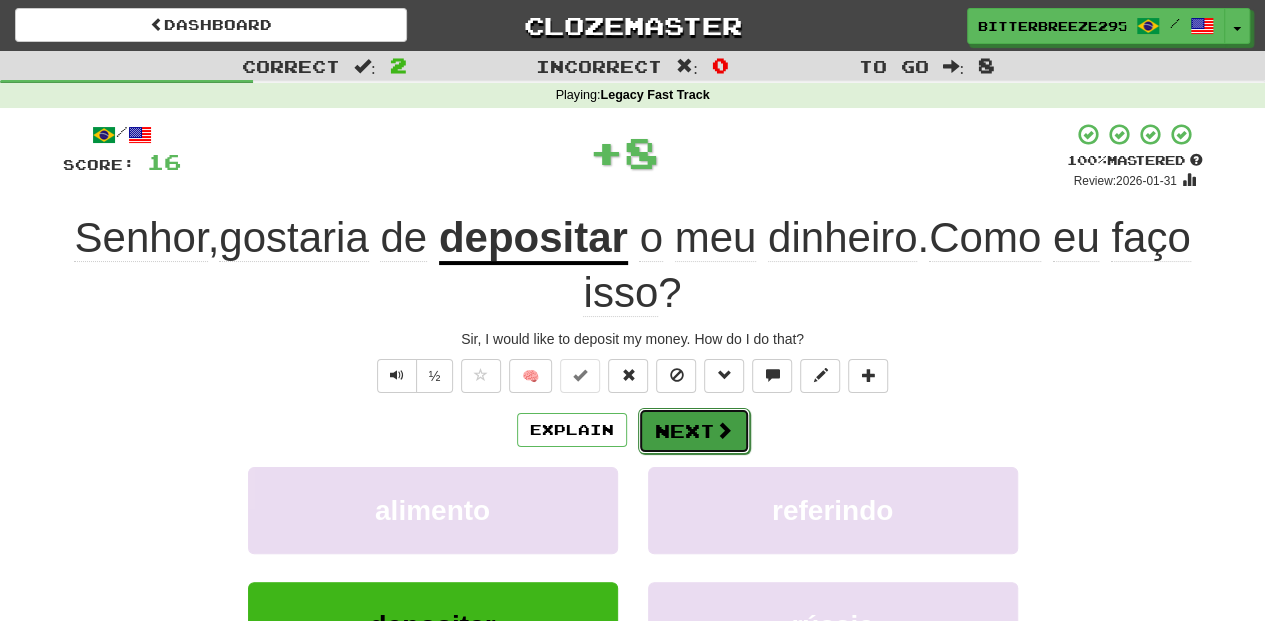 click on "Next" at bounding box center [694, 431] 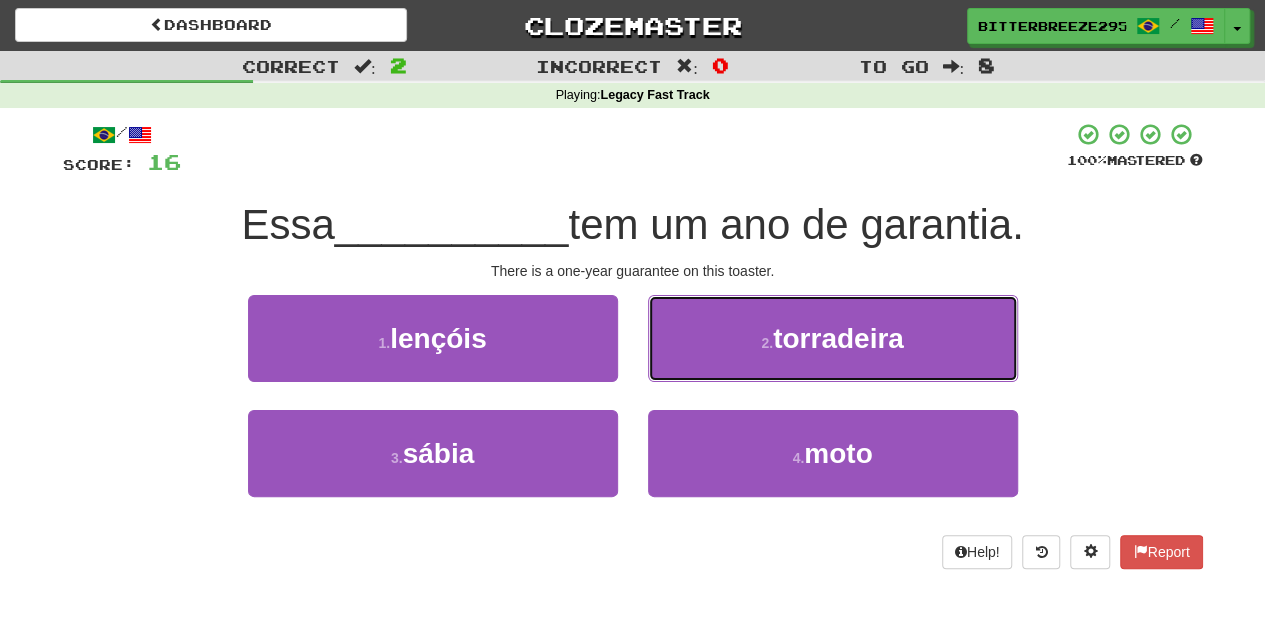 click on "2 .  torradeira" at bounding box center (833, 338) 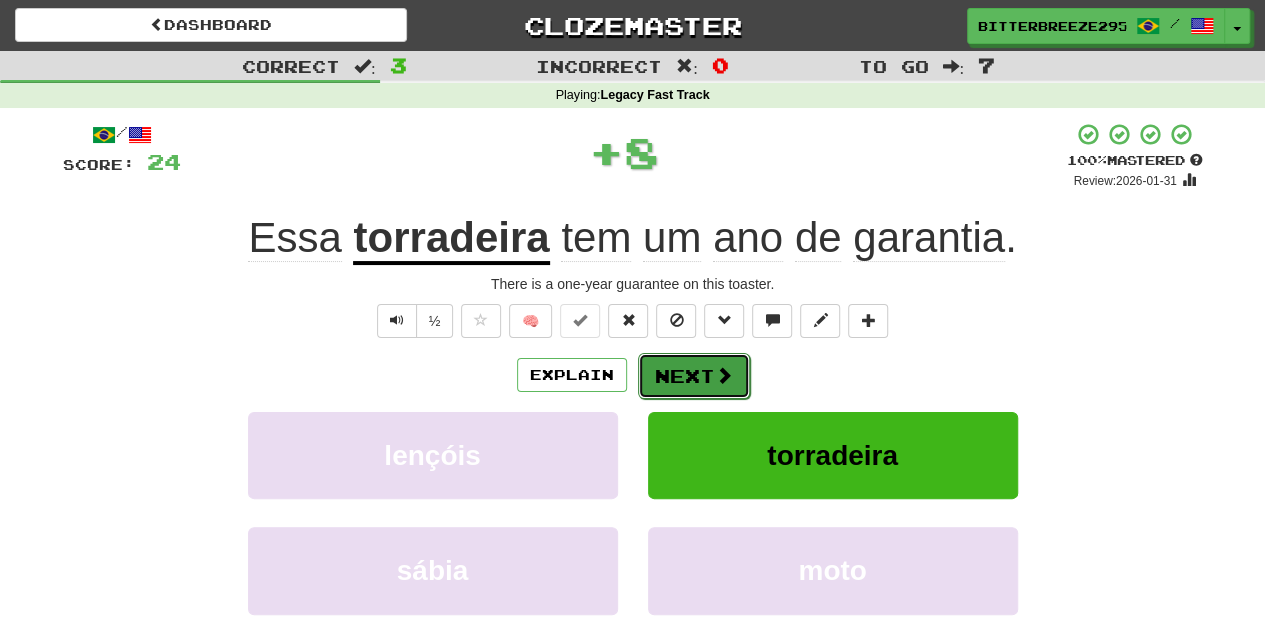 click on "Next" at bounding box center [694, 376] 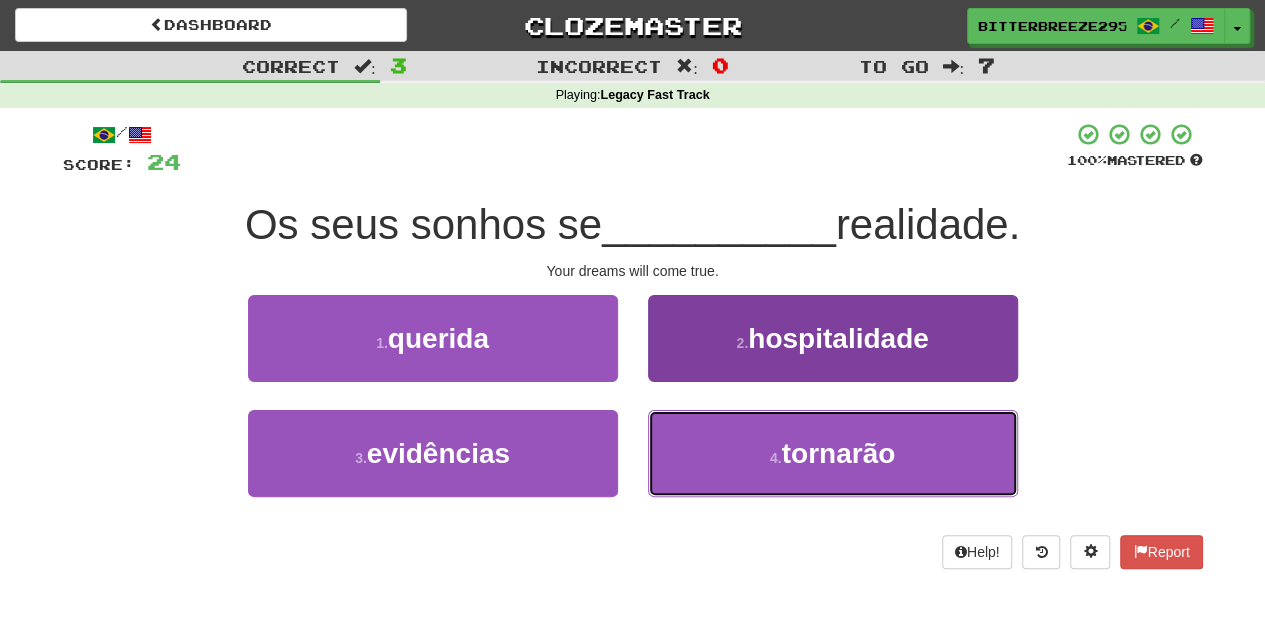 click on "4 .  tornarão" at bounding box center [833, 453] 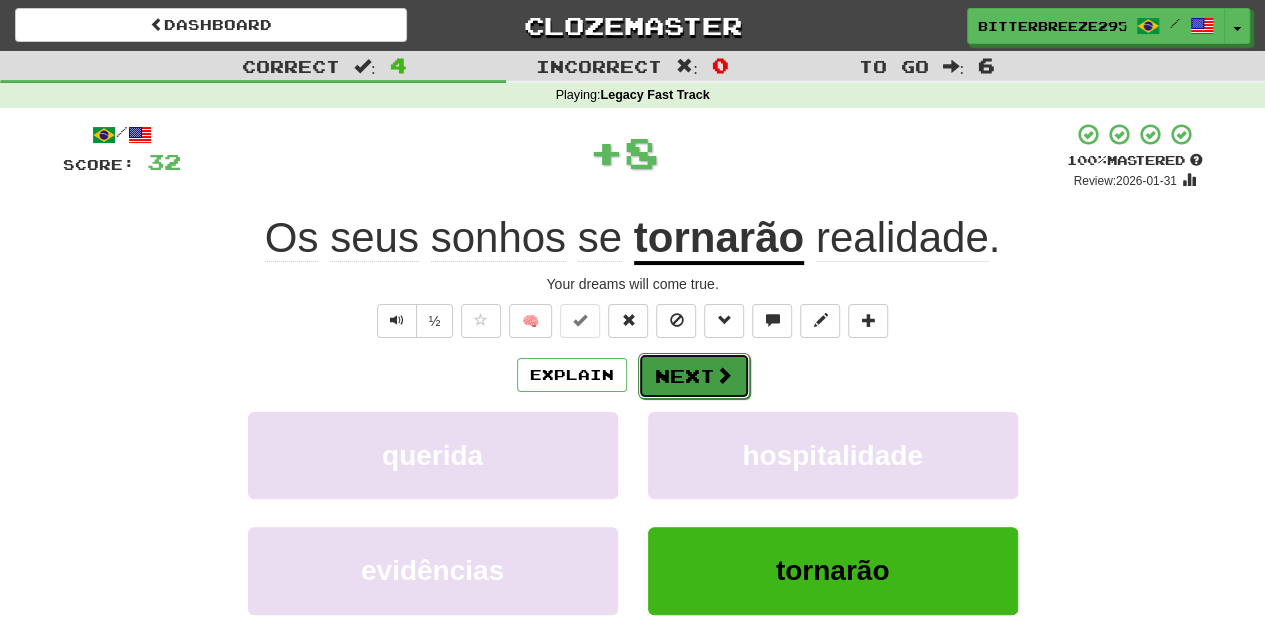 click on "Next" at bounding box center [694, 376] 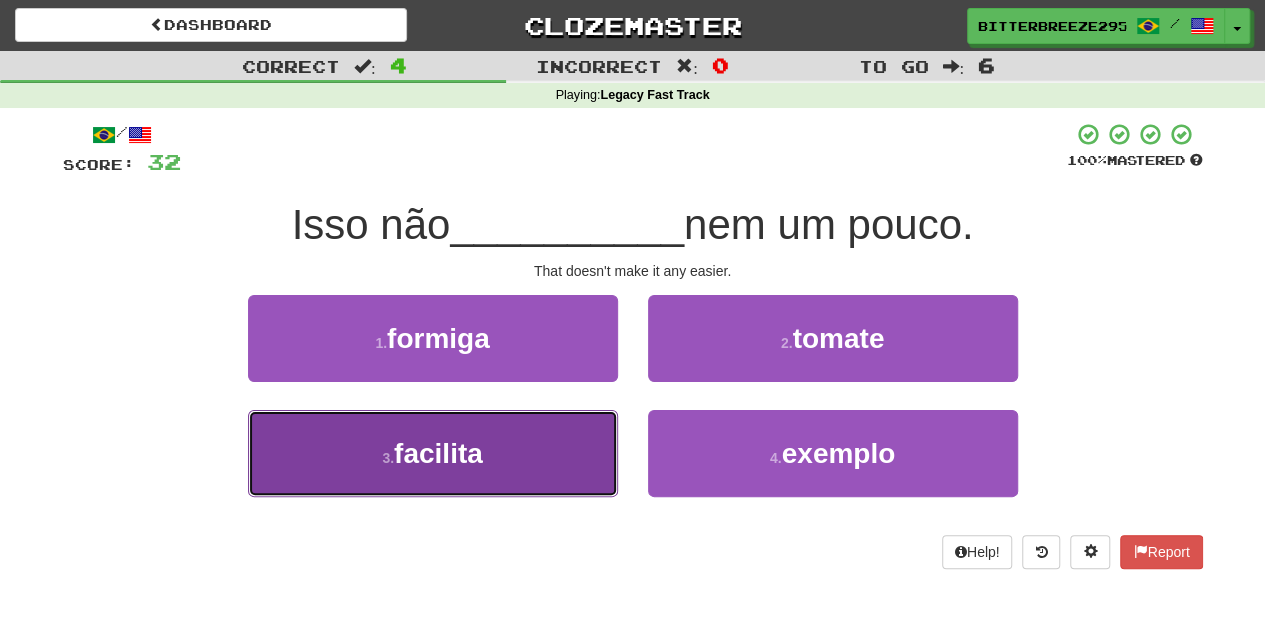 click on "3 .  facilita" at bounding box center [433, 453] 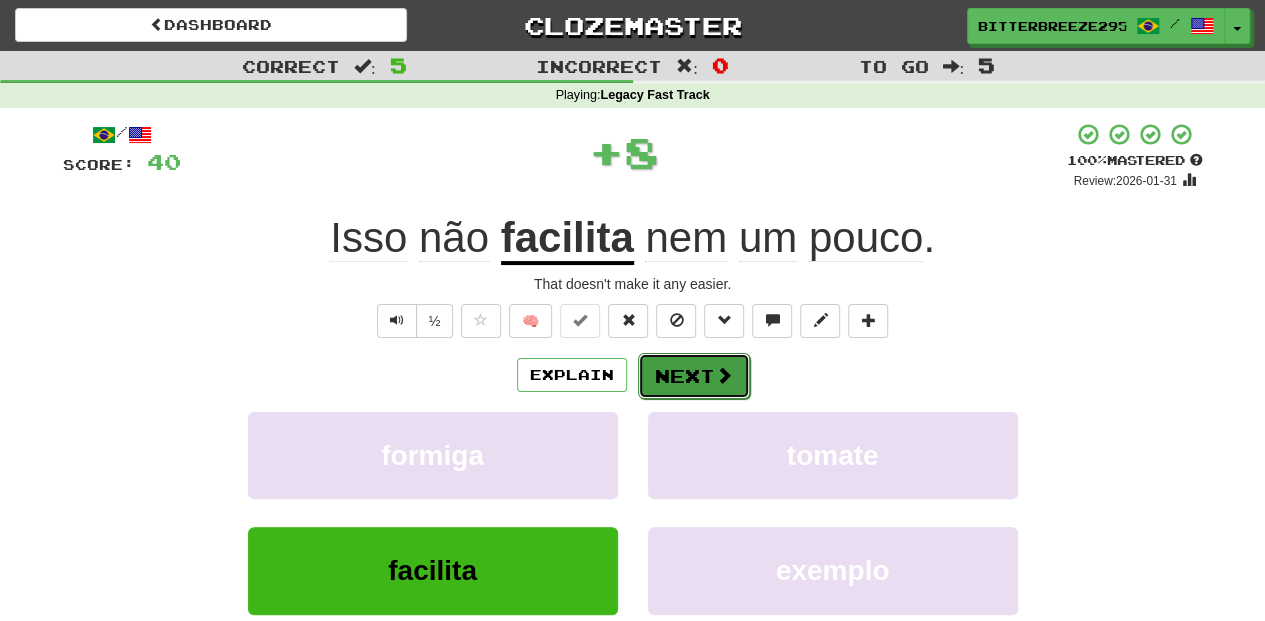 click on "Next" at bounding box center (694, 376) 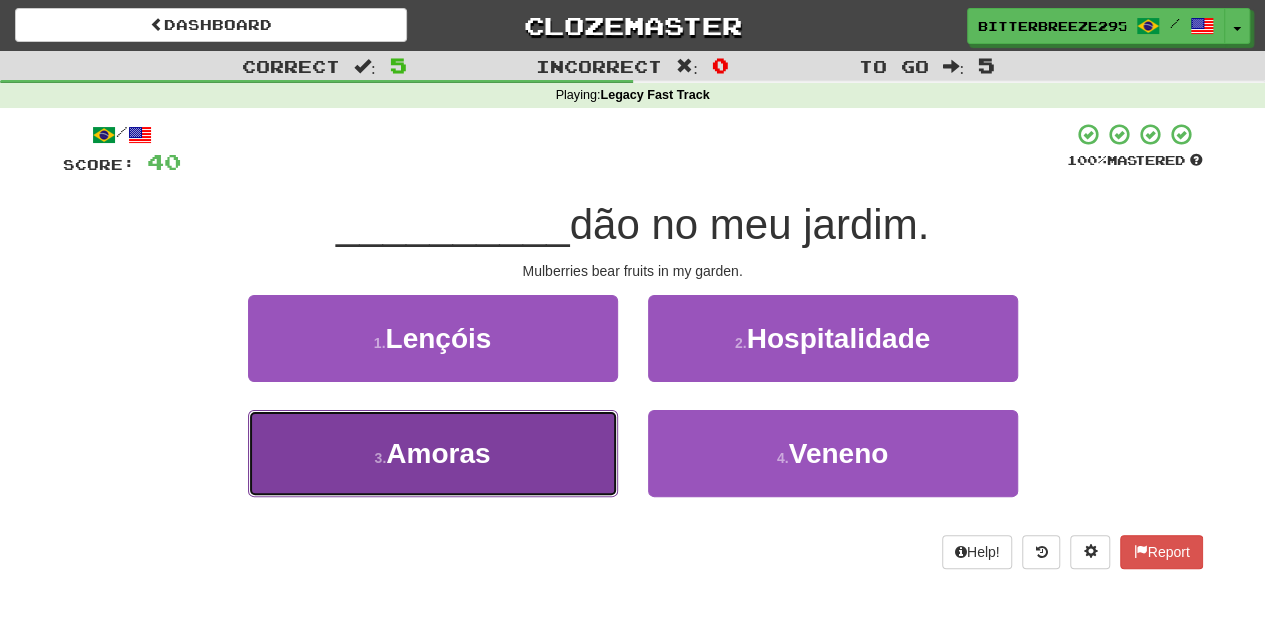 click on "3 .  Amoras" at bounding box center [433, 453] 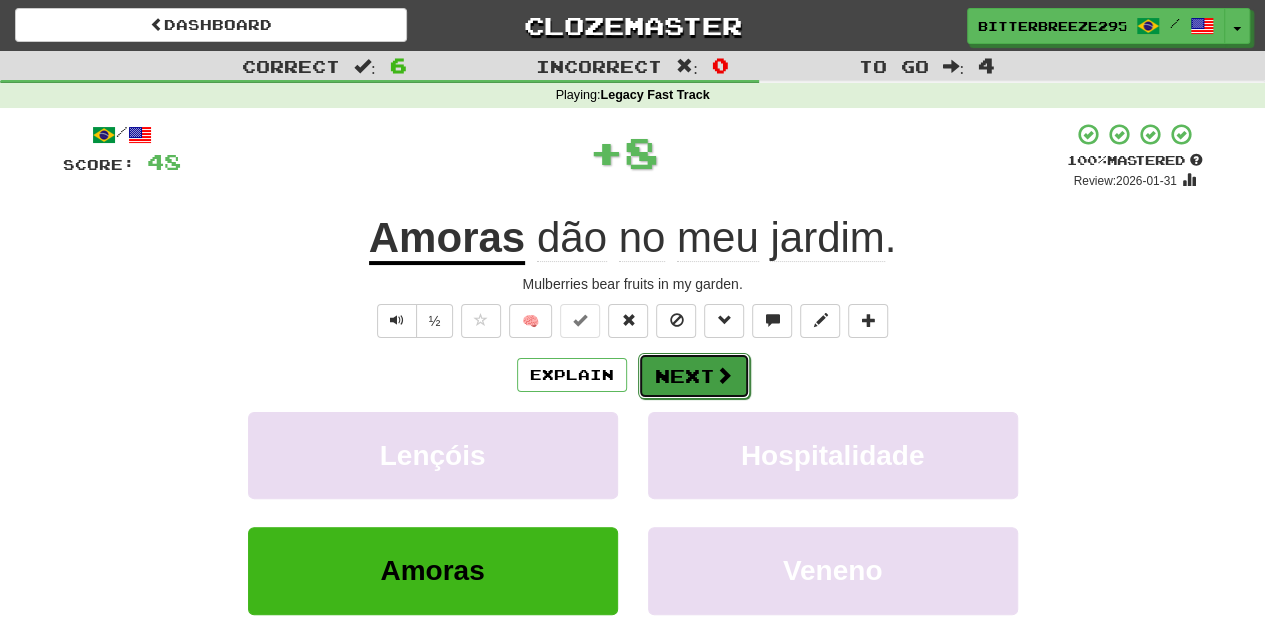 click on "Next" at bounding box center (694, 376) 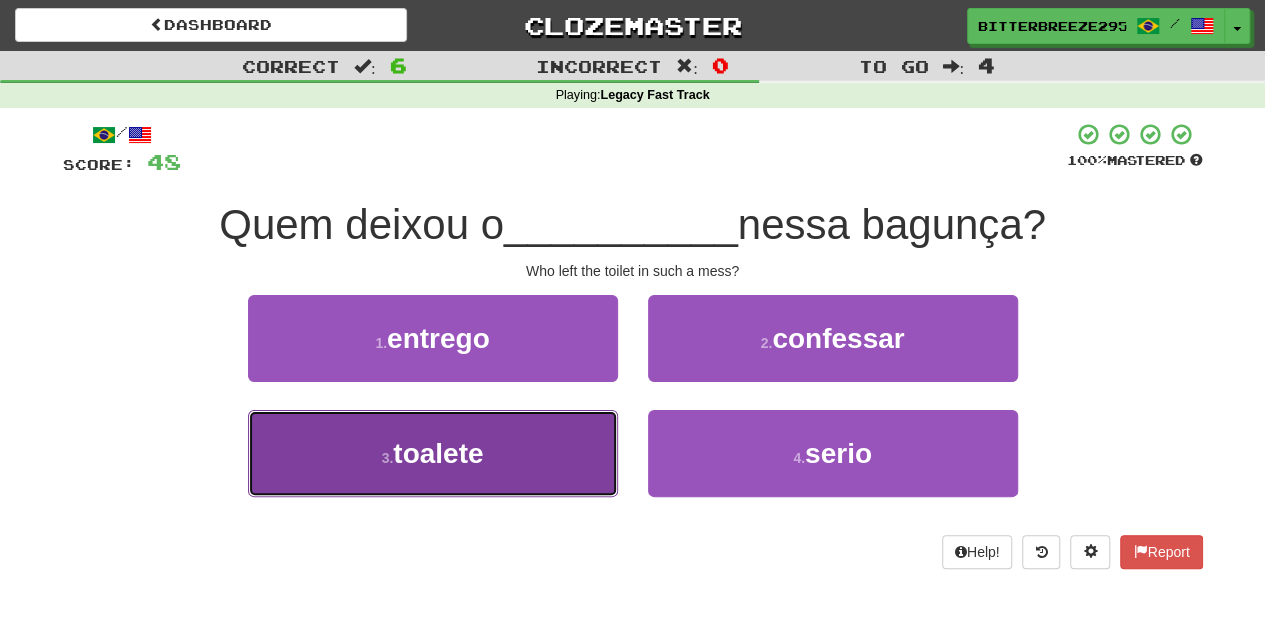 click on "3 .  toalete" at bounding box center [433, 453] 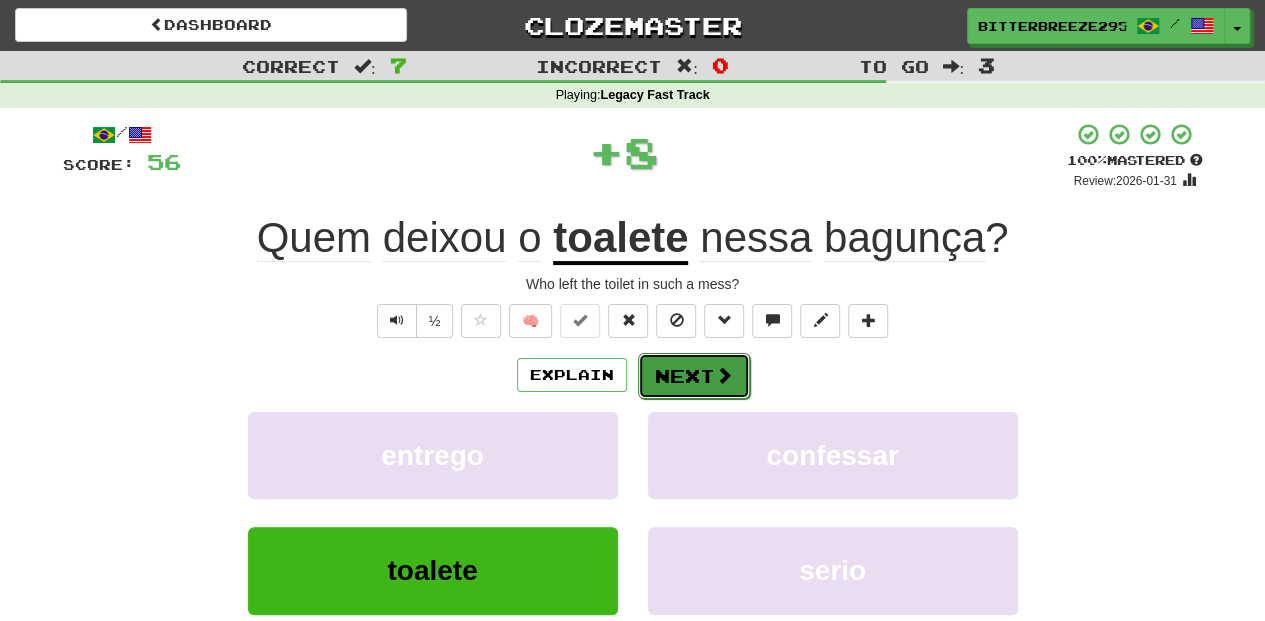 click on "Next" at bounding box center [694, 376] 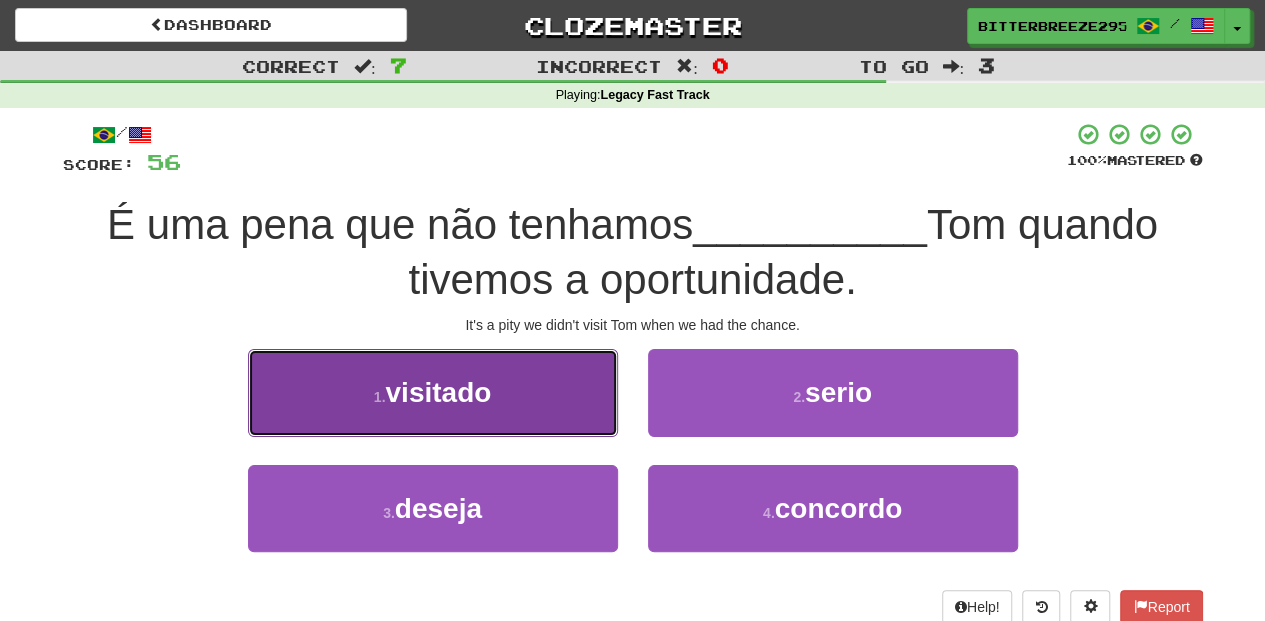 click on "1 .  visitado" at bounding box center (433, 392) 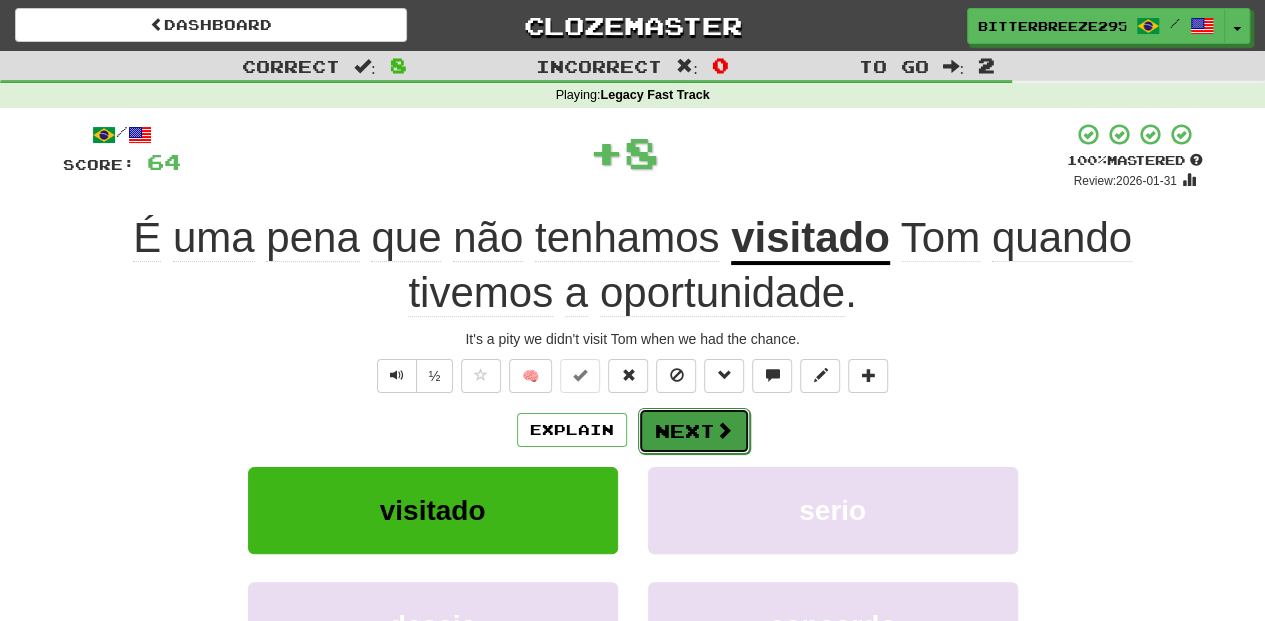 click on "Next" at bounding box center (694, 431) 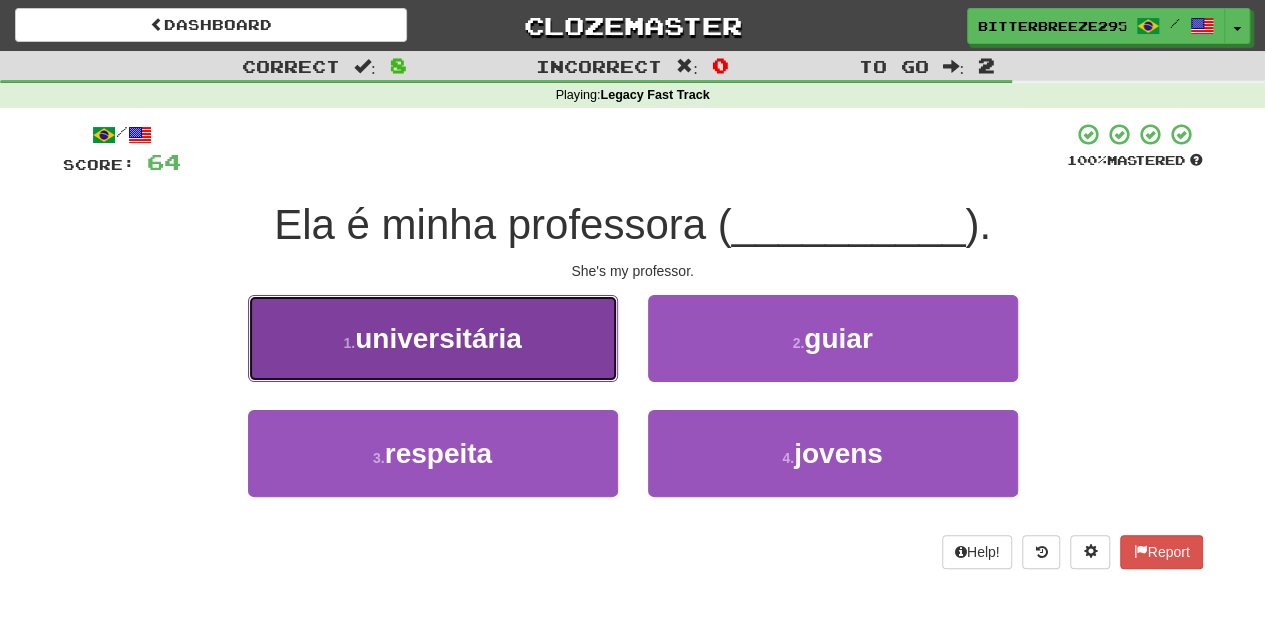 click on "1 .  universitária" at bounding box center (433, 338) 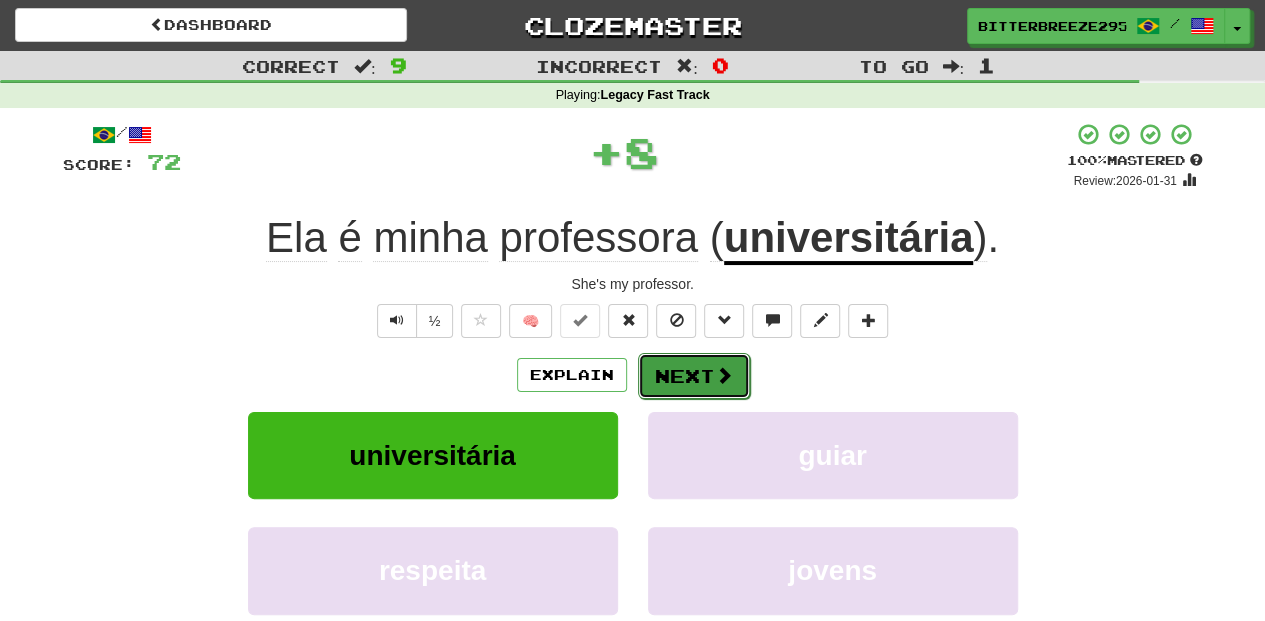 click on "Next" at bounding box center (694, 376) 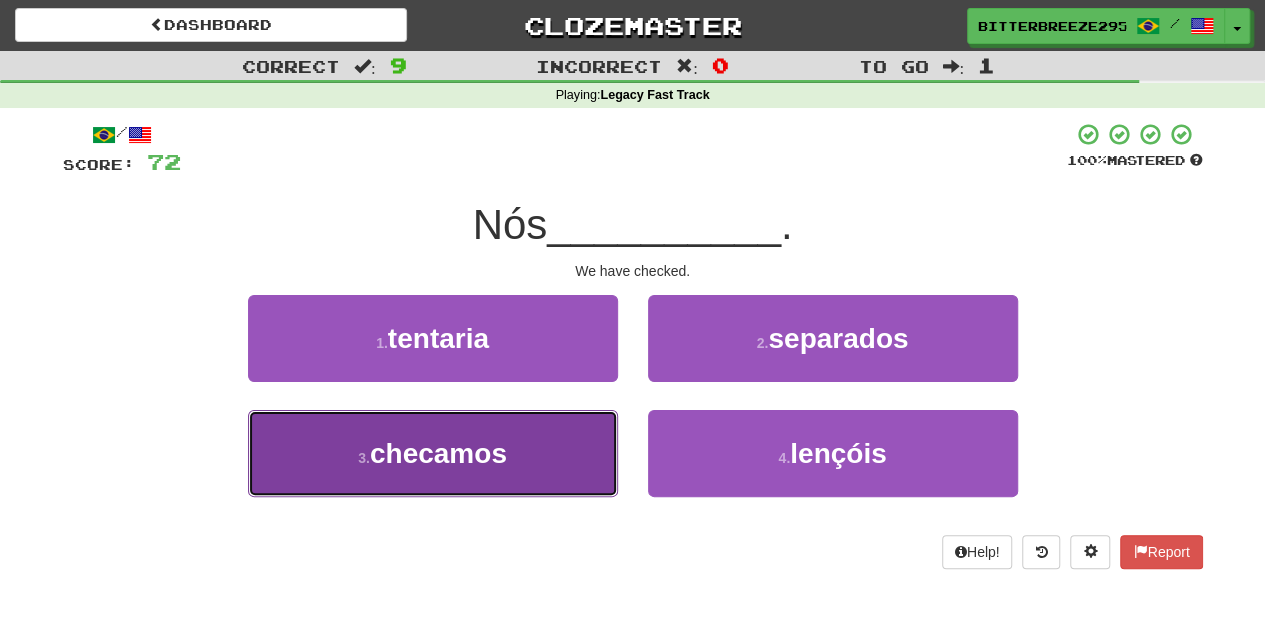 click on "3 .  checamos" at bounding box center (433, 453) 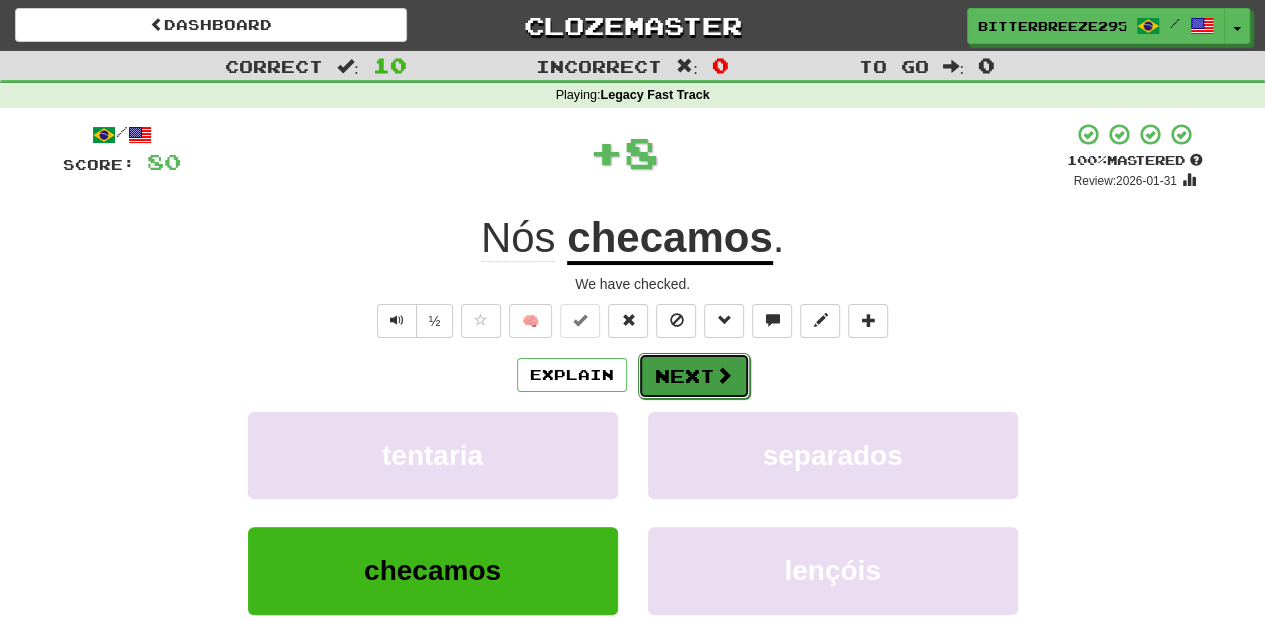 click on "Next" at bounding box center [694, 376] 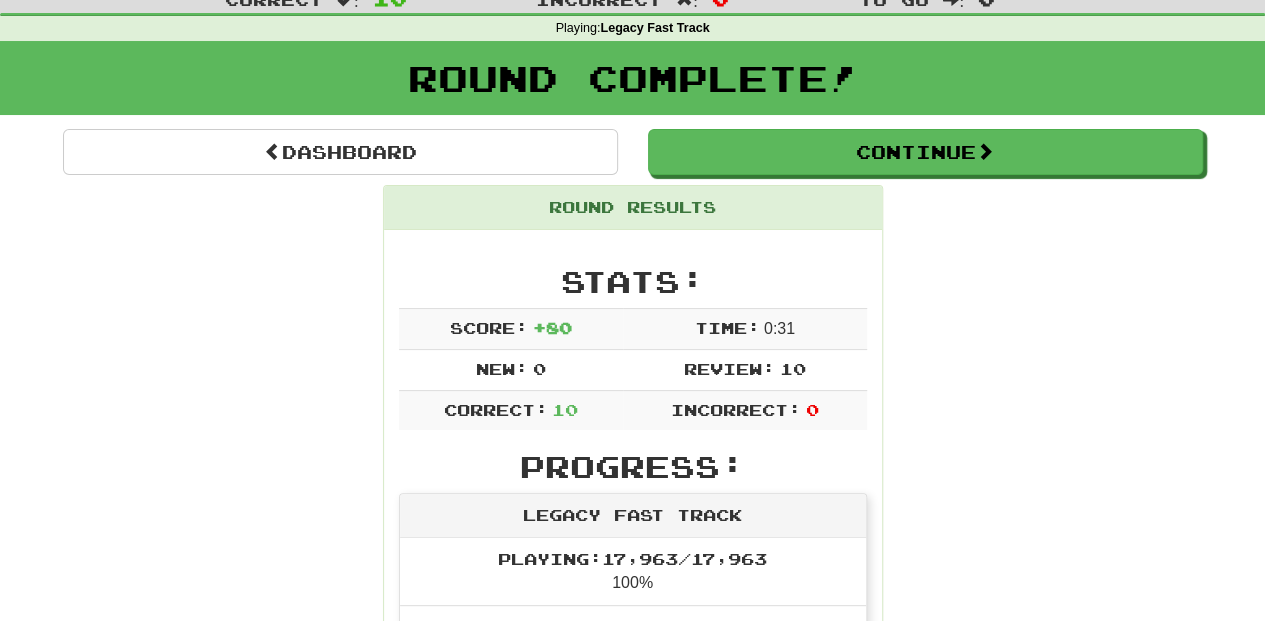 scroll, scrollTop: 0, scrollLeft: 0, axis: both 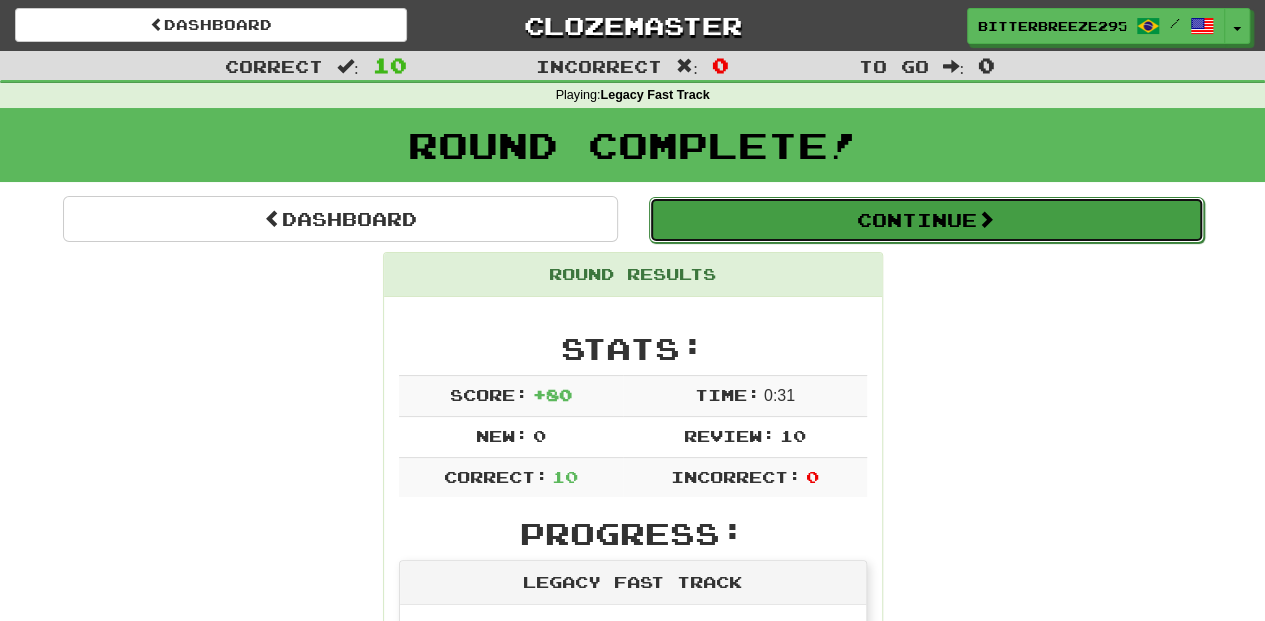 click on "Continue" at bounding box center [926, 220] 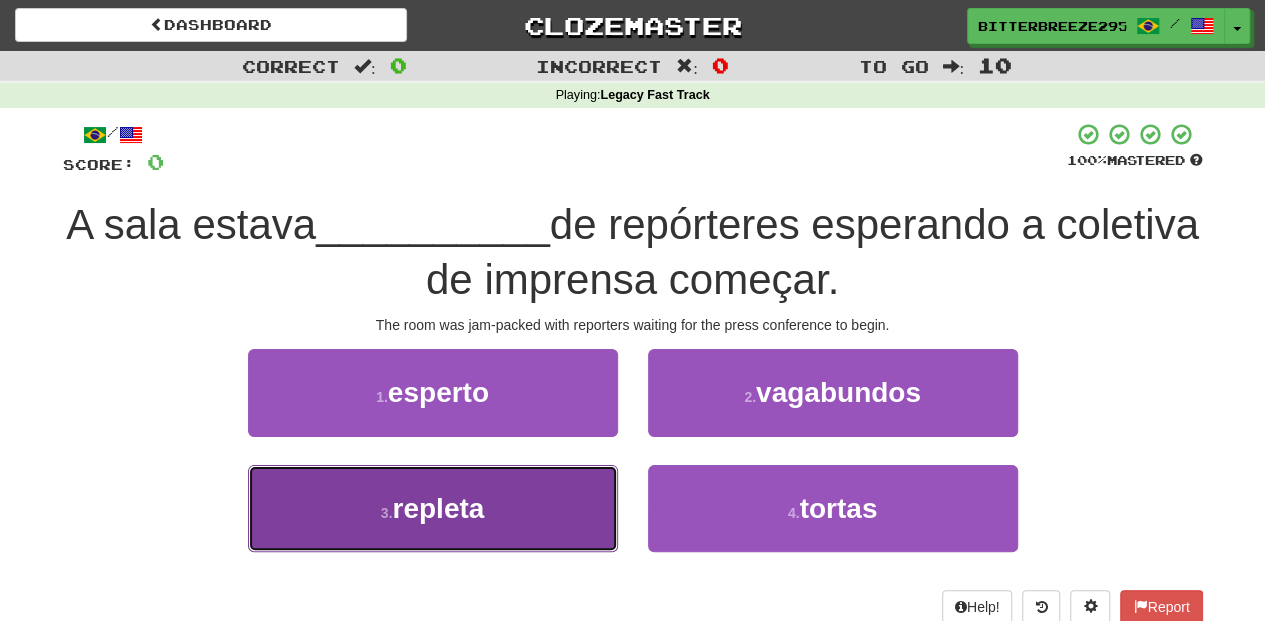 click on "3 .  repleta" at bounding box center (433, 508) 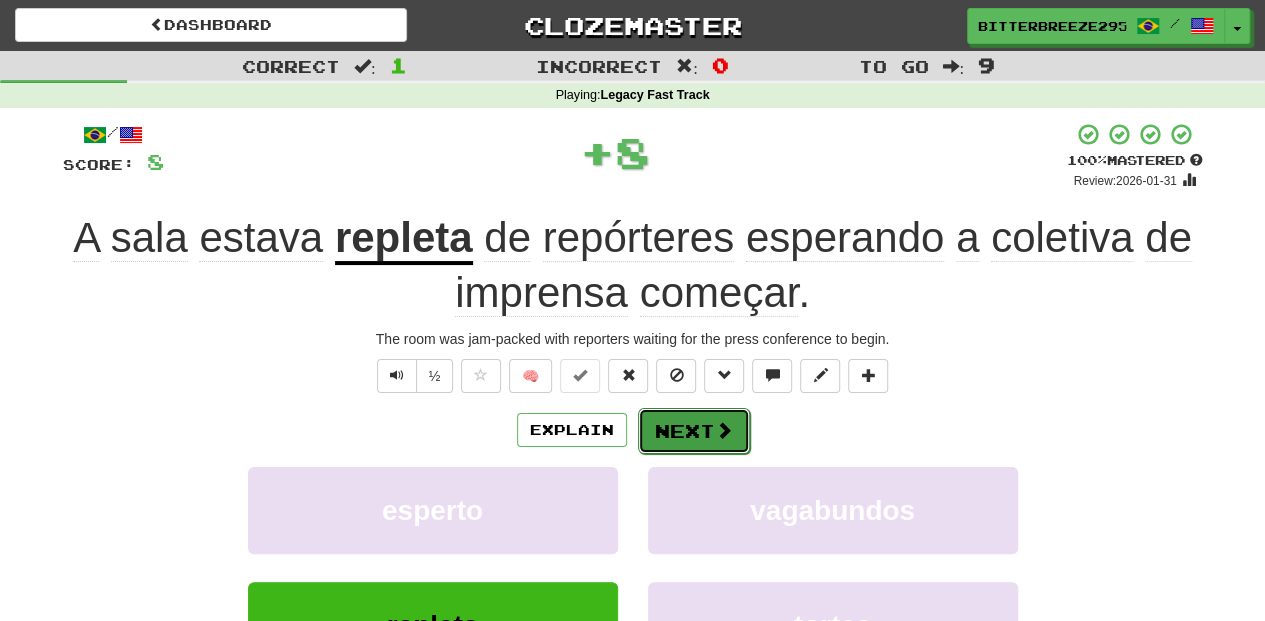 click on "Next" at bounding box center (694, 431) 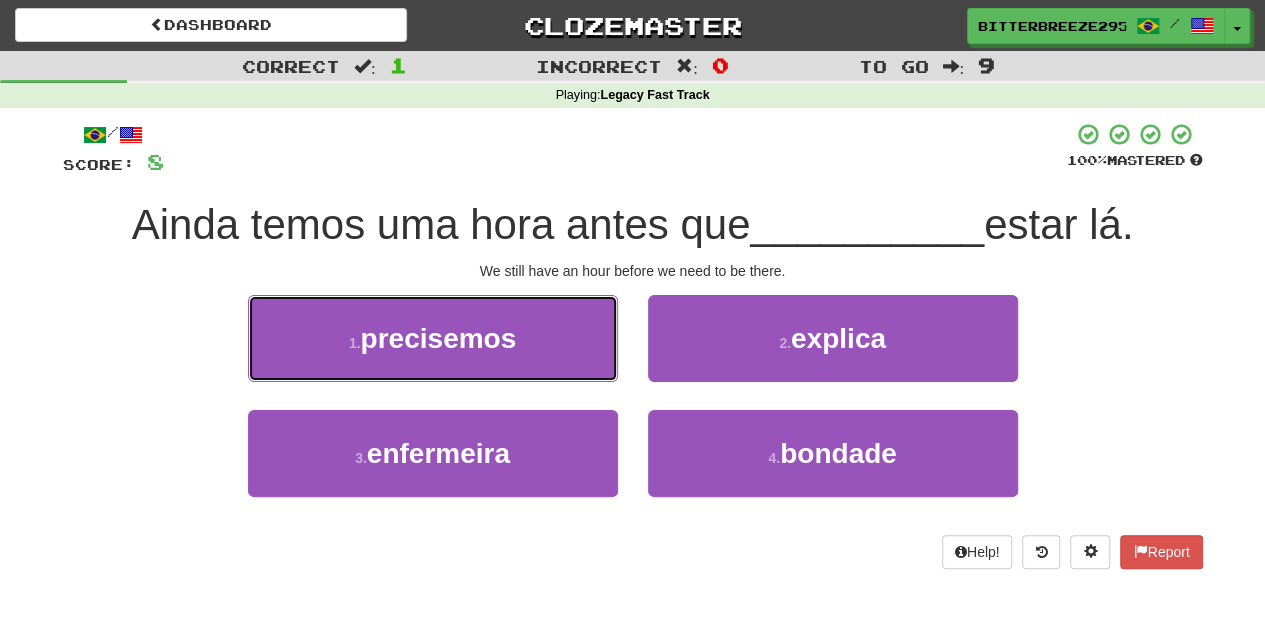 click on "1 .  precisemos" at bounding box center (433, 338) 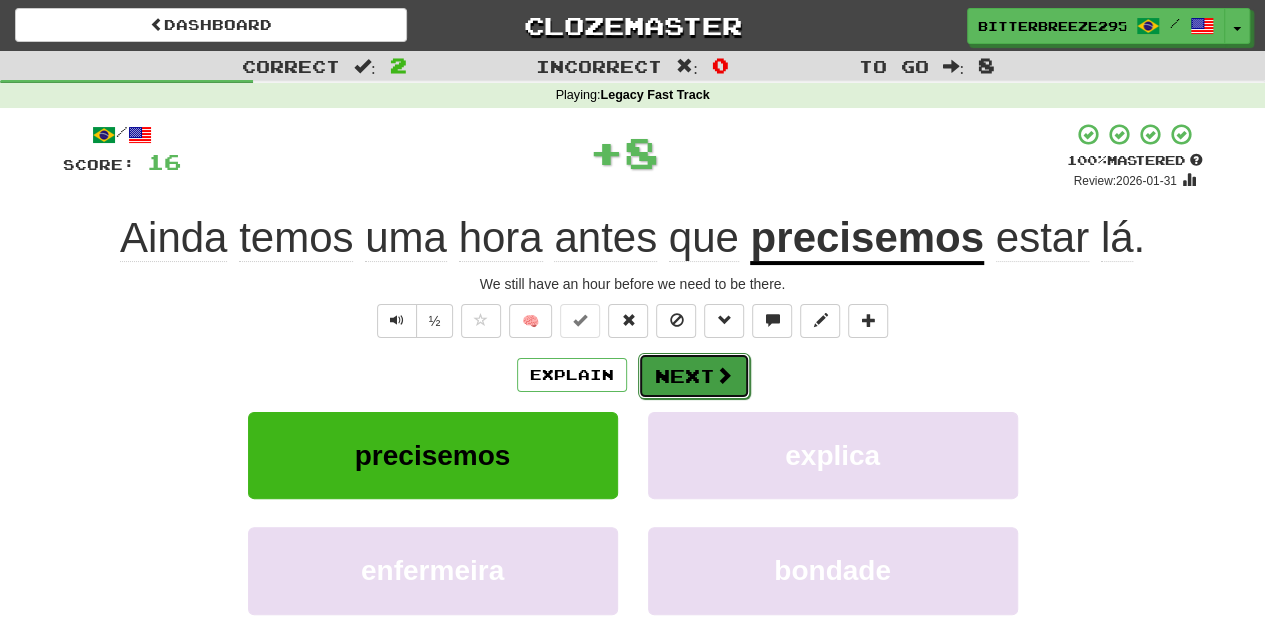 click on "Next" at bounding box center (694, 376) 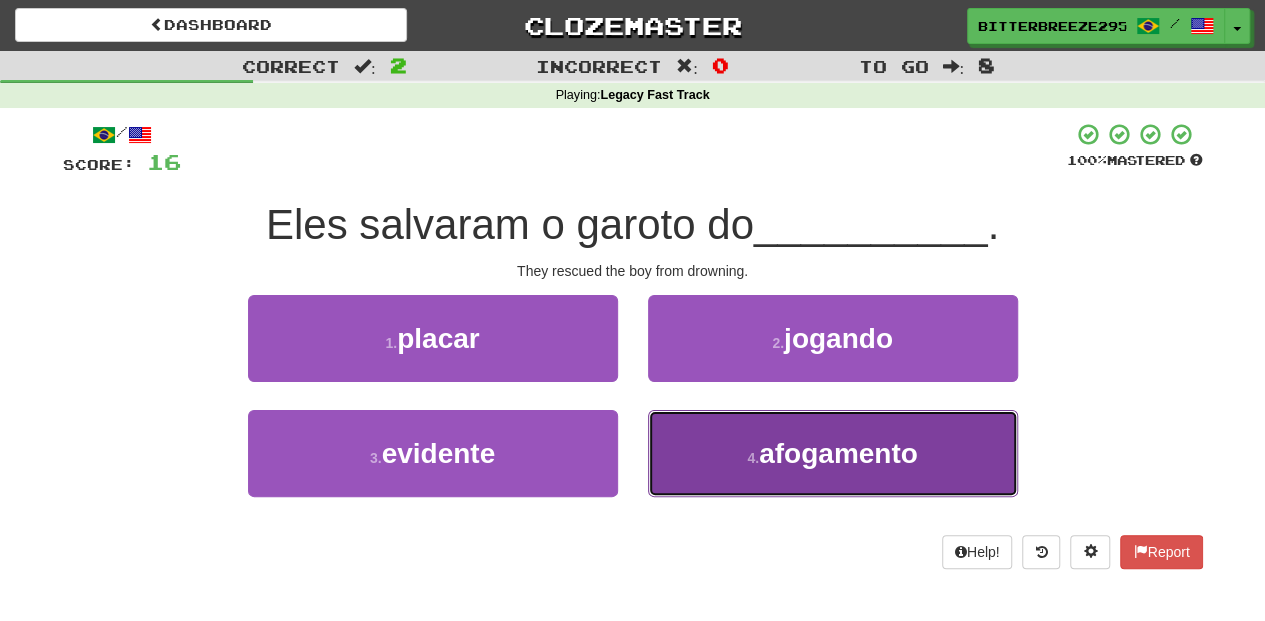 click on "4 .  afogamento" at bounding box center [833, 453] 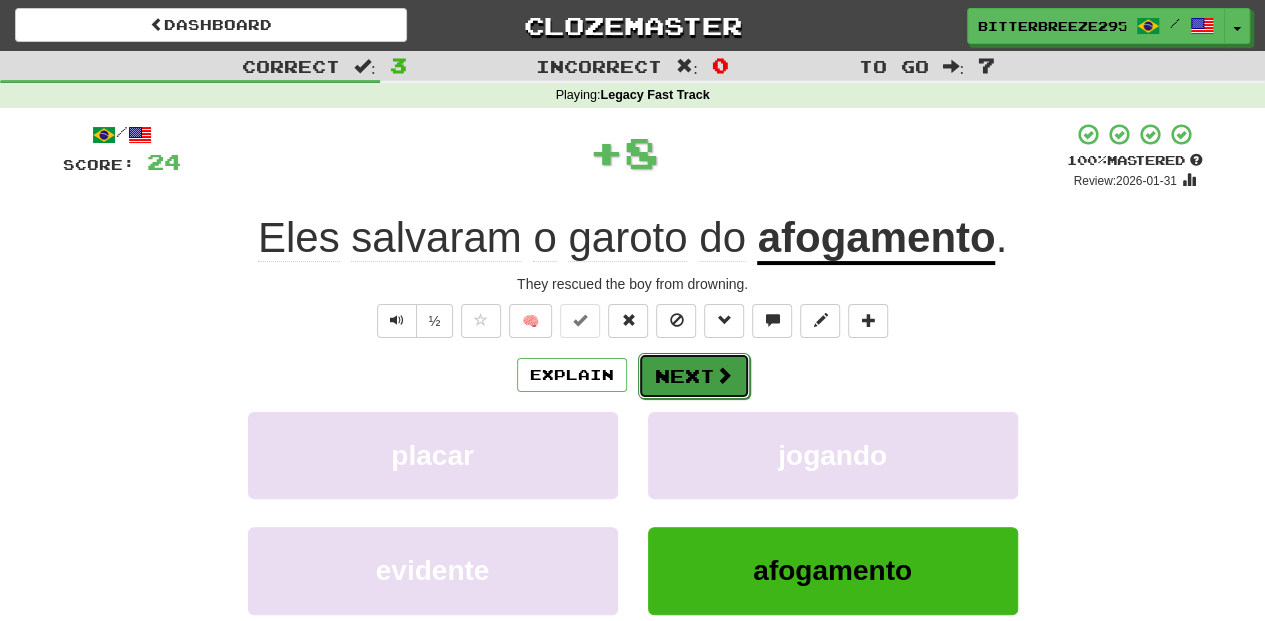 click on "Next" at bounding box center (694, 376) 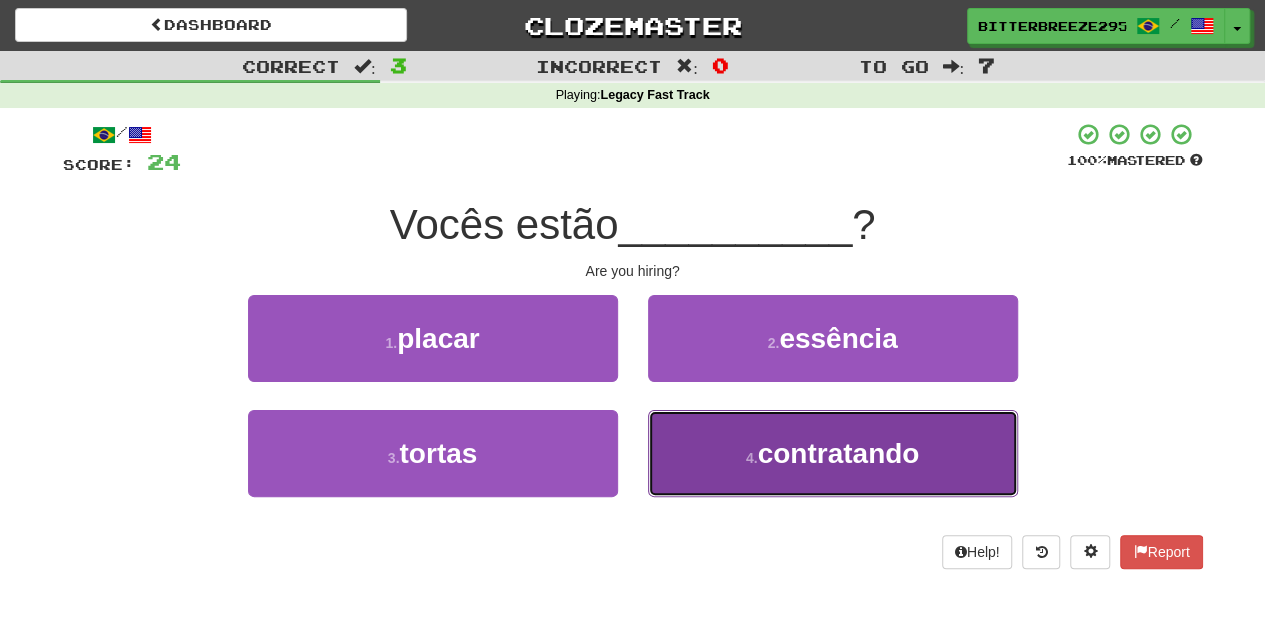 click on "4 .  contratando" at bounding box center (833, 453) 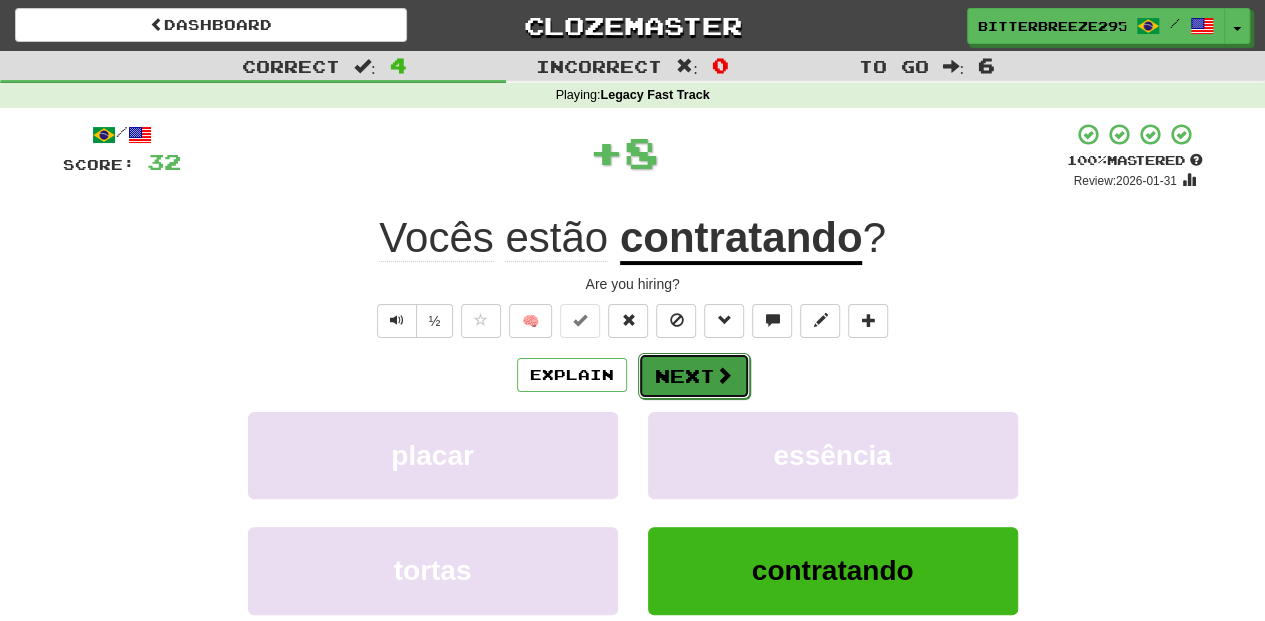 click on "Next" at bounding box center (694, 376) 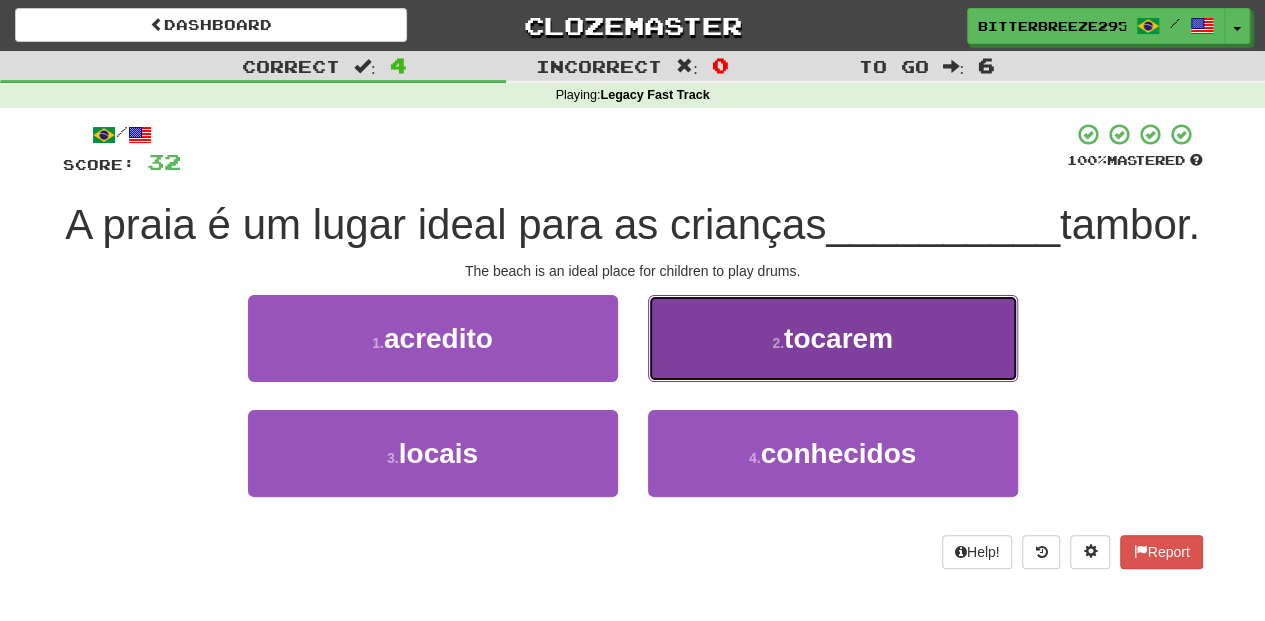 drag, startPoint x: 709, startPoint y: 408, endPoint x: 699, endPoint y: 411, distance: 10.440307 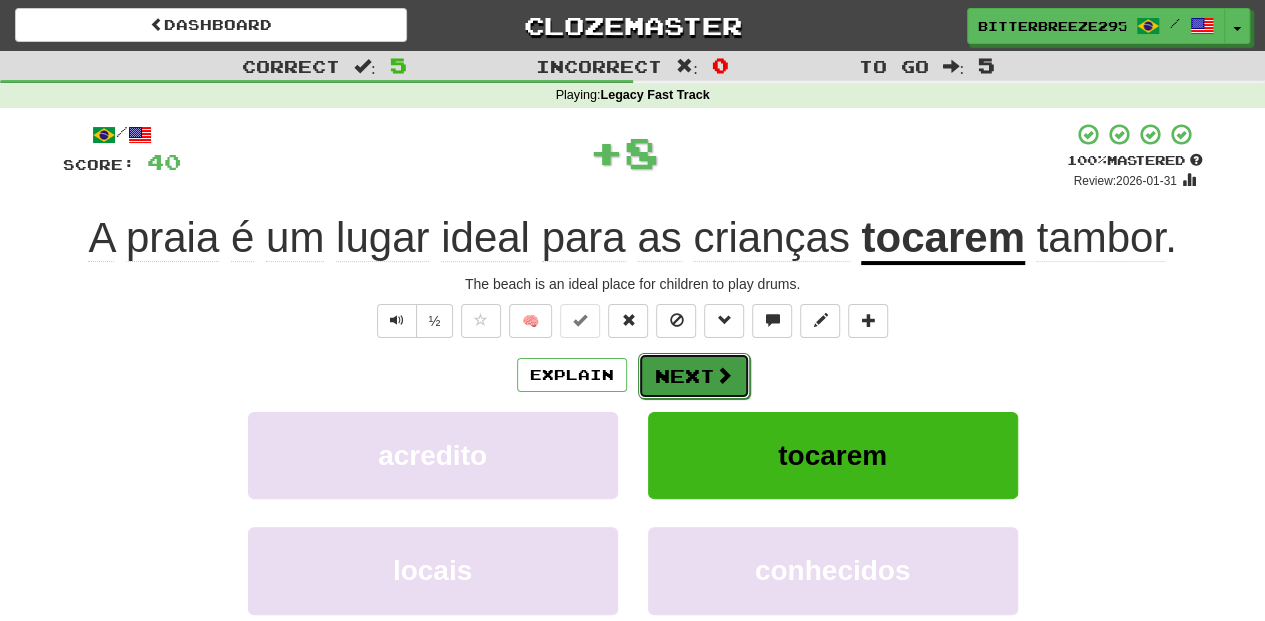 click on "Next" at bounding box center (694, 376) 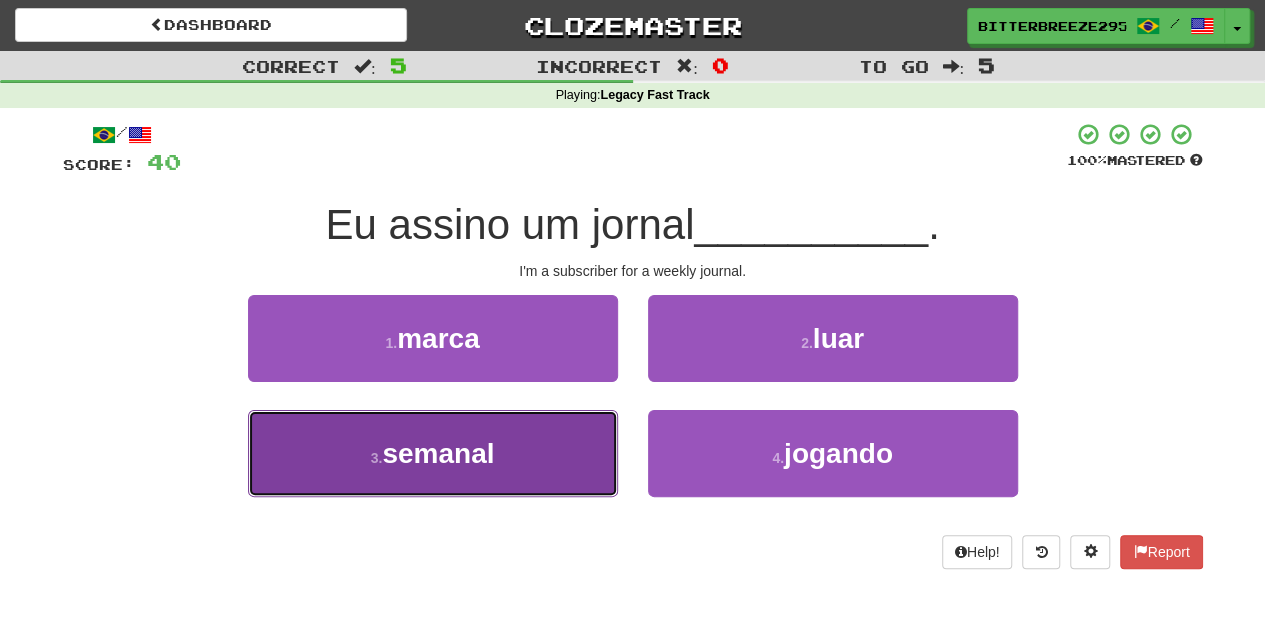click on "3 .  semanal" at bounding box center (433, 453) 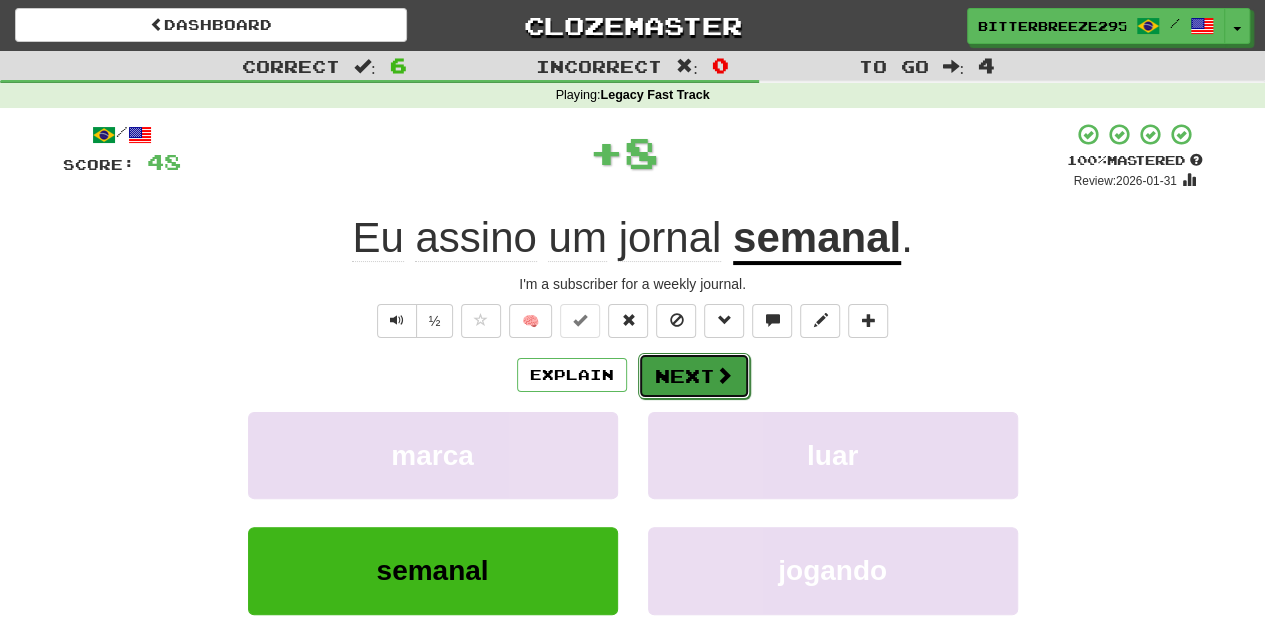 click on "Next" at bounding box center (694, 376) 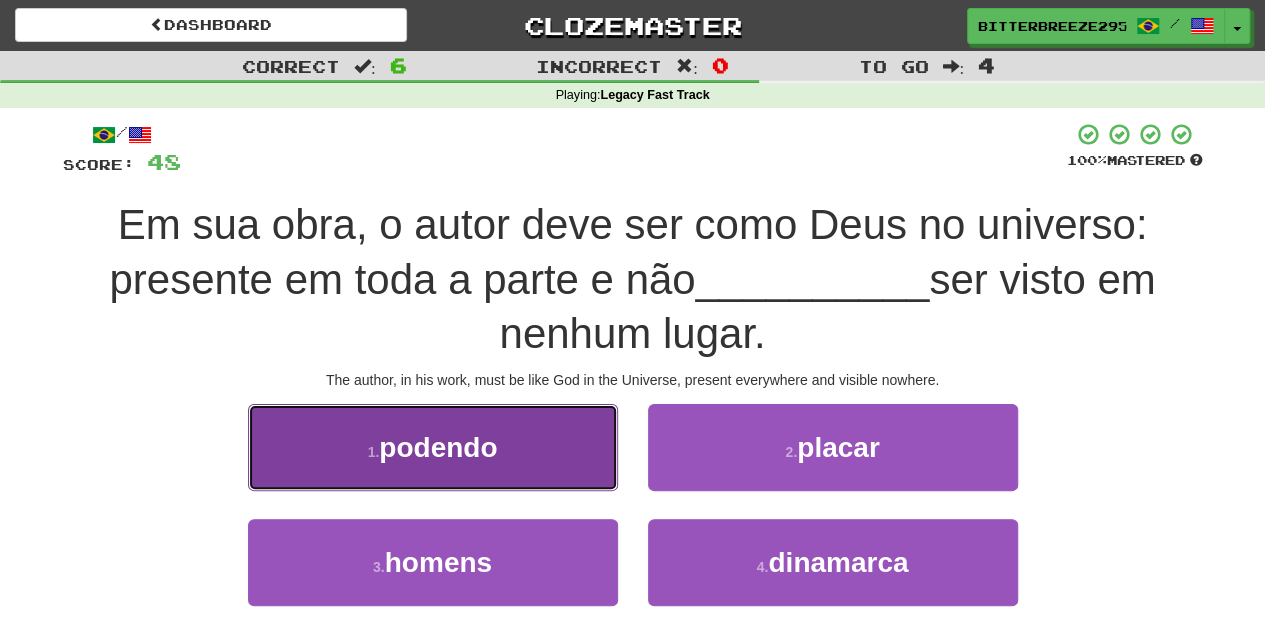 click on "1 .  podendo" at bounding box center [433, 447] 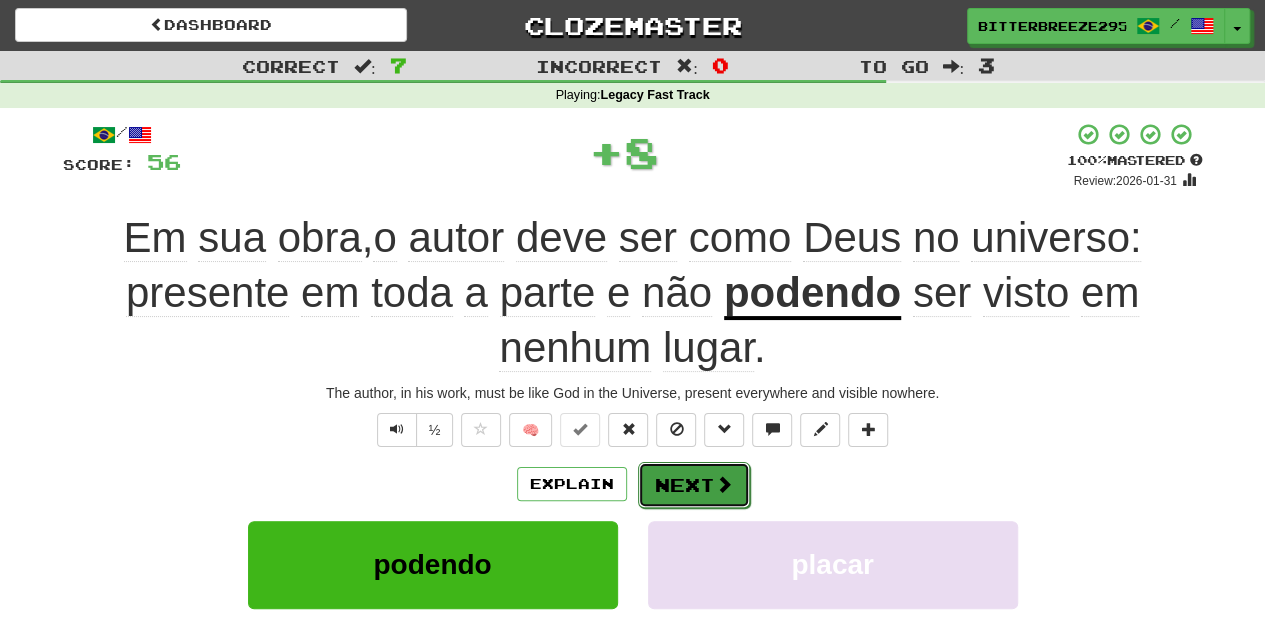 click on "Next" at bounding box center (694, 485) 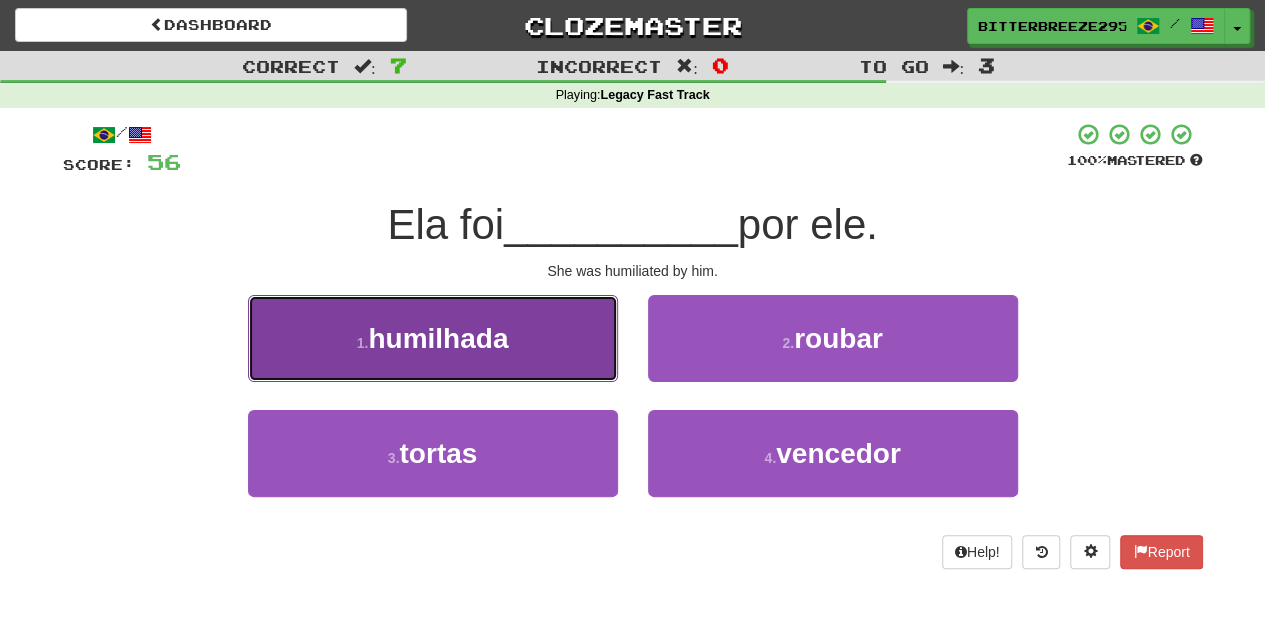 click on "humilhada" at bounding box center (438, 338) 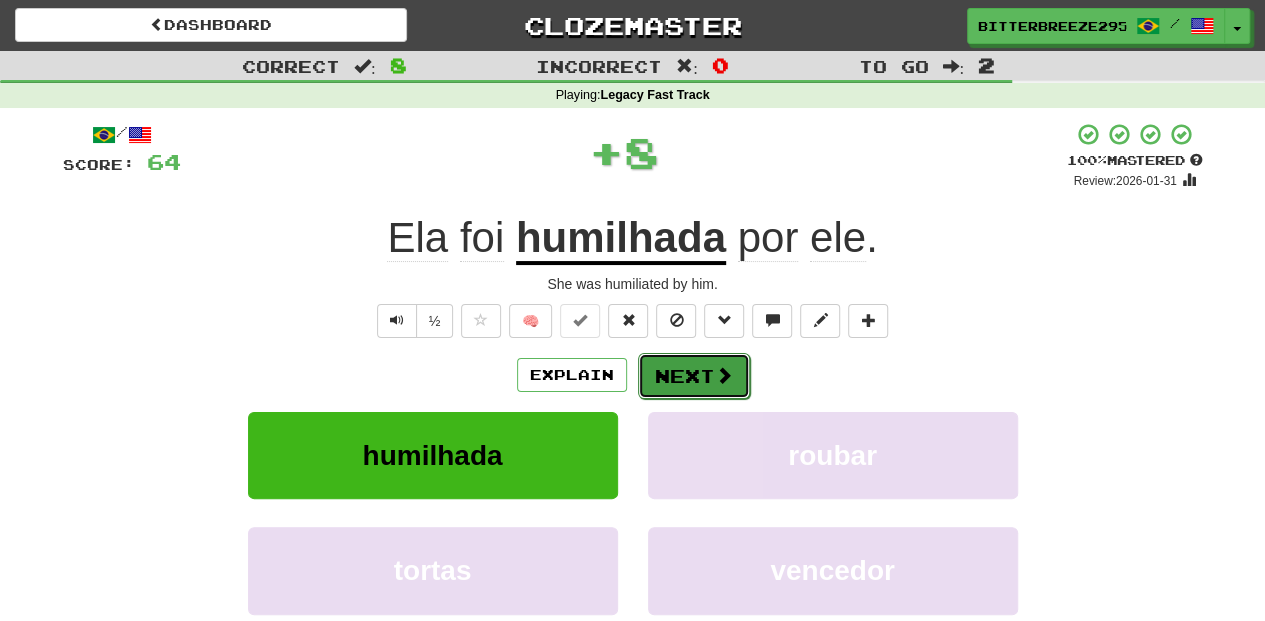 click on "Next" at bounding box center (694, 376) 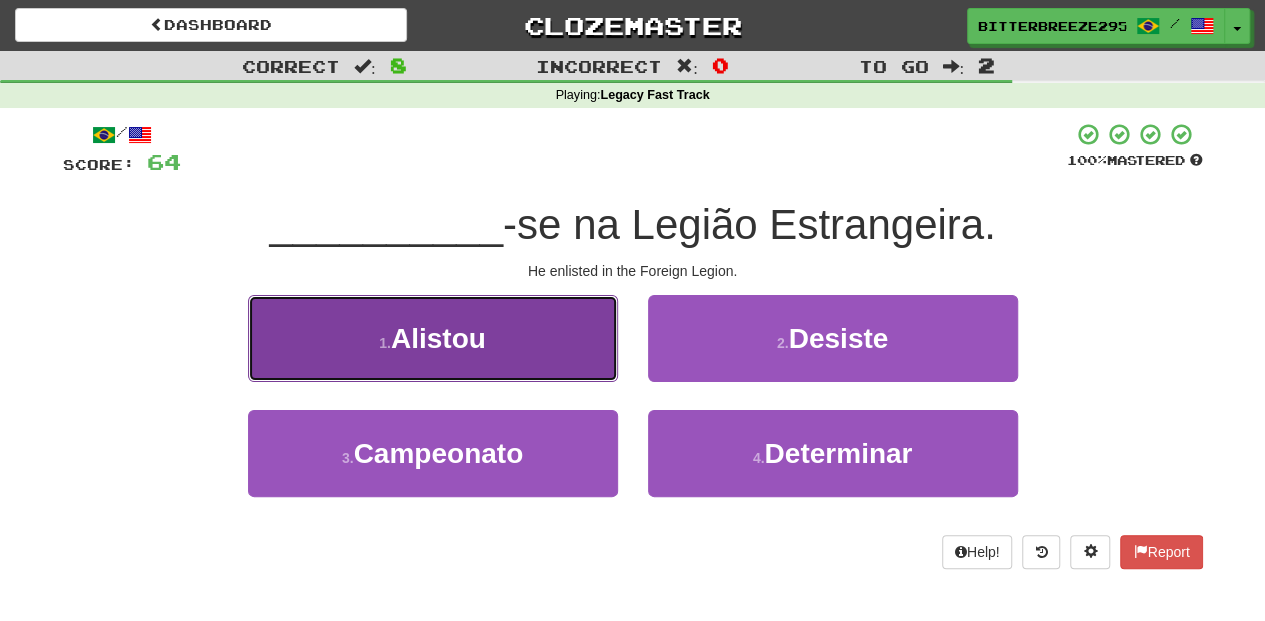 click on "1 .  Alistou" at bounding box center (433, 338) 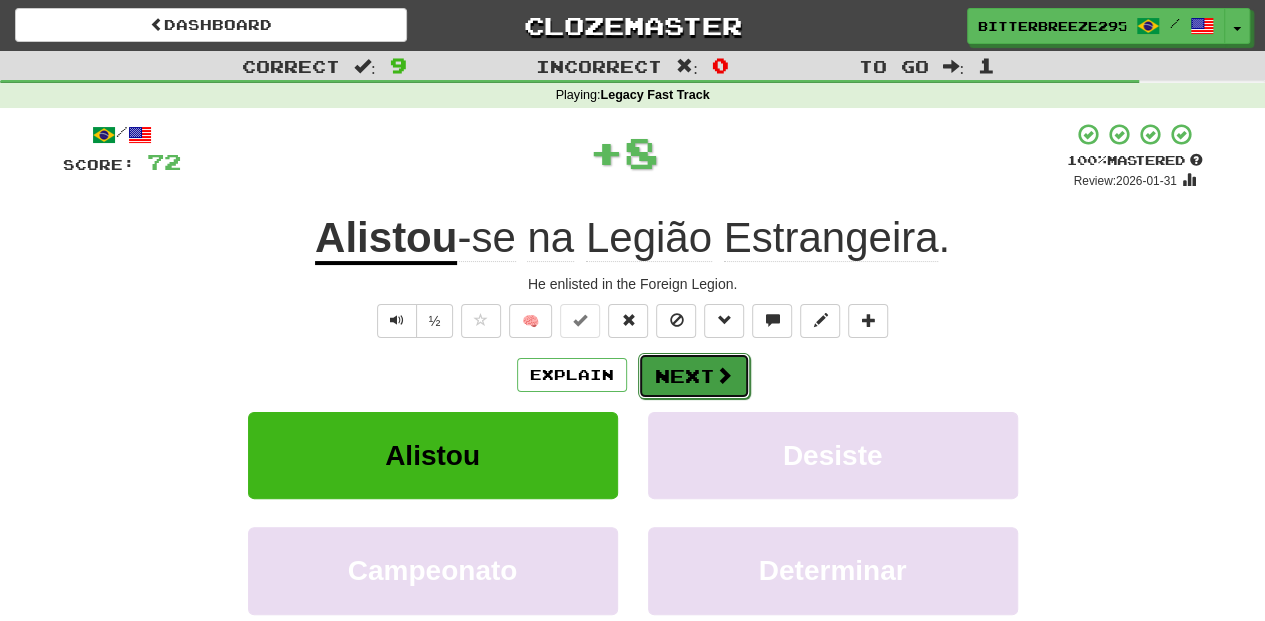 click on "Next" at bounding box center (694, 376) 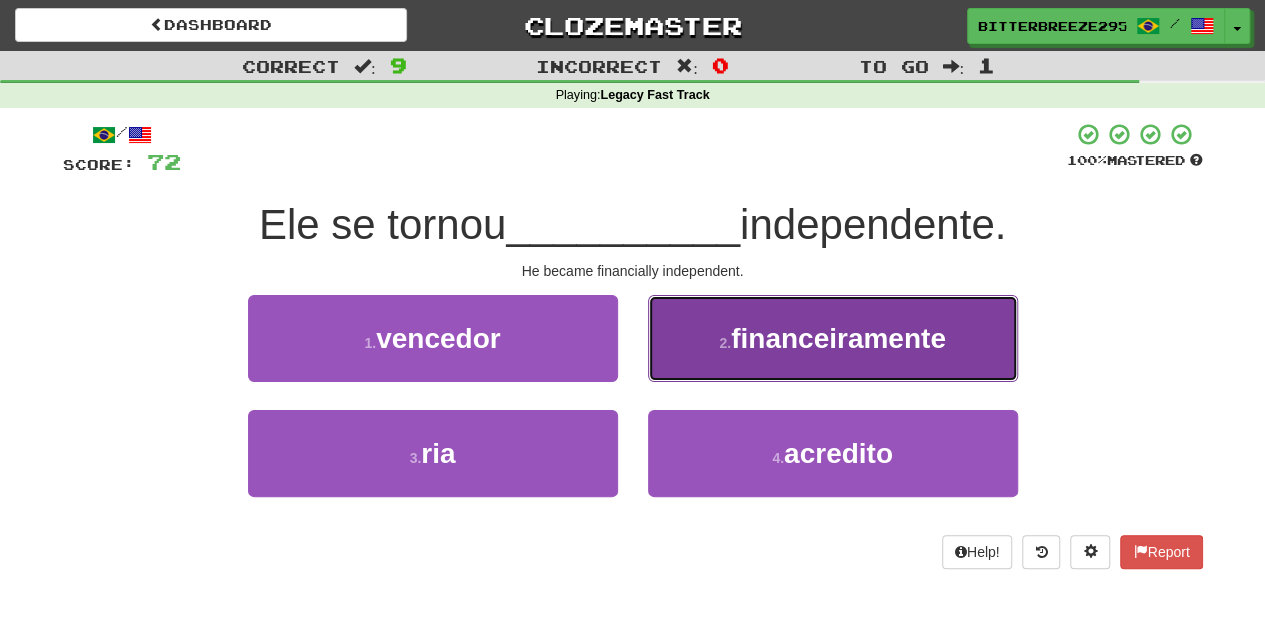 click on "2 .  financeiramente" at bounding box center [833, 338] 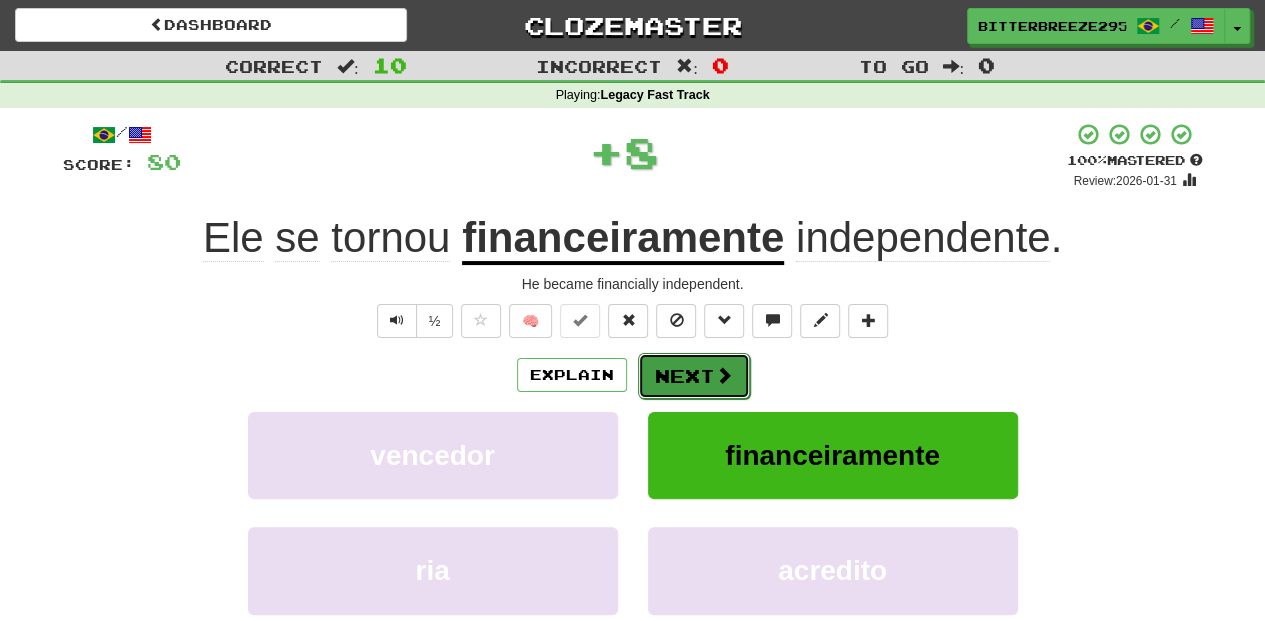 click on "Next" at bounding box center (694, 376) 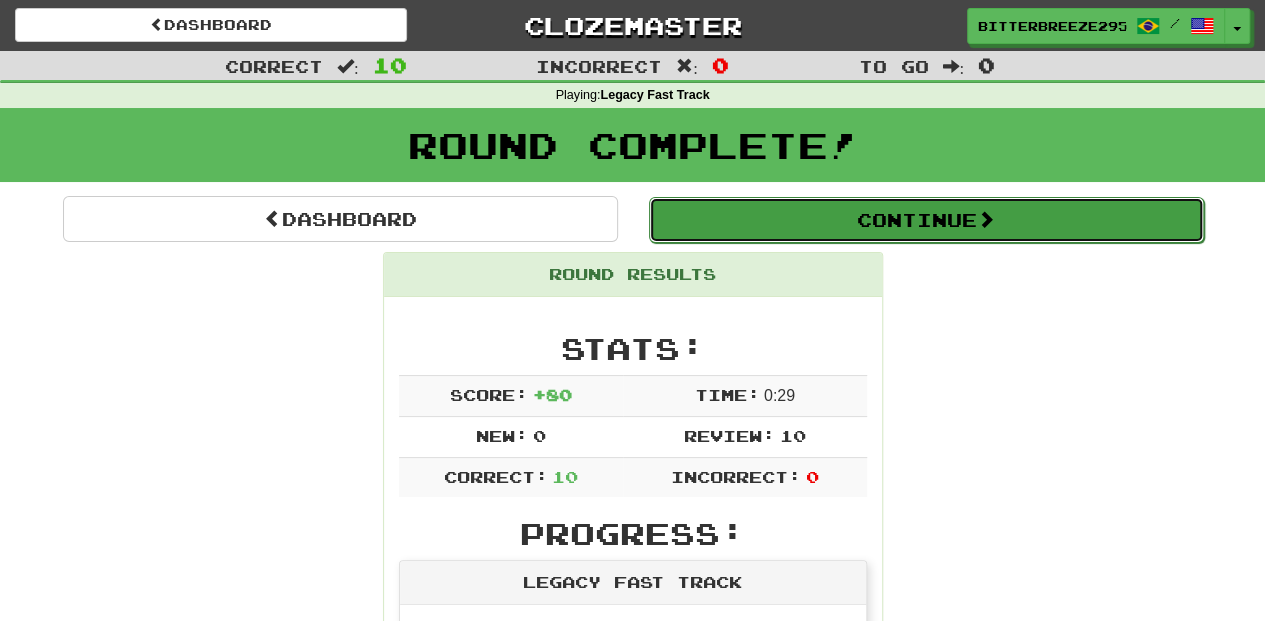 click on "Continue" at bounding box center [926, 220] 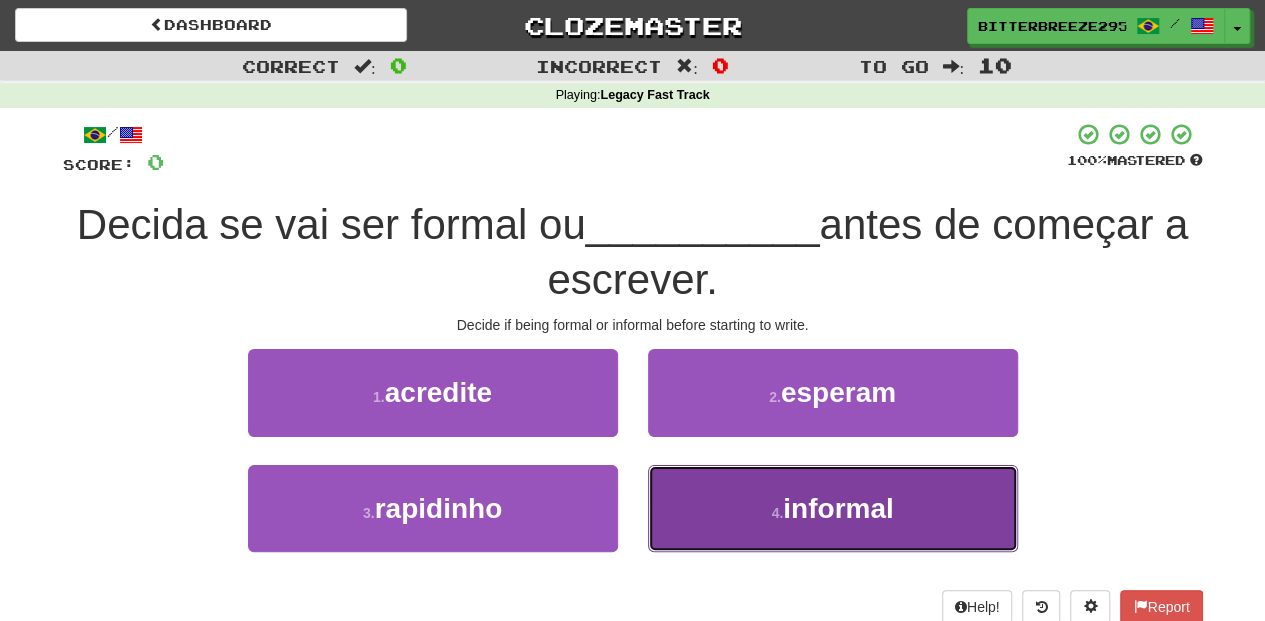 click on "4 .  informal" at bounding box center (833, 508) 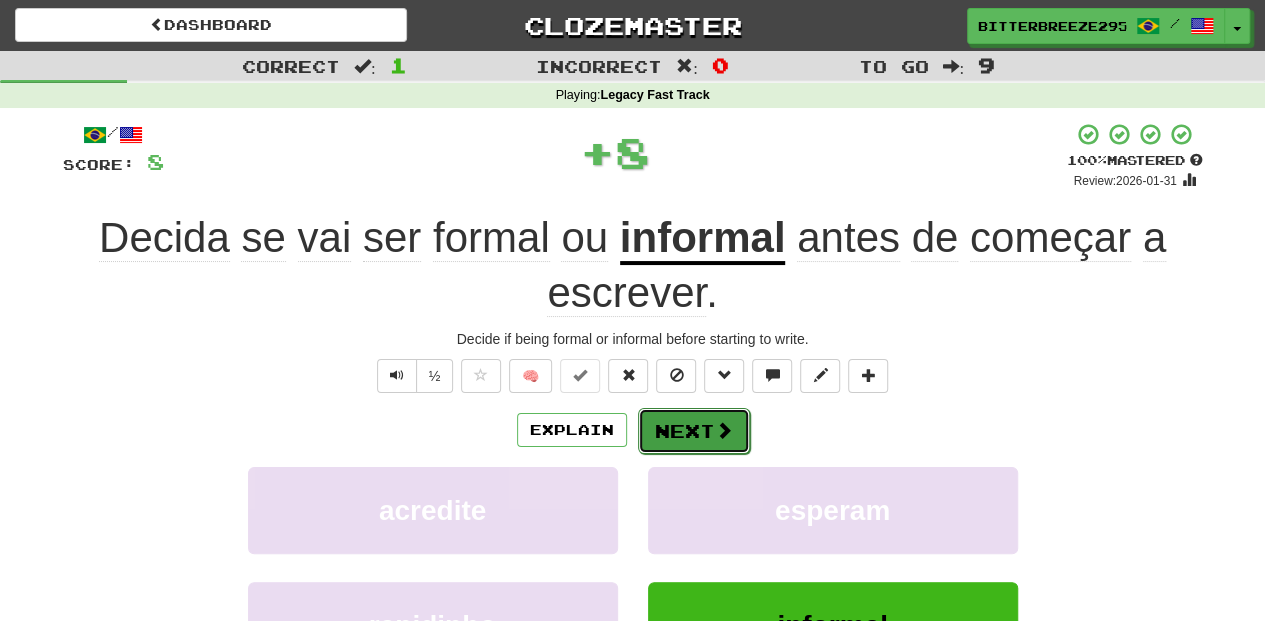 click on "Next" at bounding box center (694, 431) 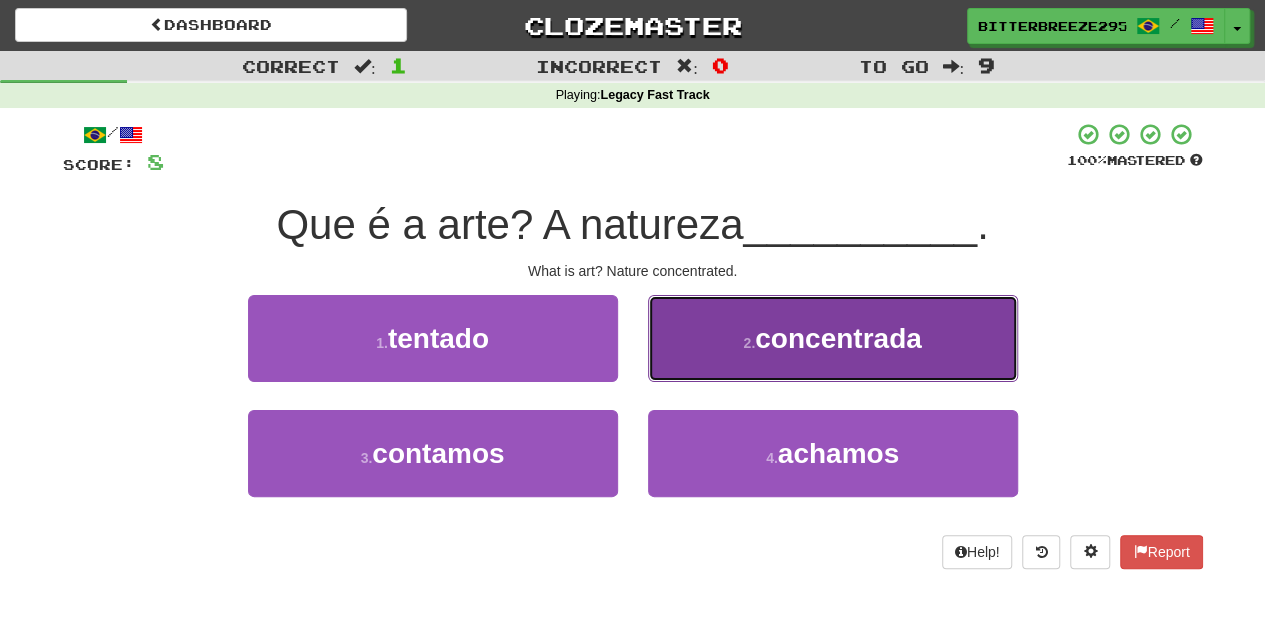 click on "2 .  concentrada" at bounding box center [833, 338] 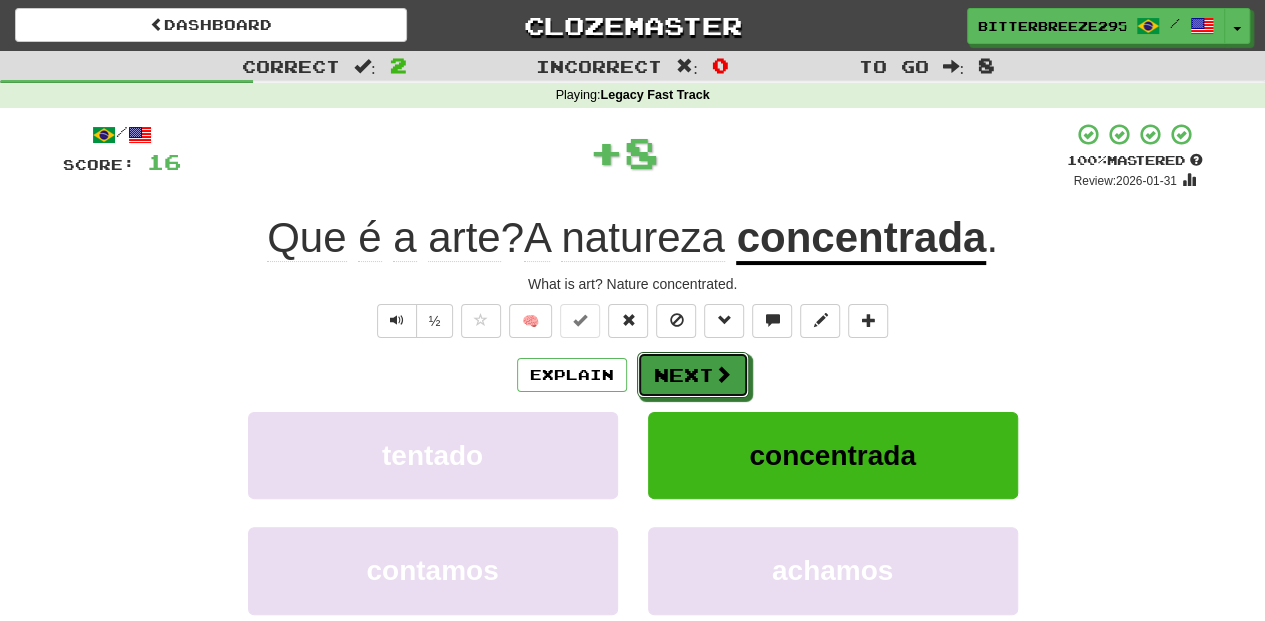 click on "Next" at bounding box center [693, 375] 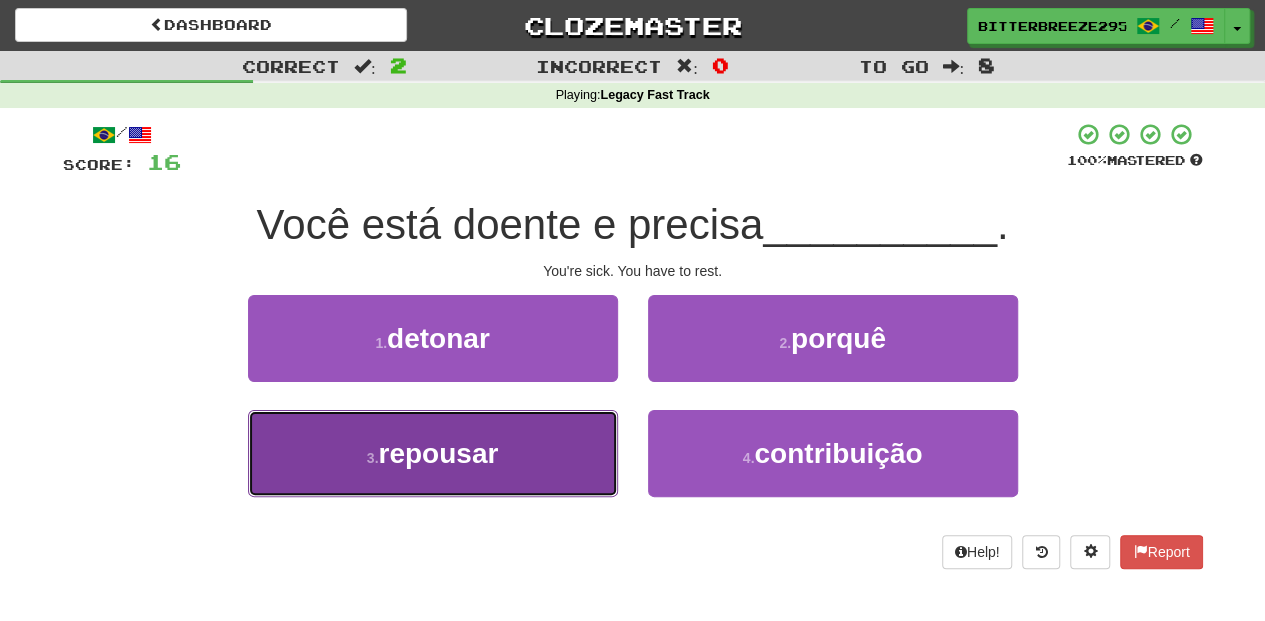 click on "3 .  repousar" at bounding box center (433, 453) 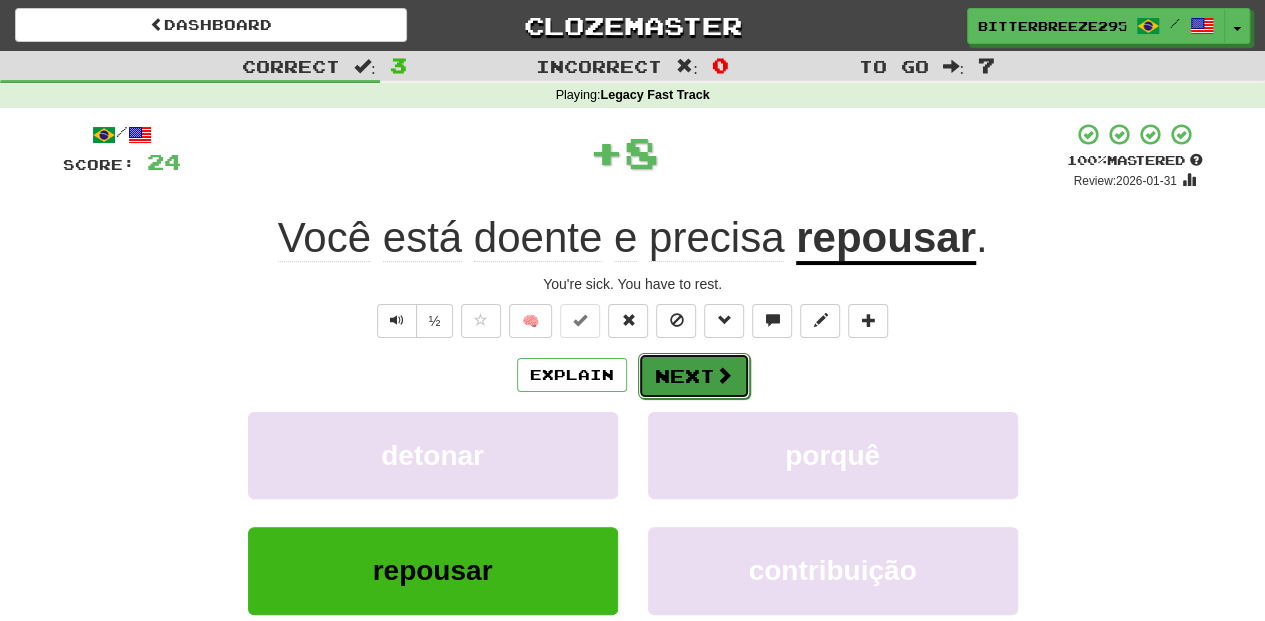 click on "Next" at bounding box center (694, 376) 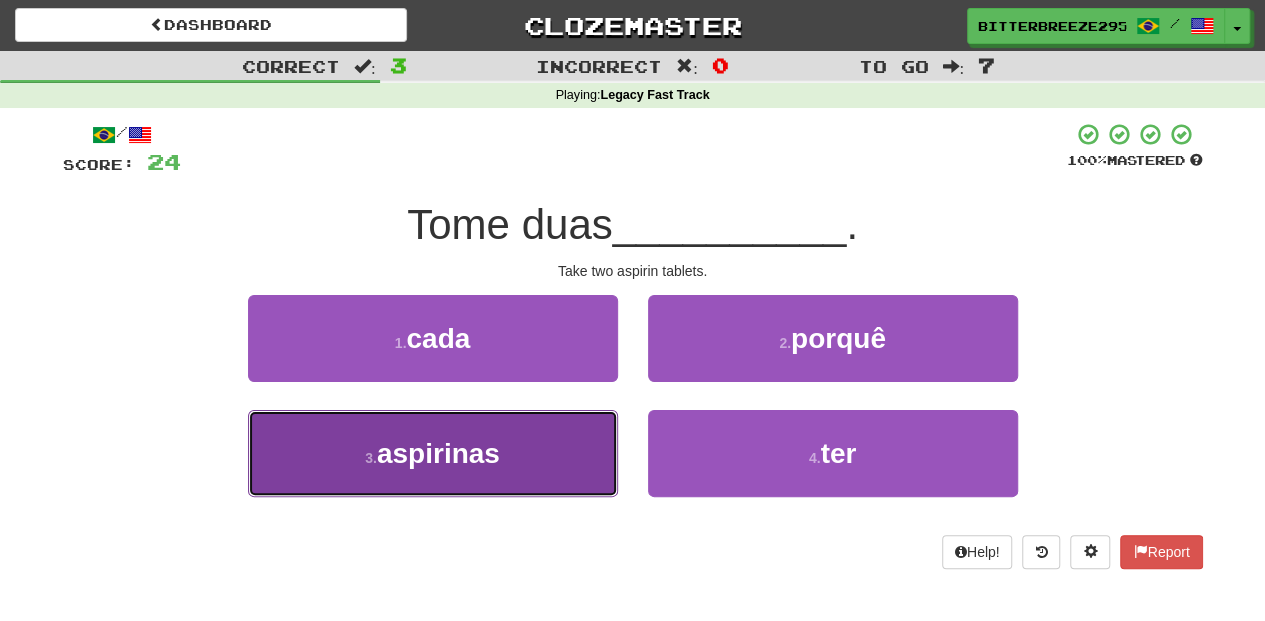 click on "3 .  aspirinas" at bounding box center [433, 453] 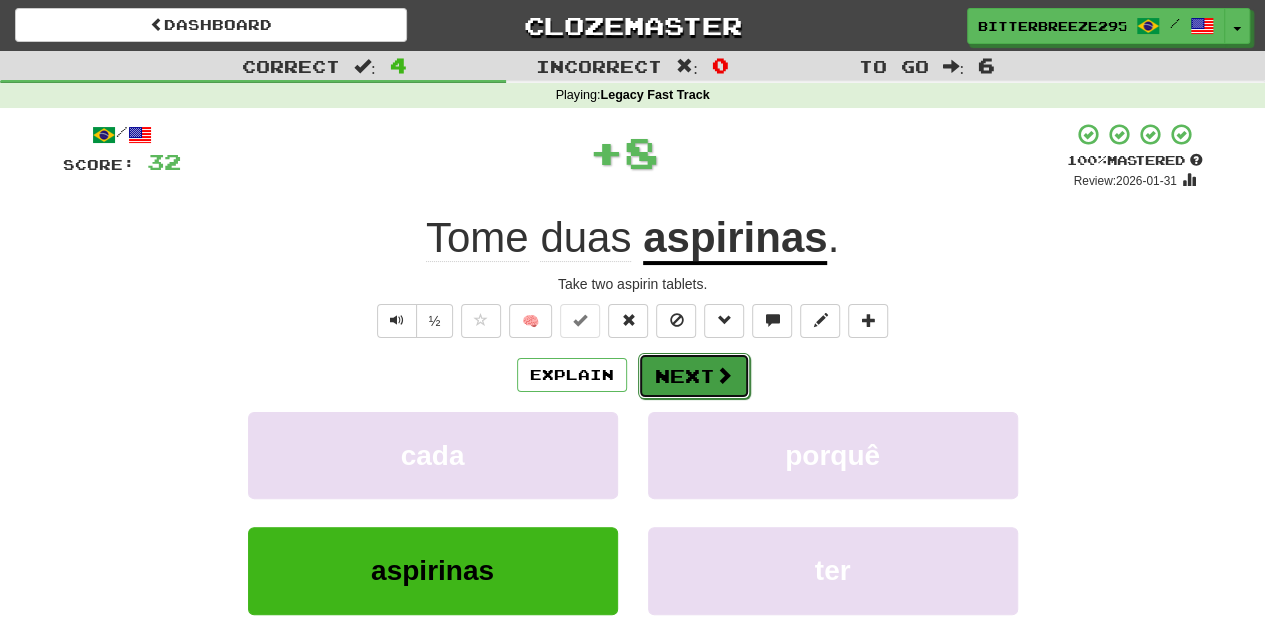 click on "Next" at bounding box center [694, 376] 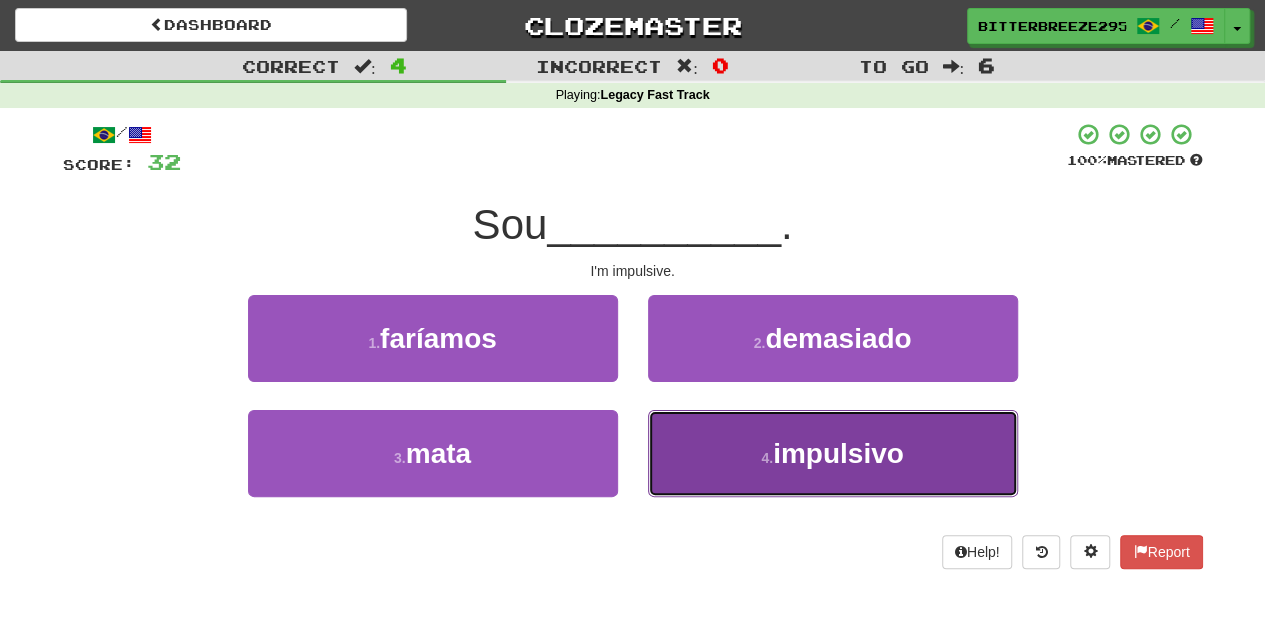 click on "4 .  impulsivo" at bounding box center [833, 453] 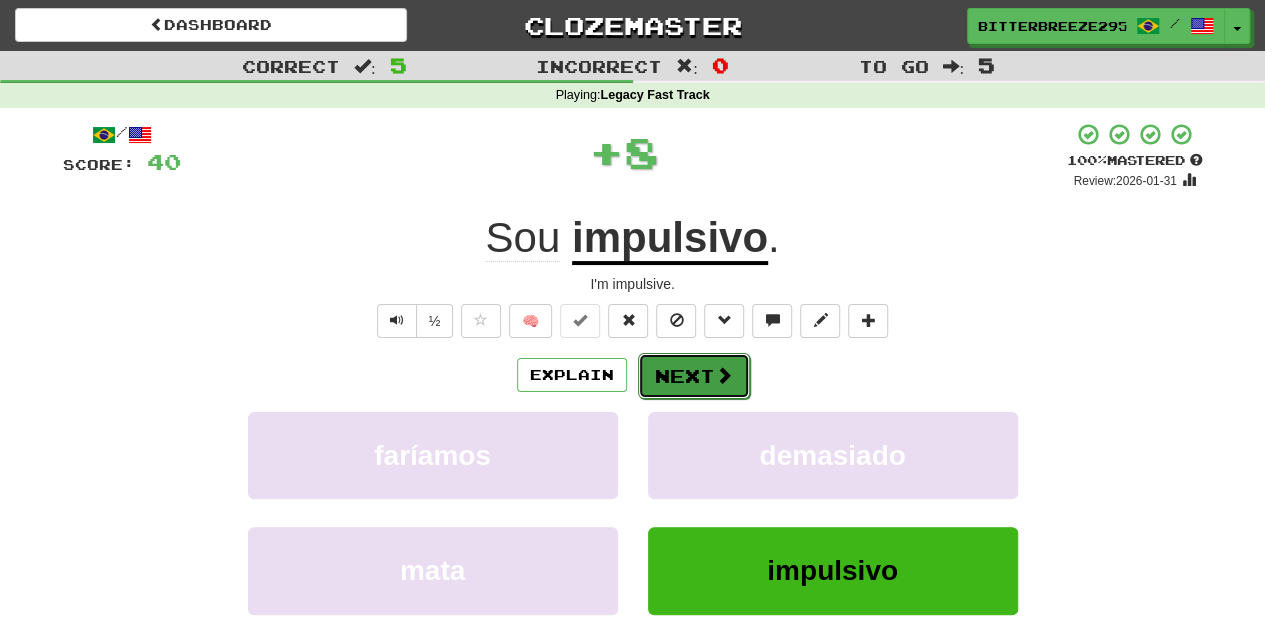 click on "Next" at bounding box center (694, 376) 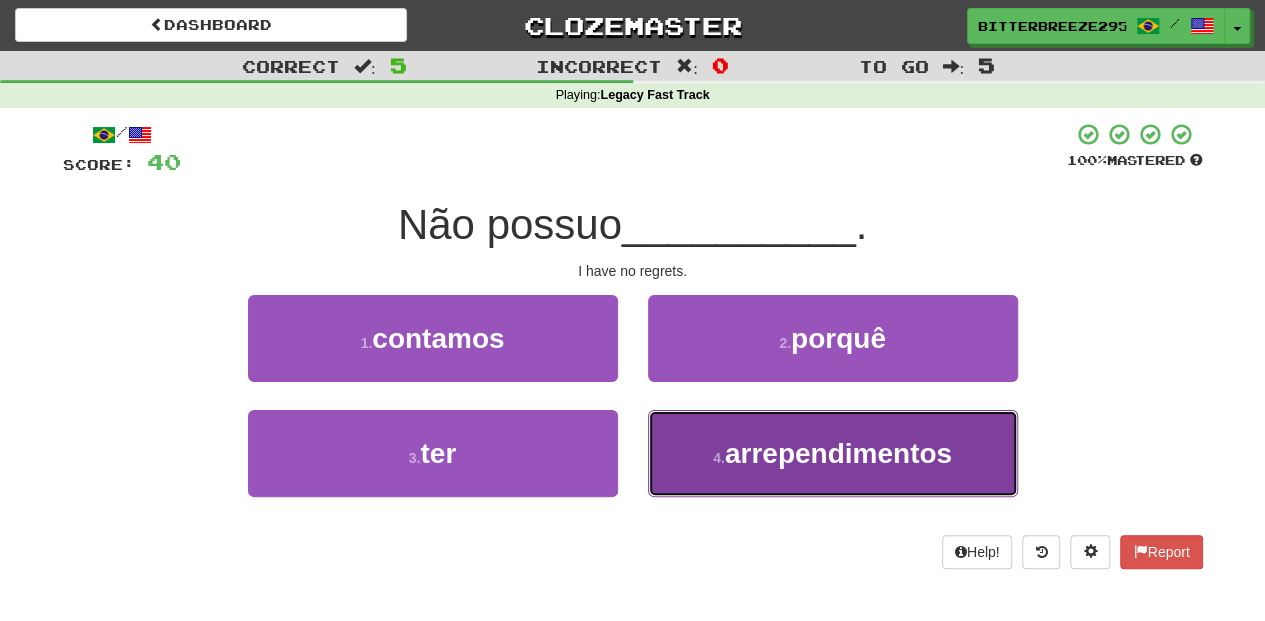 click on "4 .  arrependimentos" at bounding box center (833, 453) 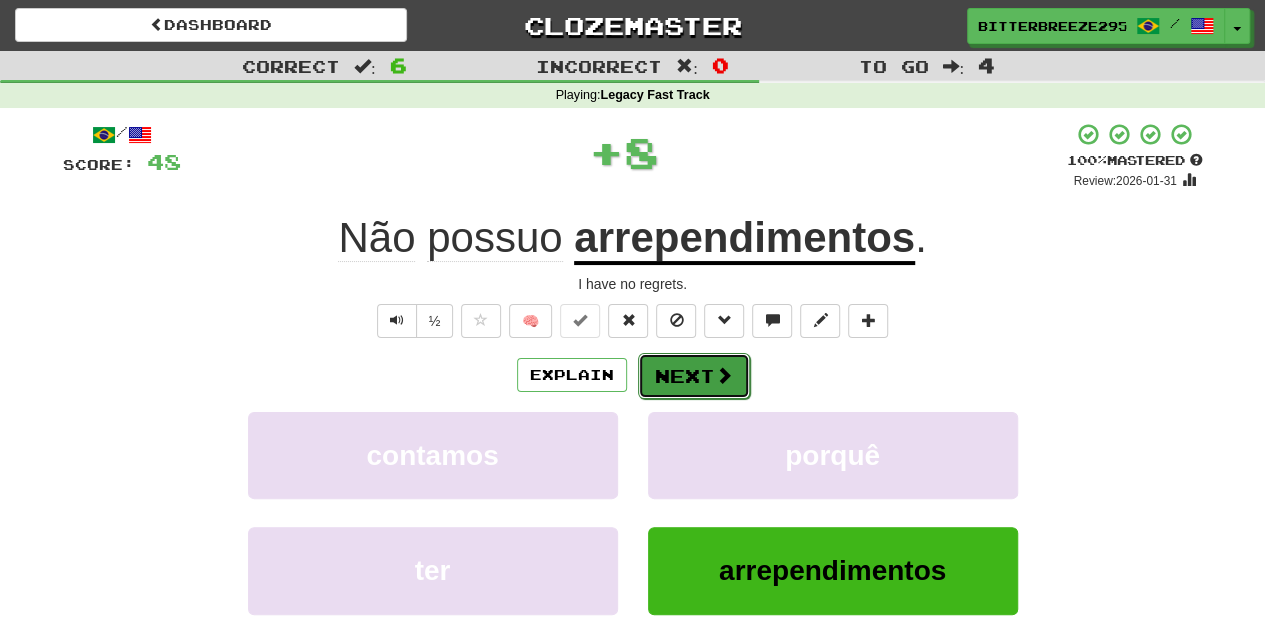 click on "Next" at bounding box center [694, 376] 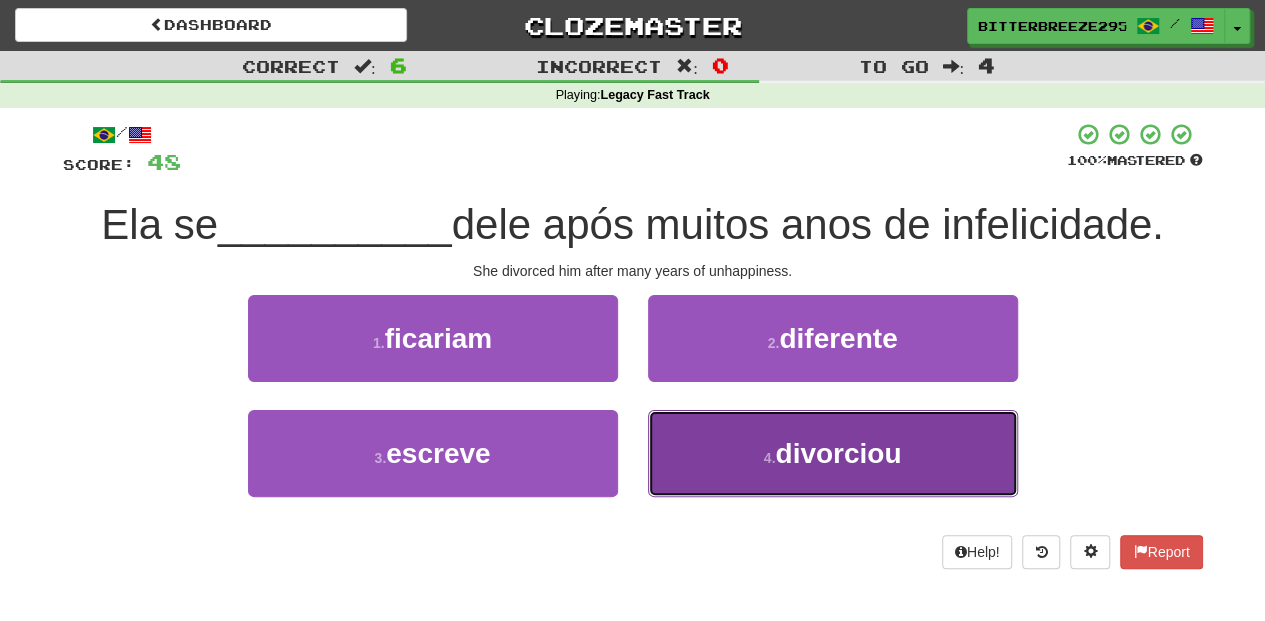 click on "4 .  divorciou" at bounding box center [833, 453] 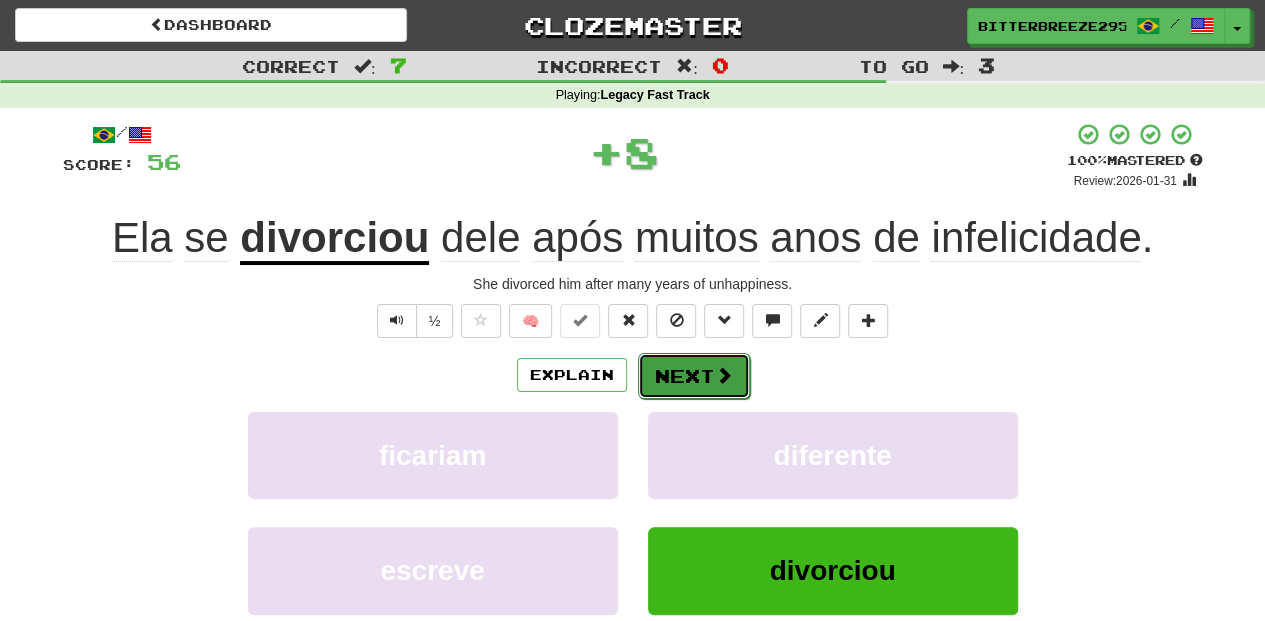 click on "Next" at bounding box center [694, 376] 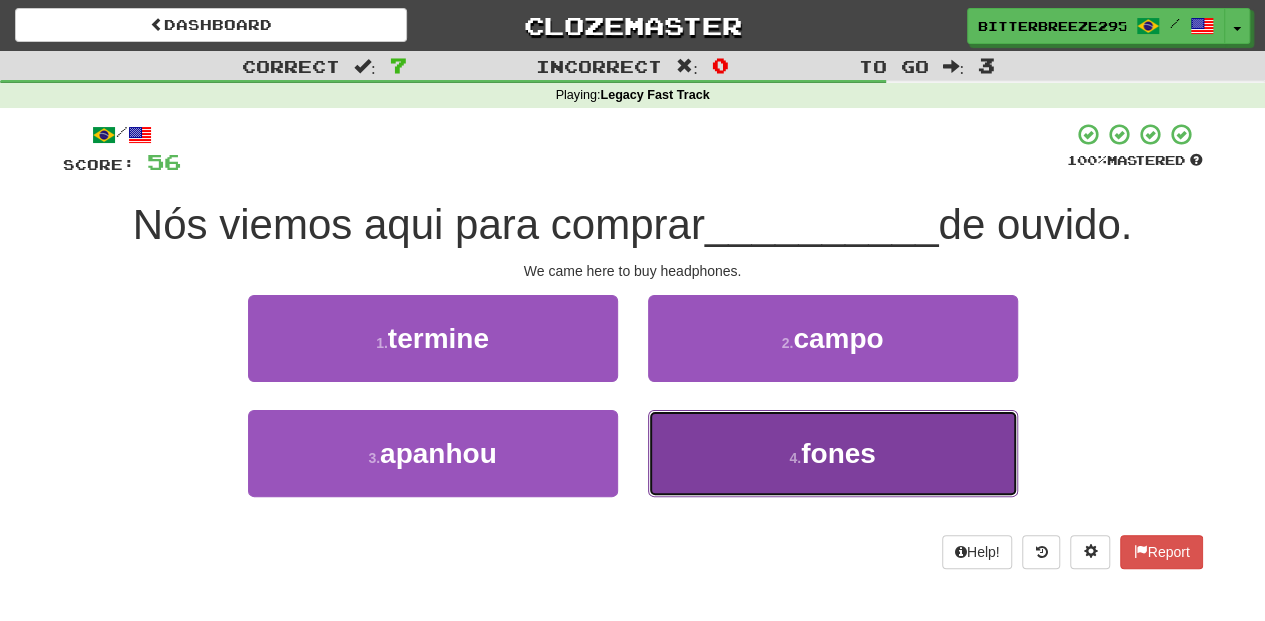 click on "4 .  fones" at bounding box center (833, 453) 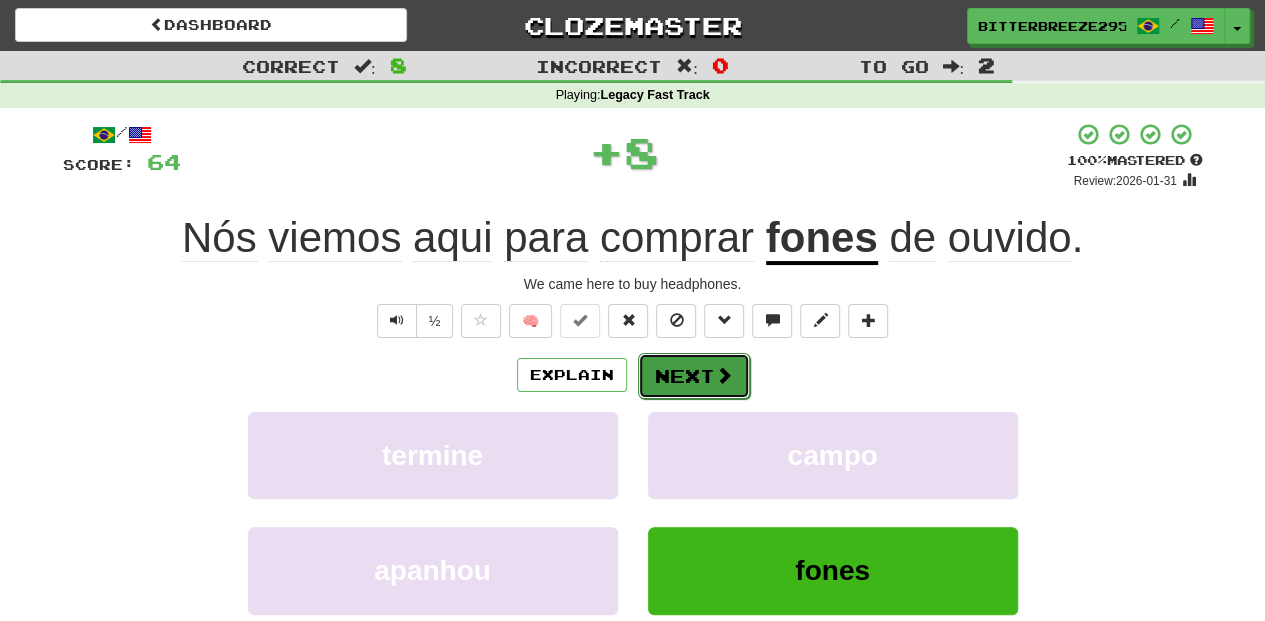 click on "Next" at bounding box center [694, 376] 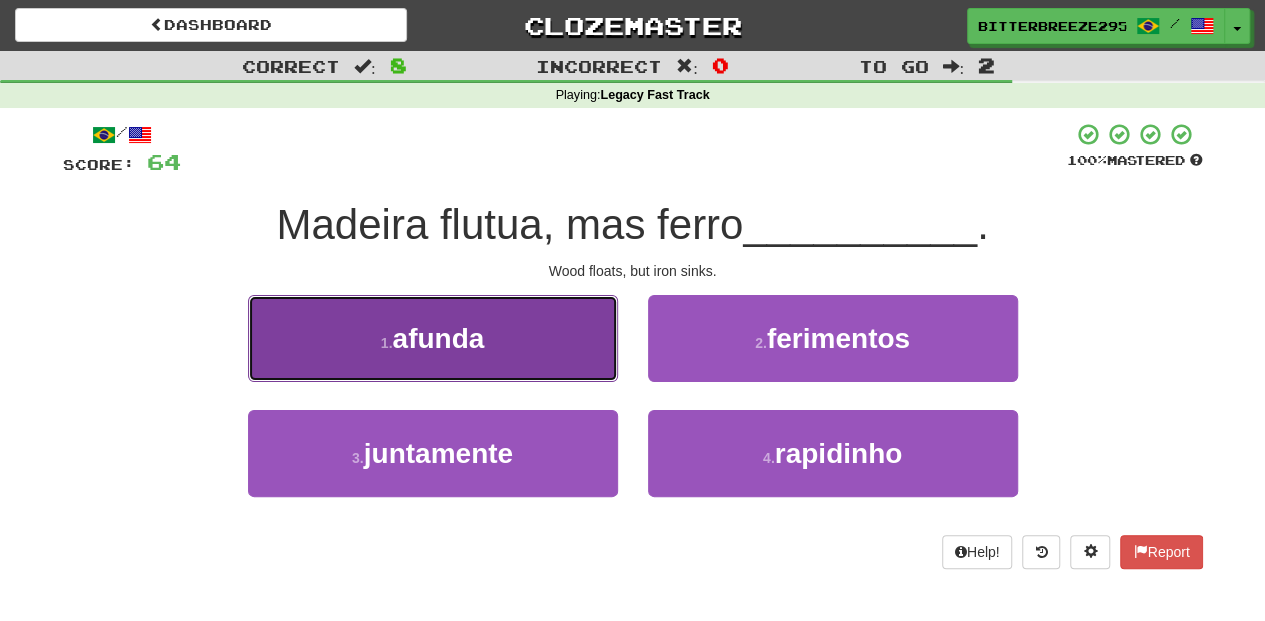 click on "1 .  afunda" at bounding box center [433, 338] 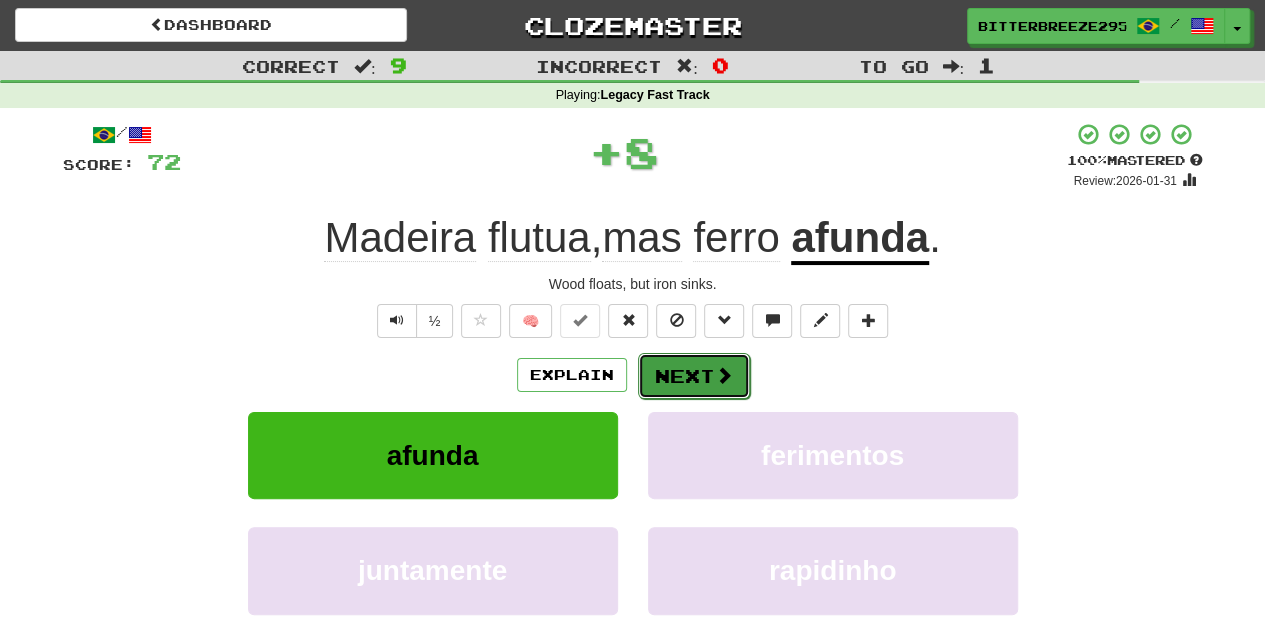 click on "Next" at bounding box center (694, 376) 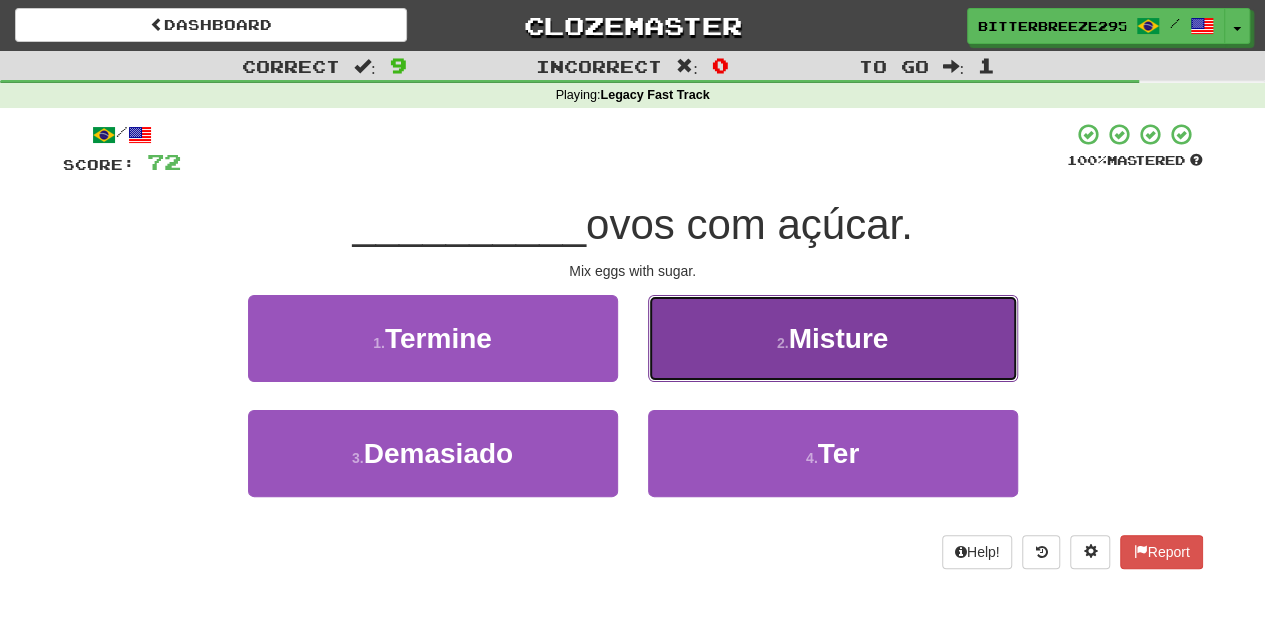 click on "2 .  Misture" at bounding box center (833, 338) 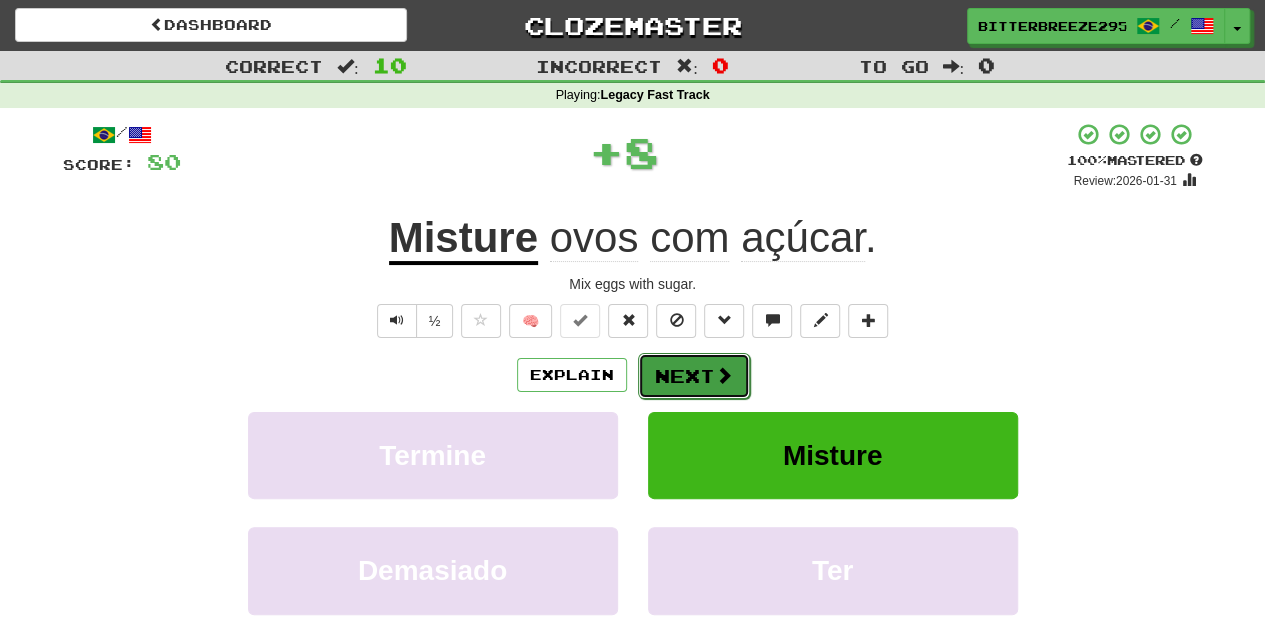 click on "Next" at bounding box center [694, 376] 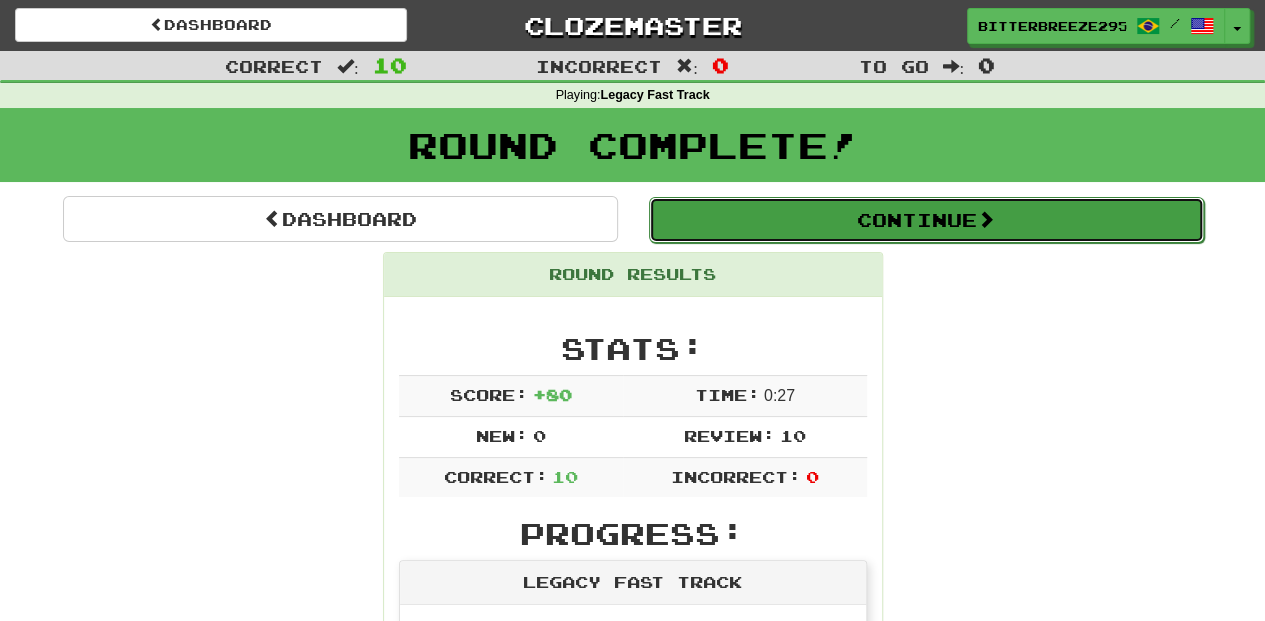 click on "Continue" at bounding box center [926, 220] 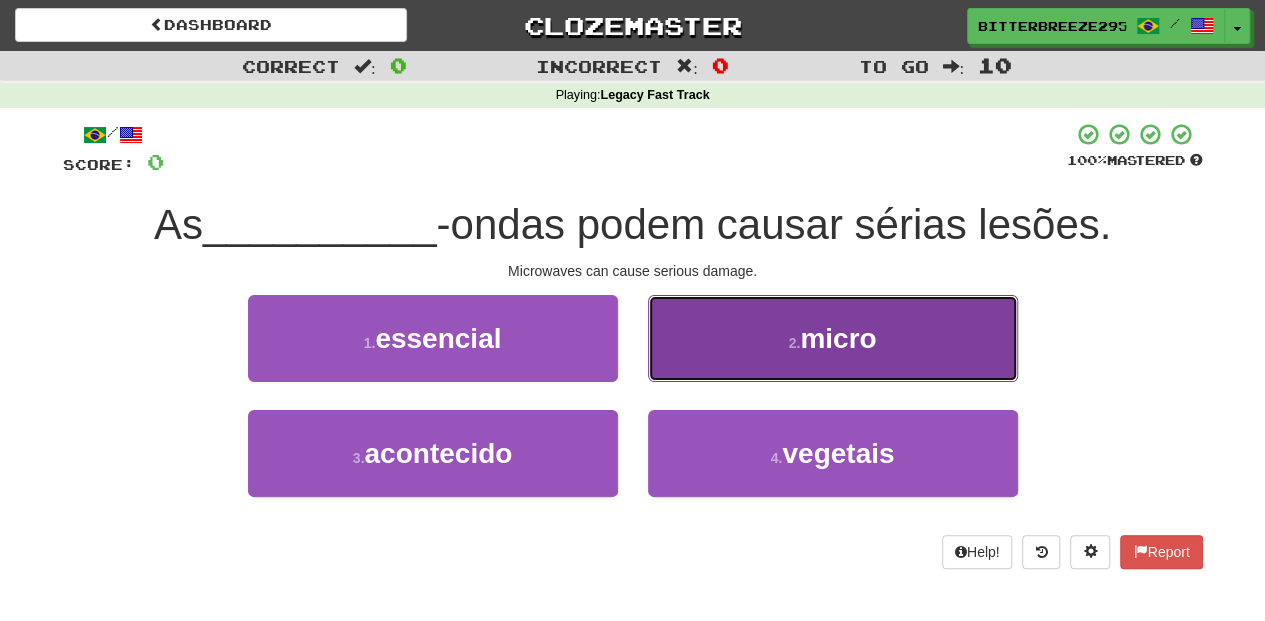 click on "2 .  micro" at bounding box center (833, 338) 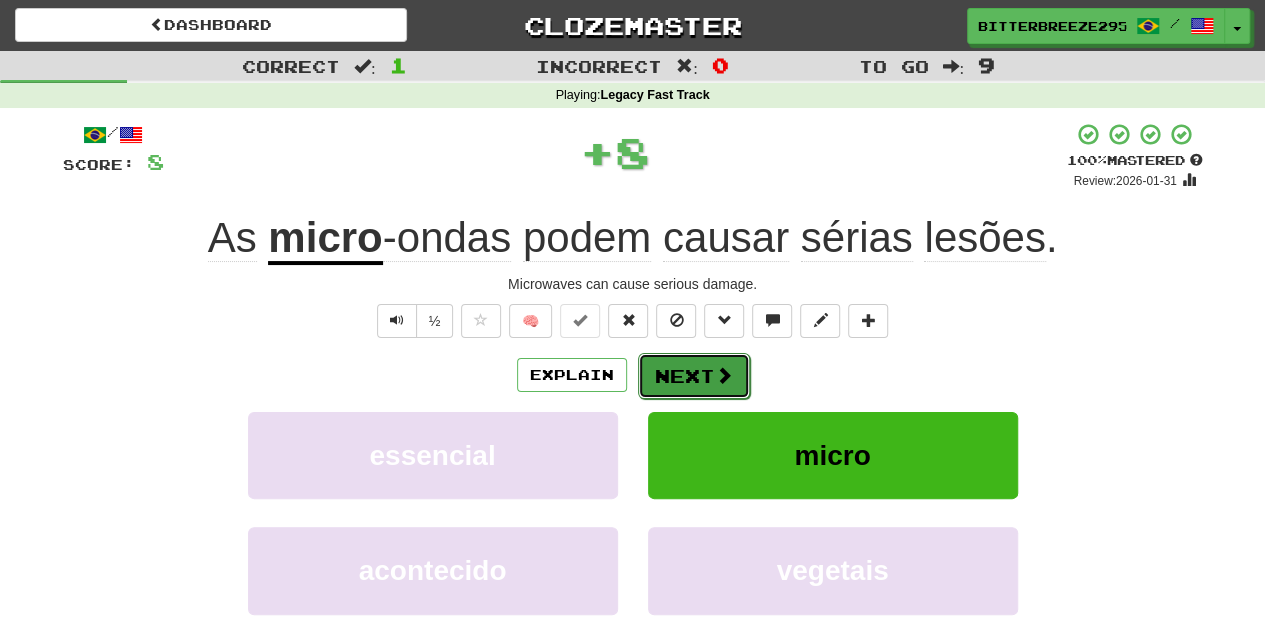 click on "Next" at bounding box center (694, 376) 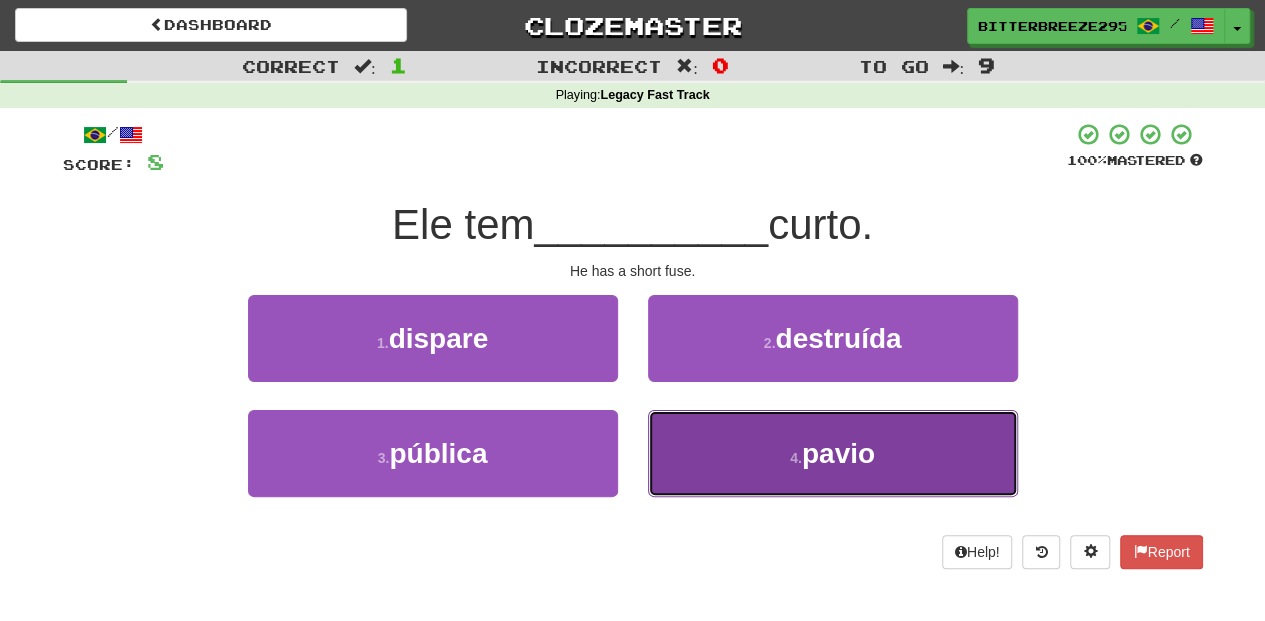 click on "4 .  pavio" at bounding box center [833, 453] 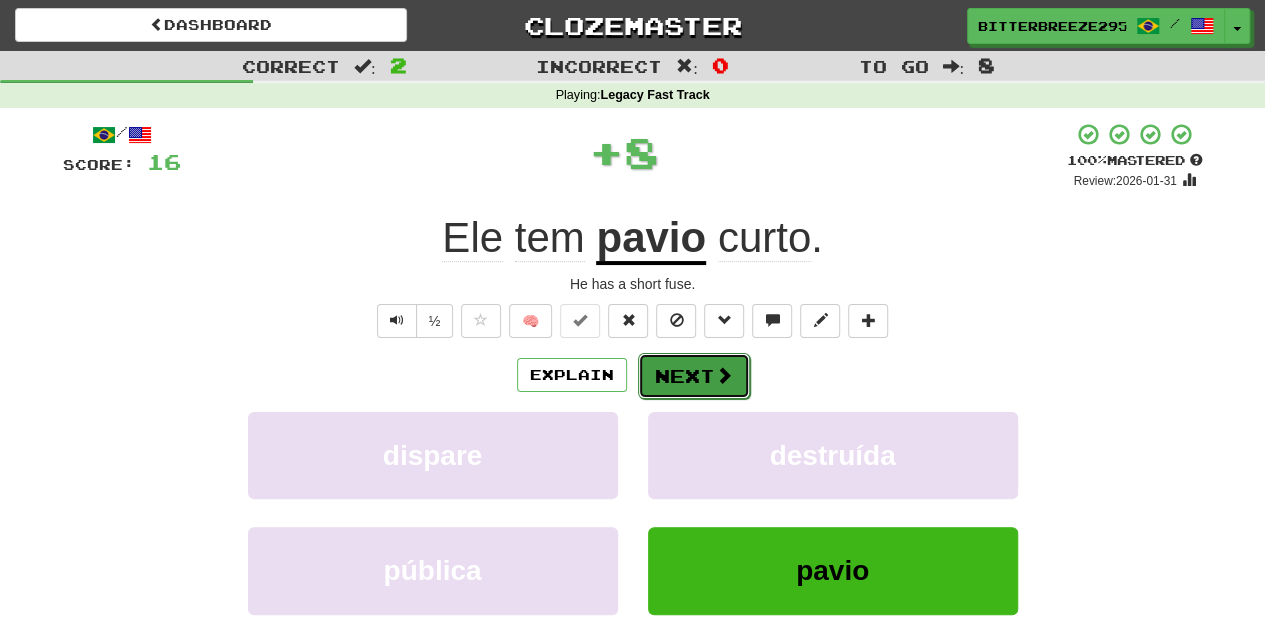 click on "Next" at bounding box center [694, 376] 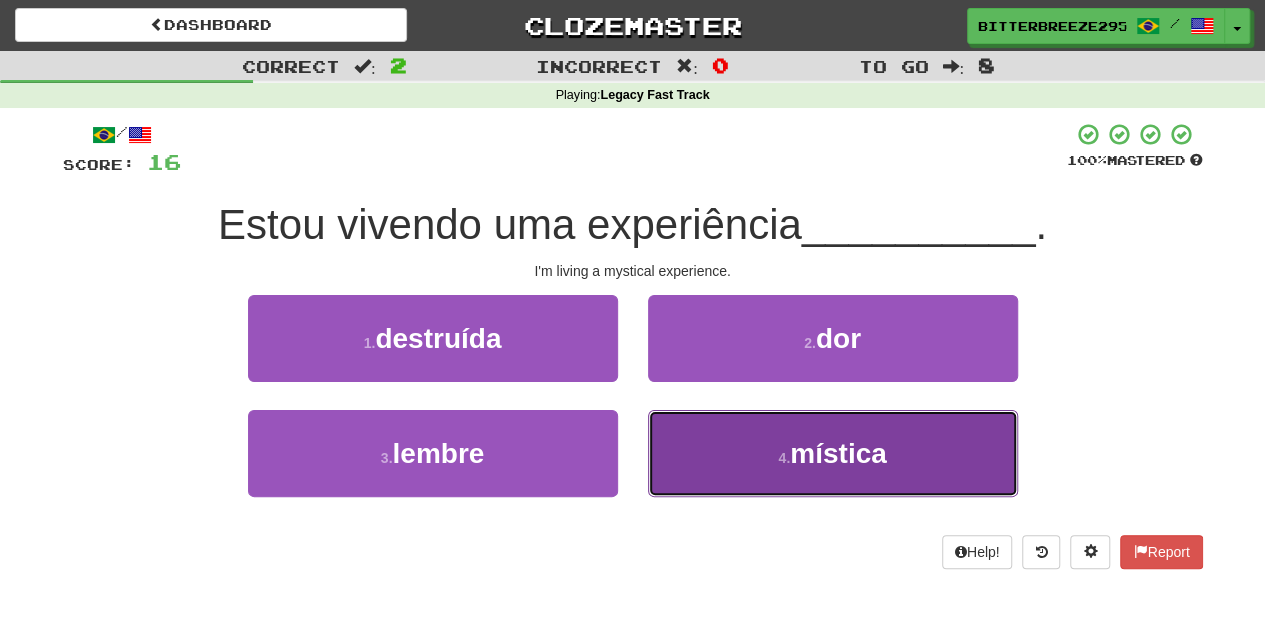 click on "4 .  mística" at bounding box center (833, 453) 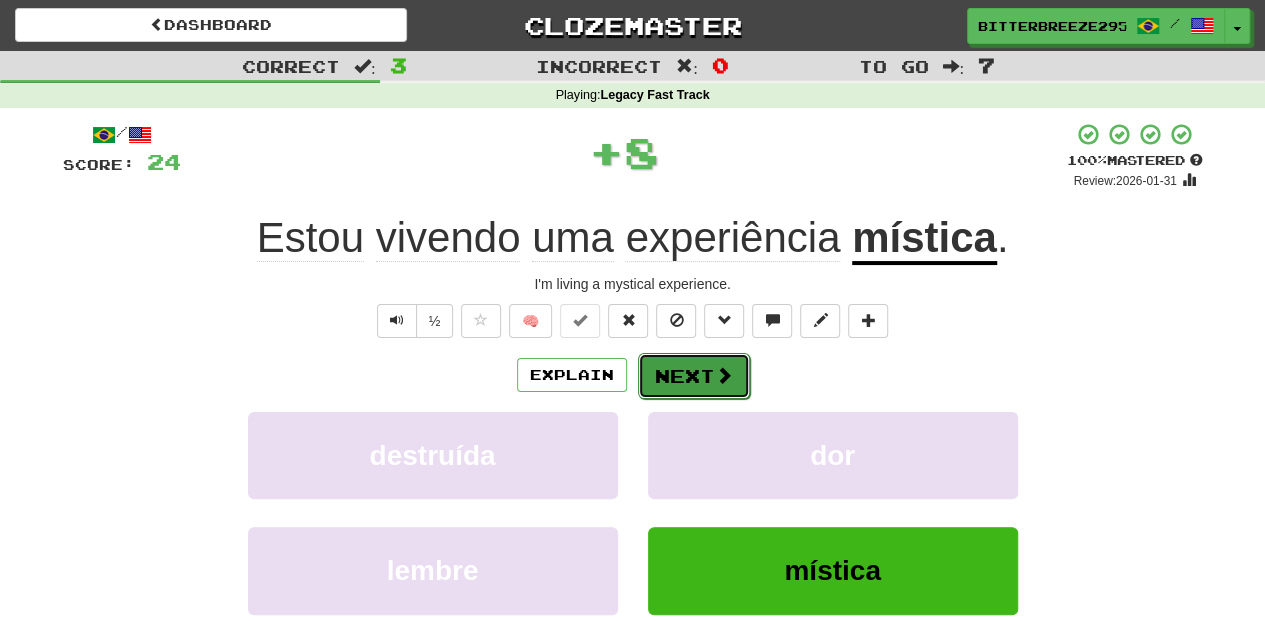 click on "Next" at bounding box center (694, 376) 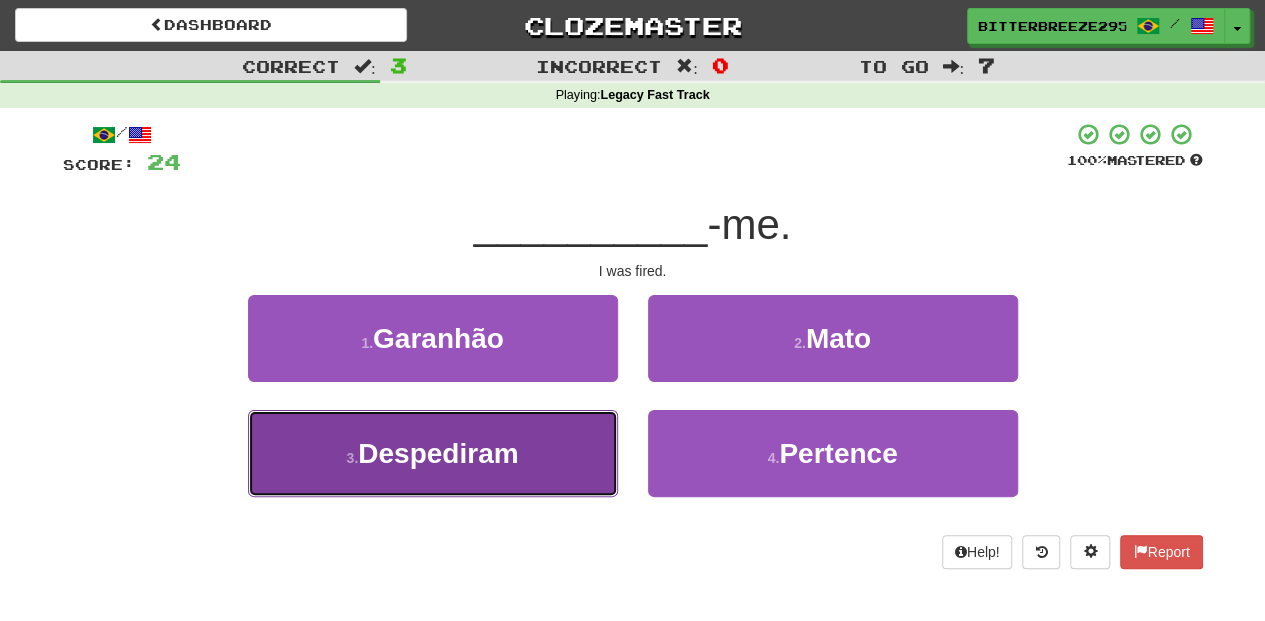 click on "3 .  Despediram" at bounding box center [433, 453] 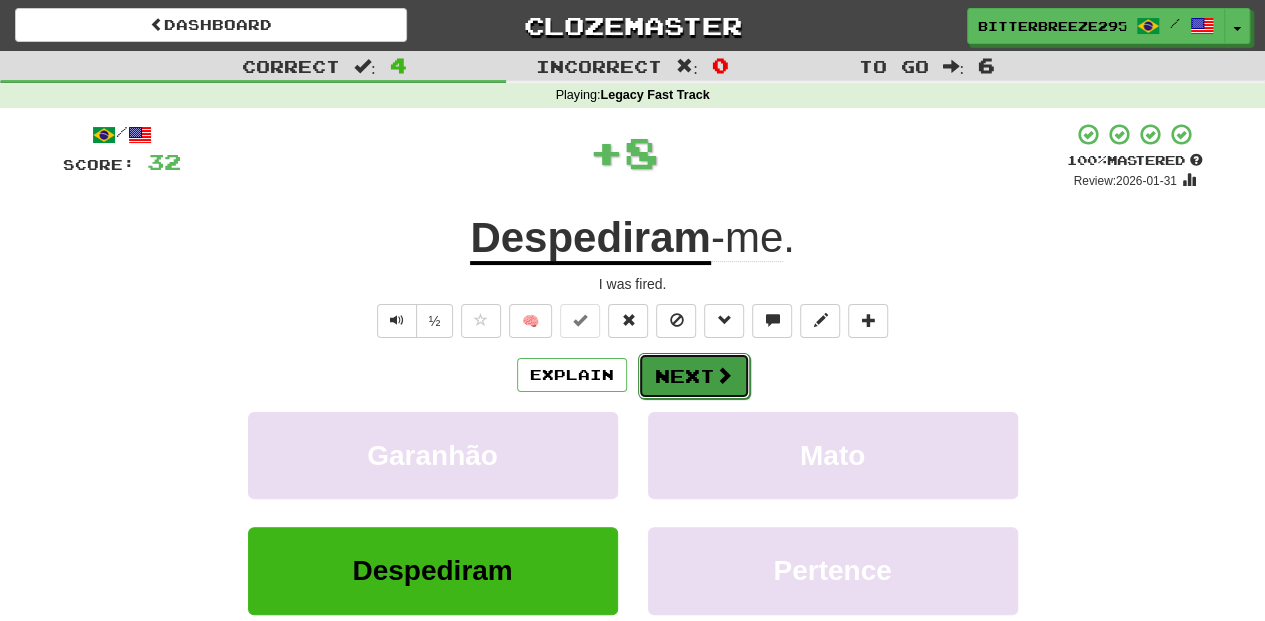 click on "Next" at bounding box center [694, 376] 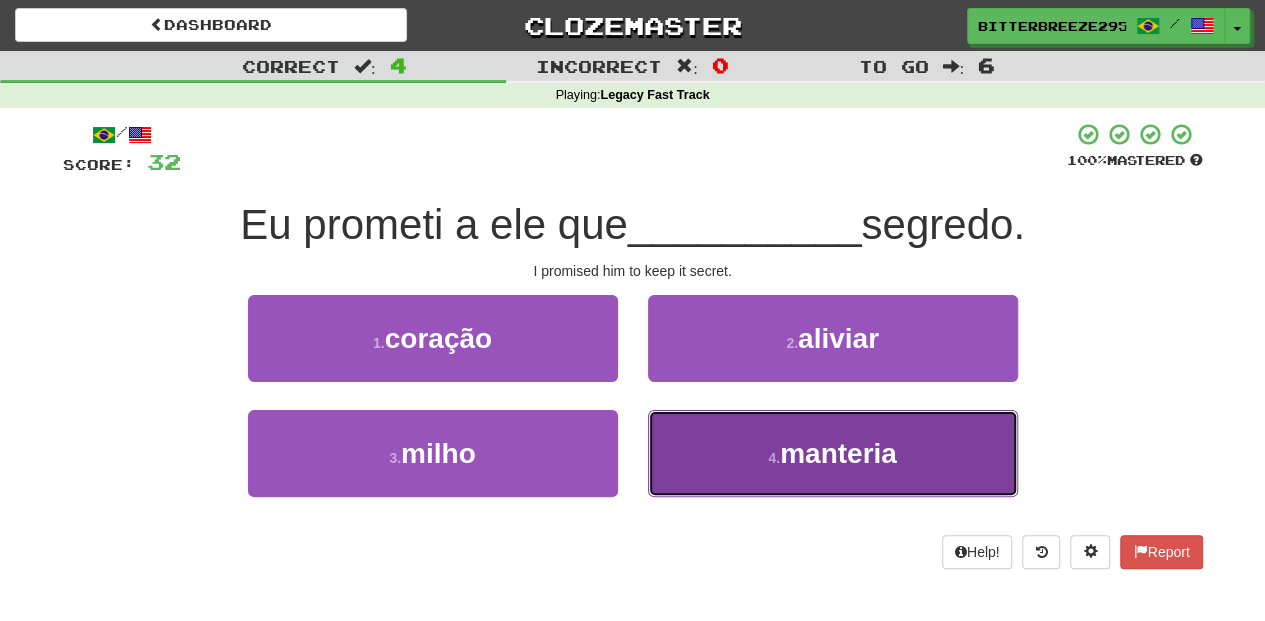 click on "4 .  manteria" at bounding box center (833, 453) 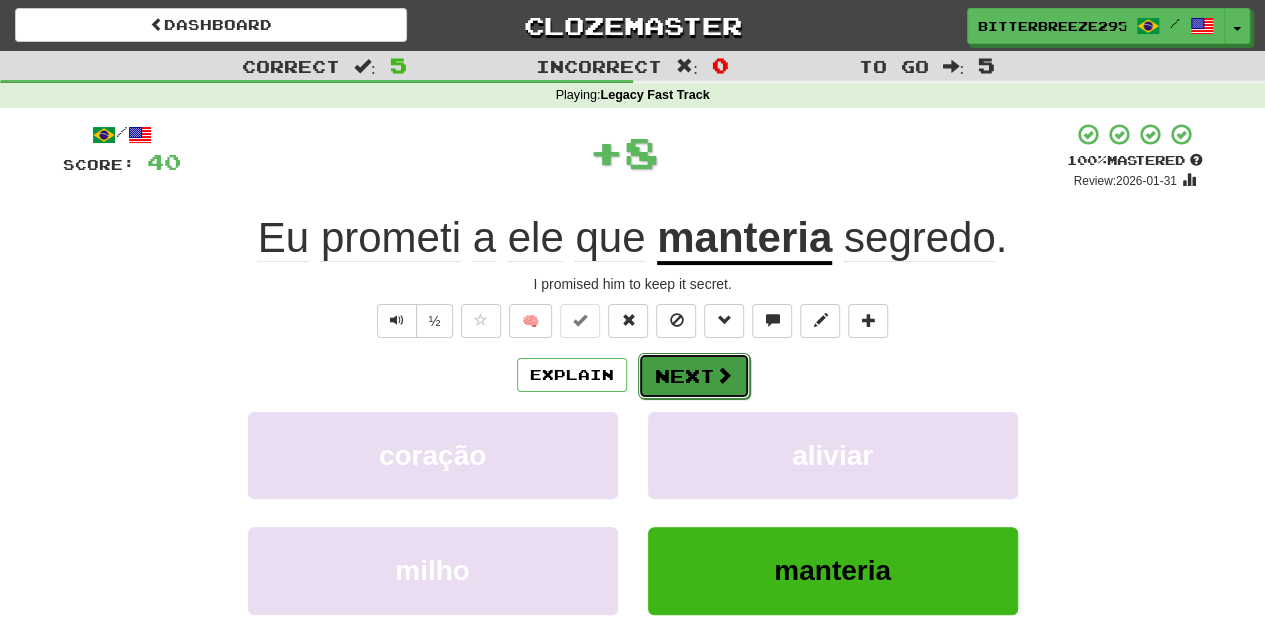 click on "Next" at bounding box center [694, 376] 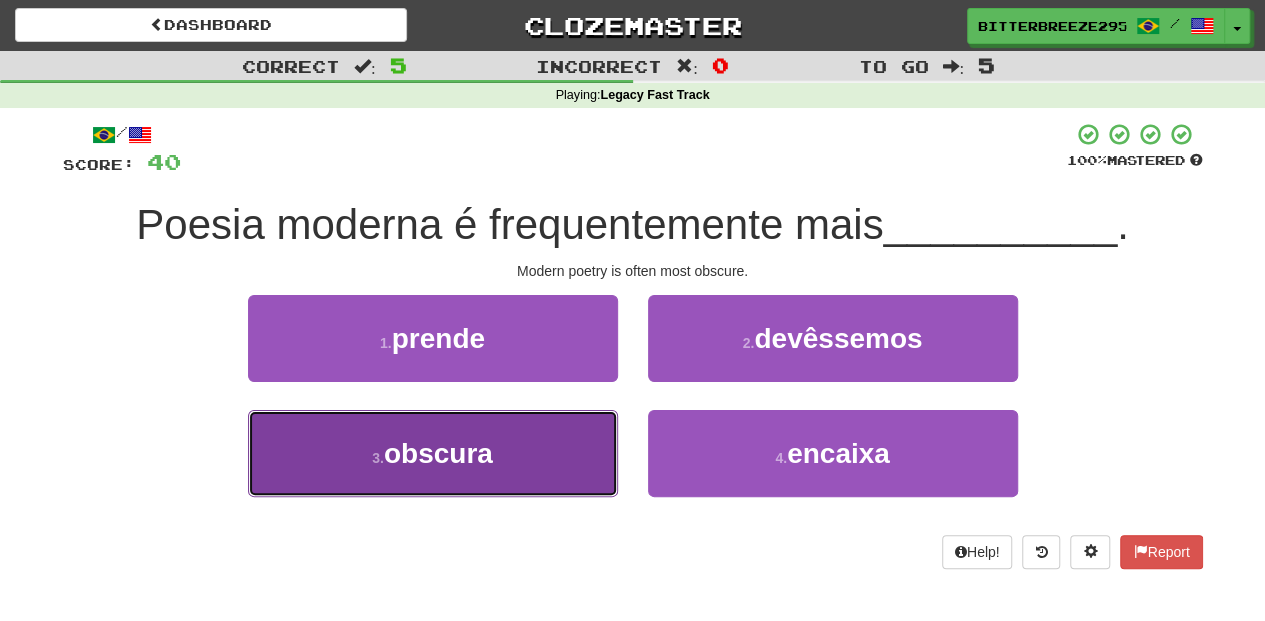 click on "3 .  obscura" at bounding box center [433, 453] 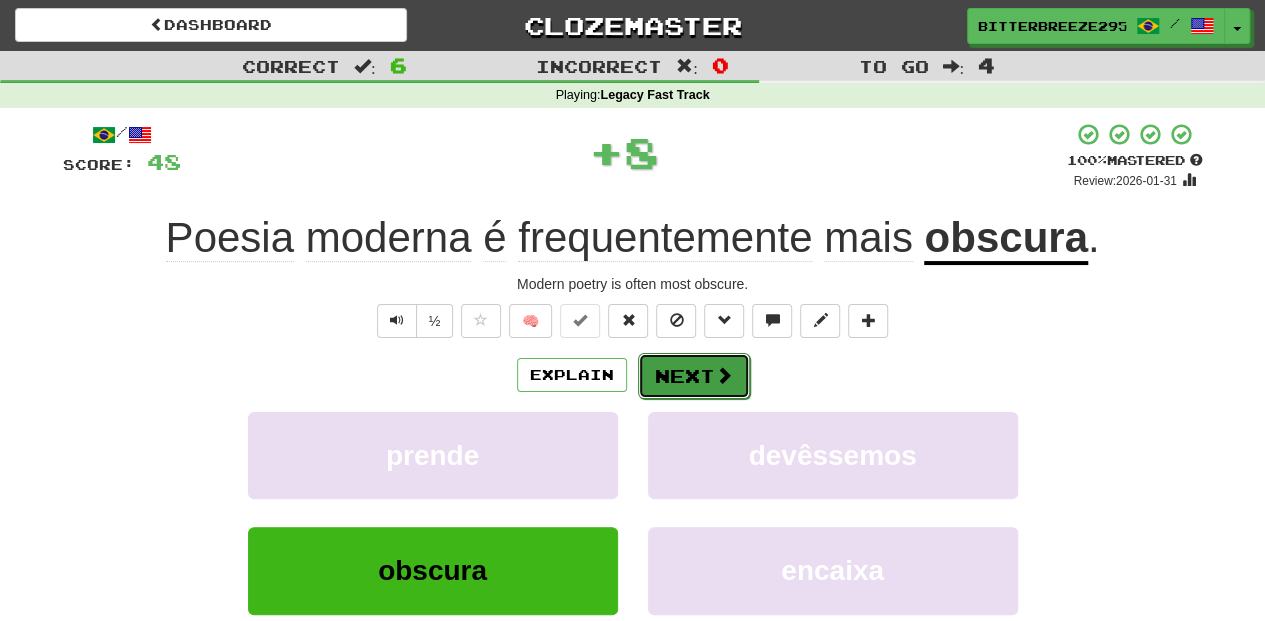 click on "Next" at bounding box center [694, 376] 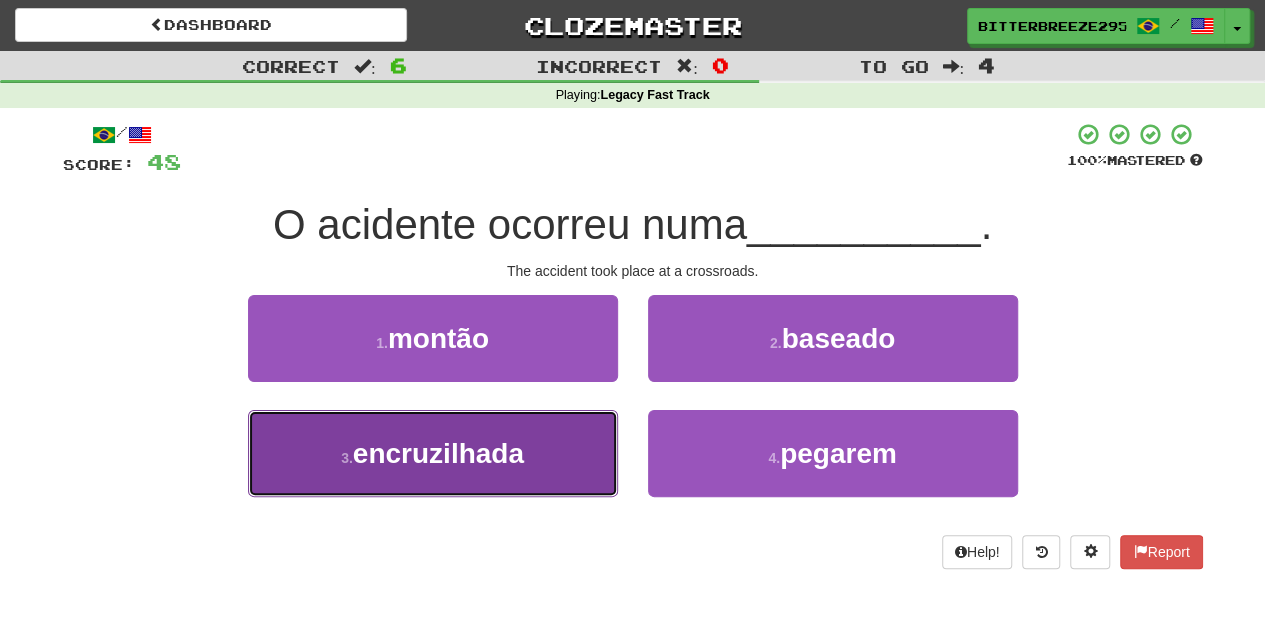 click on "3 .  encruzilhada" at bounding box center [433, 453] 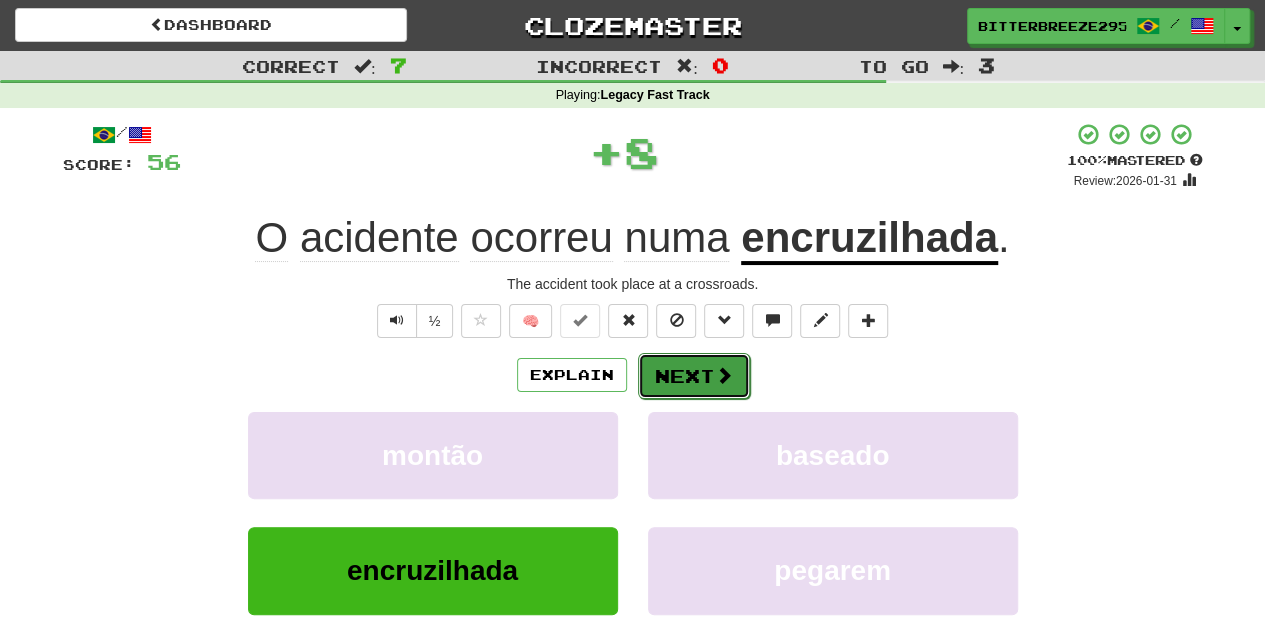 click on "Next" at bounding box center (694, 376) 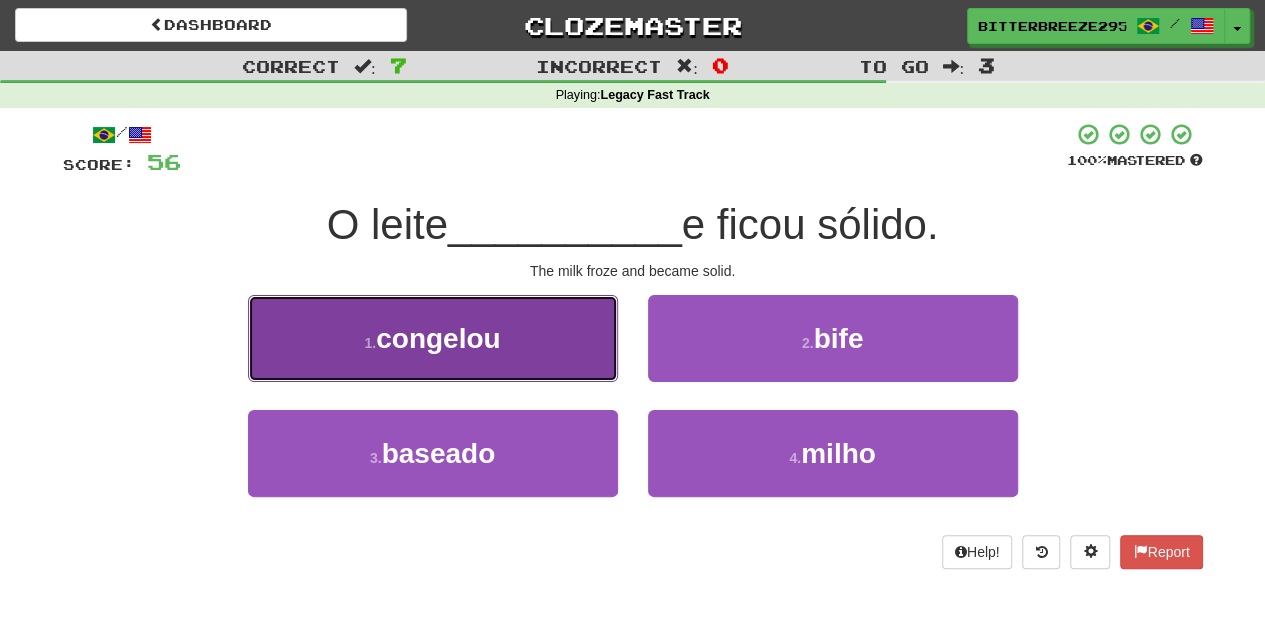 click on "1 .  congelou" at bounding box center (433, 338) 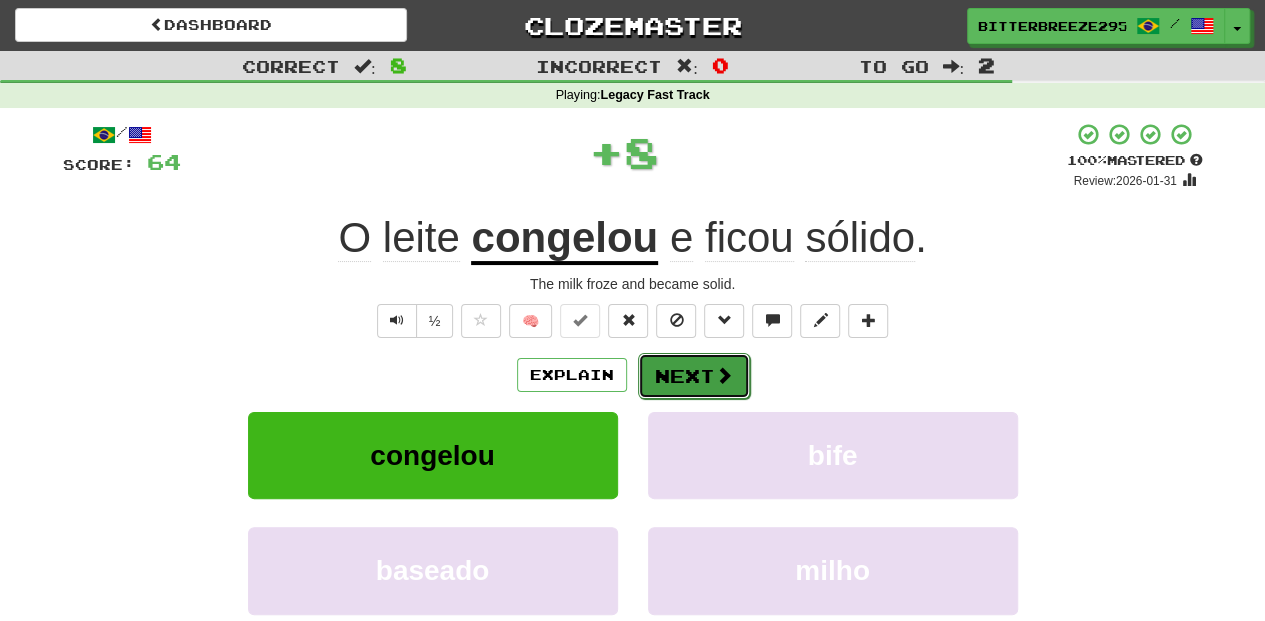 click on "Next" at bounding box center (694, 376) 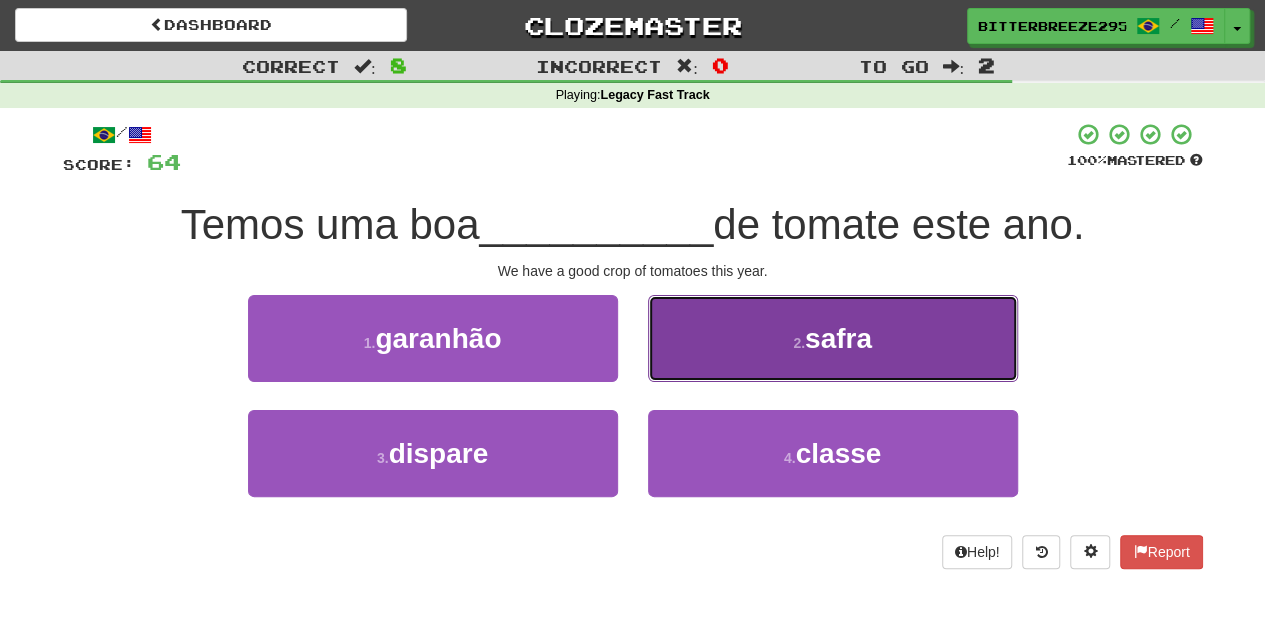 click on "2 .  safra" at bounding box center (833, 338) 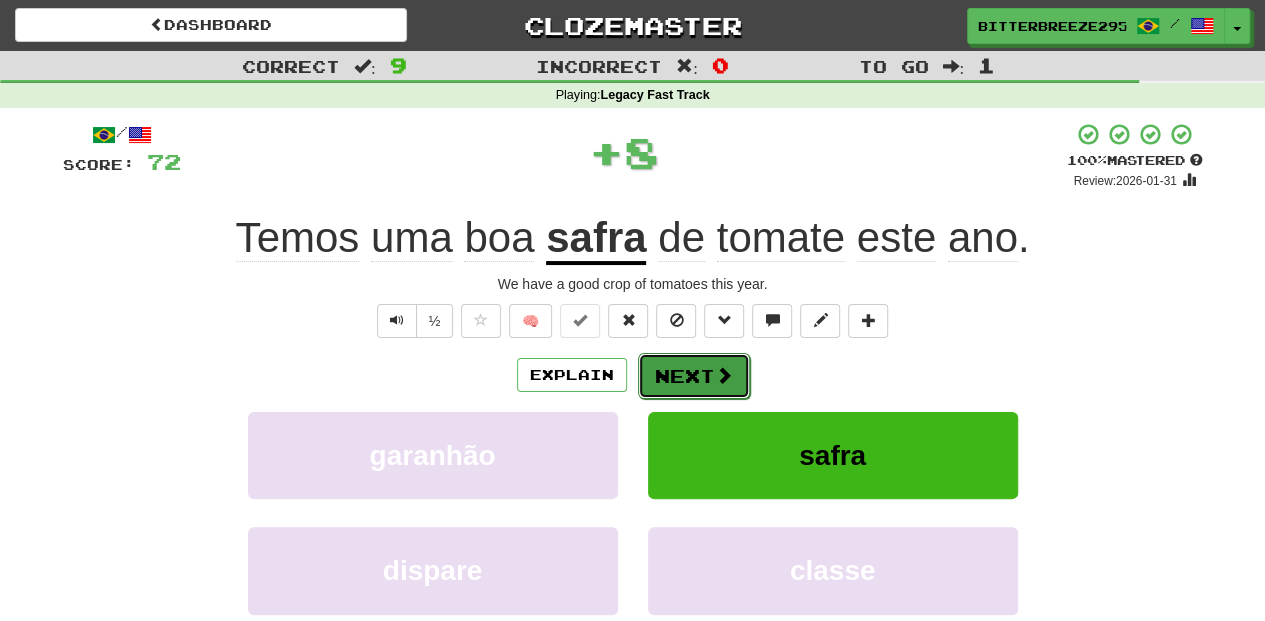 click on "Next" at bounding box center (694, 376) 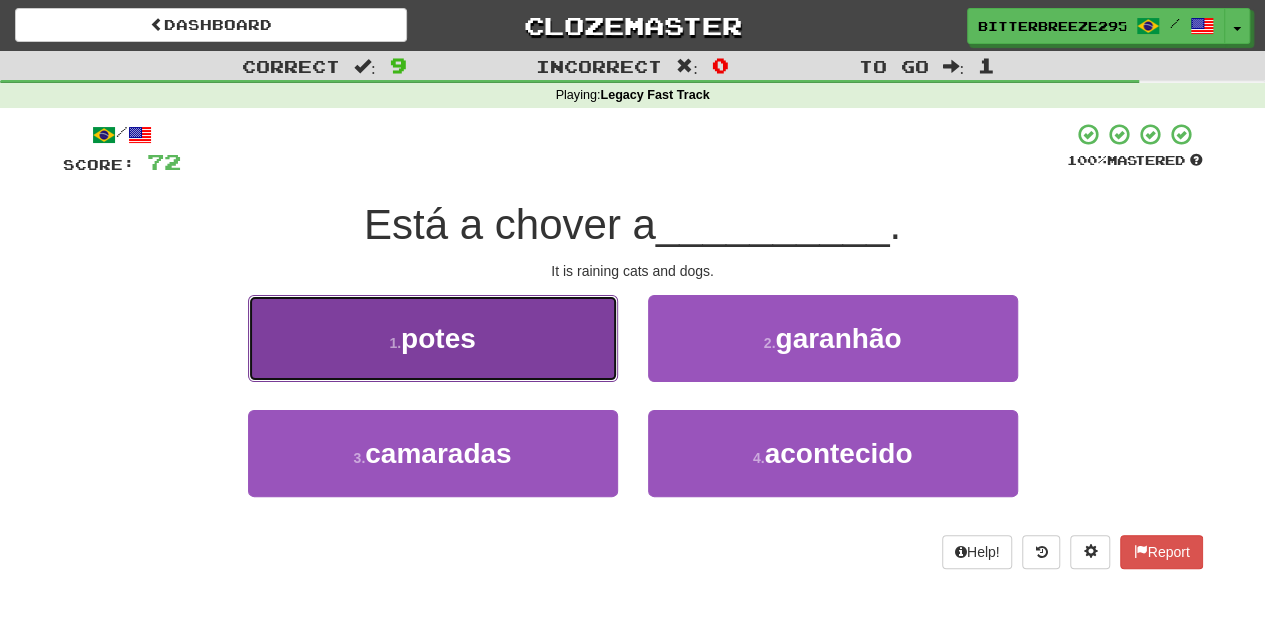 click on "1 .  potes" at bounding box center (433, 338) 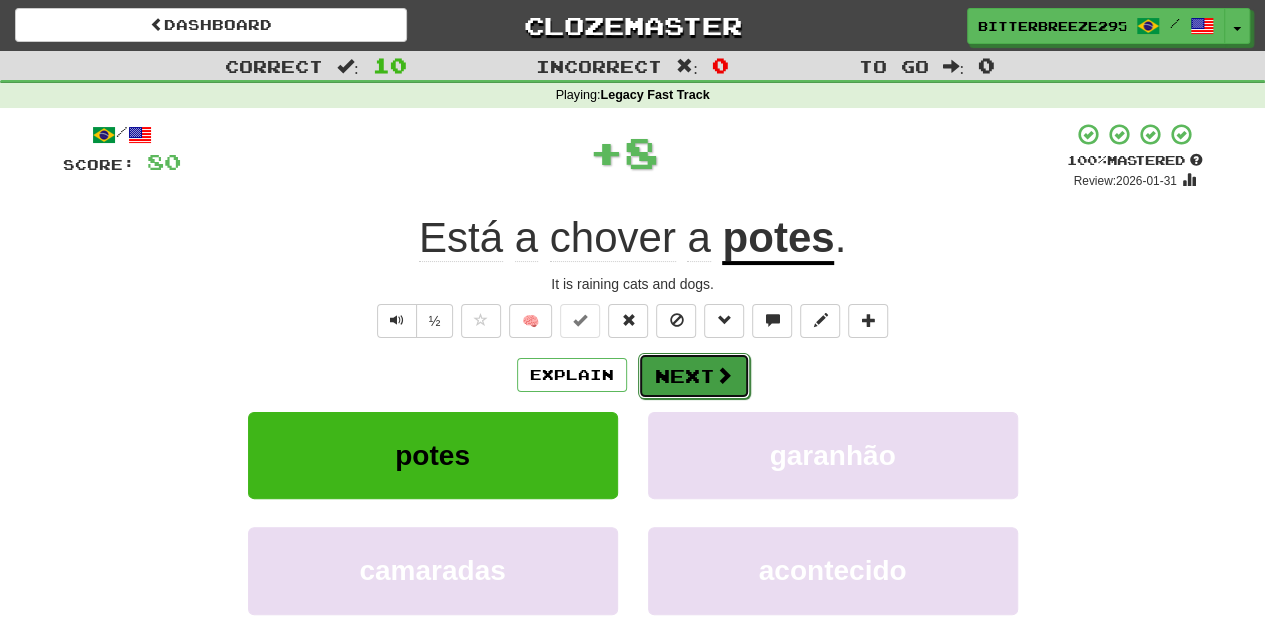 click on "Next" at bounding box center (694, 376) 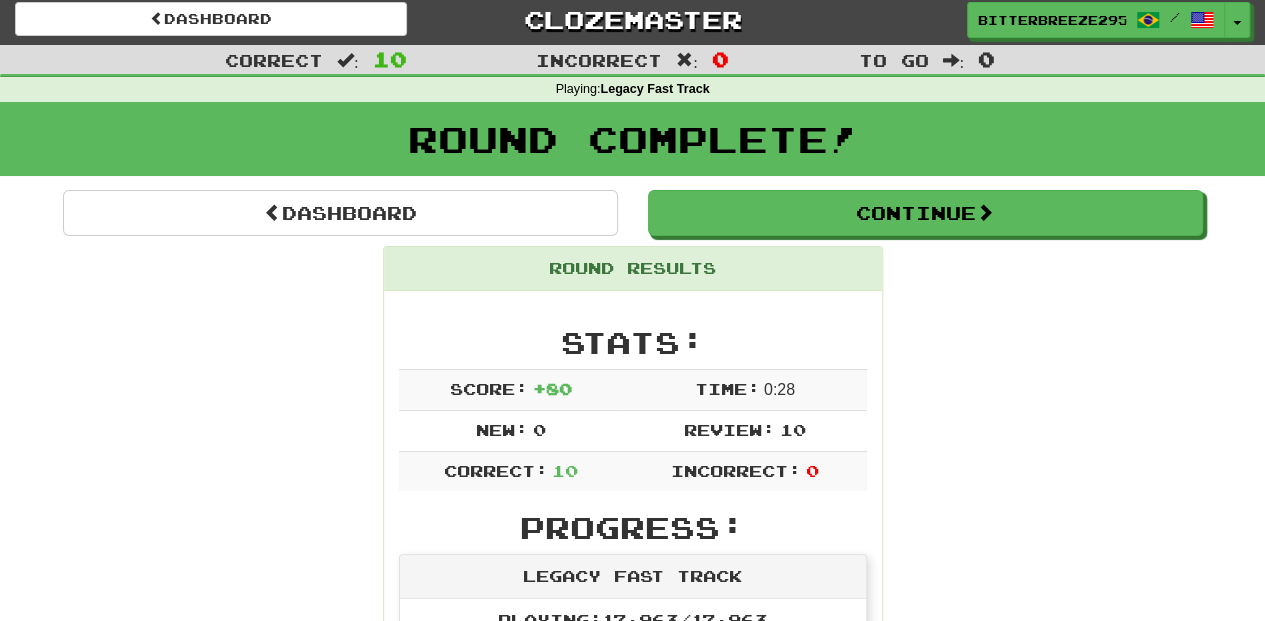 scroll, scrollTop: 0, scrollLeft: 0, axis: both 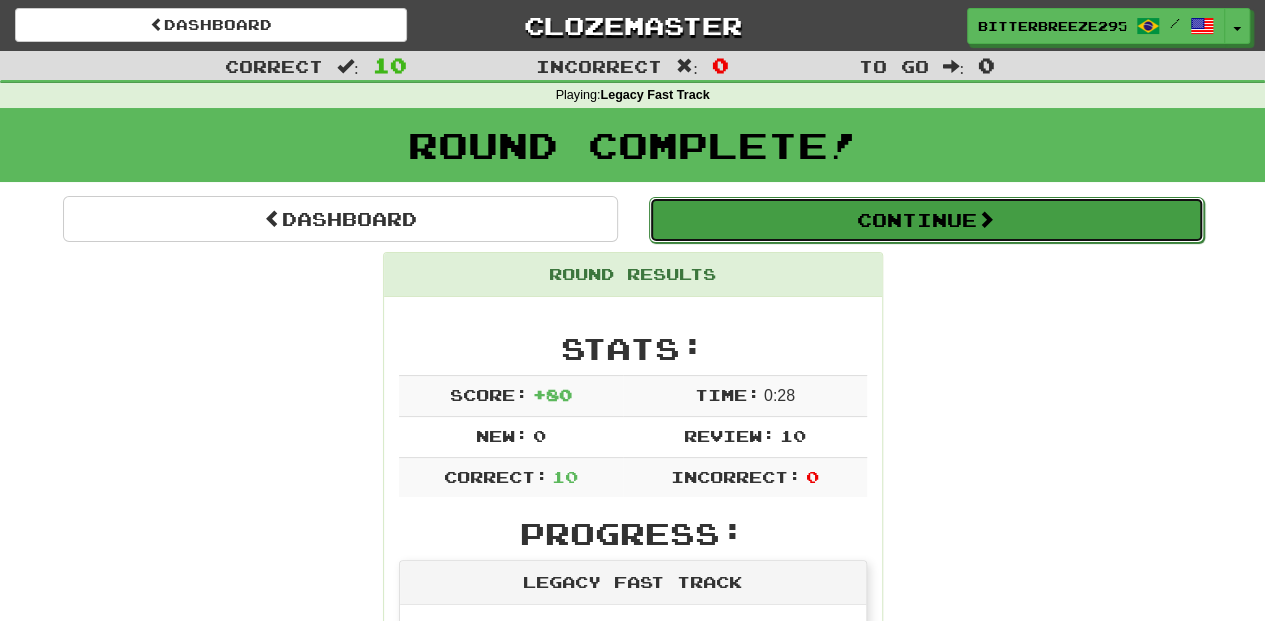 click on "Continue" at bounding box center (926, 220) 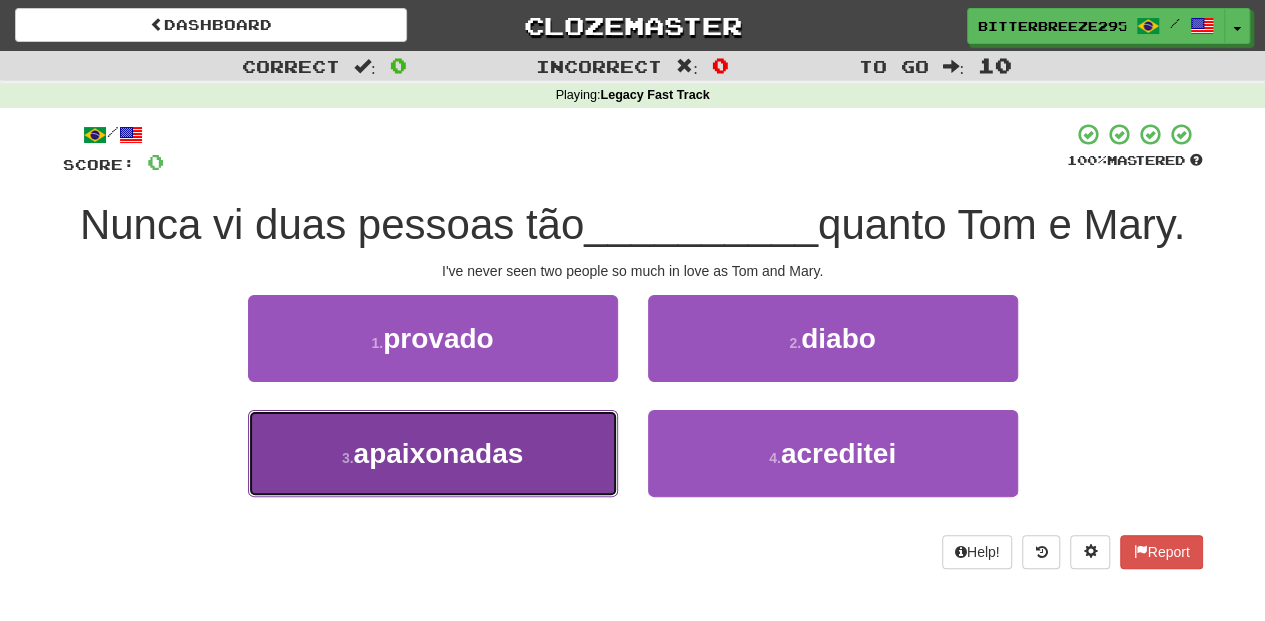 click on "3 .  apaixonadas" at bounding box center (433, 453) 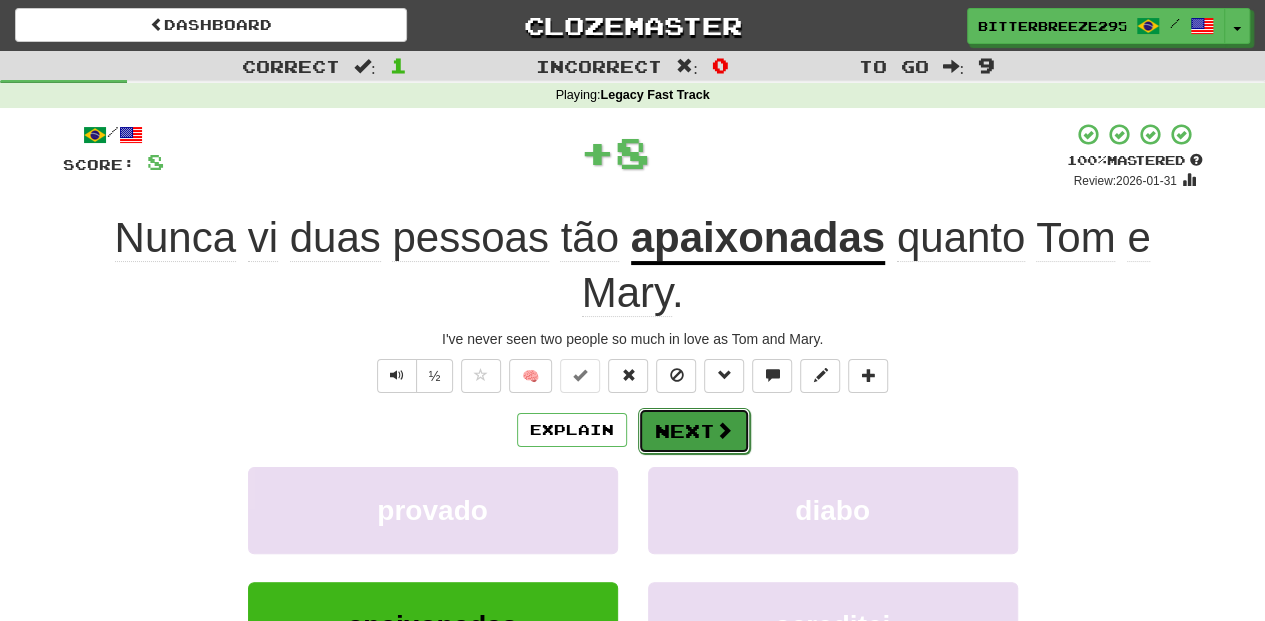 click on "Next" at bounding box center (694, 431) 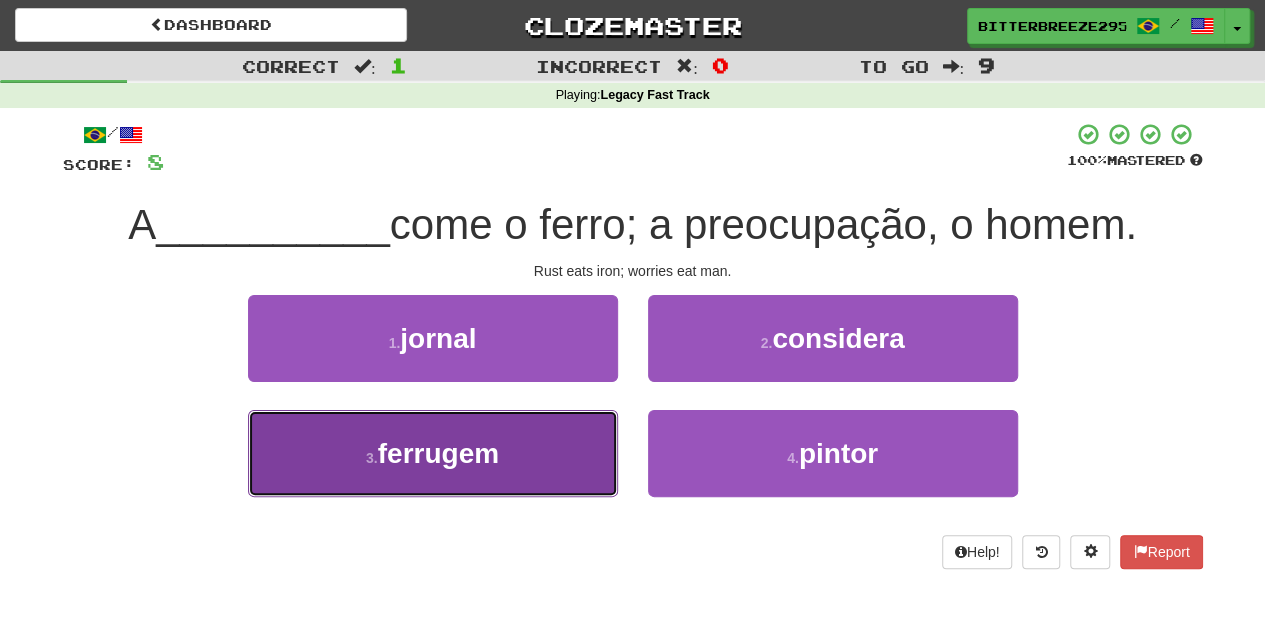 click on "3 .  ferrugem" at bounding box center [433, 453] 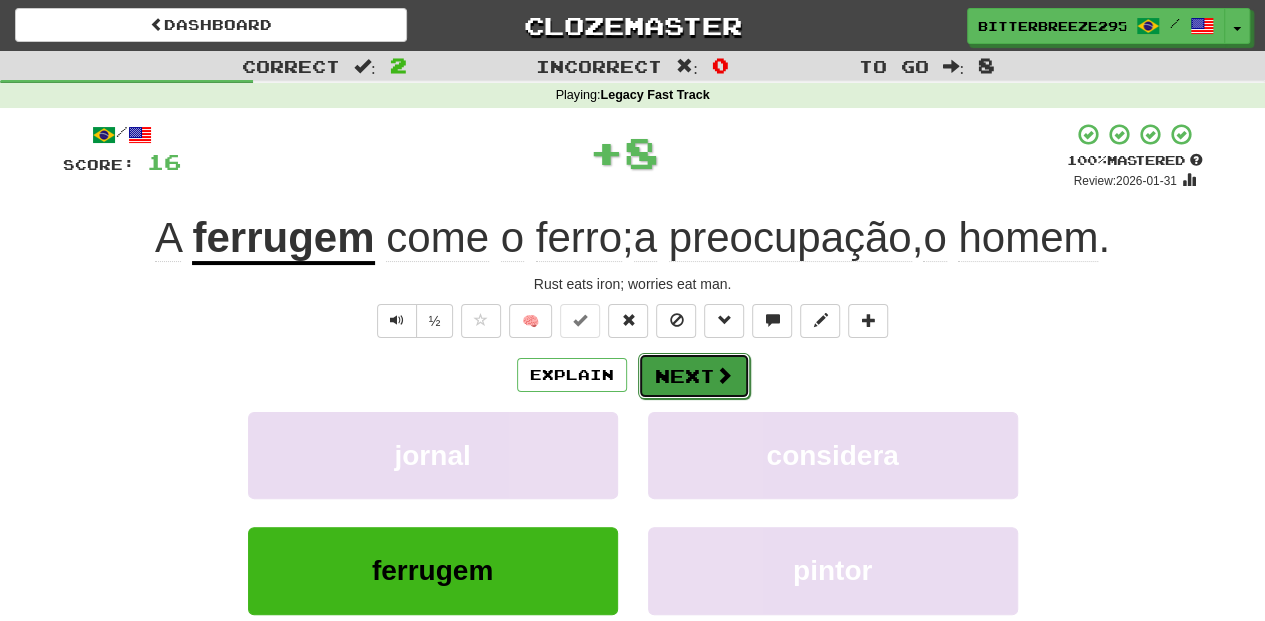 click on "Next" at bounding box center [694, 376] 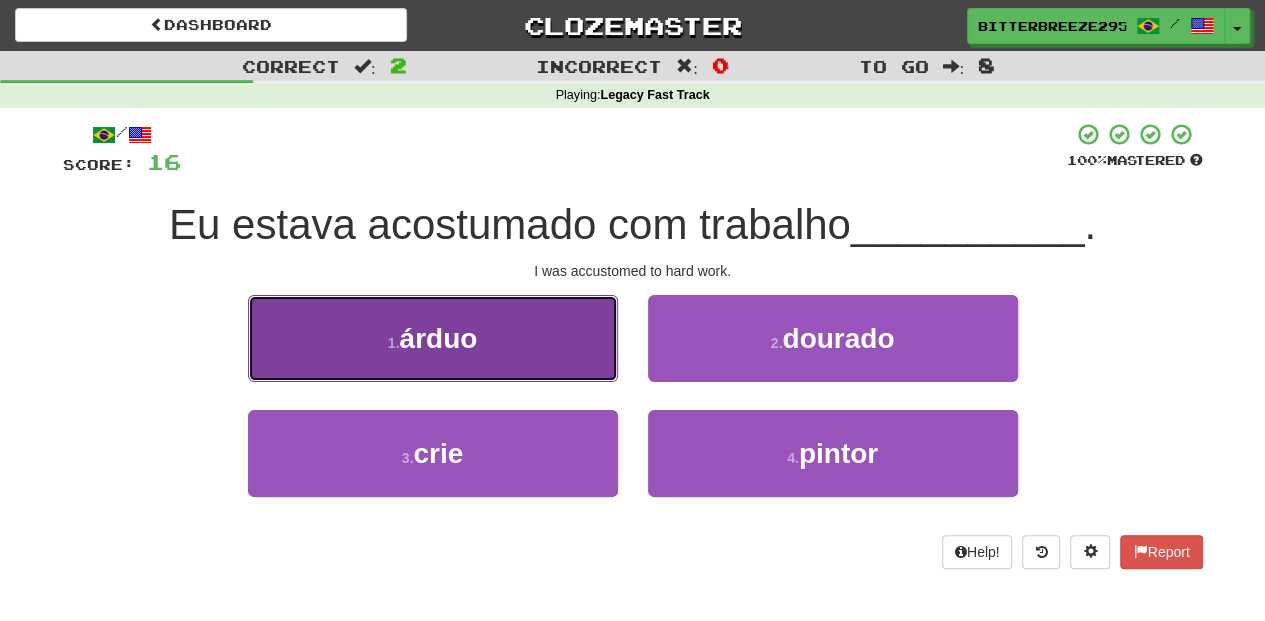 click on "1 .  árduo" at bounding box center [433, 338] 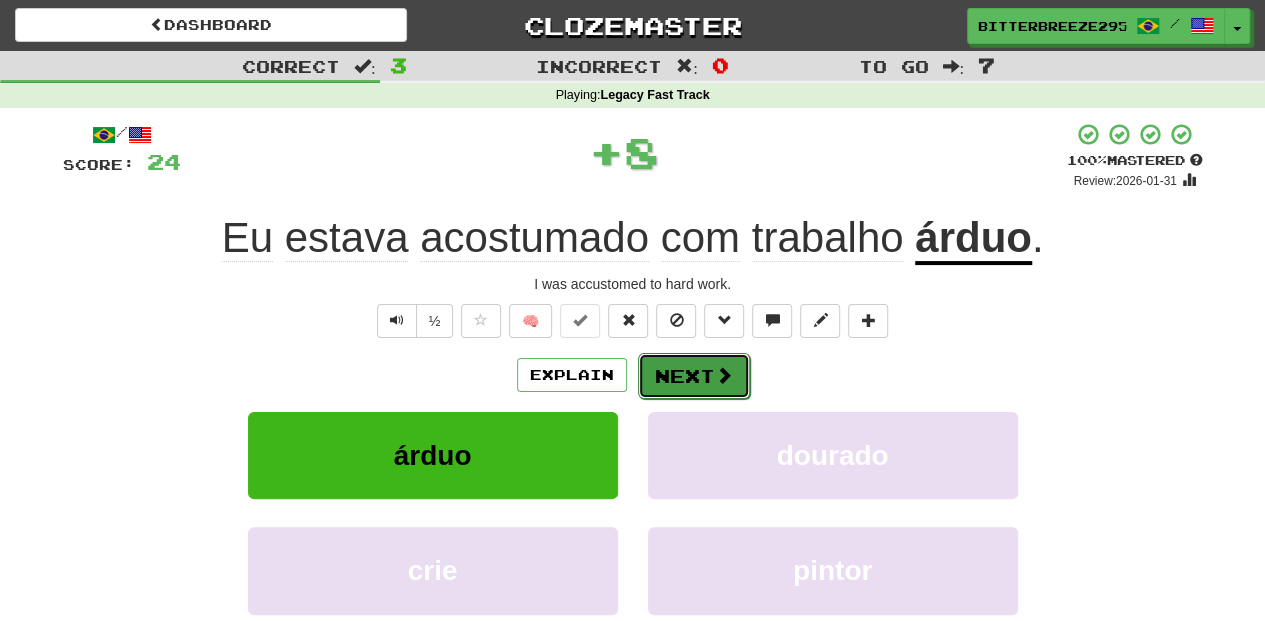 click on "Next" at bounding box center (694, 376) 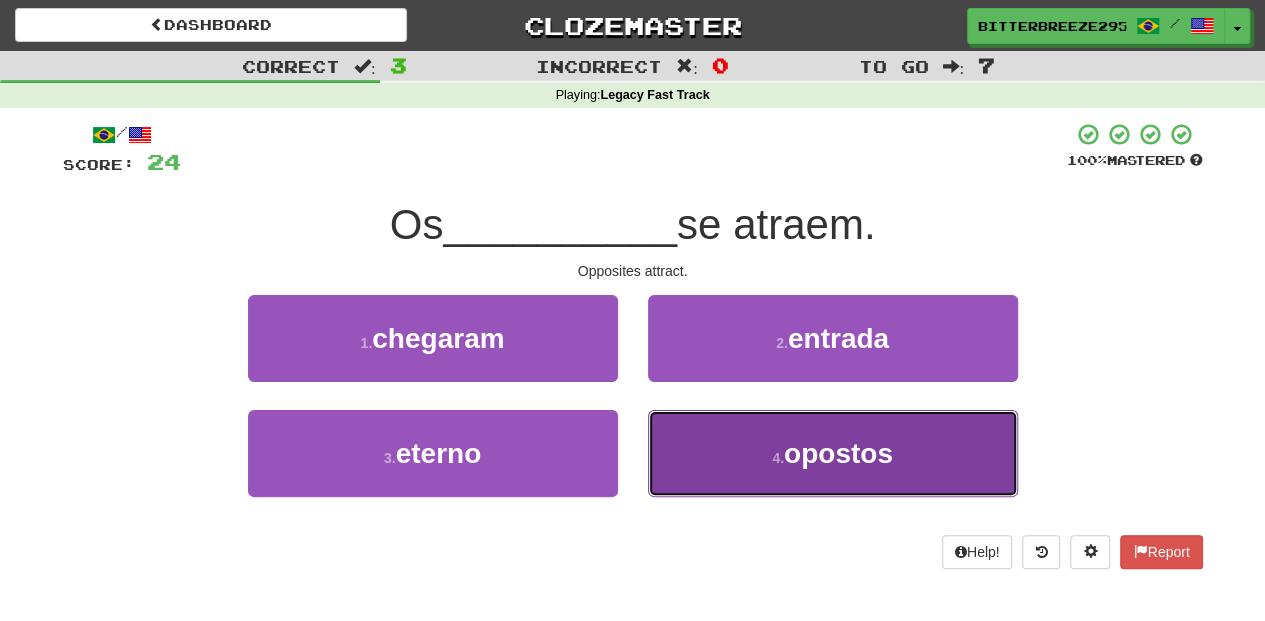 click on "4 .  opostos" at bounding box center [833, 453] 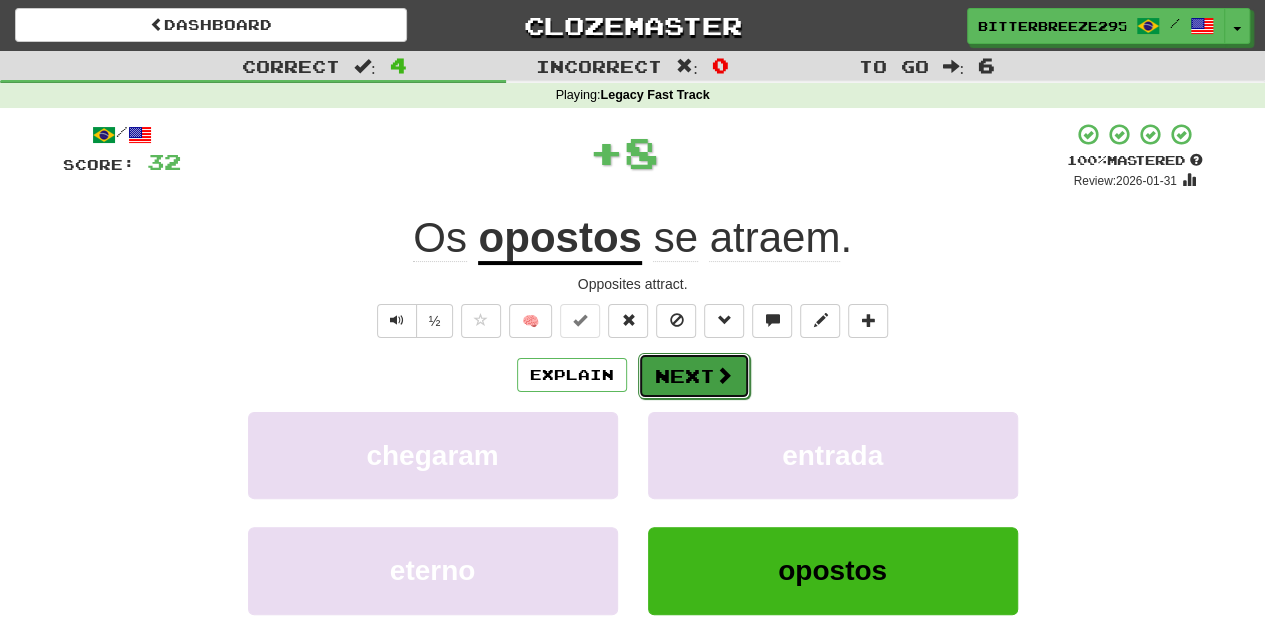 click on "Next" at bounding box center (694, 376) 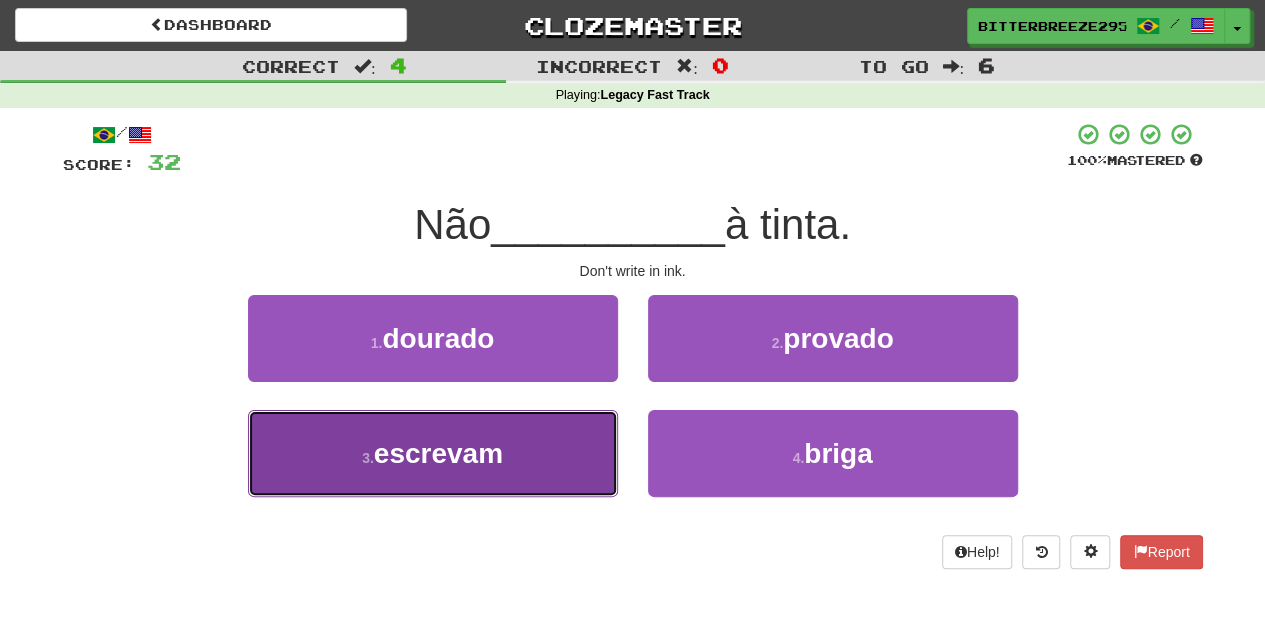 click on "3 .  escrevam" at bounding box center (433, 453) 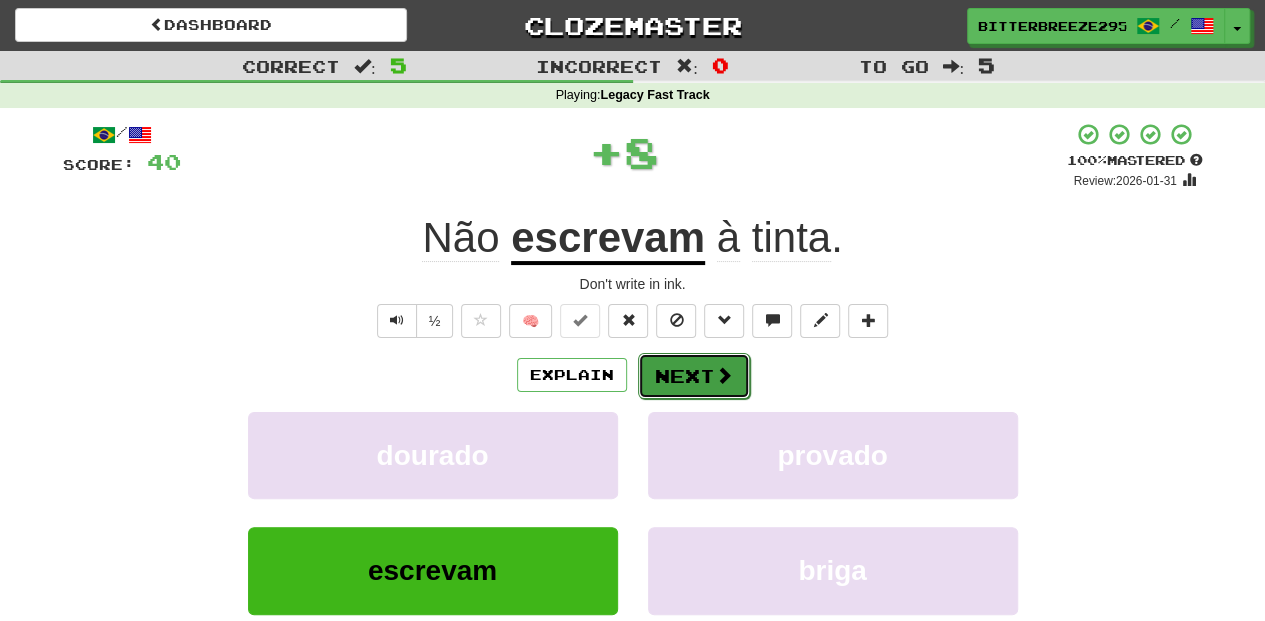 click on "Next" at bounding box center (694, 376) 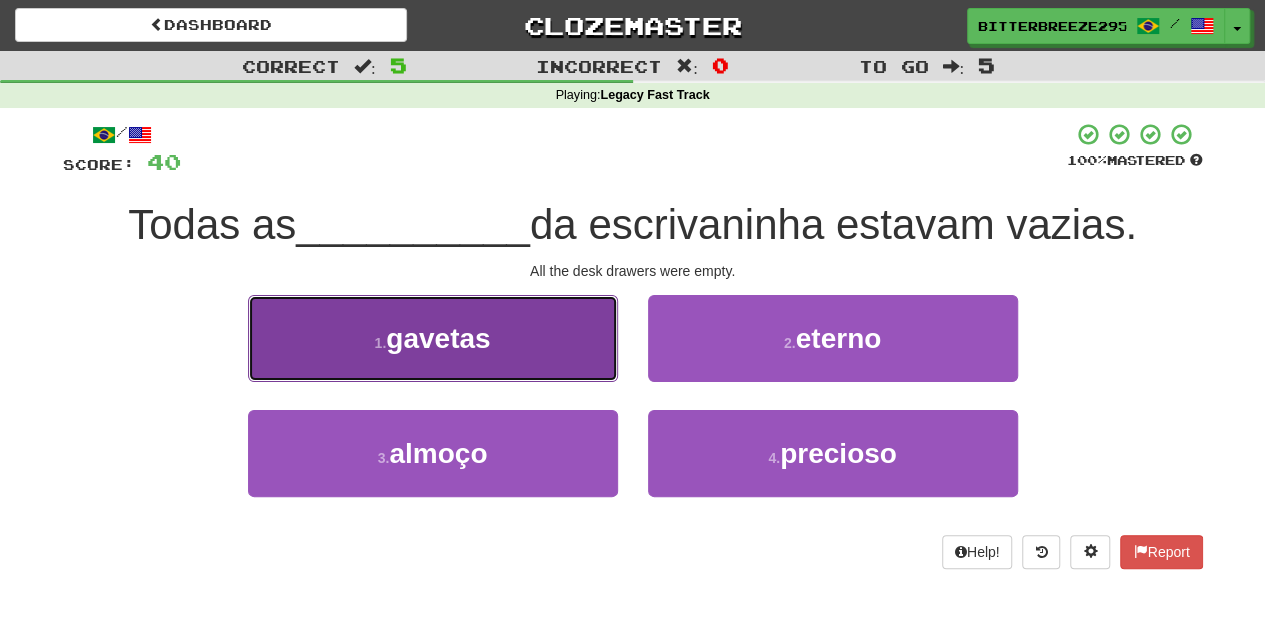 click on "1 .  gavetas" at bounding box center [433, 338] 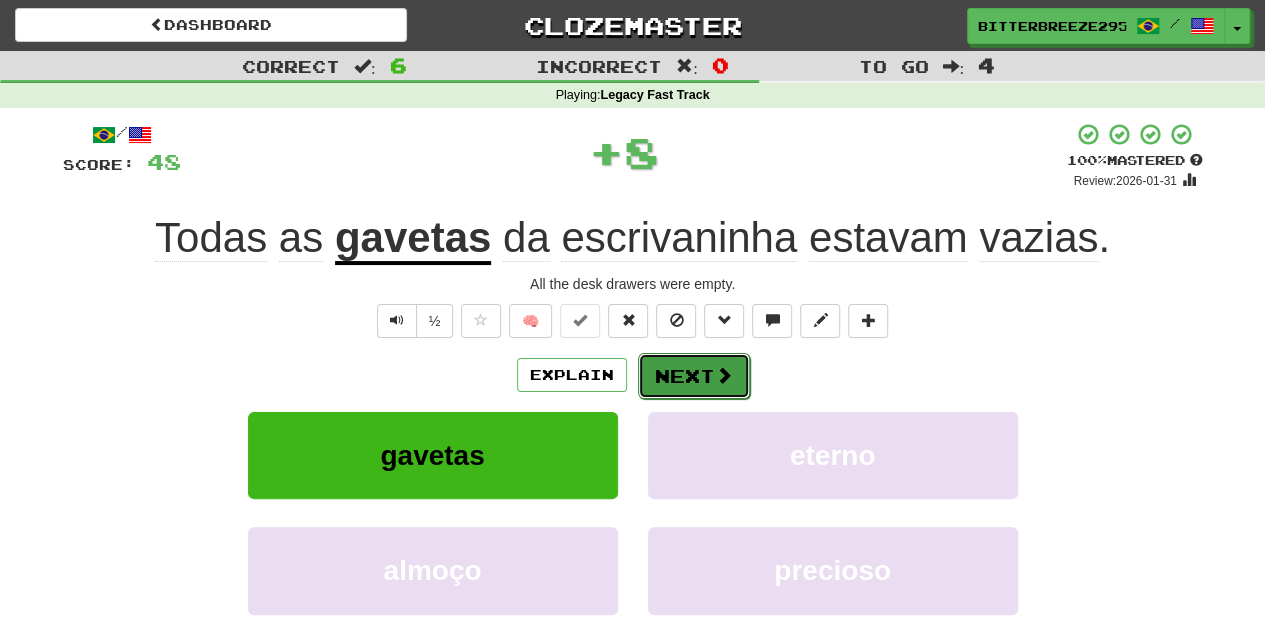 click on "Next" at bounding box center (694, 376) 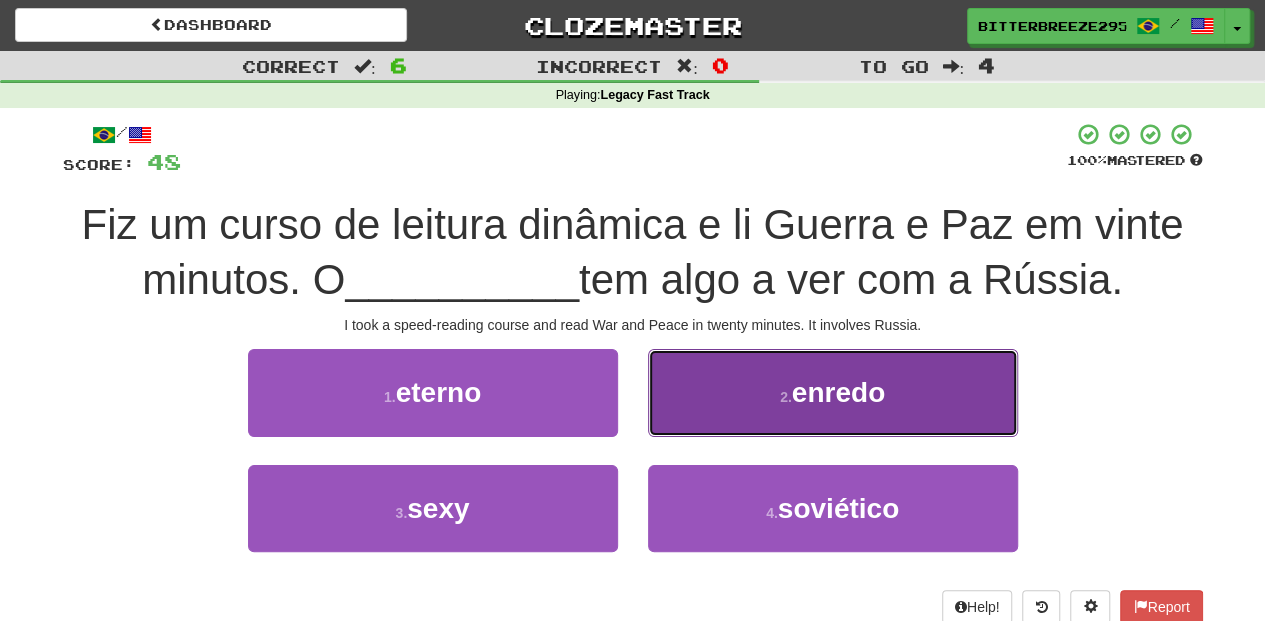 click on "2 .  enredo" at bounding box center (833, 392) 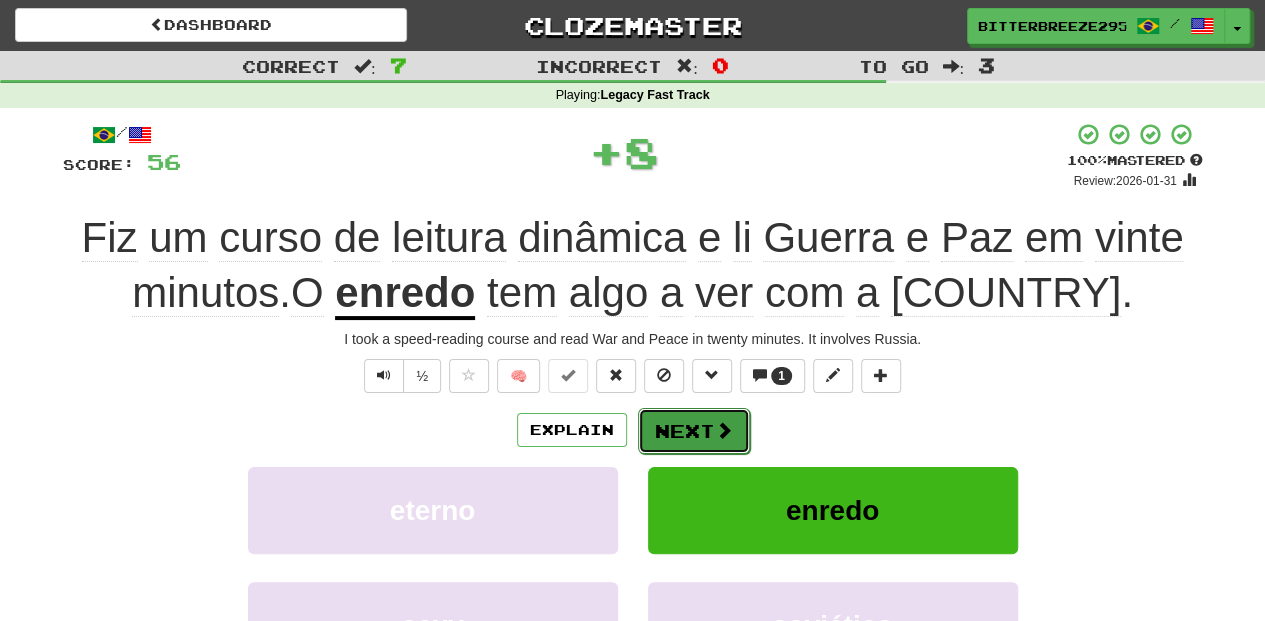 click on "Next" at bounding box center [694, 431] 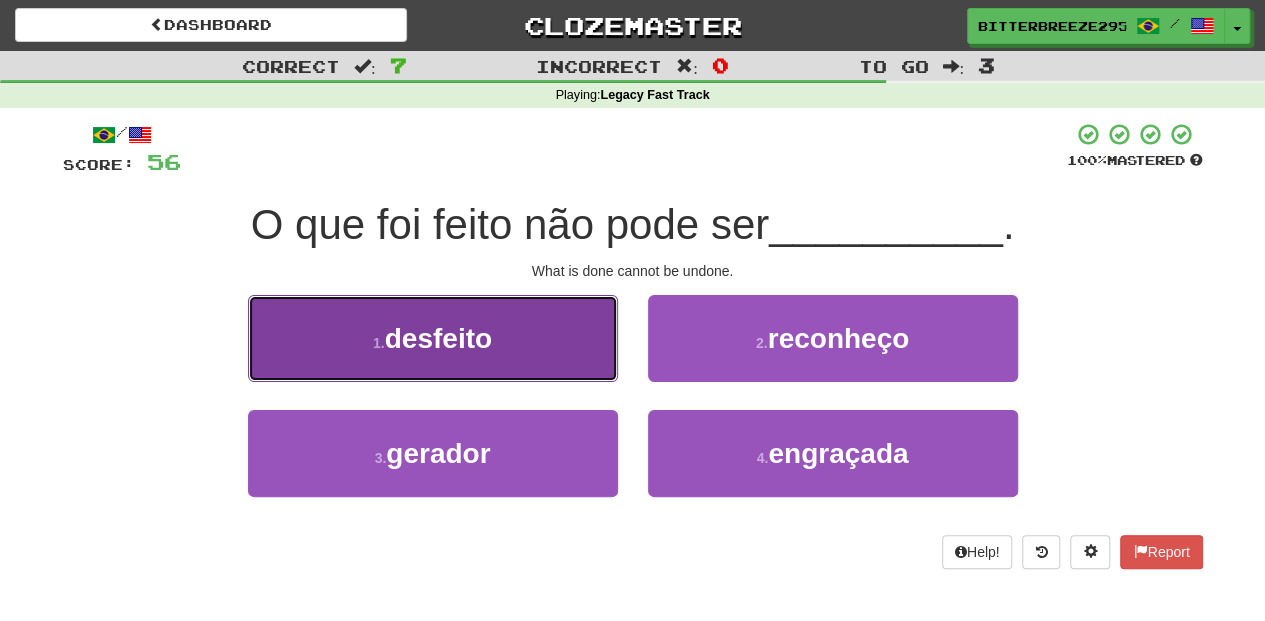 click on "1 .  desfeito" at bounding box center (433, 338) 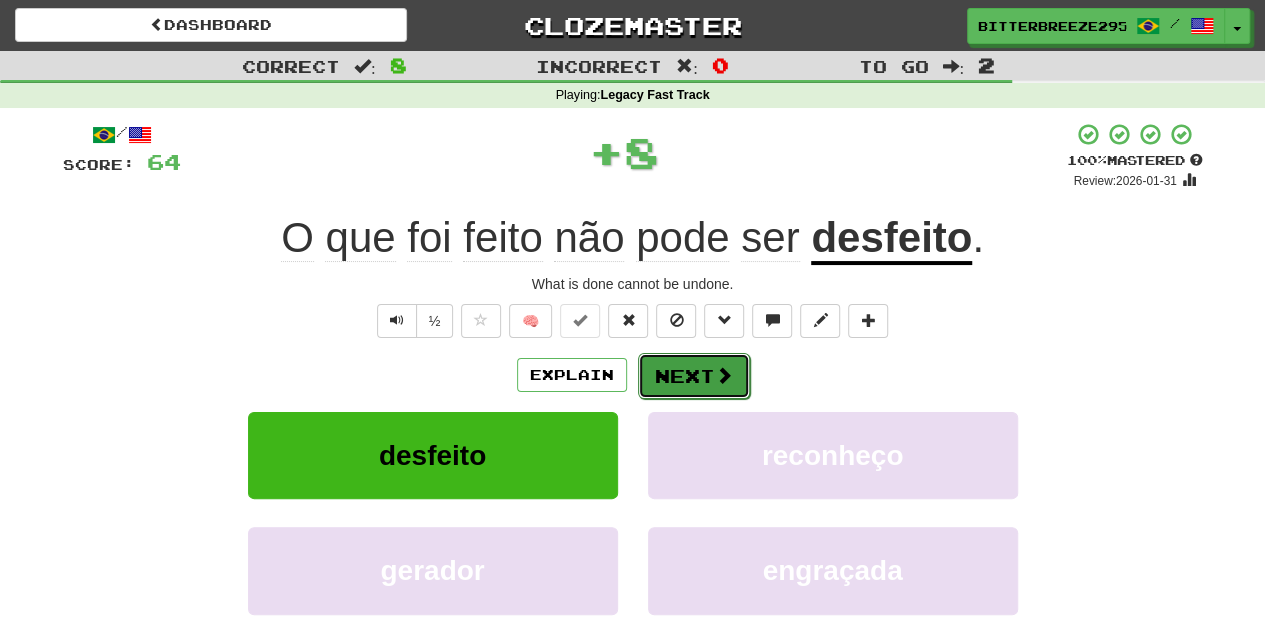 click on "Next" at bounding box center (694, 376) 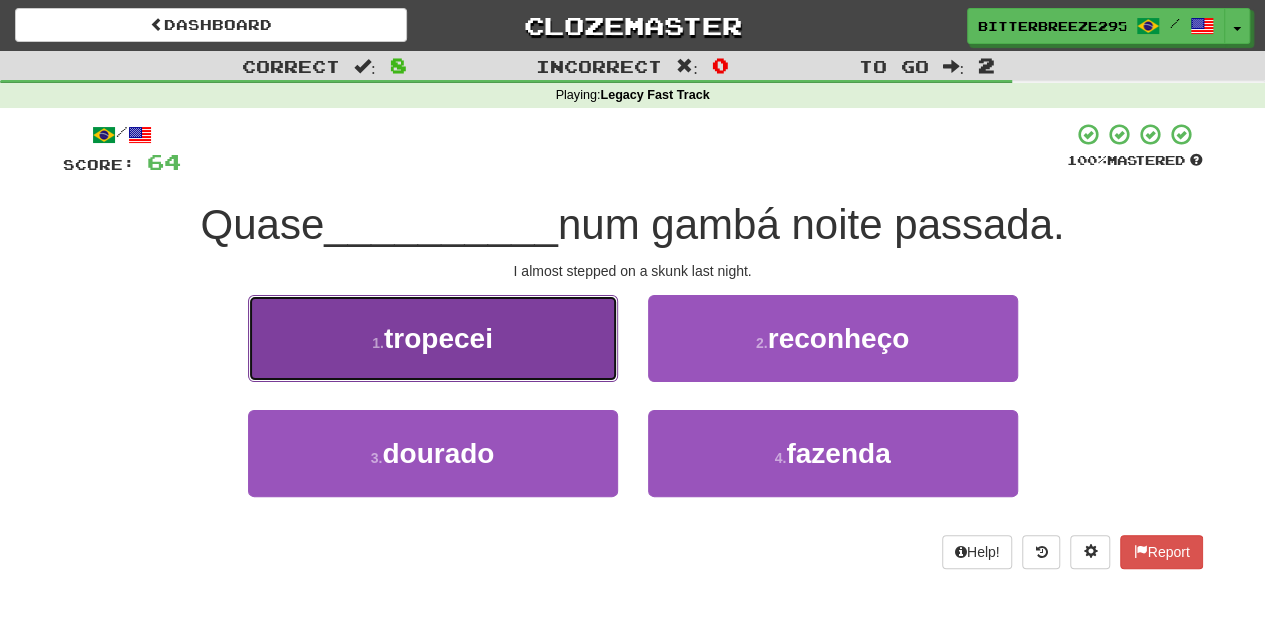 click on "1 .  tropecei" at bounding box center (433, 338) 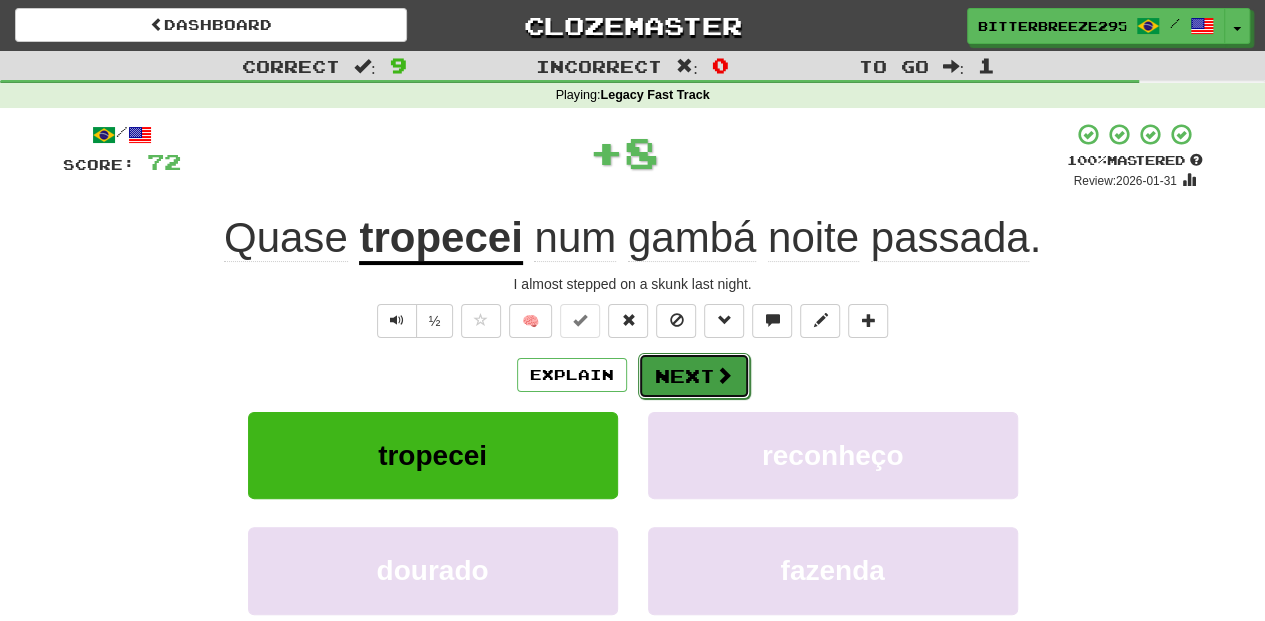 click on "Next" at bounding box center [694, 376] 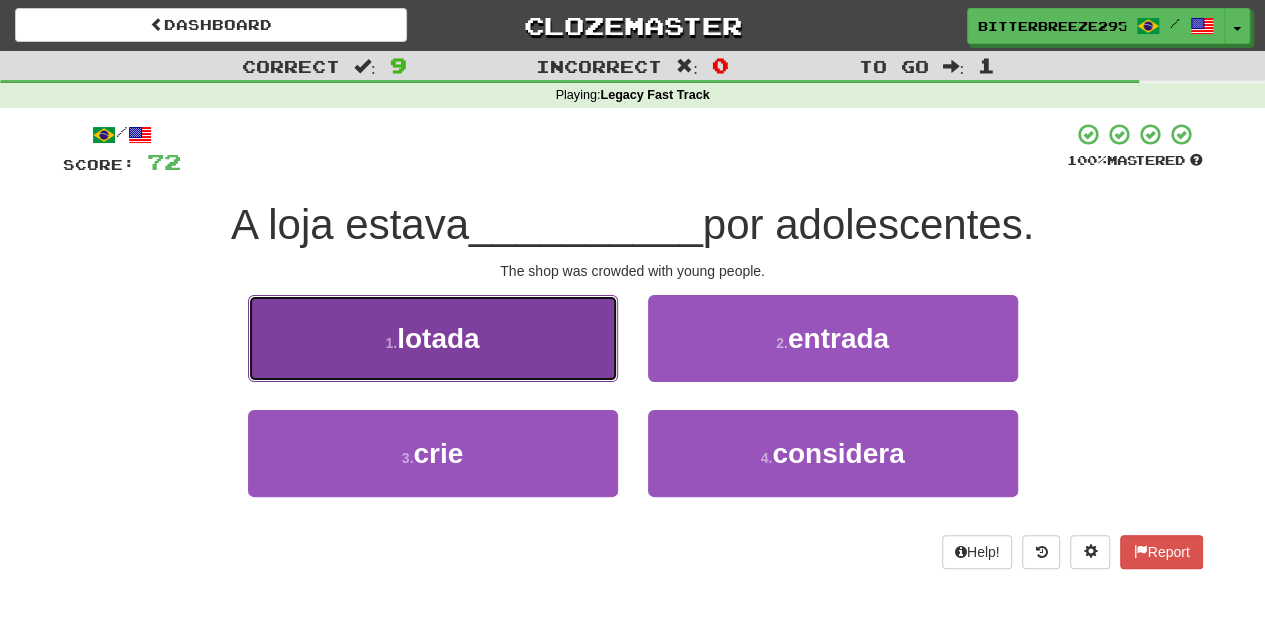 click on "1 .  lotada" at bounding box center [433, 338] 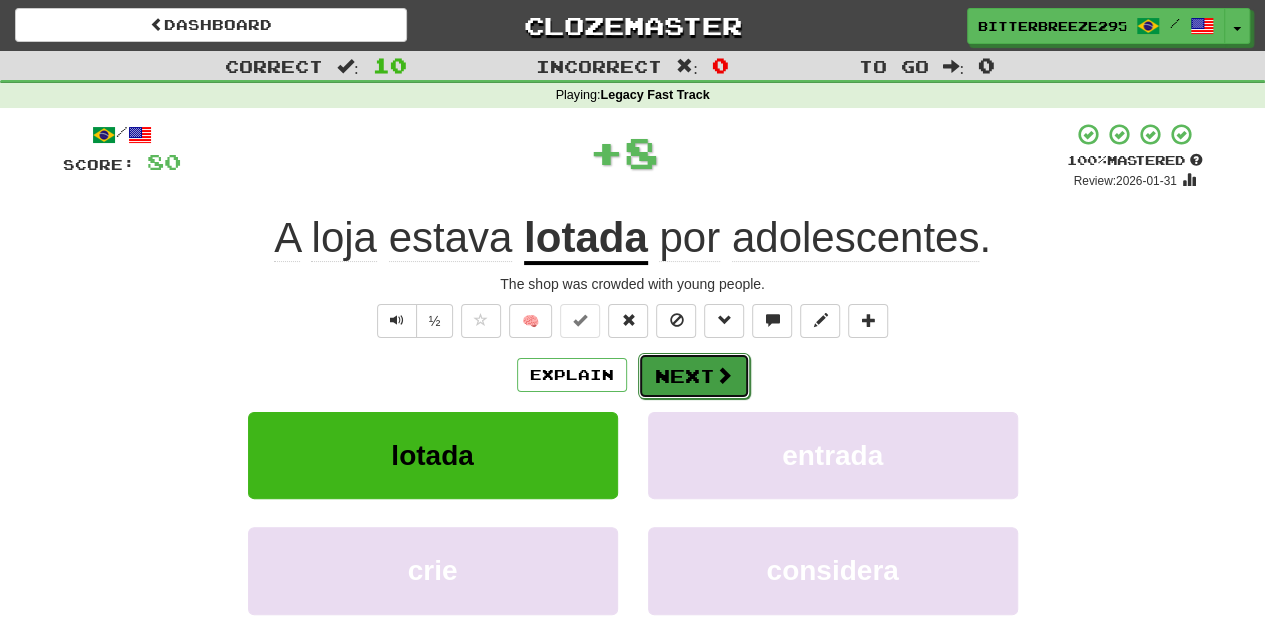 click on "Next" at bounding box center (694, 376) 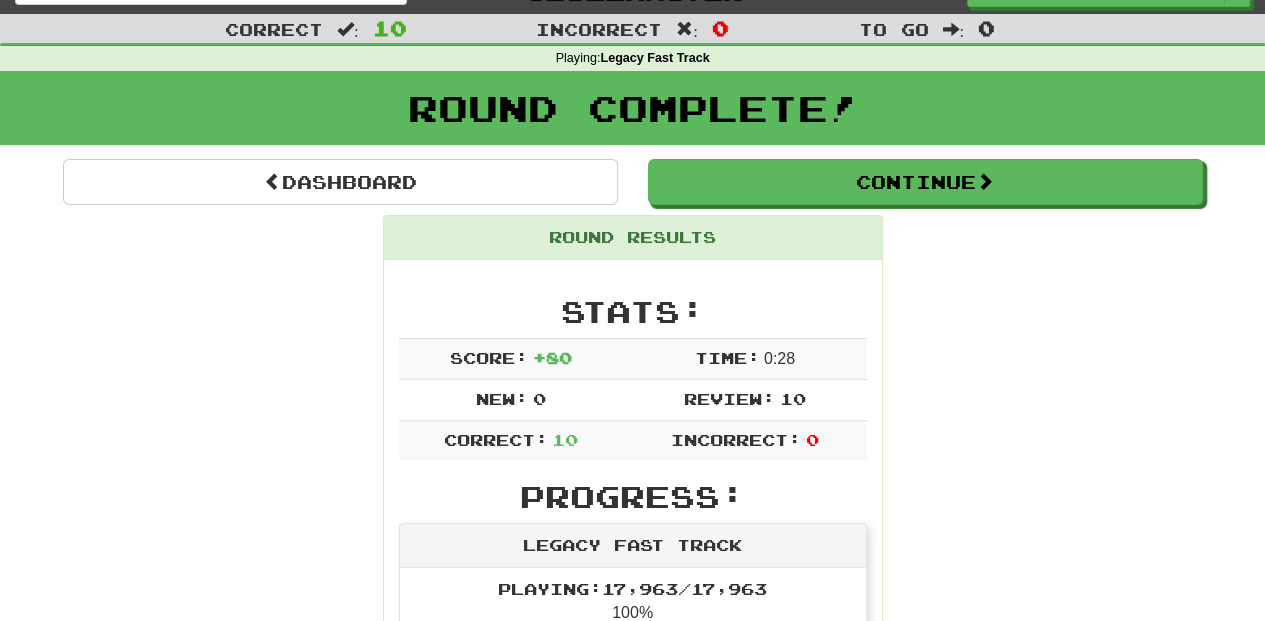 scroll, scrollTop: 0, scrollLeft: 0, axis: both 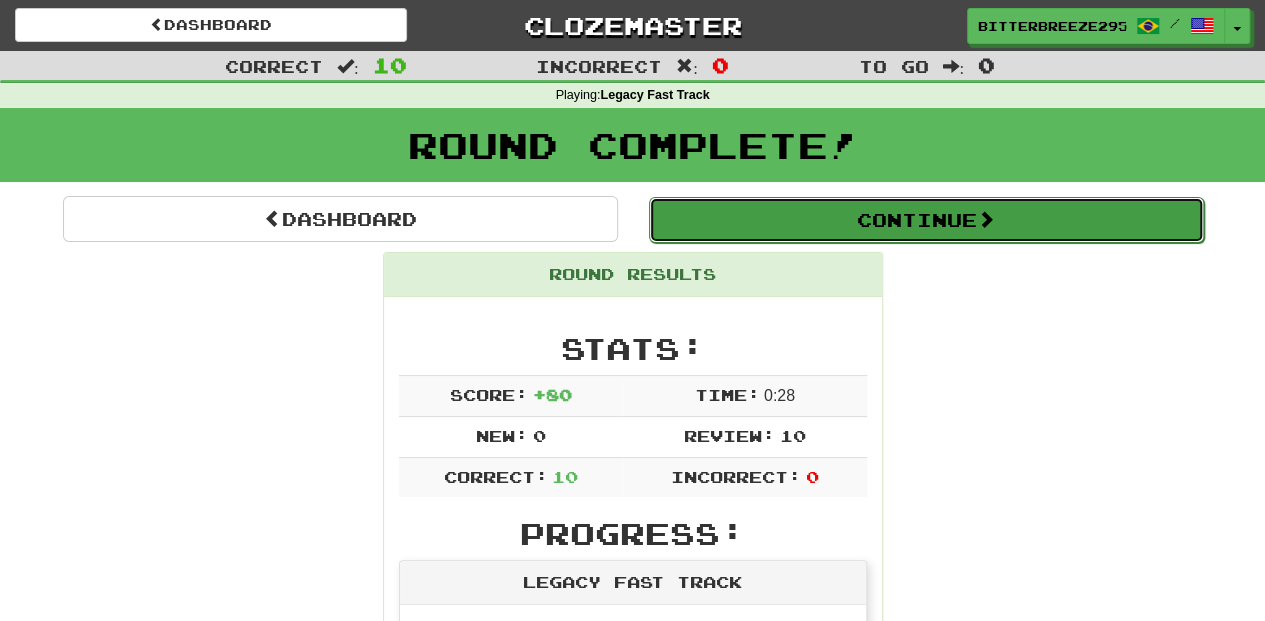 click on "Continue" at bounding box center [926, 220] 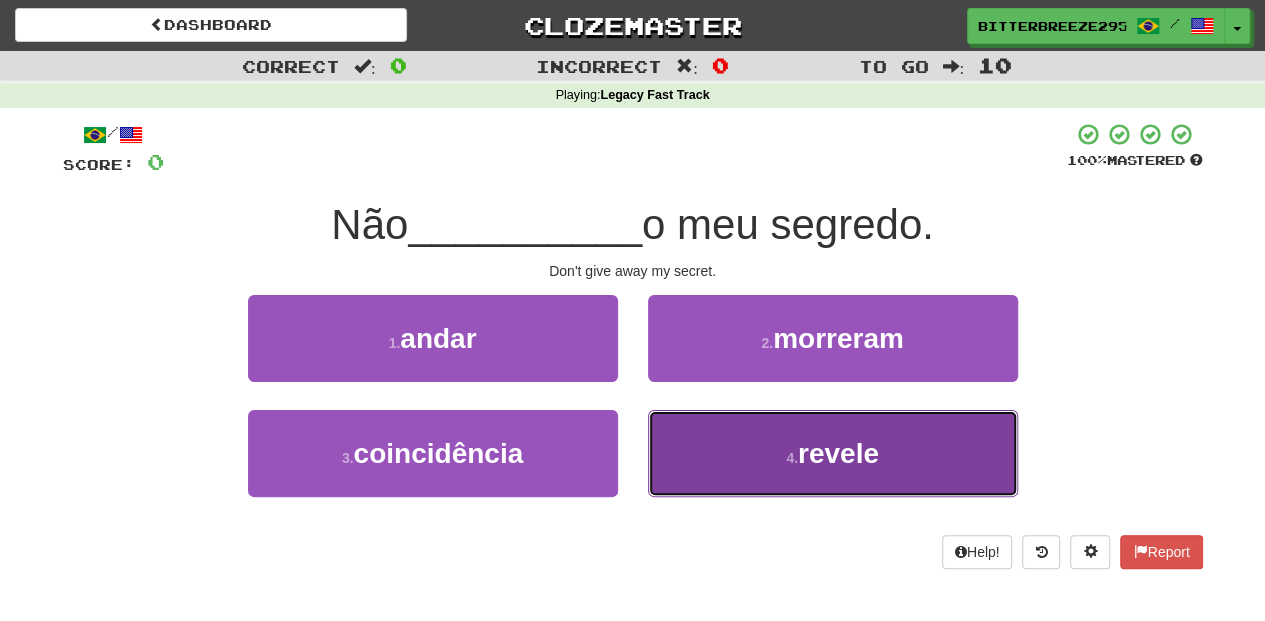 click on "4 .  revele" at bounding box center (833, 453) 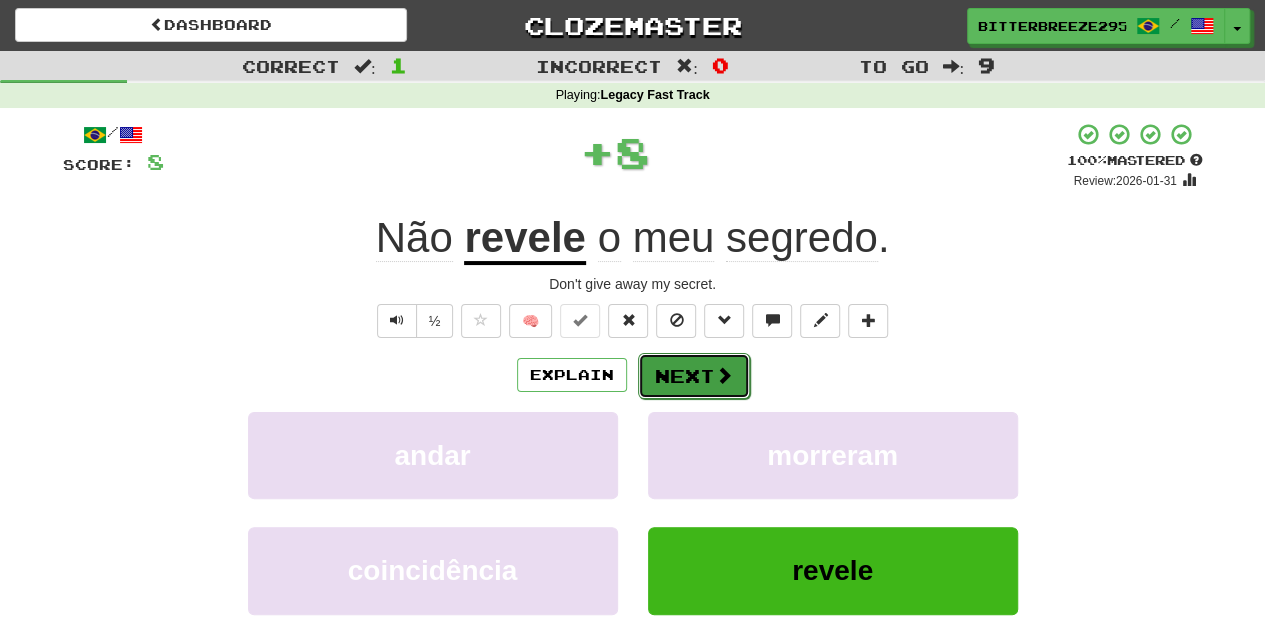 click on "Next" at bounding box center [694, 376] 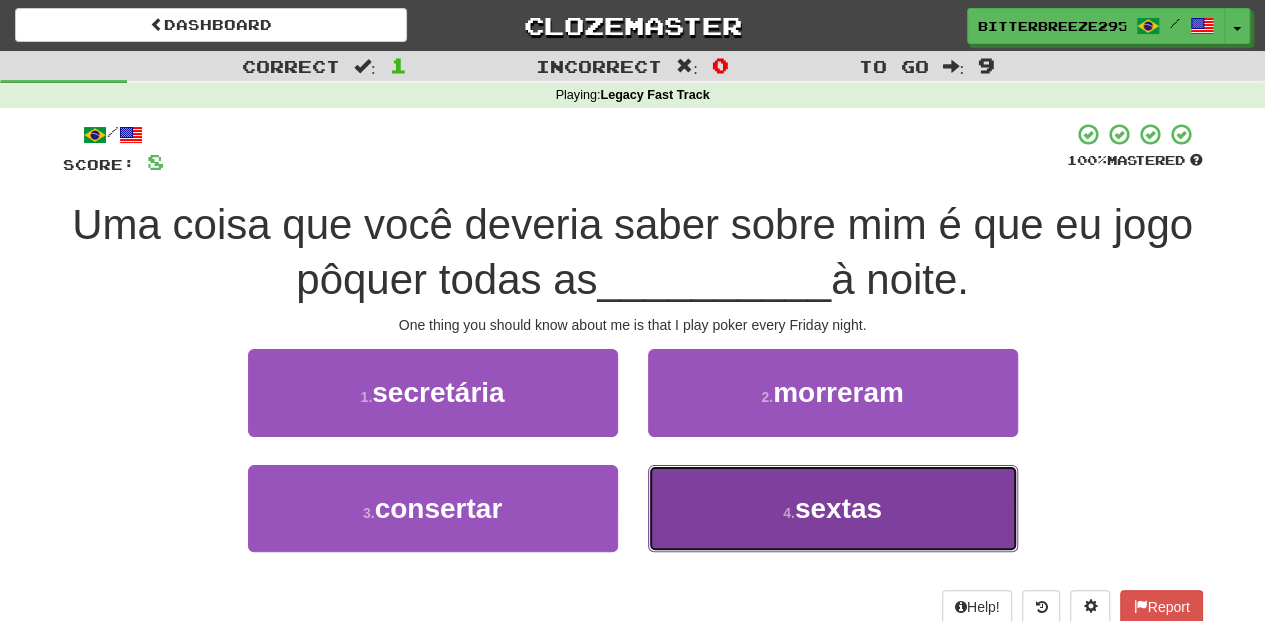 click on "4 .  sextas" at bounding box center [833, 508] 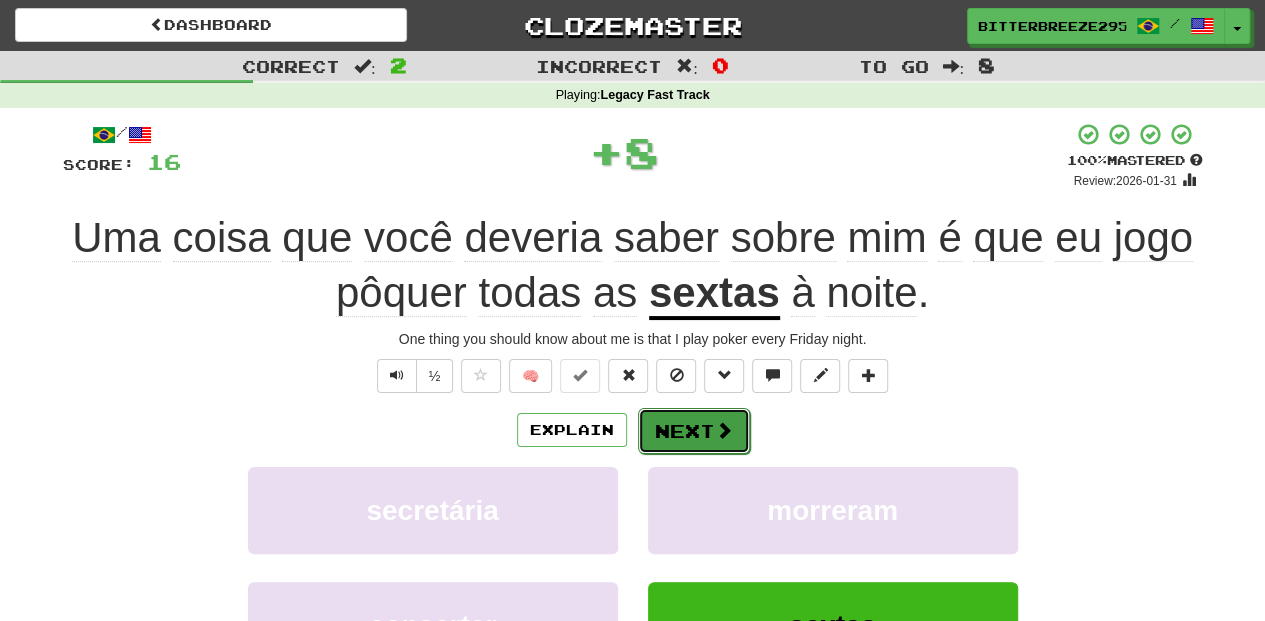 click on "Next" at bounding box center [694, 431] 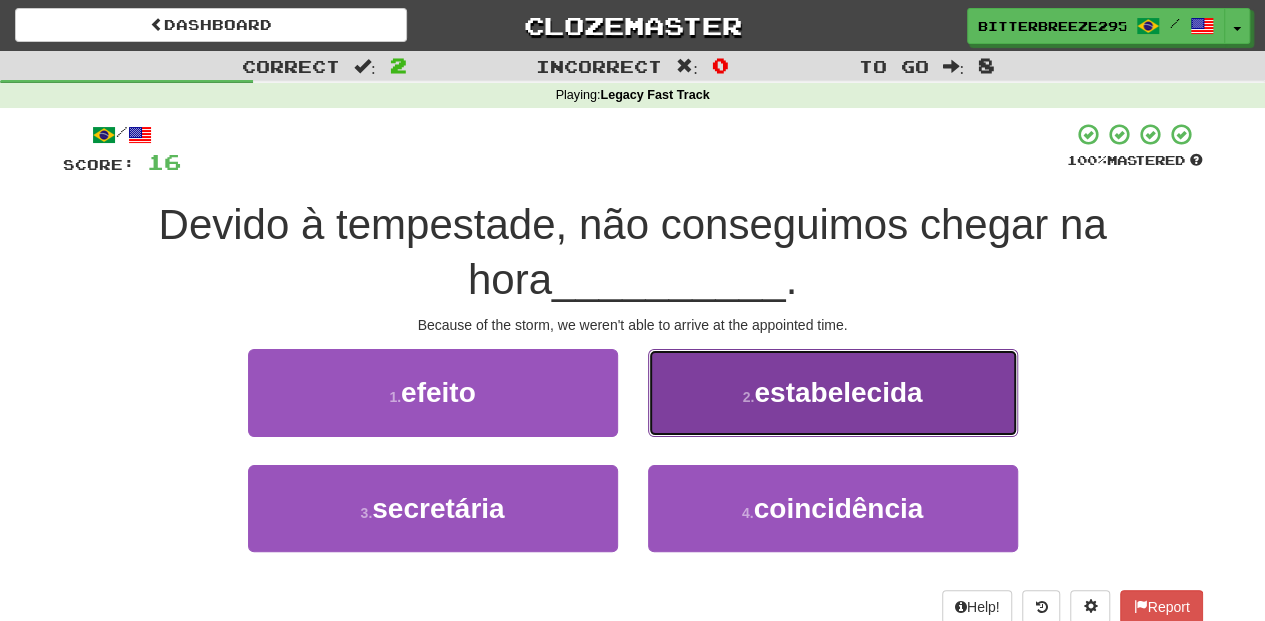 click on "2 .  estabelecida" at bounding box center [833, 392] 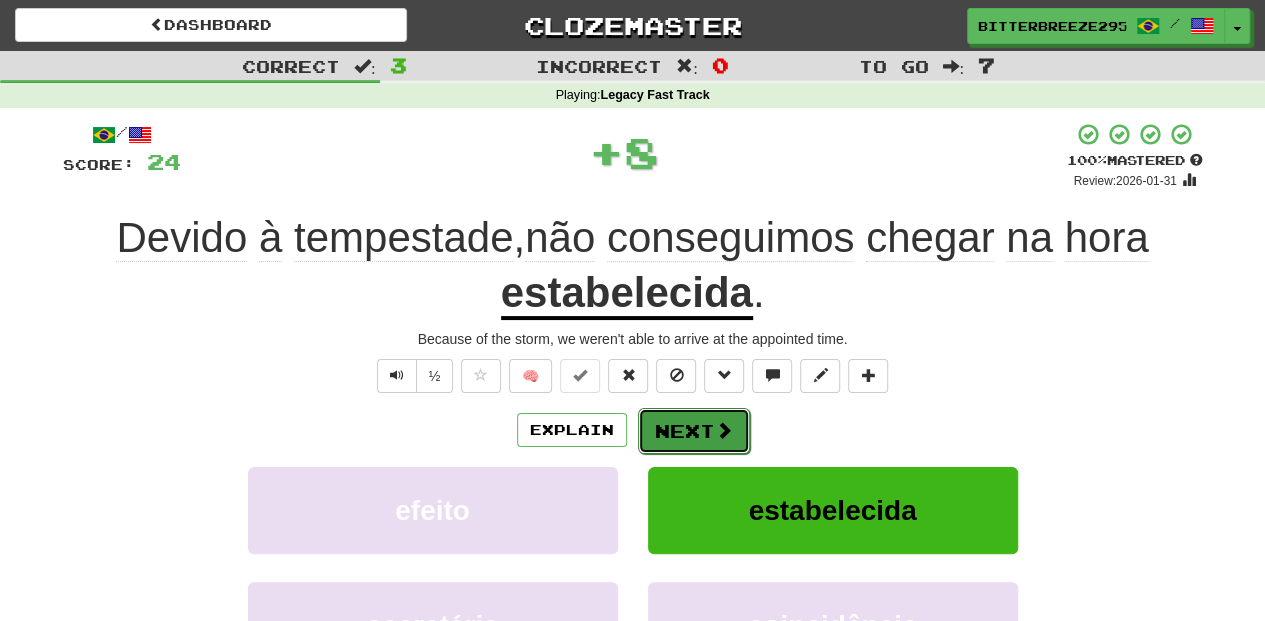 click on "Next" at bounding box center (694, 431) 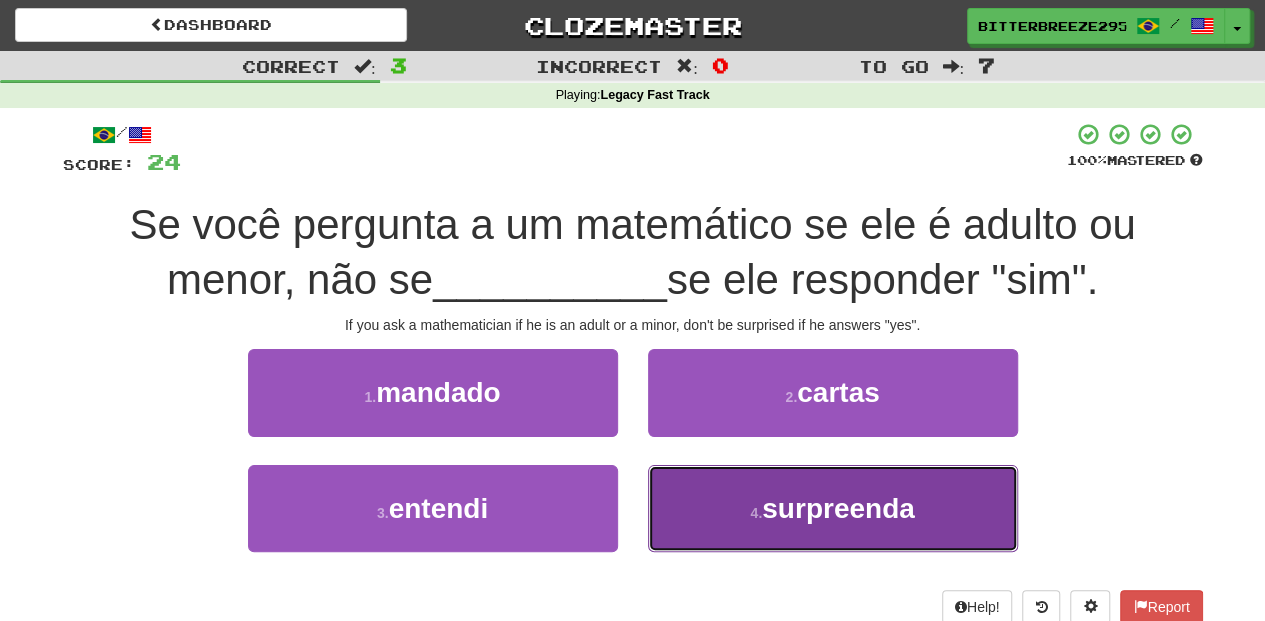 click on "4 .  surpreenda" at bounding box center (833, 508) 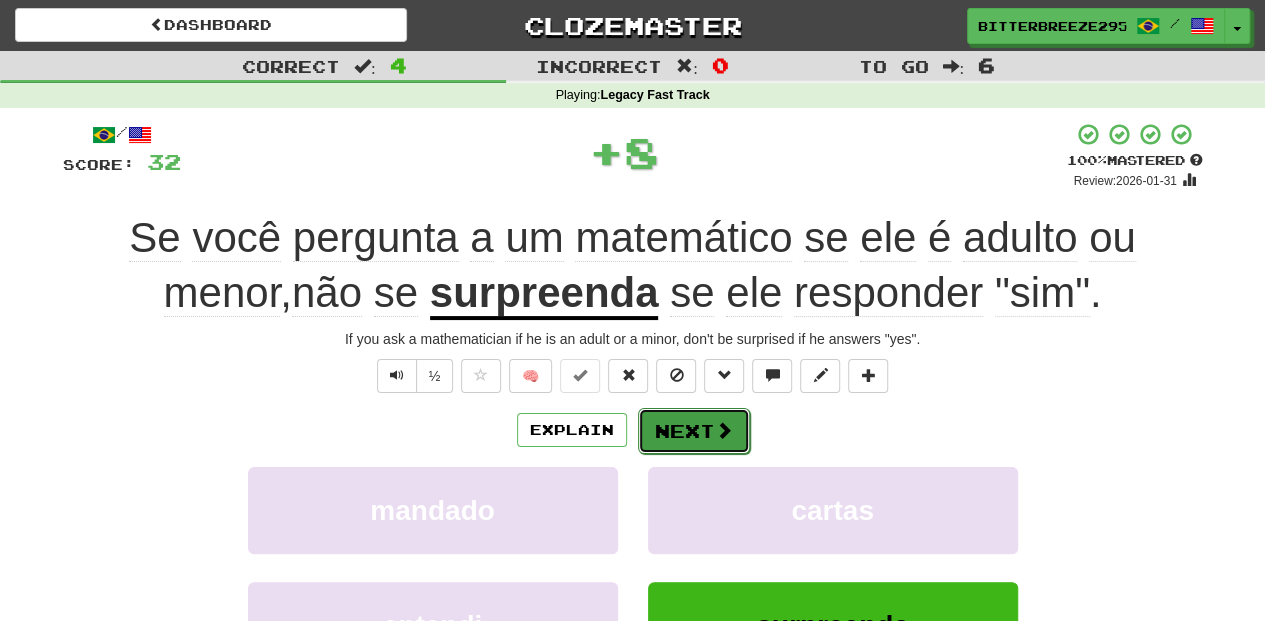 click on "Next" at bounding box center (694, 431) 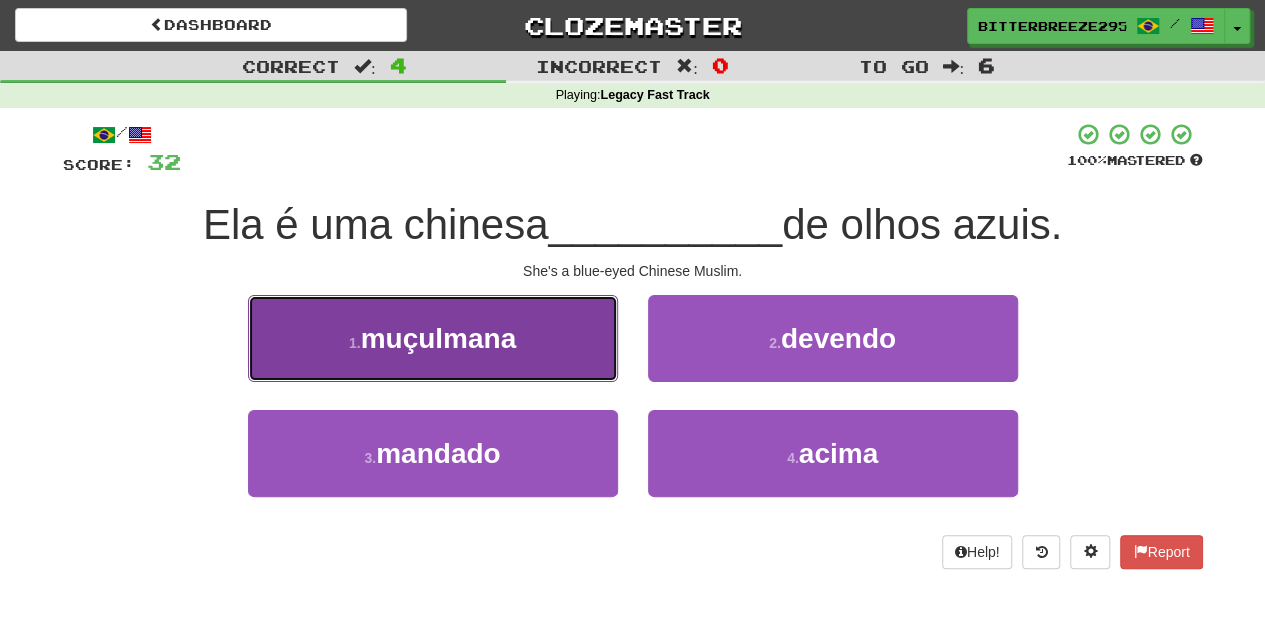 click on "1 .  muçulmana" at bounding box center (433, 338) 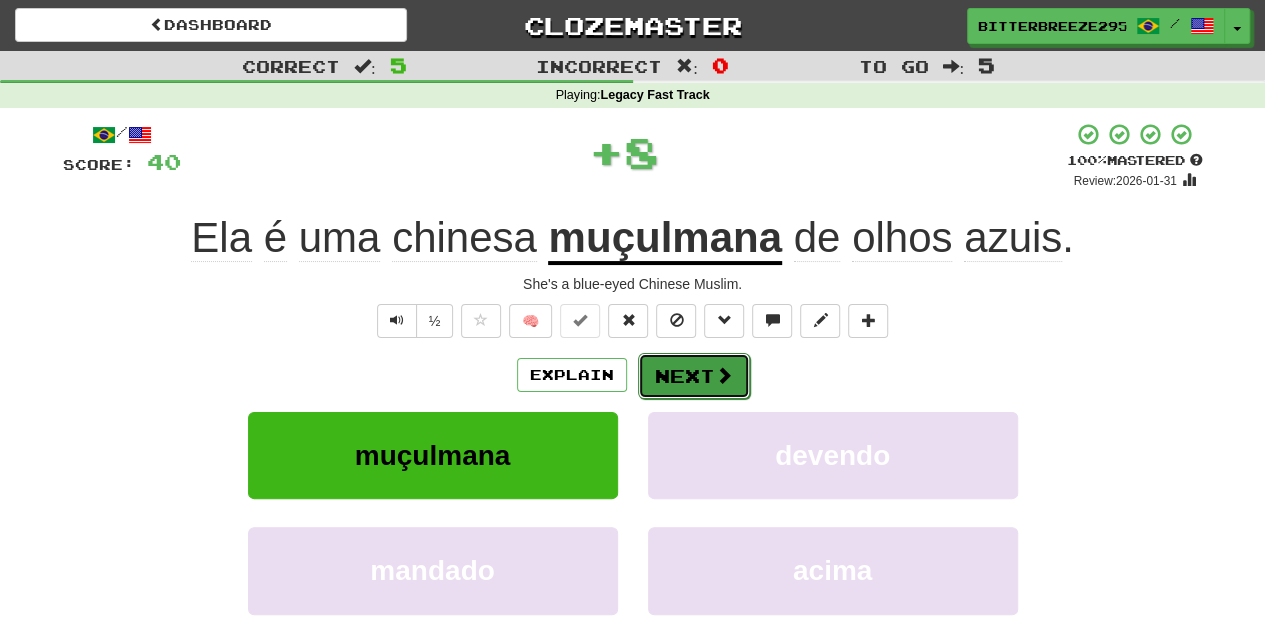 click on "Next" at bounding box center (694, 376) 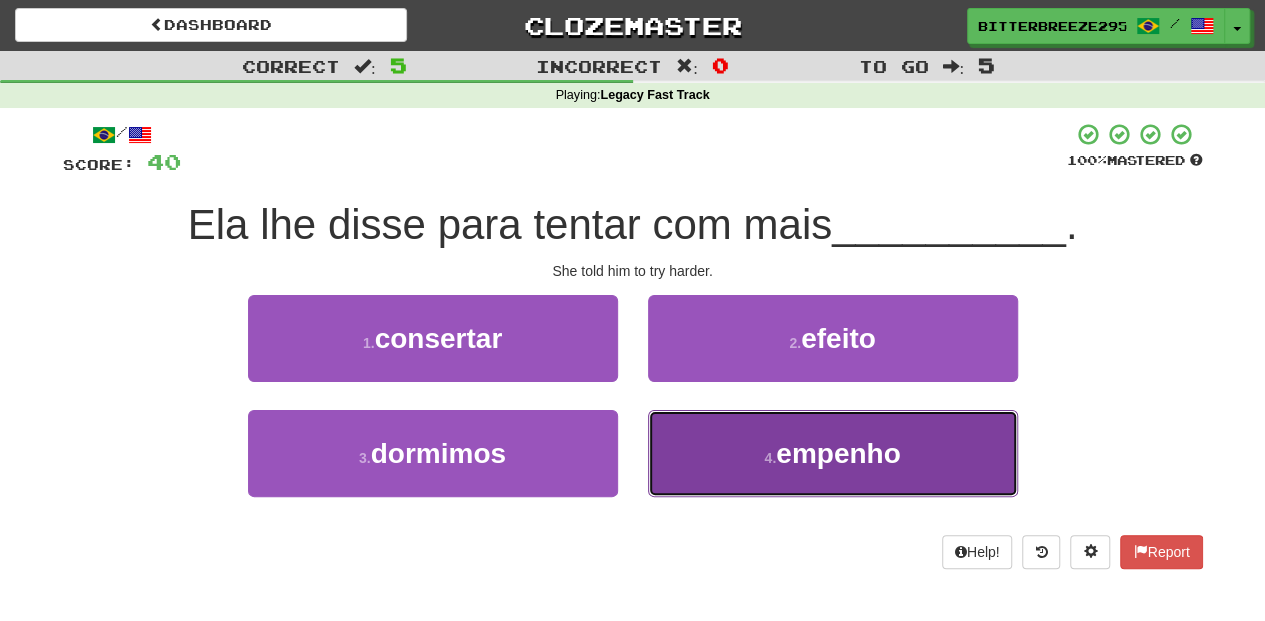 click on "4 .  empenho" at bounding box center (833, 453) 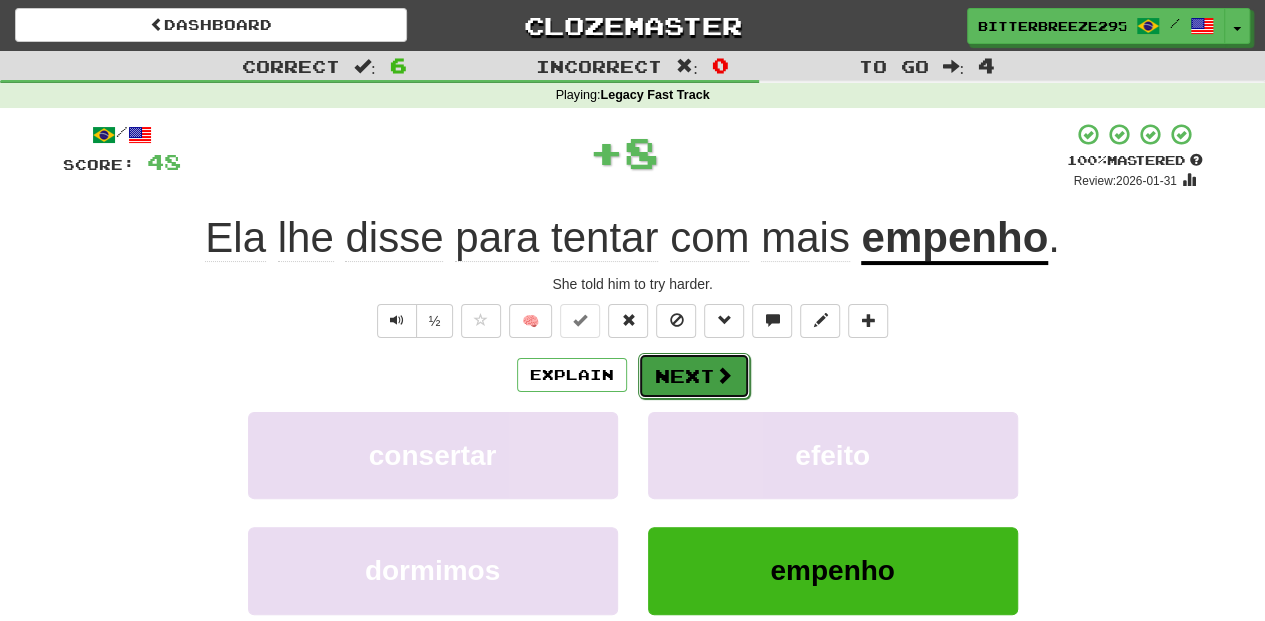 click on "Next" at bounding box center [694, 376] 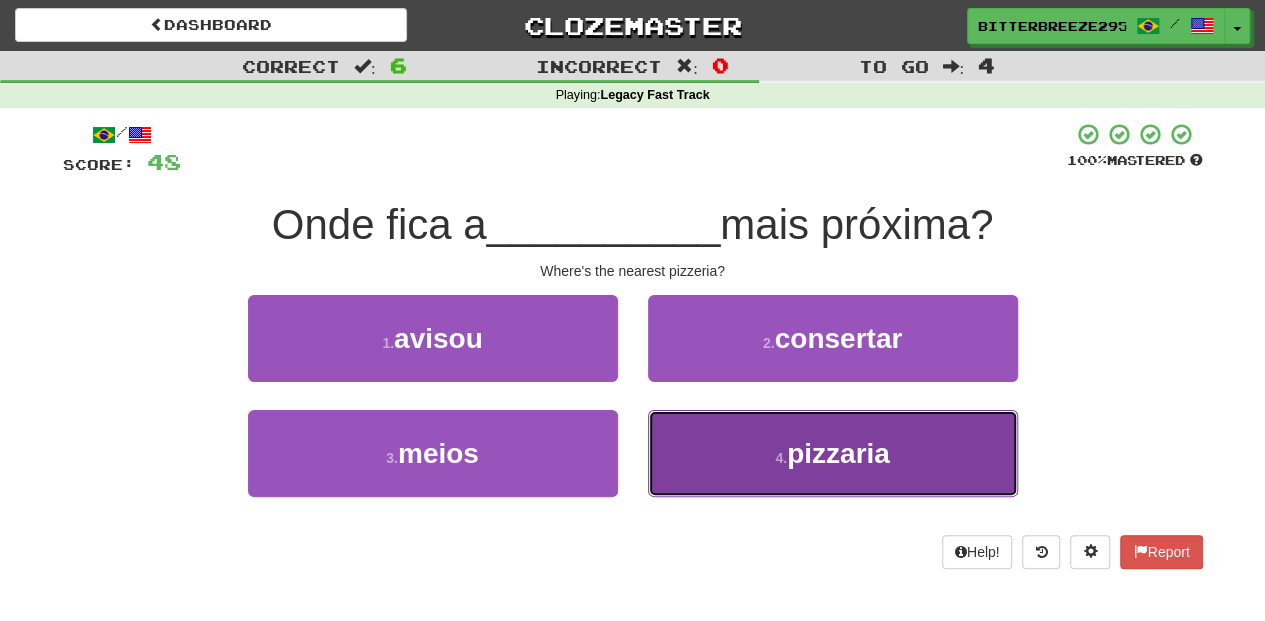 click on "4 .  pizzaria" at bounding box center [833, 453] 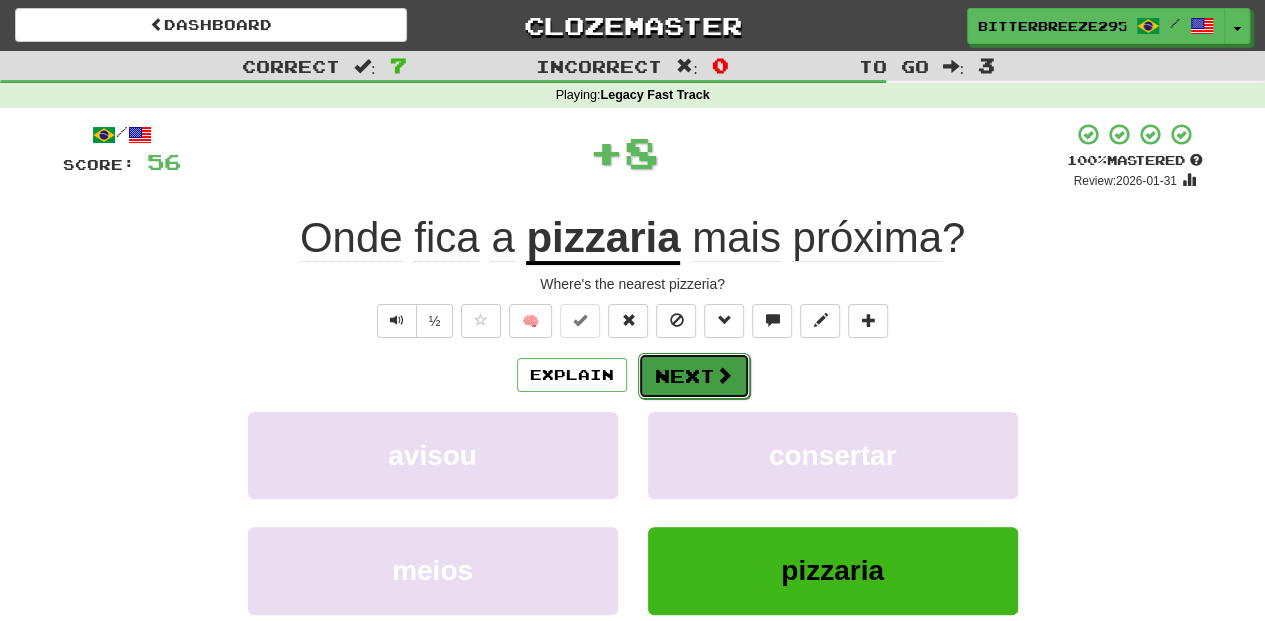 click on "Next" at bounding box center (694, 376) 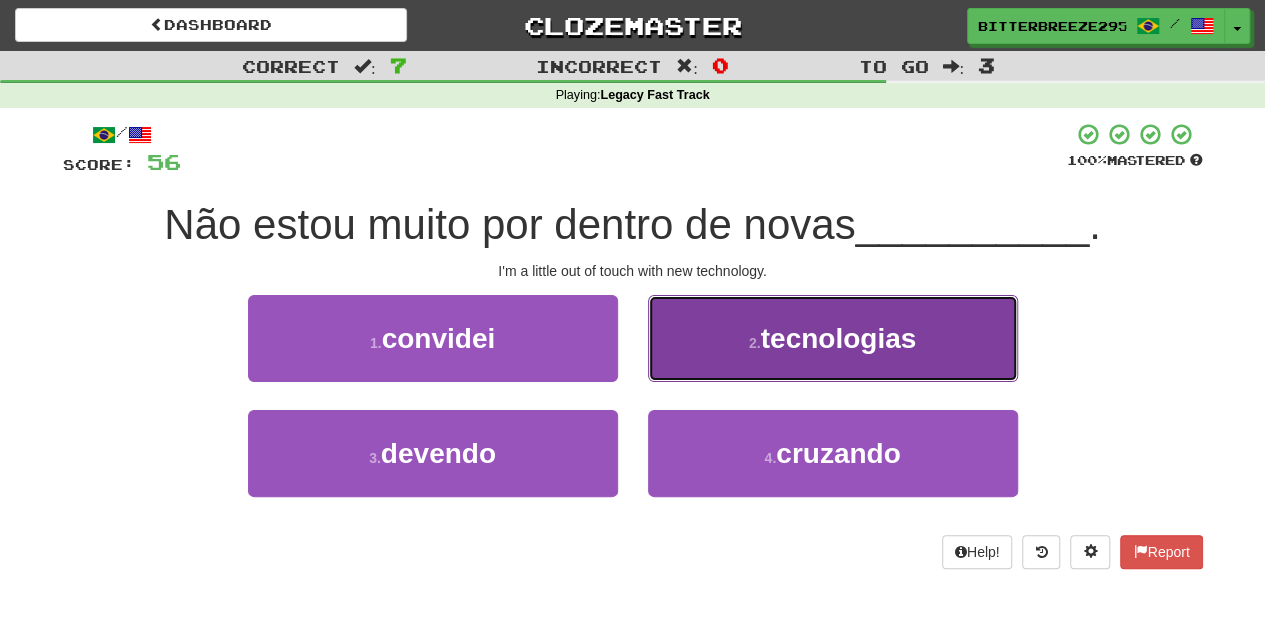 click on "2 .  tecnologias" at bounding box center [833, 338] 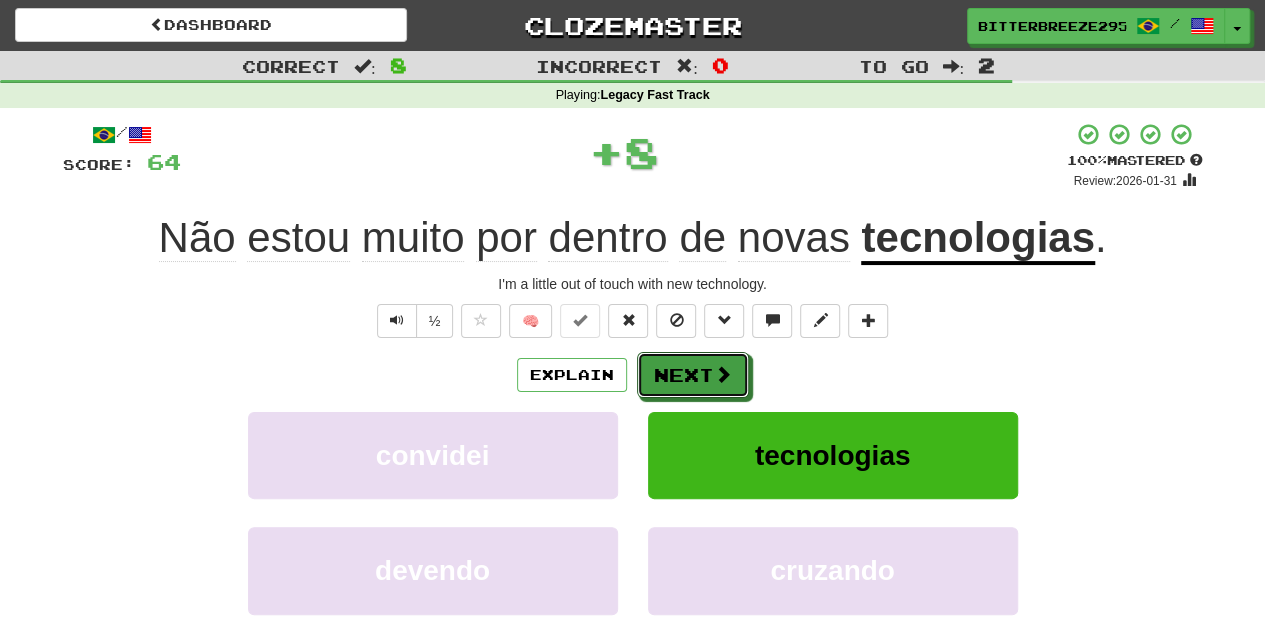 click on "Next" at bounding box center [693, 375] 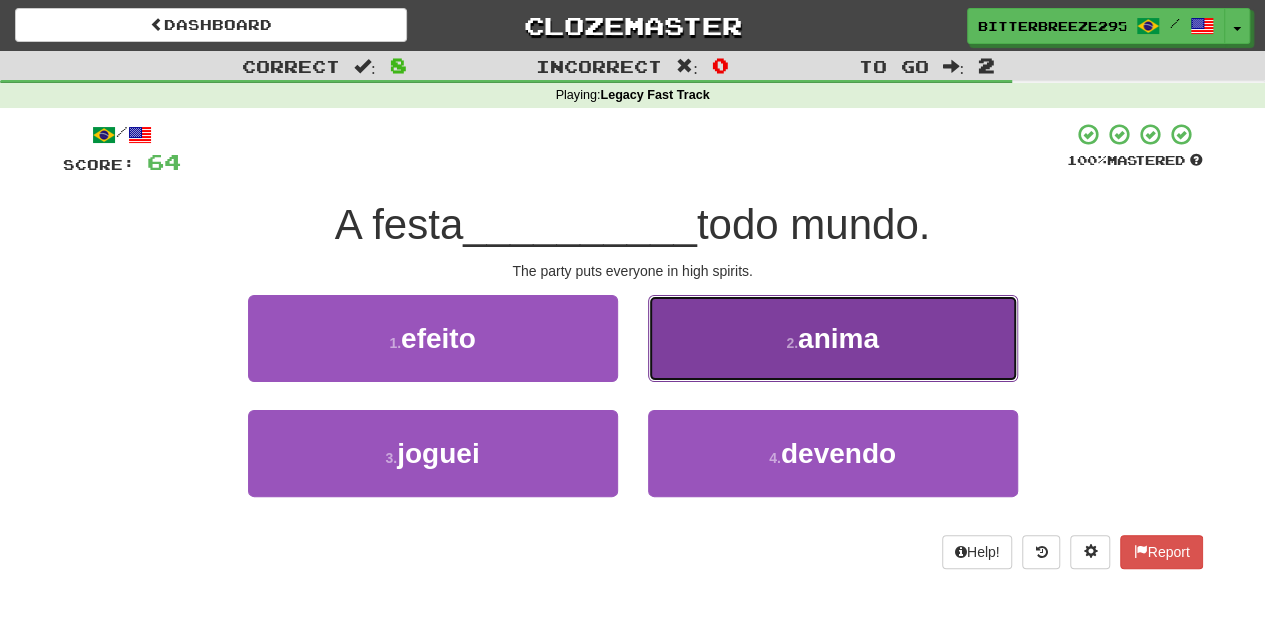 click on "2 .  anima" at bounding box center (833, 338) 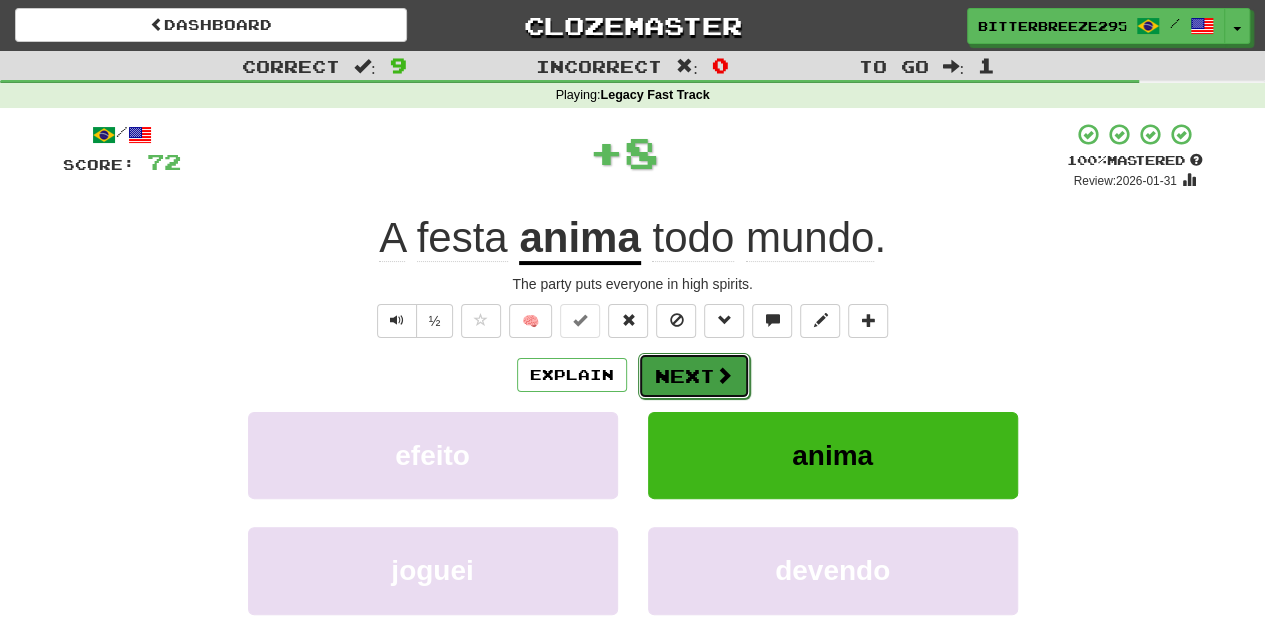 click on "Next" at bounding box center [694, 376] 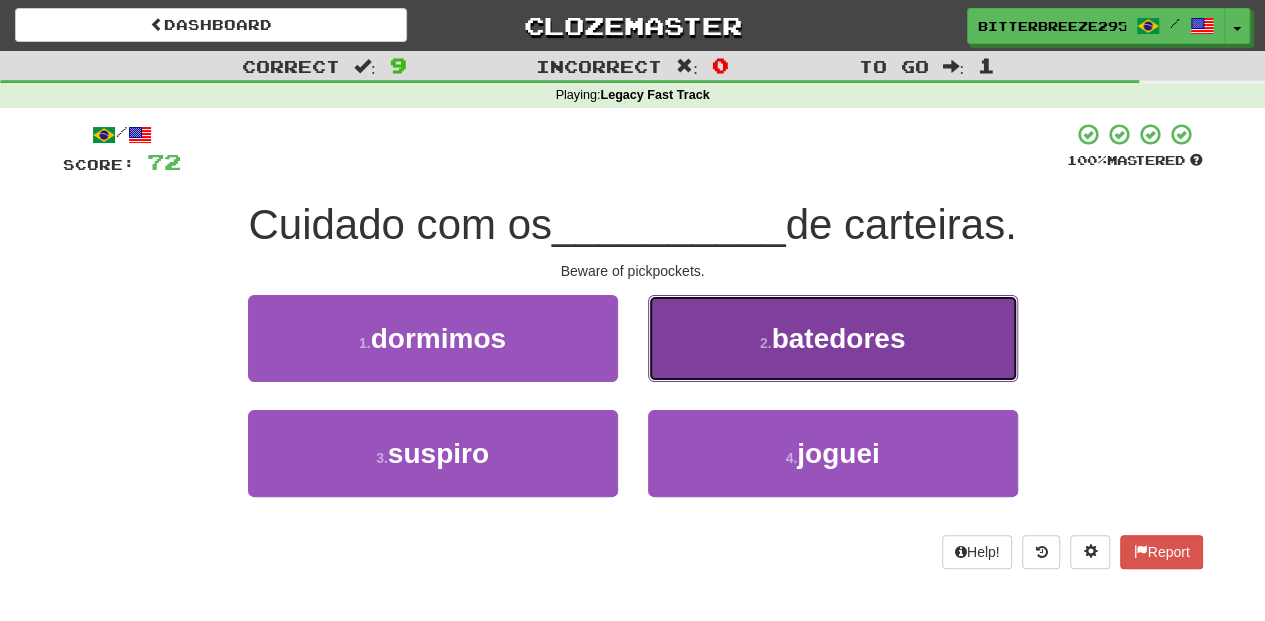 click on "2 .  batedores" at bounding box center (833, 338) 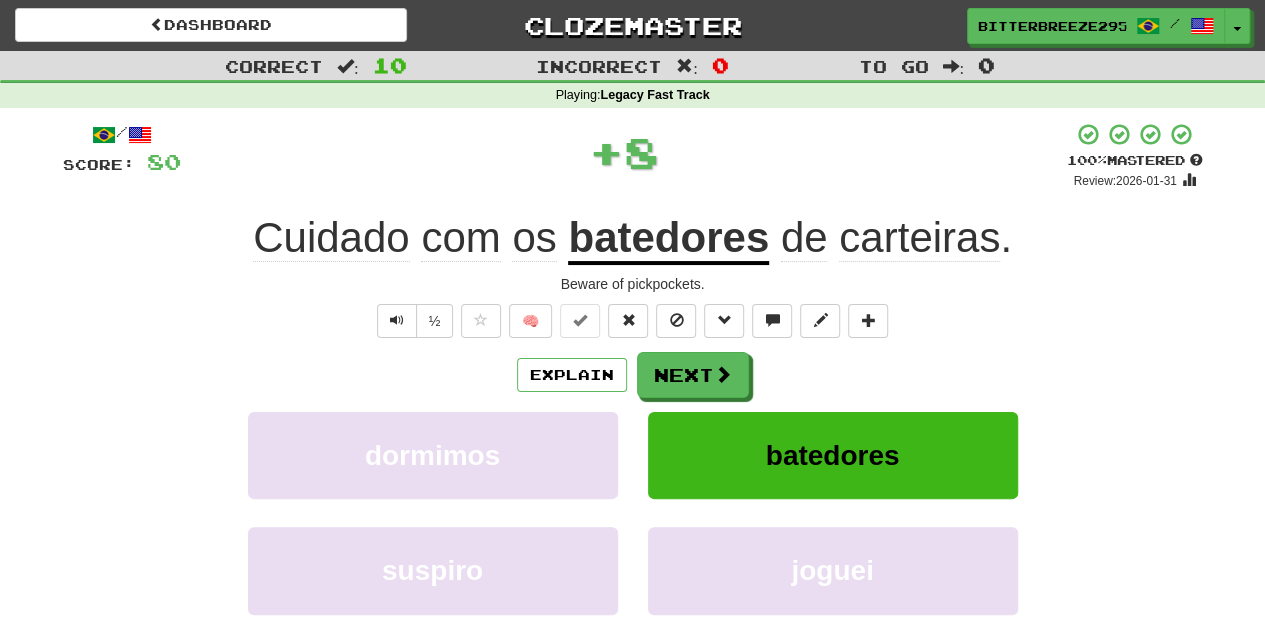 click on "Next" at bounding box center [693, 375] 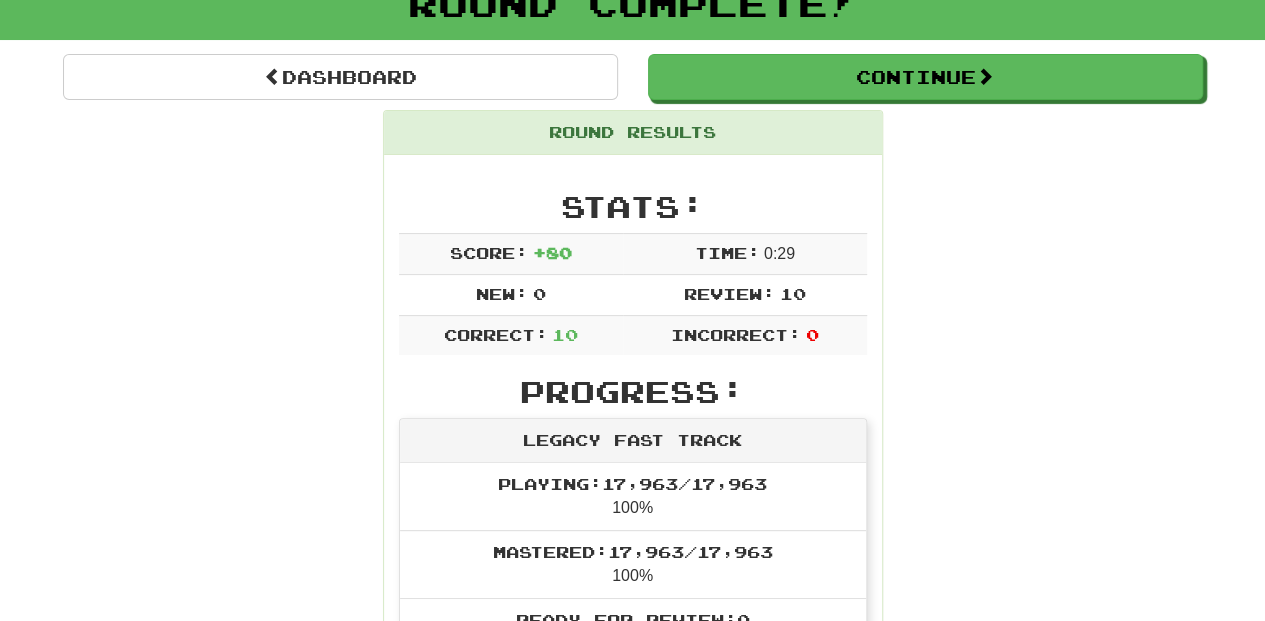 scroll, scrollTop: 0, scrollLeft: 0, axis: both 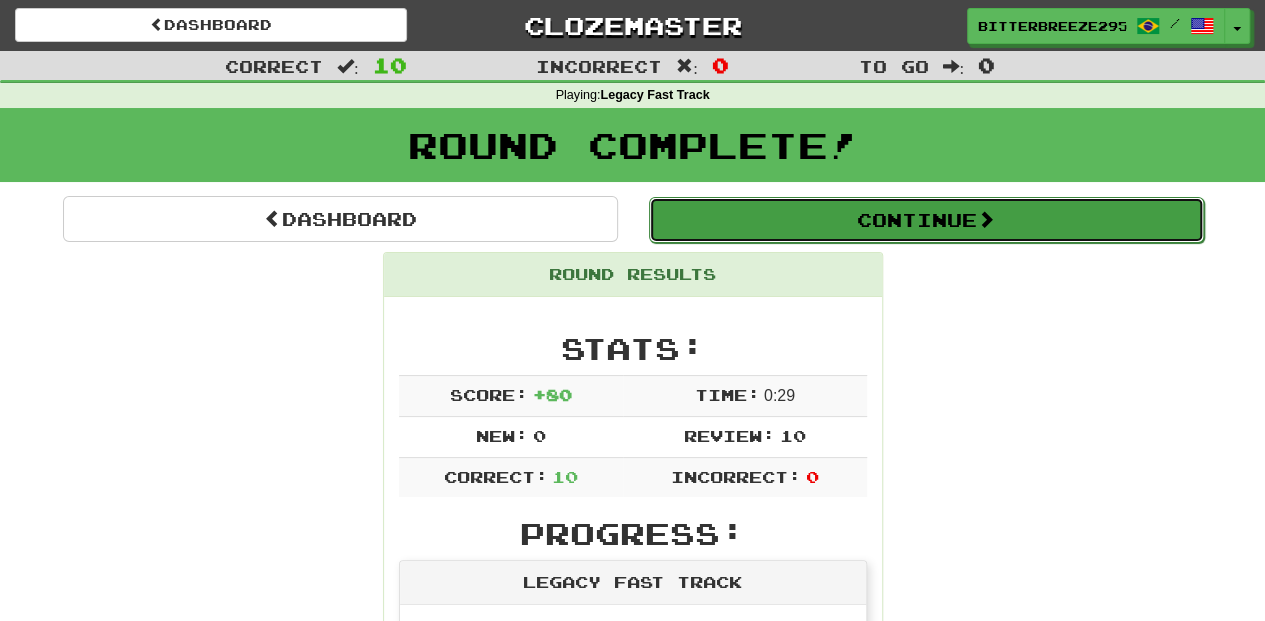 click on "Continue" at bounding box center [926, 220] 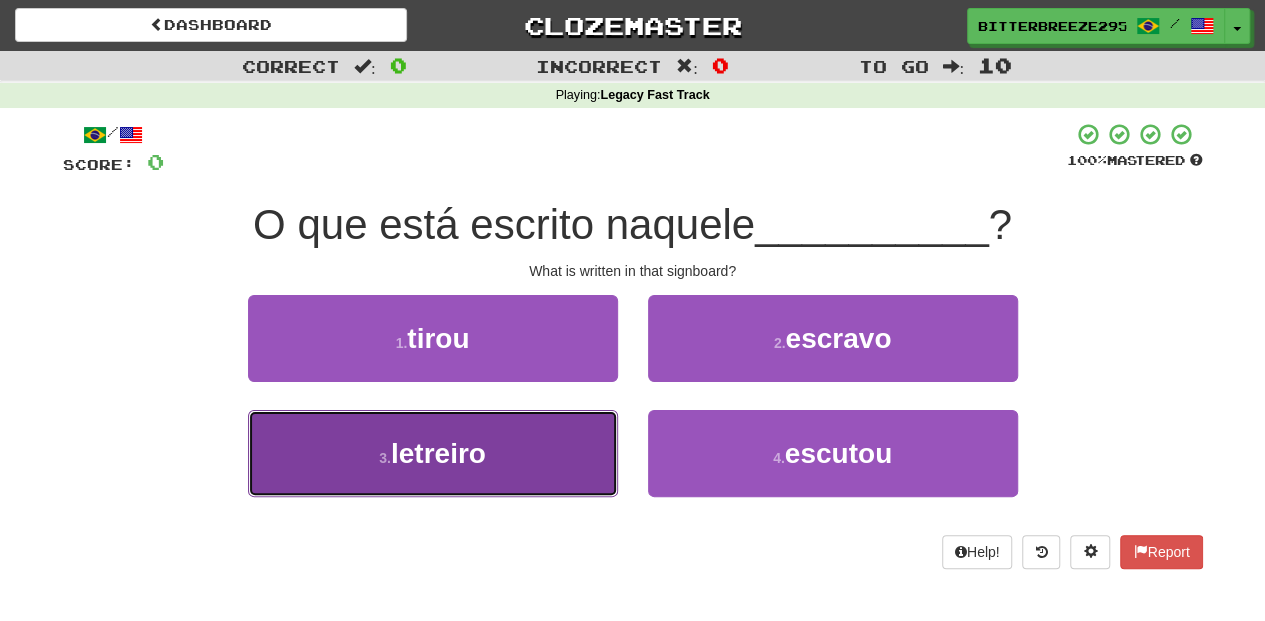 click on "3 .  letreiro" at bounding box center (433, 453) 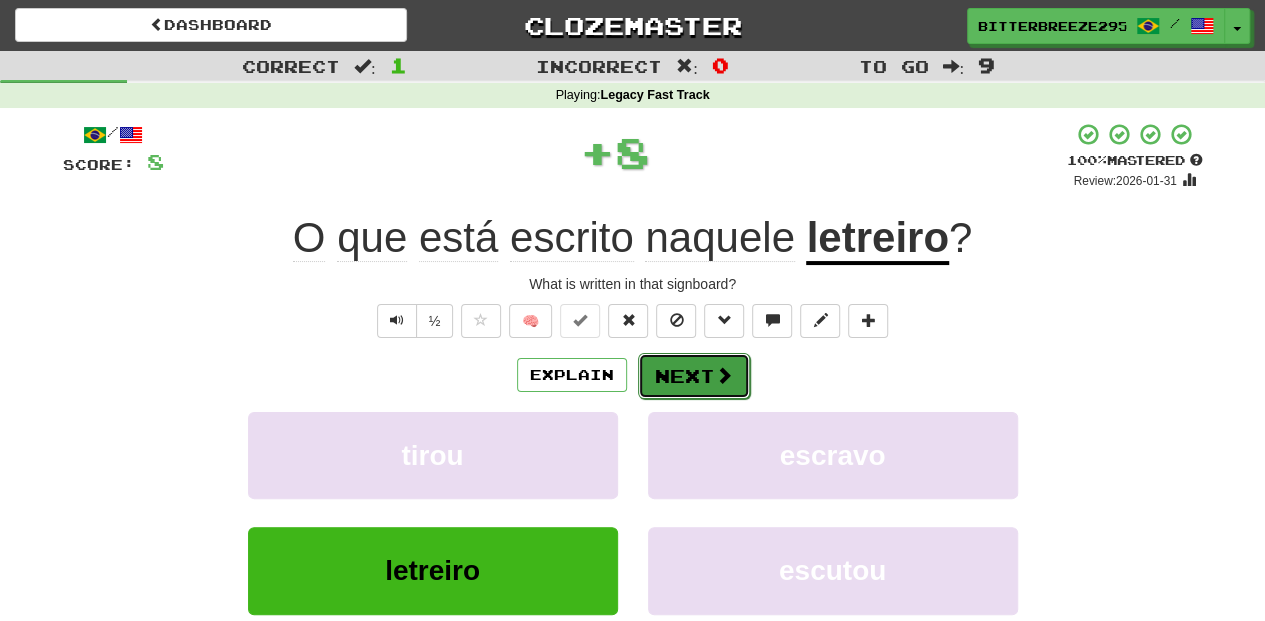 click on "Next" at bounding box center [694, 376] 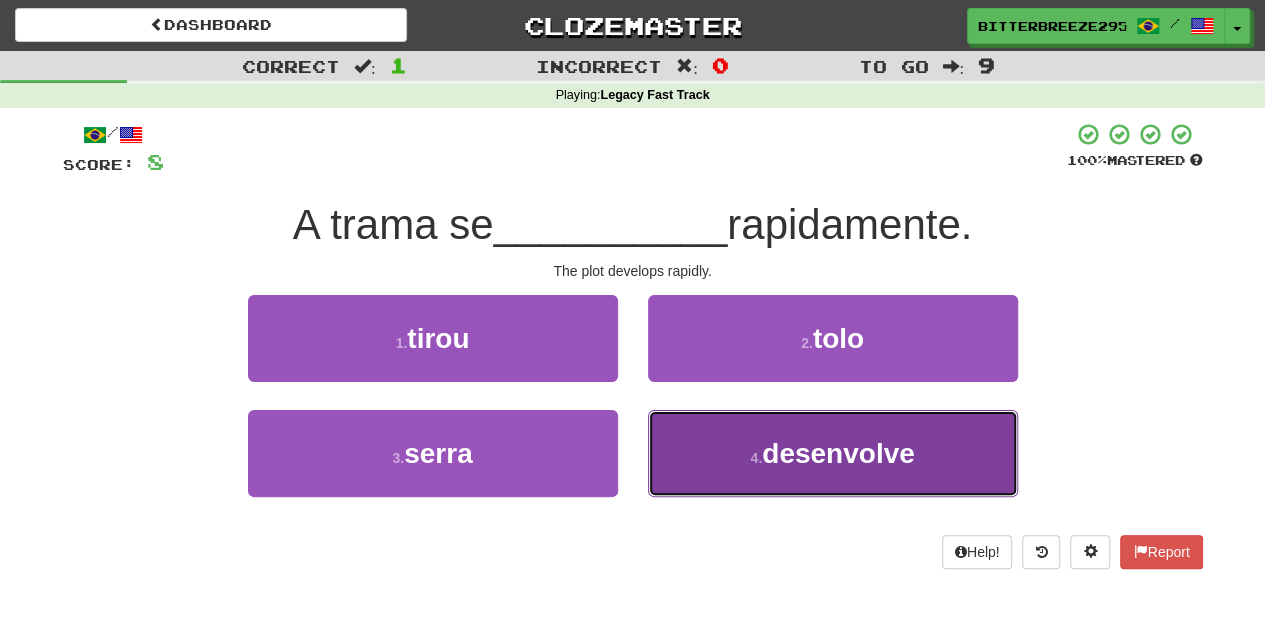 click on "4 .  desenvolve" at bounding box center (833, 453) 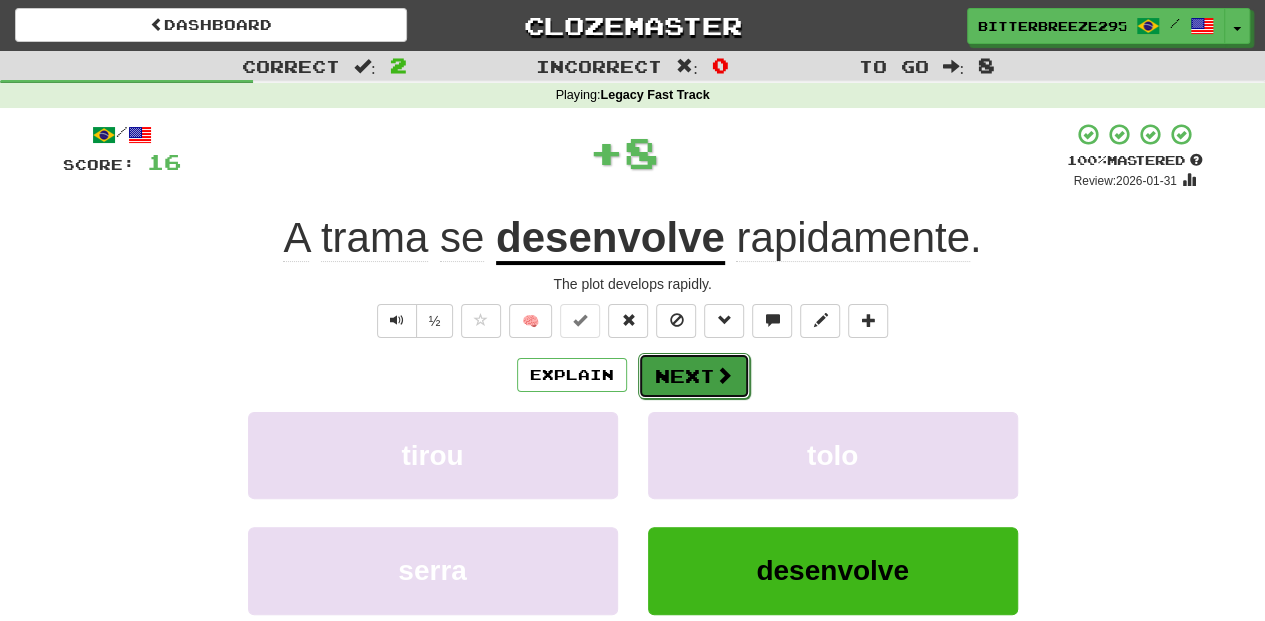 click on "Next" at bounding box center (694, 376) 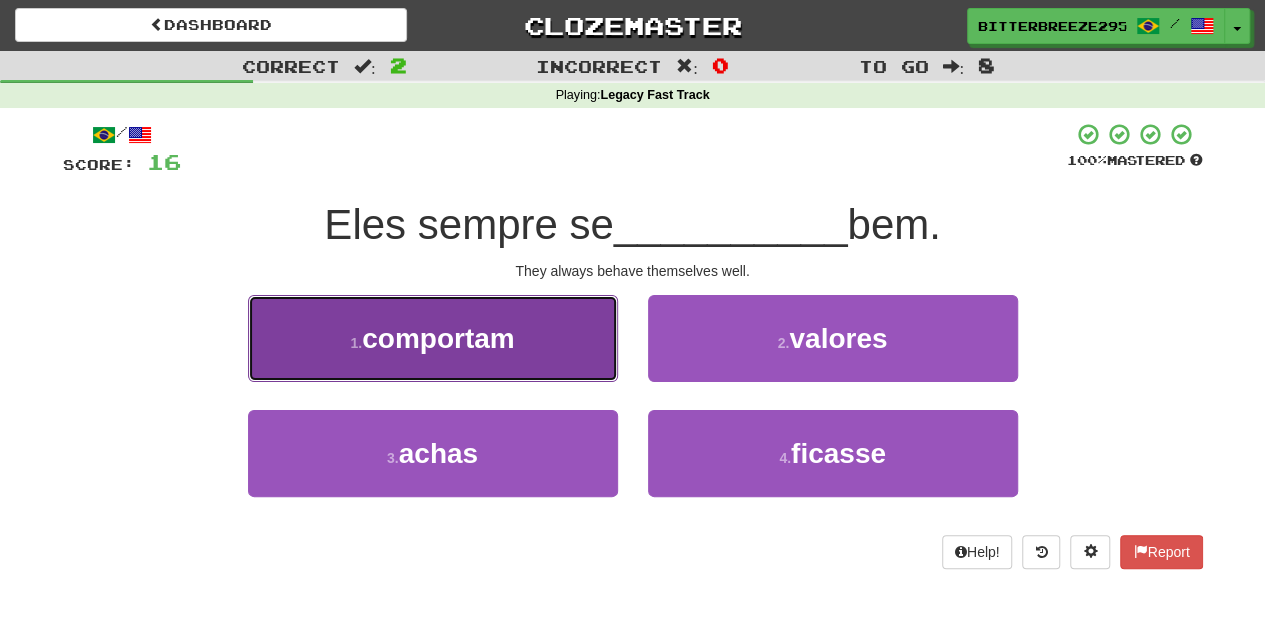 click on "1 .  comportam" at bounding box center [433, 338] 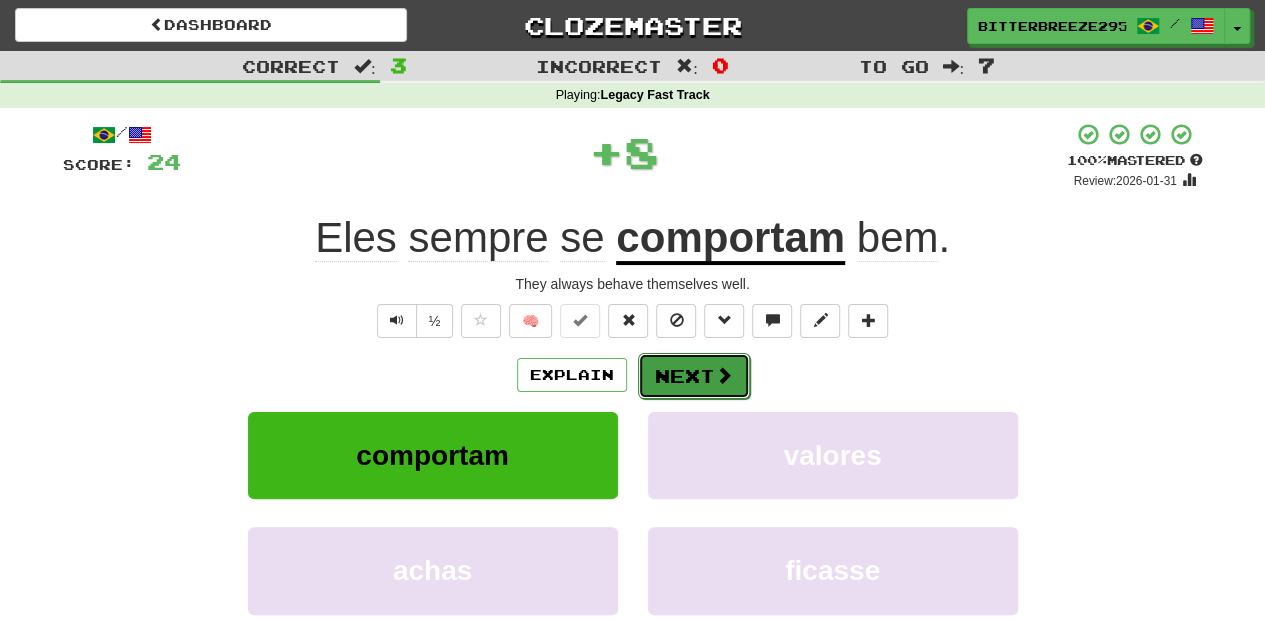 click on "Next" at bounding box center [694, 376] 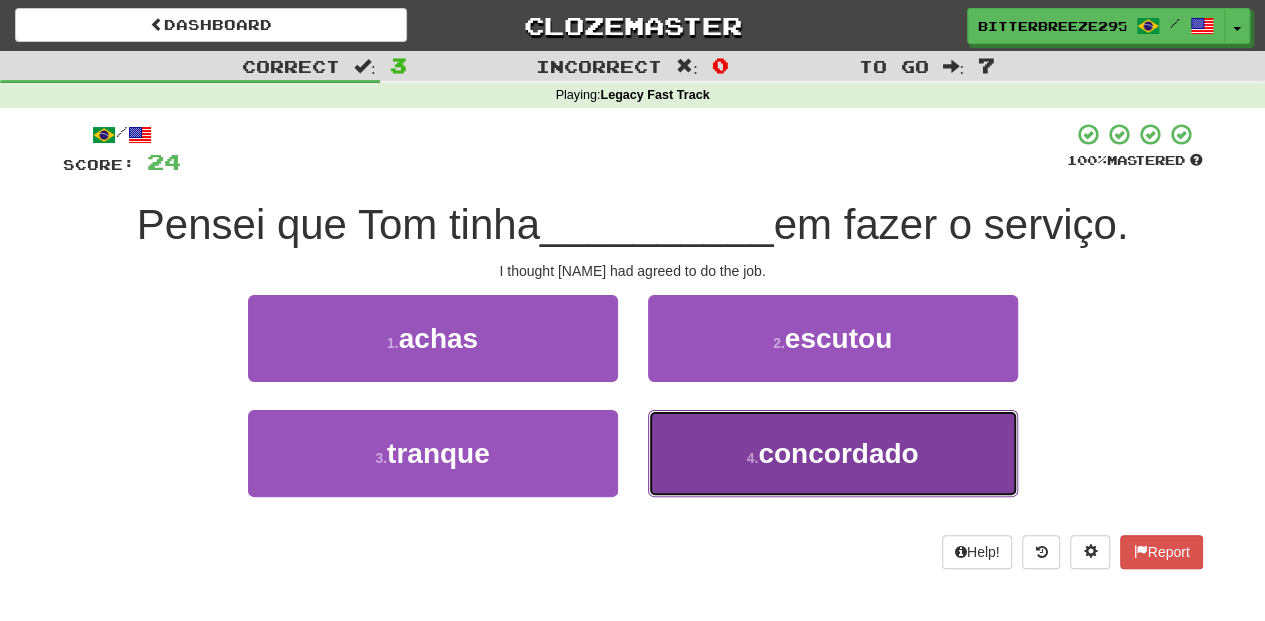 click on "4 .  concordado" at bounding box center [833, 453] 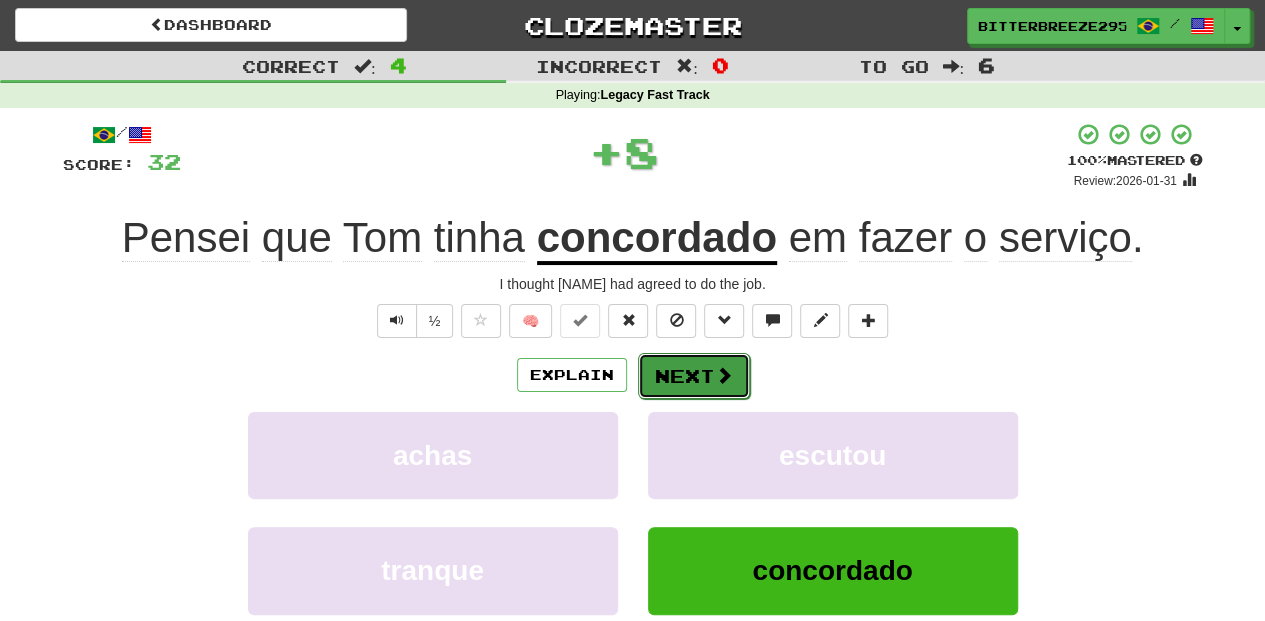 click on "Next" at bounding box center [694, 376] 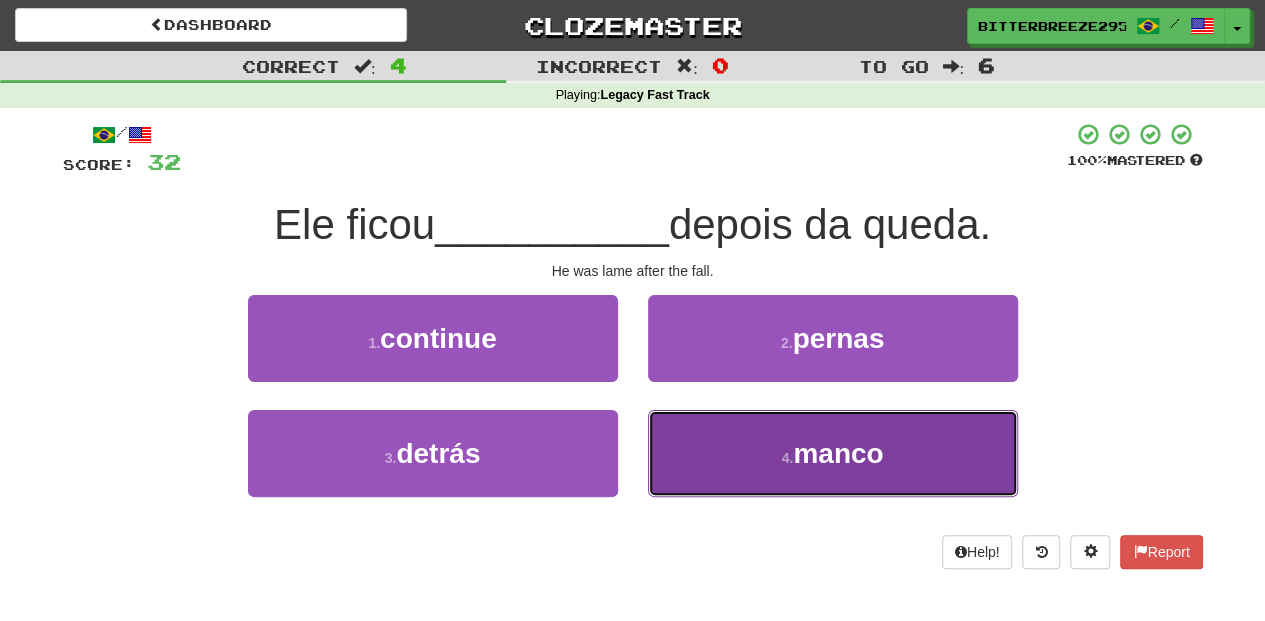 click on "4 .  manco" at bounding box center [833, 453] 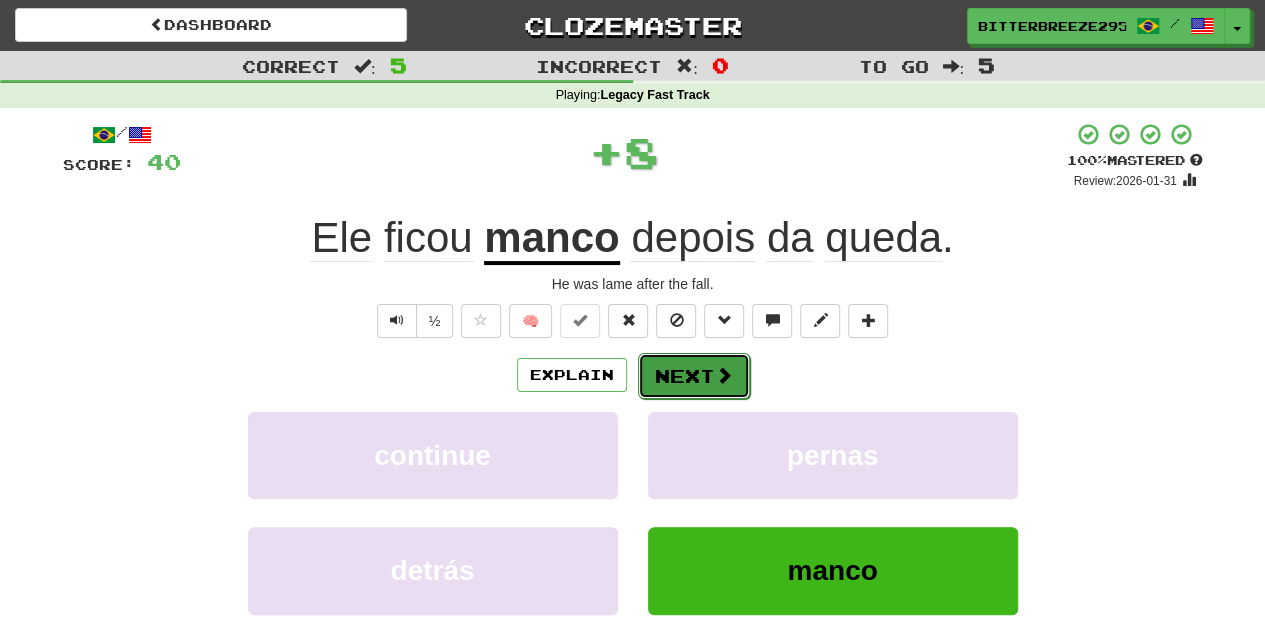 click on "Next" at bounding box center [694, 376] 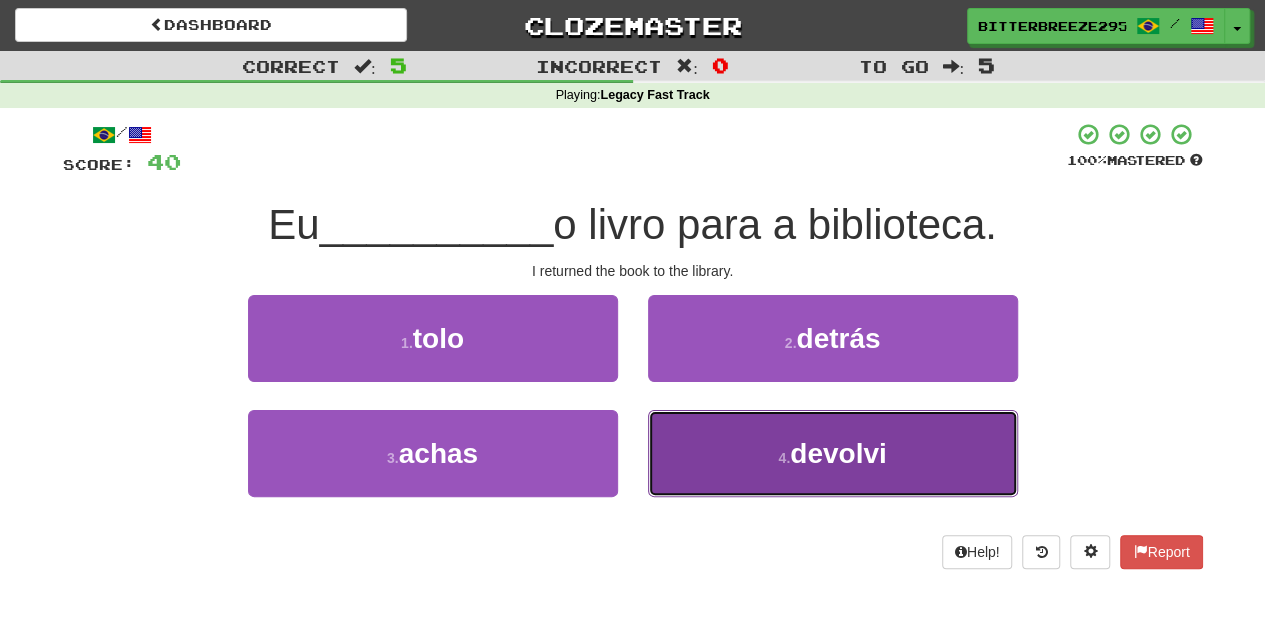 click on "4 .  devolvi" at bounding box center (833, 453) 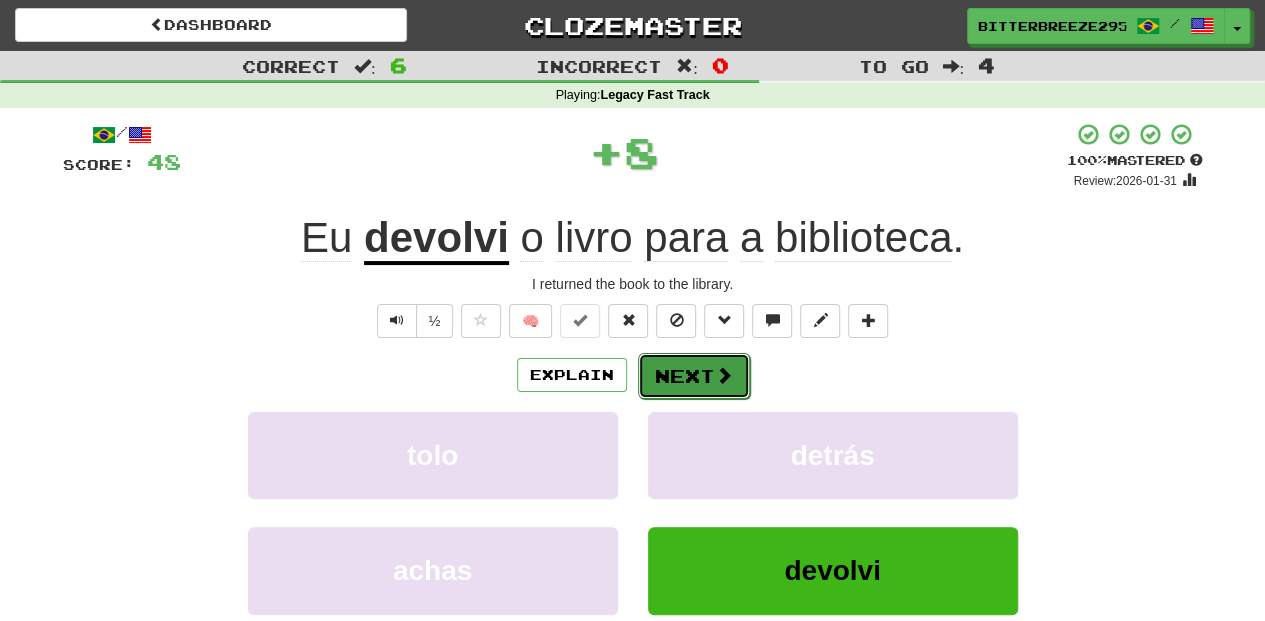 click on "Next" at bounding box center [694, 376] 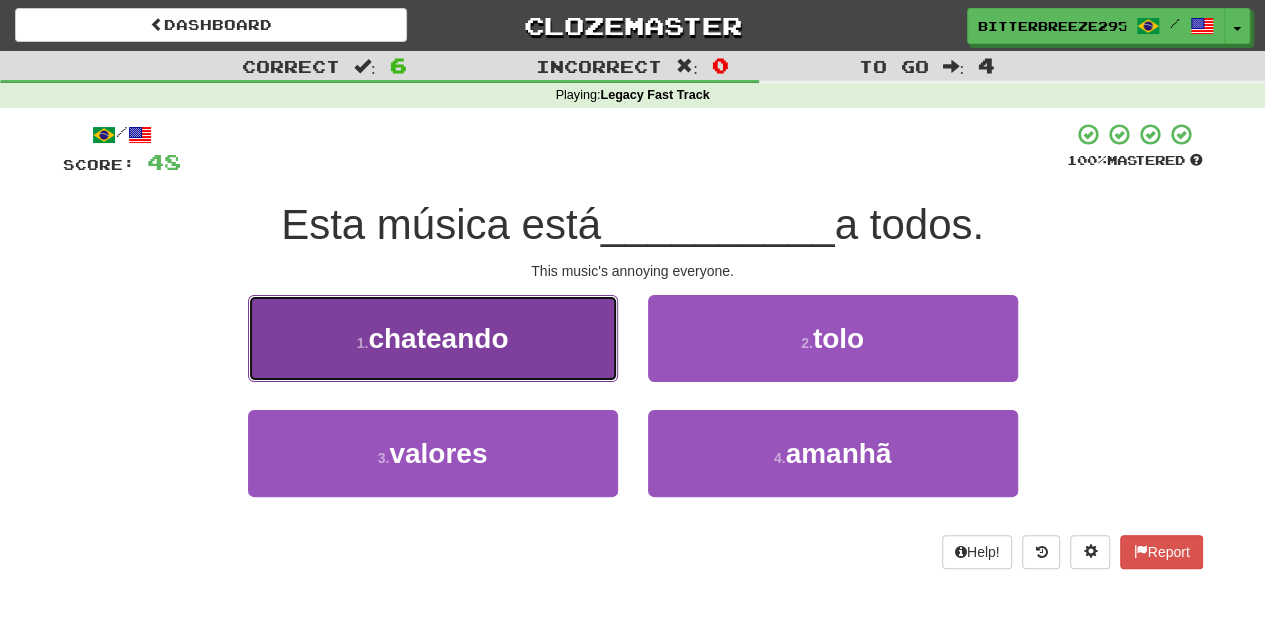 click on "1 .  chateando" at bounding box center [433, 338] 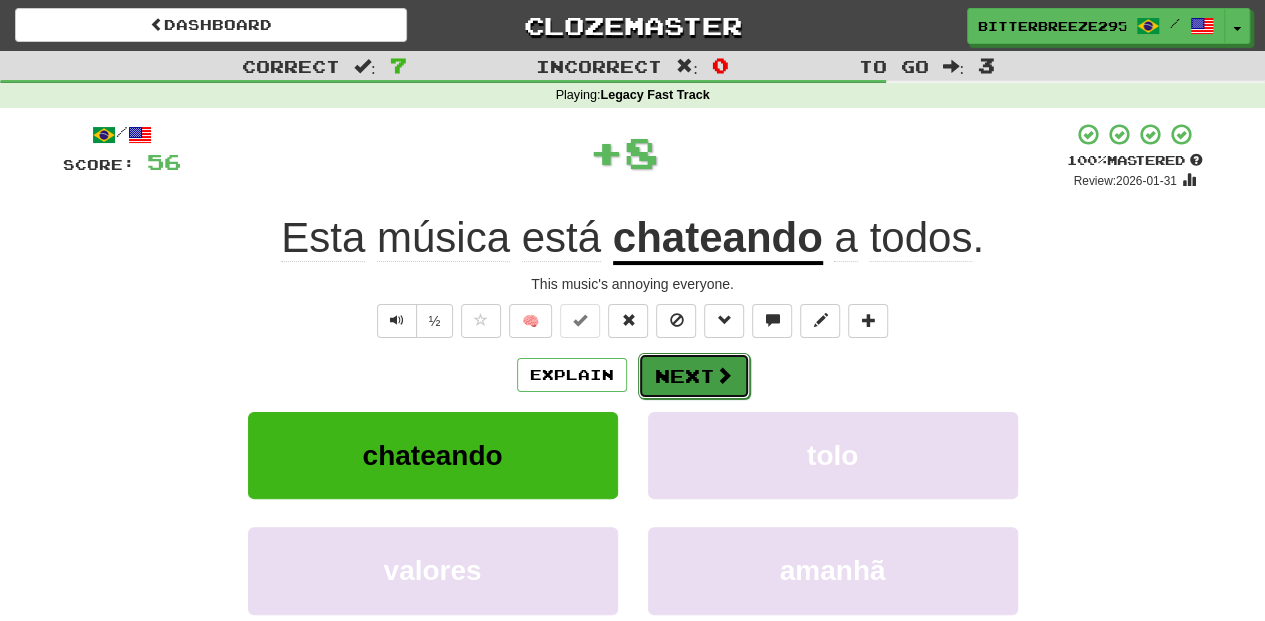 click on "Next" at bounding box center [694, 376] 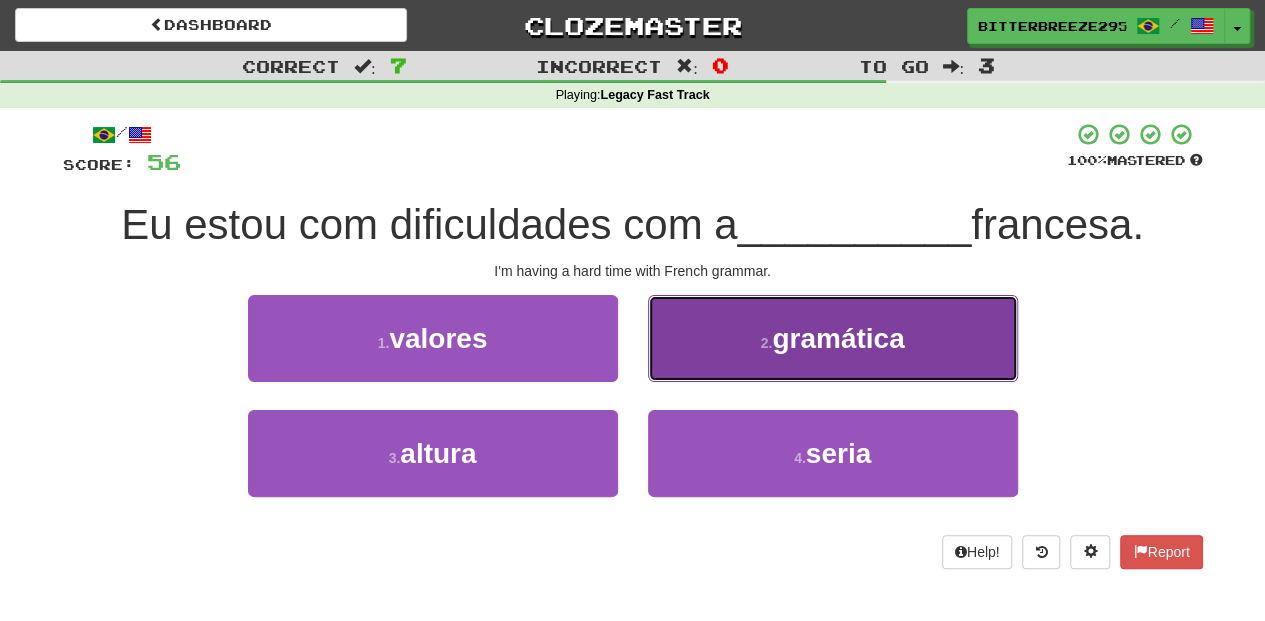 click on "2 .  gramática" at bounding box center [833, 338] 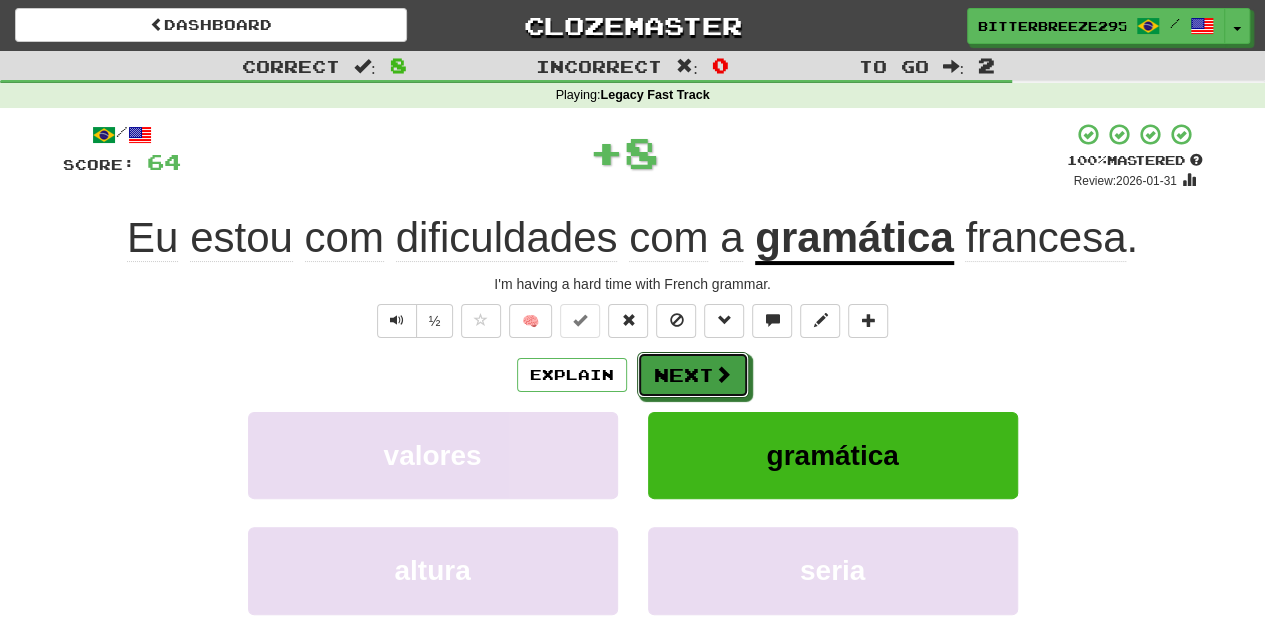 click on "Next" at bounding box center (693, 375) 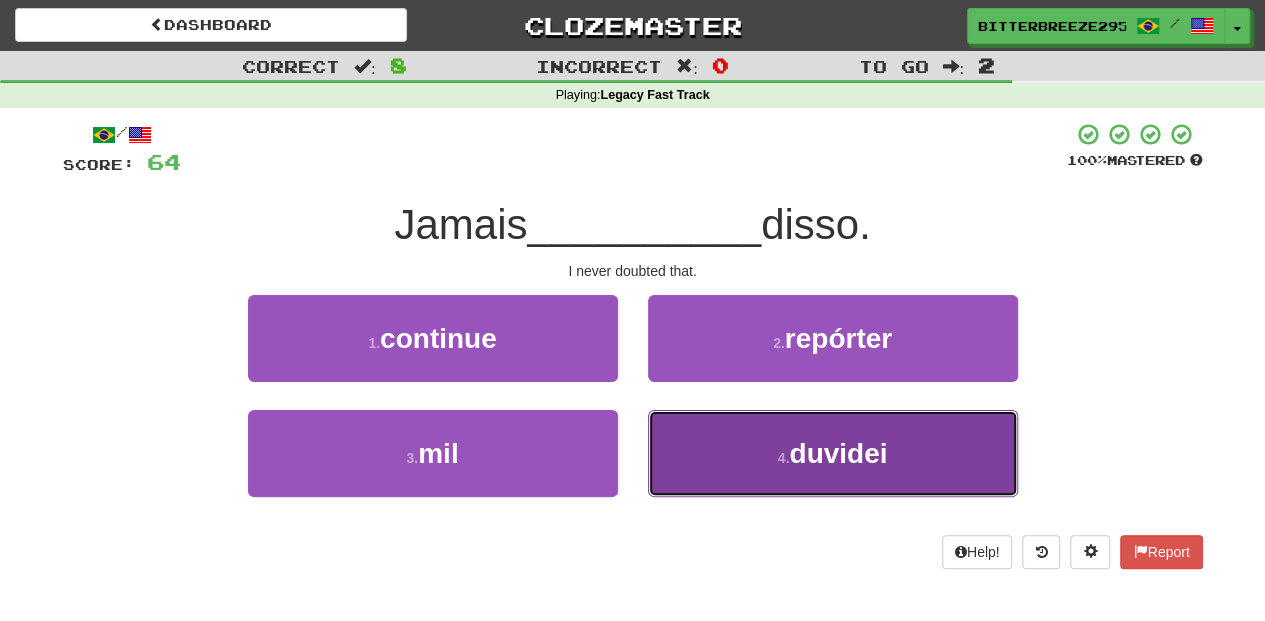 click on "4 .  duvidei" at bounding box center (833, 453) 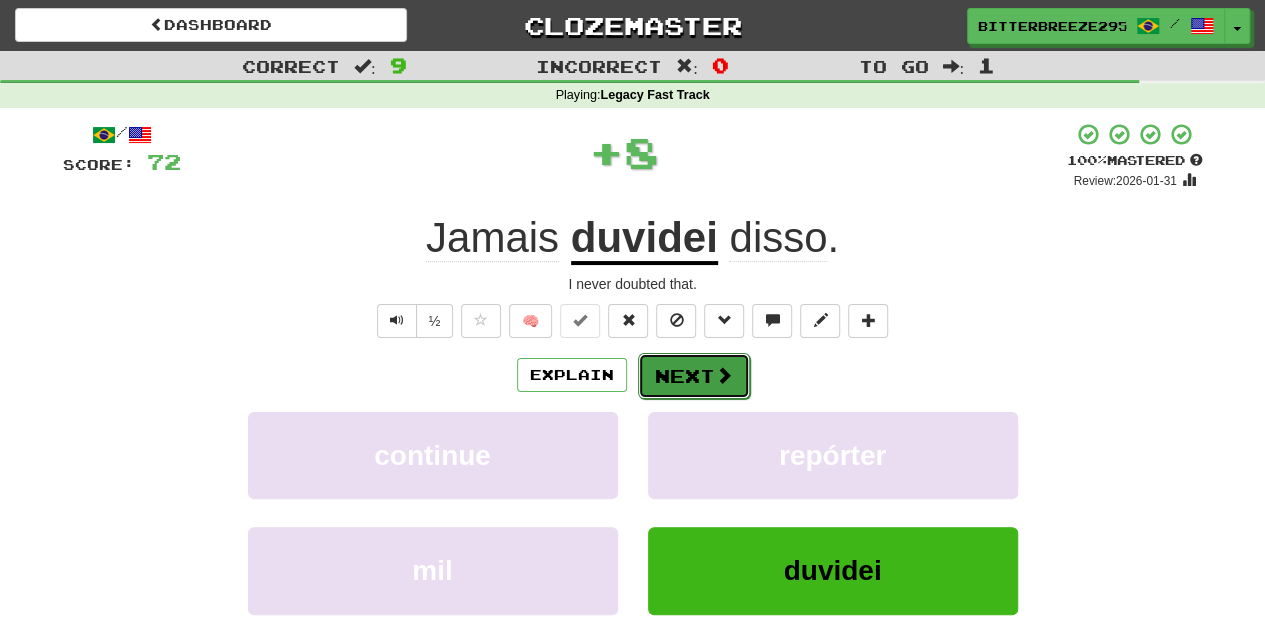 click on "Next" at bounding box center (694, 376) 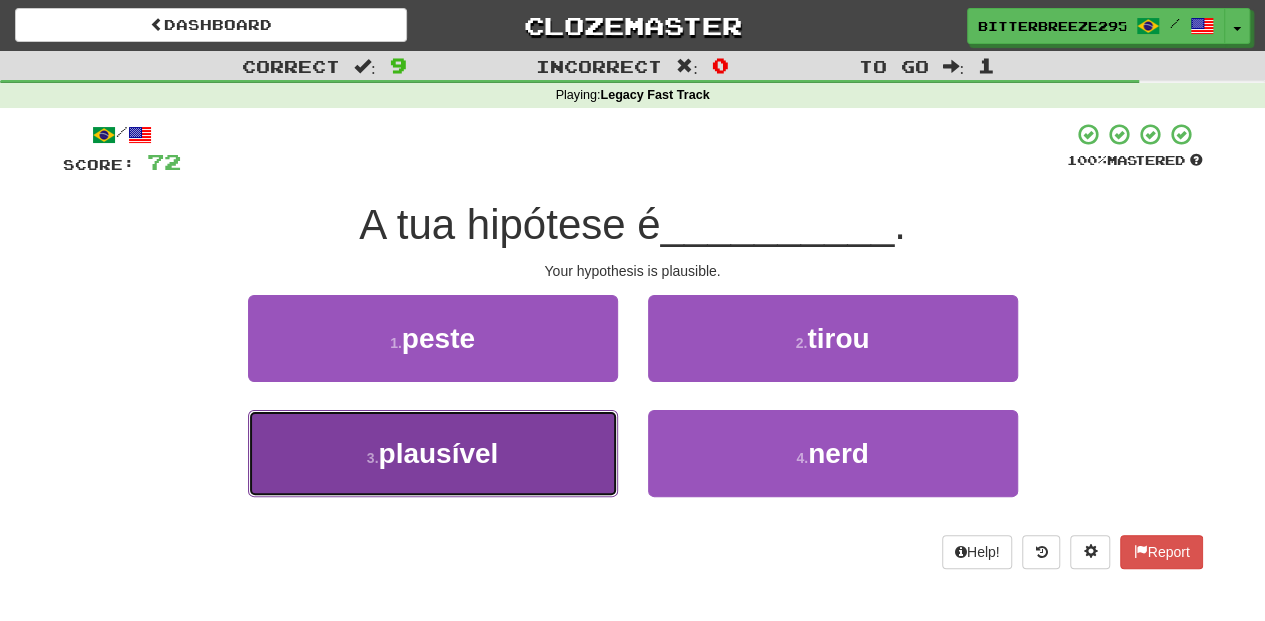 click on "3 .  plausível" at bounding box center [433, 453] 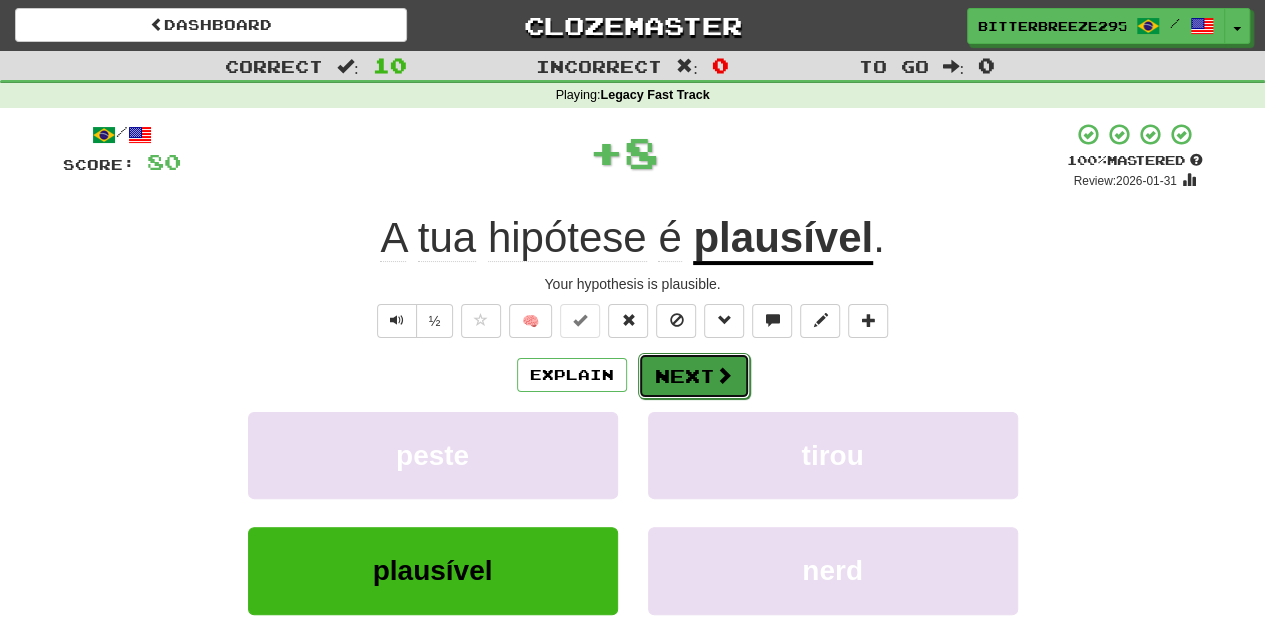 click on "Next" at bounding box center [694, 376] 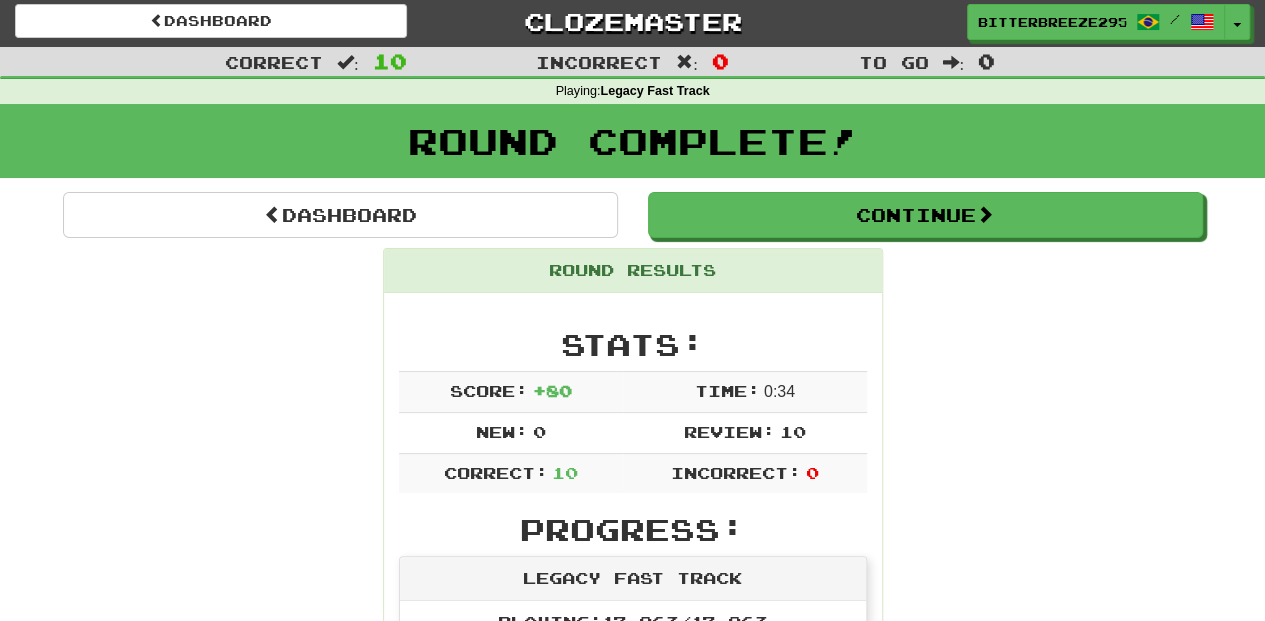 scroll, scrollTop: 0, scrollLeft: 0, axis: both 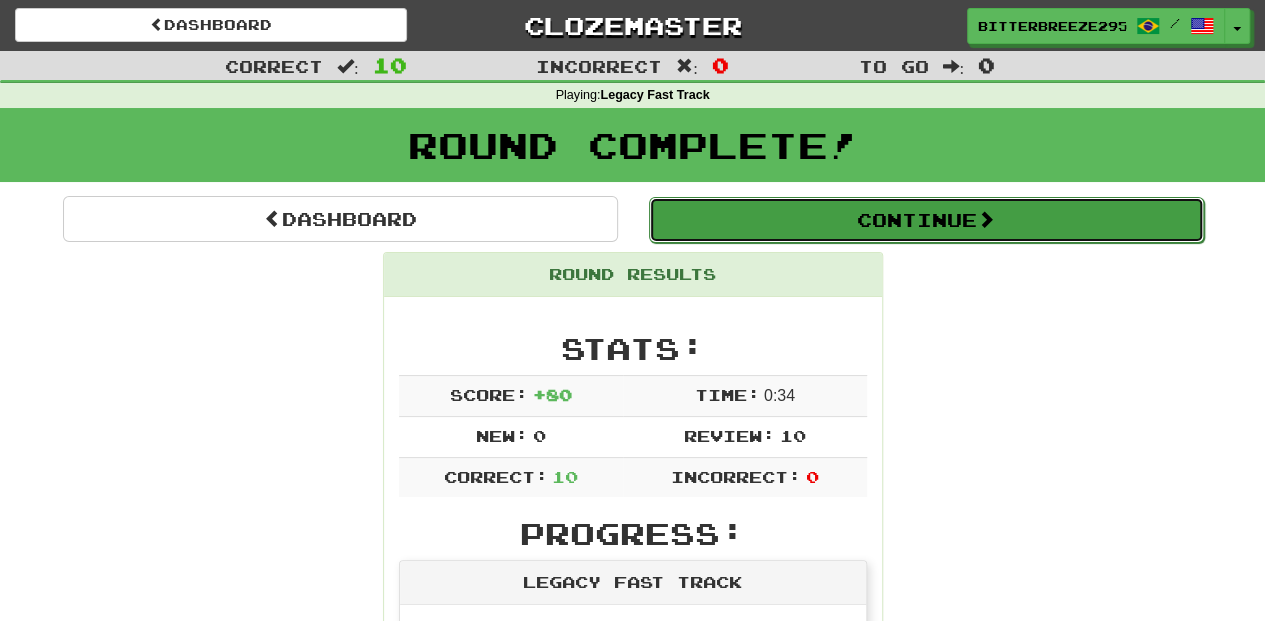 click on "Continue" at bounding box center (926, 220) 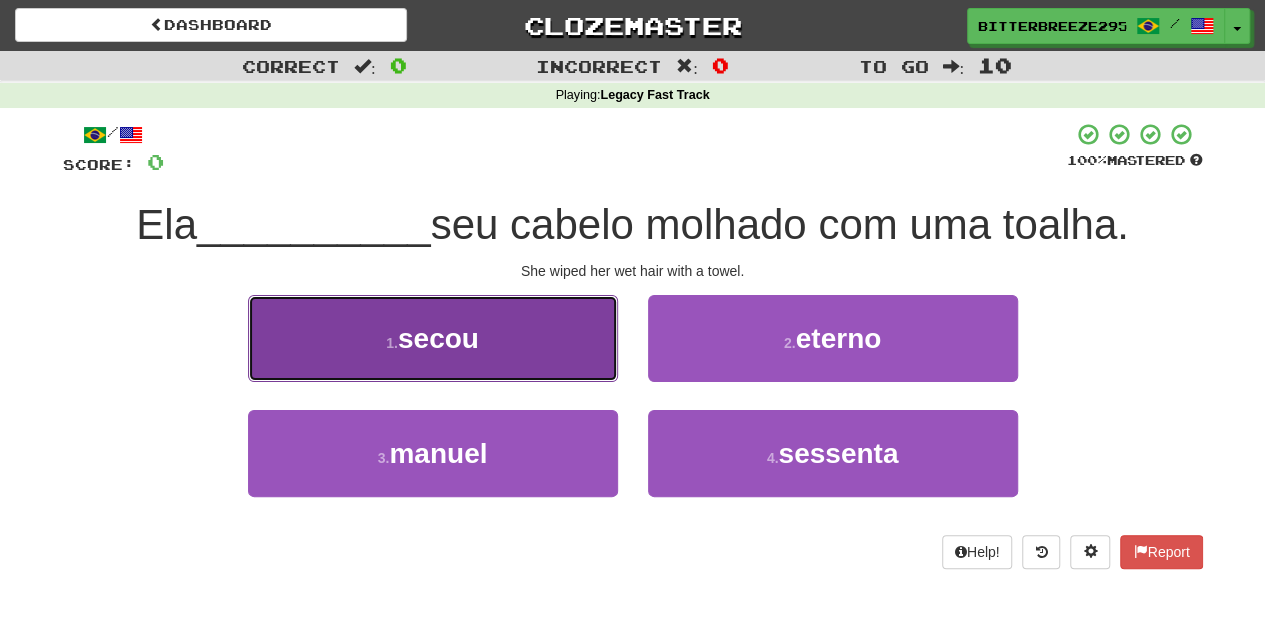 click on "1 .  secou" at bounding box center (433, 338) 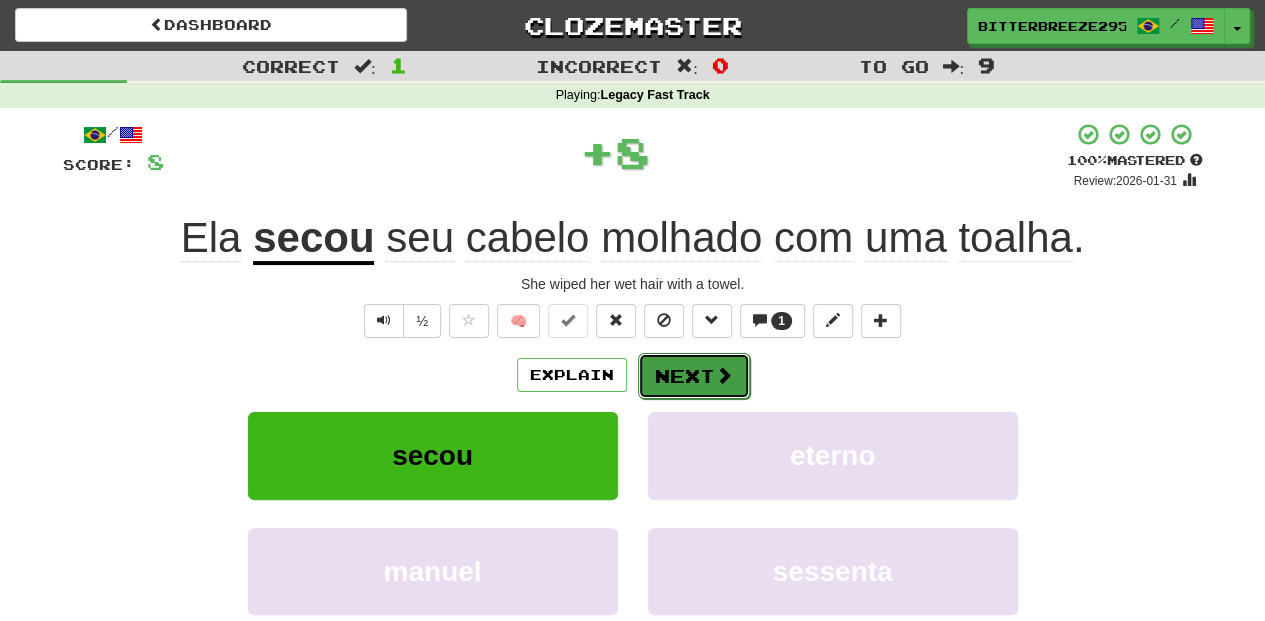click on "Next" at bounding box center [694, 376] 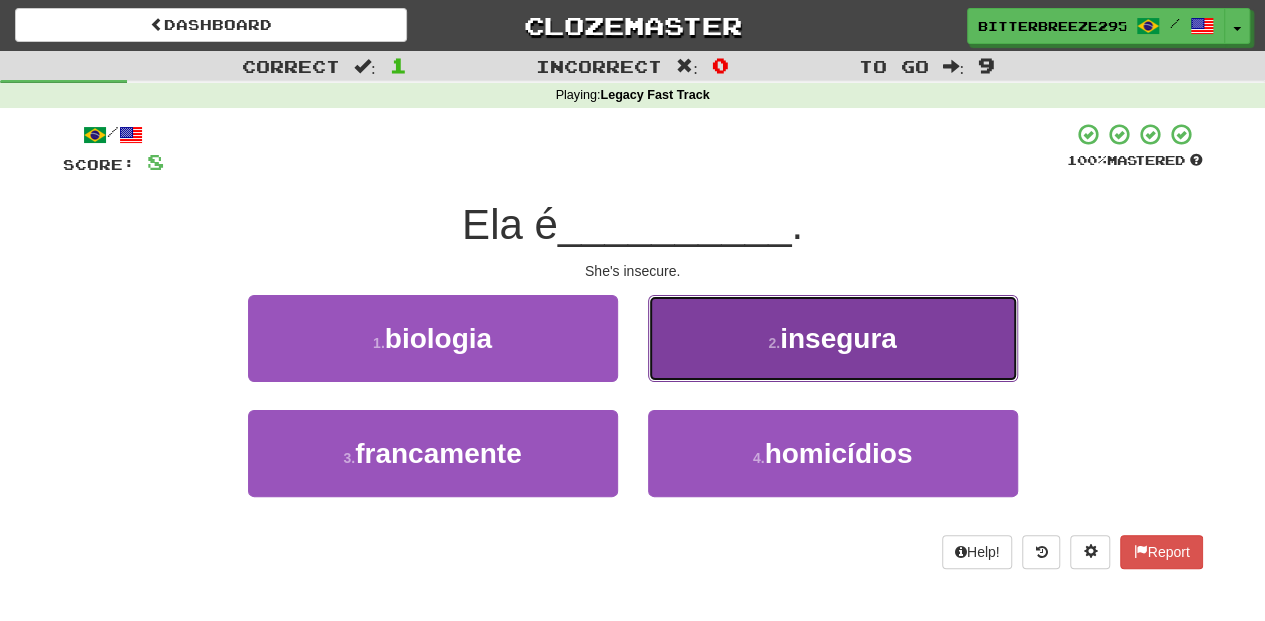 click on "2 .  insegura" at bounding box center (833, 338) 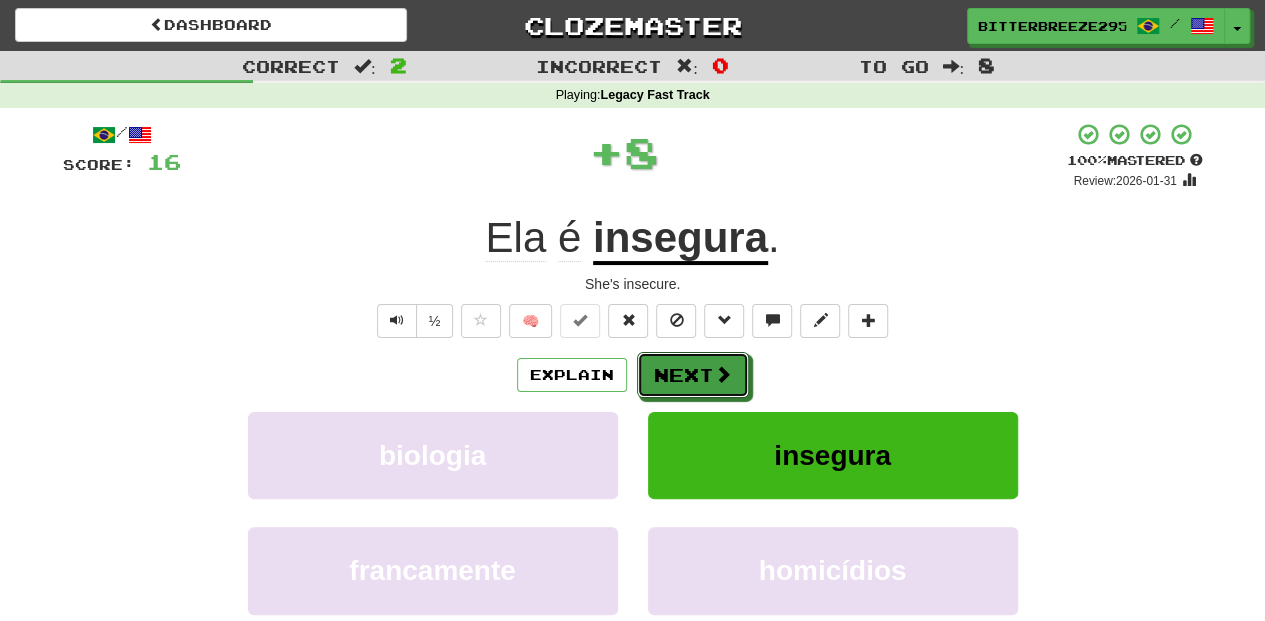 click on "Next" at bounding box center [693, 375] 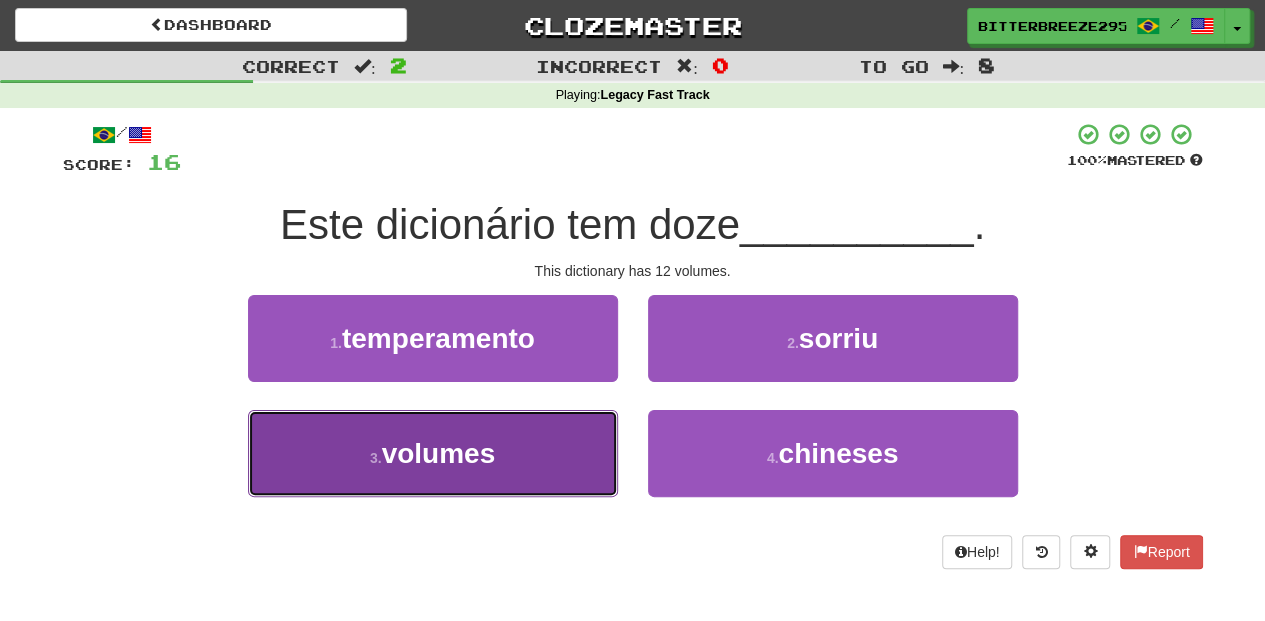 click on "3 .  volumes" at bounding box center [433, 453] 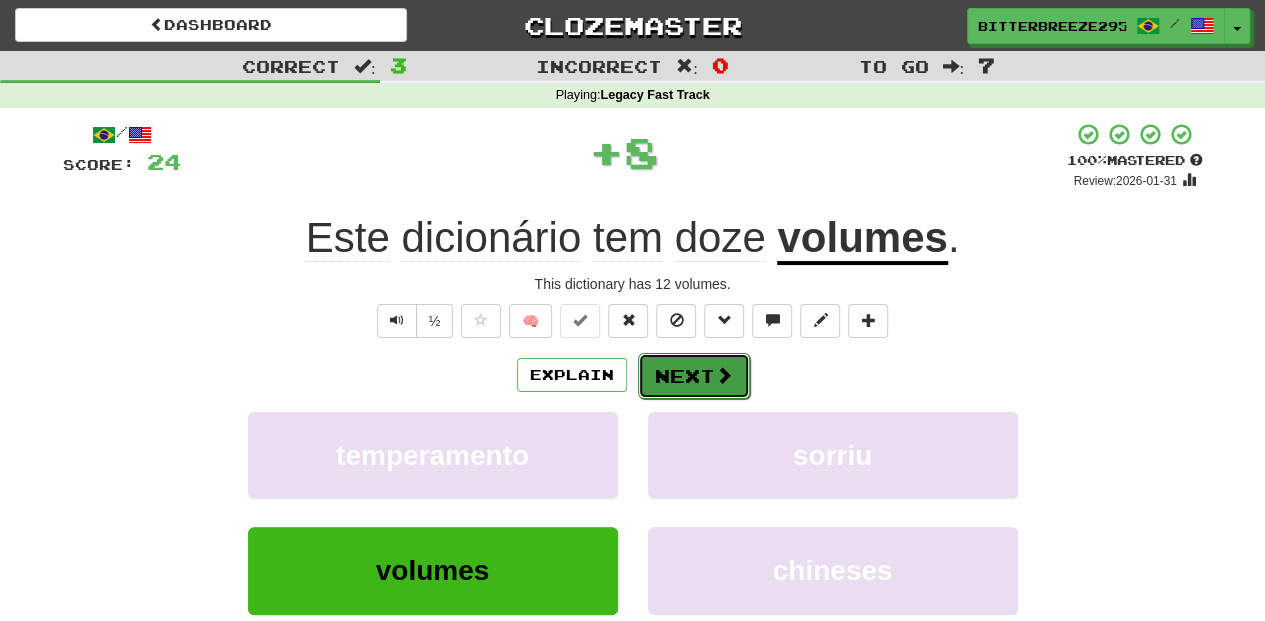 click on "Next" at bounding box center (694, 376) 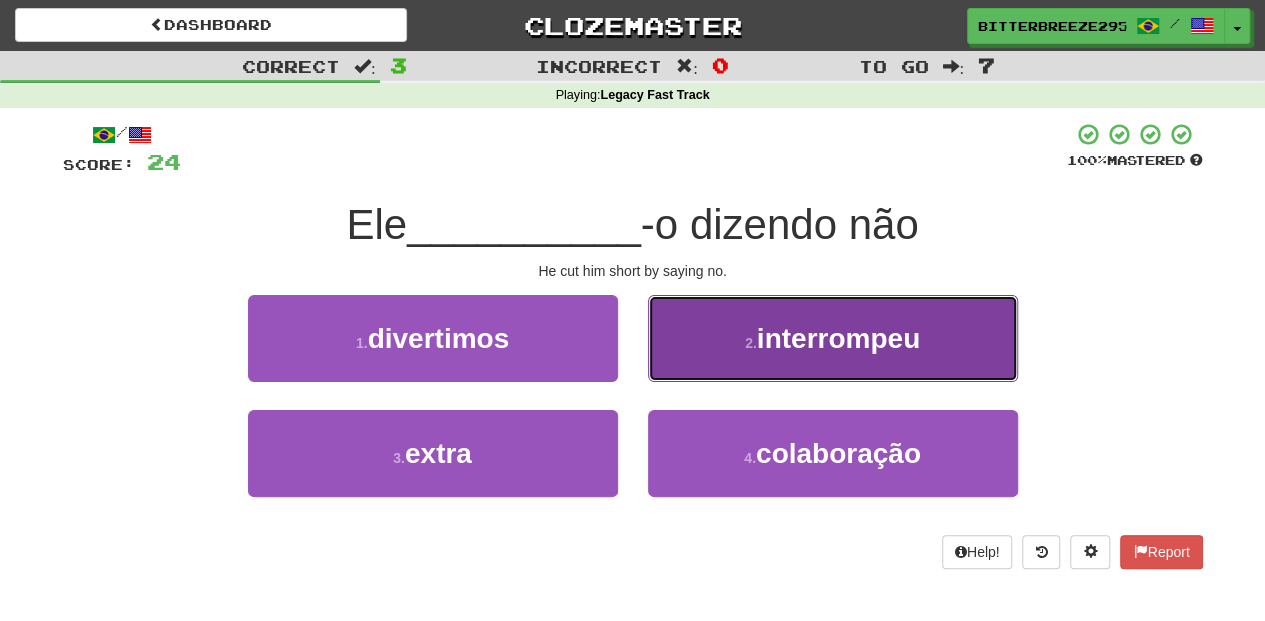 click on "2 .  interrompeu" at bounding box center (833, 338) 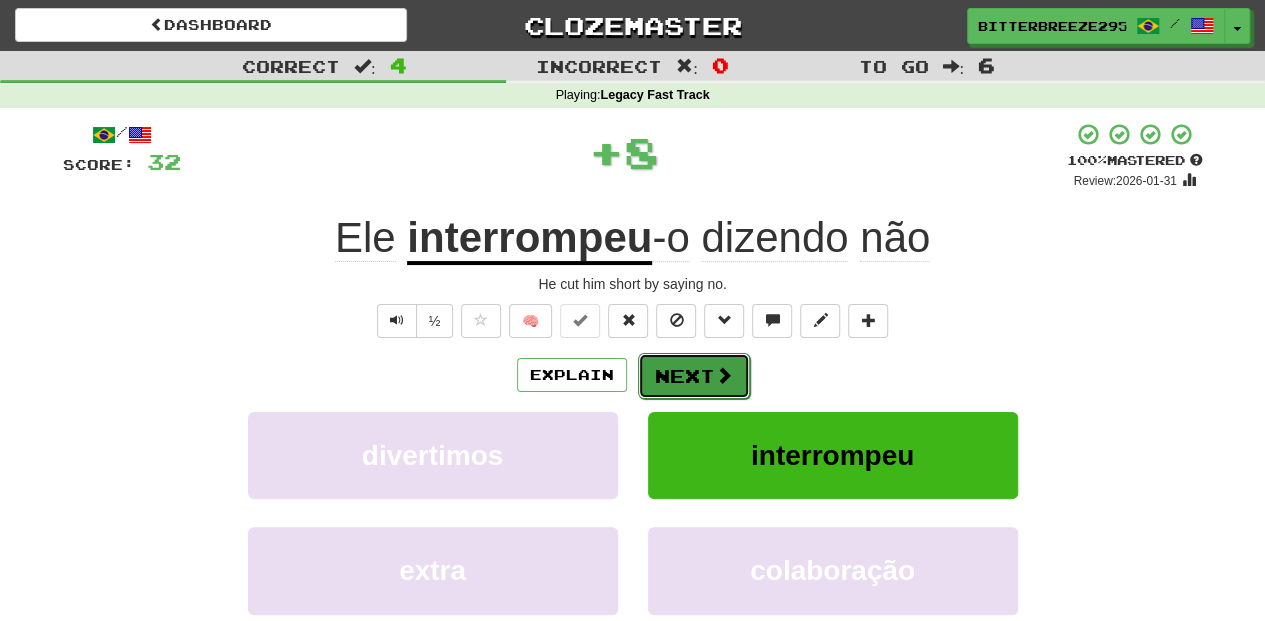 click on "Next" at bounding box center [694, 376] 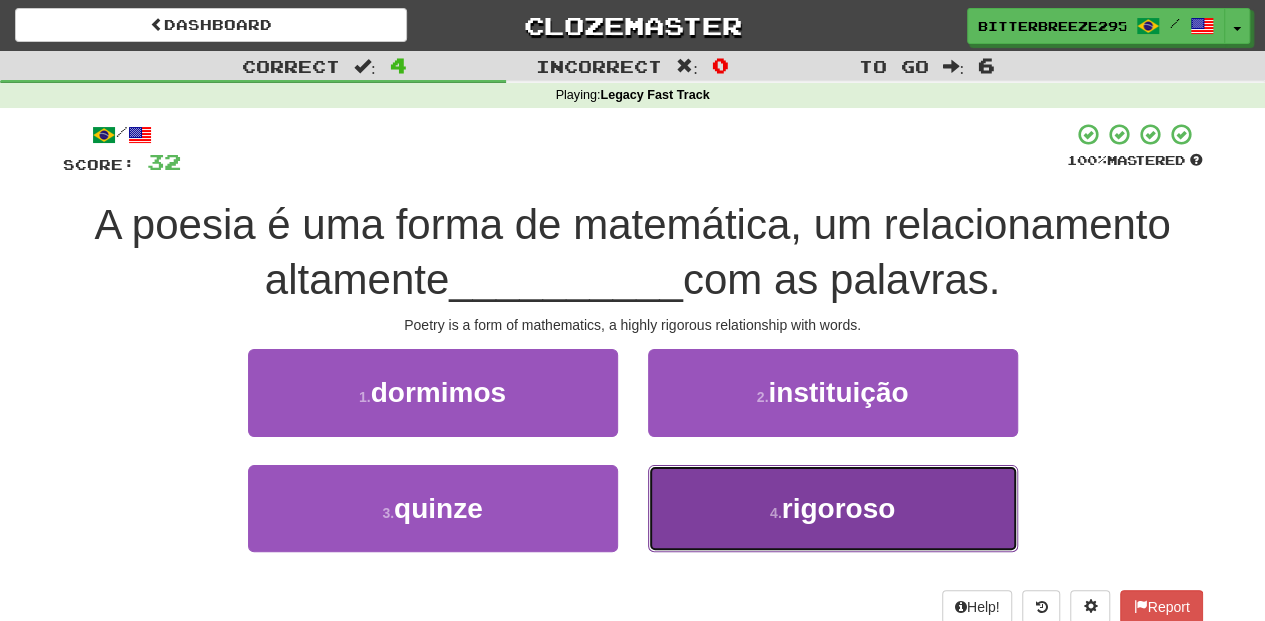 click on "4 .  rigoroso" at bounding box center [833, 508] 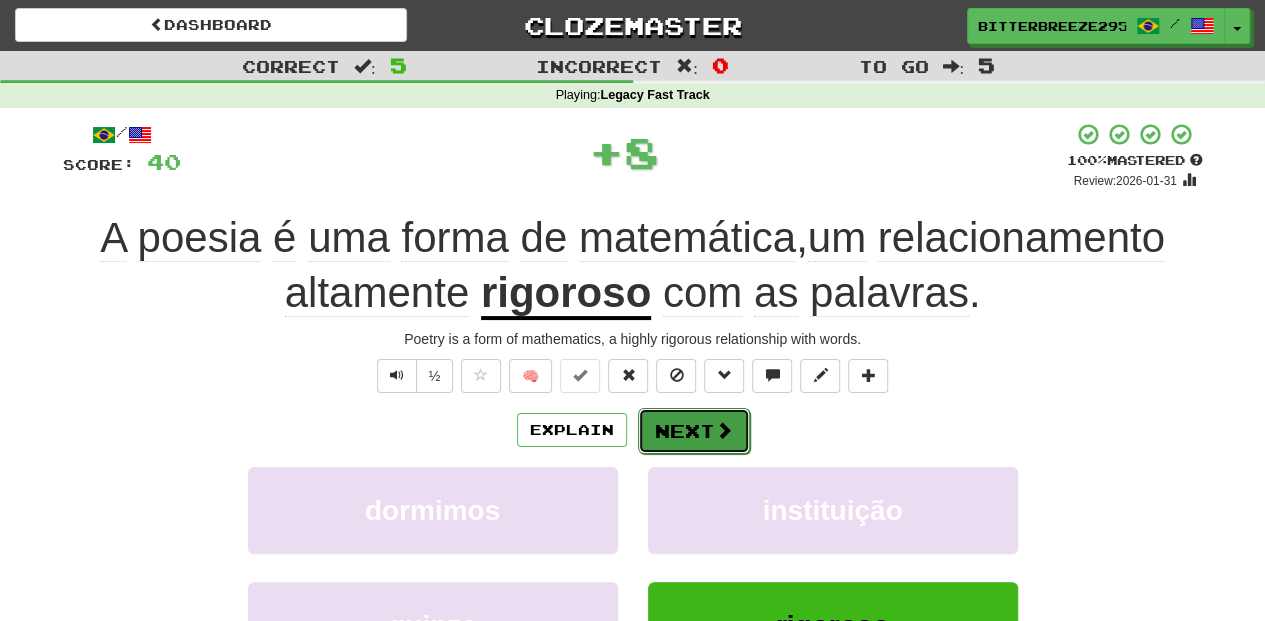 click 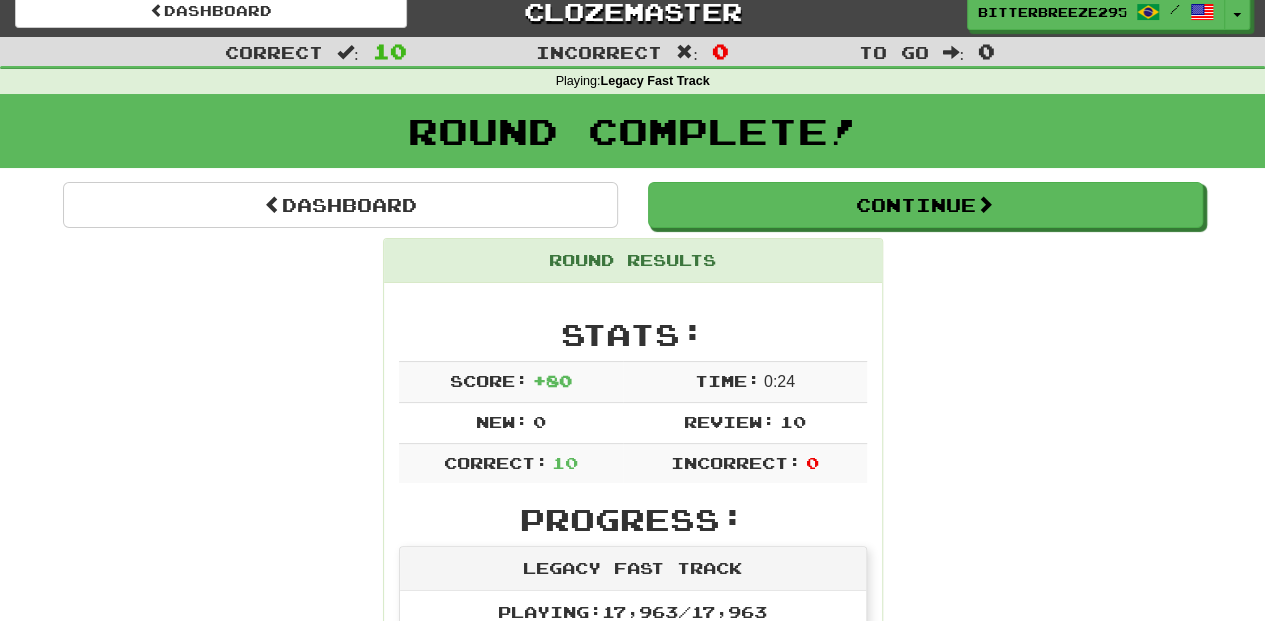 scroll, scrollTop: 0, scrollLeft: 0, axis: both 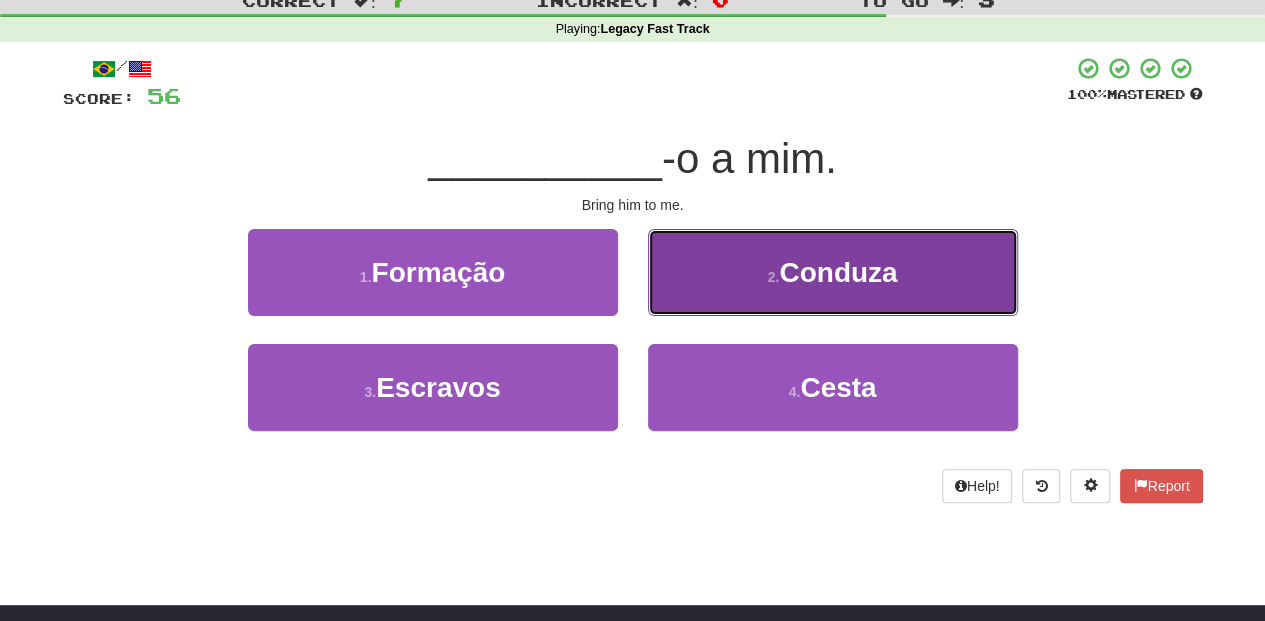 drag, startPoint x: 696, startPoint y: 278, endPoint x: 678, endPoint y: 282, distance: 18.439089 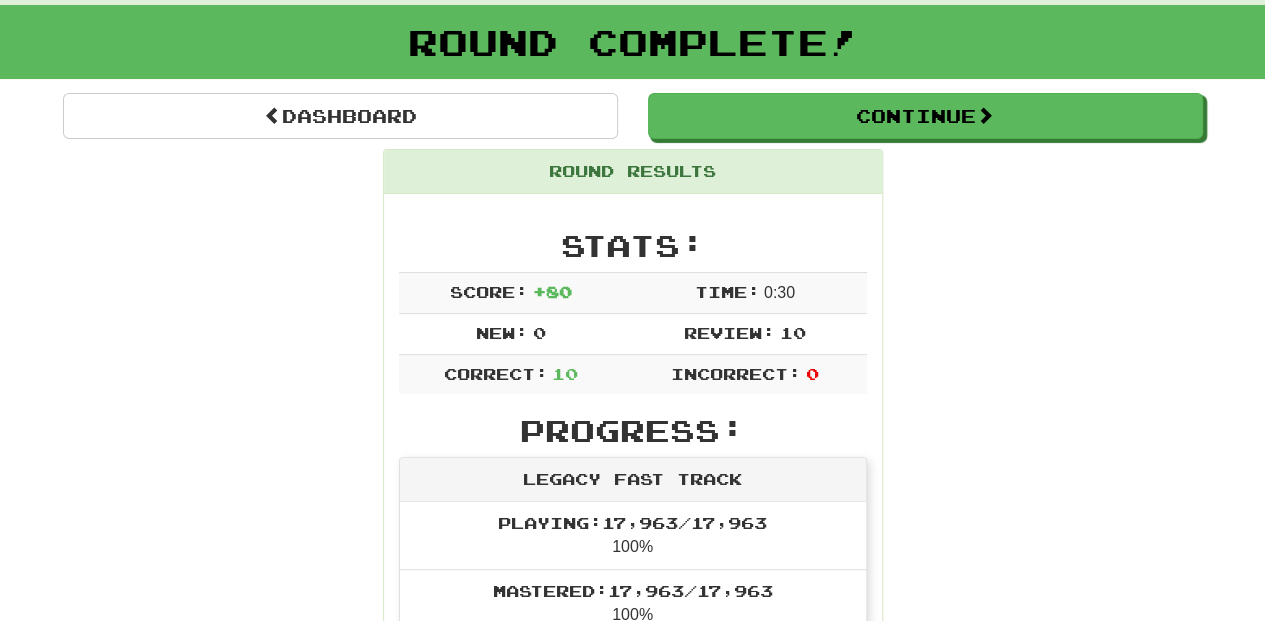 scroll, scrollTop: 66, scrollLeft: 0, axis: vertical 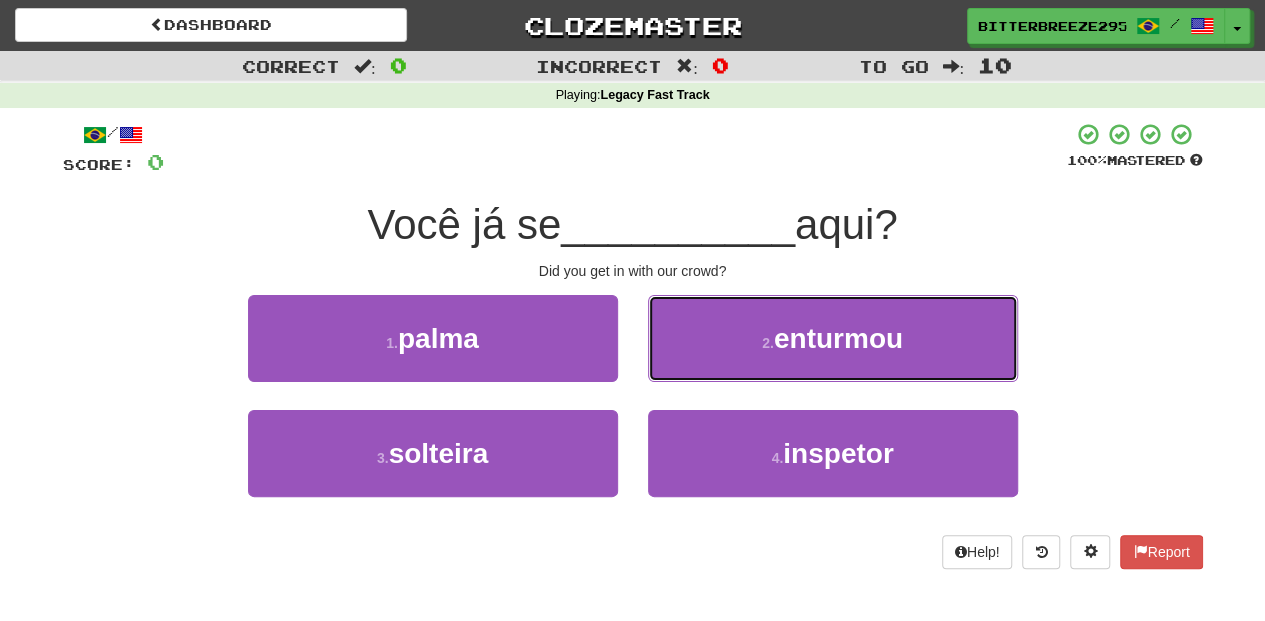 drag, startPoint x: 716, startPoint y: 341, endPoint x: 705, endPoint y: 348, distance: 13.038404 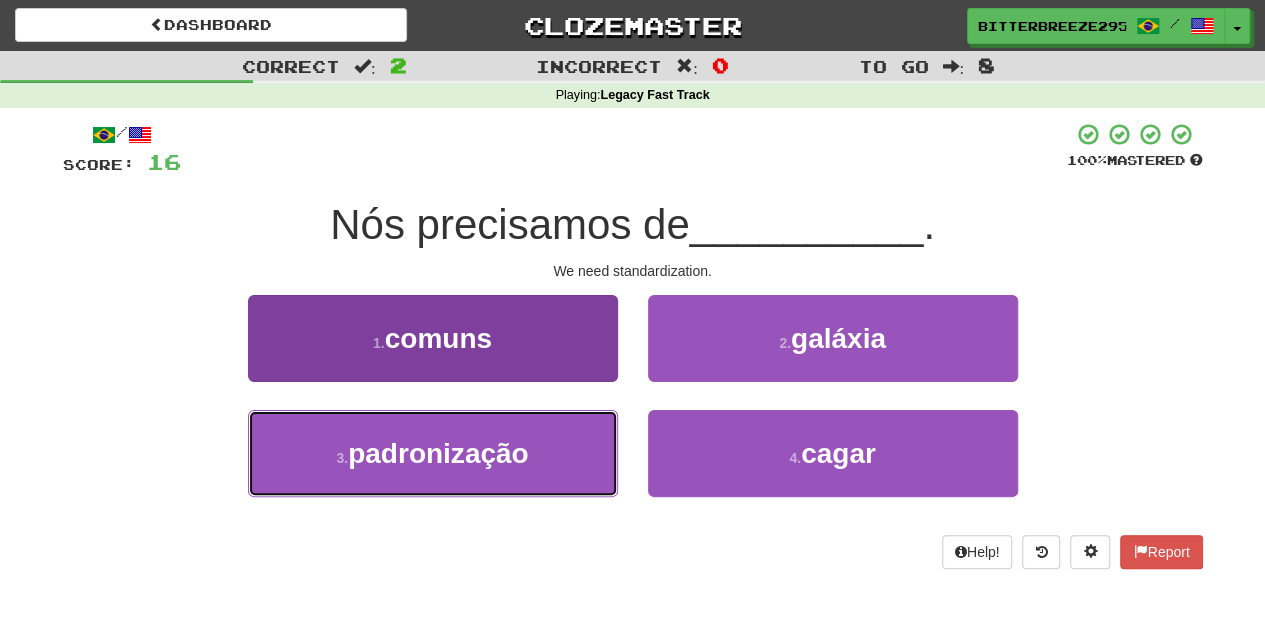 drag, startPoint x: 513, startPoint y: 443, endPoint x: 535, endPoint y: 420, distance: 31.827662 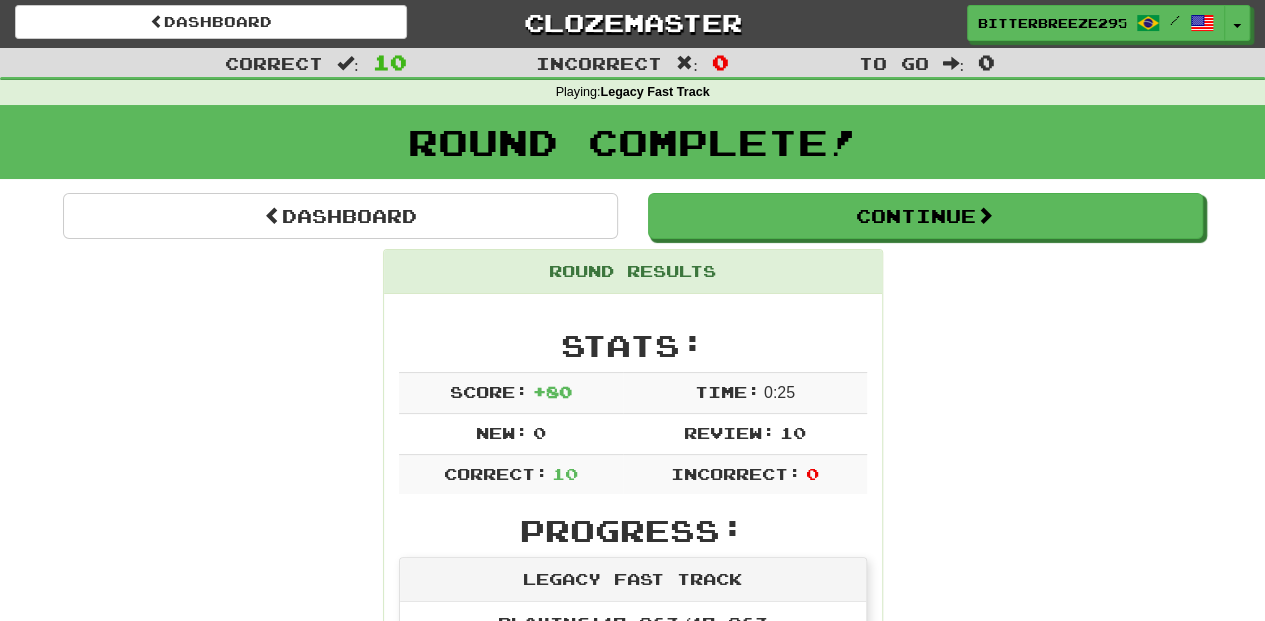 scroll, scrollTop: 0, scrollLeft: 0, axis: both 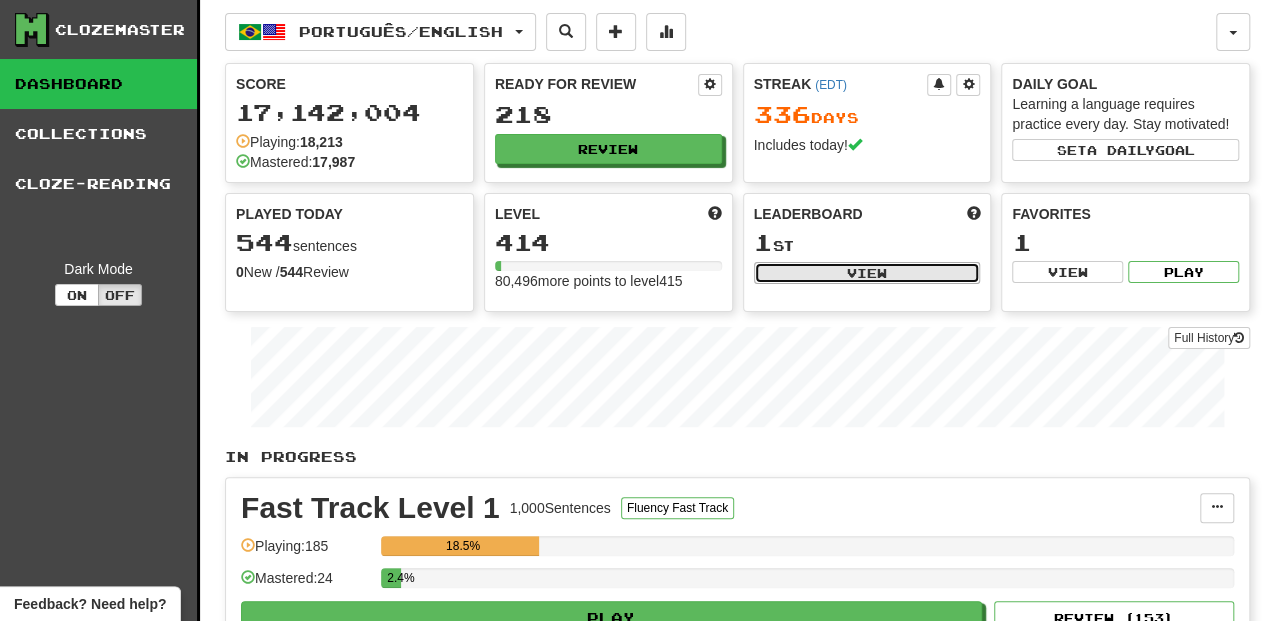 click on "View" at bounding box center [867, 273] 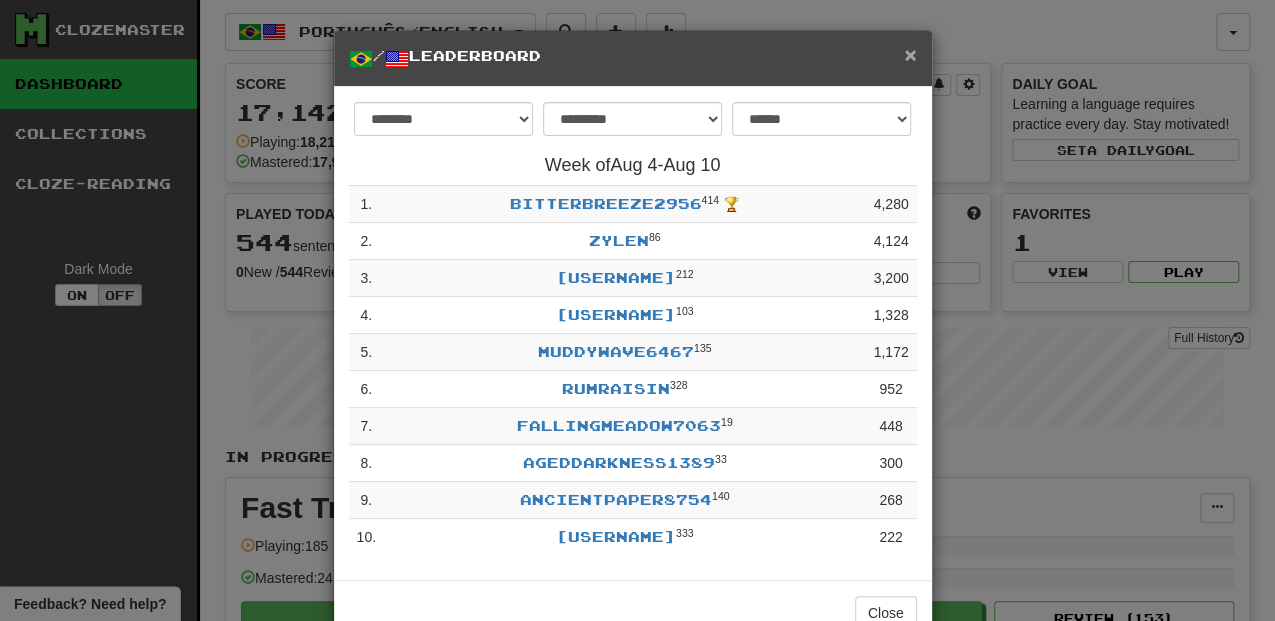 click on "×" at bounding box center (910, 54) 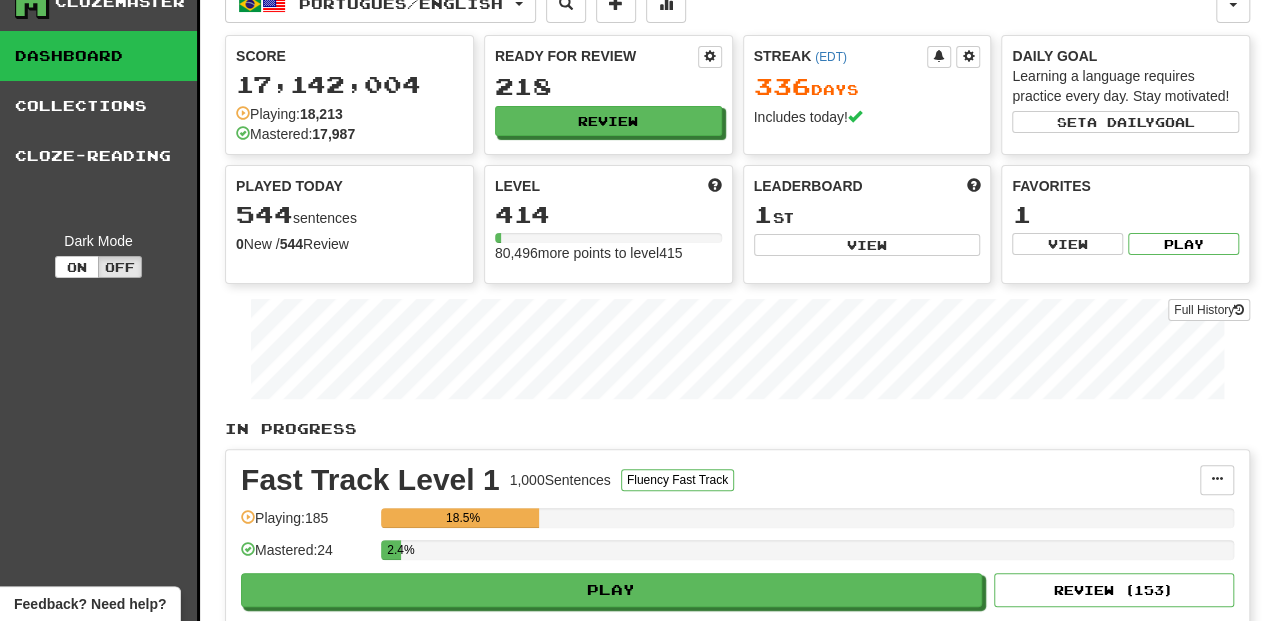 scroll, scrollTop: 0, scrollLeft: 0, axis: both 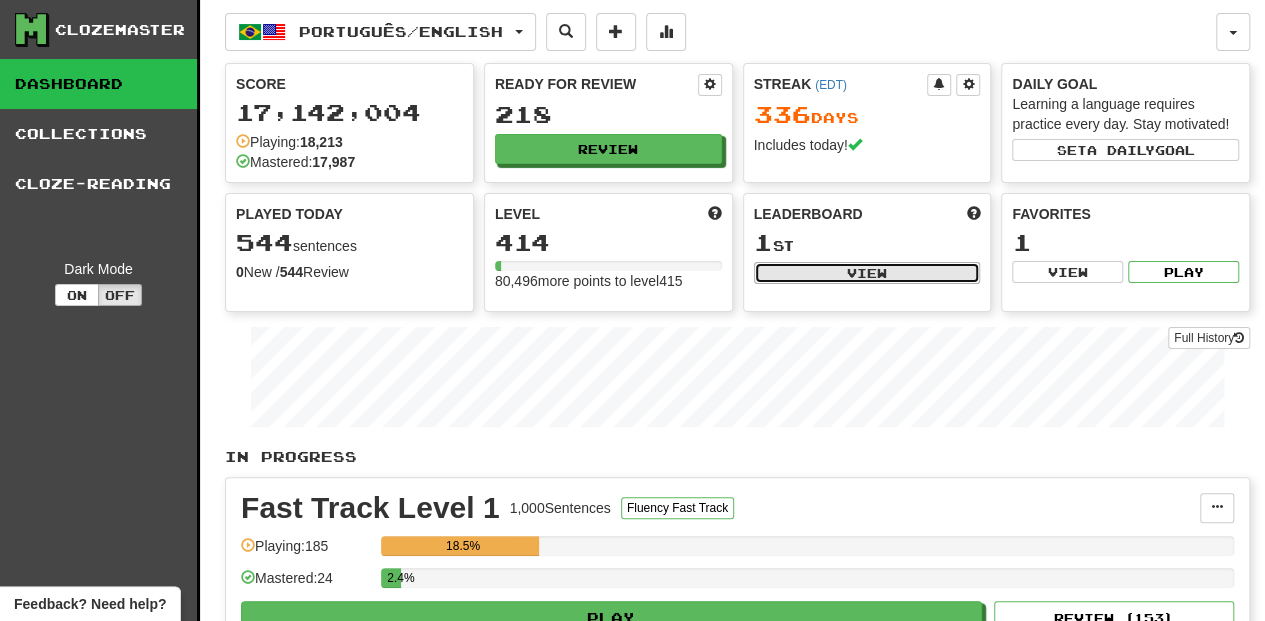 click on "View" at bounding box center (867, 273) 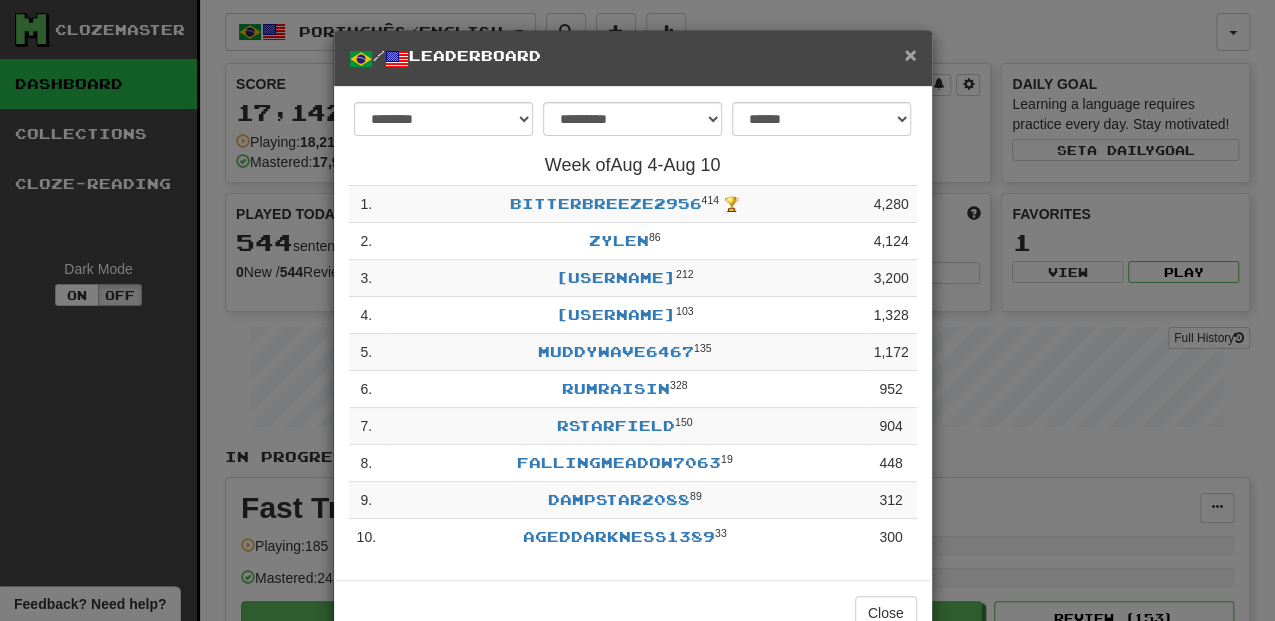 click on "×" at bounding box center [910, 54] 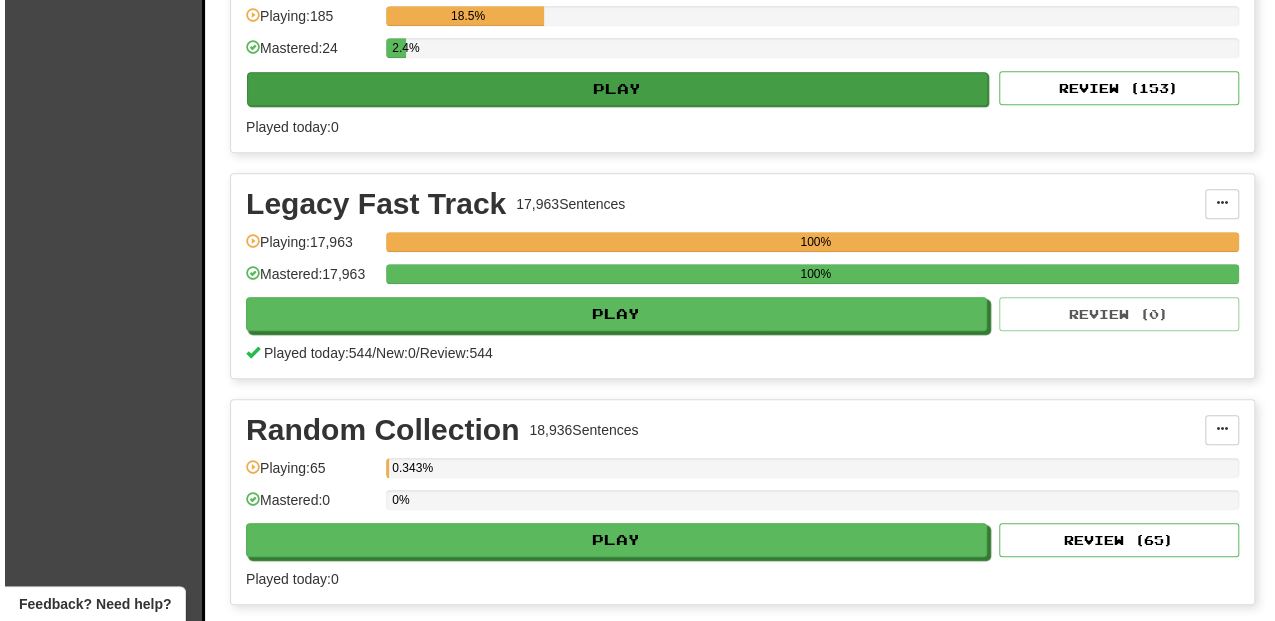 scroll, scrollTop: 533, scrollLeft: 0, axis: vertical 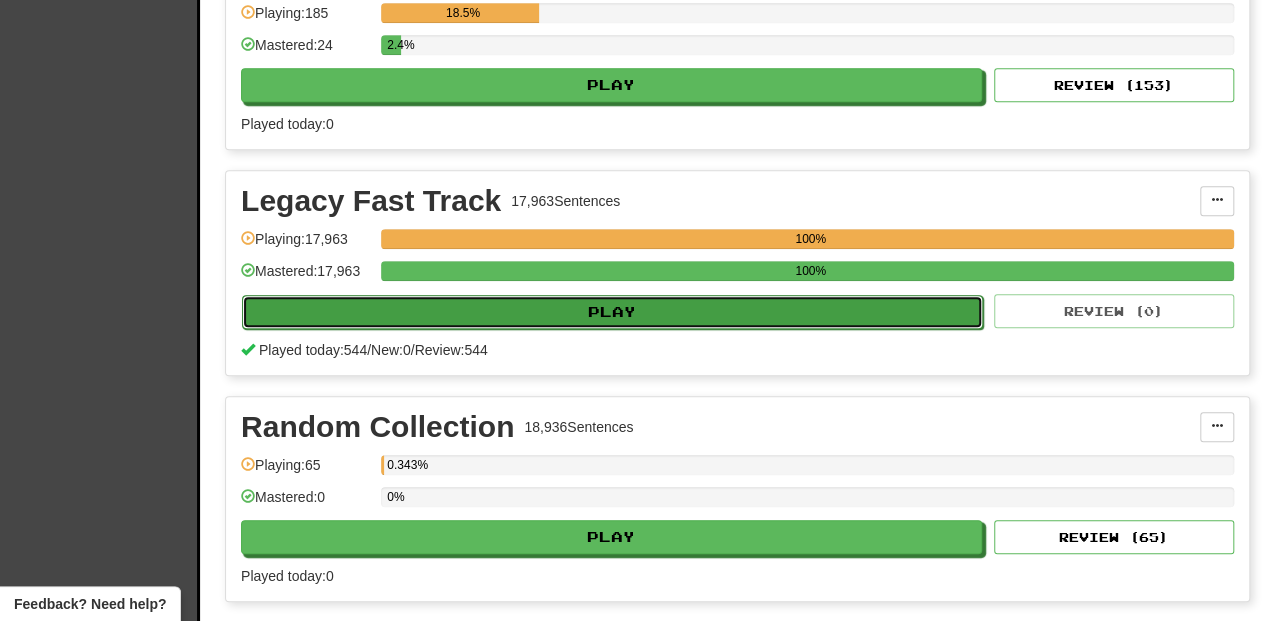 click on "Play" at bounding box center (612, 312) 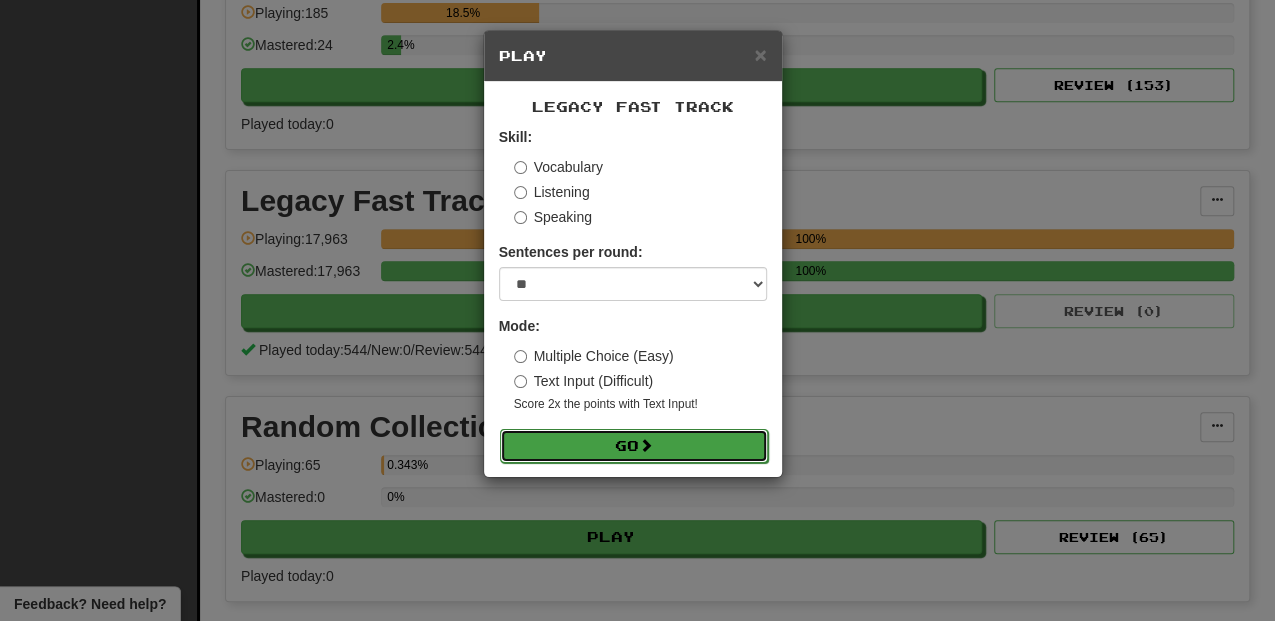 click on "Go" at bounding box center [634, 446] 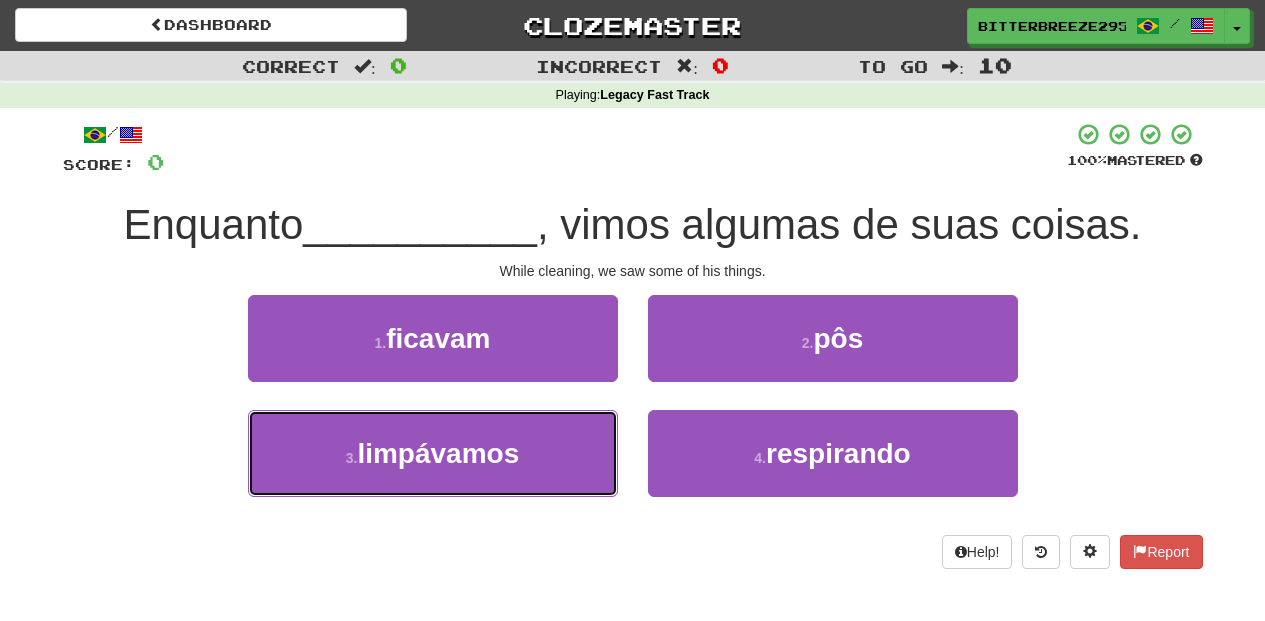 scroll, scrollTop: 0, scrollLeft: 0, axis: both 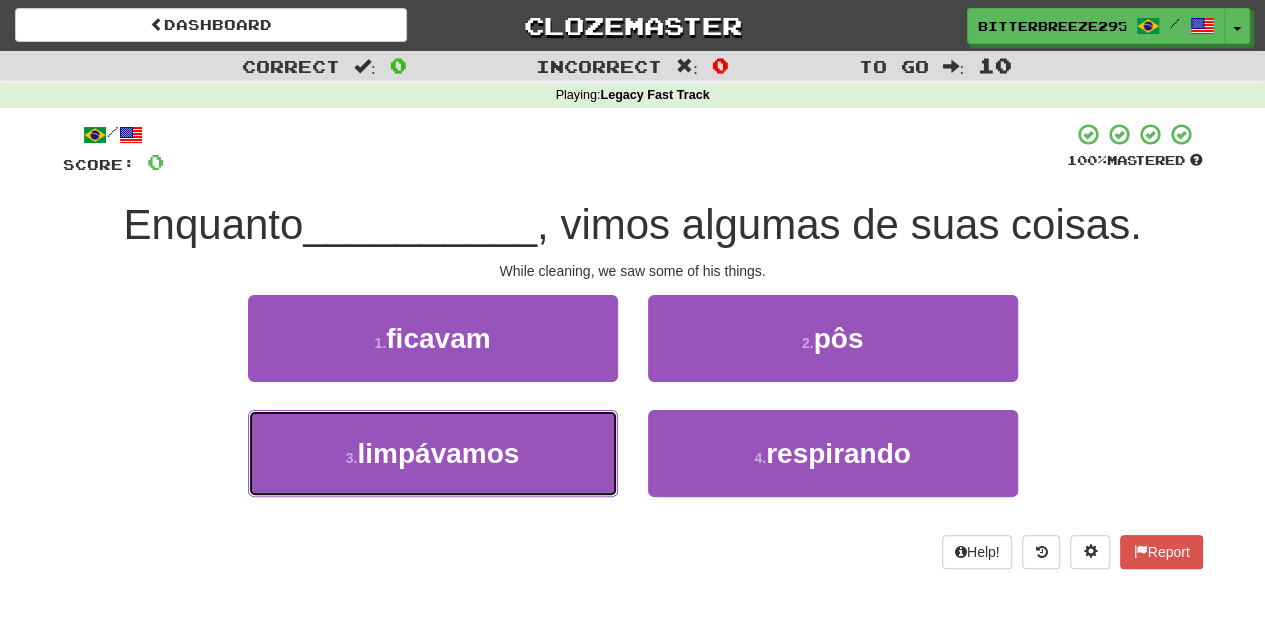 click on "3 .  limpávamos" at bounding box center (433, 453) 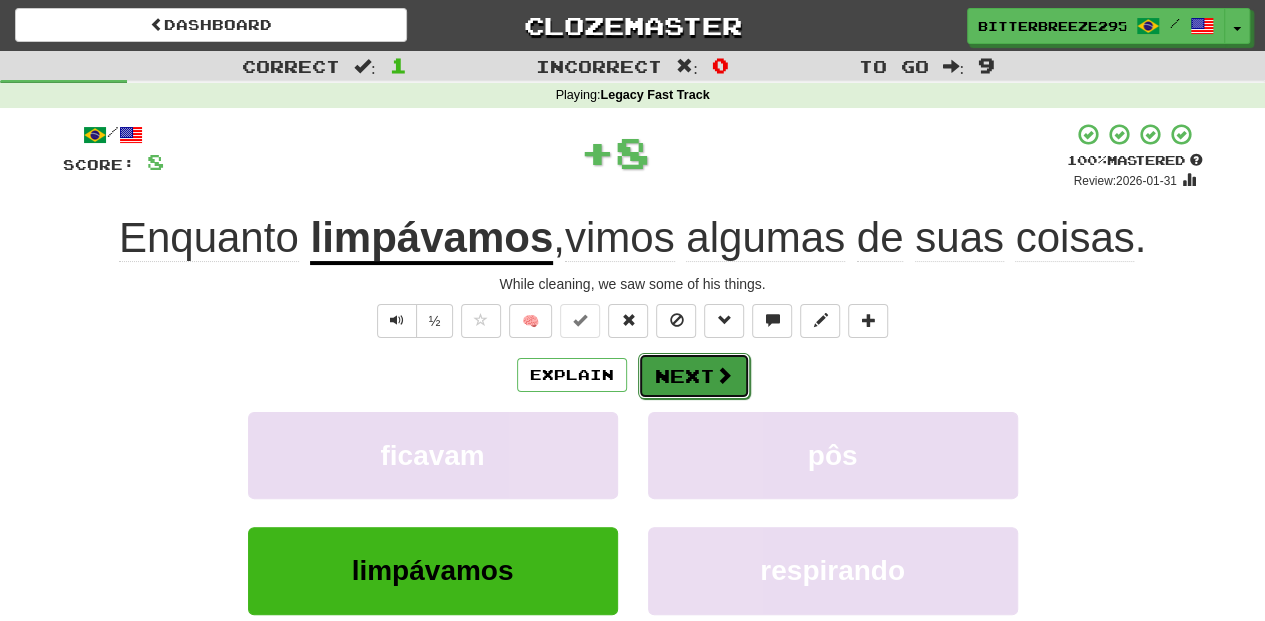 click on "Next" at bounding box center [694, 376] 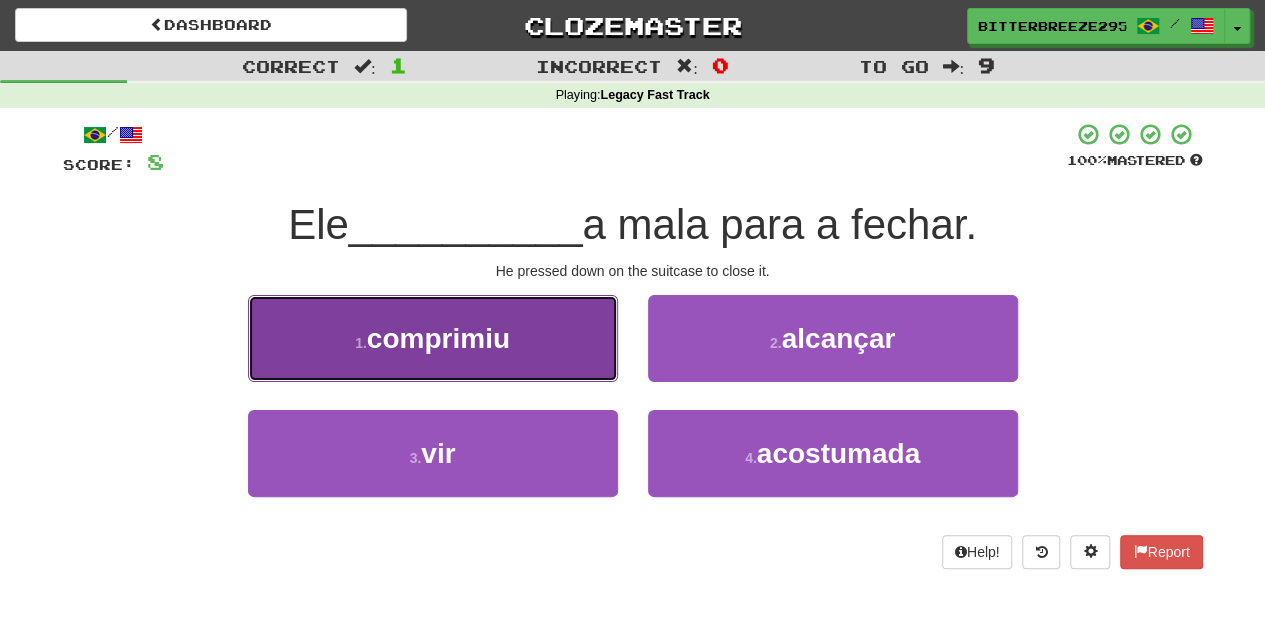 click on "1 .  comprimiu" at bounding box center [433, 338] 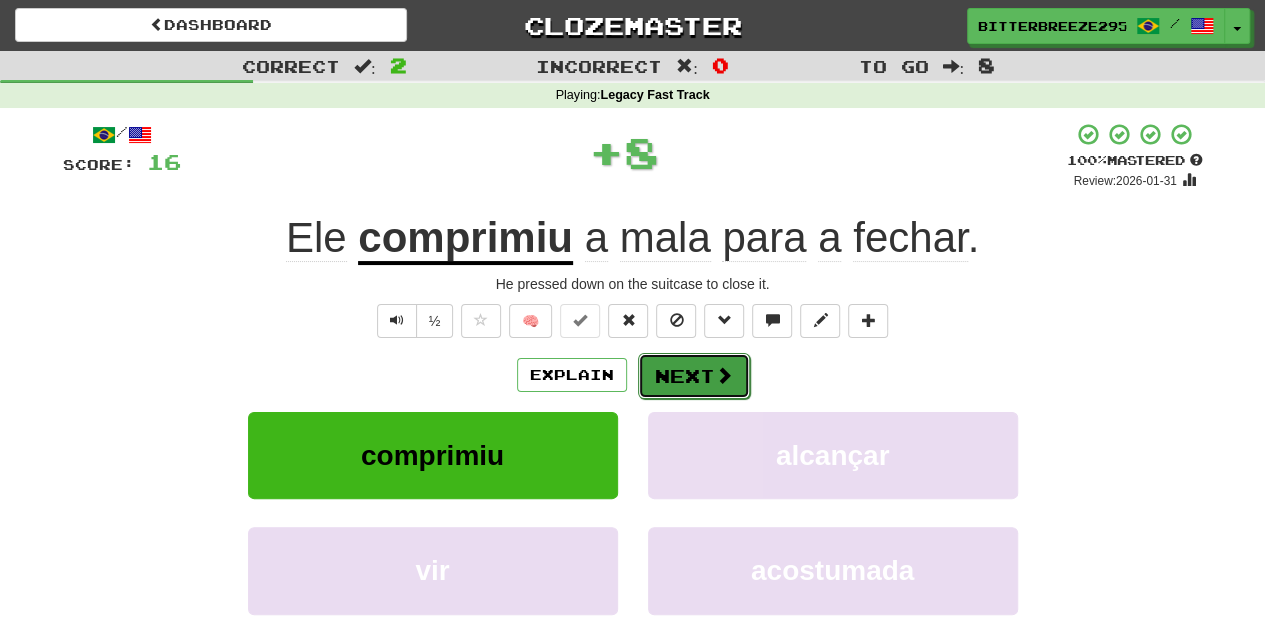 click on "Next" at bounding box center [694, 376] 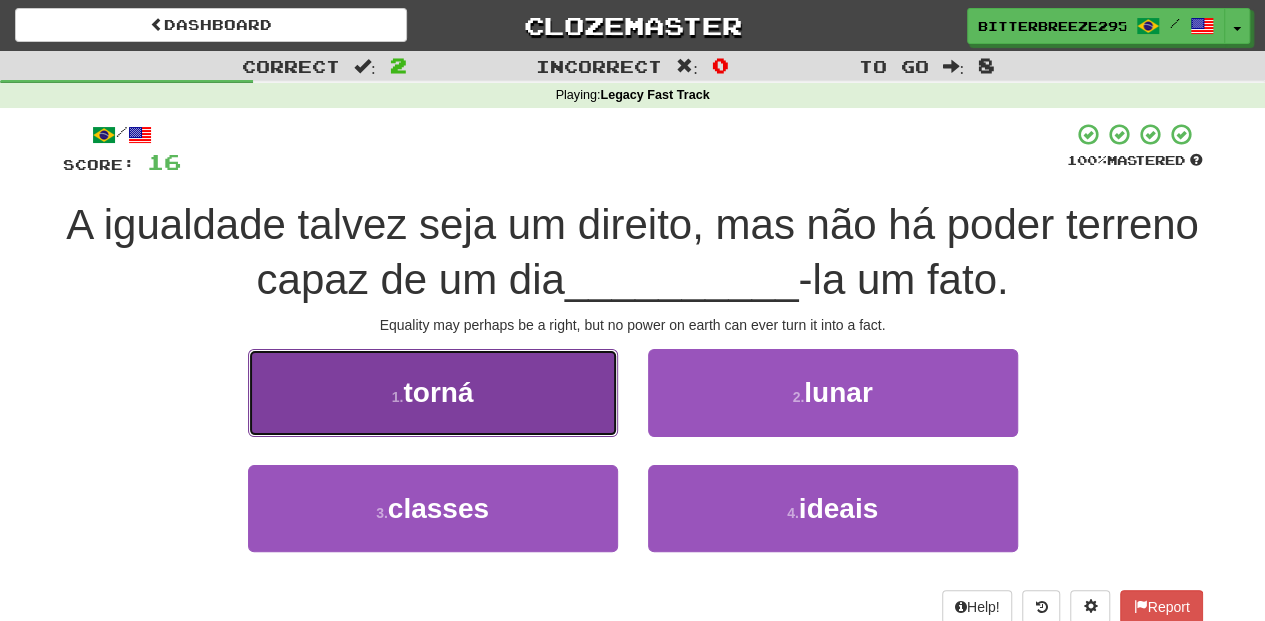 click on "1 .  torná" at bounding box center (433, 392) 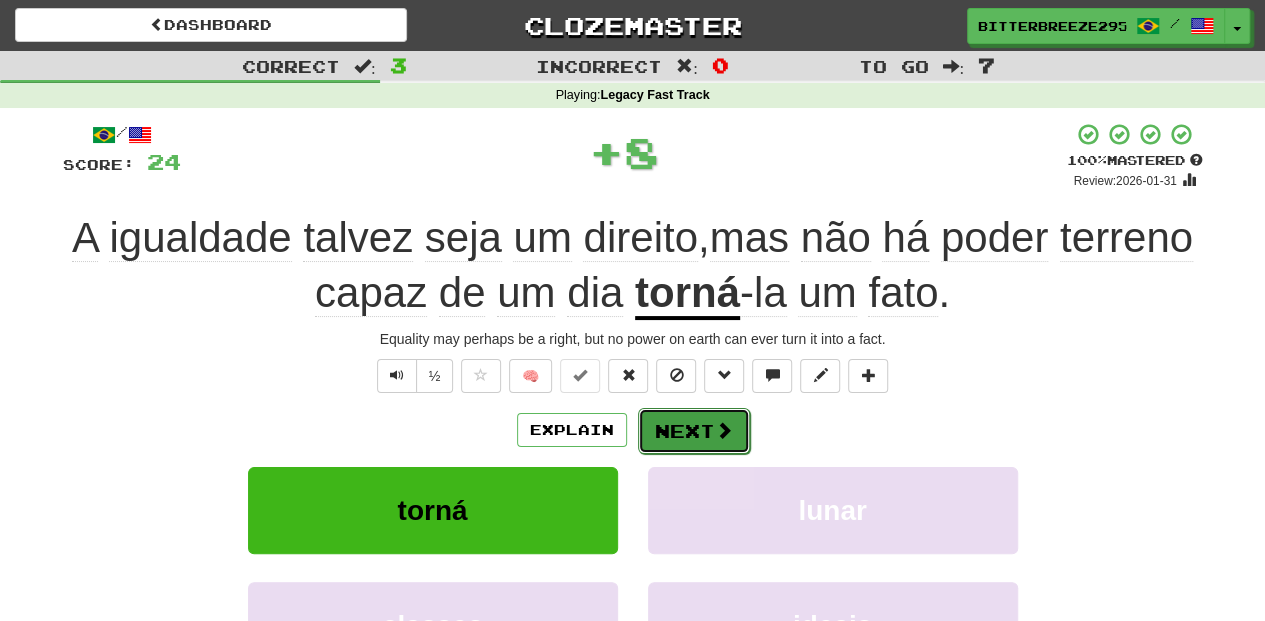 click on "Next" at bounding box center [694, 431] 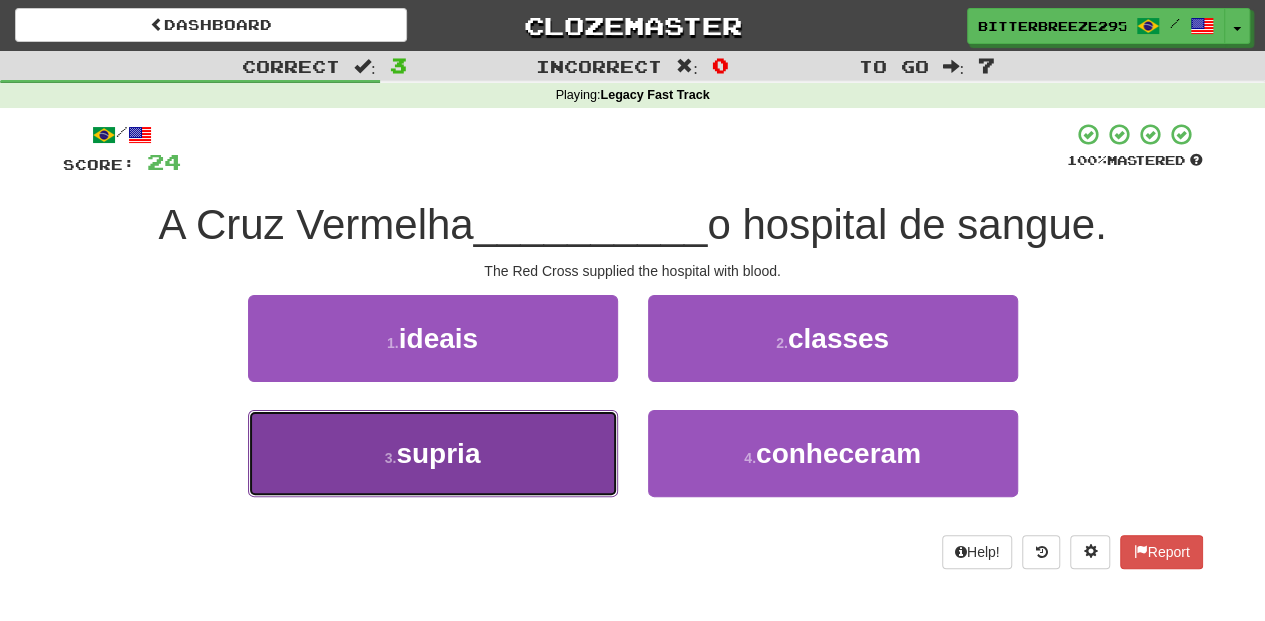 click on "3 .  supria" at bounding box center [433, 453] 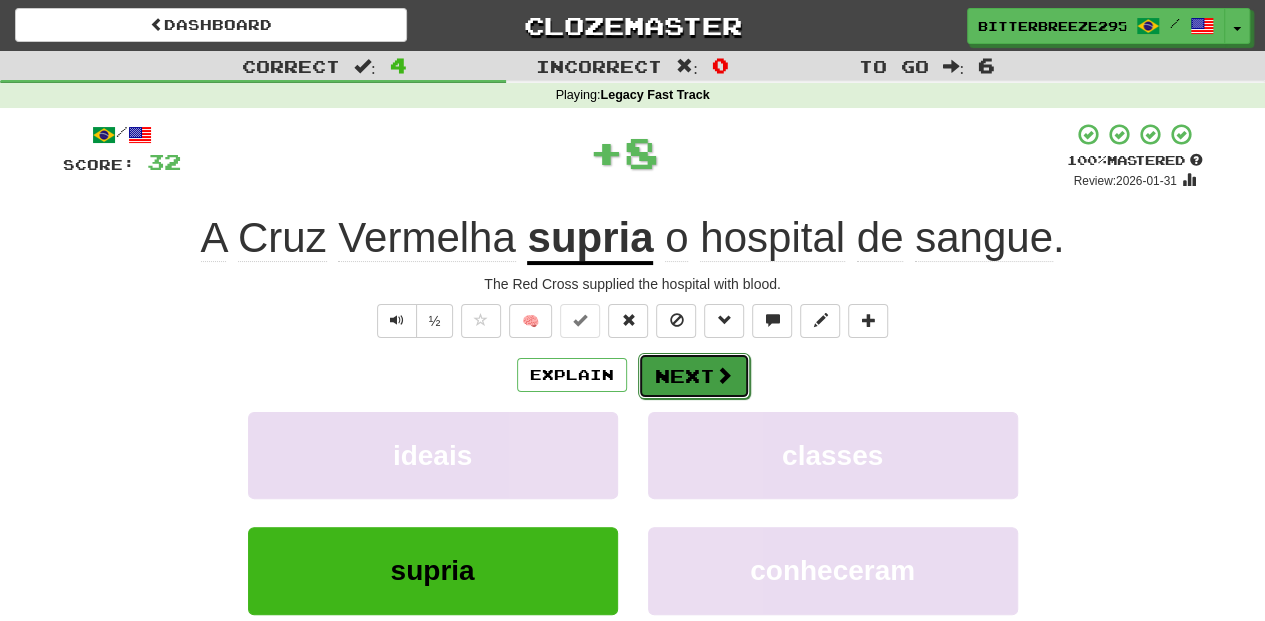 click on "Next" at bounding box center (694, 376) 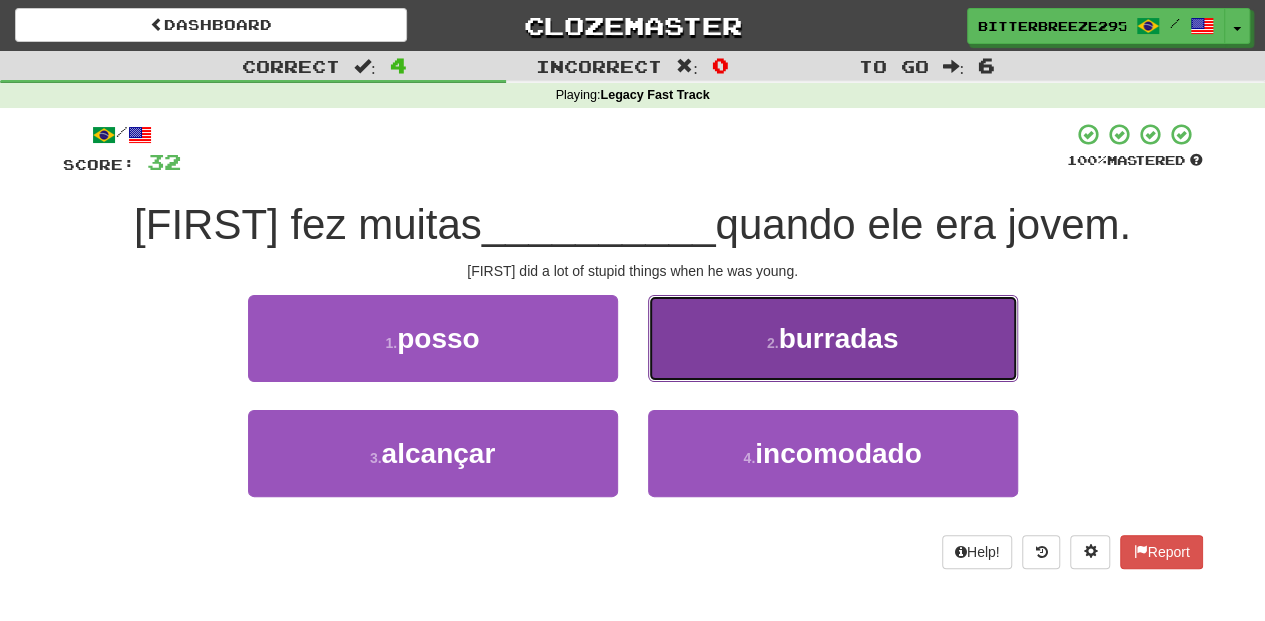 click on "2 .  burradas" at bounding box center [833, 338] 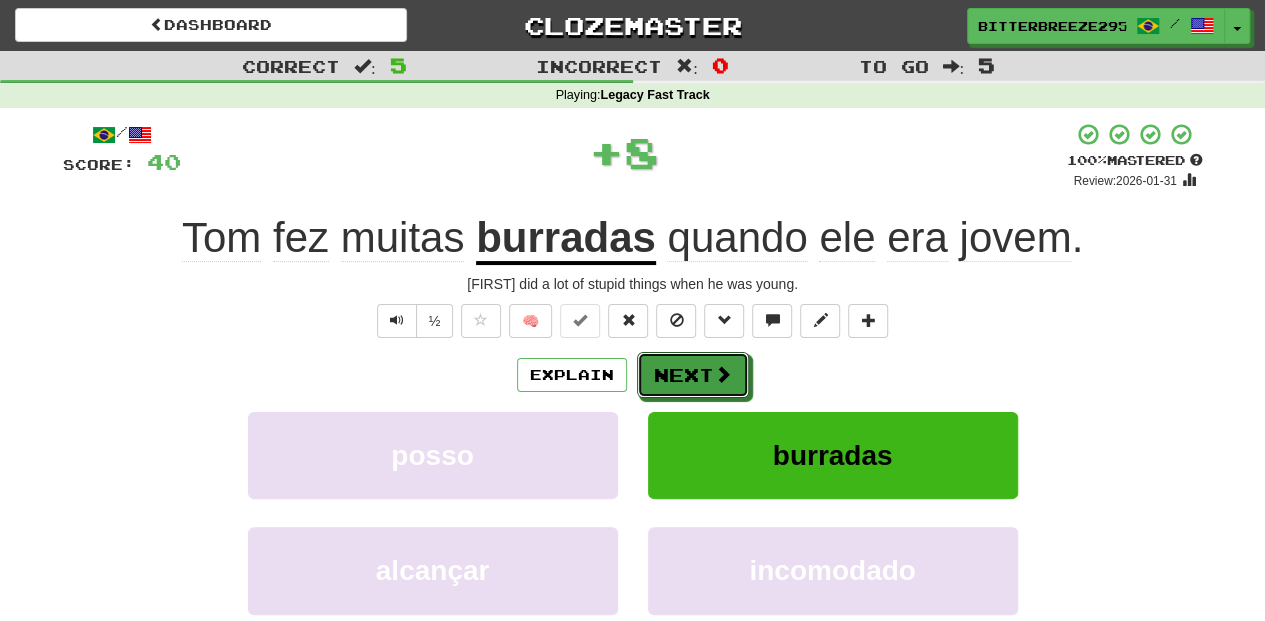 click on "Next" at bounding box center (693, 375) 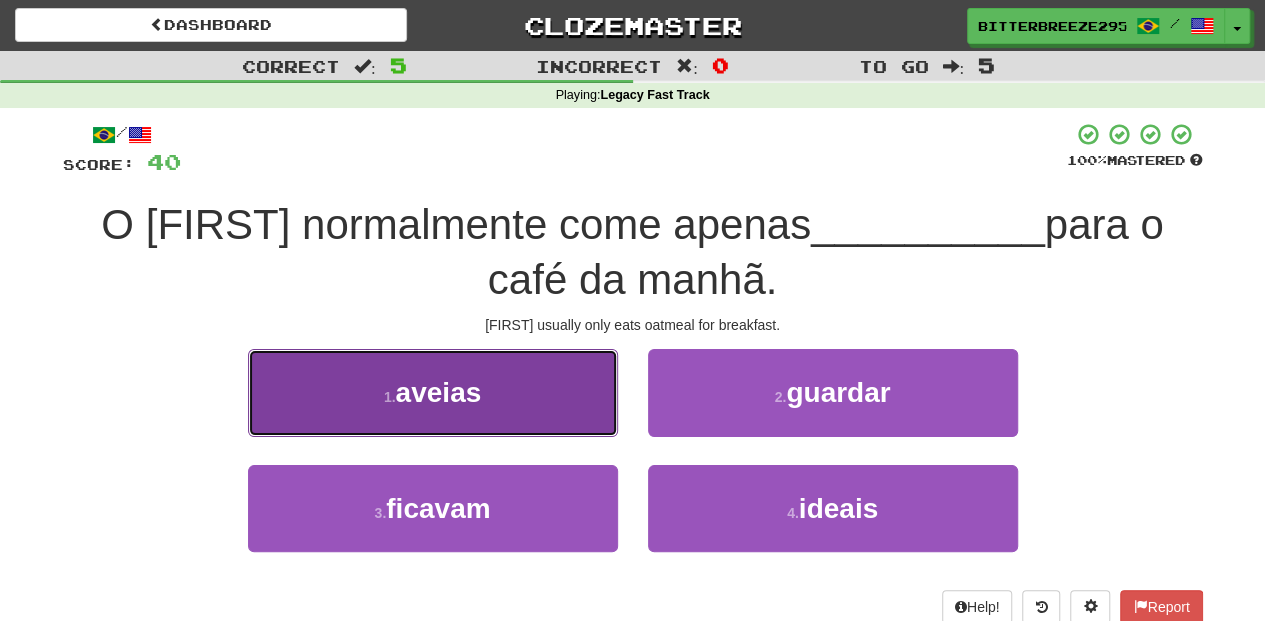 click on "1 .  aveias" at bounding box center [433, 392] 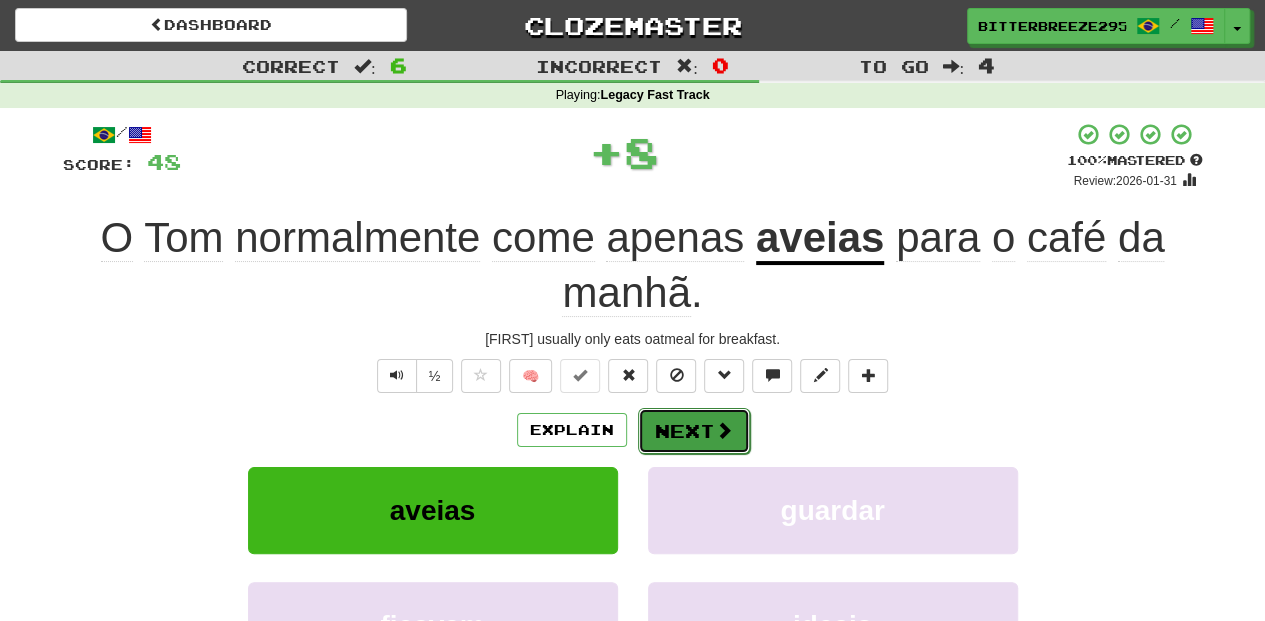 click on "Next" at bounding box center (694, 431) 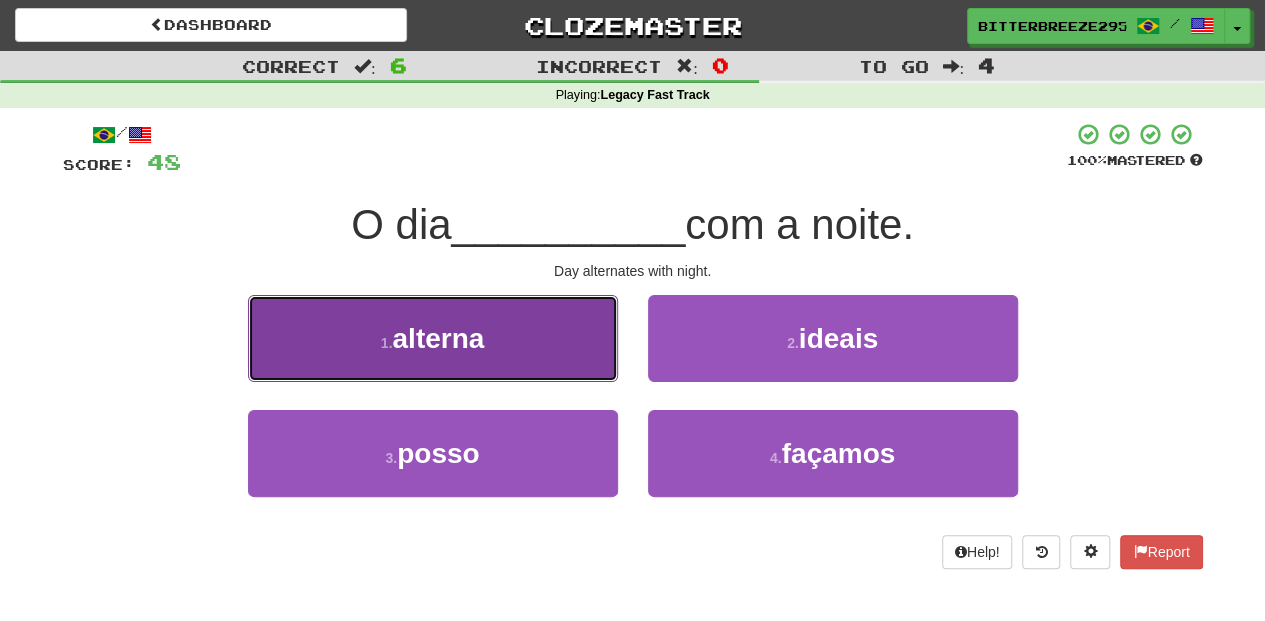 click on "1 .  alterna" at bounding box center [433, 338] 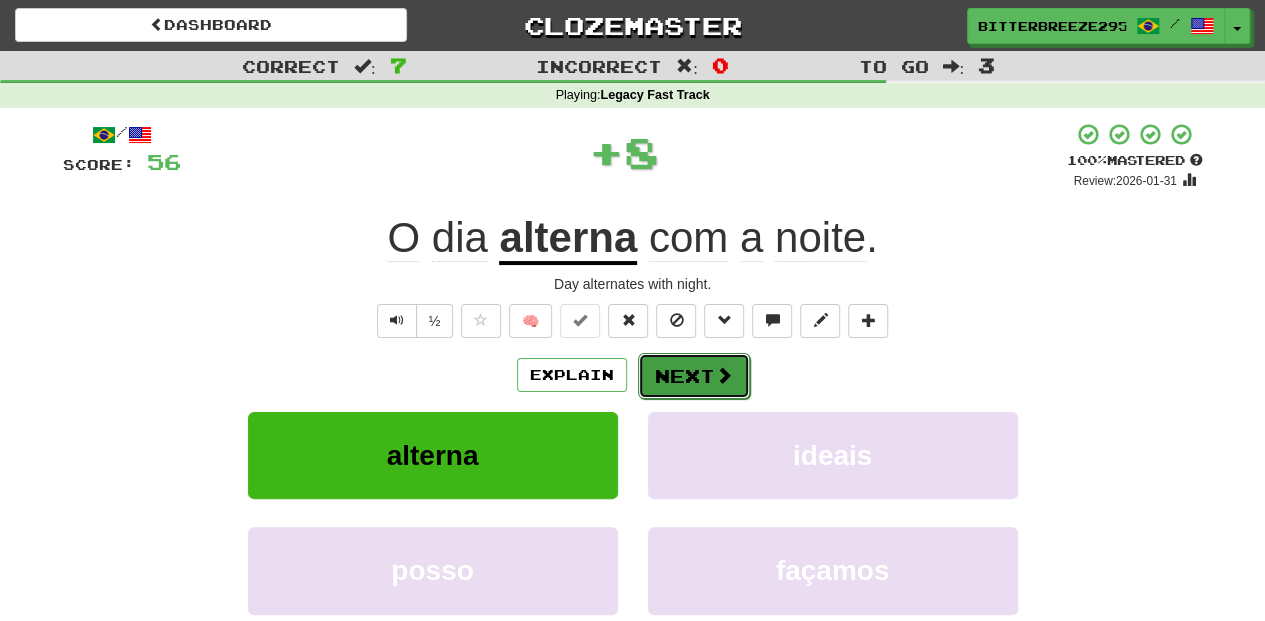 click on "Next" at bounding box center [694, 376] 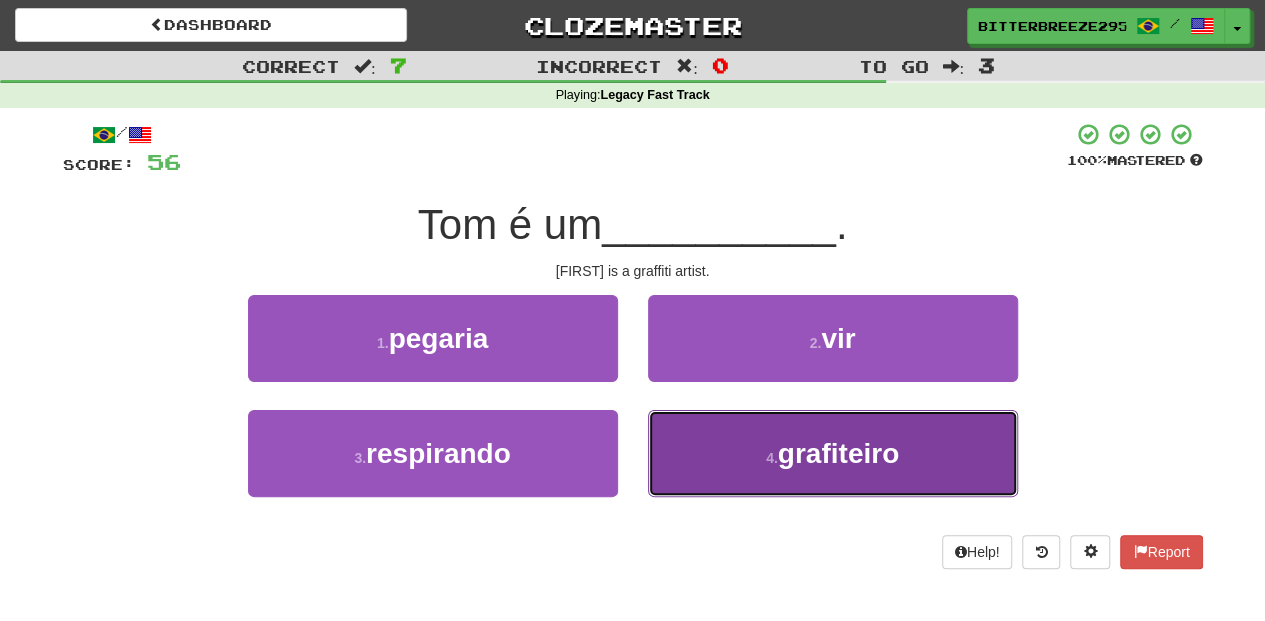 click on "4 .  grafiteiro" at bounding box center [833, 453] 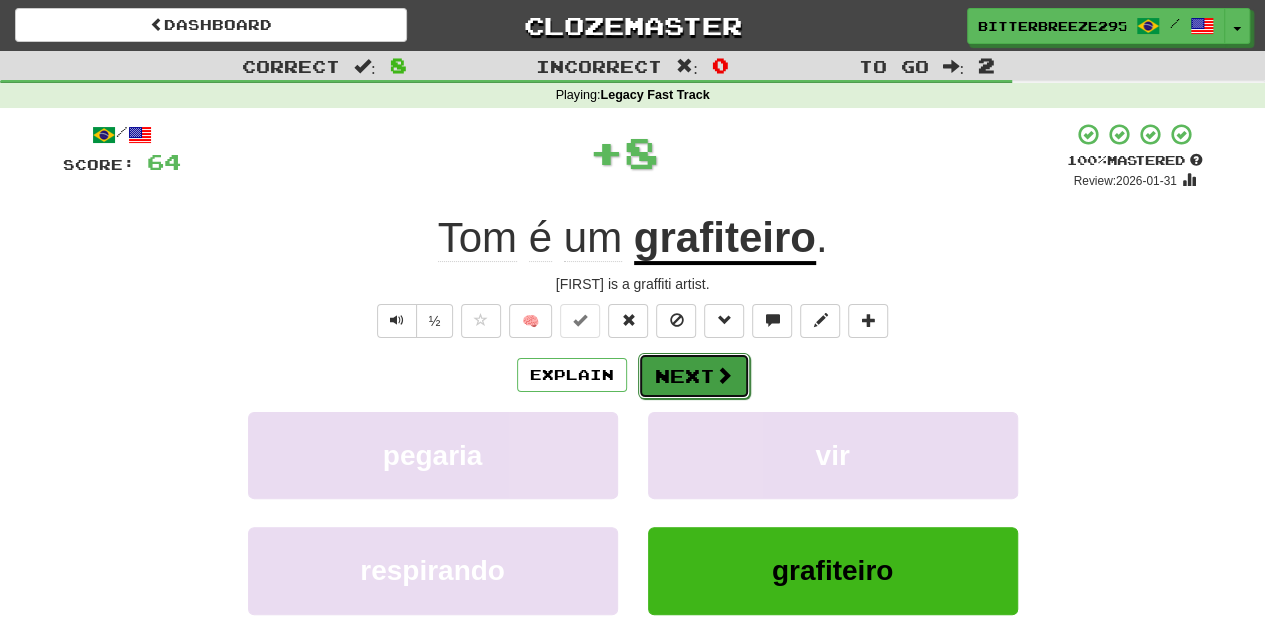 click on "Next" at bounding box center [694, 376] 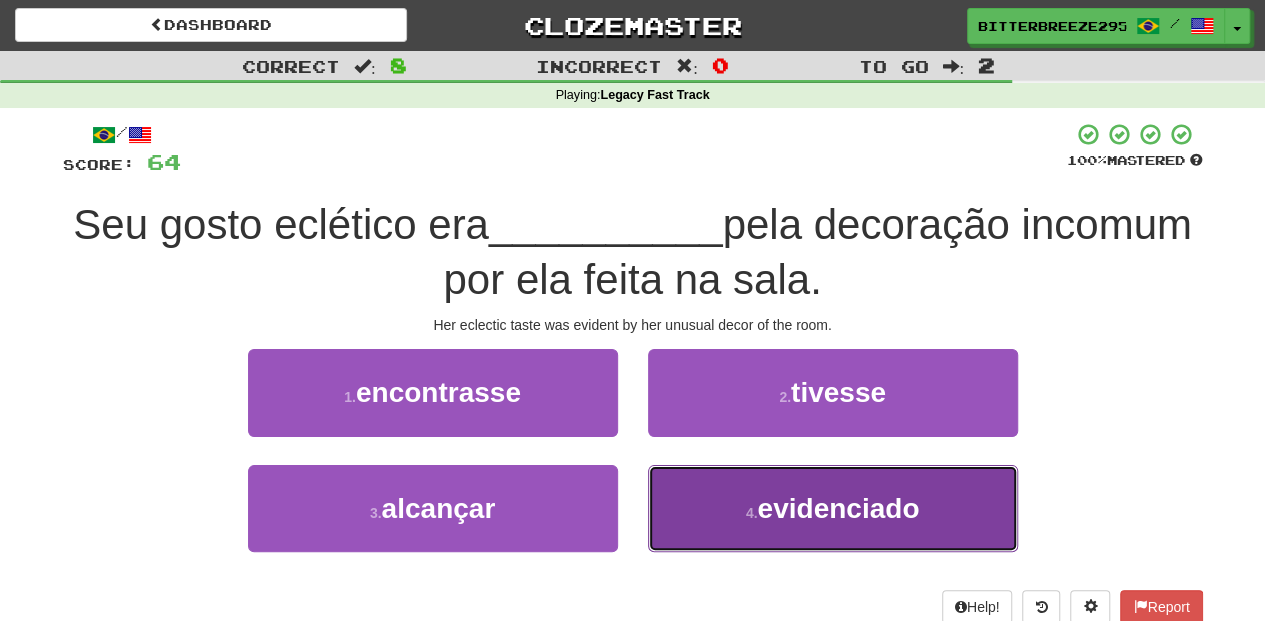 click on "4 .  evidenciado" at bounding box center (833, 508) 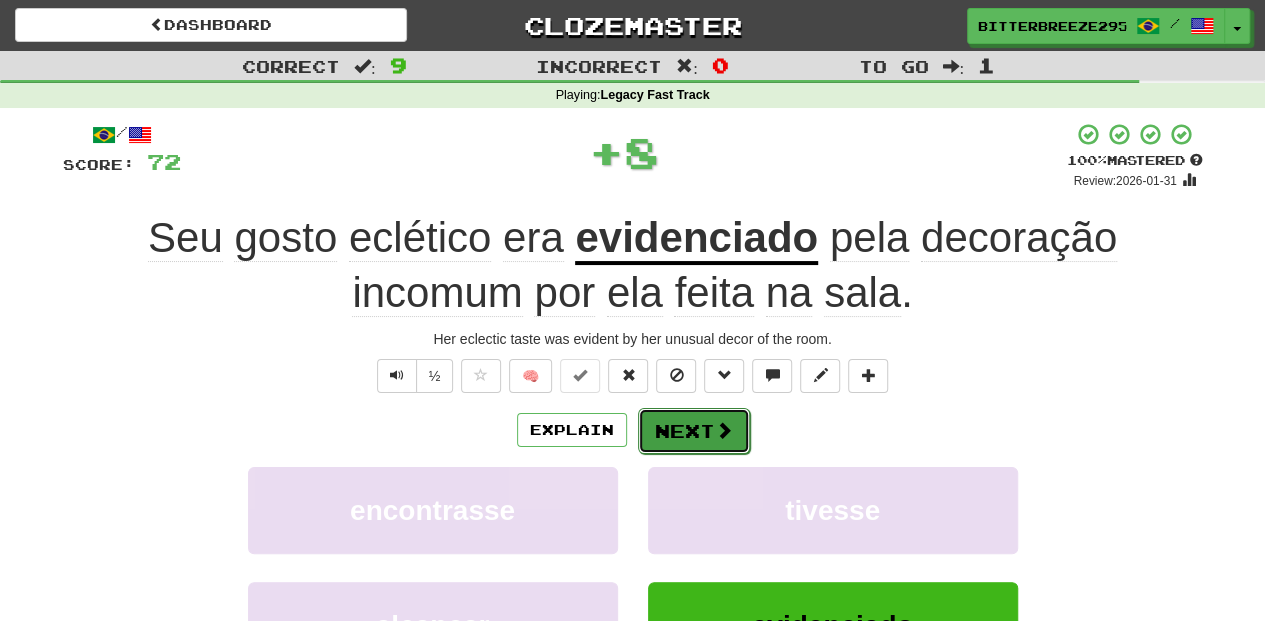 click on "Next" at bounding box center [694, 431] 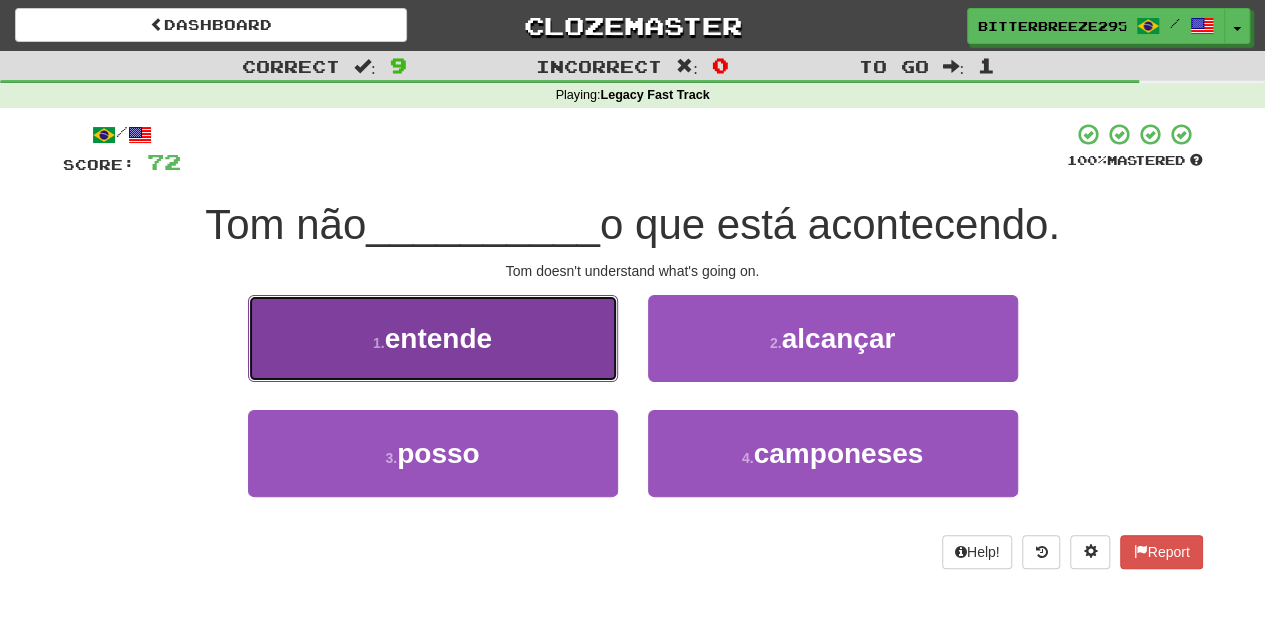 click on "1 .  entende" at bounding box center (433, 338) 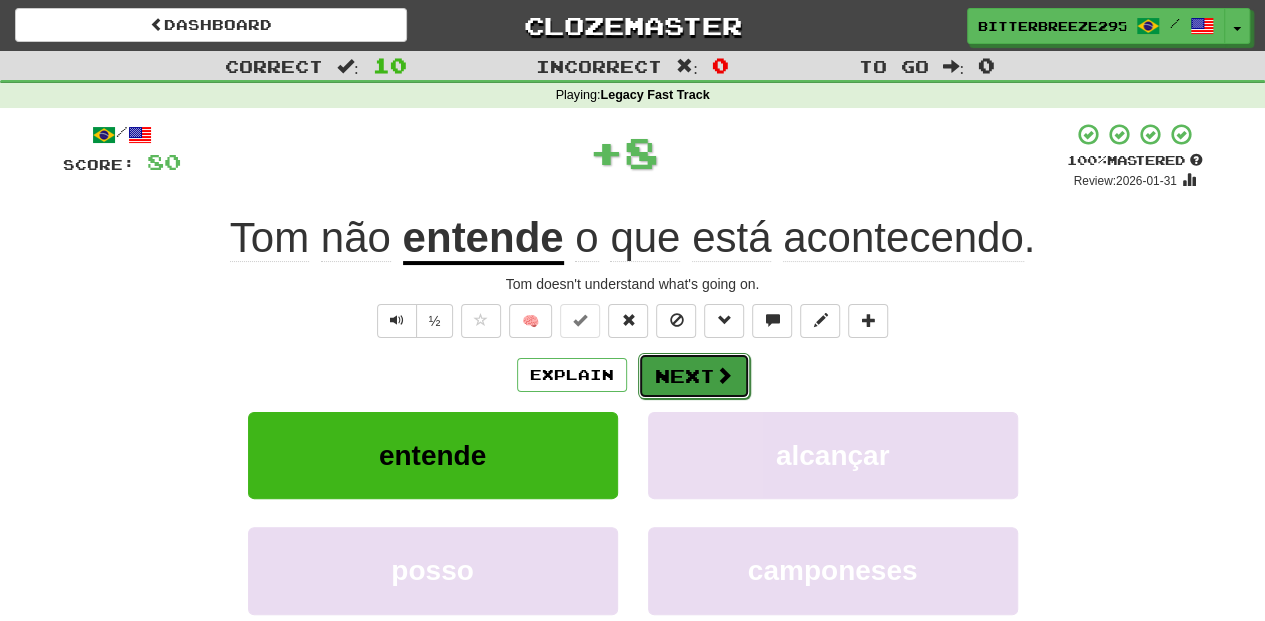 click on "Next" at bounding box center [694, 376] 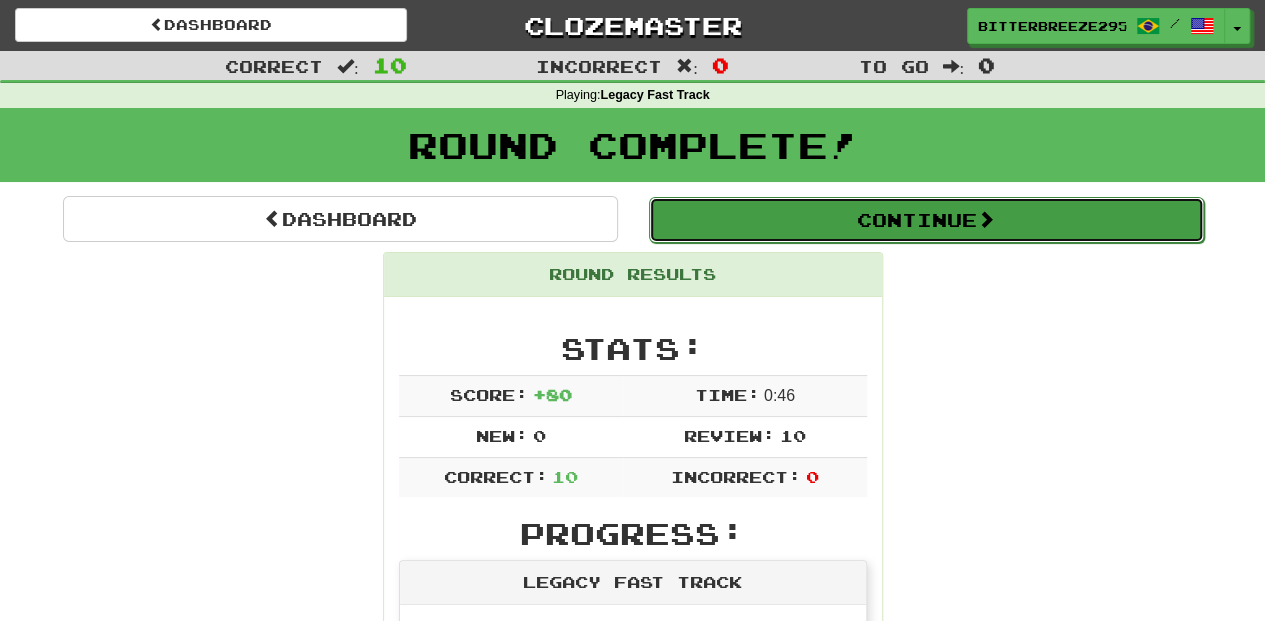 click on "Continue" at bounding box center [926, 220] 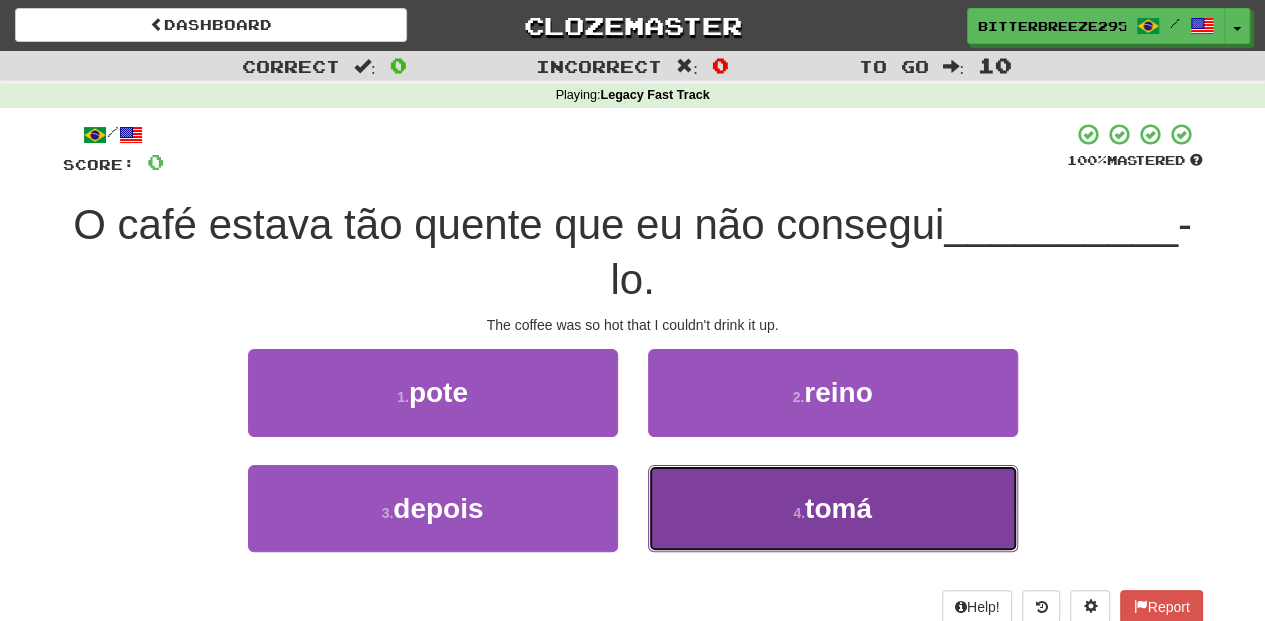 click on "4 .  tomá" at bounding box center (833, 508) 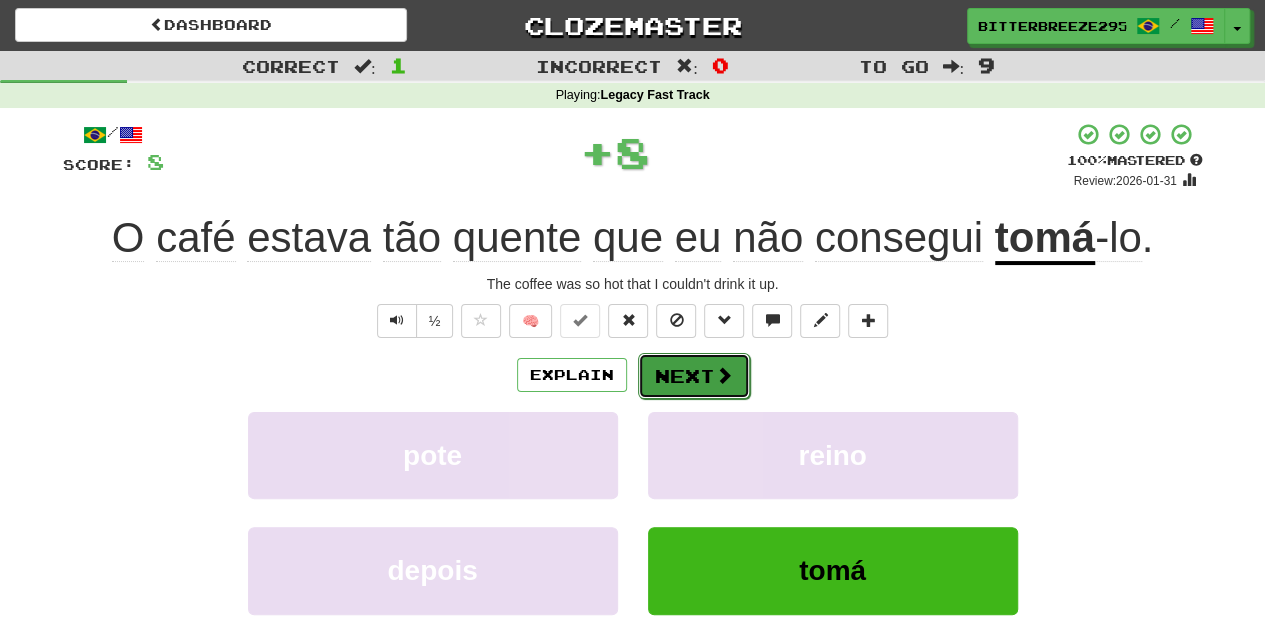 click on "Next" at bounding box center (694, 376) 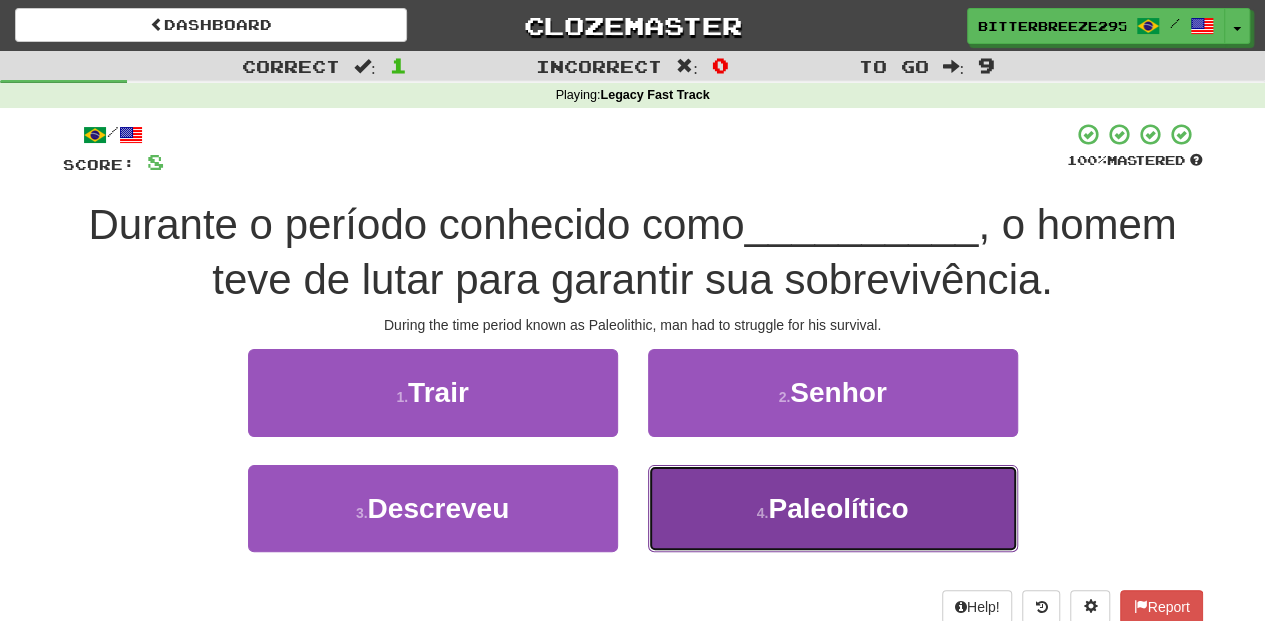 click on "4 .  Paleolítico" at bounding box center (833, 508) 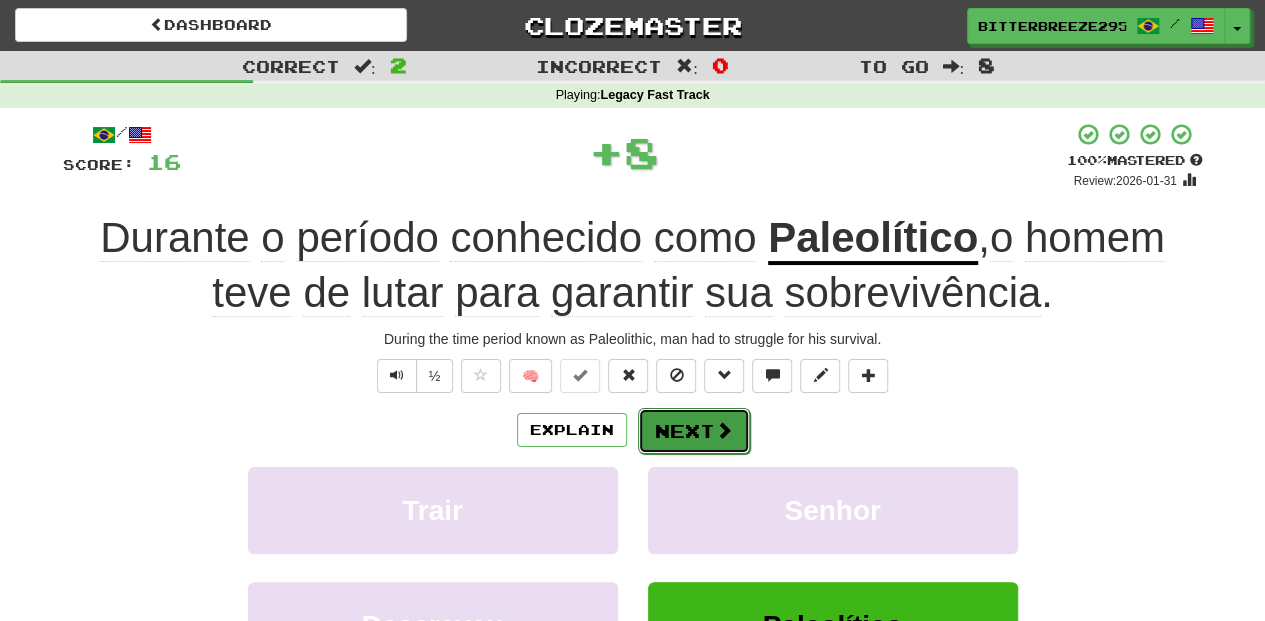 click on "Next" at bounding box center [694, 431] 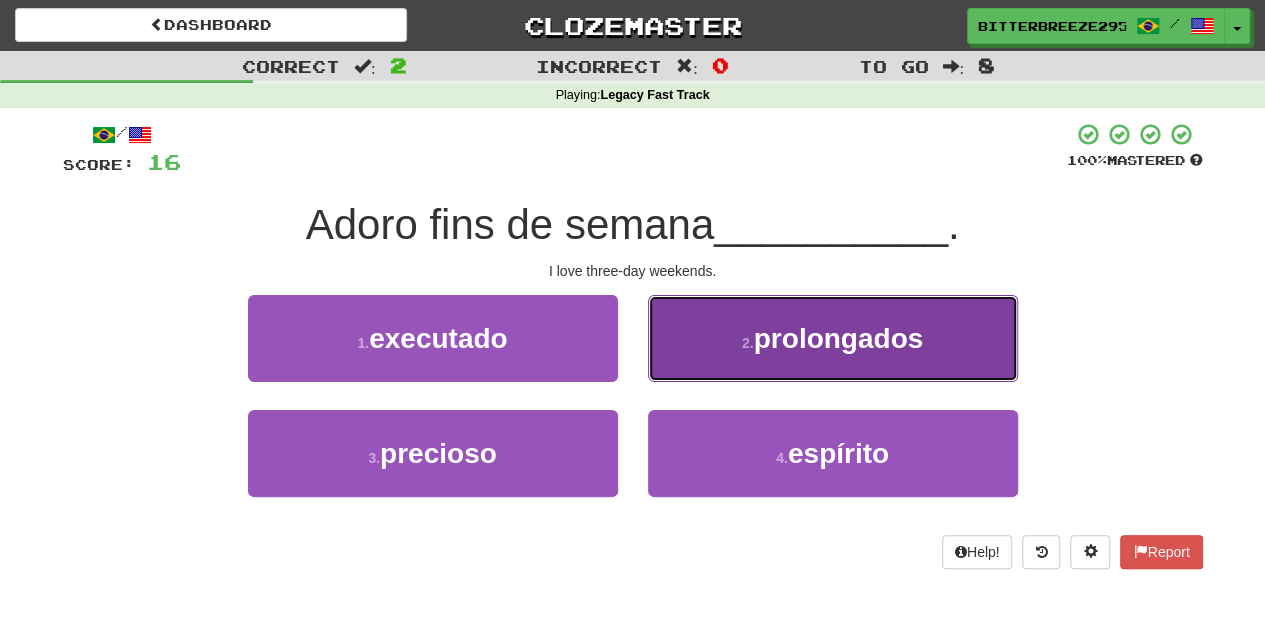 click on "2 .  prolongados" at bounding box center [833, 338] 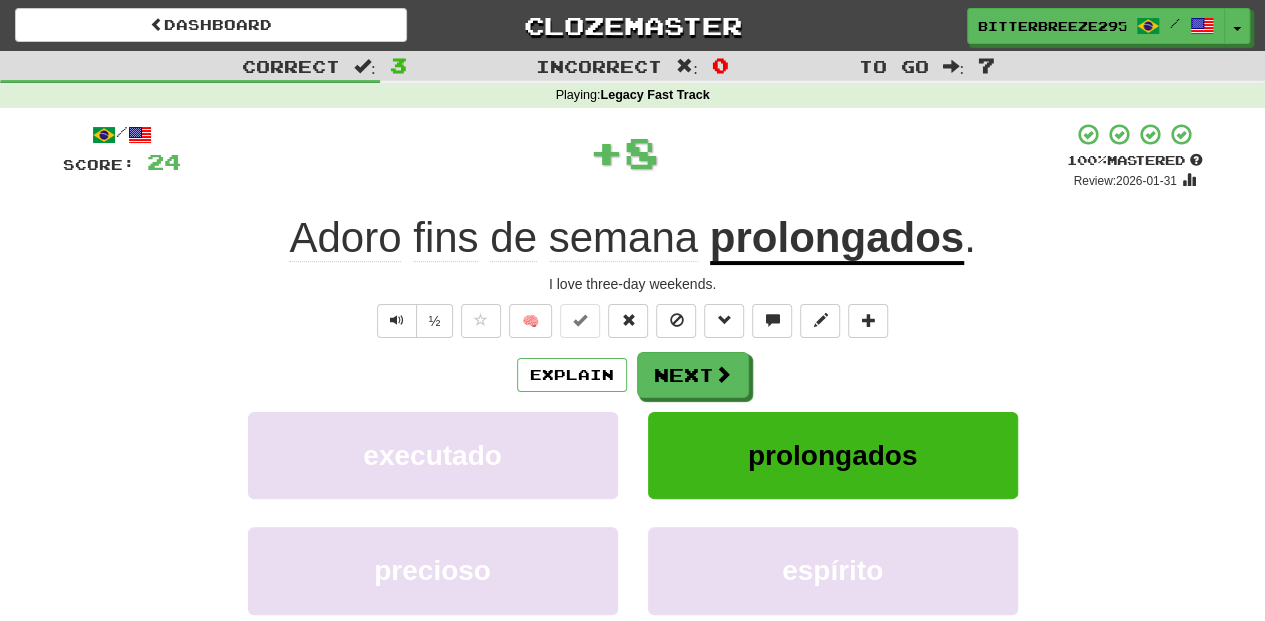 click on "Next" at bounding box center (693, 375) 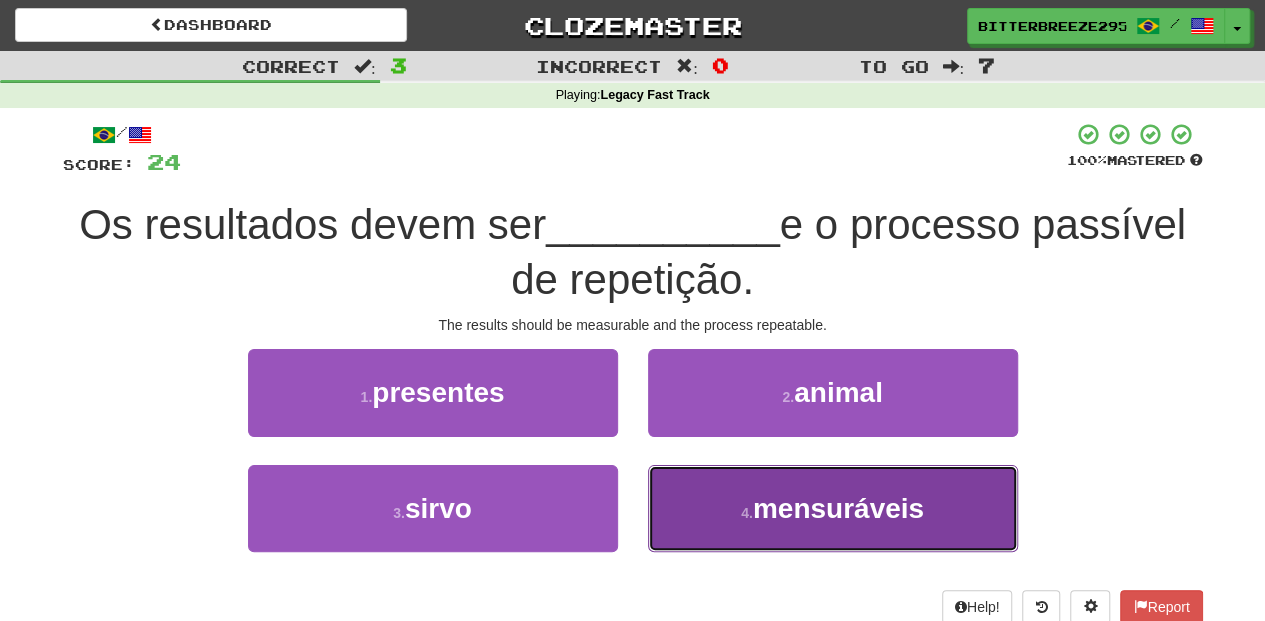 click on "4 .  mensuráveis" at bounding box center [833, 508] 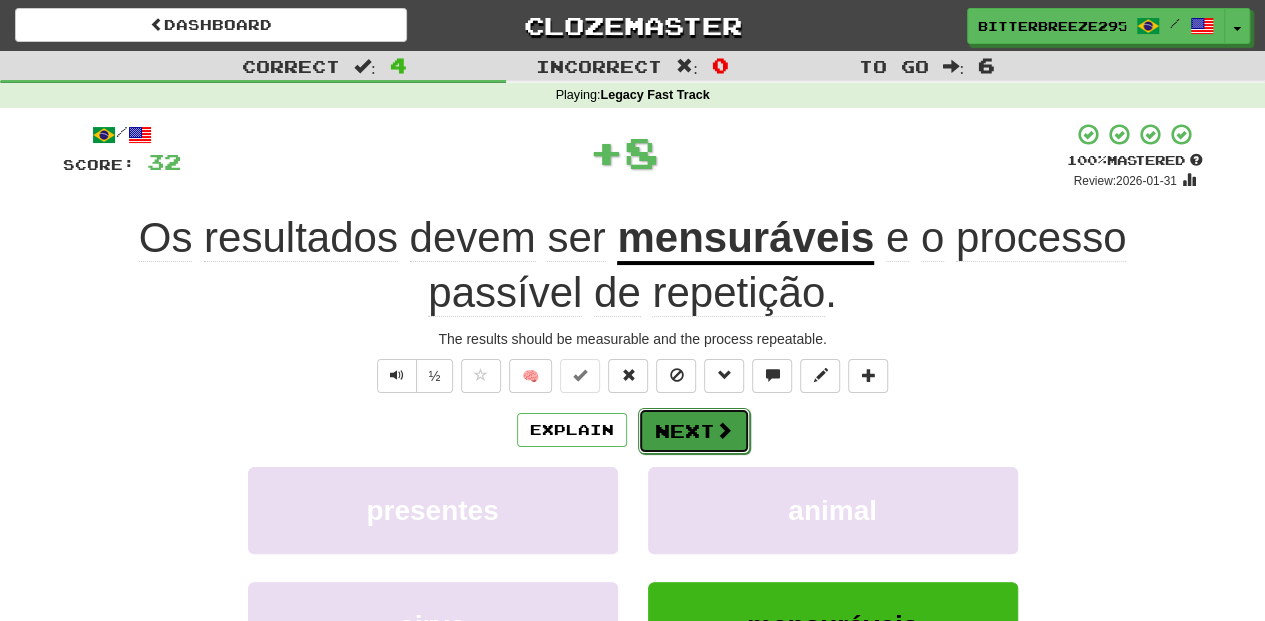 click on "Next" at bounding box center (694, 431) 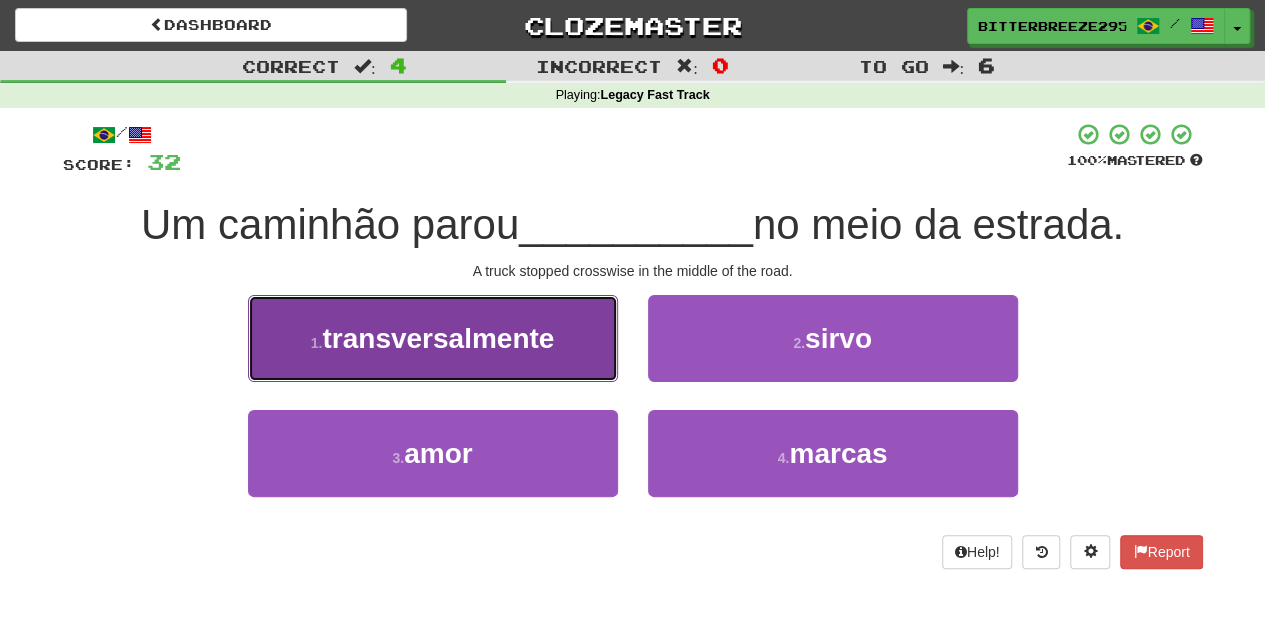 click on "1 .  transversalmente" at bounding box center (433, 338) 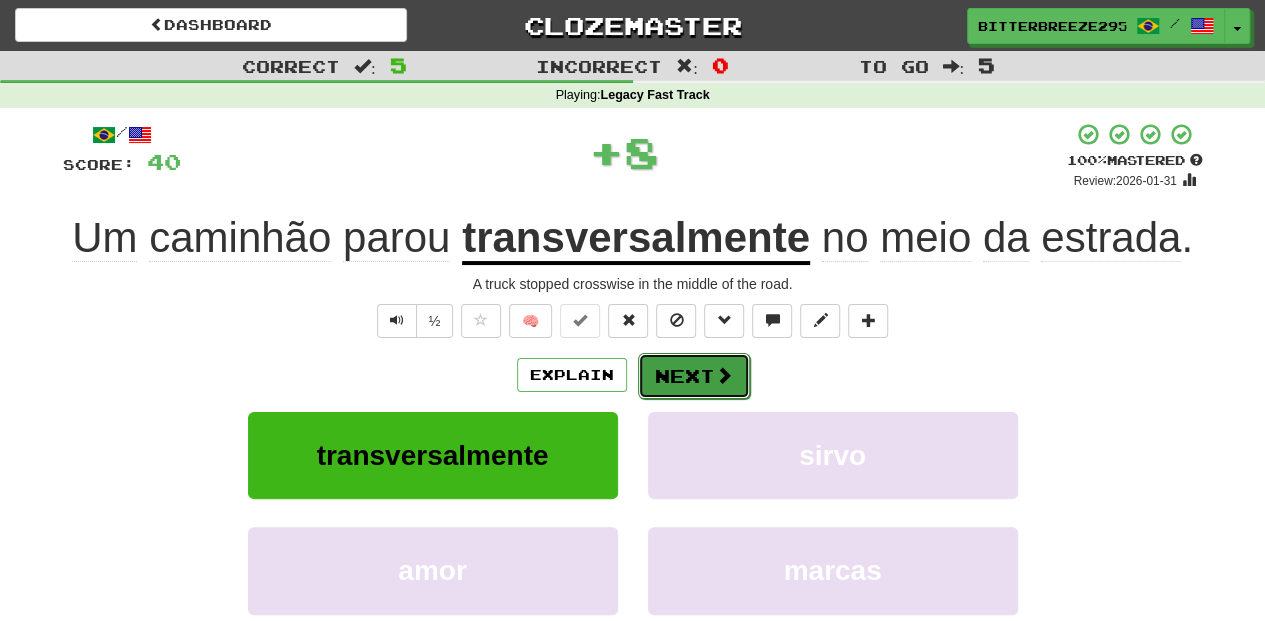 click on "Next" at bounding box center (694, 376) 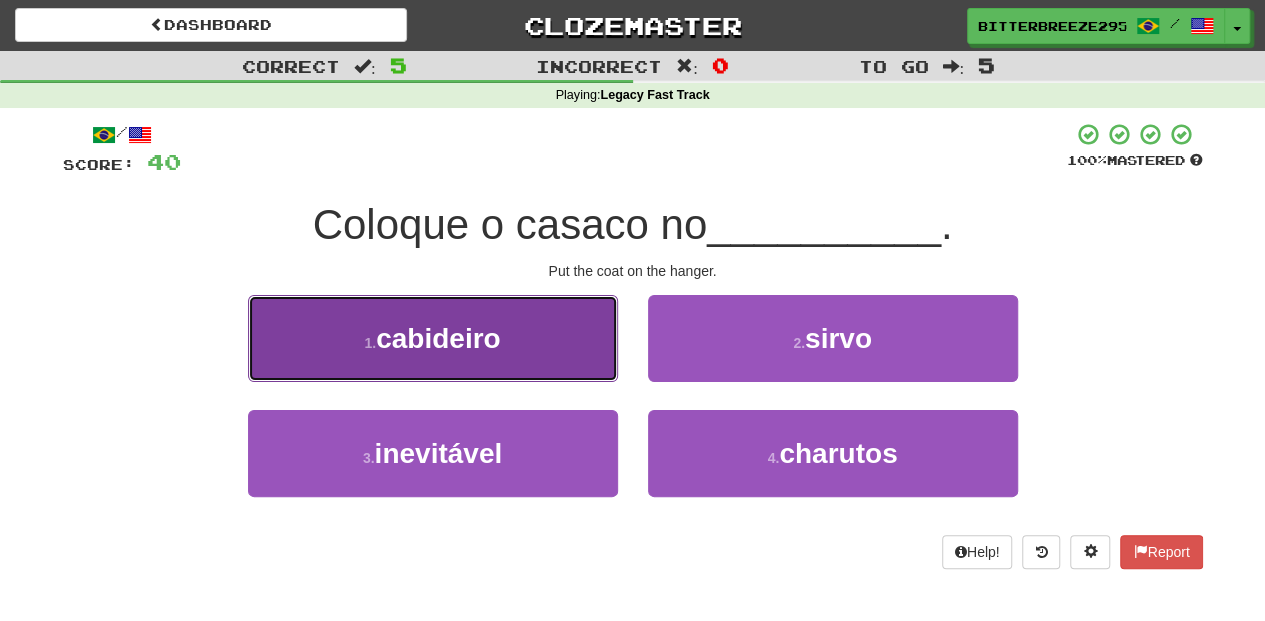 click on "1 .  cabideiro" at bounding box center [433, 338] 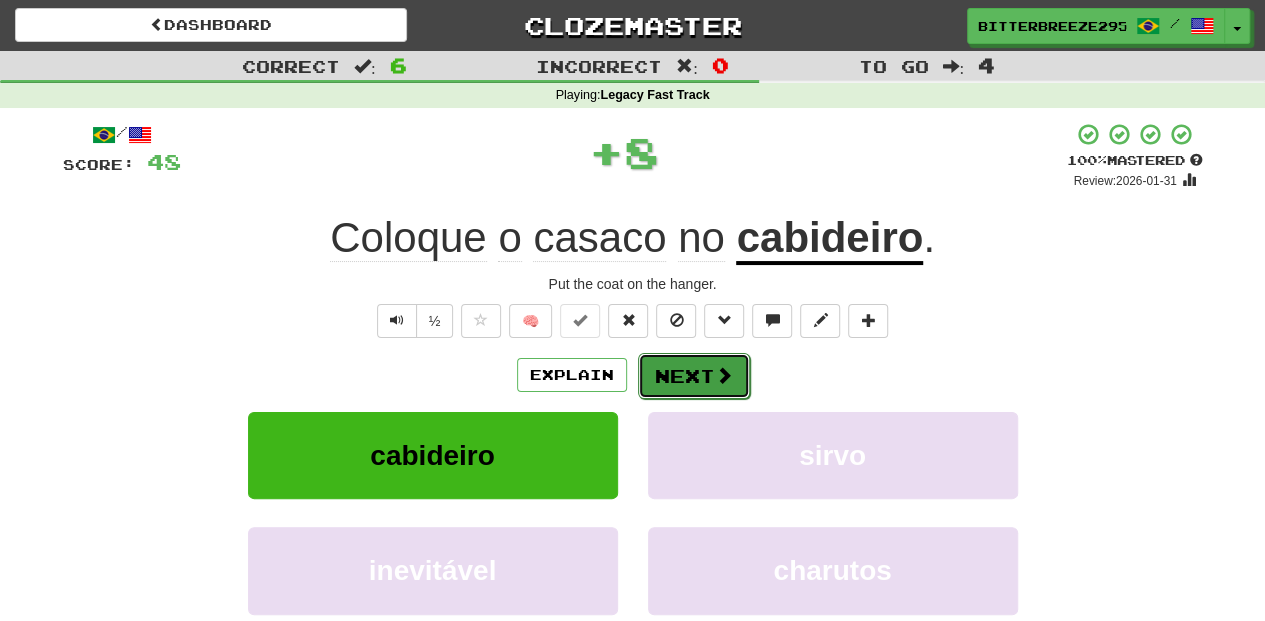 click on "Next" at bounding box center [694, 376] 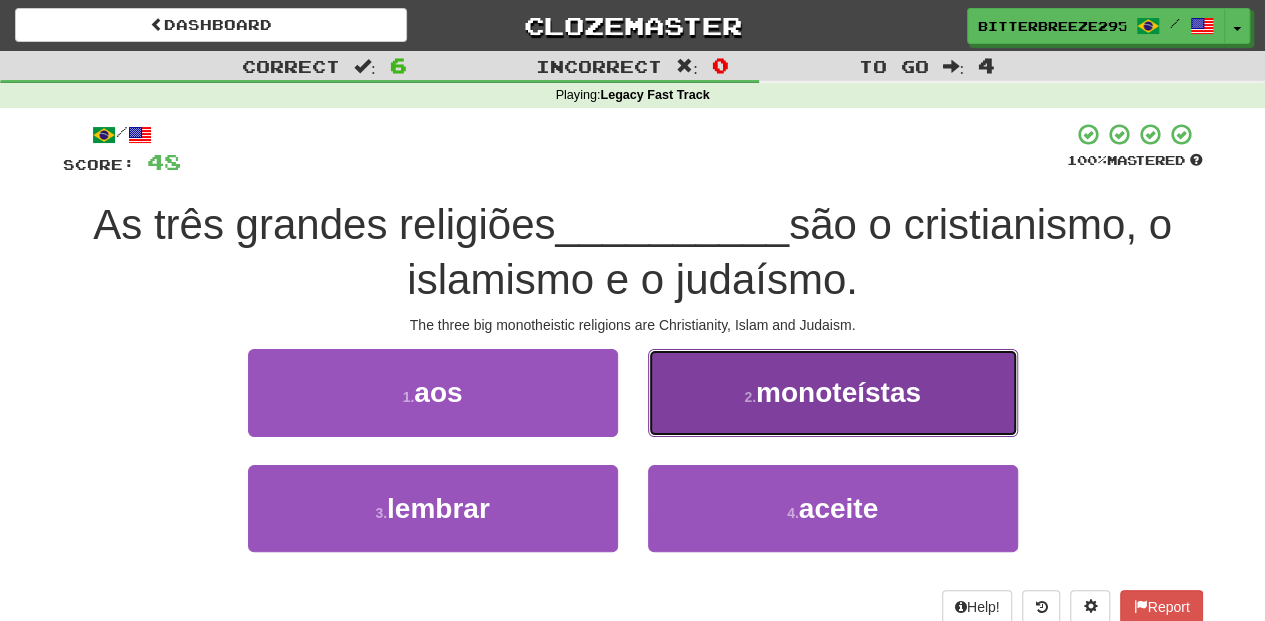 click on "2 .  monoteístas" at bounding box center (833, 392) 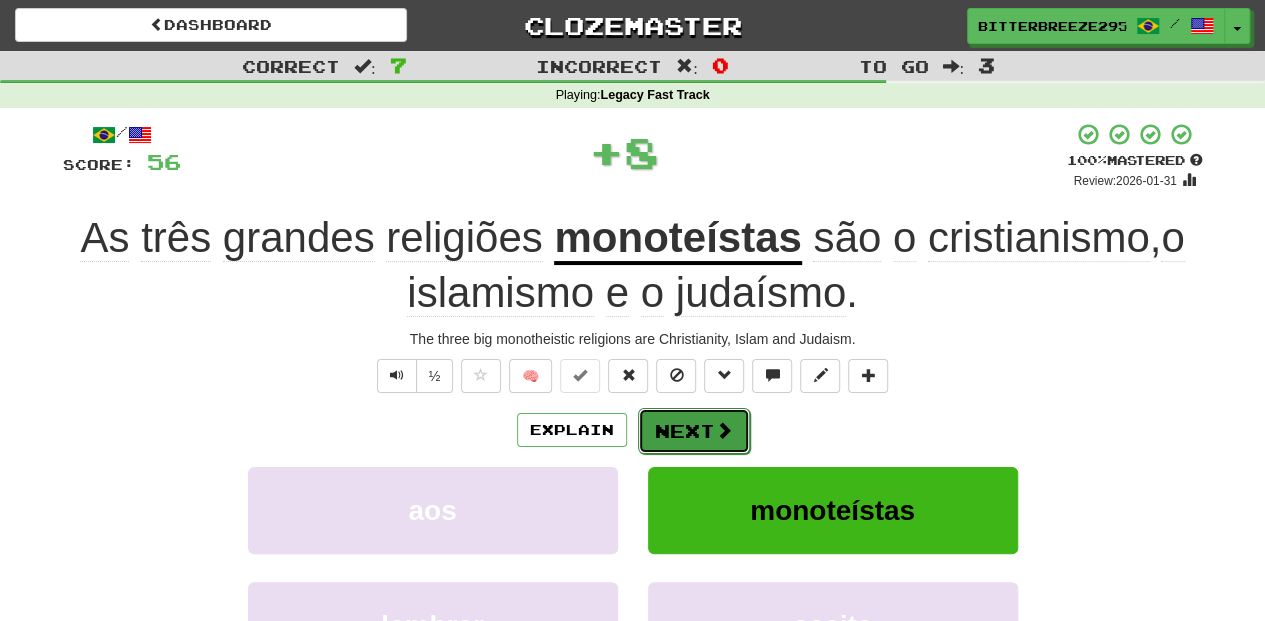 click on "Next" at bounding box center (694, 431) 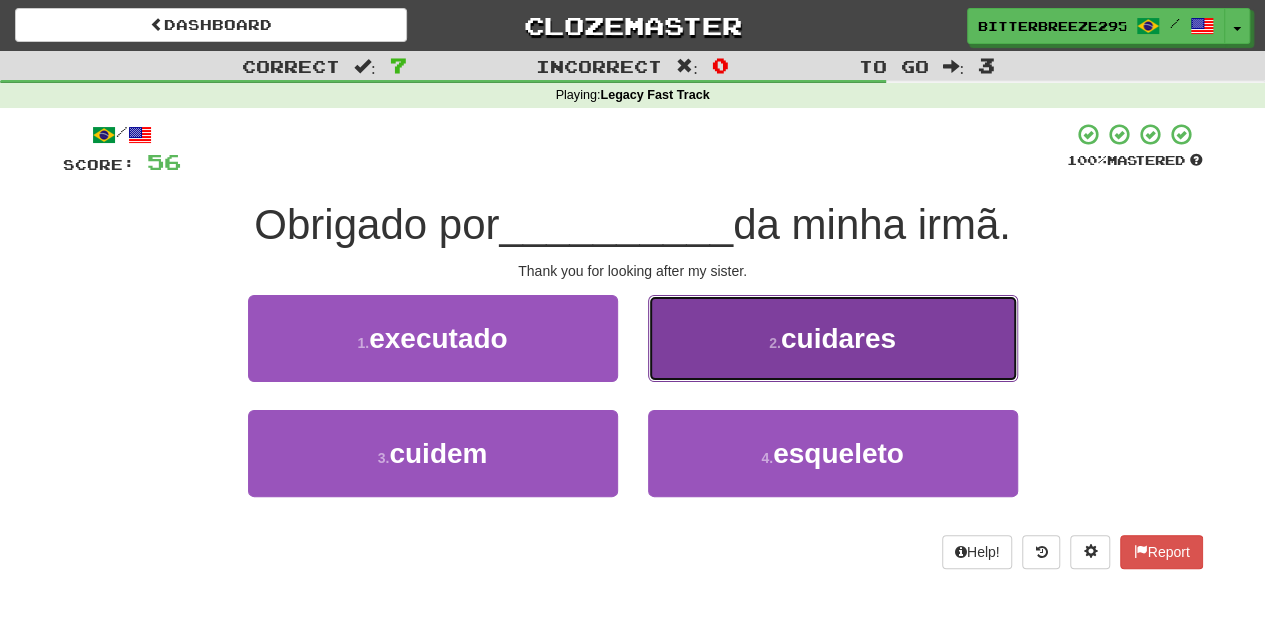 click on "2 .  cuidares" at bounding box center (833, 338) 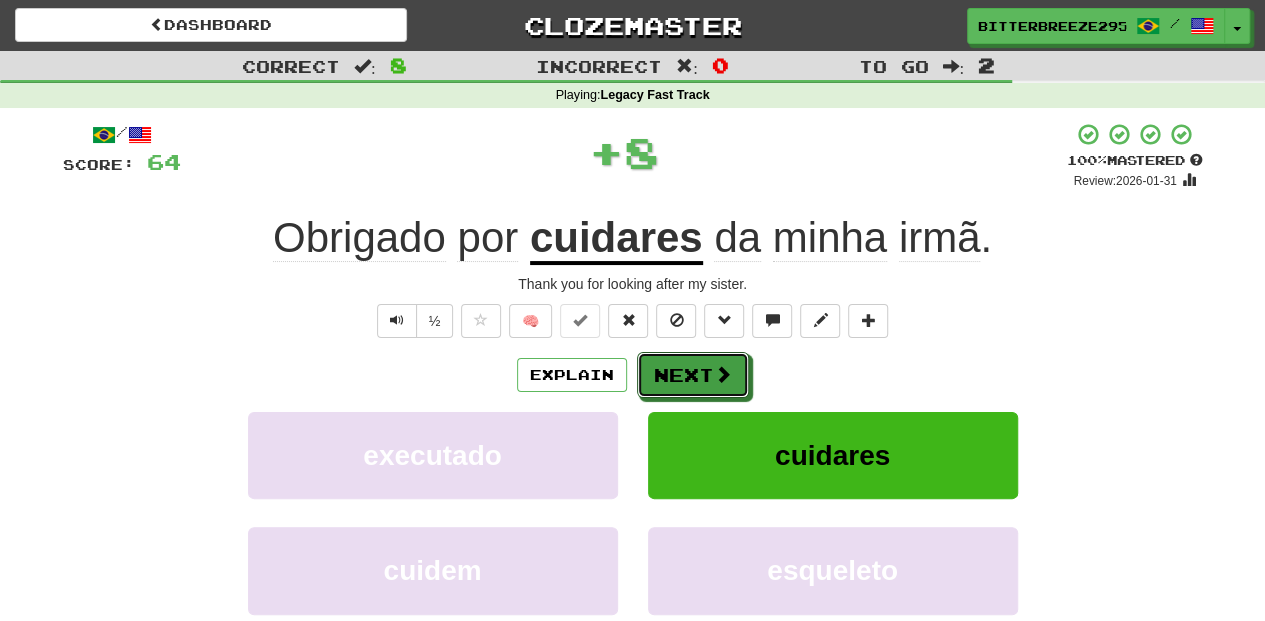 click on "Next" at bounding box center (693, 375) 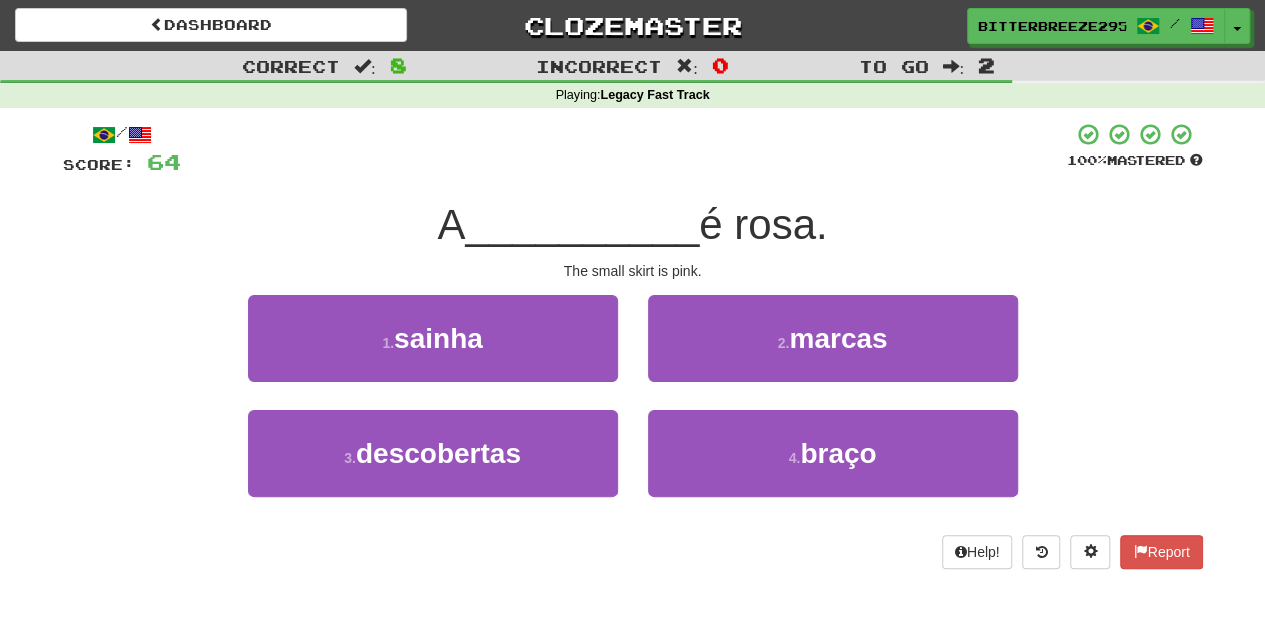 click on "1 .  sainha" at bounding box center (433, 352) 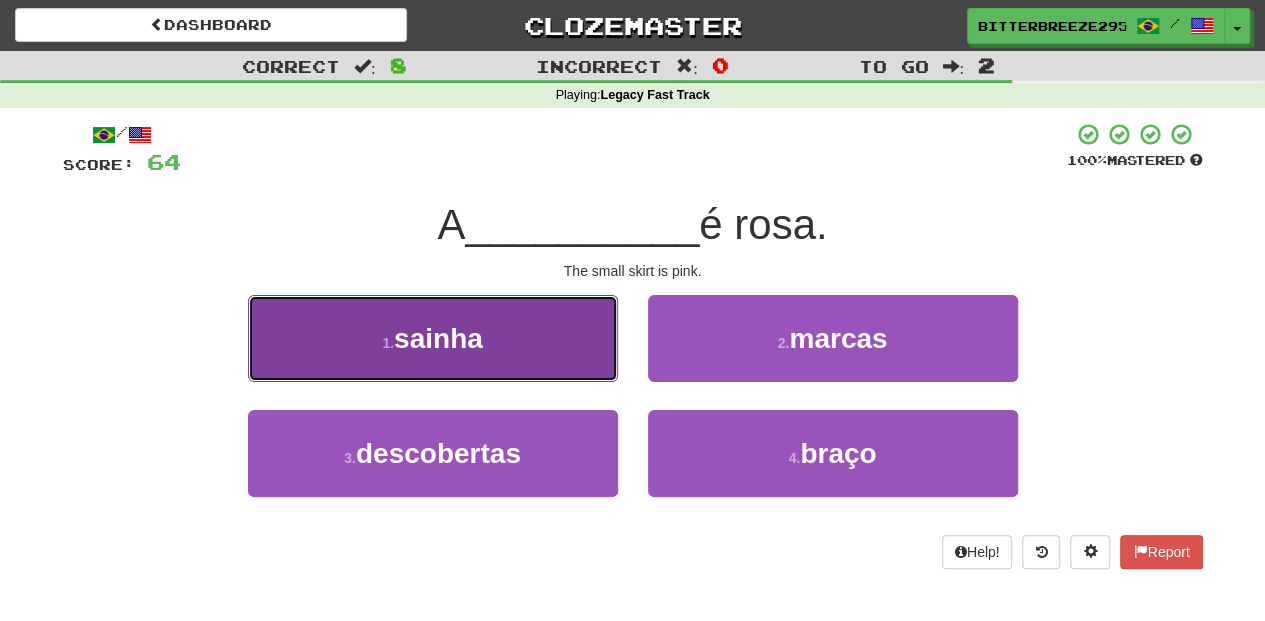 click on "1 .  sainha" at bounding box center [433, 338] 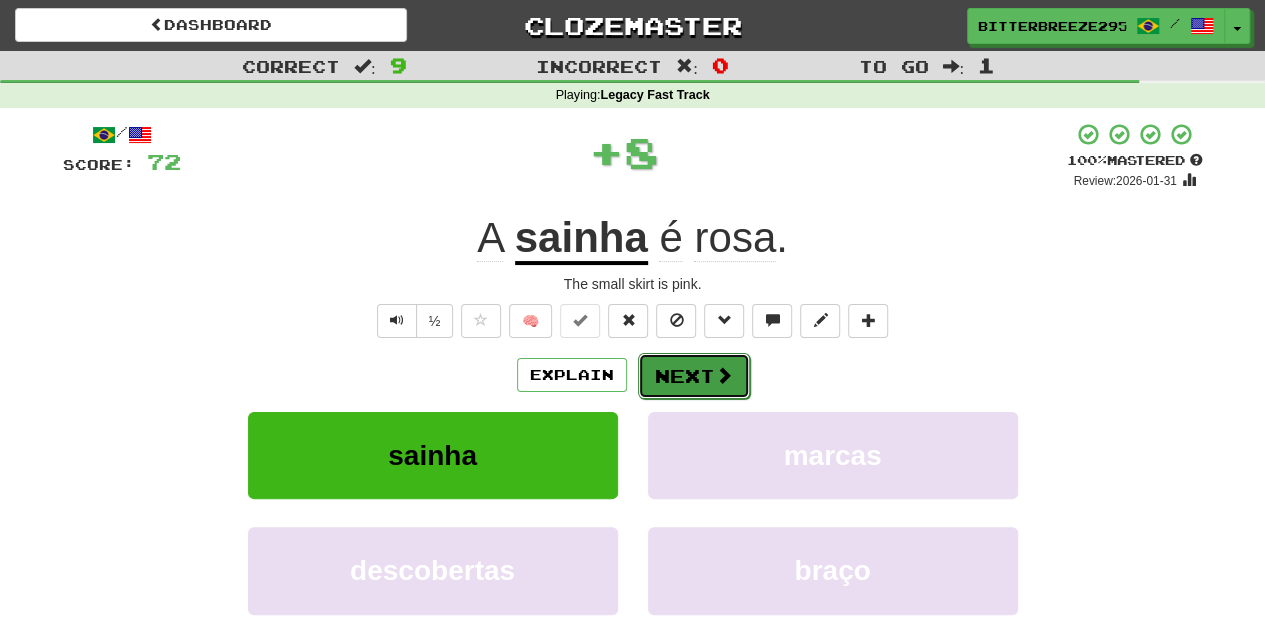 click on "Next" at bounding box center (694, 376) 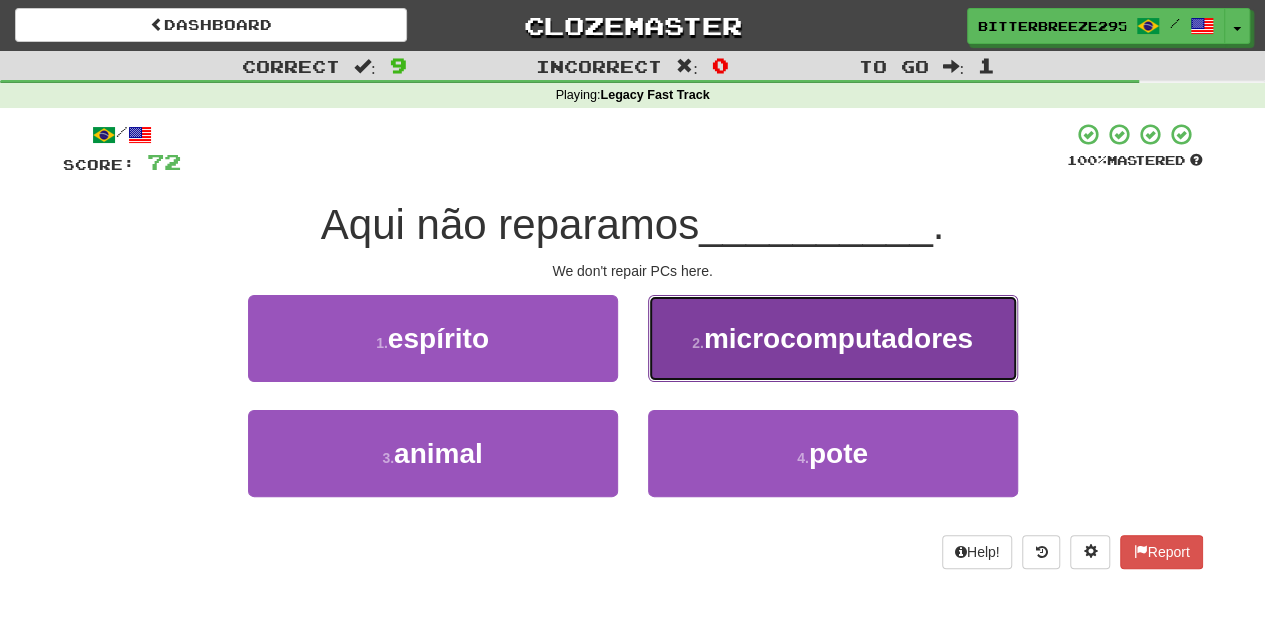 click on "2 .  microcomputadores" at bounding box center (833, 338) 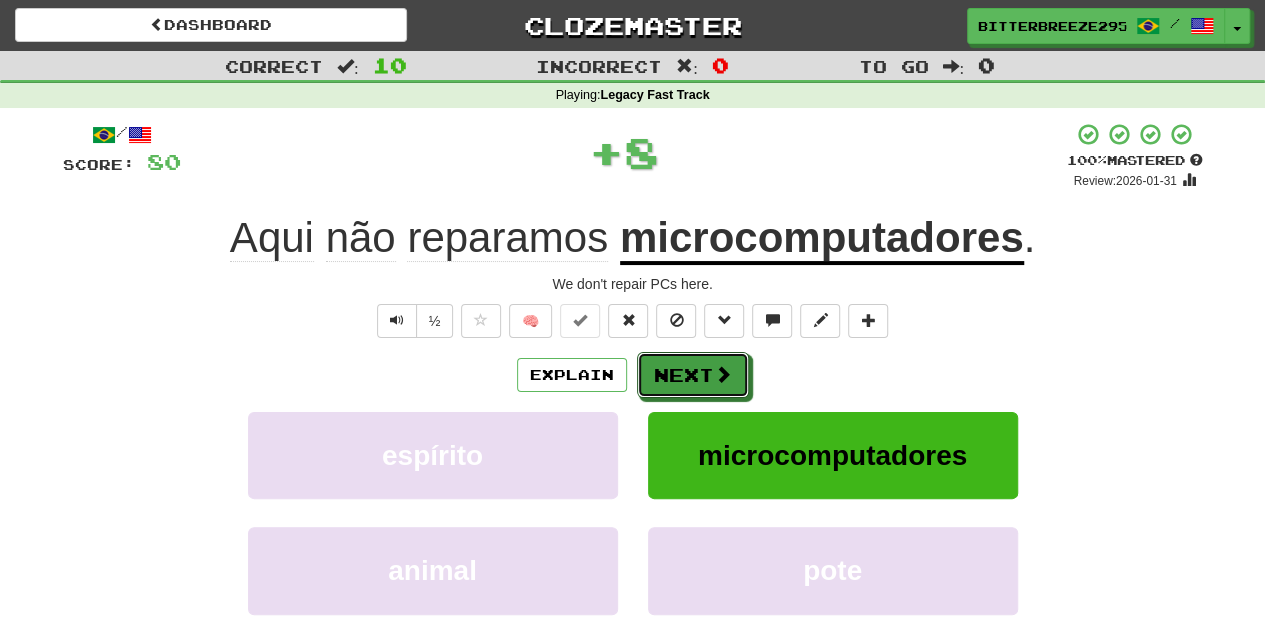 click at bounding box center [723, 374] 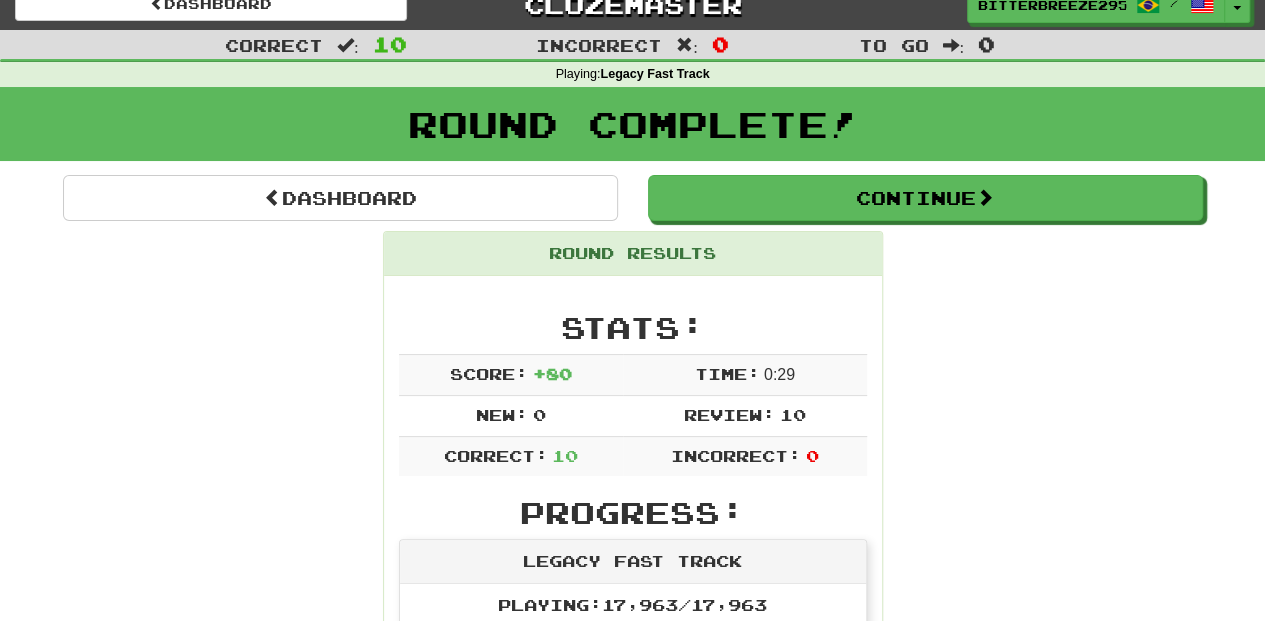 scroll, scrollTop: 0, scrollLeft: 0, axis: both 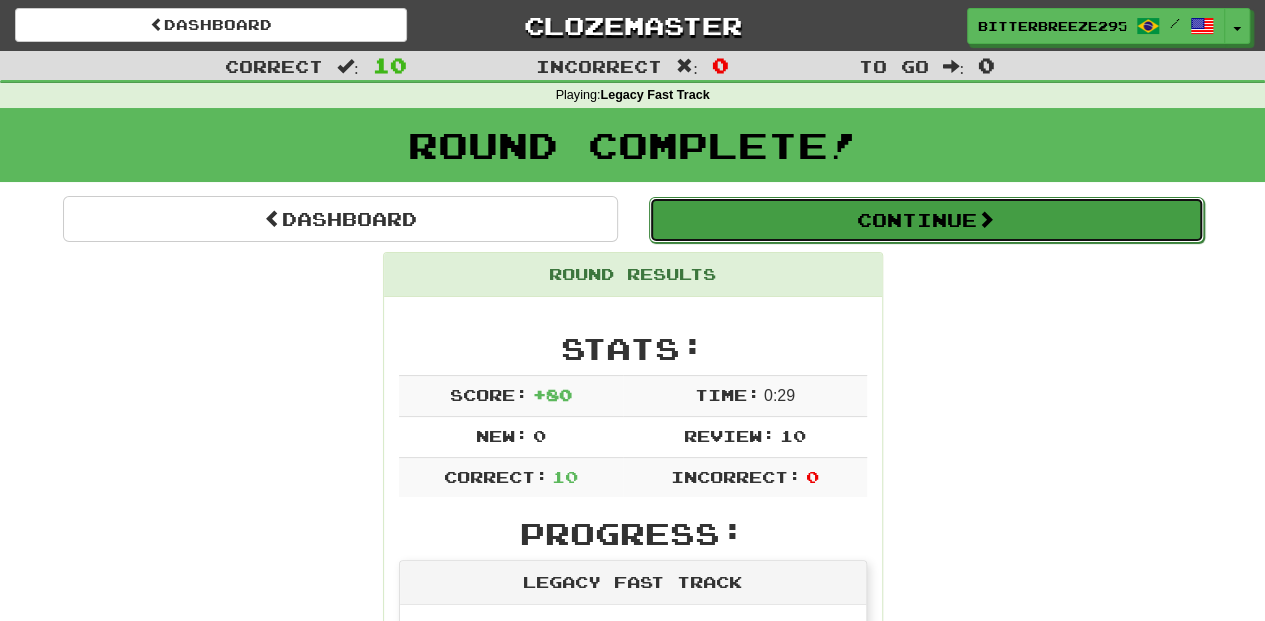 click on "Continue" at bounding box center (926, 220) 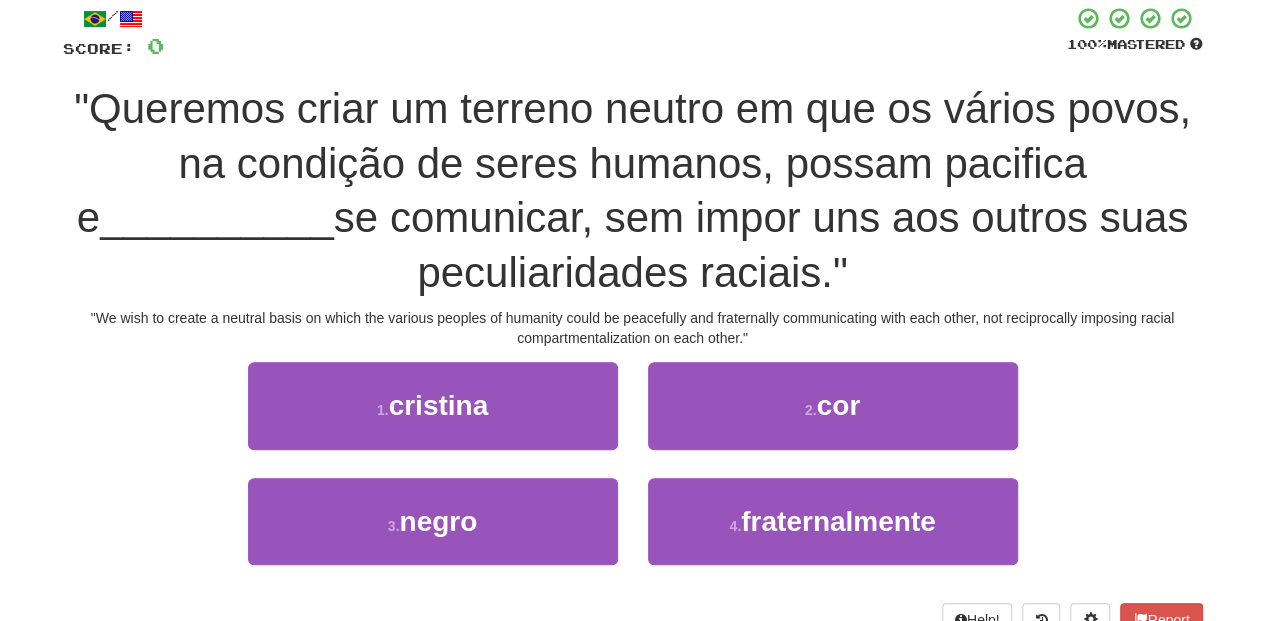 scroll, scrollTop: 133, scrollLeft: 0, axis: vertical 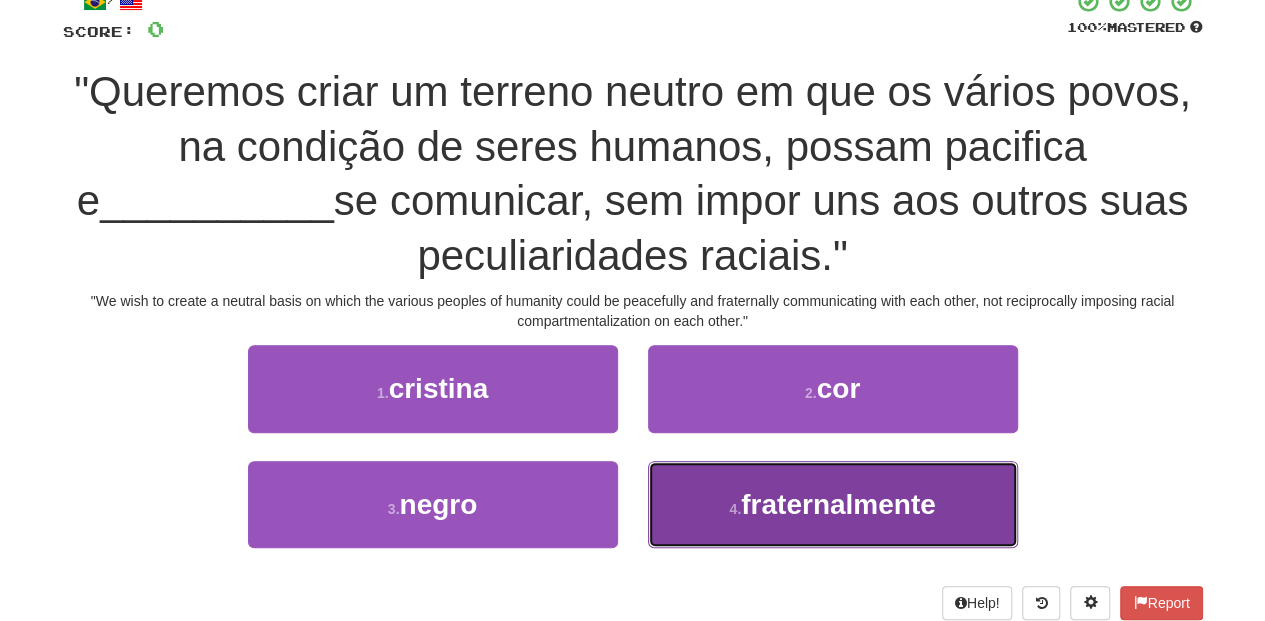 click on "4 .  fraternalmente" at bounding box center (833, 504) 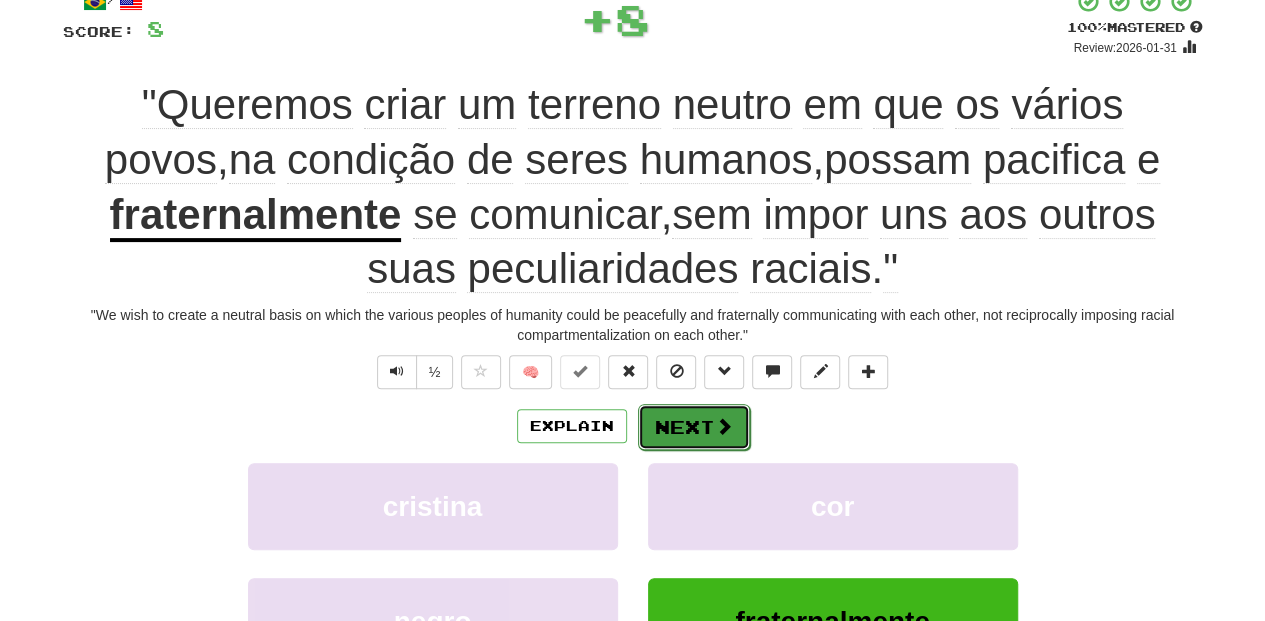 click on "Next" at bounding box center [694, 427] 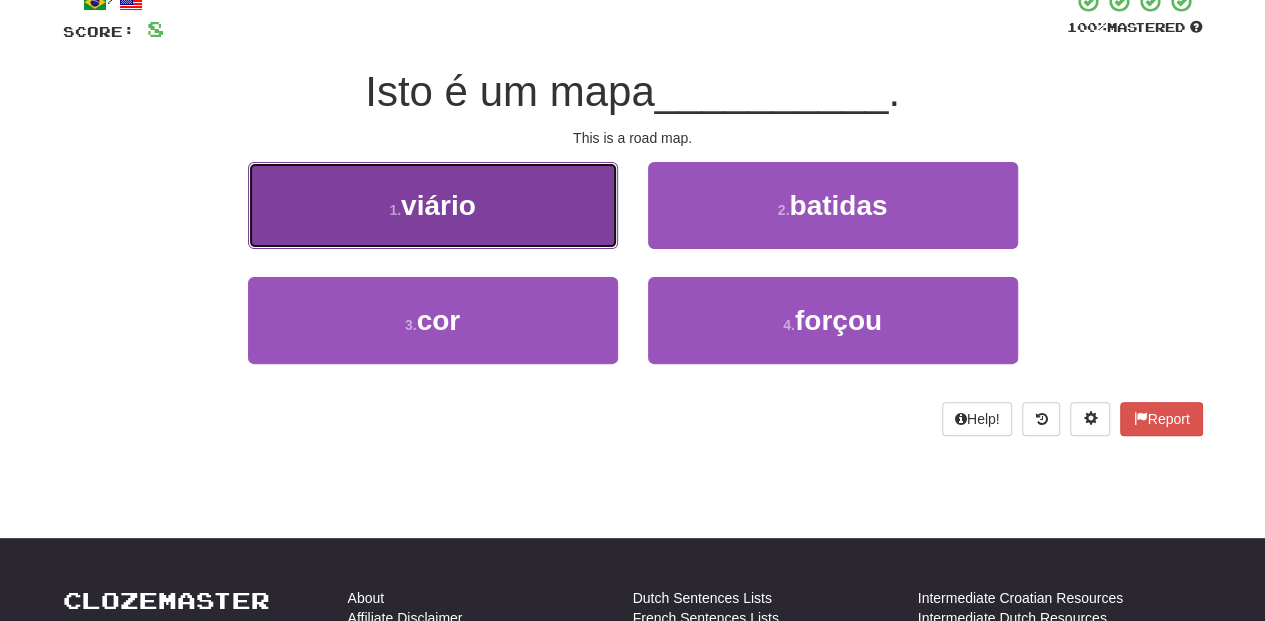 click on "1 .  viário" at bounding box center (433, 205) 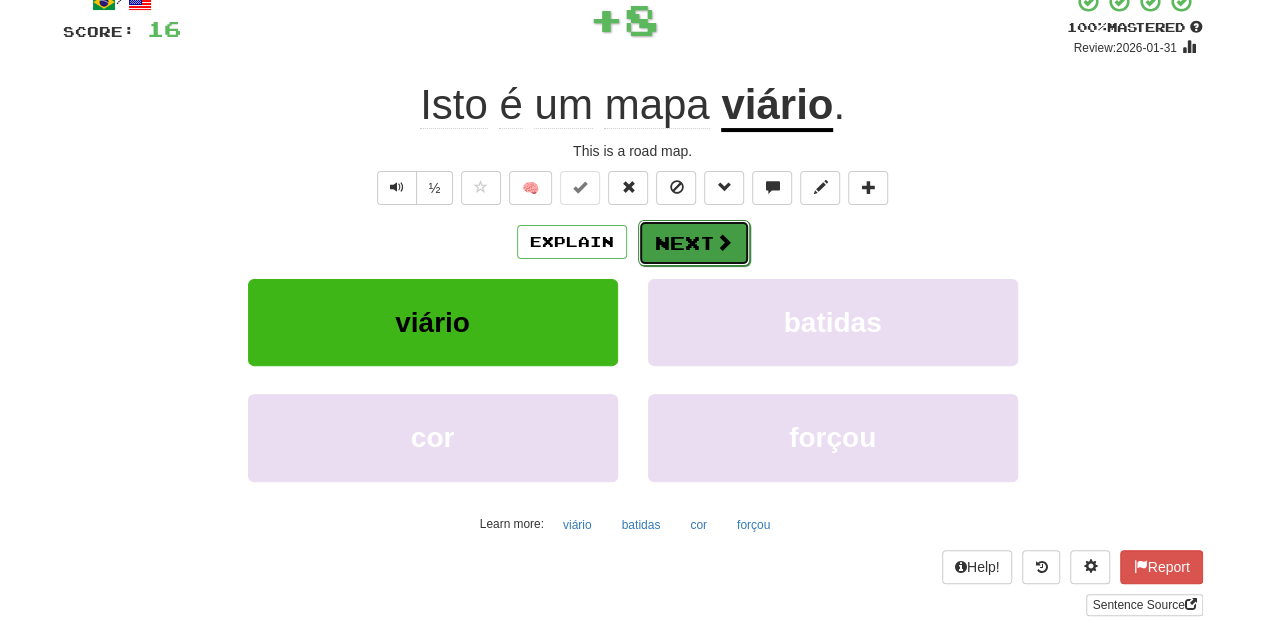 click on "Next" at bounding box center (694, 243) 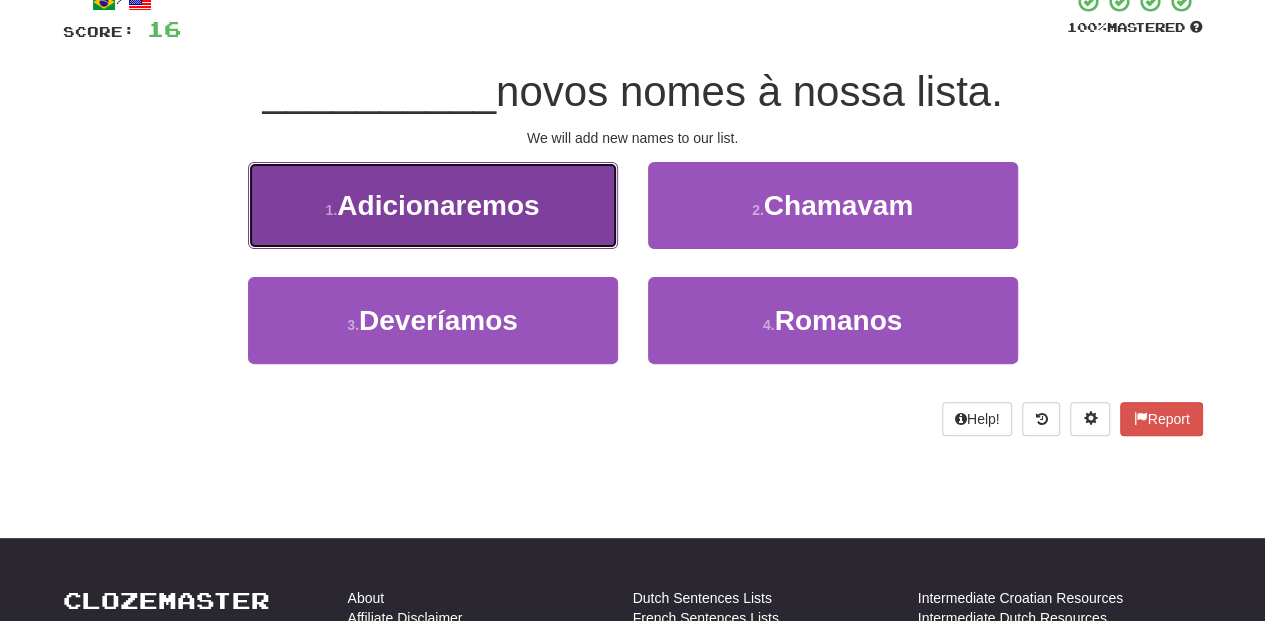 click on "1 .  Adicionaremos" at bounding box center [433, 205] 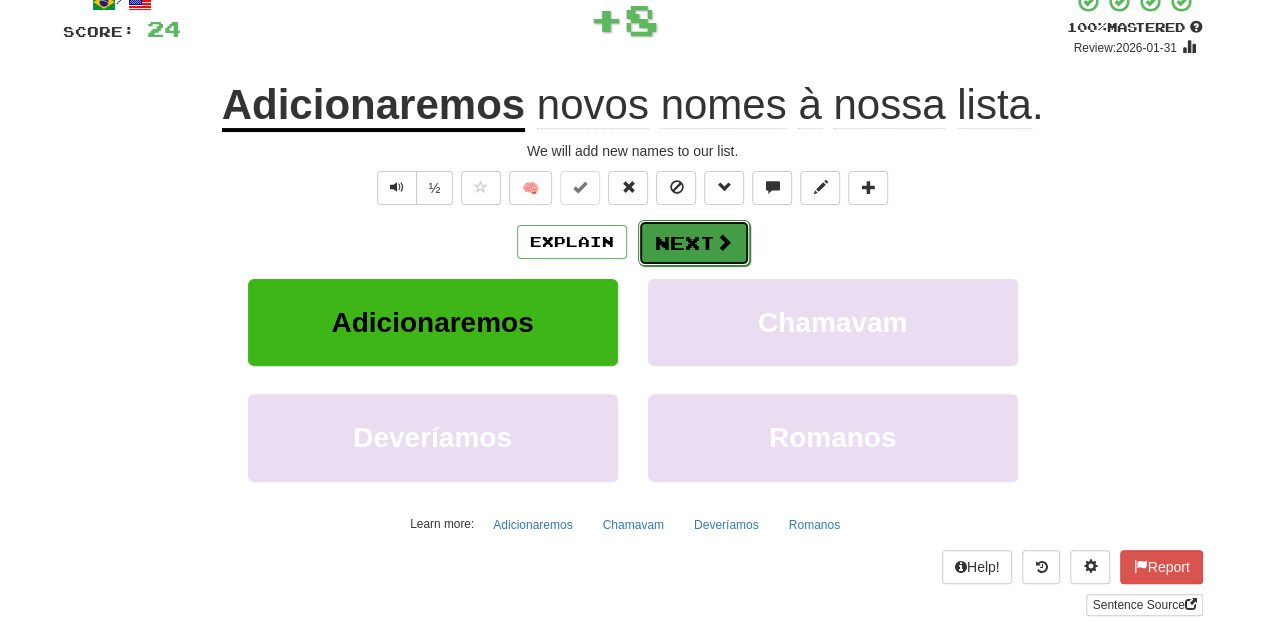 click on "Next" at bounding box center (694, 243) 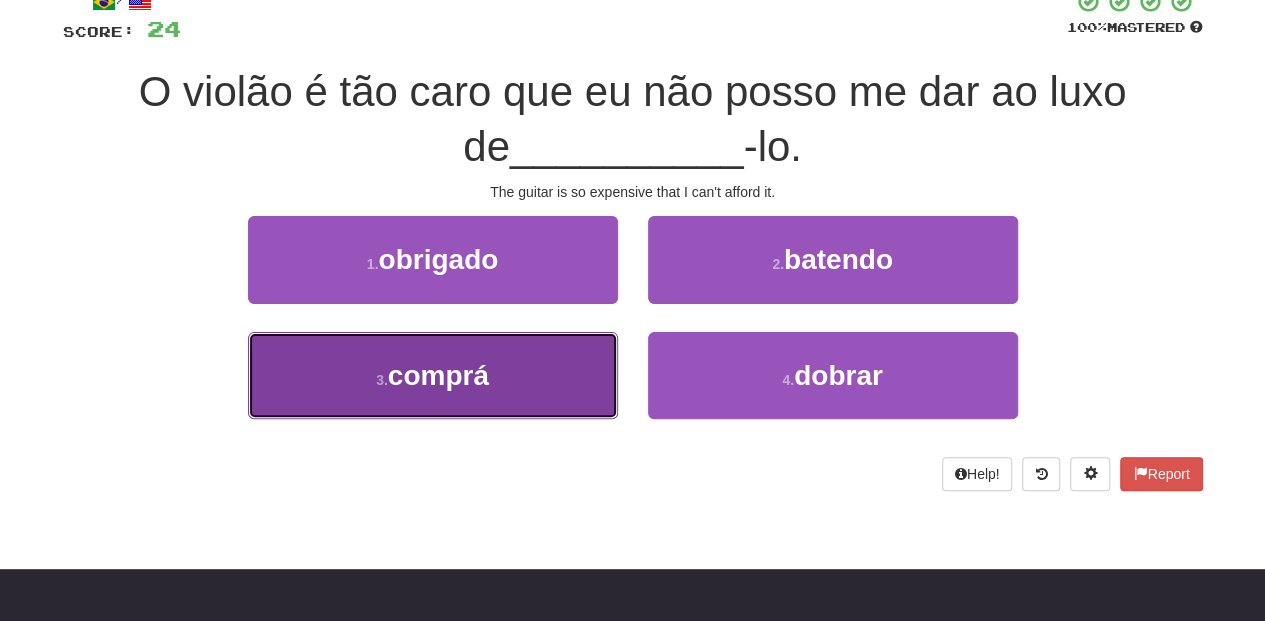 click on "3 .  comprá" at bounding box center [433, 375] 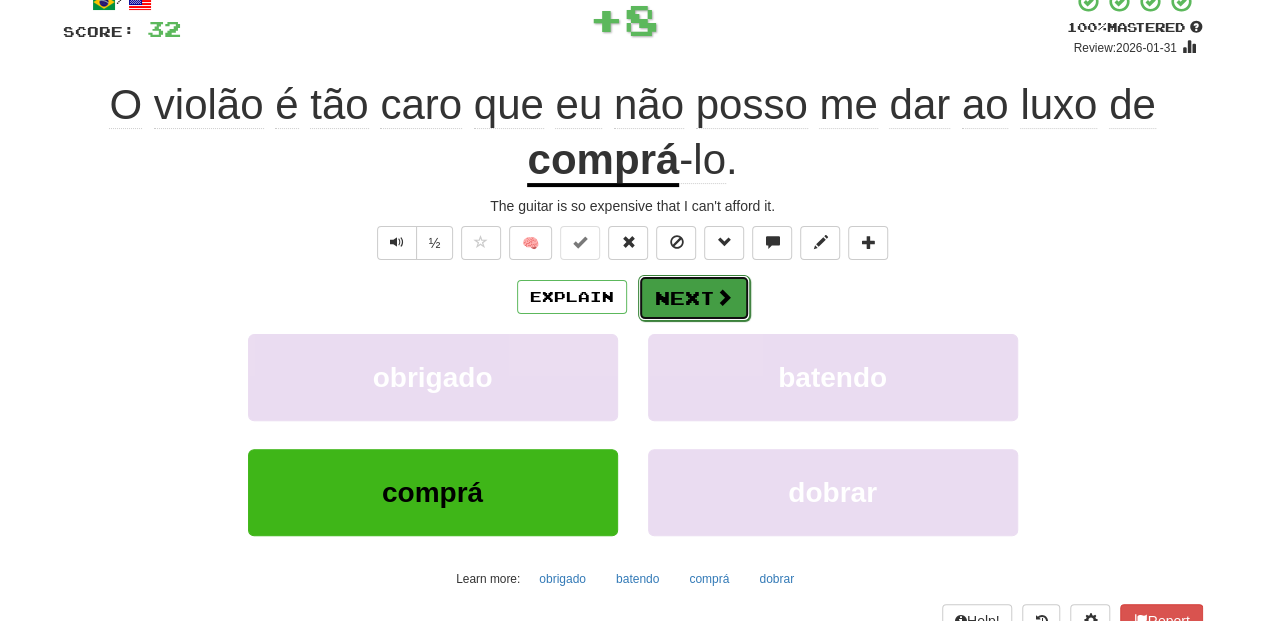 click on "Next" at bounding box center [694, 298] 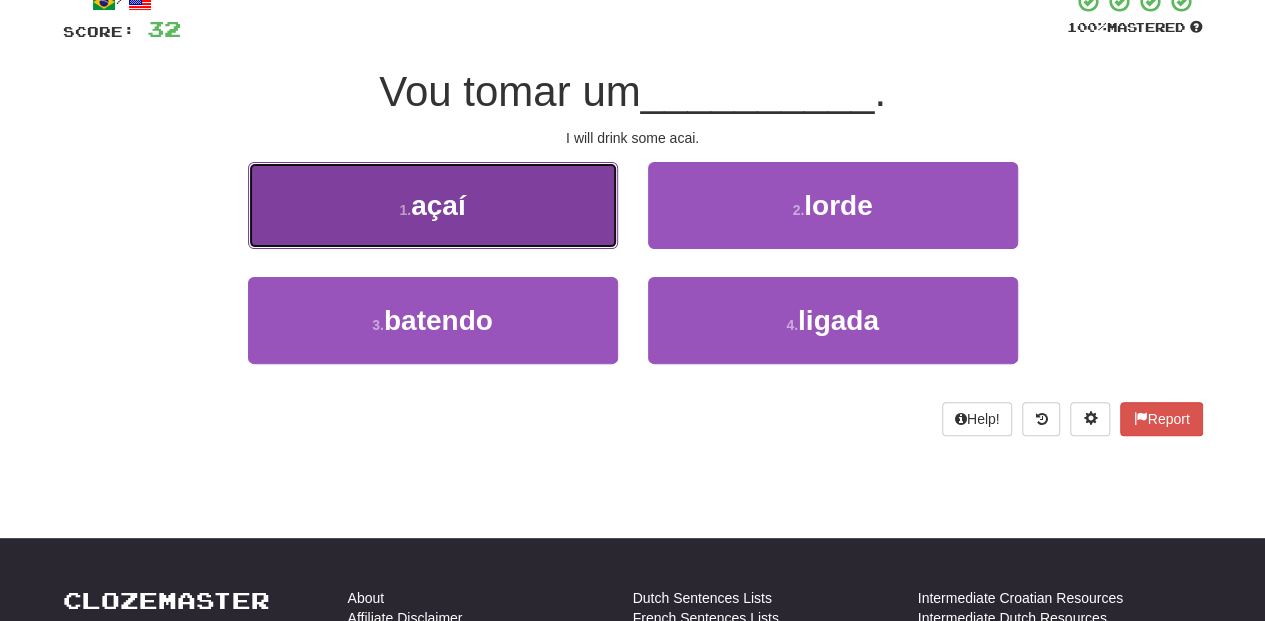 click on "1 .  açaí" at bounding box center [433, 205] 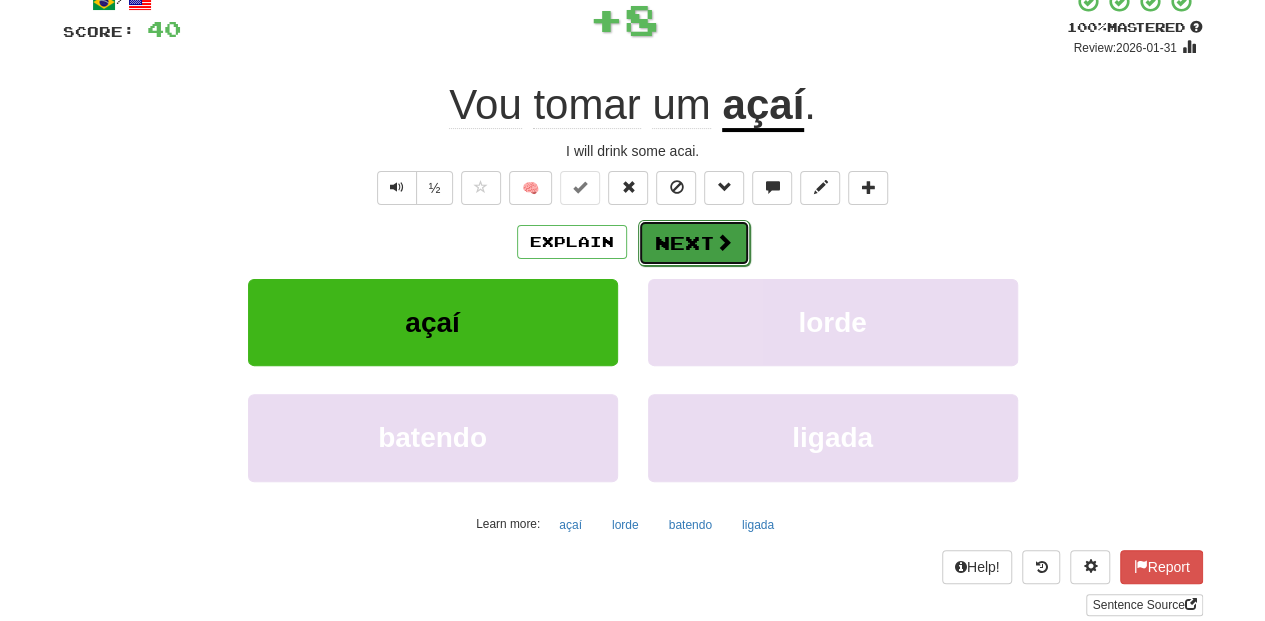 click on "Next" at bounding box center [694, 243] 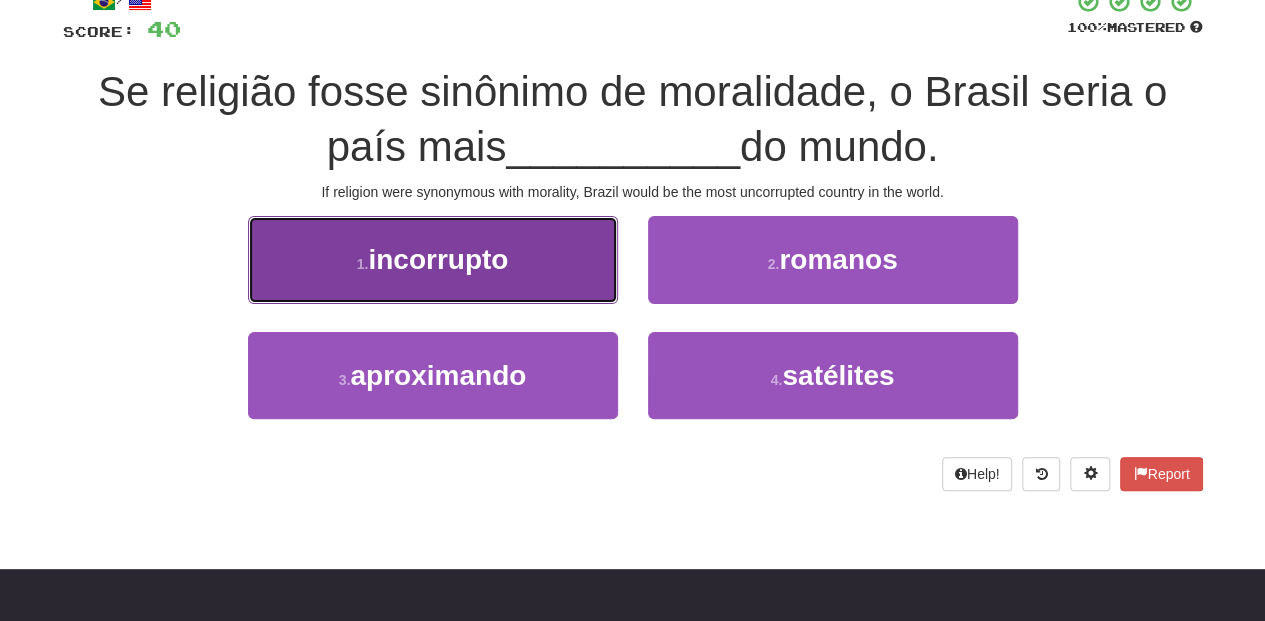 click on "1 .  incorrupto" at bounding box center (433, 259) 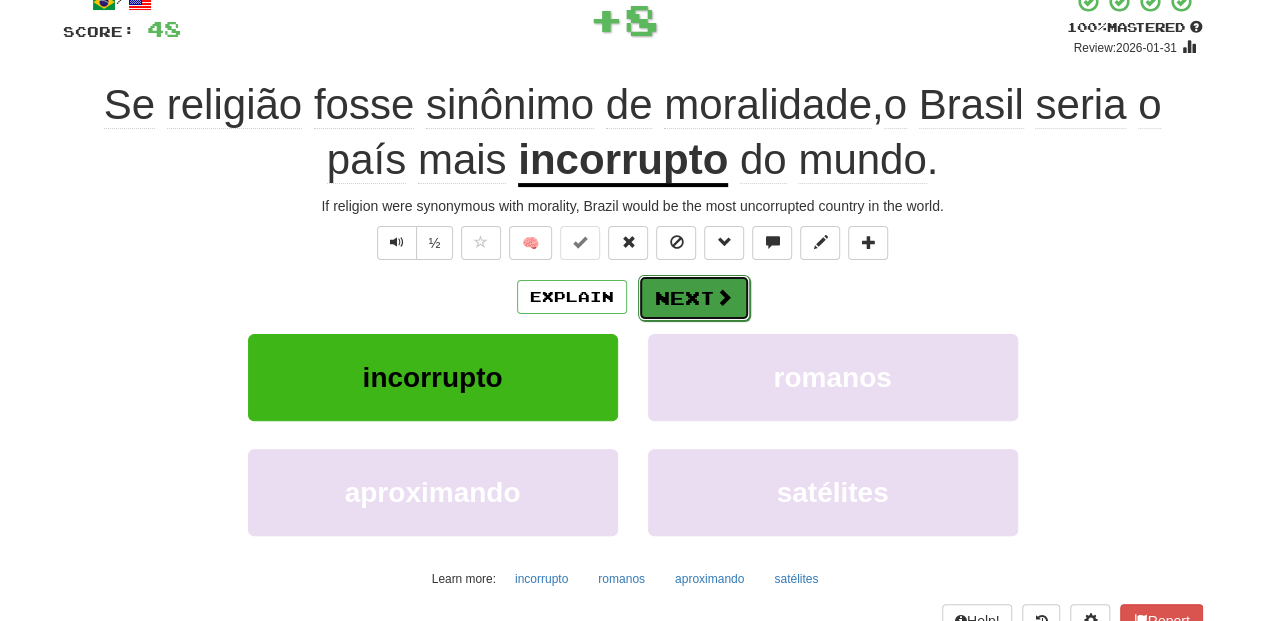 click on "Next" at bounding box center (694, 298) 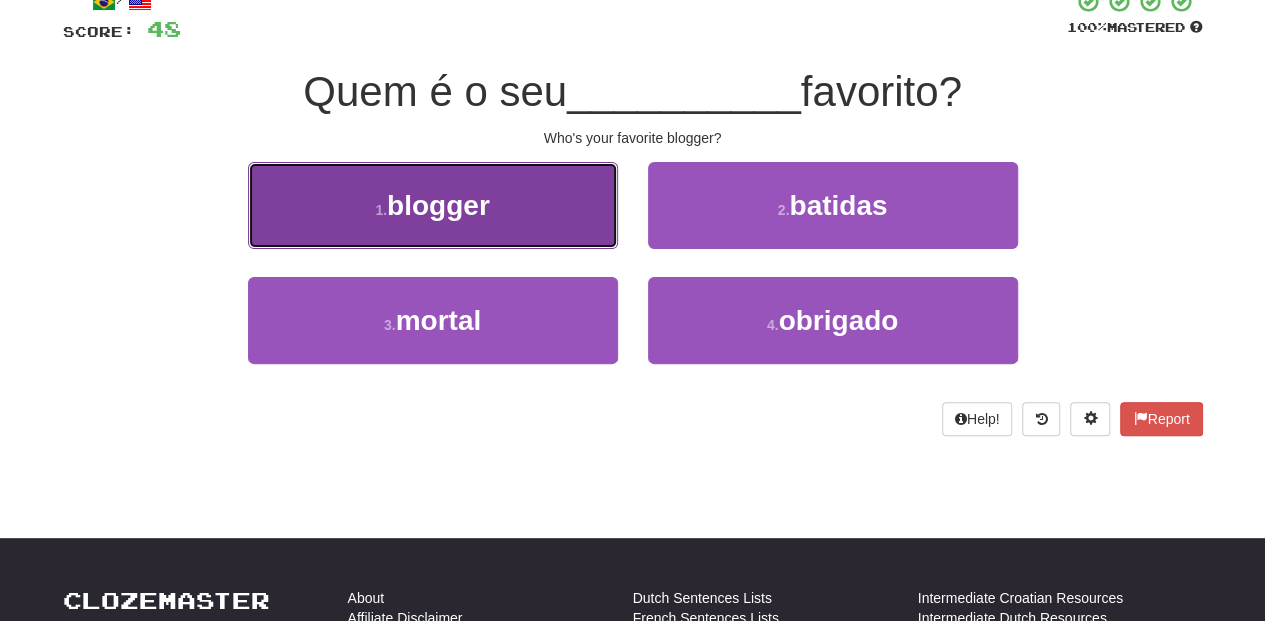 click on "1 .  blogger" at bounding box center (433, 205) 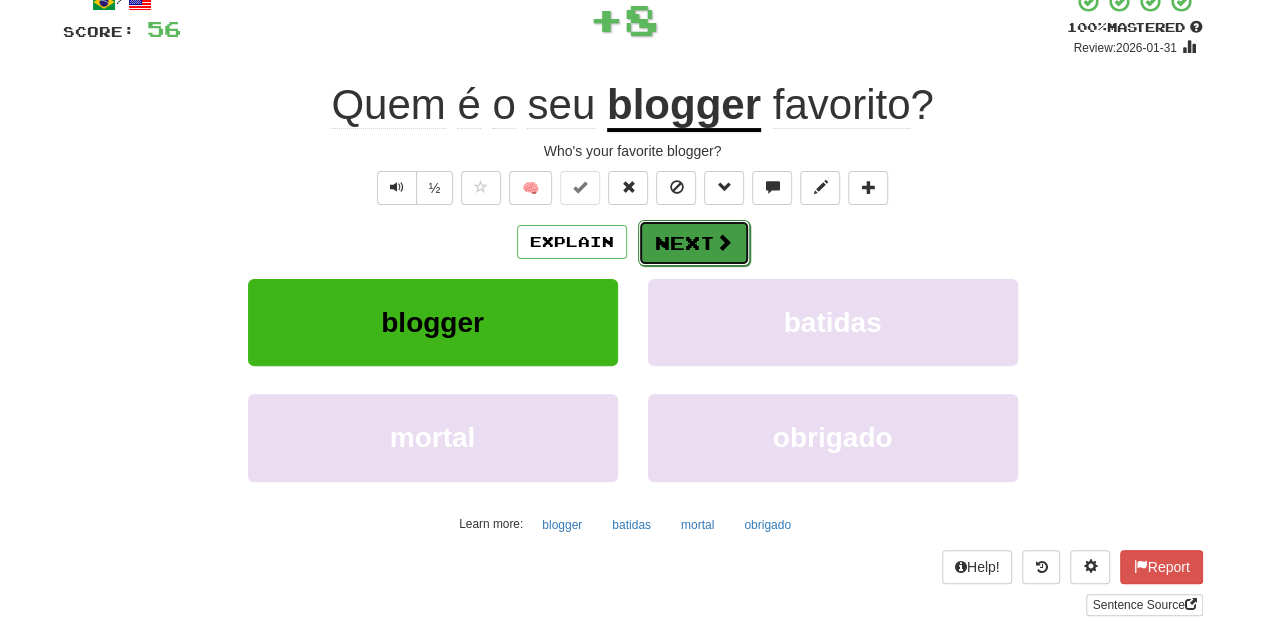 click on "Next" at bounding box center (694, 243) 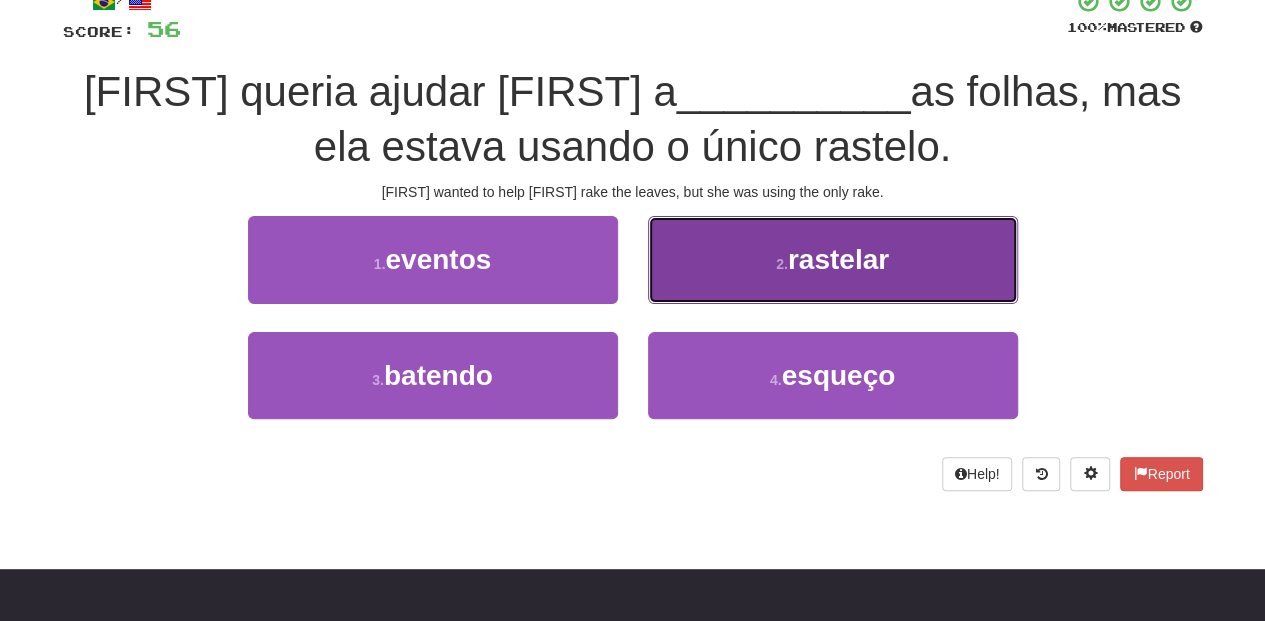 click on "2 .  rastelar" at bounding box center (833, 259) 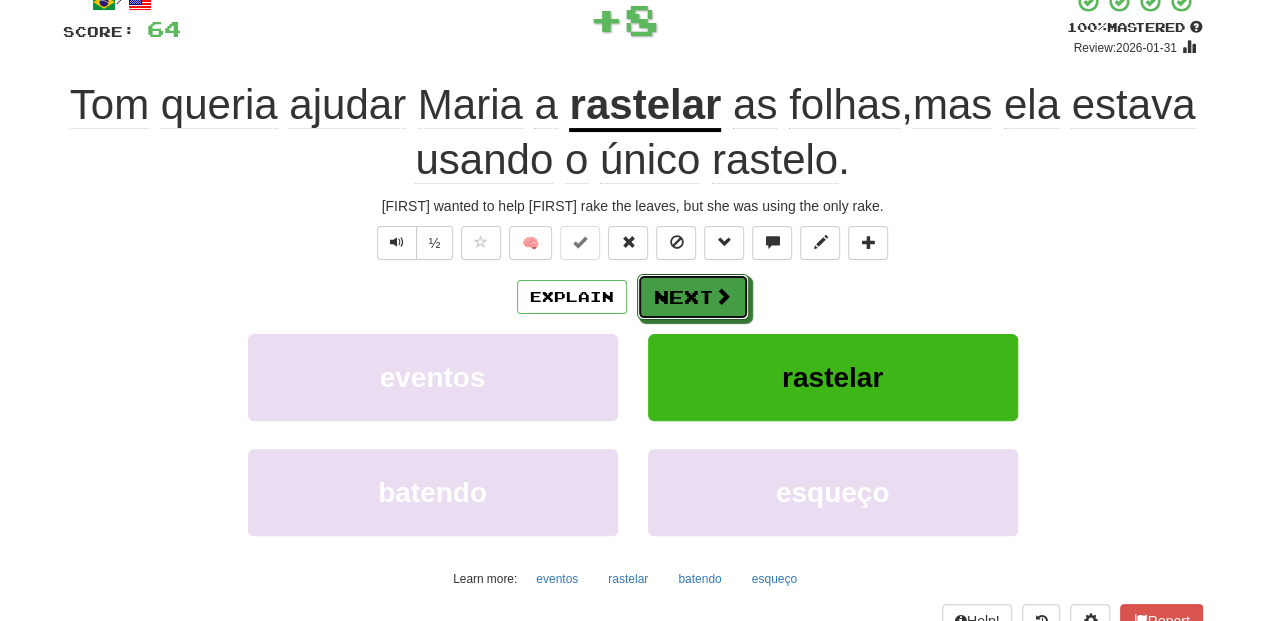 click on "Next" at bounding box center (693, 297) 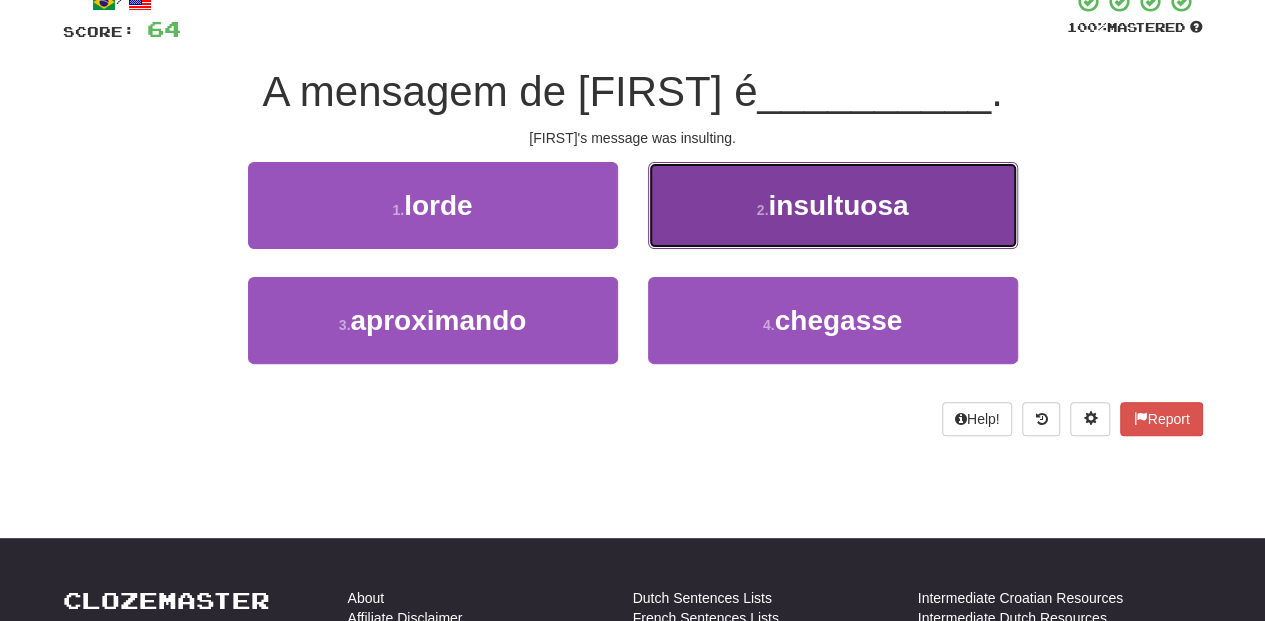 click on "2 .  insultuosa" at bounding box center (833, 205) 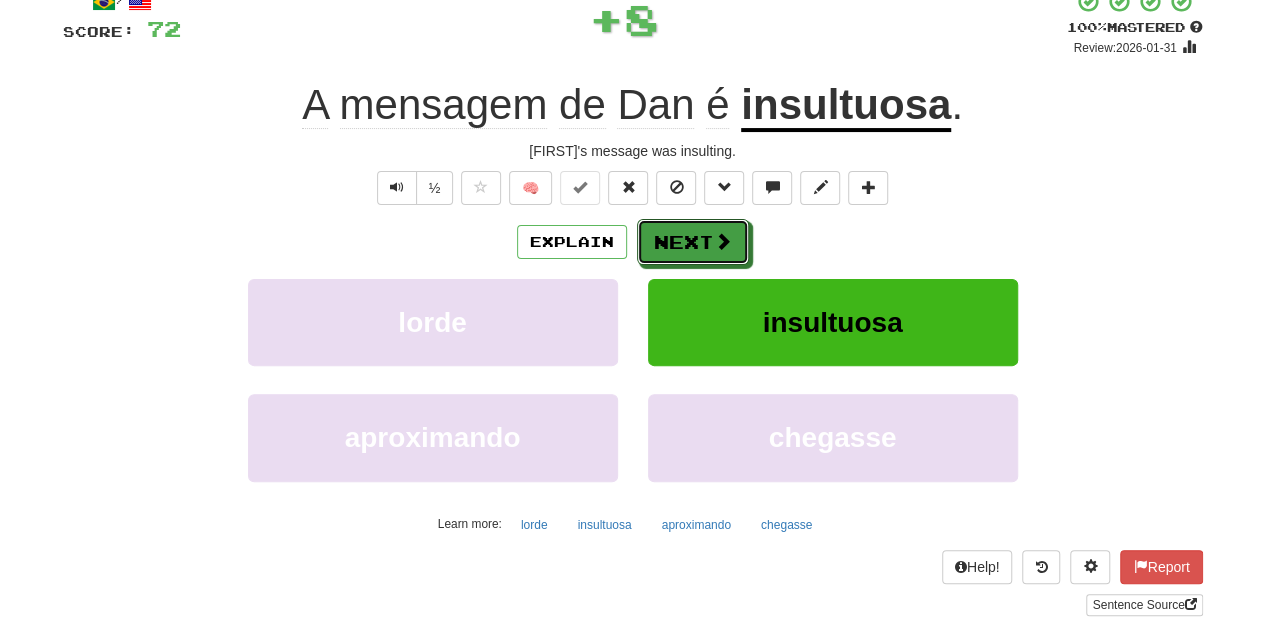 click on "Next" at bounding box center (693, 242) 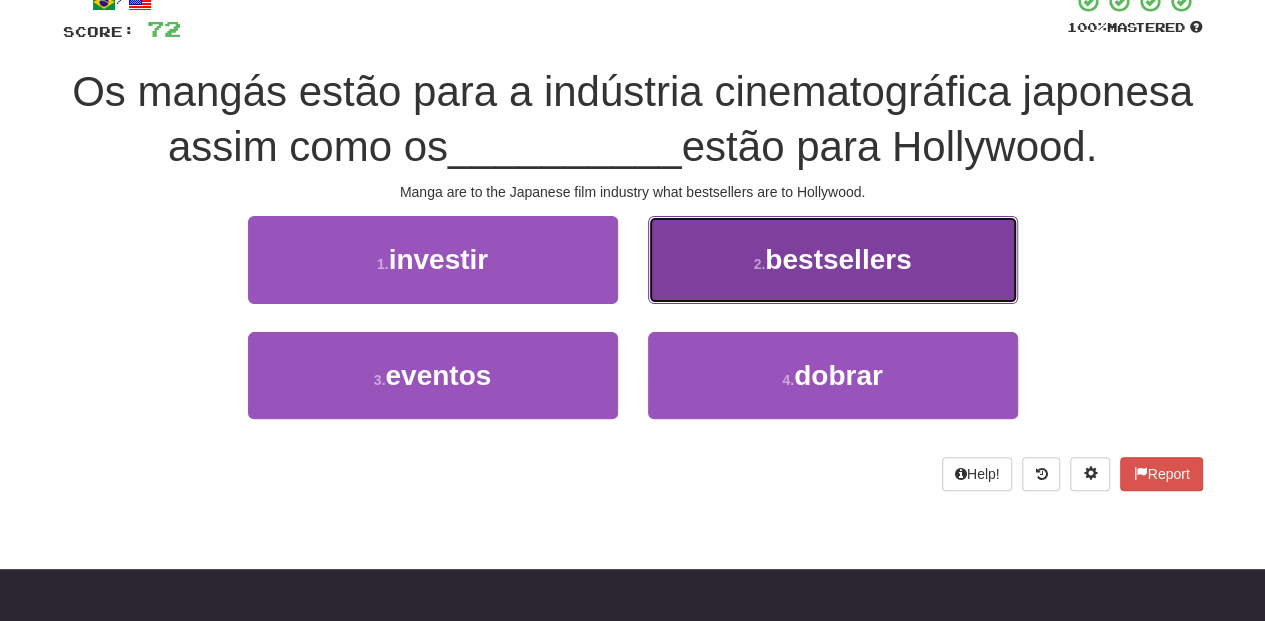 click on "2 .  bestsellers" at bounding box center [833, 259] 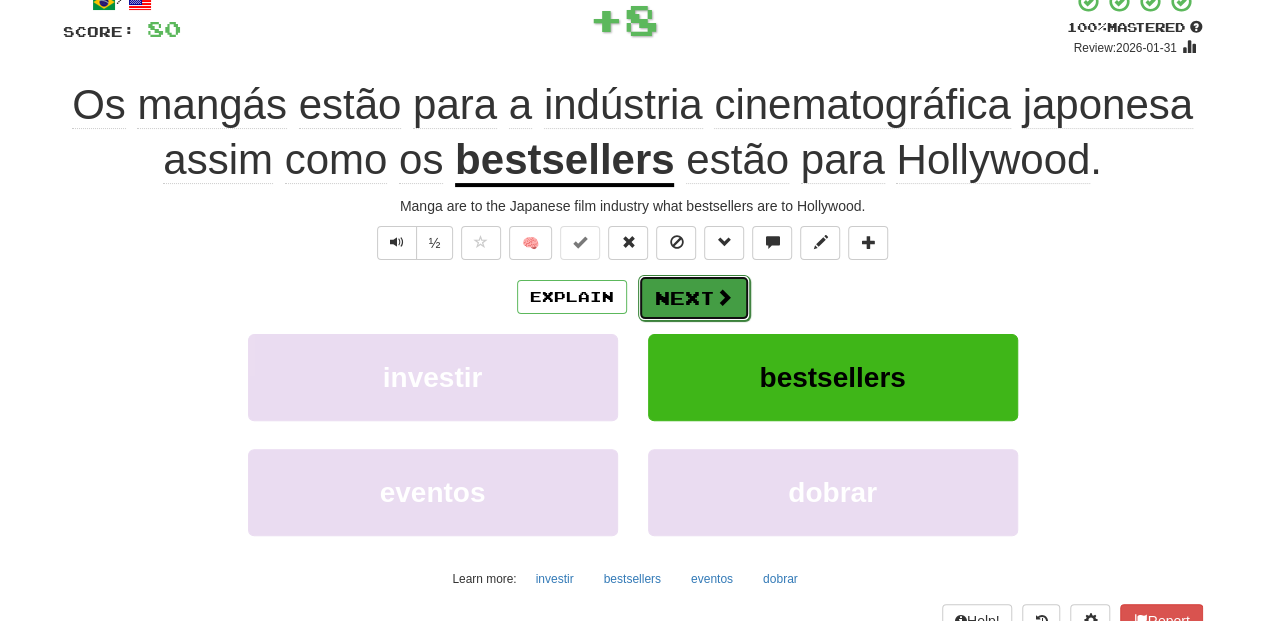 click on "Next" at bounding box center [694, 298] 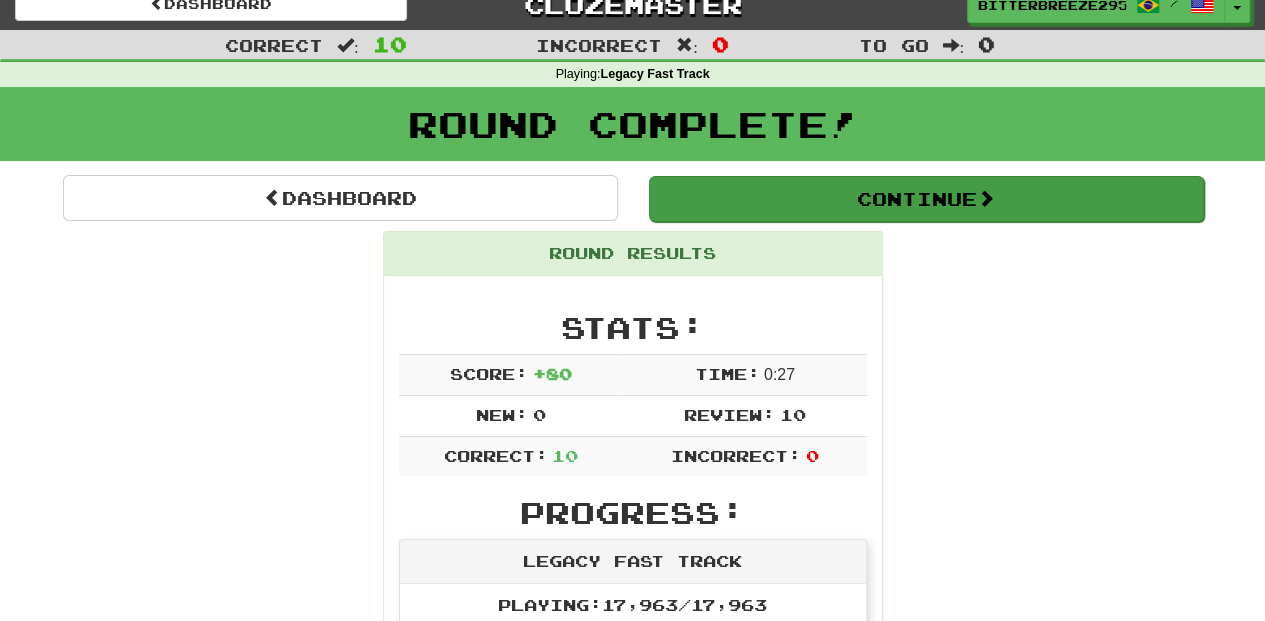 scroll, scrollTop: 20, scrollLeft: 0, axis: vertical 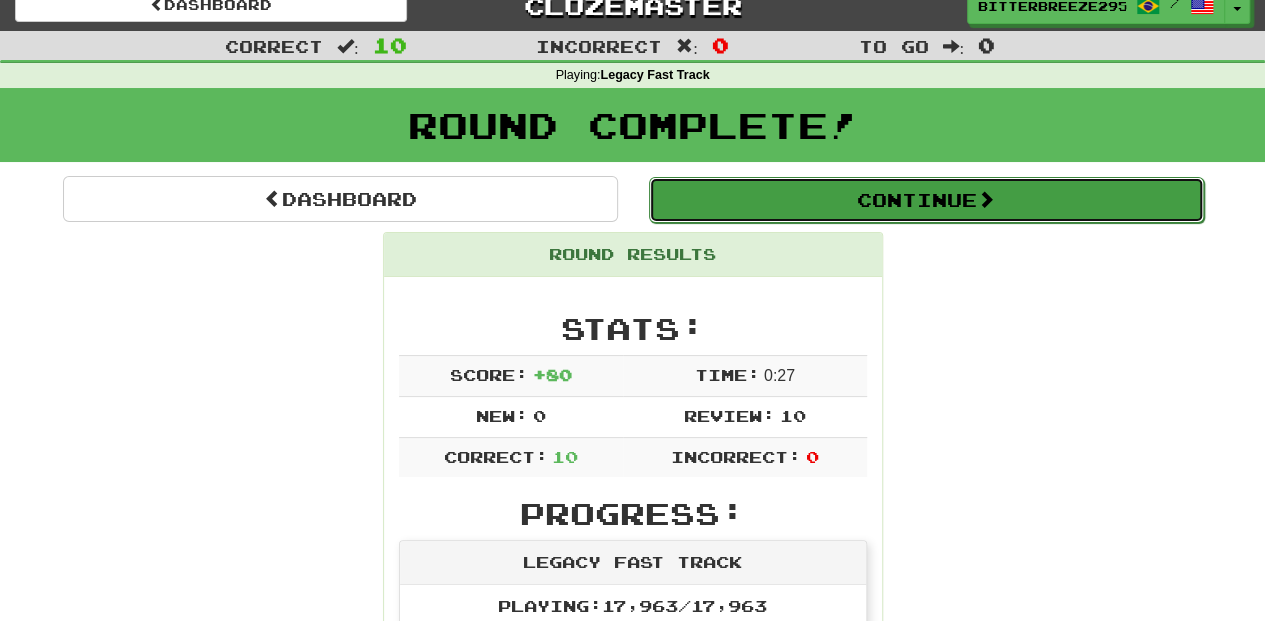 click on "Continue" at bounding box center [926, 200] 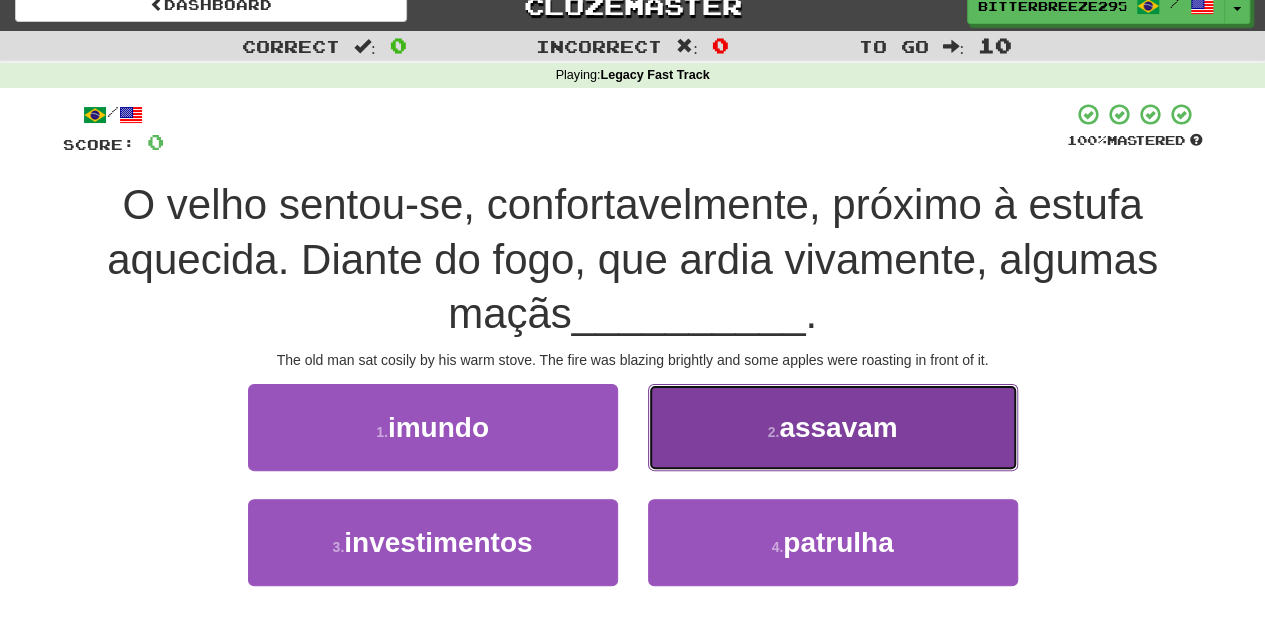 click on "2 .  assavam" at bounding box center (833, 427) 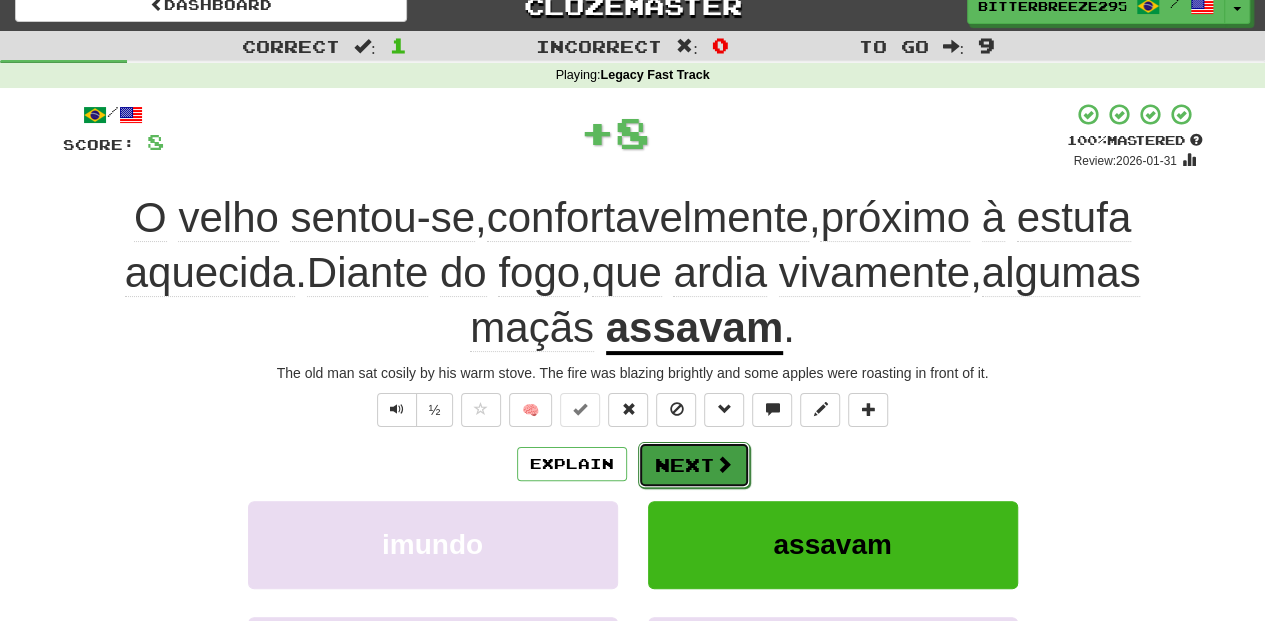 click on "Next" at bounding box center [694, 465] 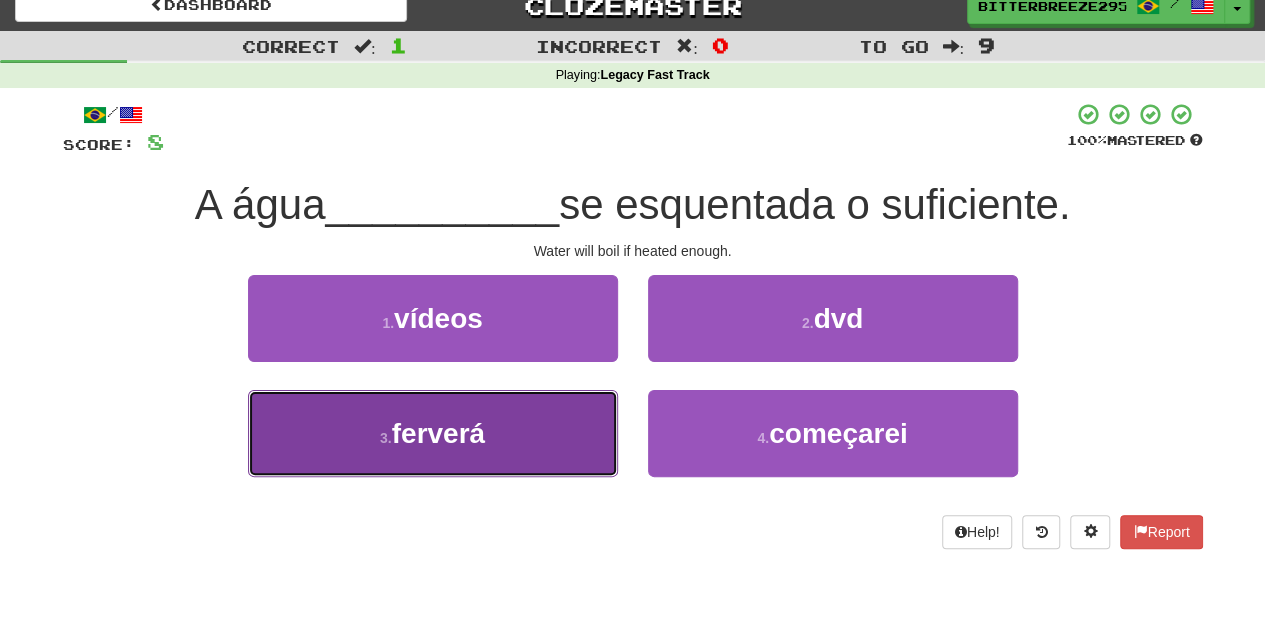 click on "3 .  ferverá" at bounding box center [433, 433] 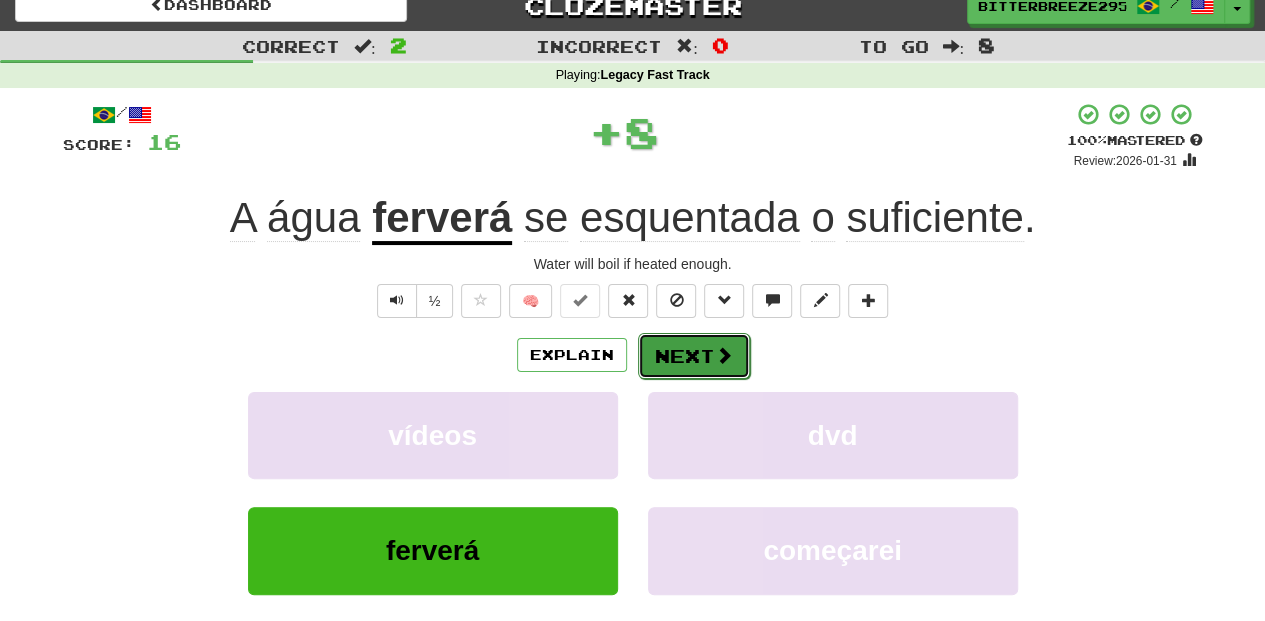 click on "Next" at bounding box center [694, 356] 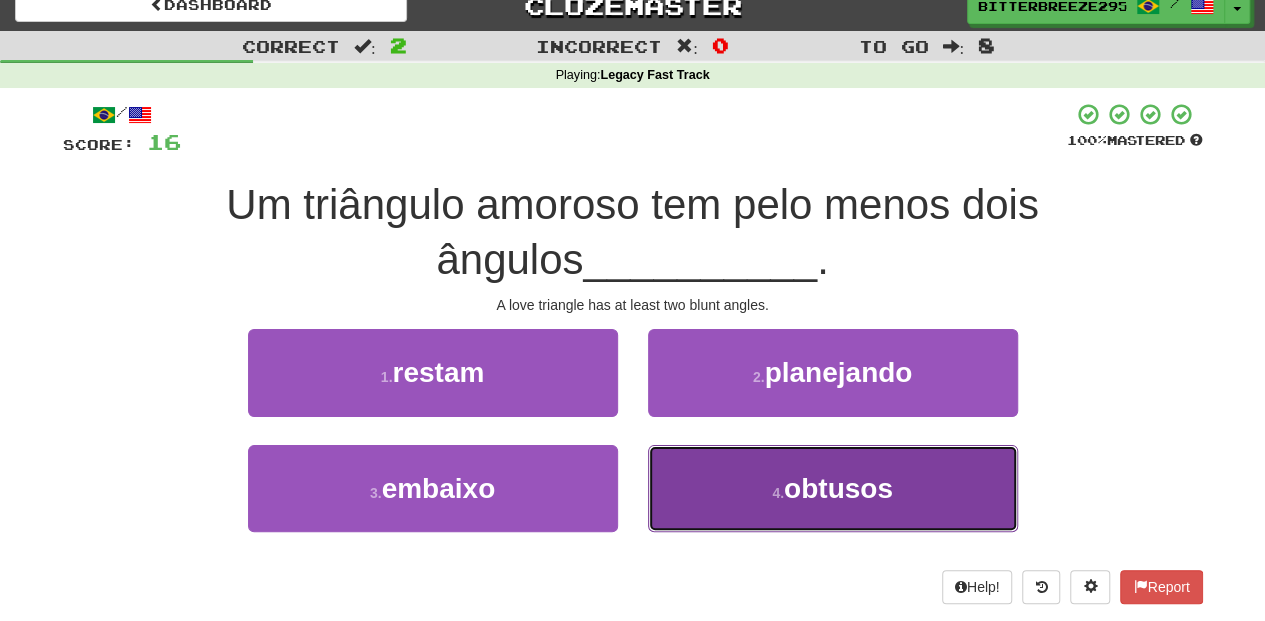 click on "4 .  obtusos" at bounding box center [833, 488] 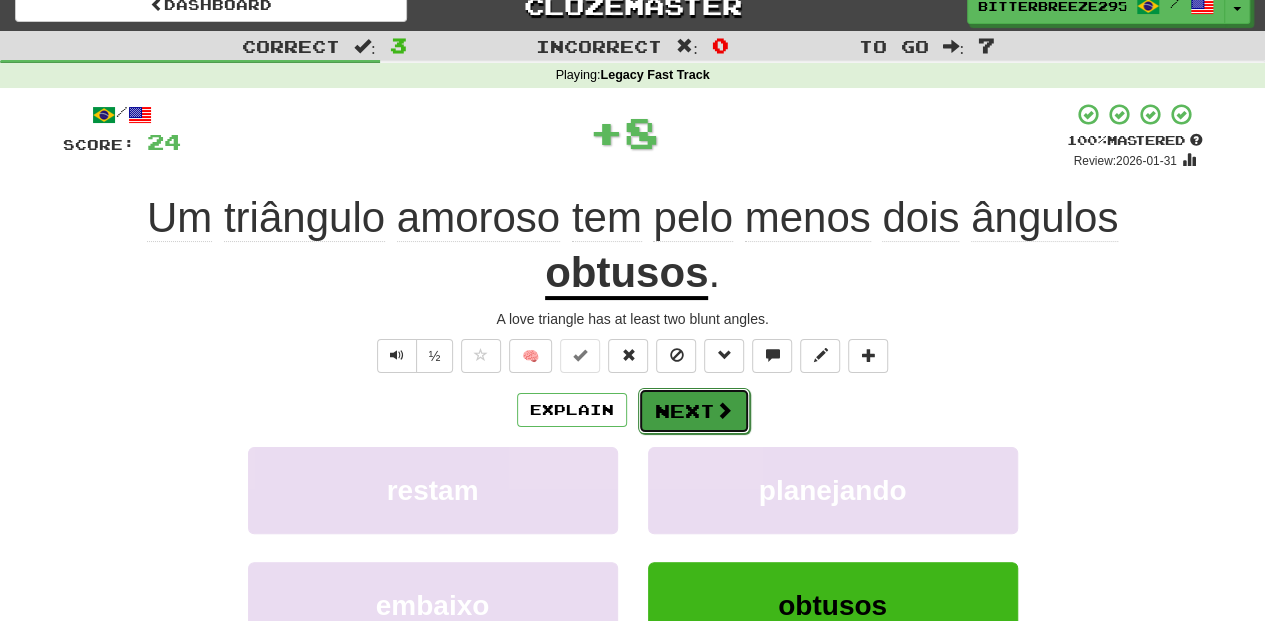 click on "Next" at bounding box center (694, 411) 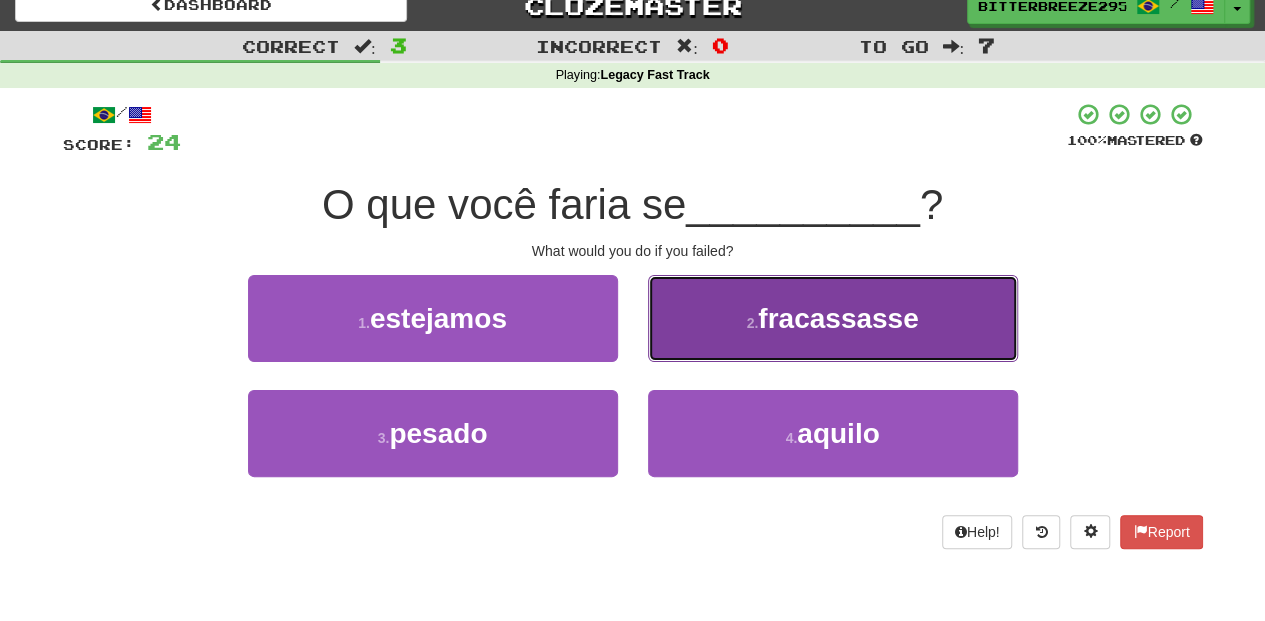 click on "2 .  fracassasse" at bounding box center [833, 318] 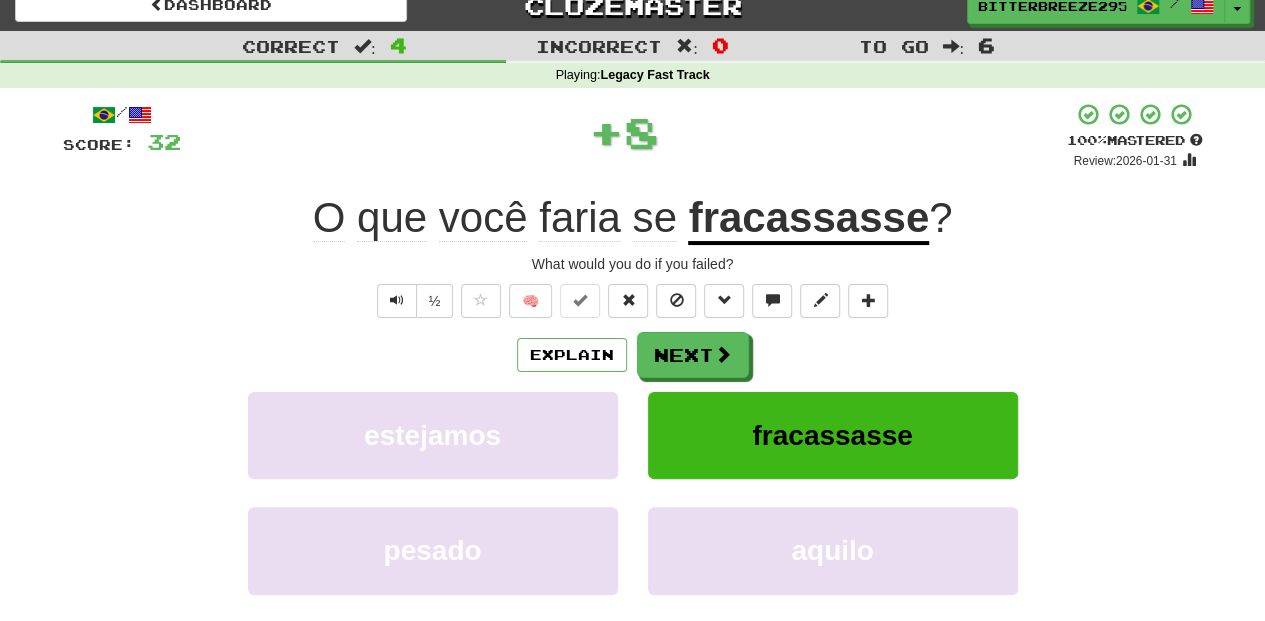 click on "Next" at bounding box center (693, 355) 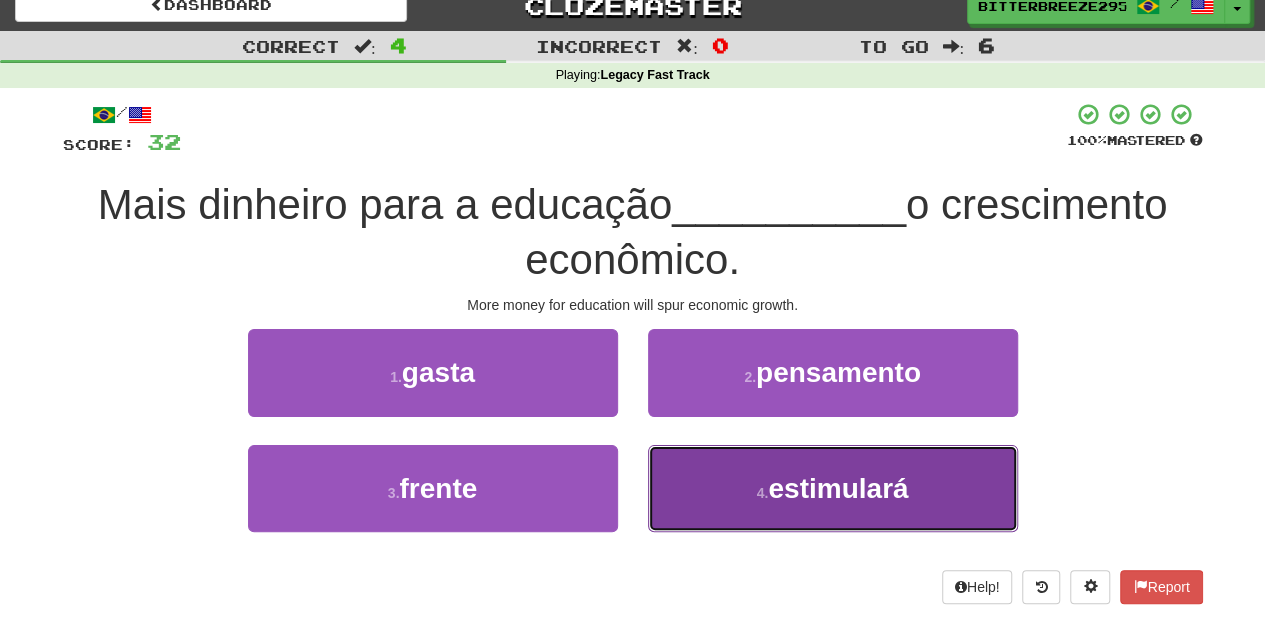click on "4 .  estimulará" at bounding box center (833, 488) 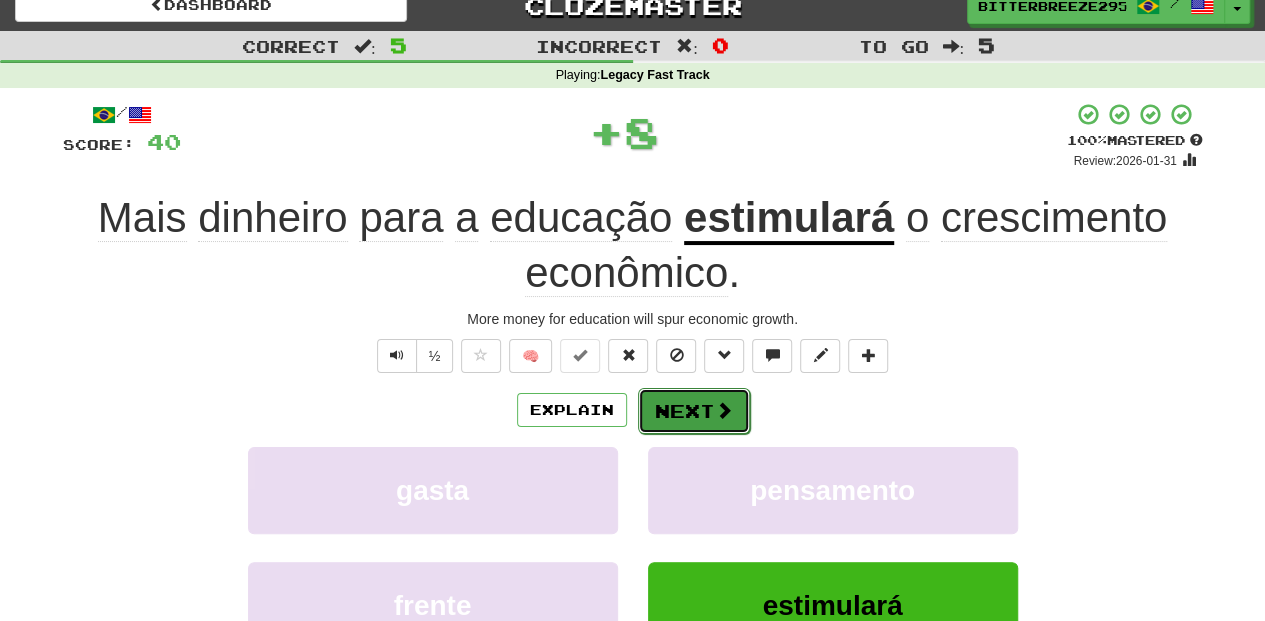 click on "Next" at bounding box center [694, 411] 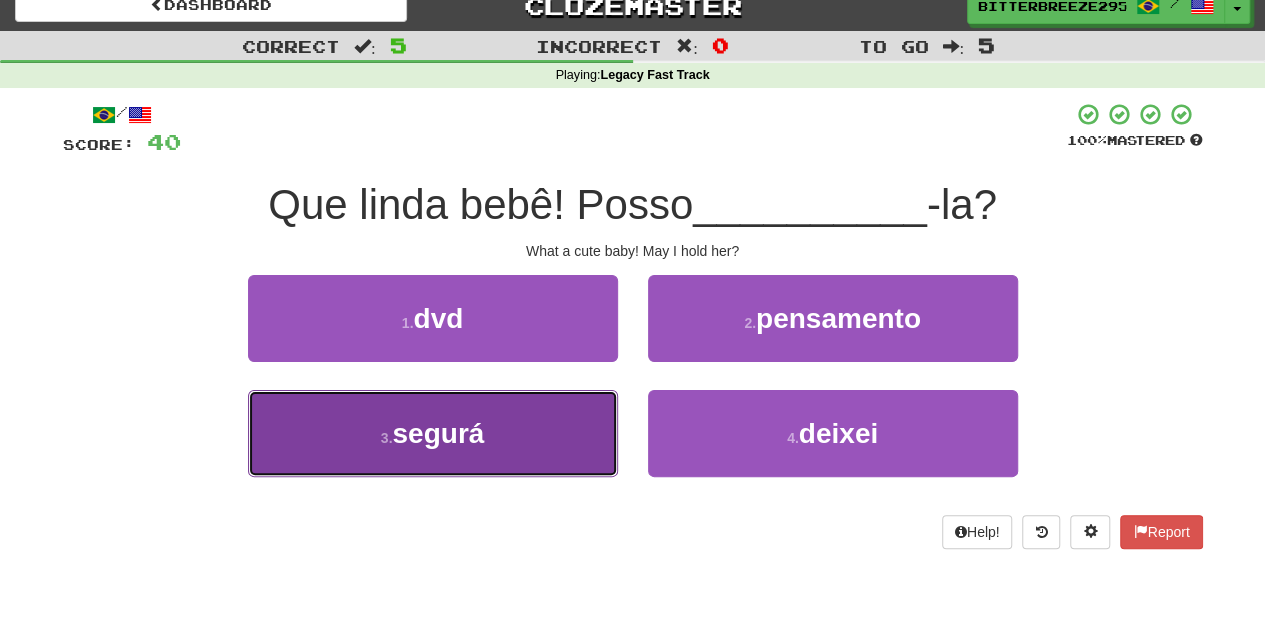 click on "3 .  segurá" at bounding box center (433, 433) 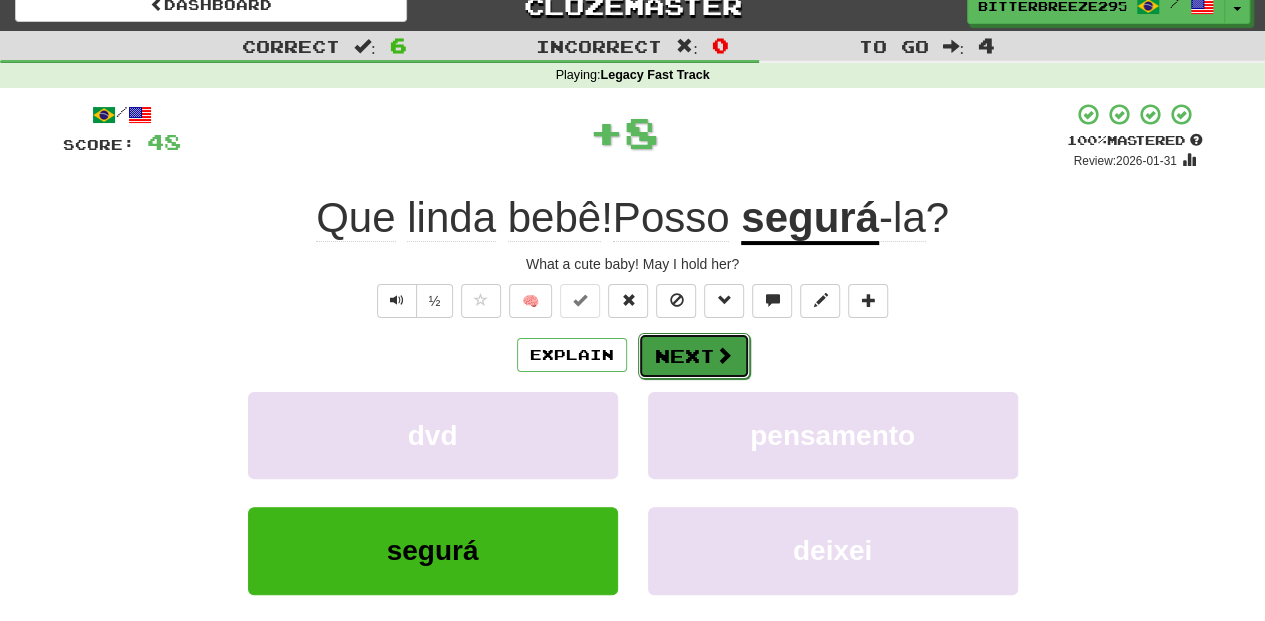 click on "Next" at bounding box center (694, 356) 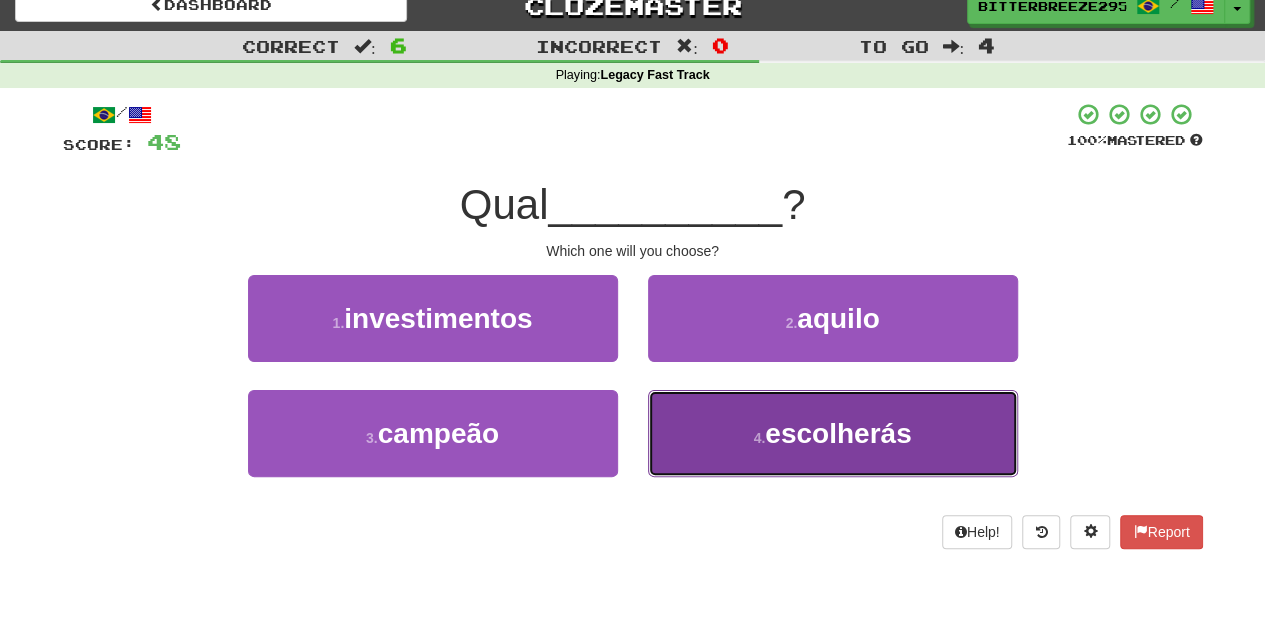 click on "4 .  escolherás" at bounding box center [833, 433] 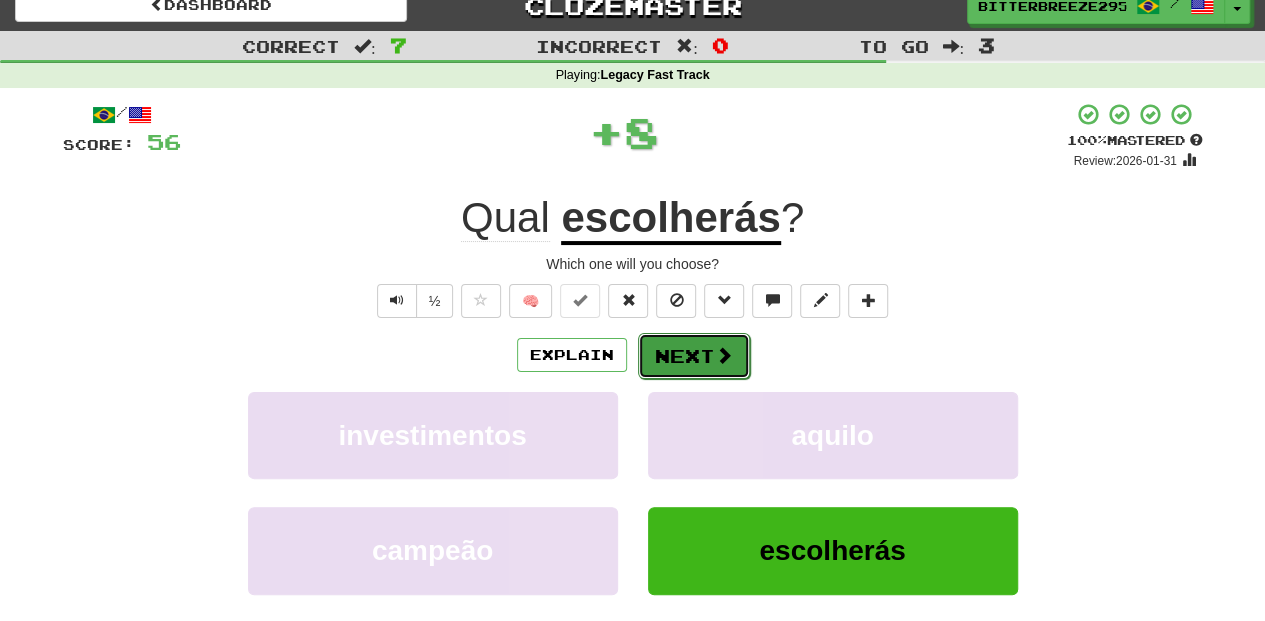 click on "Next" at bounding box center (694, 356) 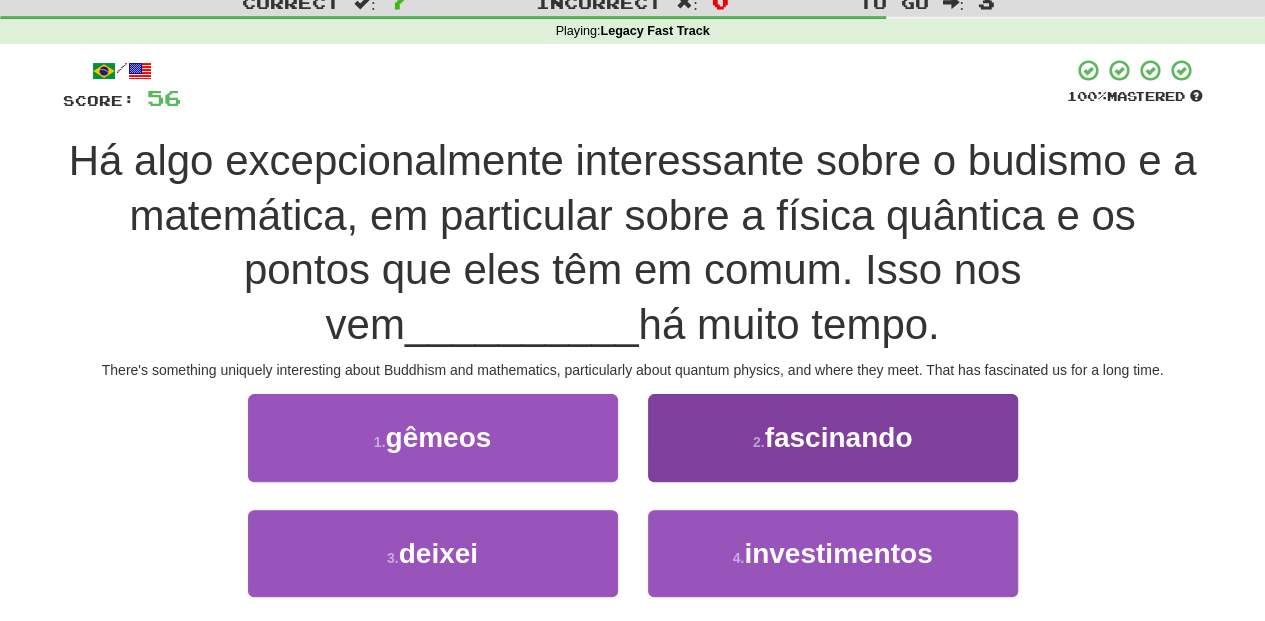 scroll, scrollTop: 87, scrollLeft: 0, axis: vertical 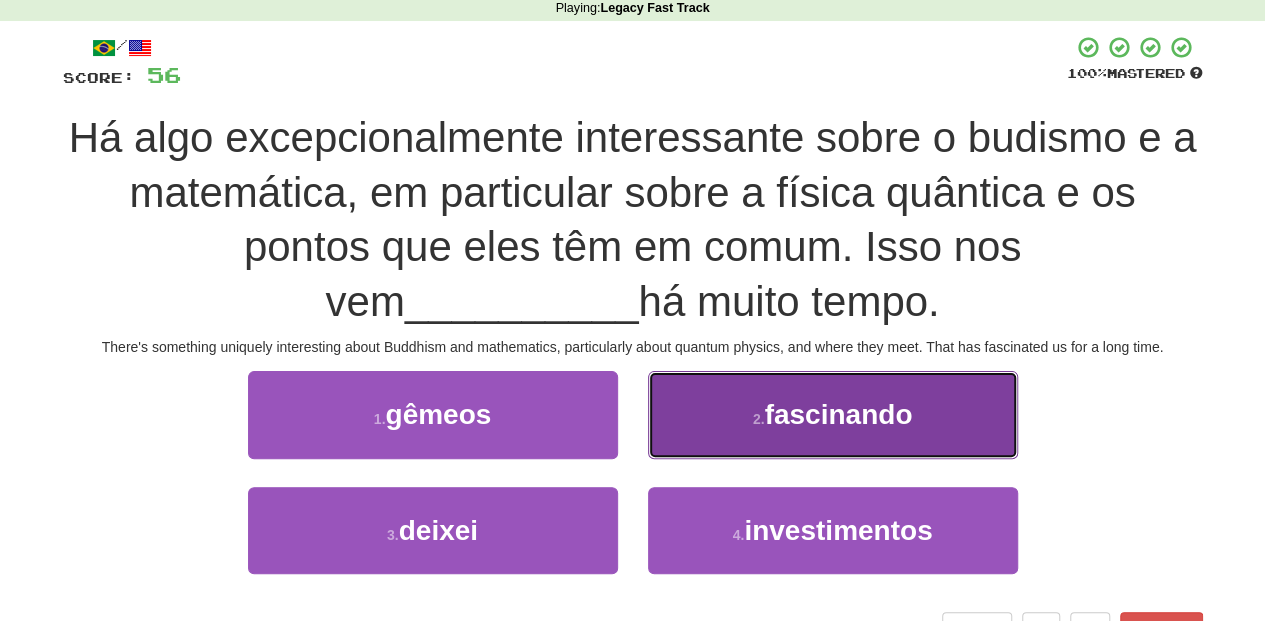 click on "2 ." at bounding box center (759, 419) 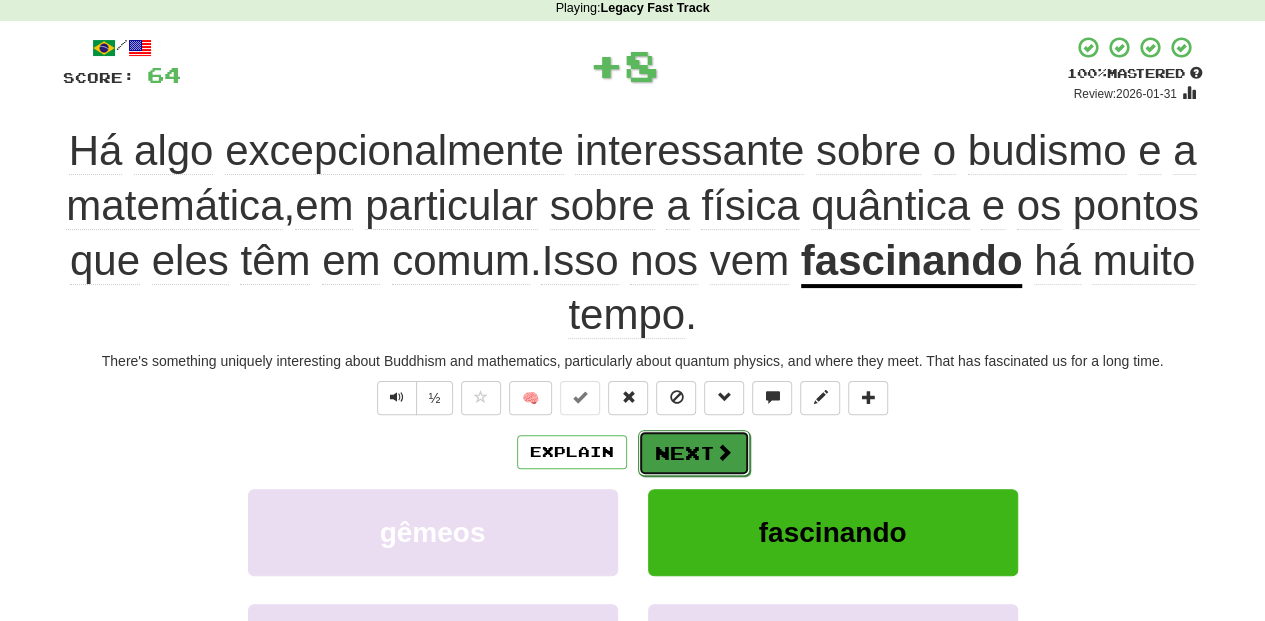click on "Next" at bounding box center (694, 453) 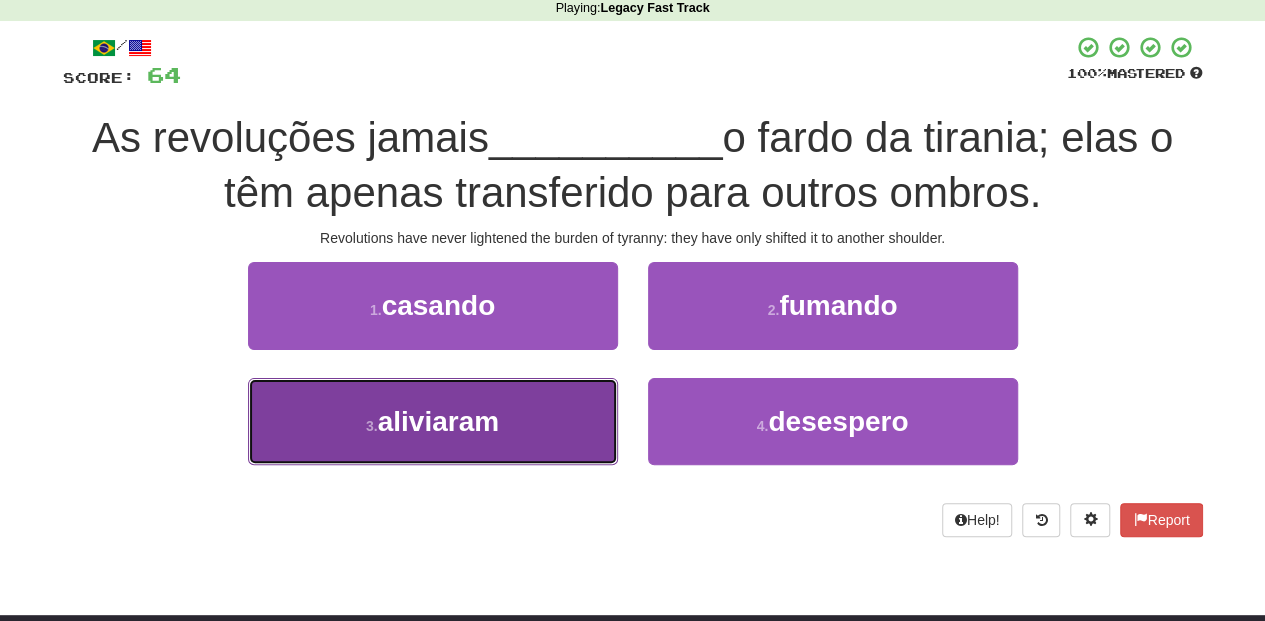 click on "3 .  aliviaram" at bounding box center (433, 421) 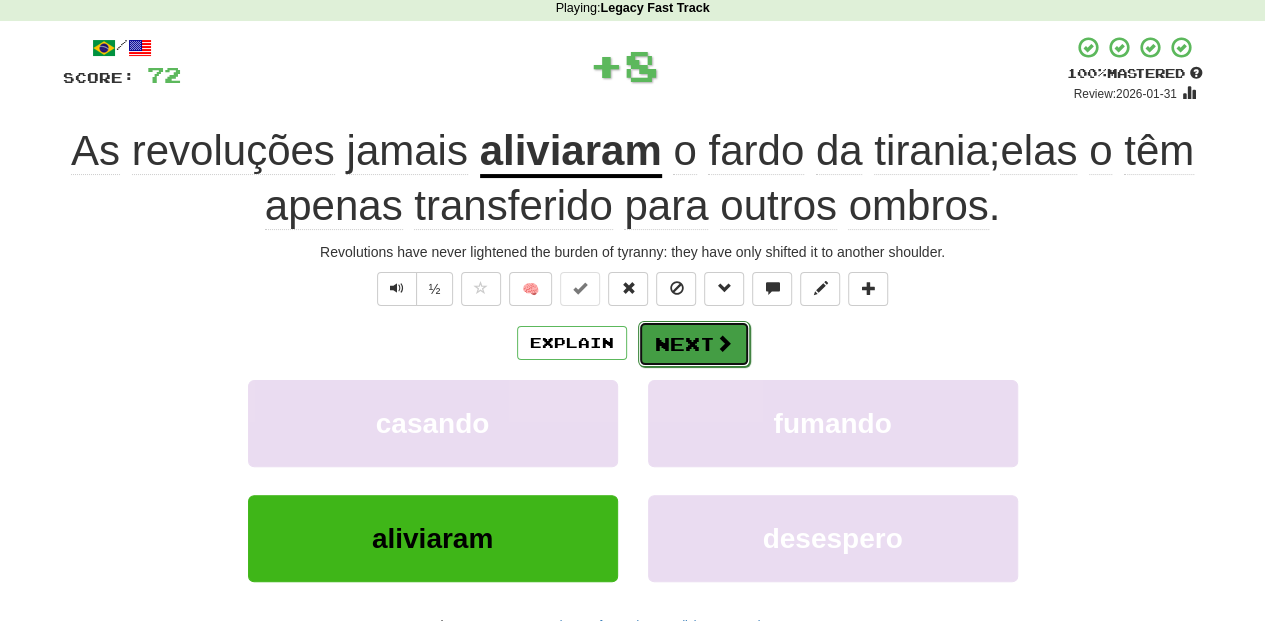 click on "Next" at bounding box center (694, 344) 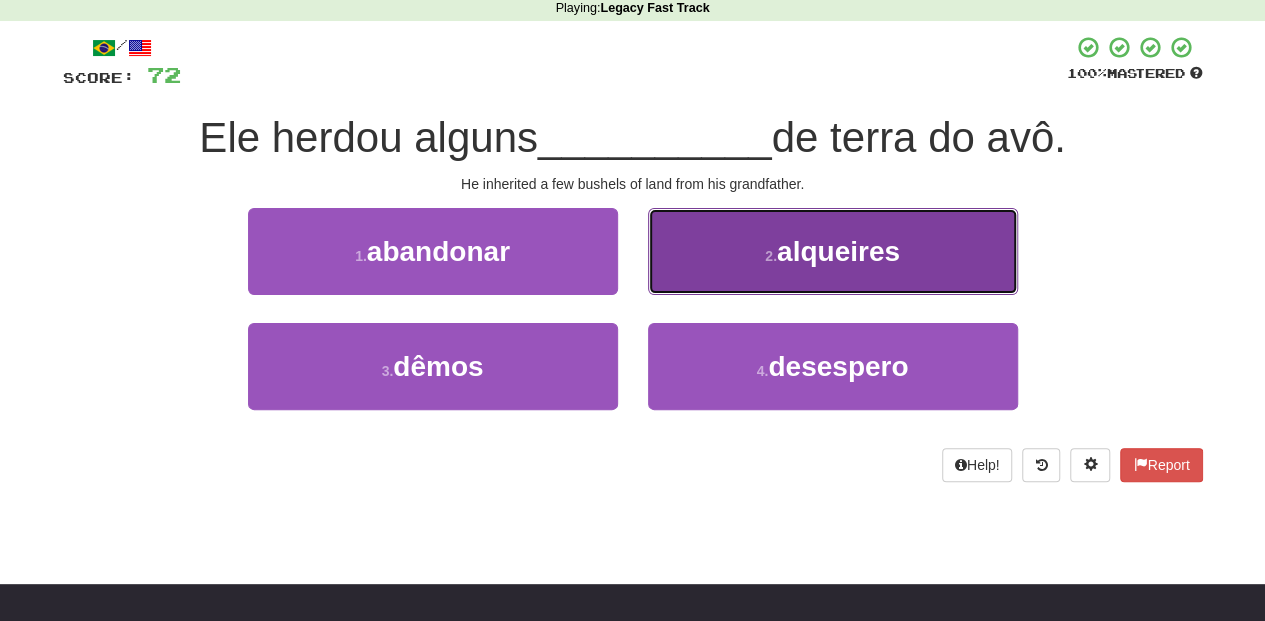 click on "2 .  alqueires" at bounding box center [833, 251] 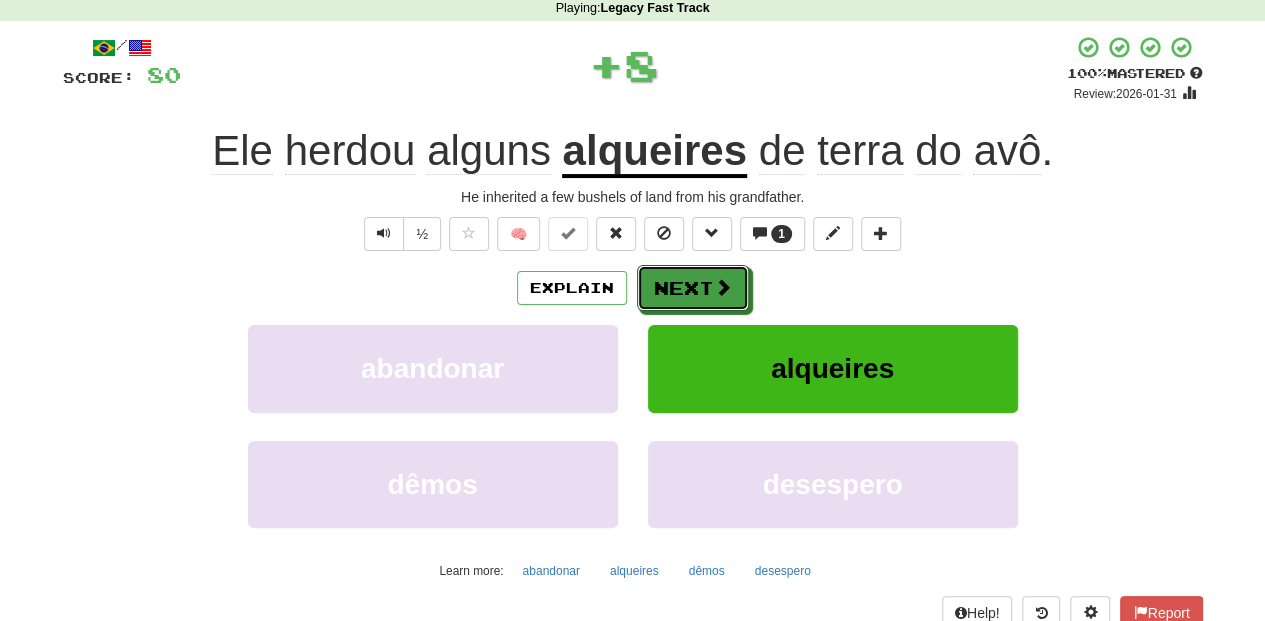 click on "Next" at bounding box center (693, 288) 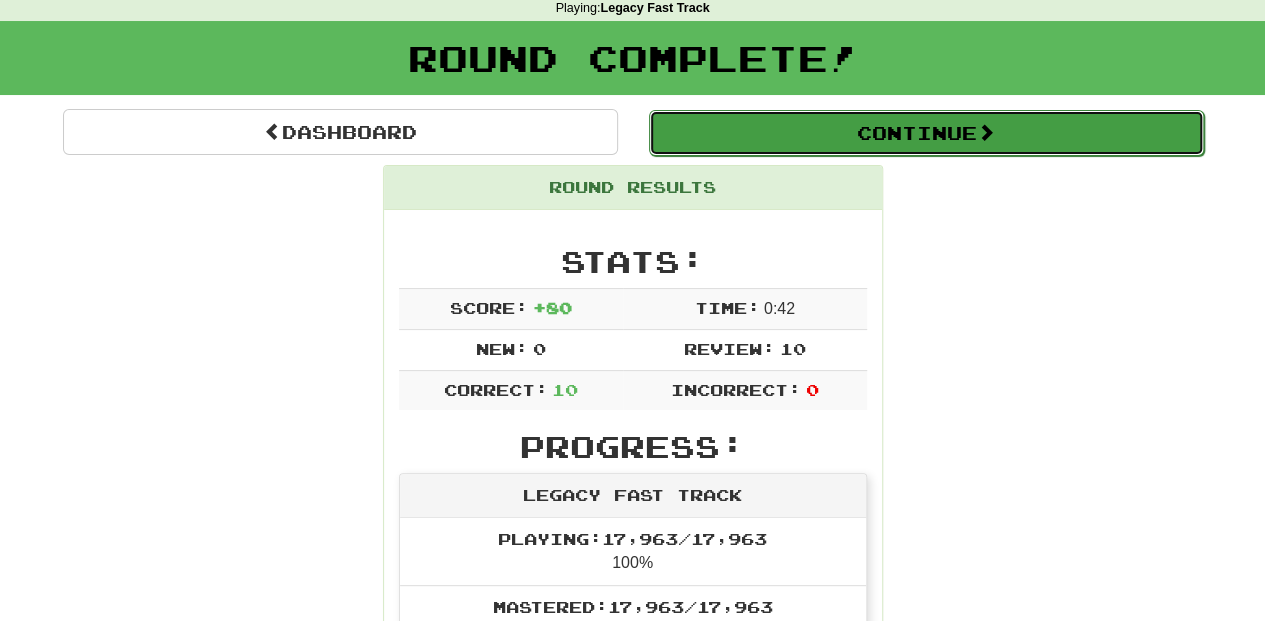 click on "Continue" at bounding box center (926, 133) 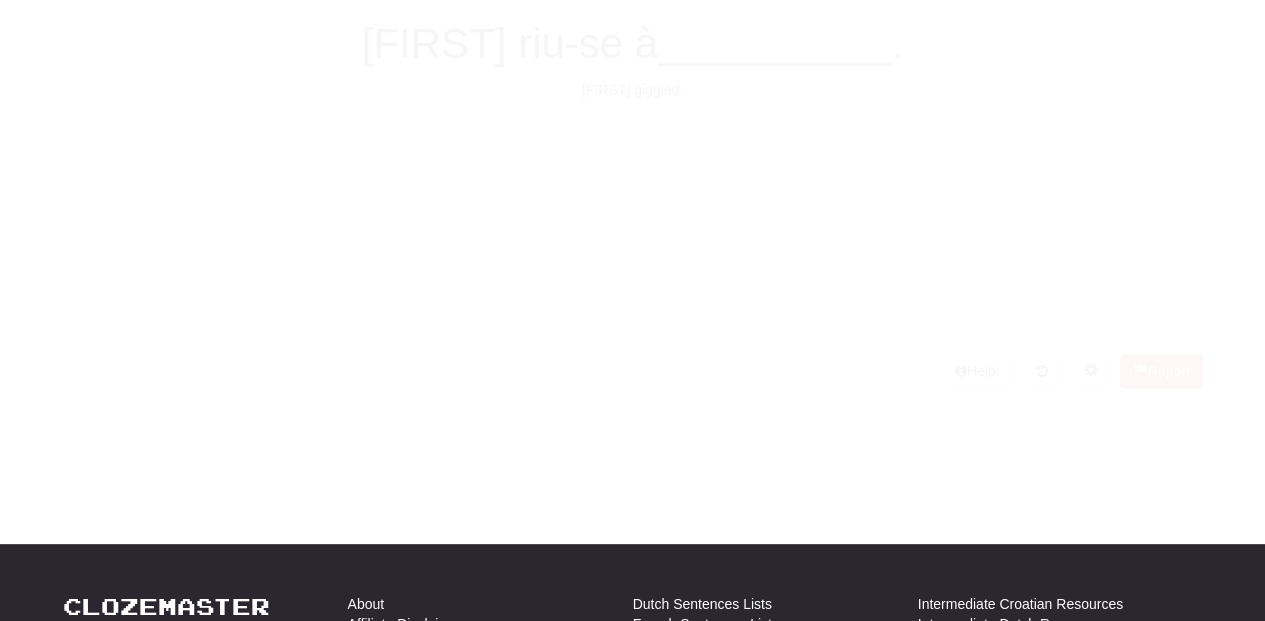 scroll, scrollTop: 87, scrollLeft: 0, axis: vertical 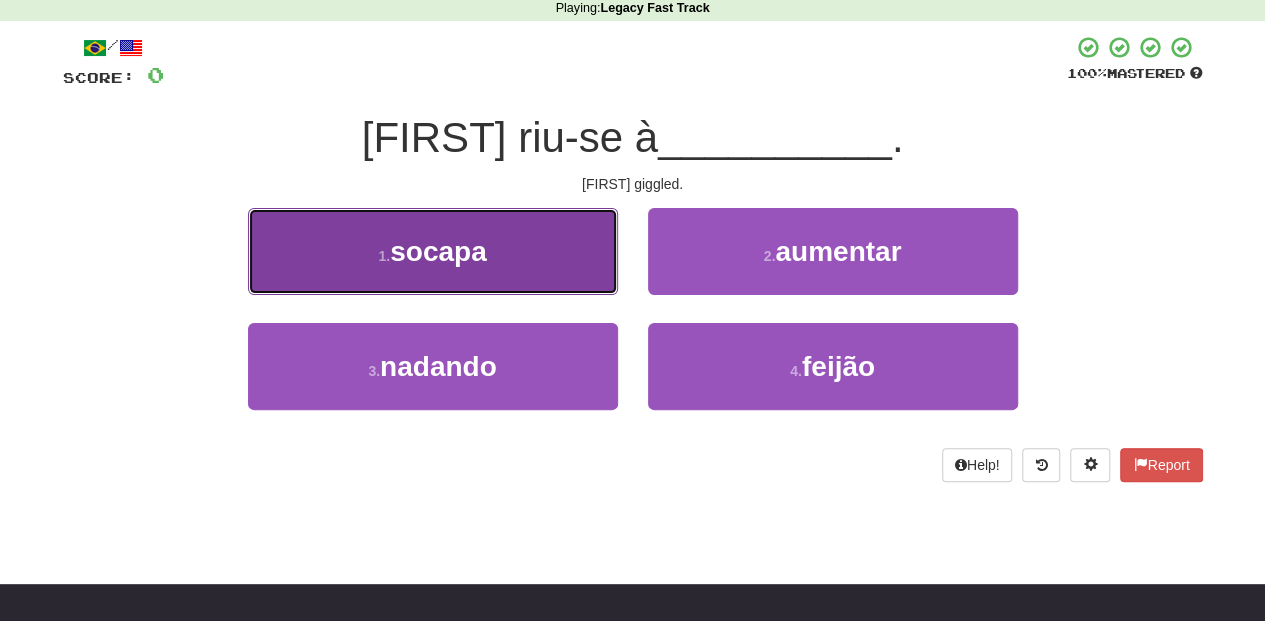 click on "1 .  socapa" at bounding box center [433, 251] 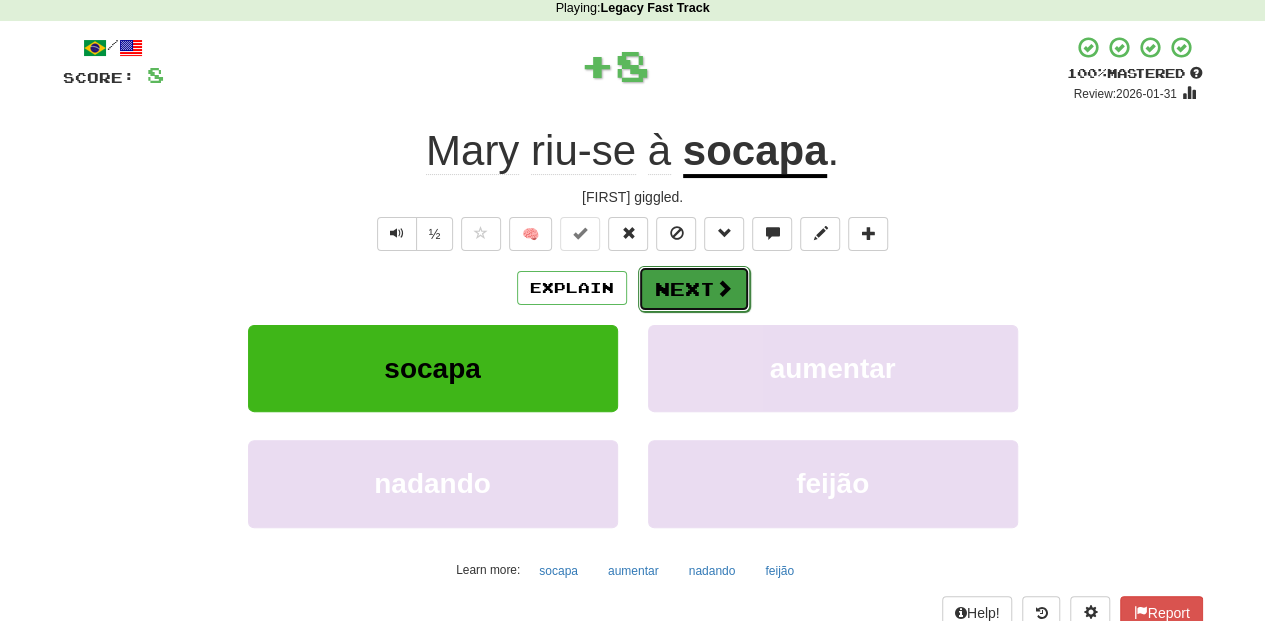click on "Next" at bounding box center [694, 289] 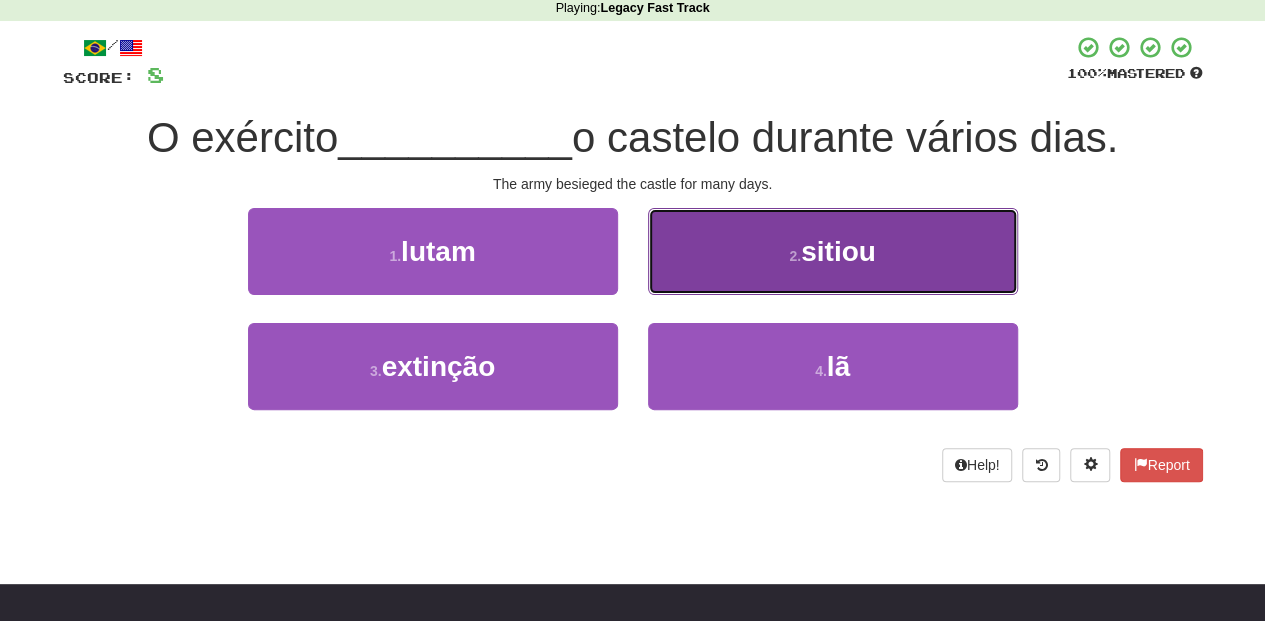 click on "2 .  sitiou" at bounding box center (833, 251) 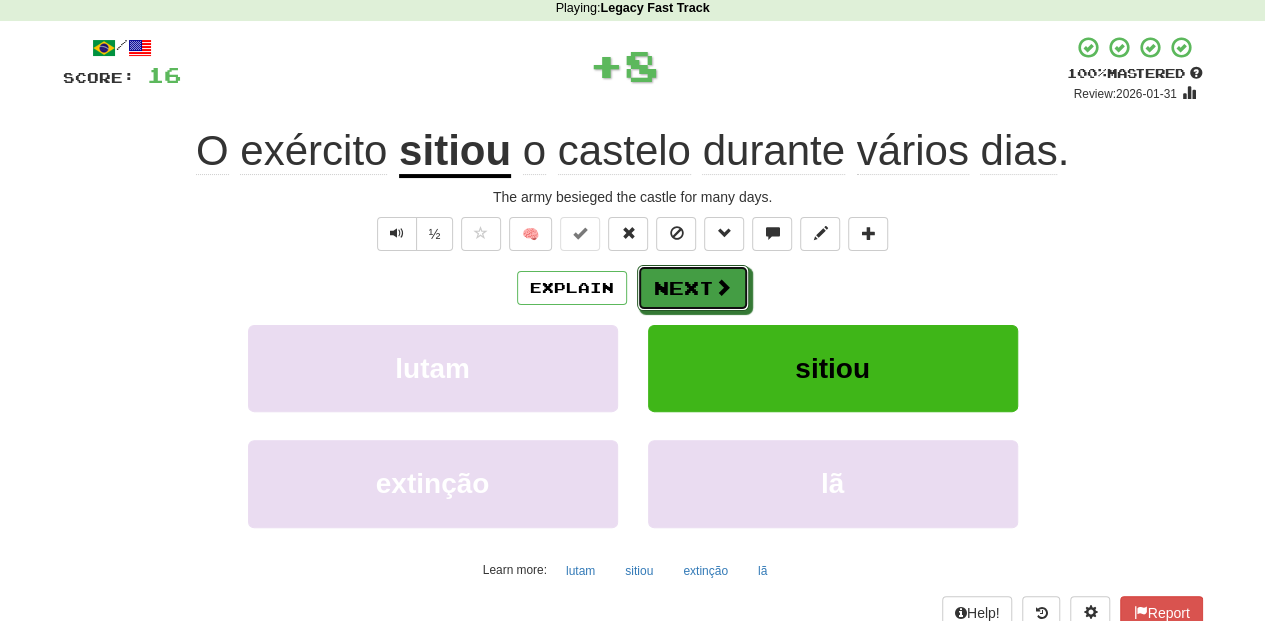 click on "Next" at bounding box center (693, 288) 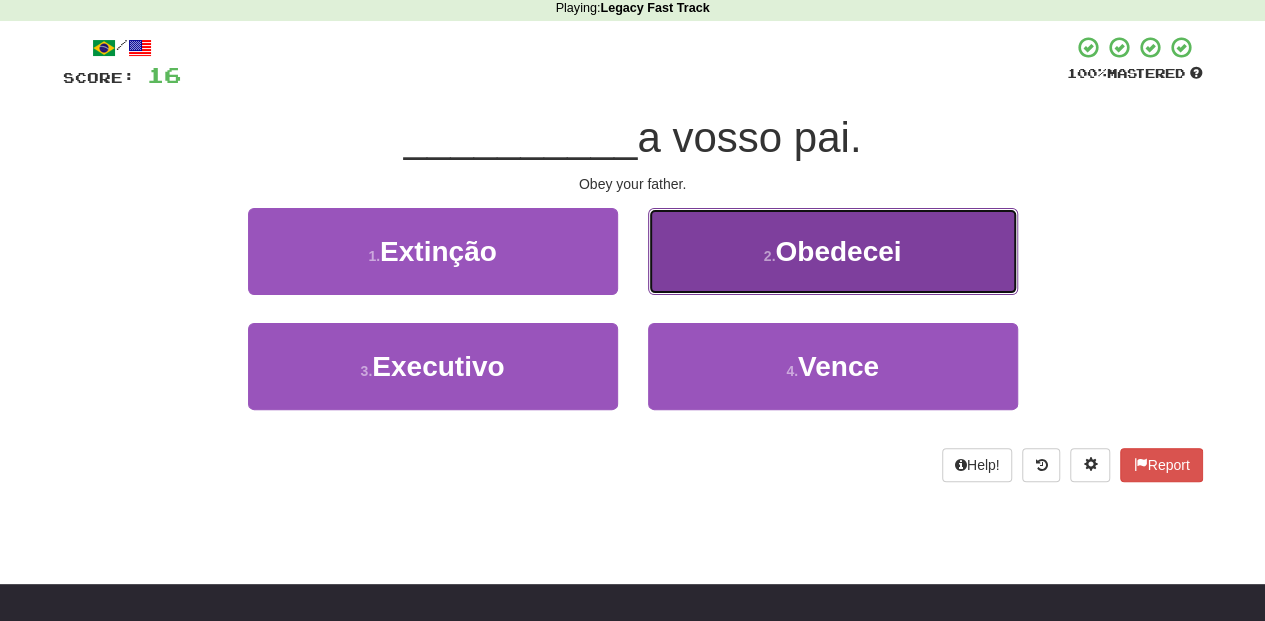 click on "2 .  Obedecei" at bounding box center (833, 251) 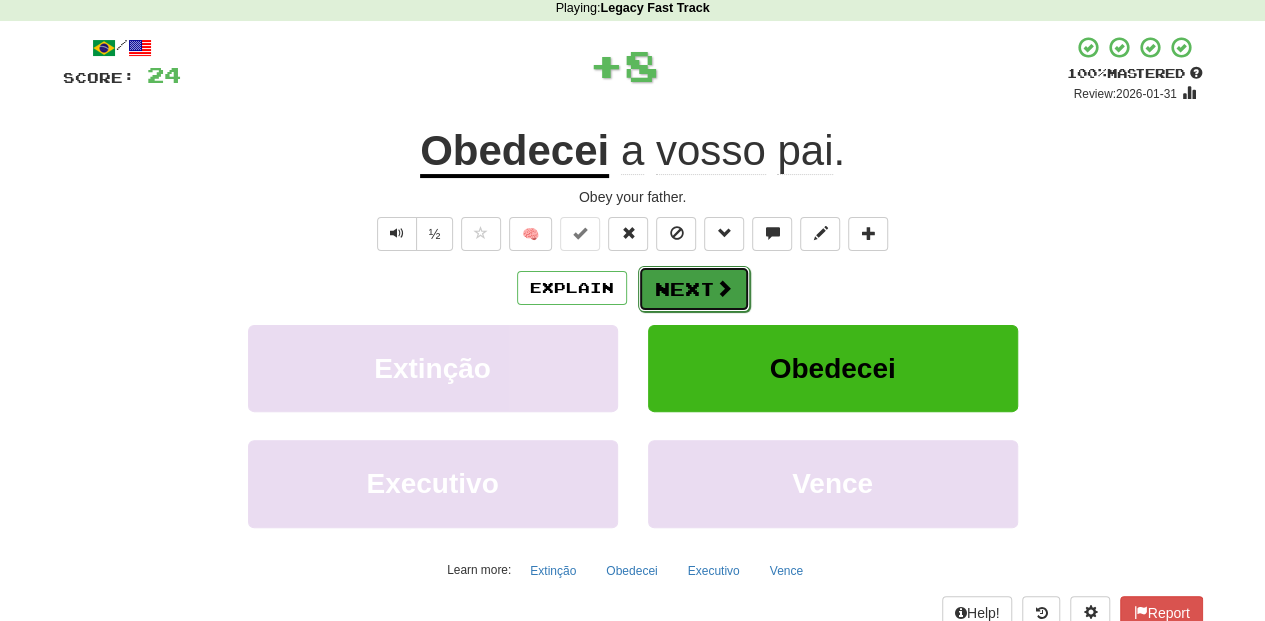 click on "Next" at bounding box center (694, 289) 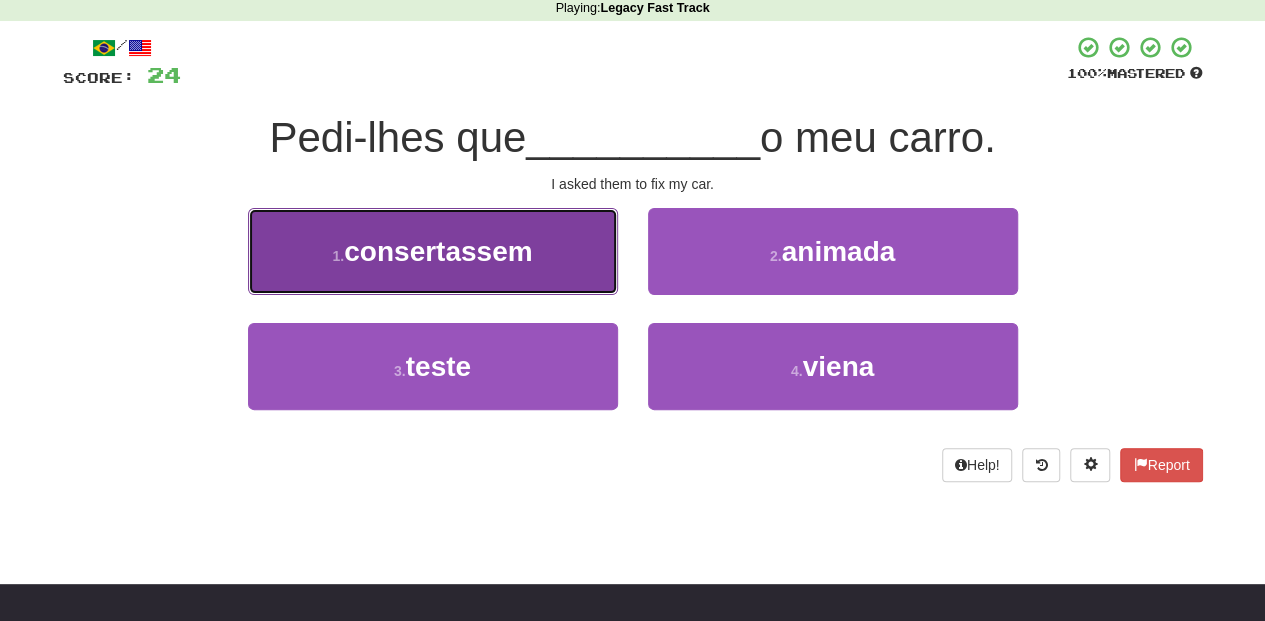 click on "1 .  consertassem" at bounding box center [433, 251] 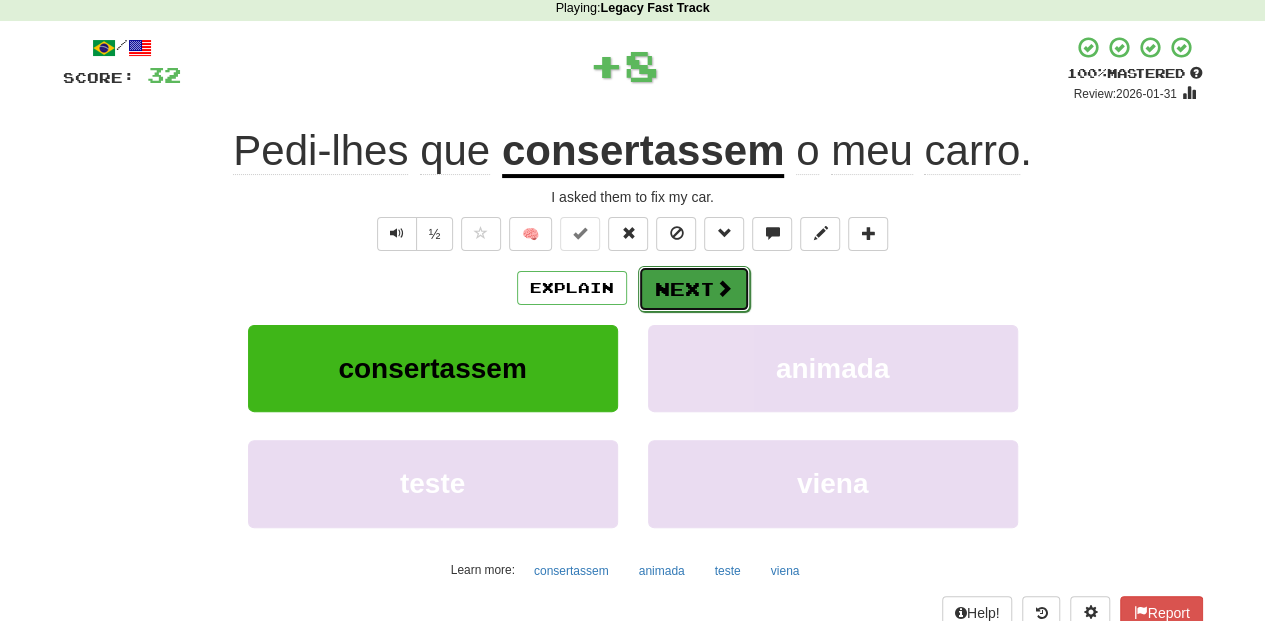 click on "Next" at bounding box center [694, 289] 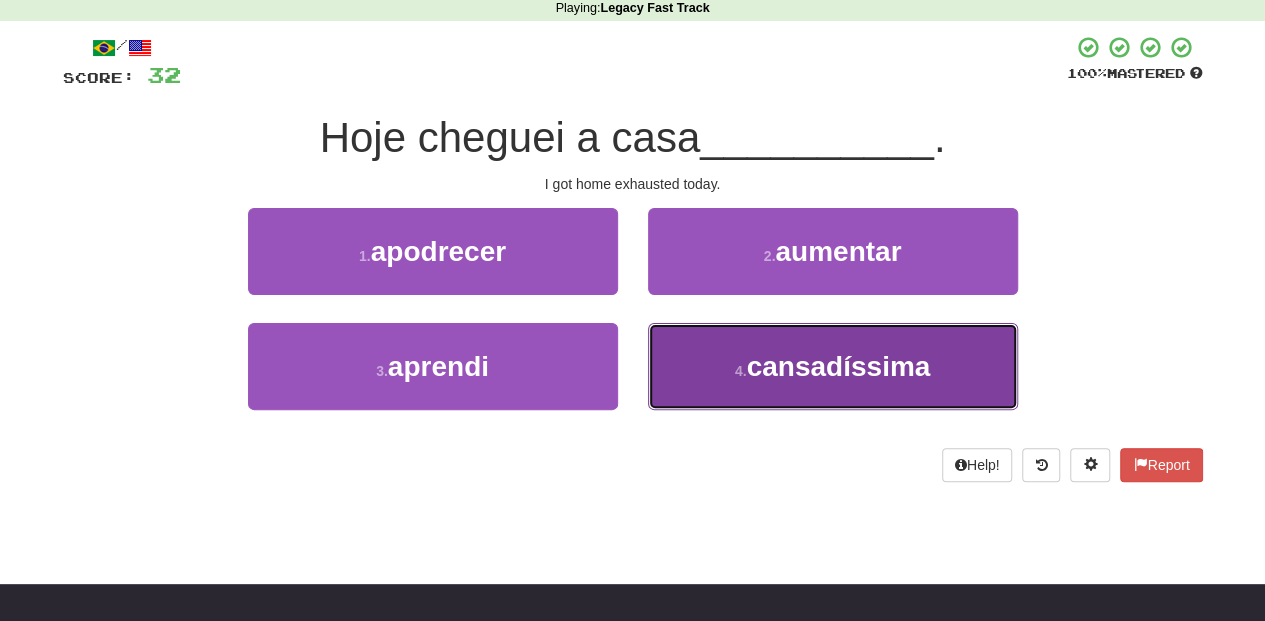 click on "4 .  cansadíssima" at bounding box center [833, 366] 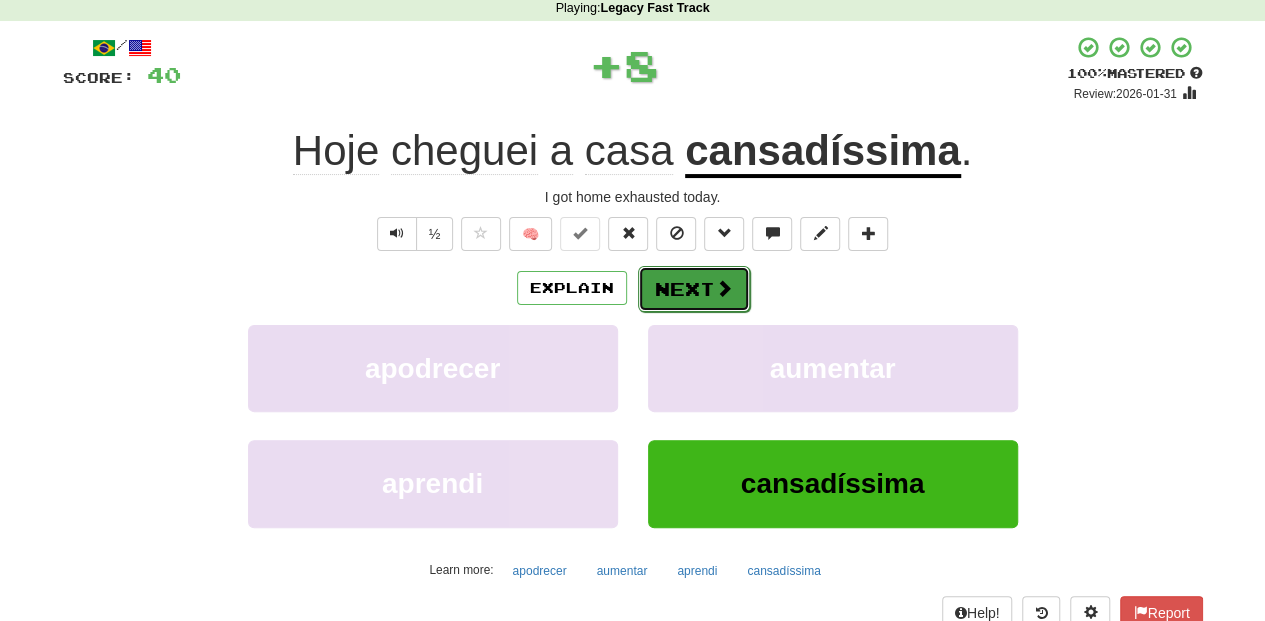 click on "Next" at bounding box center [694, 289] 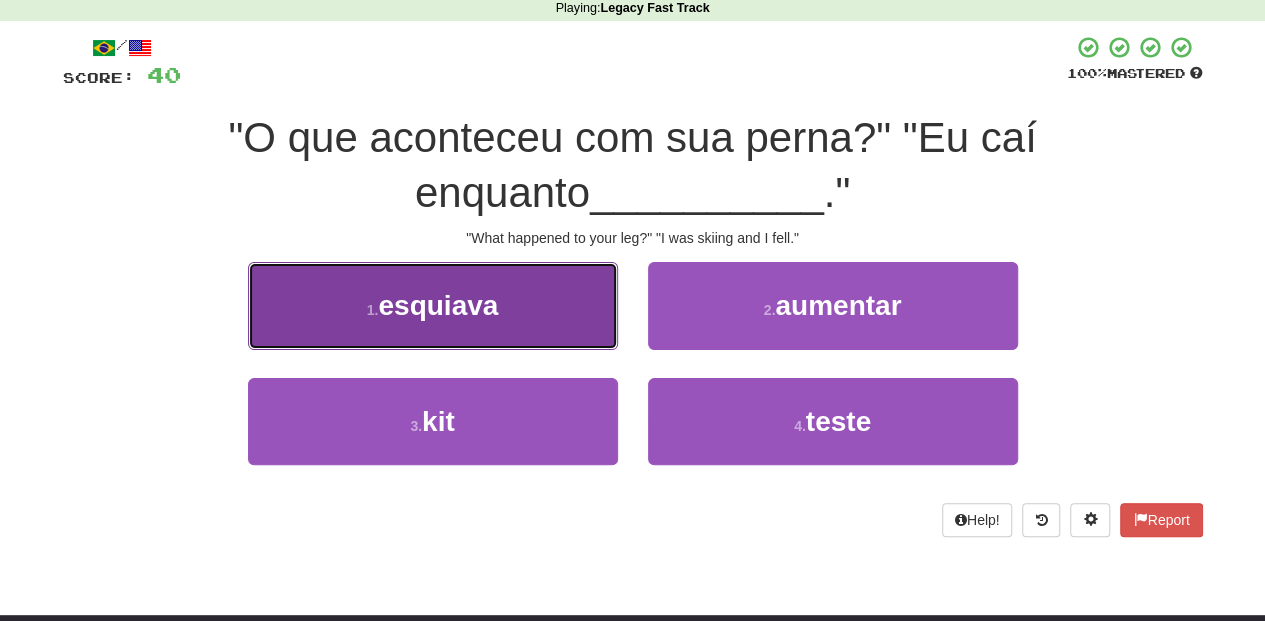 click on "1 .  esquiava" at bounding box center [433, 305] 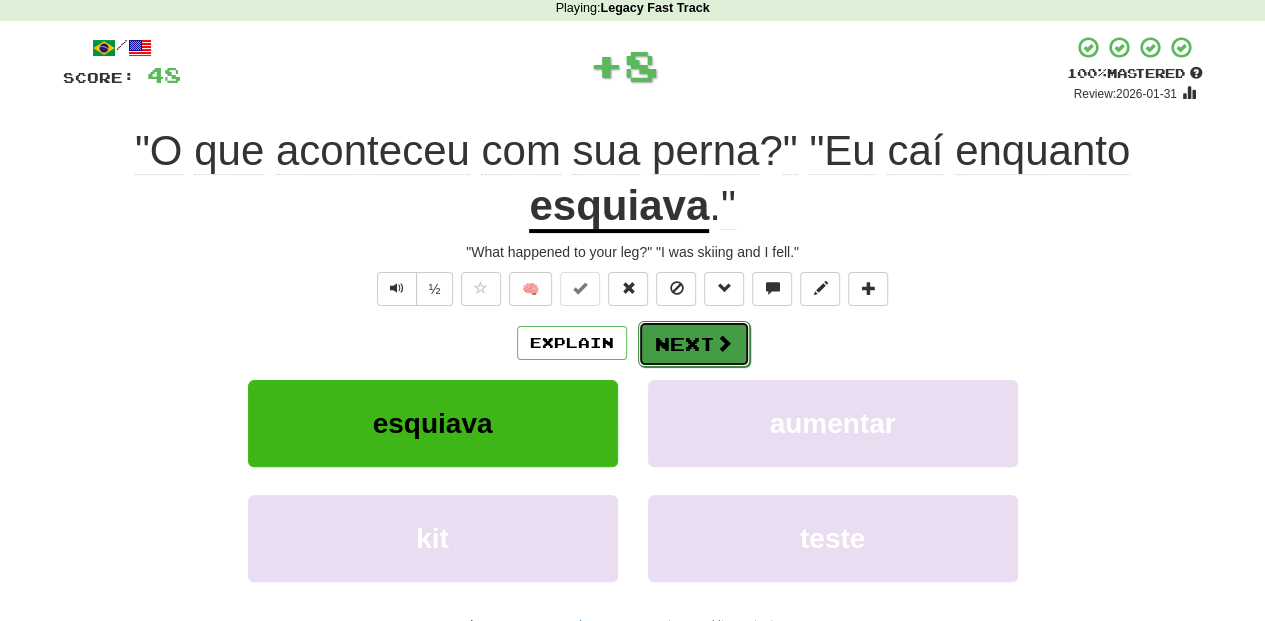 click on "Next" at bounding box center (694, 344) 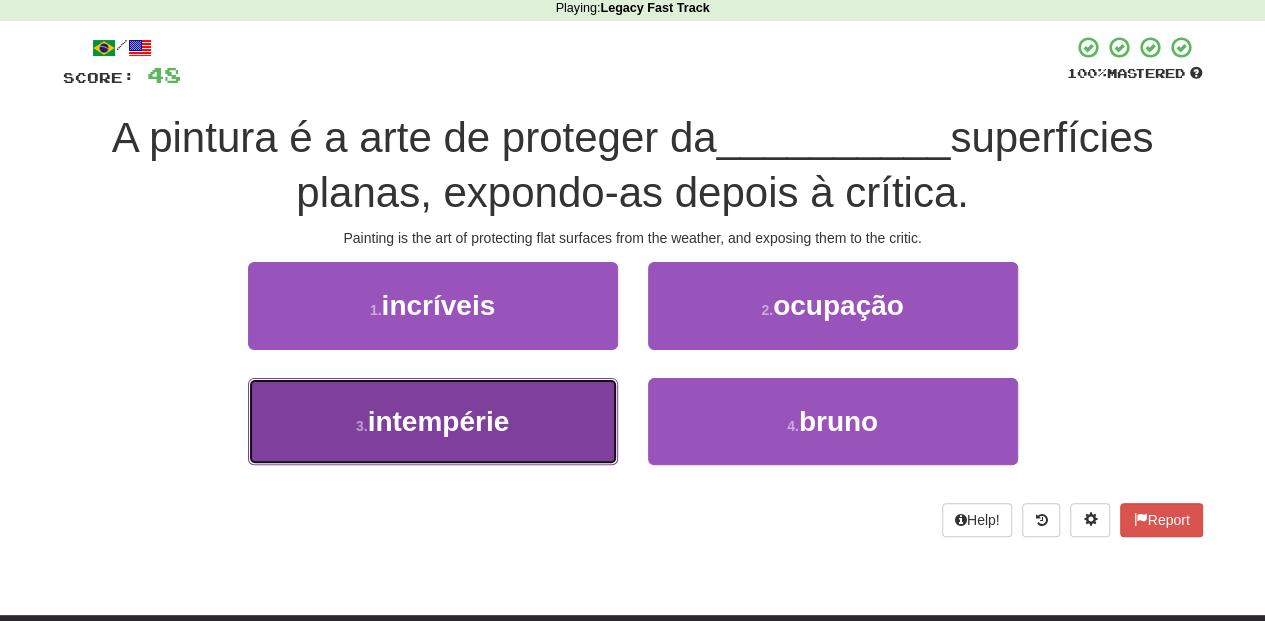 click on "3 .  intempérie" at bounding box center [433, 421] 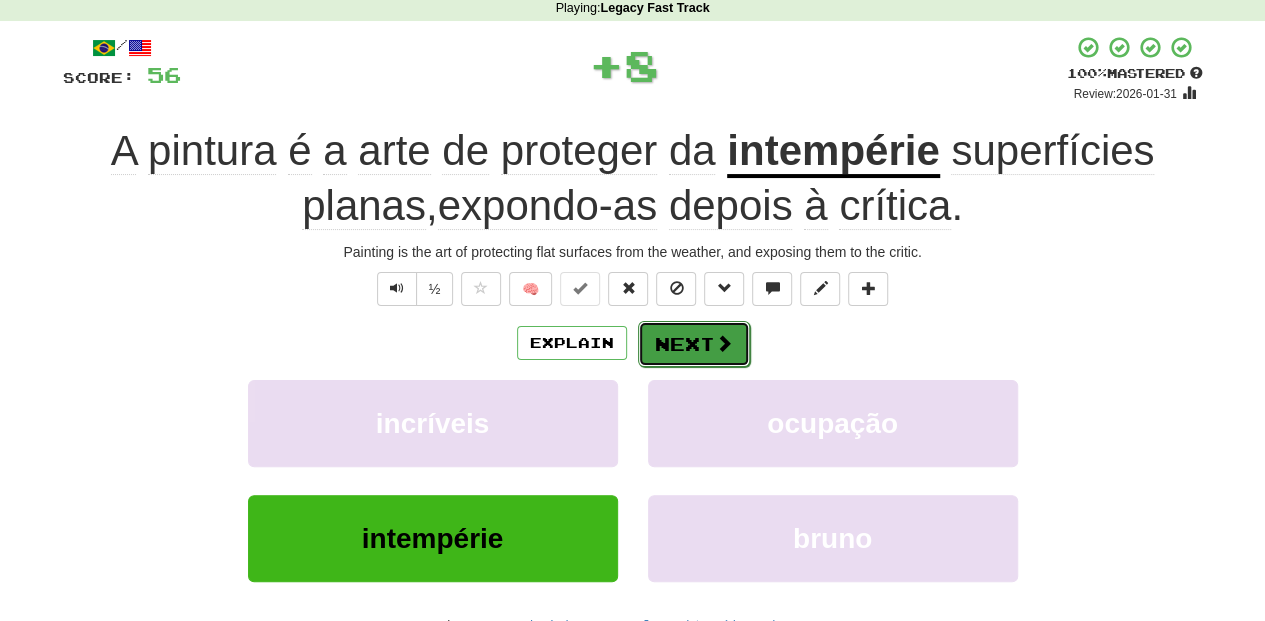 click on "Next" at bounding box center (694, 344) 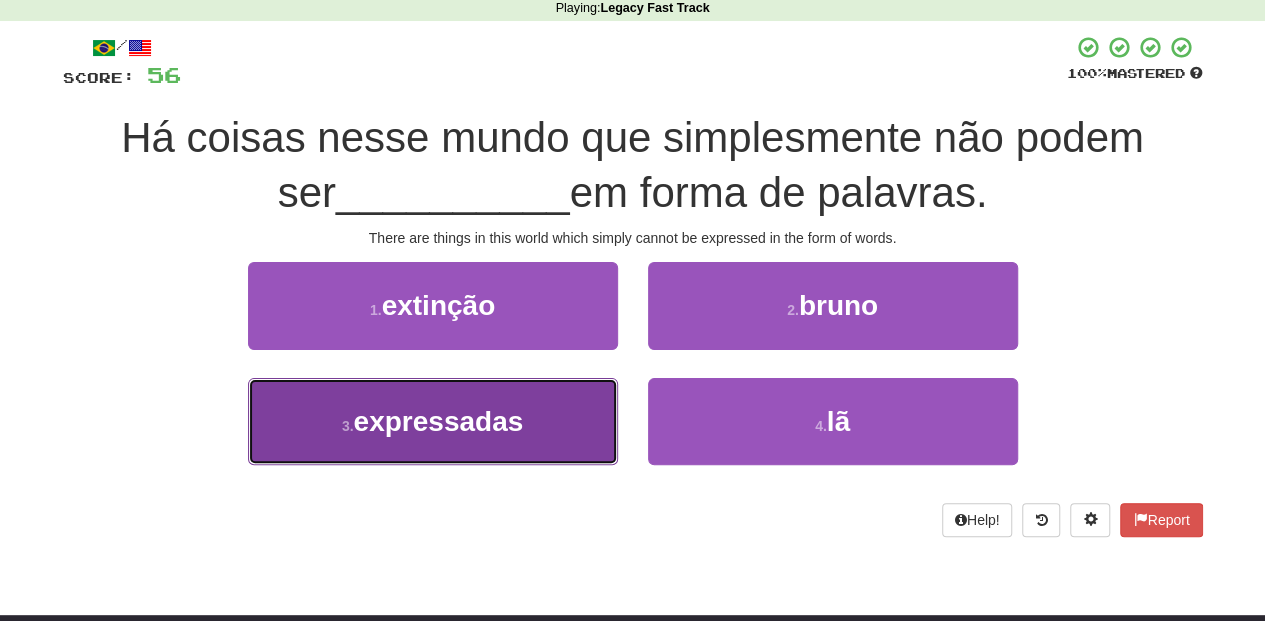 click on "3 .  expressadas" at bounding box center [433, 421] 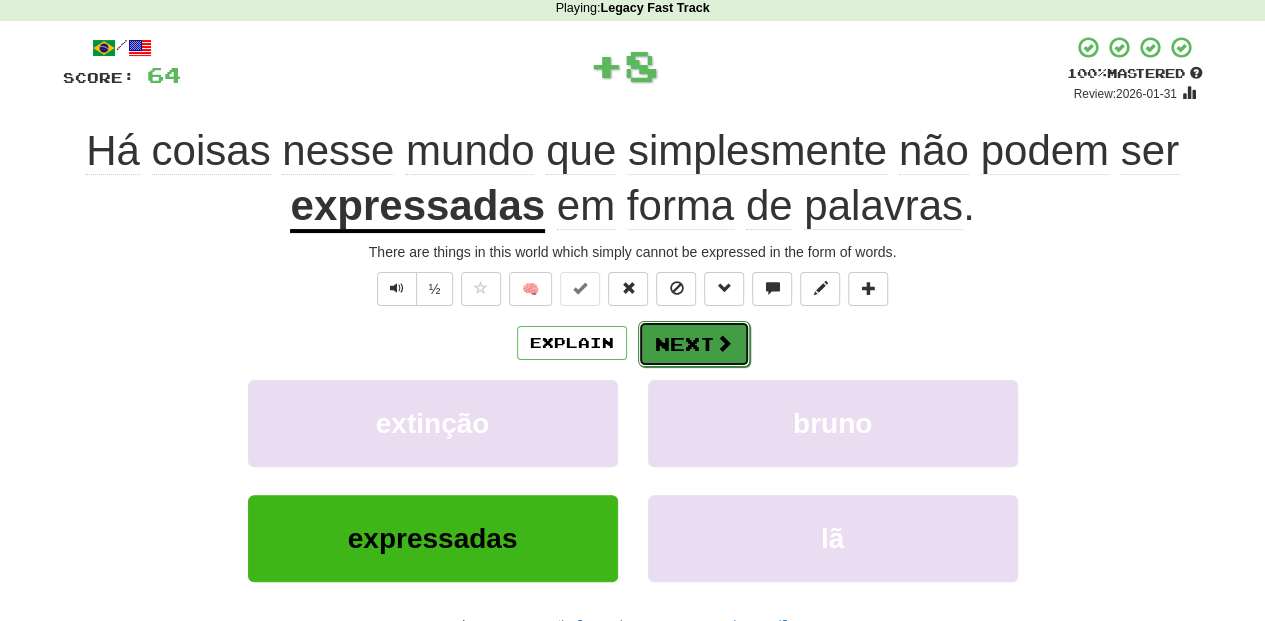 click on "Next" at bounding box center [694, 344] 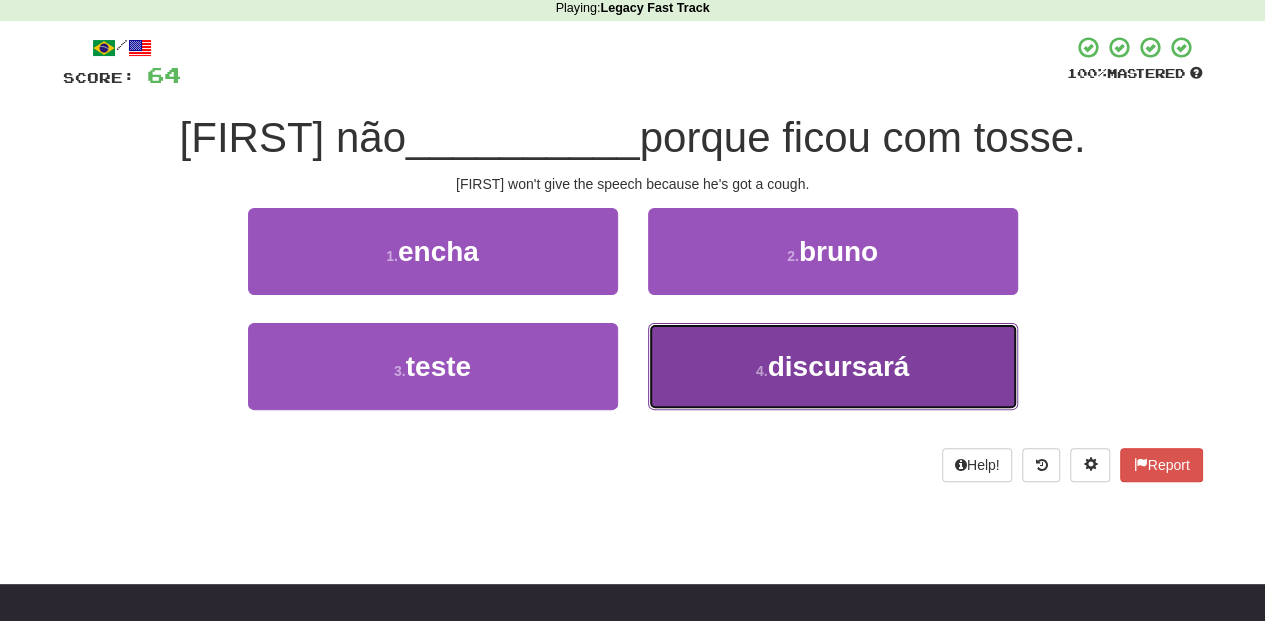 click on "4 .  discursará" at bounding box center (833, 366) 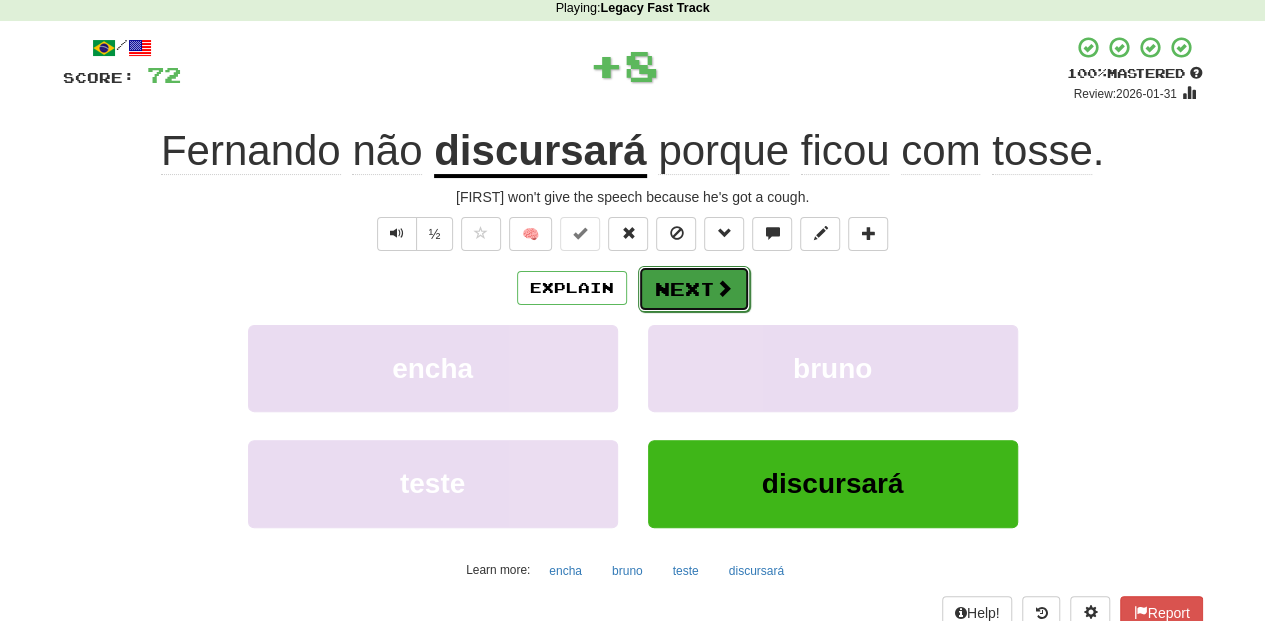 click on "Next" at bounding box center (694, 289) 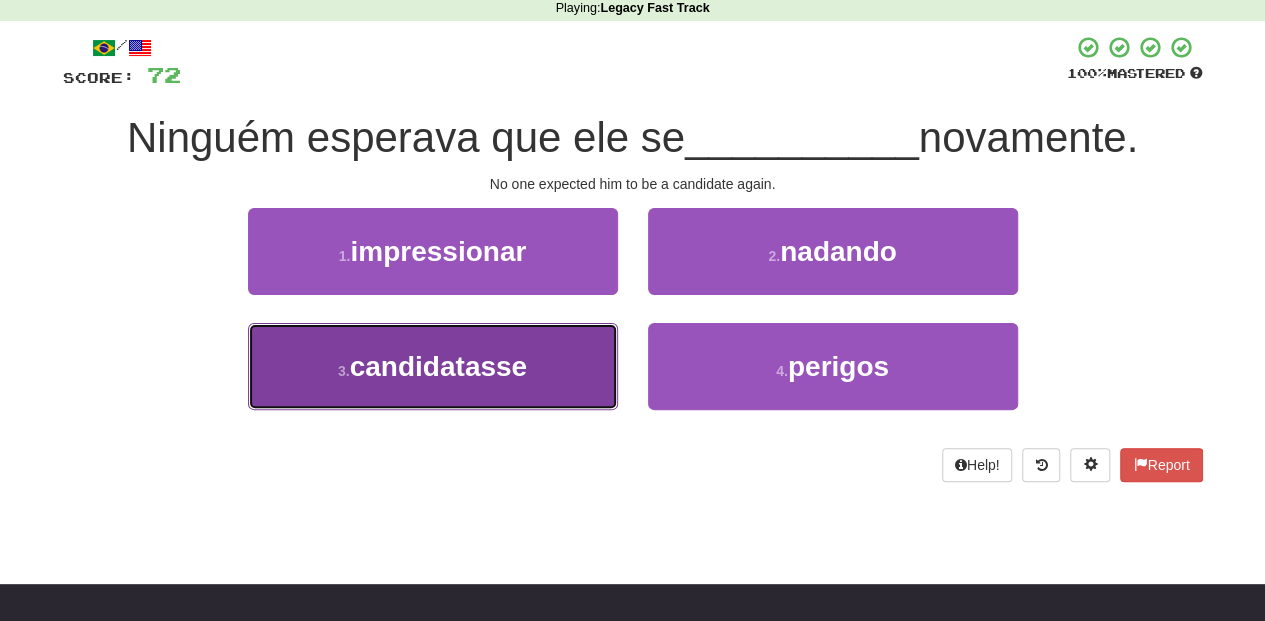 click on "3 .  candidatasse" at bounding box center [433, 366] 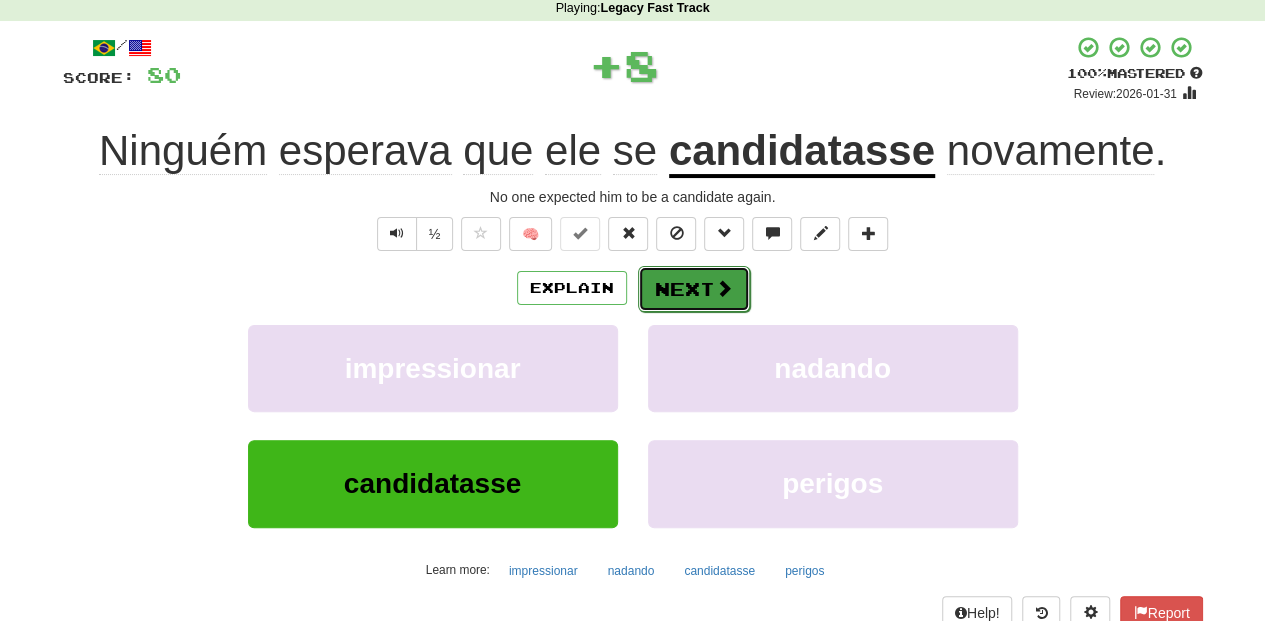 click on "Next" at bounding box center (694, 289) 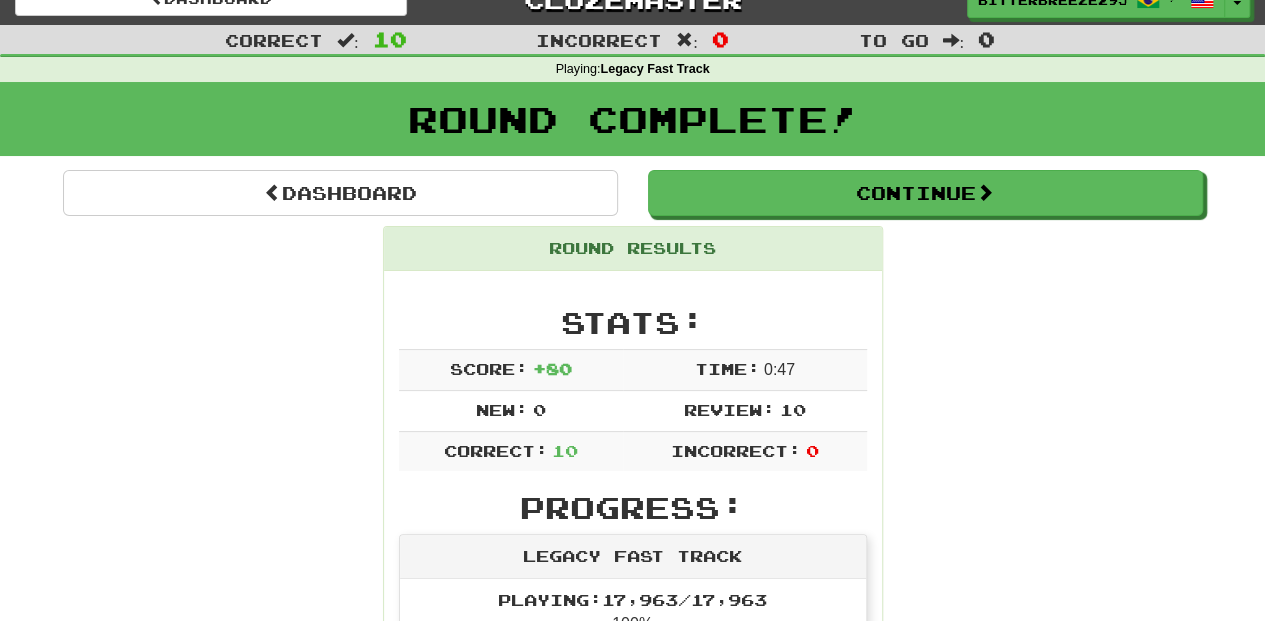 scroll, scrollTop: 20, scrollLeft: 0, axis: vertical 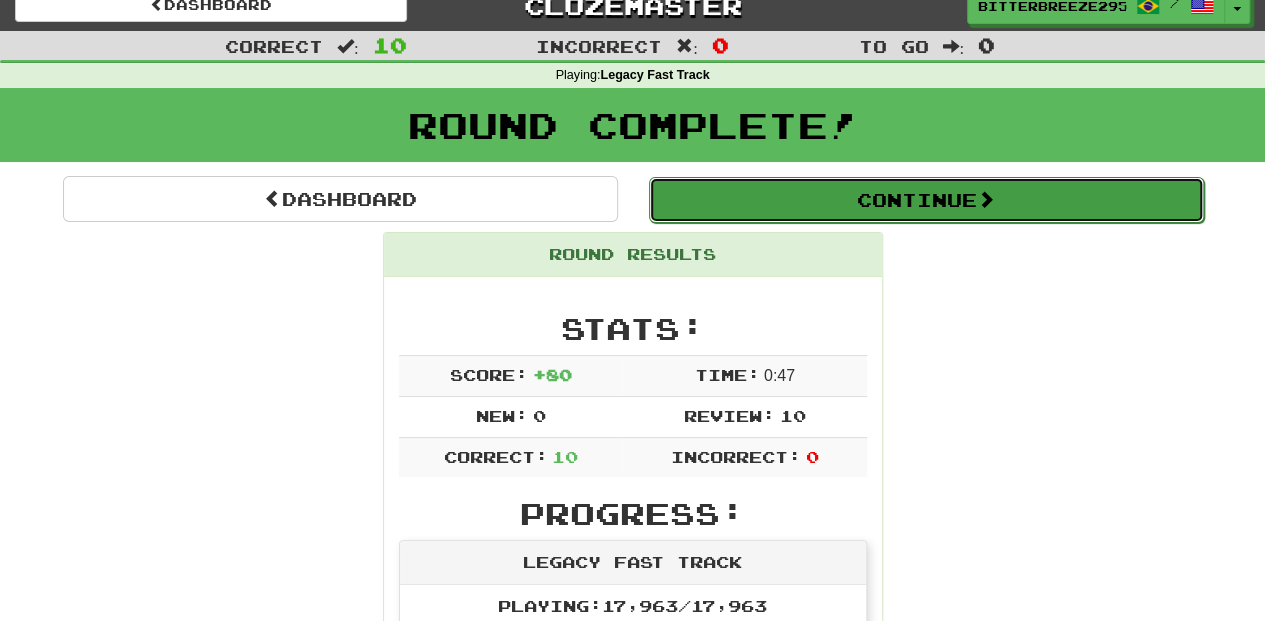 click on "Continue" at bounding box center (926, 200) 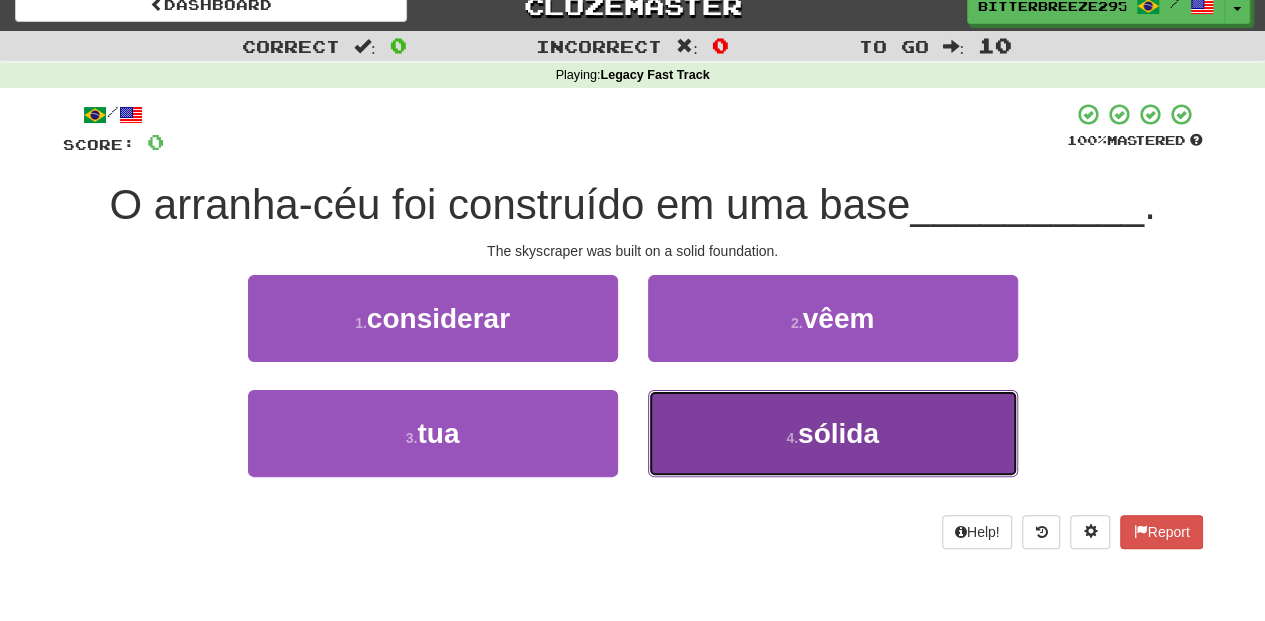 click on "4 .  sólida" at bounding box center (833, 433) 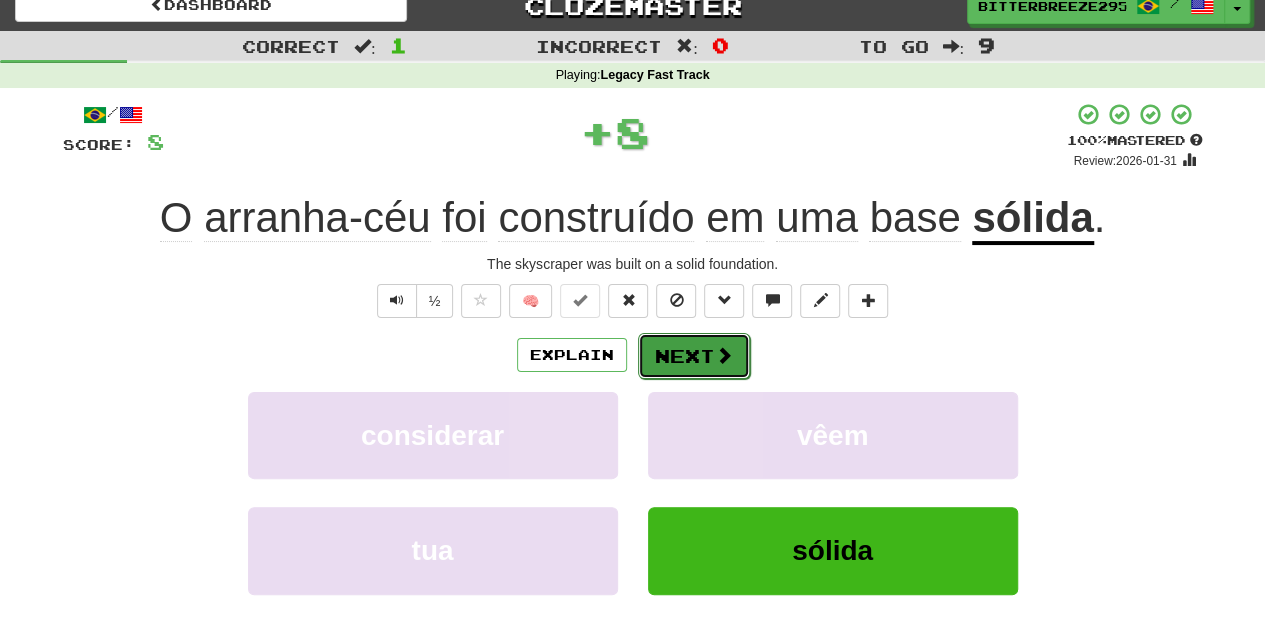 click on "Next" at bounding box center (694, 356) 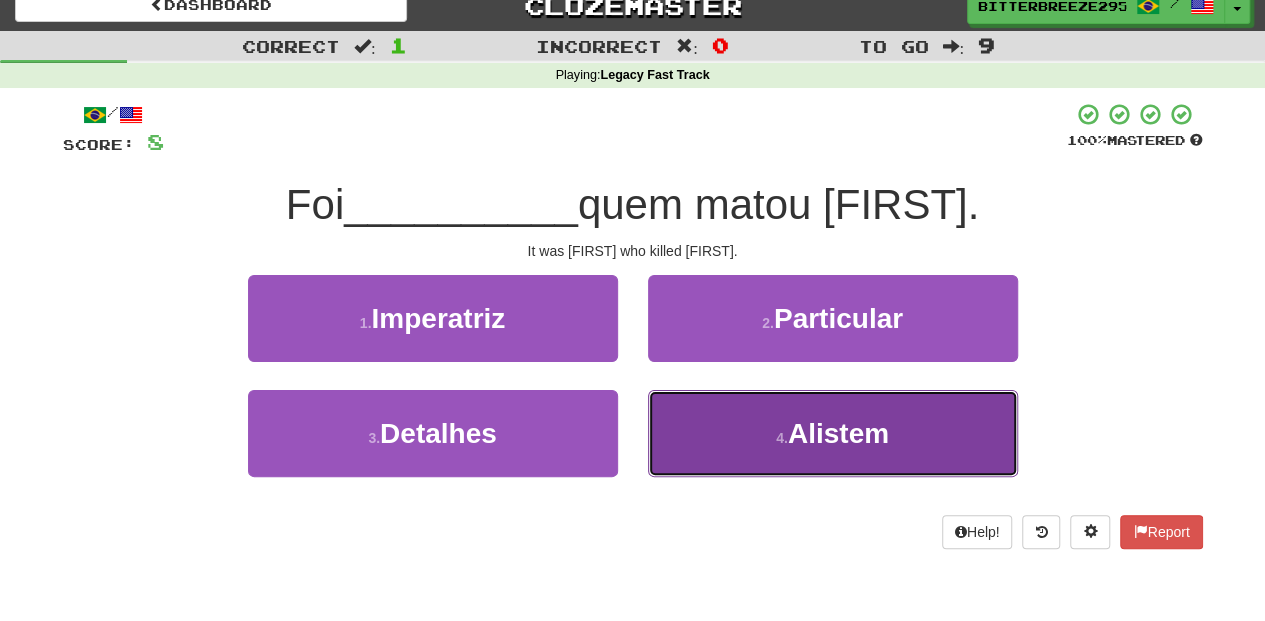 click on "4 .  Alistem" at bounding box center [833, 433] 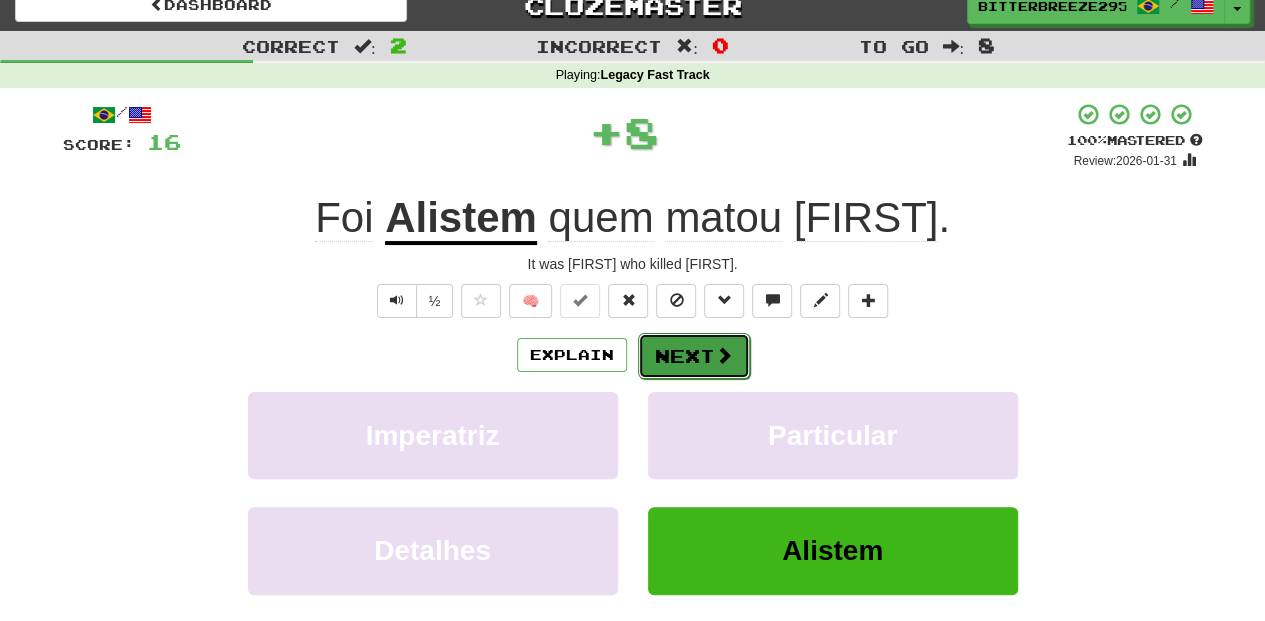 click on "Next" at bounding box center (694, 356) 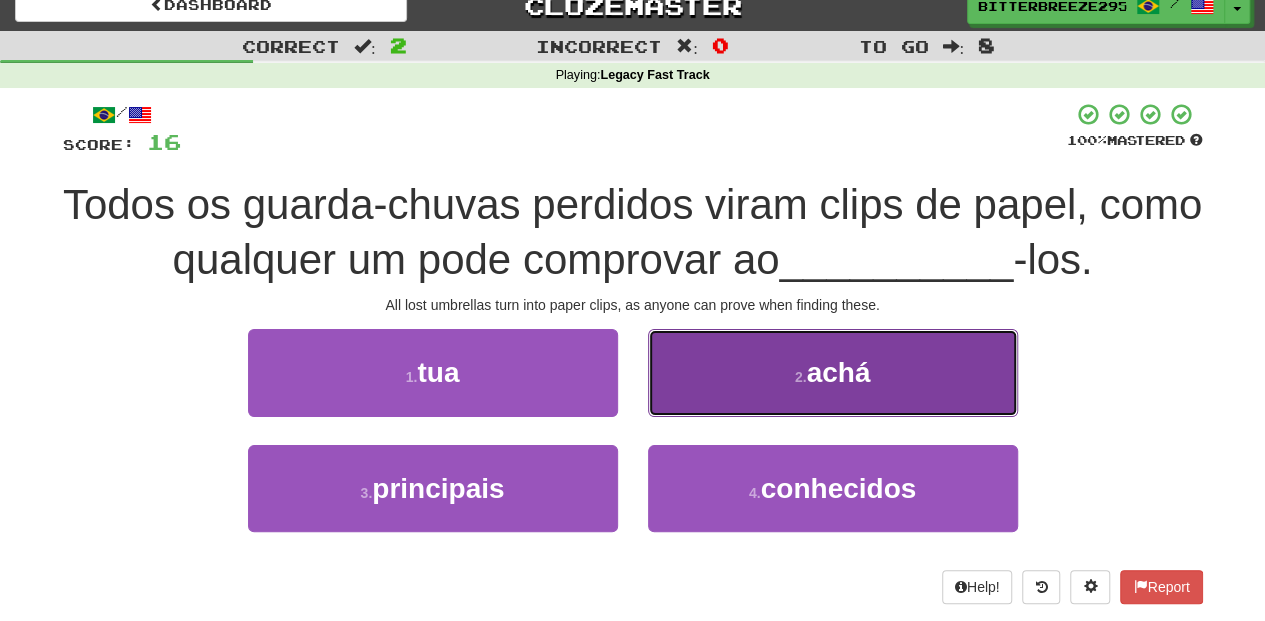 click on "2 .  achá" at bounding box center (833, 372) 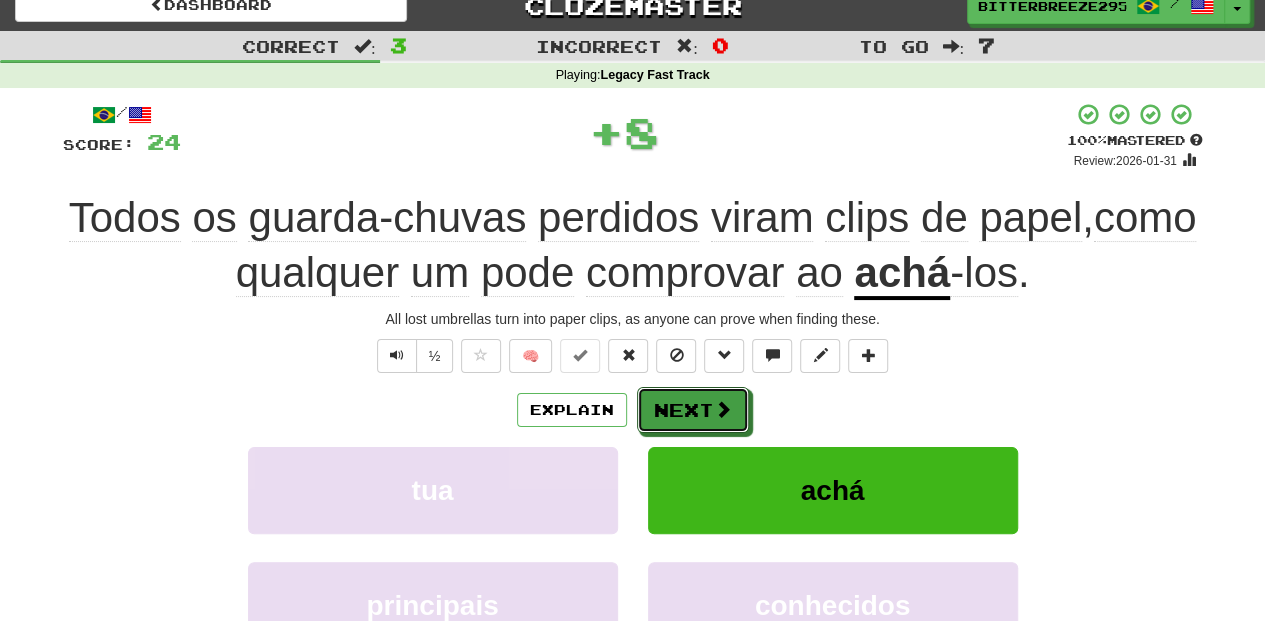 click on "Next" at bounding box center (693, 410) 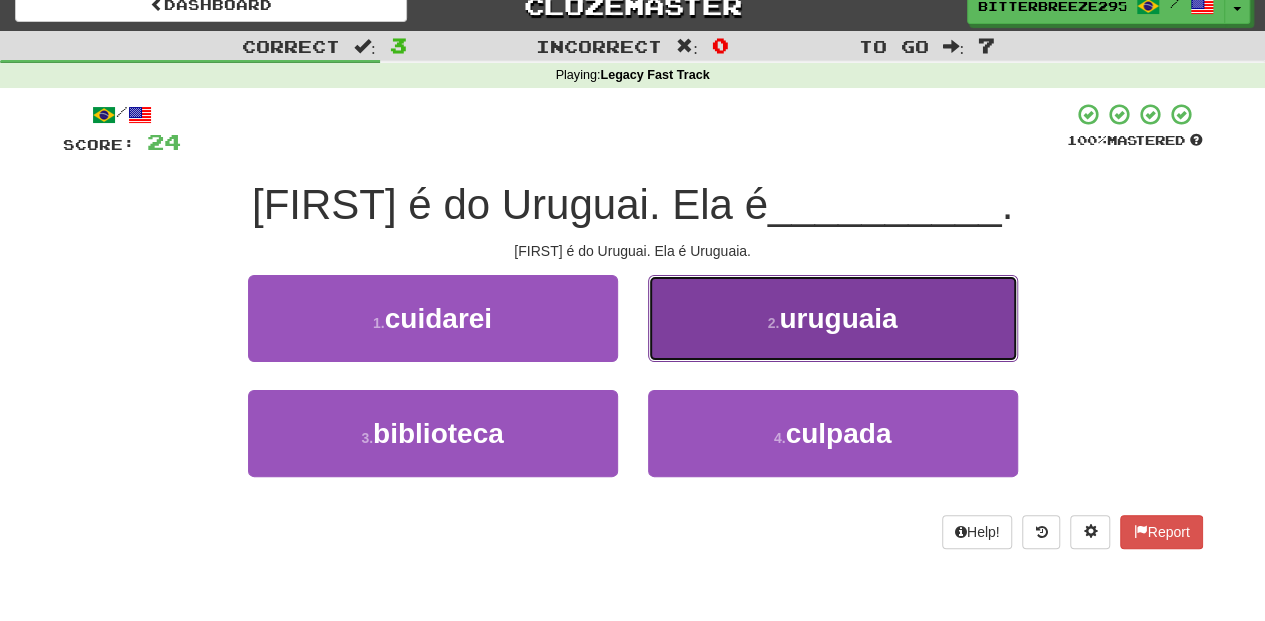 click on "2 .  uruguaia" at bounding box center [833, 318] 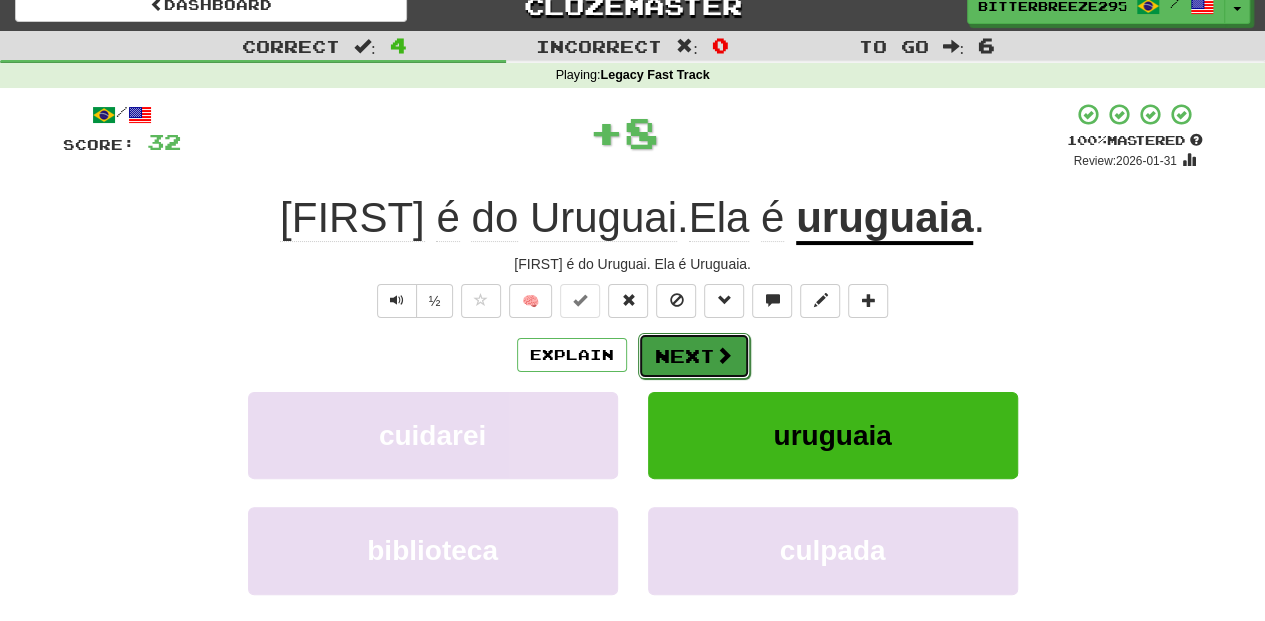 click on "Next" at bounding box center (694, 356) 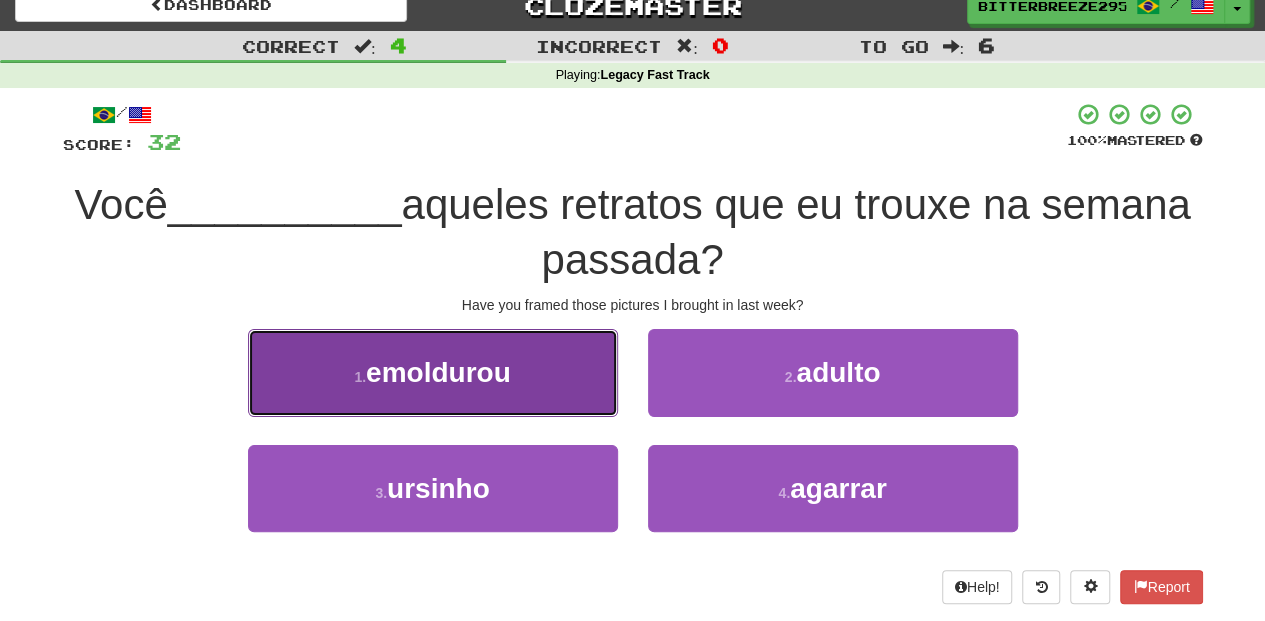 click on "1 .  emoldurou" at bounding box center (433, 372) 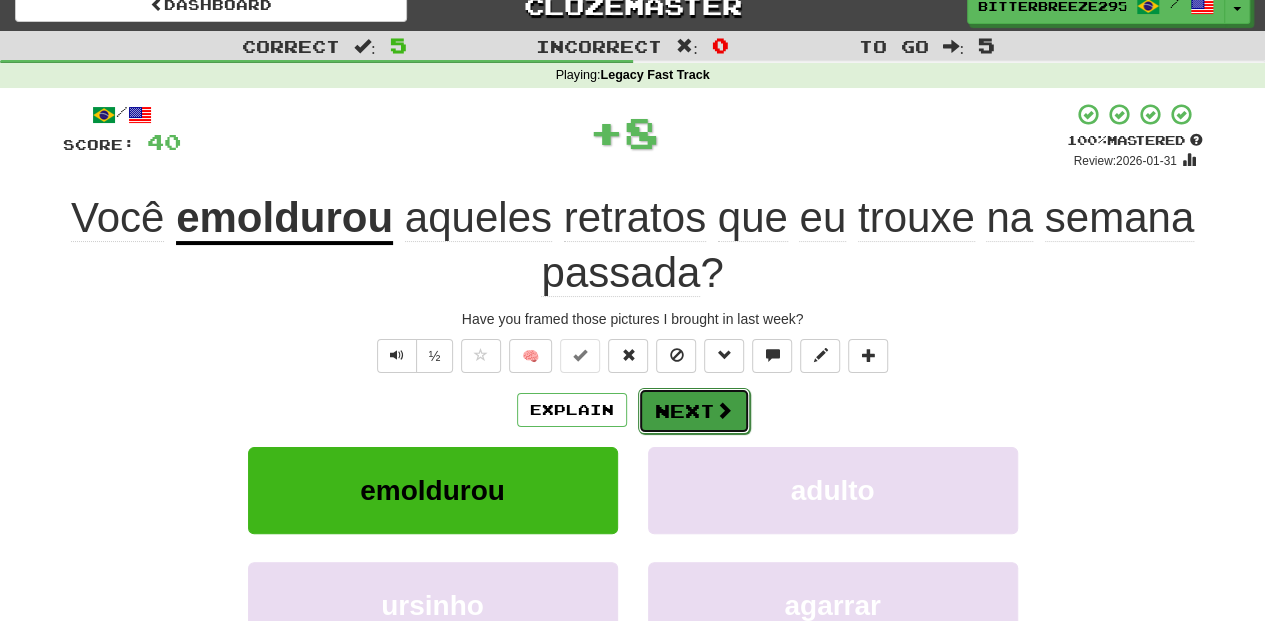 click on "Next" at bounding box center [694, 411] 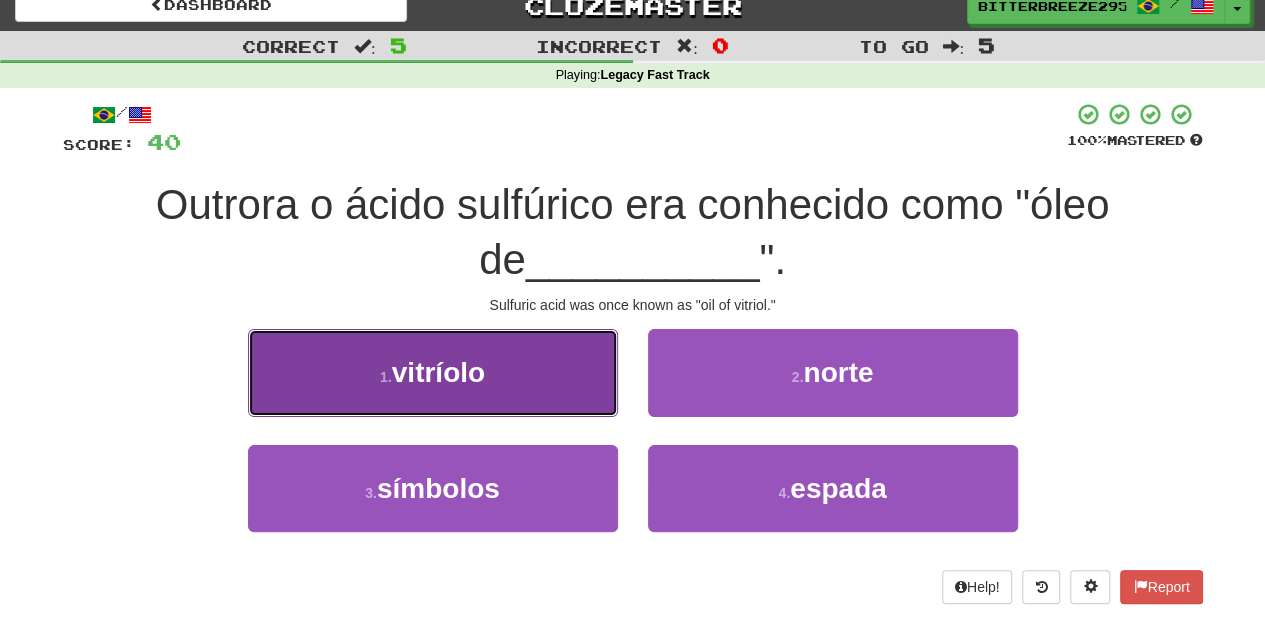 click on "1 .  vitríolo" at bounding box center [433, 372] 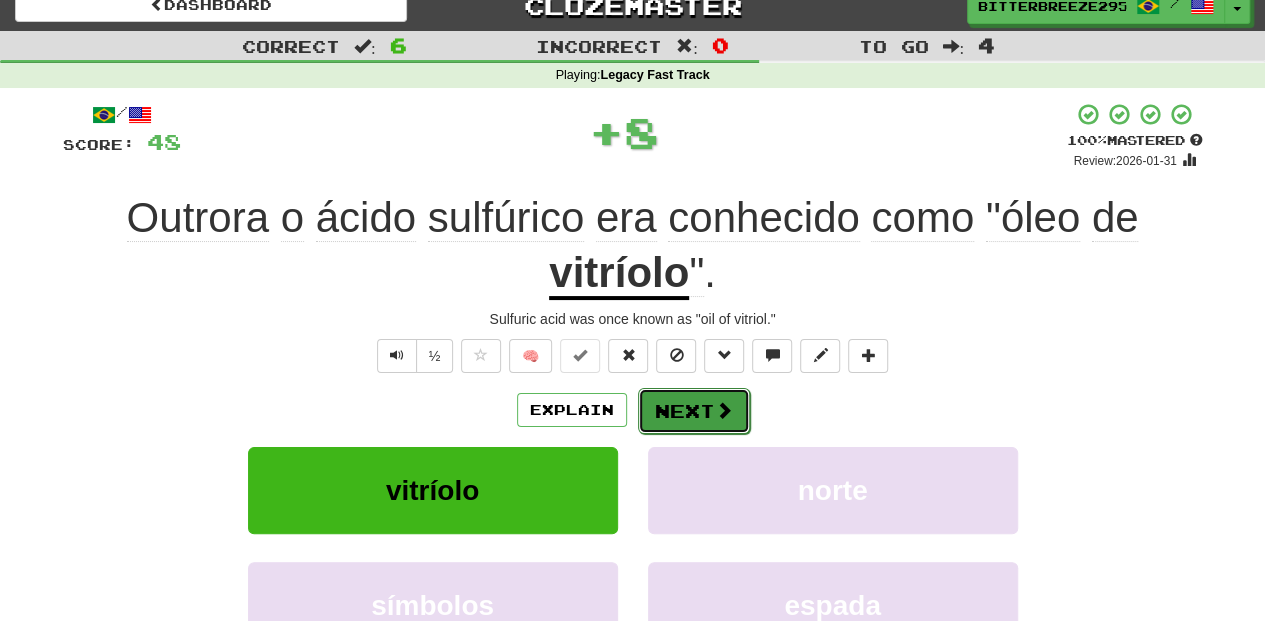 click on "Next" at bounding box center [694, 411] 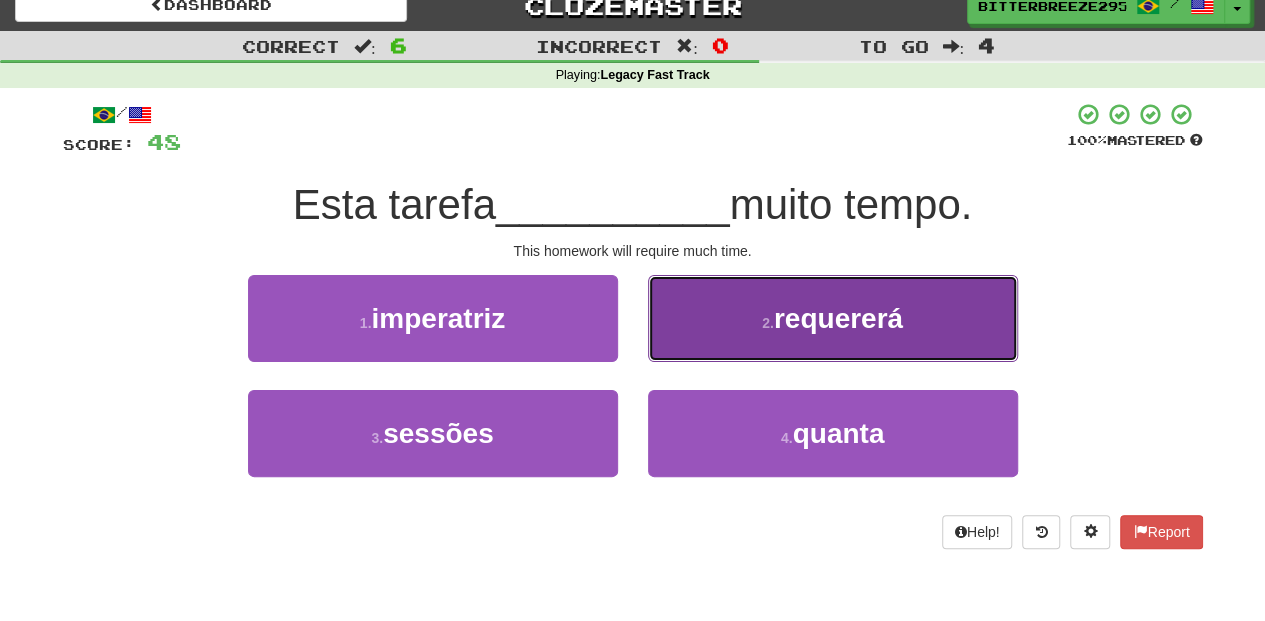 click on "2 .  requererá" at bounding box center [833, 318] 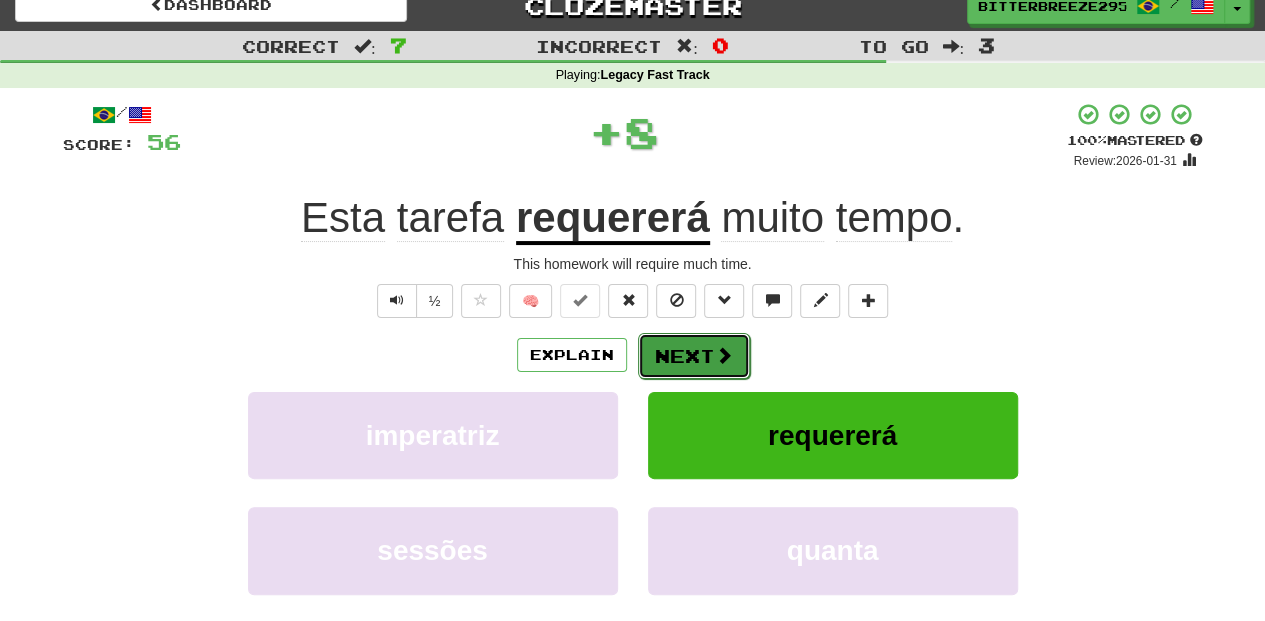 click on "Next" at bounding box center [694, 356] 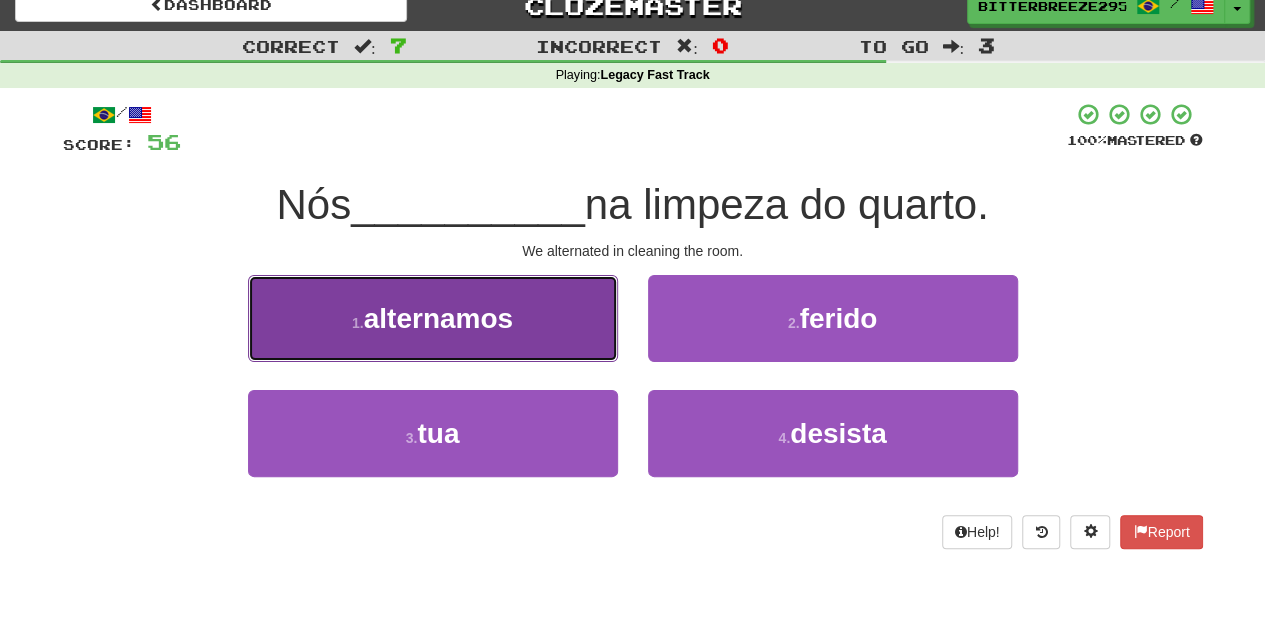 click on "1 .  alternamos" at bounding box center [433, 318] 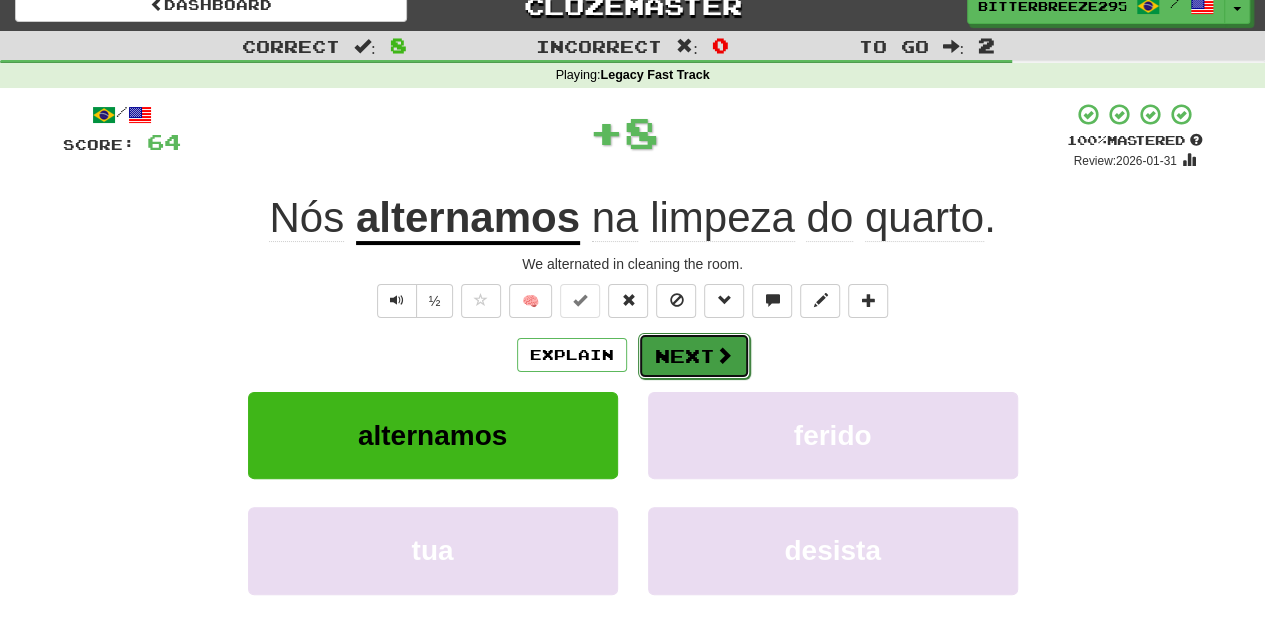 click on "Next" at bounding box center [694, 356] 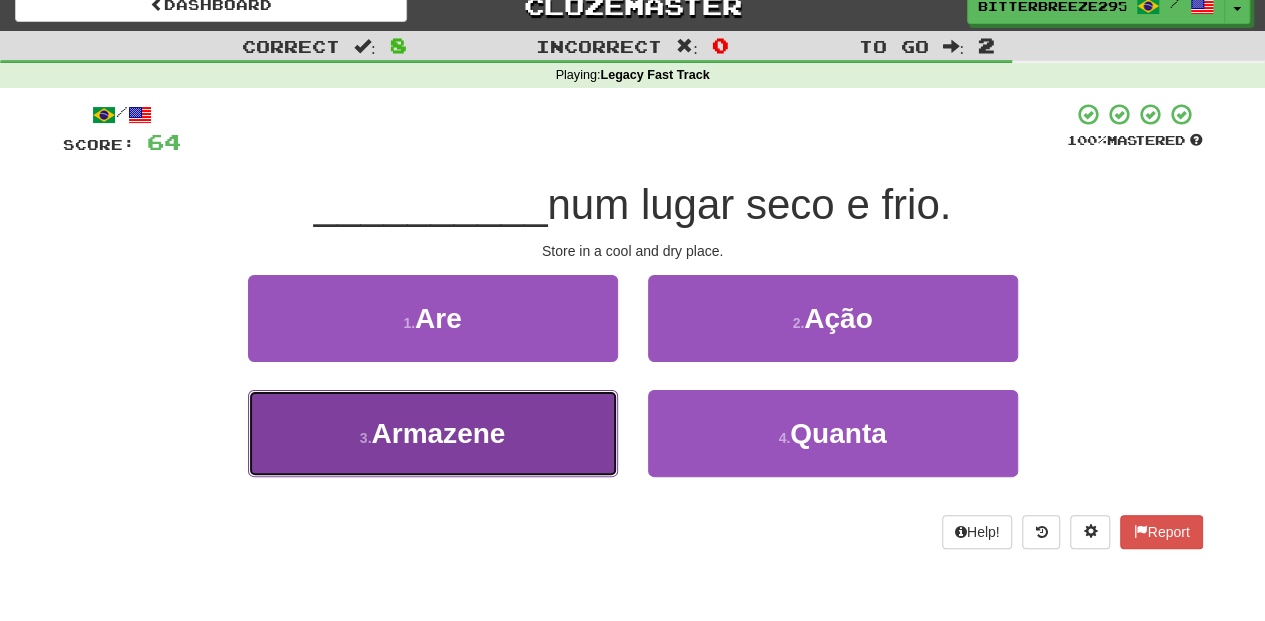 click on "3 .  Armazene" at bounding box center [433, 433] 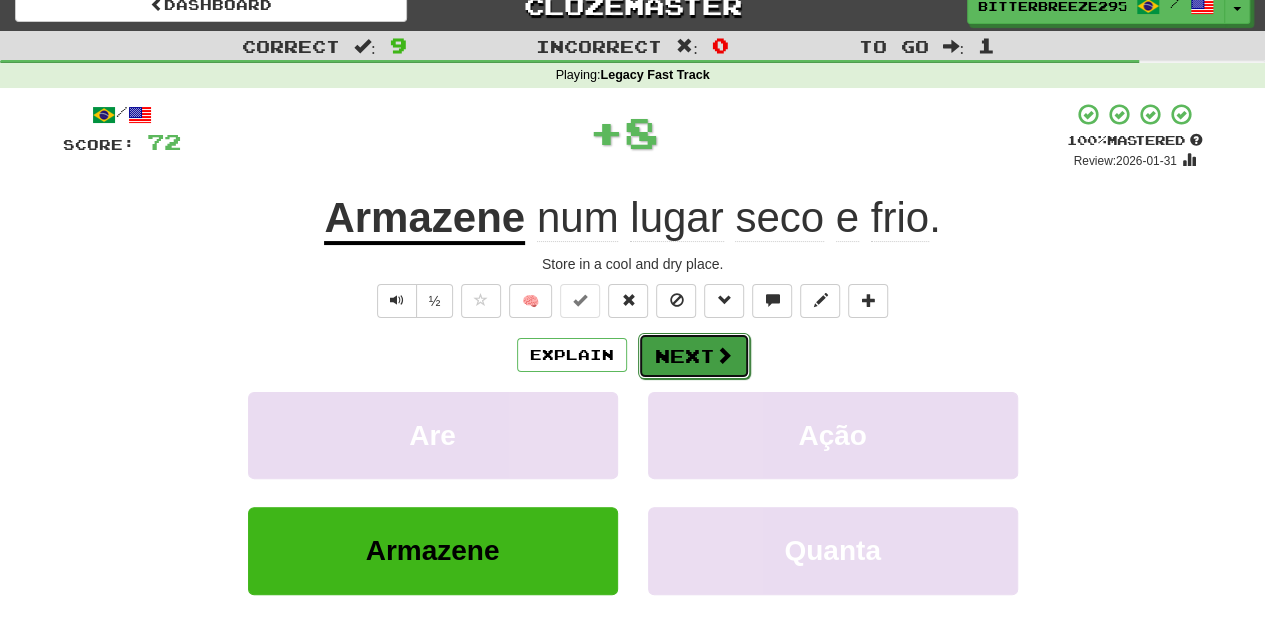 click on "Next" at bounding box center (694, 356) 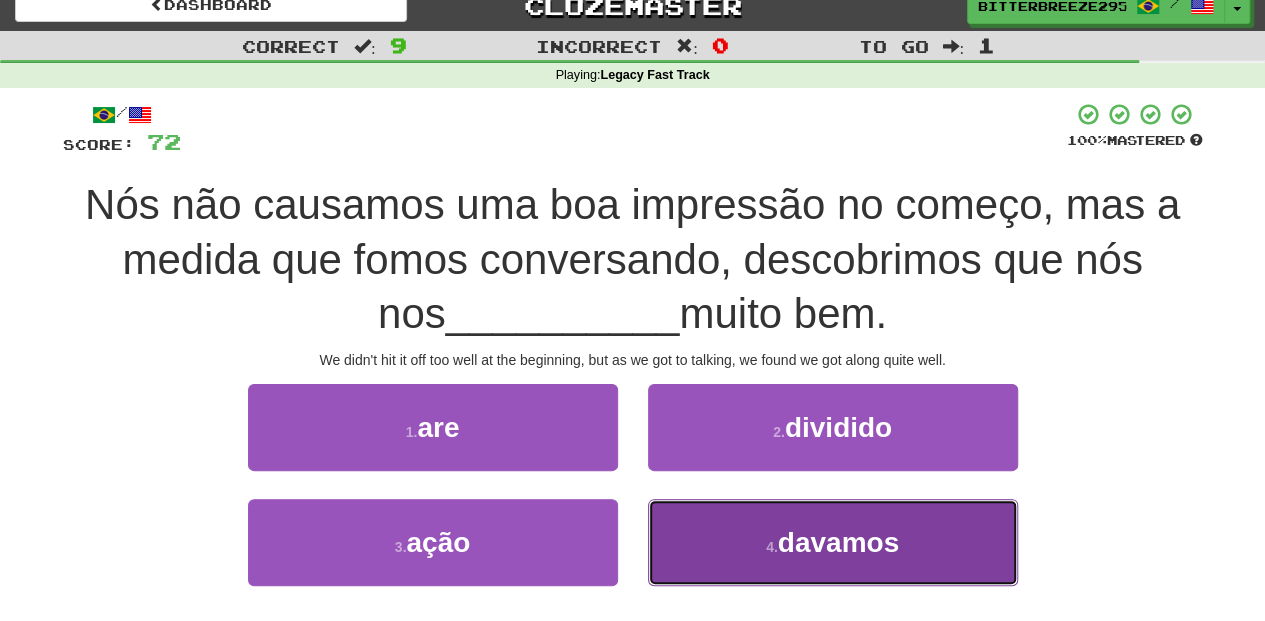 click on "4 .  davamos" at bounding box center (833, 542) 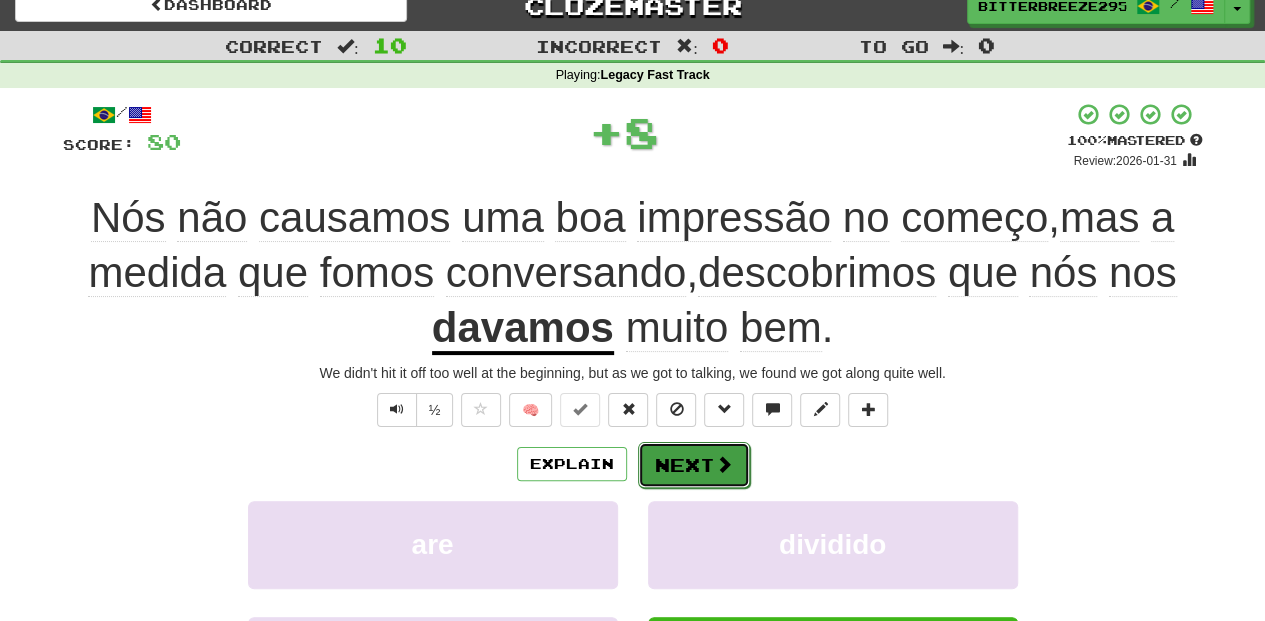 click on "Next" at bounding box center (694, 465) 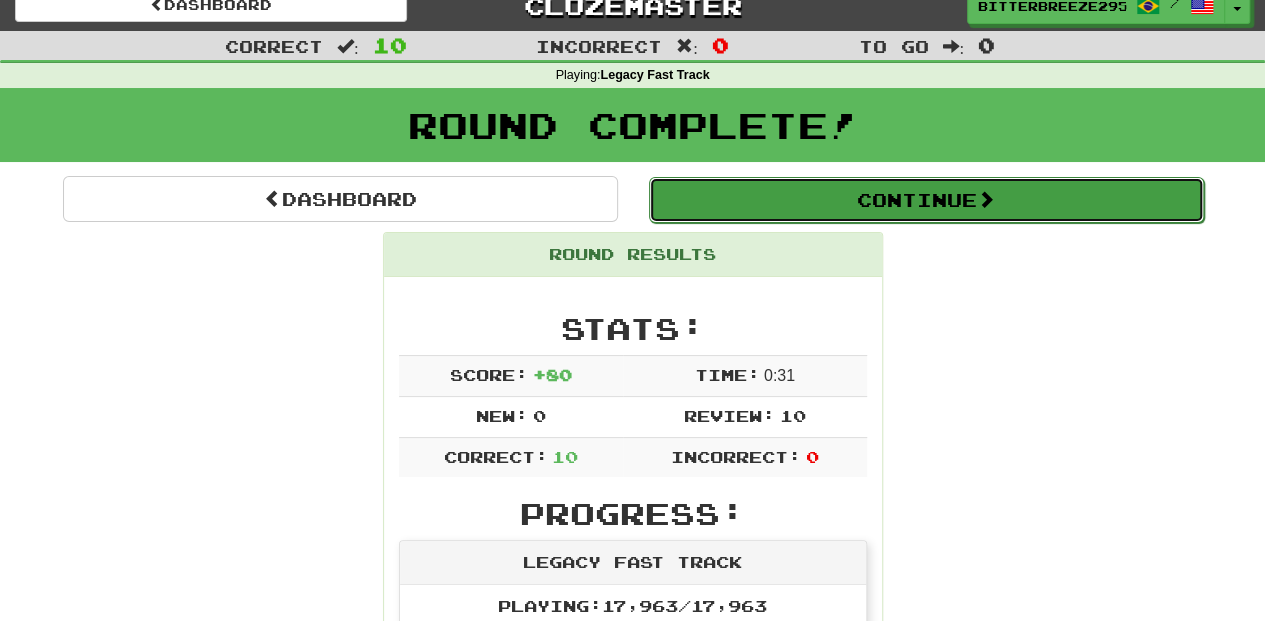 click on "Continue" at bounding box center [926, 200] 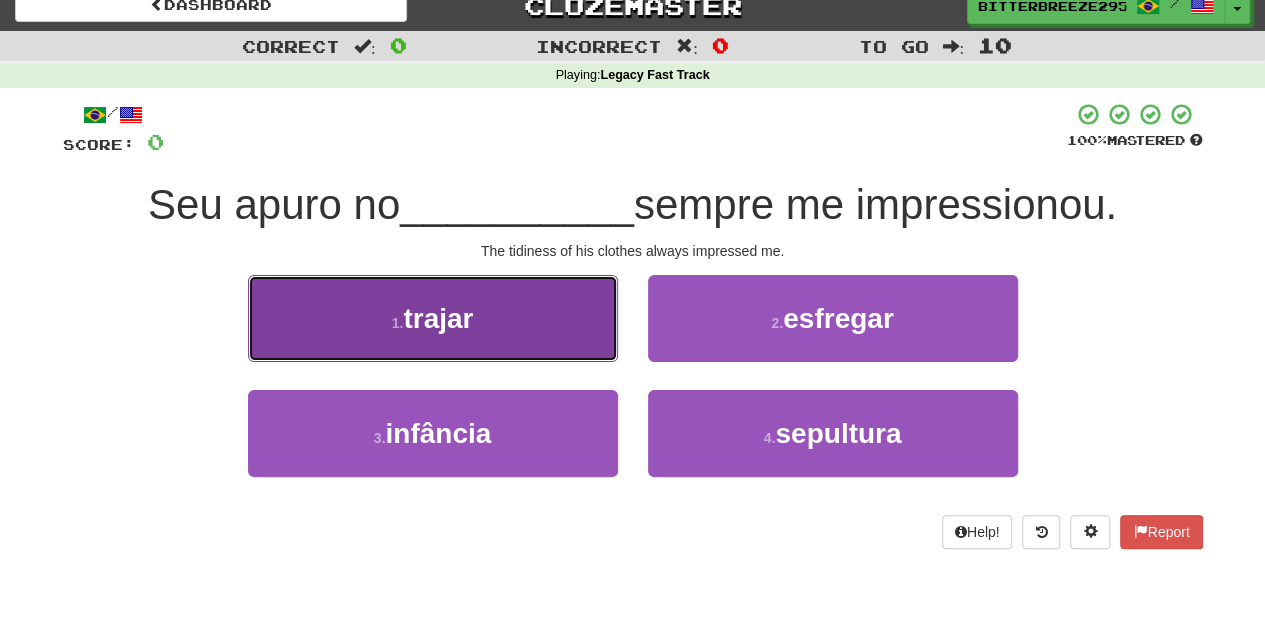 click on "1 .  trajar" at bounding box center (433, 318) 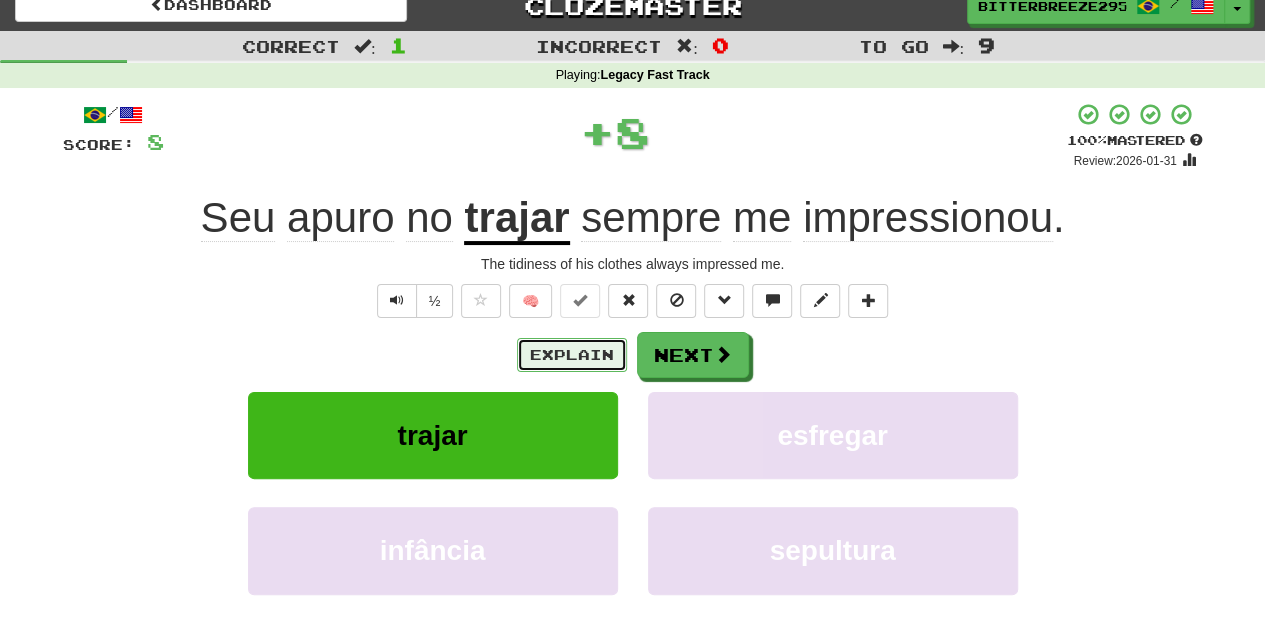 drag, startPoint x: 556, startPoint y: 338, endPoint x: 570, endPoint y: 340, distance: 14.142136 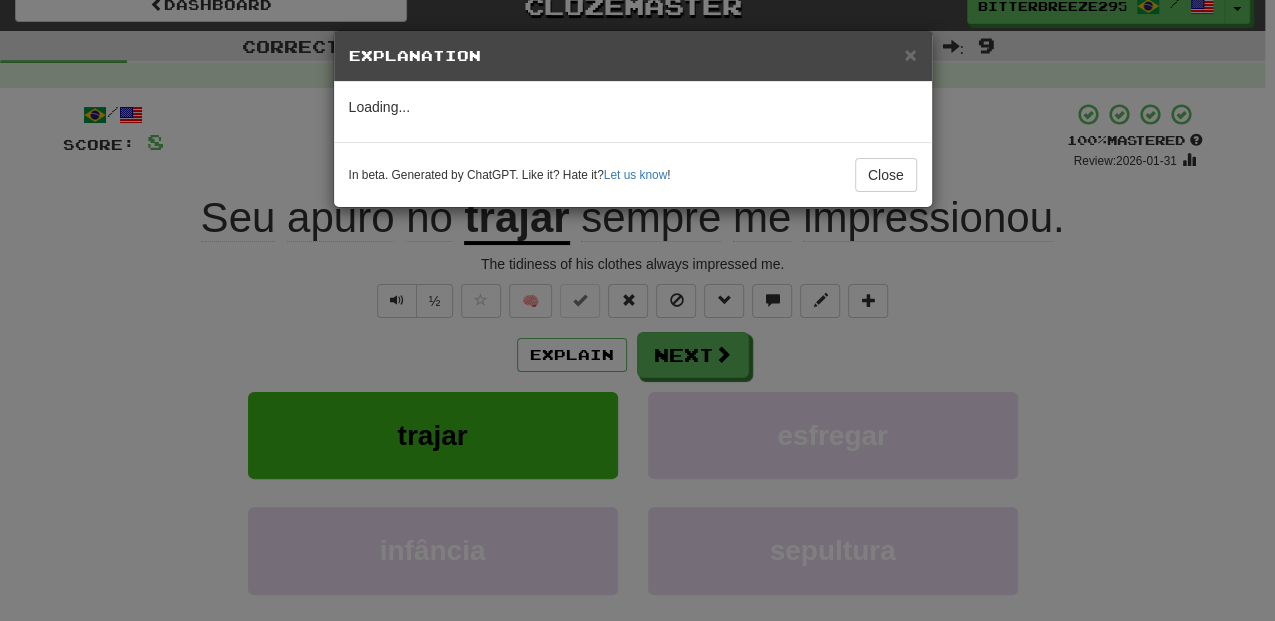 click on "× Explanation Loading... In beta. Generated by ChatGPT. Like it? Hate it?  Let us know ! Close" at bounding box center [637, 310] 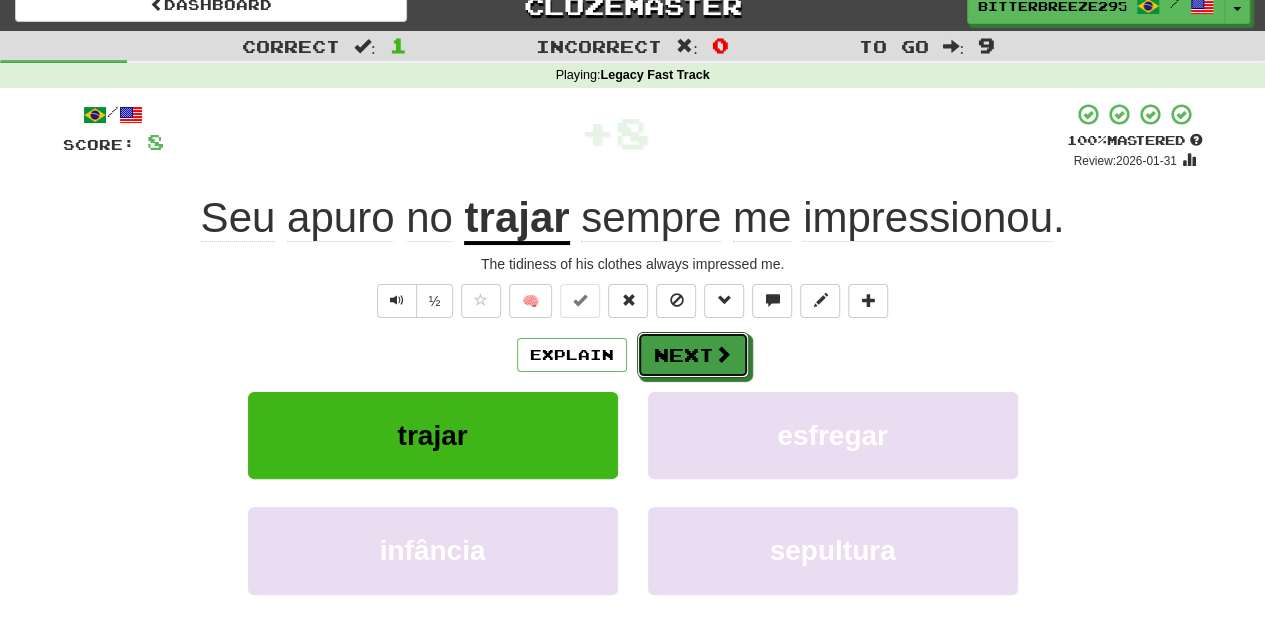 click on "Next" at bounding box center [693, 355] 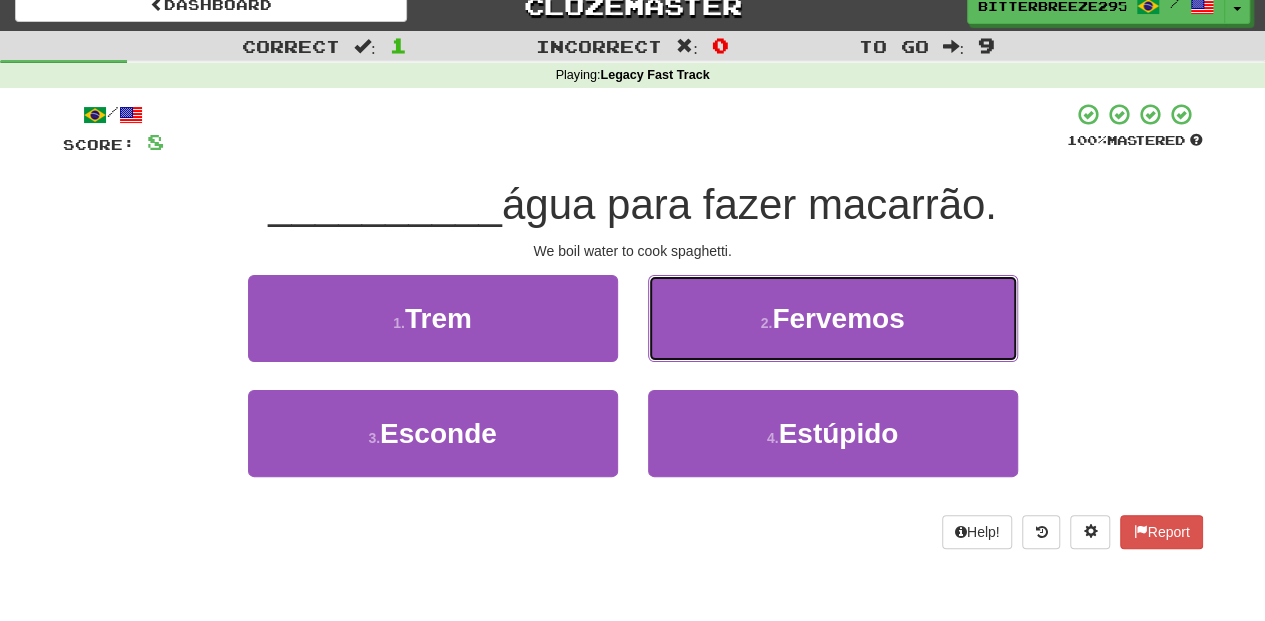 click on "2 .  Fervemos" at bounding box center [833, 318] 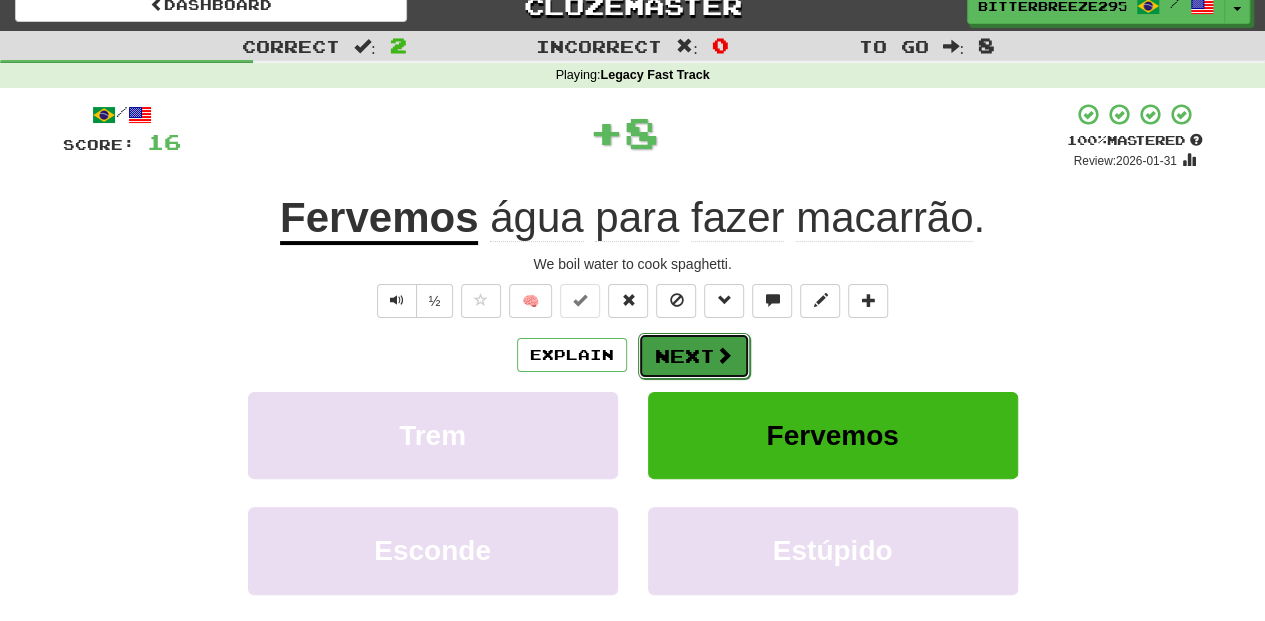 click on "Next" at bounding box center (694, 356) 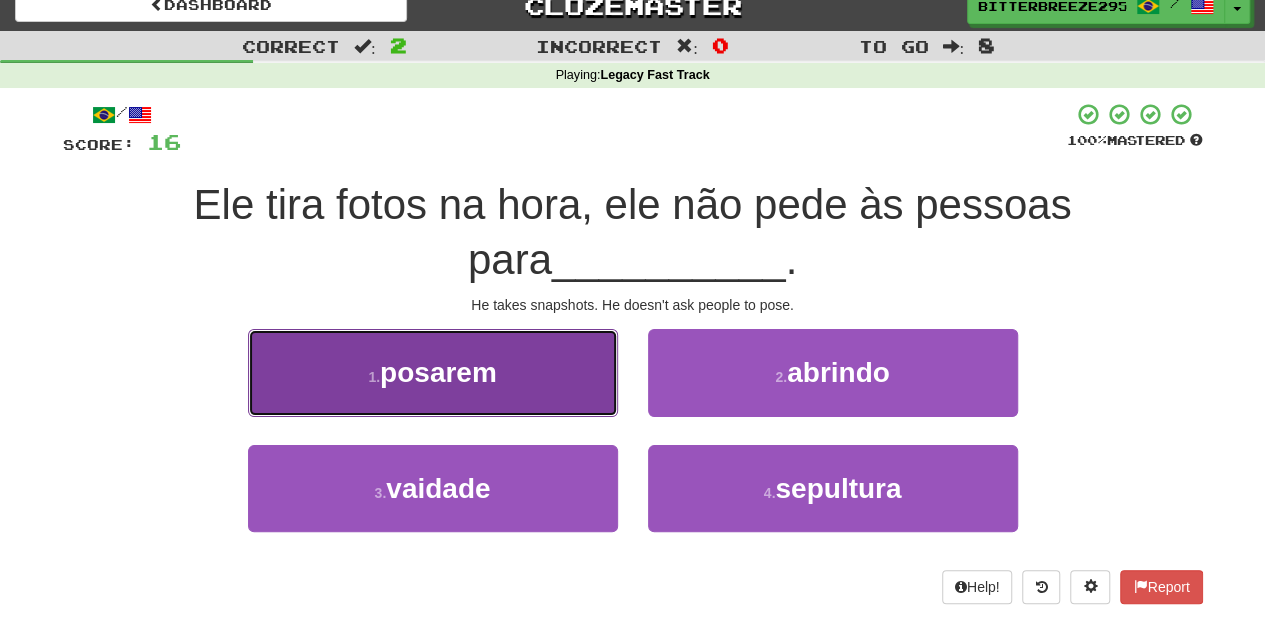 click on "1 .  posarem" at bounding box center [433, 372] 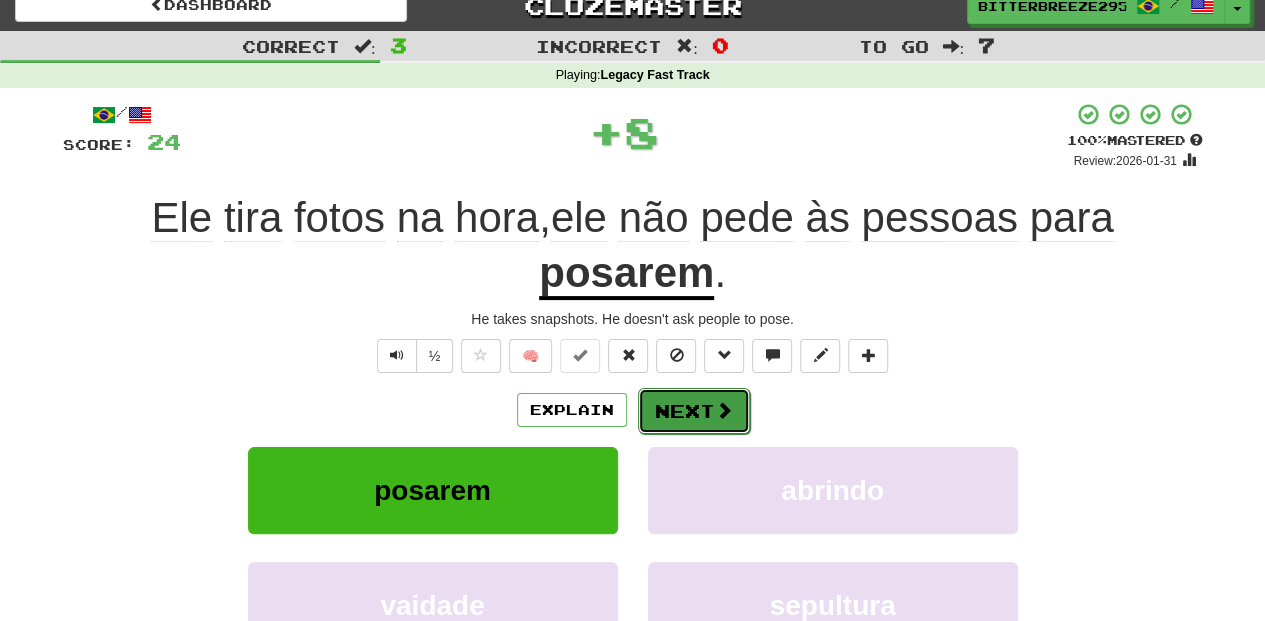 click on "Next" at bounding box center [694, 411] 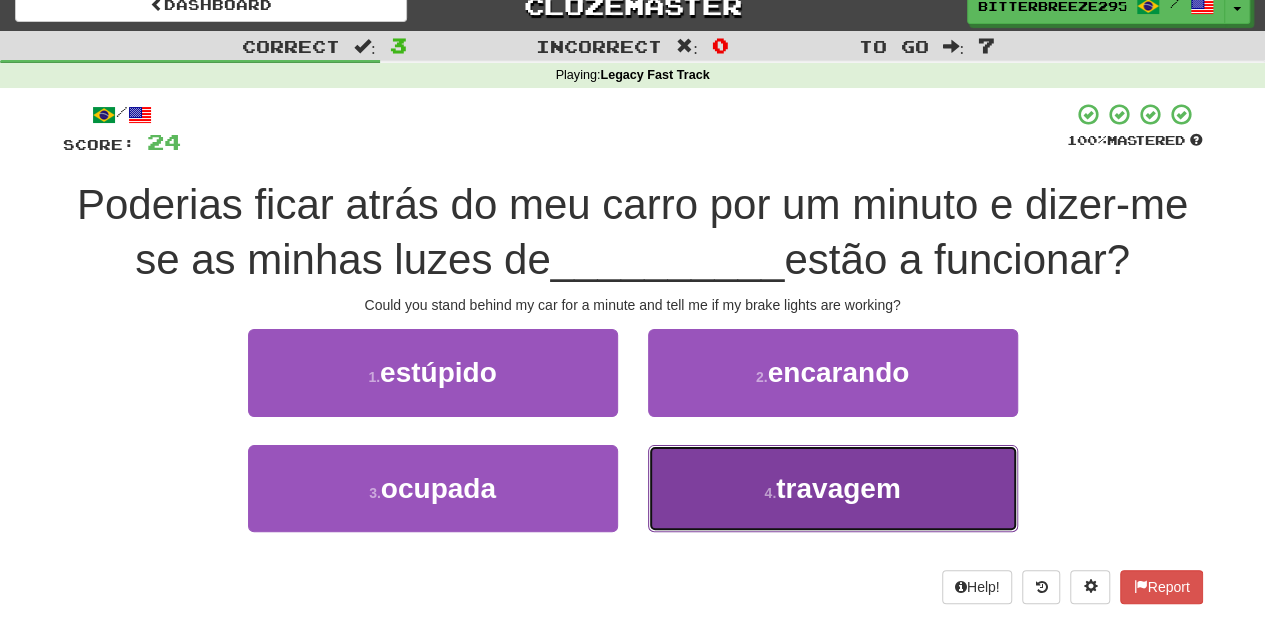 click on "4 .  travagem" at bounding box center (833, 488) 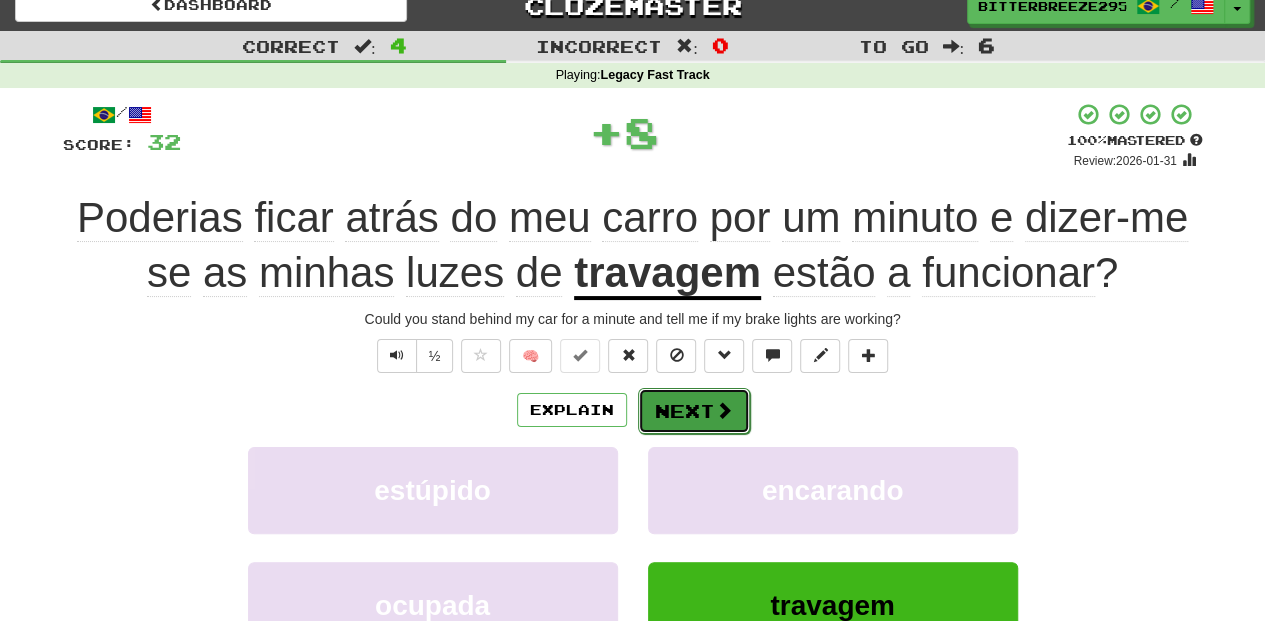click on "Next" at bounding box center [694, 411] 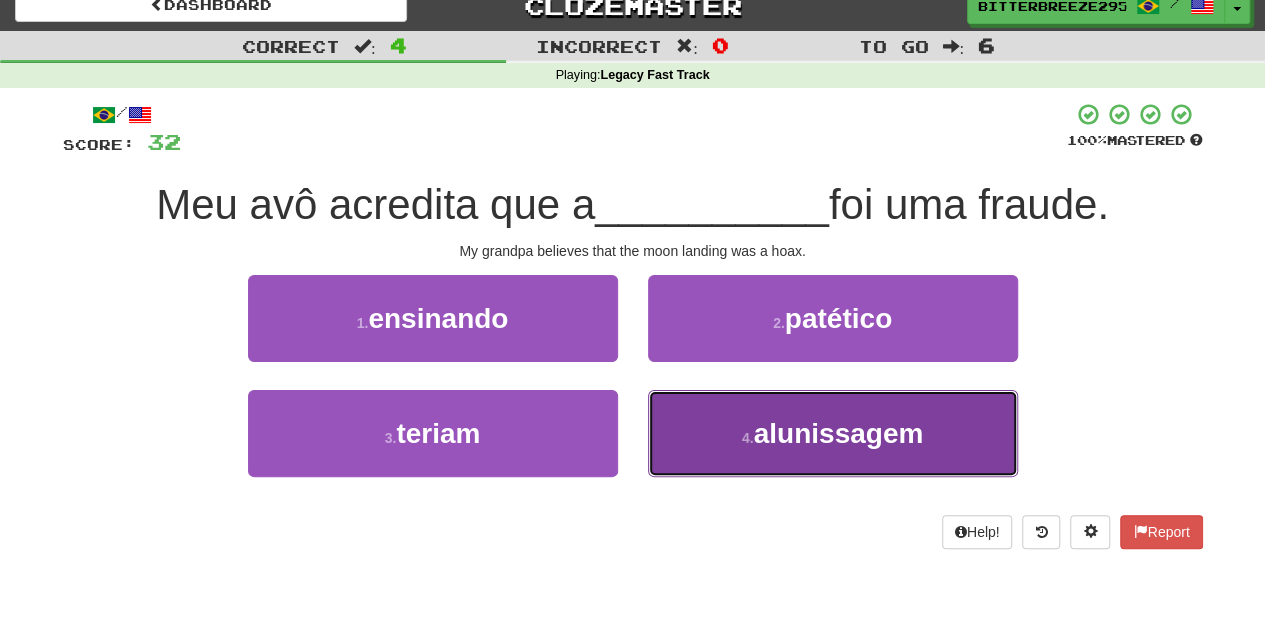 click on "4 .  alunissagem" at bounding box center [833, 433] 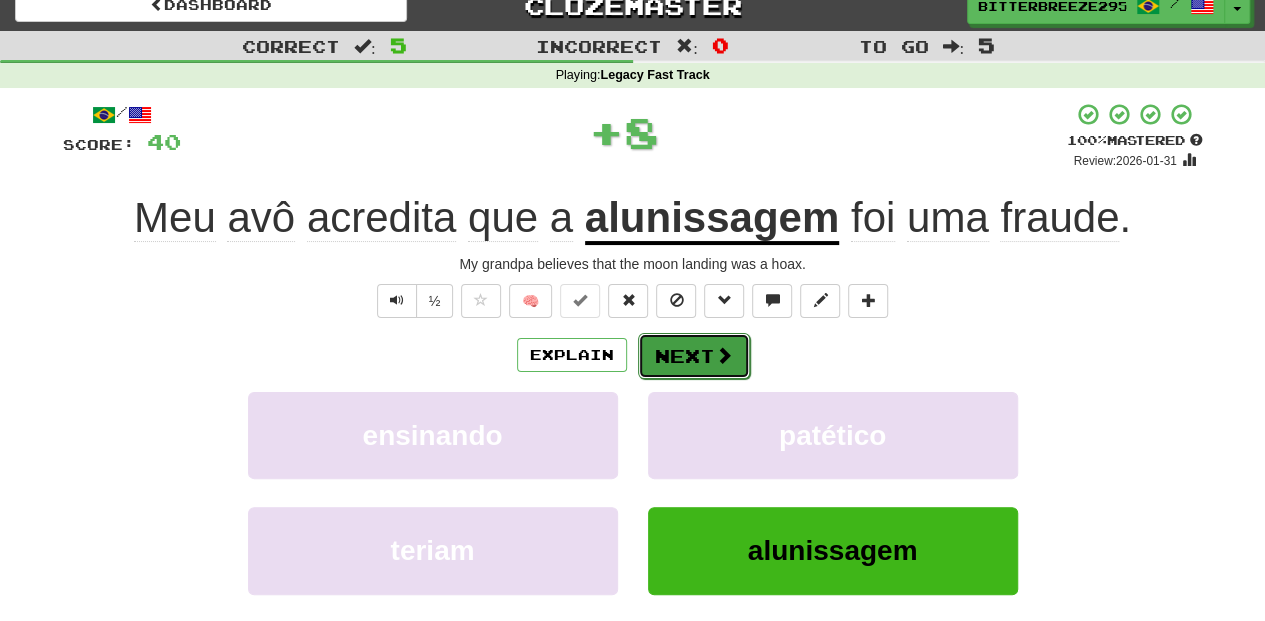 click on "Next" at bounding box center [694, 356] 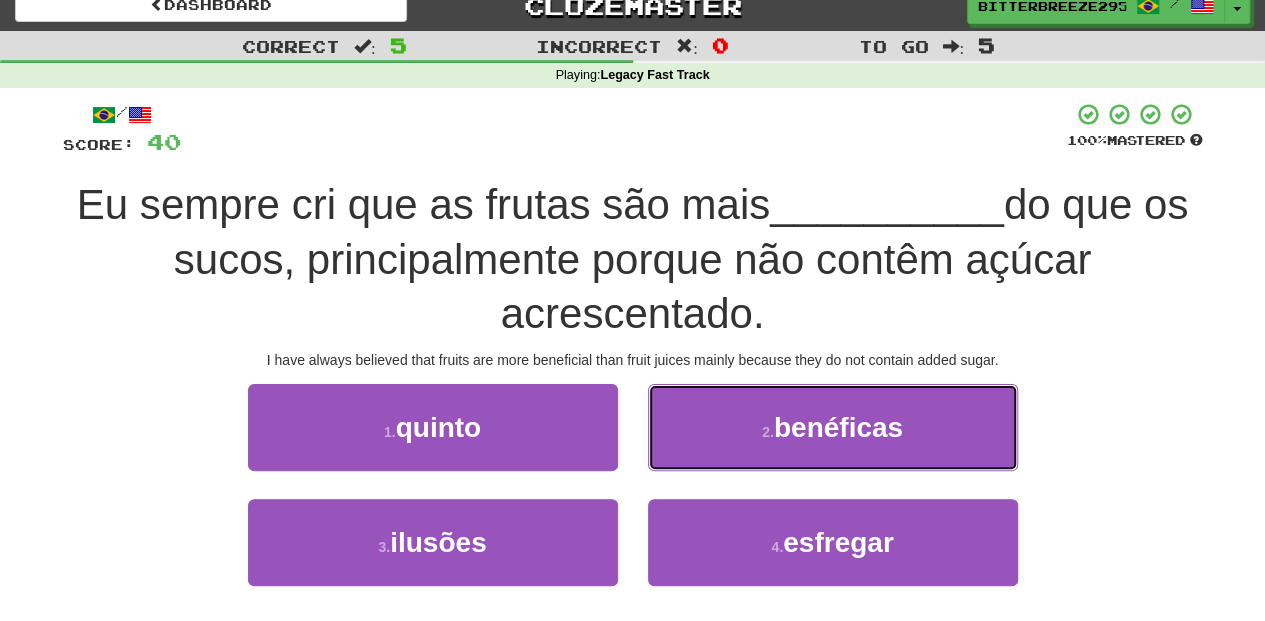 drag, startPoint x: 685, startPoint y: 434, endPoint x: 668, endPoint y: 438, distance: 17.464249 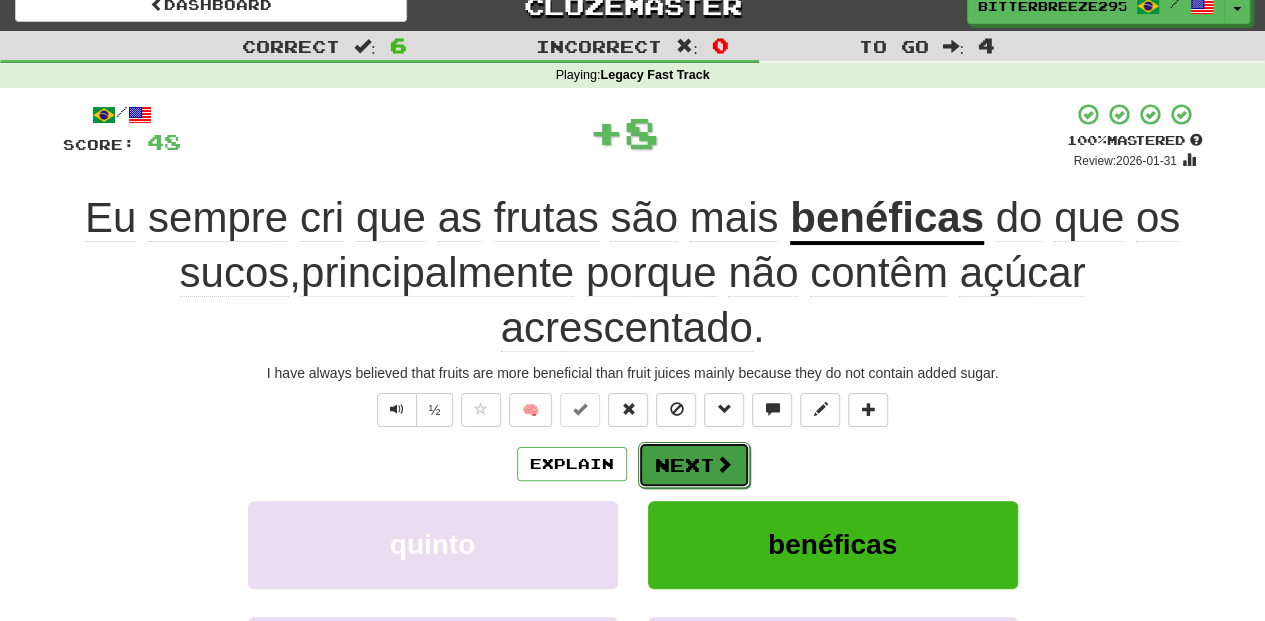 click on "Next" at bounding box center [694, 465] 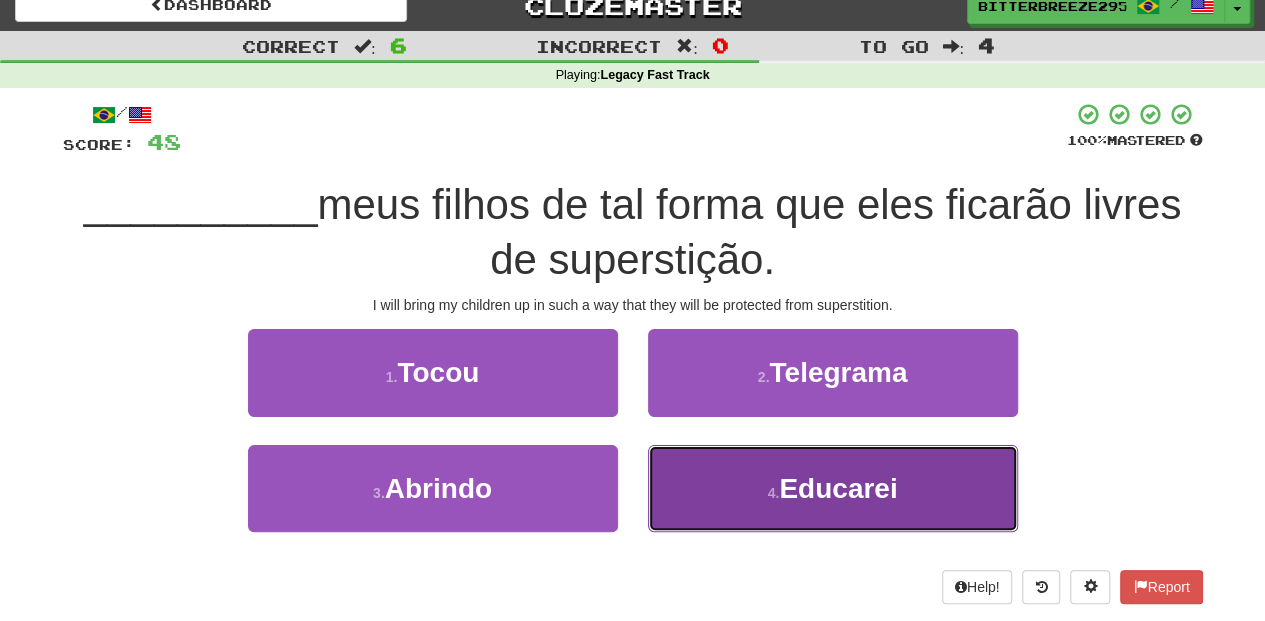 click on "4 .  Educarei" at bounding box center (833, 488) 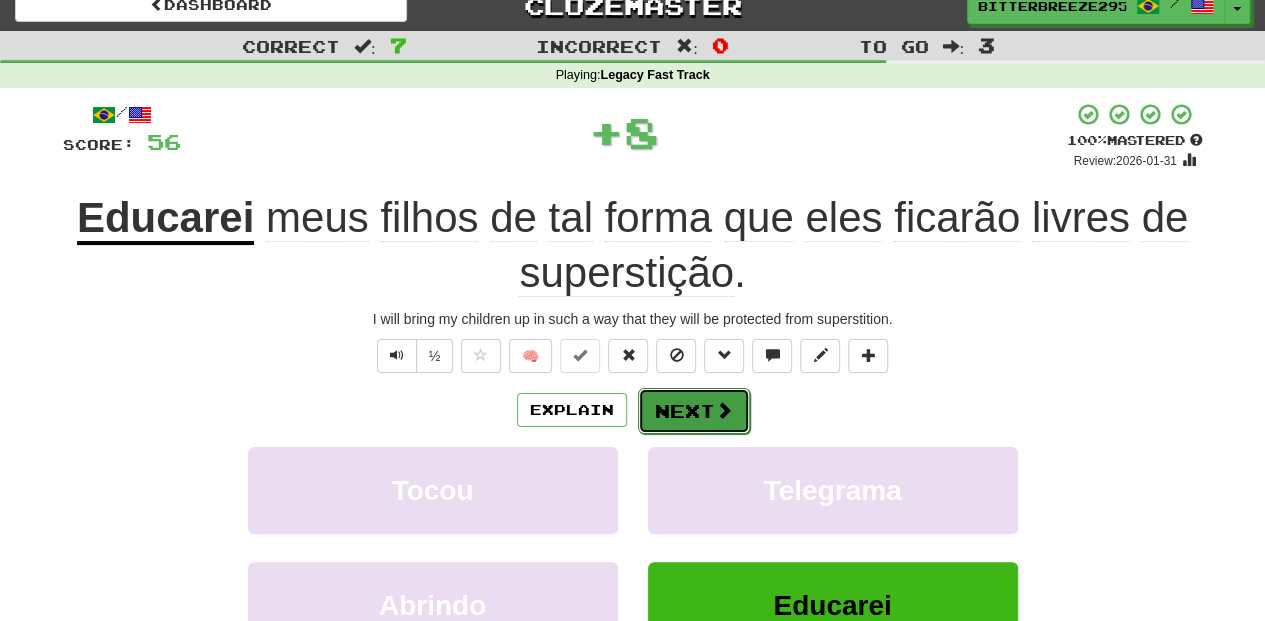 click at bounding box center [724, 410] 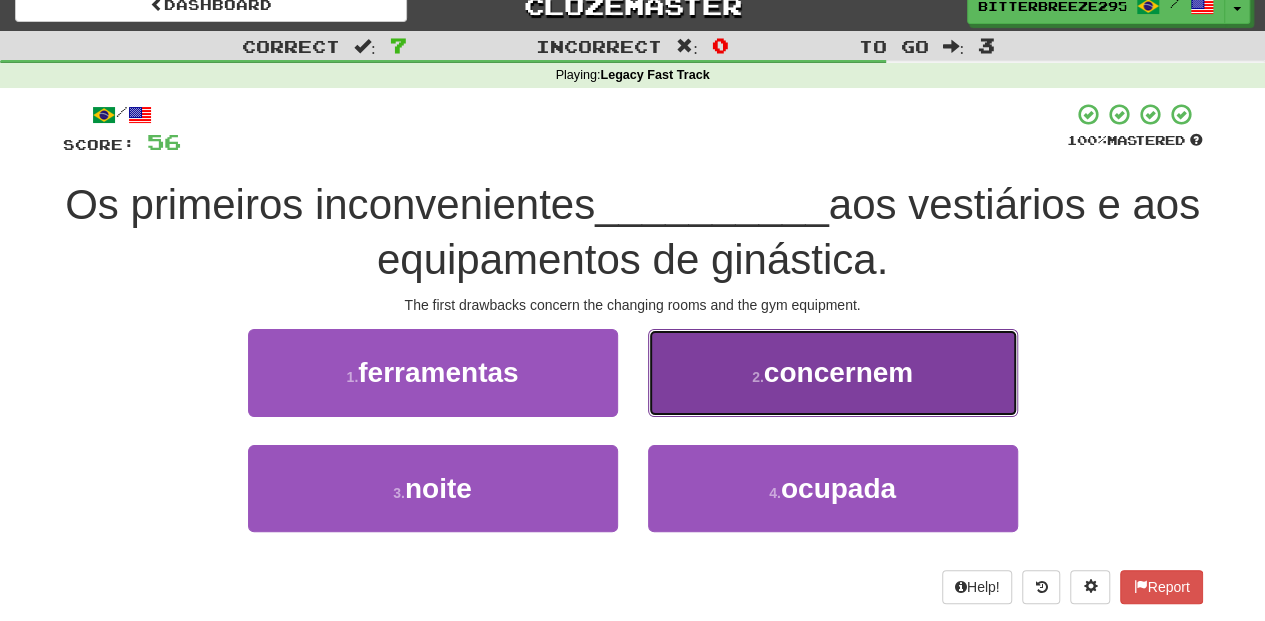 click on "2 .  concernem" at bounding box center (833, 372) 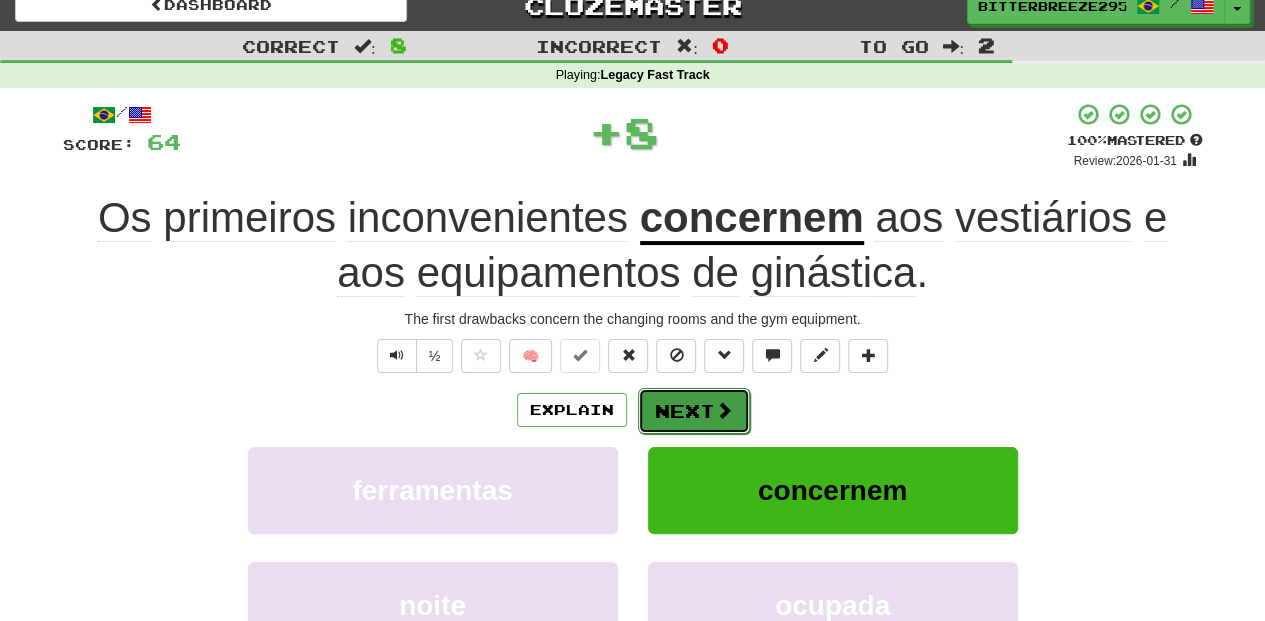 click at bounding box center (724, 410) 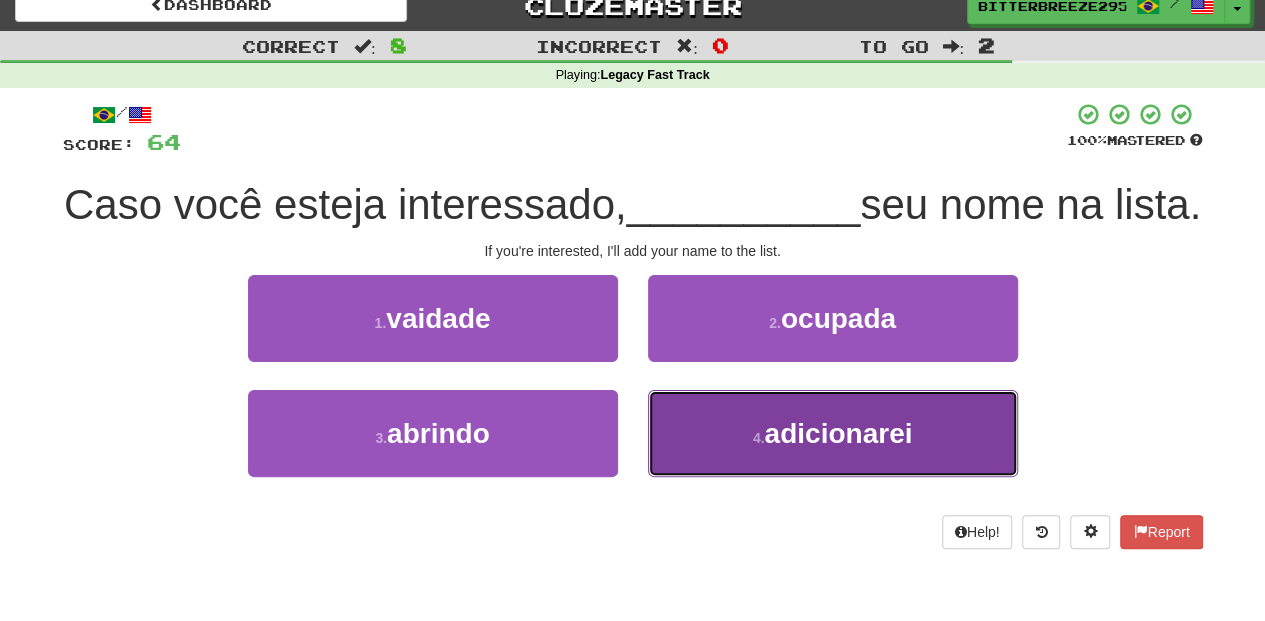 click on "4 .  adicionarei" at bounding box center [833, 433] 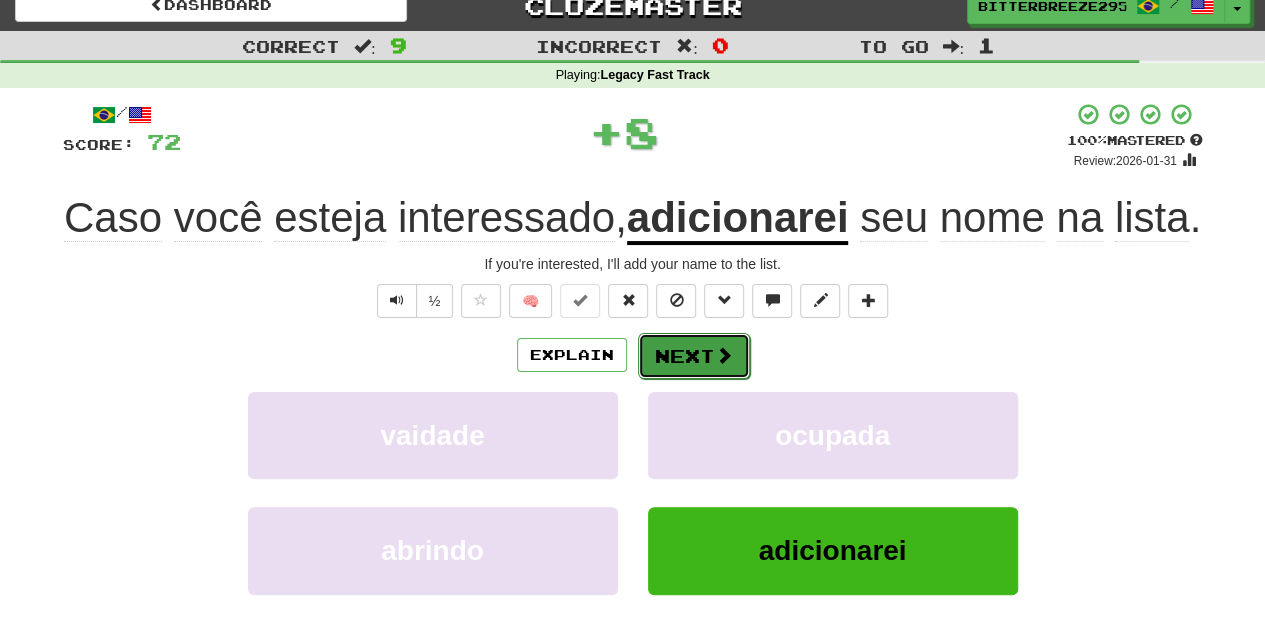 click on "Next" at bounding box center (694, 356) 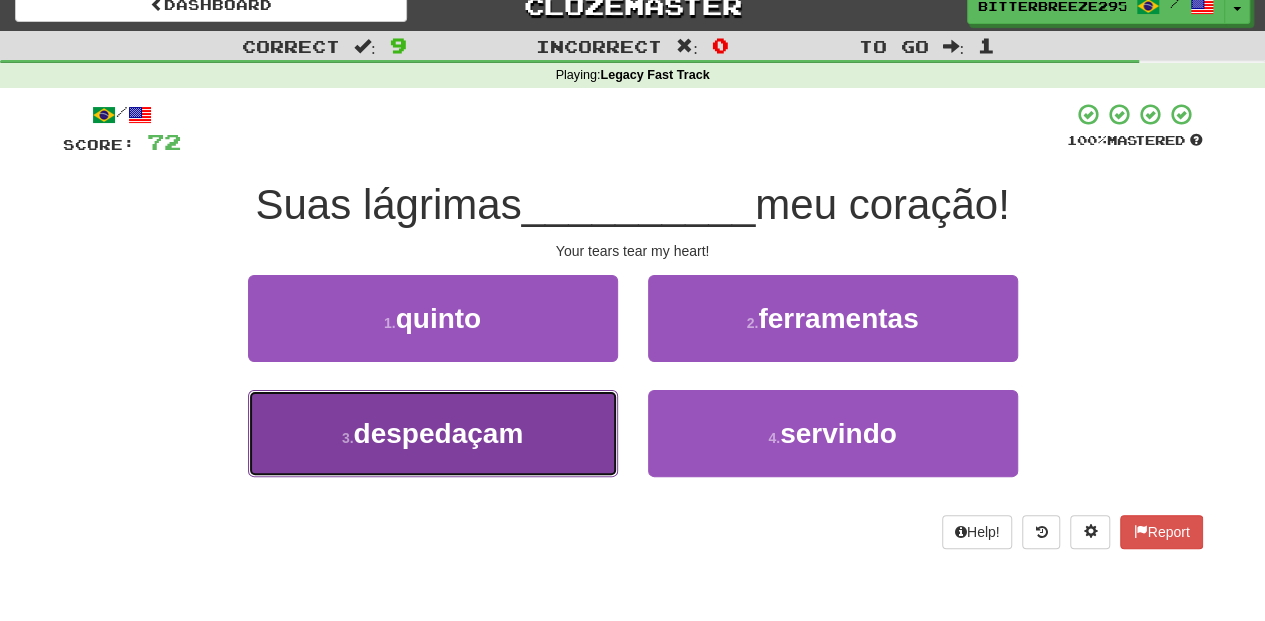 click on "3 .  despedaçam" at bounding box center [433, 433] 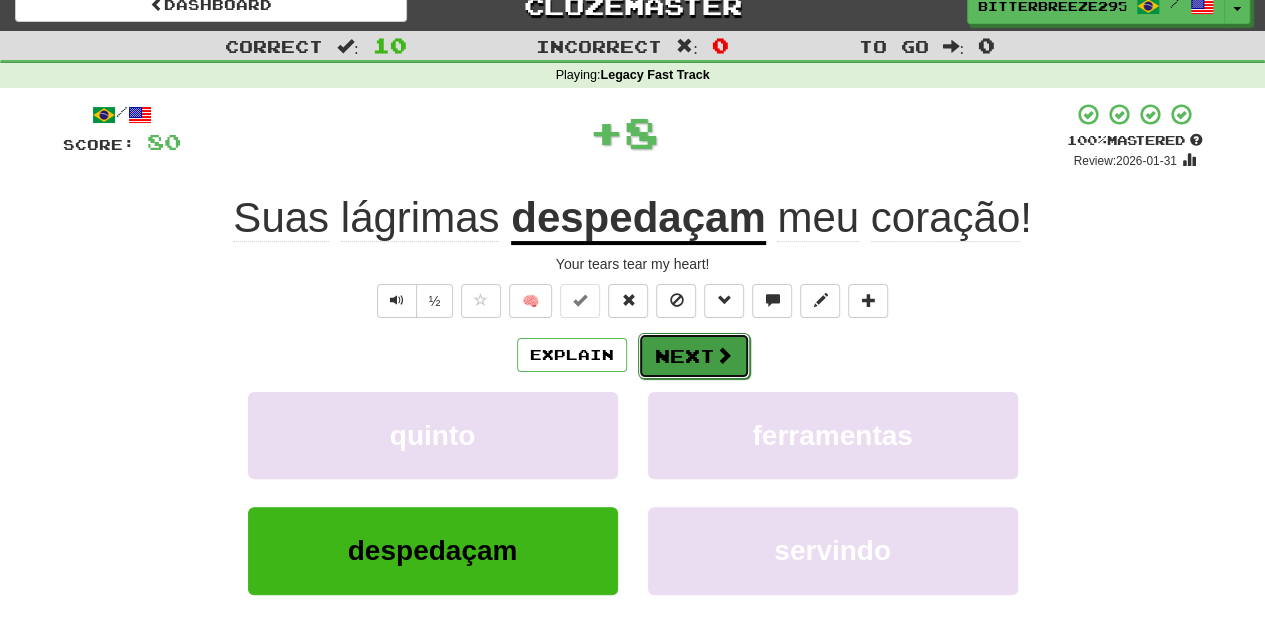 click on "Next" at bounding box center (694, 356) 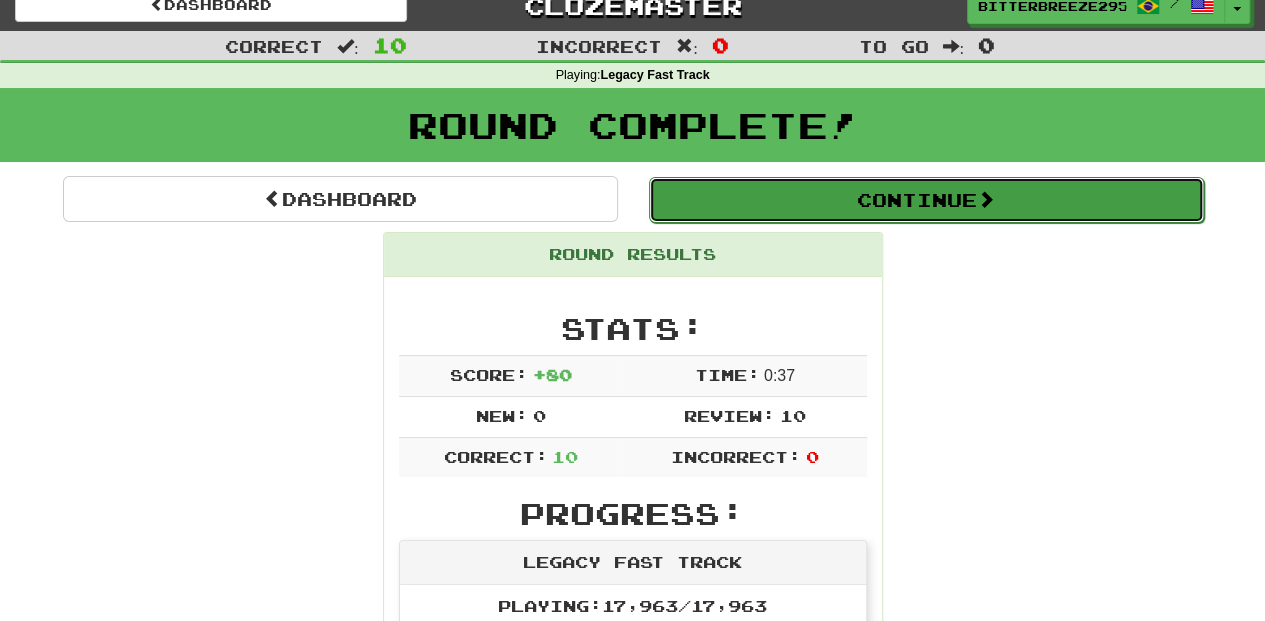 click on "Continue" at bounding box center (926, 200) 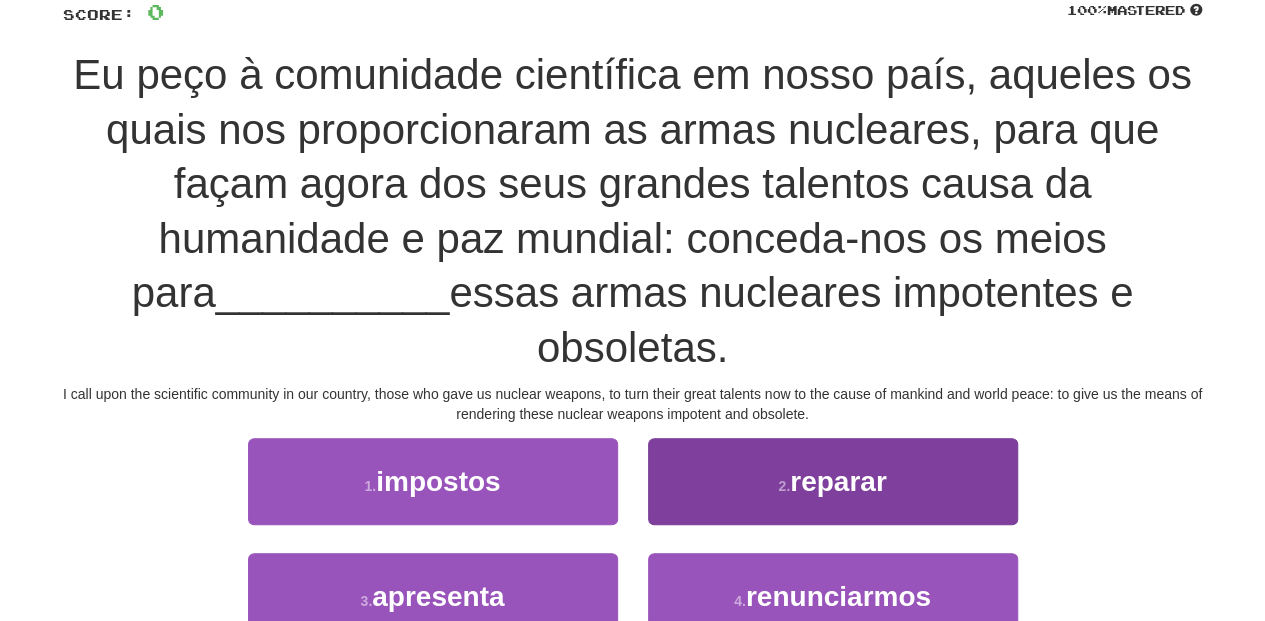 scroll, scrollTop: 154, scrollLeft: 0, axis: vertical 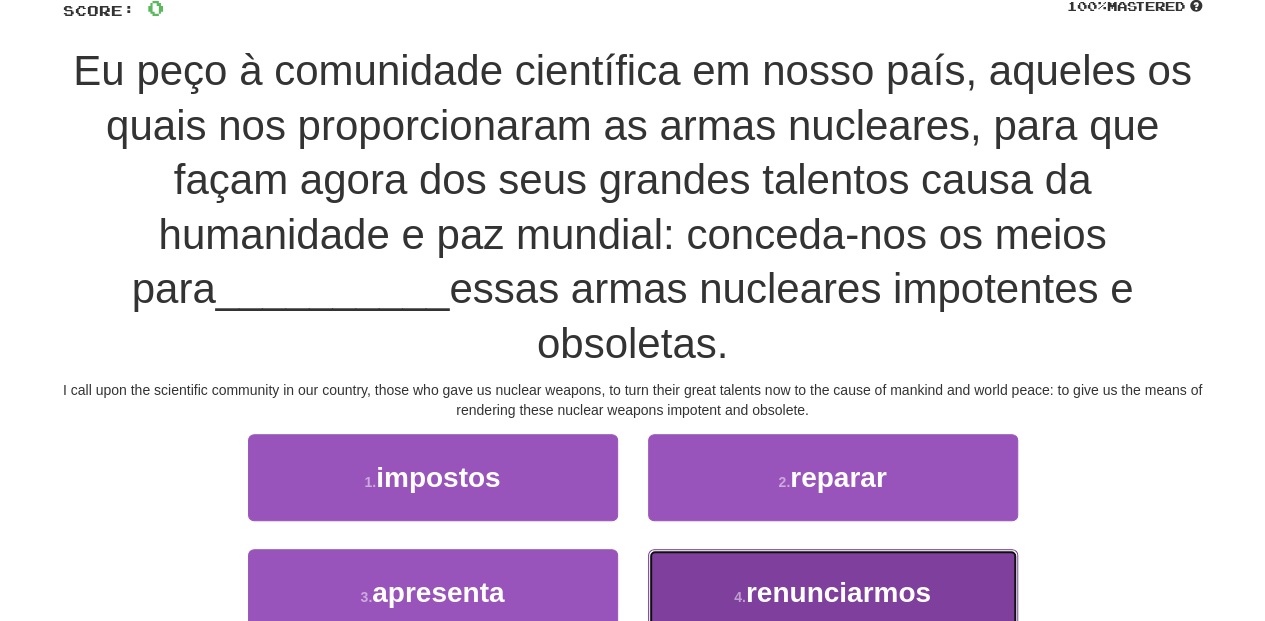click on "4 .  renunciarmos" at bounding box center [833, 592] 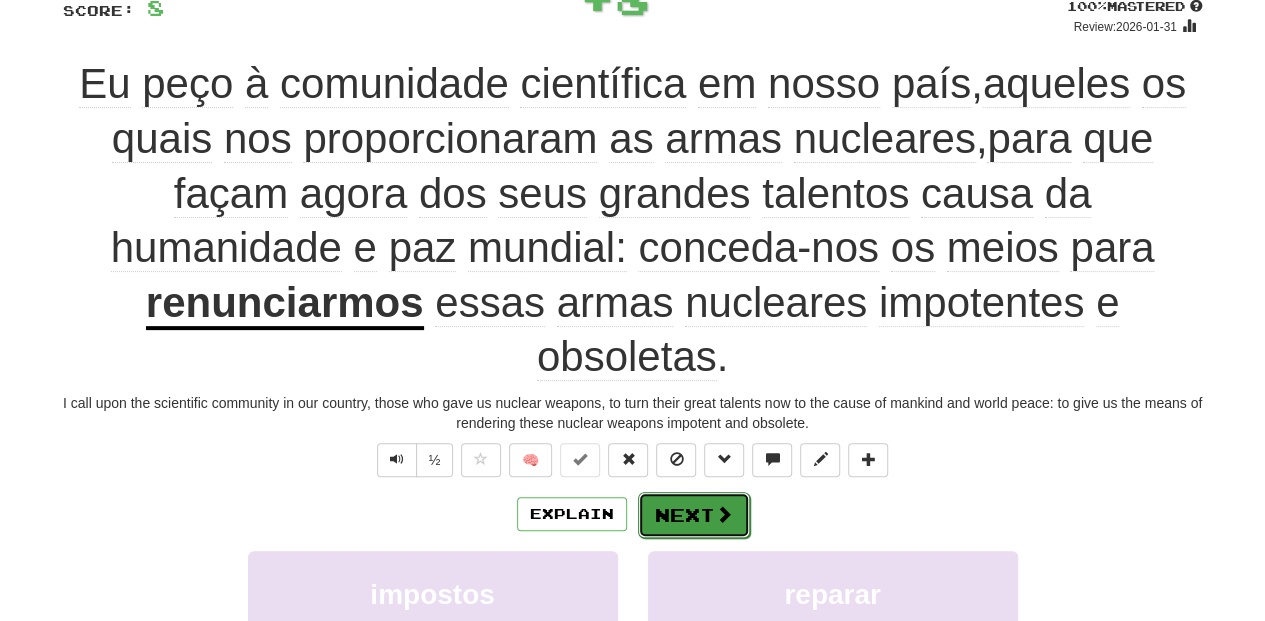 click on "Next" at bounding box center [694, 515] 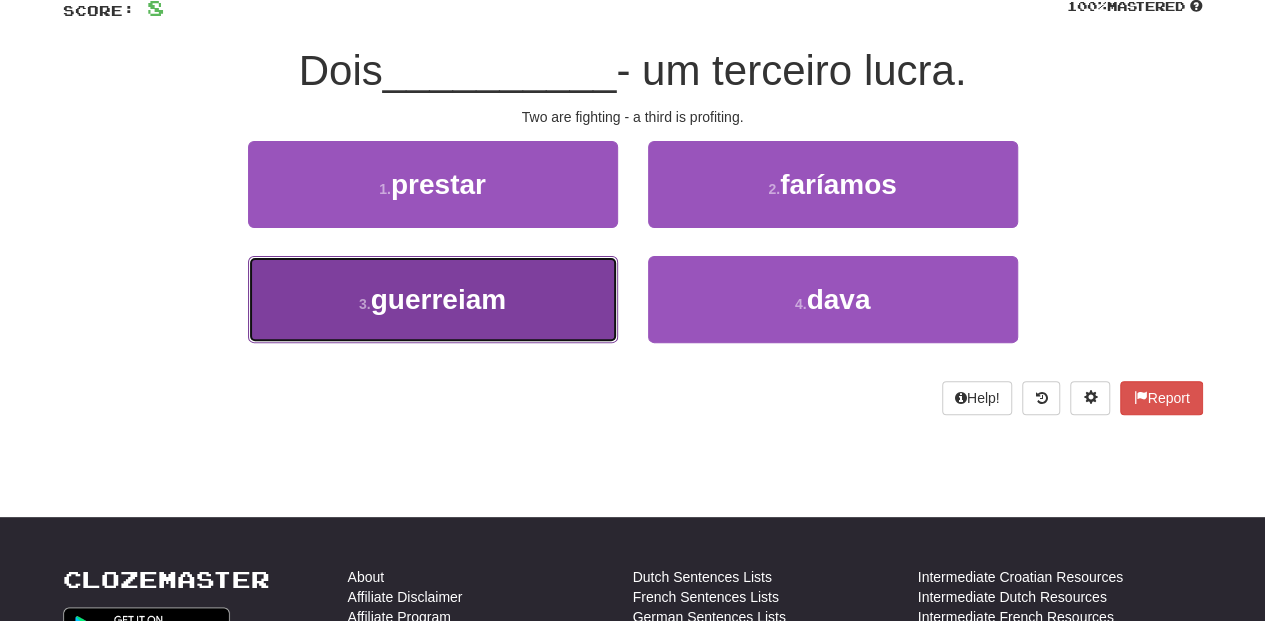 click on "3 .  guerreiam" at bounding box center [433, 299] 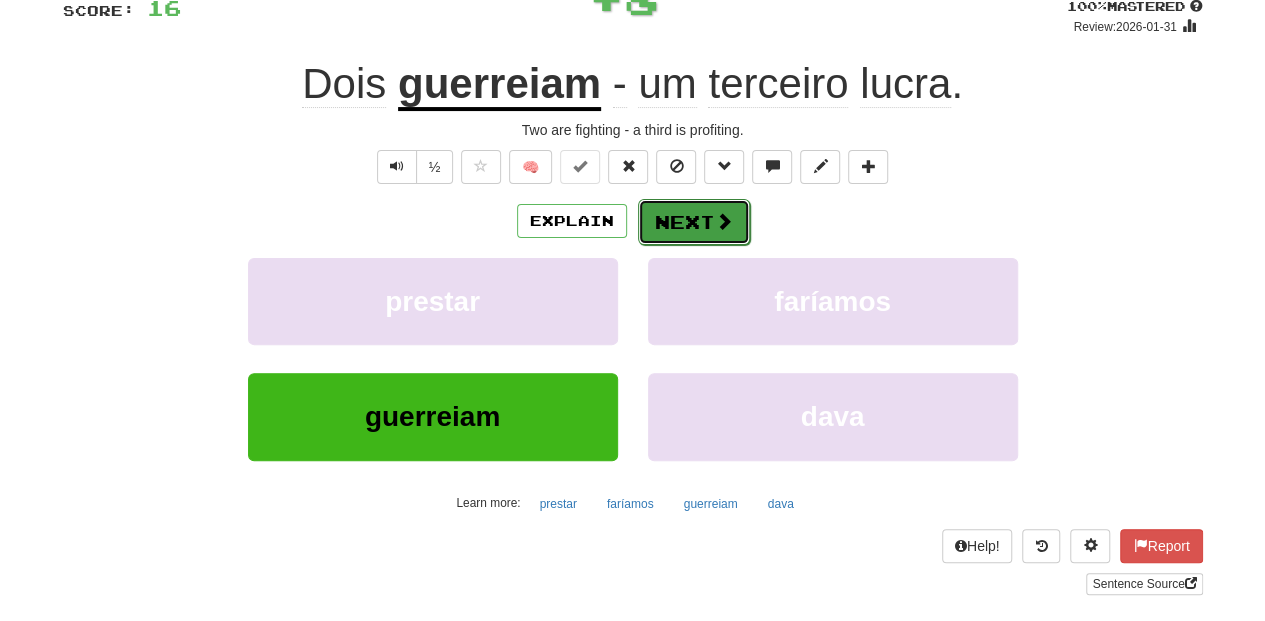 click on "Next" at bounding box center [694, 222] 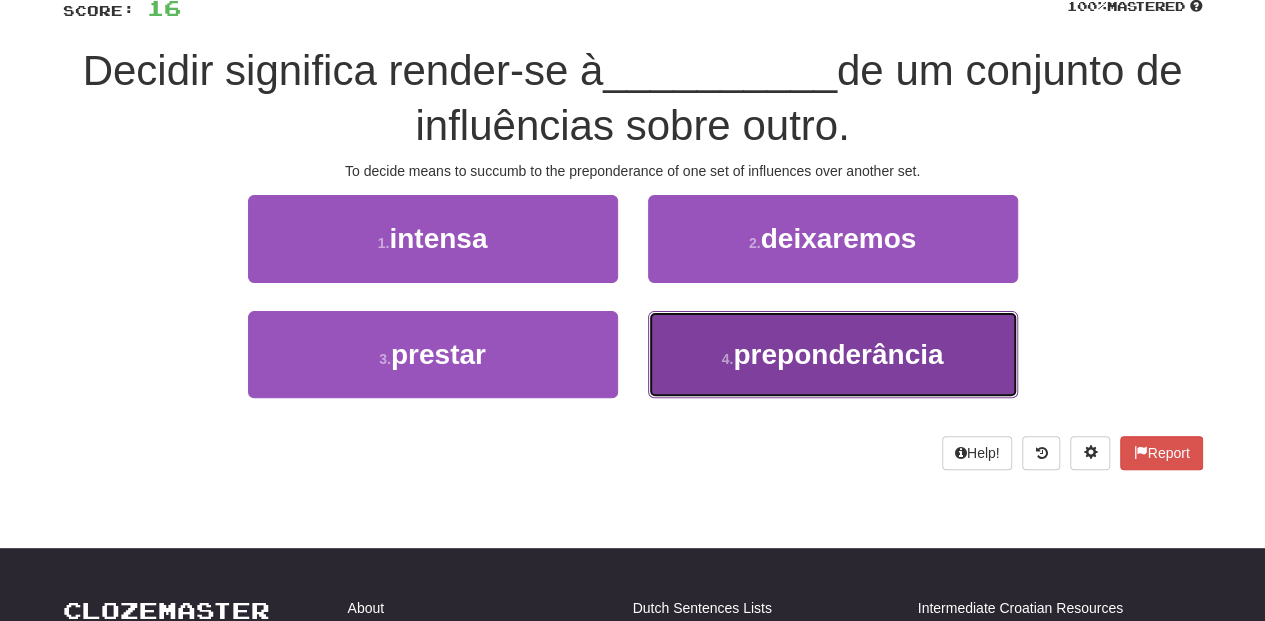 click on "4 .  preponderância" at bounding box center [833, 354] 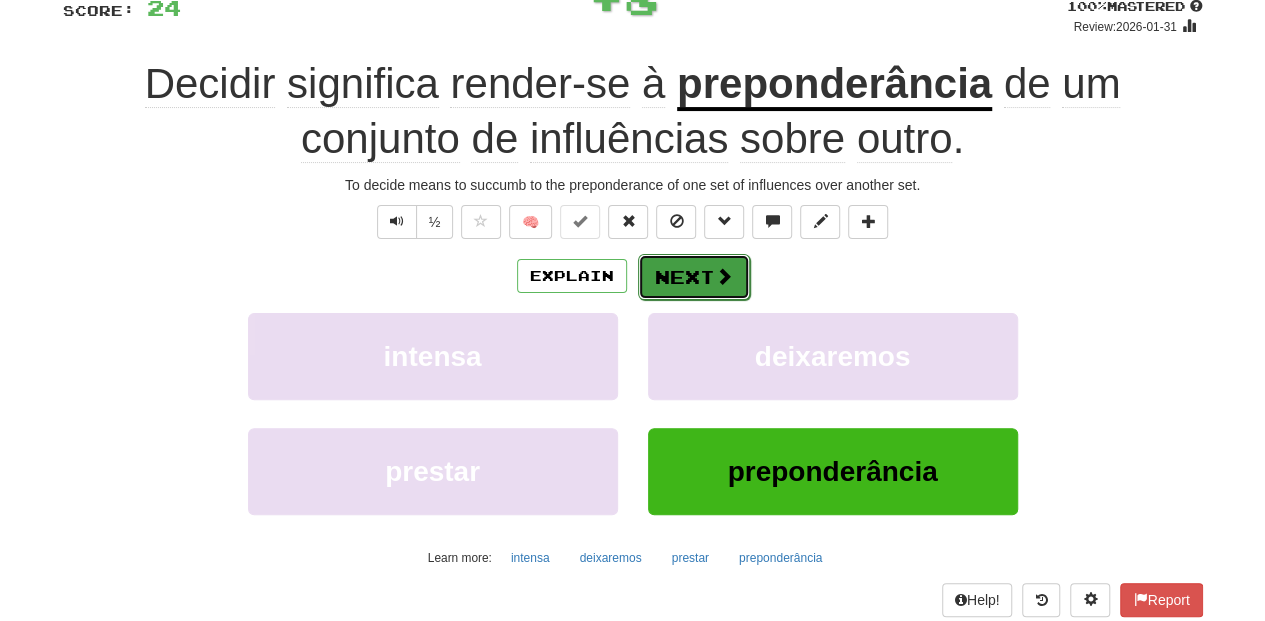 click on "Next" at bounding box center (694, 277) 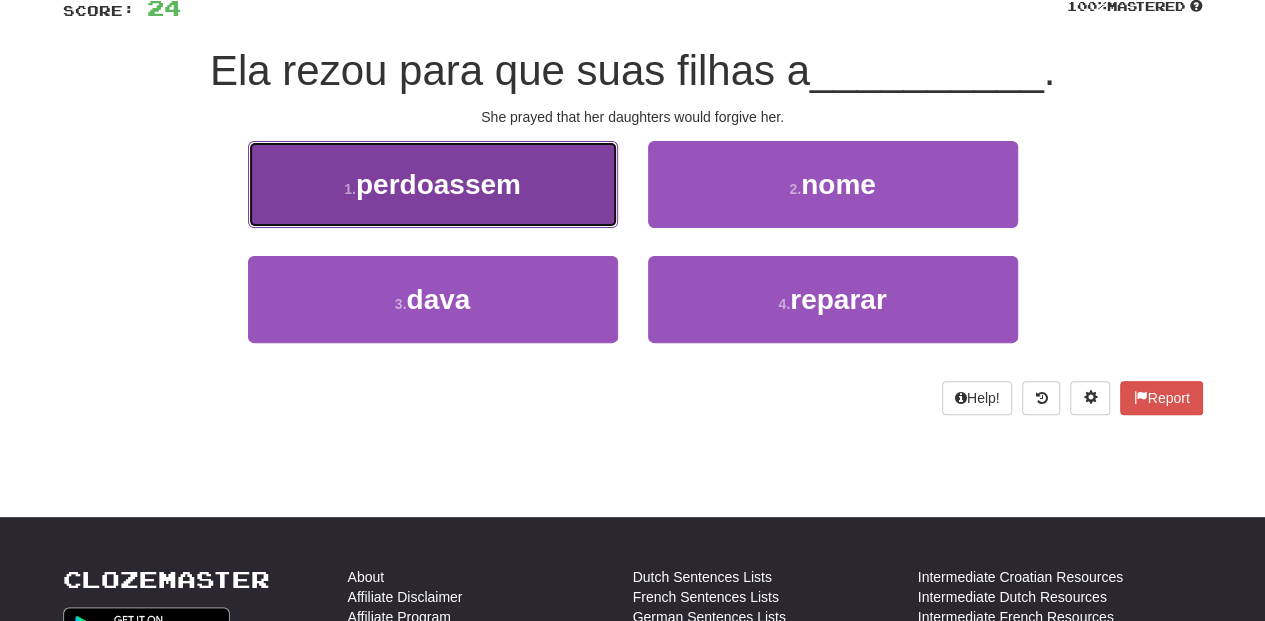 click on "1 .  perdoassem" at bounding box center [433, 184] 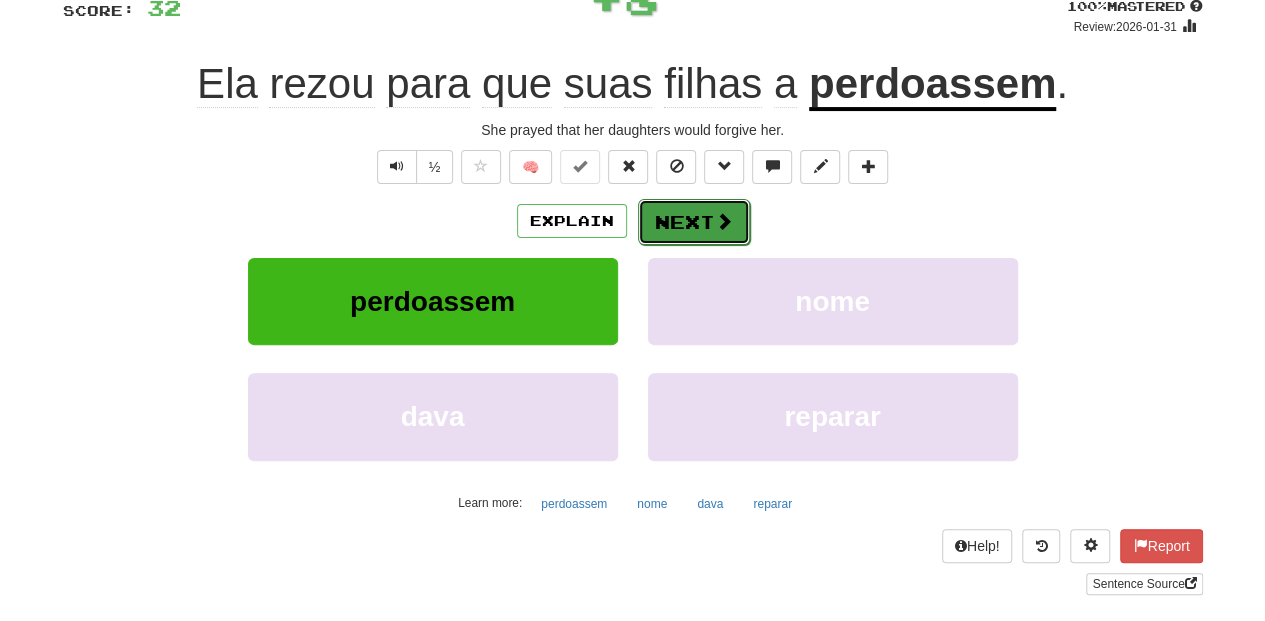 click on "Next" at bounding box center (694, 222) 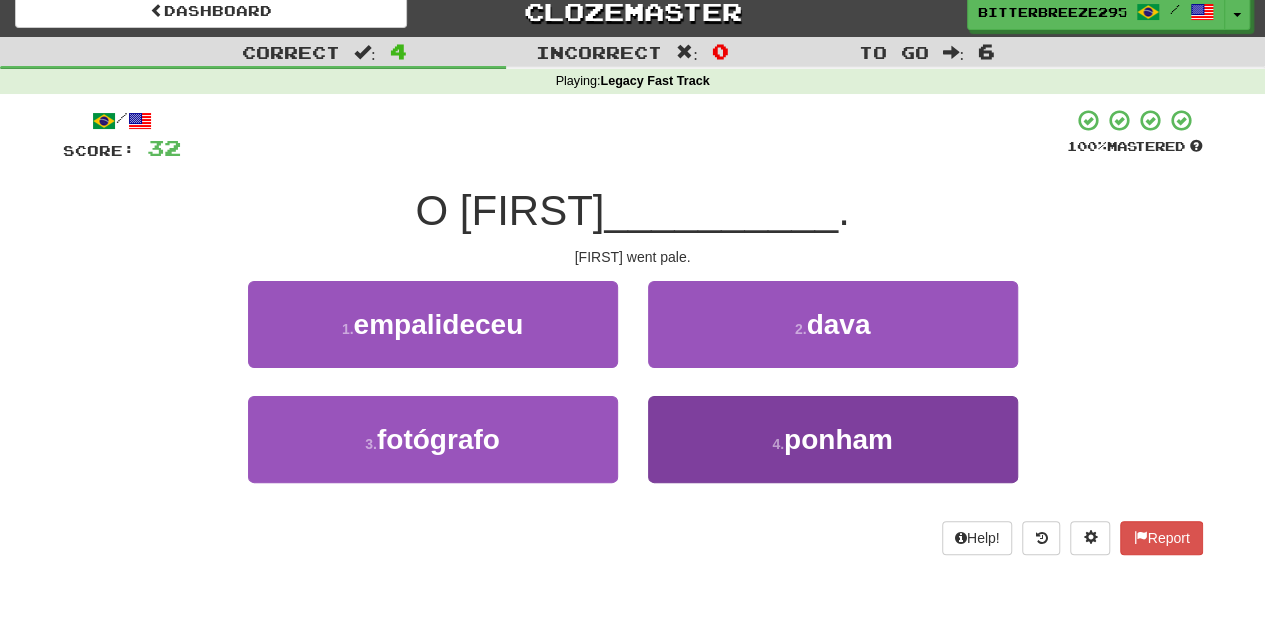 scroll, scrollTop: 0, scrollLeft: 0, axis: both 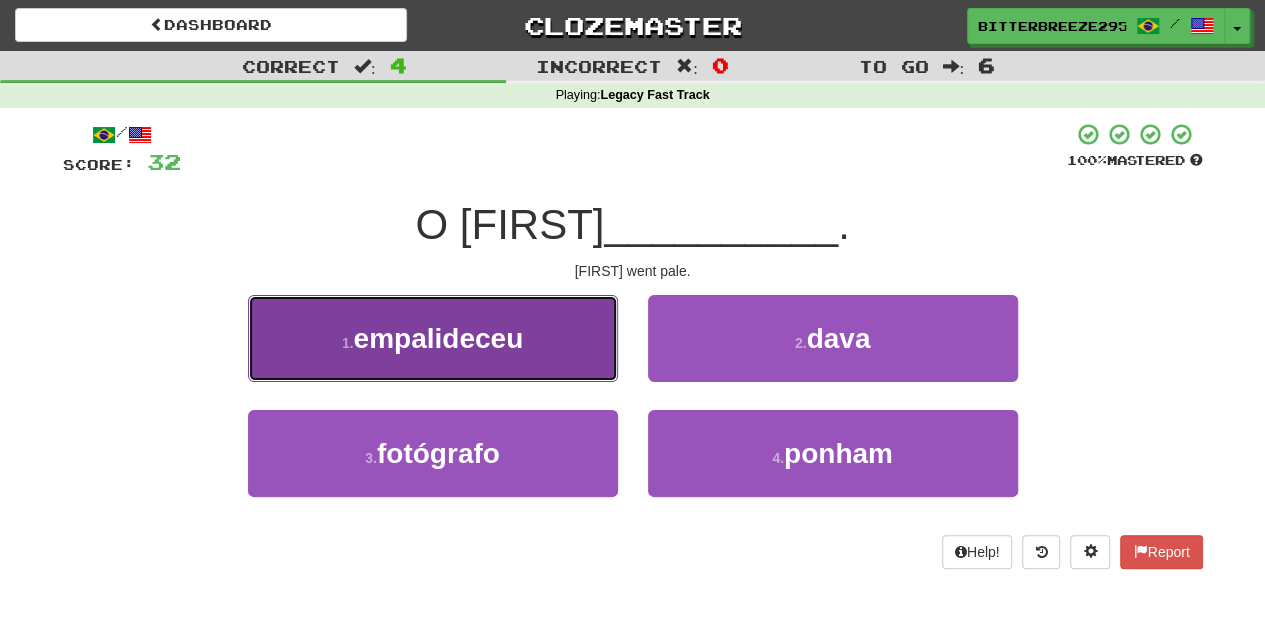 click on "1 .  empalideceu" at bounding box center [433, 338] 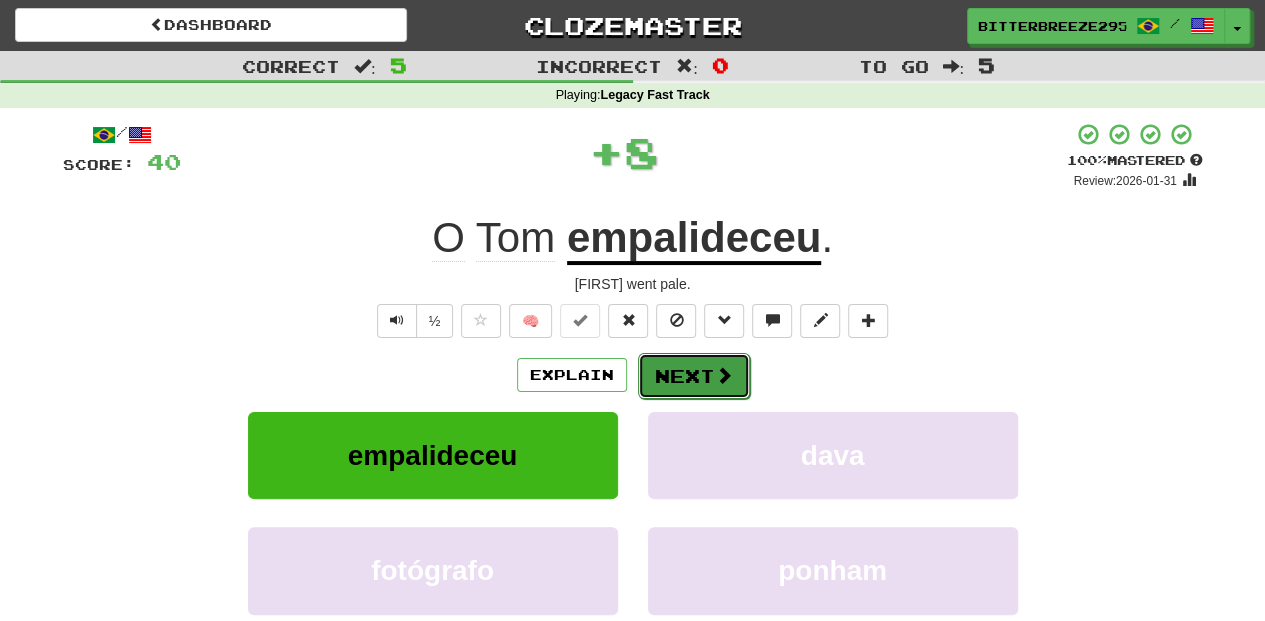 click on "Next" at bounding box center (694, 376) 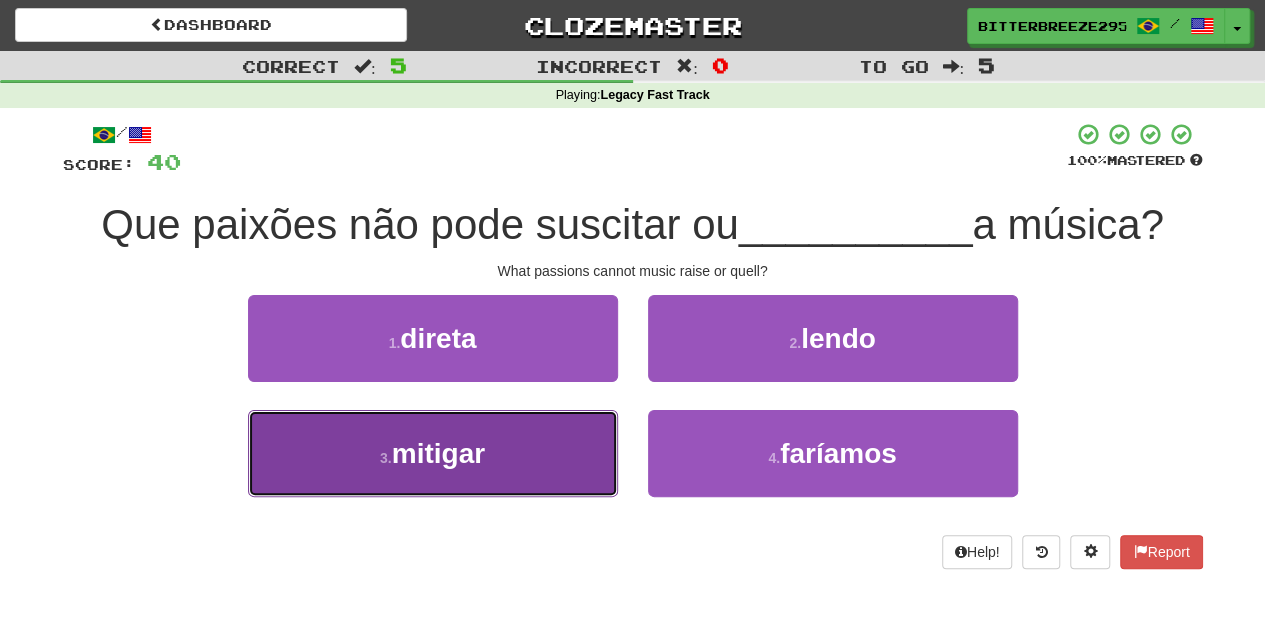 click on "3 .  mitigar" at bounding box center [433, 453] 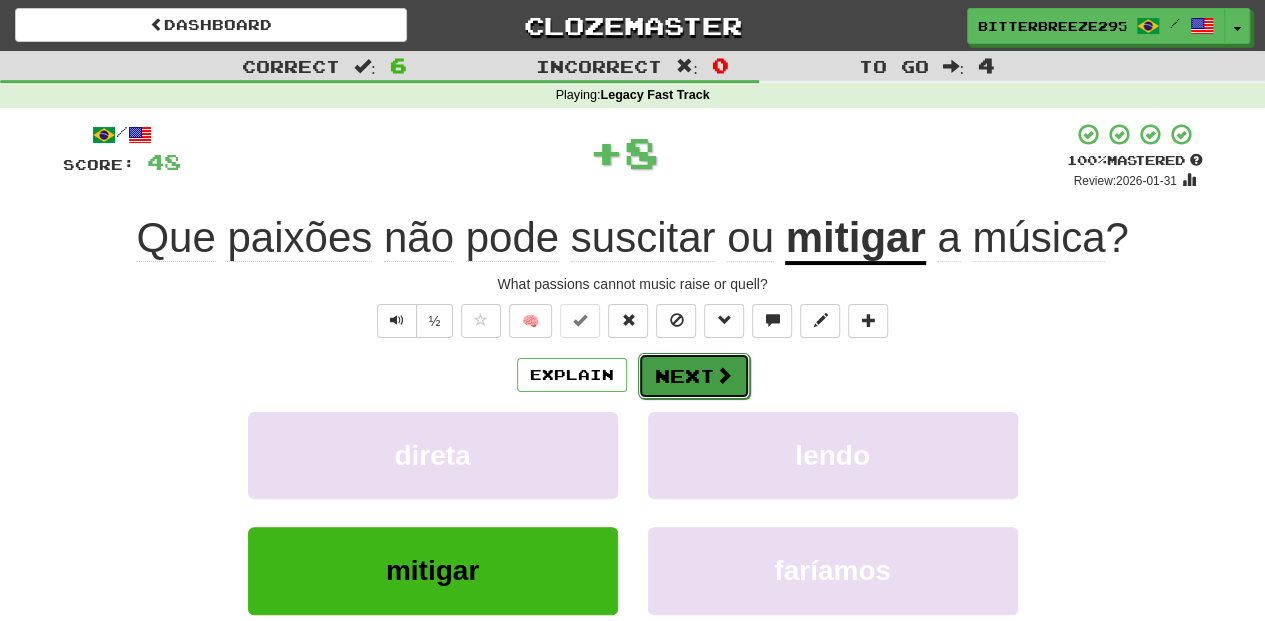 click on "Next" at bounding box center (694, 376) 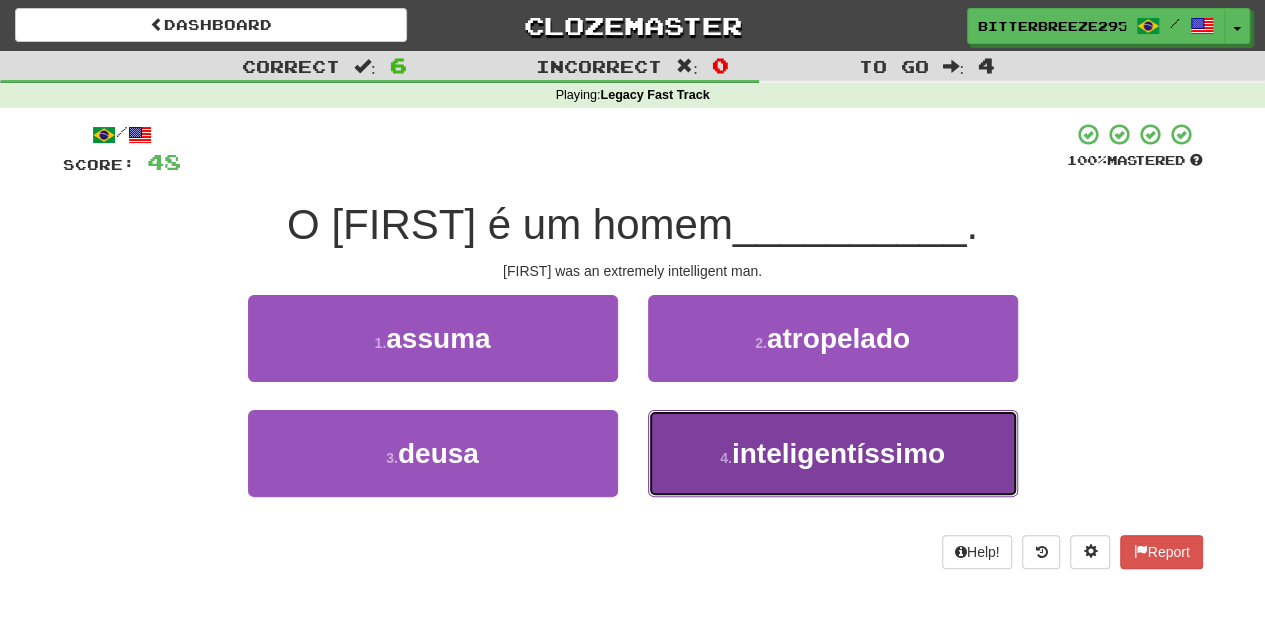 click on "4 ." at bounding box center [726, 458] 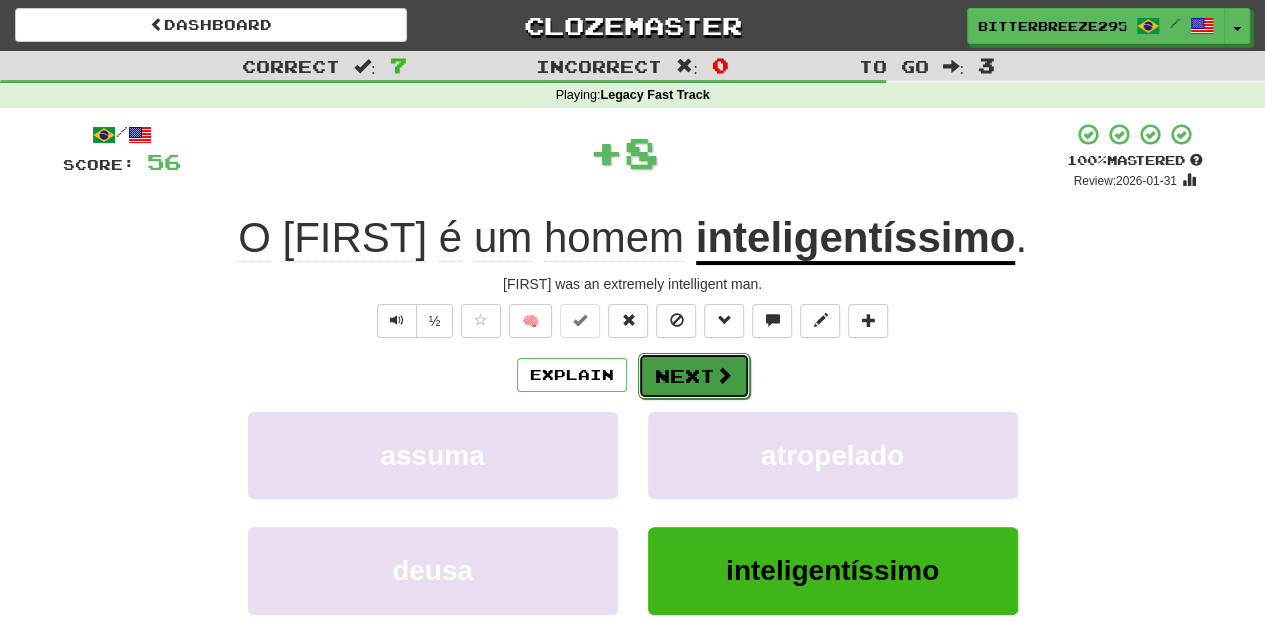 click on "Next" at bounding box center [694, 376] 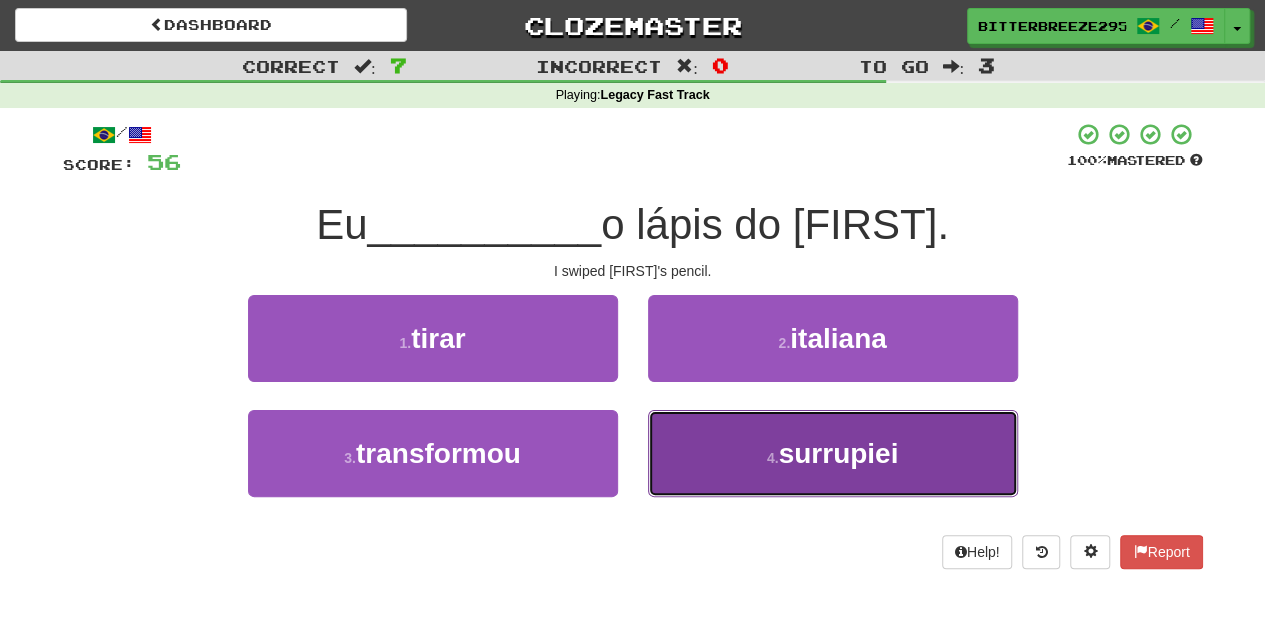 click on "4 .  surrupiei" at bounding box center [833, 453] 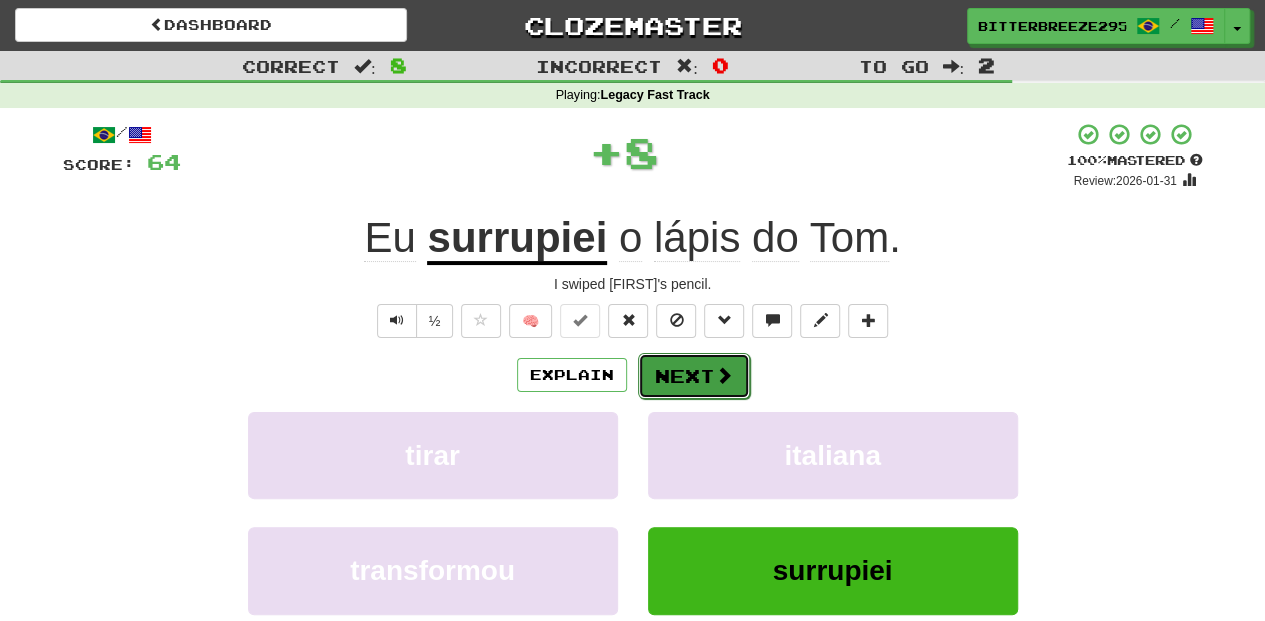 click on "Next" at bounding box center (694, 376) 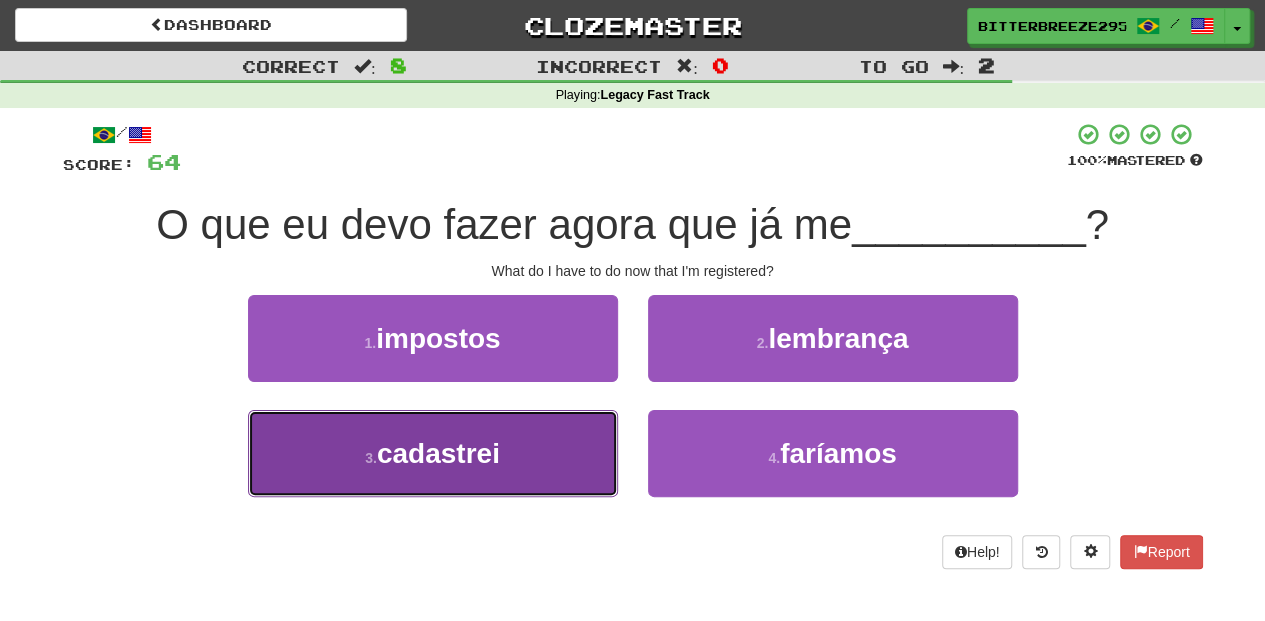 click on "3 .  cadastrei" at bounding box center (433, 453) 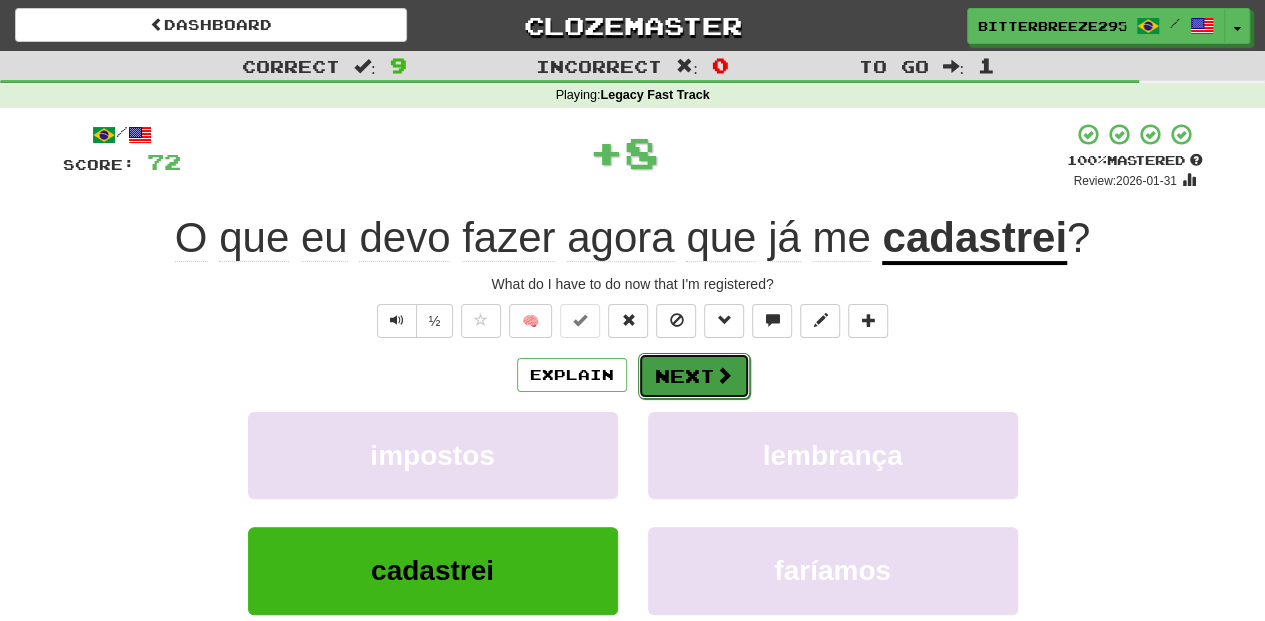 click on "Next" at bounding box center (694, 376) 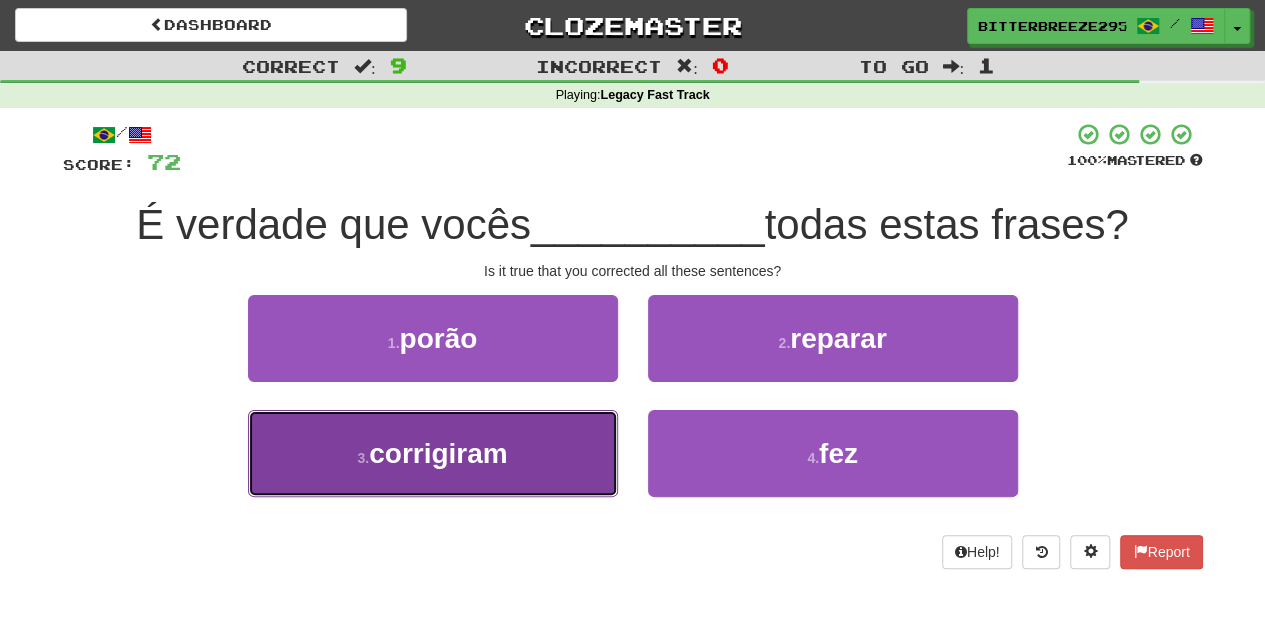 click on "3 .  corrigiram" at bounding box center [433, 453] 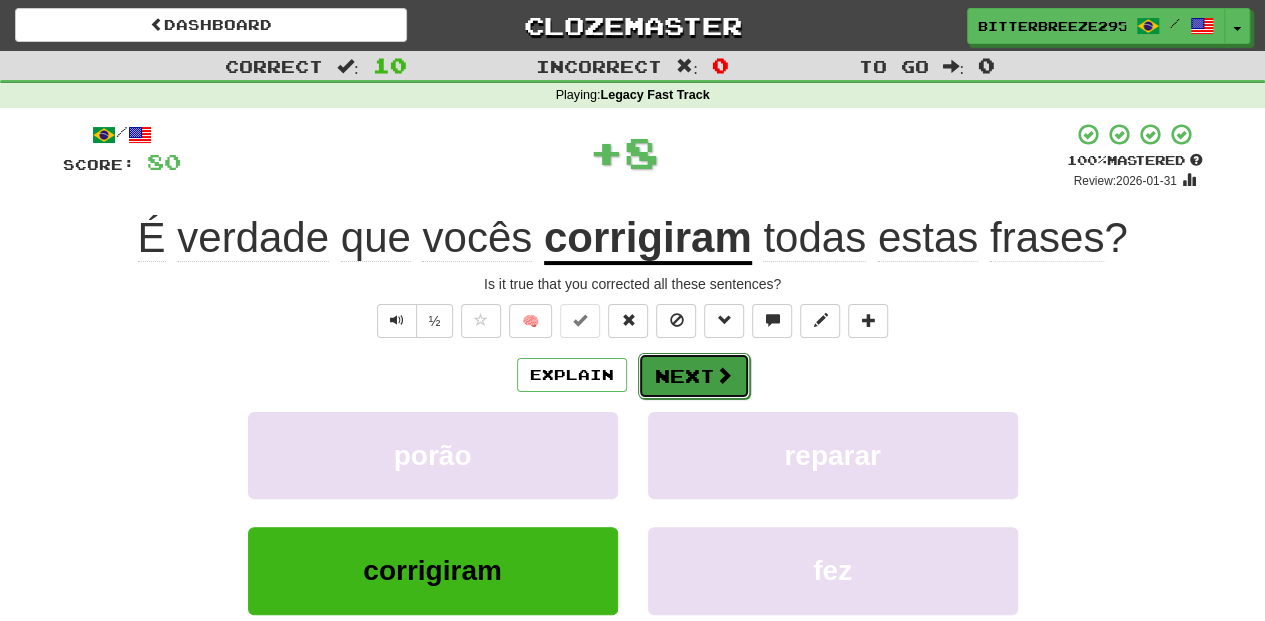 click on "Next" at bounding box center (694, 376) 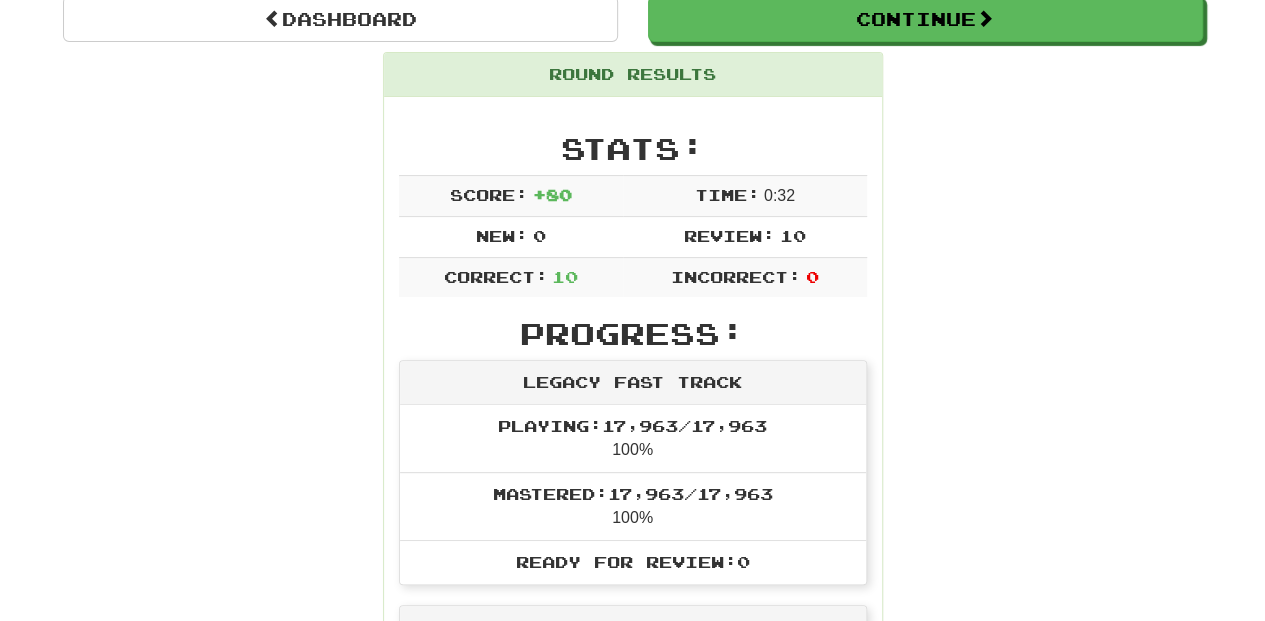 scroll, scrollTop: 0, scrollLeft: 0, axis: both 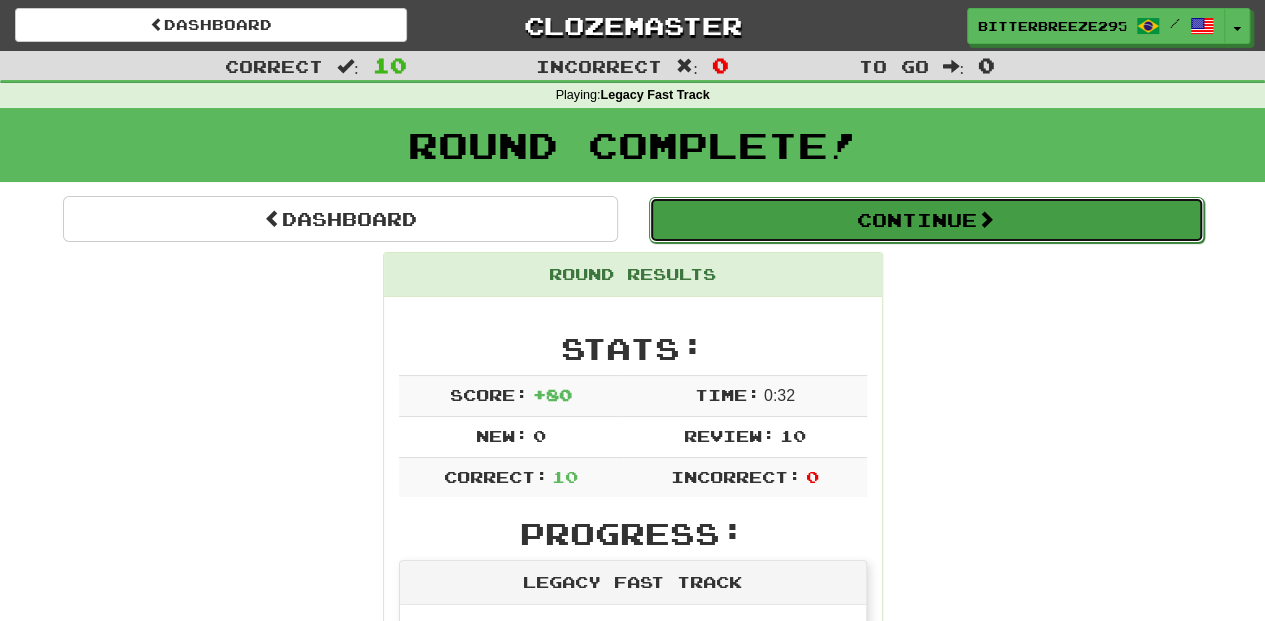 click on "Continue" at bounding box center (926, 220) 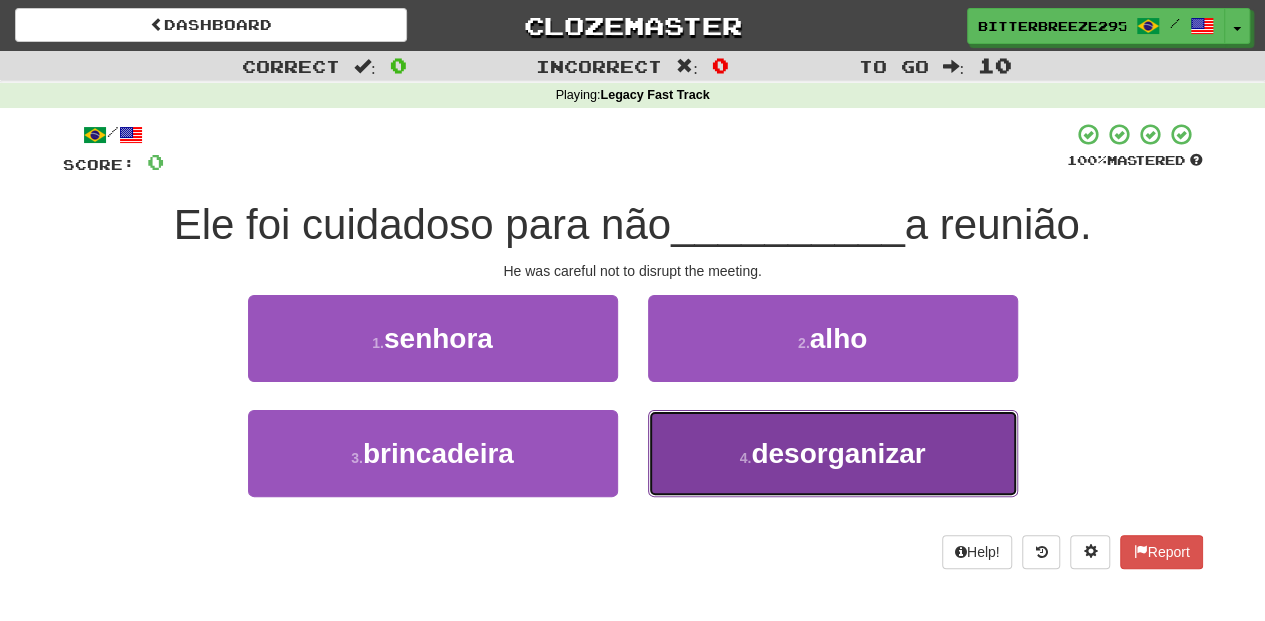 click on "4 .  desorganizar" at bounding box center [833, 453] 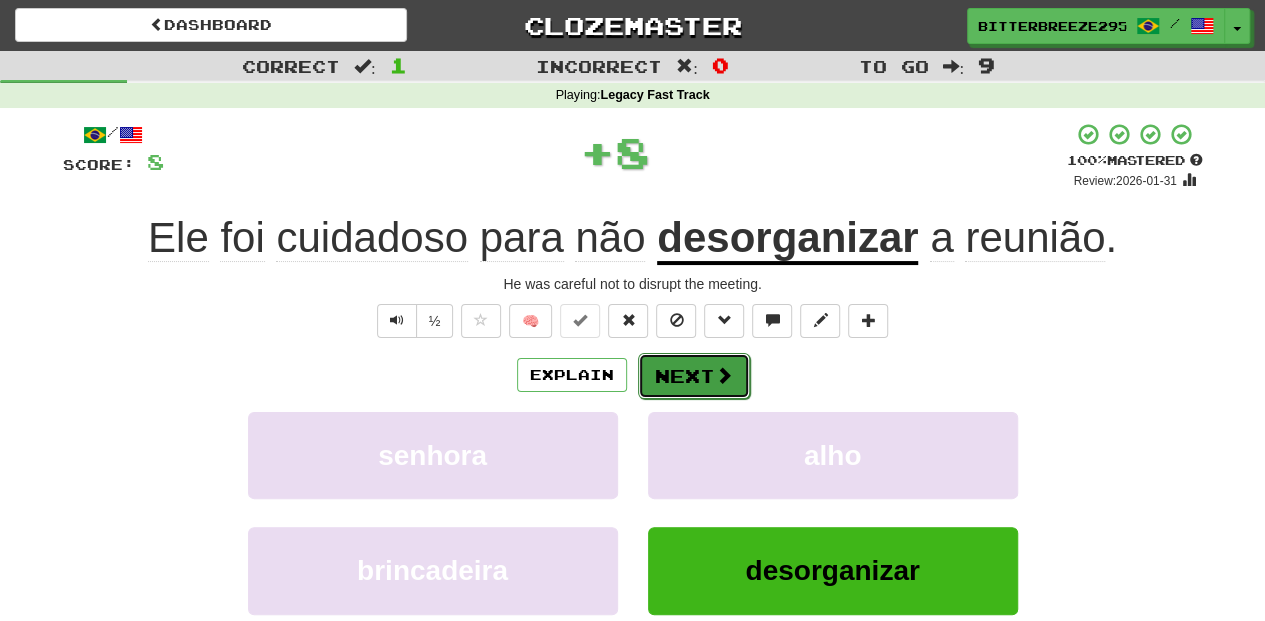 click on "Next" at bounding box center [694, 376] 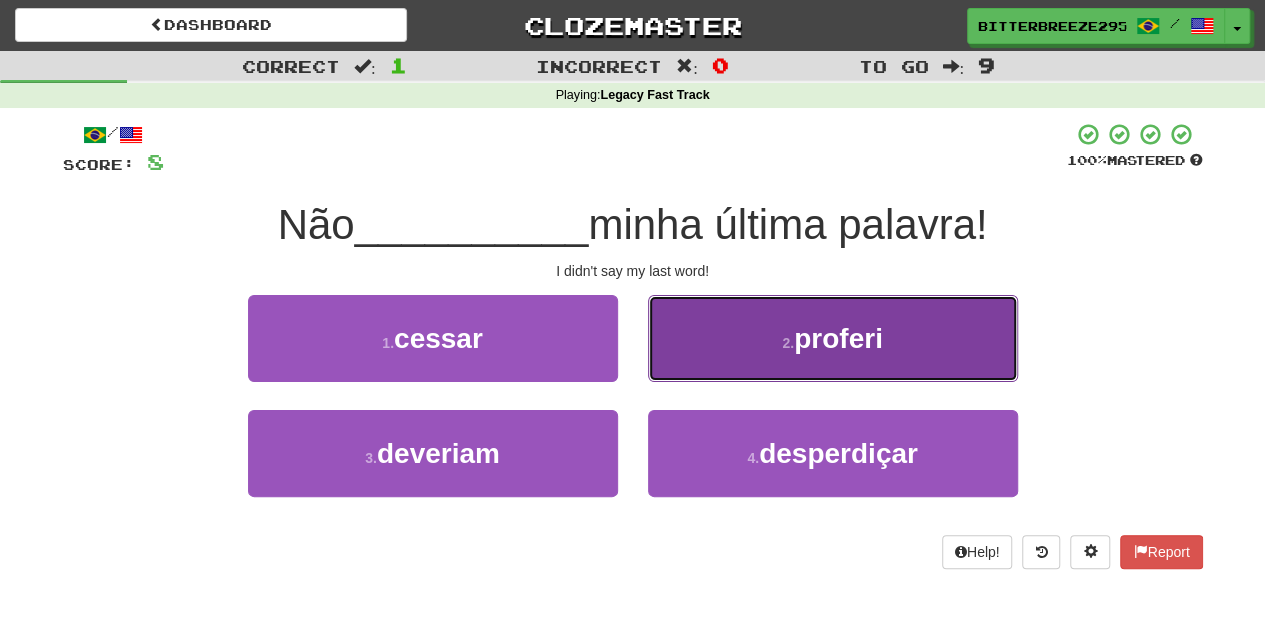 click on "2 .  proferi" at bounding box center [833, 338] 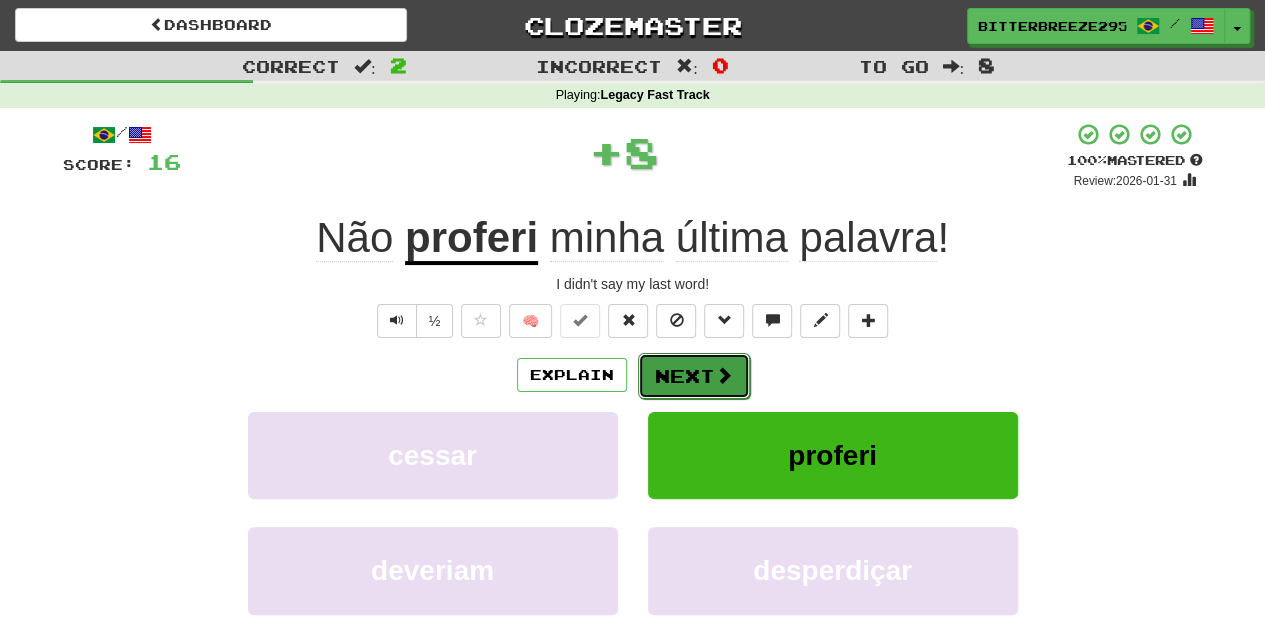 click on "Next" at bounding box center (694, 376) 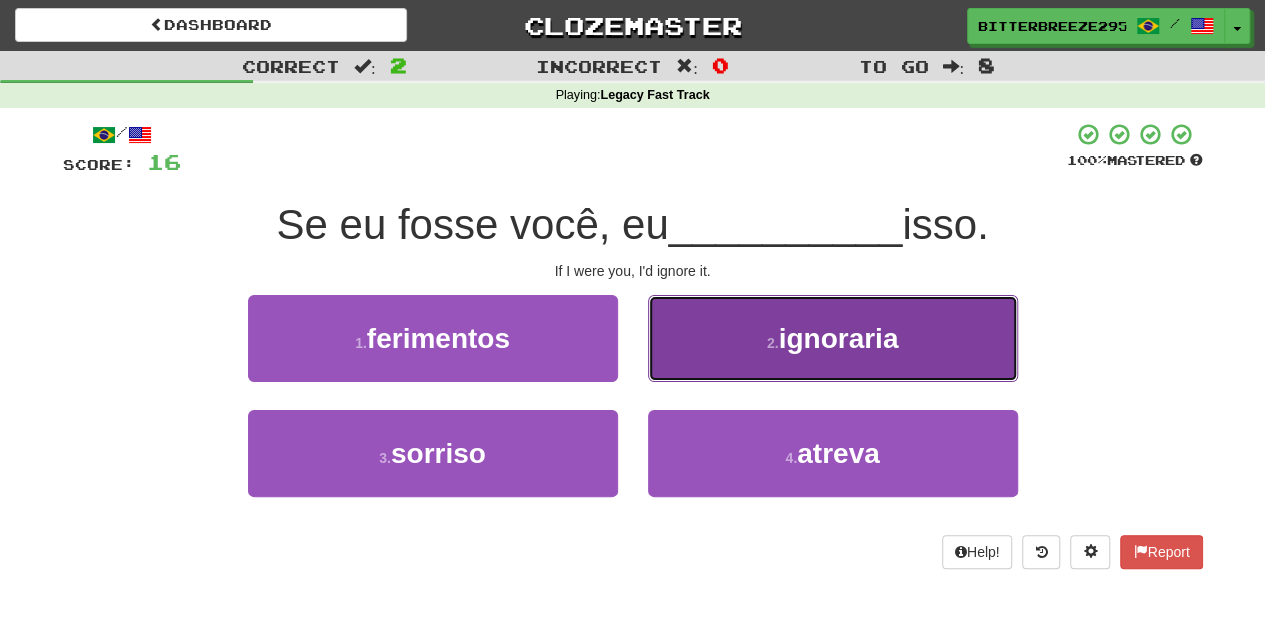 click on "2 .  ignoraria" at bounding box center (833, 338) 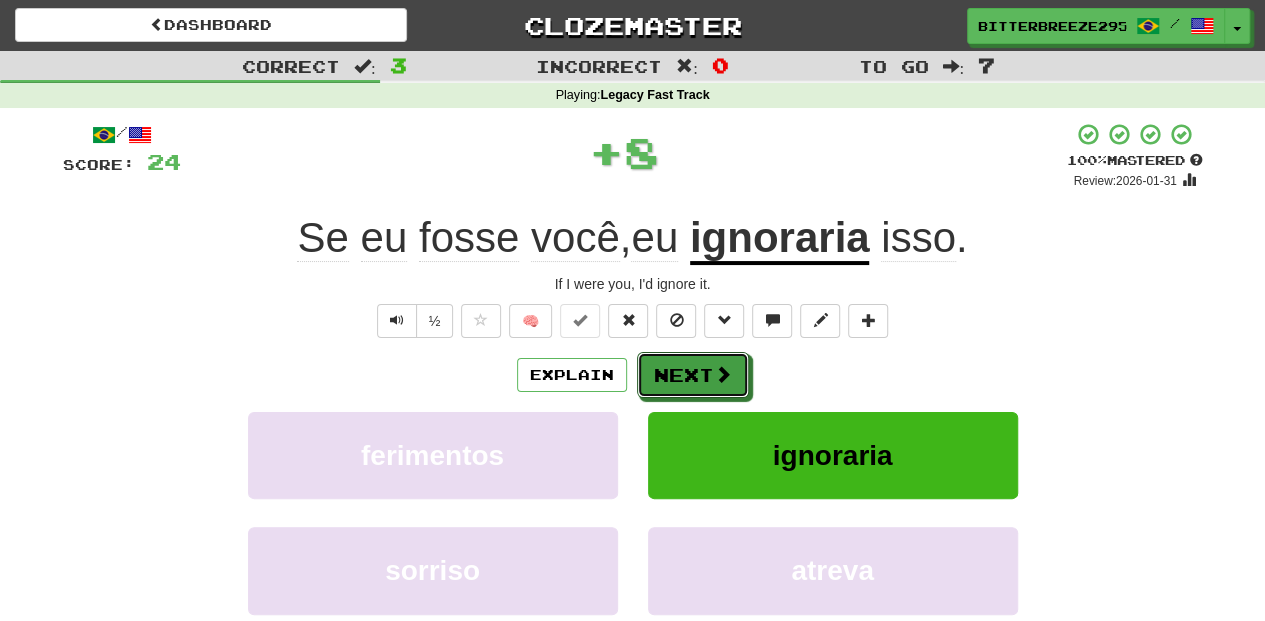 click on "Next" at bounding box center [693, 375] 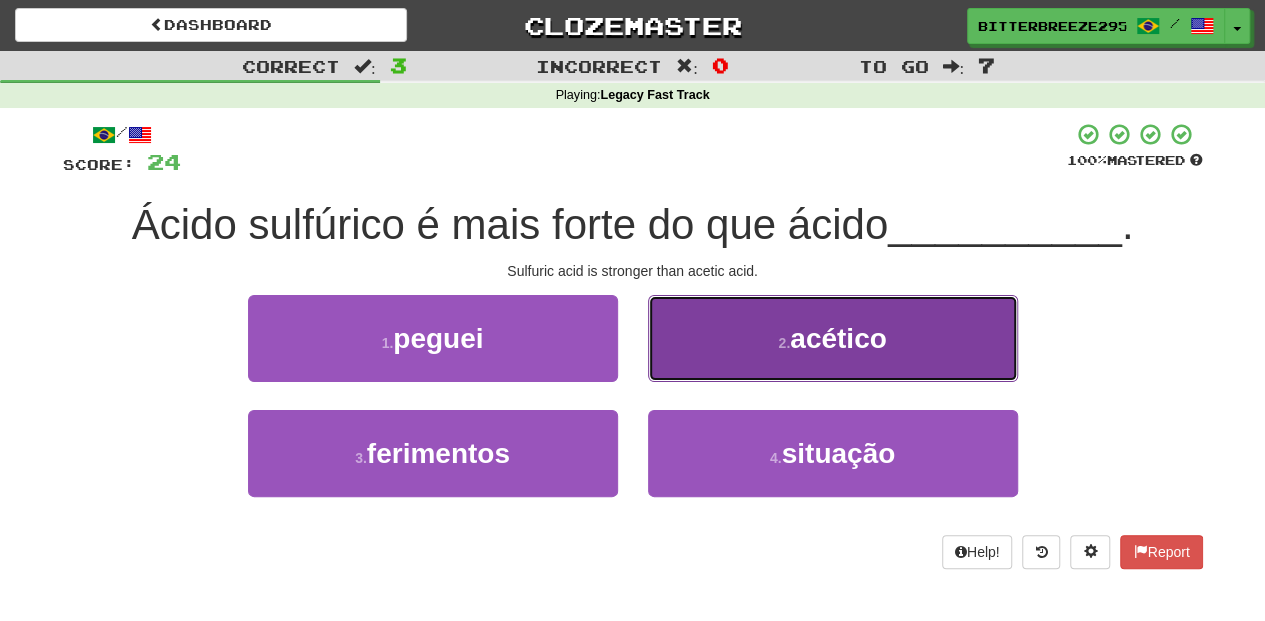 click on "2 .  acético" at bounding box center (833, 338) 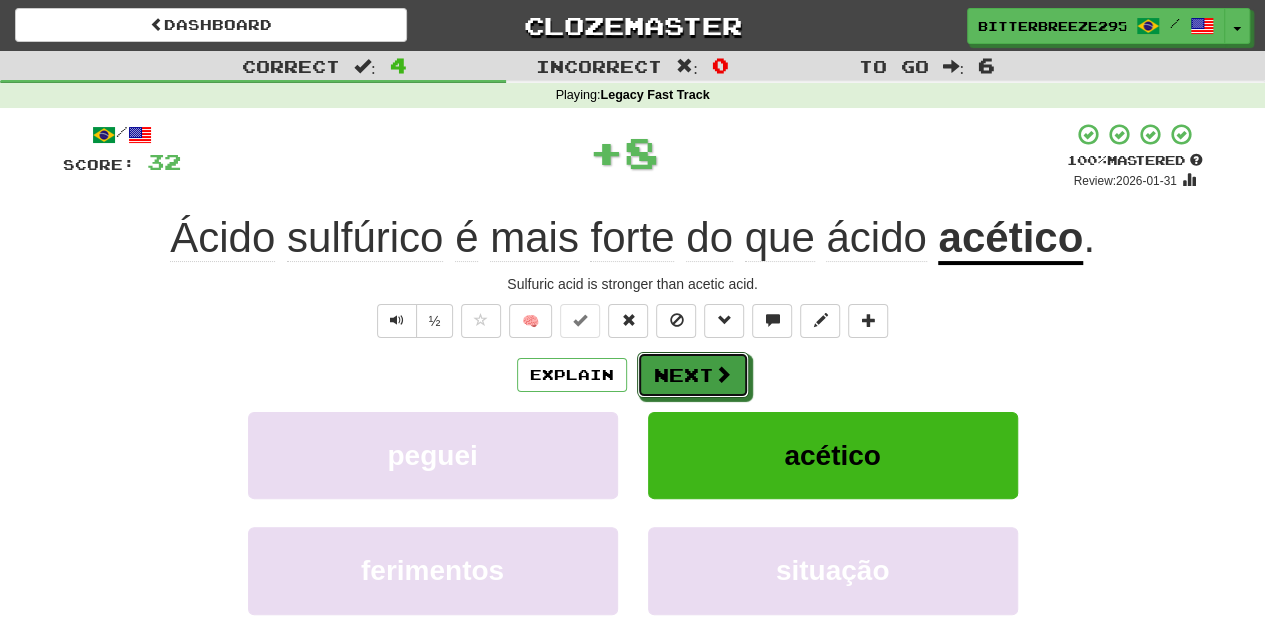 click on "Next" at bounding box center (693, 375) 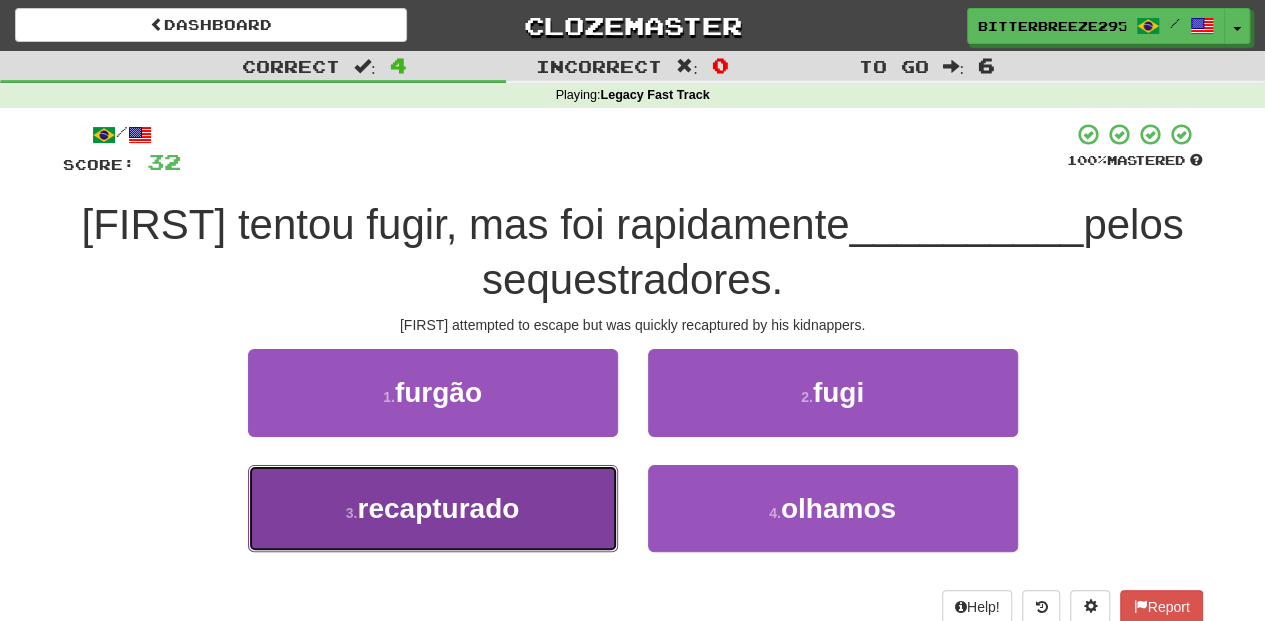 click on "3 .  recapturado" at bounding box center (433, 508) 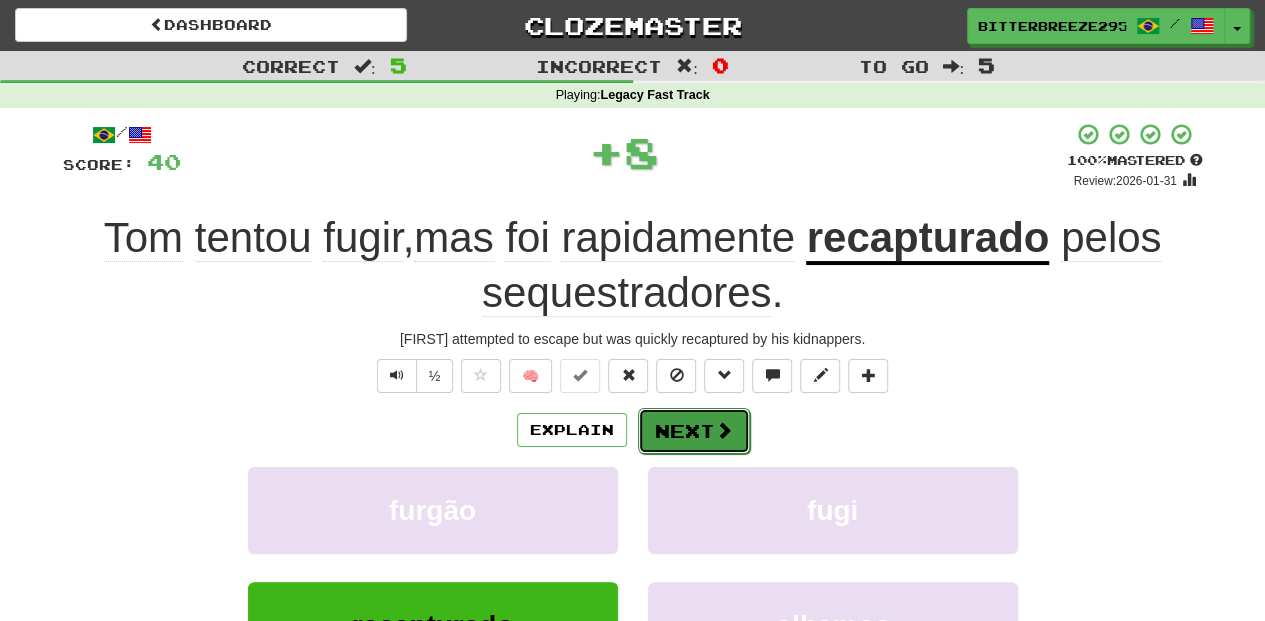 click on "Next" at bounding box center [694, 431] 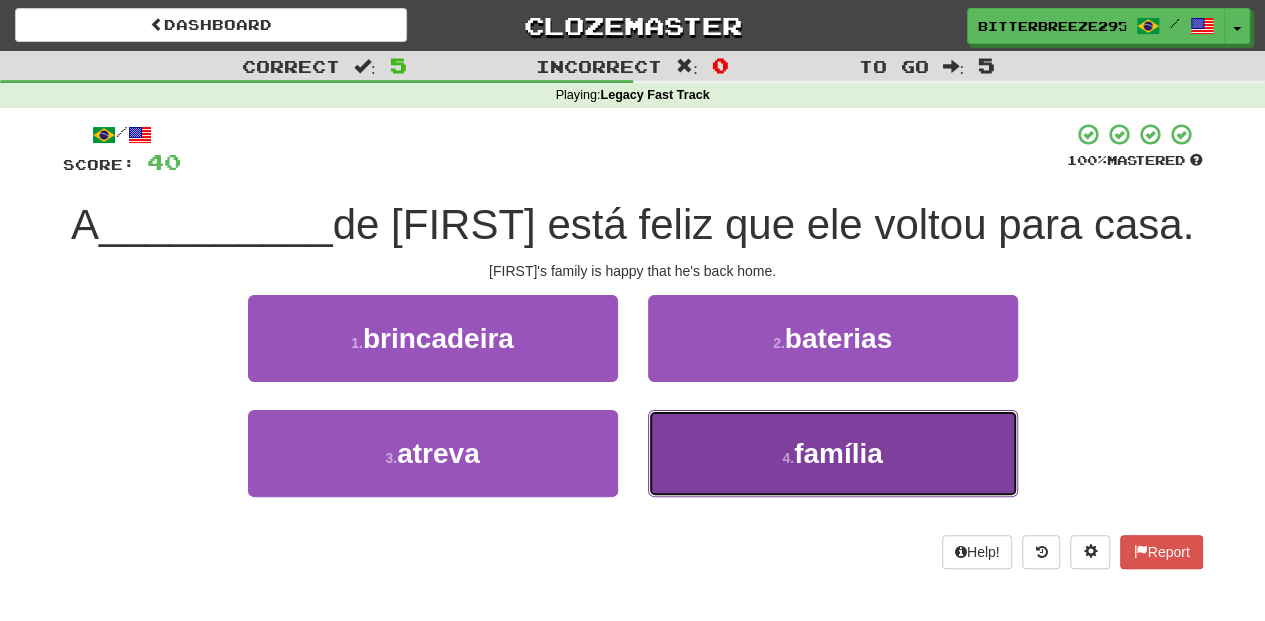 click on "4 .  família" at bounding box center (833, 453) 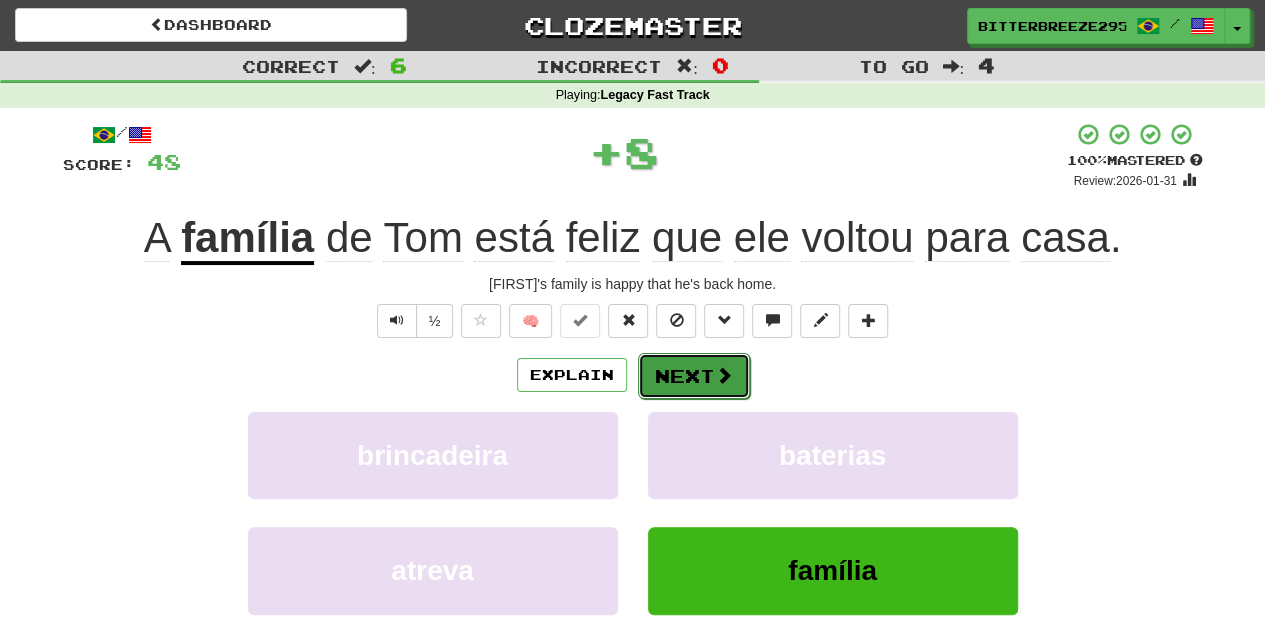click on "Next" at bounding box center [694, 376] 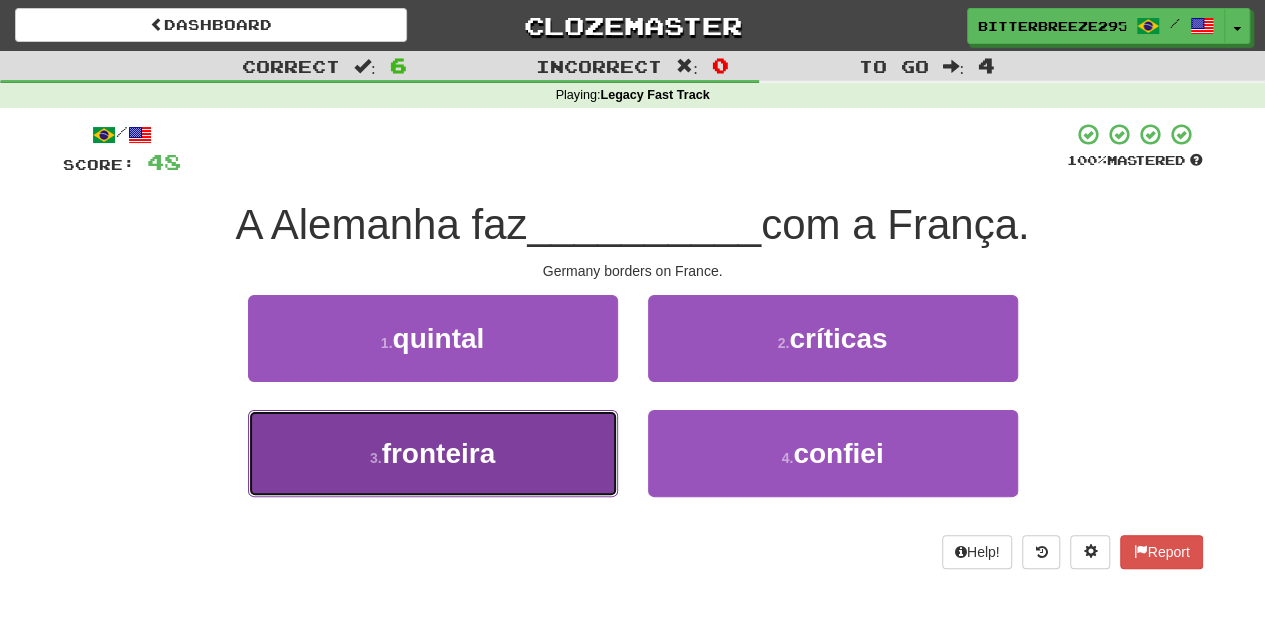 click on "3 .  fronteira" at bounding box center [433, 453] 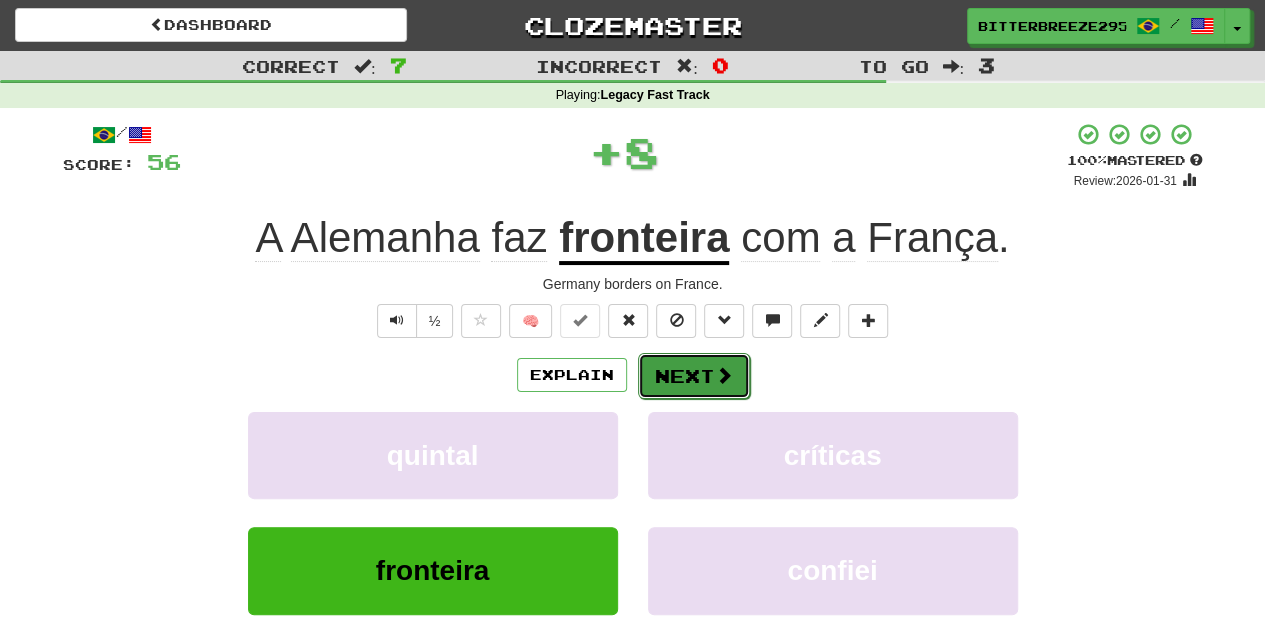 click on "Next" at bounding box center (694, 376) 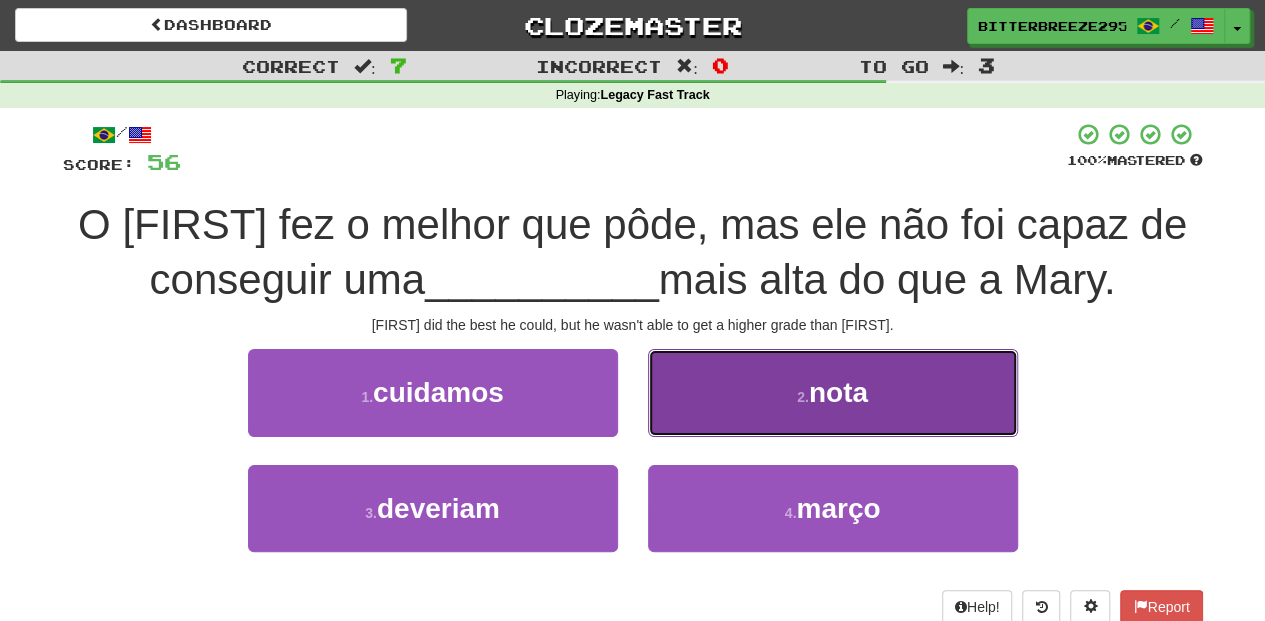click on "2 .  nota" at bounding box center [833, 392] 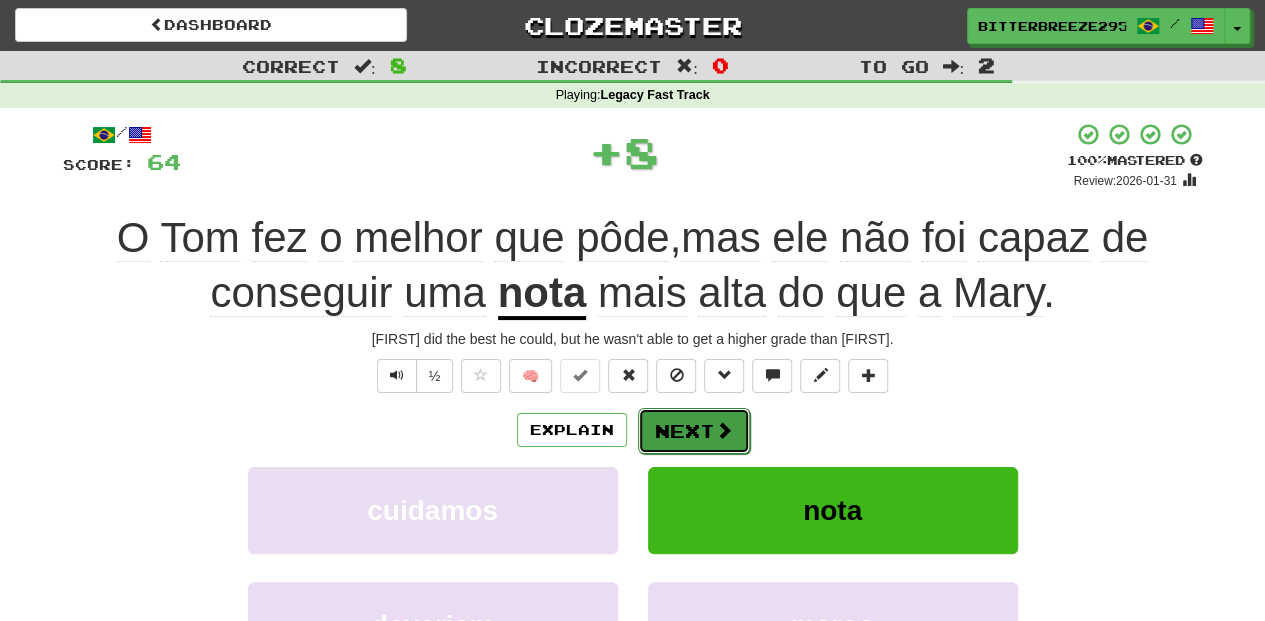 click on "Next" at bounding box center [694, 431] 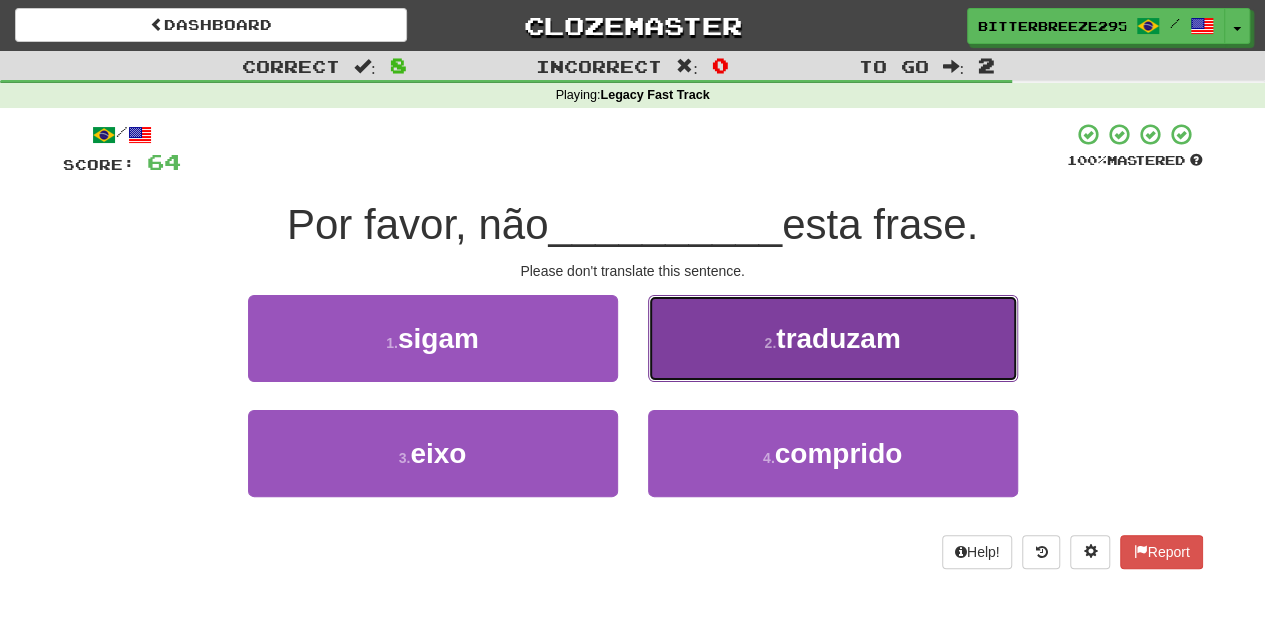 click on "2 .  traduzam" at bounding box center [833, 338] 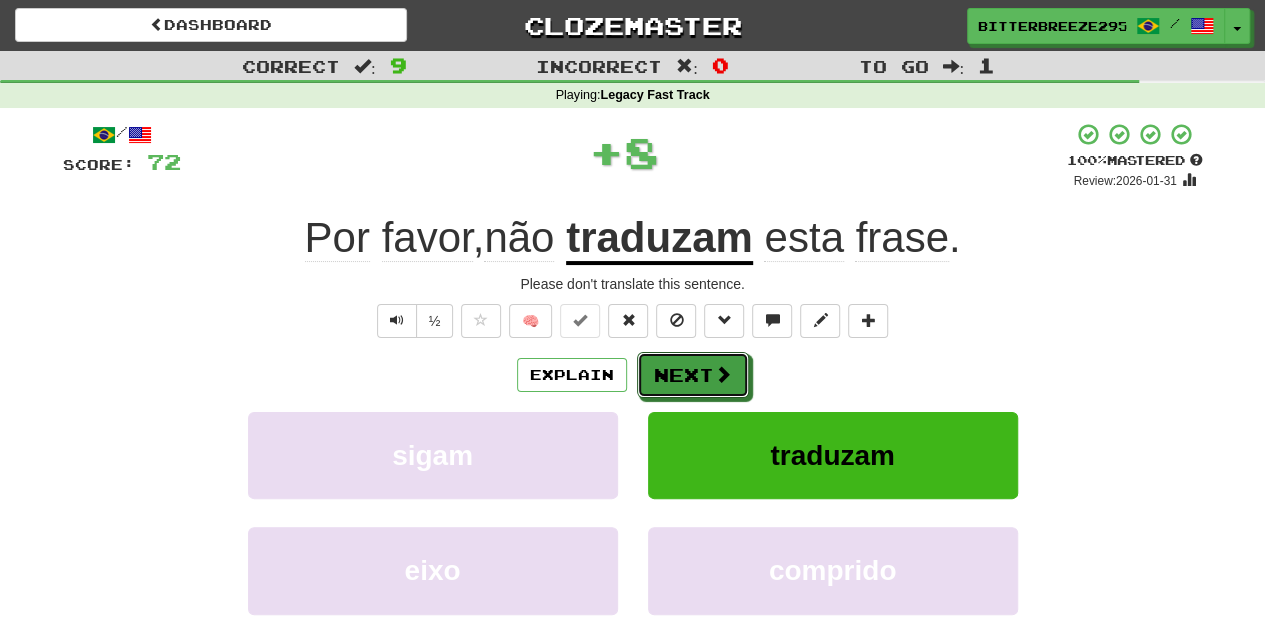 click at bounding box center (723, 374) 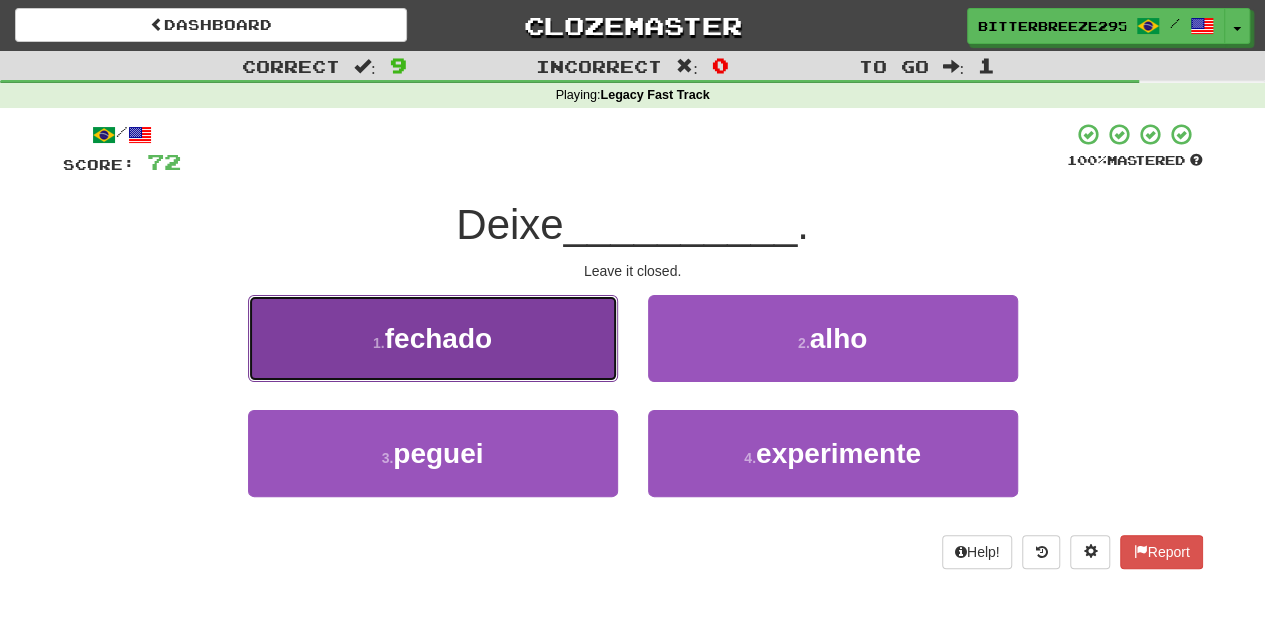 click on "1 .  fechado" at bounding box center (433, 338) 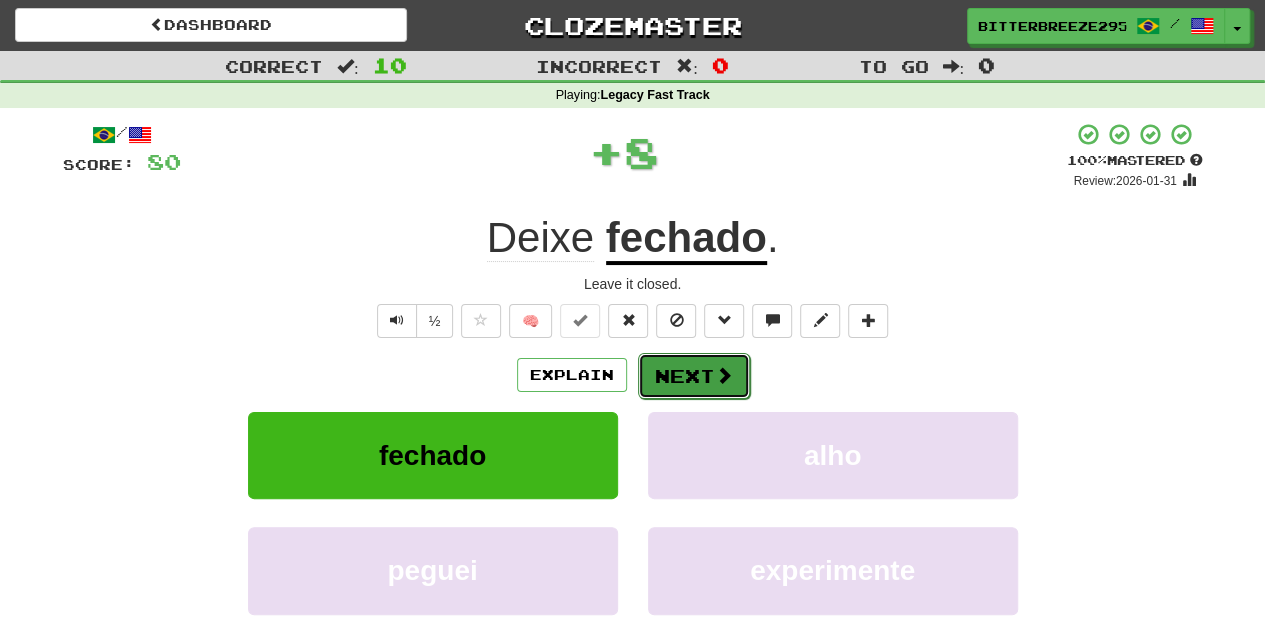 click on "Next" at bounding box center (694, 376) 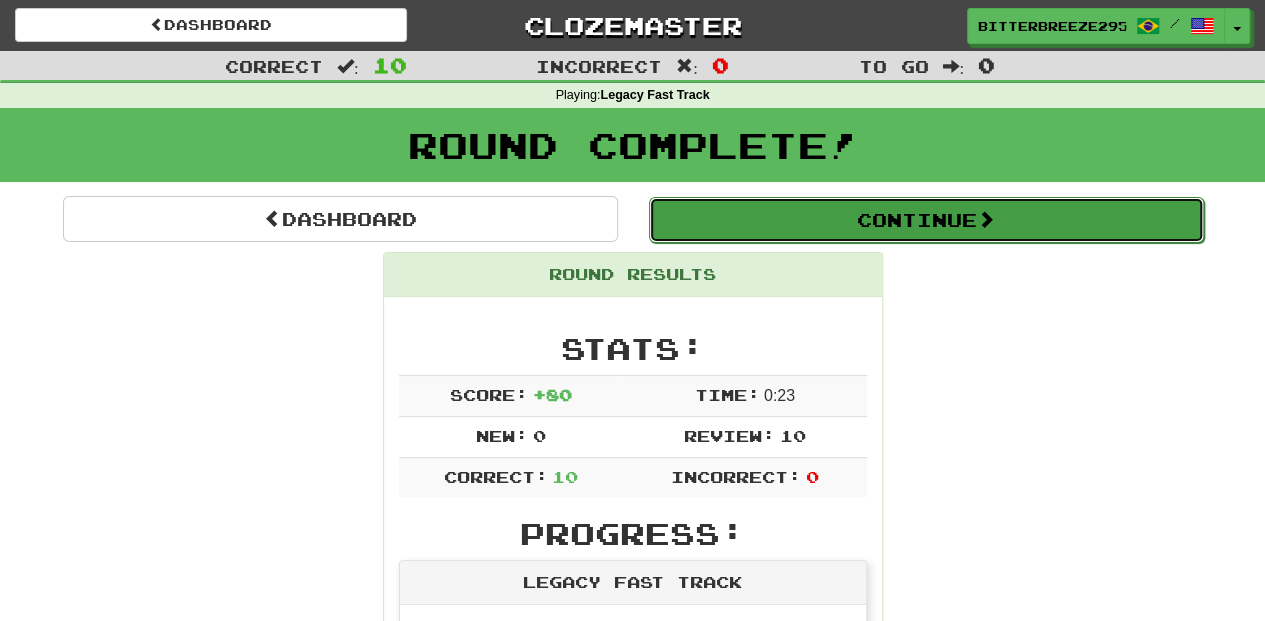 click on "Continue" at bounding box center (926, 220) 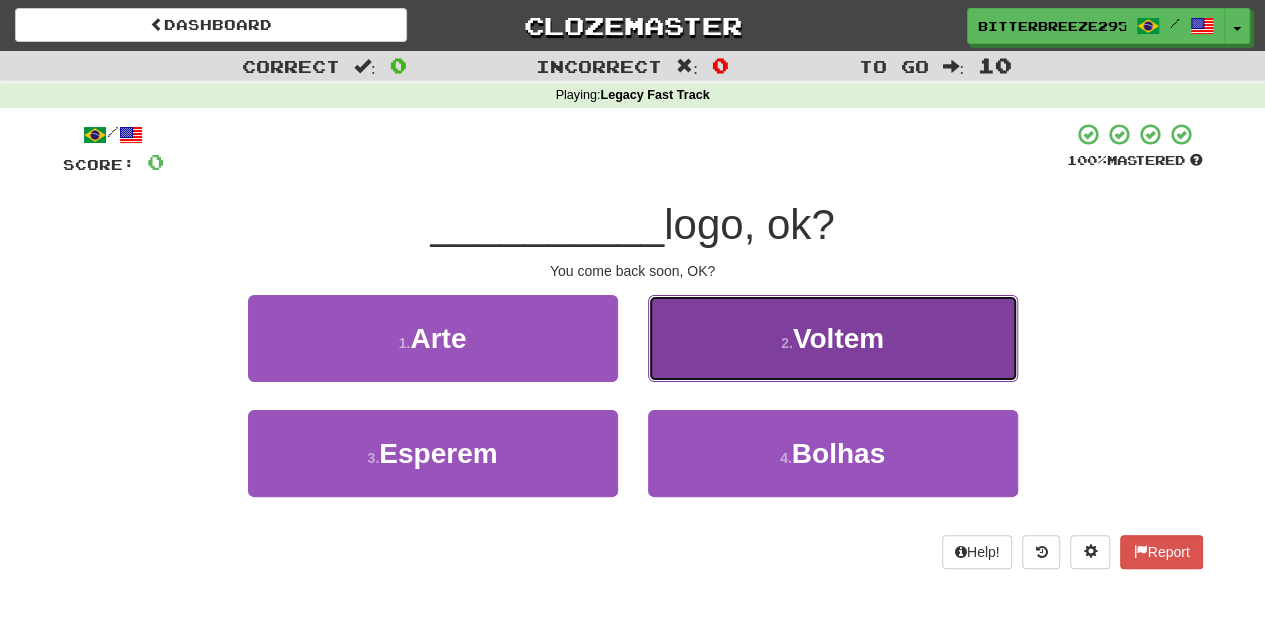 click on "2 .  Voltem" at bounding box center (833, 338) 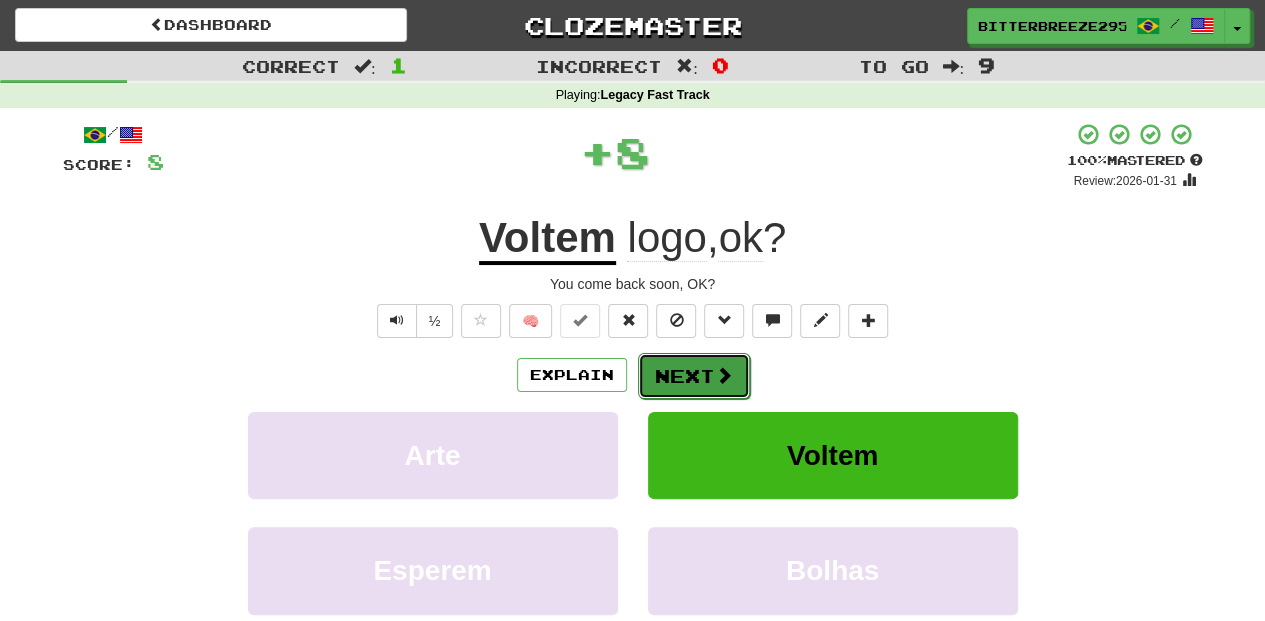 click on "Next" at bounding box center (694, 376) 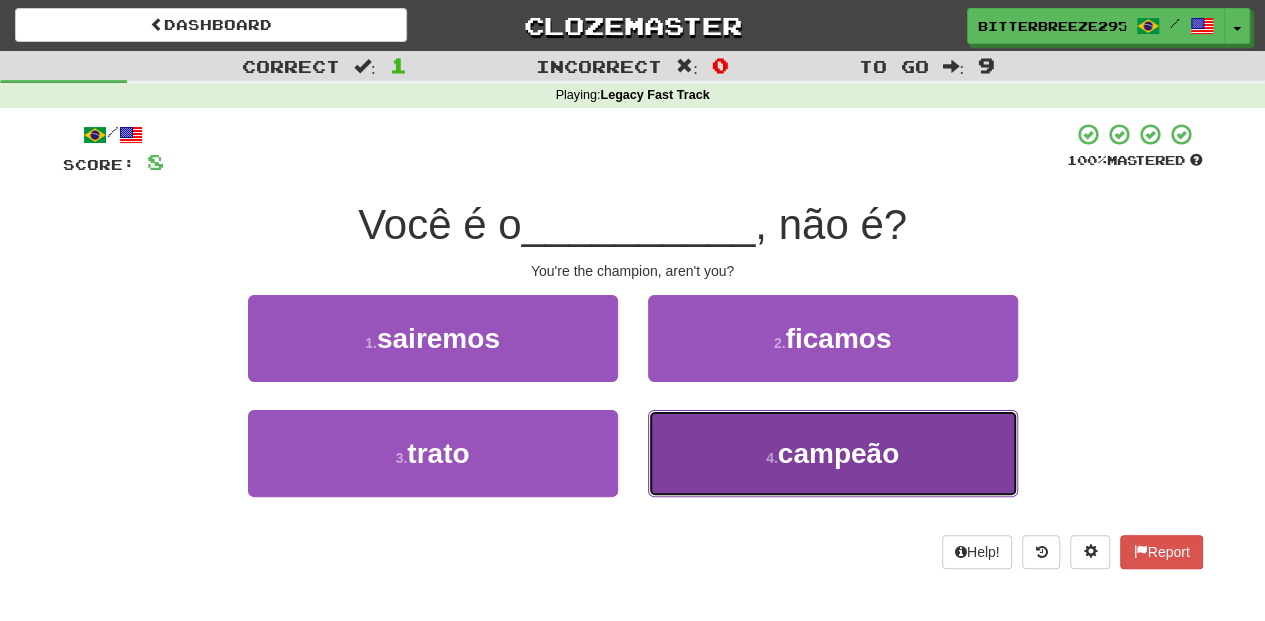 click on "4 .  campeão" at bounding box center (833, 453) 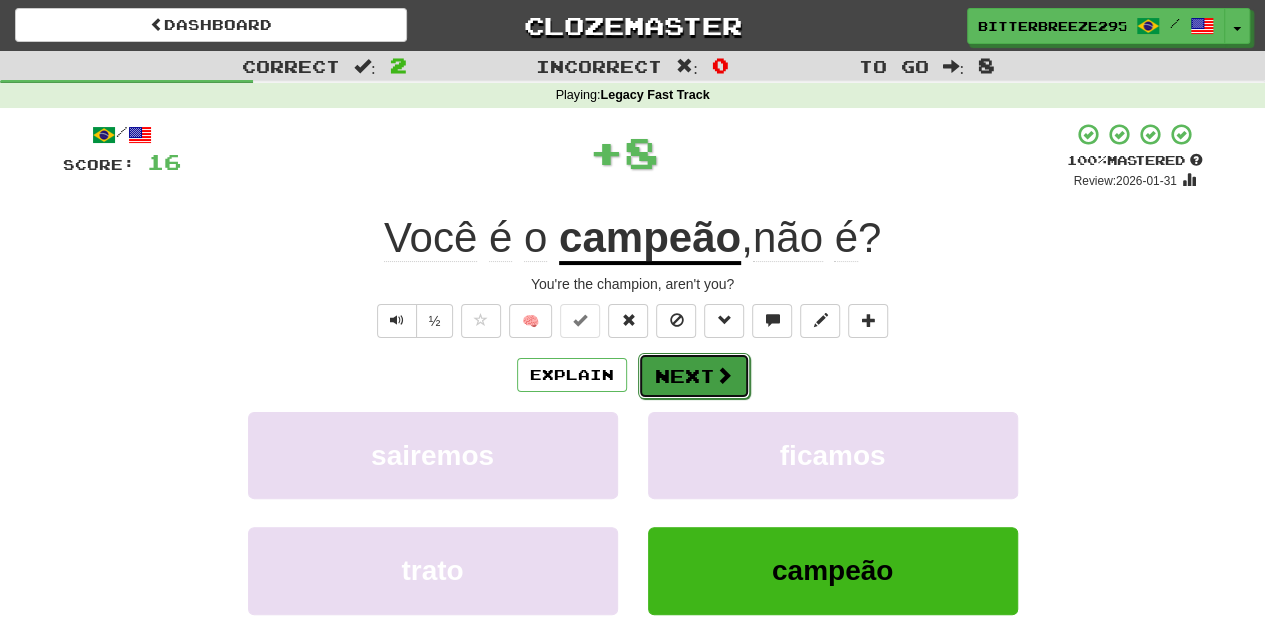 click on "Next" at bounding box center (694, 376) 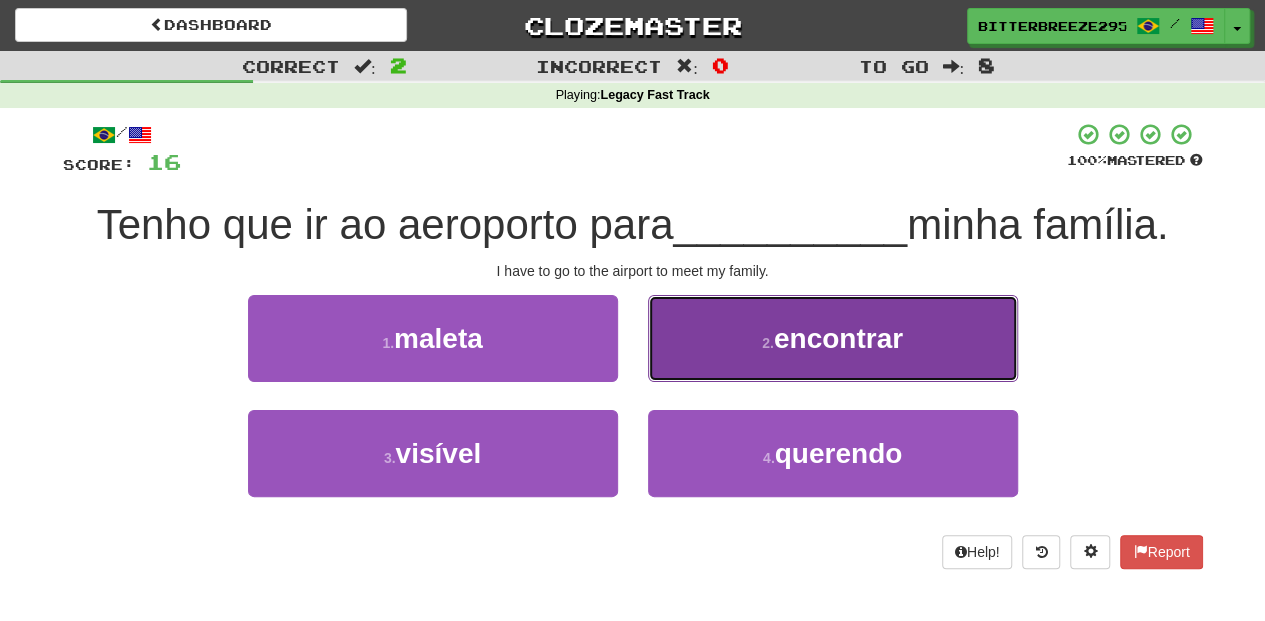 click on "2 .  encontrar" at bounding box center (833, 338) 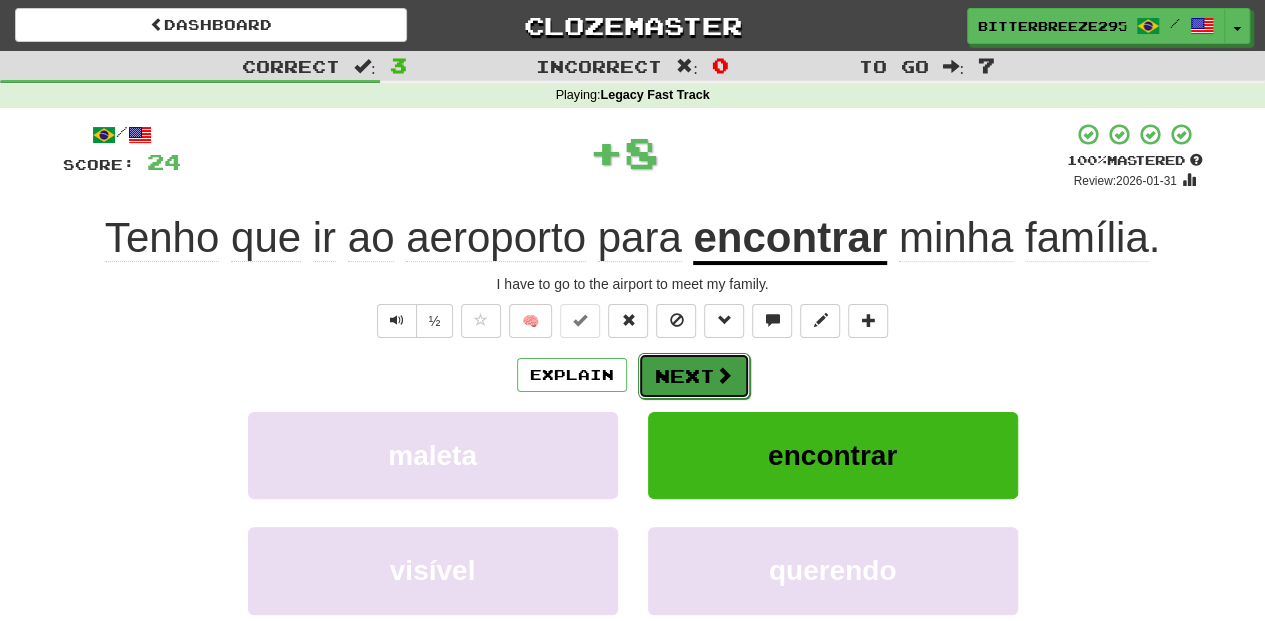 click on "Next" at bounding box center [694, 376] 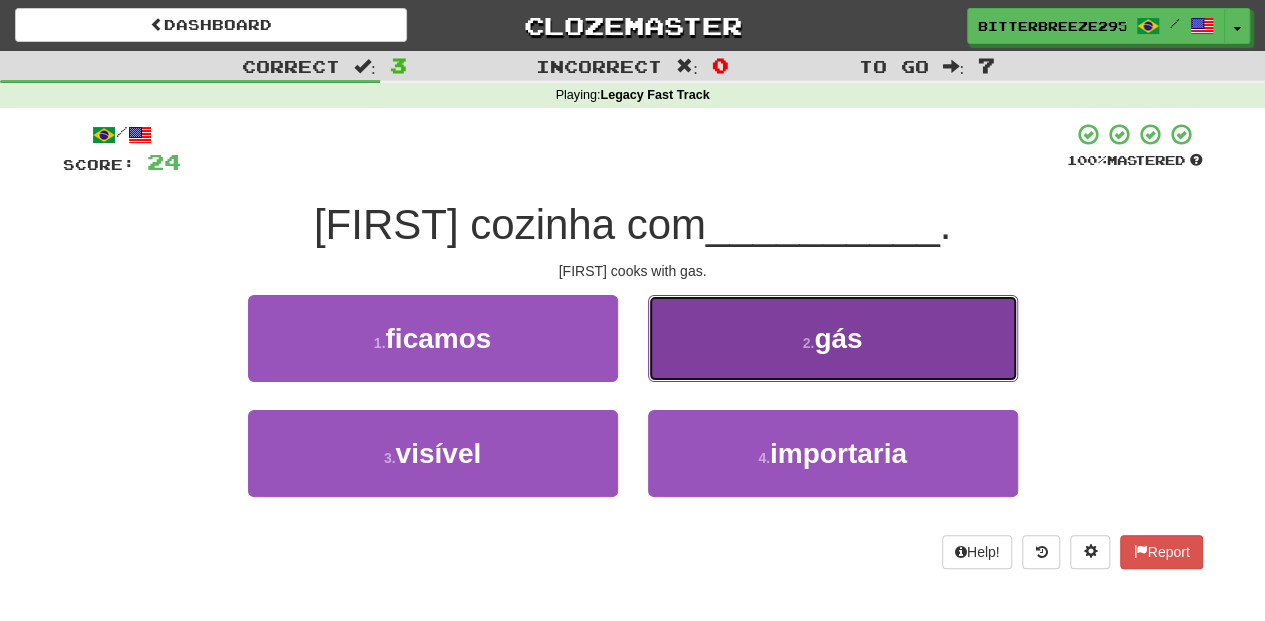 click on "2 .  gás" at bounding box center [833, 338] 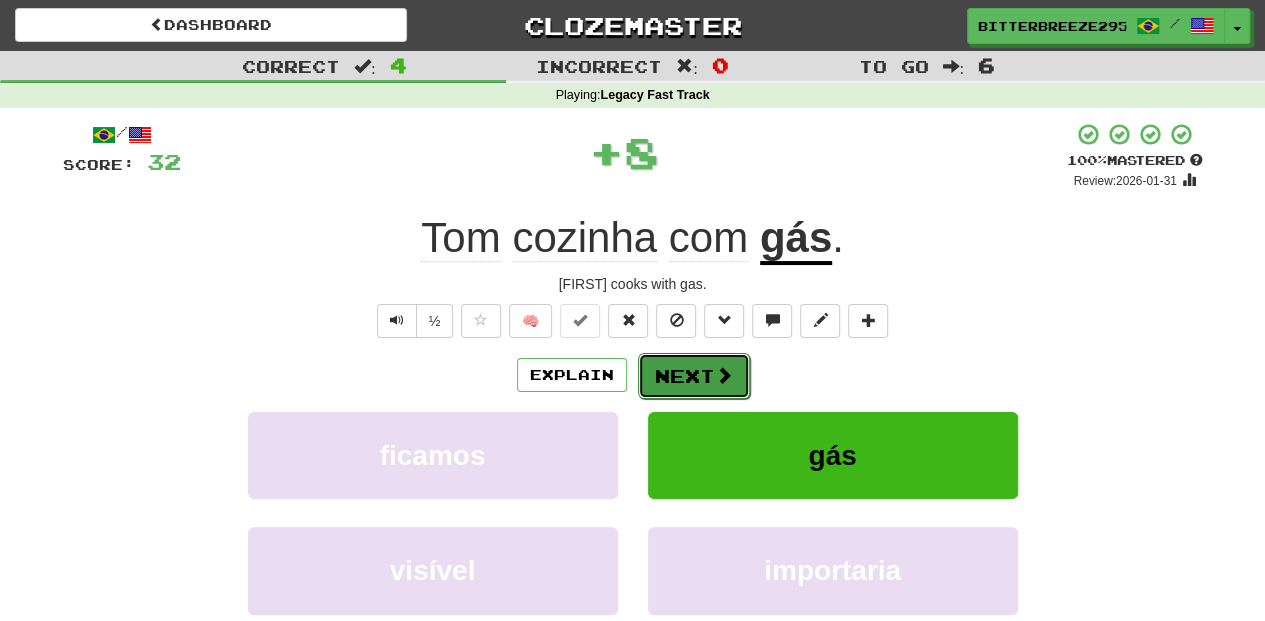 click on "Next" at bounding box center (694, 376) 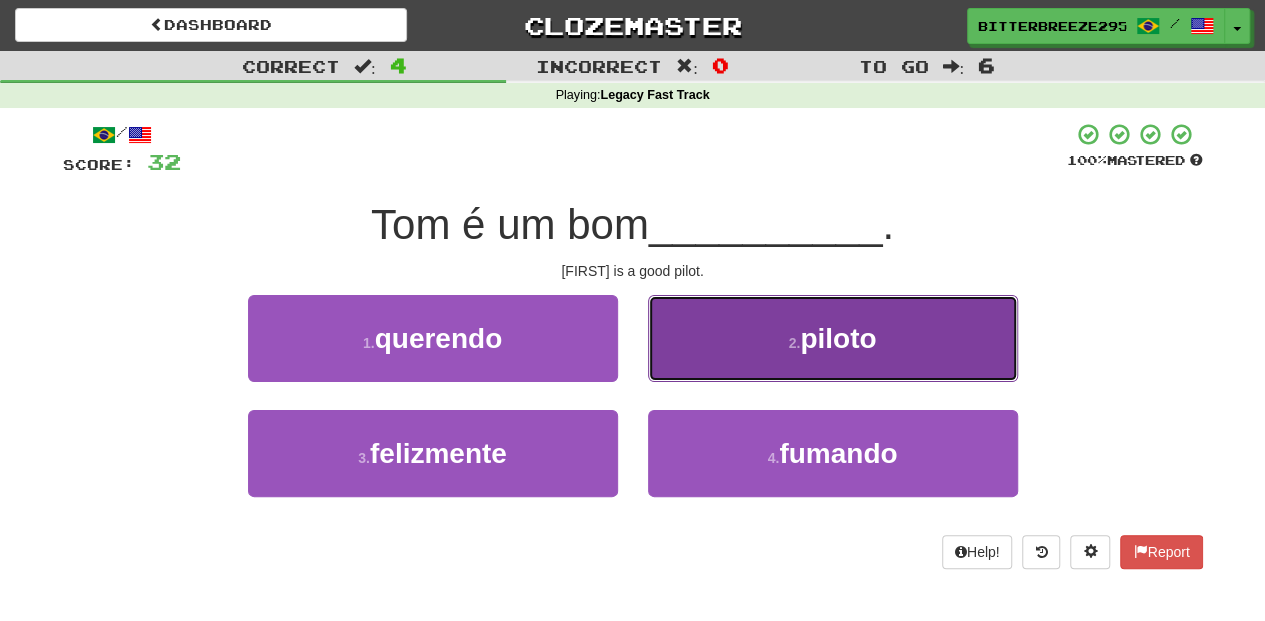 click on "2 .  piloto" at bounding box center (833, 338) 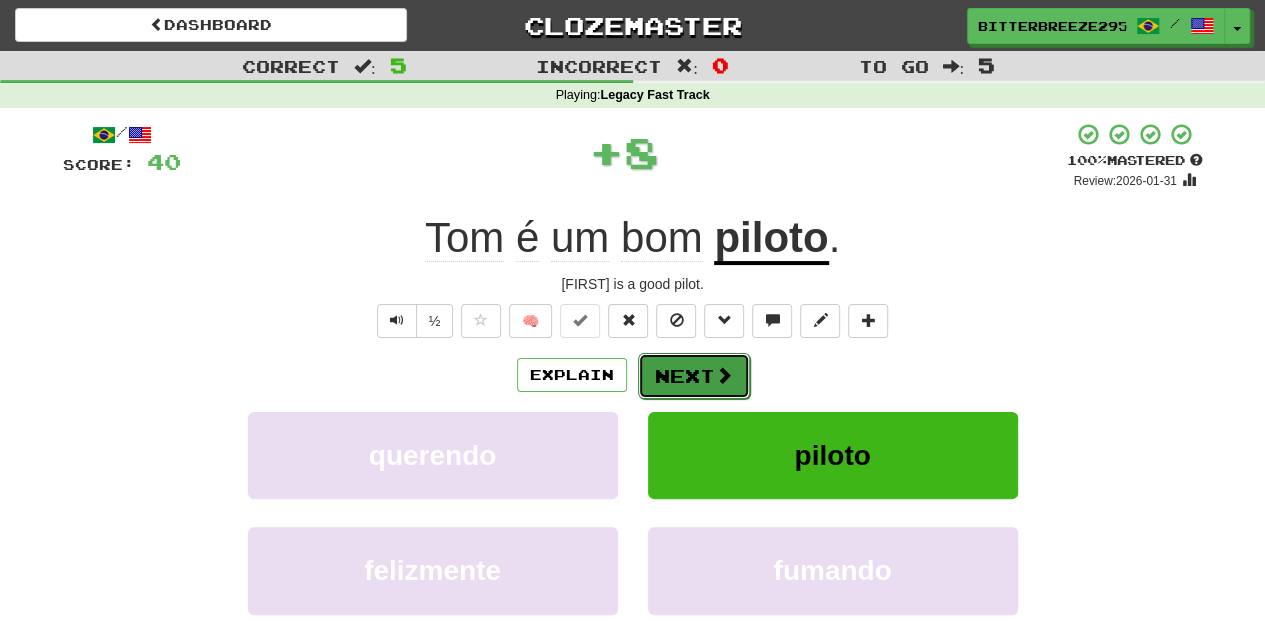 click on "Next" at bounding box center (694, 376) 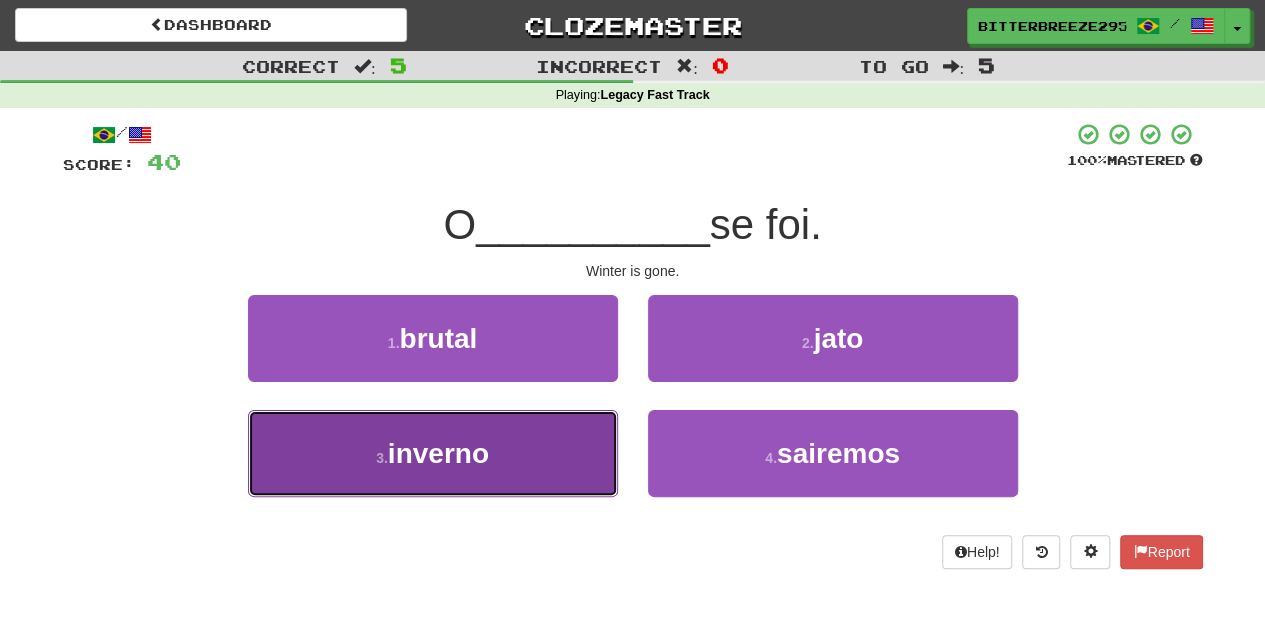 click on "3 .  inverno" at bounding box center (433, 453) 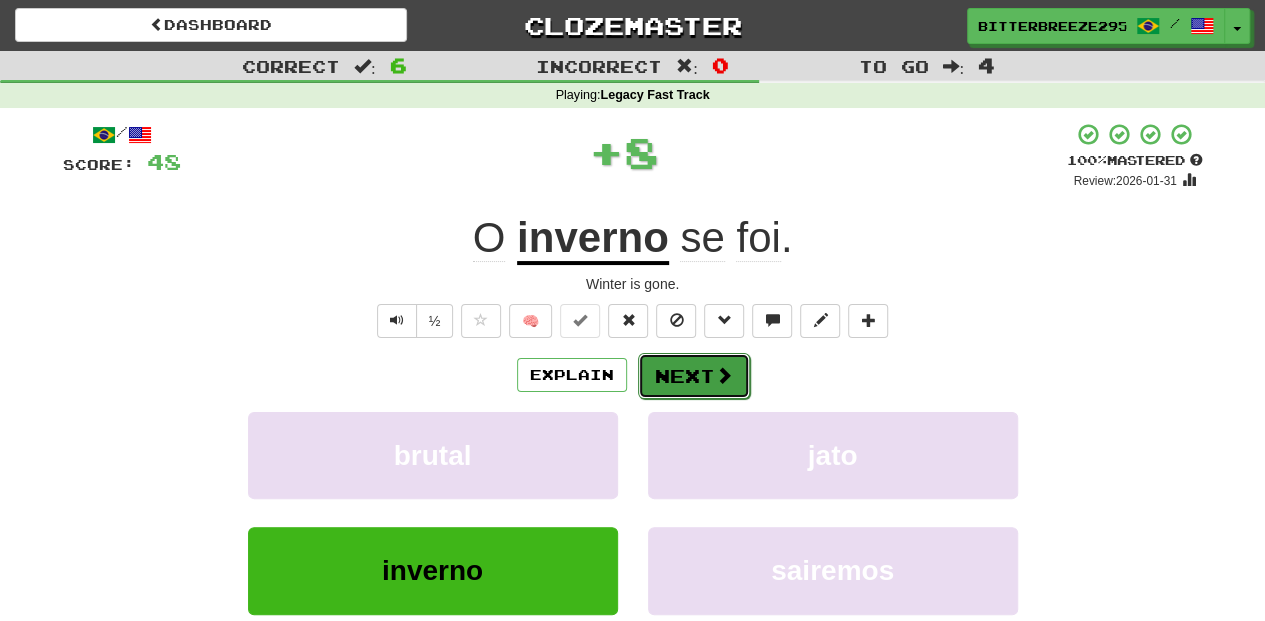 click on "Next" at bounding box center [694, 376] 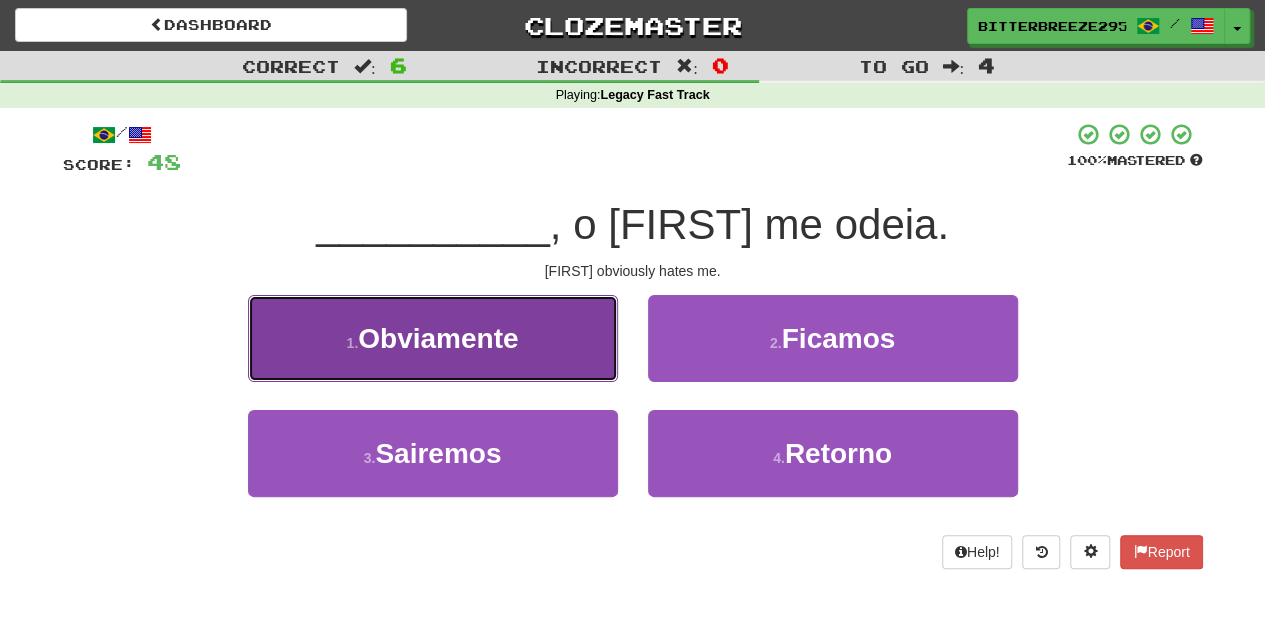 click on "1 .  Obviamente" at bounding box center (433, 338) 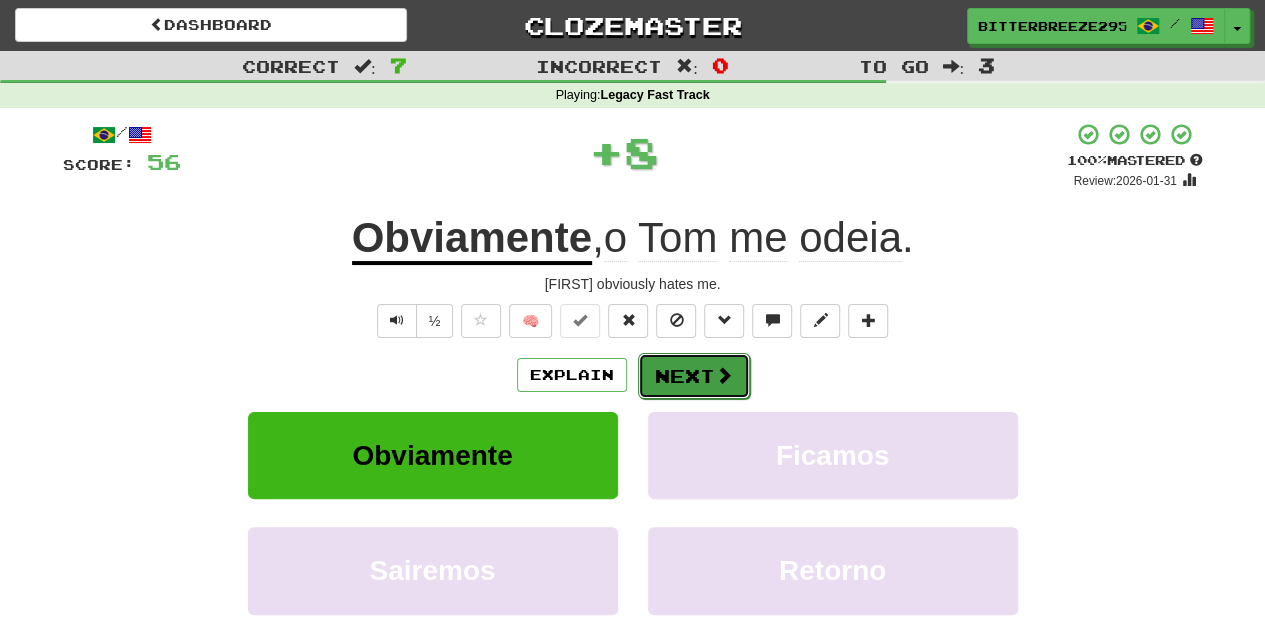 click on "Next" at bounding box center (694, 376) 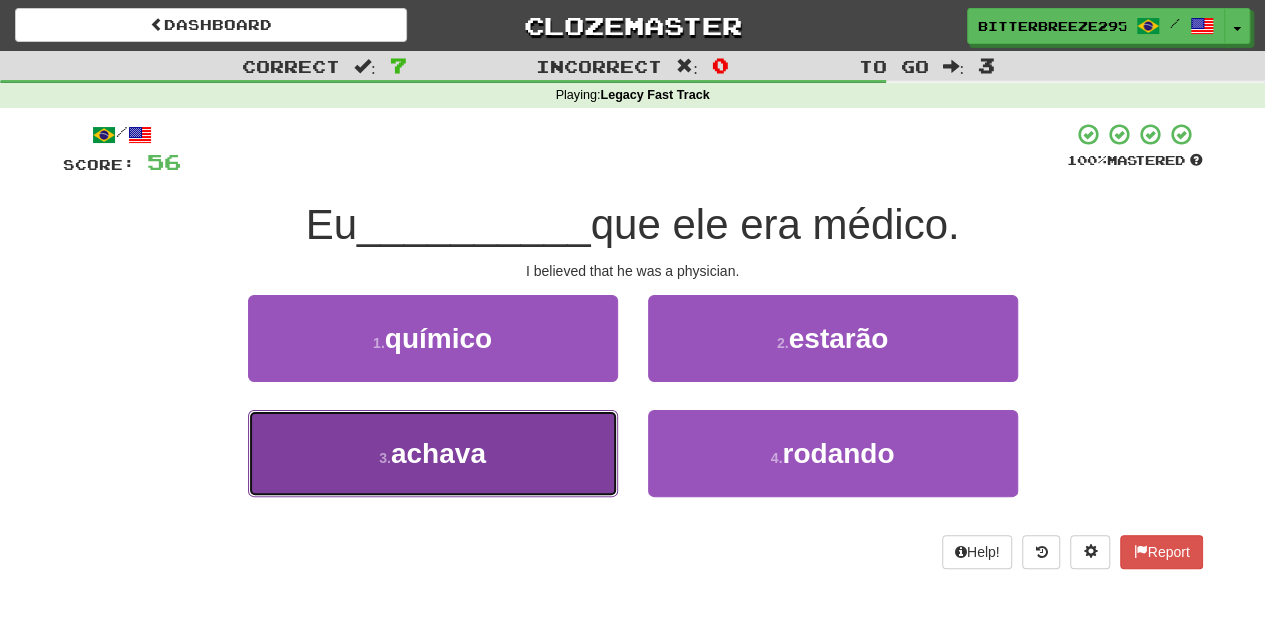 click on "3 .  achava" at bounding box center [433, 453] 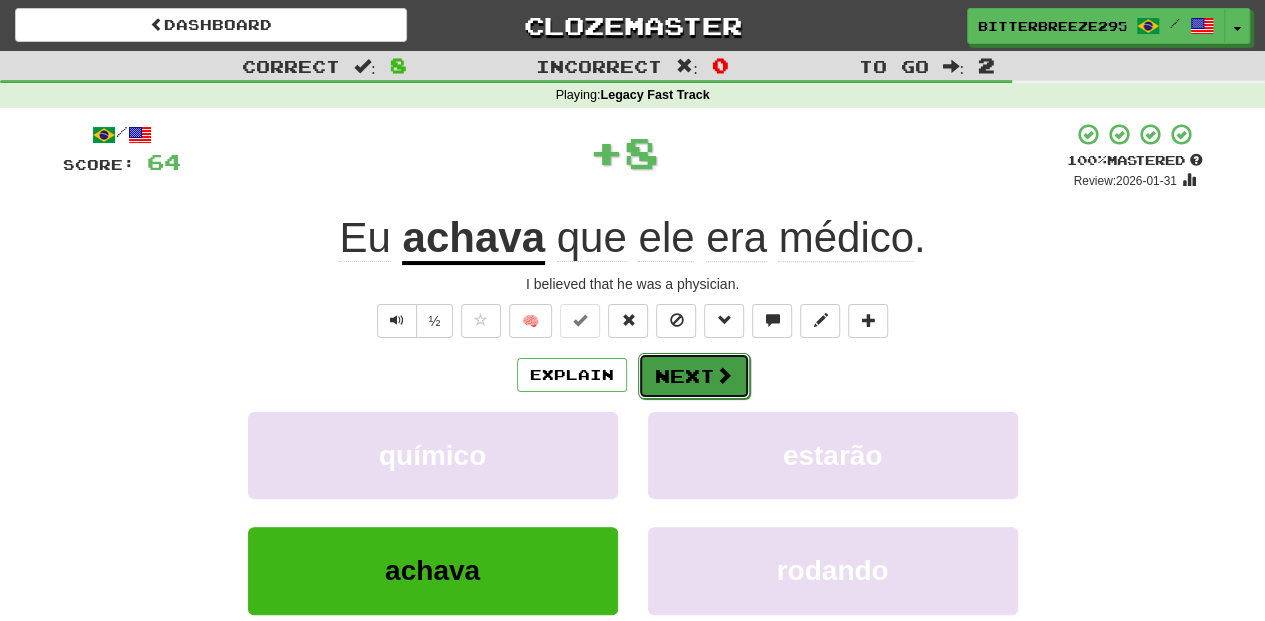 click on "Next" at bounding box center [694, 376] 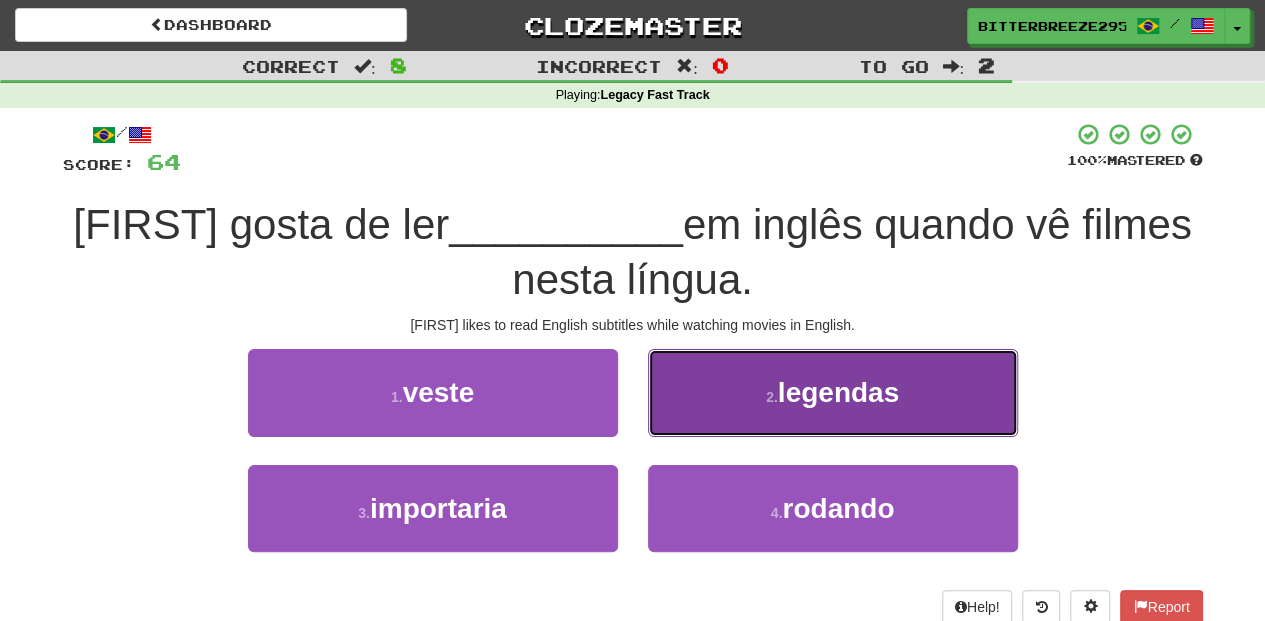 click on "2 .  legendas" at bounding box center [833, 392] 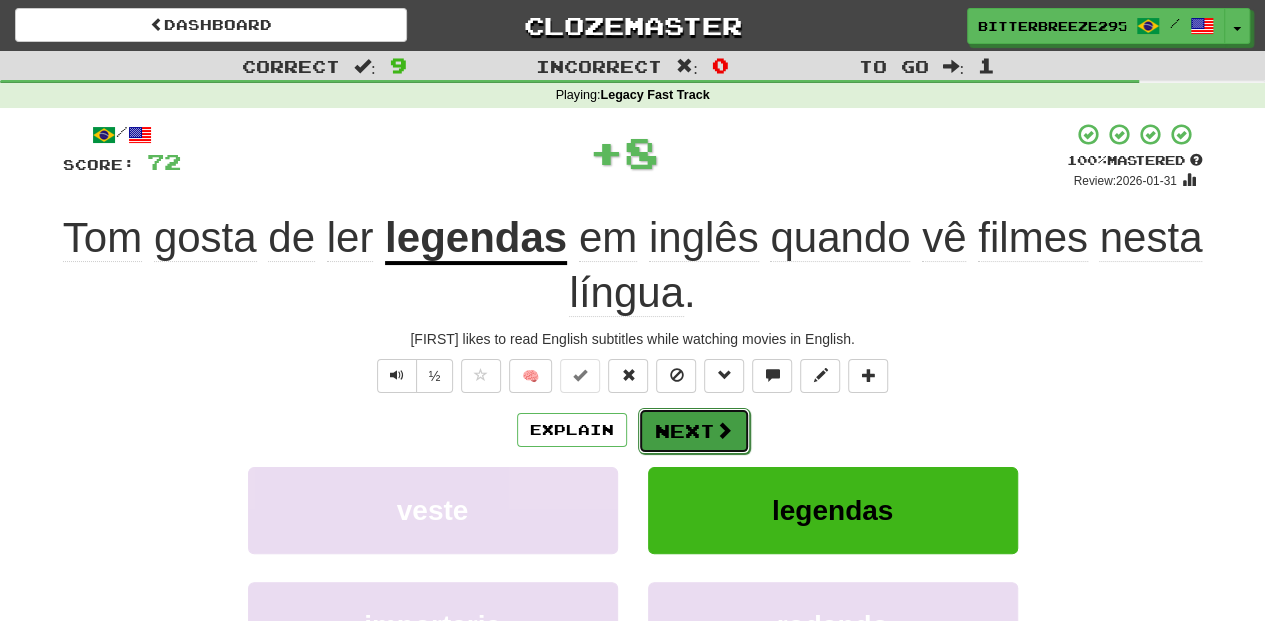 click on "Next" at bounding box center (694, 431) 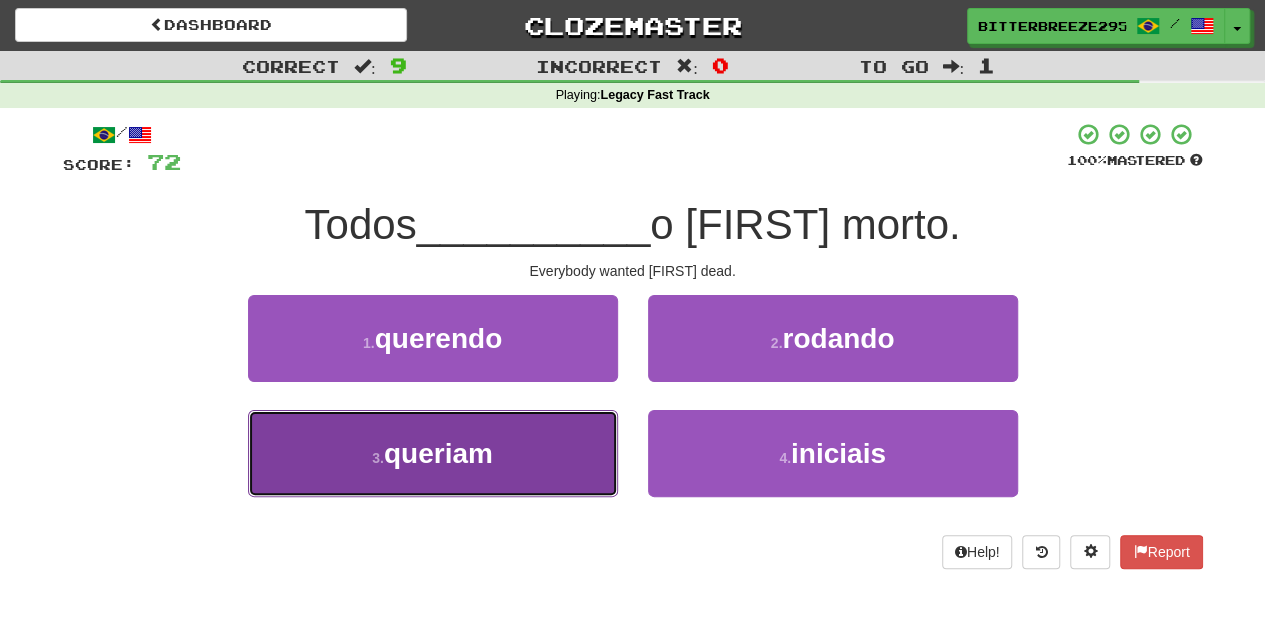 click on "3 .  queriam" at bounding box center (433, 453) 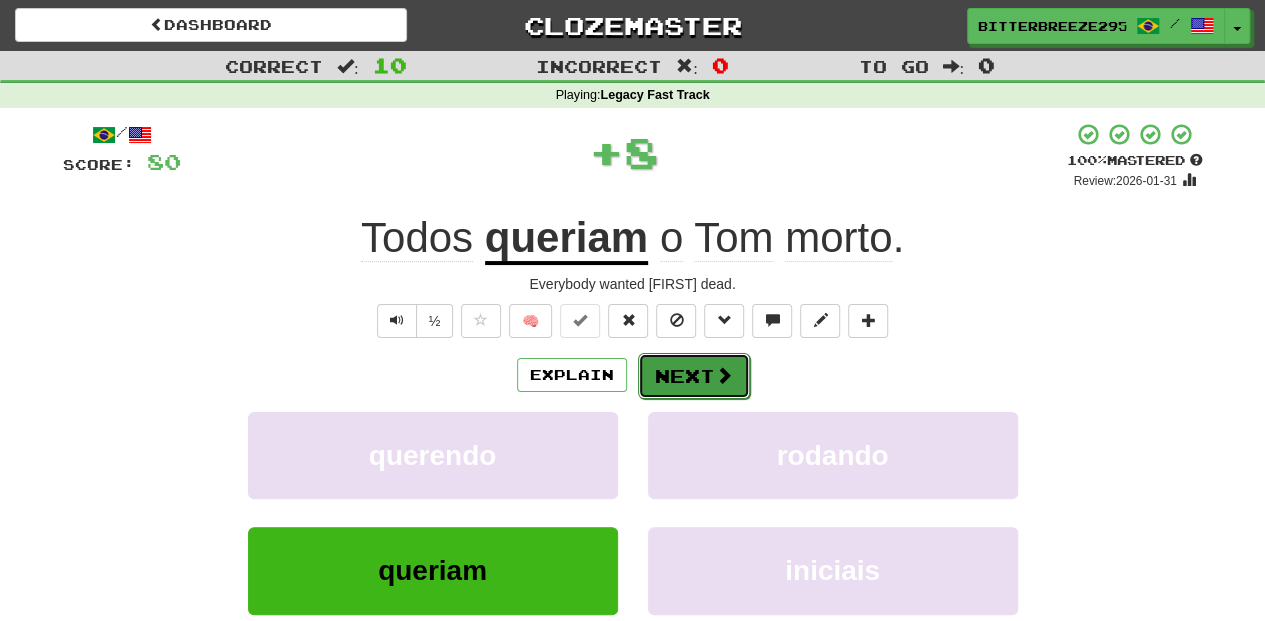 click on "Next" at bounding box center (694, 376) 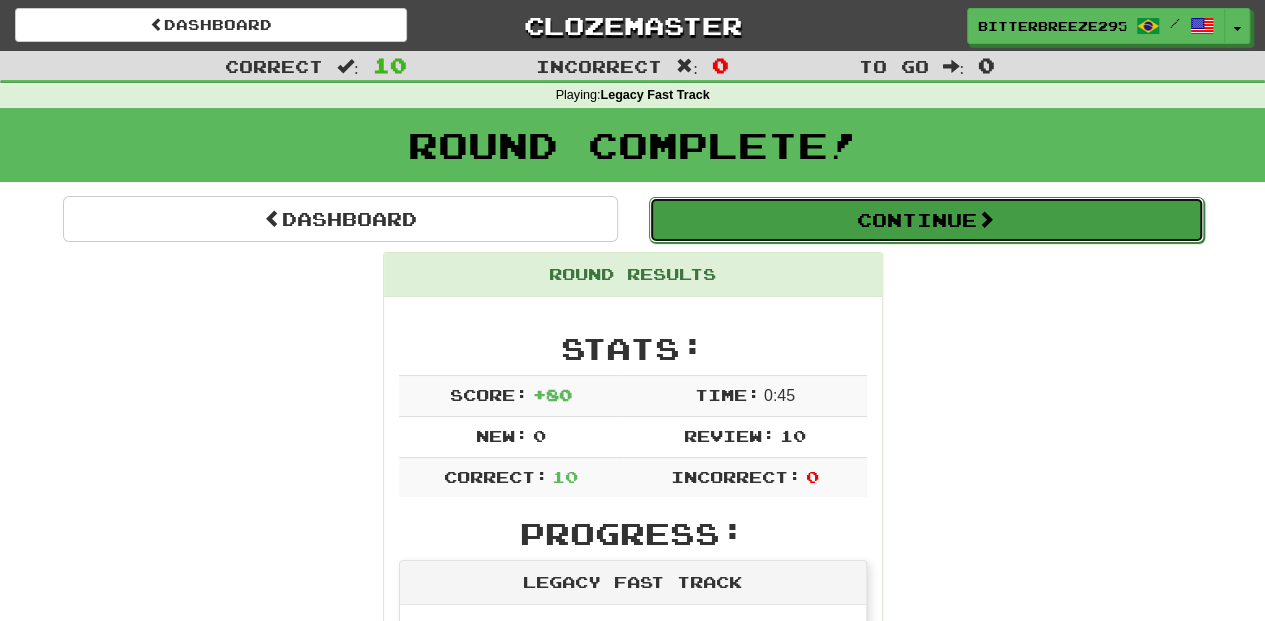 click on "Continue" at bounding box center [926, 220] 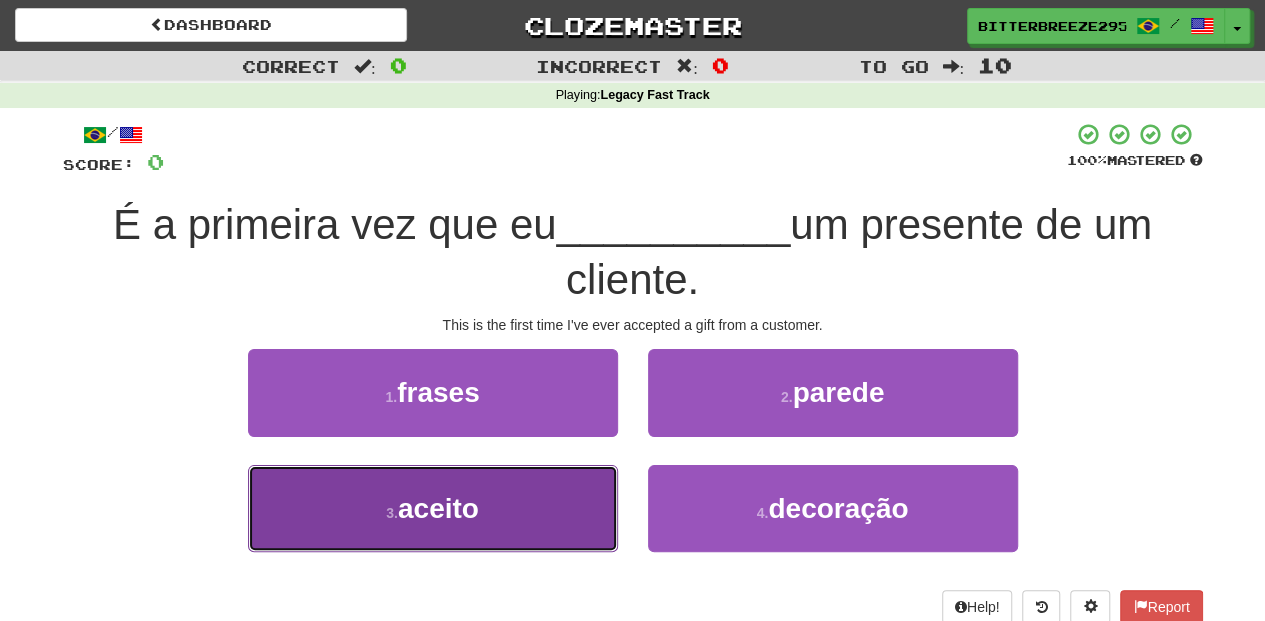 click on "3 .  aceito" at bounding box center (433, 508) 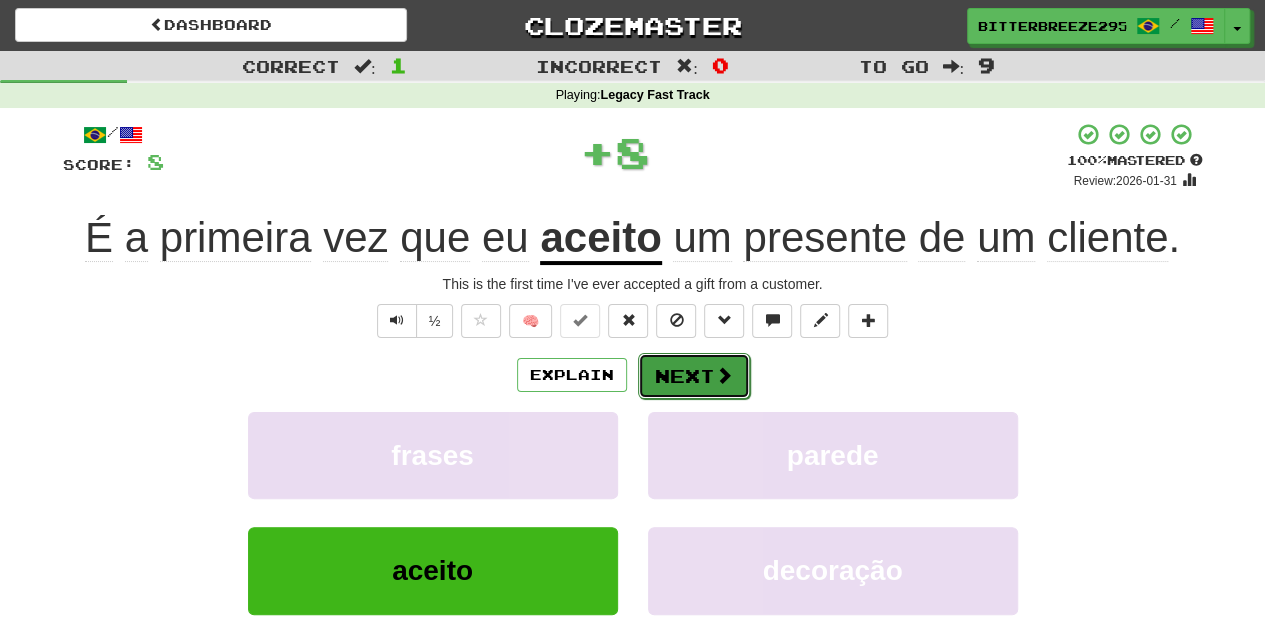 click on "Next" at bounding box center [694, 376] 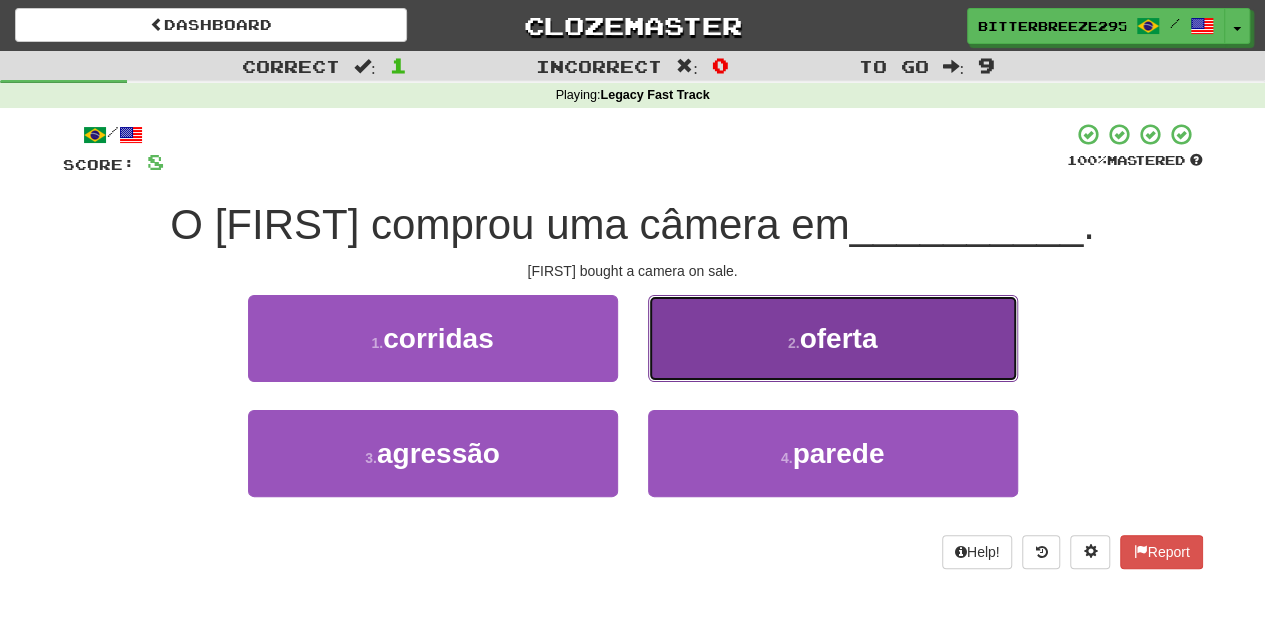 click on "2 .  oferta" at bounding box center (833, 338) 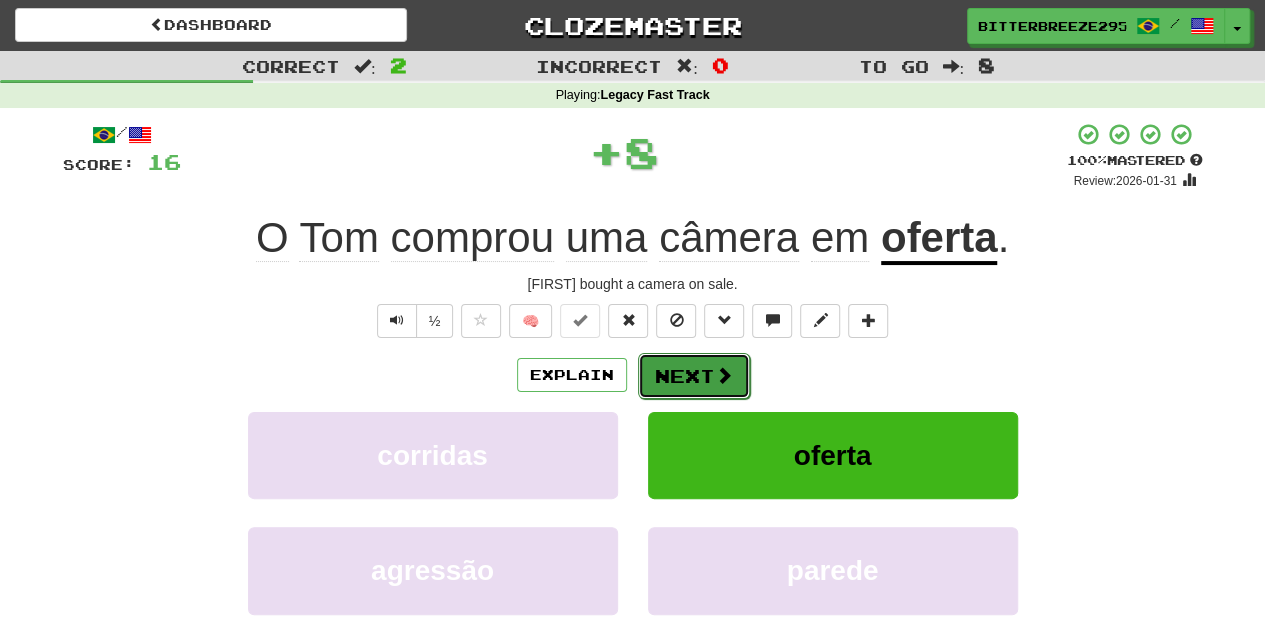 click on "Next" at bounding box center [694, 376] 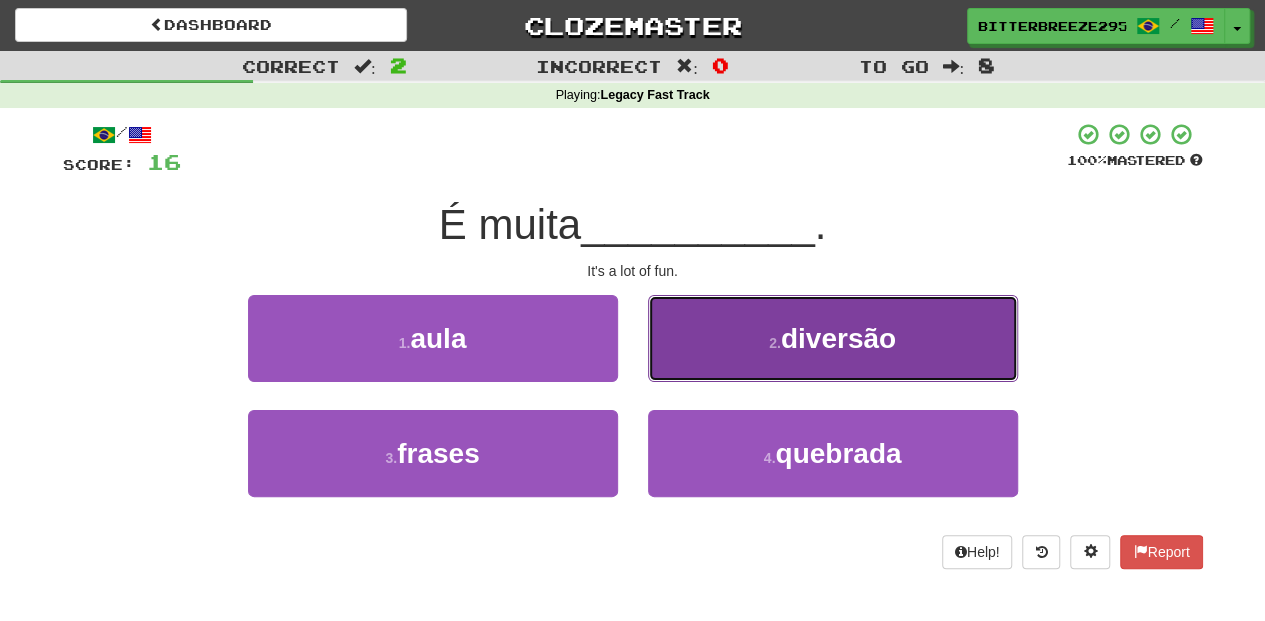 click on "2 .  diversão" at bounding box center (833, 338) 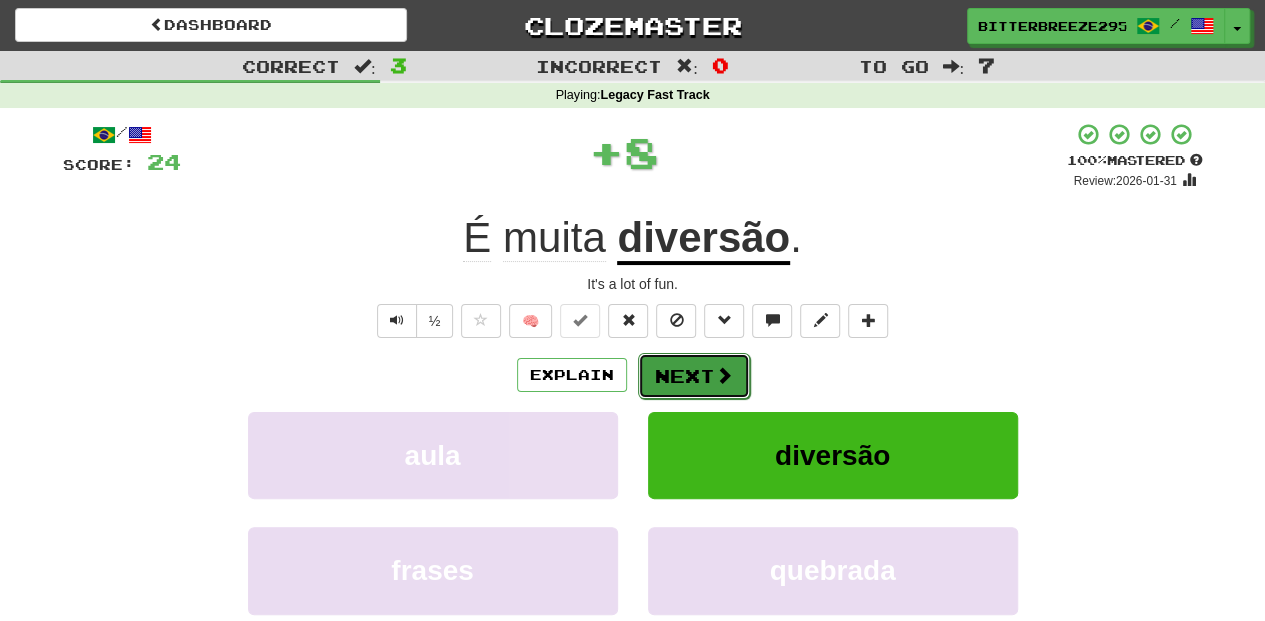 click on "Next" at bounding box center [694, 376] 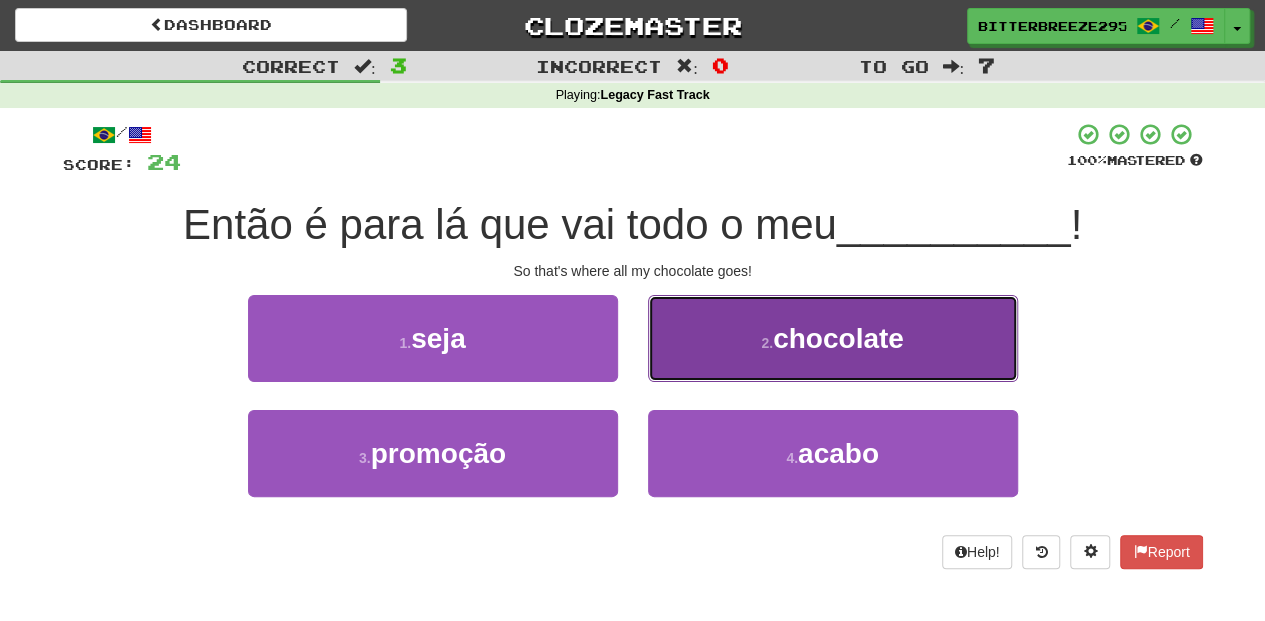 click on "2 .  chocolate" at bounding box center (833, 338) 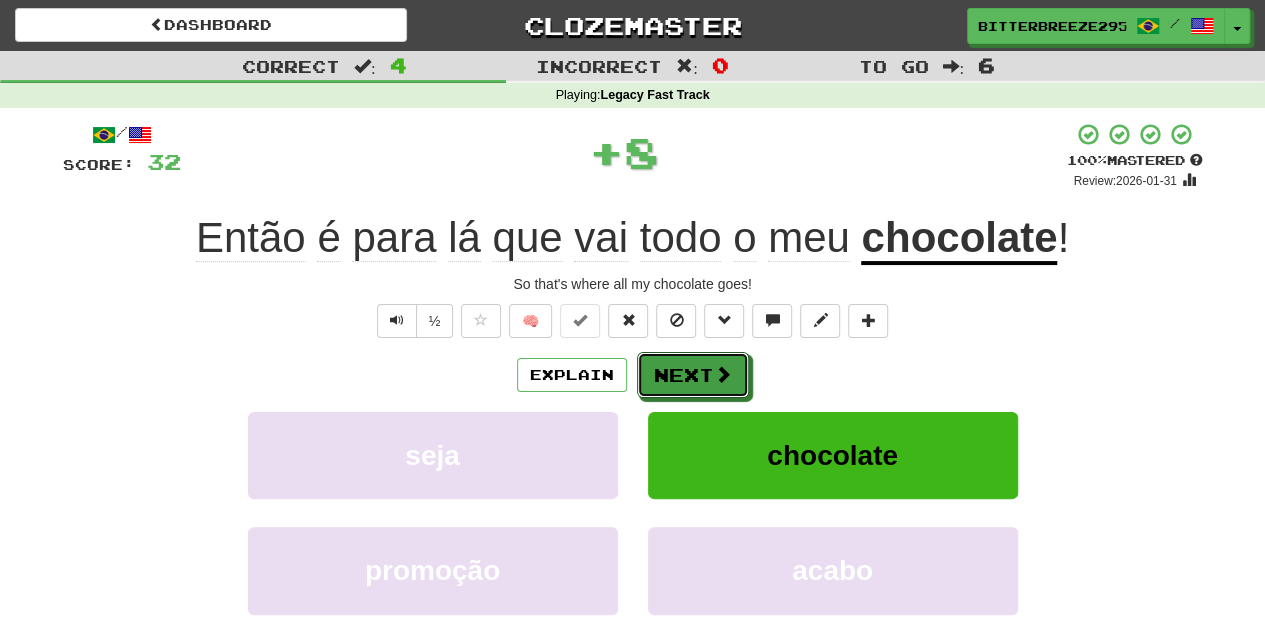click on "Next" at bounding box center [693, 375] 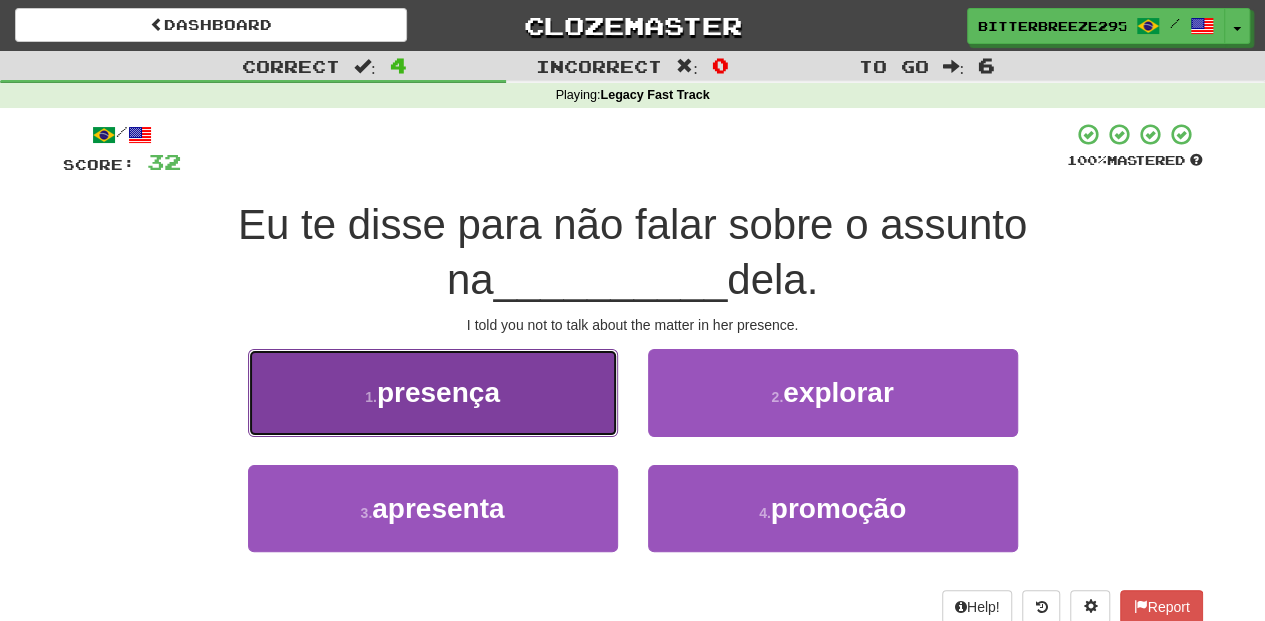click on "1 .  presença" at bounding box center [433, 392] 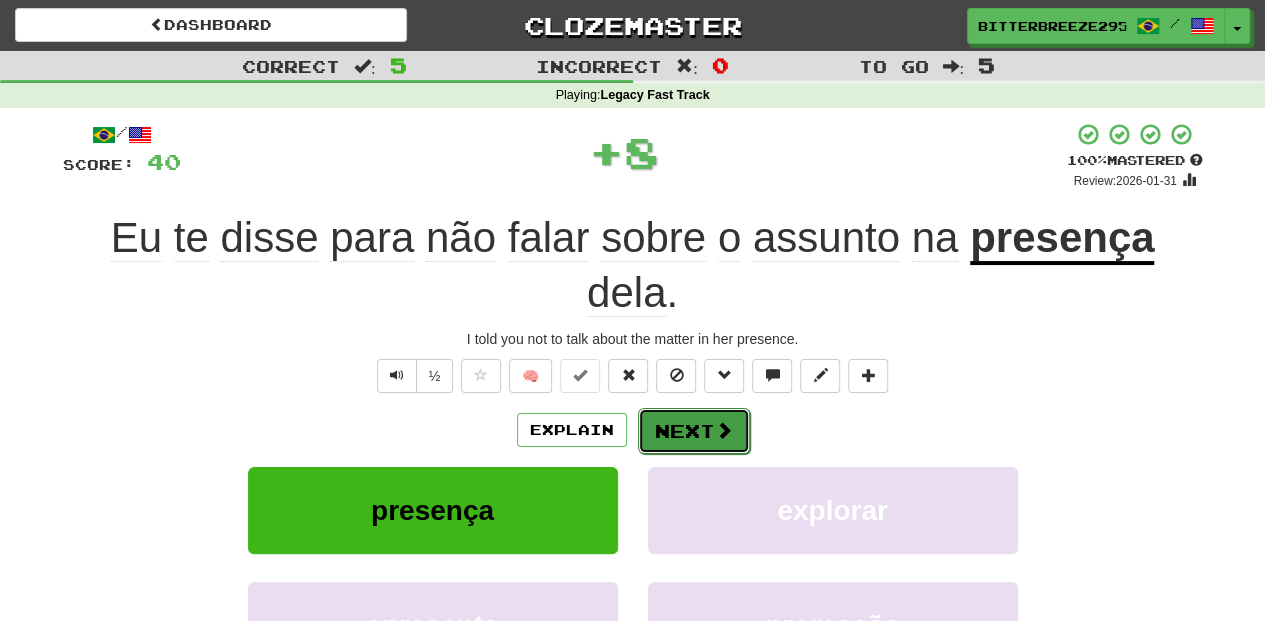 click on "Next" at bounding box center (694, 431) 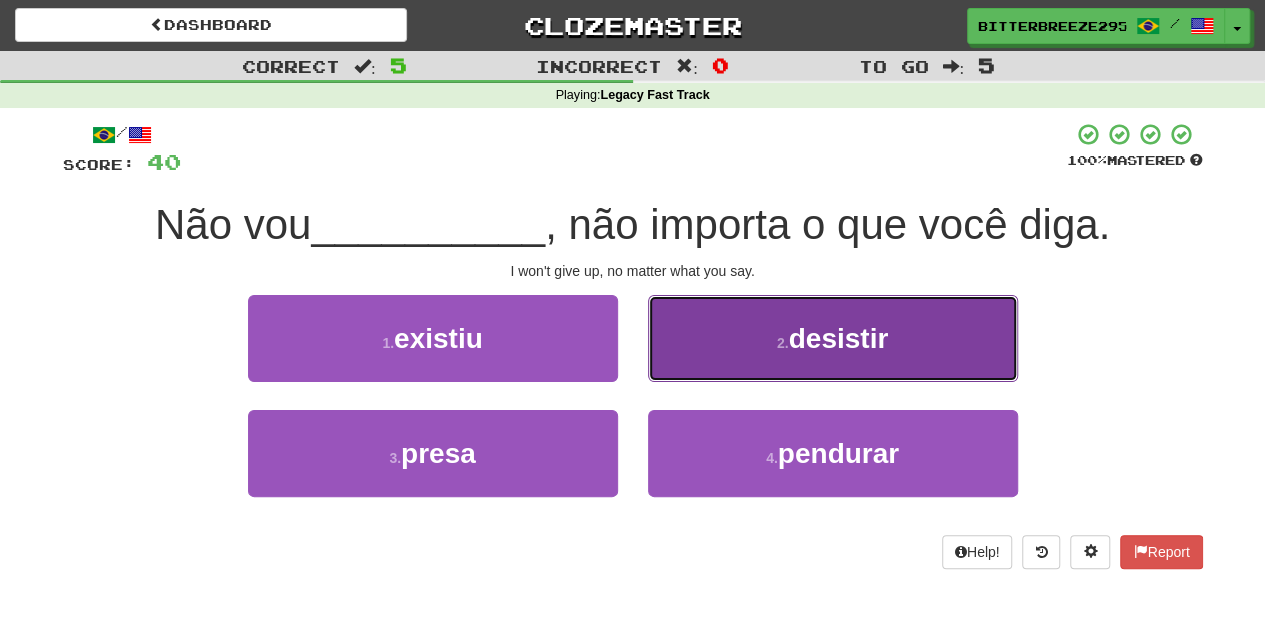 click on "2 .  desistir" at bounding box center [833, 338] 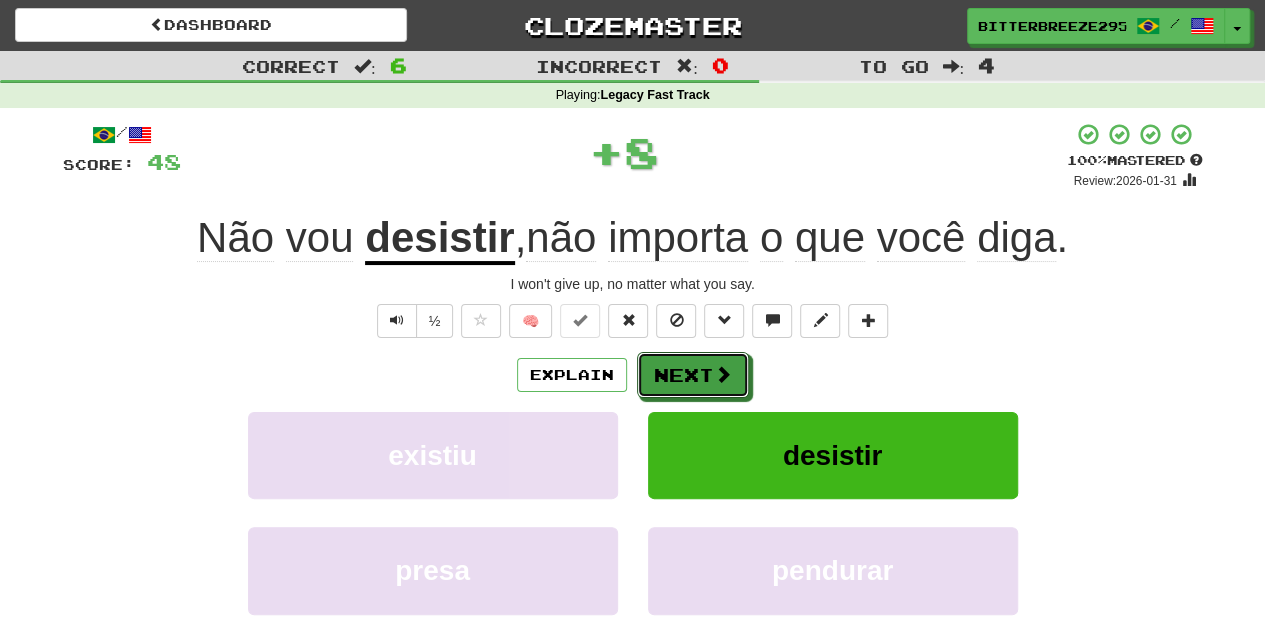 click on "Next" at bounding box center [693, 375] 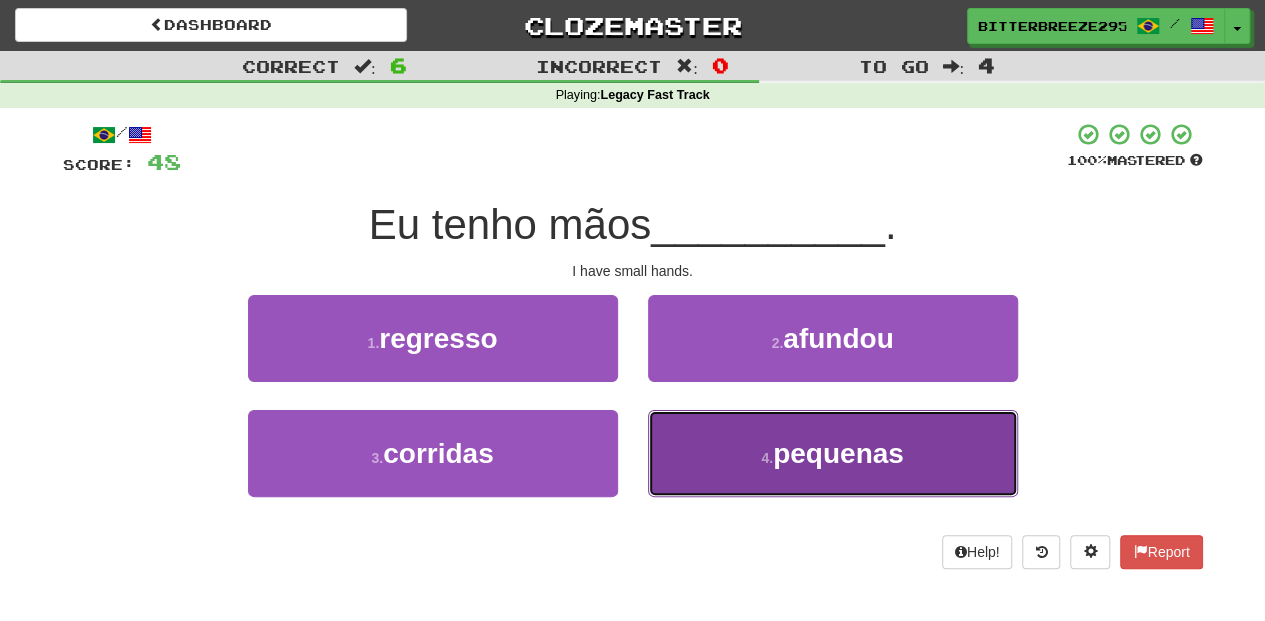 click on "4 .  pequenas" at bounding box center (833, 453) 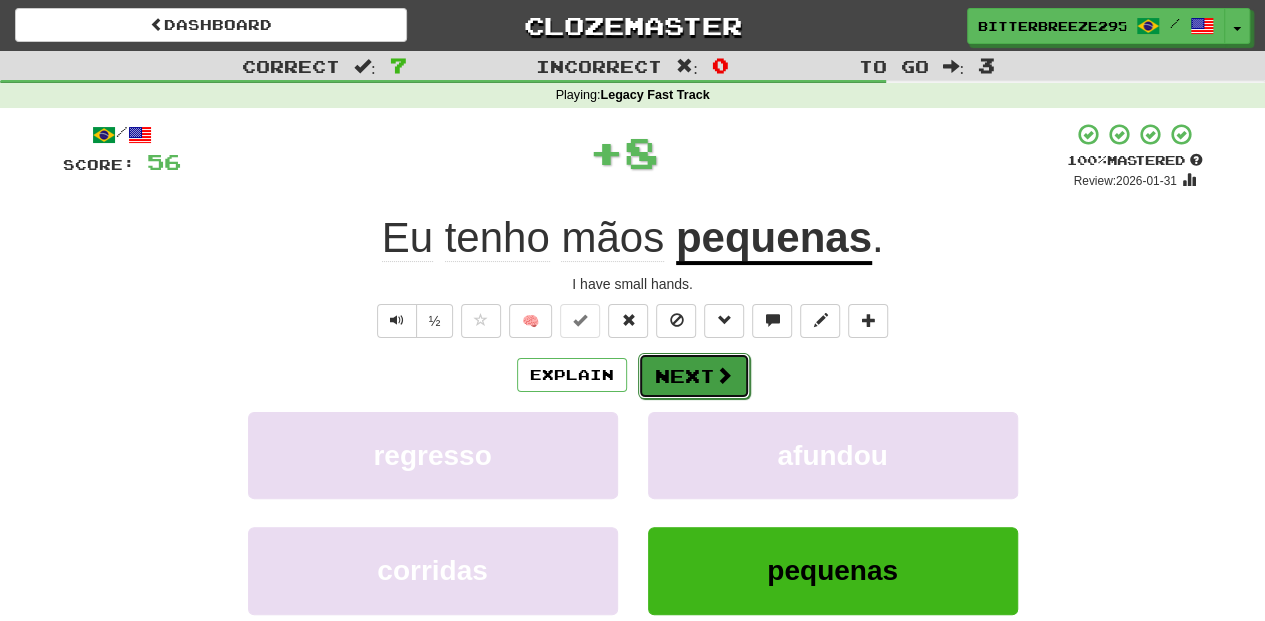 click on "Next" at bounding box center (694, 376) 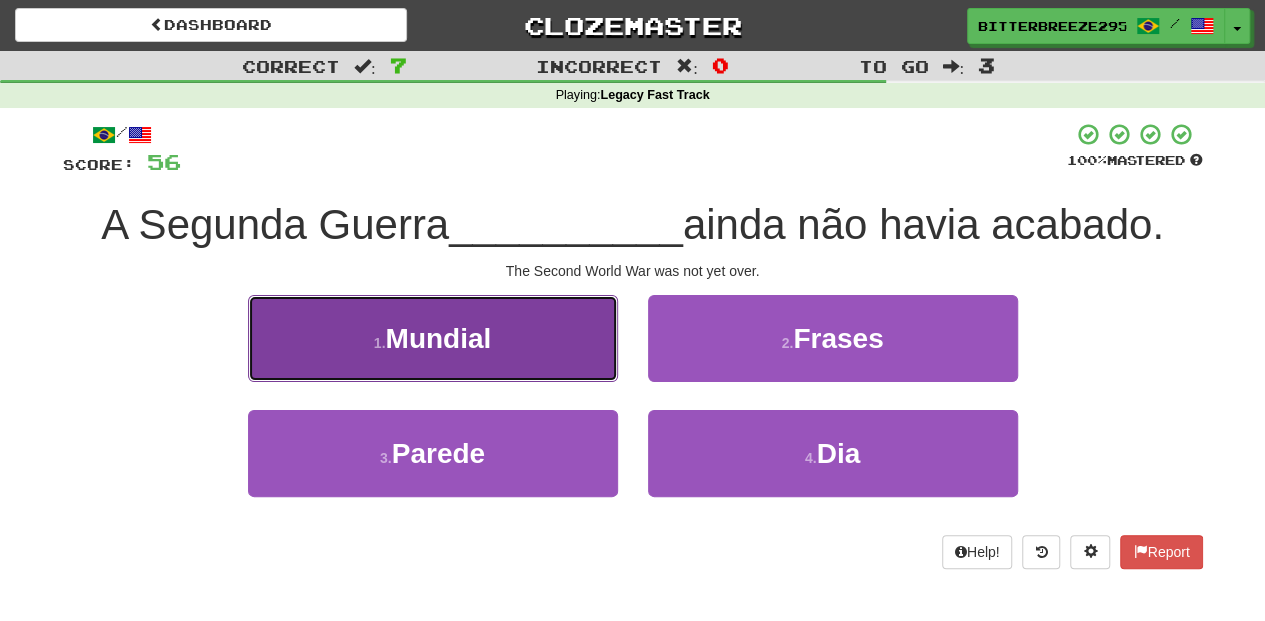 click on "1 .  Mundial" at bounding box center (433, 338) 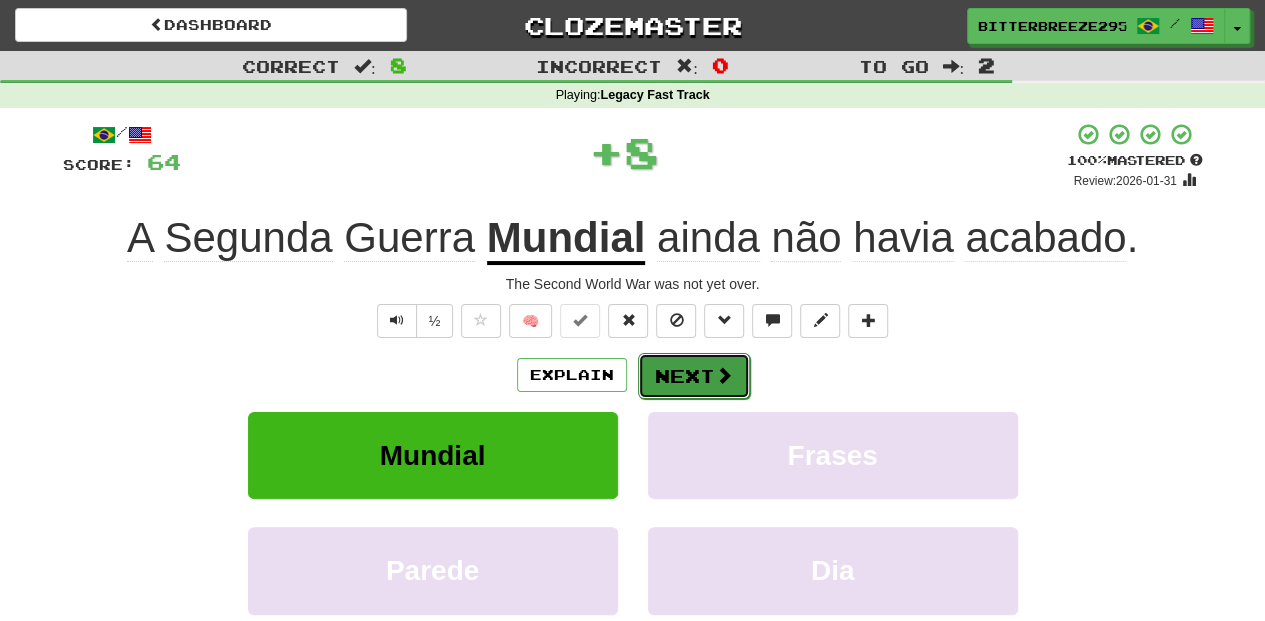 click on "Next" at bounding box center [694, 376] 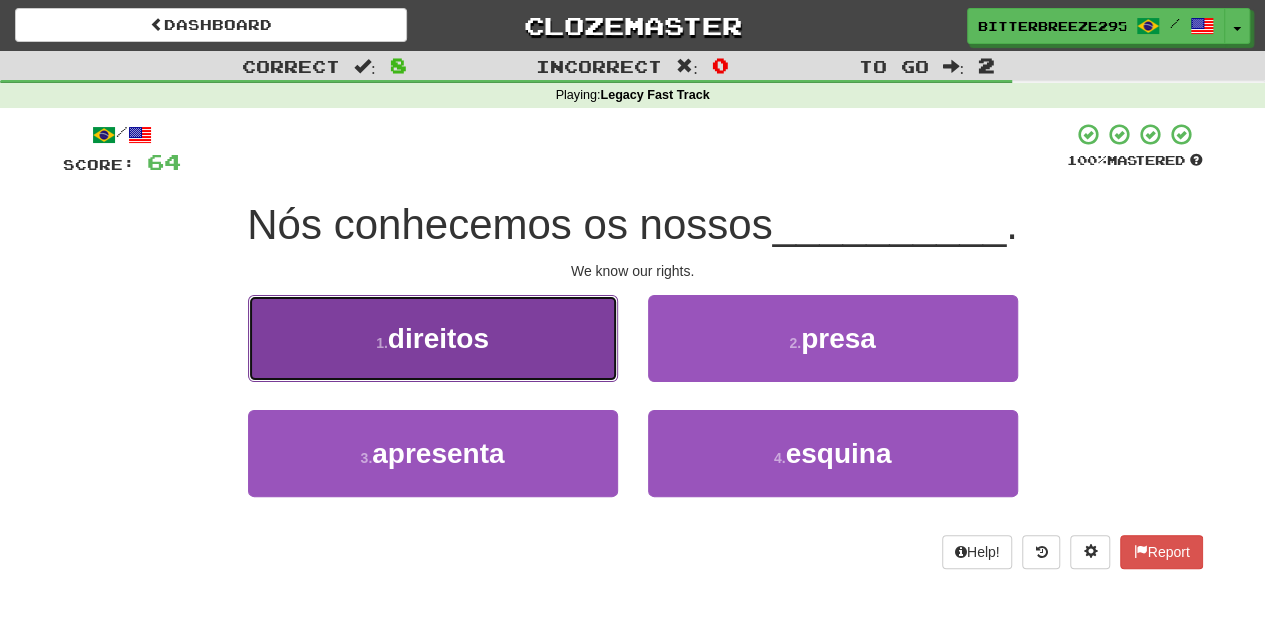click on "1 .  direitos" at bounding box center [433, 338] 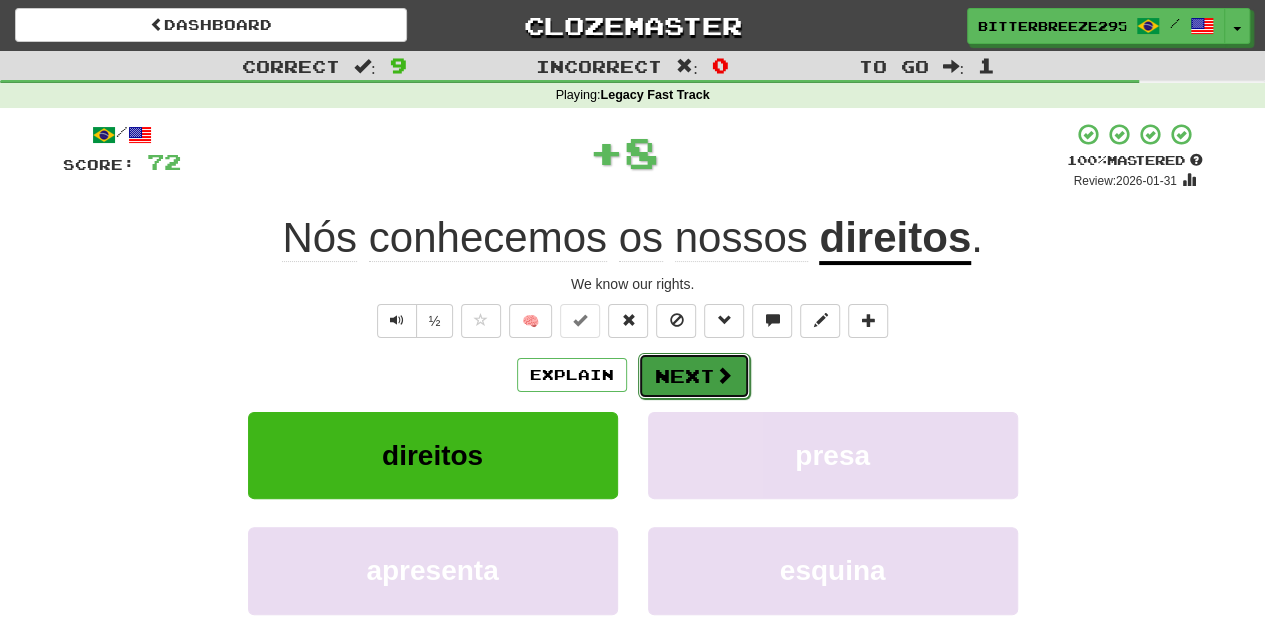 click on "Next" at bounding box center (694, 376) 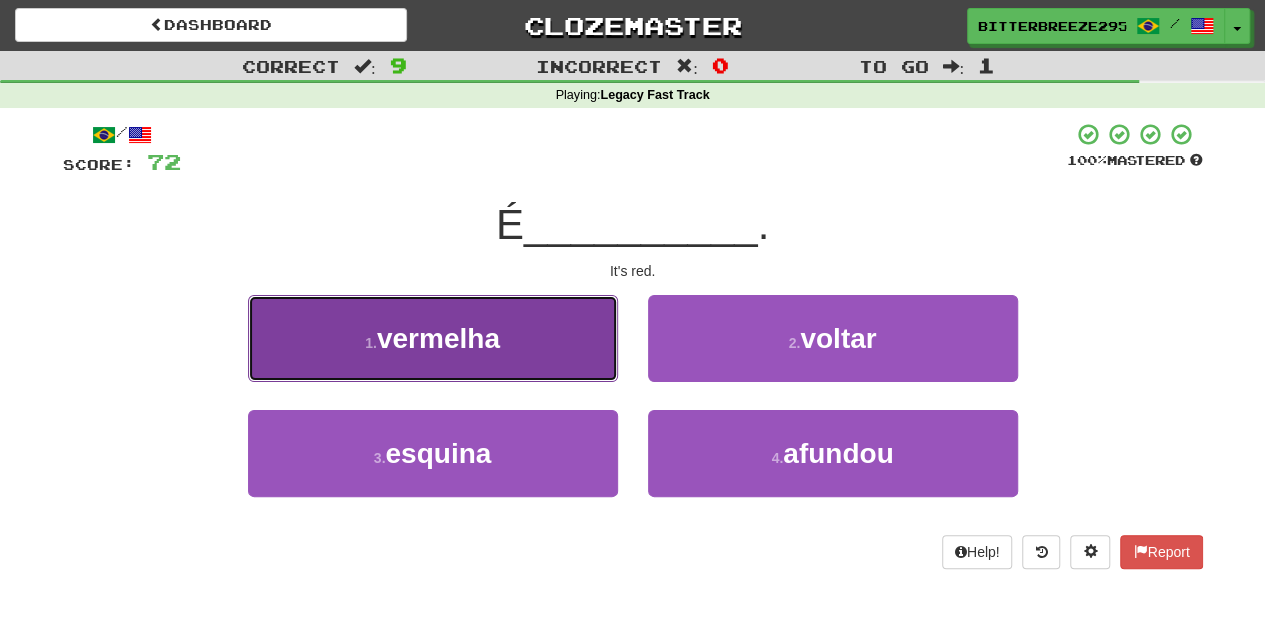 click on "1 .  vermelha" at bounding box center (433, 338) 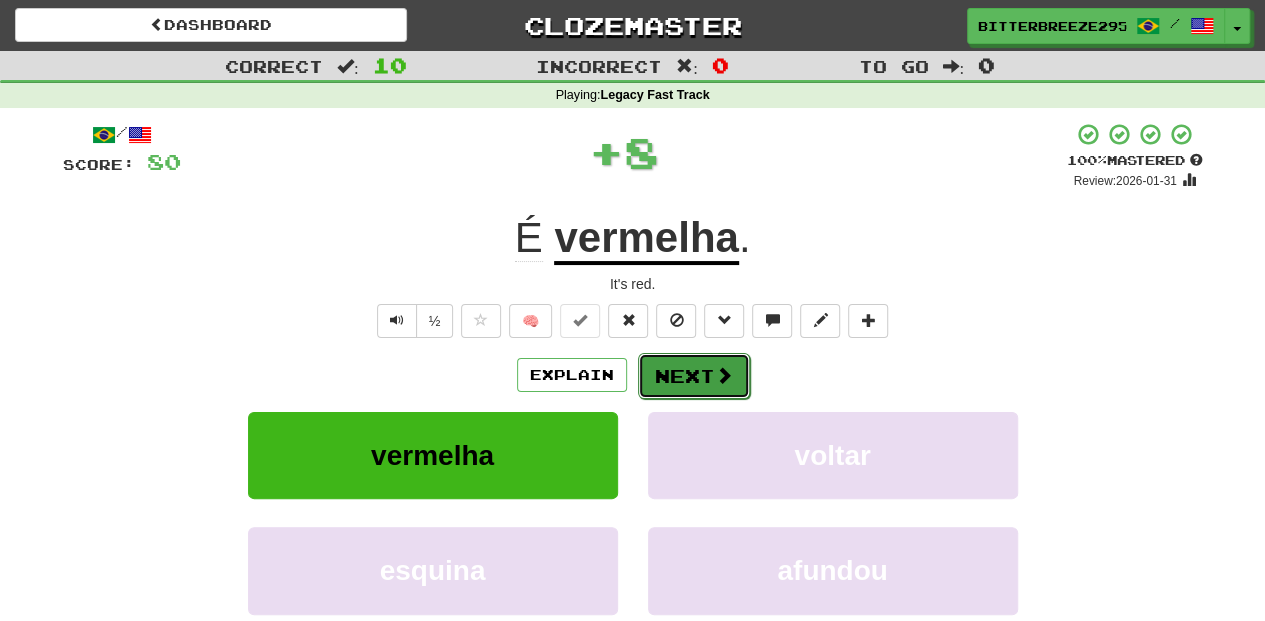 click on "Next" at bounding box center (694, 376) 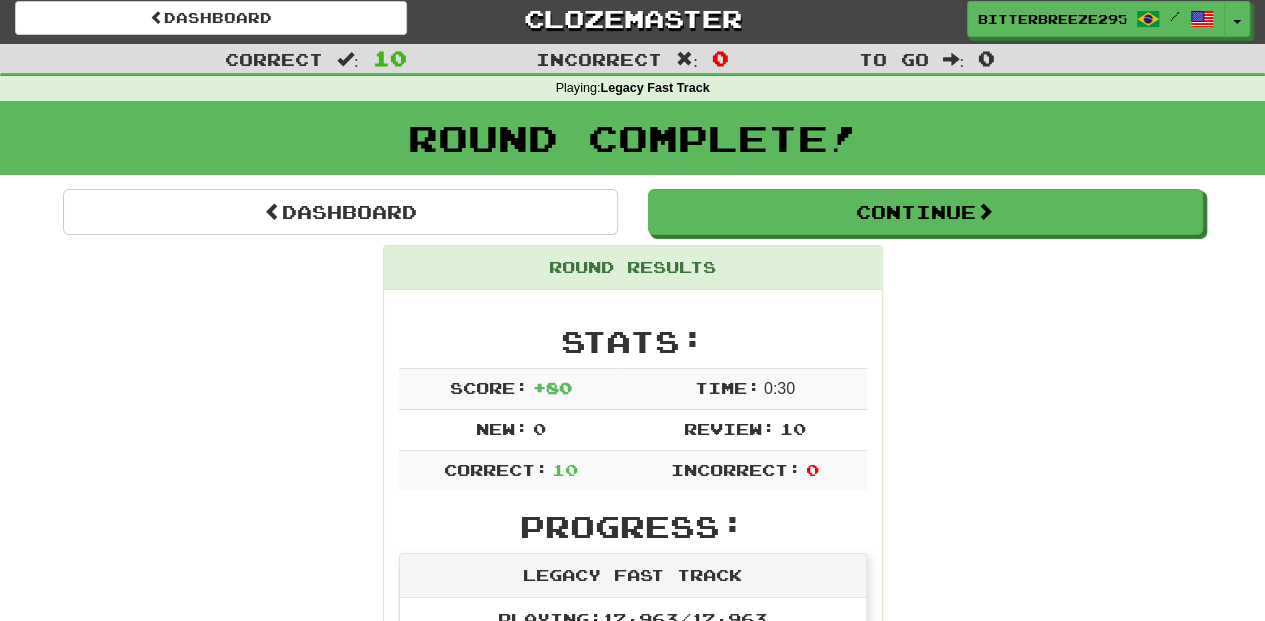 scroll, scrollTop: 0, scrollLeft: 0, axis: both 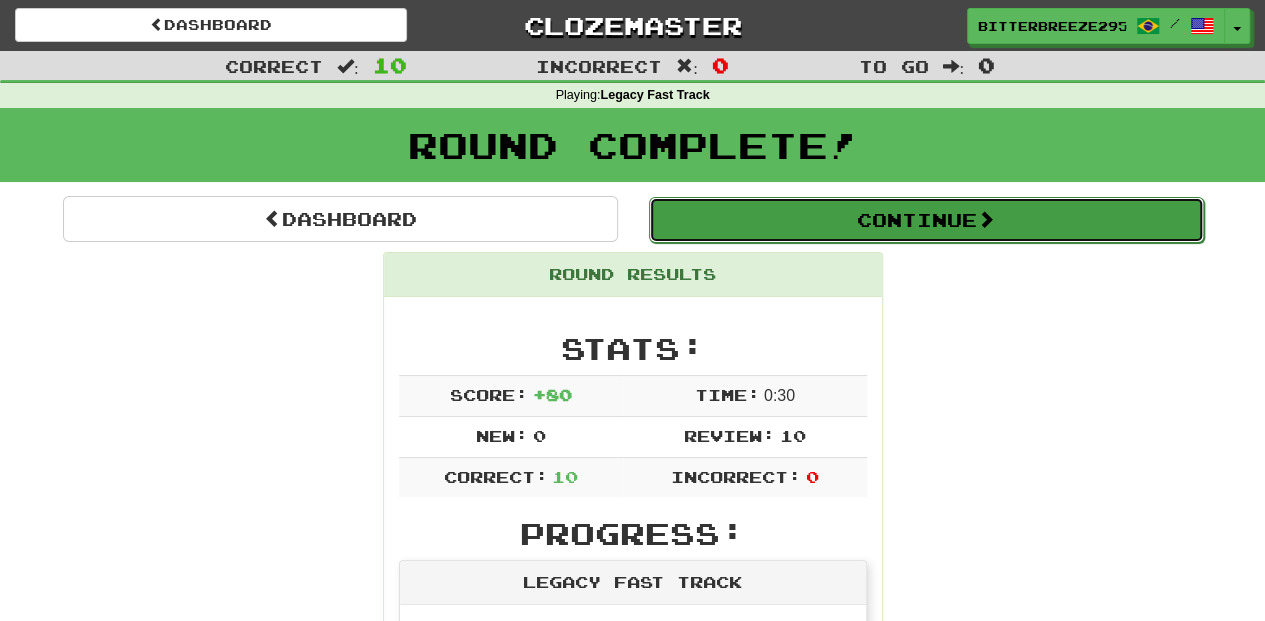 click on "Continue" at bounding box center (926, 220) 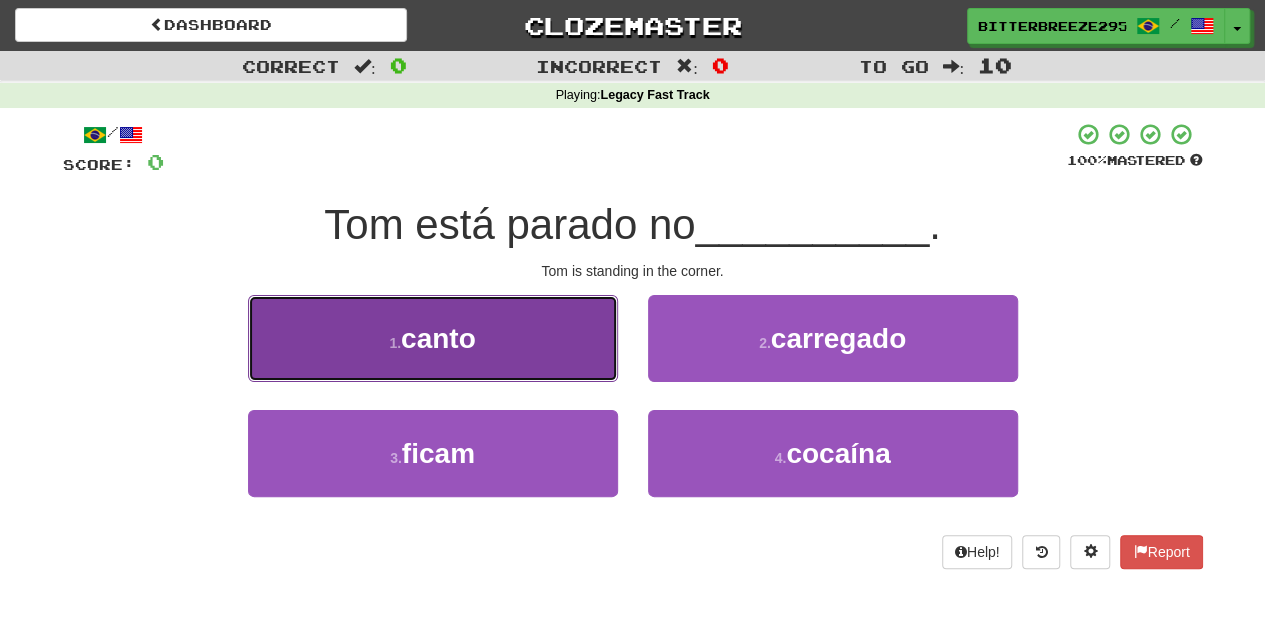 click on "1 .  canto" at bounding box center [433, 338] 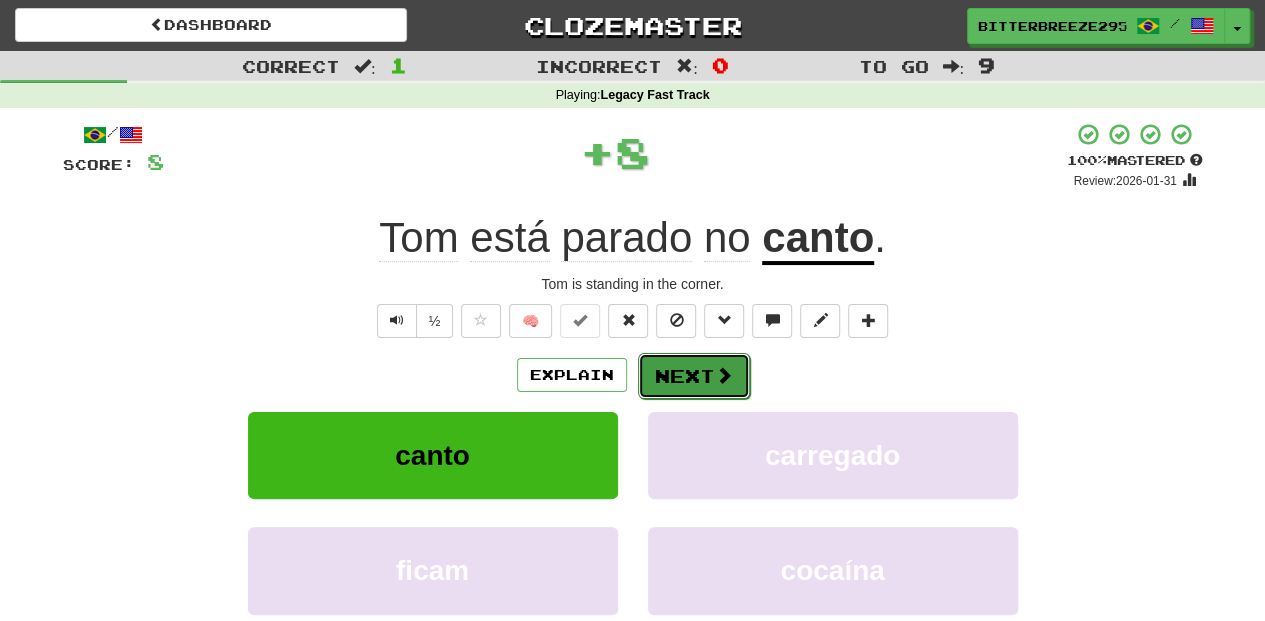 click on "Next" at bounding box center (694, 376) 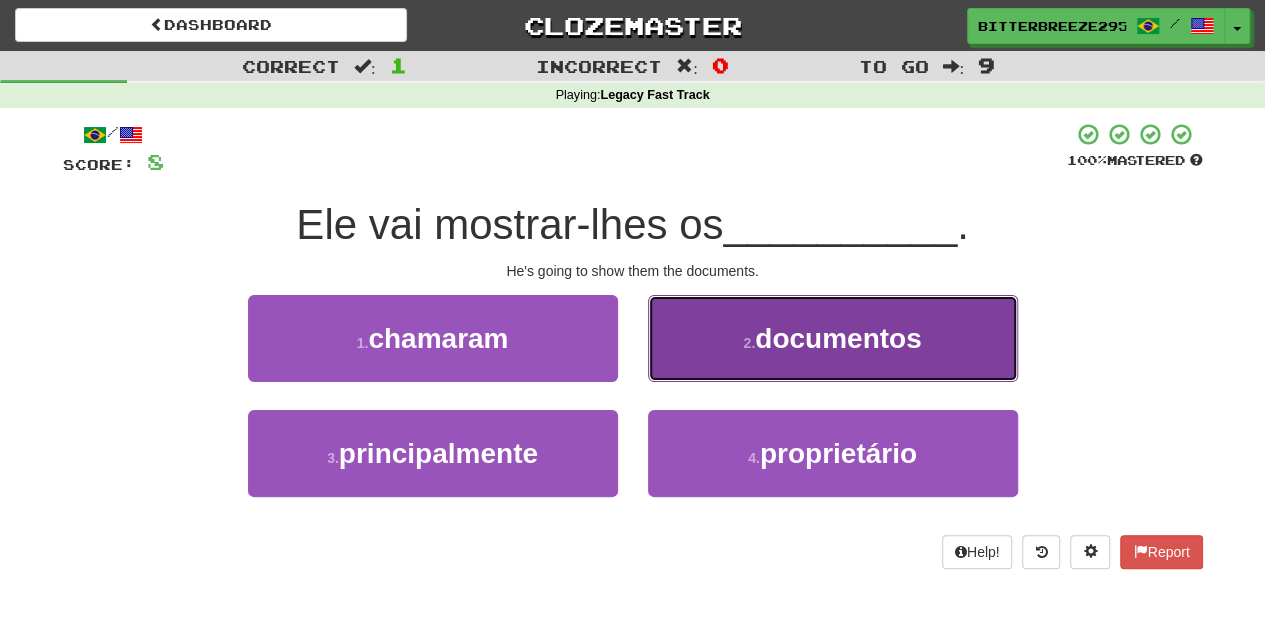 click on "2 .  documentos" at bounding box center [833, 338] 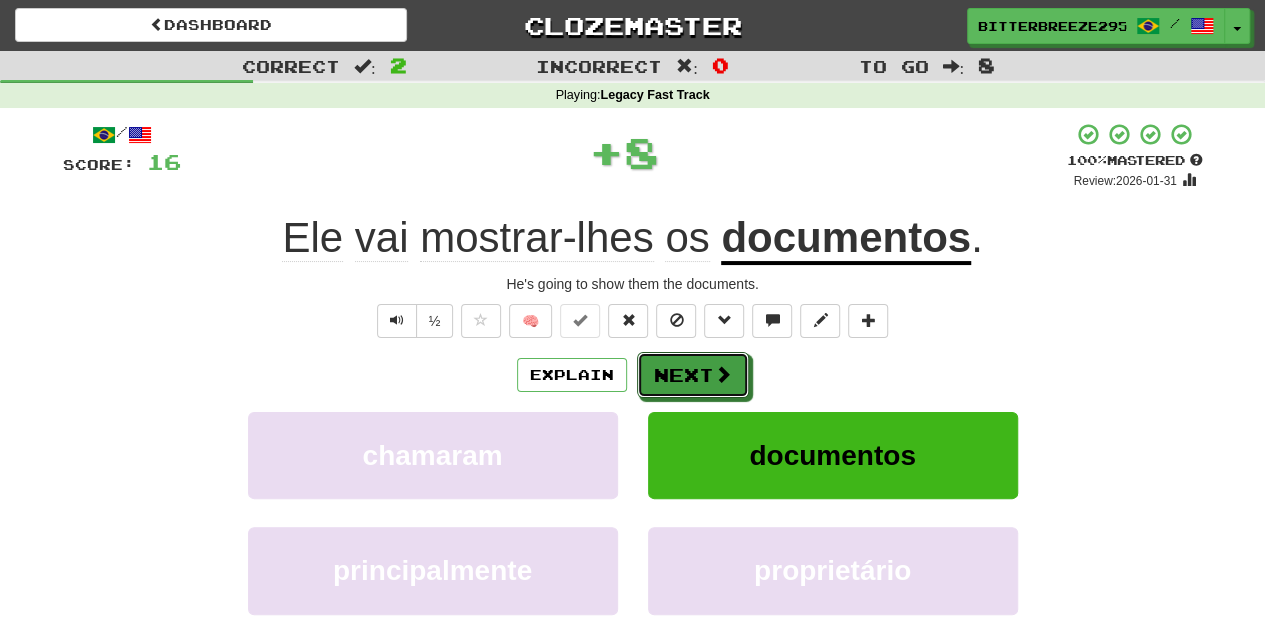 click on "Next" at bounding box center (693, 375) 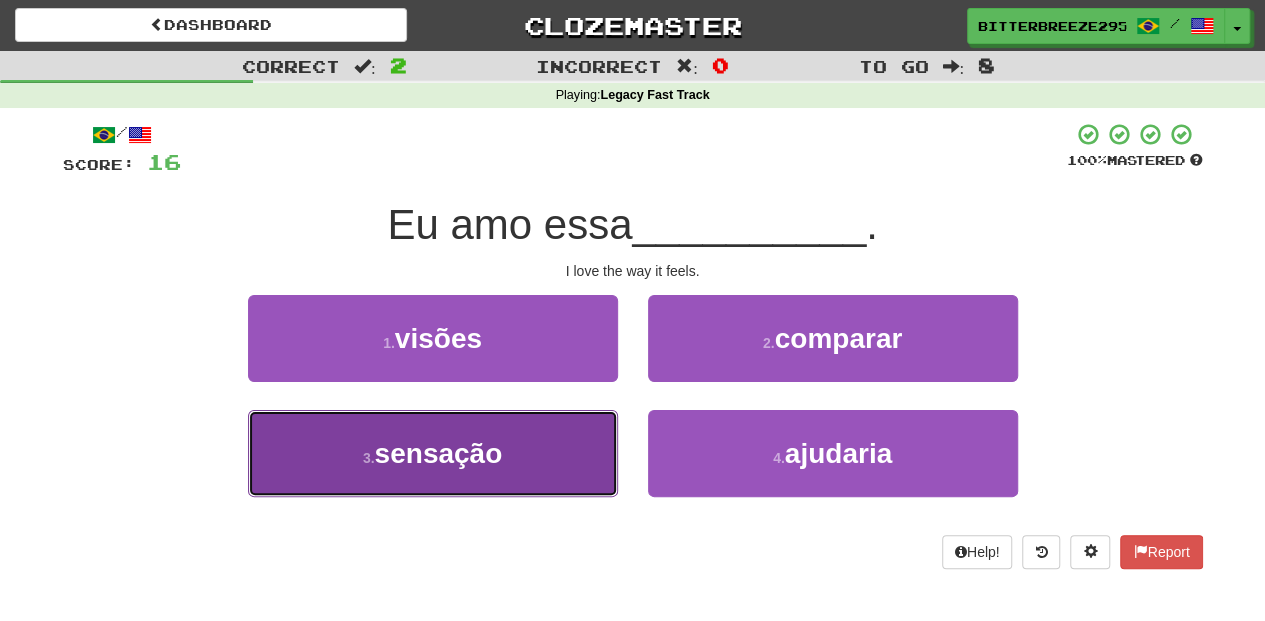 click on "3 .  sensação" at bounding box center [433, 453] 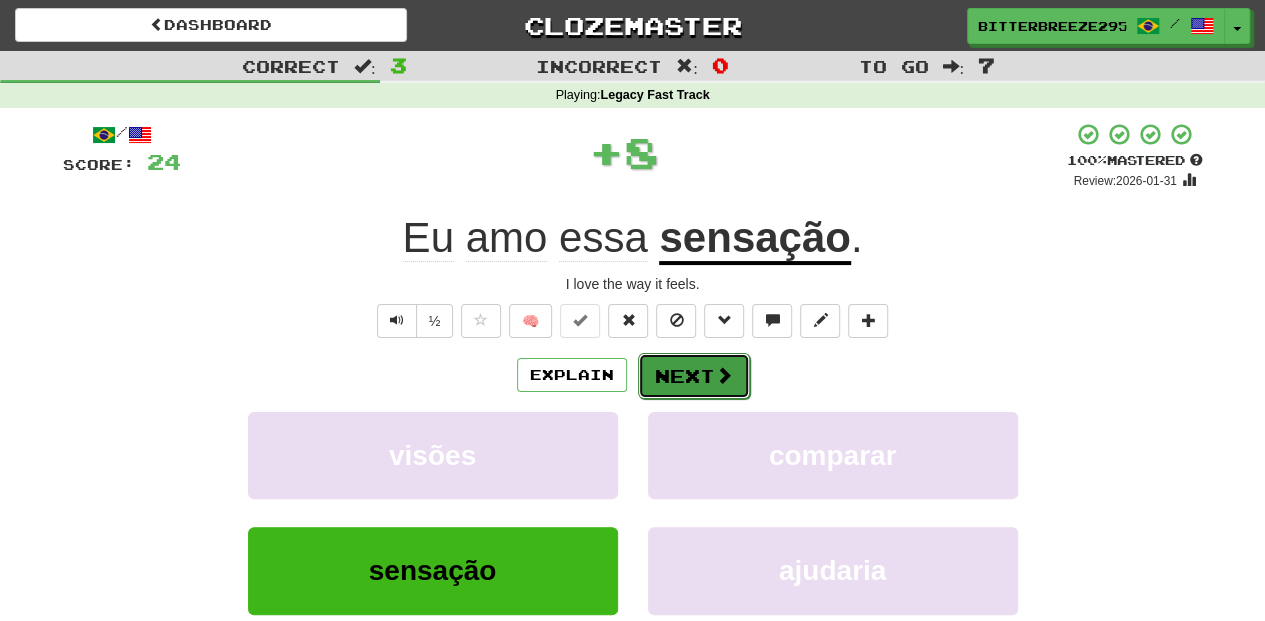 click on "Next" at bounding box center [694, 376] 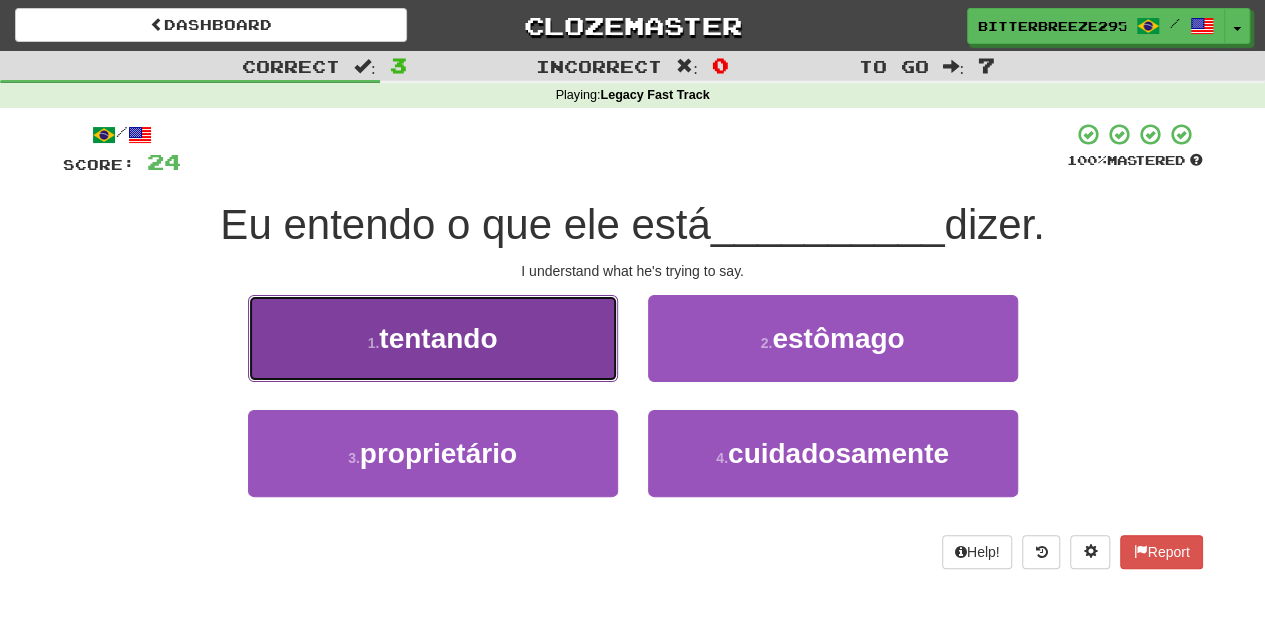 click on "1 .  tentando" at bounding box center [433, 338] 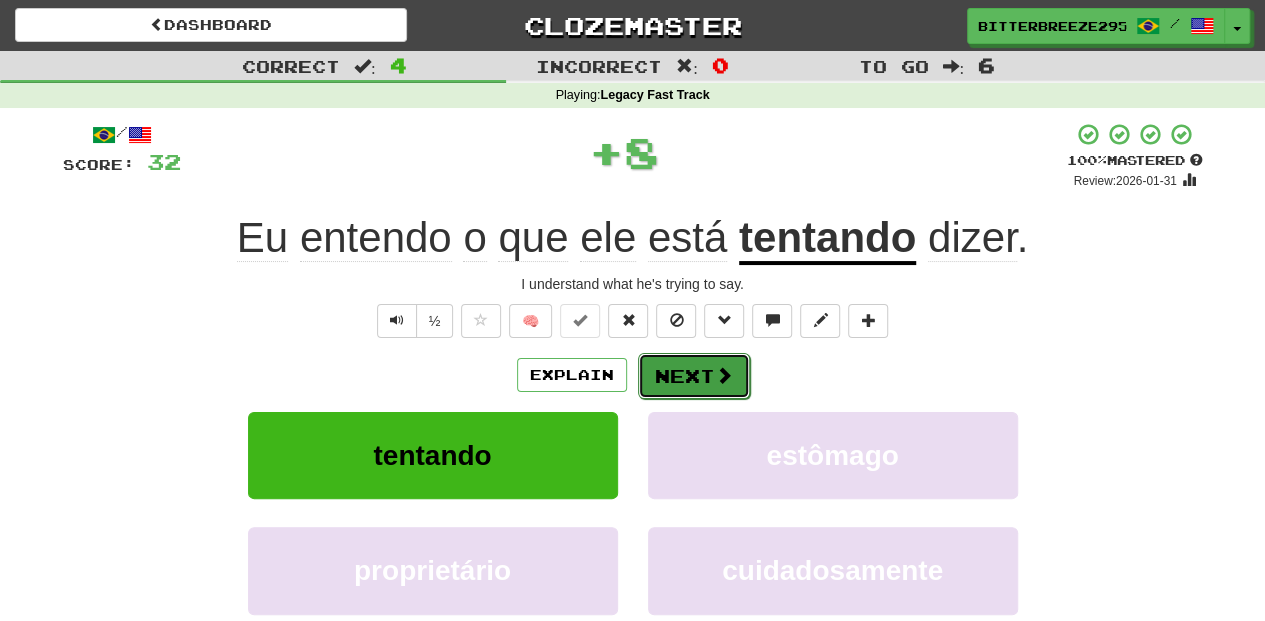 click on "Next" at bounding box center [694, 376] 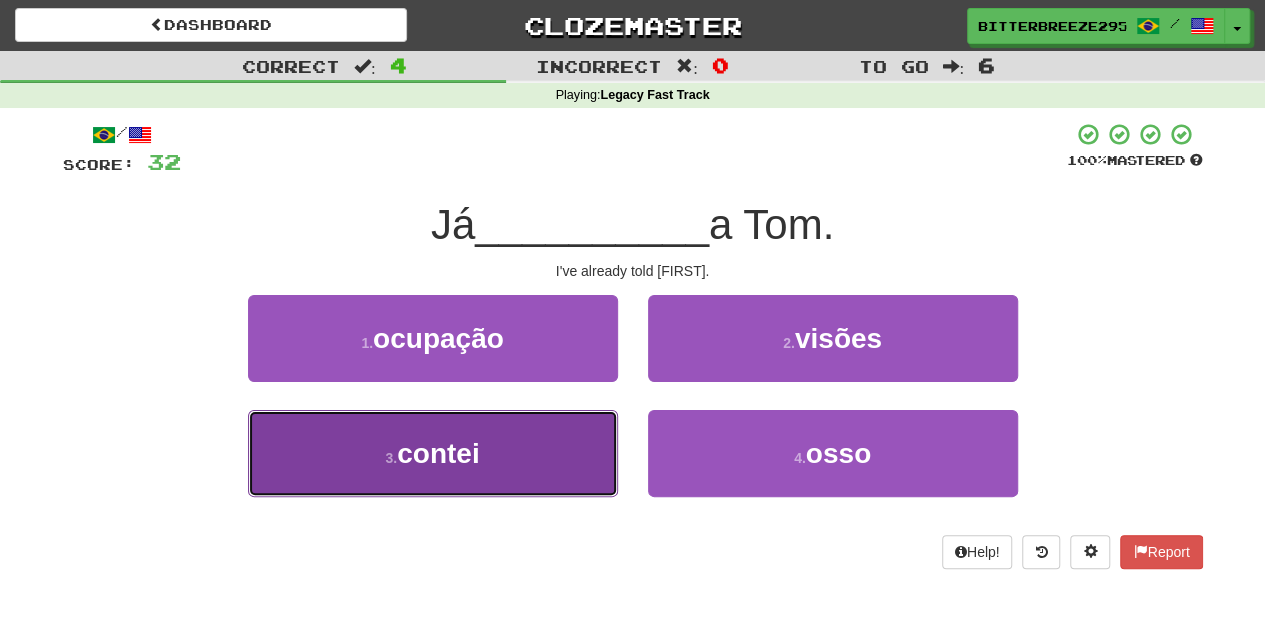 click on "3 .  contei" at bounding box center [433, 453] 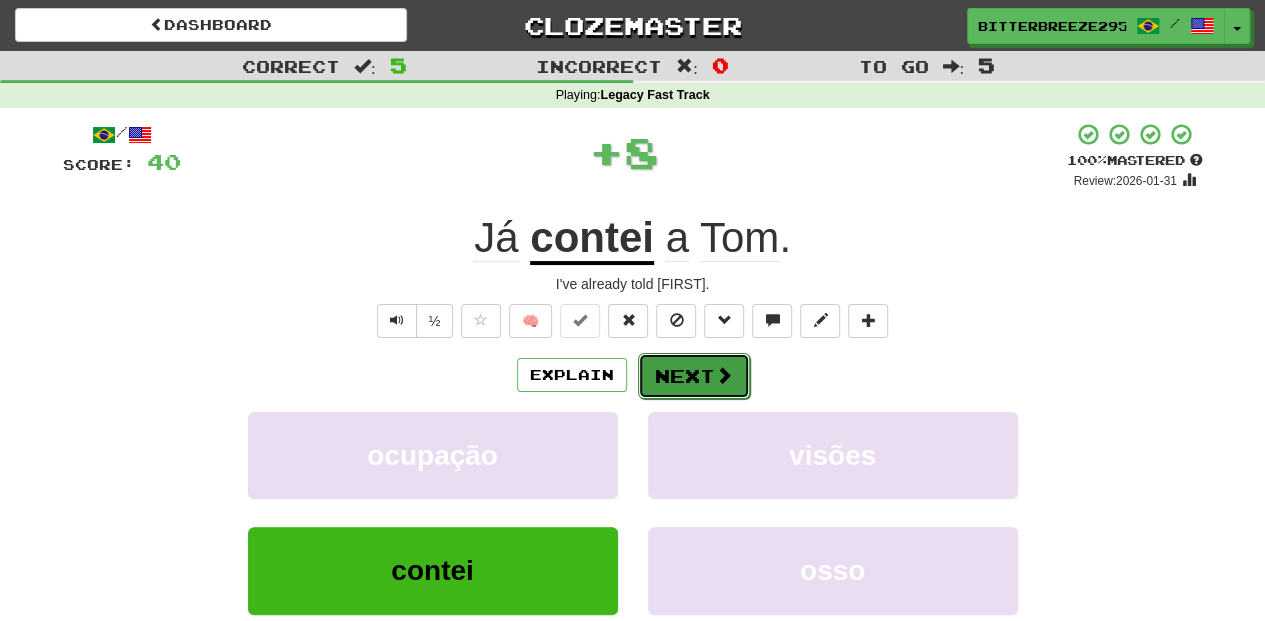 click on "Next" at bounding box center (694, 376) 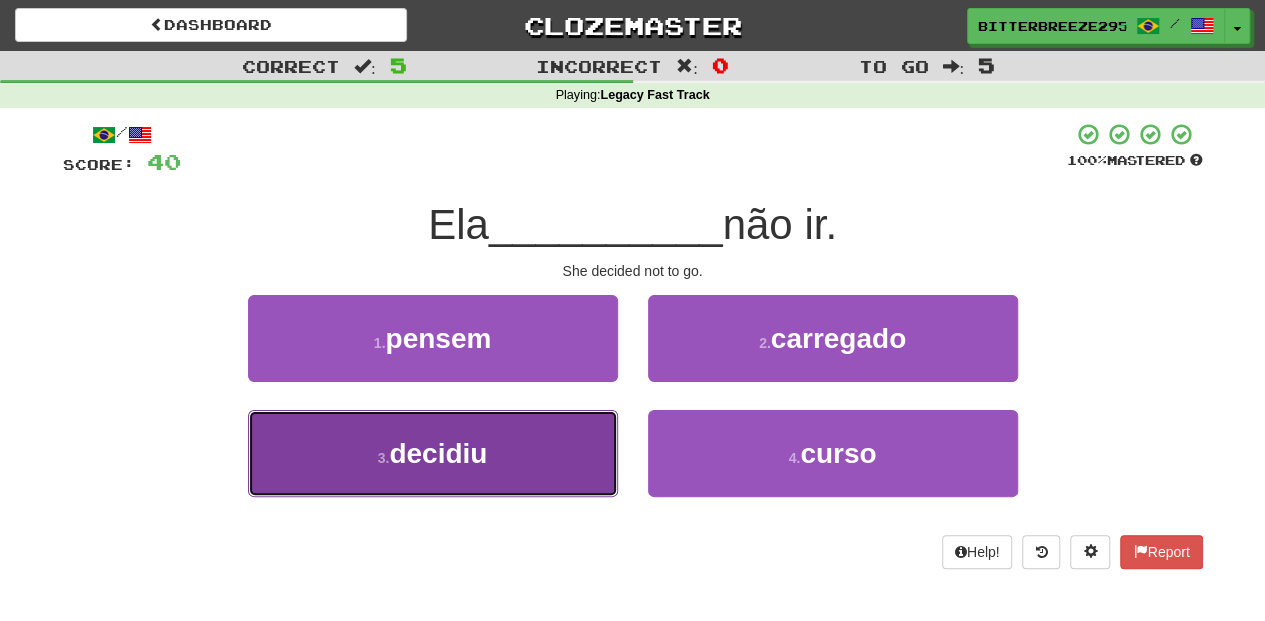 click on "3 .  decidiu" at bounding box center (433, 453) 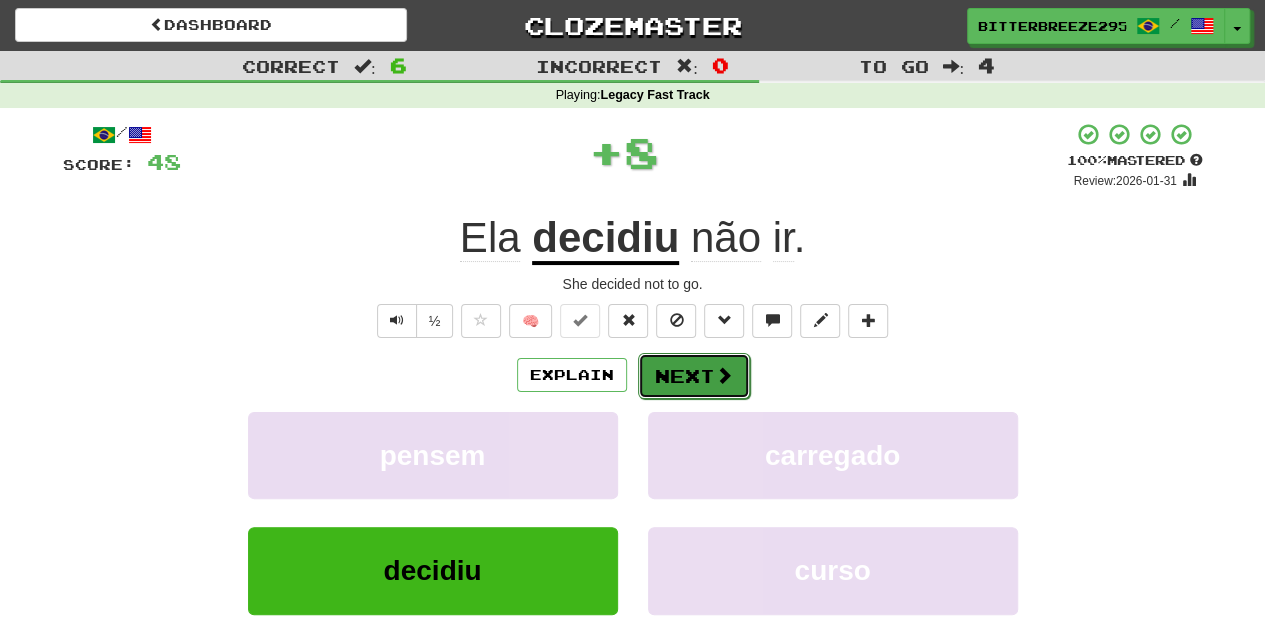 click on "Next" at bounding box center [694, 376] 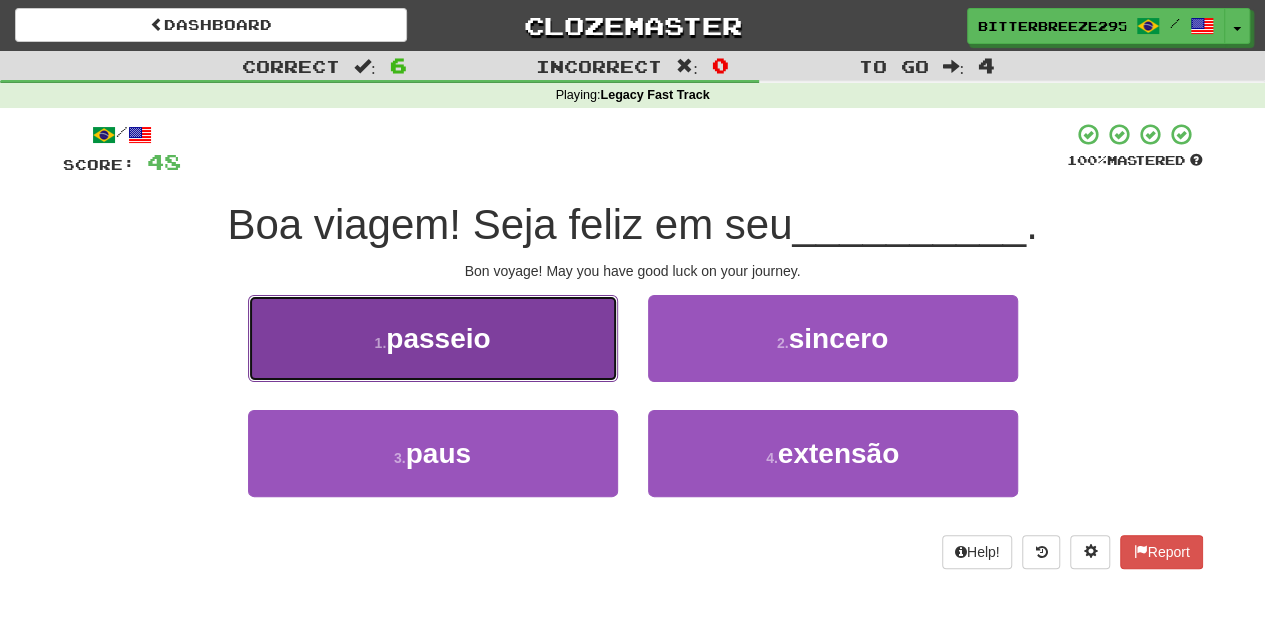 click on "1 .  passeio" at bounding box center (433, 338) 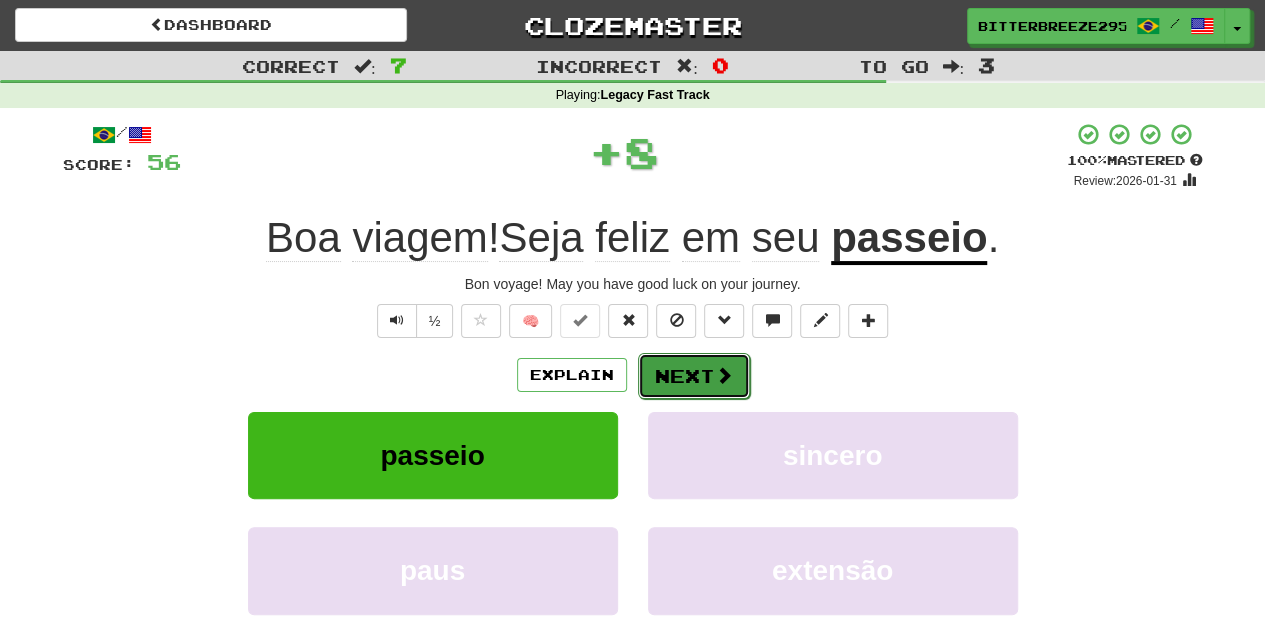 click on "Next" at bounding box center [694, 376] 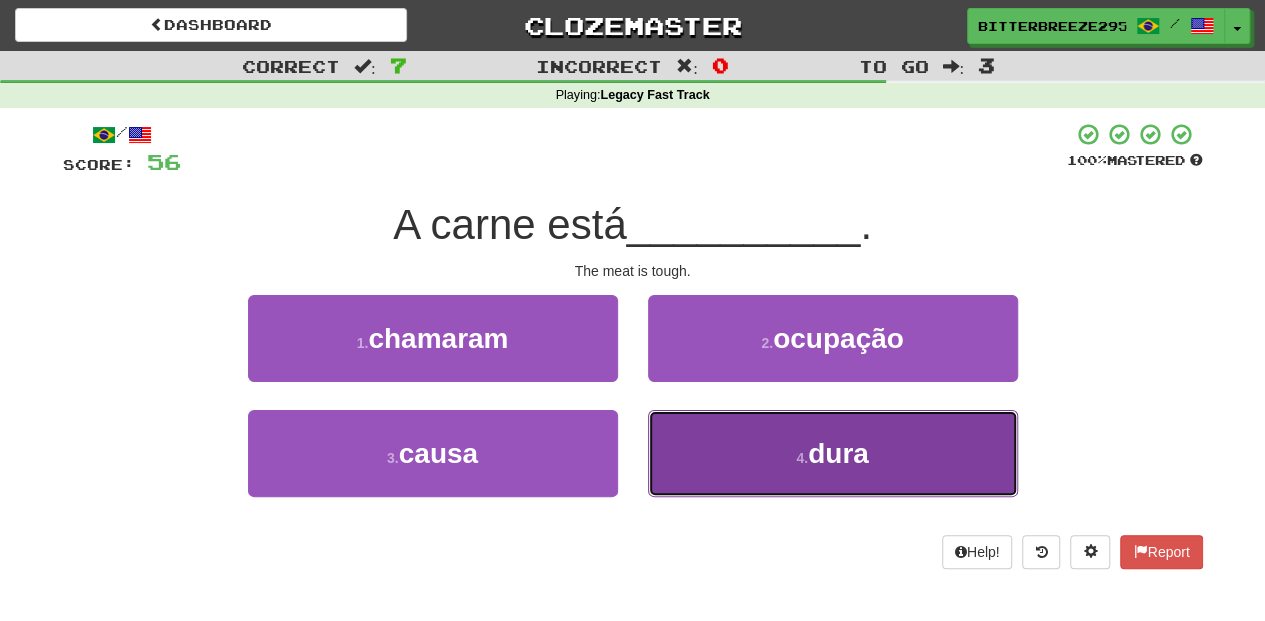 click on "4 .  dura" at bounding box center (833, 453) 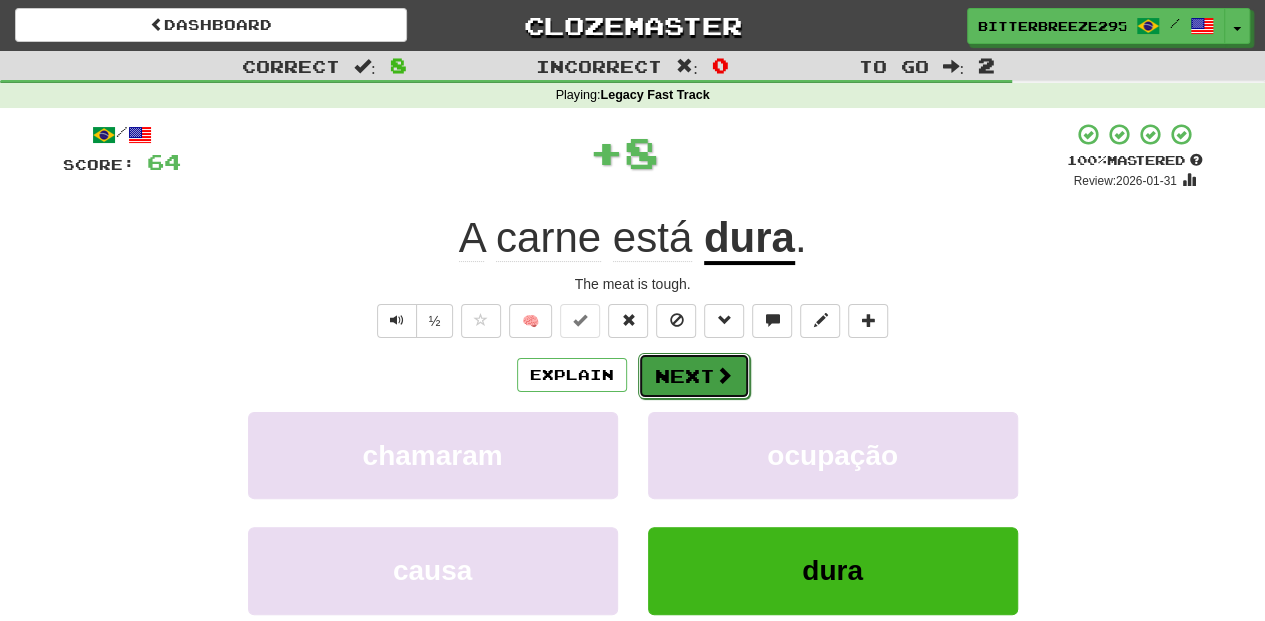 click on "Next" at bounding box center [694, 376] 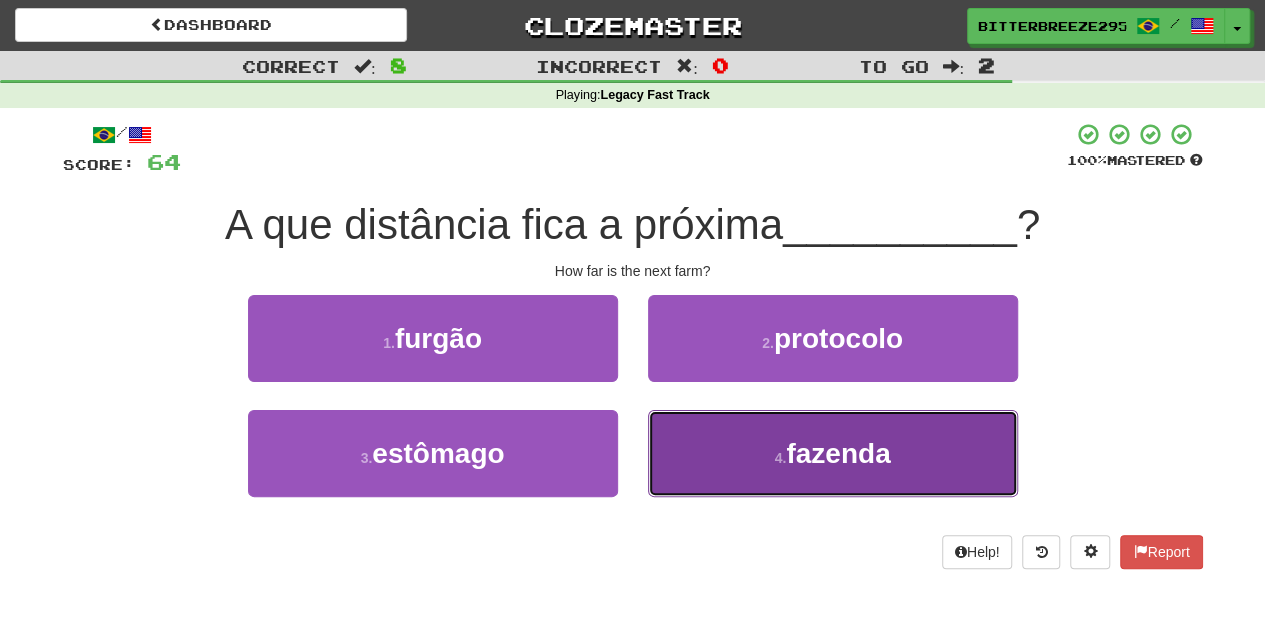 click on "4 .  fazenda" at bounding box center (833, 453) 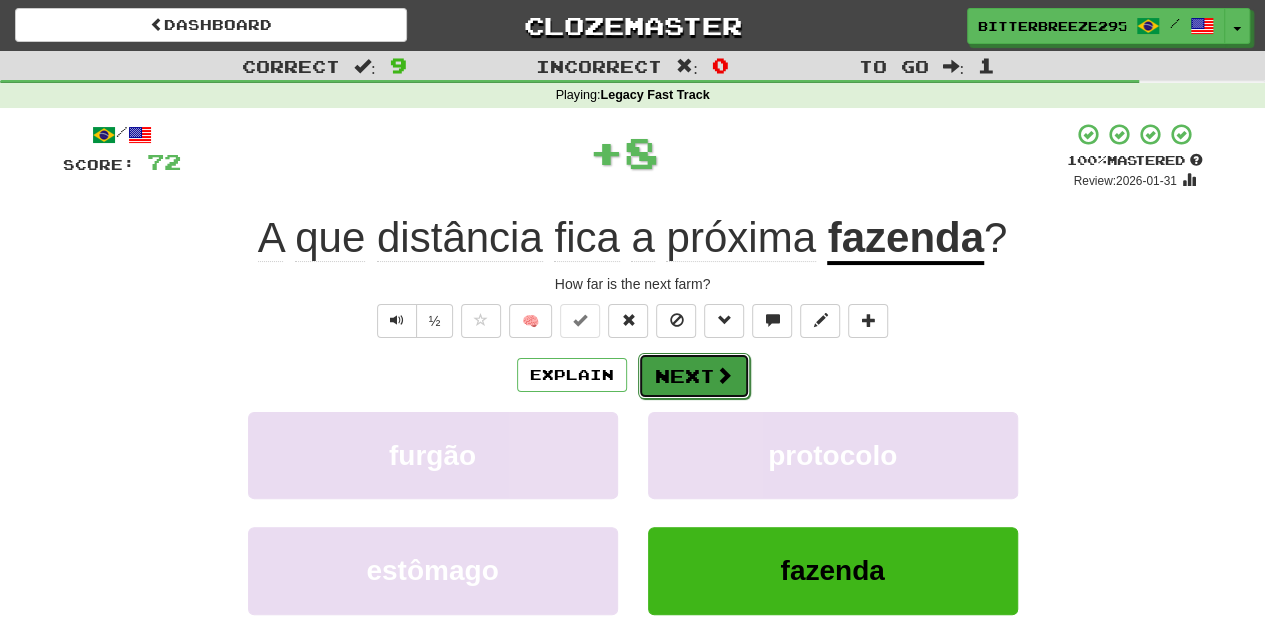 click on "Next" at bounding box center (694, 376) 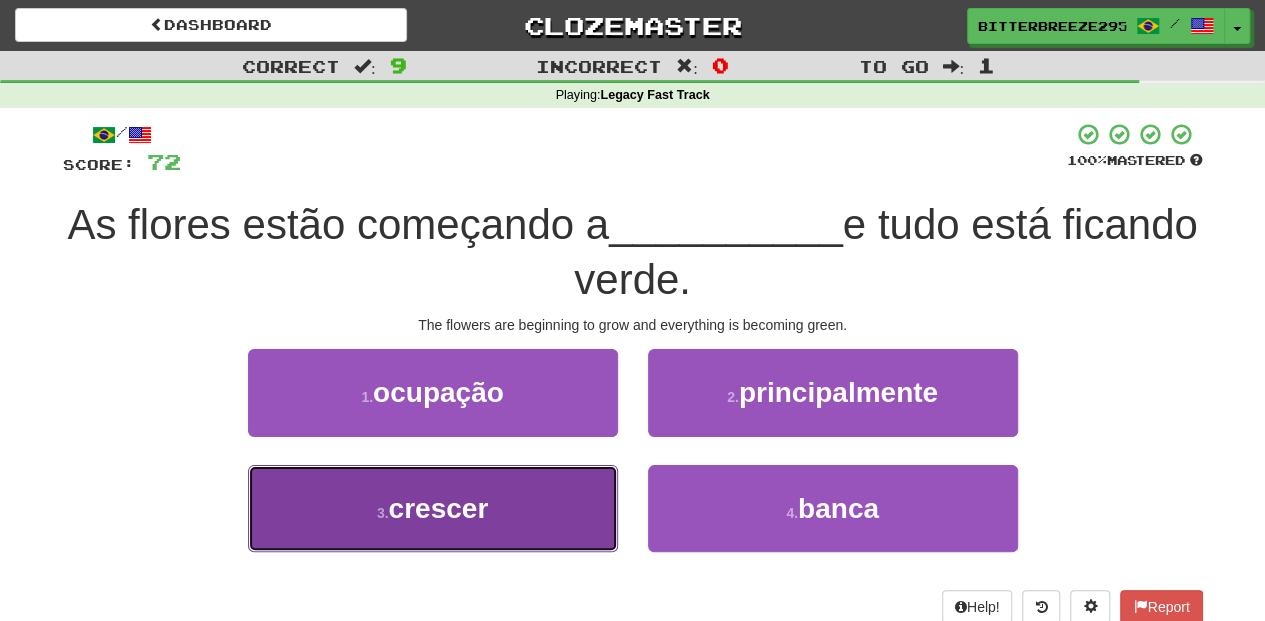 click on "3 .  crescer" at bounding box center [433, 508] 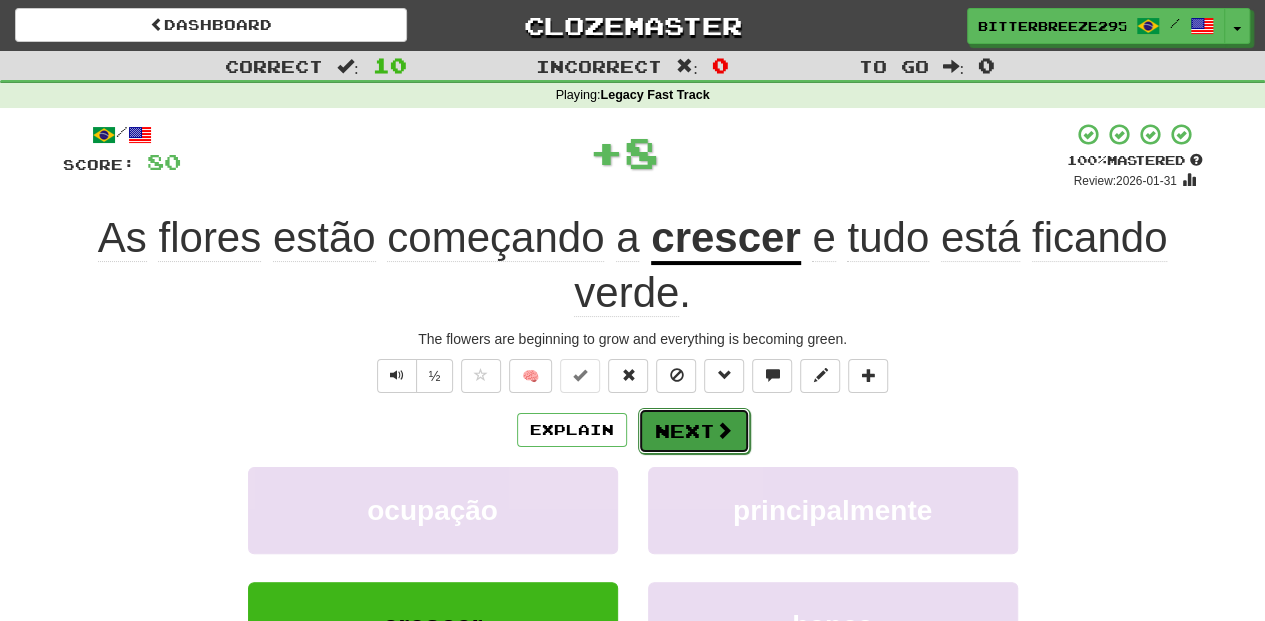 click on "Next" at bounding box center (694, 431) 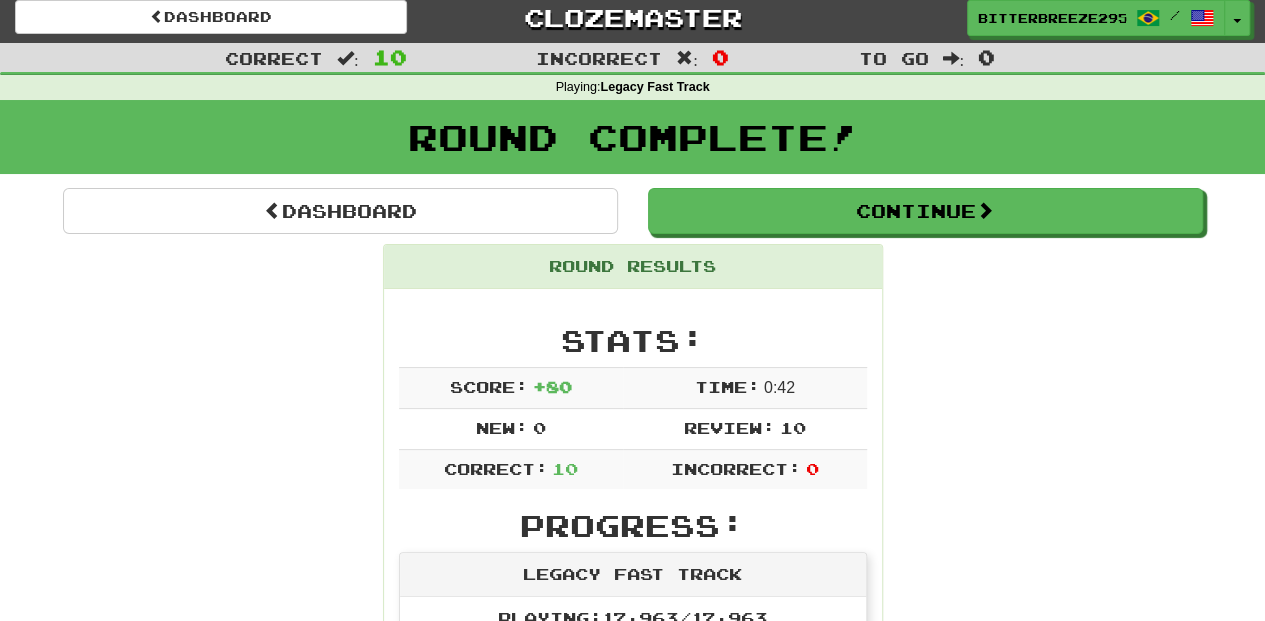 scroll, scrollTop: 0, scrollLeft: 0, axis: both 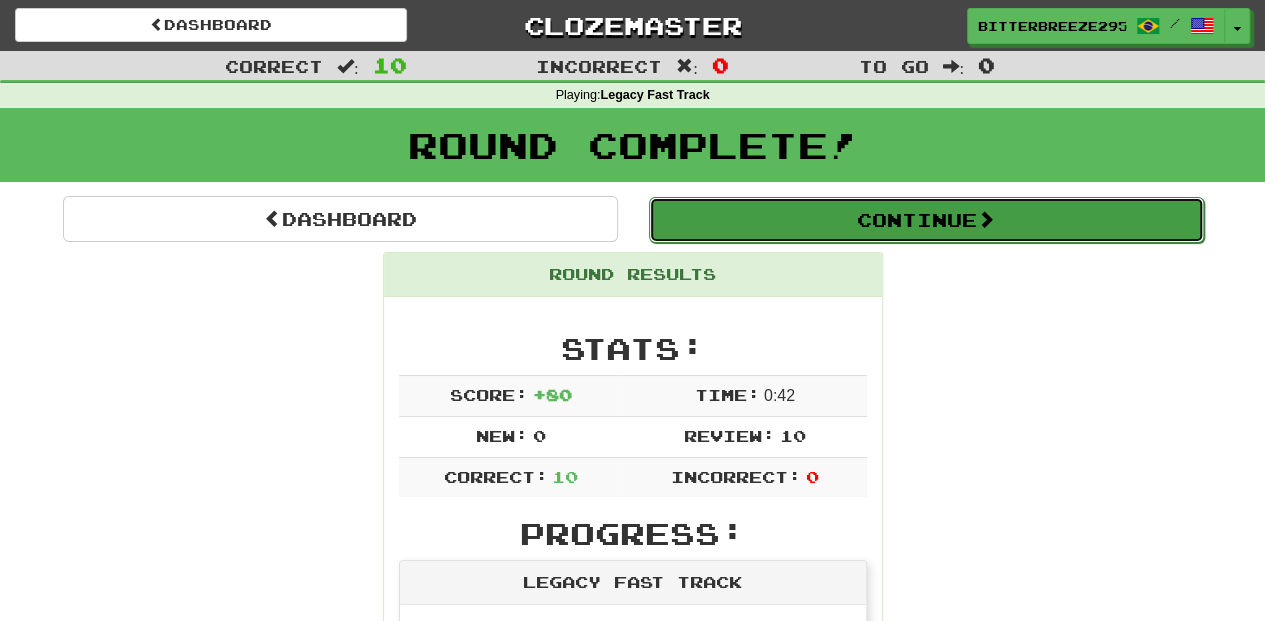 click on "Continue" at bounding box center [926, 220] 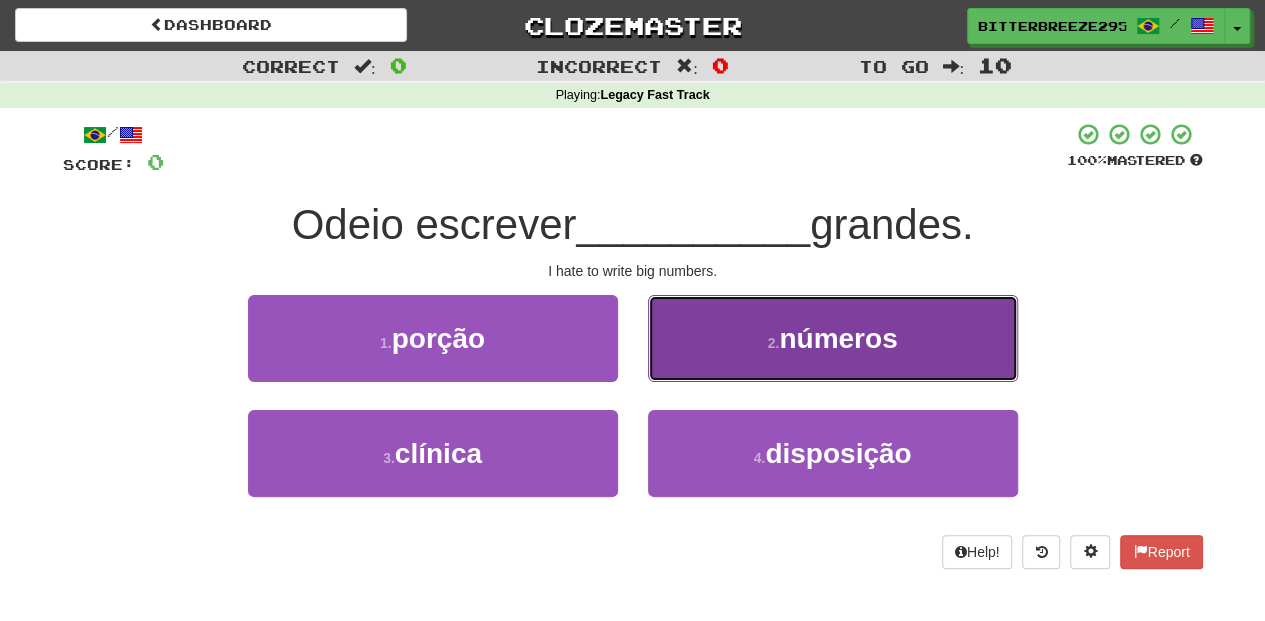 click on "2 .  números" at bounding box center (833, 338) 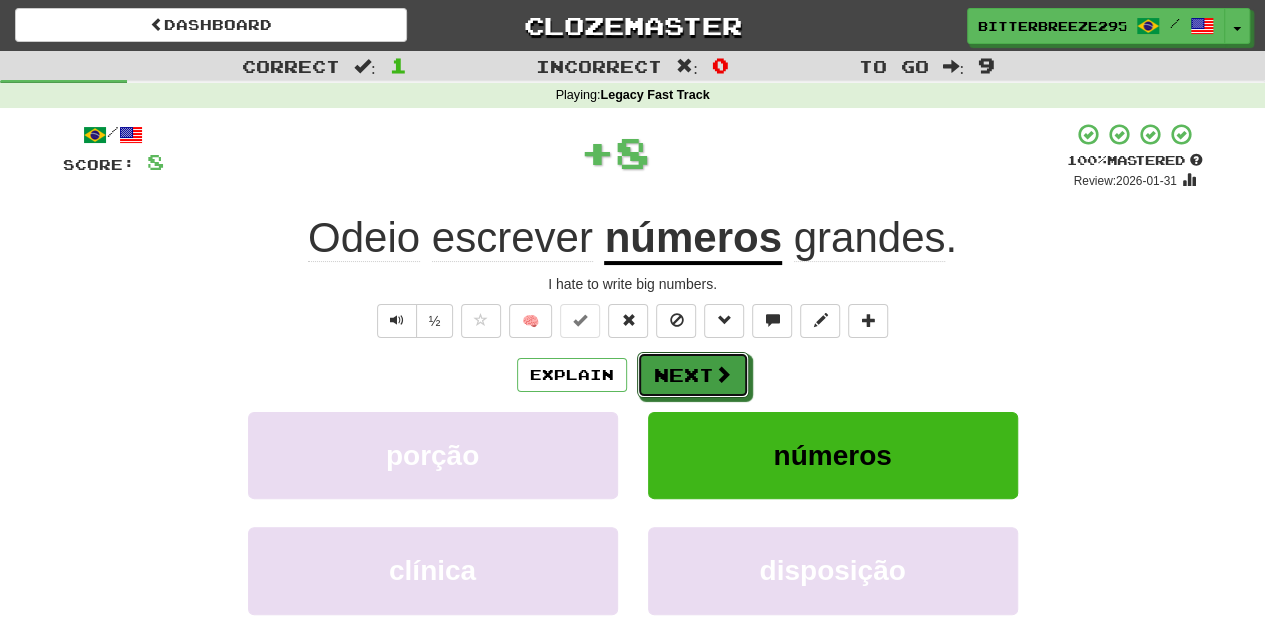 click on "Next" at bounding box center (693, 375) 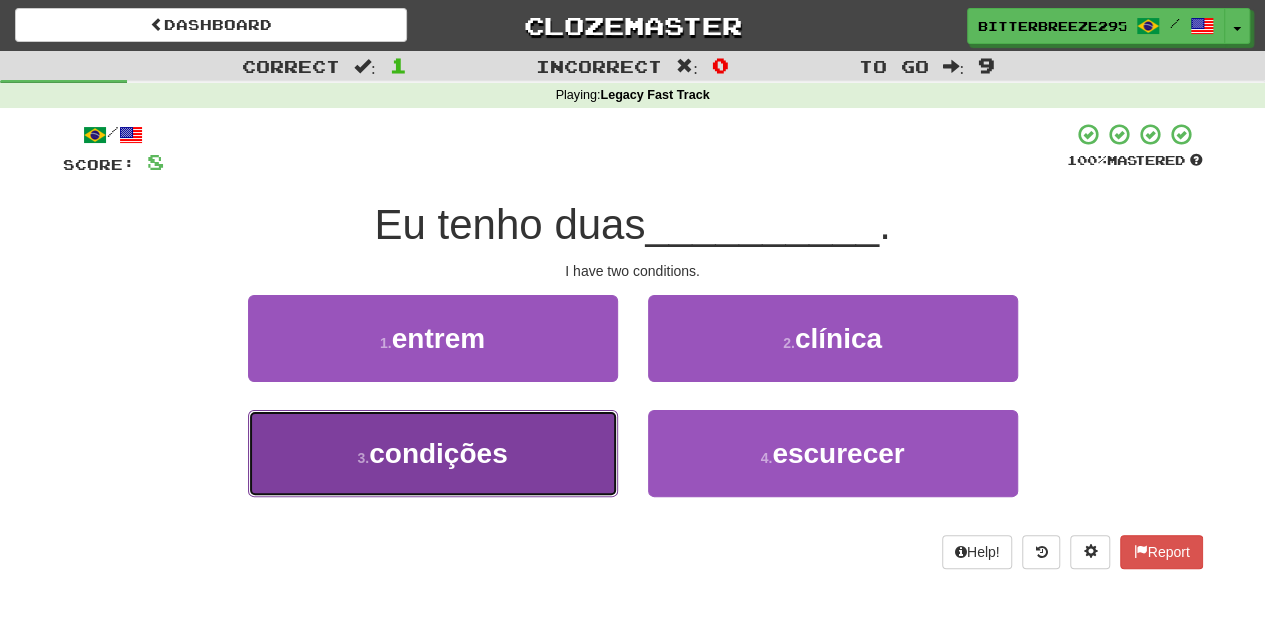 click on "3 .  condições" at bounding box center [433, 453] 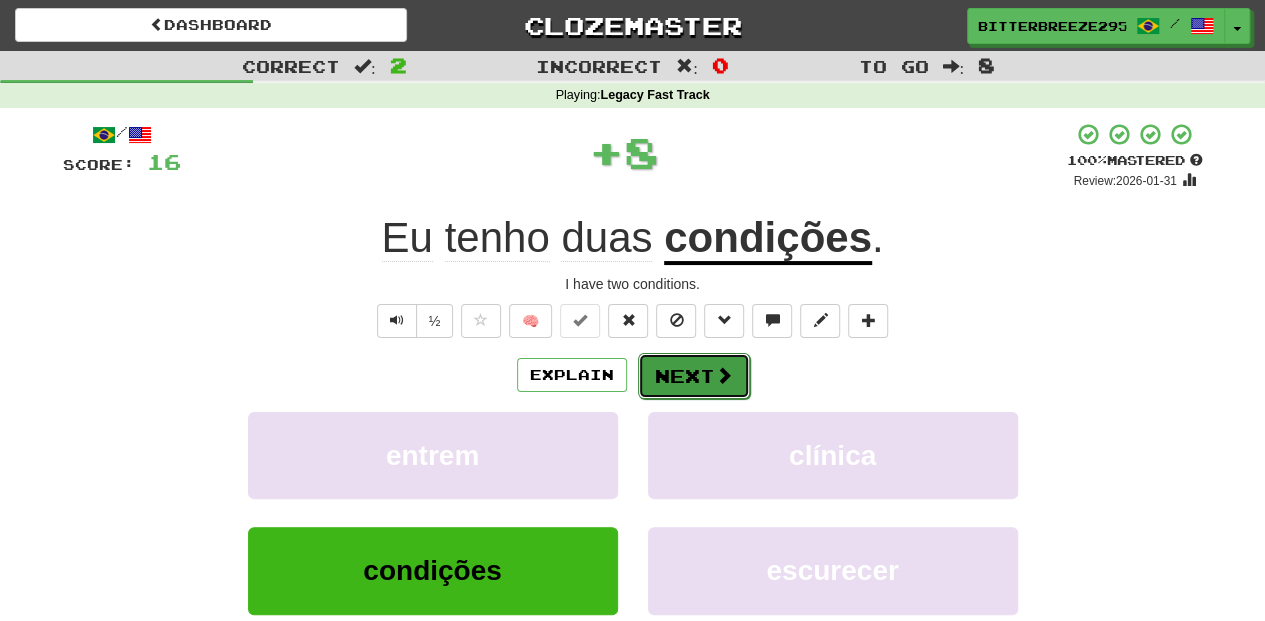 click on "Next" at bounding box center (694, 376) 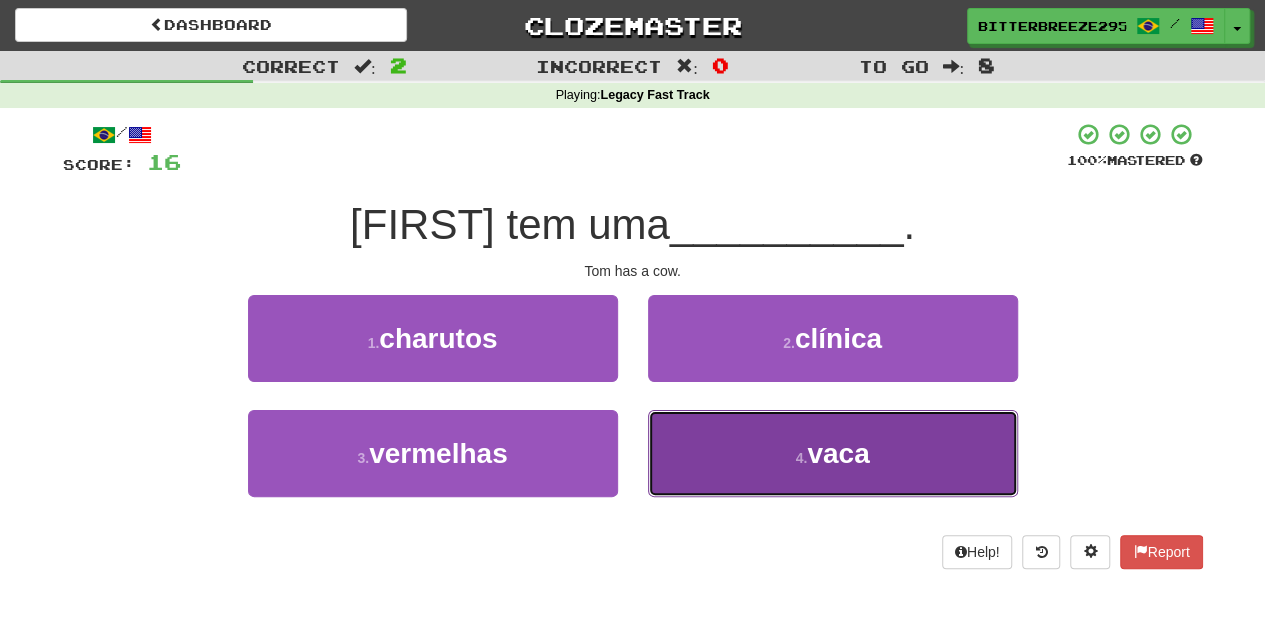 click on "4 .  vaca" at bounding box center (833, 453) 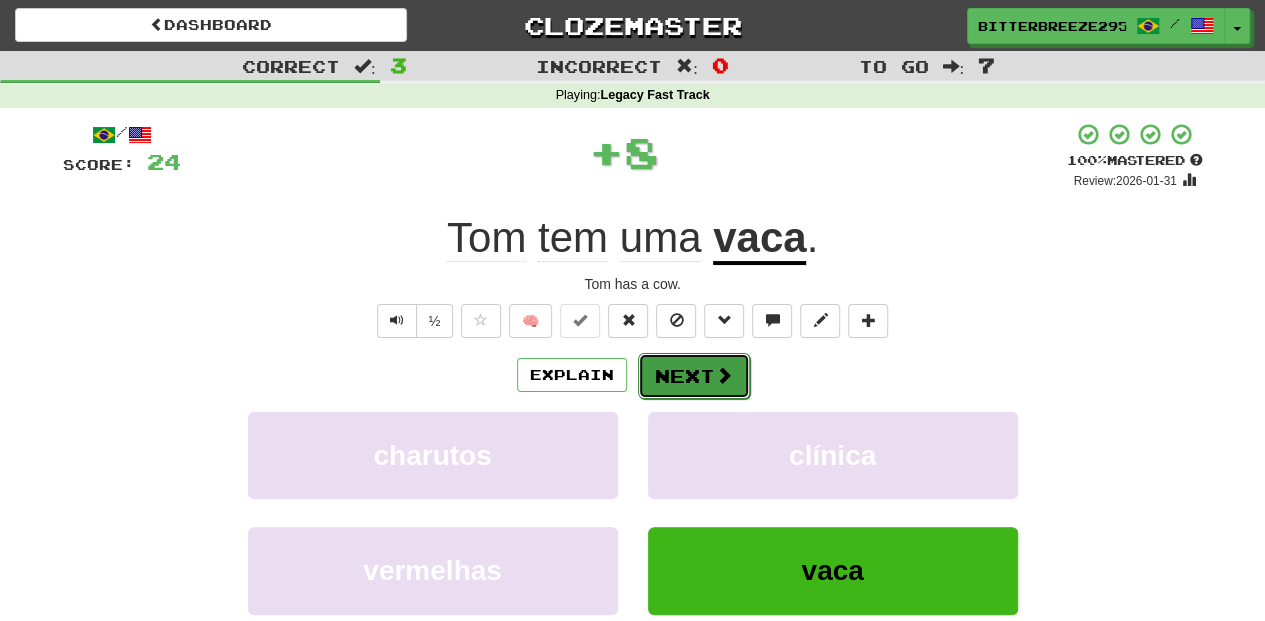 click on "Next" at bounding box center [694, 376] 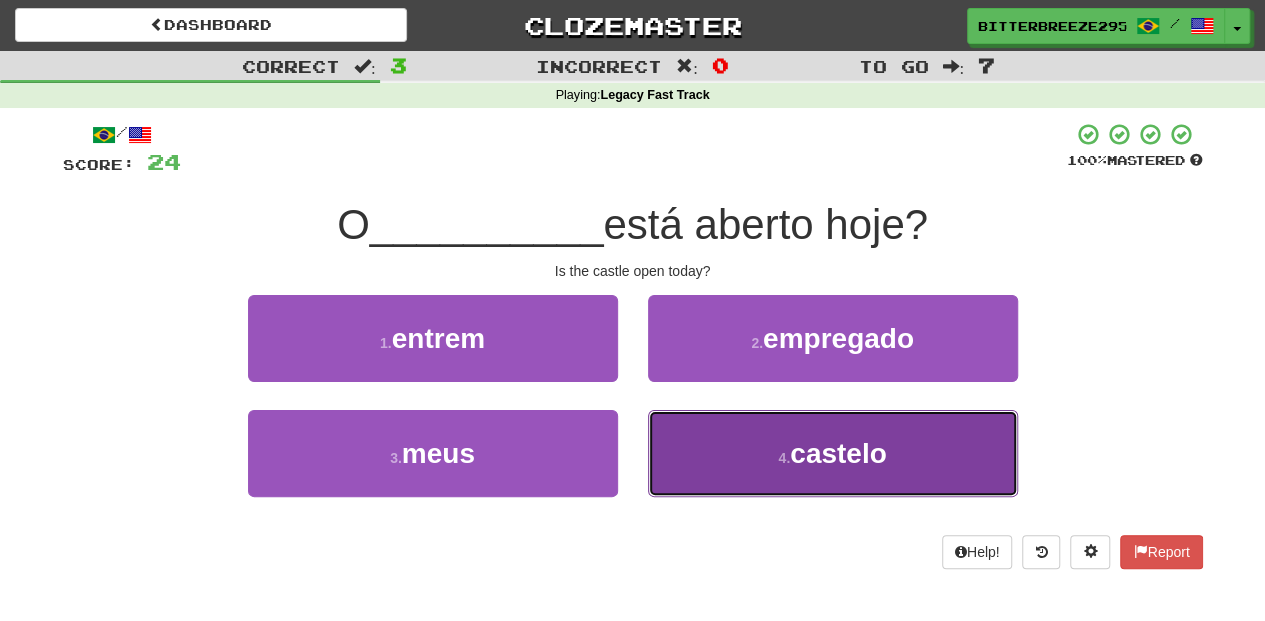 click on "4 .  castelo" at bounding box center (833, 453) 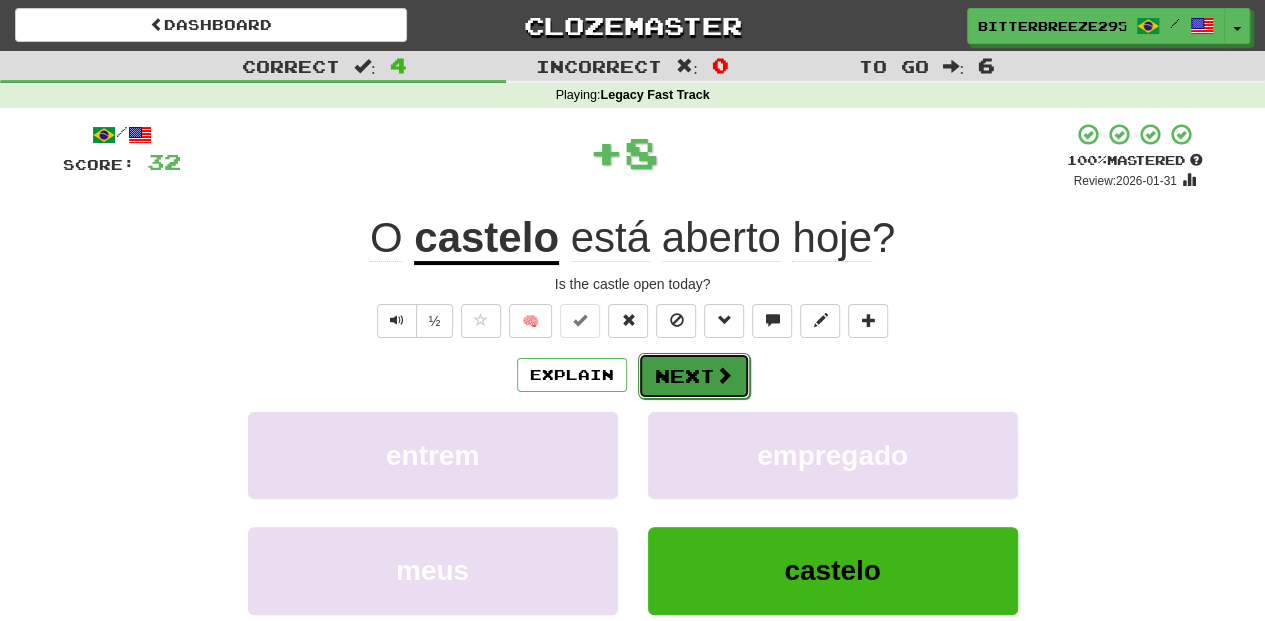 click on "Next" at bounding box center [694, 376] 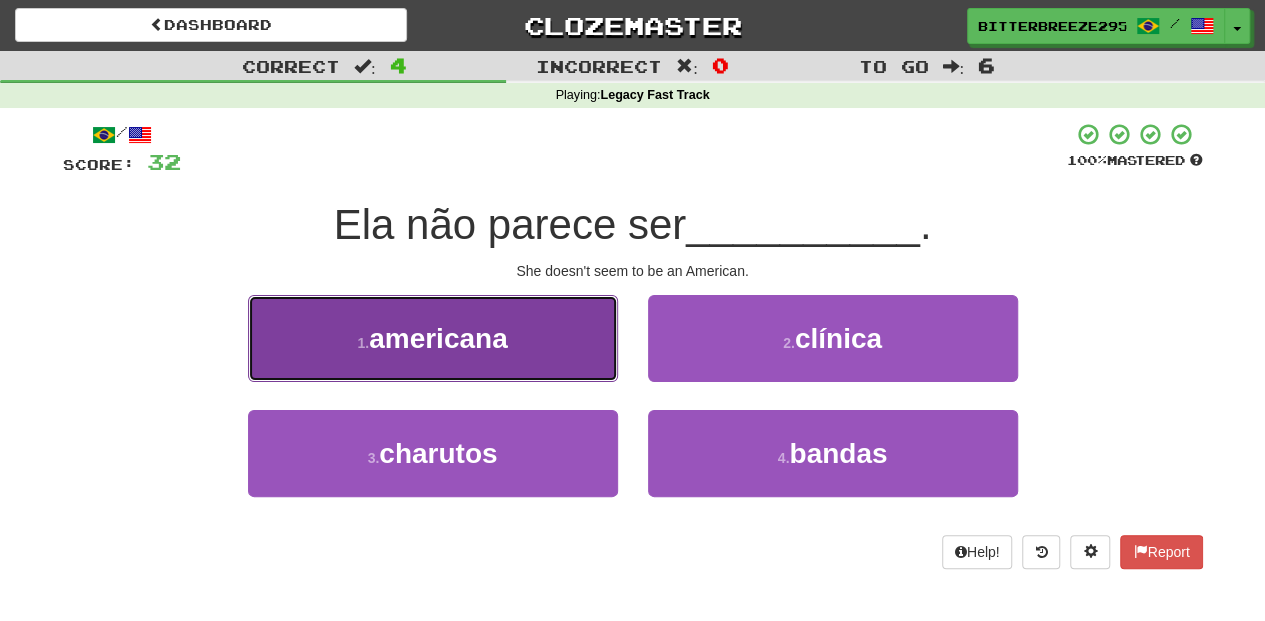 click on "1 .  americana" at bounding box center [433, 338] 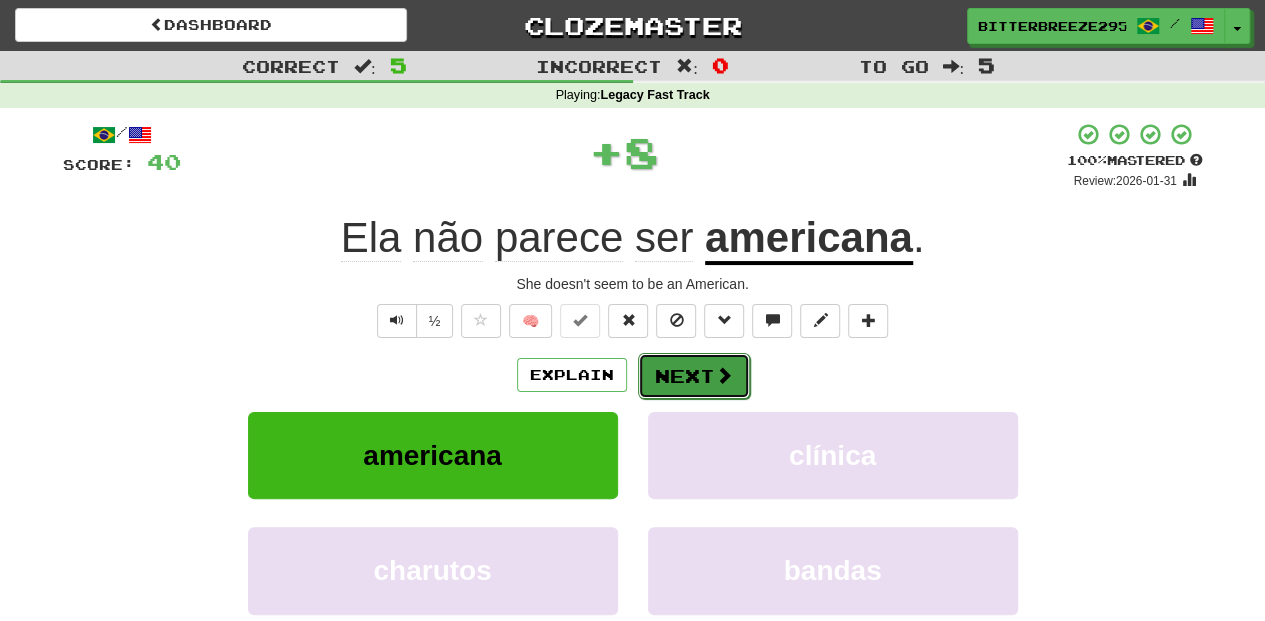 click on "Next" at bounding box center [694, 376] 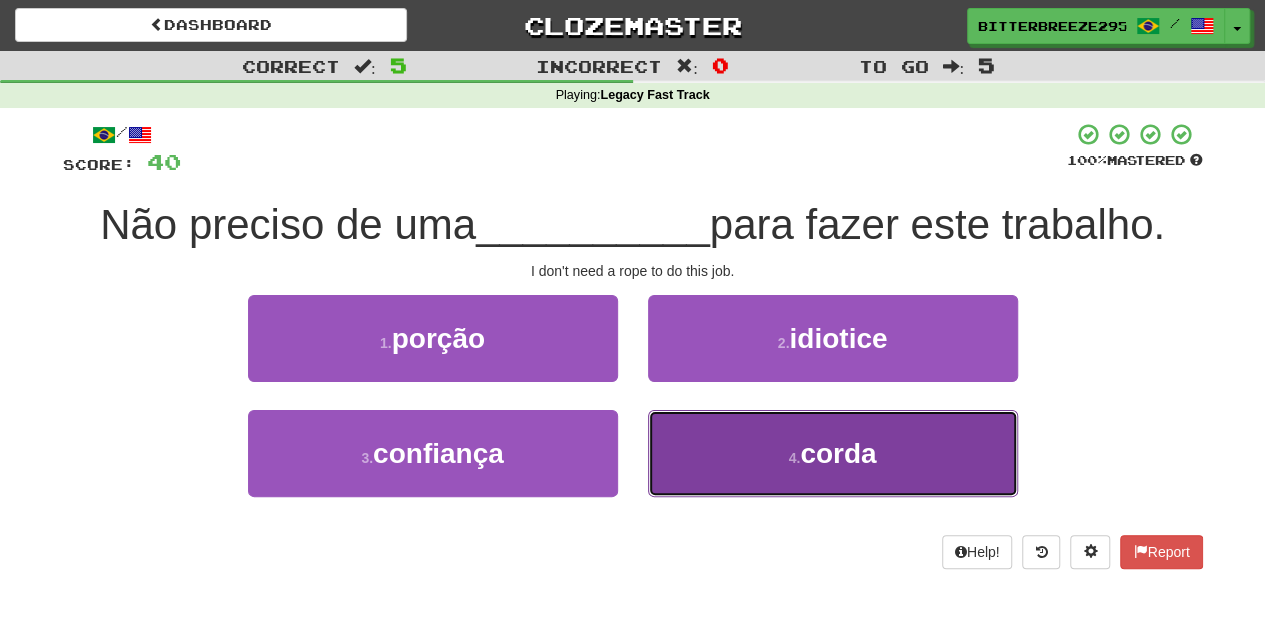 click on "4 .  corda" at bounding box center [833, 453] 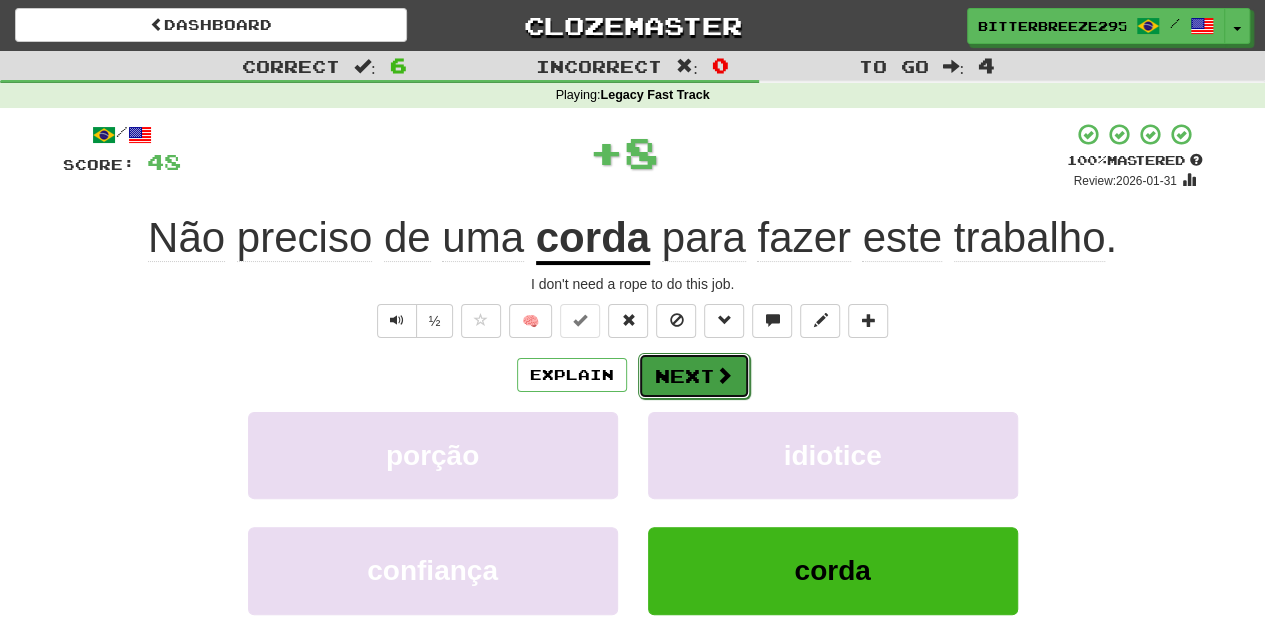 click on "Next" at bounding box center [694, 376] 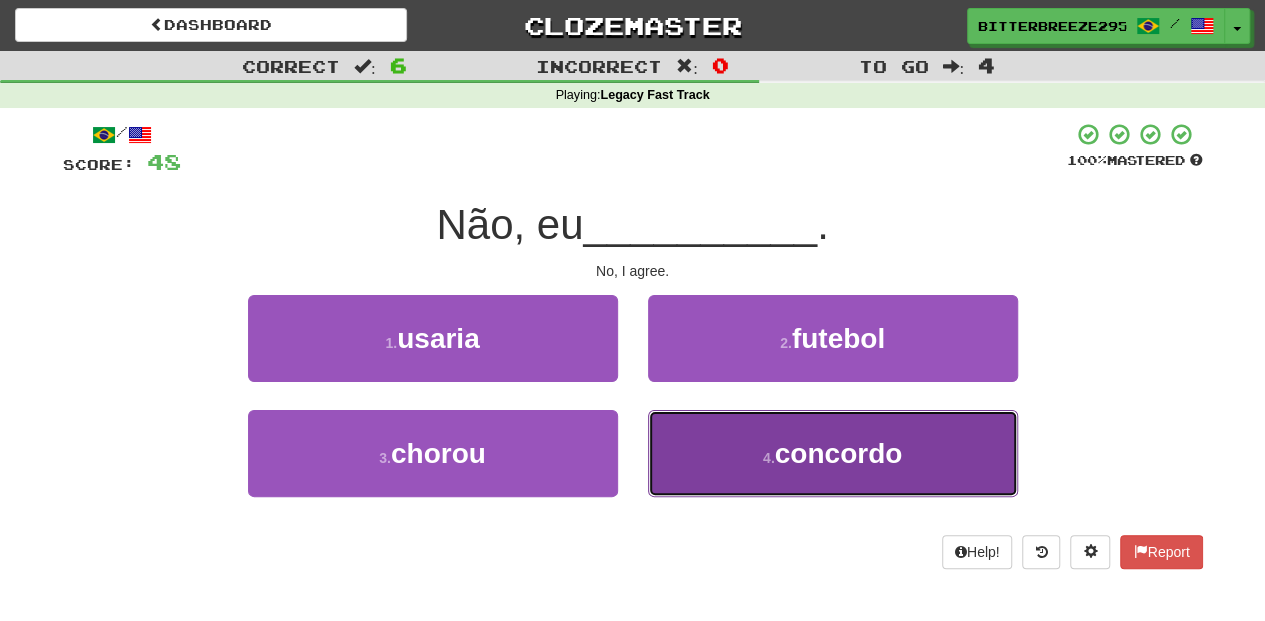 click on "4 .  concordo" at bounding box center [833, 453] 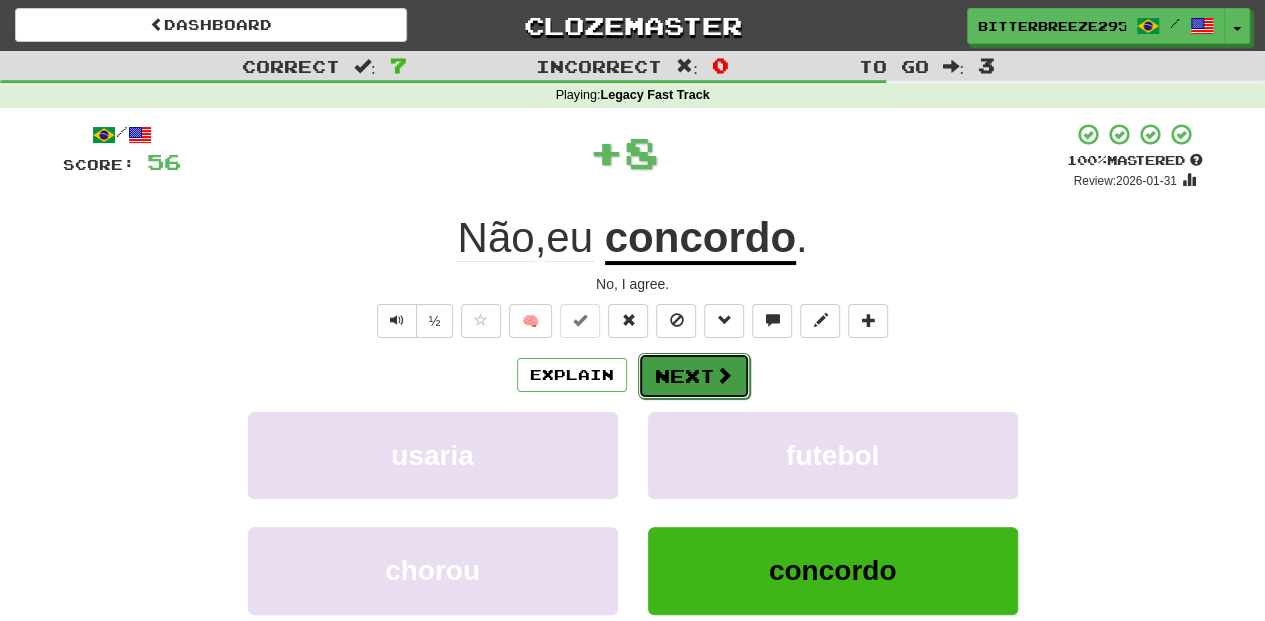 click on "Next" at bounding box center (694, 376) 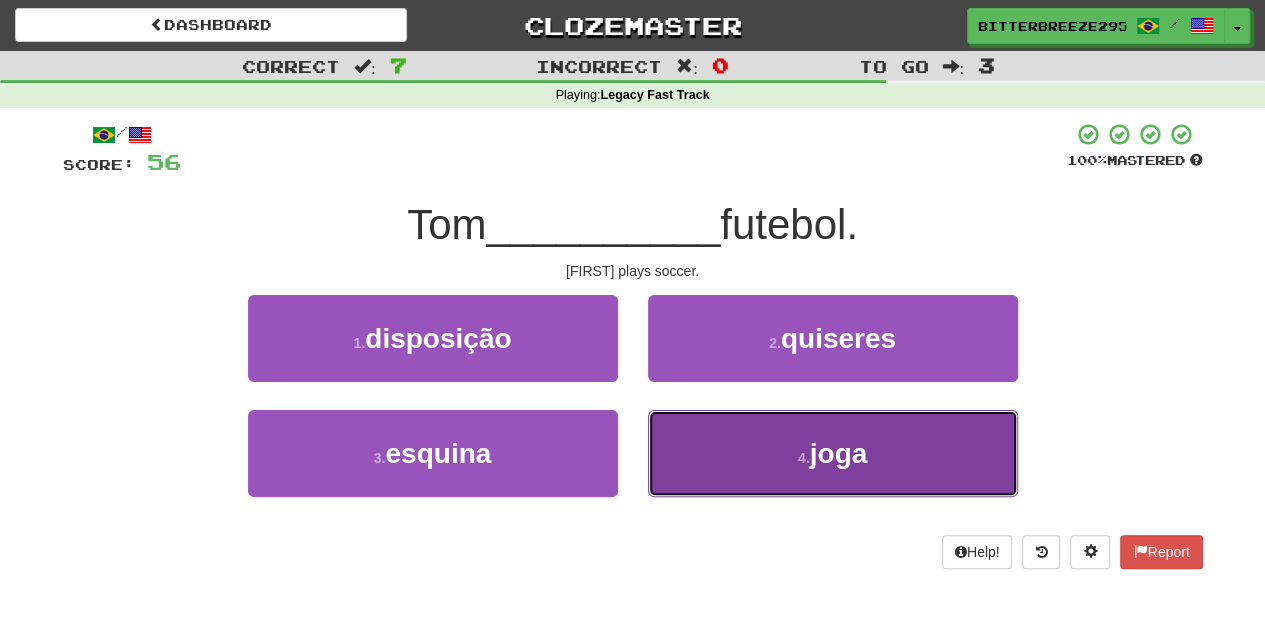 click on "4 .  joga" at bounding box center [833, 453] 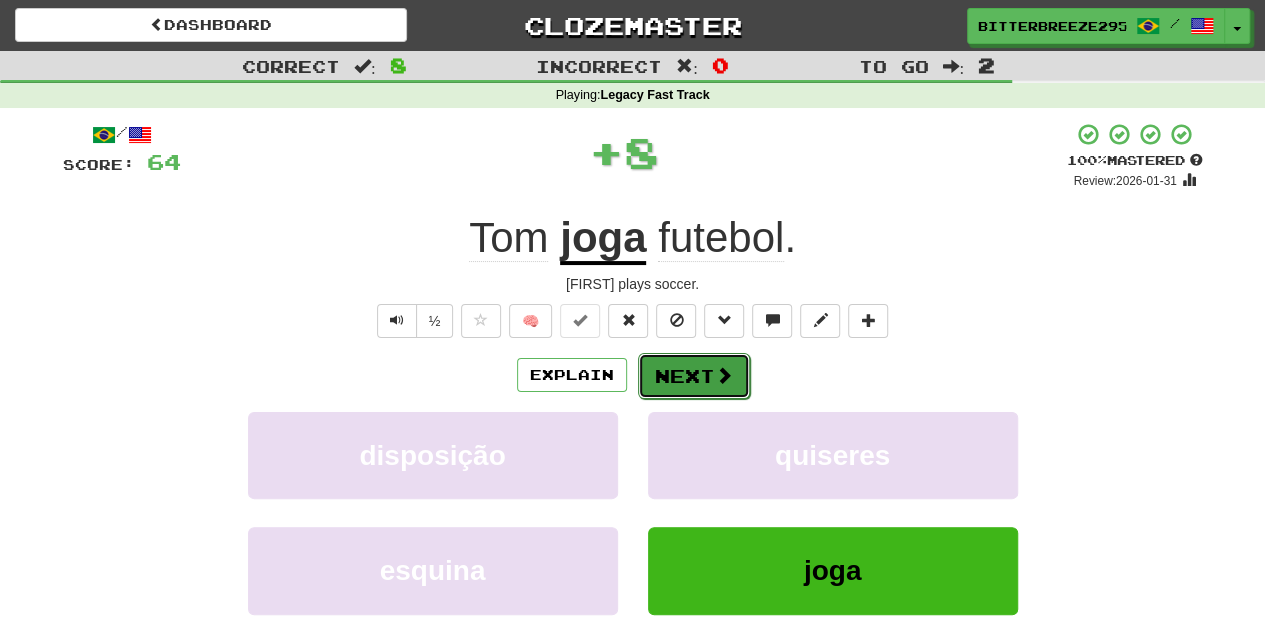 click on "Next" at bounding box center (694, 376) 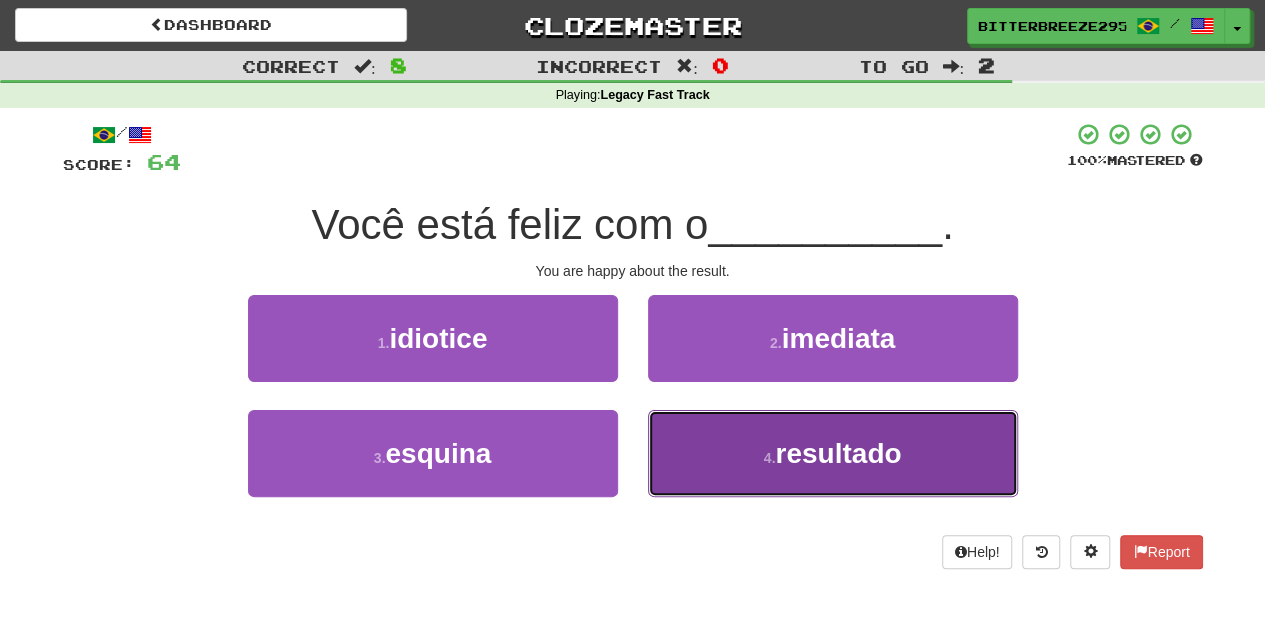 click on "4 .  resultado" at bounding box center [833, 453] 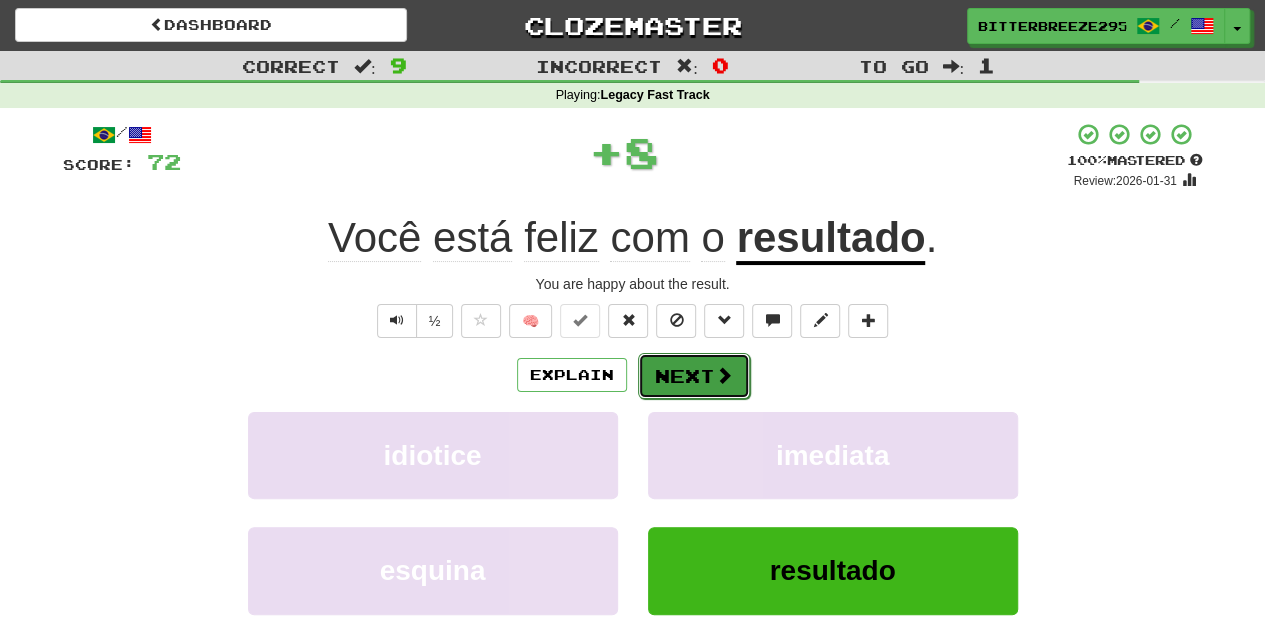 click on "Next" at bounding box center (694, 376) 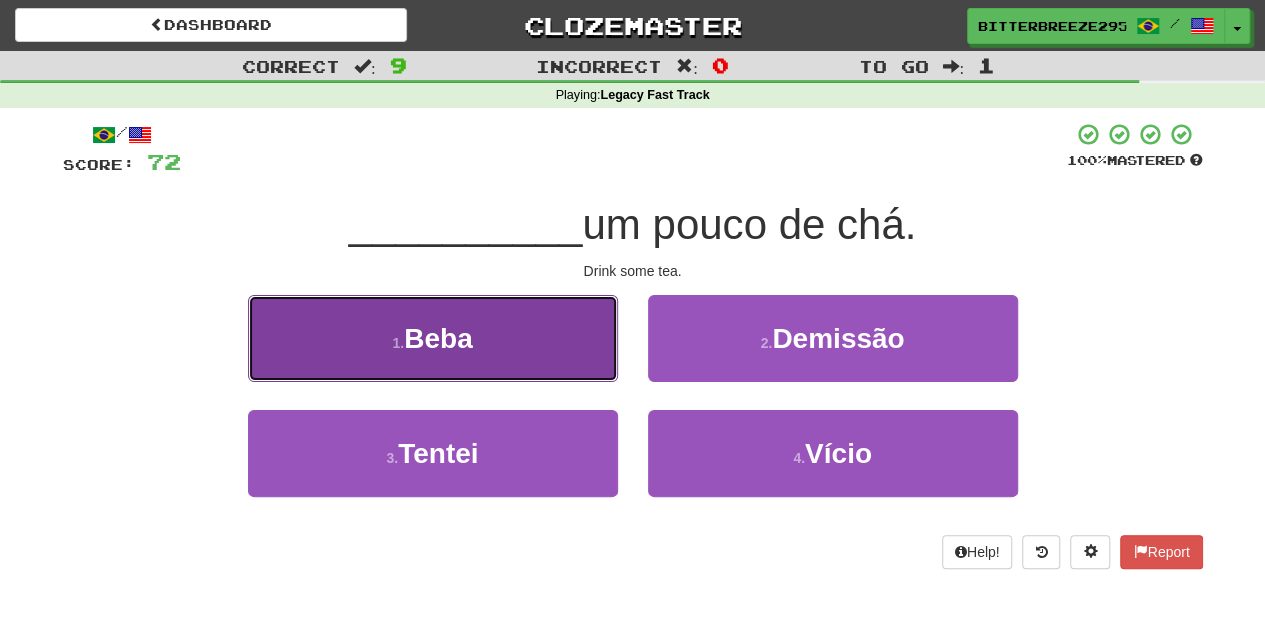 click on "1 .  Beba" at bounding box center [433, 338] 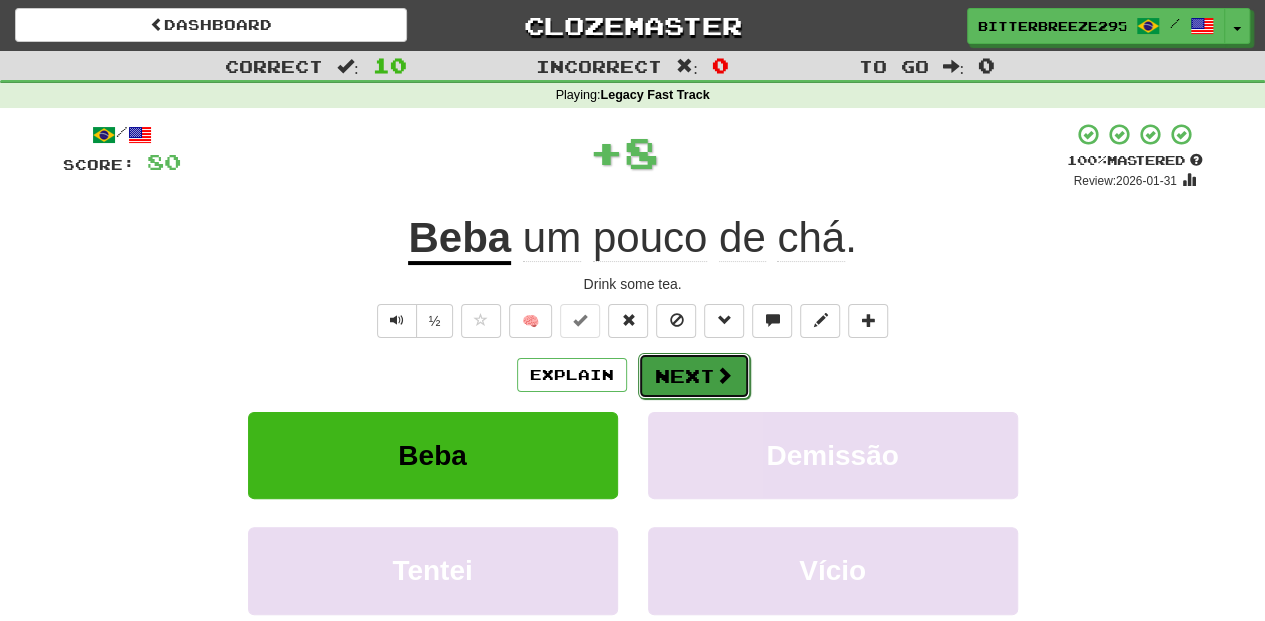 click on "Next" at bounding box center (694, 376) 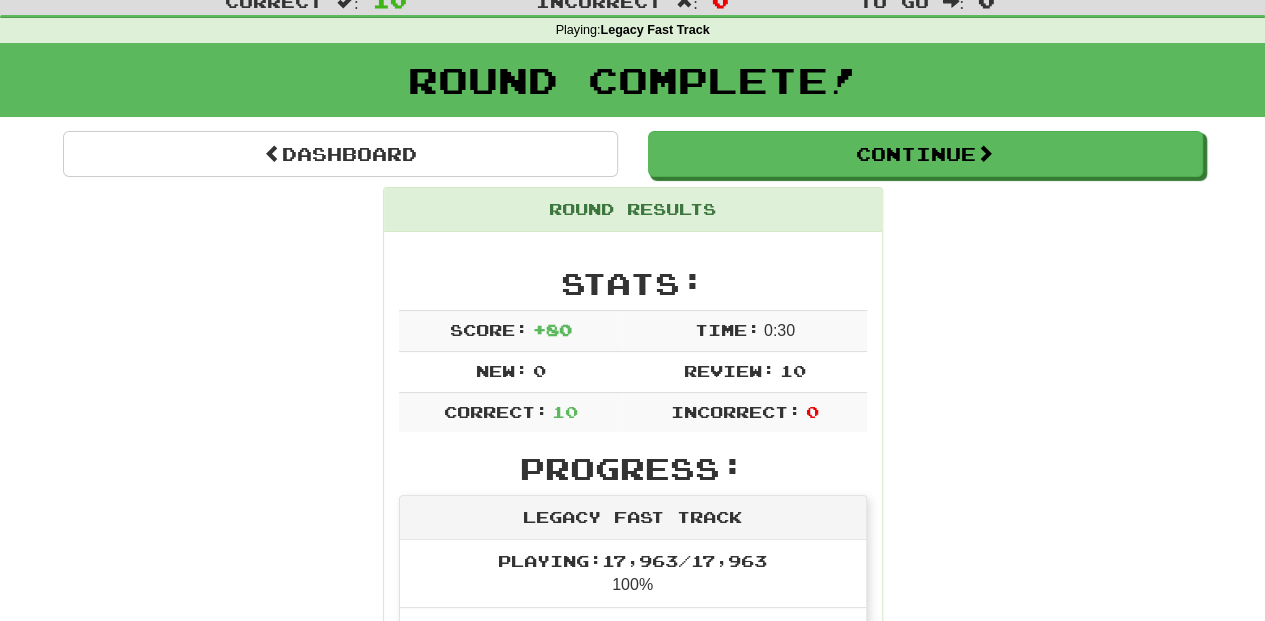 scroll, scrollTop: 0, scrollLeft: 0, axis: both 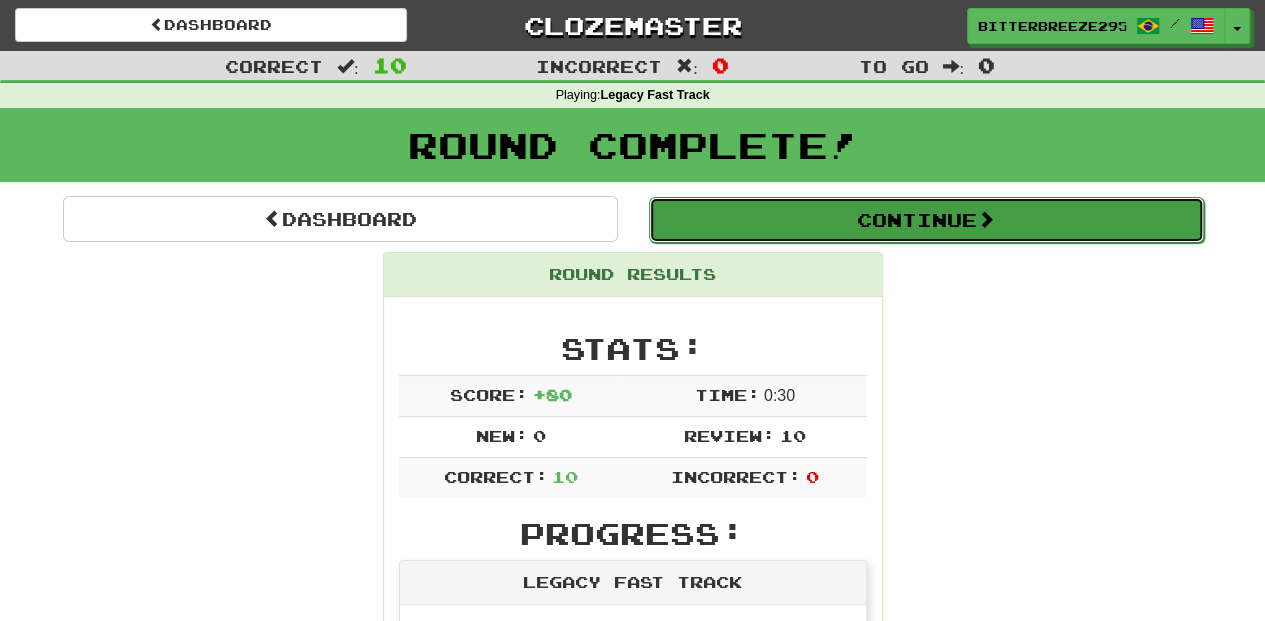 click on "Continue" at bounding box center [926, 220] 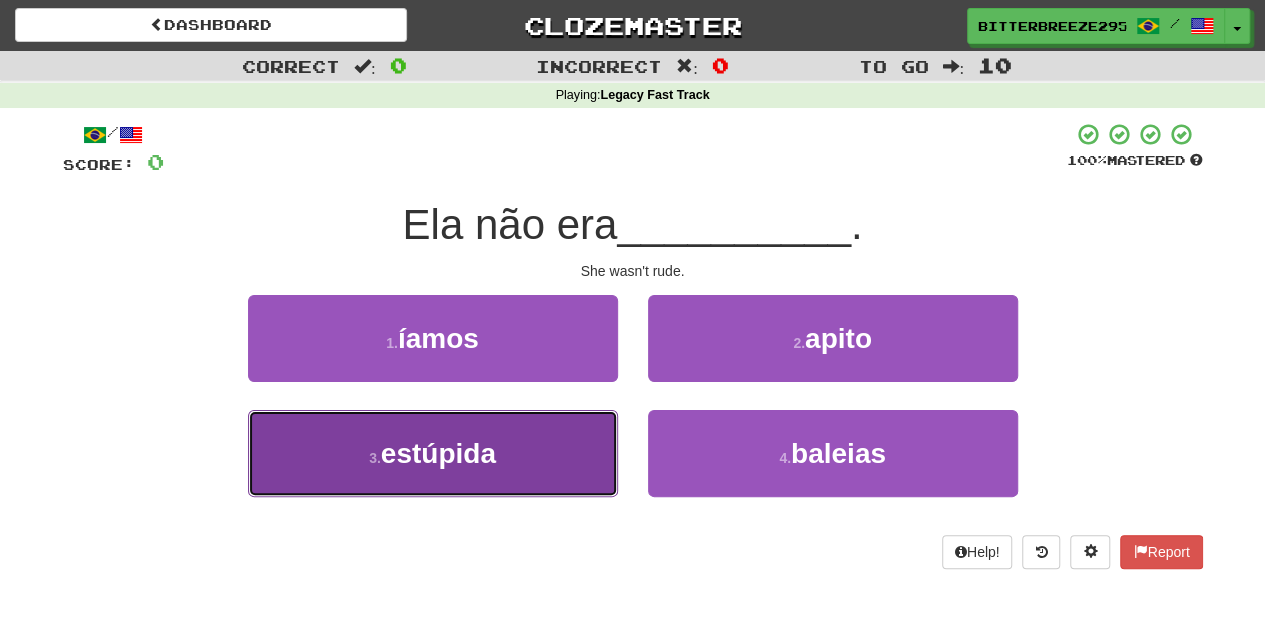 click on "3 .  estúpida" at bounding box center [433, 453] 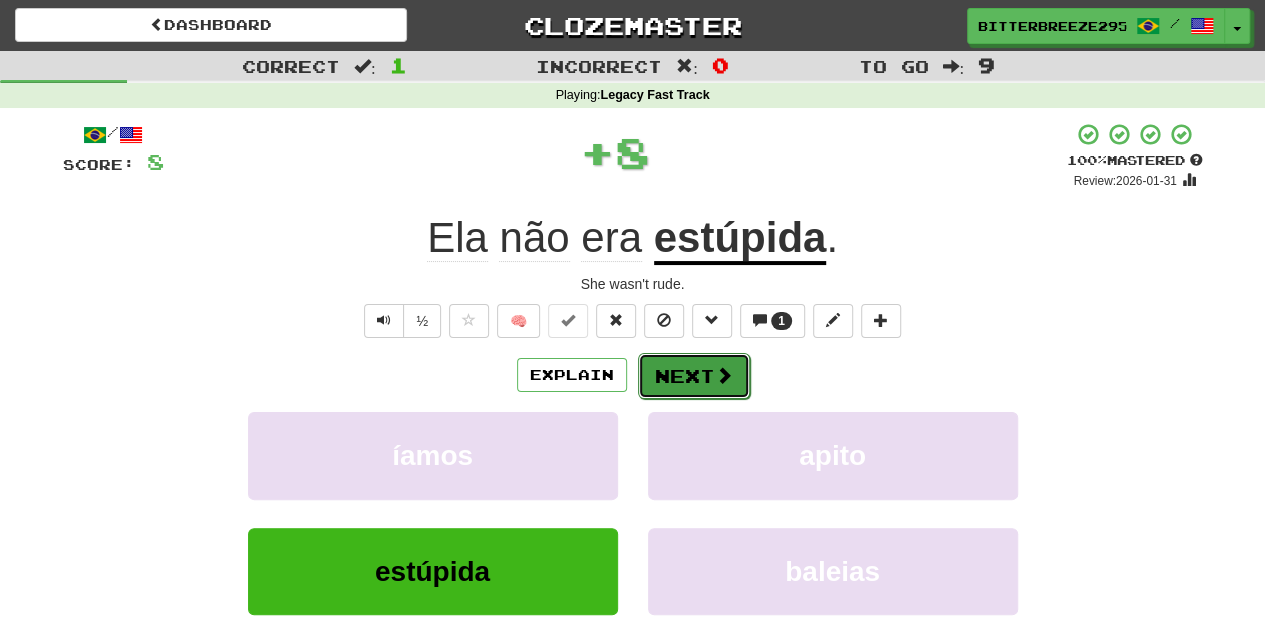 click on "Next" at bounding box center [694, 376] 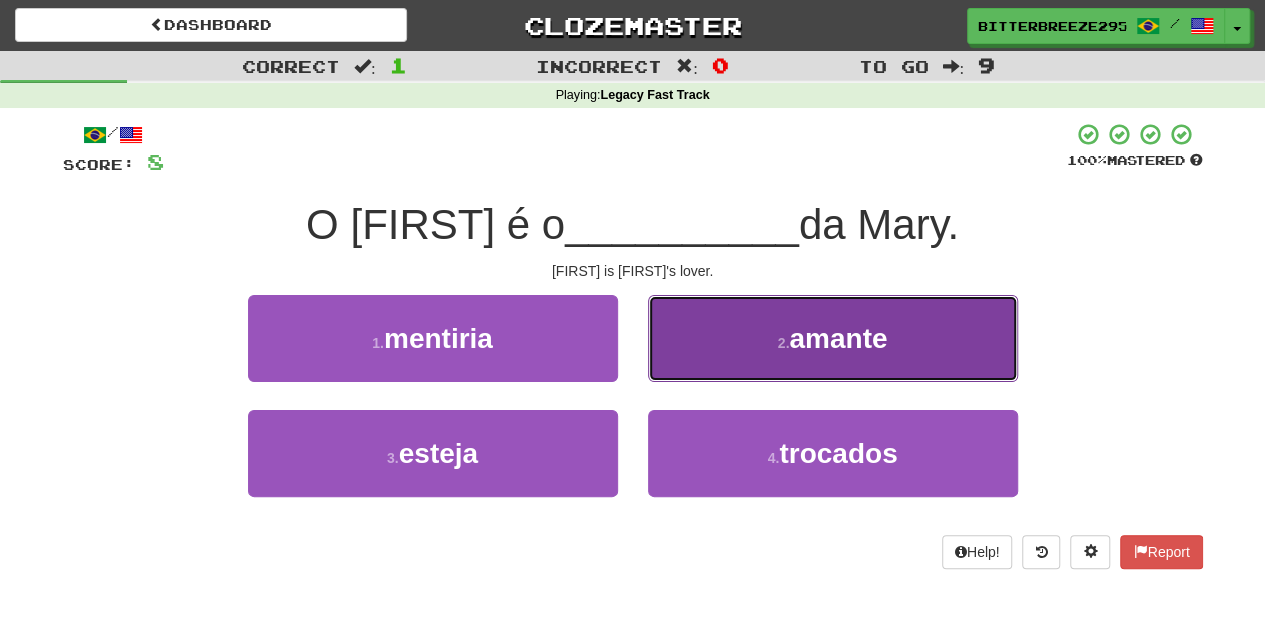 click on "2 .  amante" at bounding box center (833, 338) 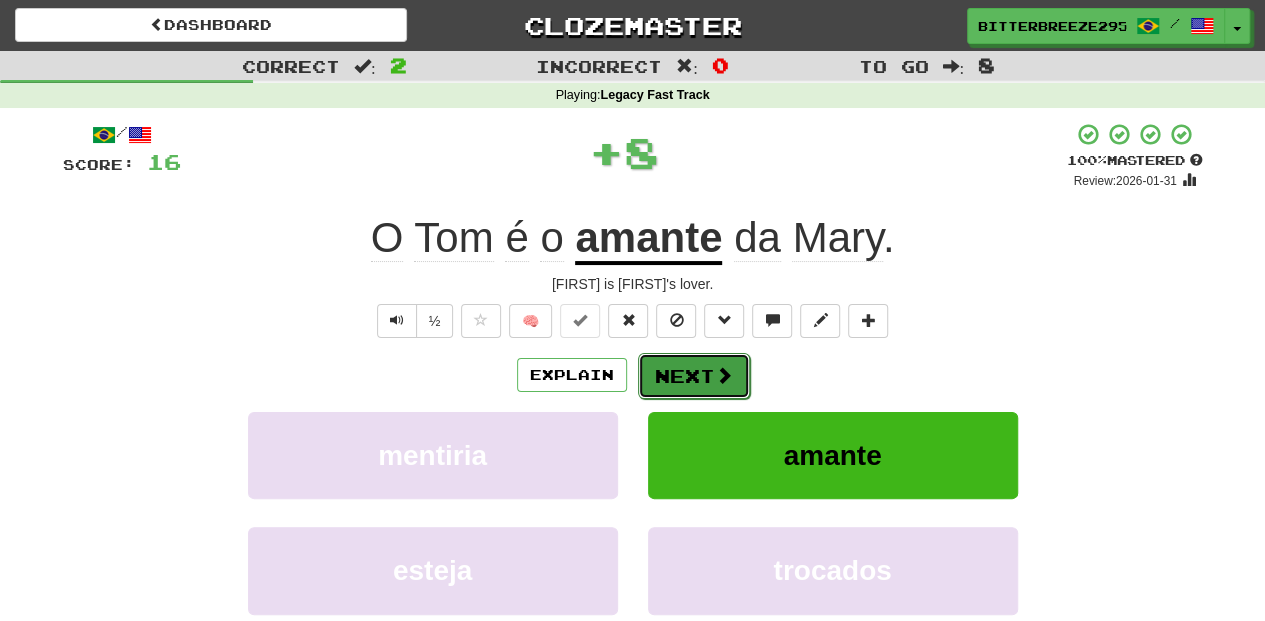click on "Next" at bounding box center [694, 376] 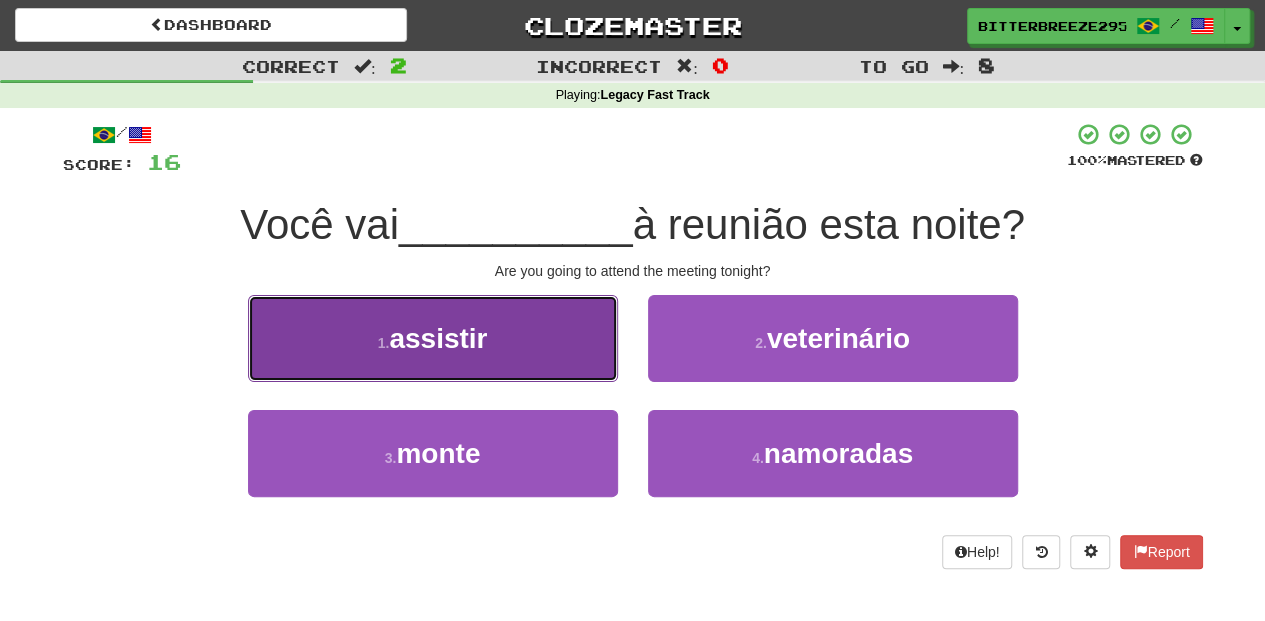 click on "1 .  assistir" at bounding box center (433, 338) 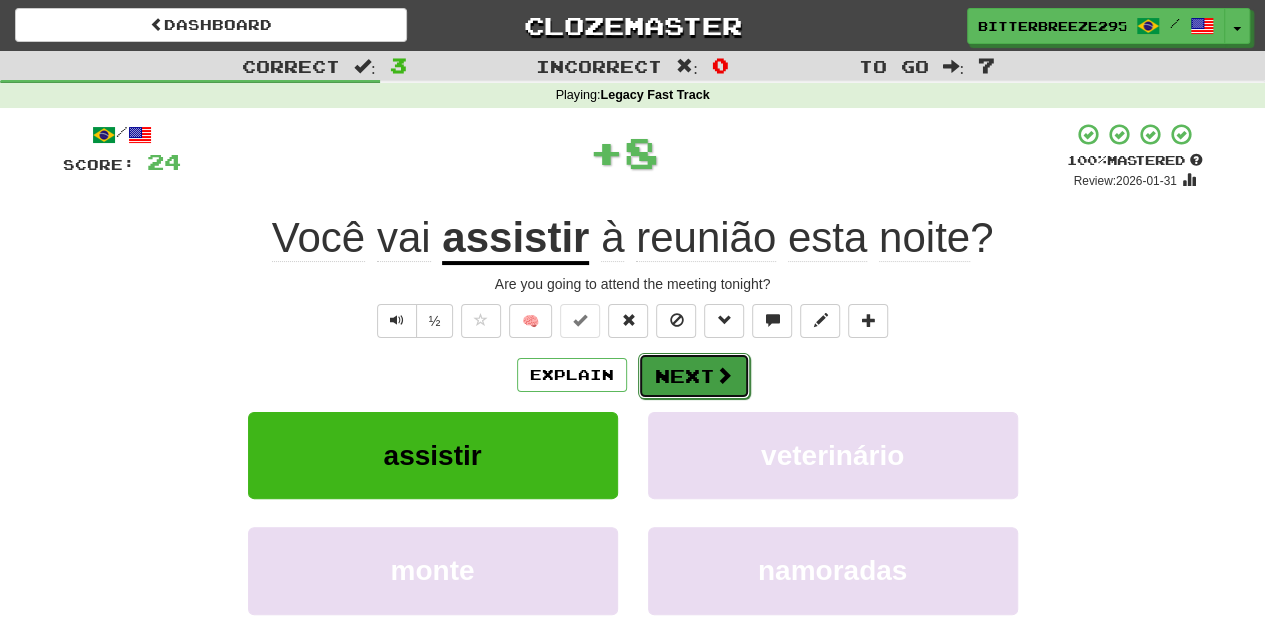click on "Next" at bounding box center (694, 376) 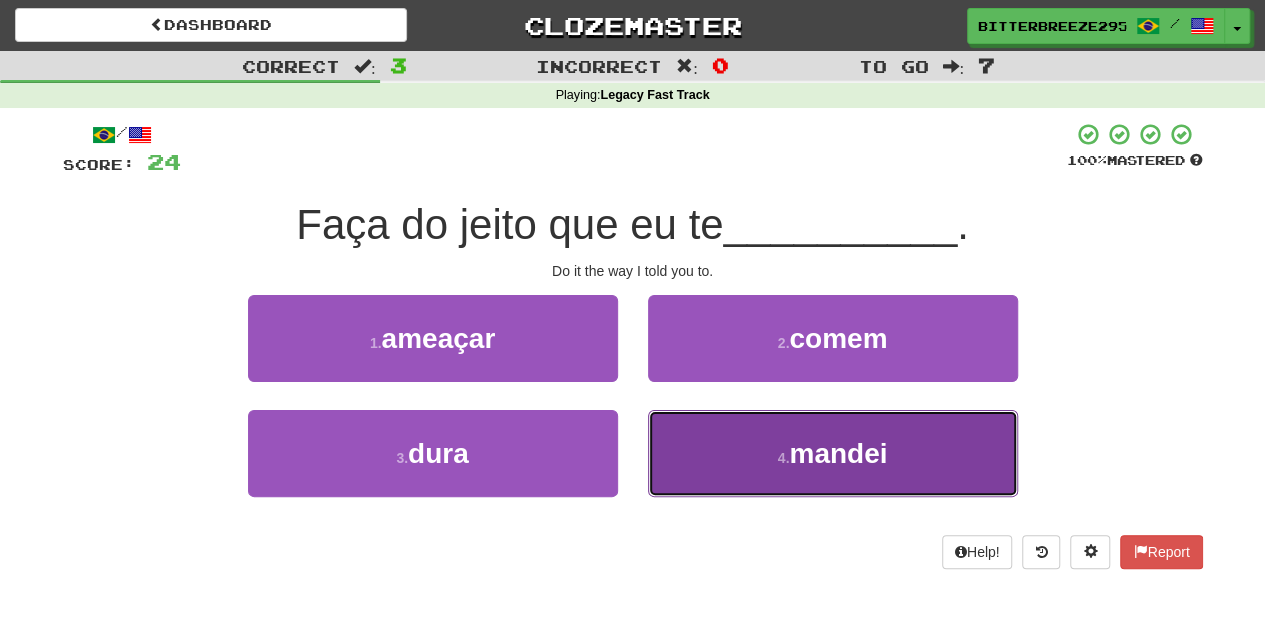 click on "4 .  mandei" at bounding box center [833, 453] 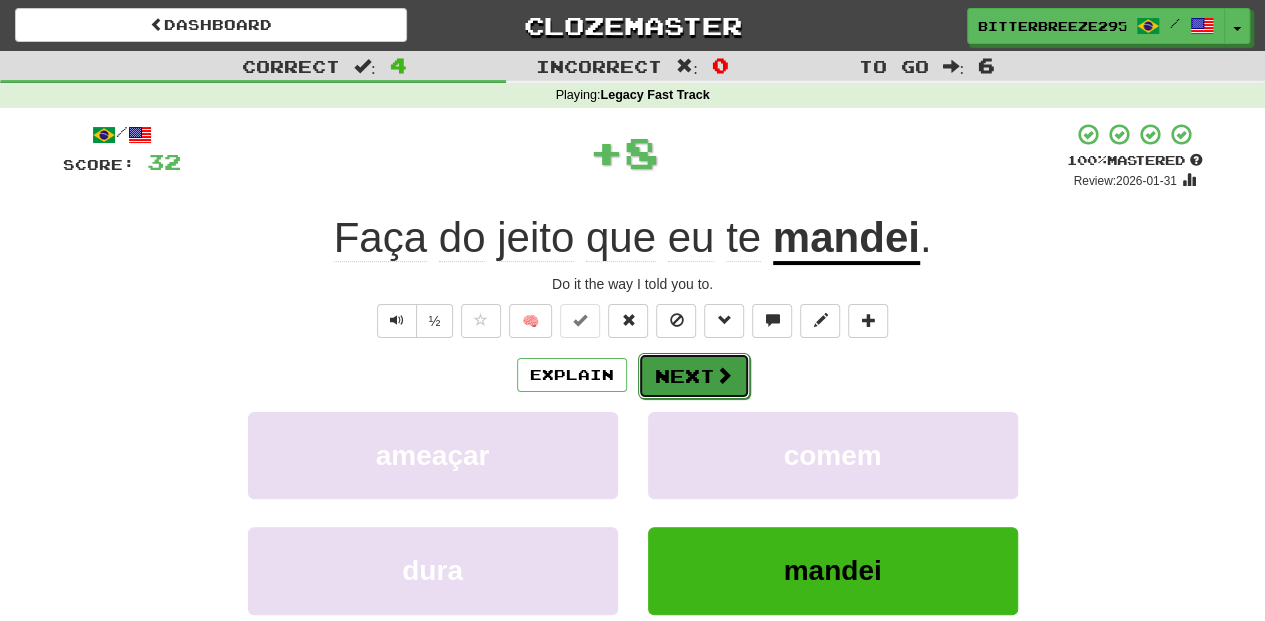 click on "Next" at bounding box center (694, 376) 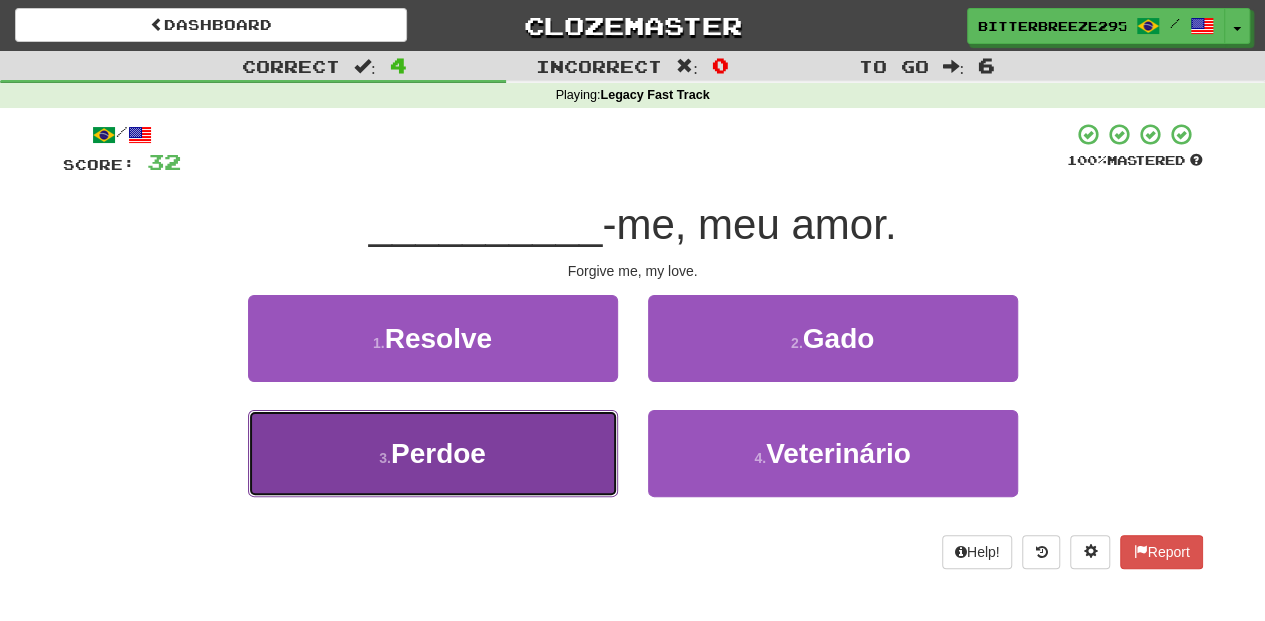 click on "3 .  Perdoe" at bounding box center (433, 453) 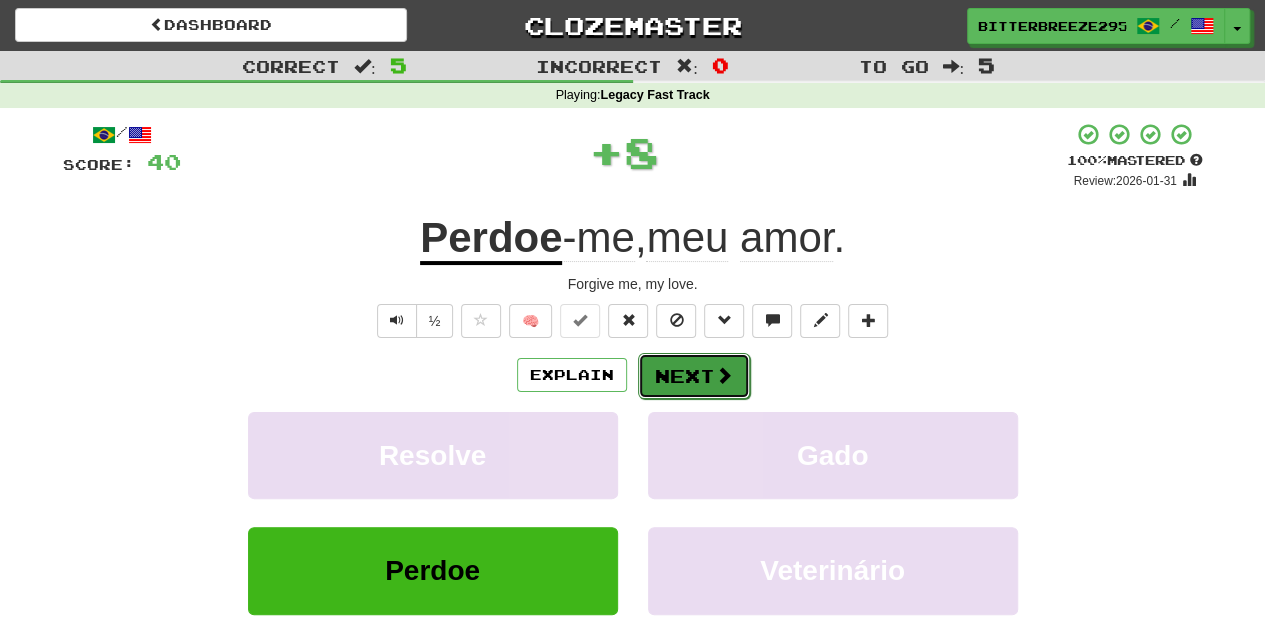 click on "Next" at bounding box center (694, 376) 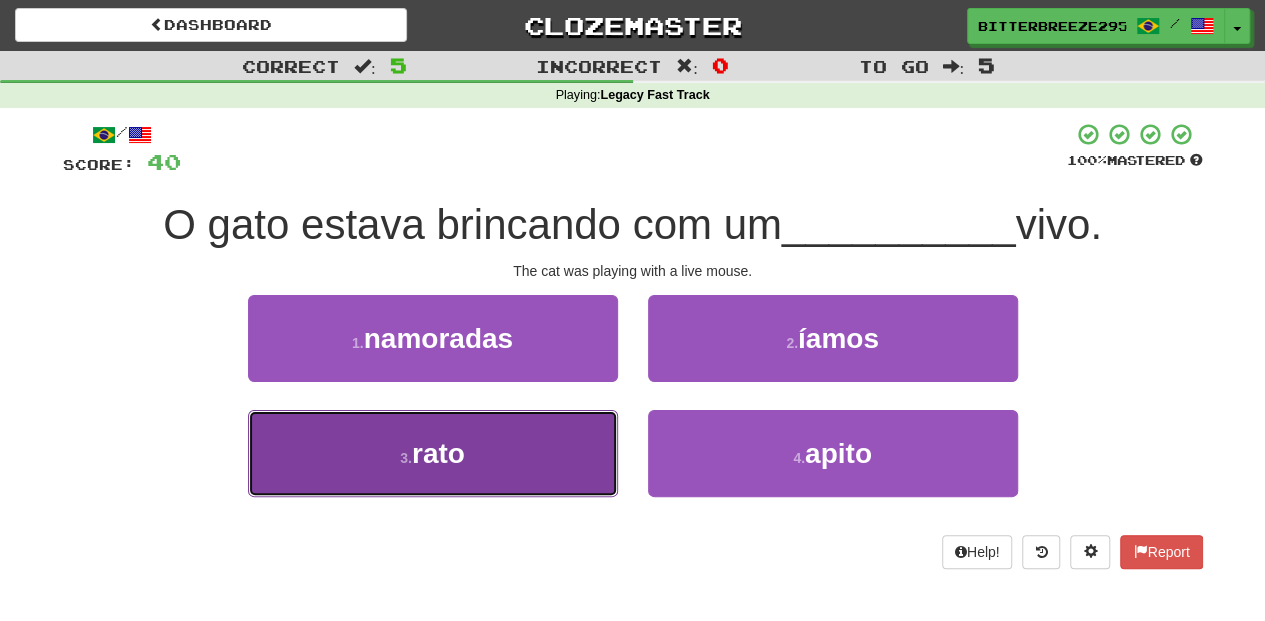 click on "3 .  rato" at bounding box center (433, 453) 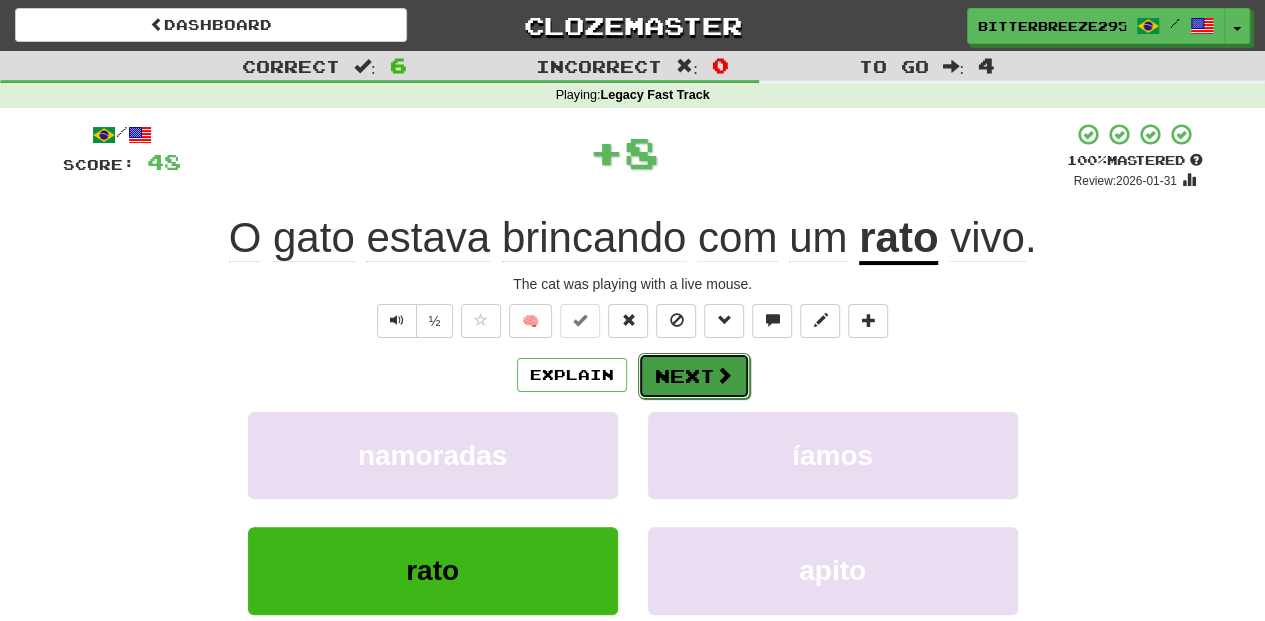 click on "Next" at bounding box center [694, 376] 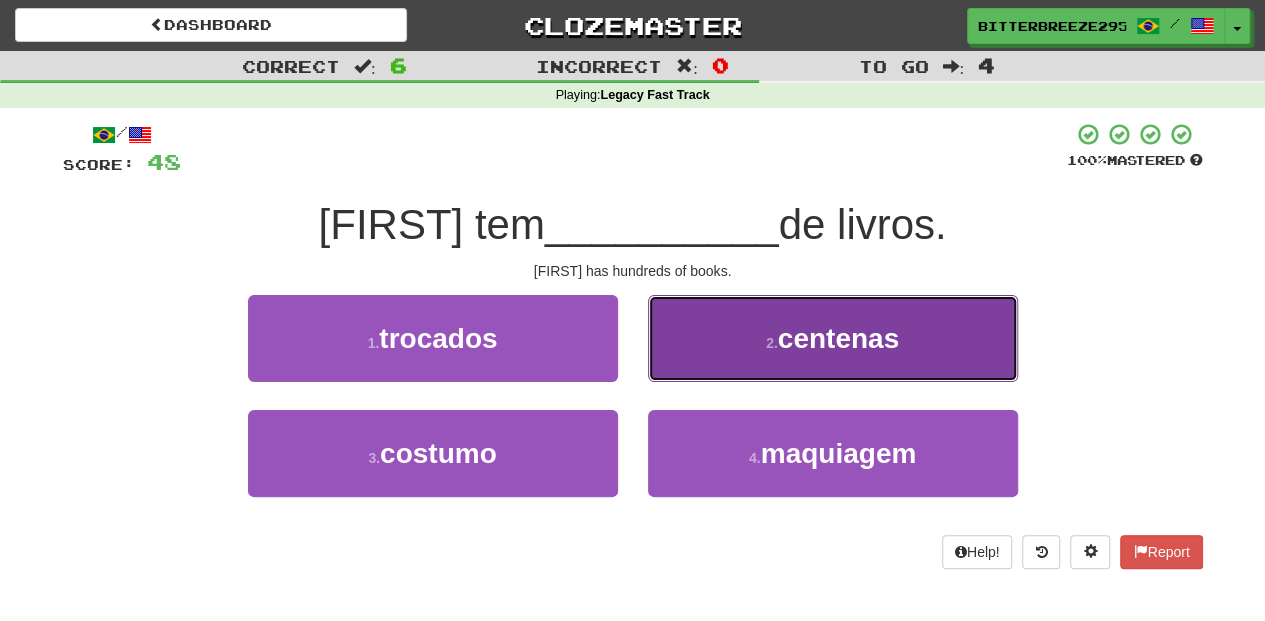 click on "2 .  centenas" at bounding box center [833, 338] 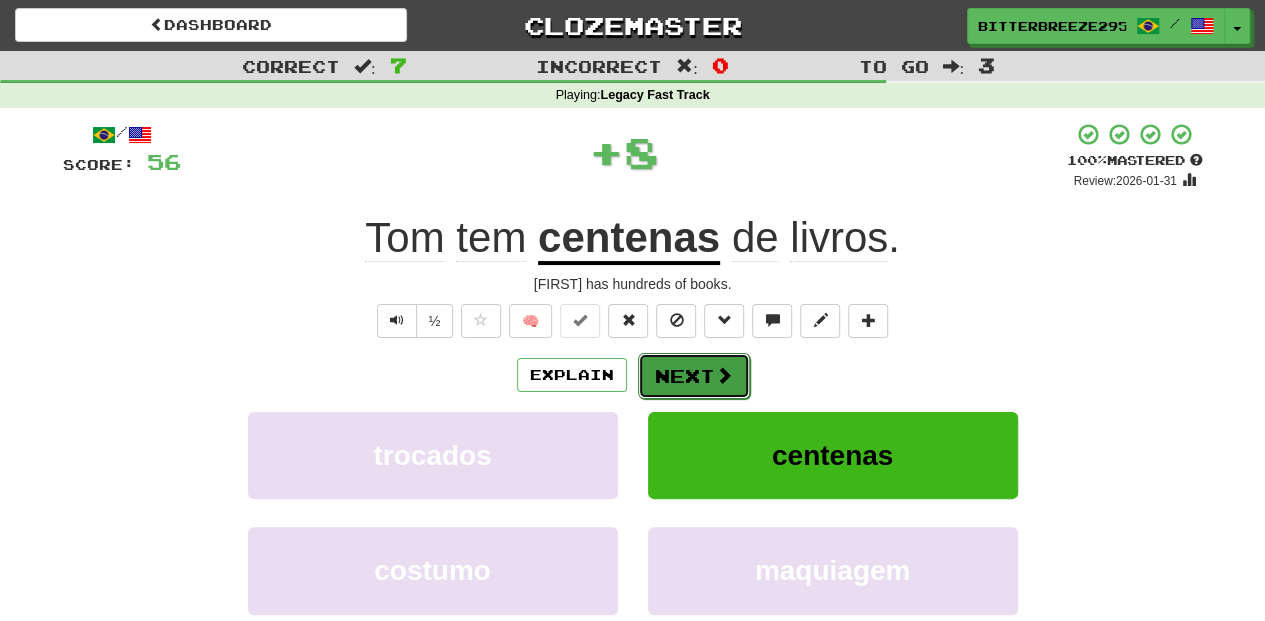click on "Next" at bounding box center (694, 376) 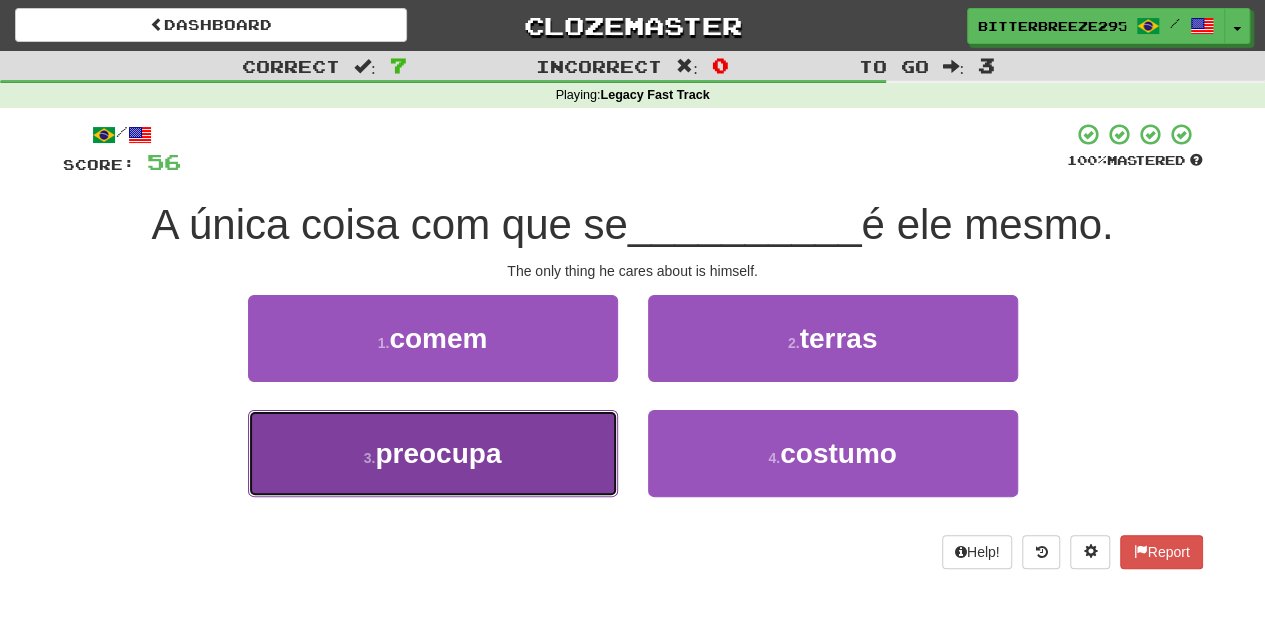 click on "3 .  preocupa" at bounding box center [433, 453] 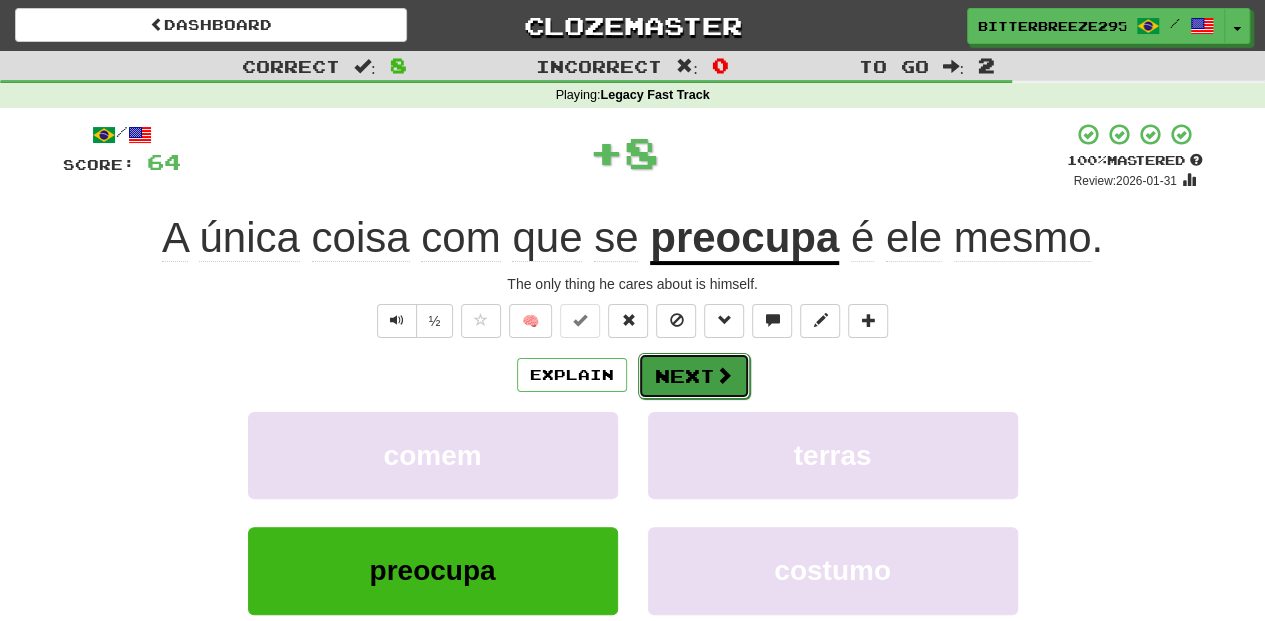 click on "Next" at bounding box center [694, 376] 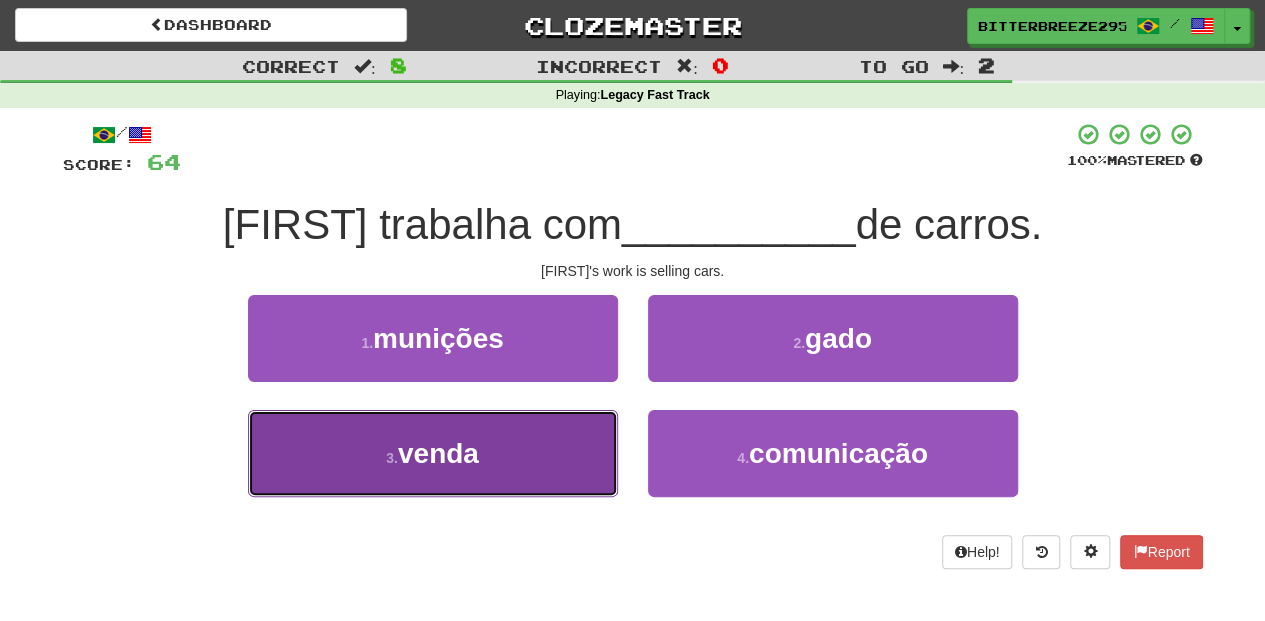 click on "3 .  venda" at bounding box center (433, 453) 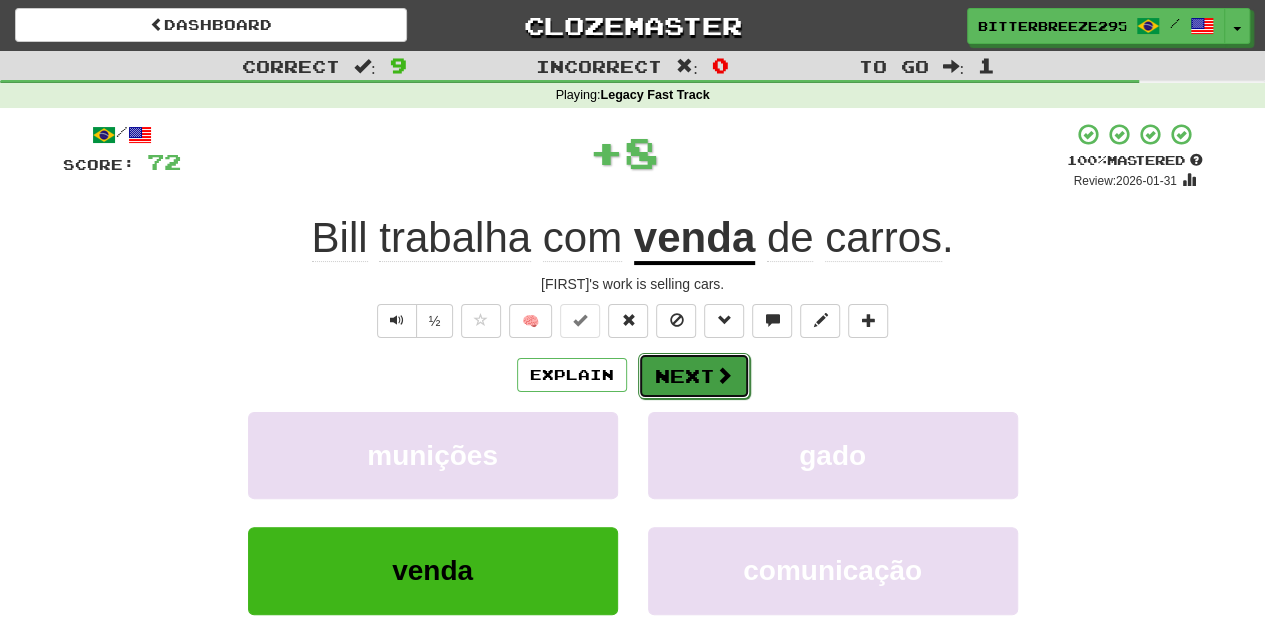 click on "Next" at bounding box center (694, 376) 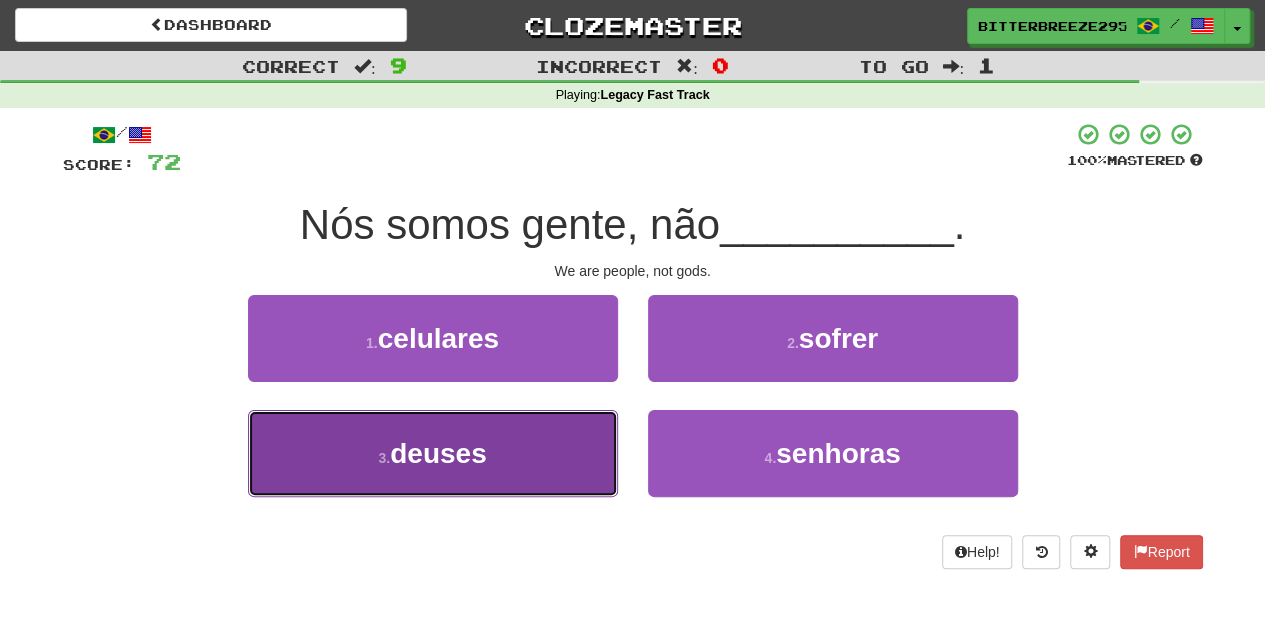 click on "3 .  deuses" at bounding box center (433, 453) 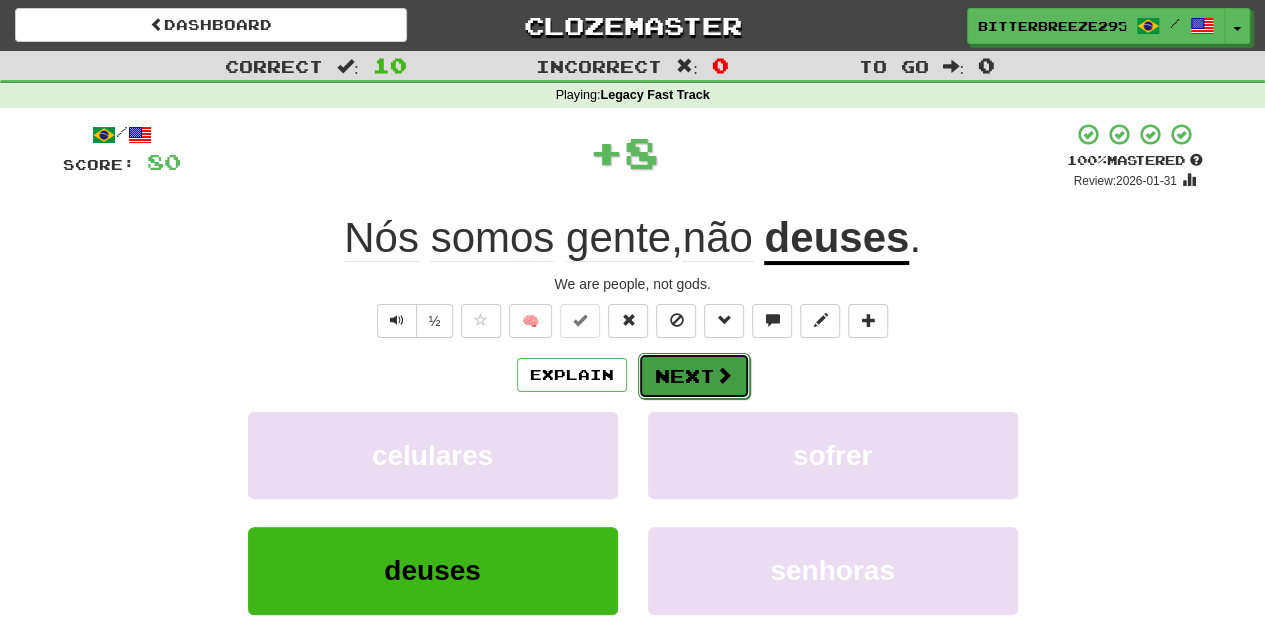 click on "Next" at bounding box center (694, 376) 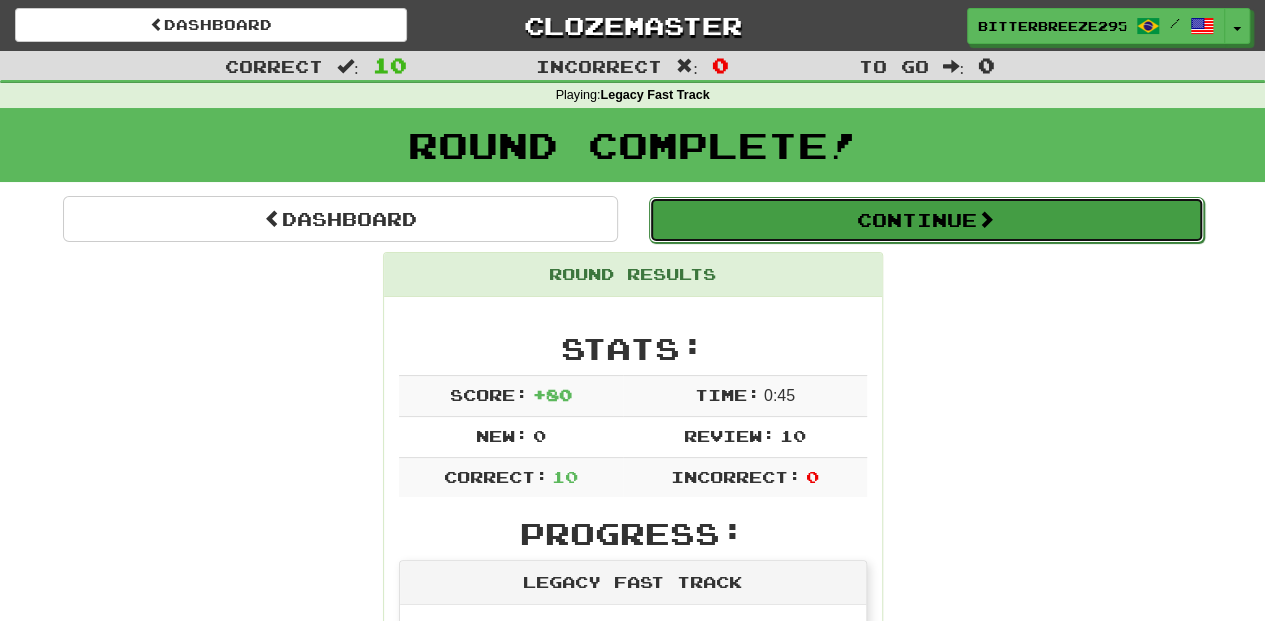 click on "Continue" at bounding box center (926, 220) 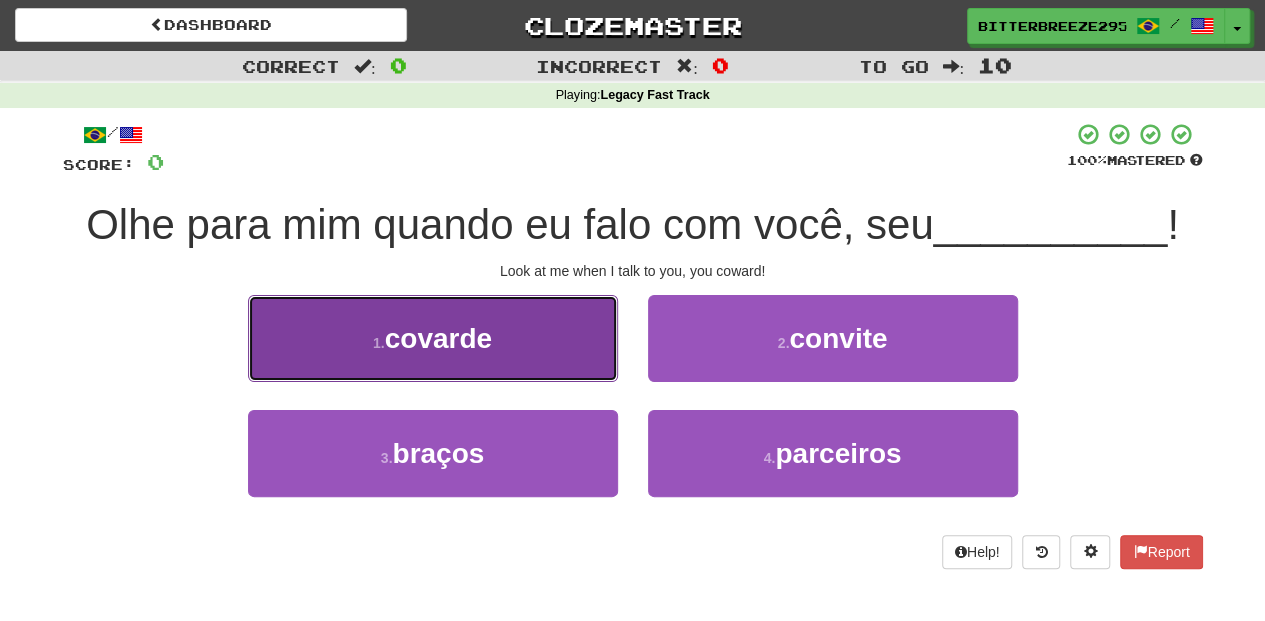 click on "1 .  covarde" at bounding box center [433, 338] 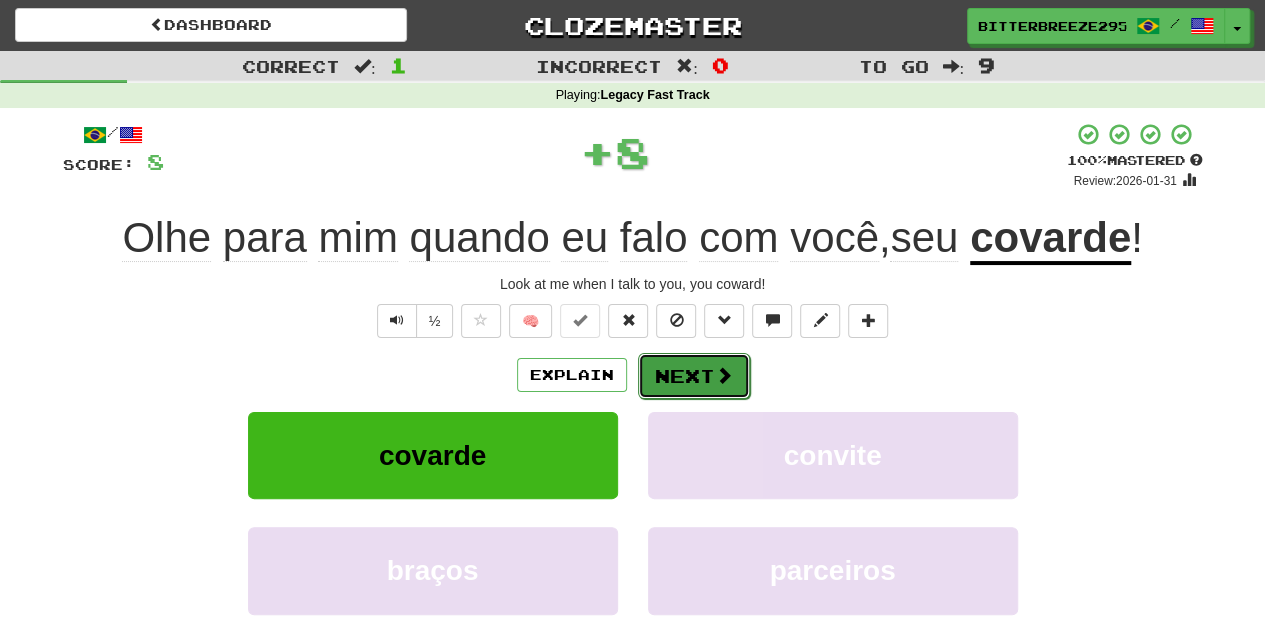 click on "Next" at bounding box center [694, 376] 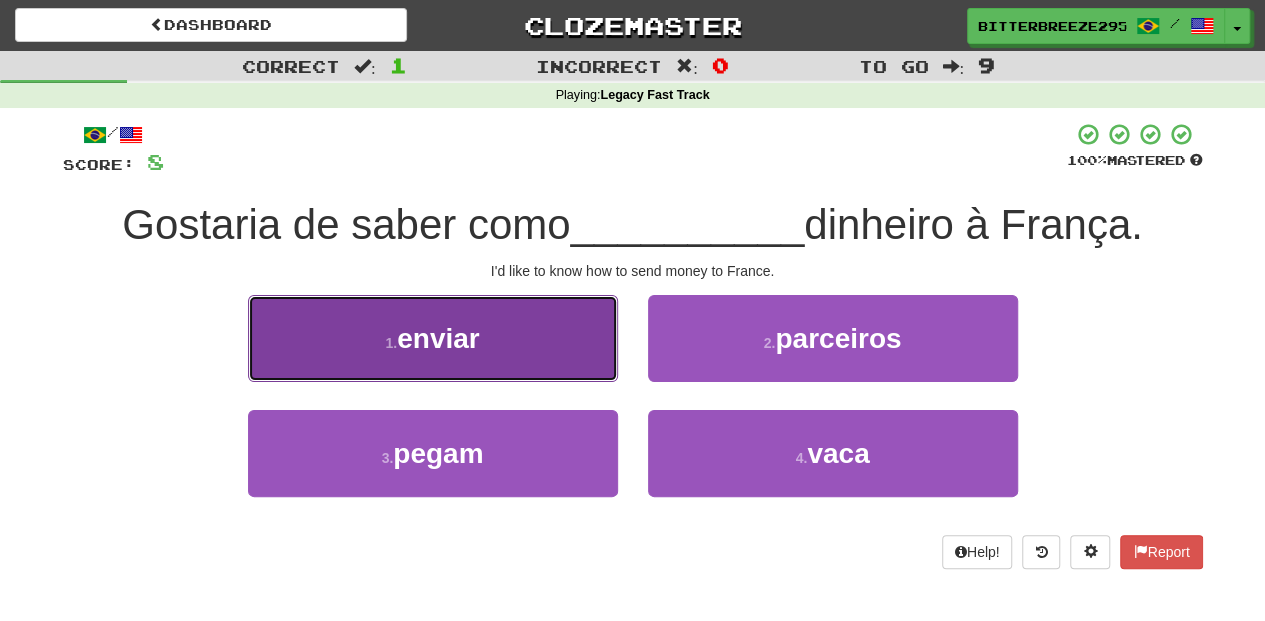 click on "1 .  enviar" at bounding box center (433, 338) 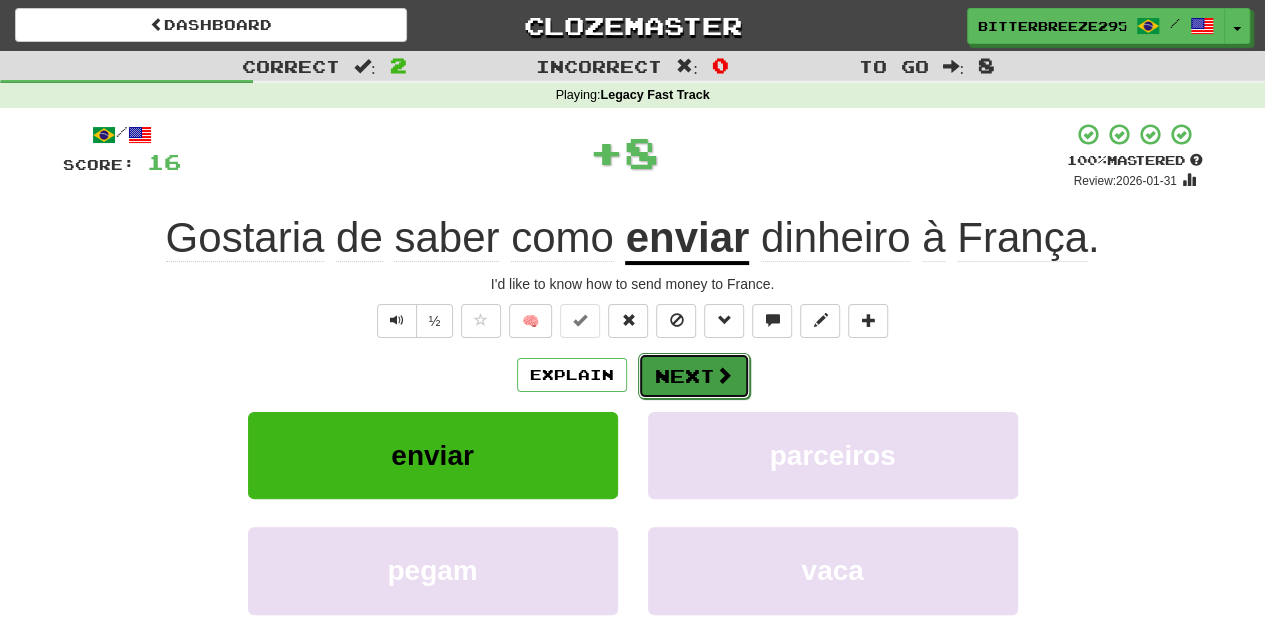 click on "Next" at bounding box center (694, 376) 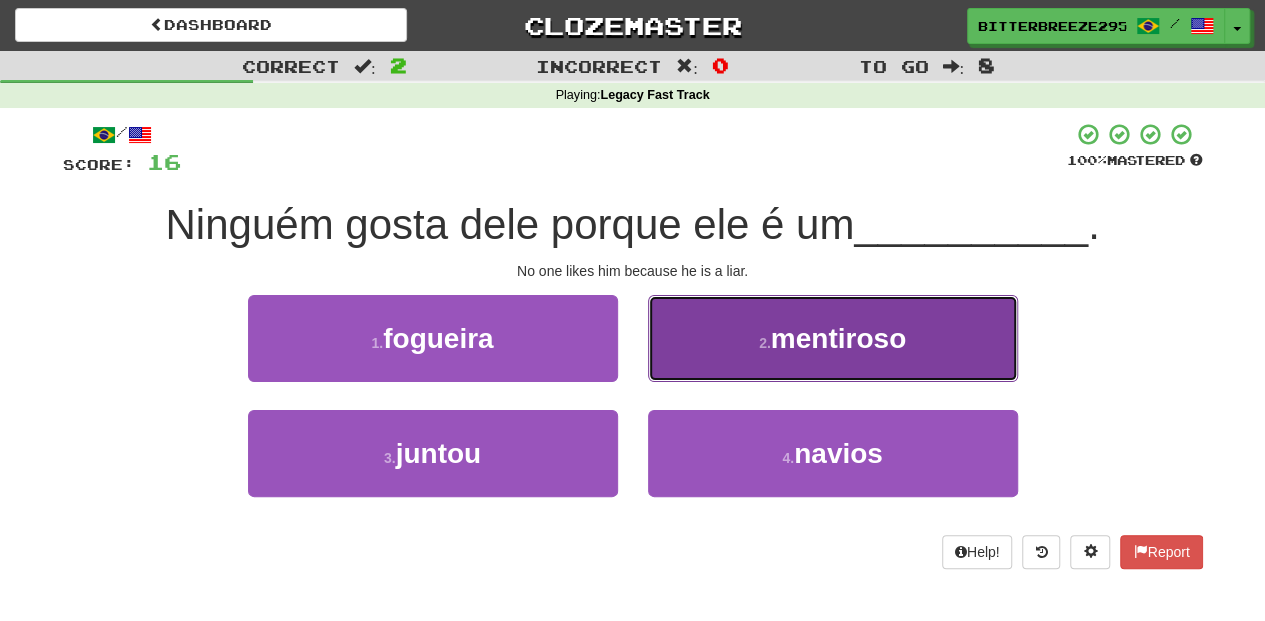 click on "2 .  mentiroso" at bounding box center (833, 338) 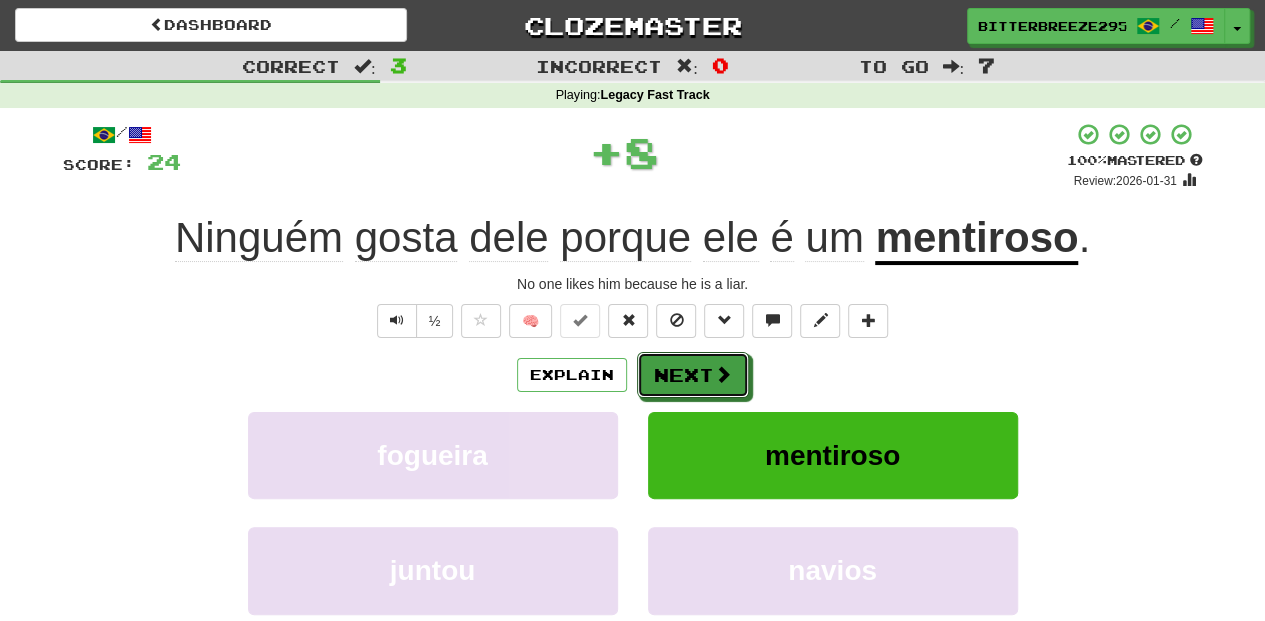 click on "Next" at bounding box center (693, 375) 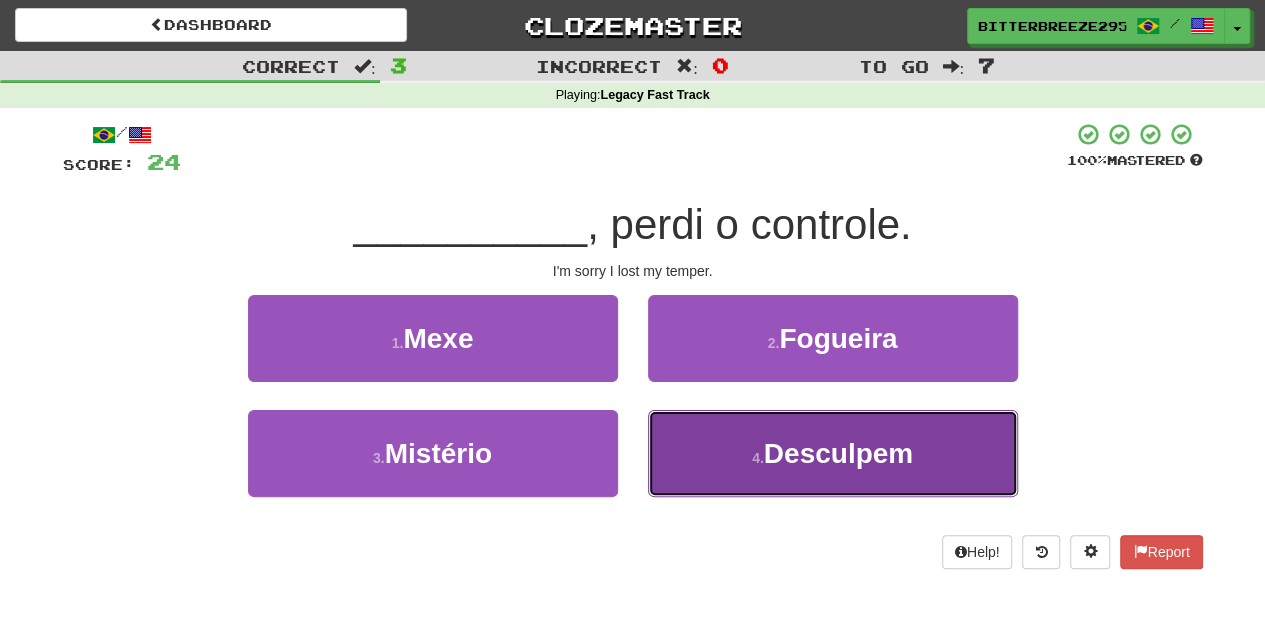click on "4 .  Desculpem" at bounding box center (833, 453) 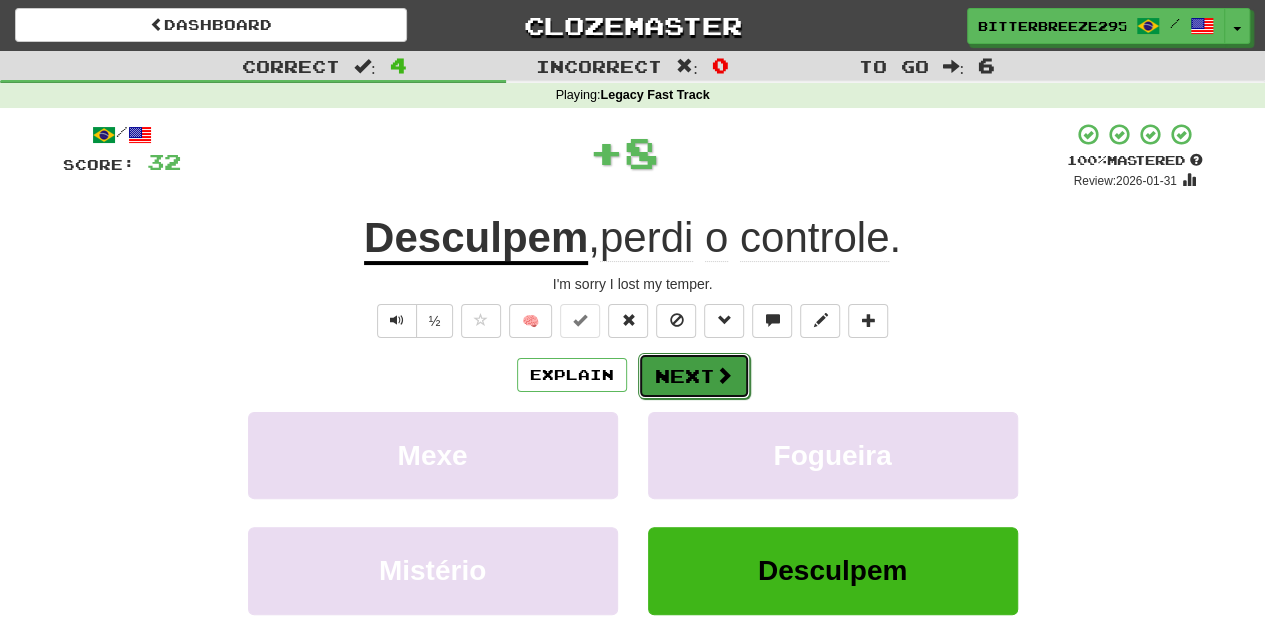 click on "Next" at bounding box center [694, 376] 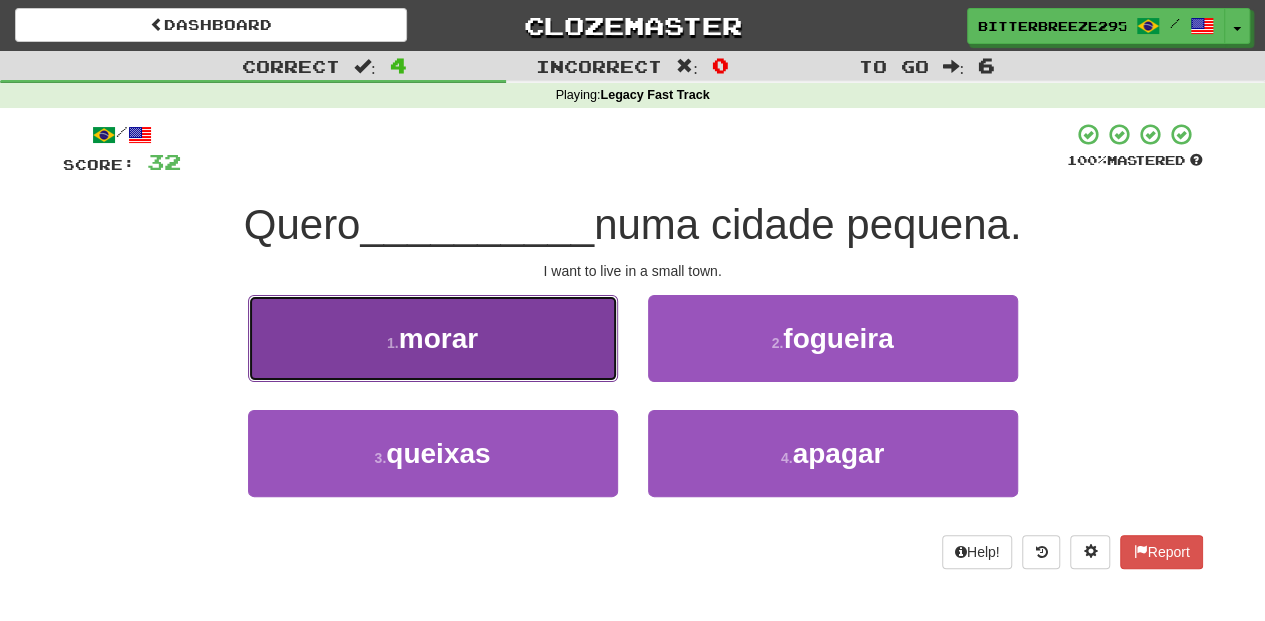 click on "1 .  morar" at bounding box center (433, 338) 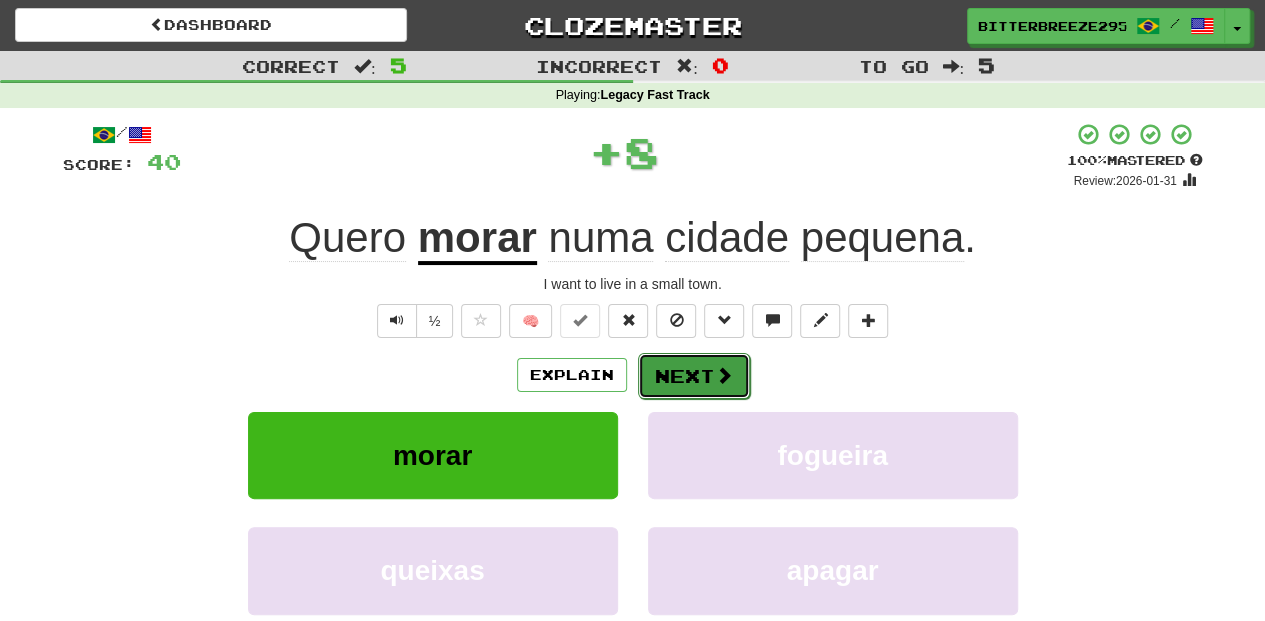 click on "Next" at bounding box center [694, 376] 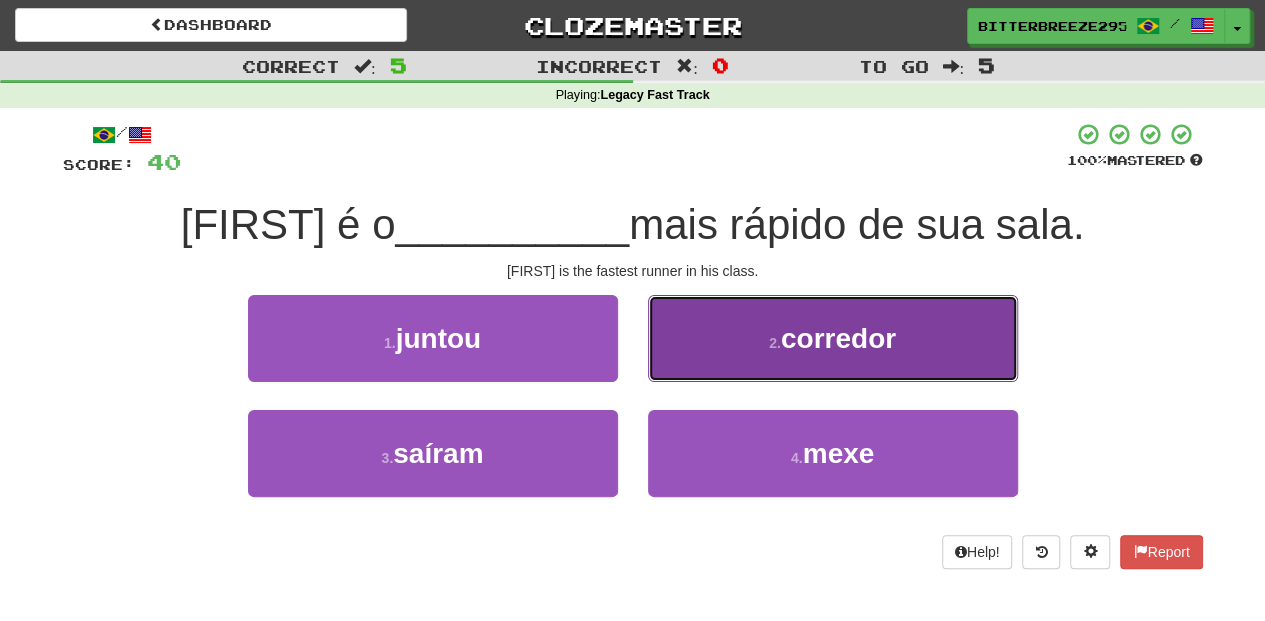 click on "2 .  corredor" at bounding box center (833, 338) 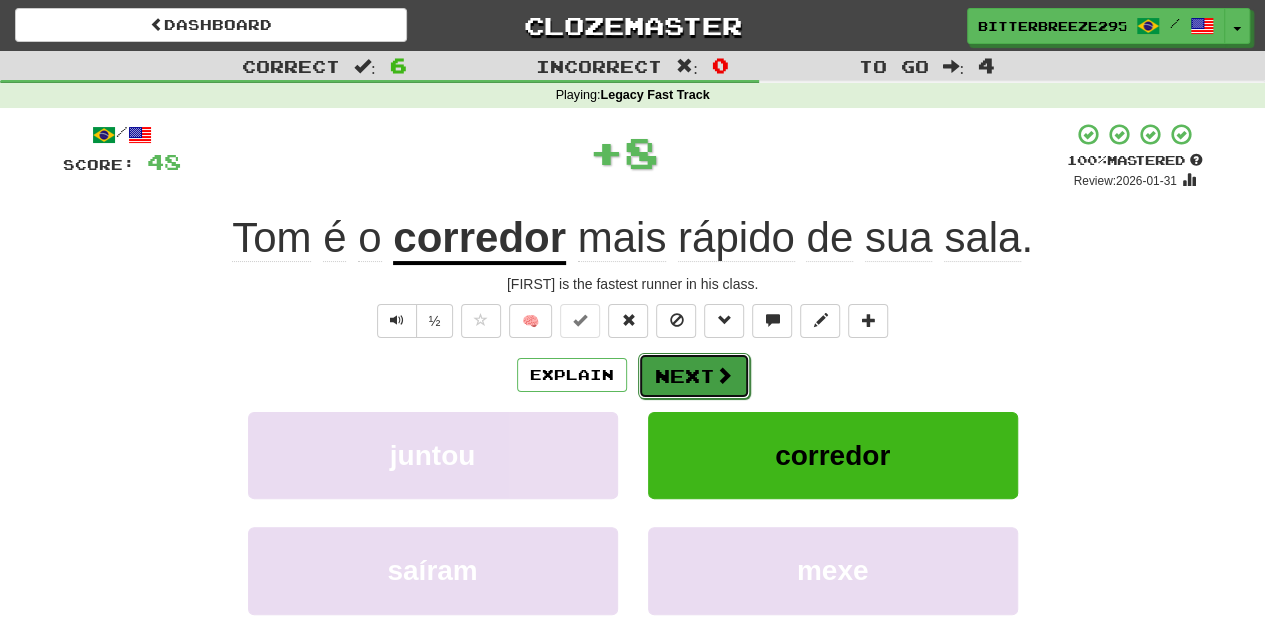 click on "Next" at bounding box center (694, 376) 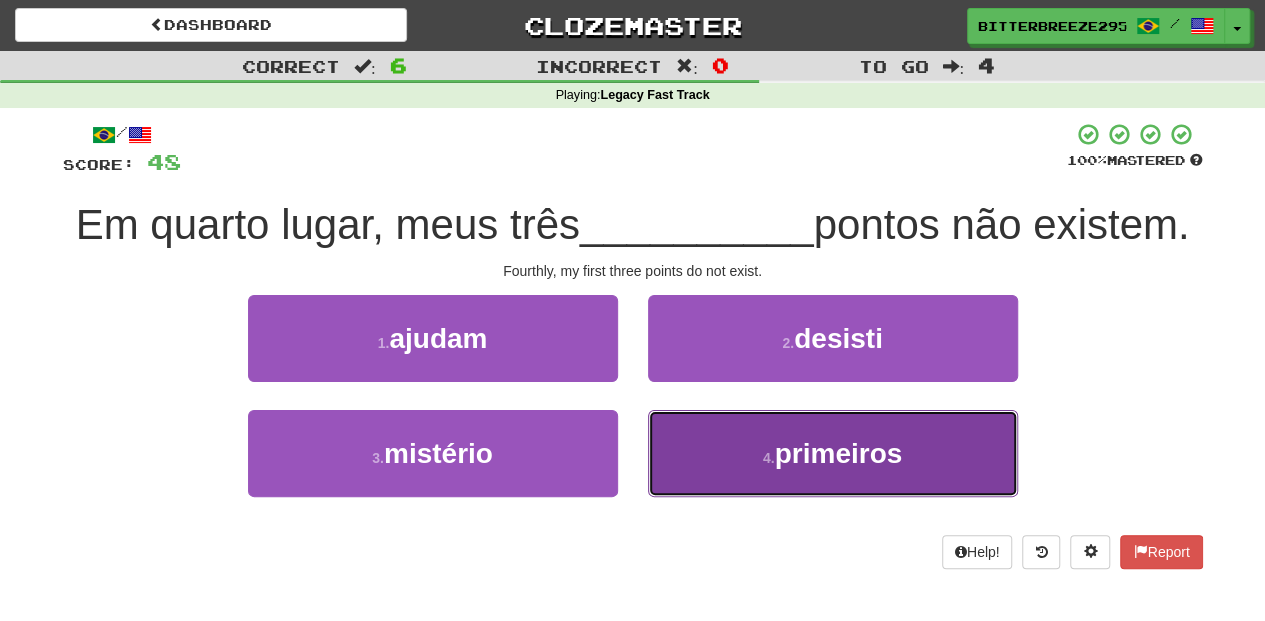 click on "4 .  primeiros" at bounding box center [833, 453] 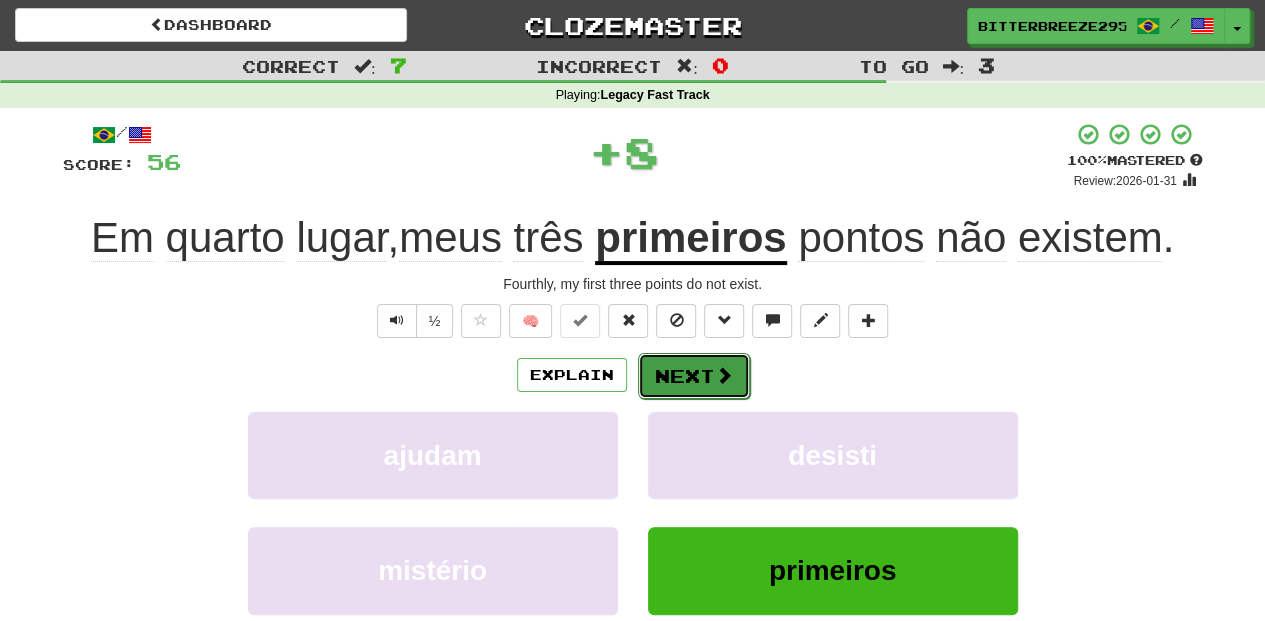 click on "Next" at bounding box center [694, 376] 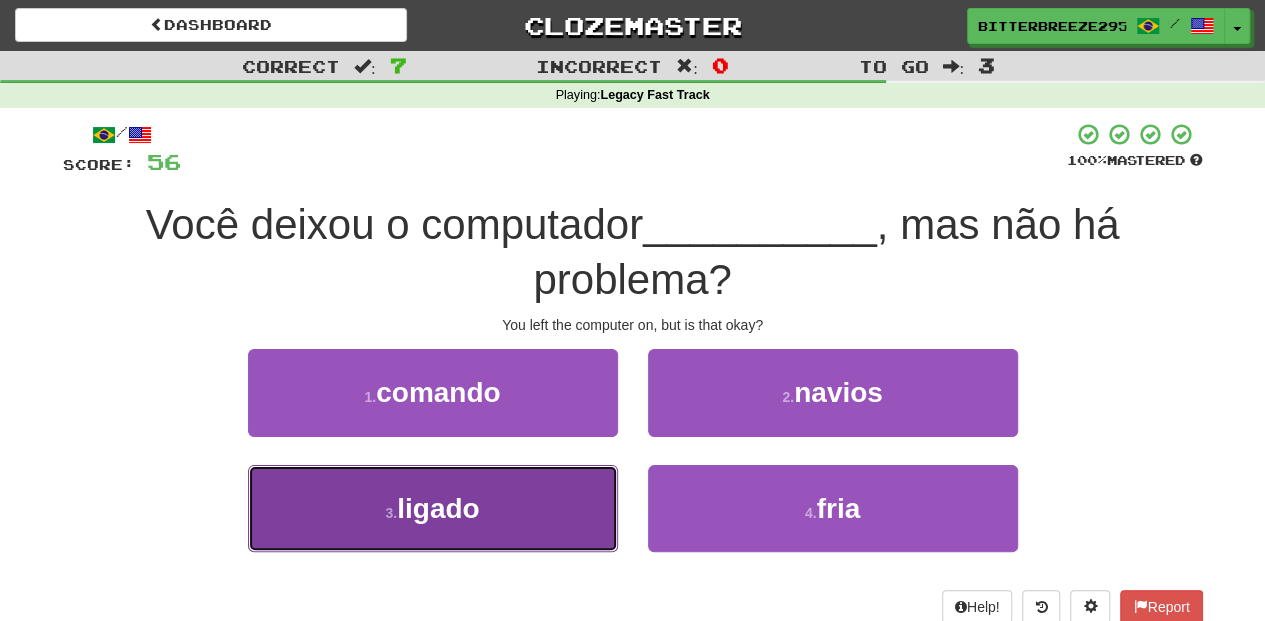 click on "3 .  ligado" at bounding box center (433, 508) 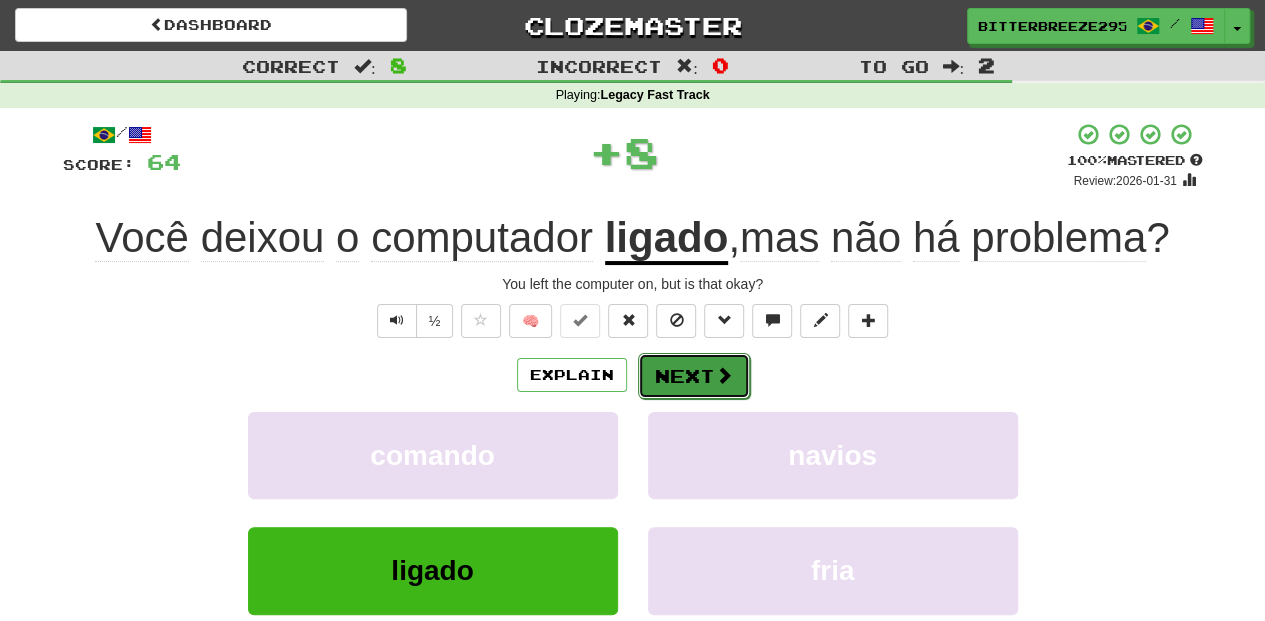 click on "Next" at bounding box center (694, 376) 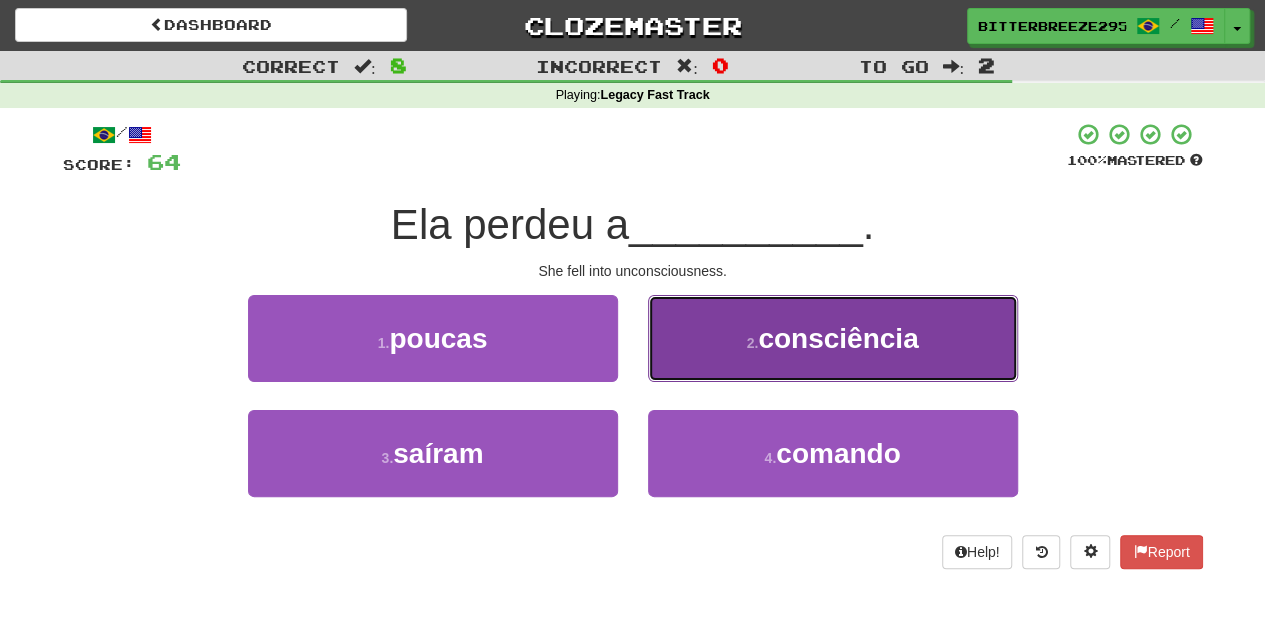 click on "2 .  consciência" at bounding box center (833, 338) 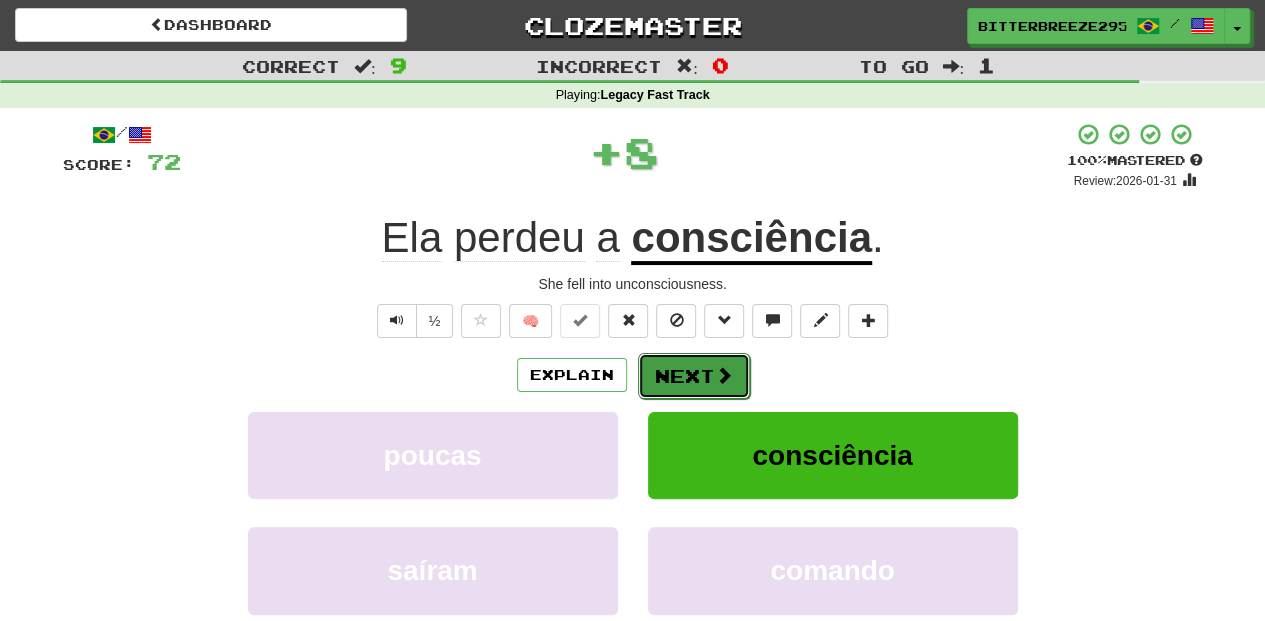 click on "Next" at bounding box center [694, 376] 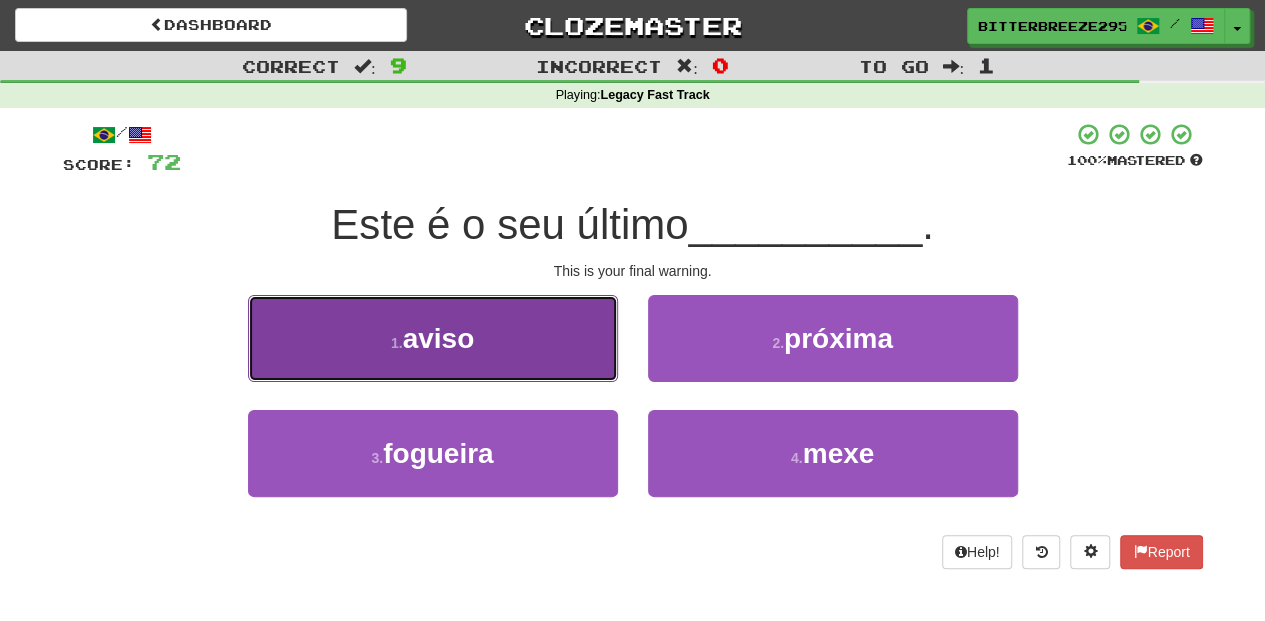 click on "1 .  aviso" at bounding box center (433, 338) 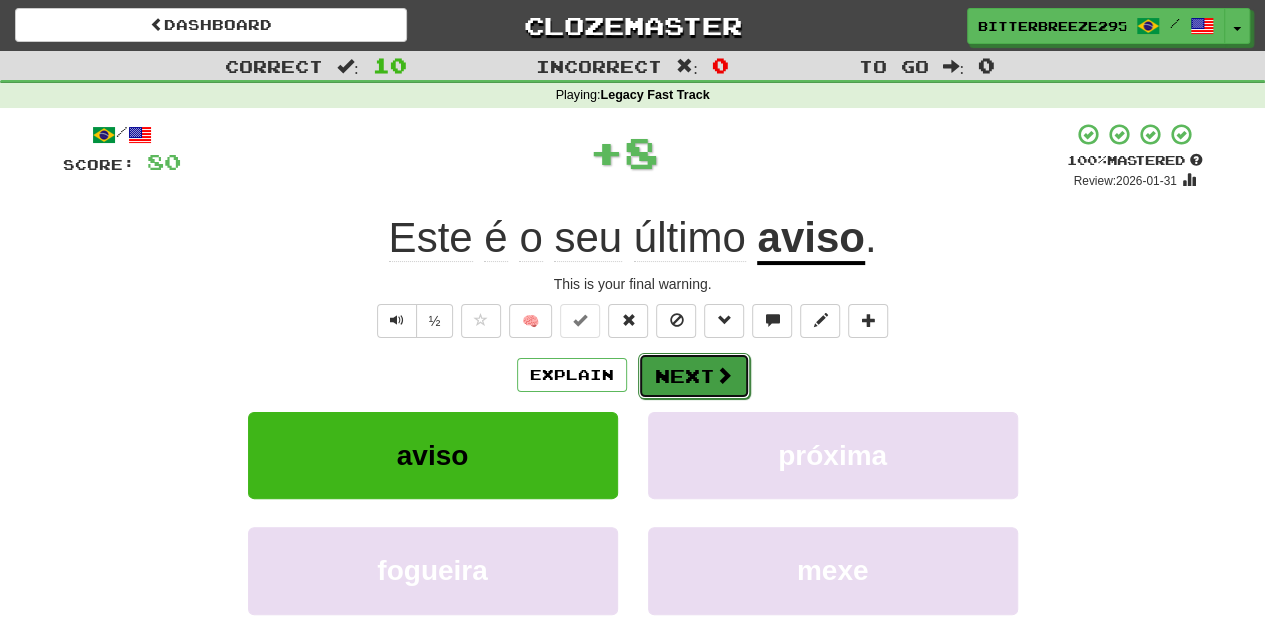 click on "Next" at bounding box center [694, 376] 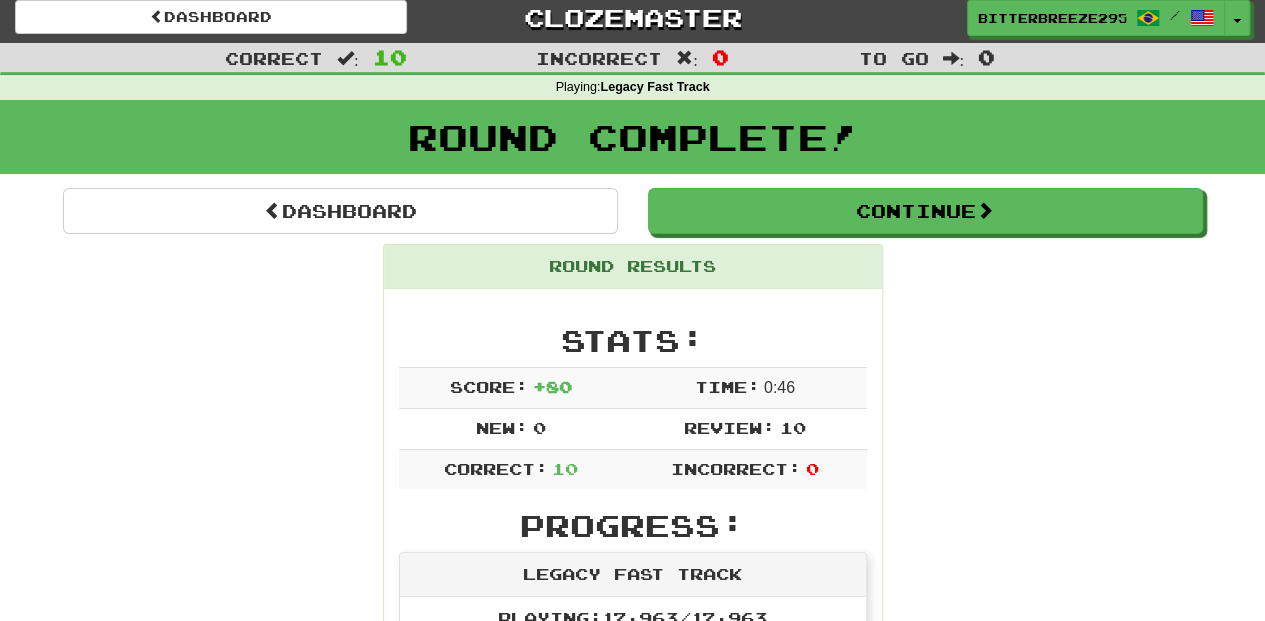 scroll, scrollTop: 0, scrollLeft: 0, axis: both 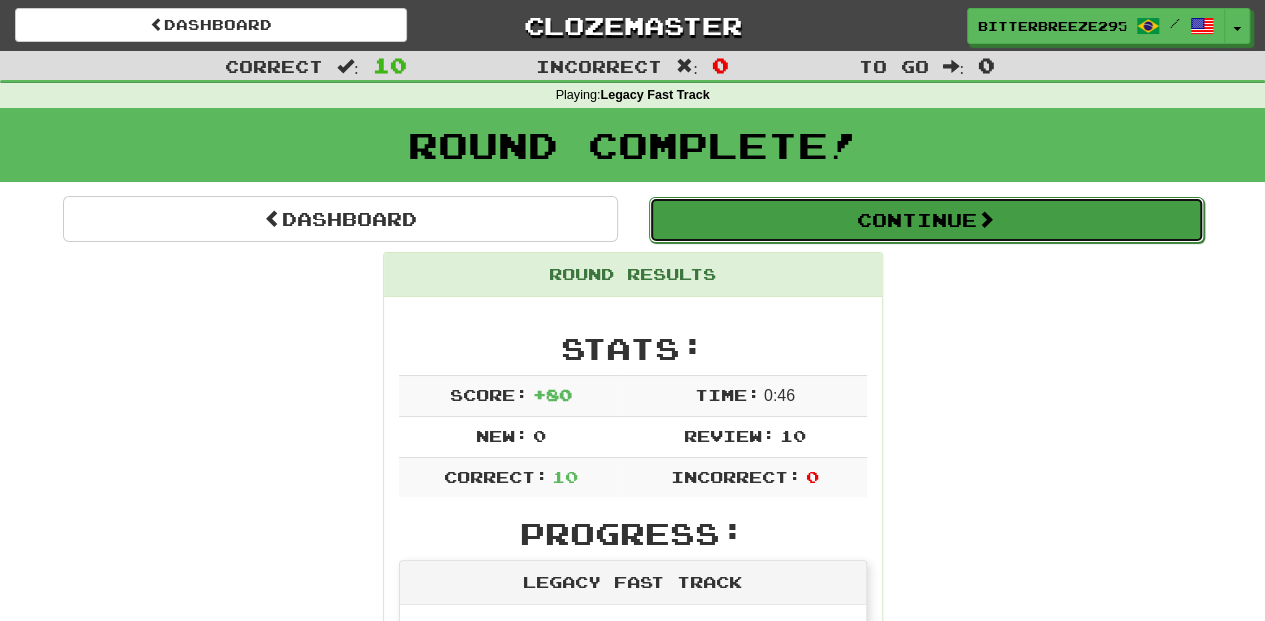 click on "Continue" at bounding box center [926, 220] 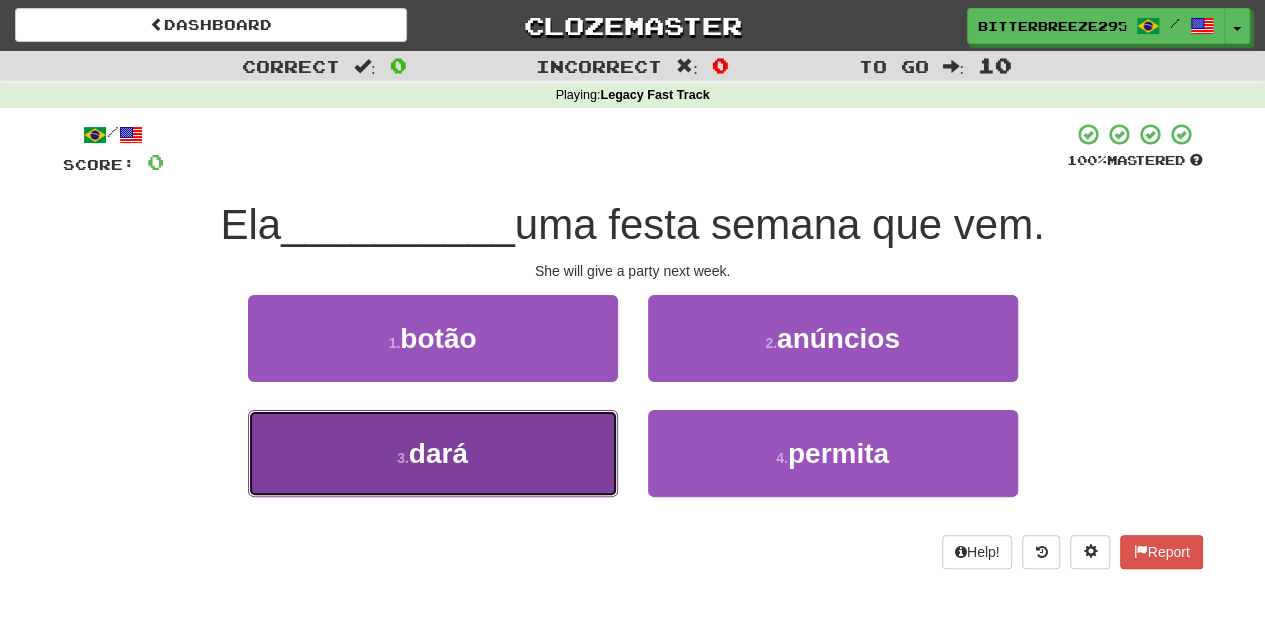 click on "3 .  dará" at bounding box center (433, 453) 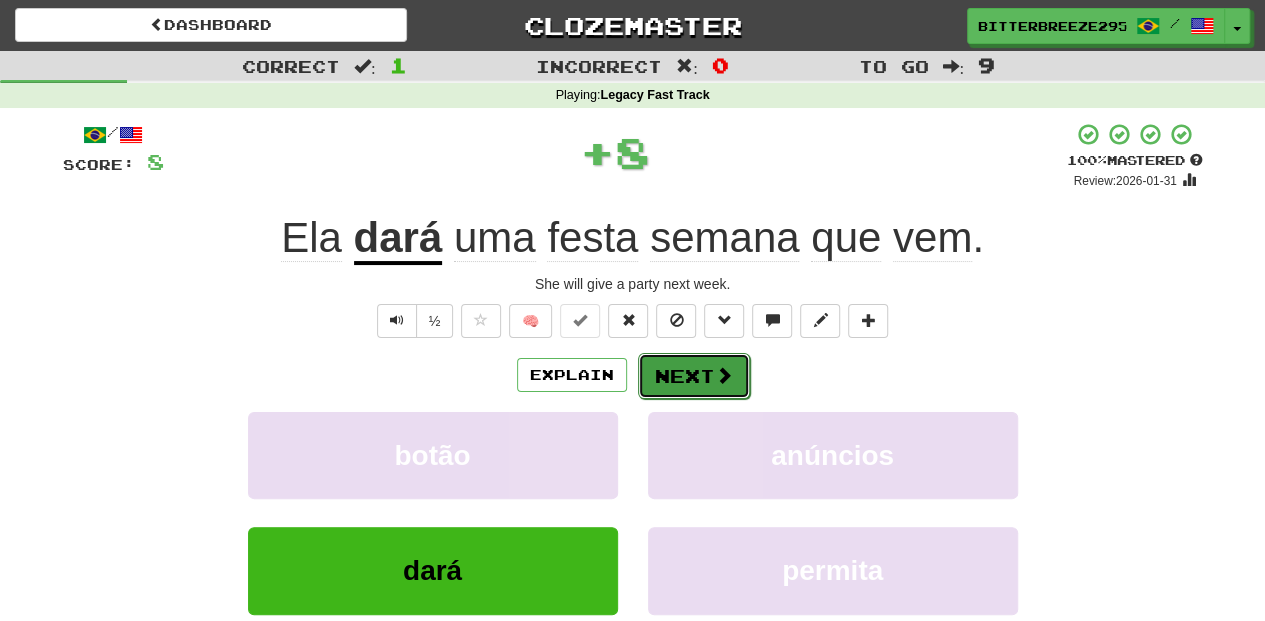 click on "Next" at bounding box center (694, 376) 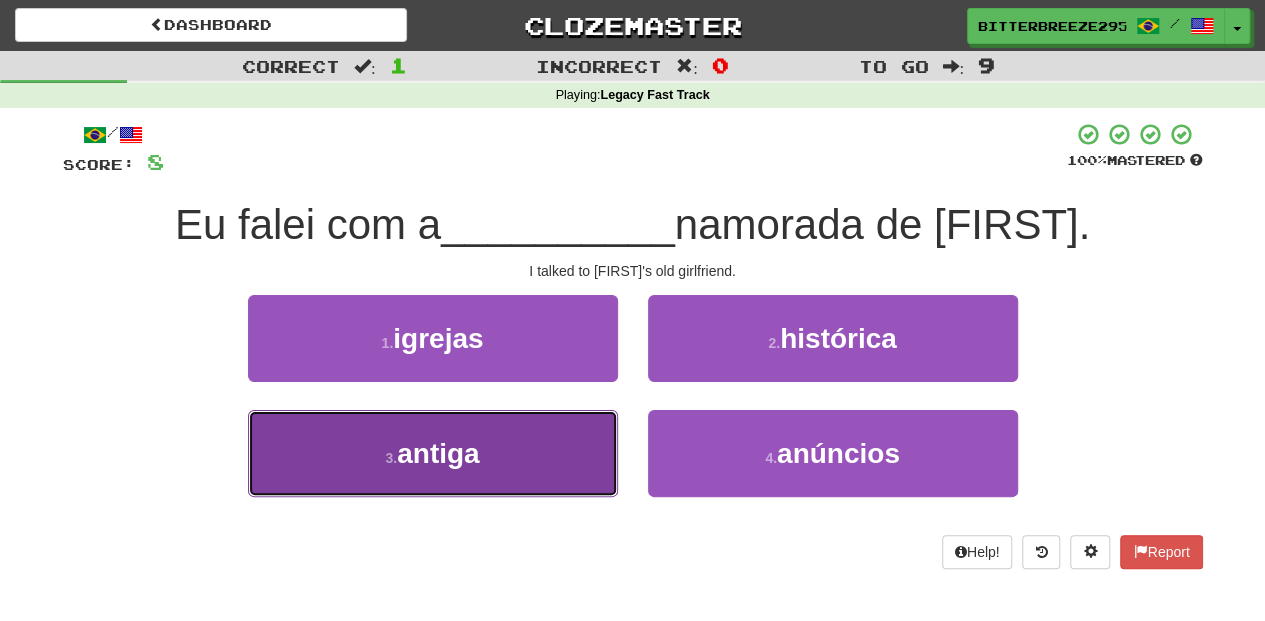 click on "3 .  antiga" at bounding box center (433, 453) 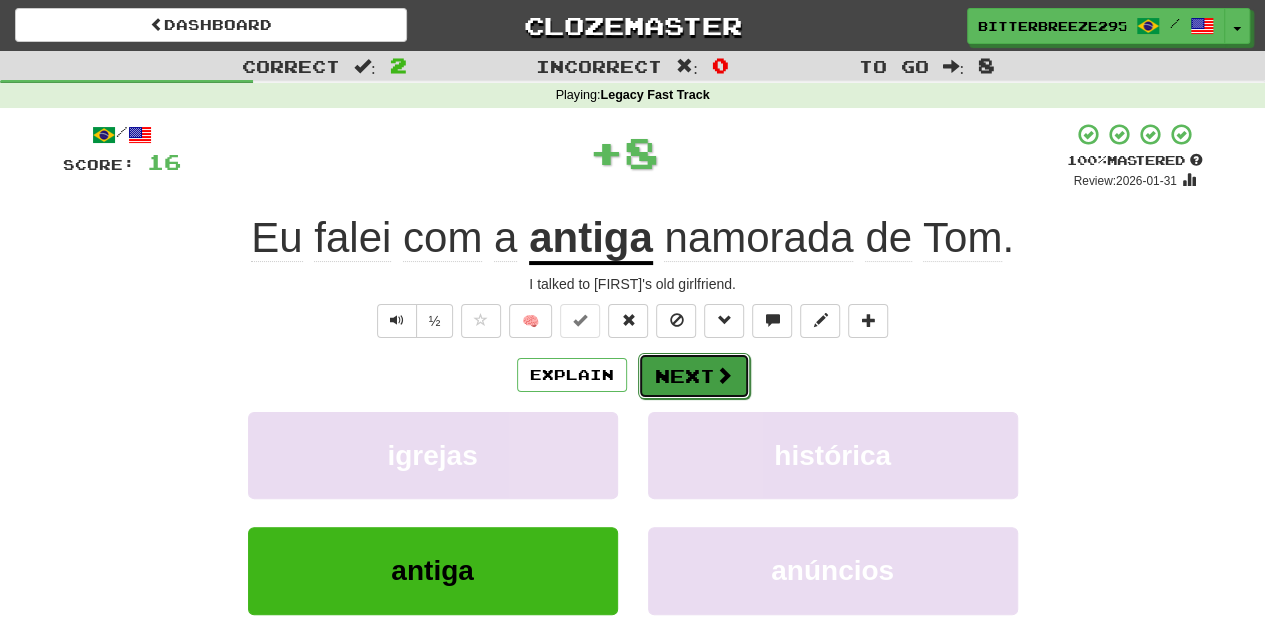 click on "Next" at bounding box center [694, 376] 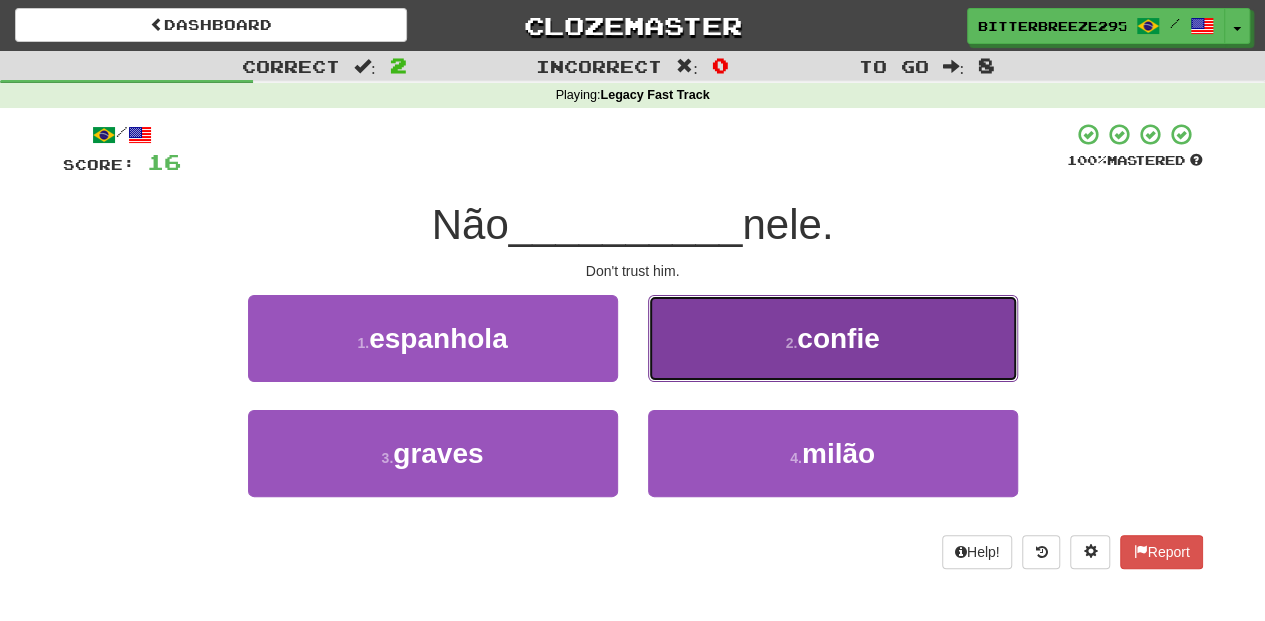 click on "2 .  confie" at bounding box center (833, 338) 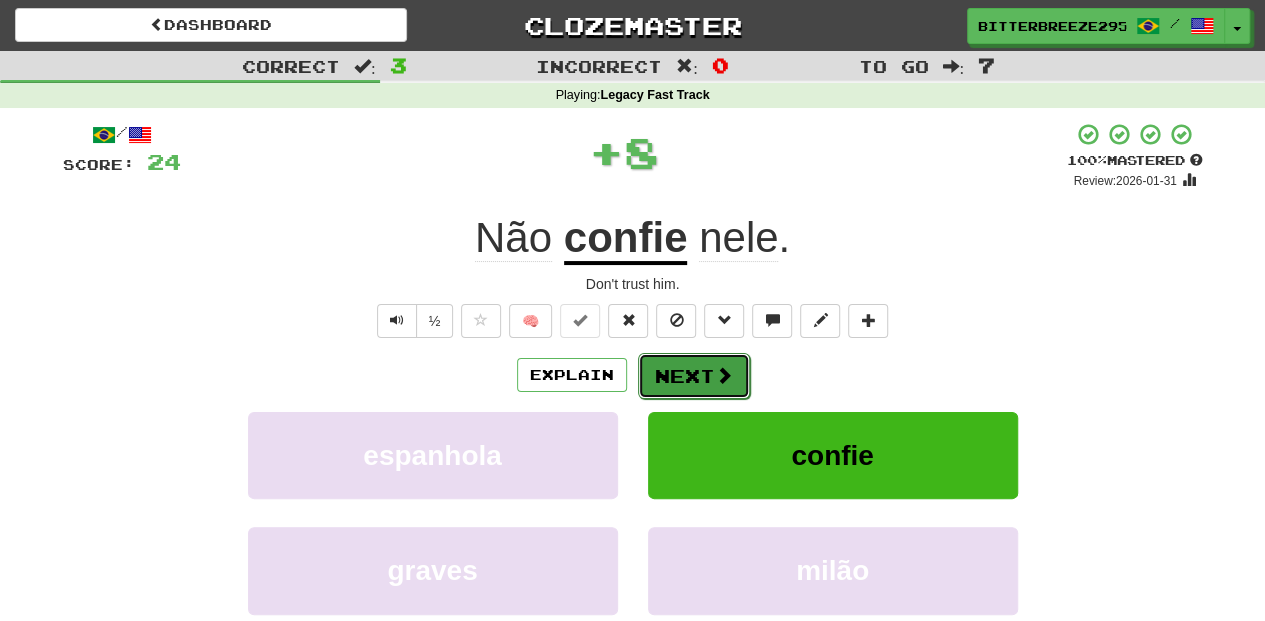 click on "Next" at bounding box center (694, 376) 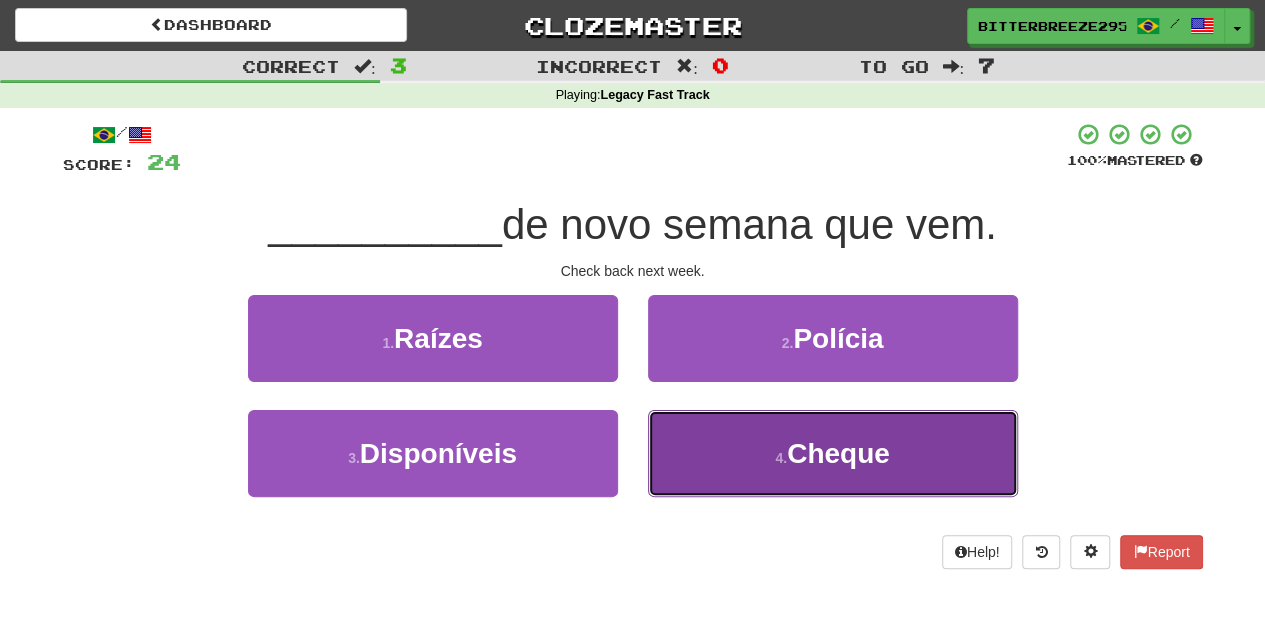 click on "4 .  Cheque" at bounding box center (833, 453) 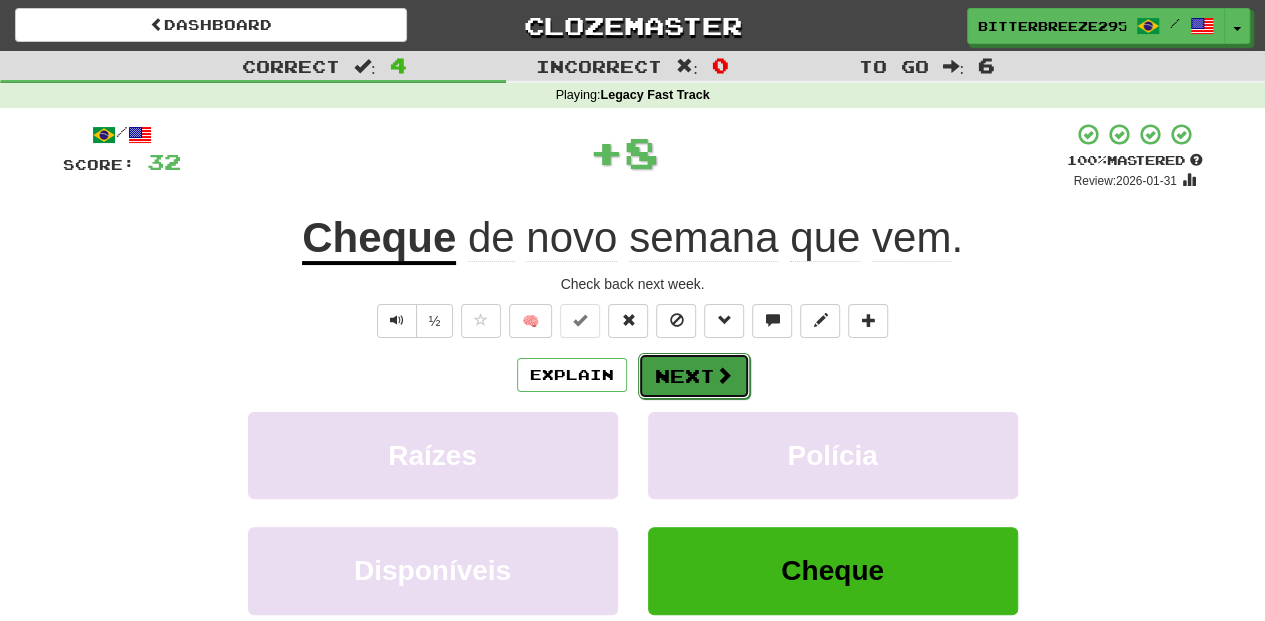 click on "Next" at bounding box center [694, 376] 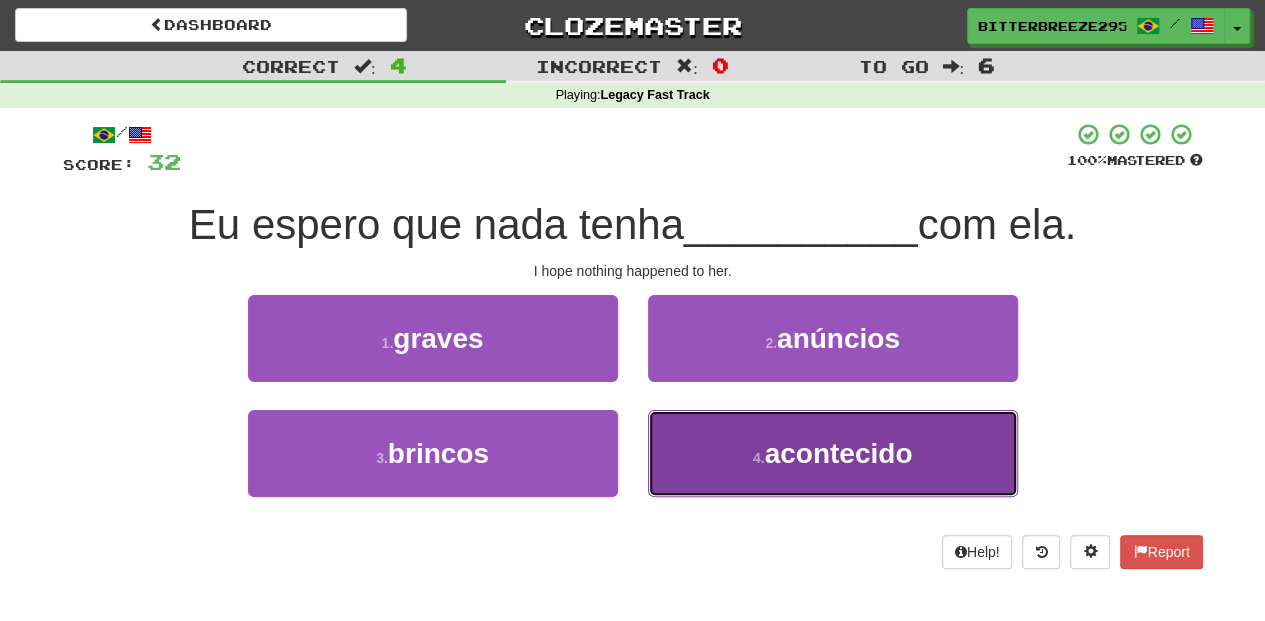 click on "4 ." at bounding box center (759, 458) 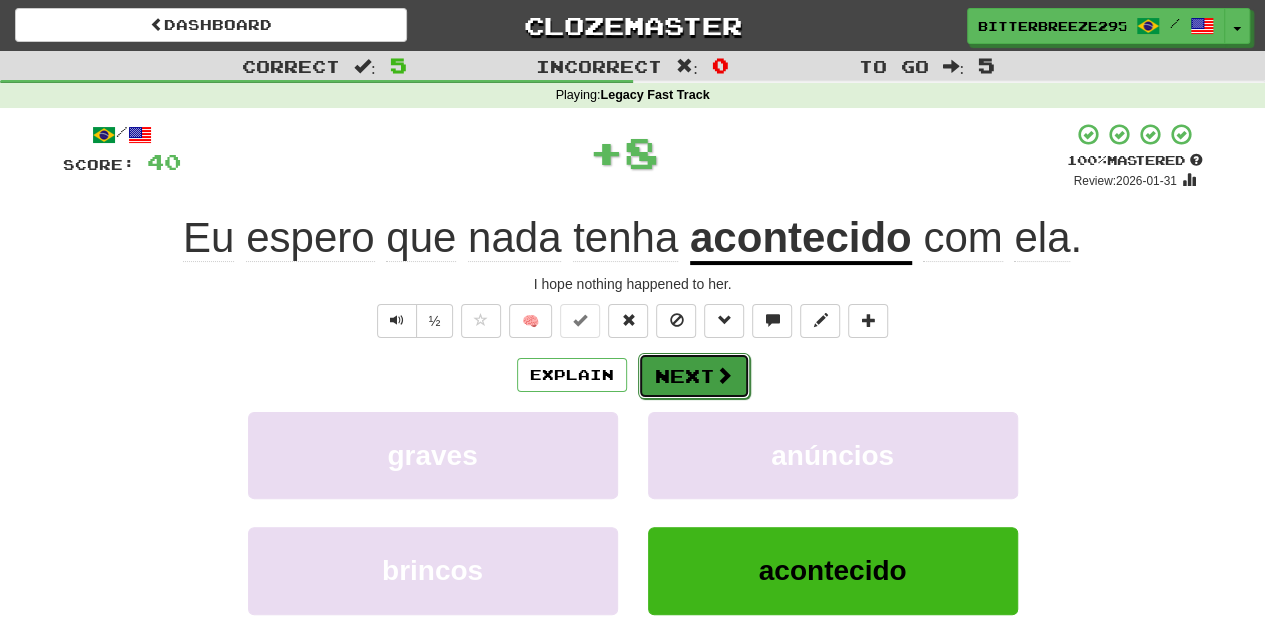 click on "Next" at bounding box center [694, 376] 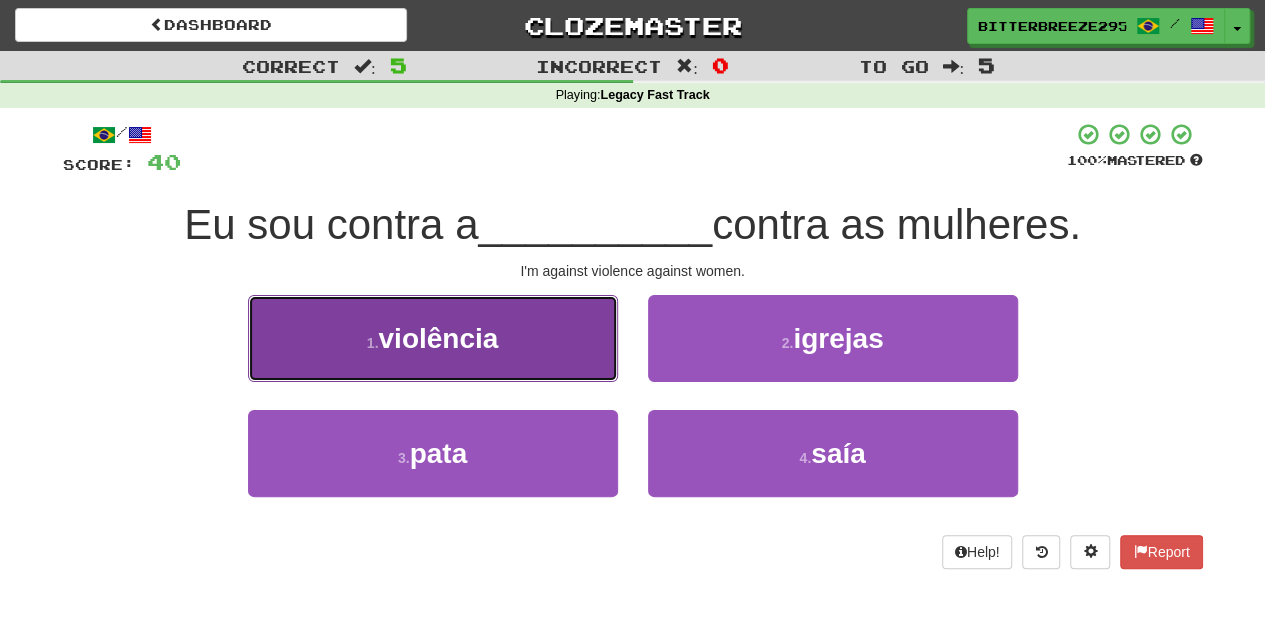 click on "1 .  violência" at bounding box center [433, 338] 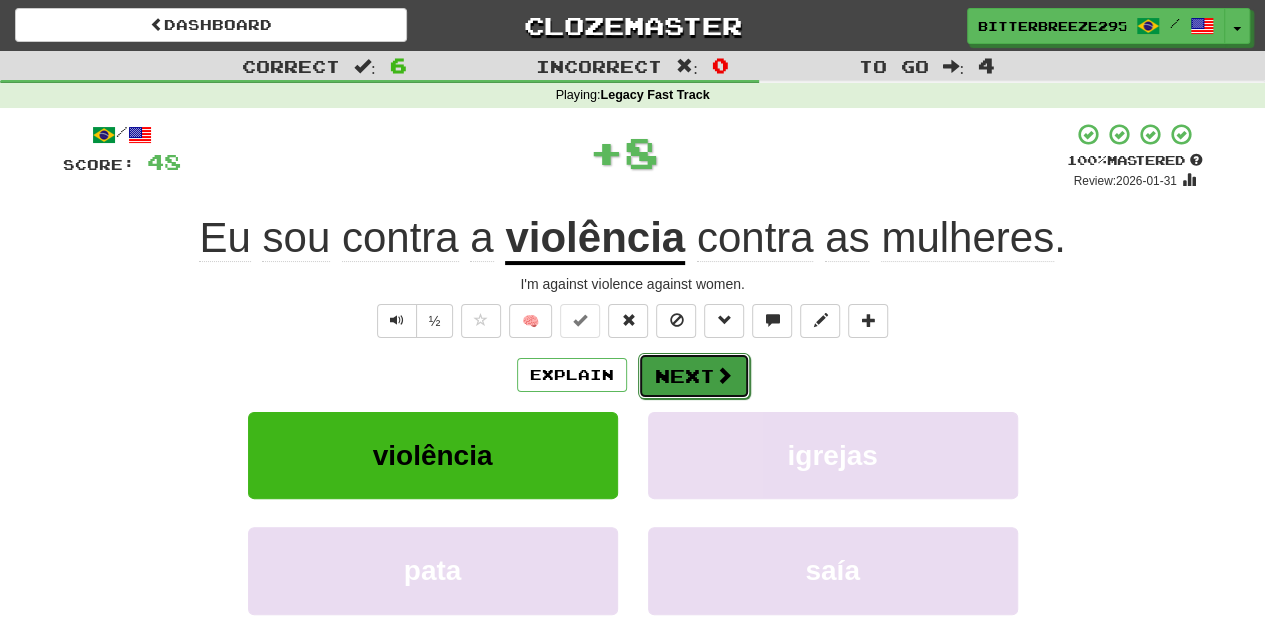 click at bounding box center (724, 375) 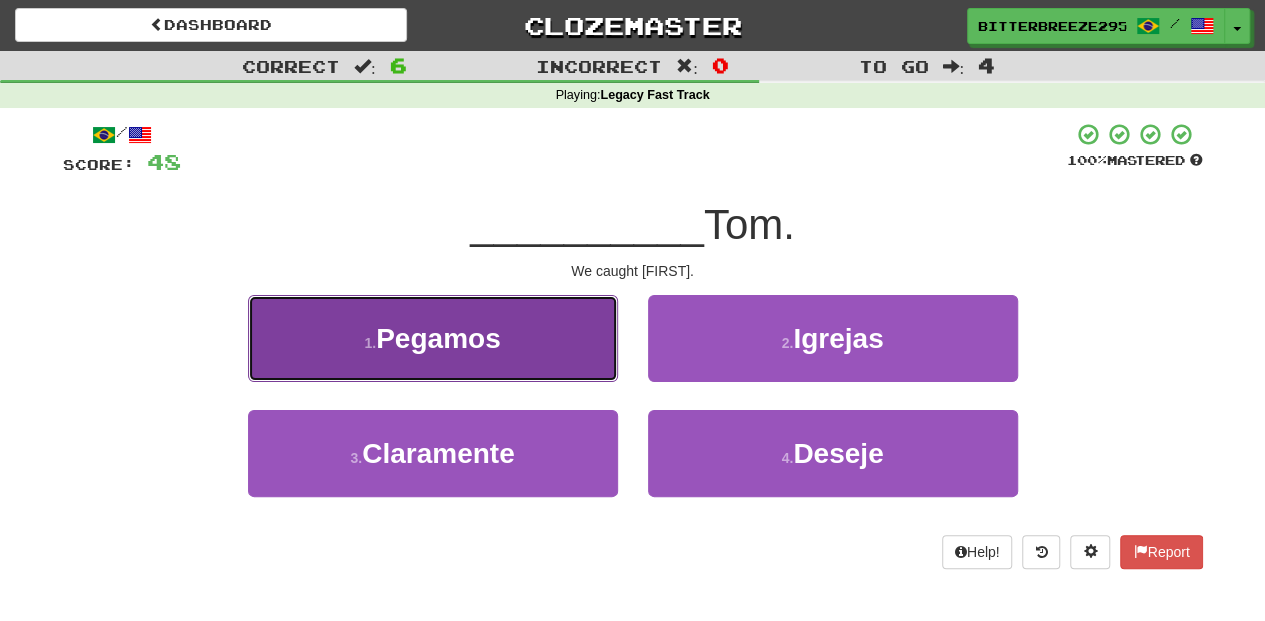 click on "1 .  Pegamos" at bounding box center (433, 338) 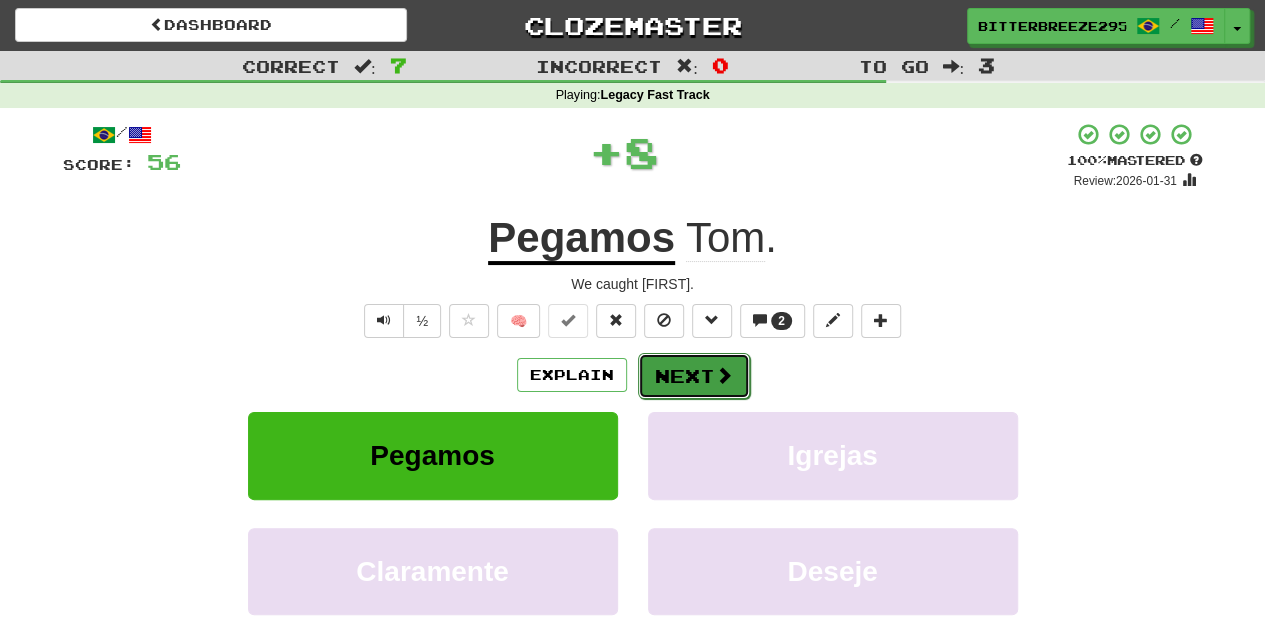 click on "Next" at bounding box center (694, 376) 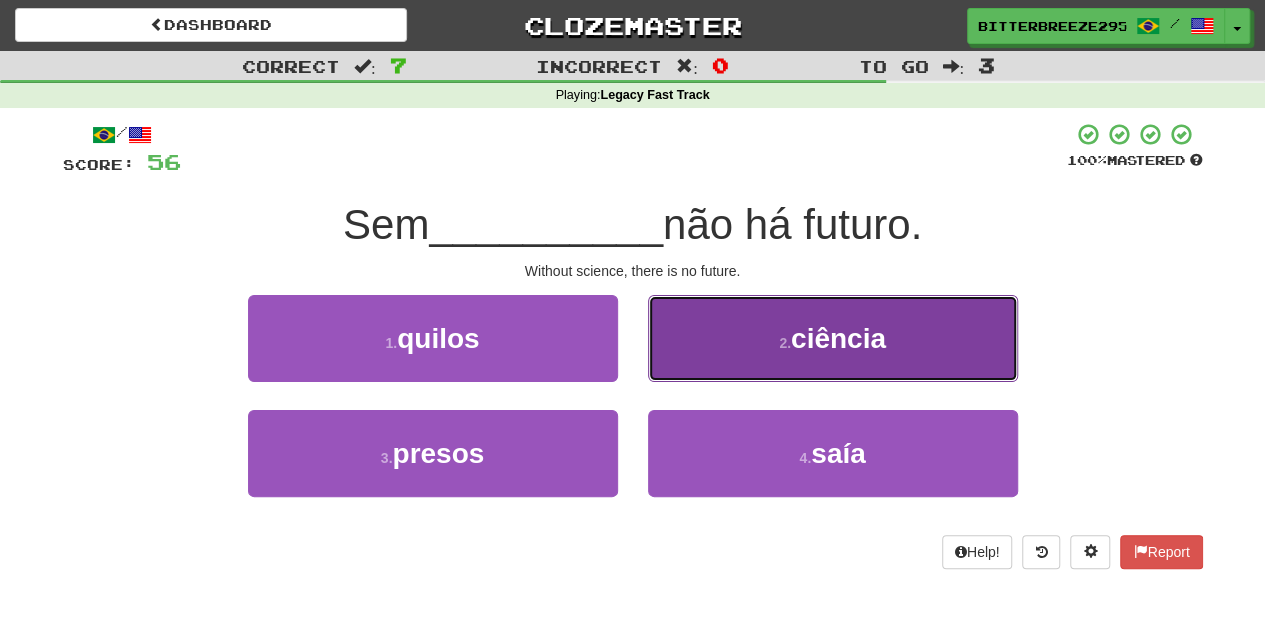 click on "2 .  ciência" at bounding box center (833, 338) 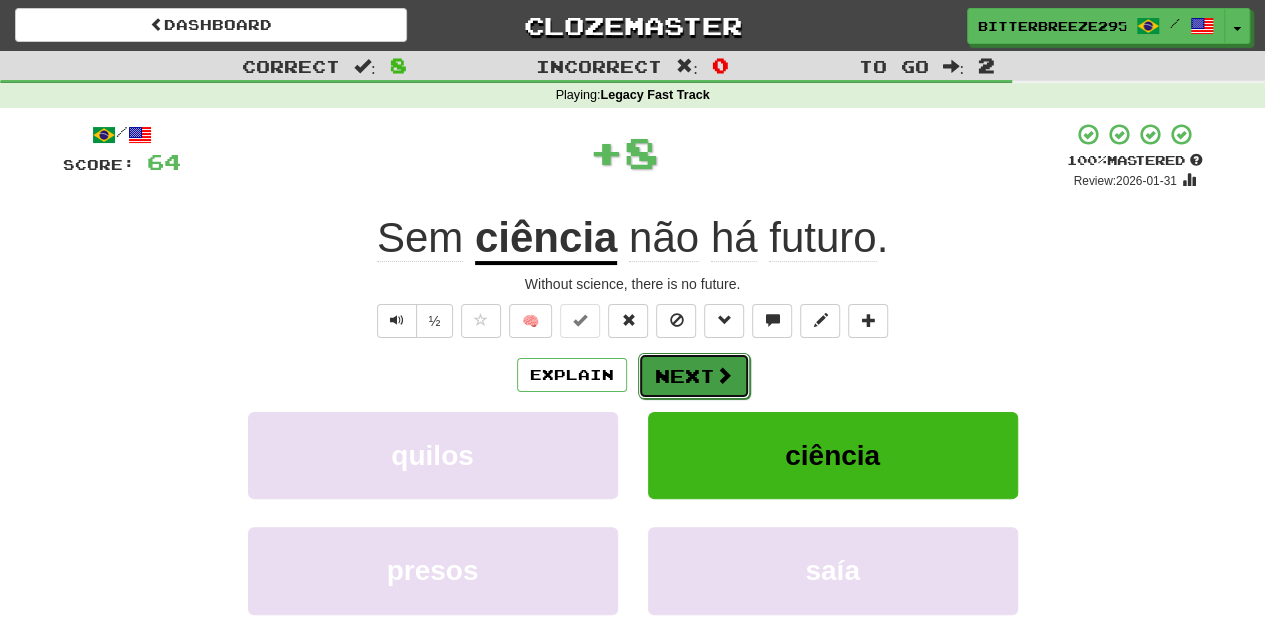 click on "Next" at bounding box center (694, 376) 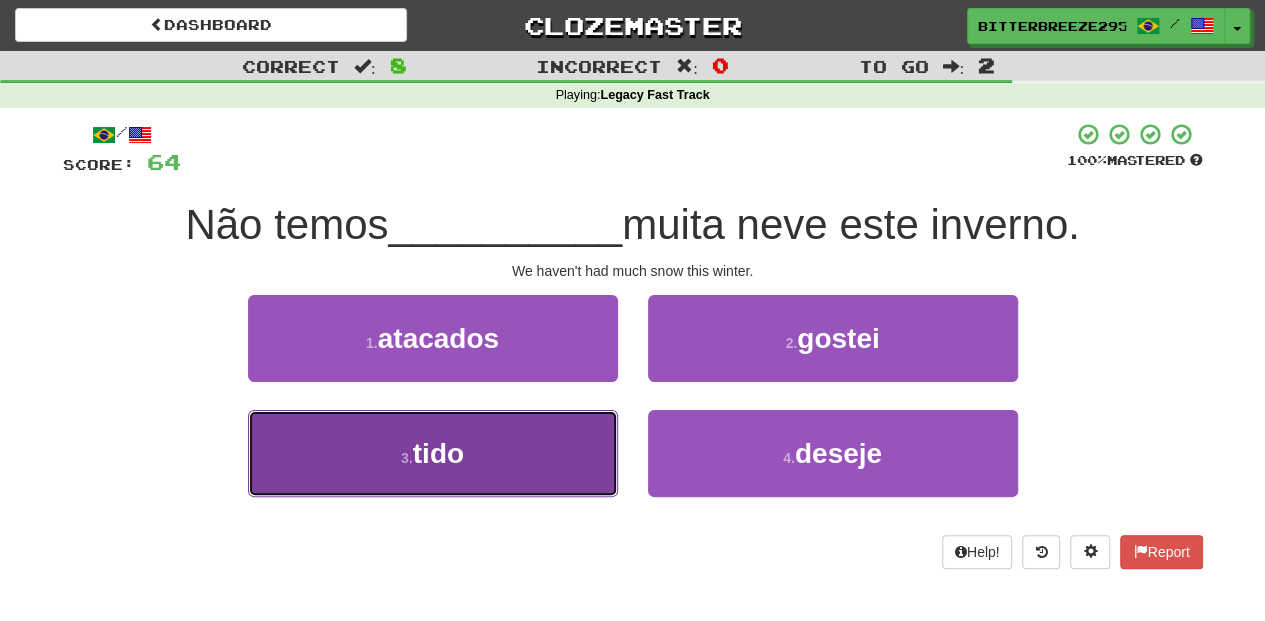 click on "3 .  tido" at bounding box center [433, 453] 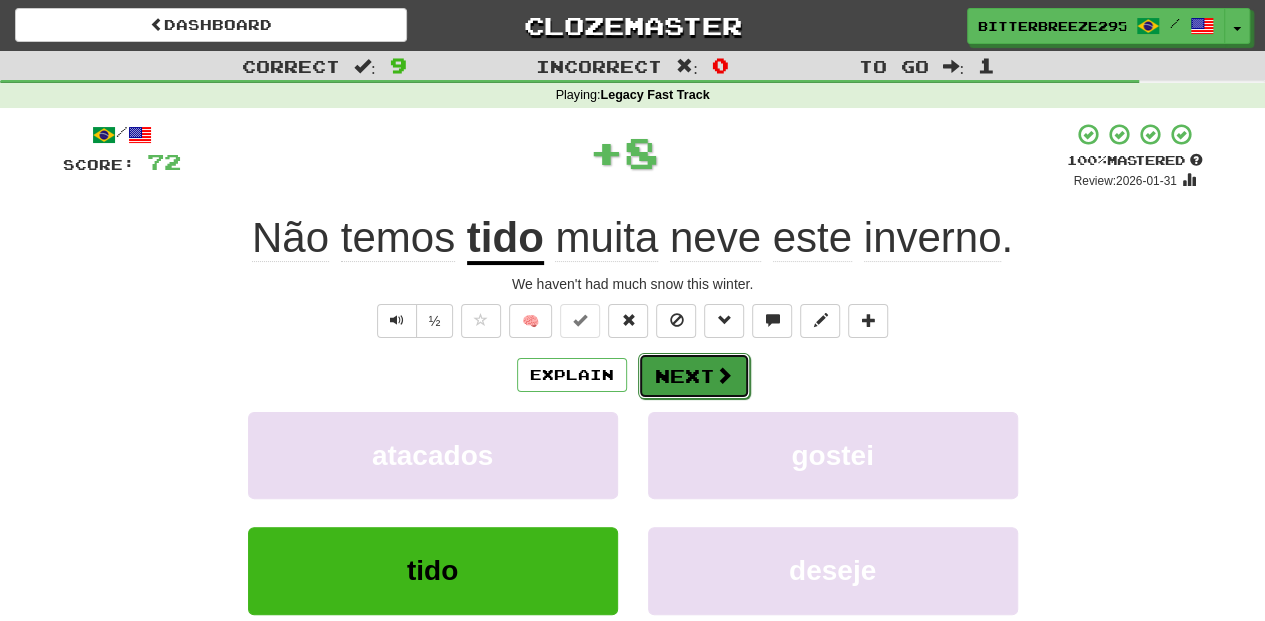 click on "Next" at bounding box center (694, 376) 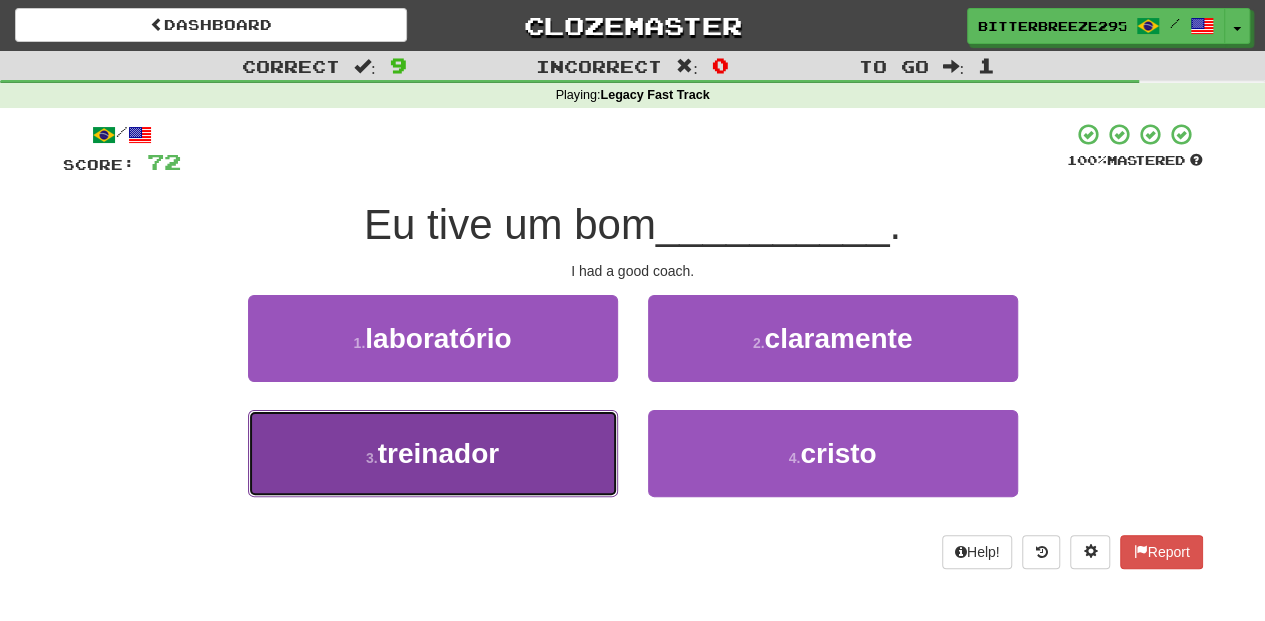 click on "3 .  treinador" at bounding box center (433, 453) 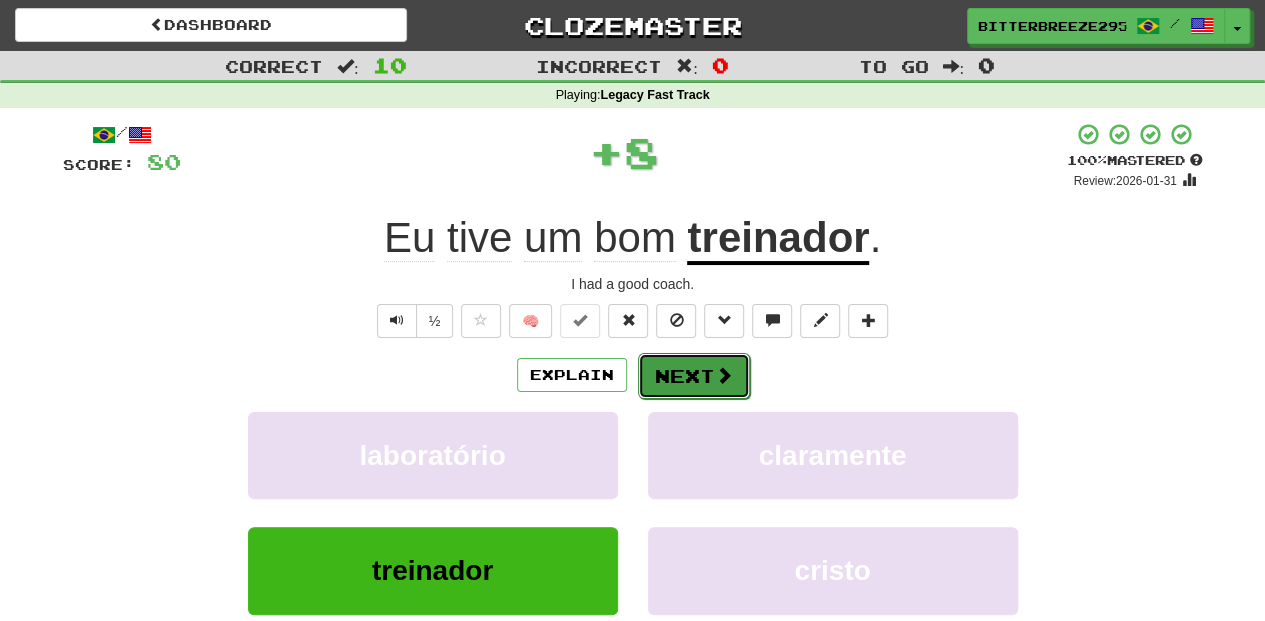click on "Next" at bounding box center [694, 376] 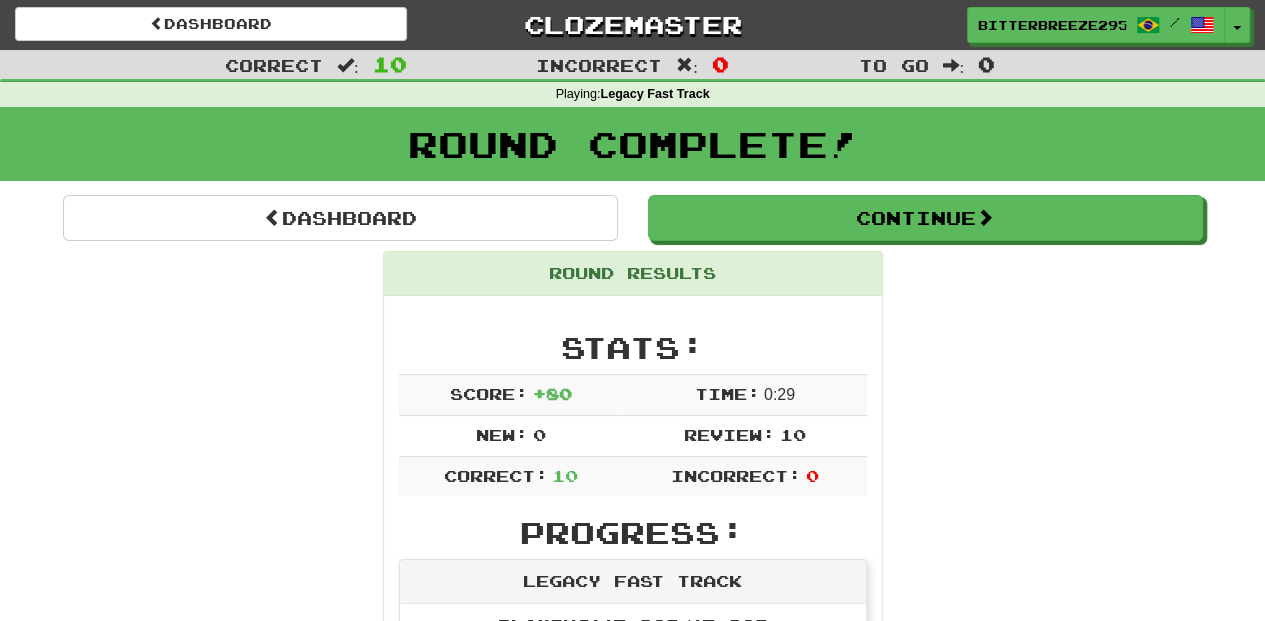 scroll, scrollTop: 0, scrollLeft: 0, axis: both 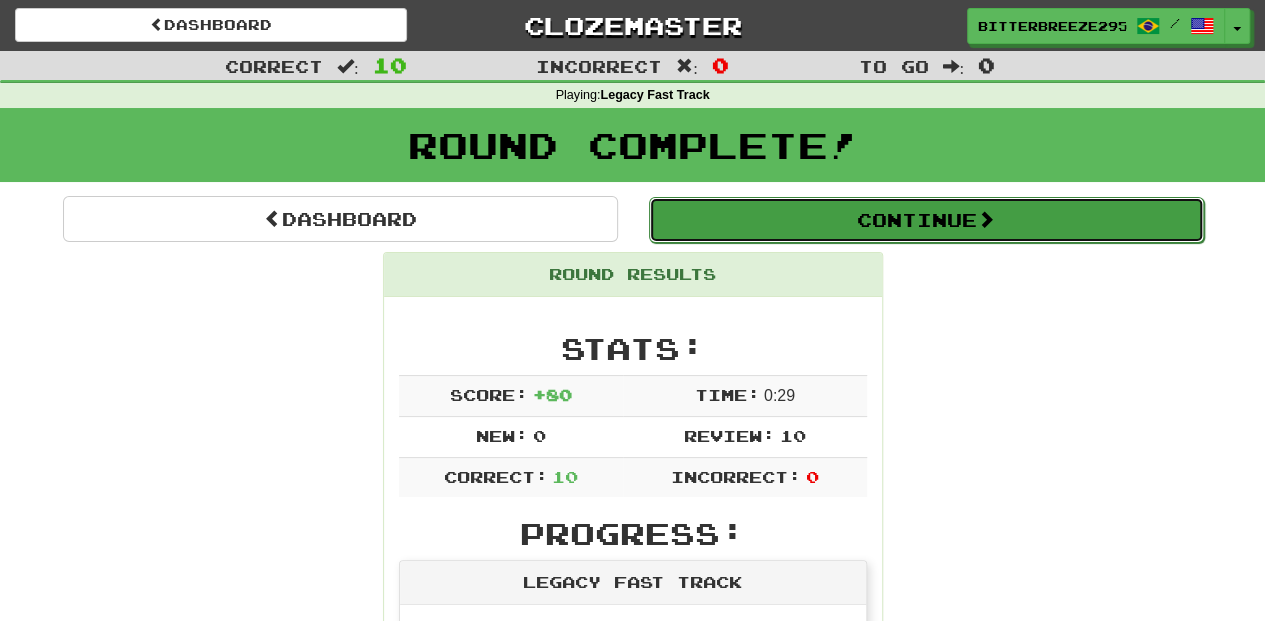 click on "Continue" at bounding box center (926, 220) 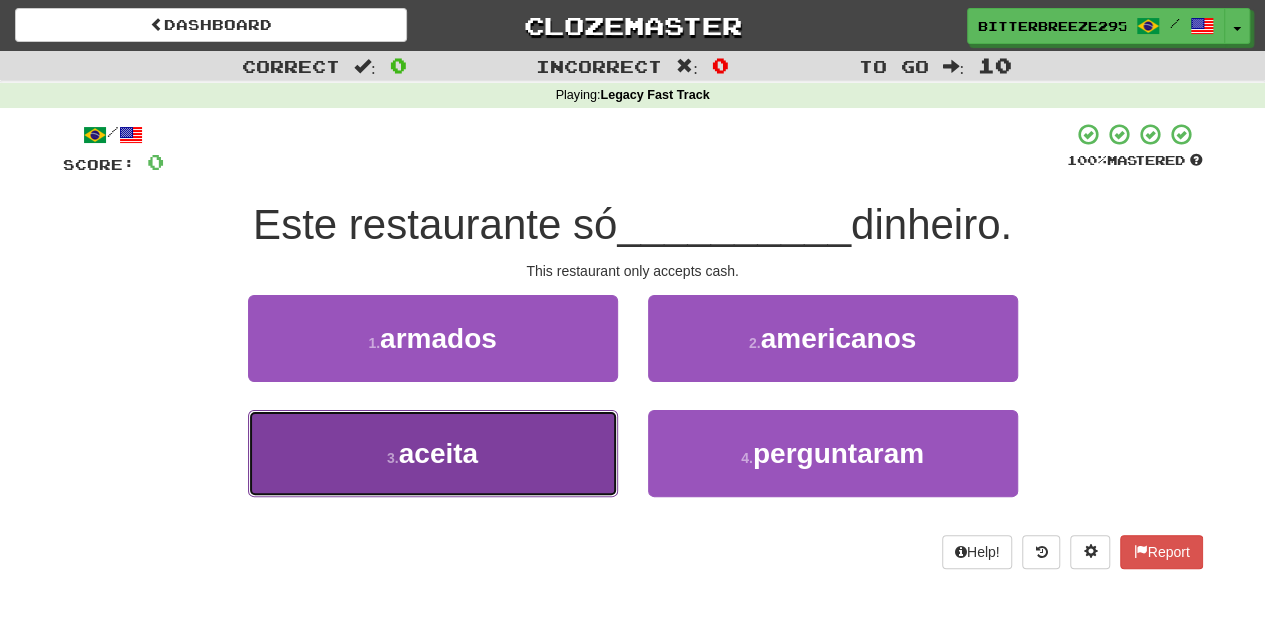 click on "3 .  aceita" at bounding box center [433, 453] 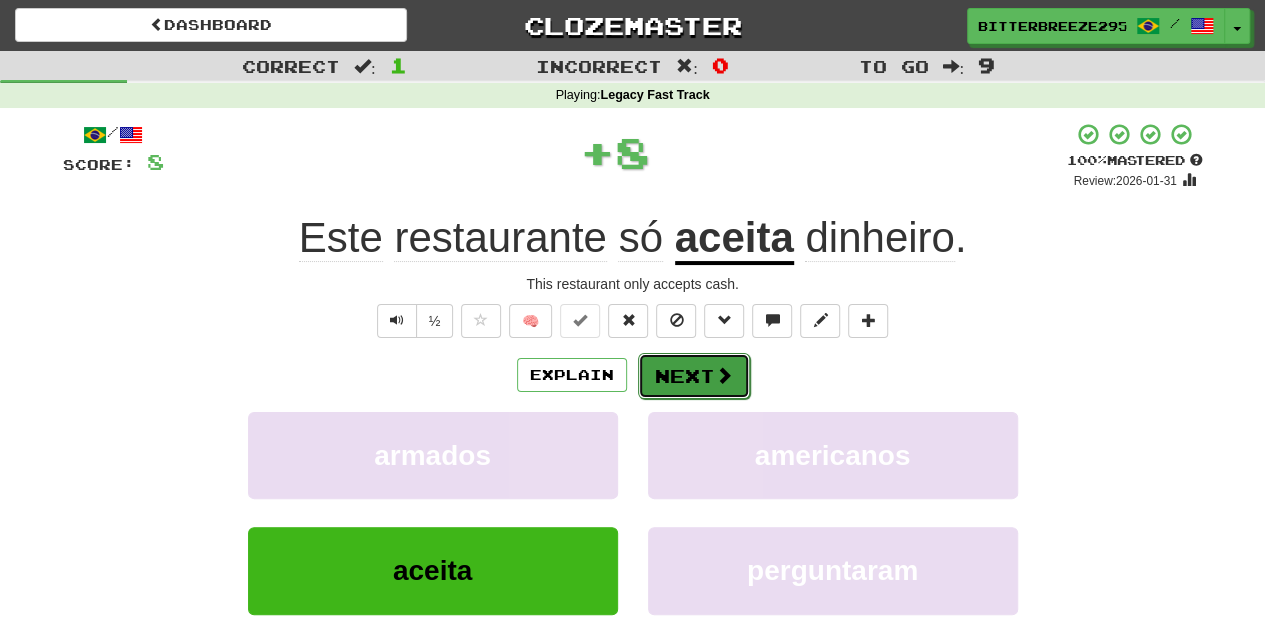 click on "Next" at bounding box center (694, 376) 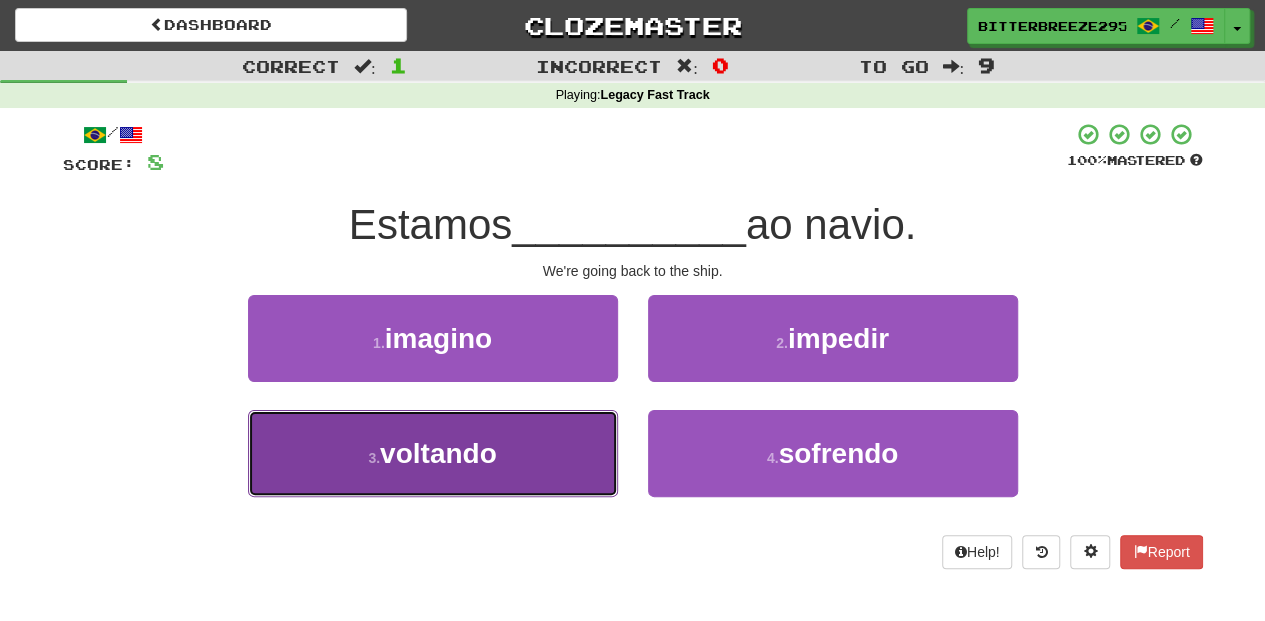 click on "3 .  voltando" at bounding box center (433, 453) 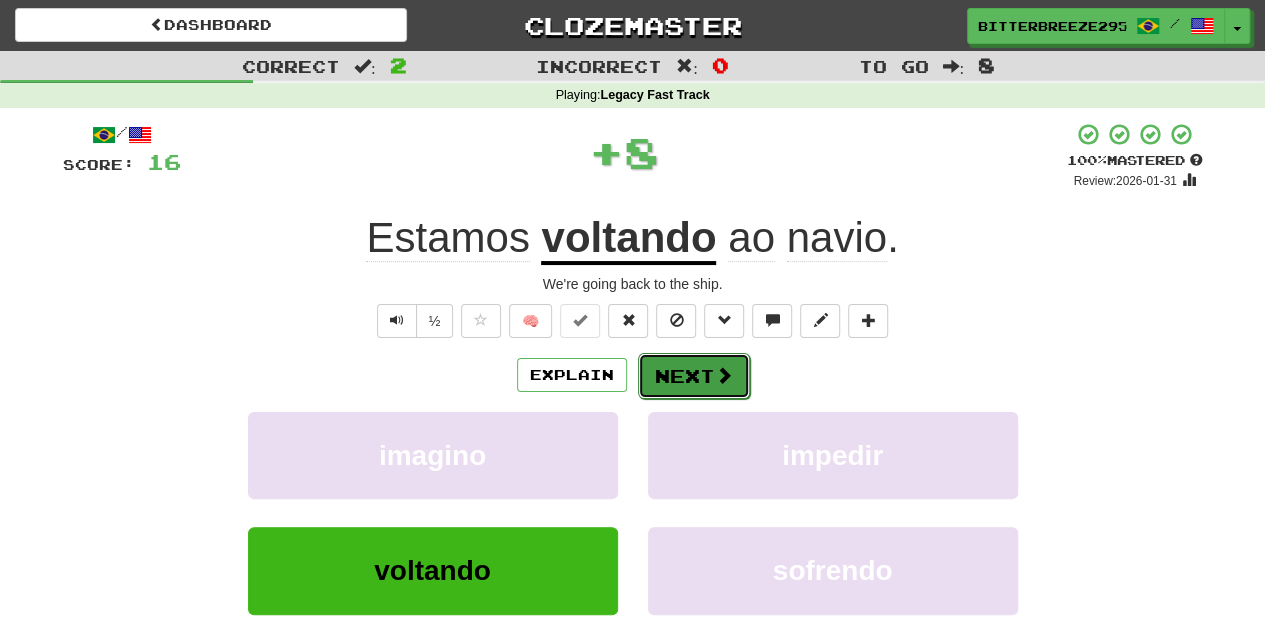 click on "Next" at bounding box center [694, 376] 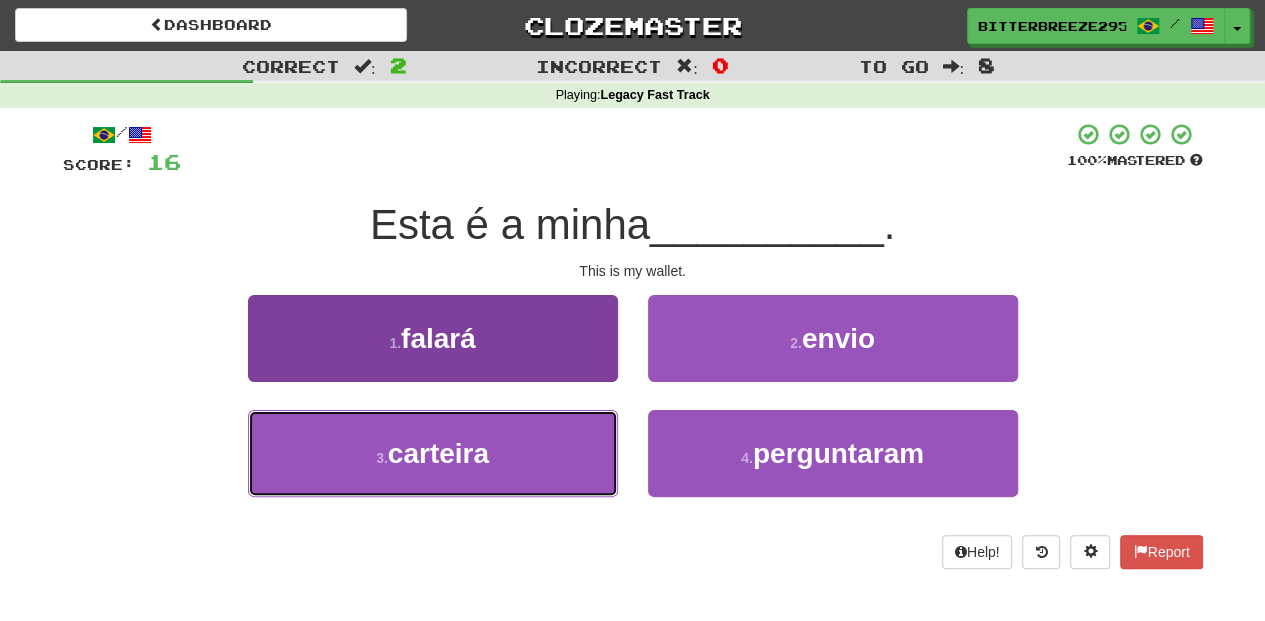 click on "3 .  carteira" at bounding box center (433, 453) 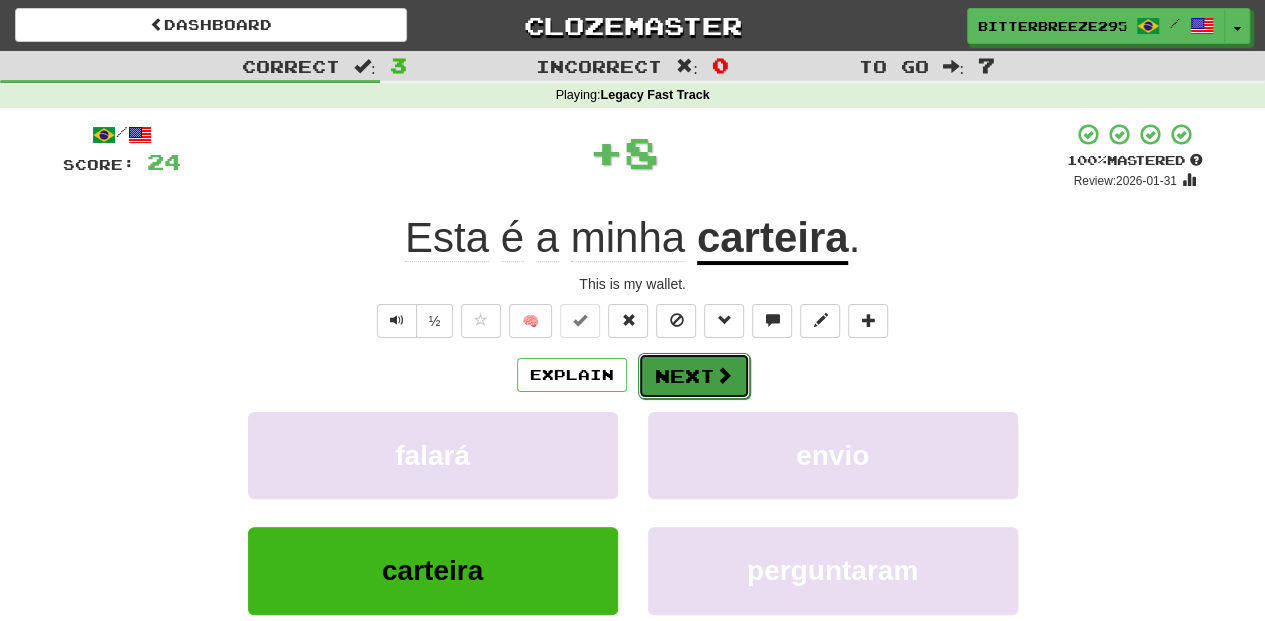 click on "Next" at bounding box center [694, 376] 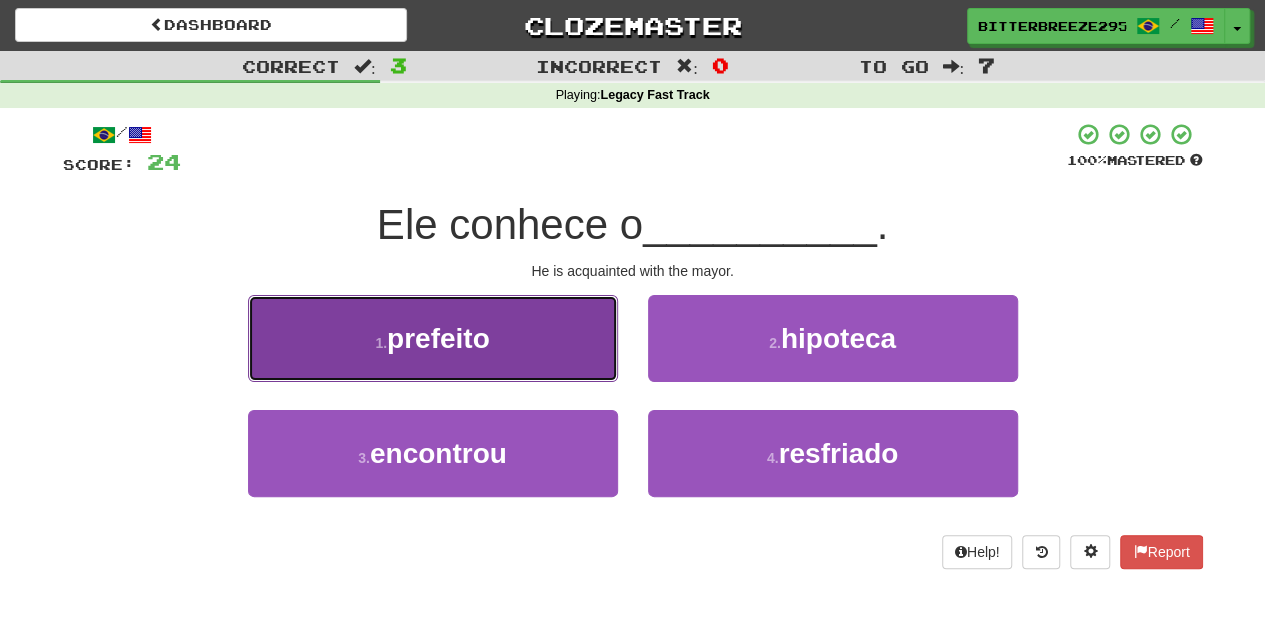 click on "1 .  prefeito" at bounding box center (433, 338) 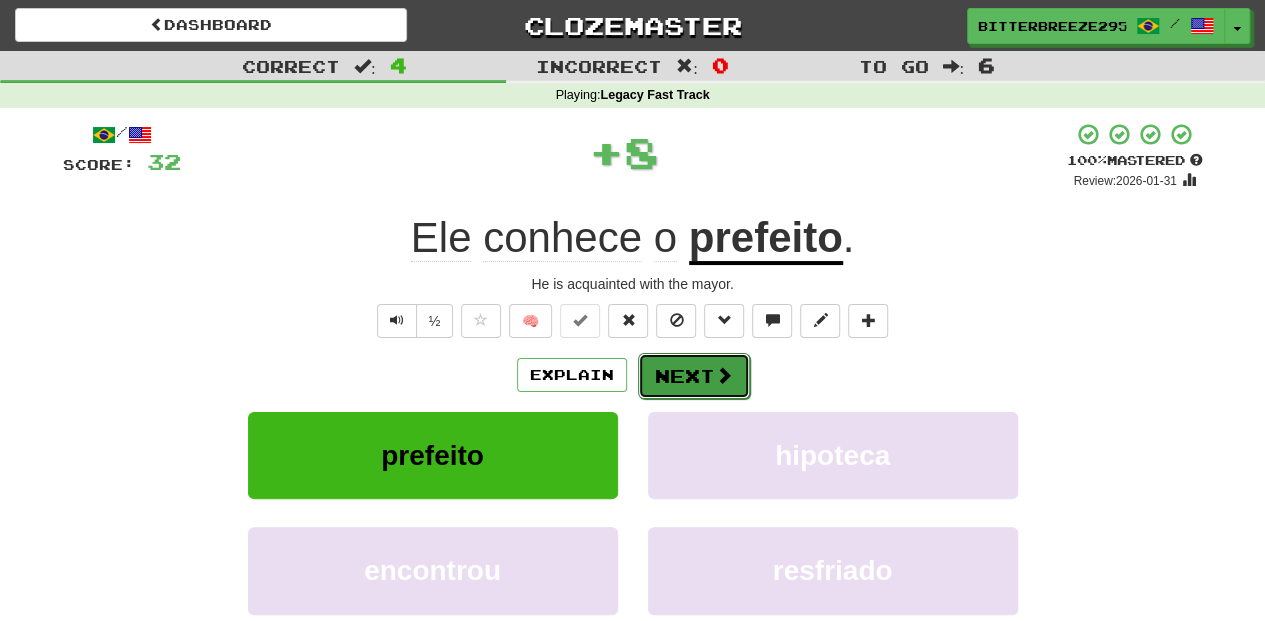 click on "Next" at bounding box center (694, 376) 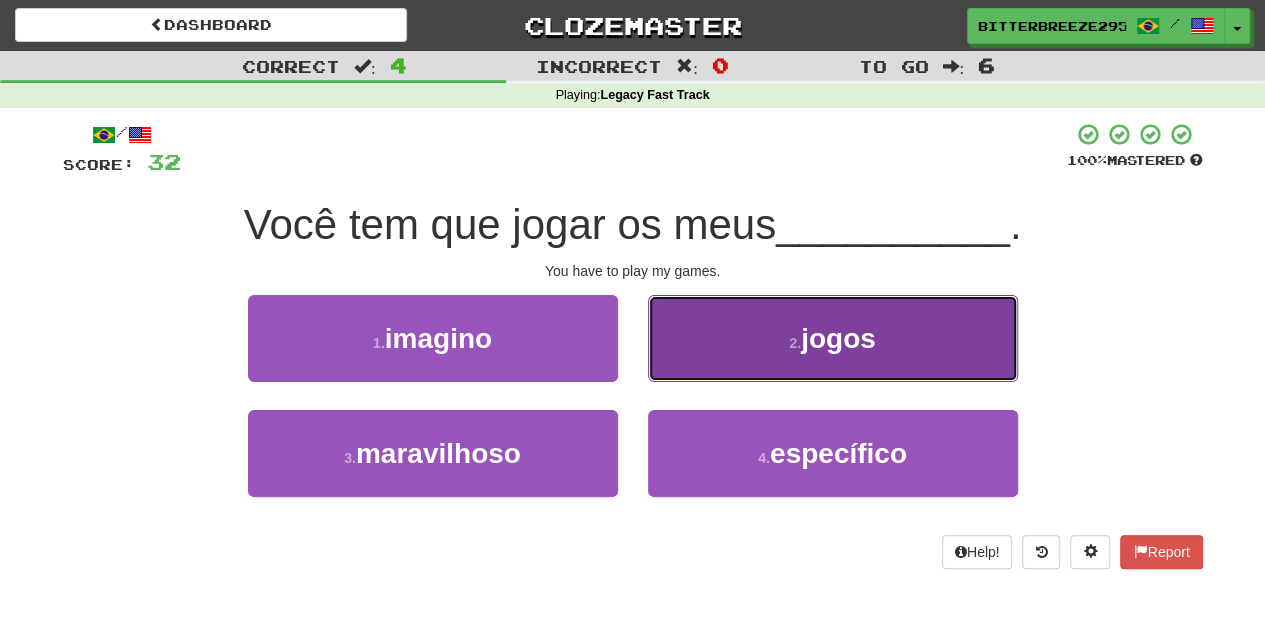 click on "2 .  jogos" at bounding box center (833, 338) 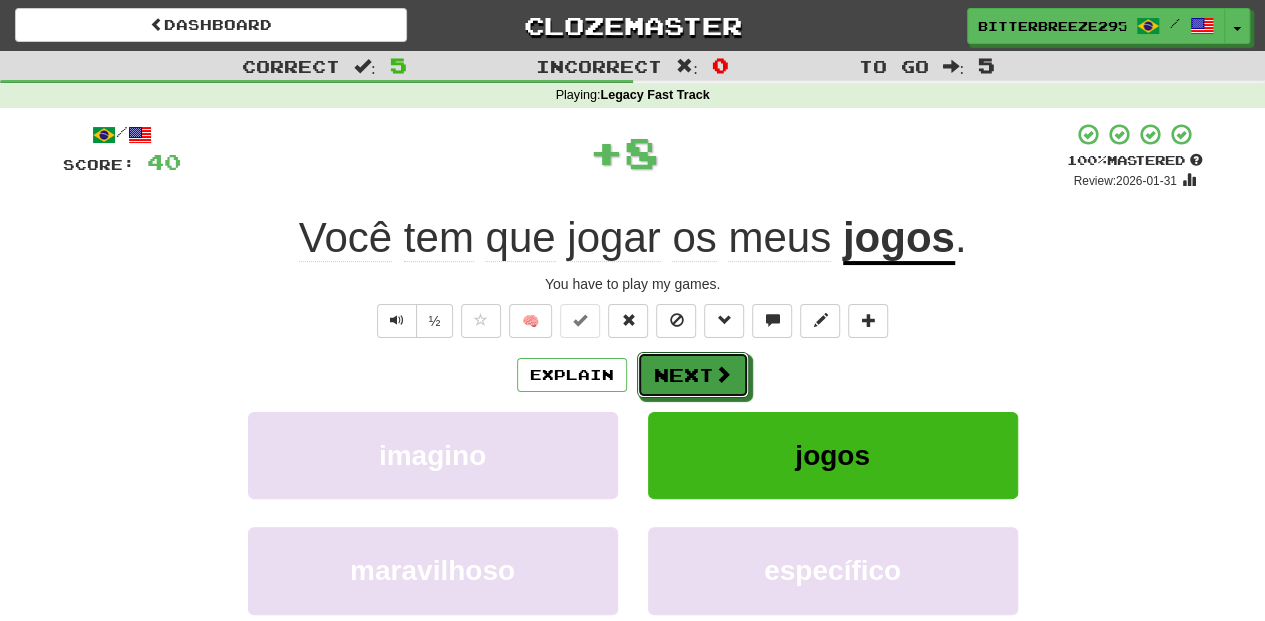 click on "Next" at bounding box center (693, 375) 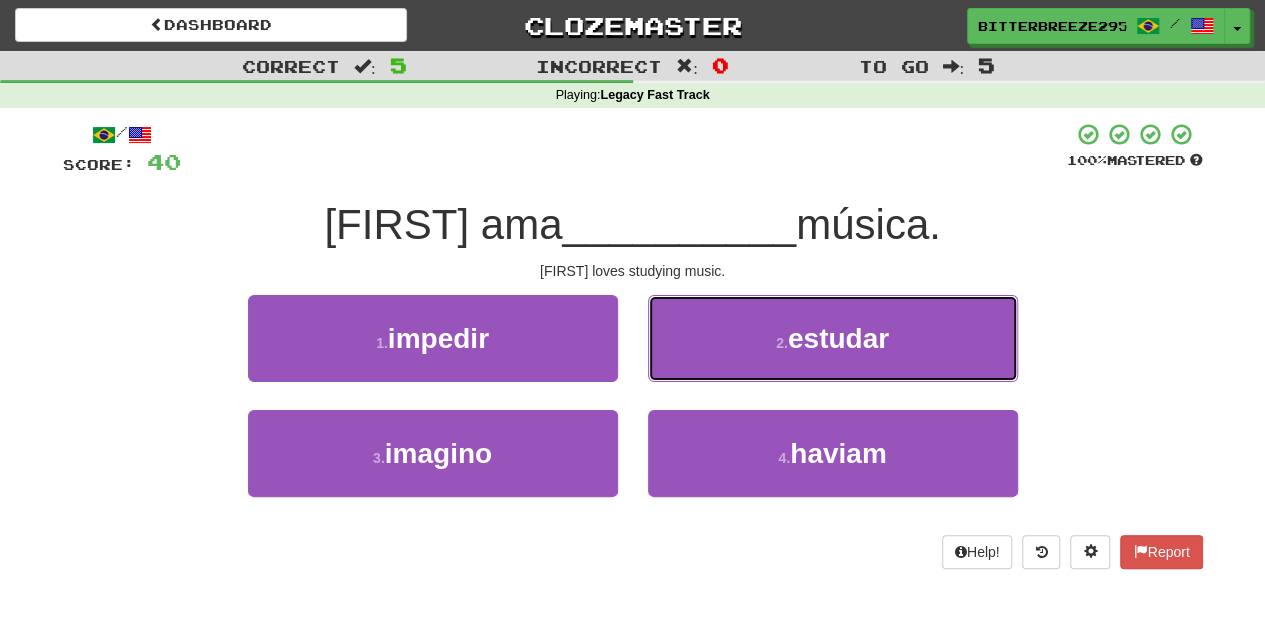 click on "2 .  estudar" at bounding box center [833, 338] 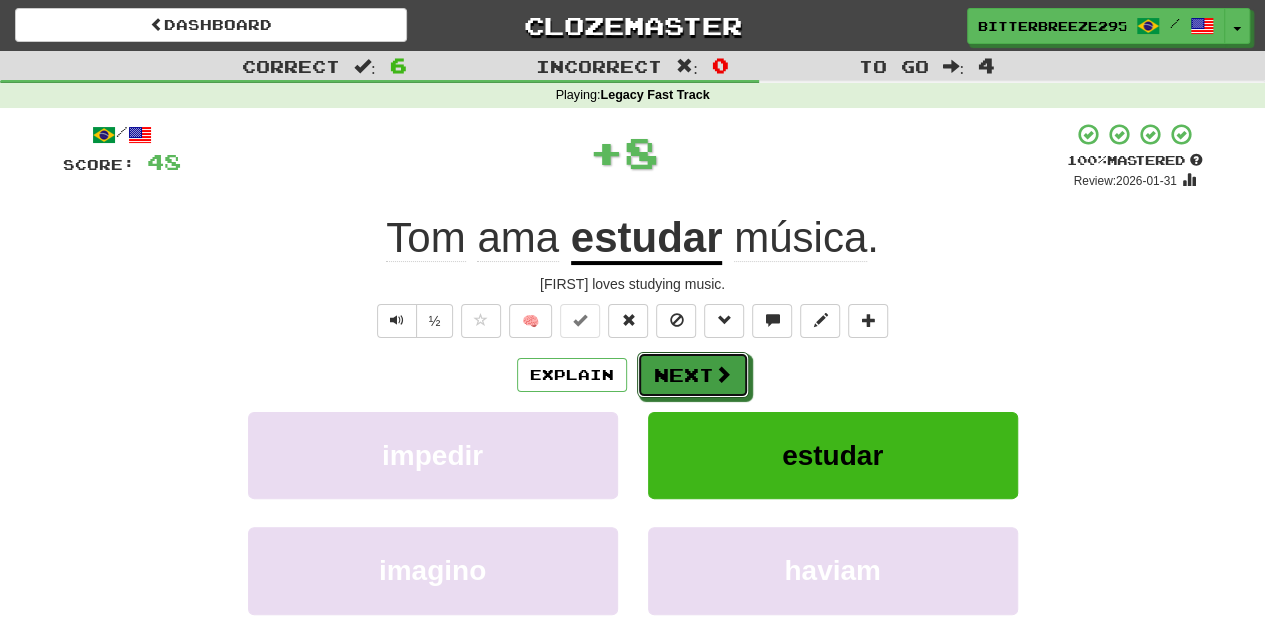click on "Next" at bounding box center (693, 375) 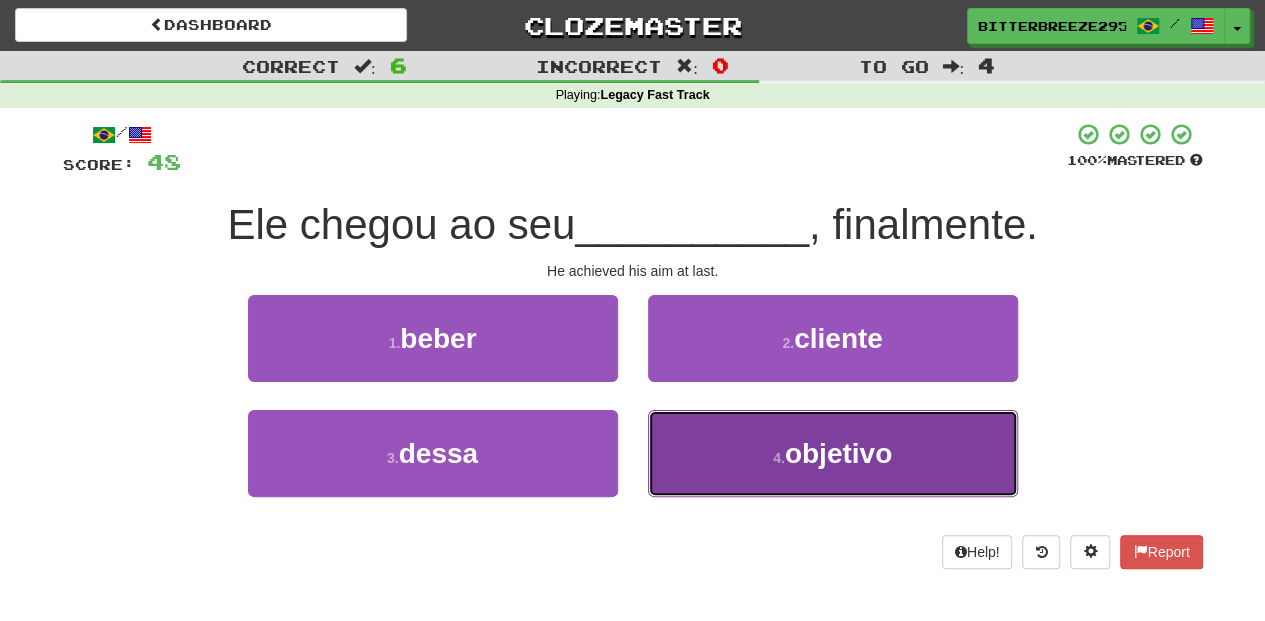 click on "4 .  objetivo" at bounding box center [833, 453] 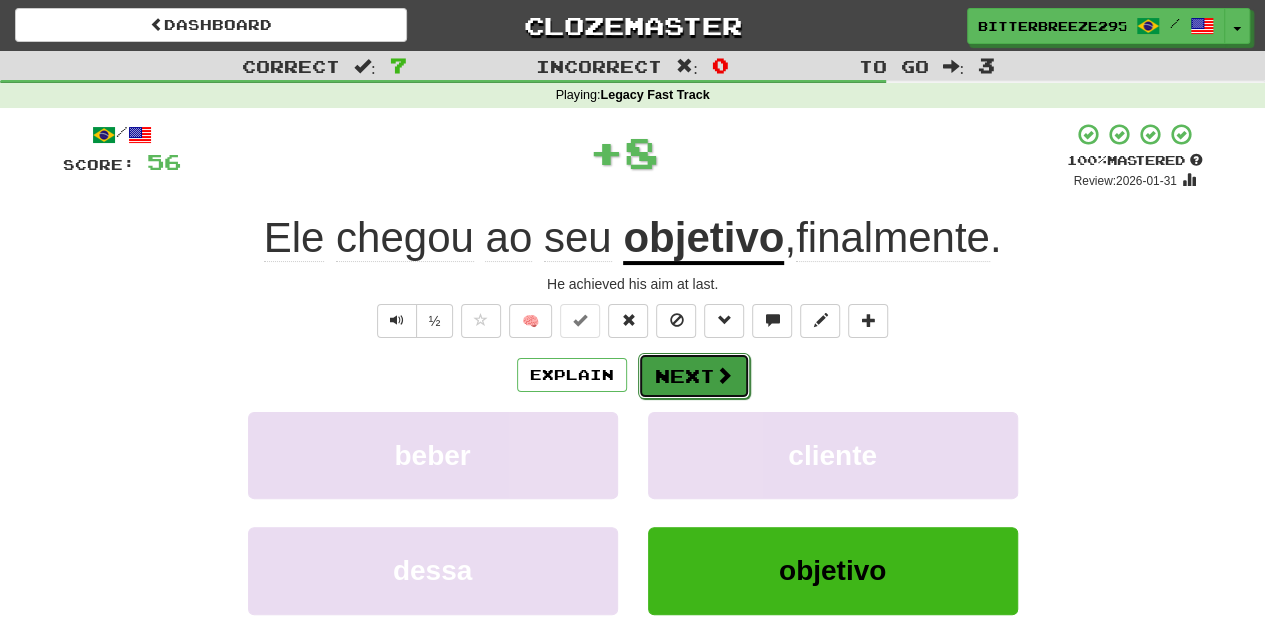 click at bounding box center (724, 375) 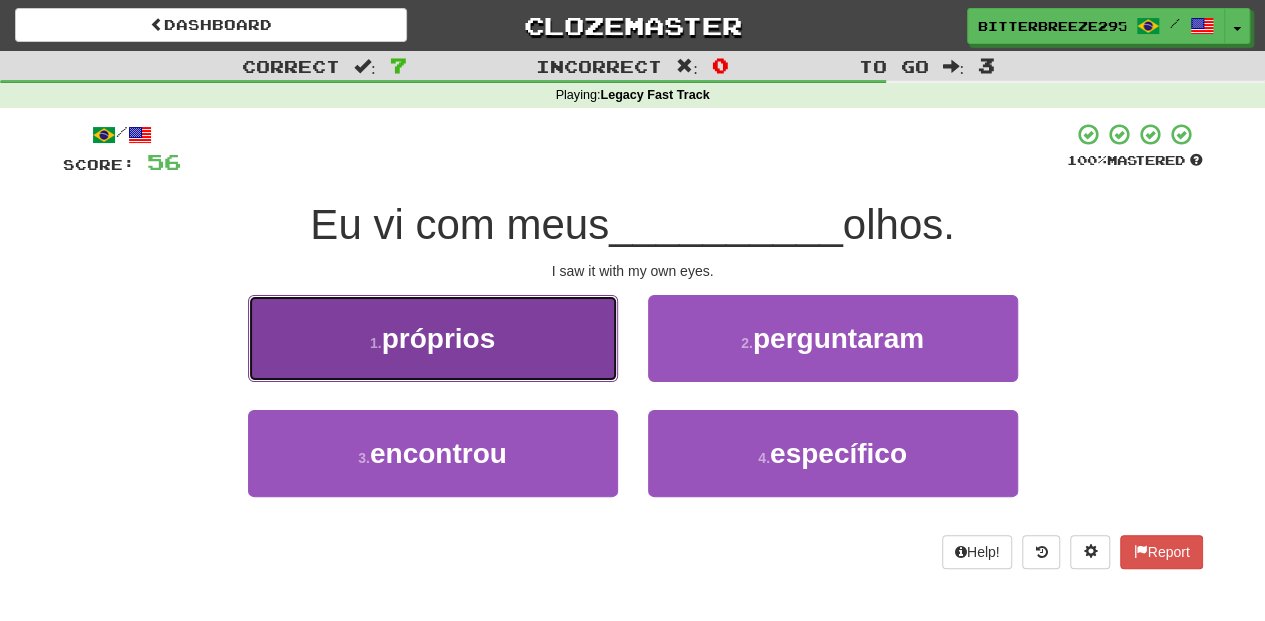 click on "1 .  próprios" at bounding box center [433, 338] 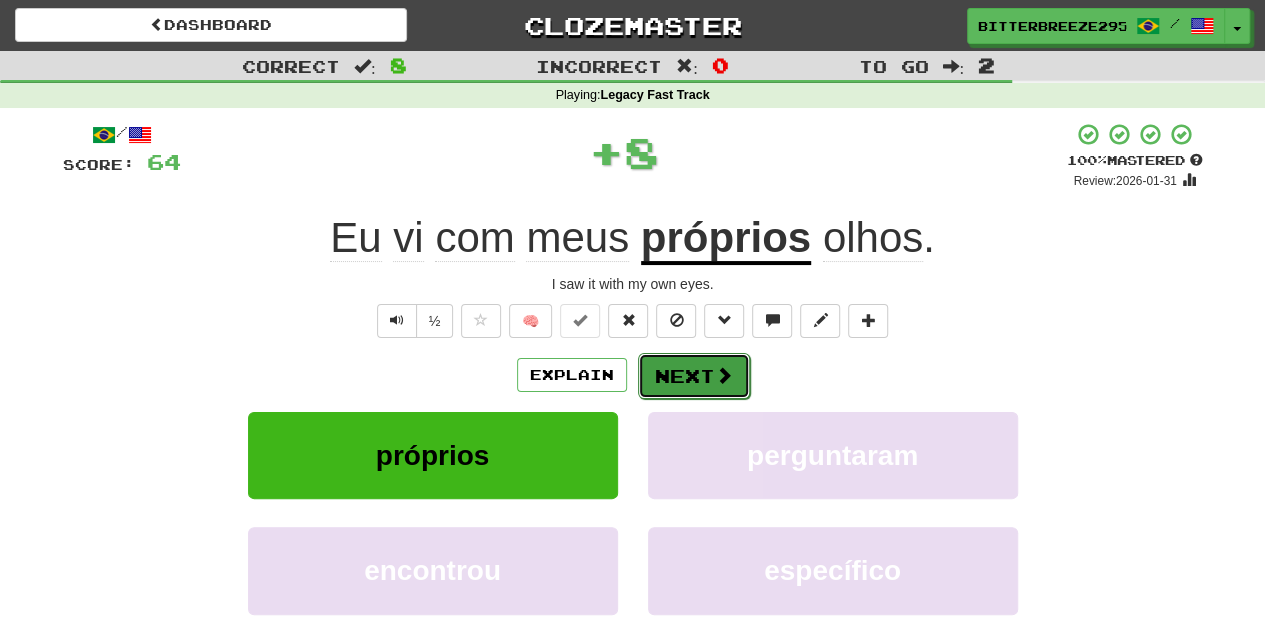 click on "Next" at bounding box center [694, 376] 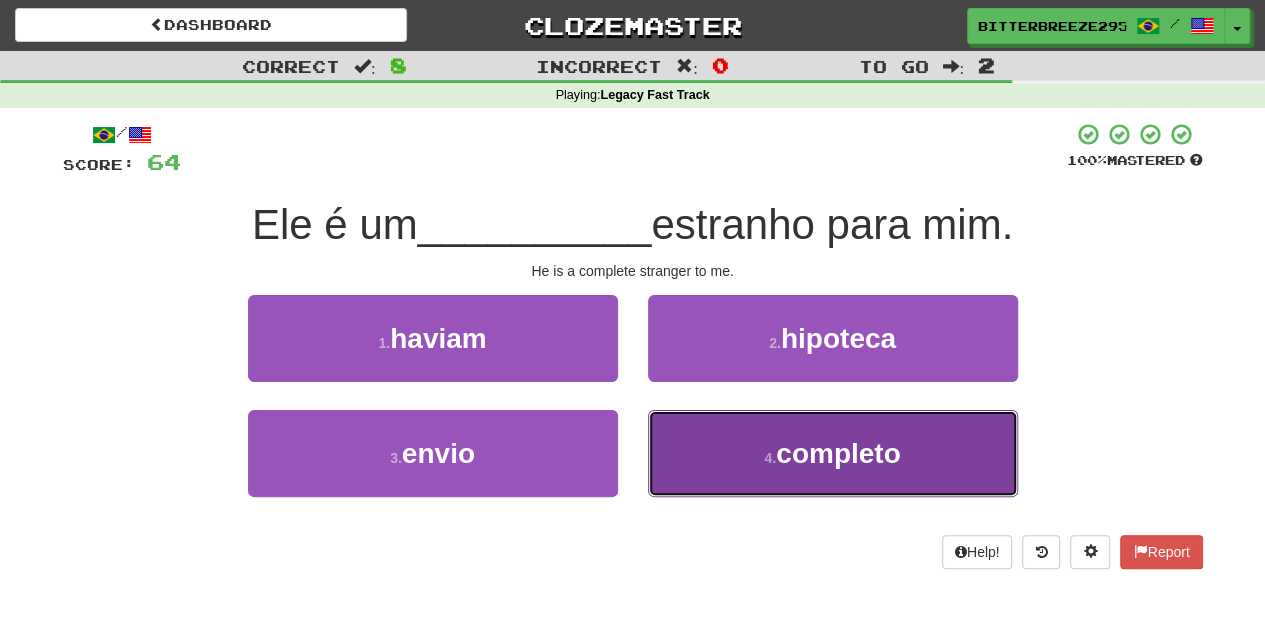 click on "4 .  completo" at bounding box center [833, 453] 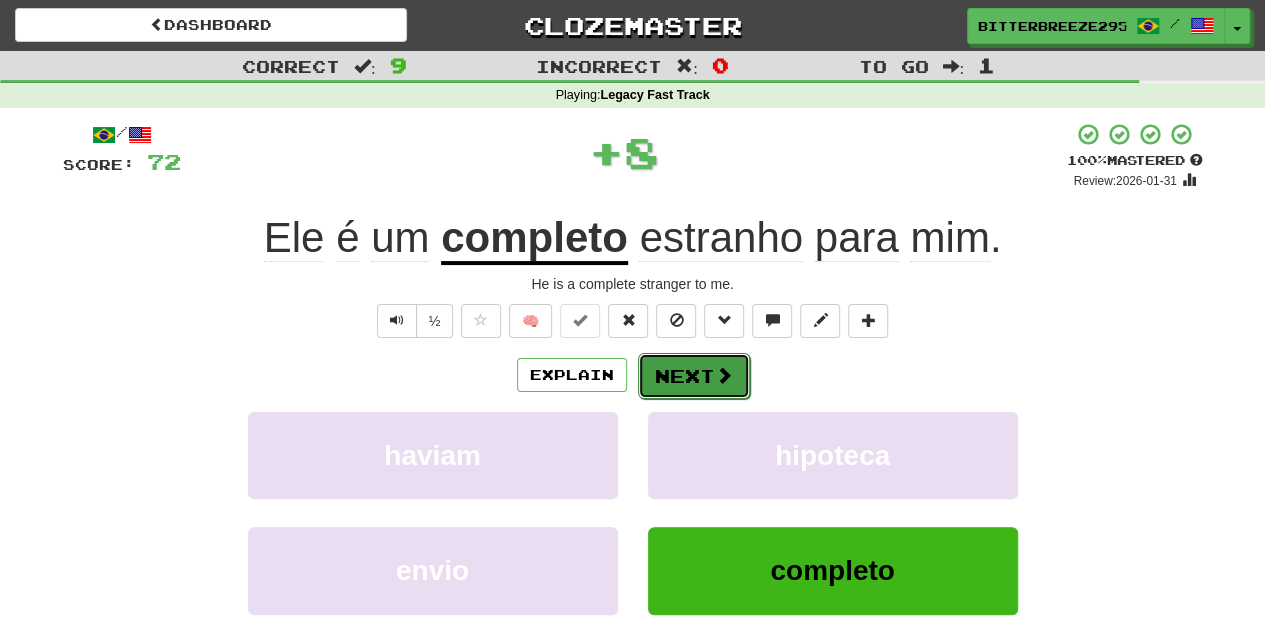 click on "Next" at bounding box center [694, 376] 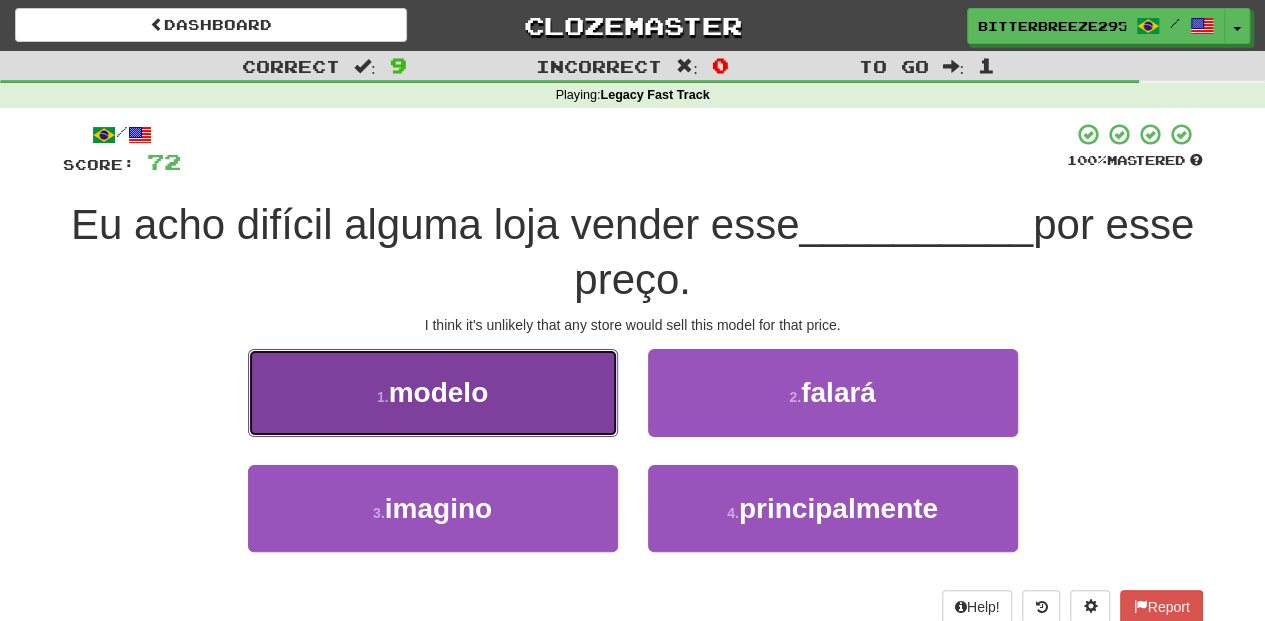 click on "1 .  modelo" at bounding box center (433, 392) 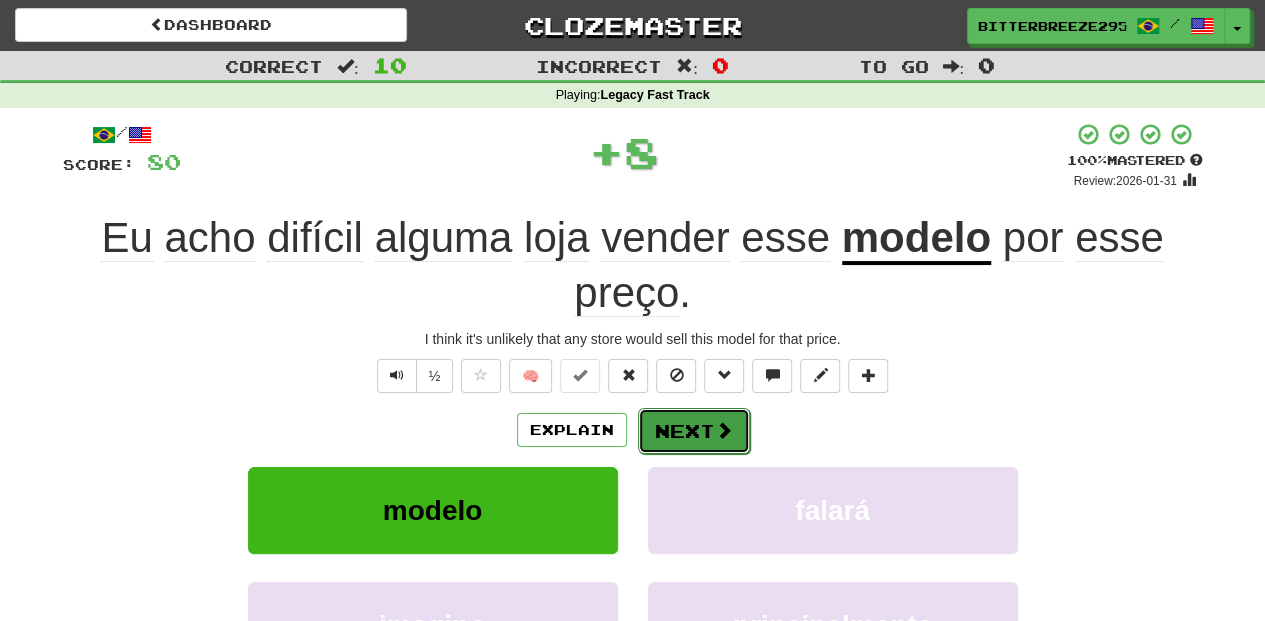 click on "Next" at bounding box center [694, 431] 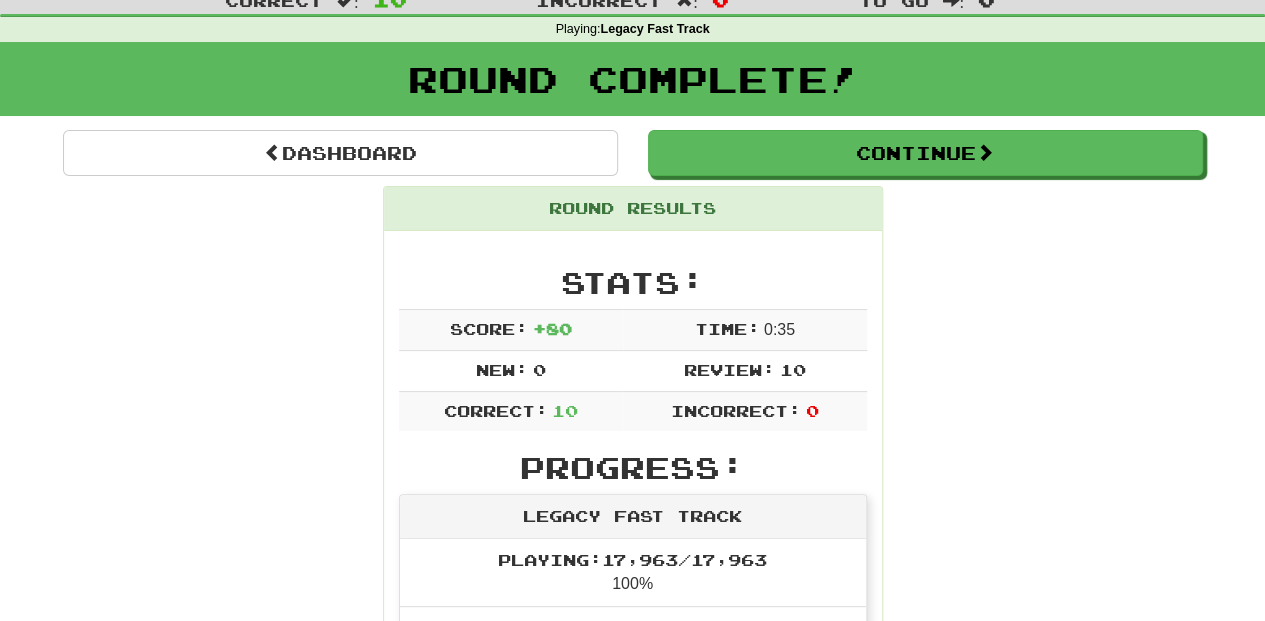 scroll, scrollTop: 0, scrollLeft: 0, axis: both 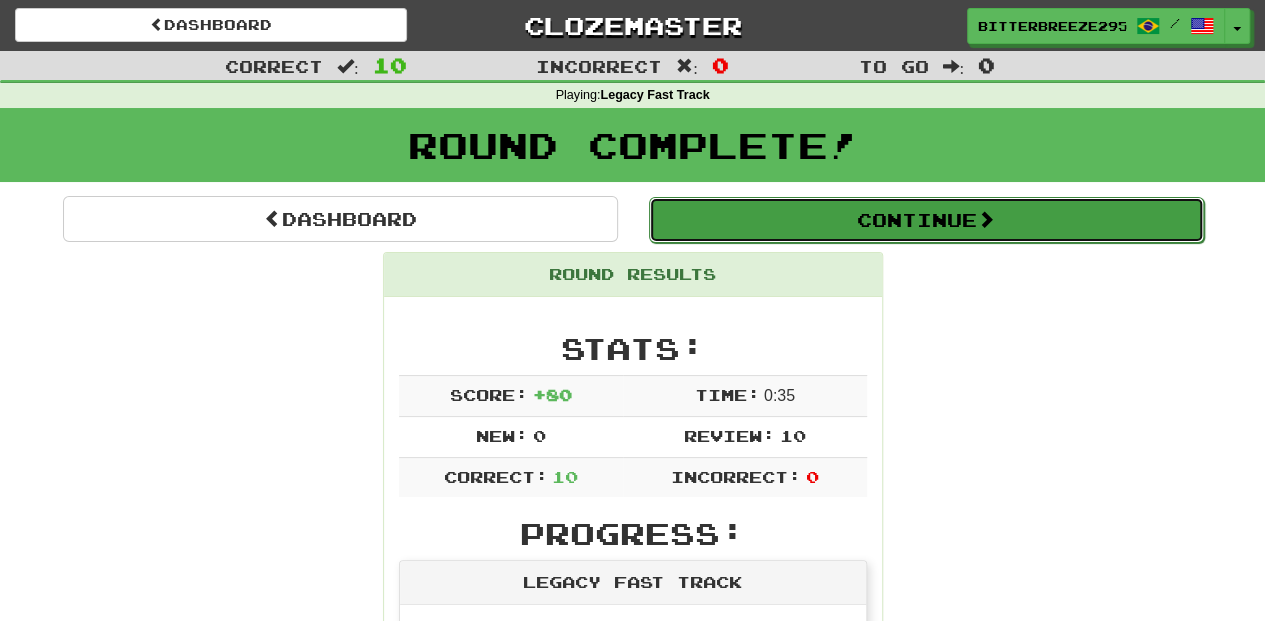 click on "Continue" at bounding box center (926, 220) 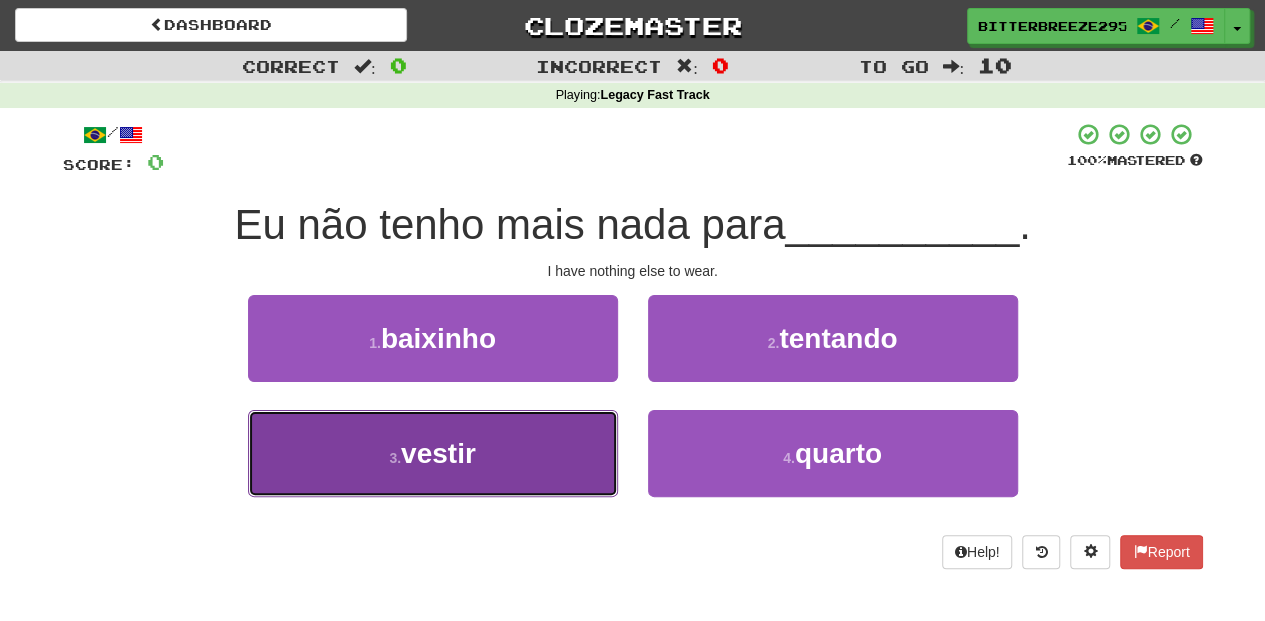 click on "3 .  vestir" at bounding box center (433, 453) 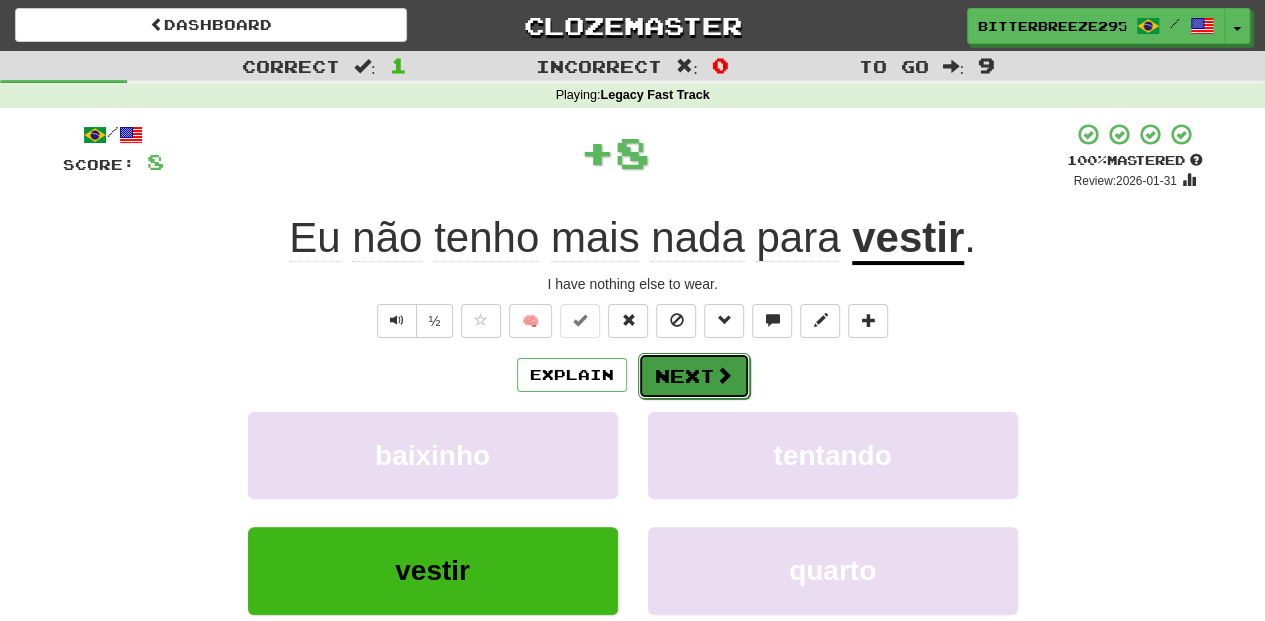 click on "Next" at bounding box center [694, 376] 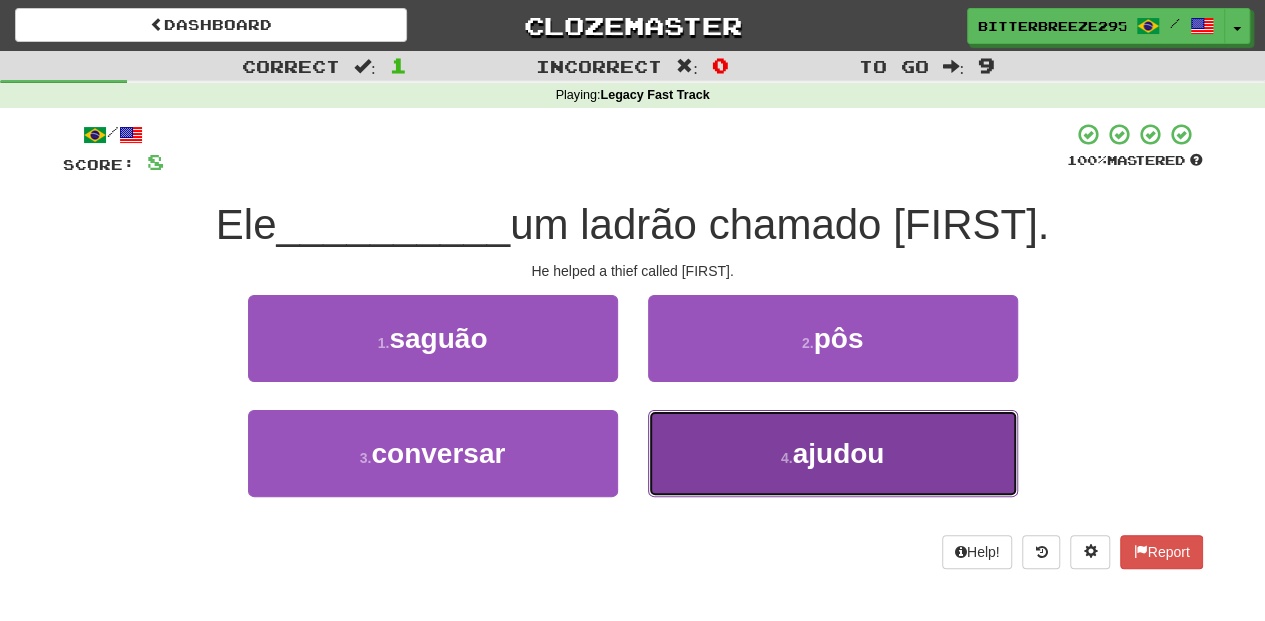 click on "4 .  ajudou" at bounding box center (833, 453) 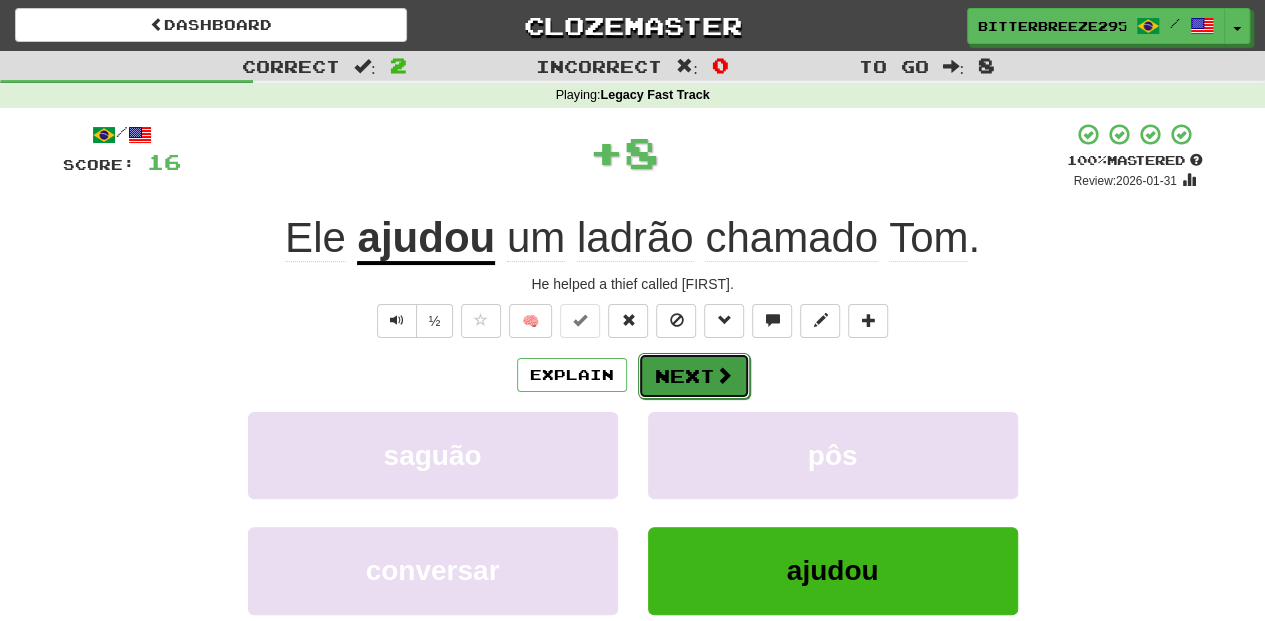 click on "Next" at bounding box center (694, 376) 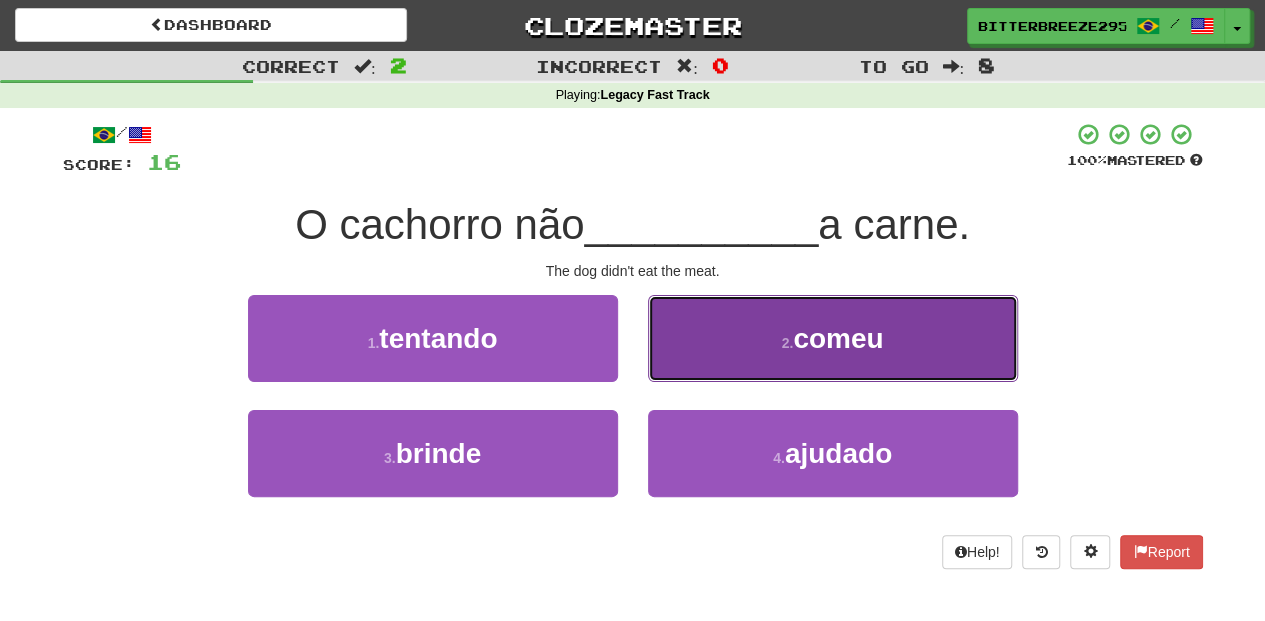 click on "2 .  comeu" at bounding box center [833, 338] 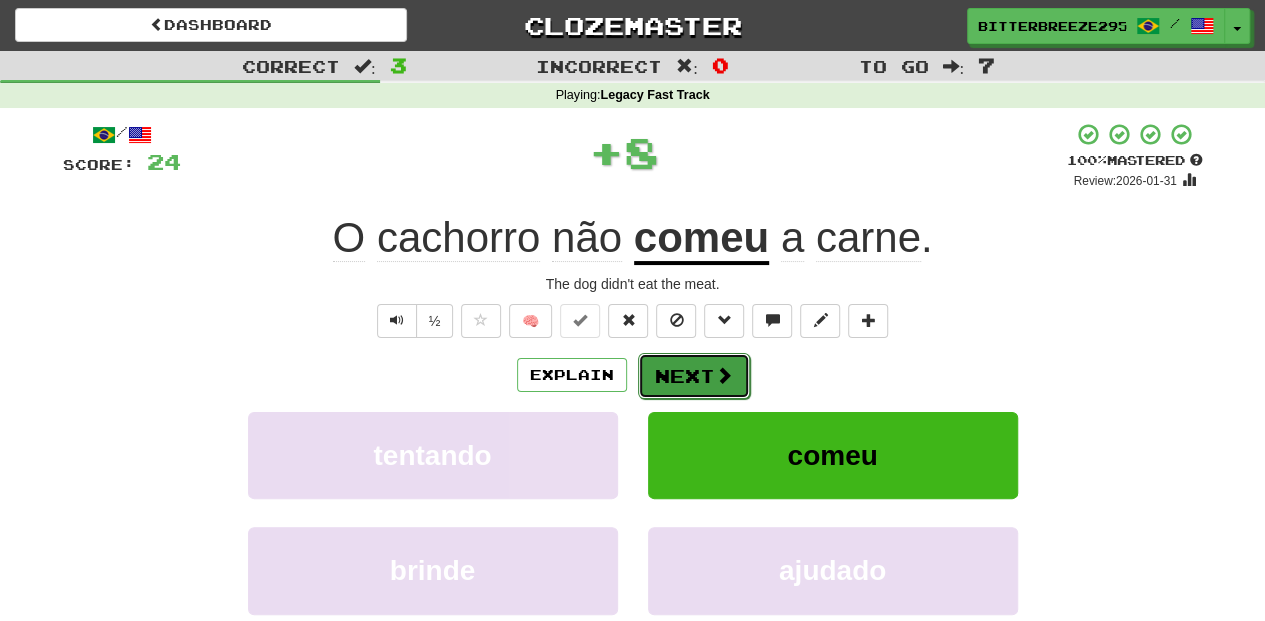 click on "Next" at bounding box center [694, 376] 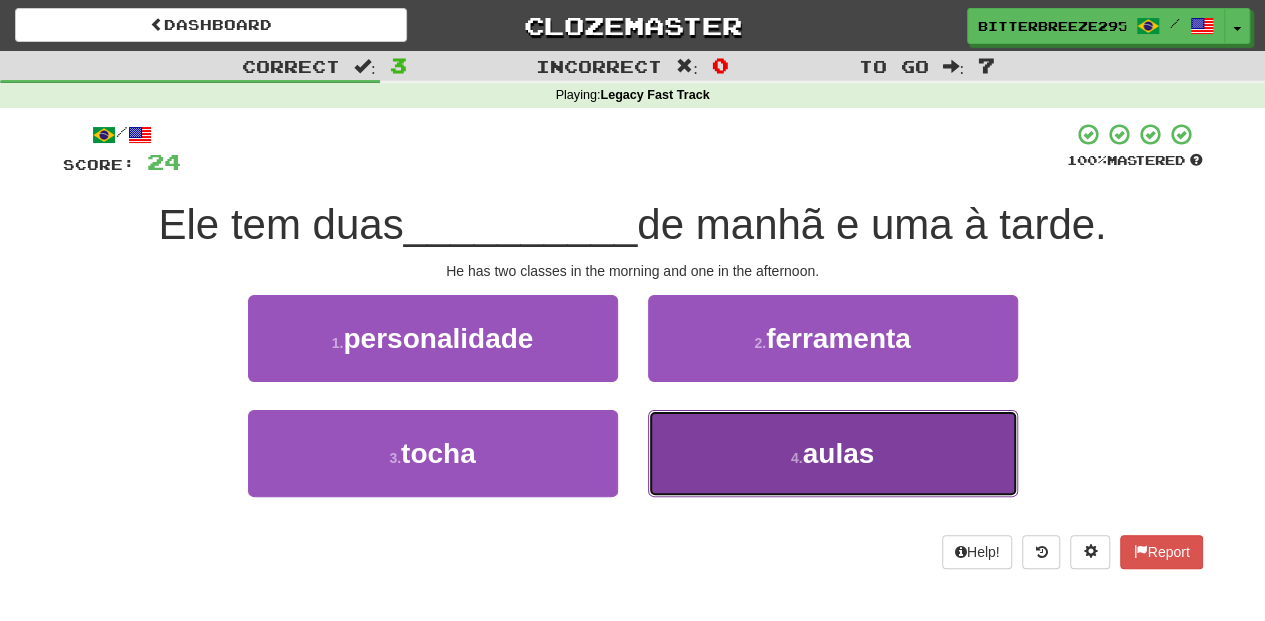 click on "4 .  aulas" at bounding box center [833, 453] 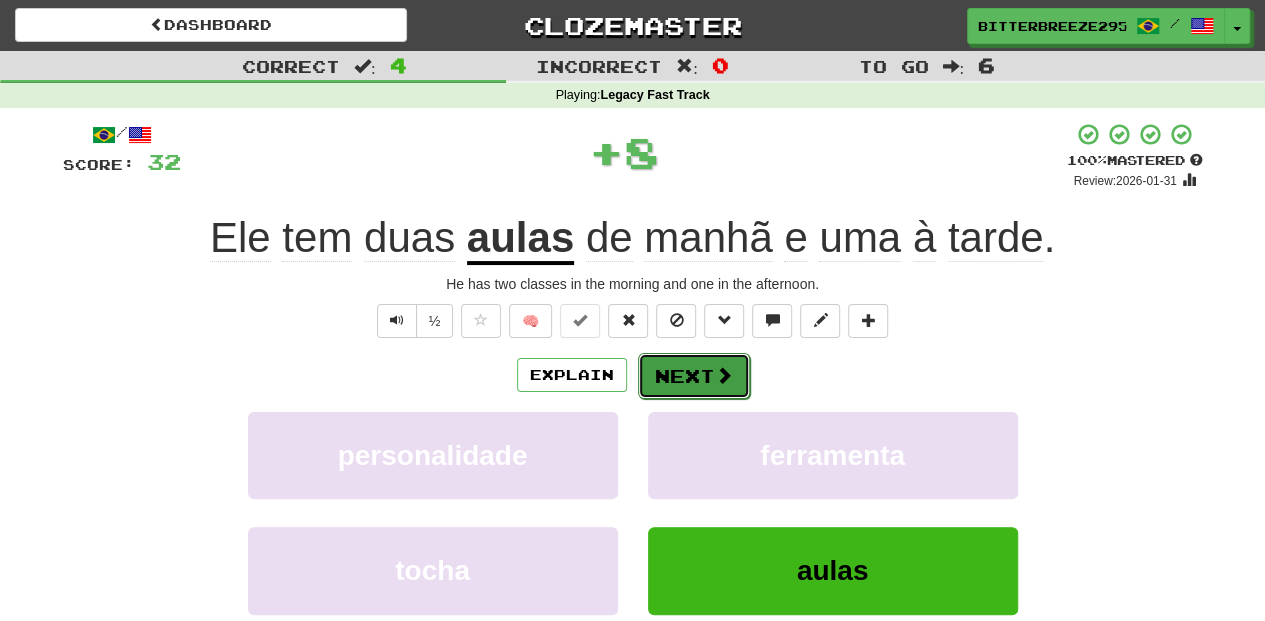 click on "Next" at bounding box center [694, 376] 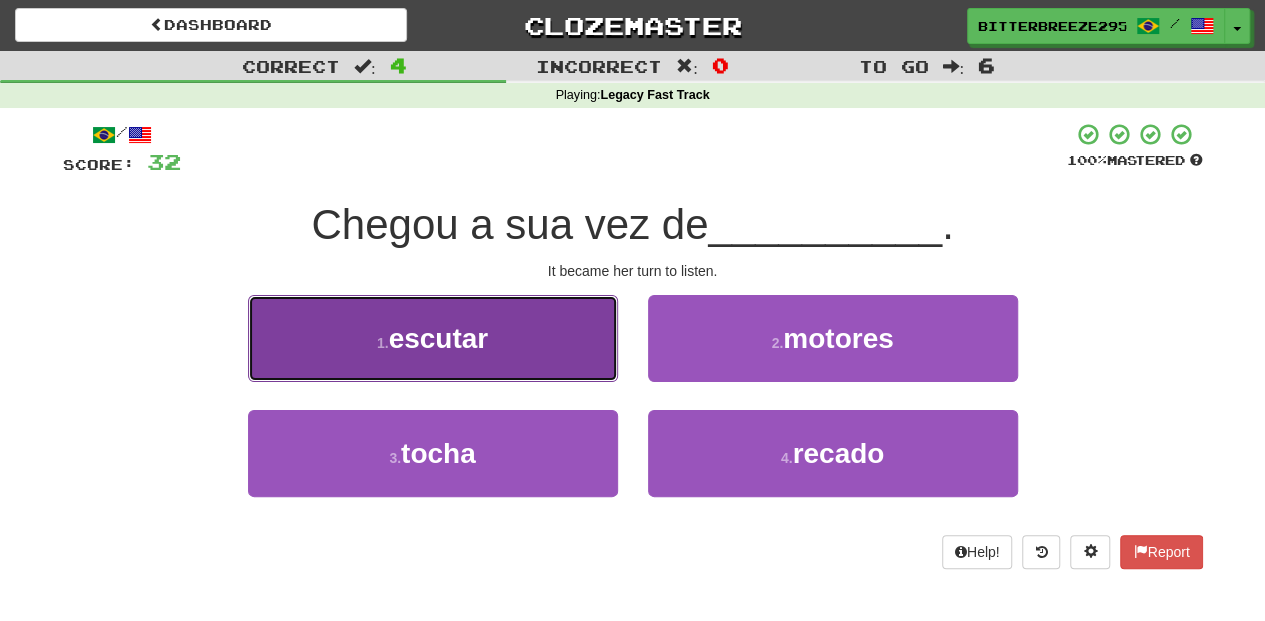 click on "1 .  escutar" at bounding box center [433, 338] 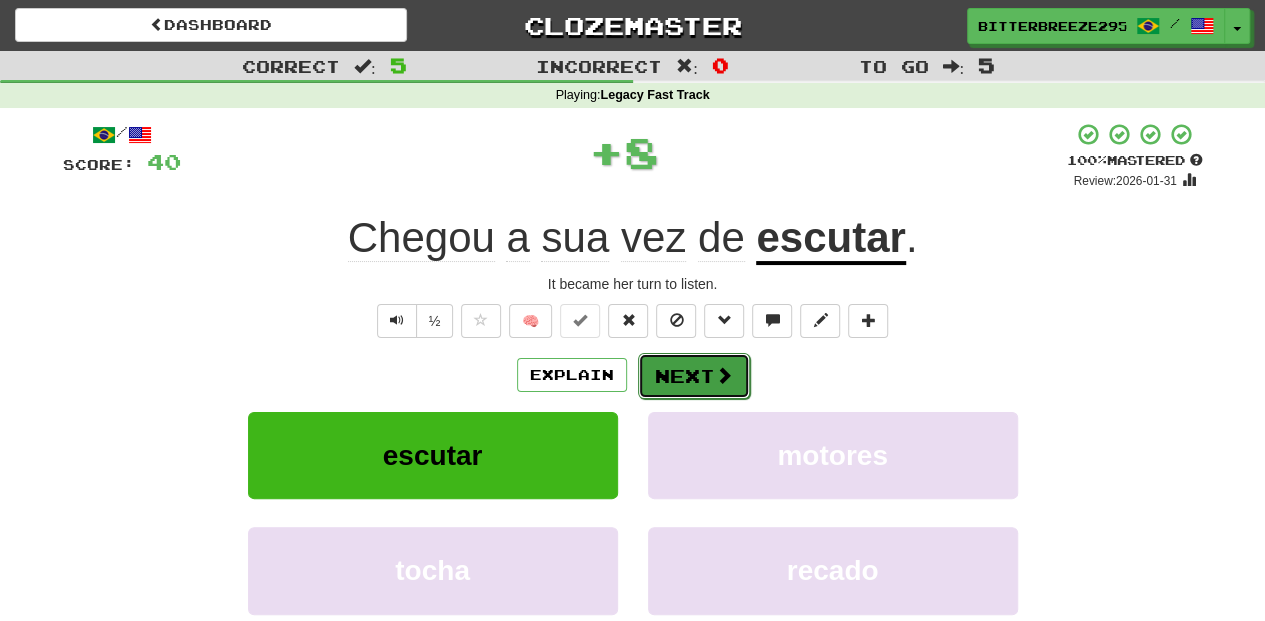 click on "Next" at bounding box center (694, 376) 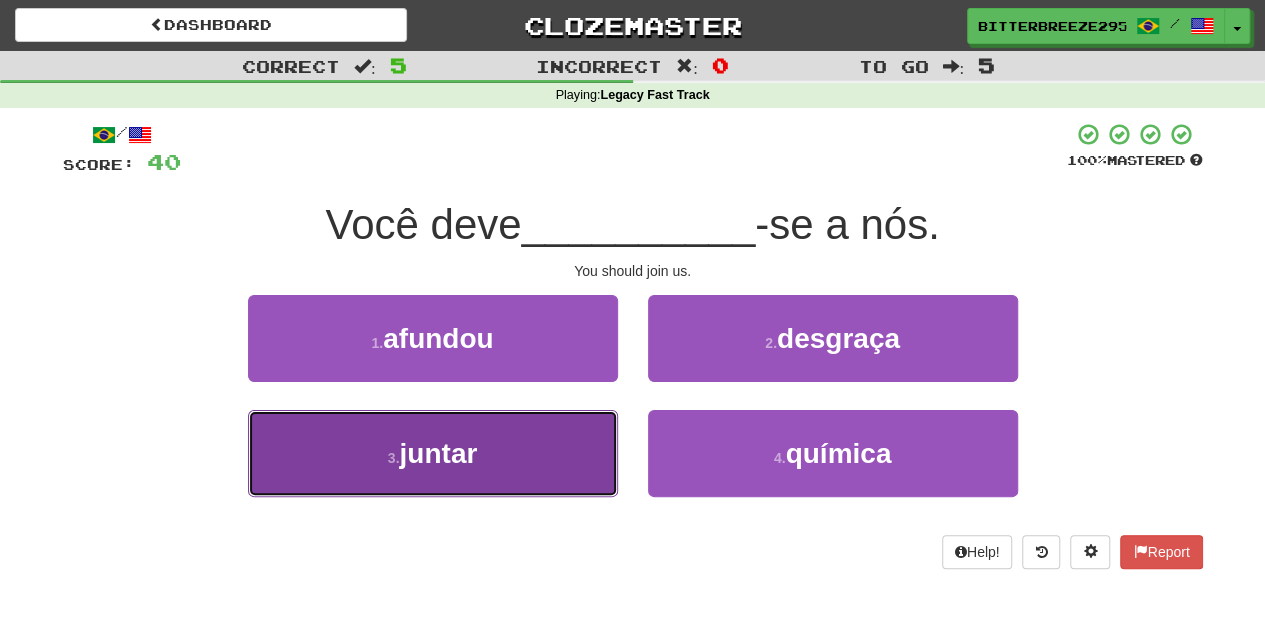 click on "3 .  juntar" at bounding box center (433, 453) 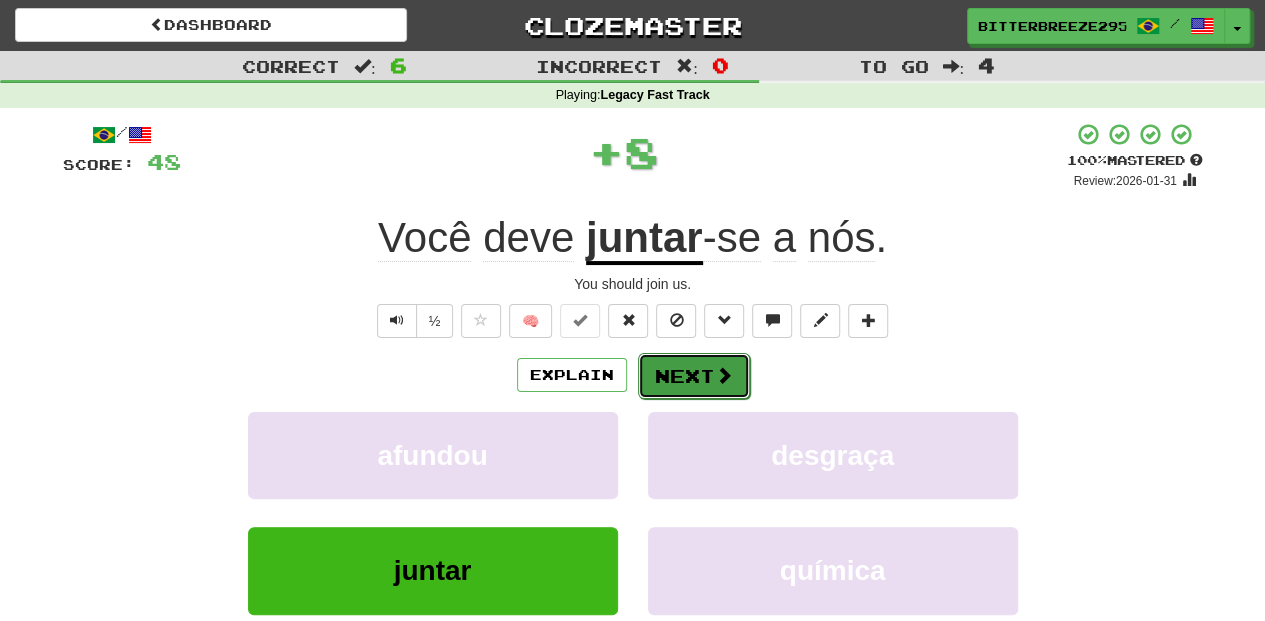 click on "Next" at bounding box center [694, 376] 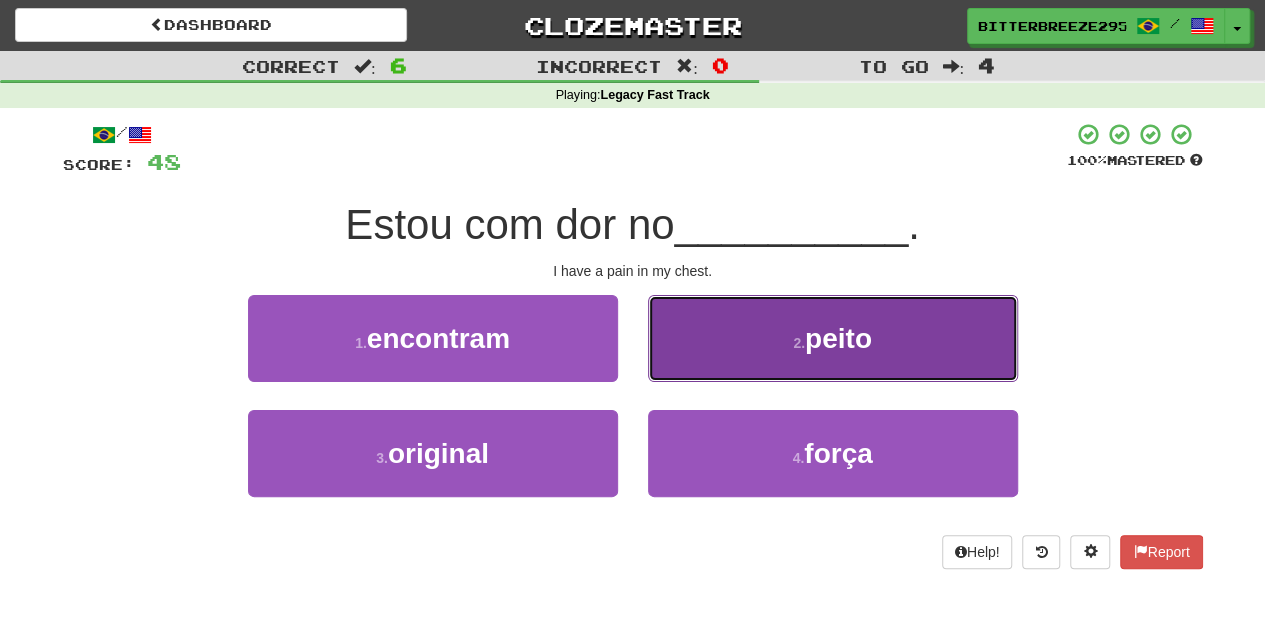 click on "2 .  peito" at bounding box center [833, 338] 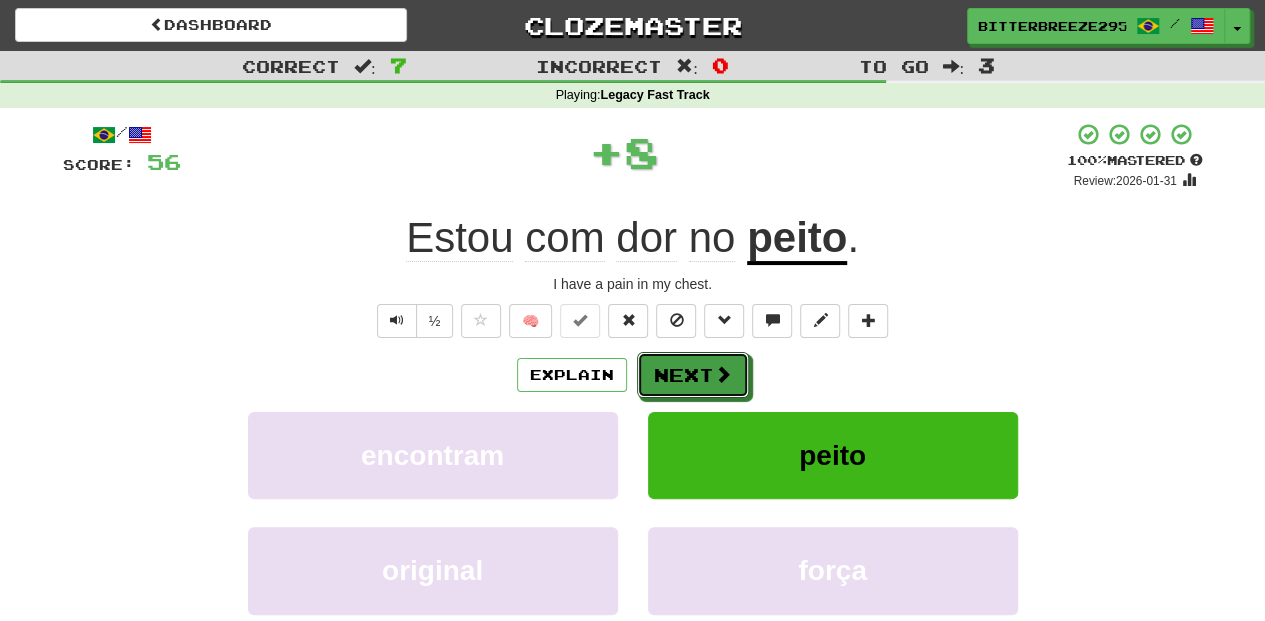 click on "Next" at bounding box center [693, 375] 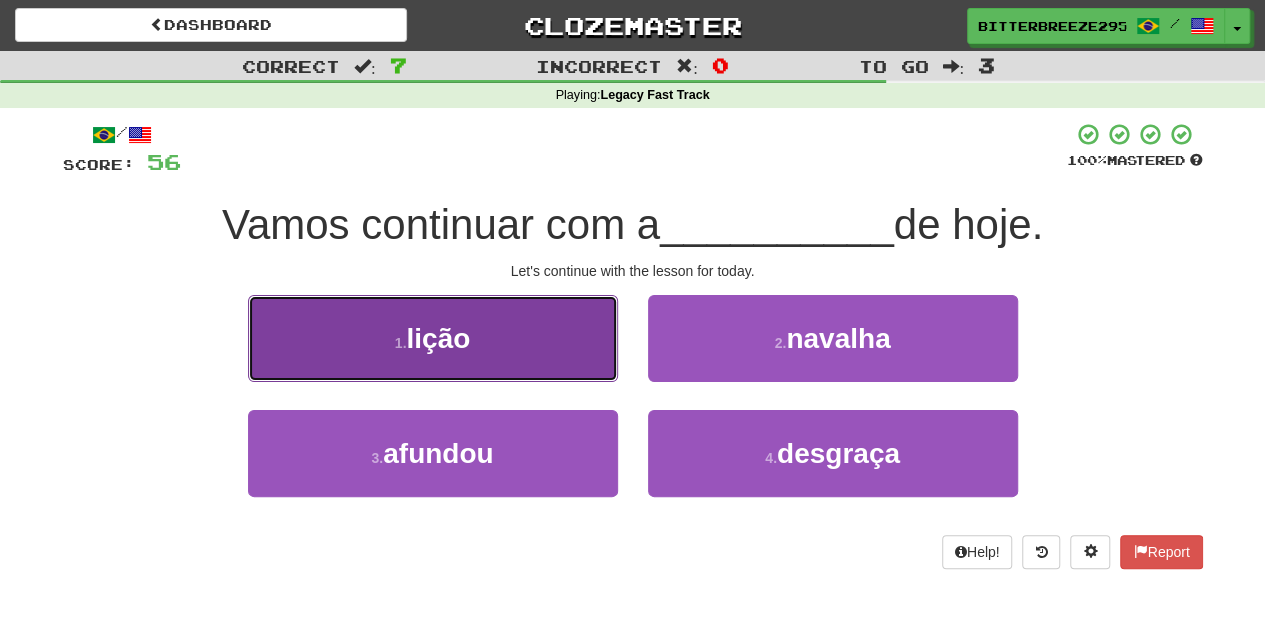 click on "1 .  lição" at bounding box center (433, 338) 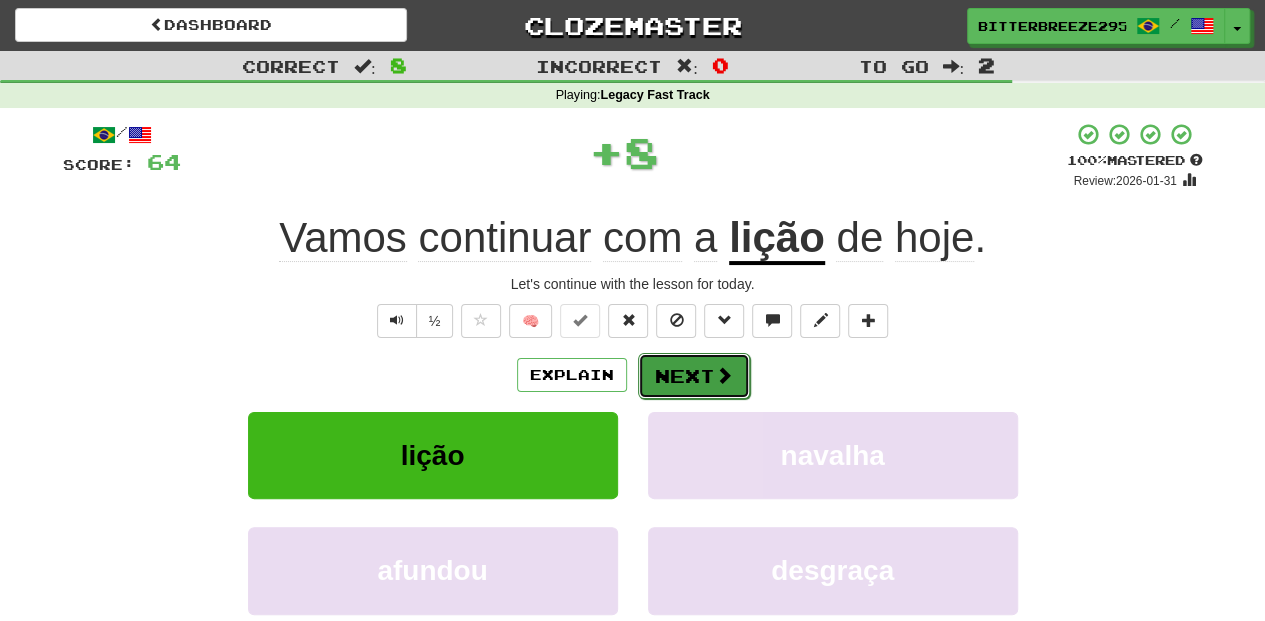 click on "Next" at bounding box center (694, 376) 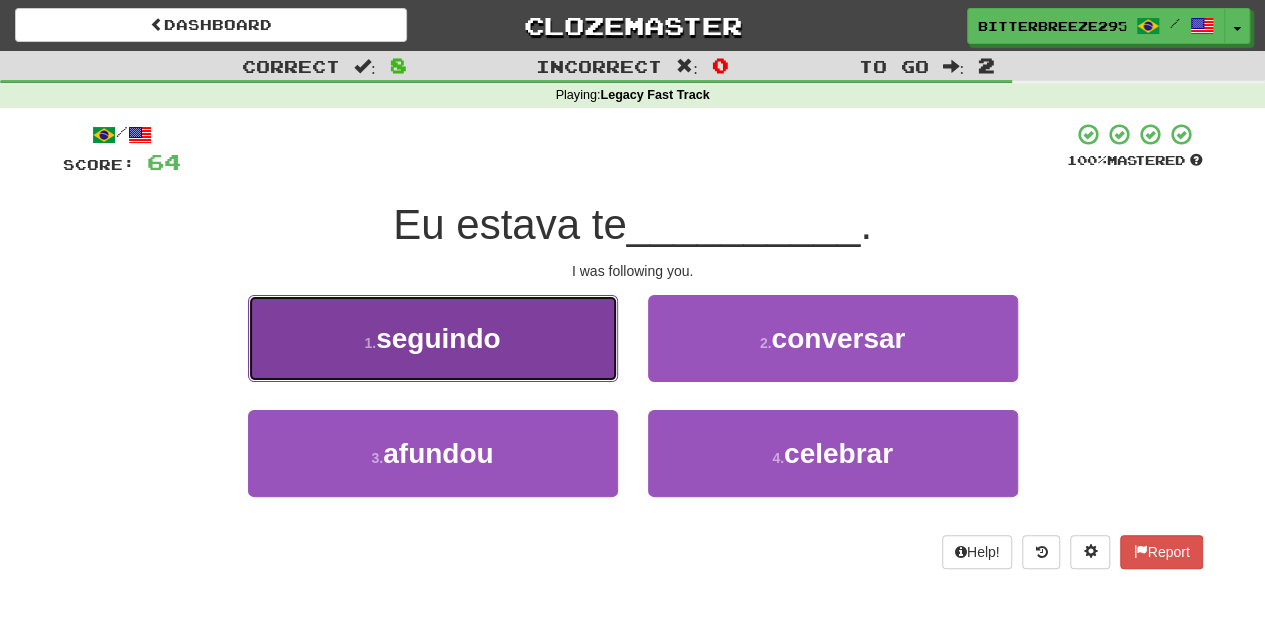 click on "1 .  seguindo" at bounding box center (433, 338) 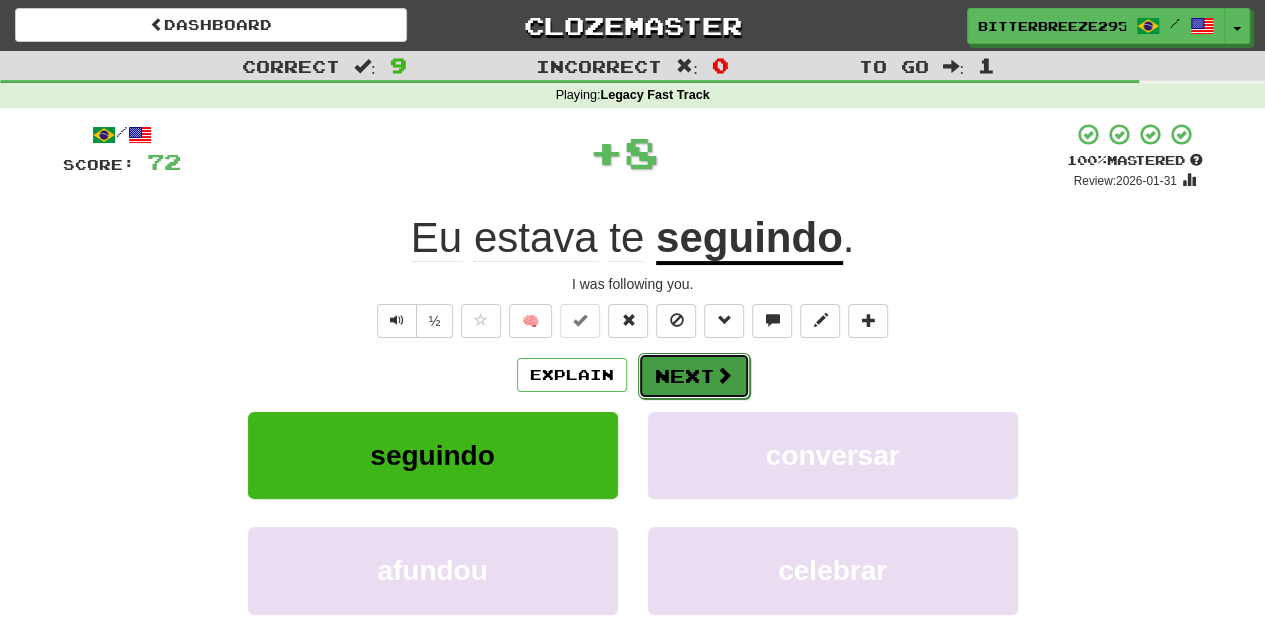 click on "Next" at bounding box center [694, 376] 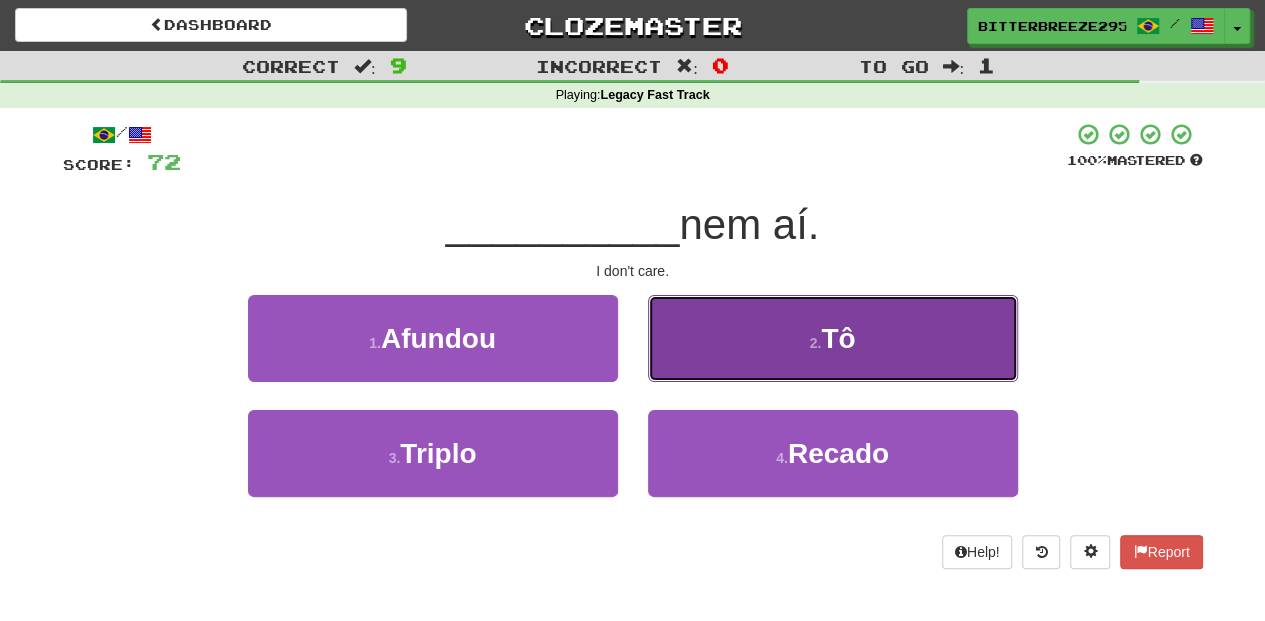 click on "2 .  Tô" at bounding box center (833, 338) 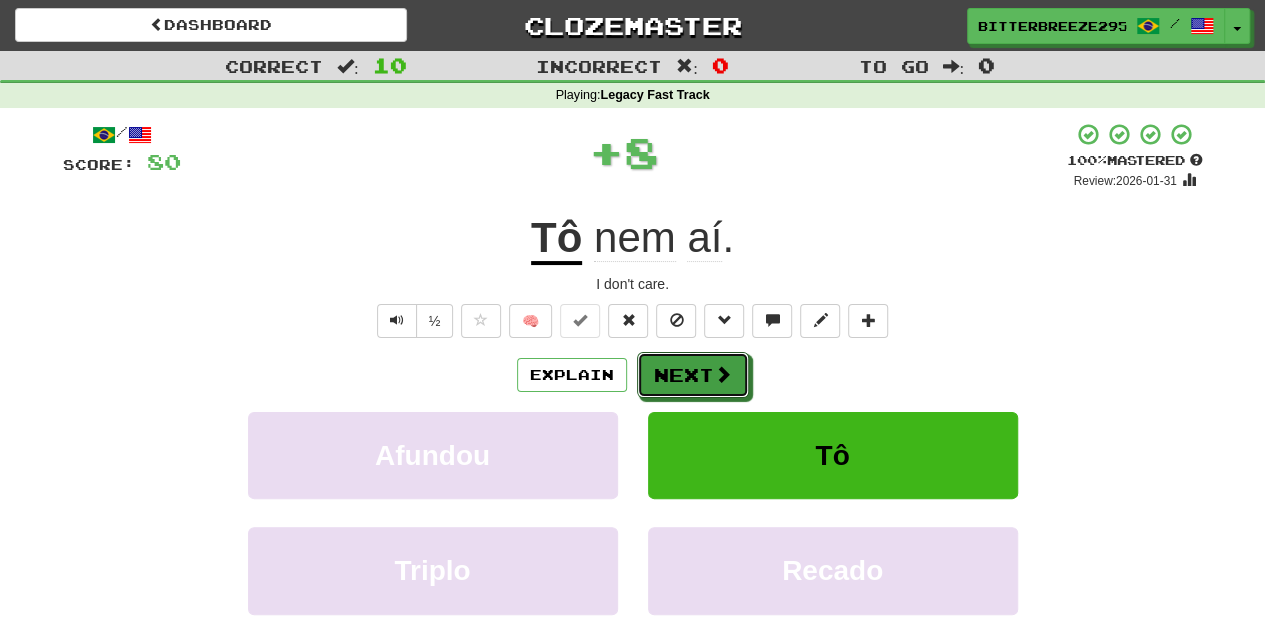 click on "Next" at bounding box center [693, 375] 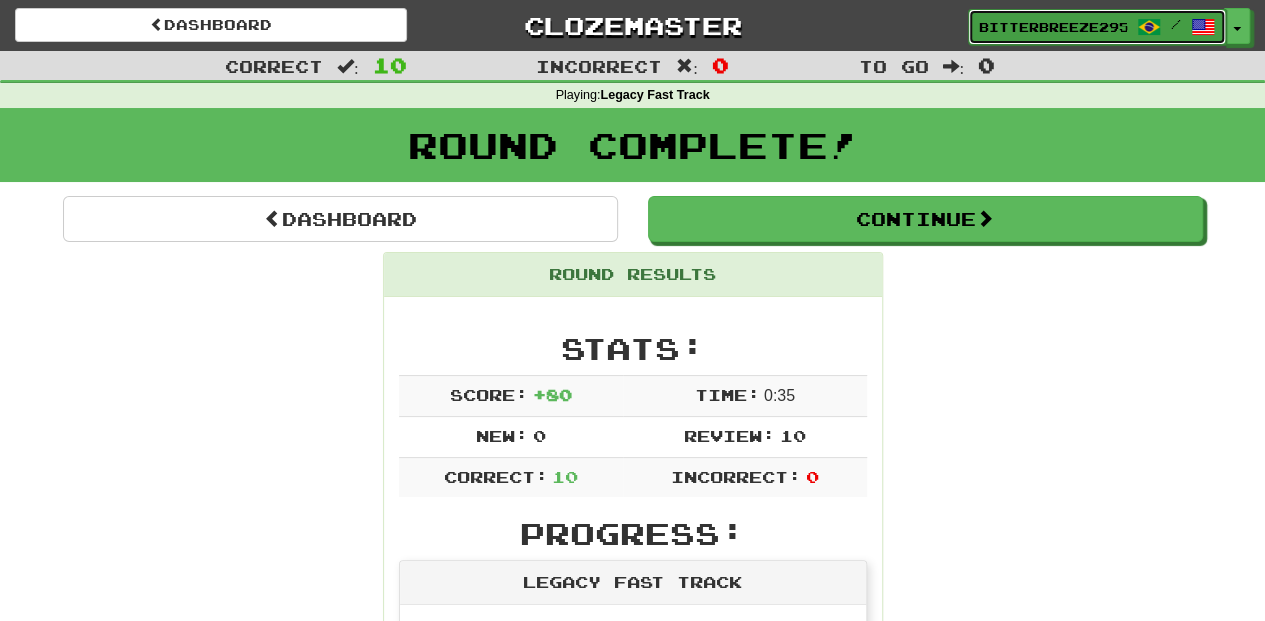 click on "BitterBreeze2956" at bounding box center [1053, 27] 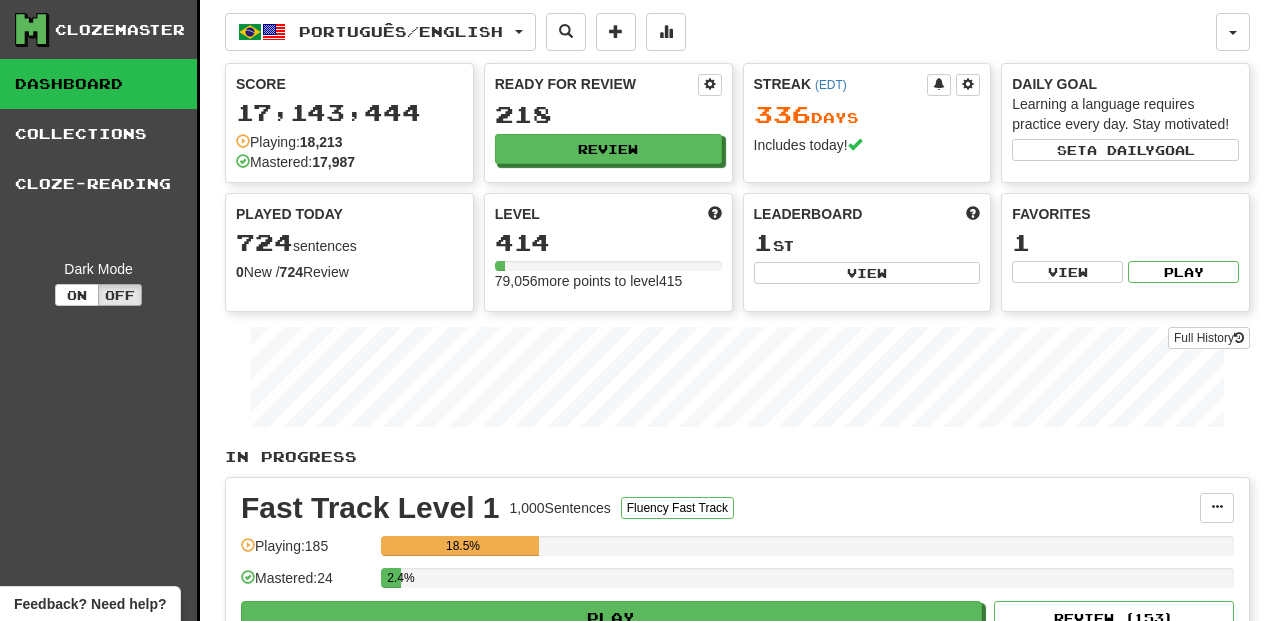 scroll, scrollTop: 0, scrollLeft: 0, axis: both 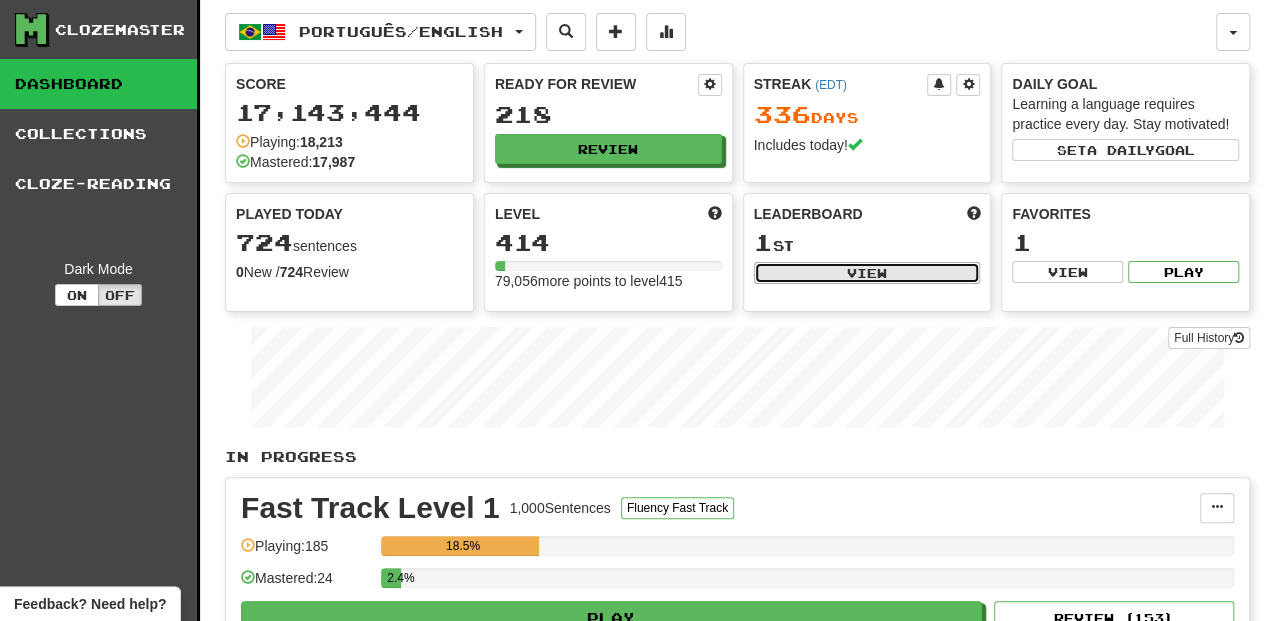 click on "View" at bounding box center [867, 273] 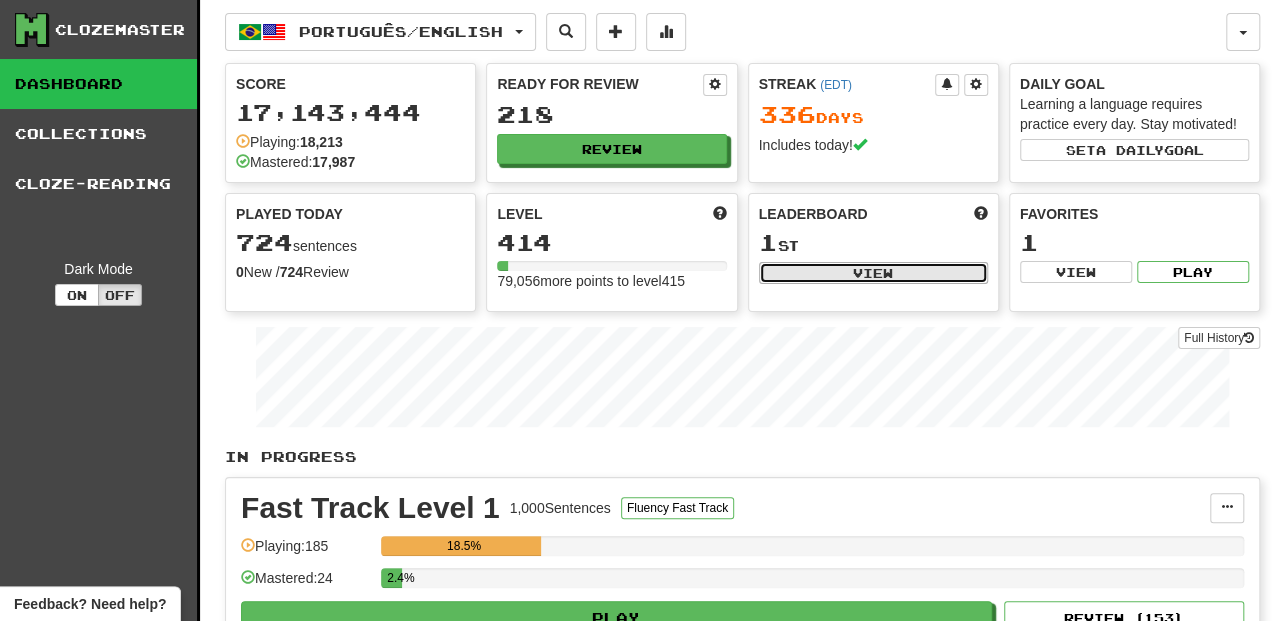 select on "**********" 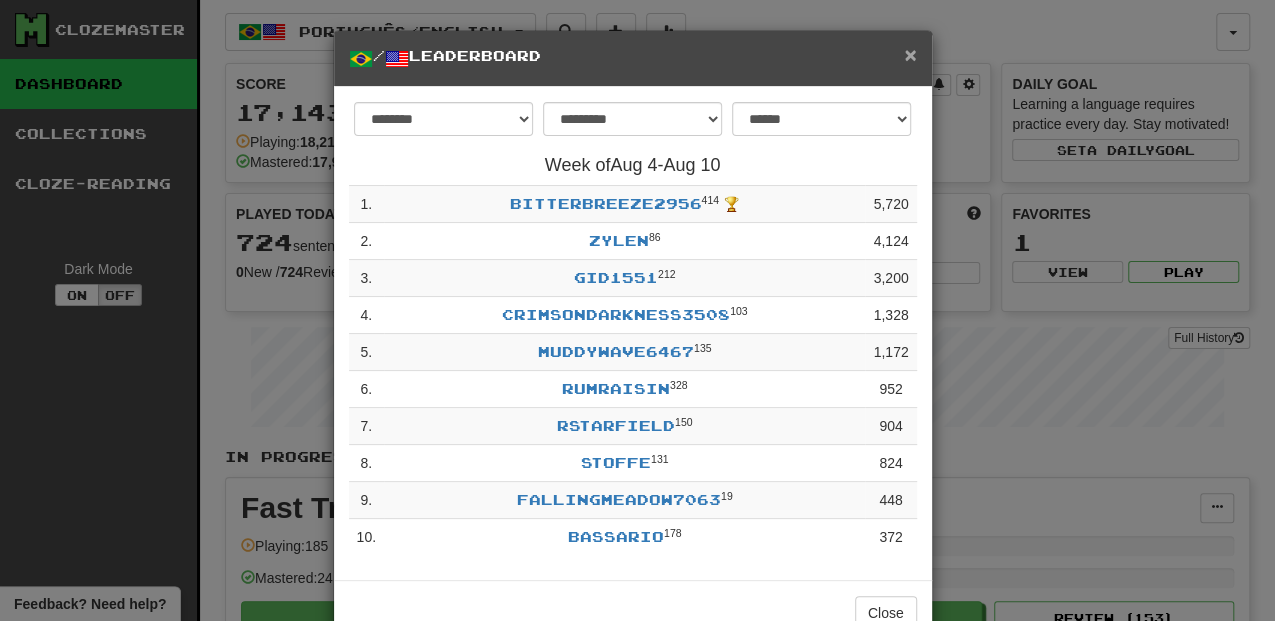 click on "×" at bounding box center (910, 54) 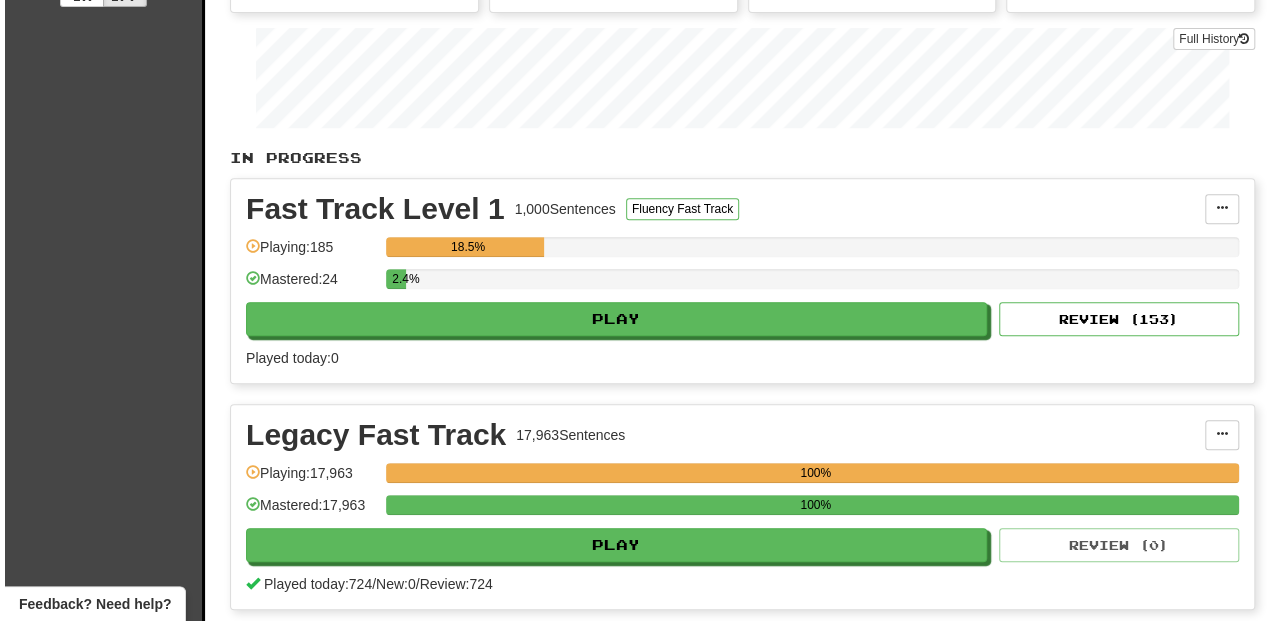scroll, scrollTop: 333, scrollLeft: 0, axis: vertical 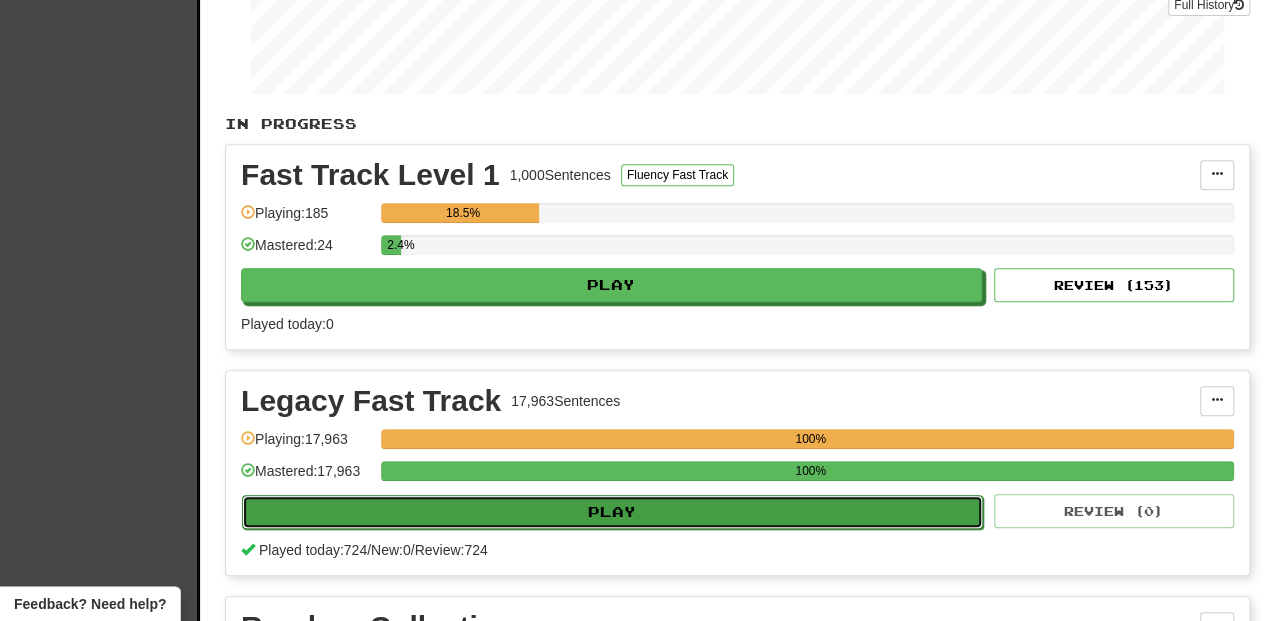 click on "Play" at bounding box center (612, 512) 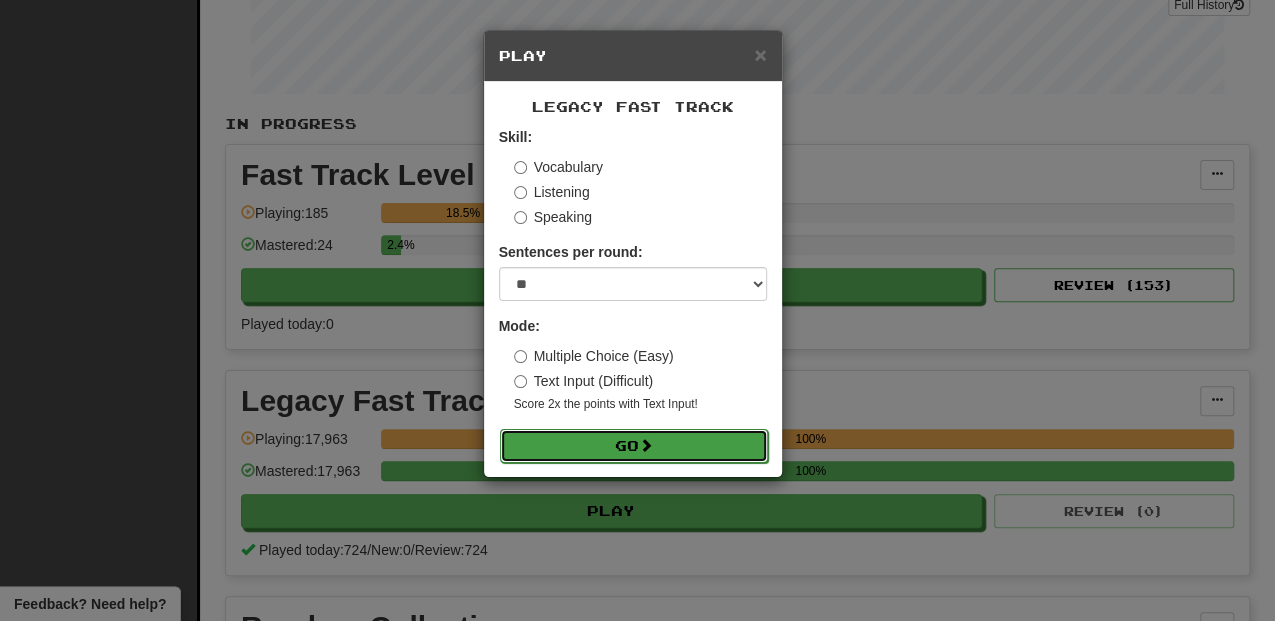 click on "Go" at bounding box center (634, 446) 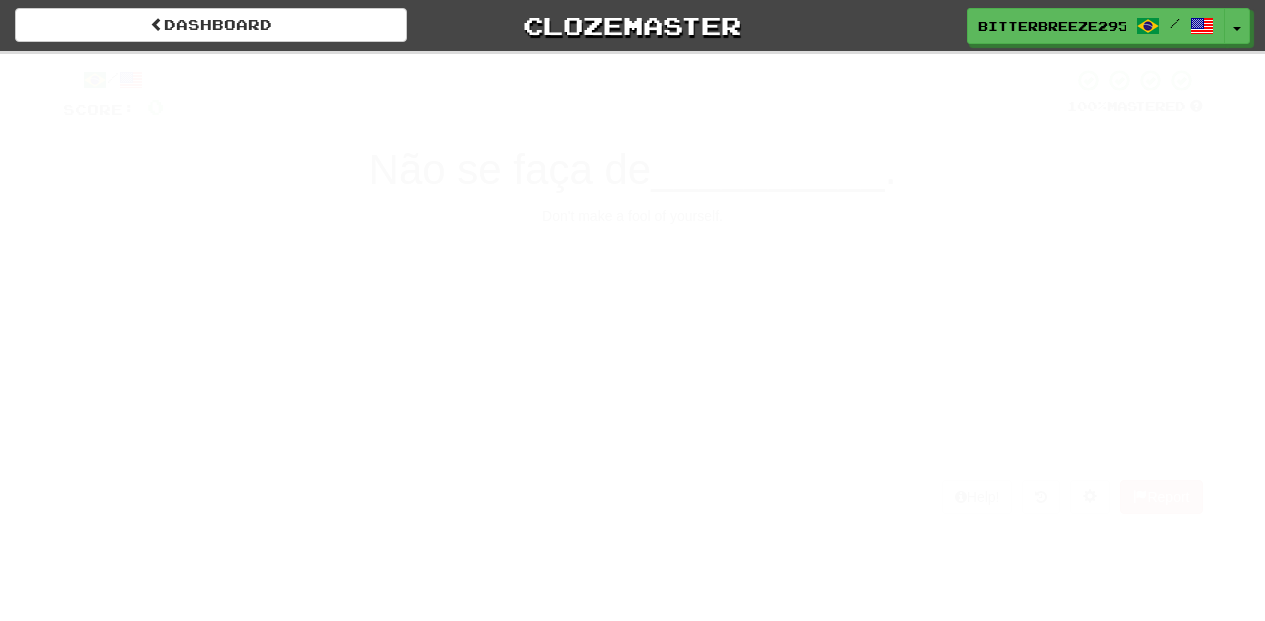 scroll, scrollTop: 0, scrollLeft: 0, axis: both 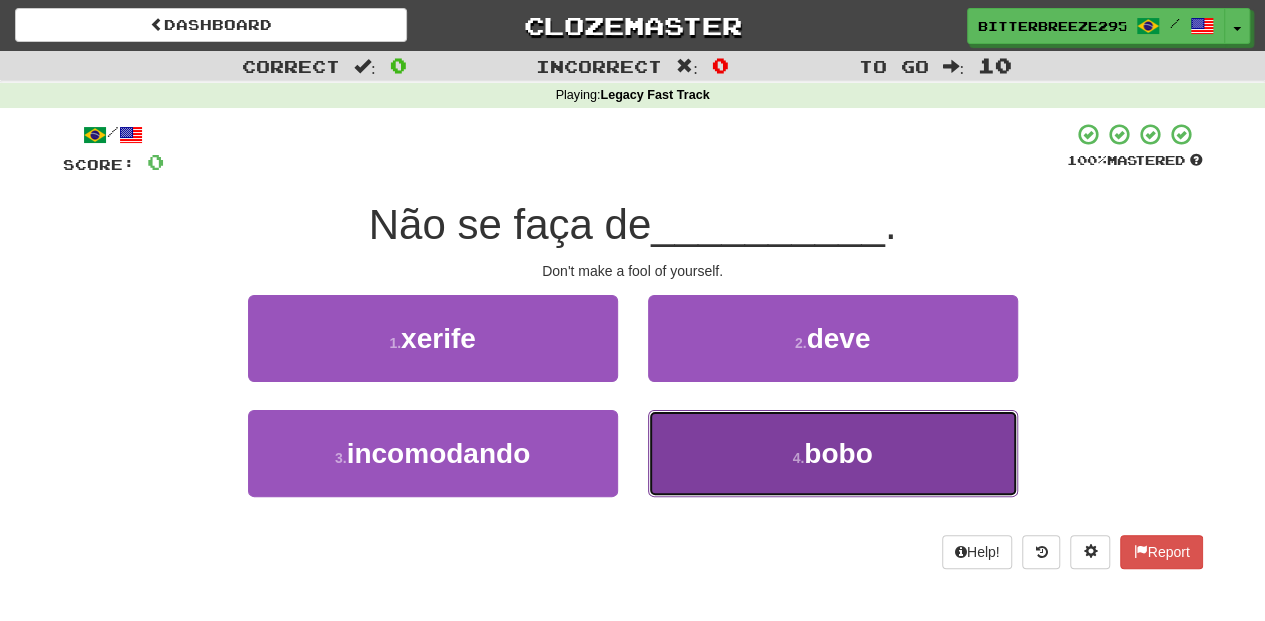 click on "4 .  bobo" at bounding box center (833, 453) 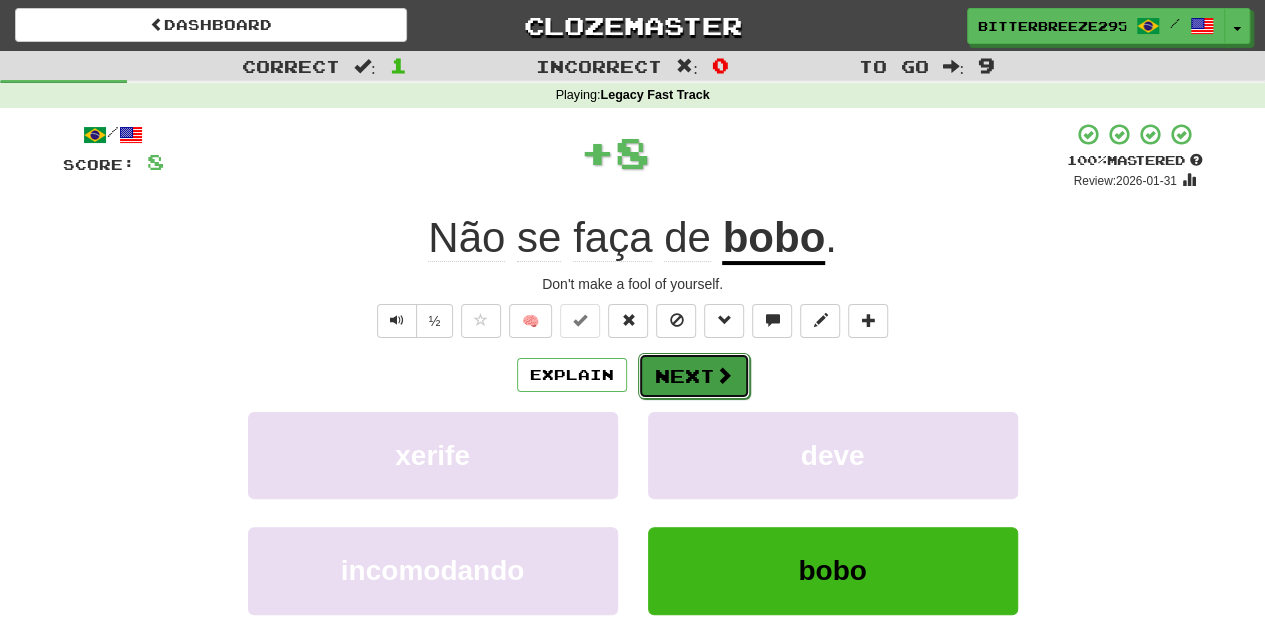 click on "Next" at bounding box center [694, 376] 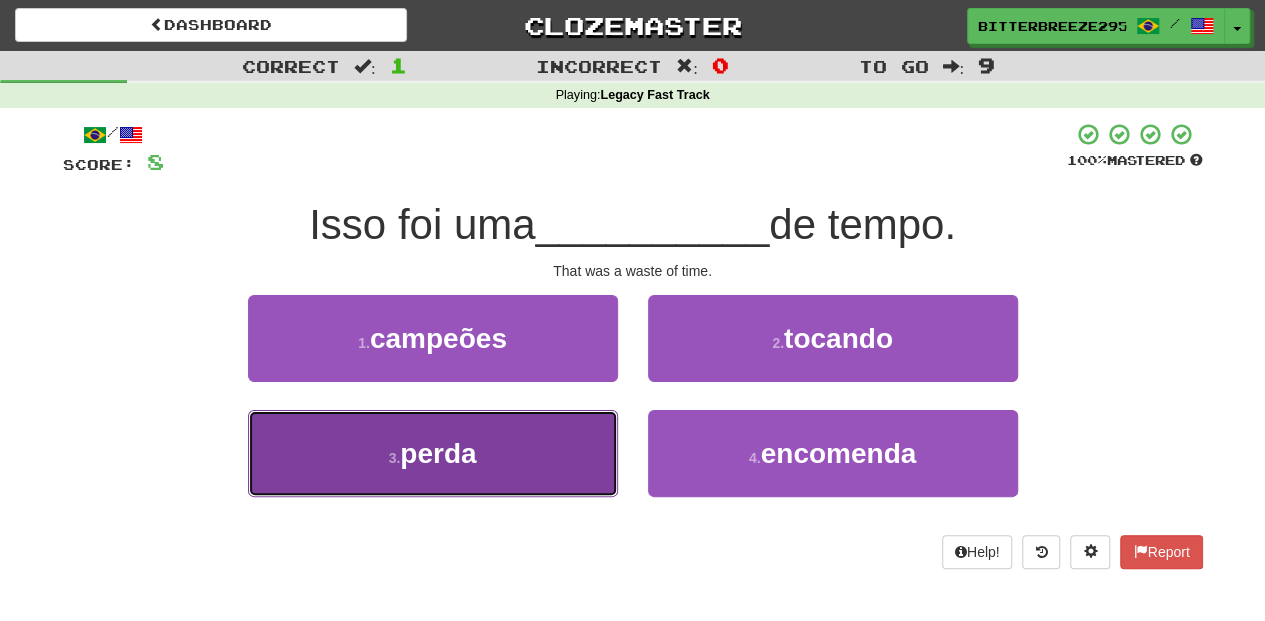 click on "3 .  perda" at bounding box center (433, 453) 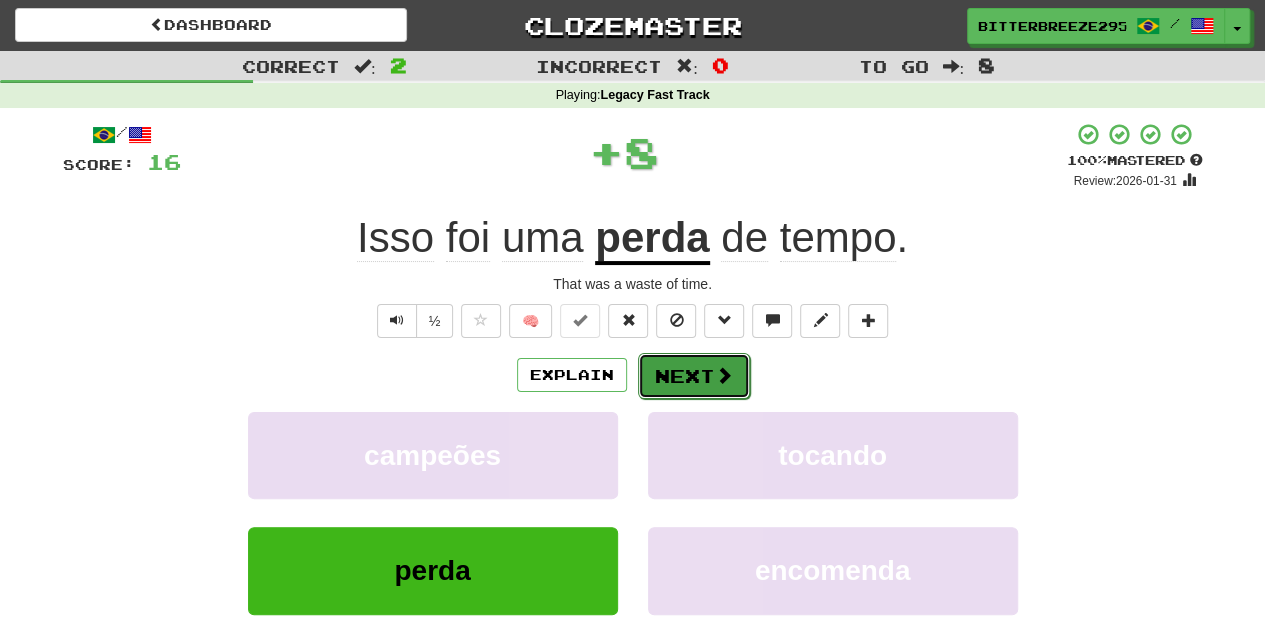 click on "Next" at bounding box center (694, 376) 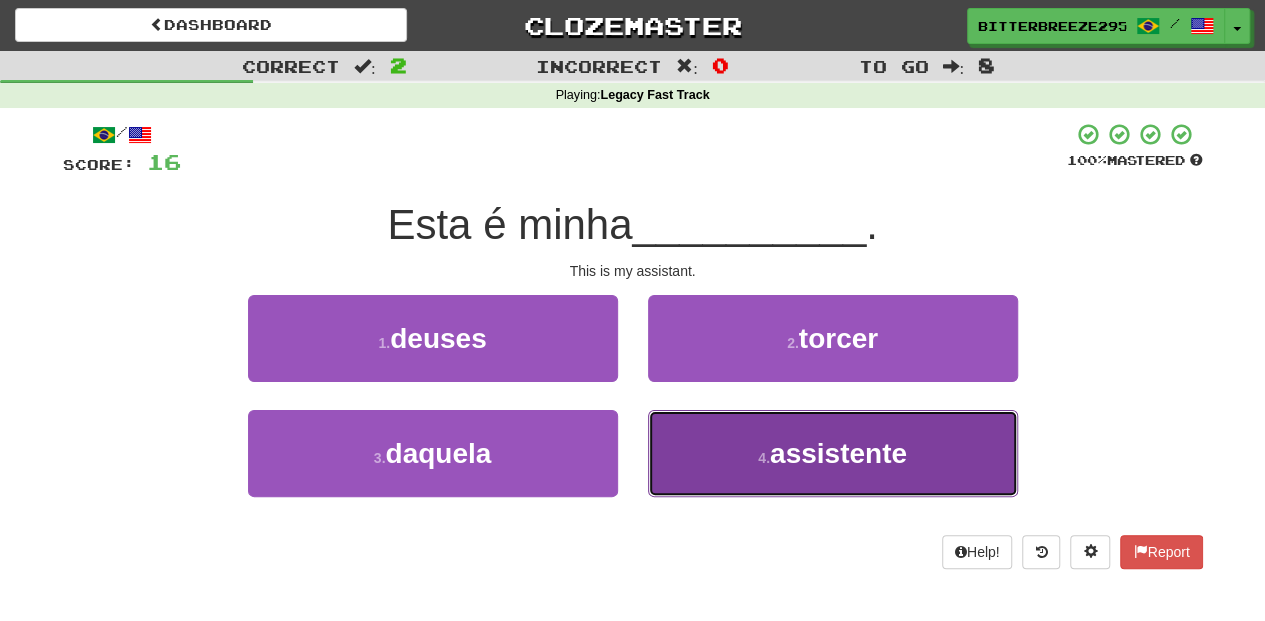 click on "4 .  assistente" at bounding box center (833, 453) 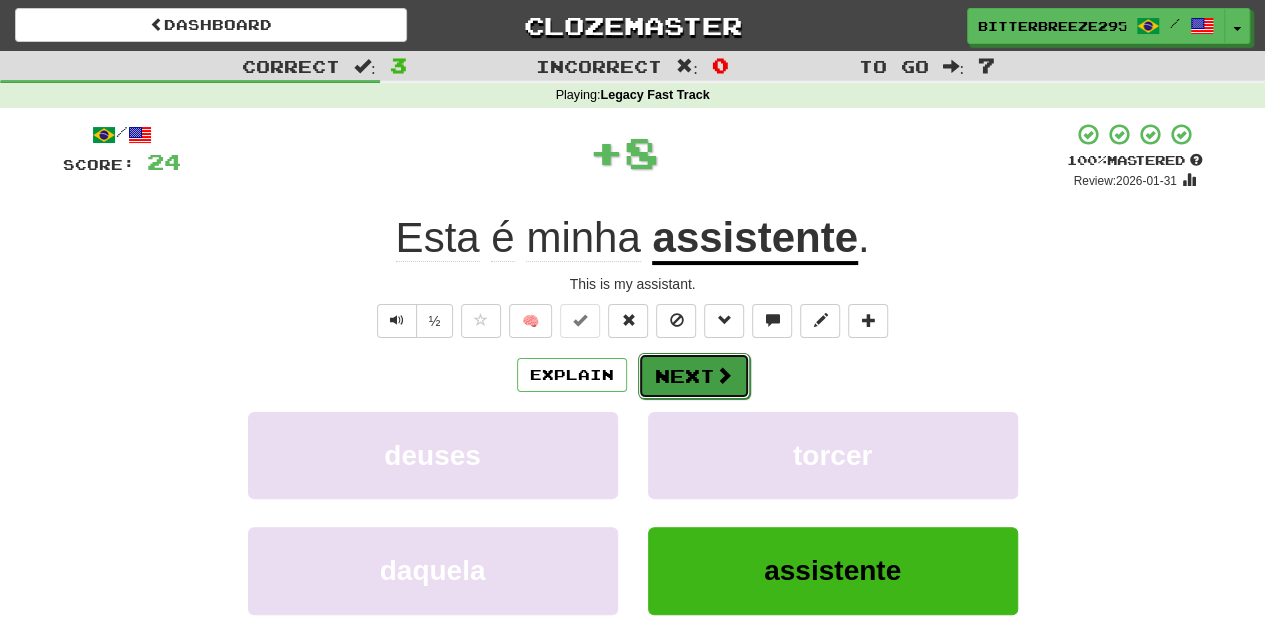 click on "Next" at bounding box center [694, 376] 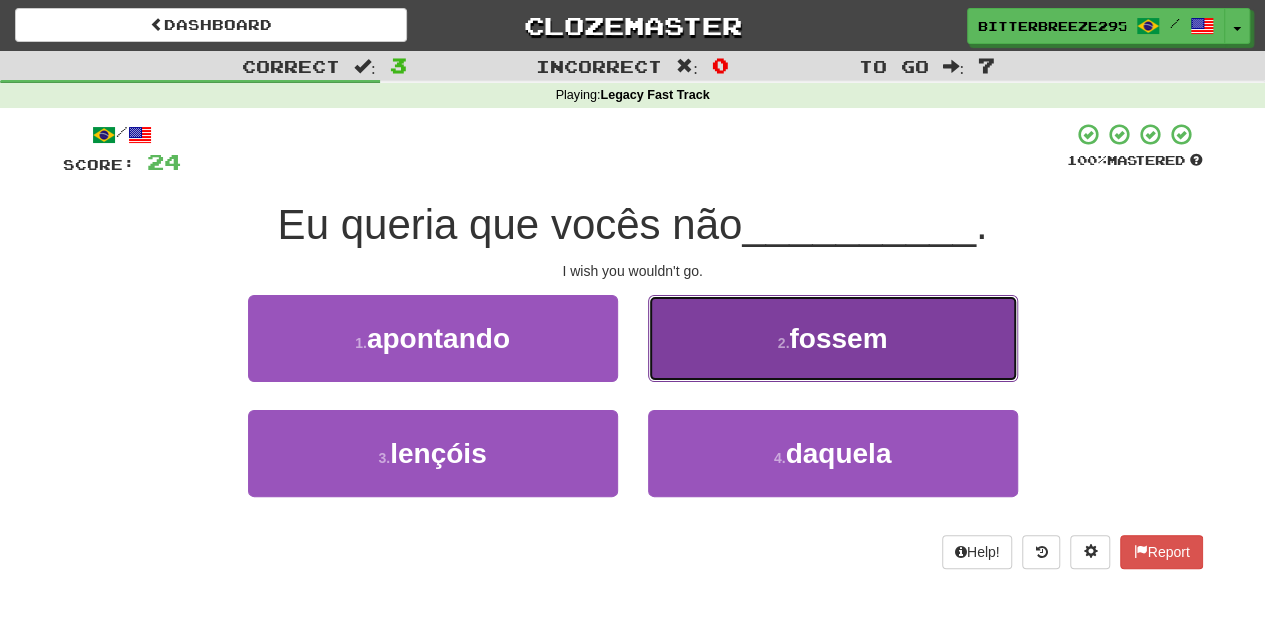 click on "2 .  fossem" at bounding box center [833, 338] 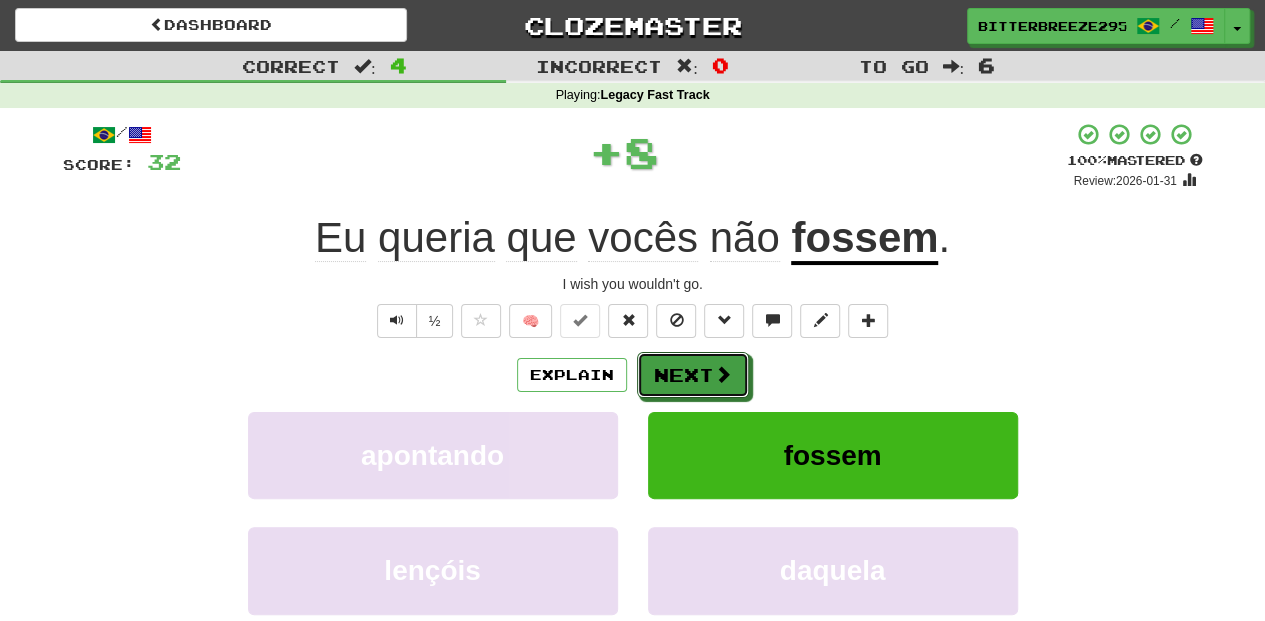 click on "Next" at bounding box center [693, 375] 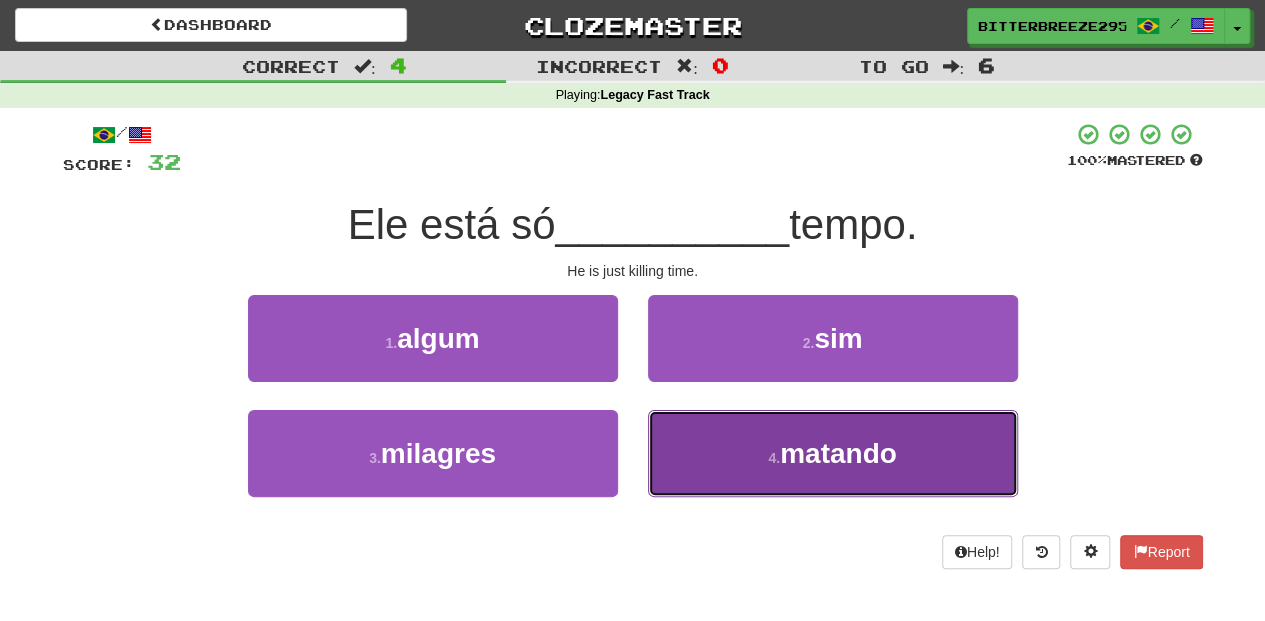 click on "4 .  matando" at bounding box center (833, 453) 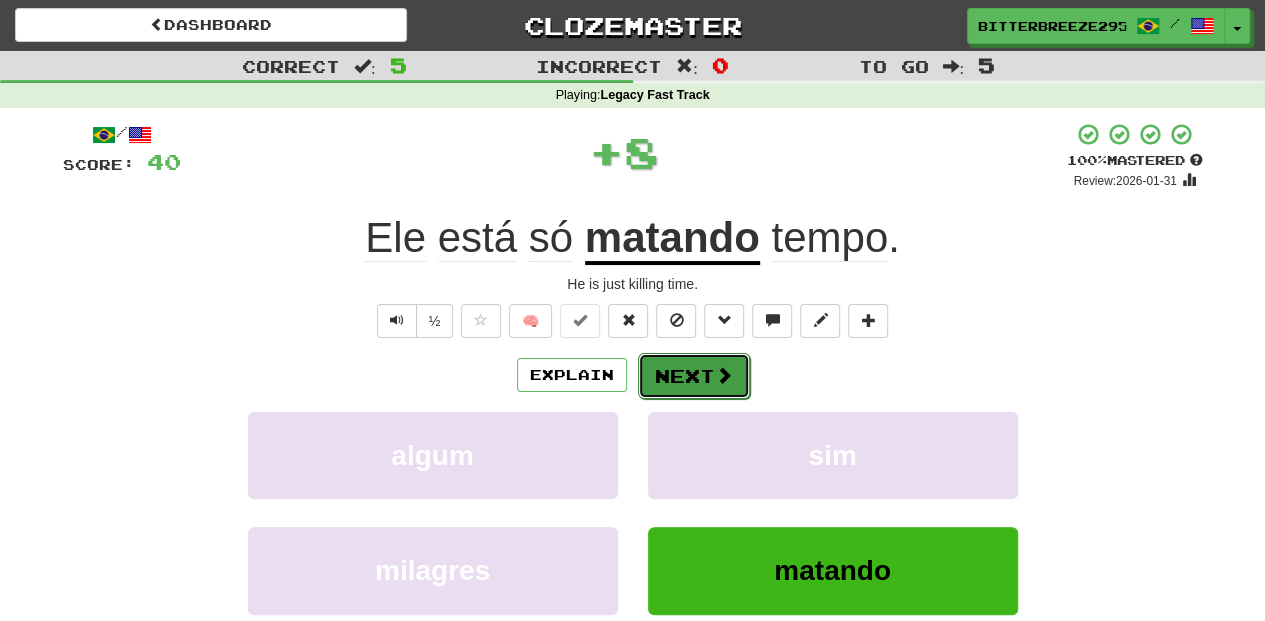 click on "Next" at bounding box center (694, 376) 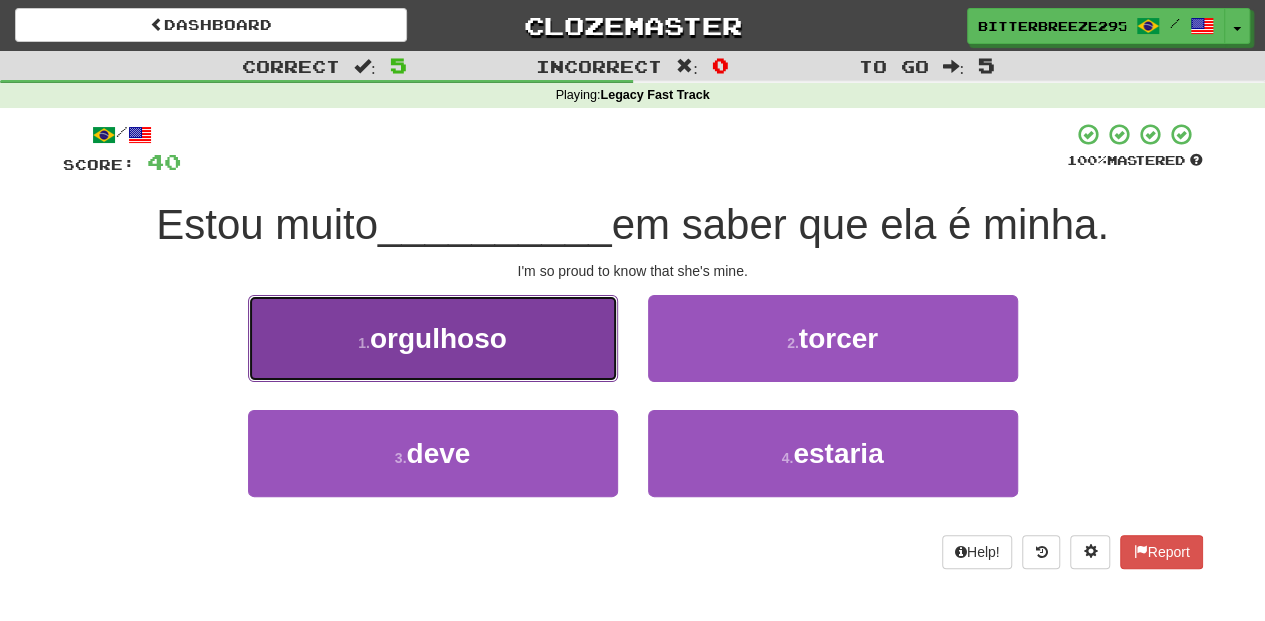 click on "1 .  orgulhoso" at bounding box center [433, 338] 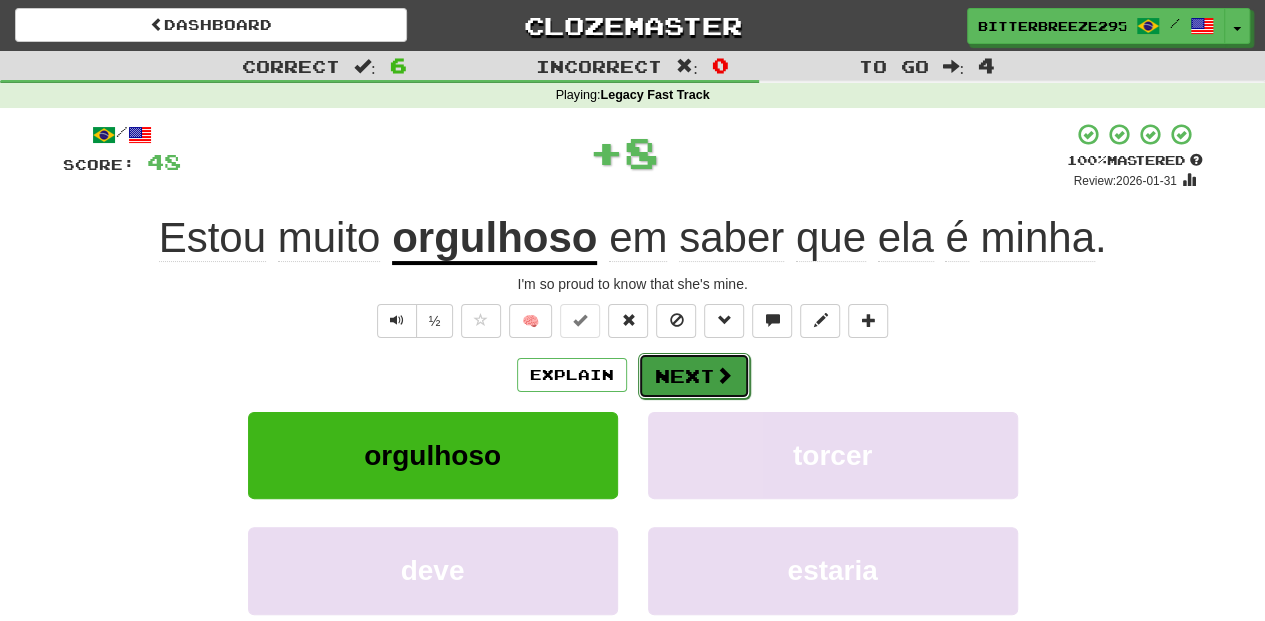 click on "Next" at bounding box center [694, 376] 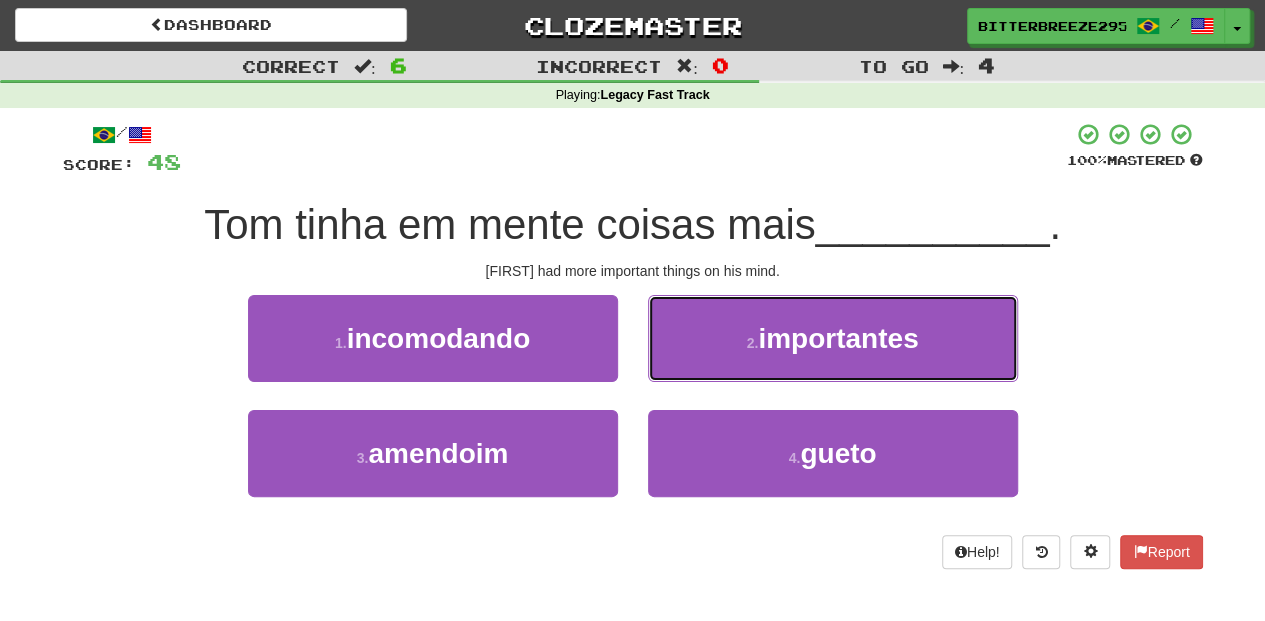 click on "2 .  importantes" at bounding box center [833, 338] 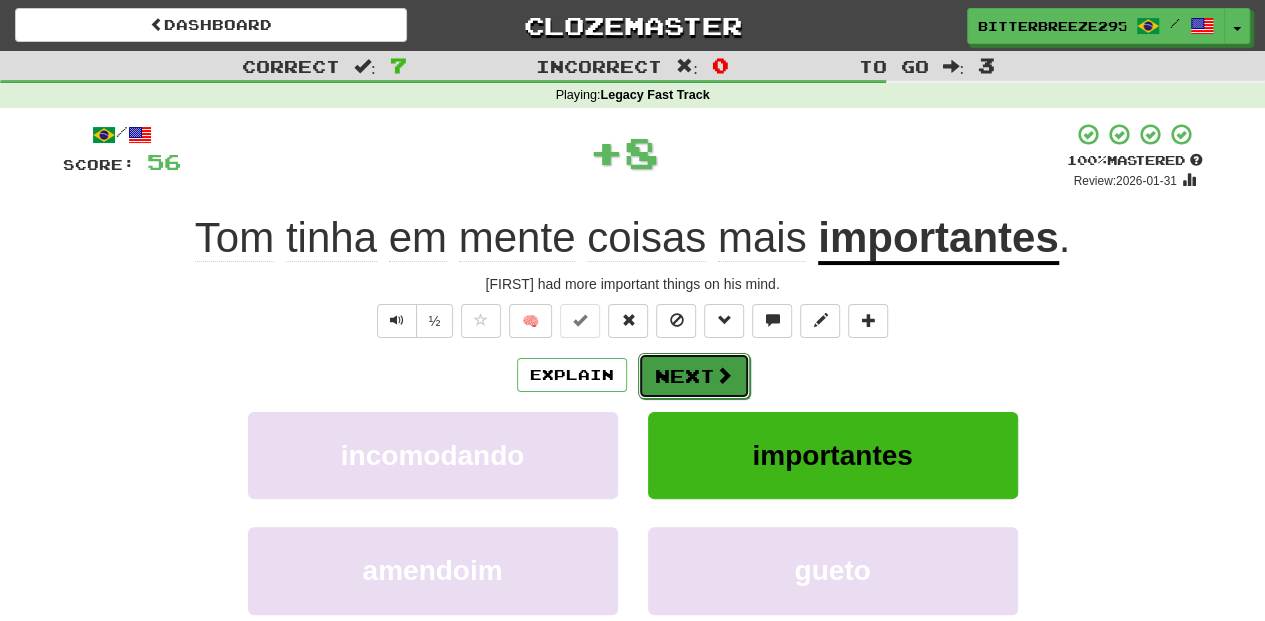 click on "Next" at bounding box center (694, 376) 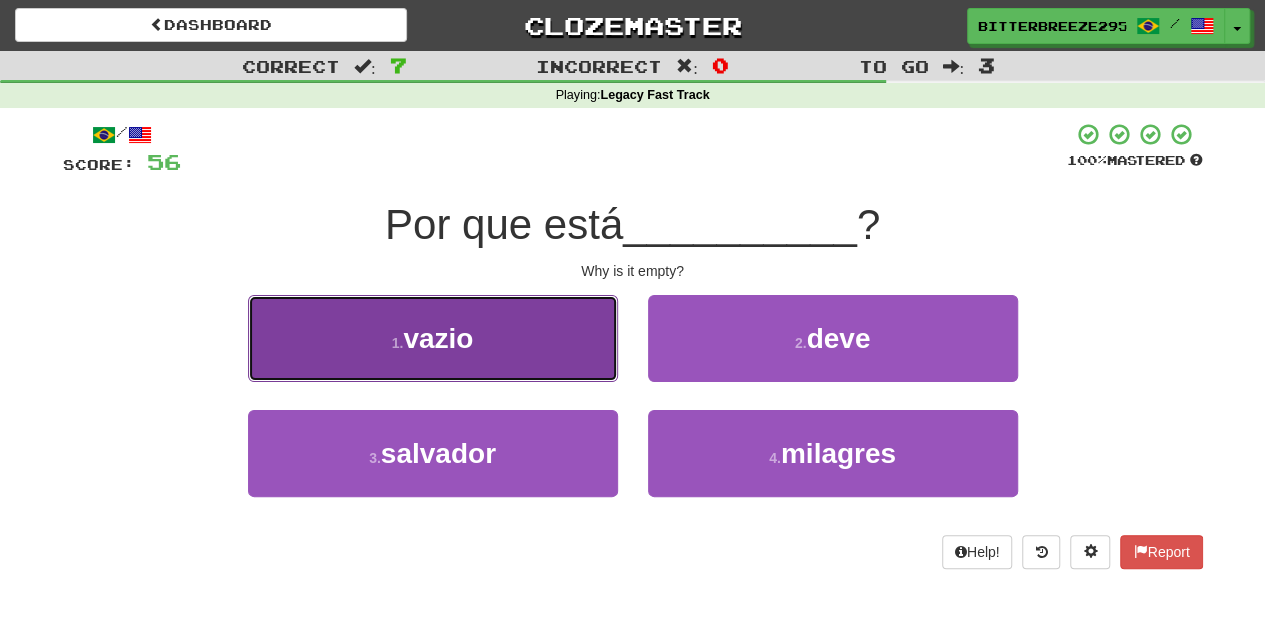 click on "1 .  vazio" at bounding box center (433, 338) 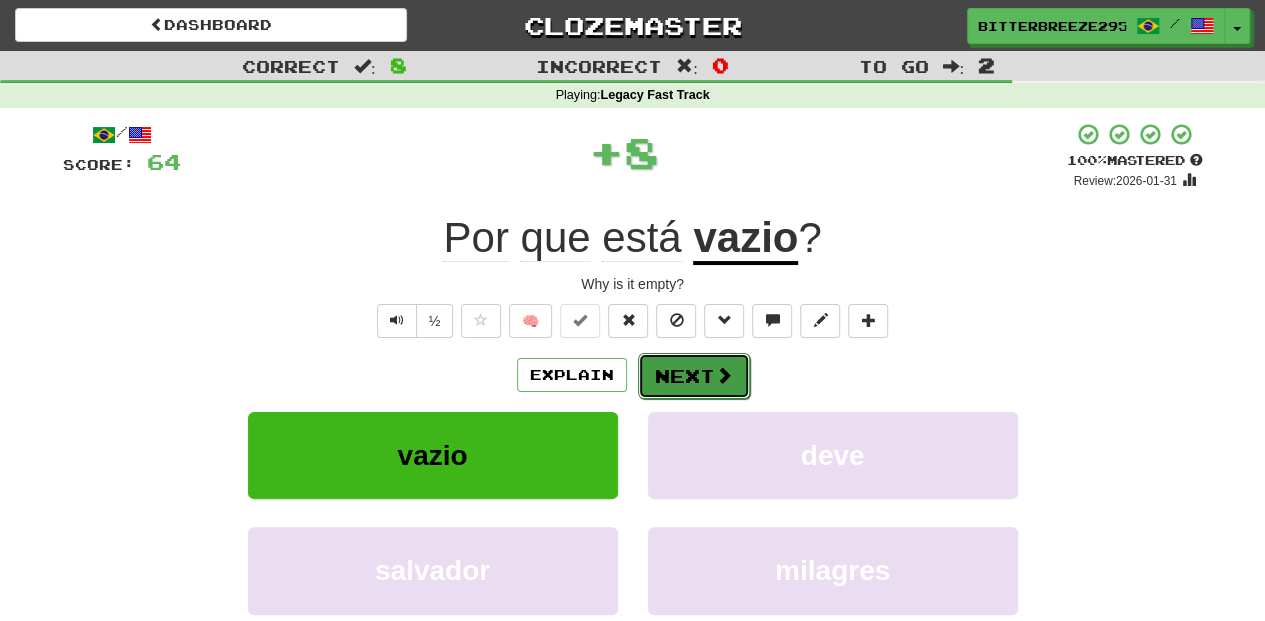 click on "Next" at bounding box center [694, 376] 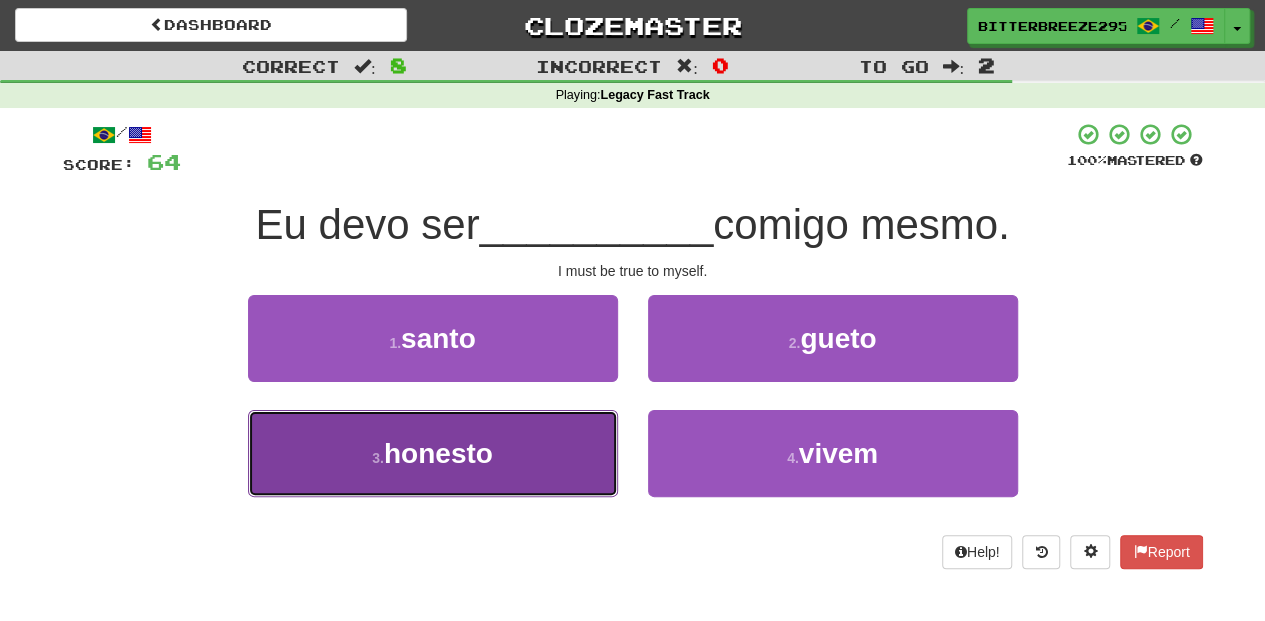 click on "3 .  honesto" at bounding box center [433, 453] 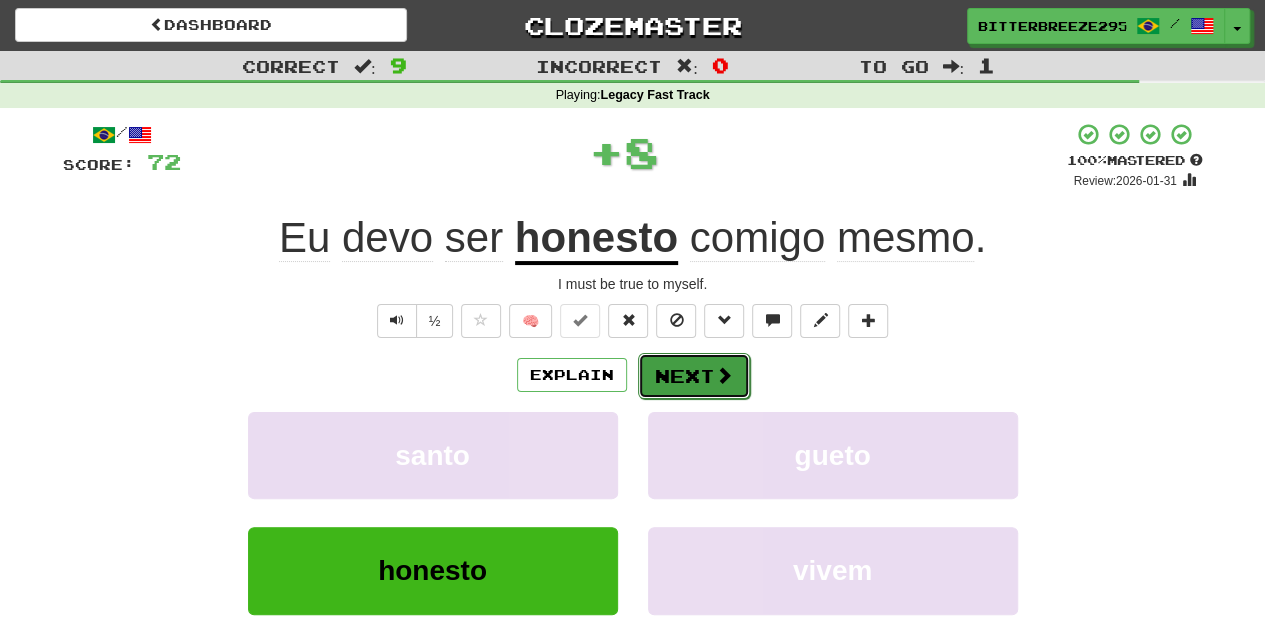 click on "Next" at bounding box center [694, 376] 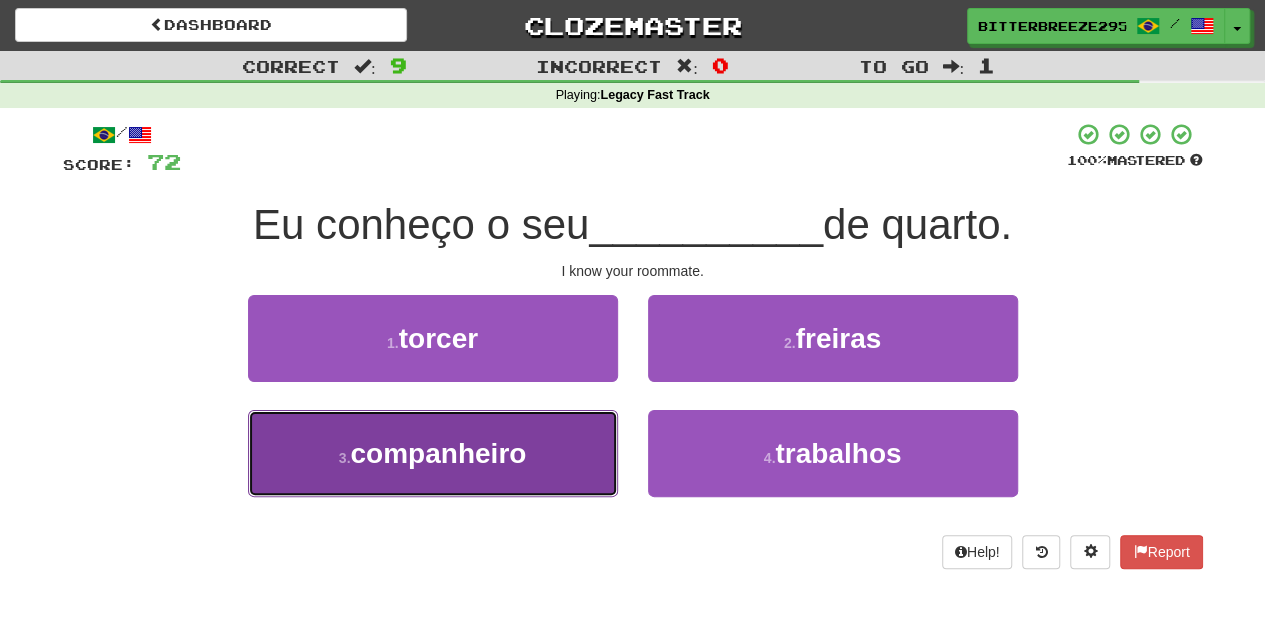 click on "3 .  companheiro" at bounding box center (433, 453) 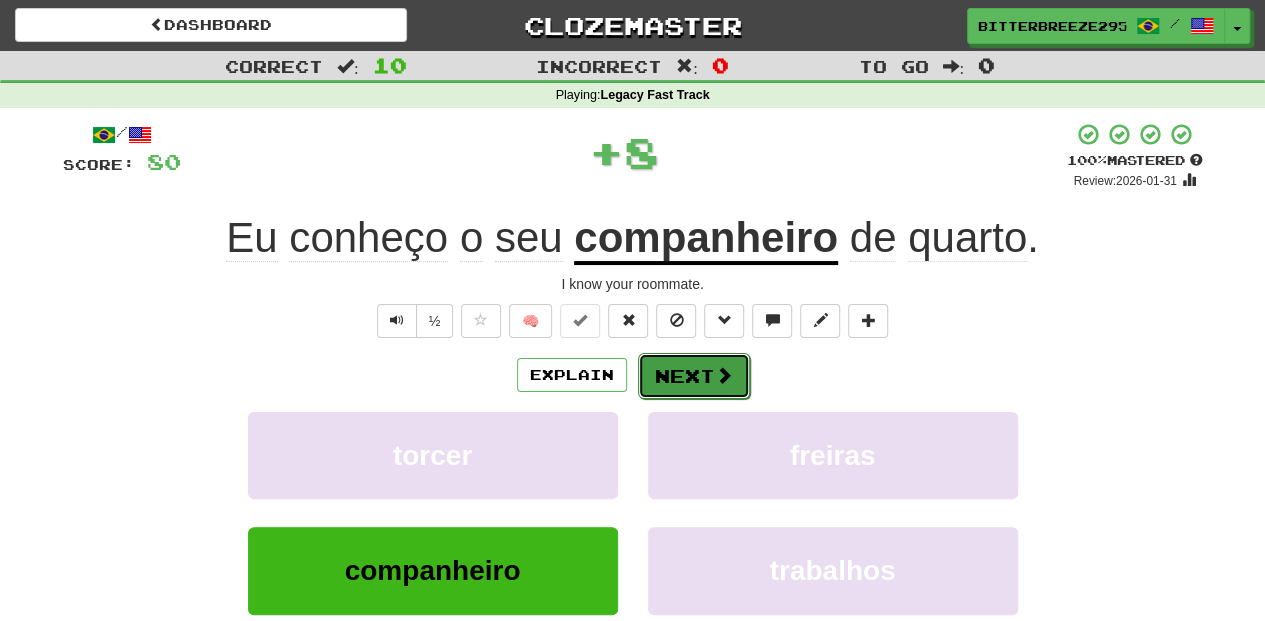 click on "Next" at bounding box center [694, 376] 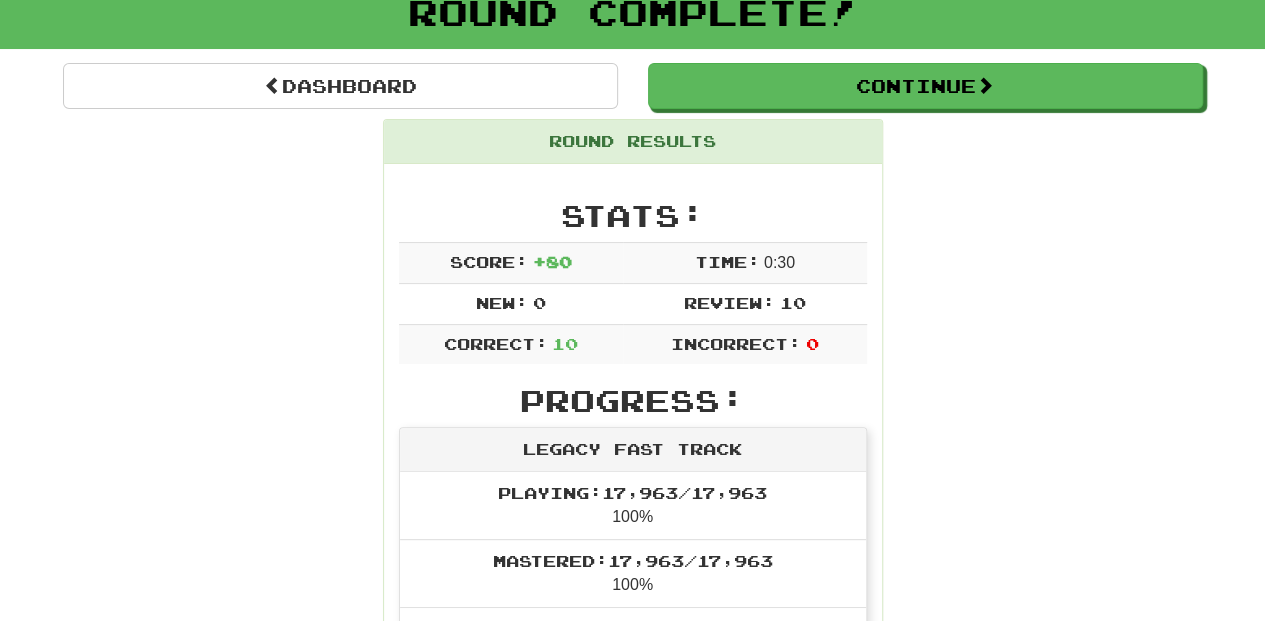 scroll, scrollTop: 66, scrollLeft: 0, axis: vertical 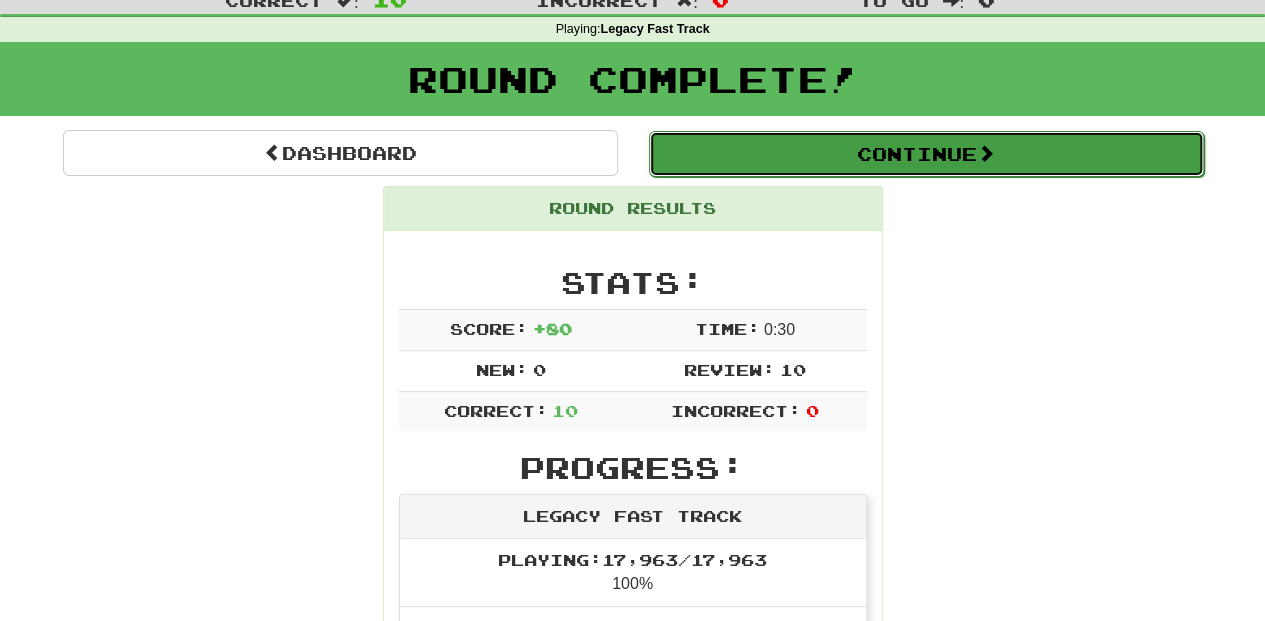 click on "Continue" at bounding box center (926, 154) 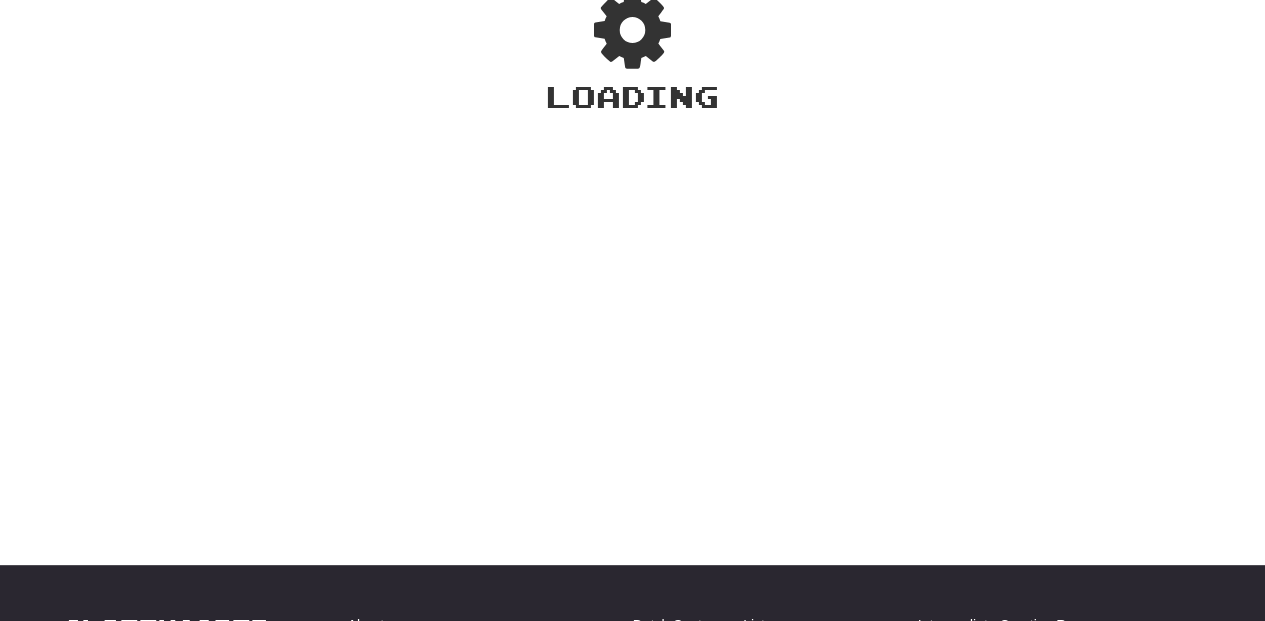 scroll, scrollTop: 66, scrollLeft: 0, axis: vertical 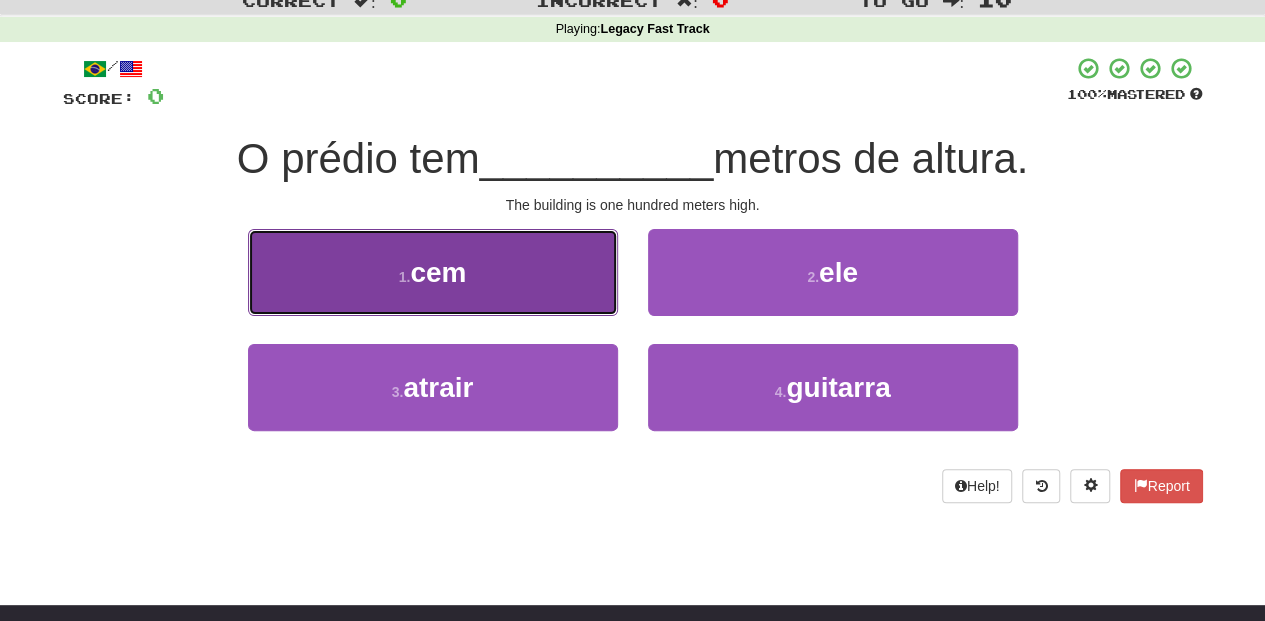 click on "1 .  cem" at bounding box center (433, 272) 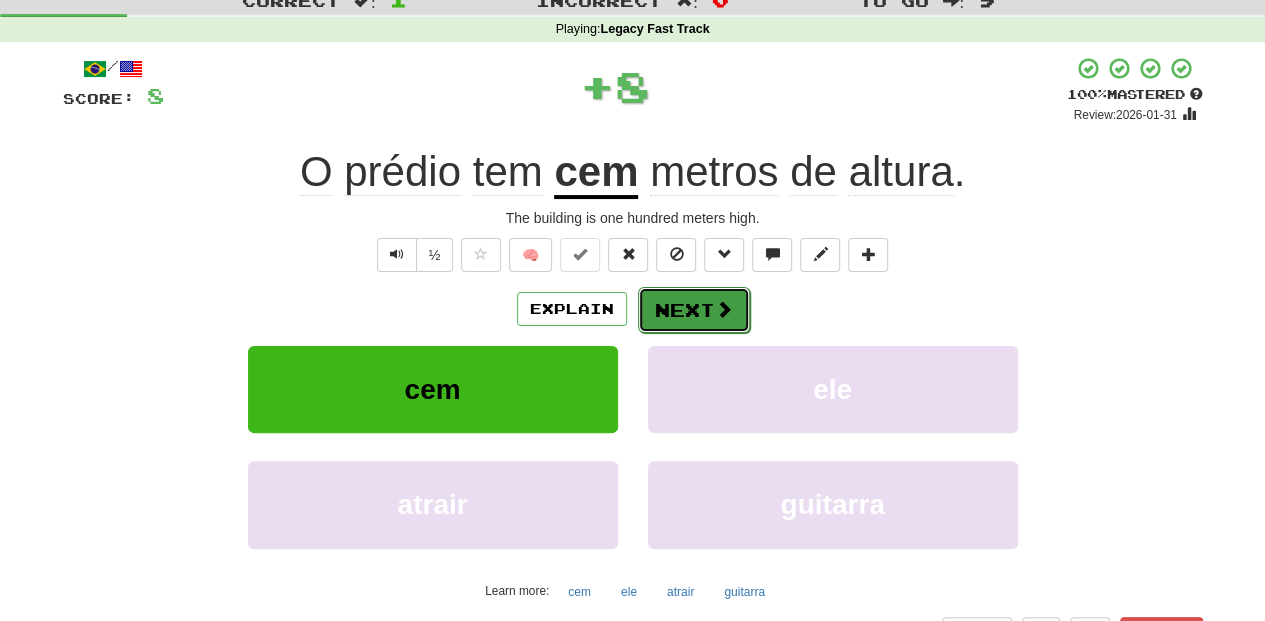 click on "Next" at bounding box center (694, 310) 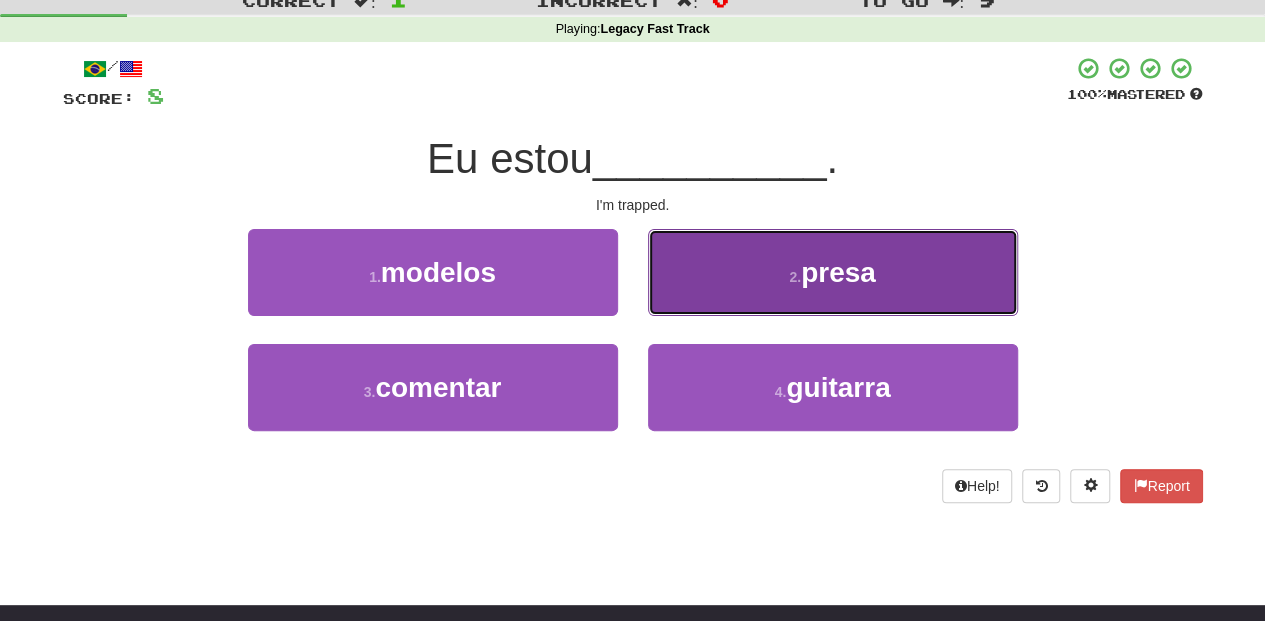 click on "2 .  presa" at bounding box center (833, 272) 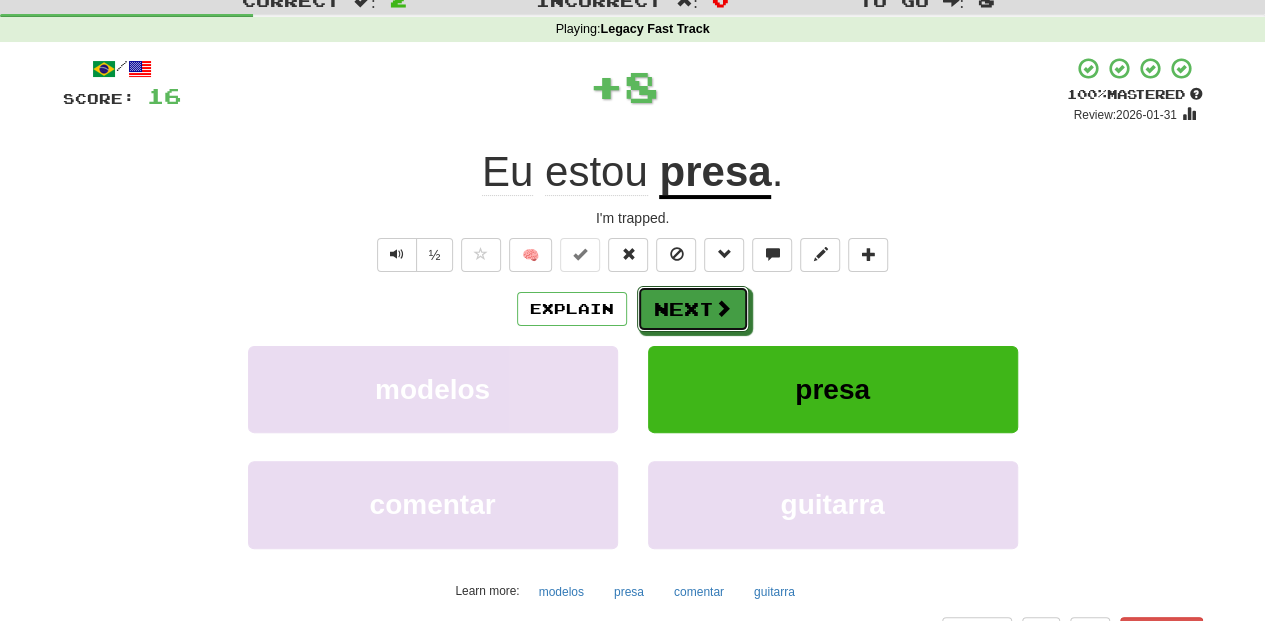 click on "Next" at bounding box center (693, 309) 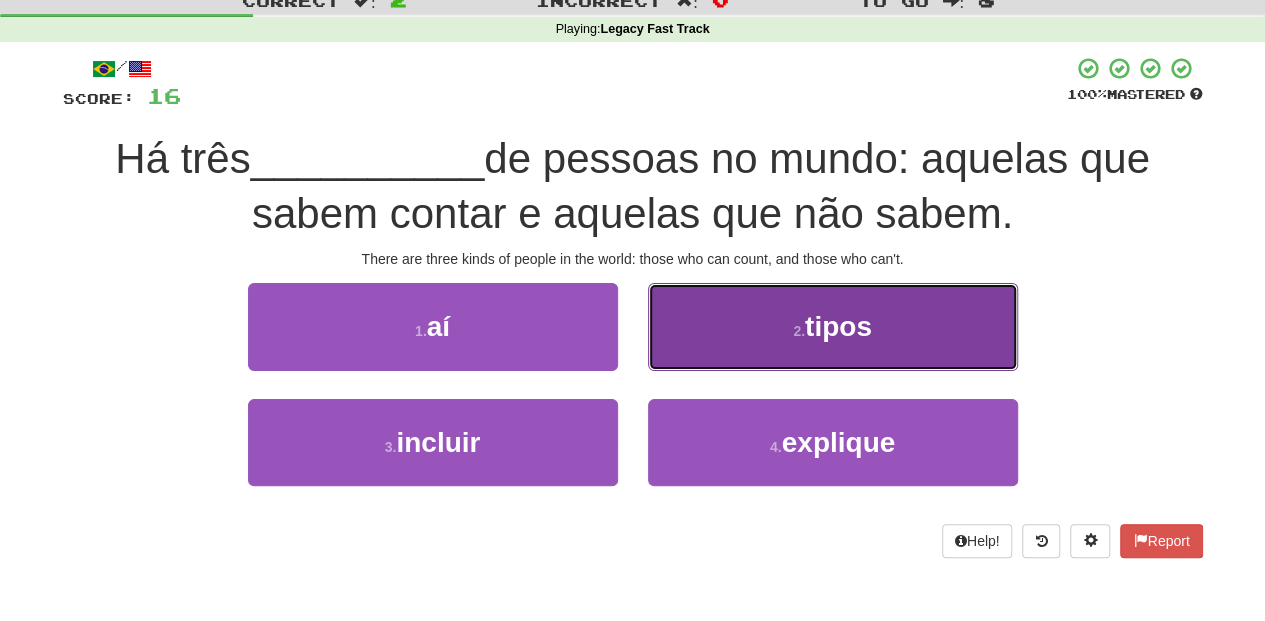 click on "2 .  tipos" at bounding box center [833, 326] 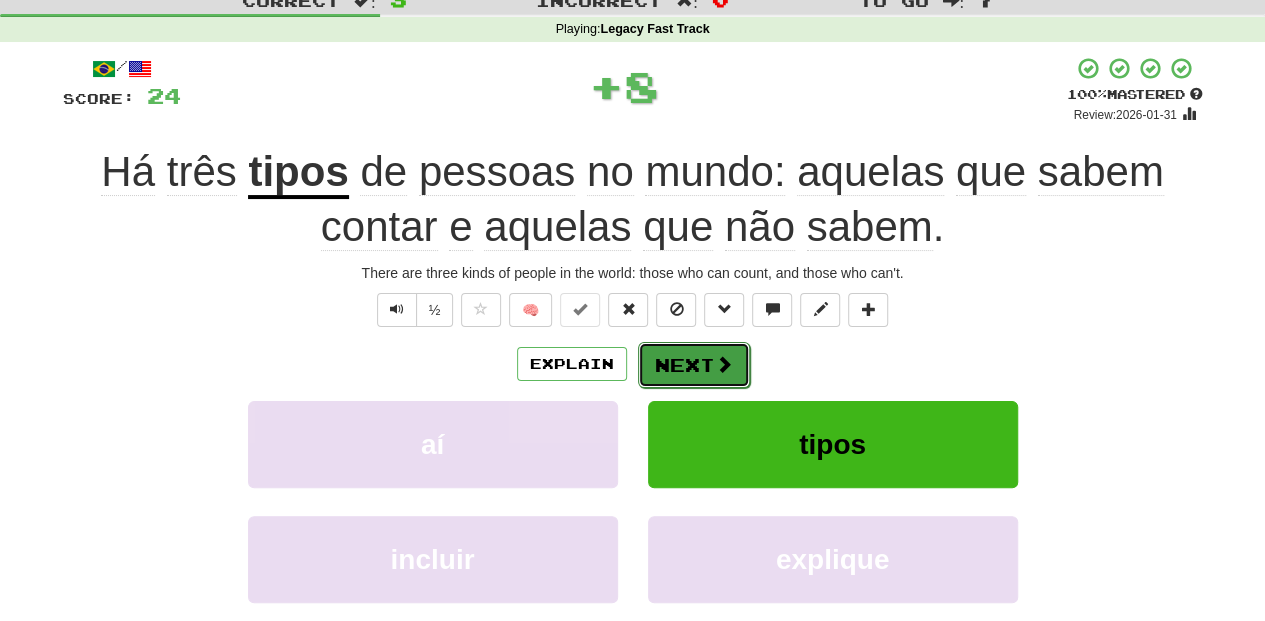 click on "Next" at bounding box center [694, 365] 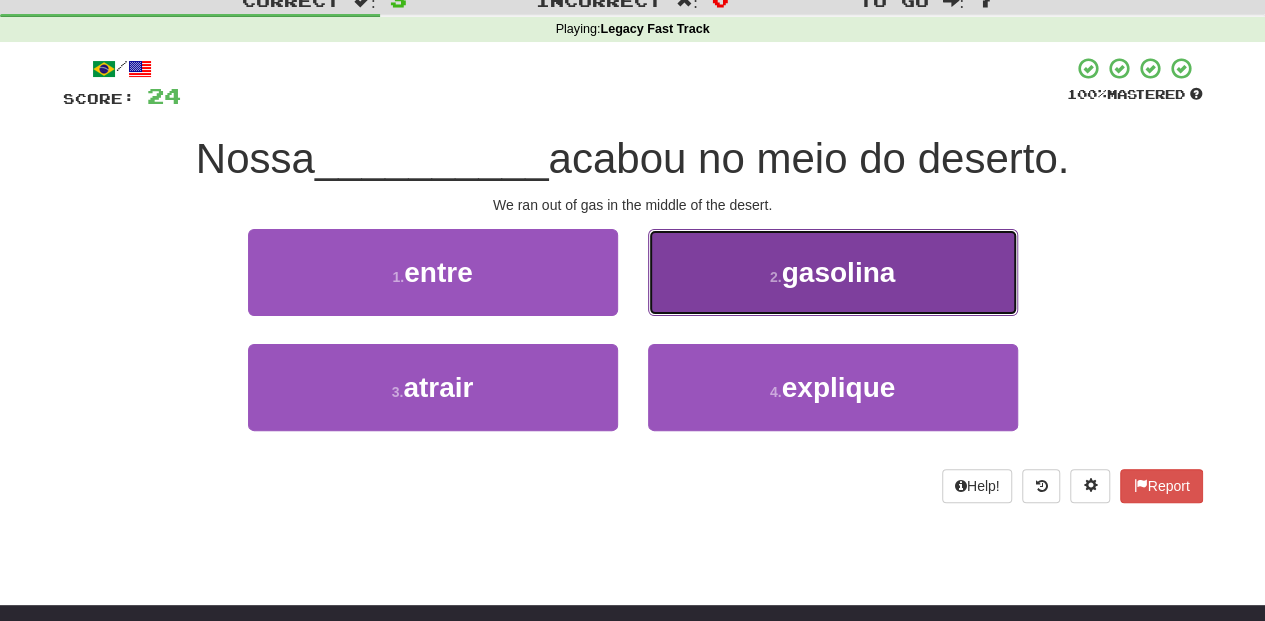 click on "2 .  gasolina" at bounding box center [833, 272] 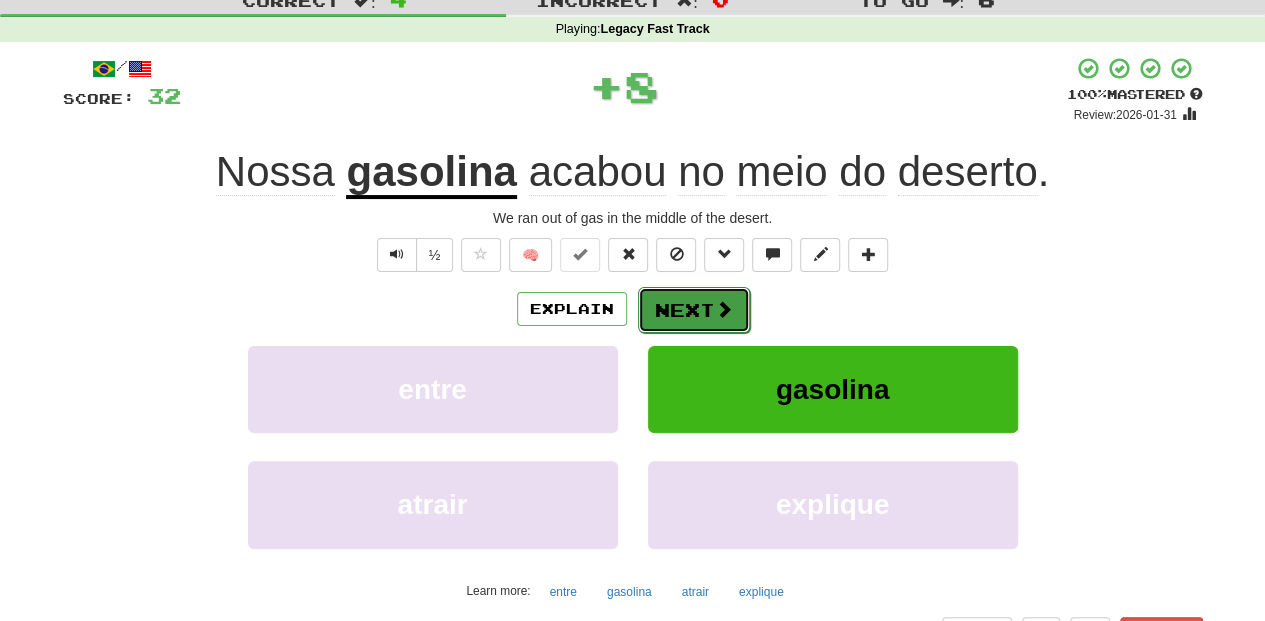 click on "Next" at bounding box center [694, 310] 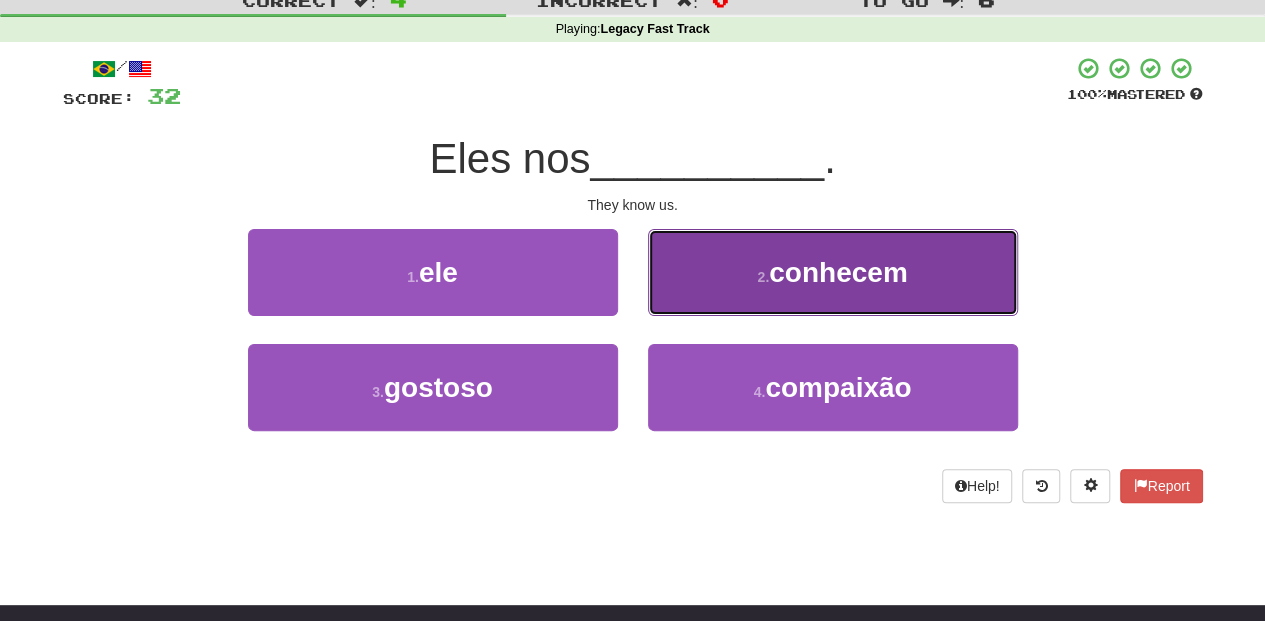 click on "2 .  conhecem" at bounding box center [833, 272] 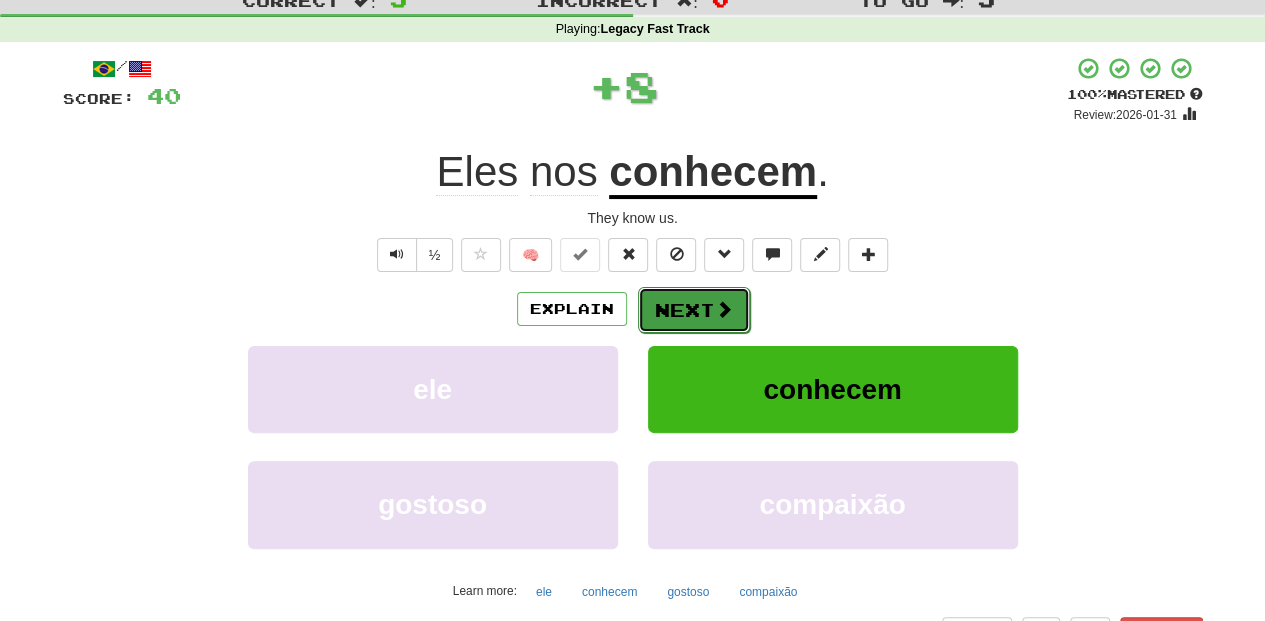 click on "Next" at bounding box center (694, 310) 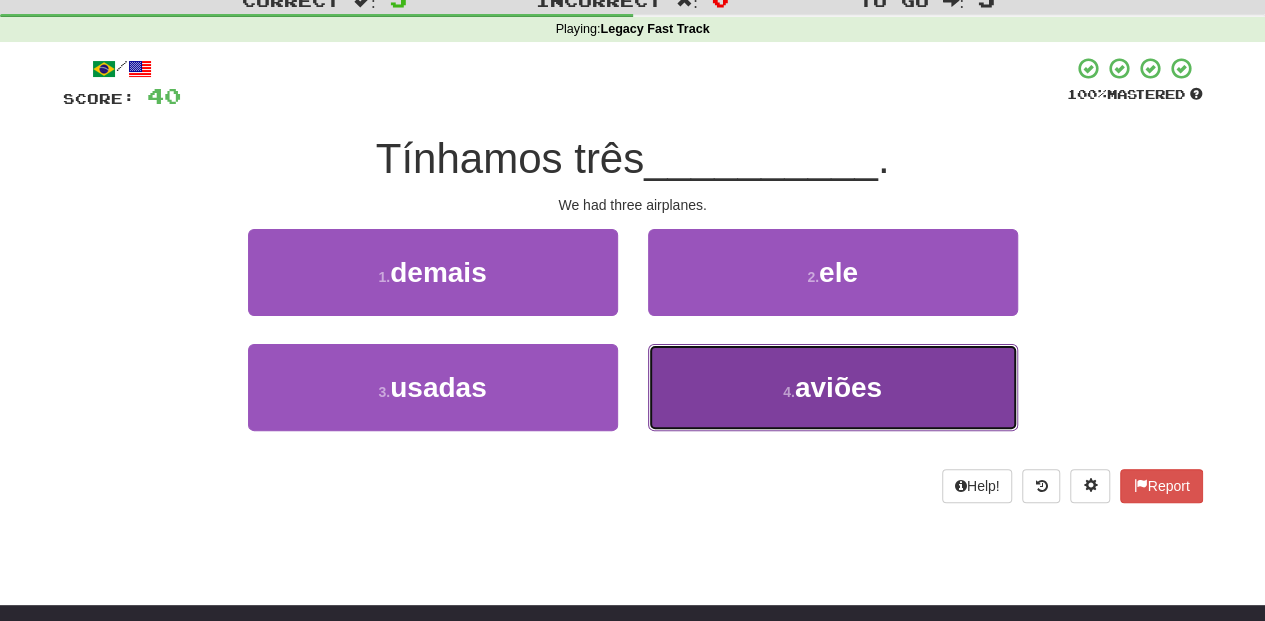 click on "4 .  aviões" at bounding box center [833, 387] 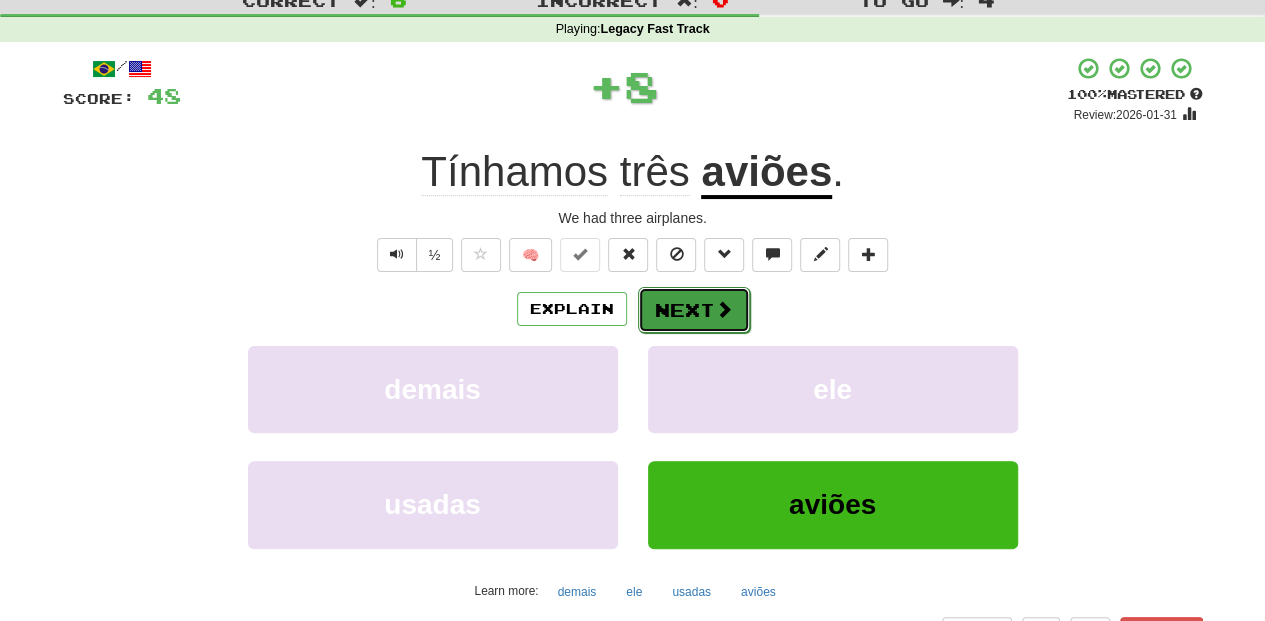 click on "Next" at bounding box center (694, 310) 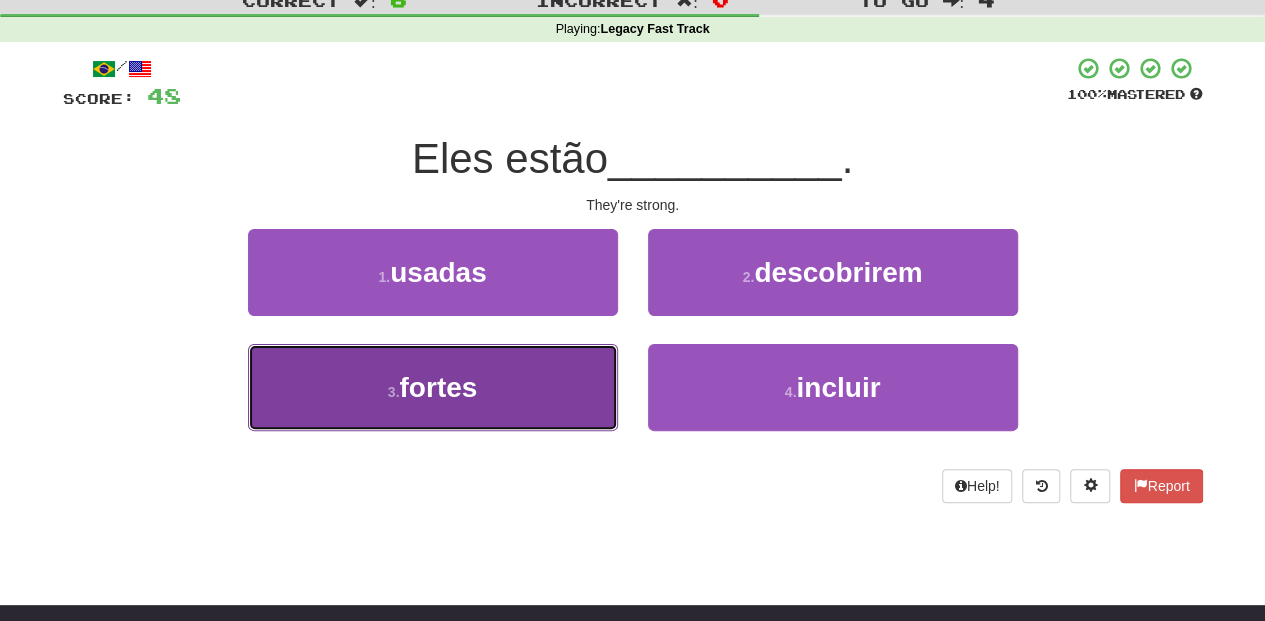 click on "3 .  fortes" at bounding box center (433, 387) 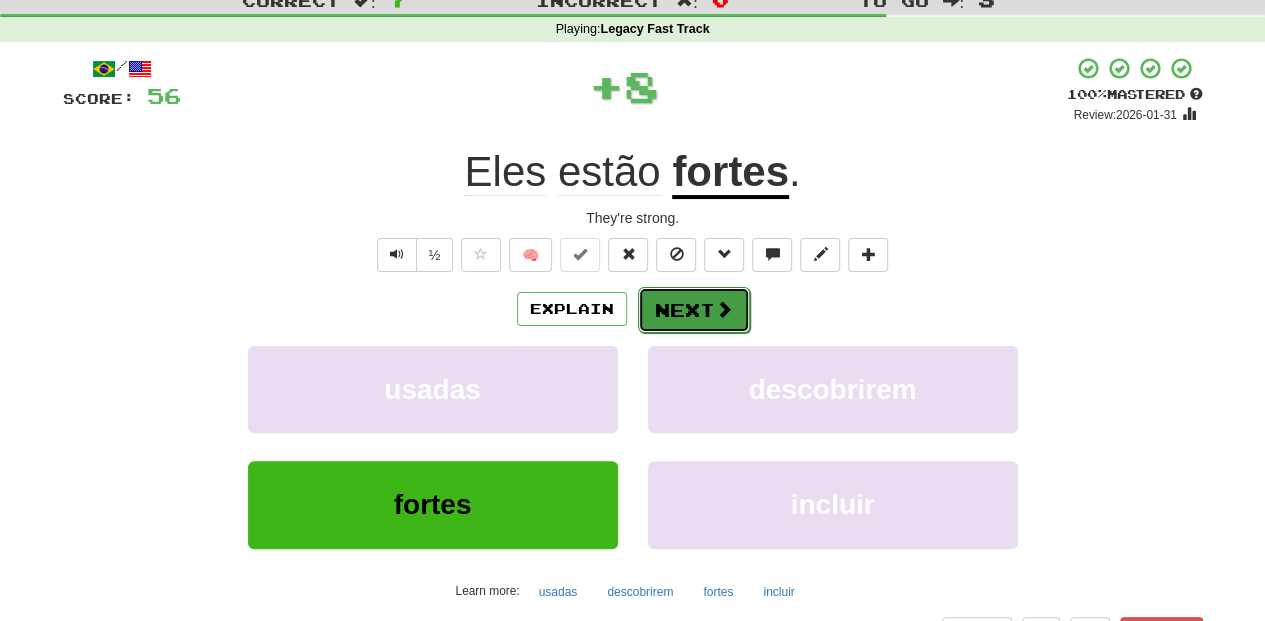 click on "Next" at bounding box center (694, 310) 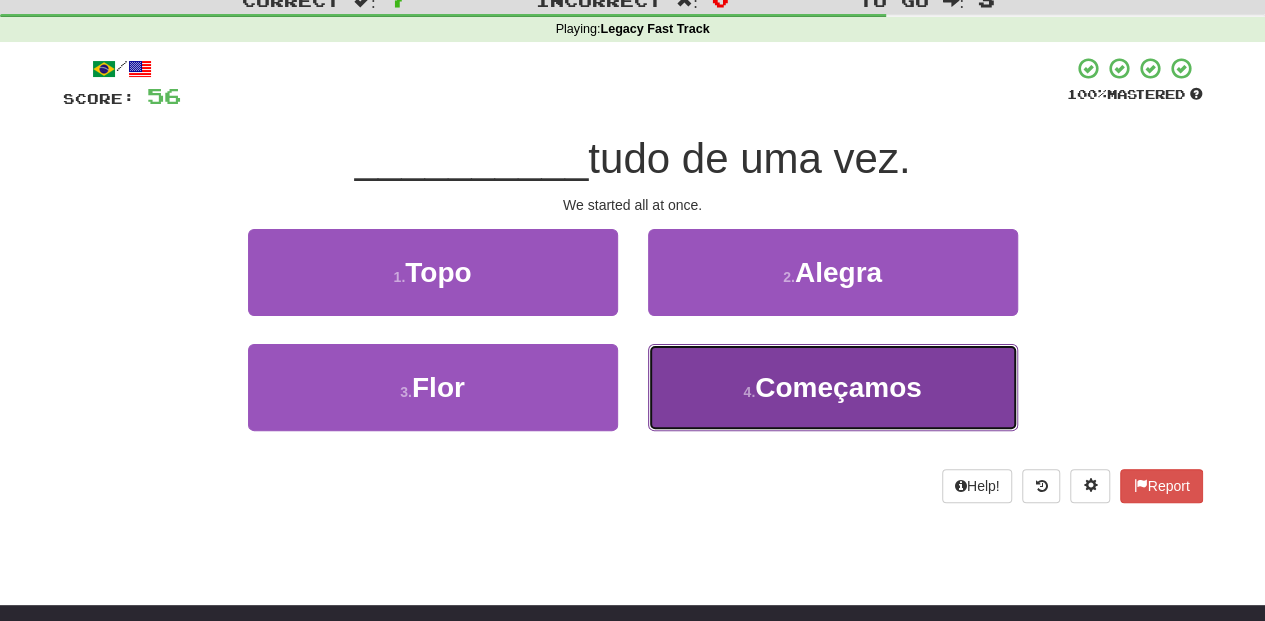 click on "4 .  Começamos" at bounding box center [833, 387] 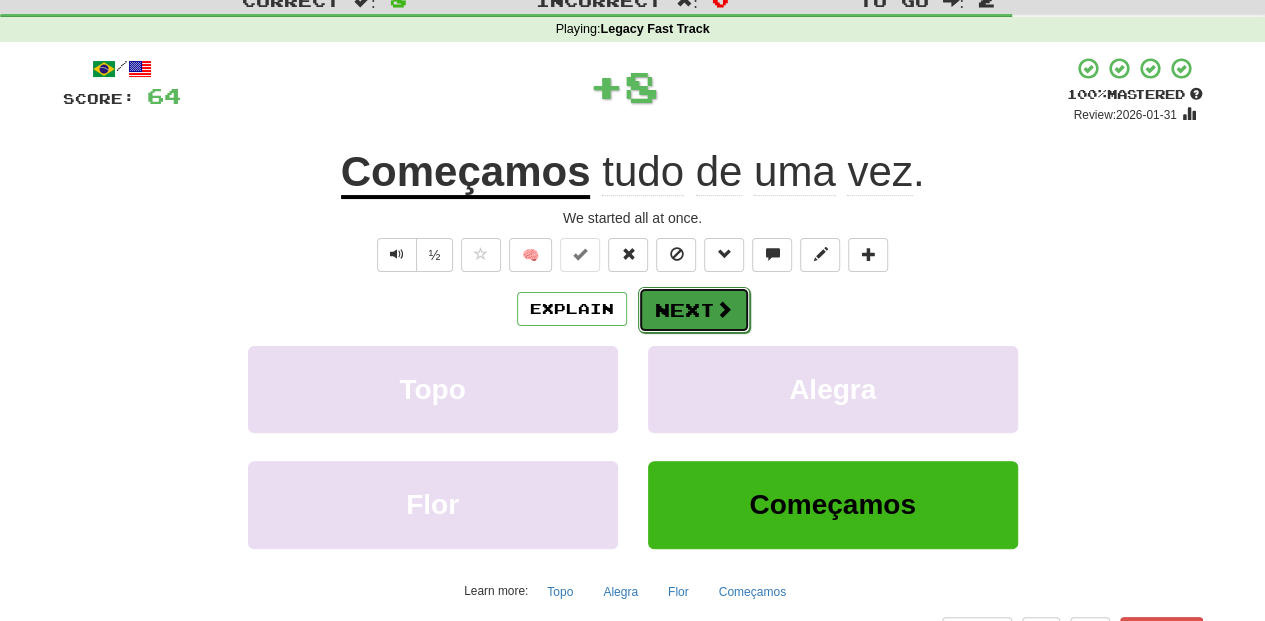 click on "Next" at bounding box center (694, 310) 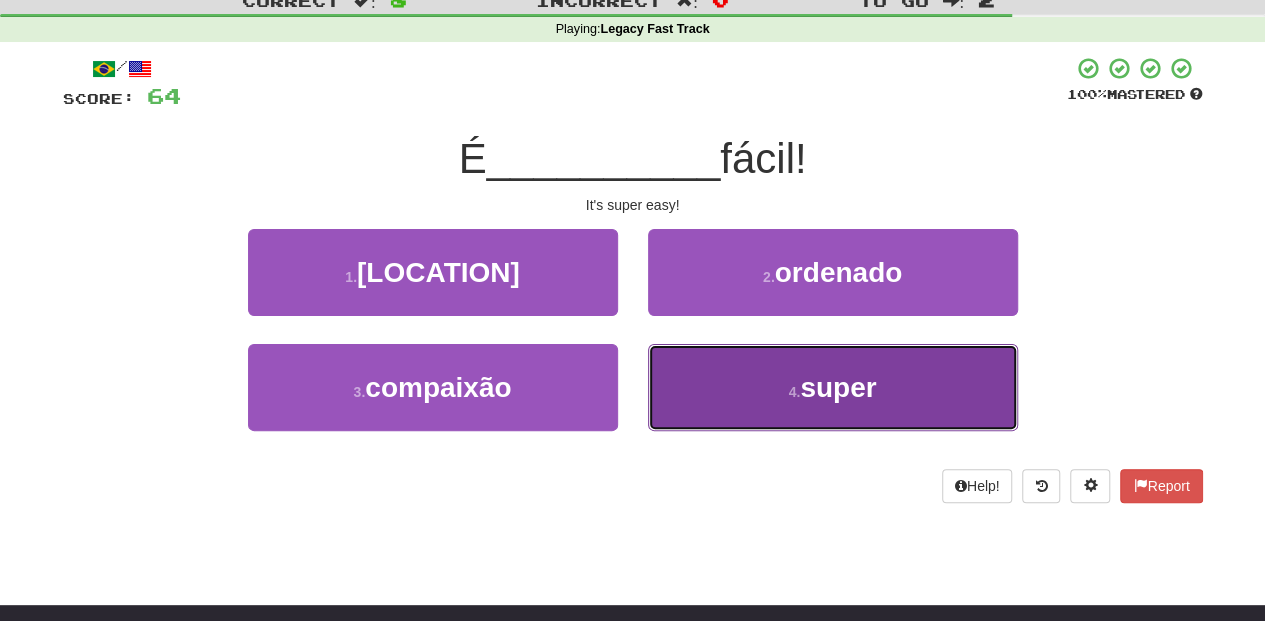 click on "4 .  super" at bounding box center [833, 387] 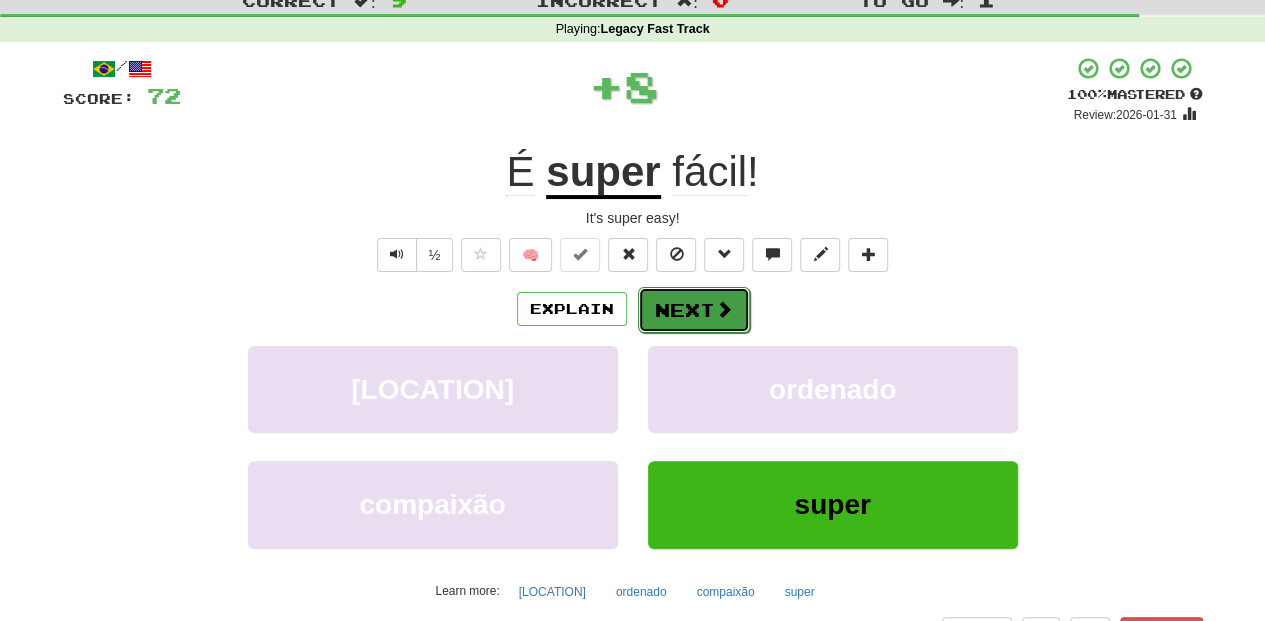 click on "Next" at bounding box center (694, 310) 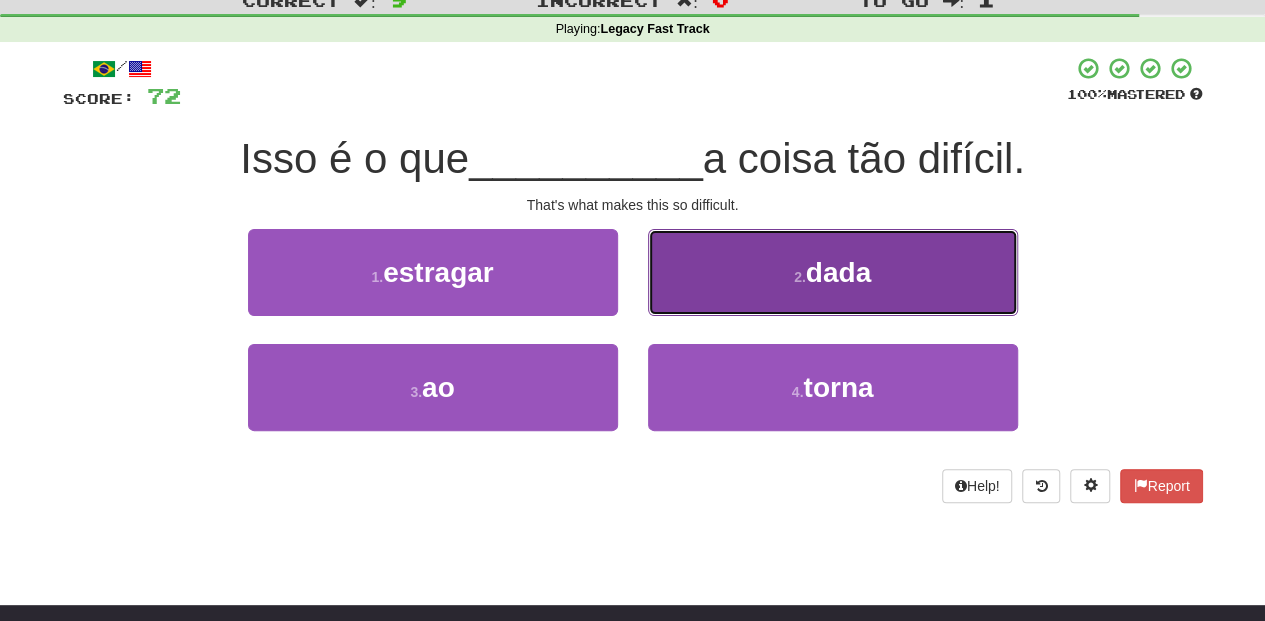click on "2 .  dada" at bounding box center [833, 272] 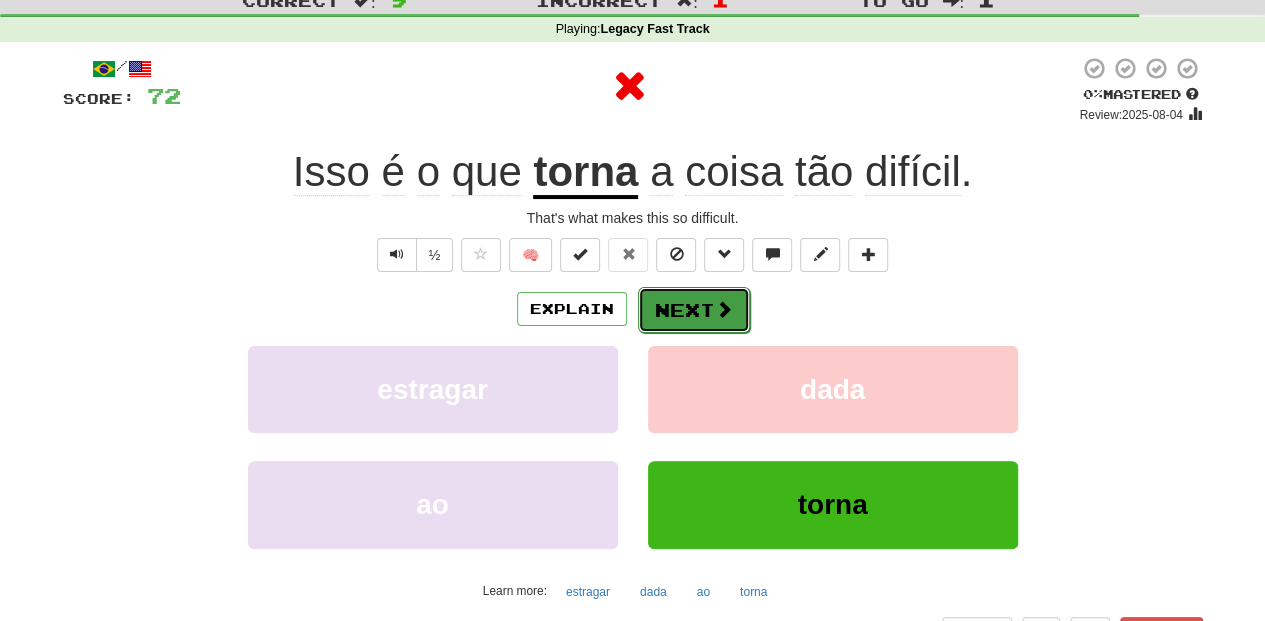 click at bounding box center (724, 309) 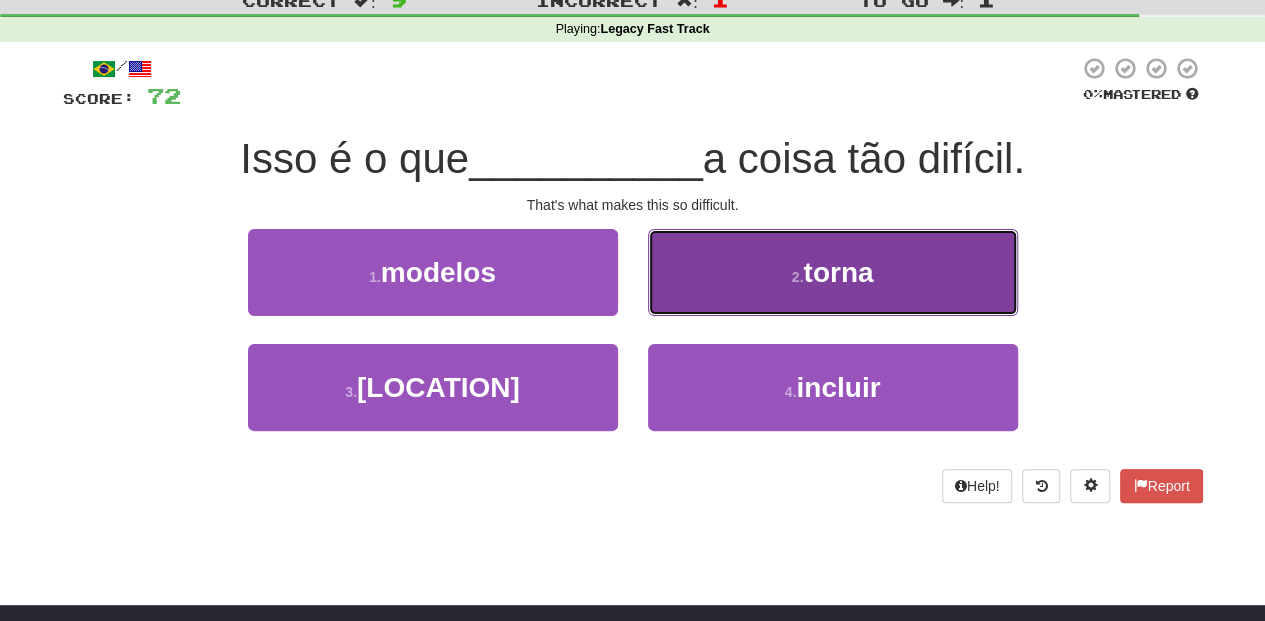 click on "2 .  torna" at bounding box center (833, 272) 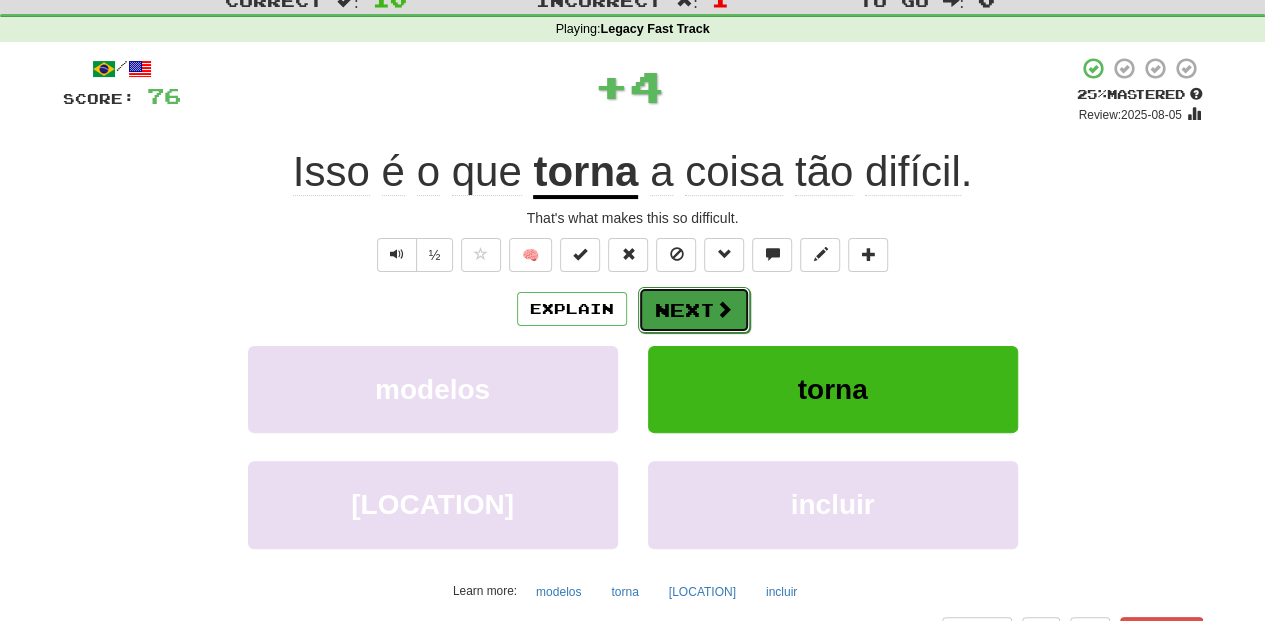 click on "Next" at bounding box center [694, 310] 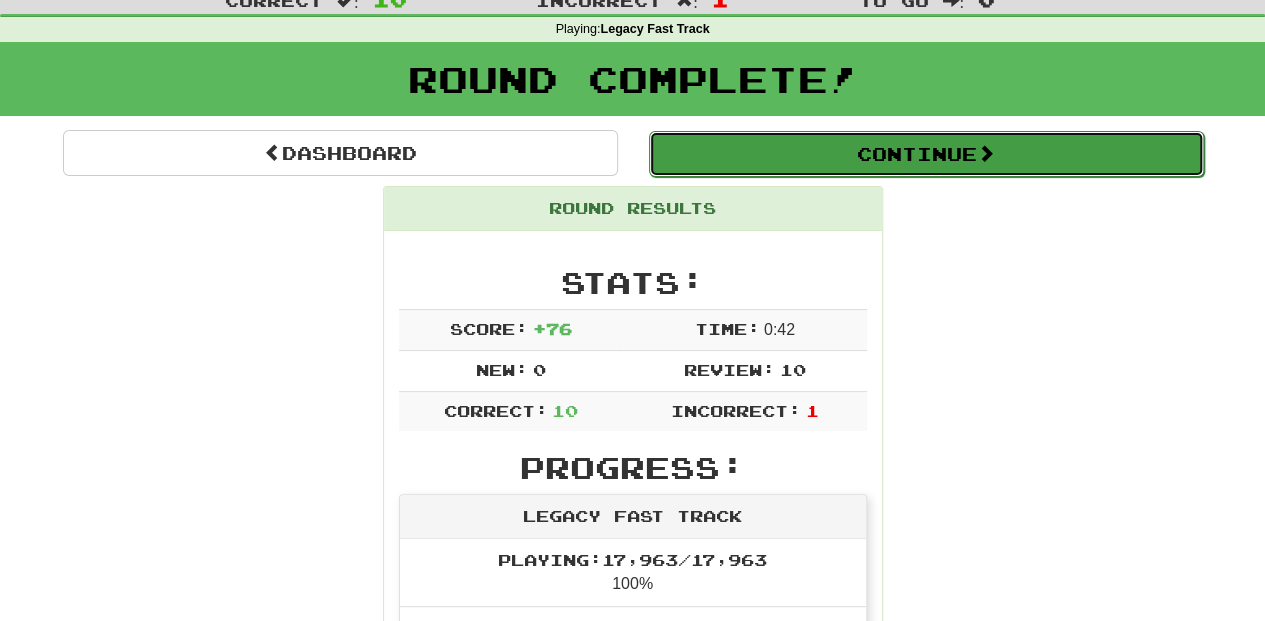 click on "Continue" at bounding box center [926, 154] 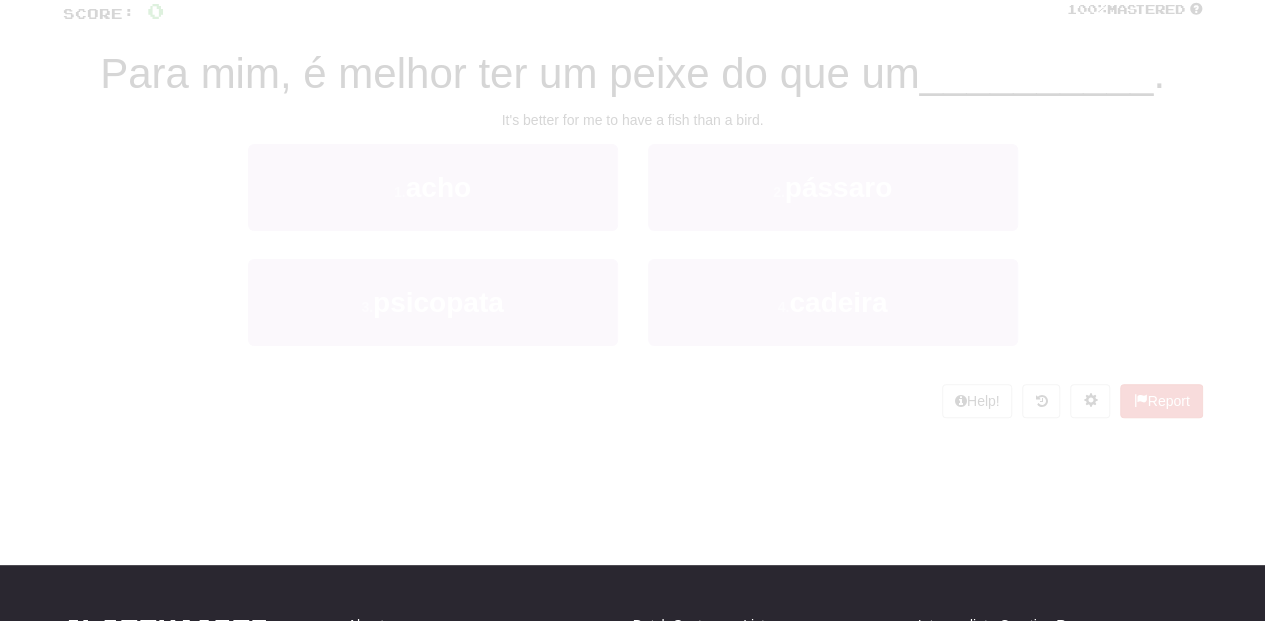 scroll, scrollTop: 66, scrollLeft: 0, axis: vertical 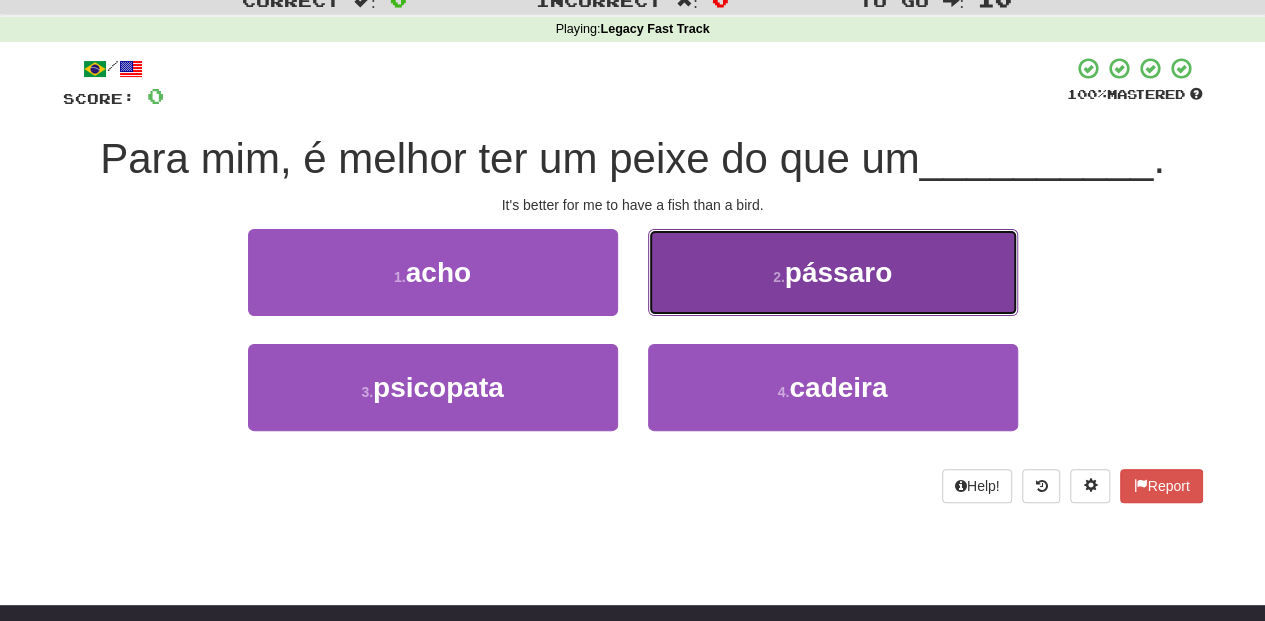 click on "2 .  pássaro" at bounding box center [833, 272] 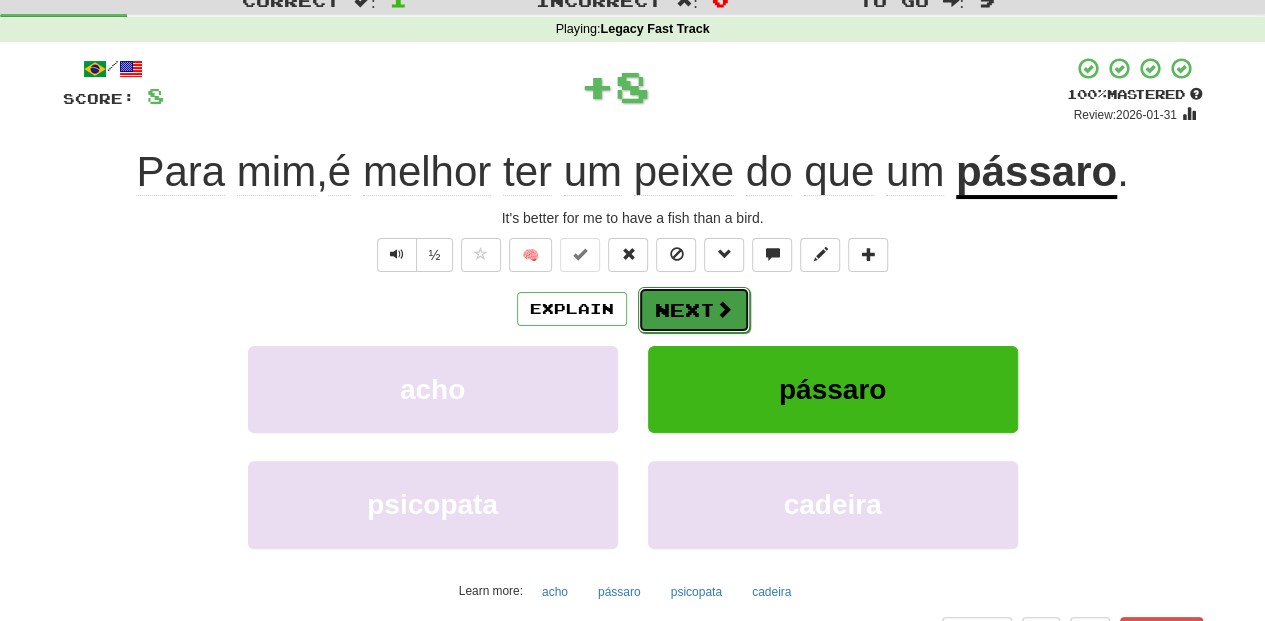 click on "Next" at bounding box center (694, 310) 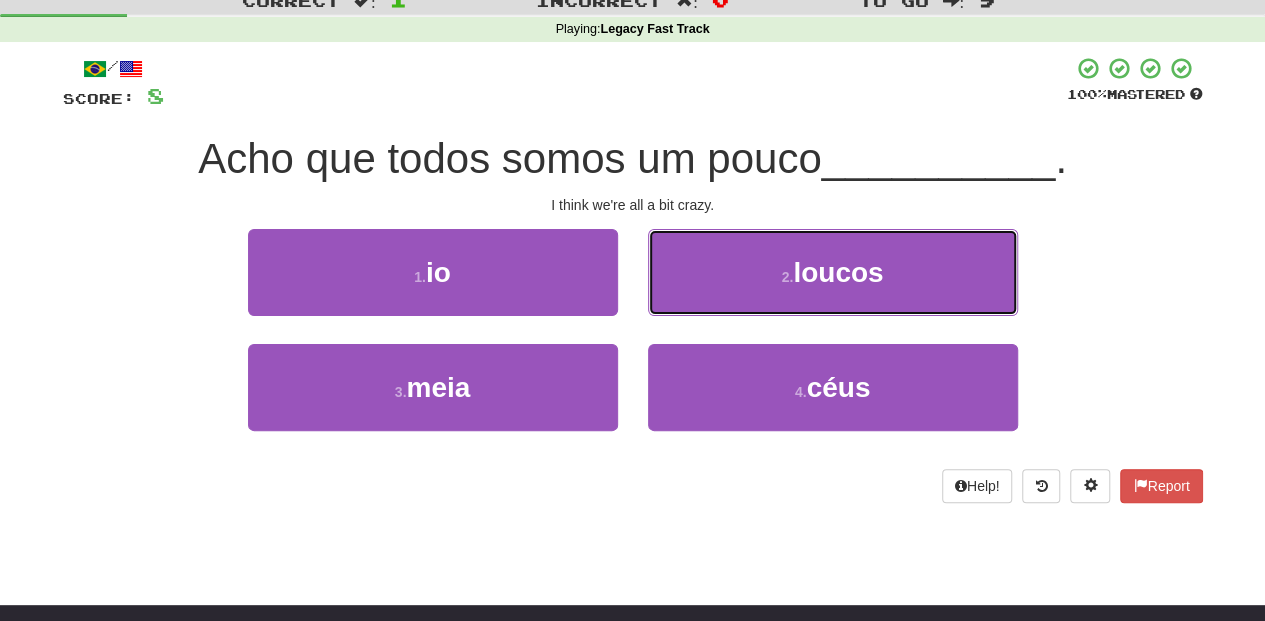 click on "2 .  loucos" at bounding box center (833, 272) 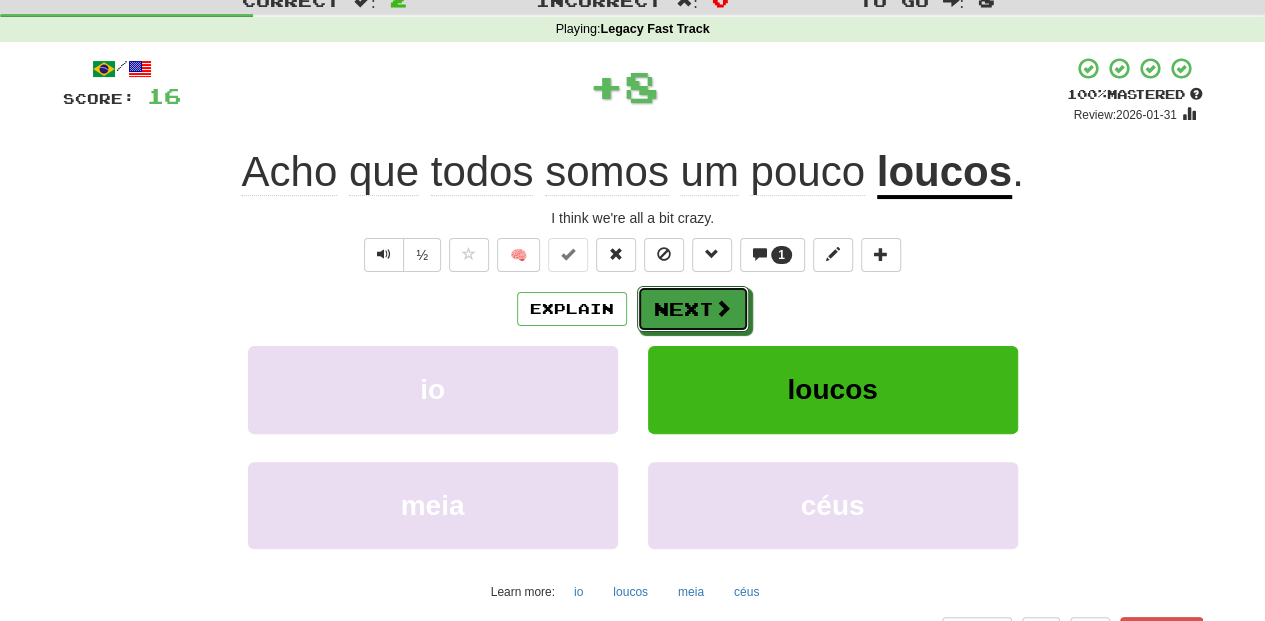 click on "Next" at bounding box center (693, 309) 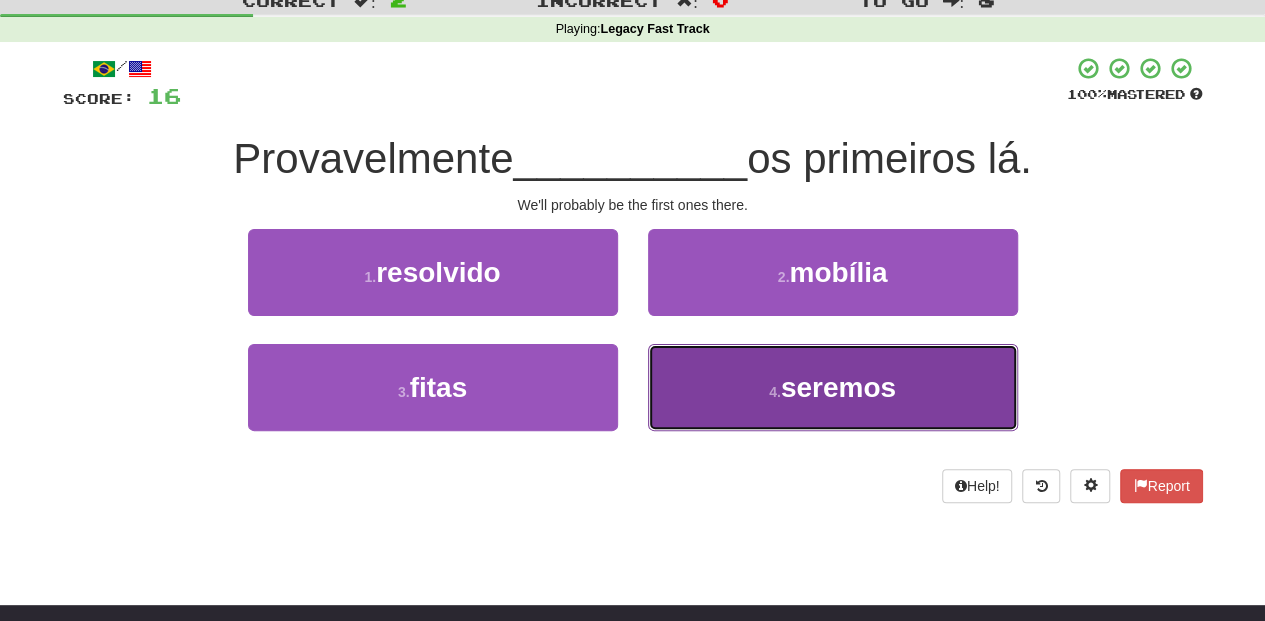 click on "4 .  seremos" at bounding box center (833, 387) 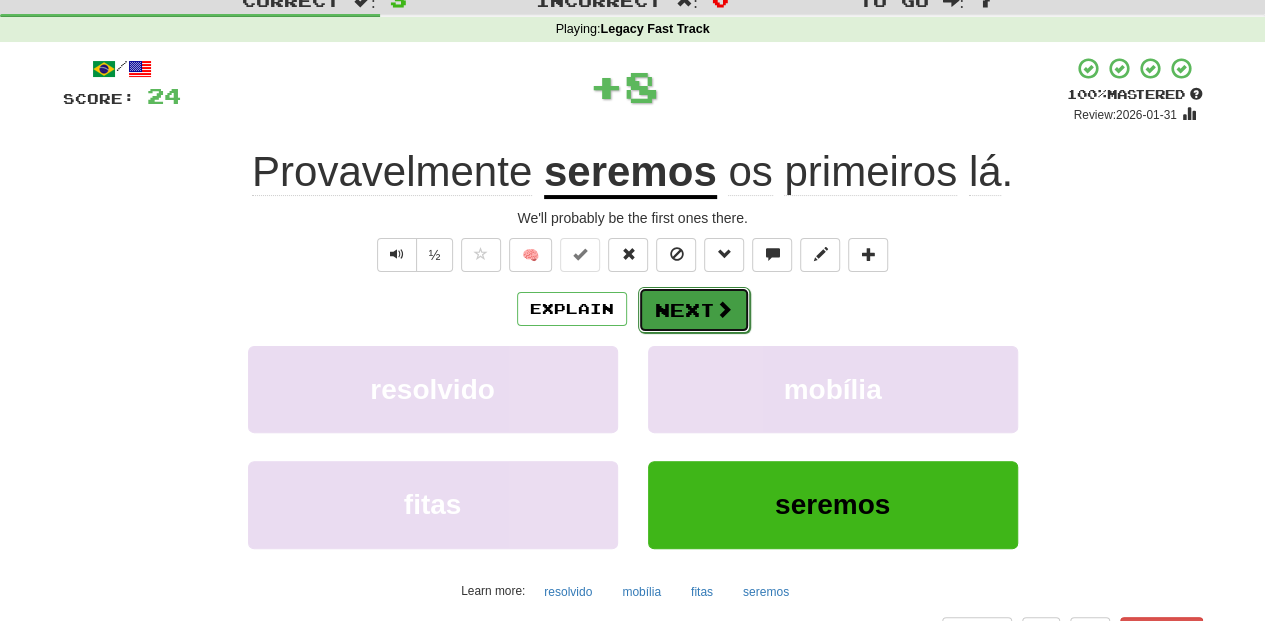 click on "Next" at bounding box center [694, 310] 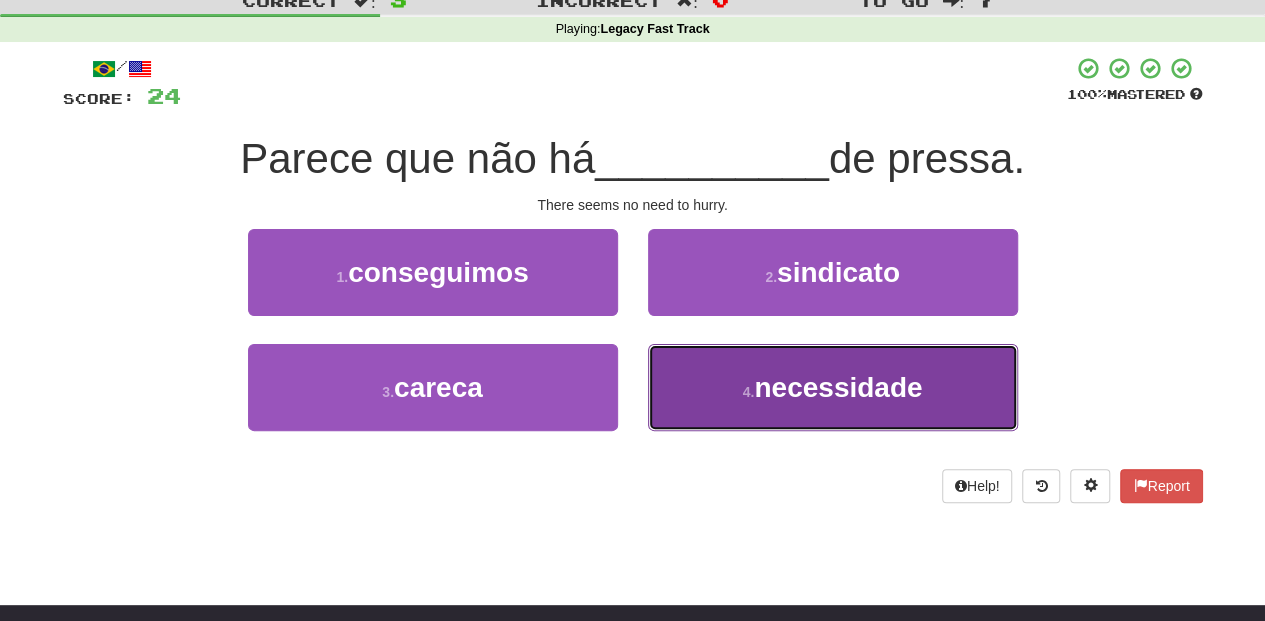click on "4 .  necessidade" at bounding box center [833, 387] 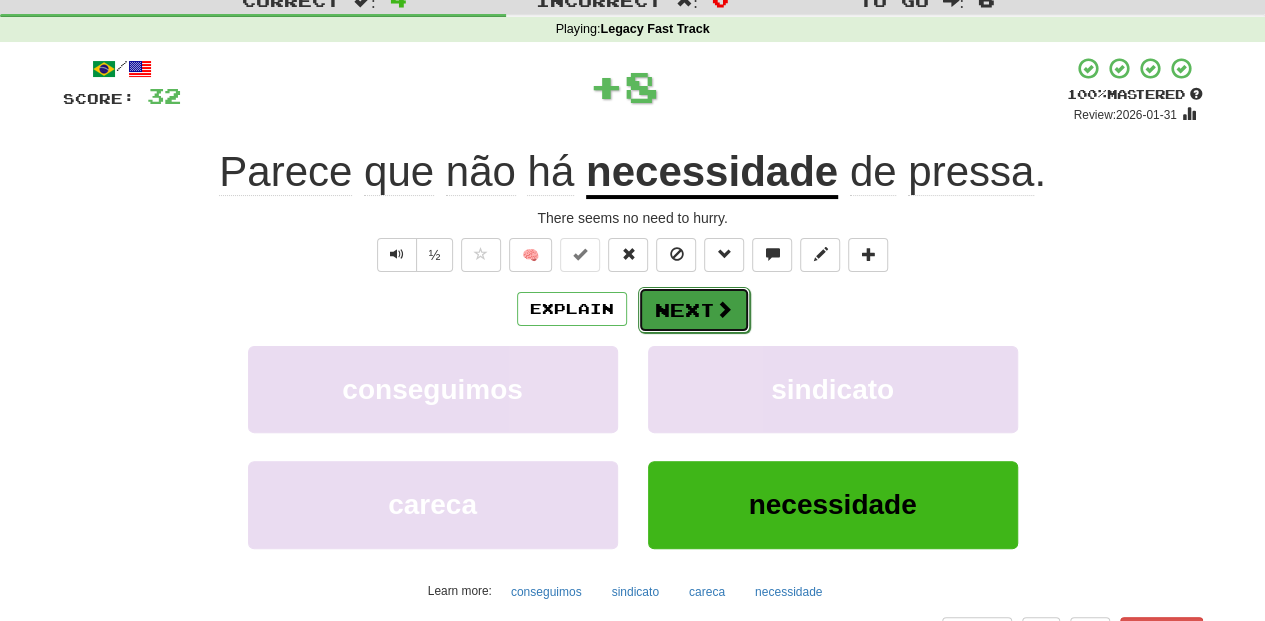 click on "Next" at bounding box center (694, 310) 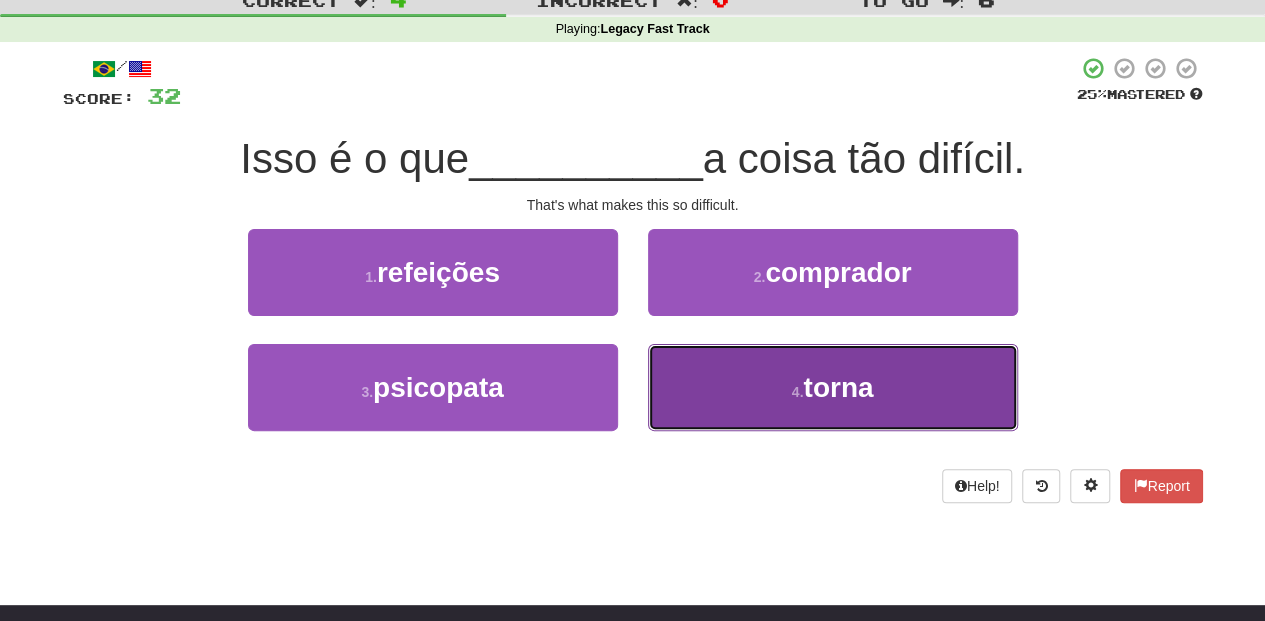 click on "4 .  torna" at bounding box center [833, 387] 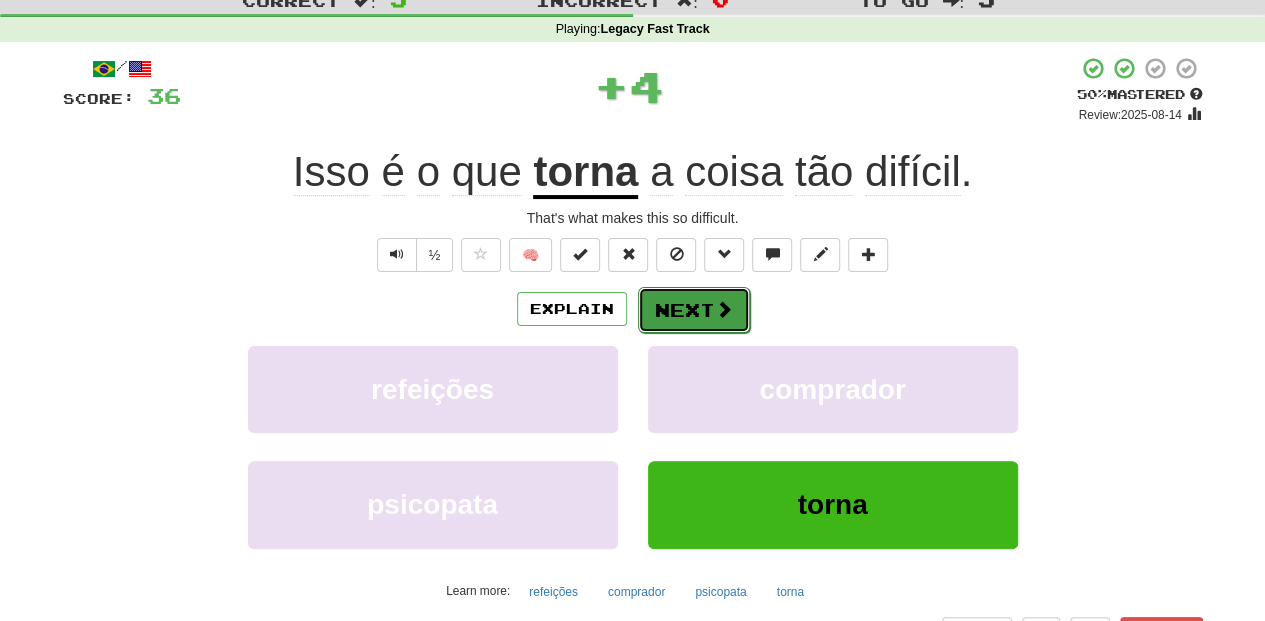 click on "Next" at bounding box center [694, 310] 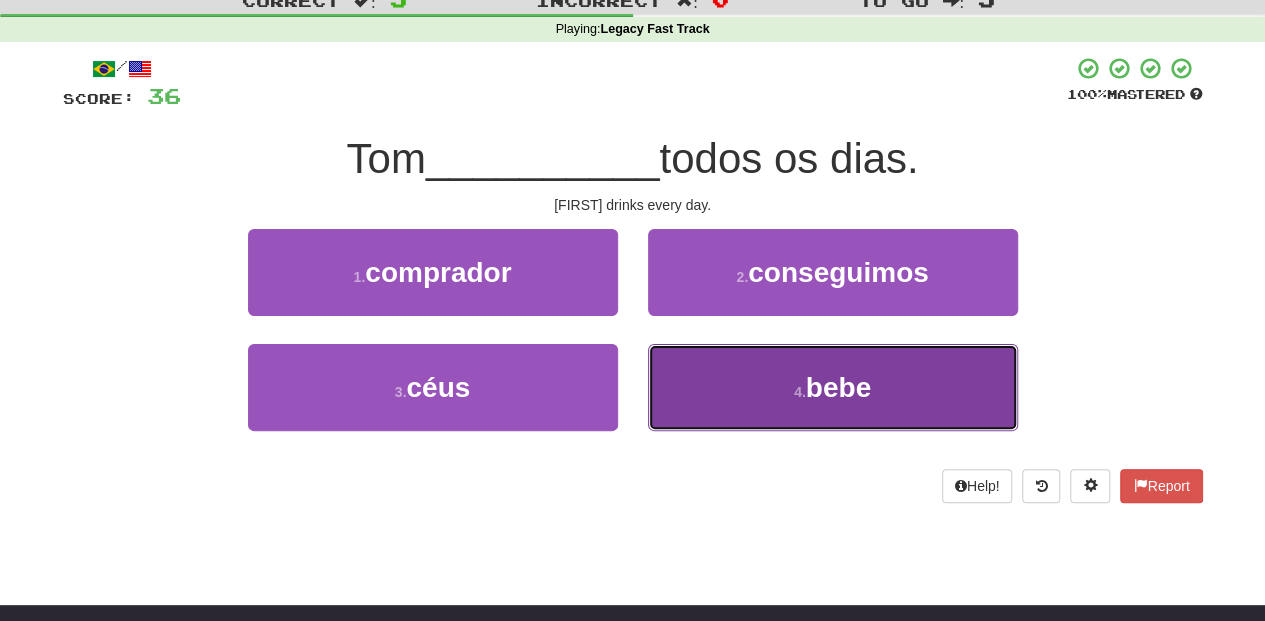 click on "4 .  bebe" at bounding box center [833, 387] 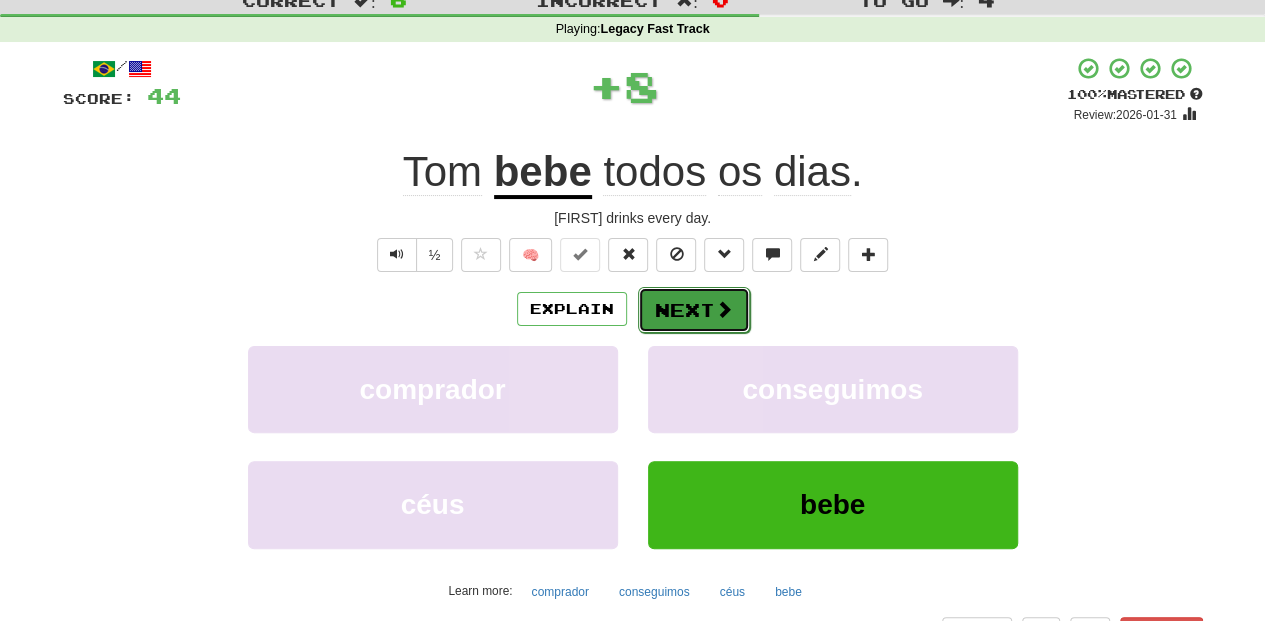 click on "Next" at bounding box center [694, 310] 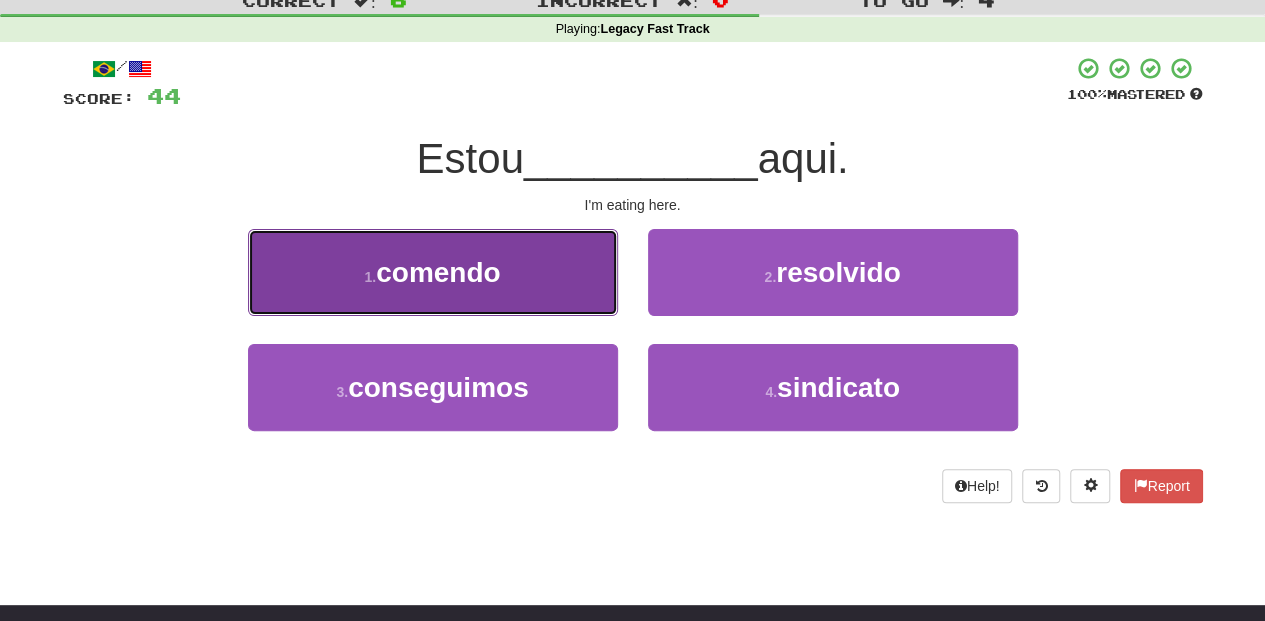 click on "1 .  comendo" at bounding box center (433, 272) 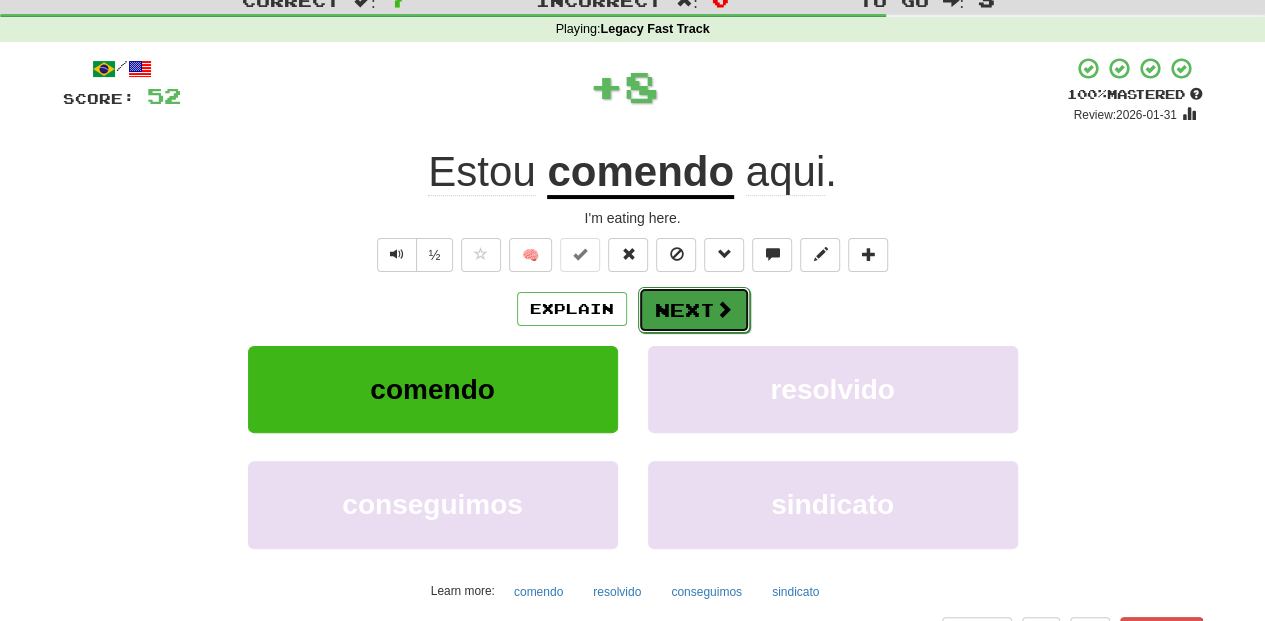 click on "Next" at bounding box center (694, 310) 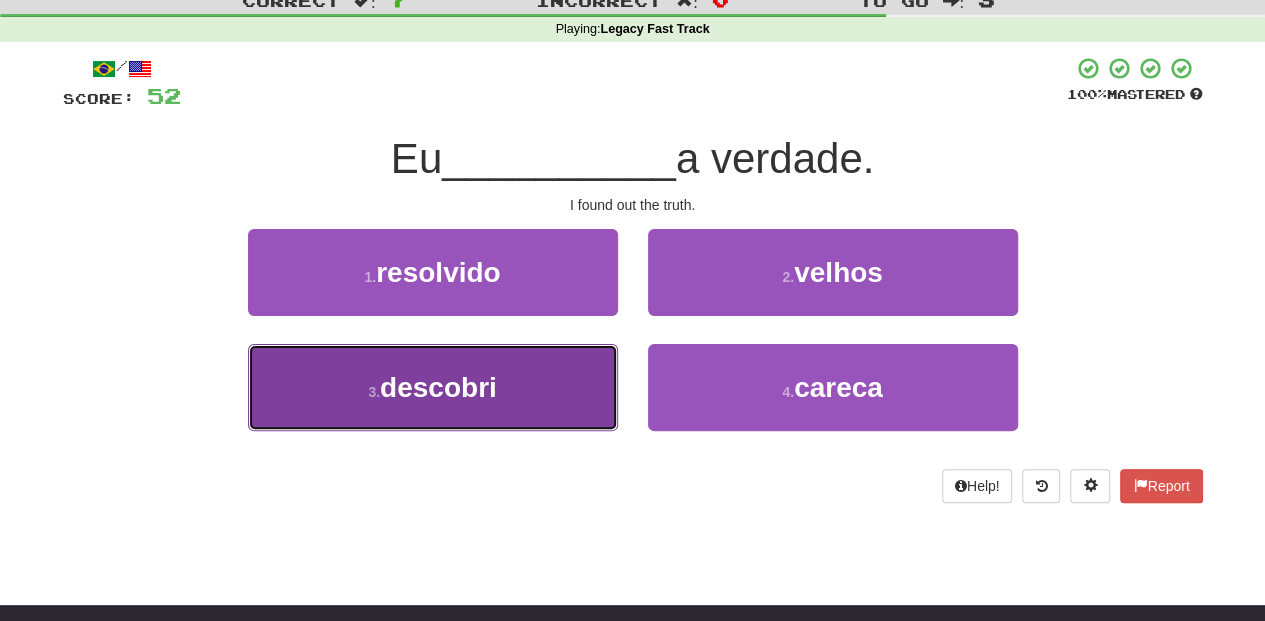 click on "3 .  descobri" at bounding box center [433, 387] 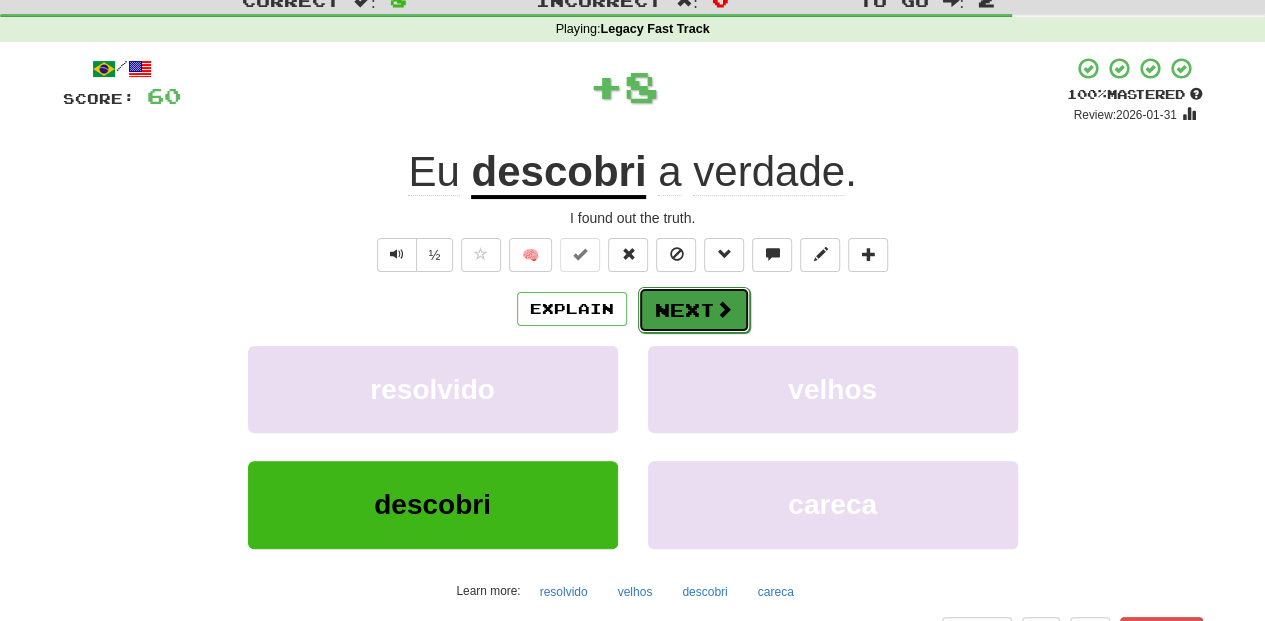 click at bounding box center (724, 309) 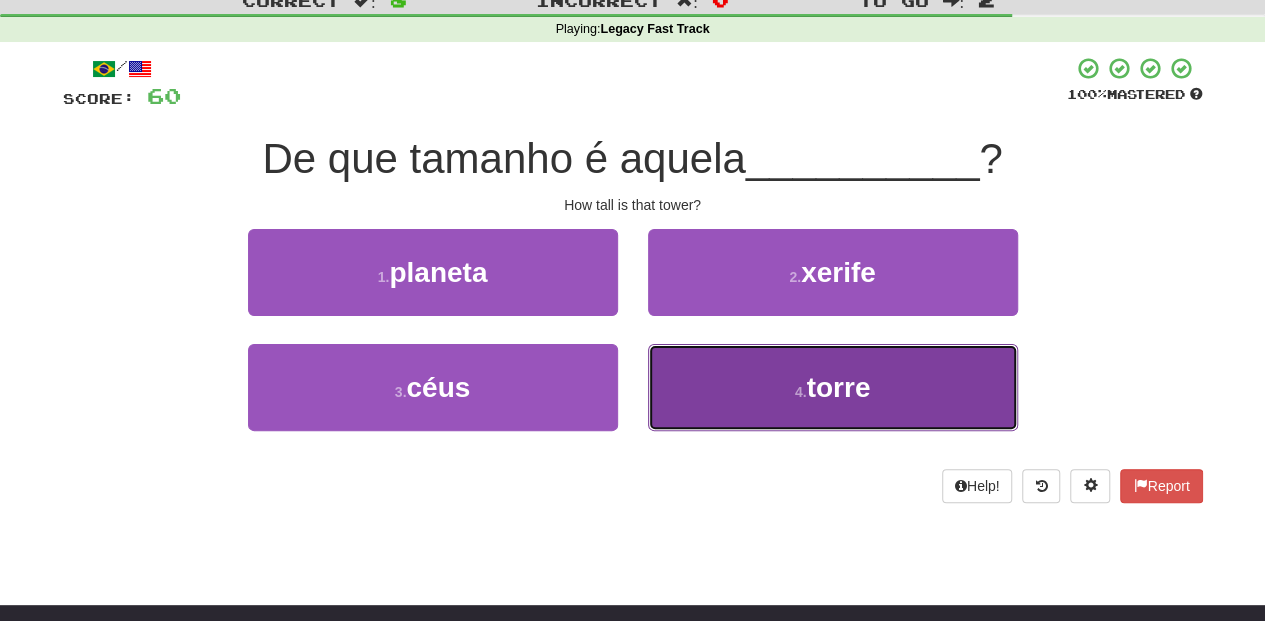 click on "4 .  torre" at bounding box center (833, 387) 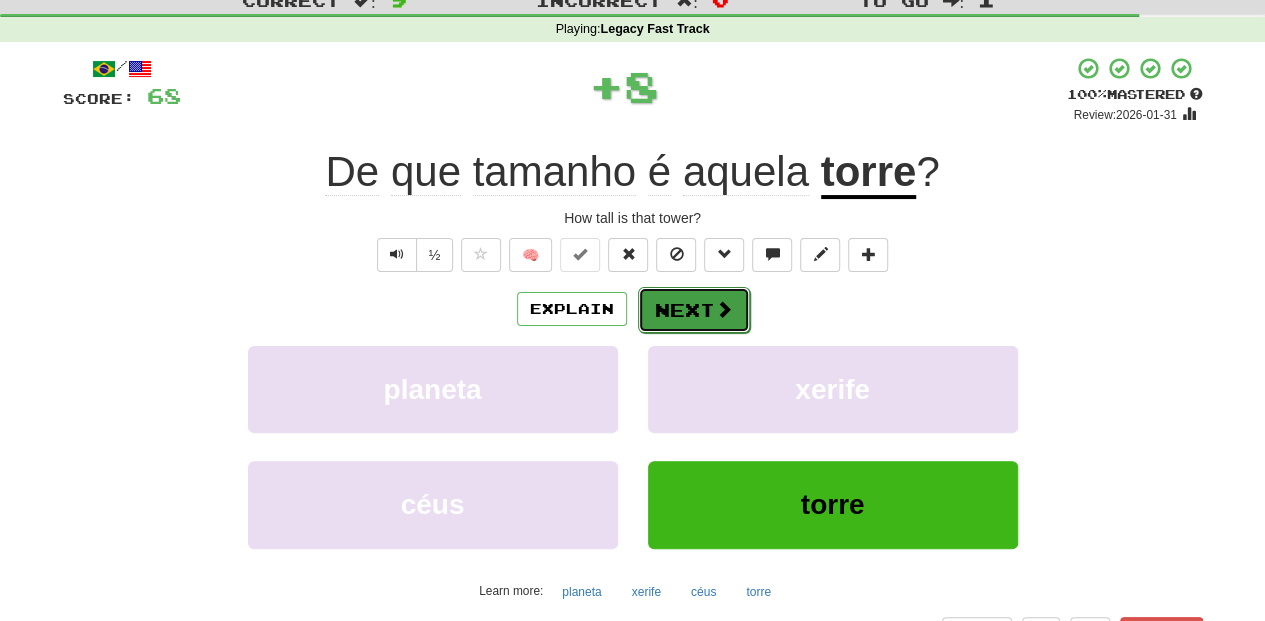 click on "Next" at bounding box center (694, 310) 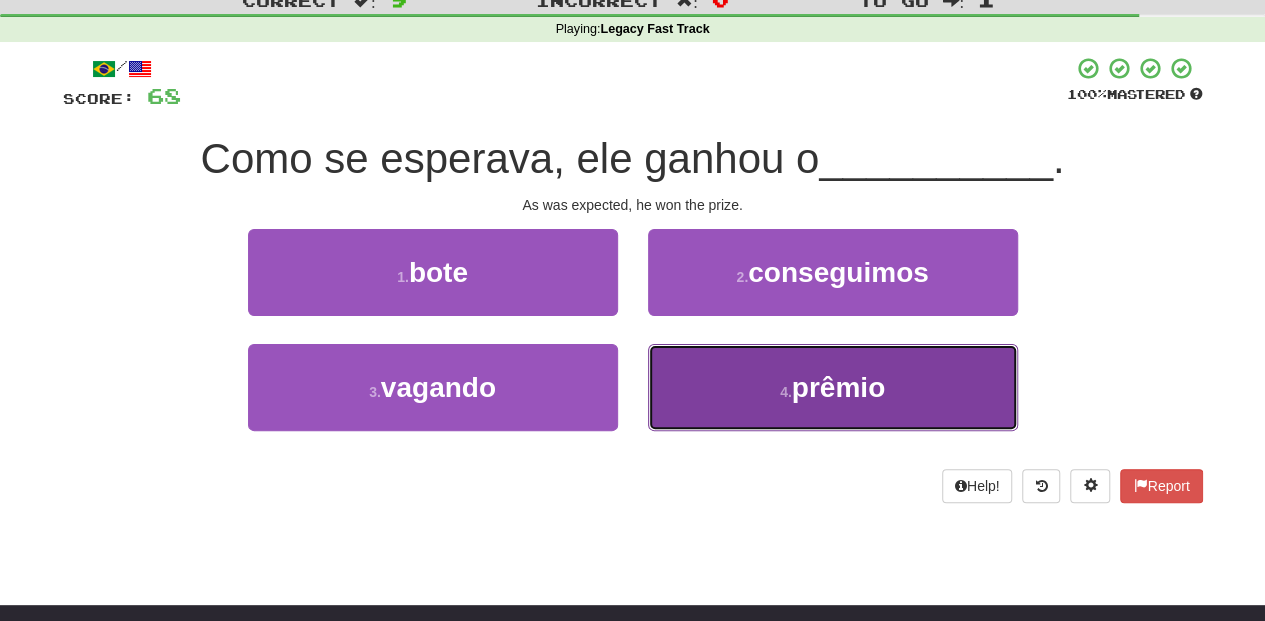 click on "4 .  prêmio" at bounding box center (833, 387) 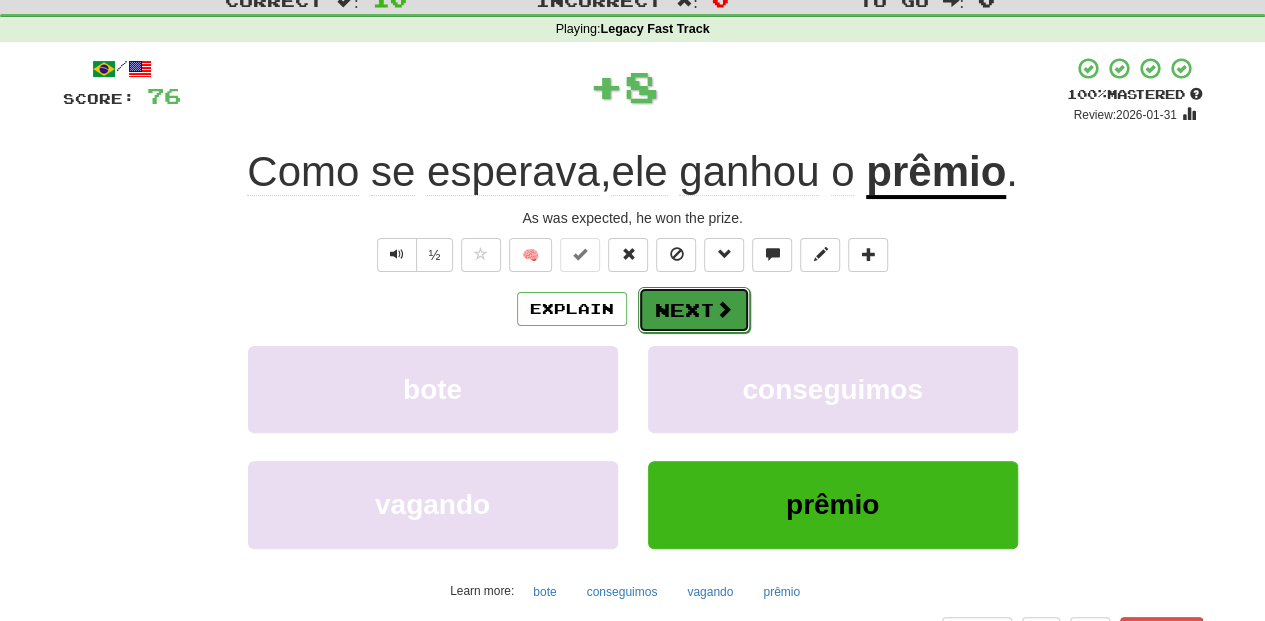 click on "Next" at bounding box center [694, 310] 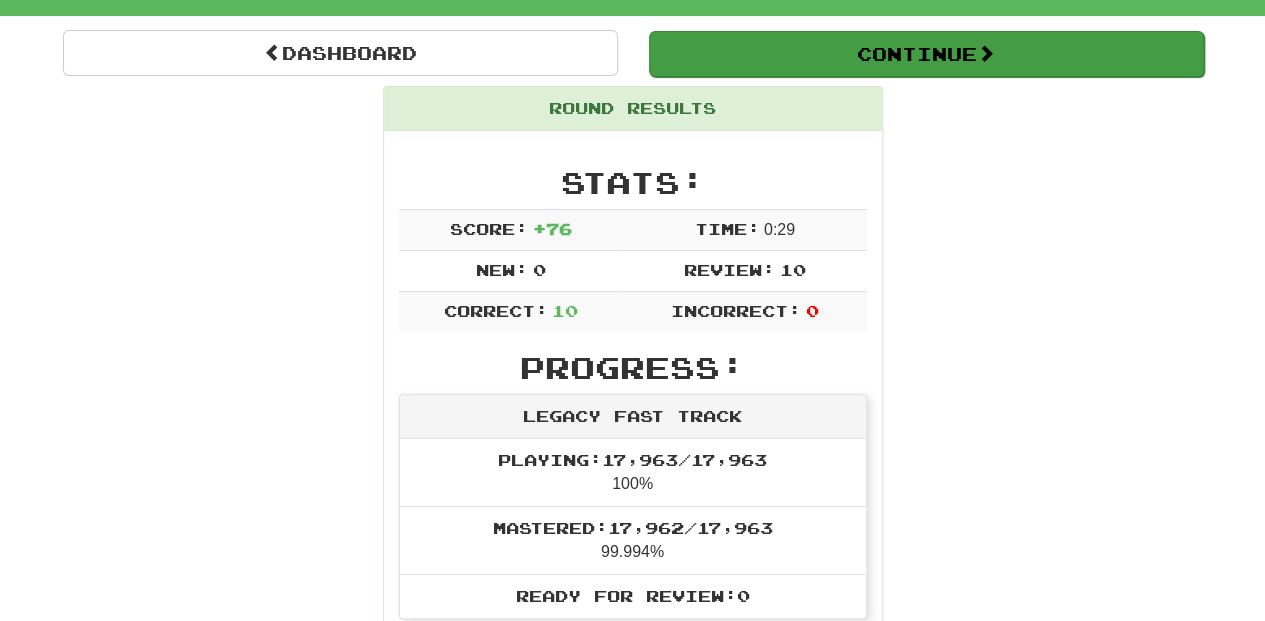 scroll, scrollTop: 66, scrollLeft: 0, axis: vertical 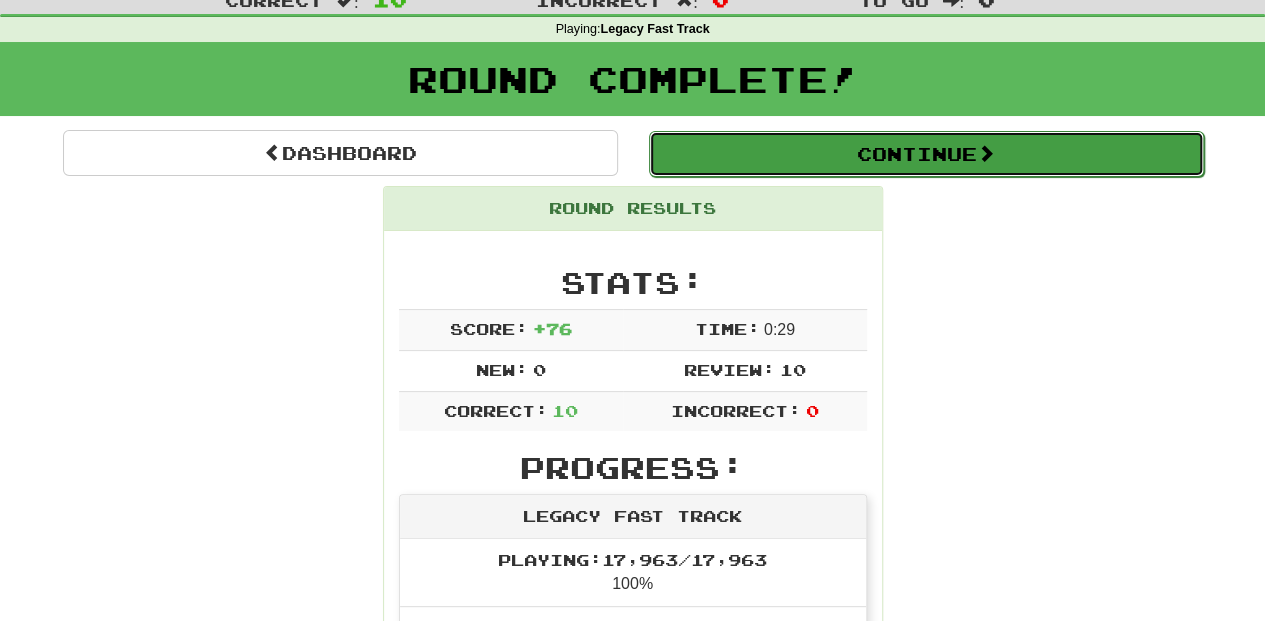 click on "Continue" at bounding box center [926, 154] 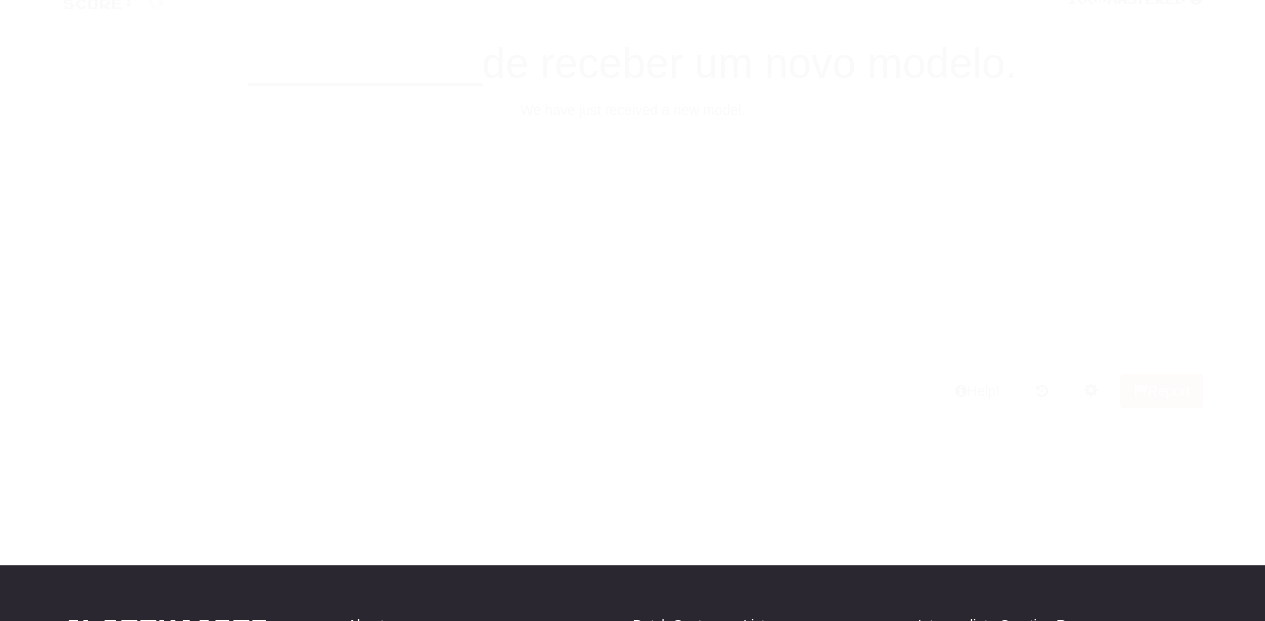 scroll, scrollTop: 66, scrollLeft: 0, axis: vertical 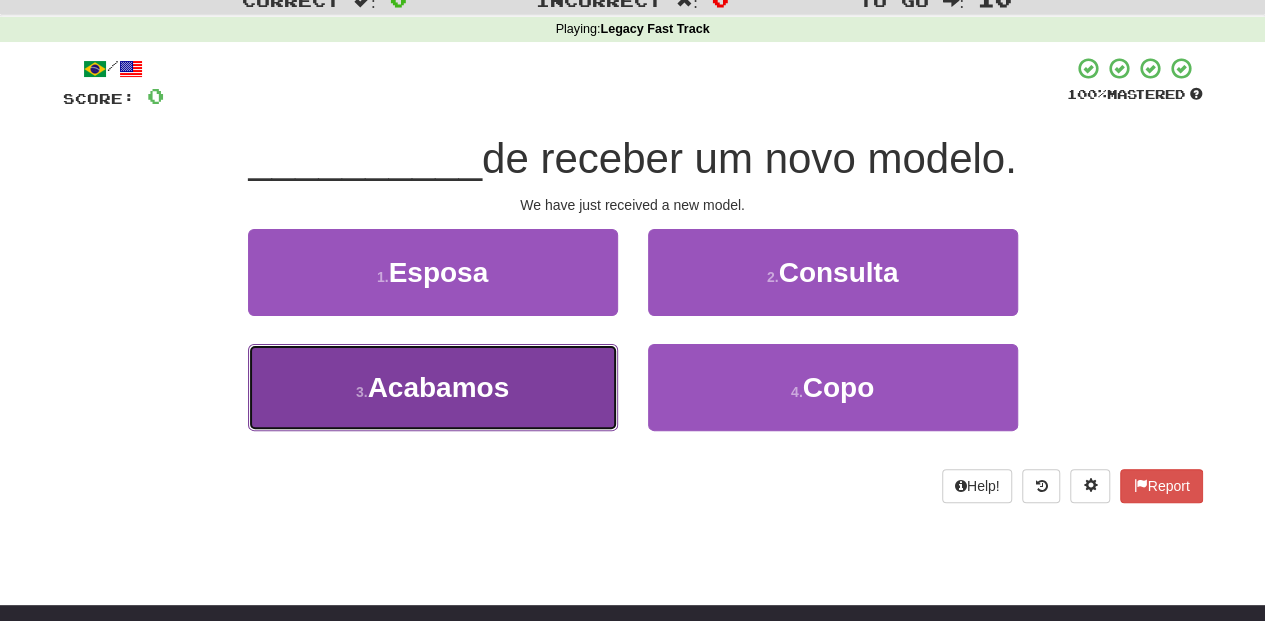 click on "3 .  Acabamos" at bounding box center [433, 387] 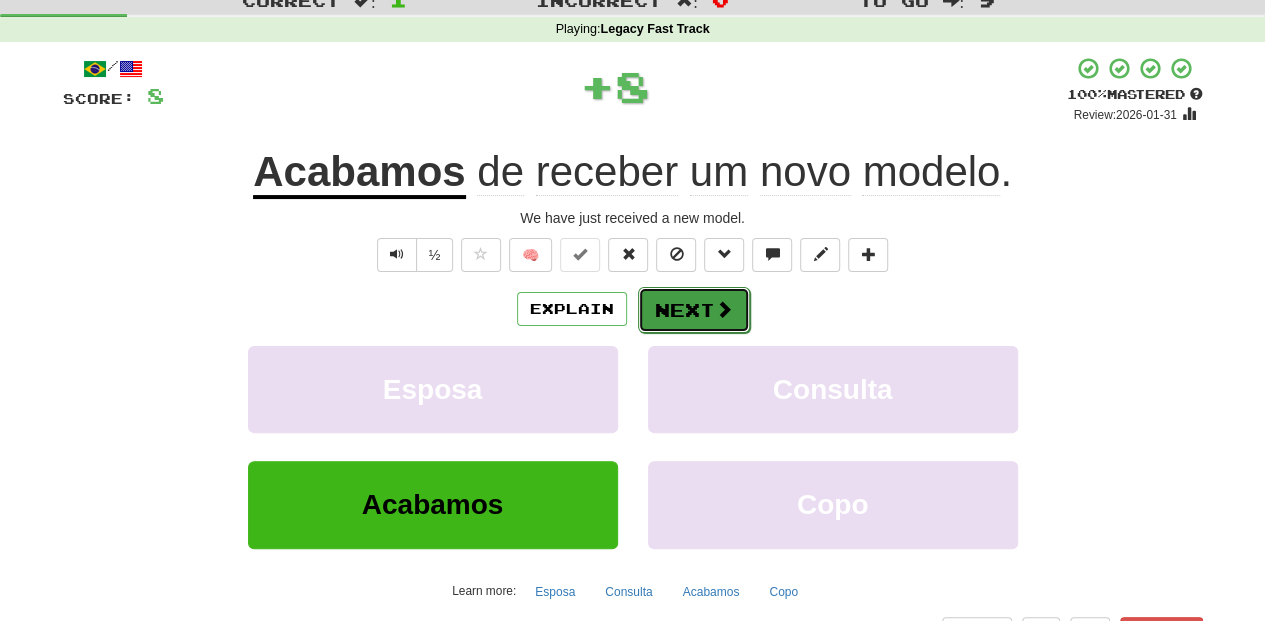 click on "Next" at bounding box center [694, 310] 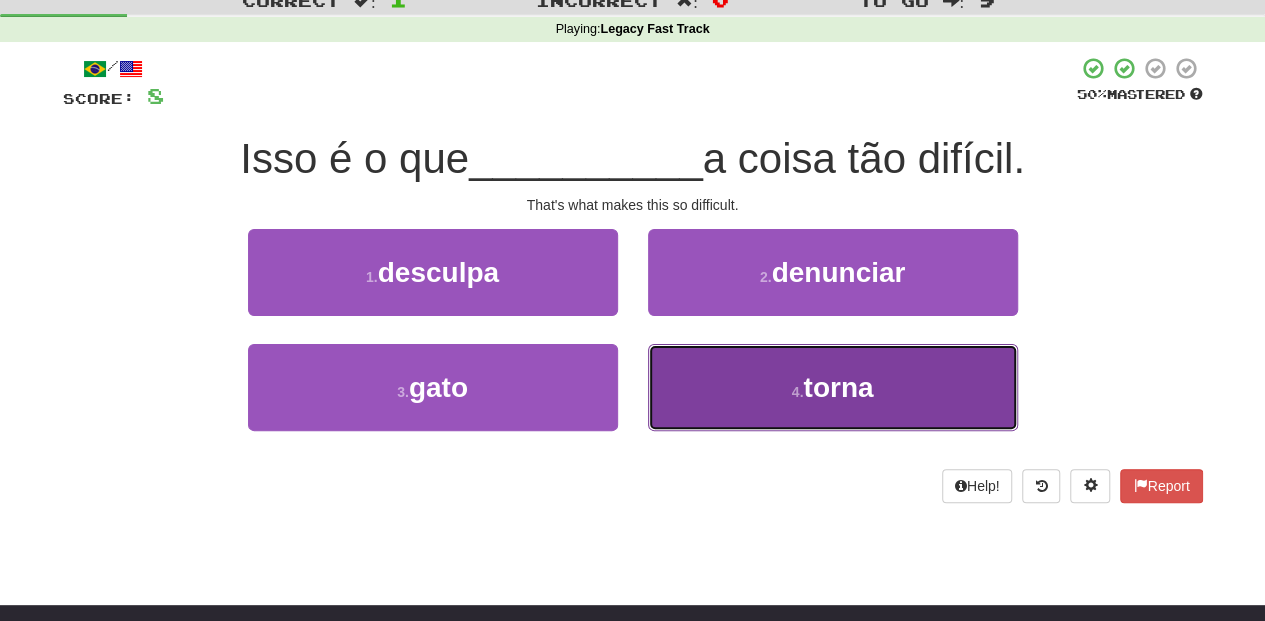 click on "4 .  torna" at bounding box center (833, 387) 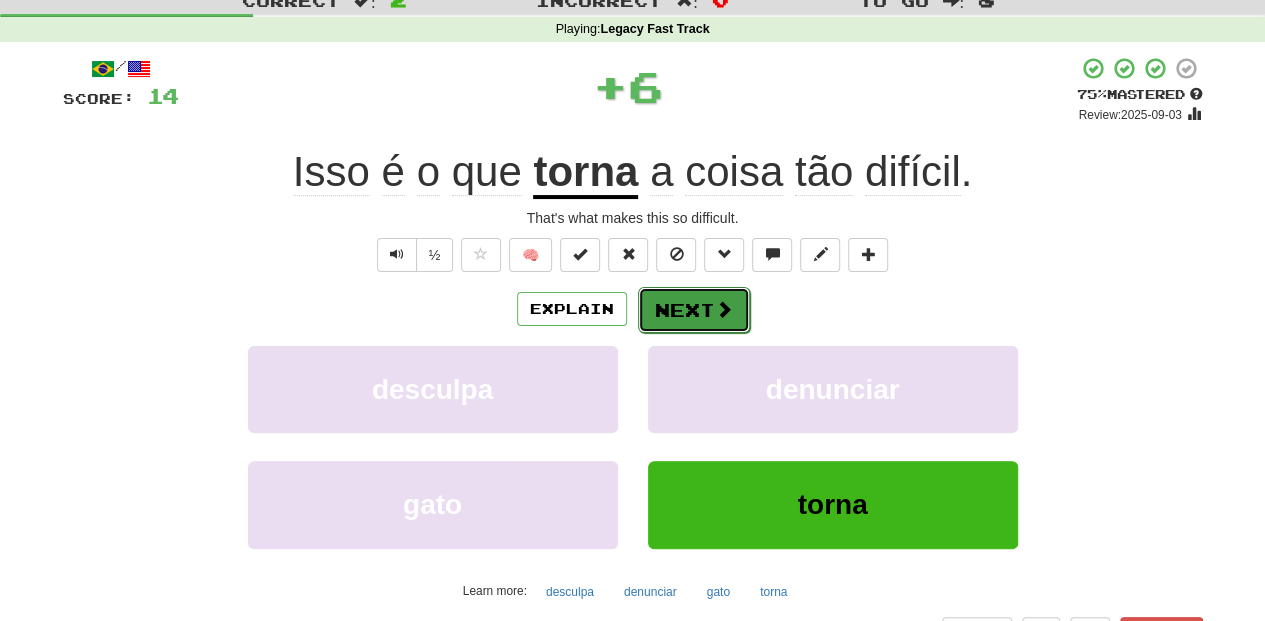 click on "Next" at bounding box center [694, 310] 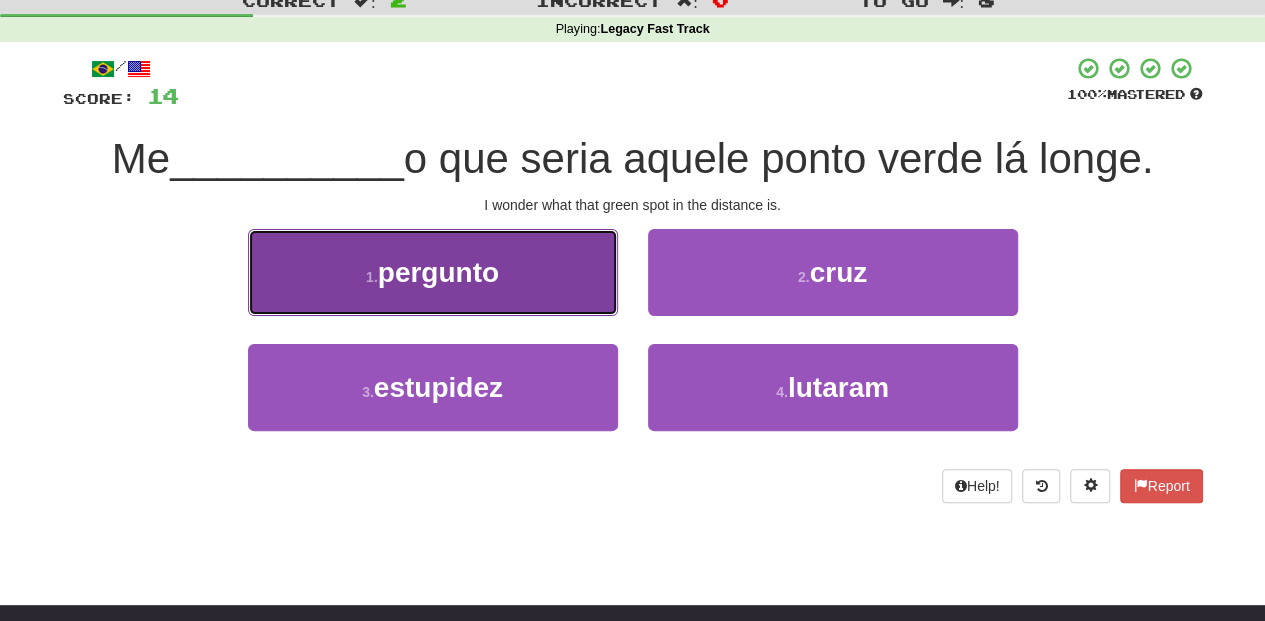 click on "1 .  pergunto" at bounding box center (433, 272) 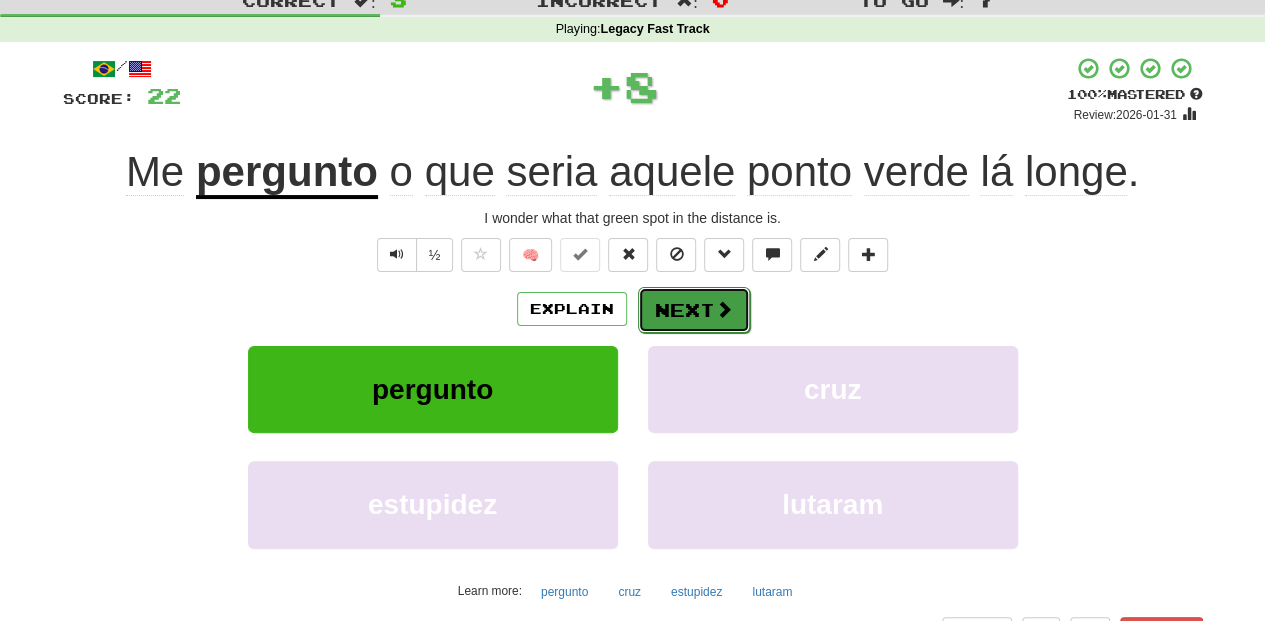 click on "Next" at bounding box center [694, 310] 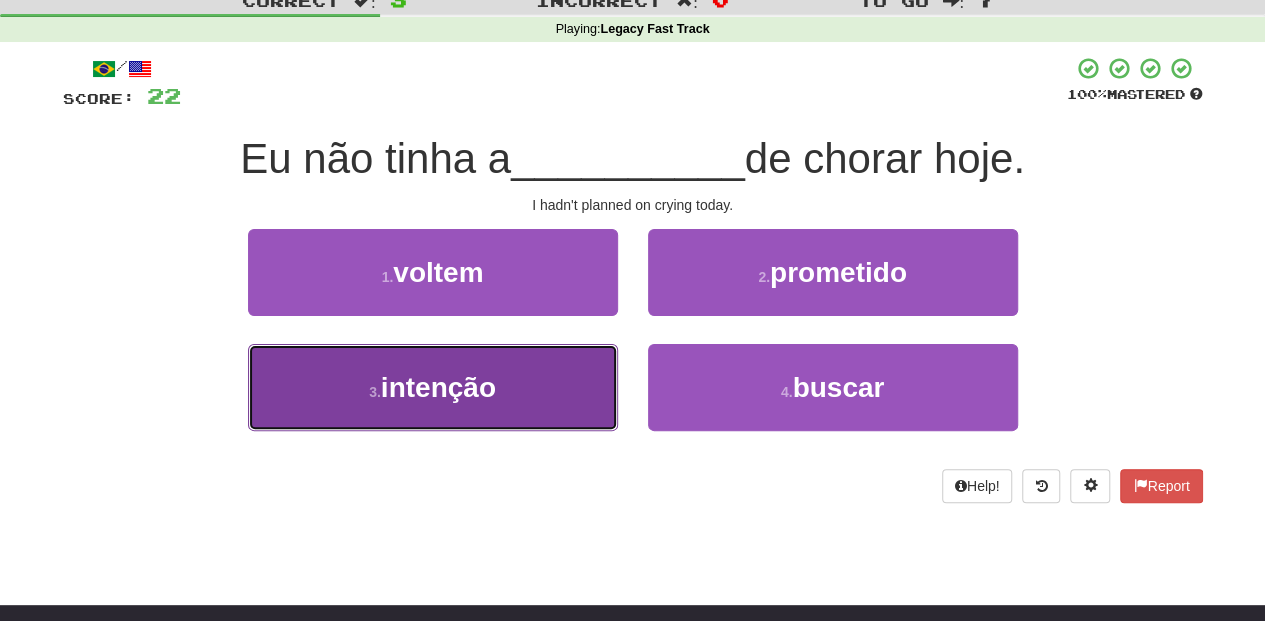 click on "3 .  intenção" at bounding box center [433, 387] 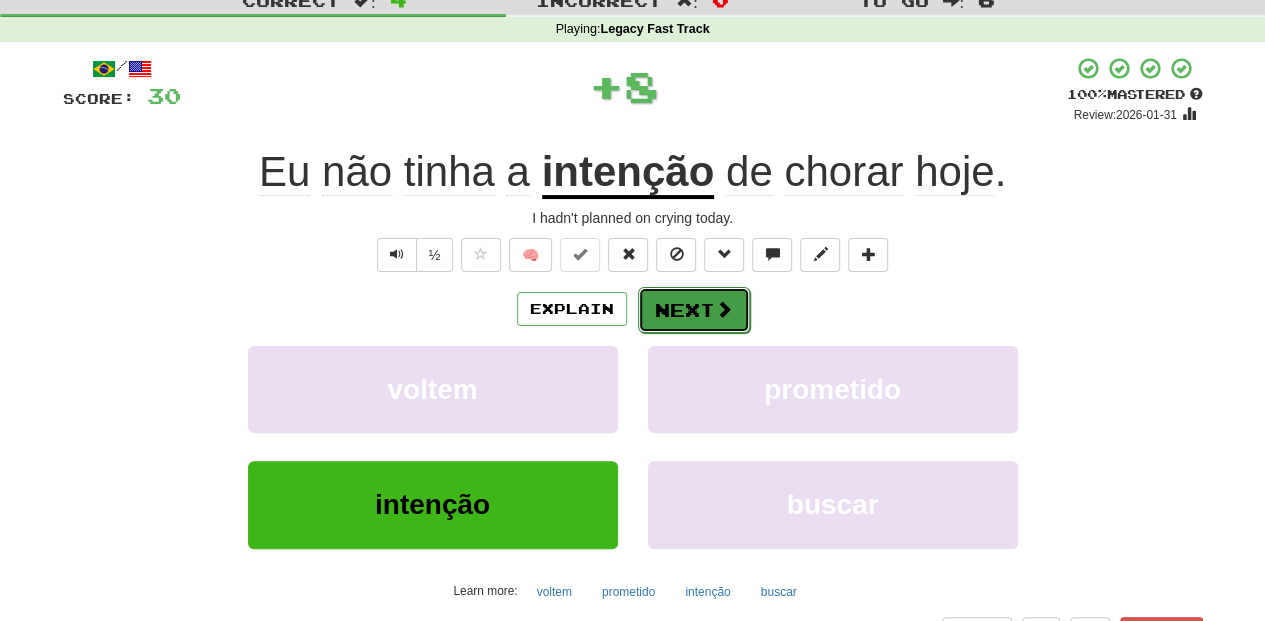 click on "Next" at bounding box center [694, 310] 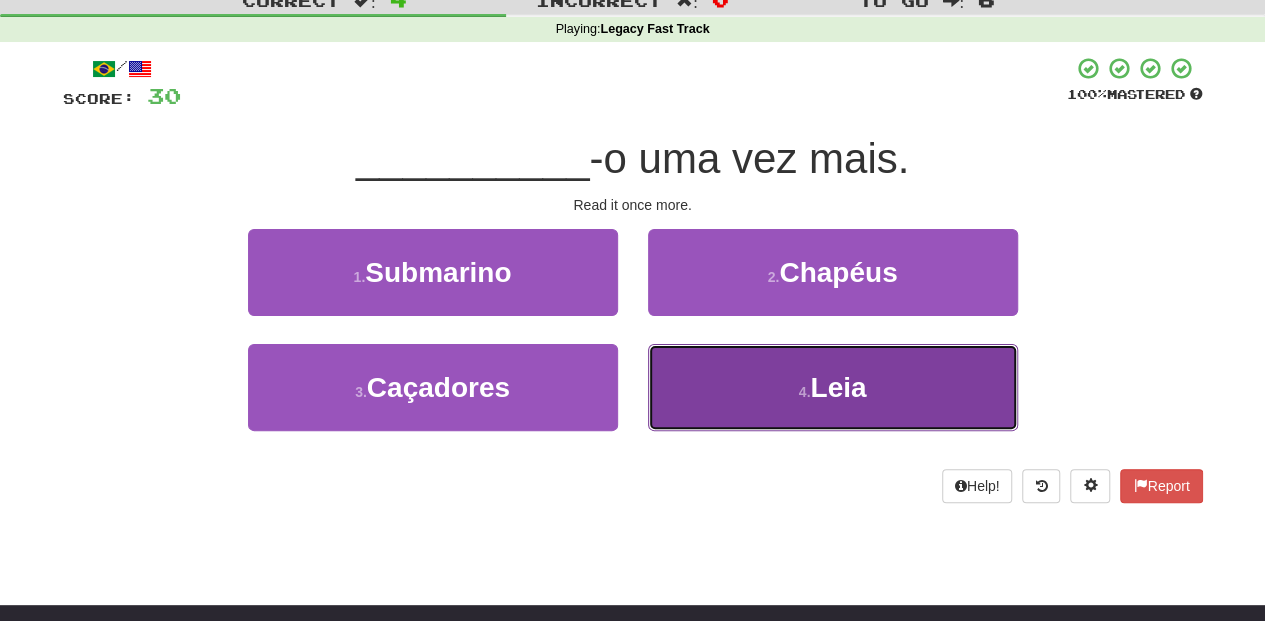 click on "4 .  Leia" at bounding box center [833, 387] 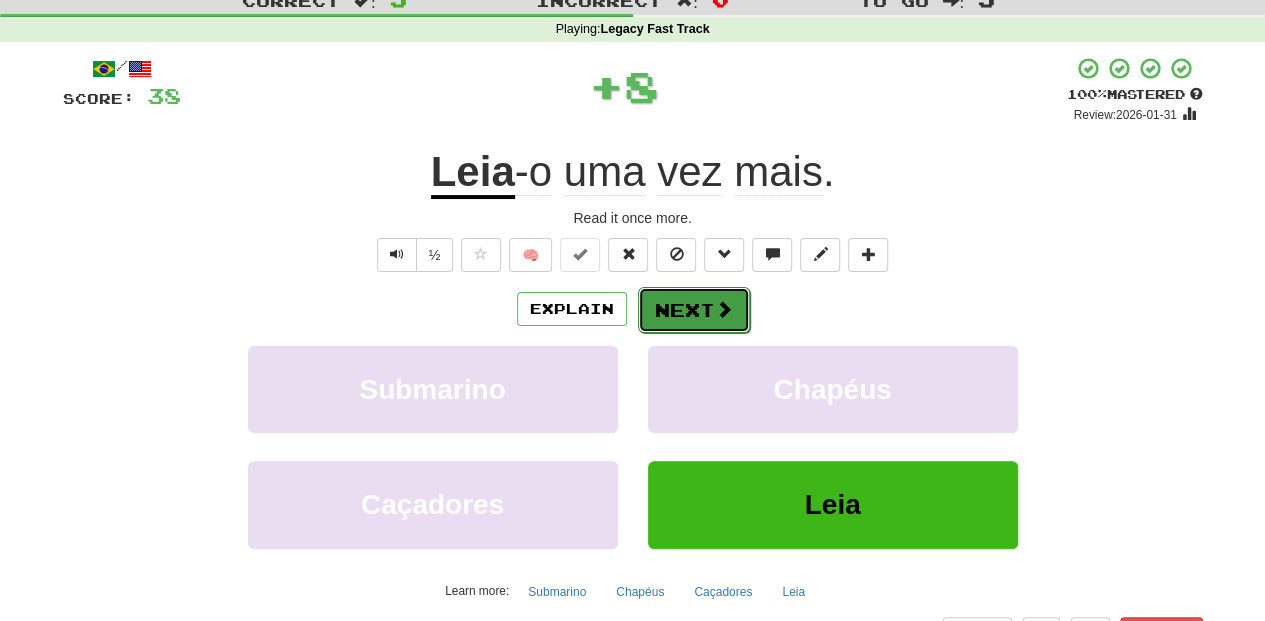 click on "Next" at bounding box center [694, 310] 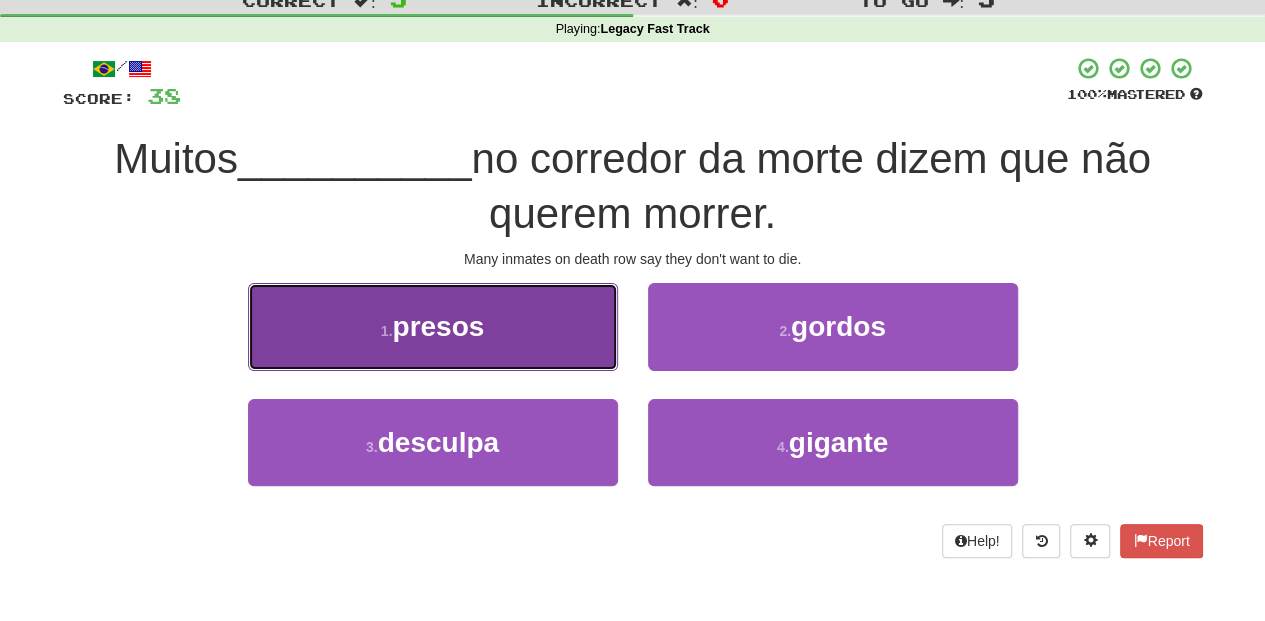 click on "1 .  presos" at bounding box center (433, 326) 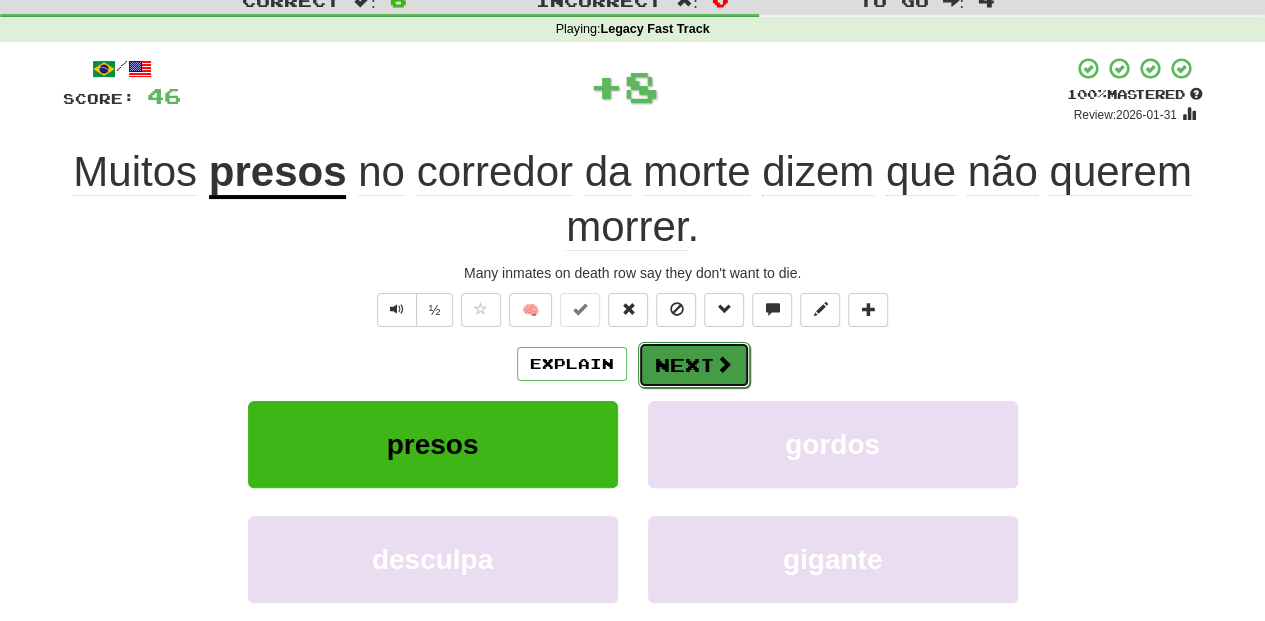 click on "Next" at bounding box center (694, 365) 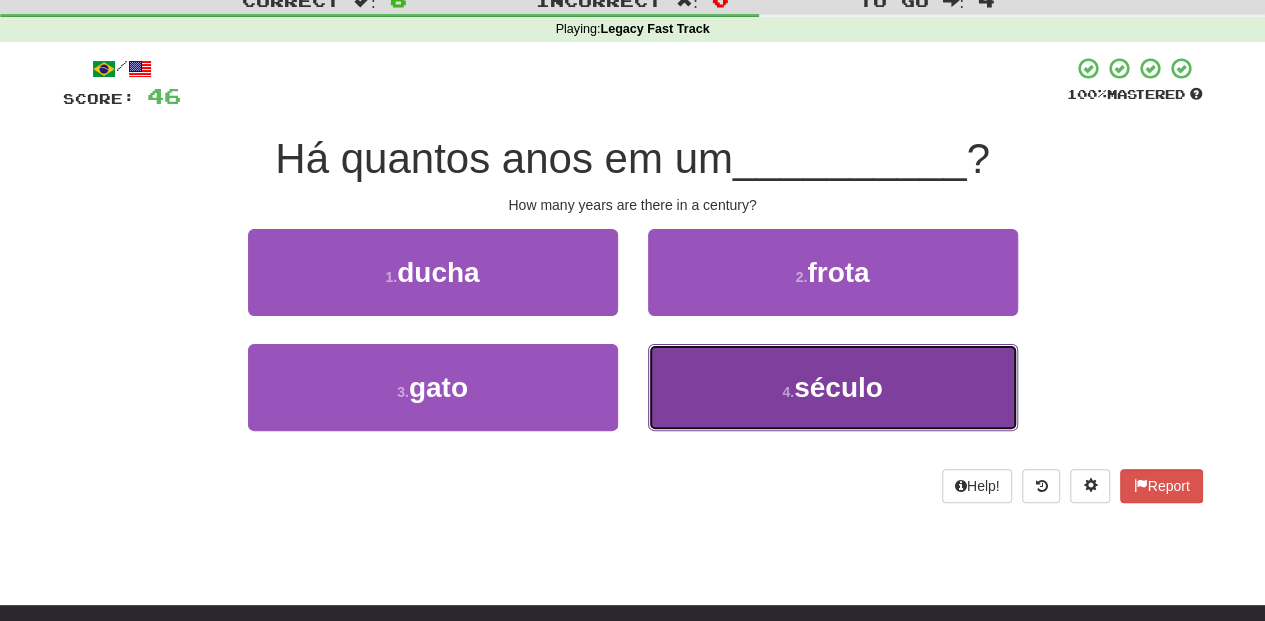 click on "4 .  século" at bounding box center (833, 387) 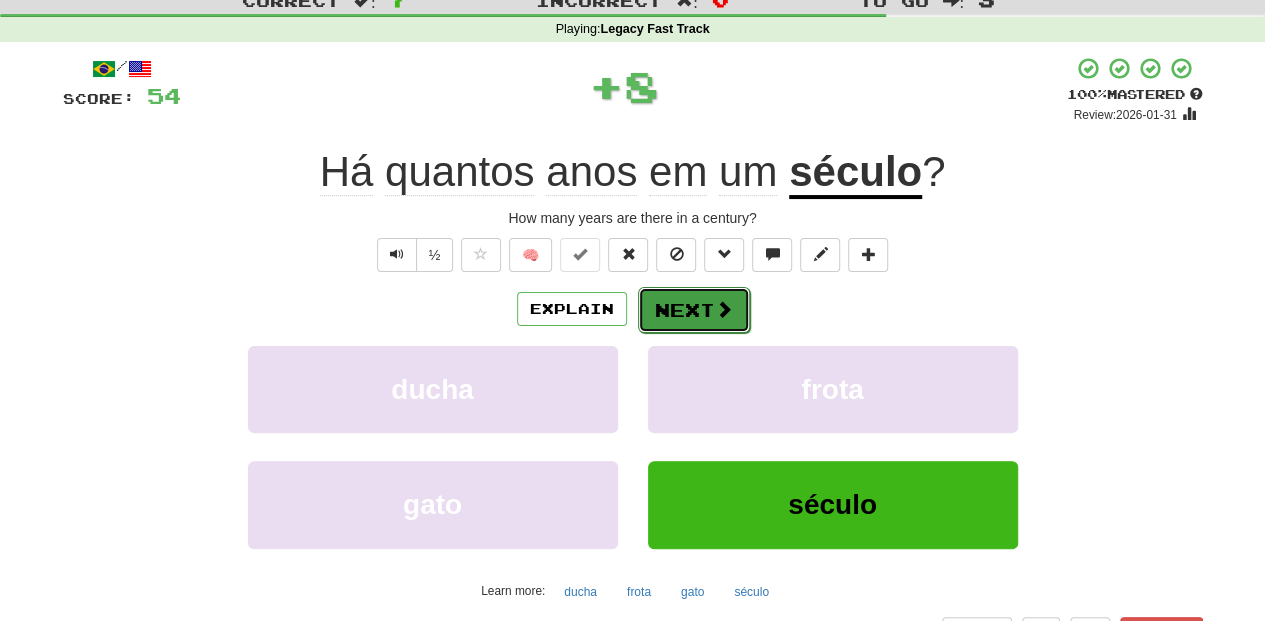 click on "Next" at bounding box center (694, 310) 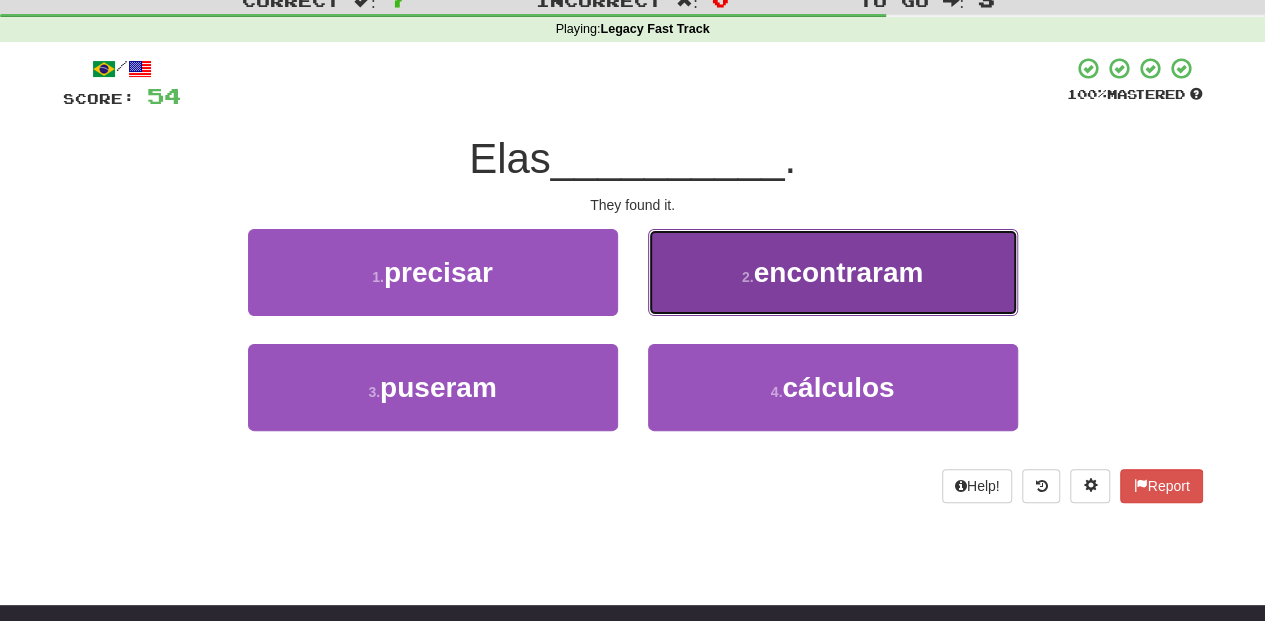 click on "2 .  encontraram" at bounding box center (833, 272) 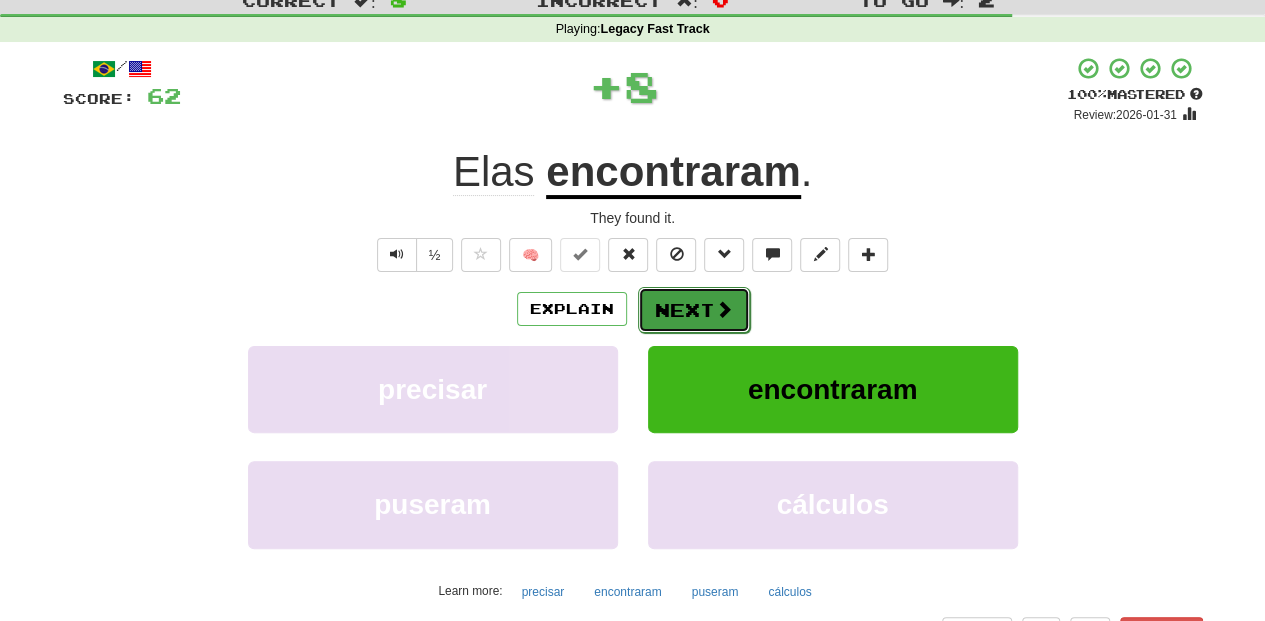 click on "Next" at bounding box center (694, 310) 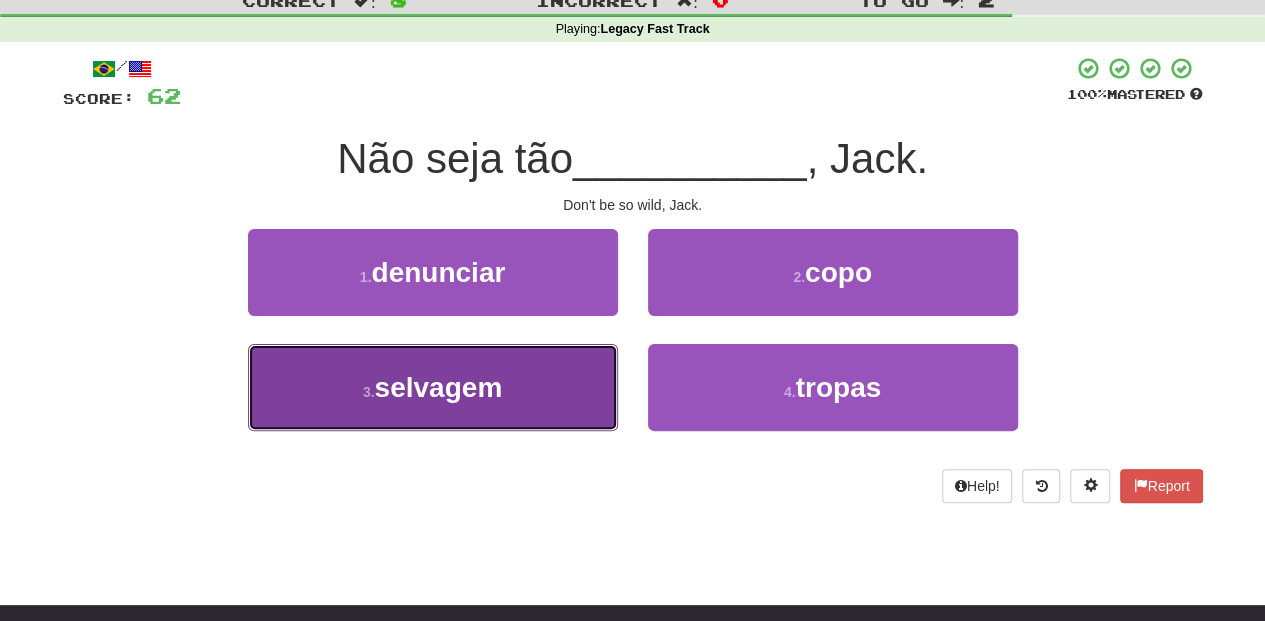 click on "3 .  selvagem" at bounding box center (433, 387) 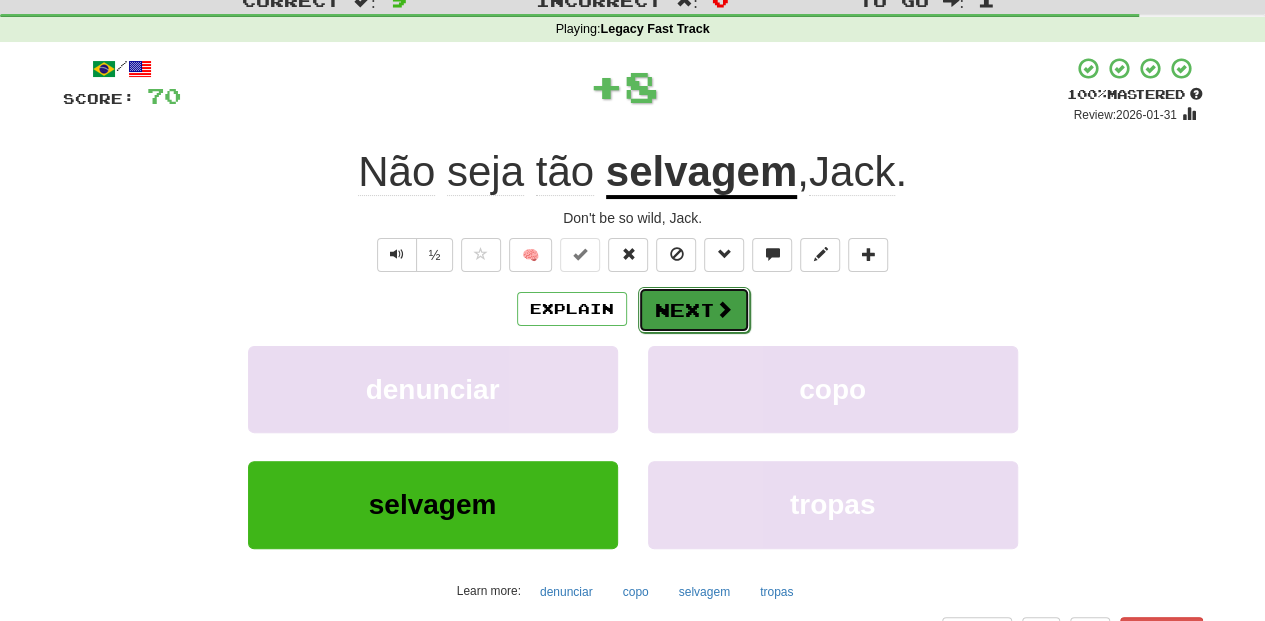 click on "Next" at bounding box center (694, 310) 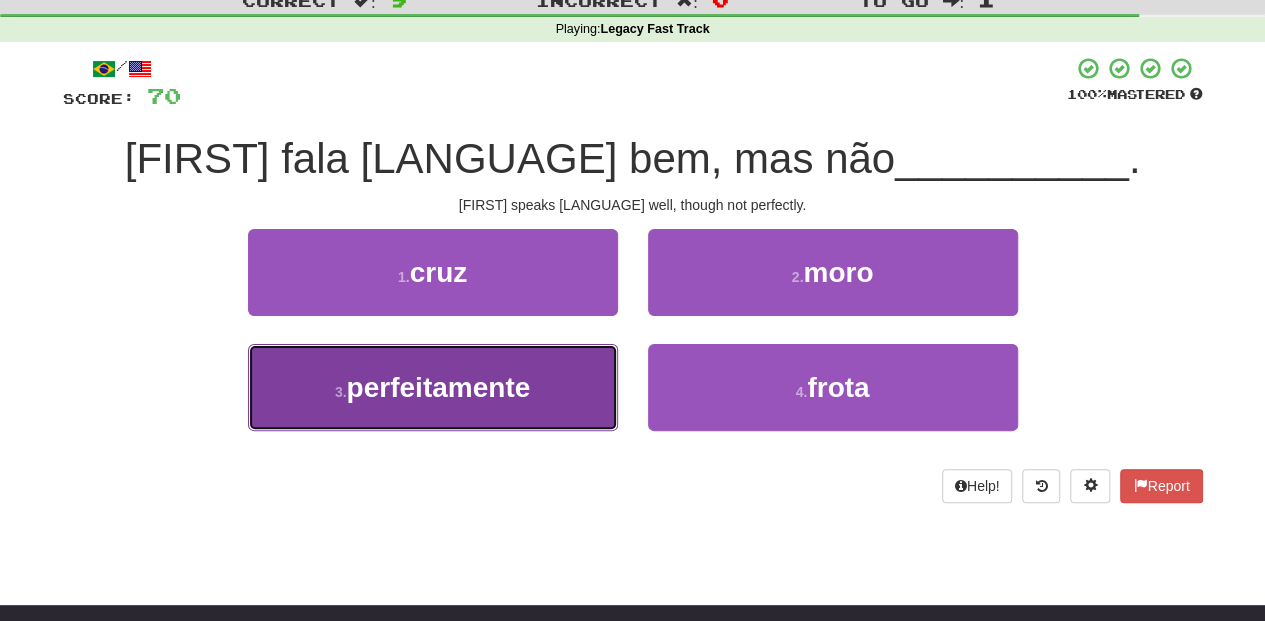 click on "3 .  perfeitamente" at bounding box center [433, 387] 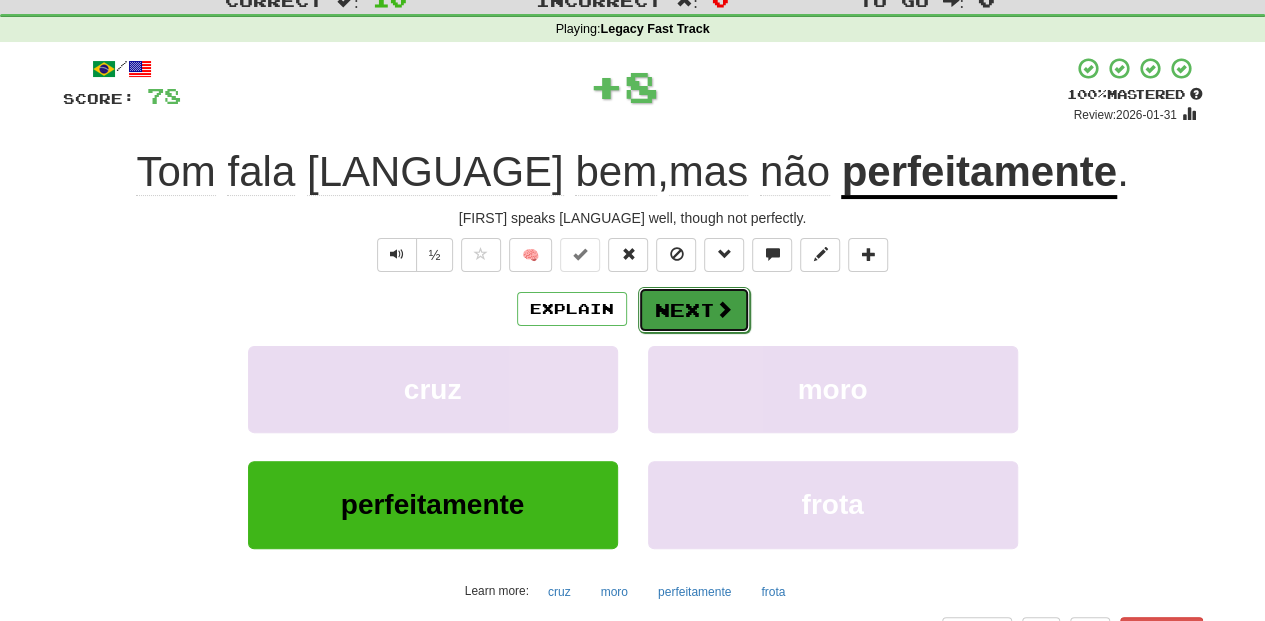 click on "Next" at bounding box center [694, 310] 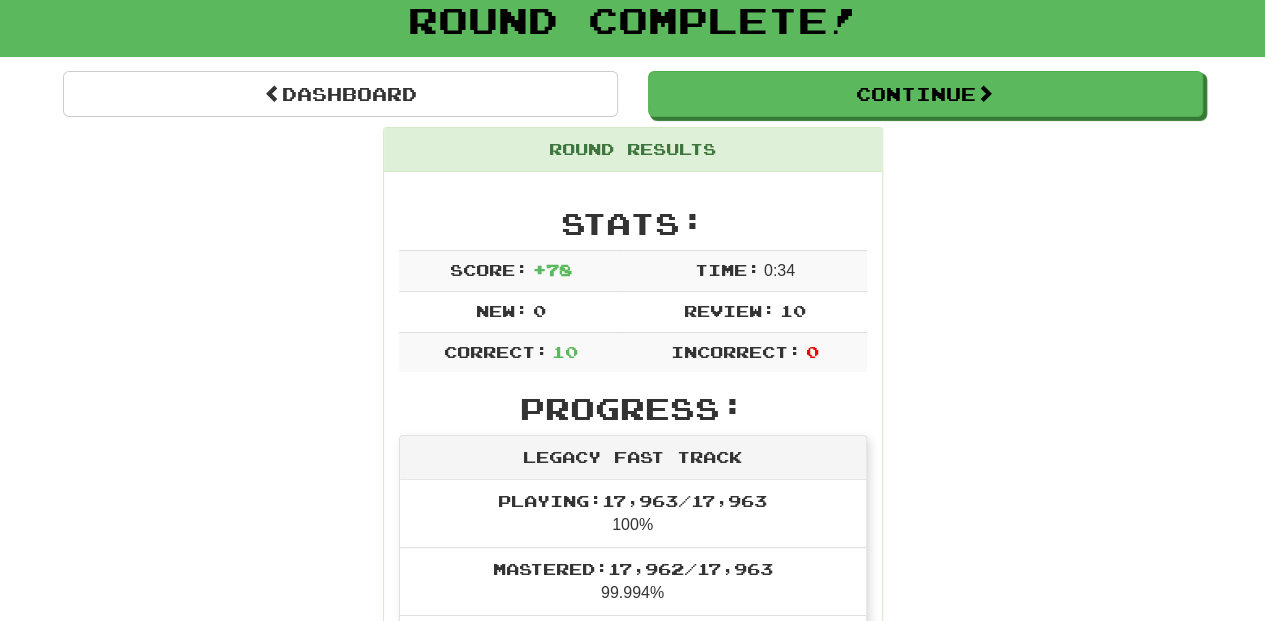 scroll, scrollTop: 66, scrollLeft: 0, axis: vertical 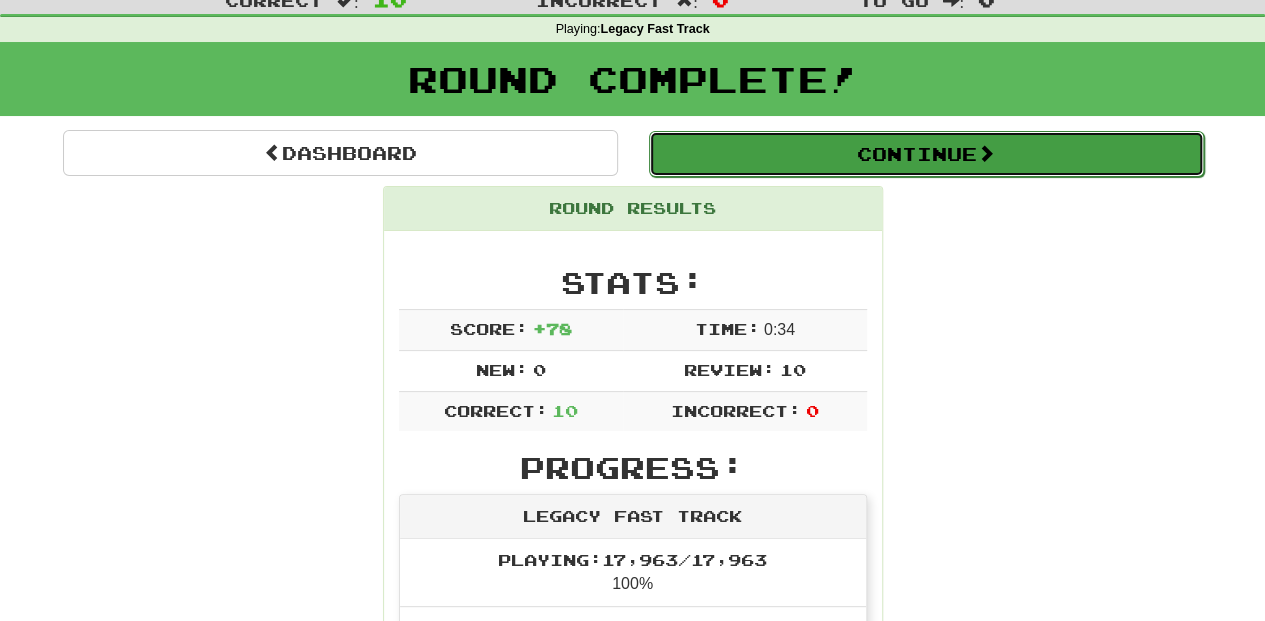 click on "Continue" at bounding box center (926, 154) 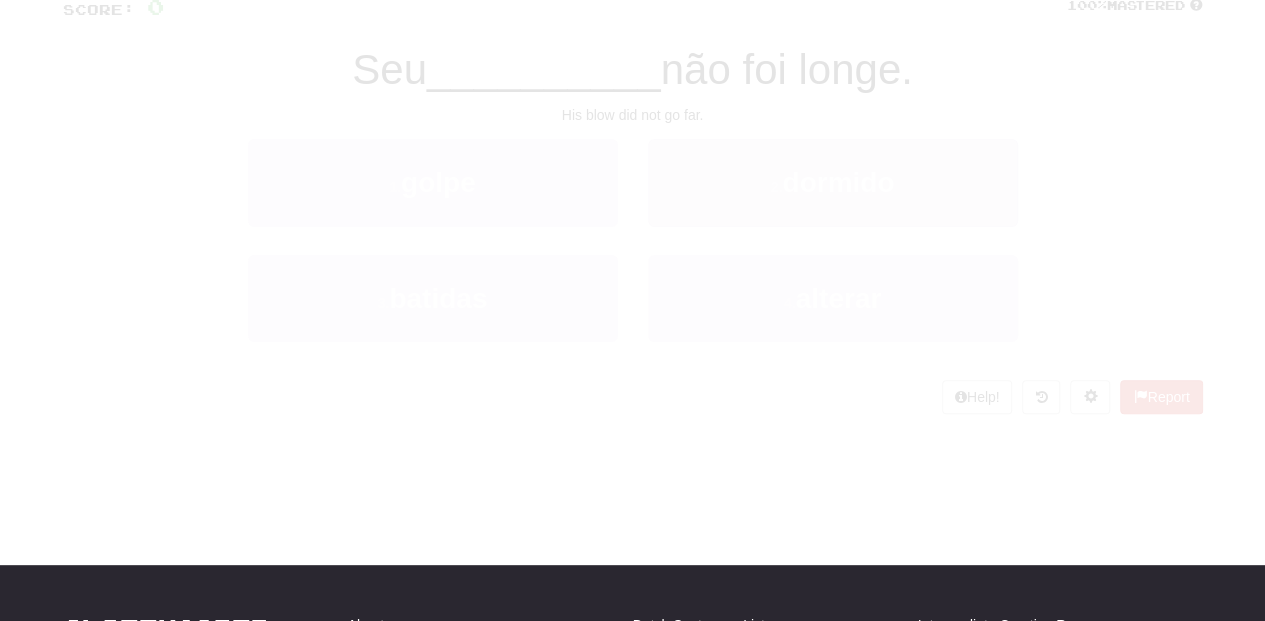 scroll, scrollTop: 66, scrollLeft: 0, axis: vertical 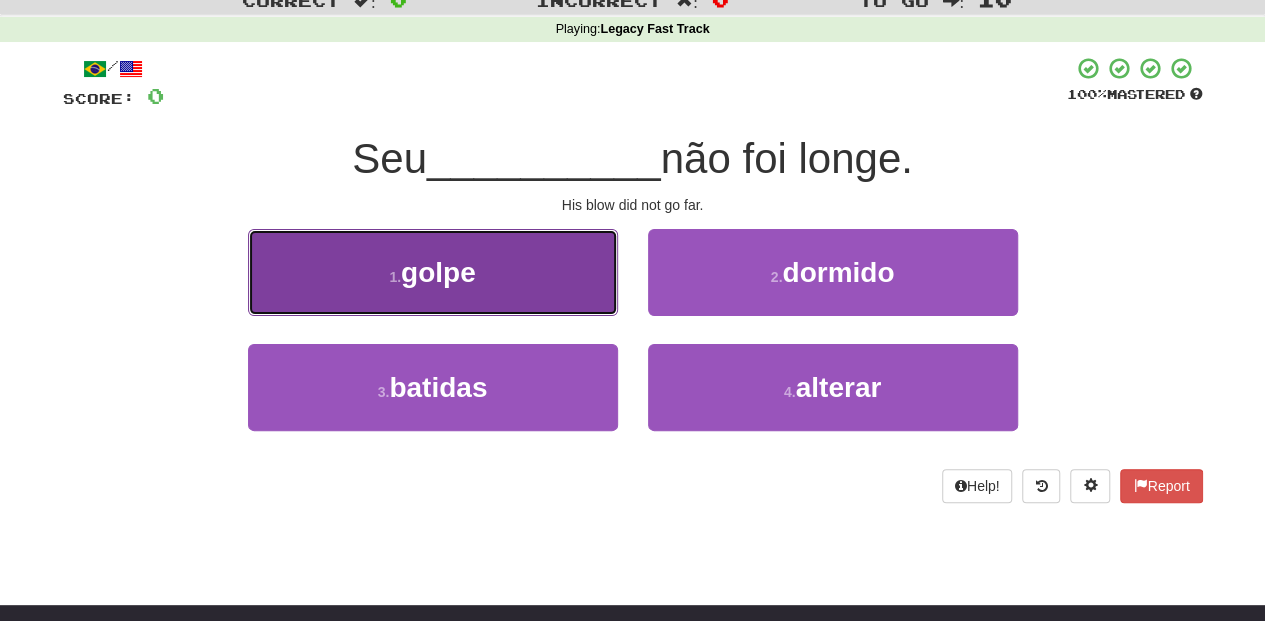 click on "1 .  golpe" at bounding box center [433, 272] 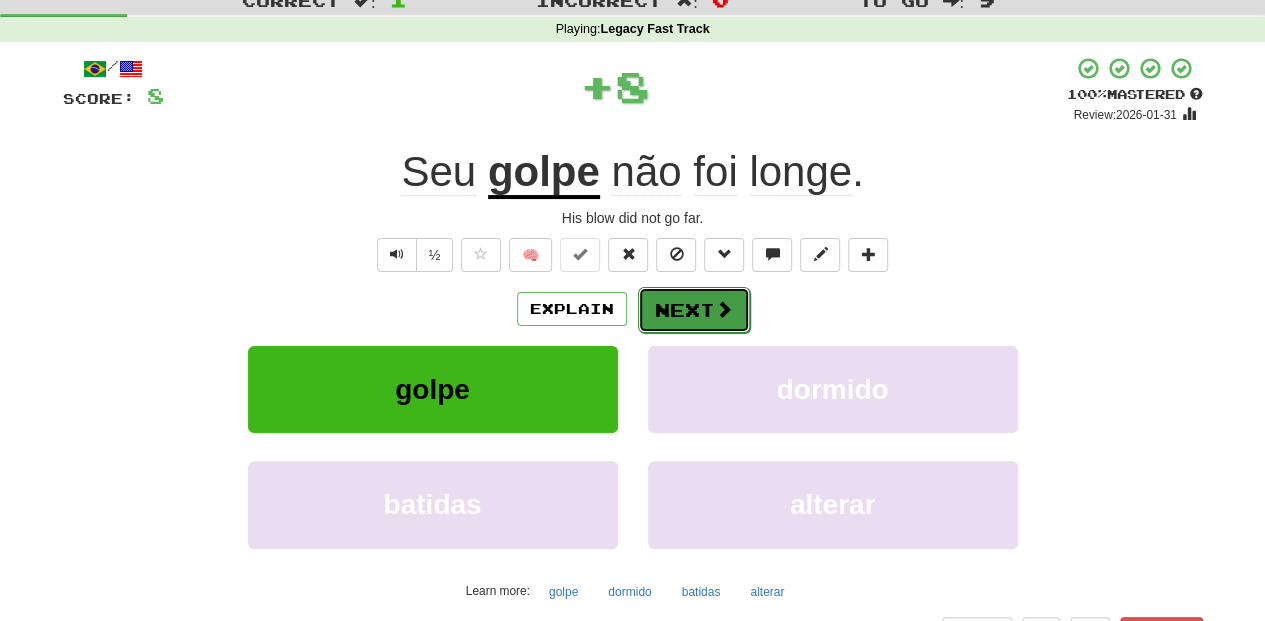 click on "Next" at bounding box center [694, 310] 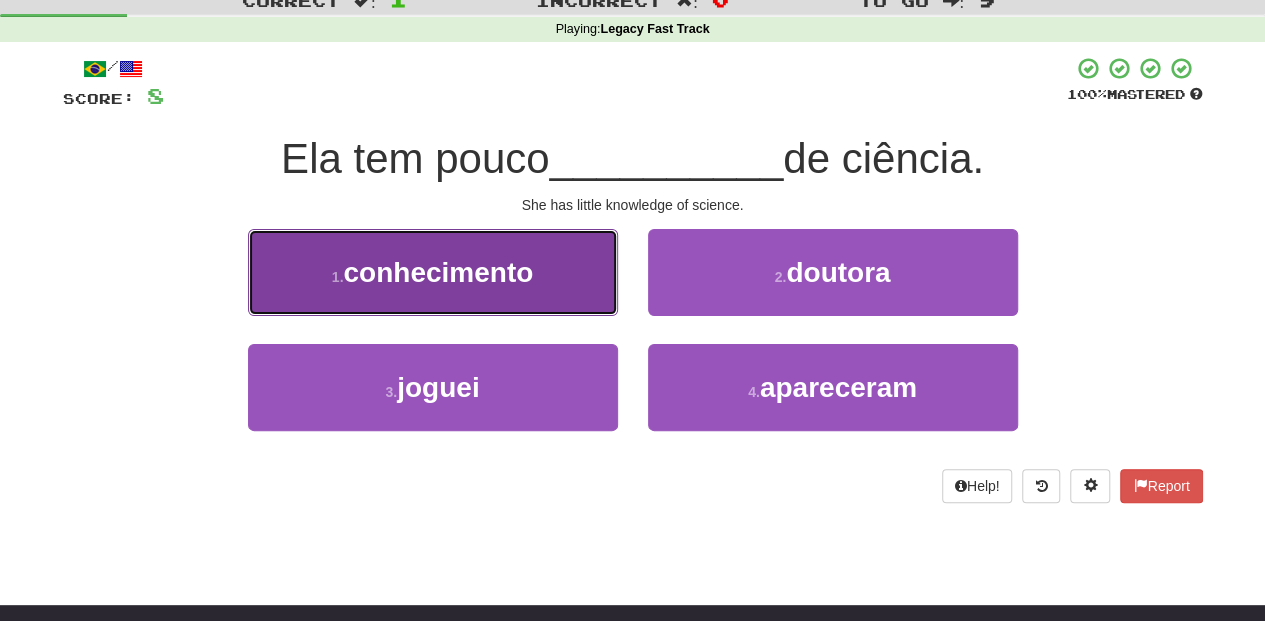 click on "1 .  conhecimento" at bounding box center (433, 272) 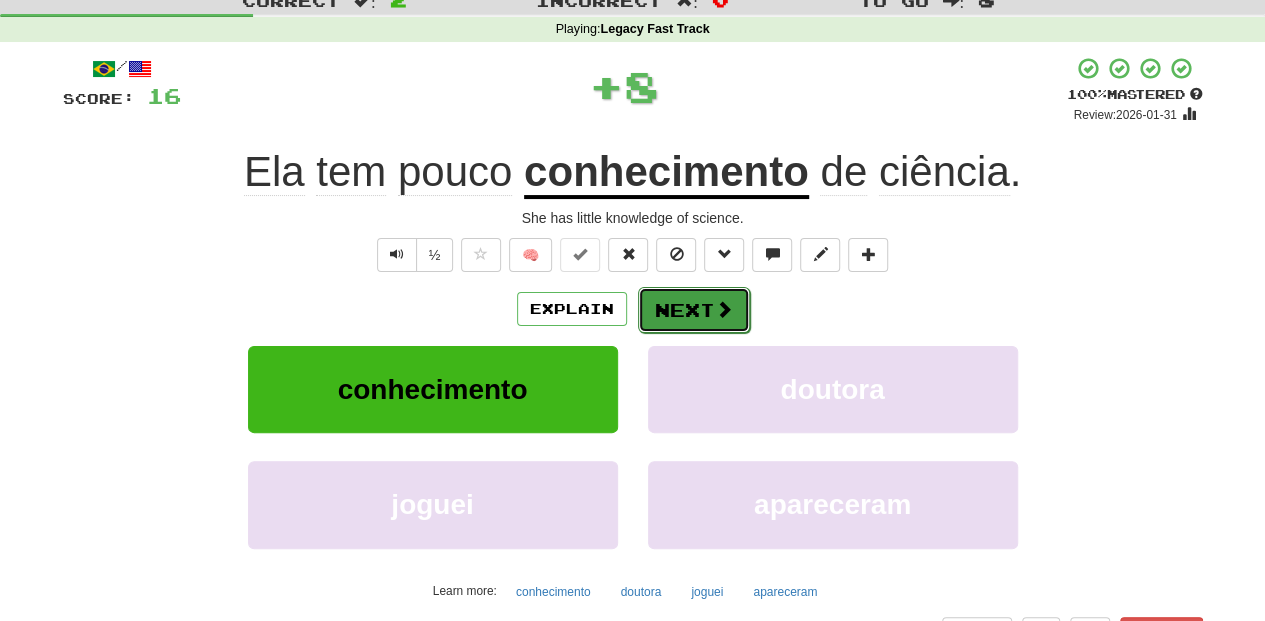 click on "Next" at bounding box center [694, 310] 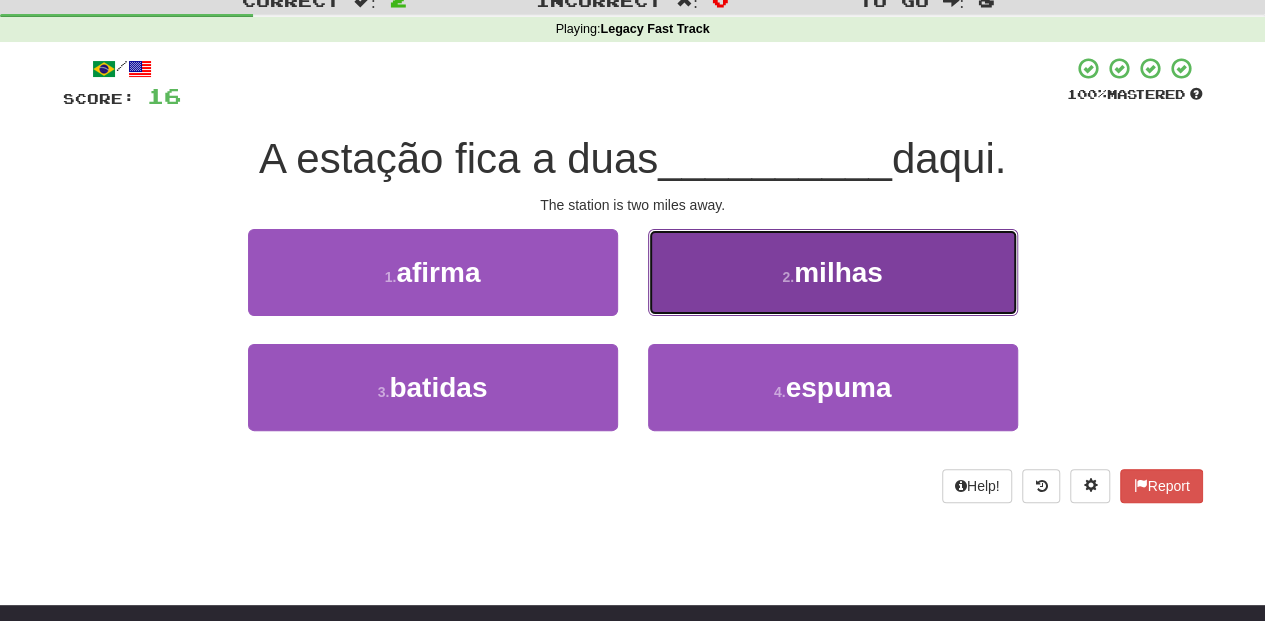click on "2 .  milhas" at bounding box center (833, 272) 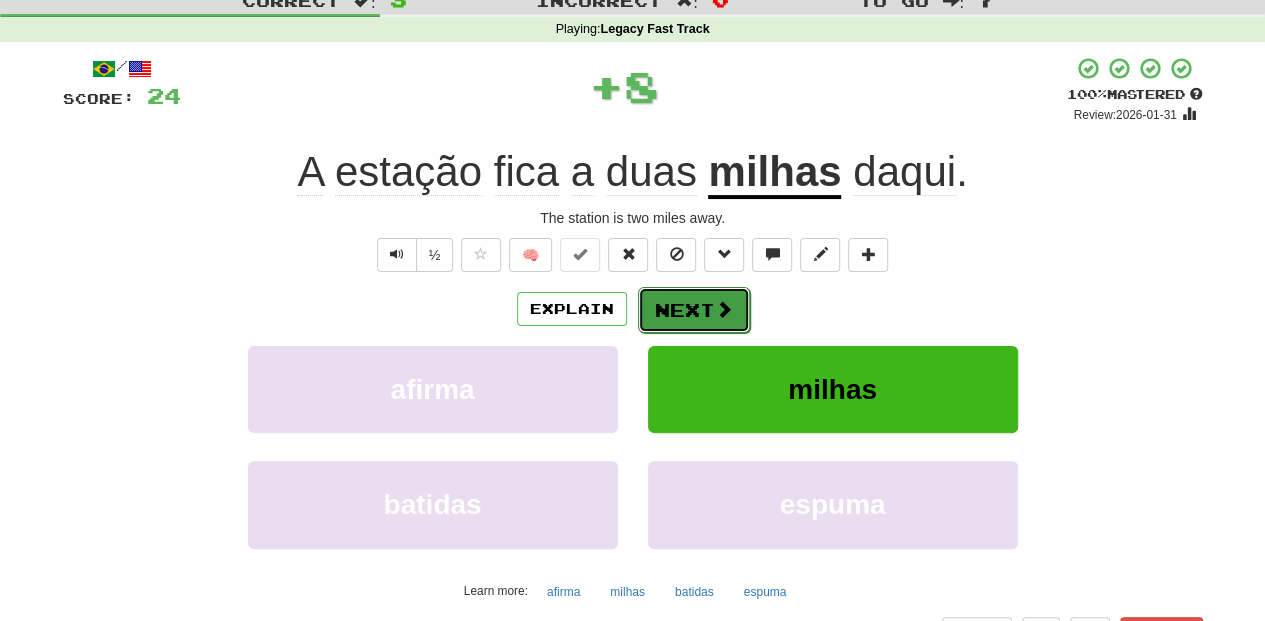 click on "Next" at bounding box center [694, 310] 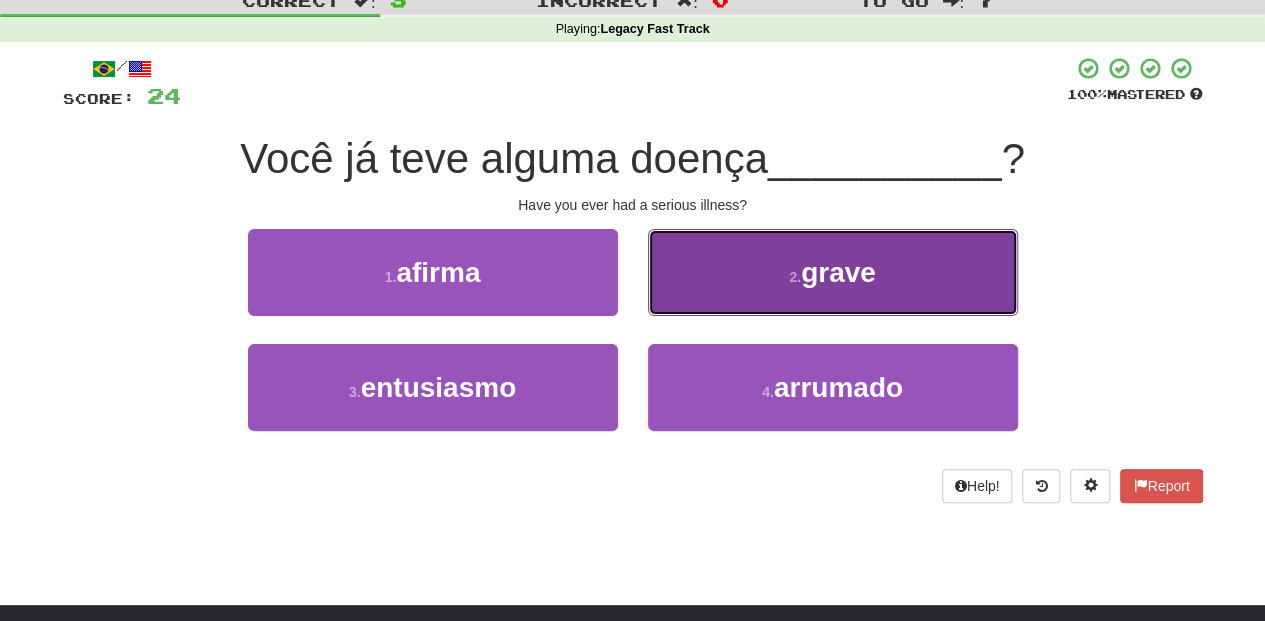 click on "2 .  grave" at bounding box center [833, 272] 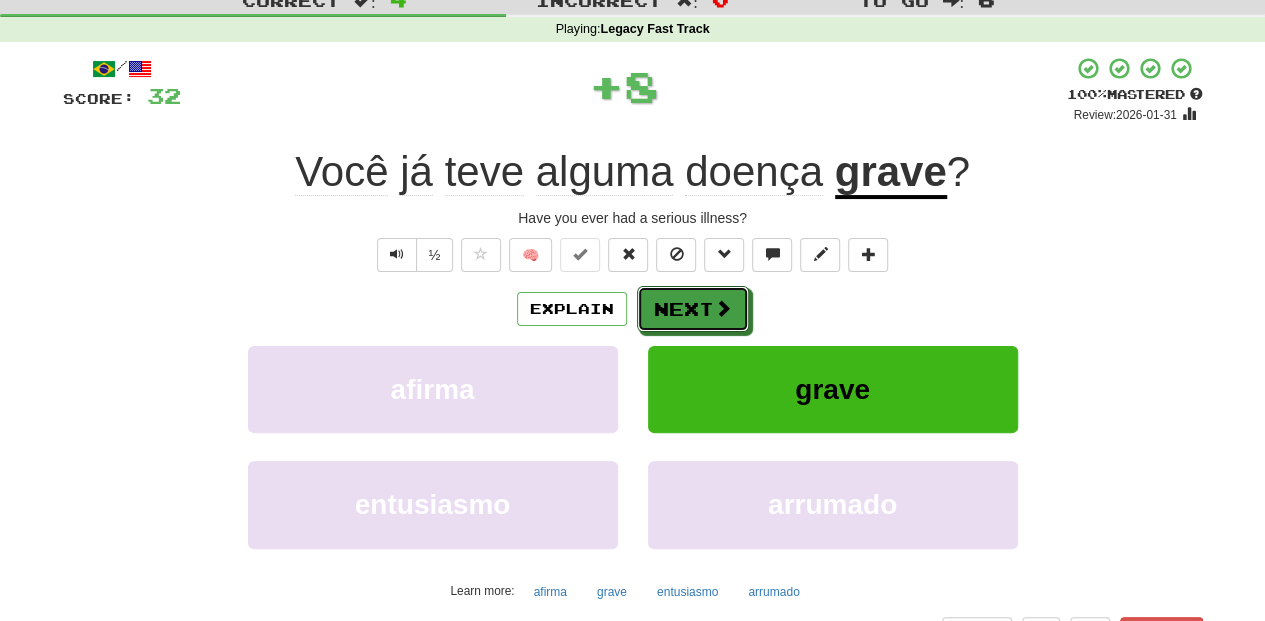 click on "Next" at bounding box center (693, 309) 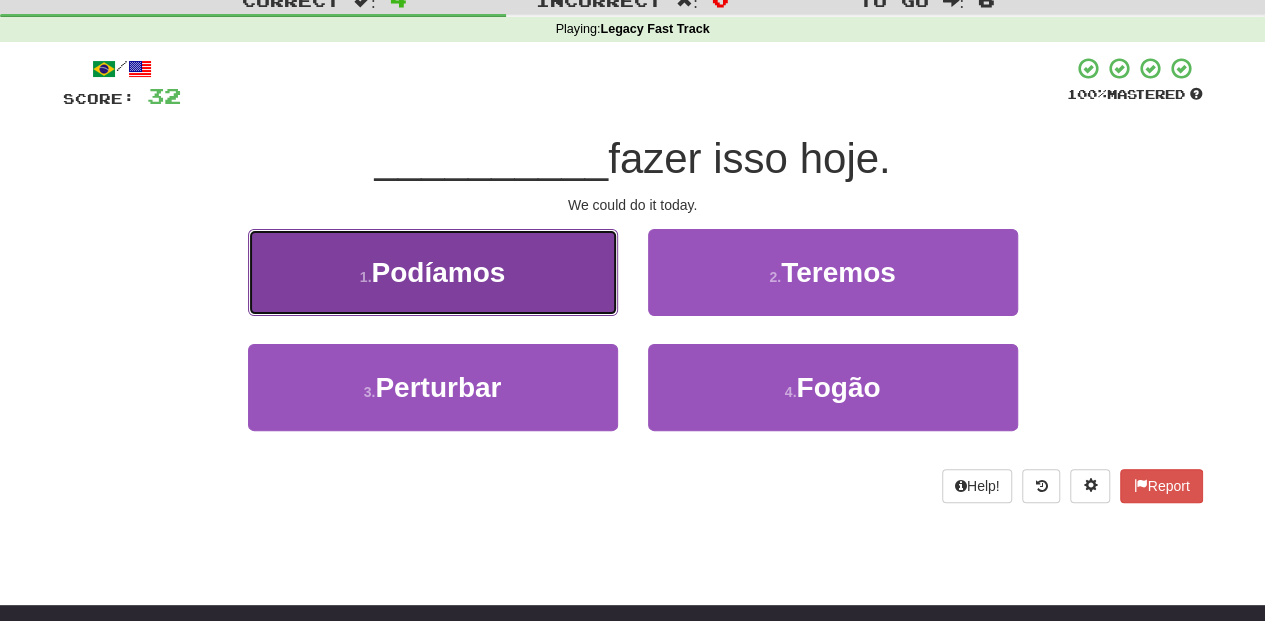 click on "1 .  Podíamos" at bounding box center [433, 272] 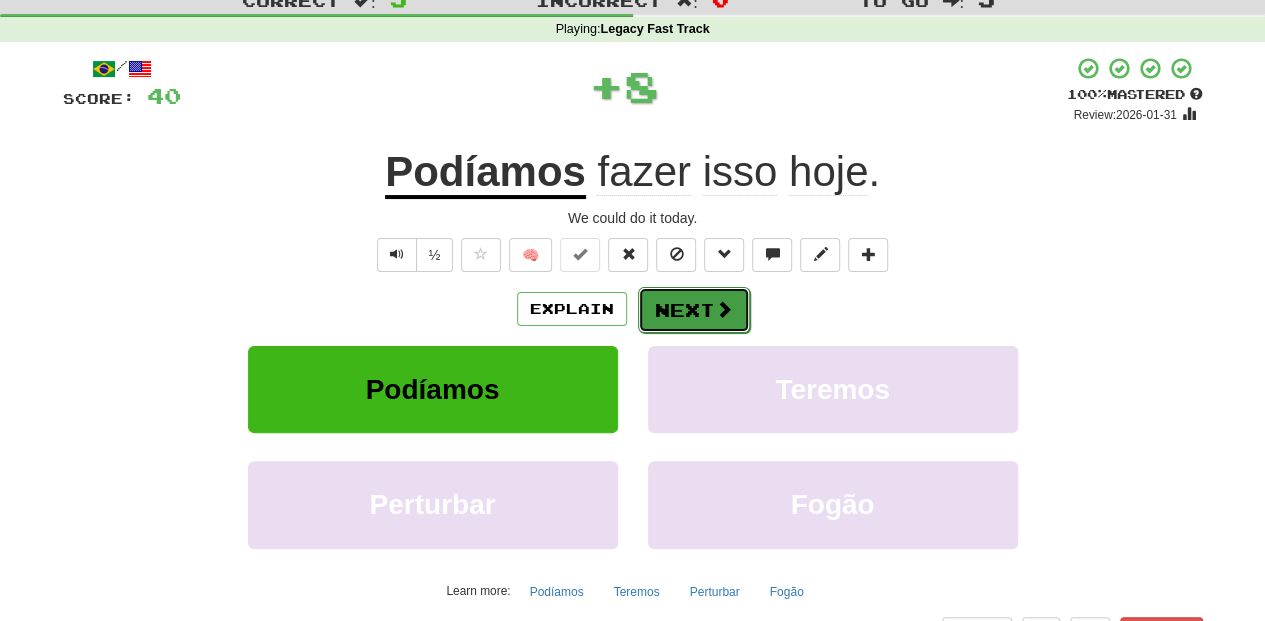 click on "Next" at bounding box center [694, 310] 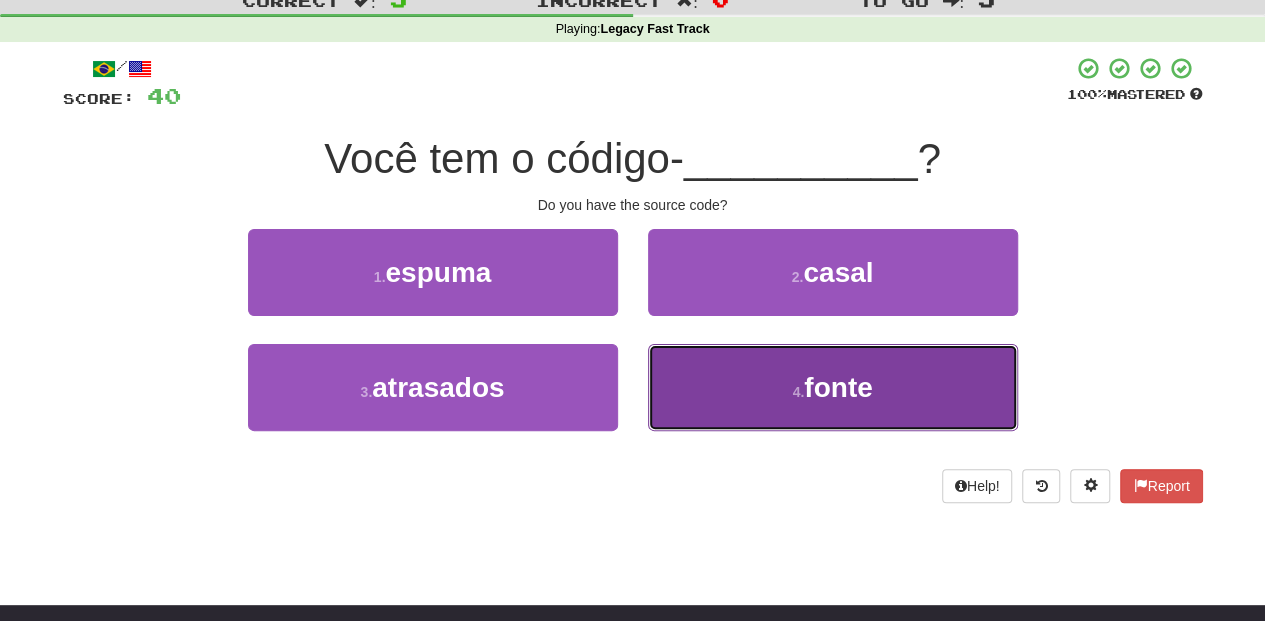 click on "4 .  fonte" at bounding box center (833, 387) 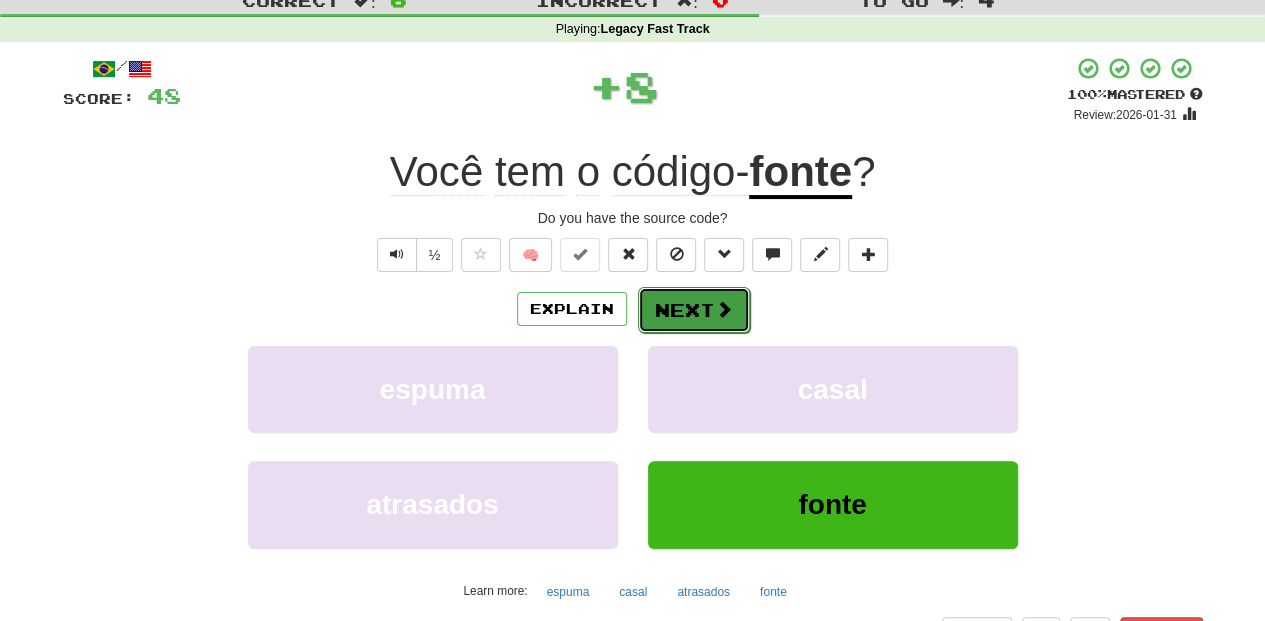 click on "Next" at bounding box center [694, 310] 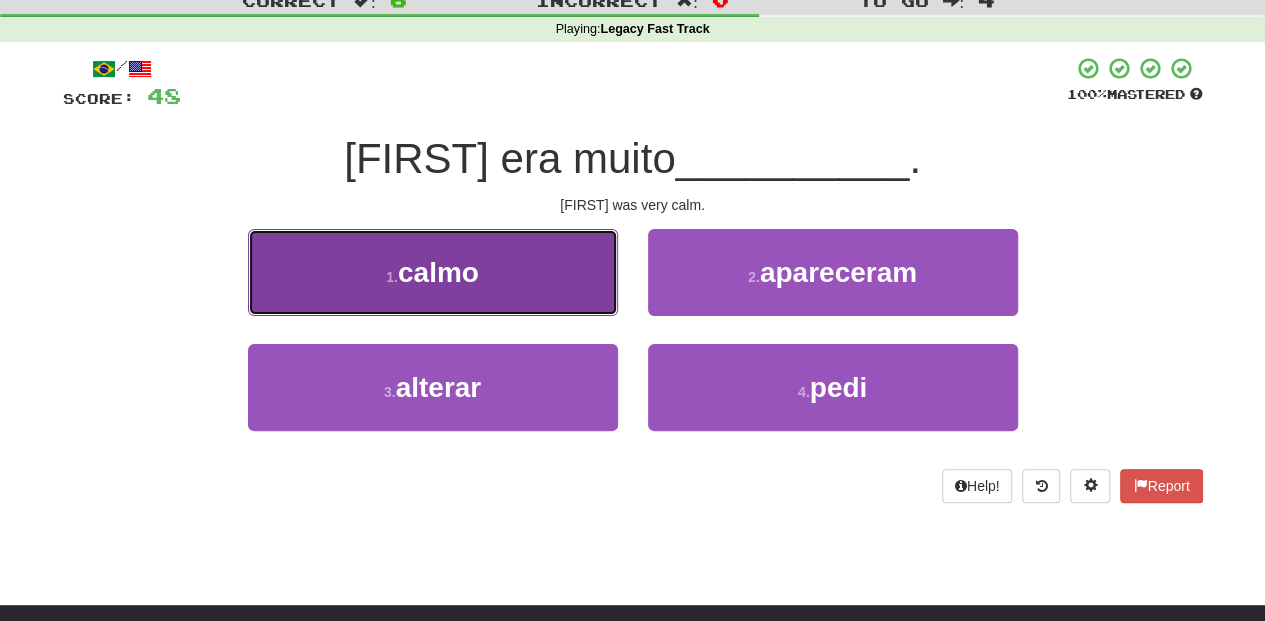 click on "1 .  calmo" at bounding box center [433, 272] 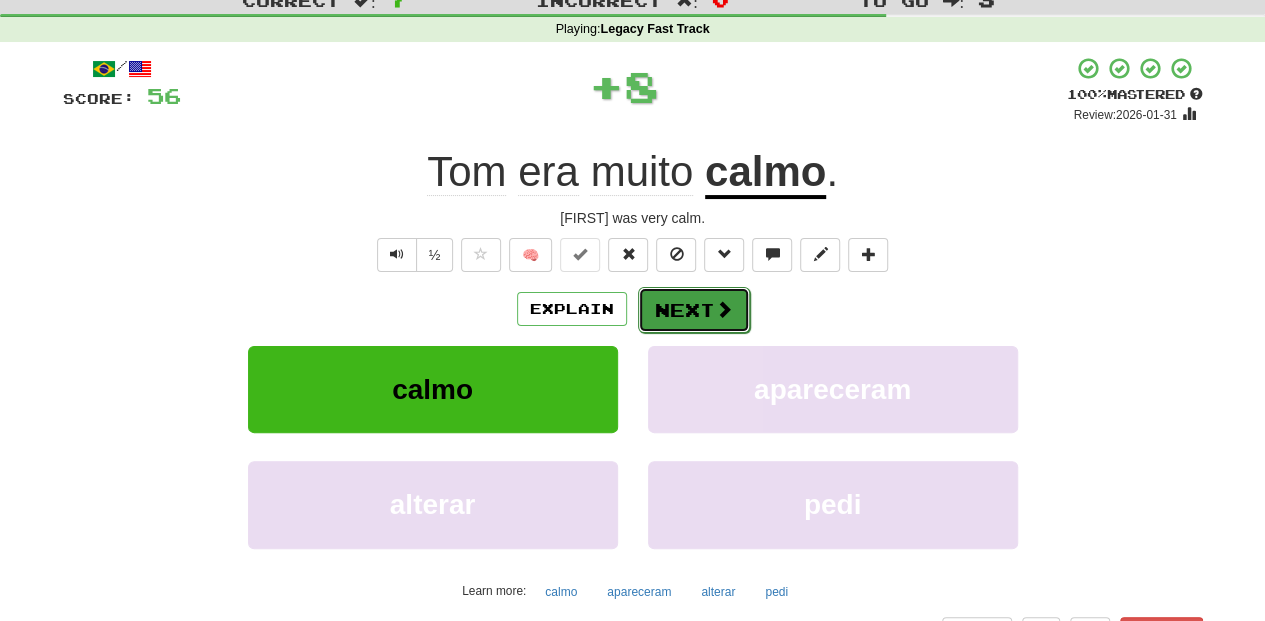 click on "Next" at bounding box center [694, 310] 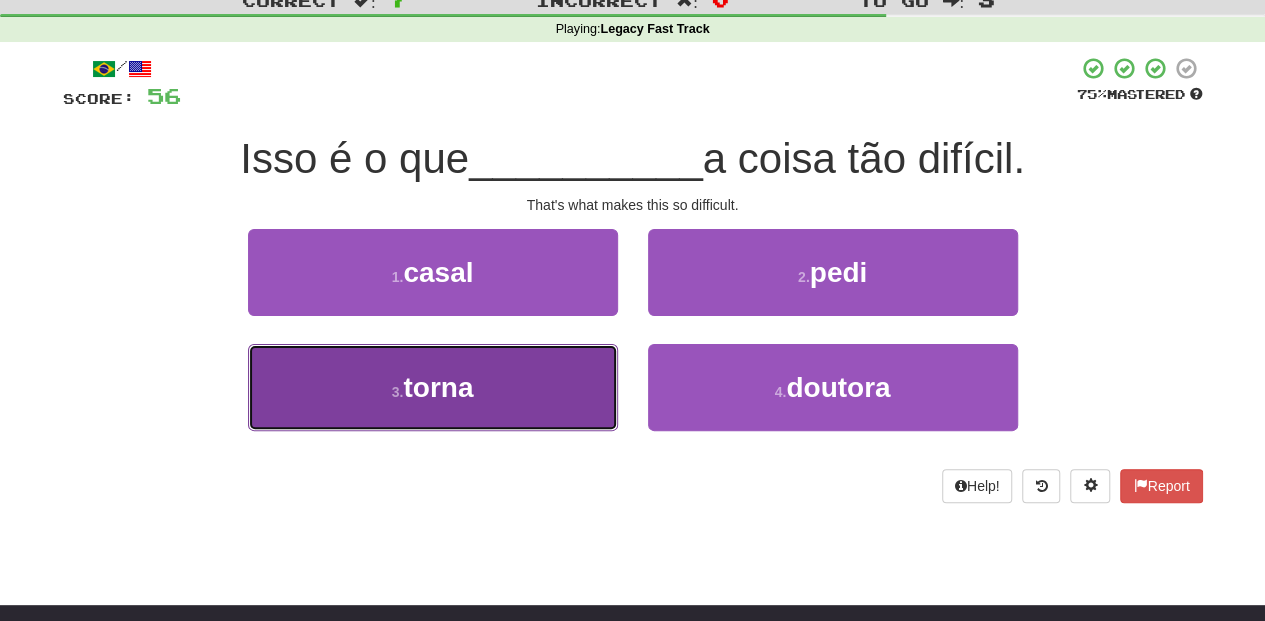 click on "3 .  torna" at bounding box center (433, 387) 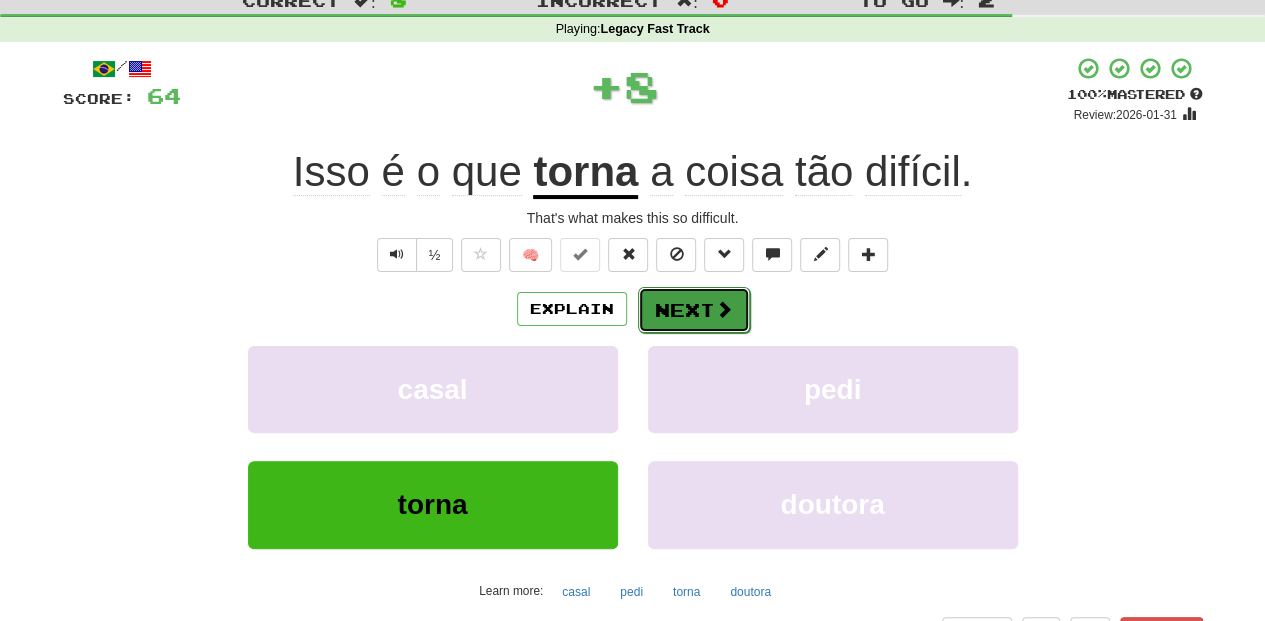click on "Next" at bounding box center (694, 310) 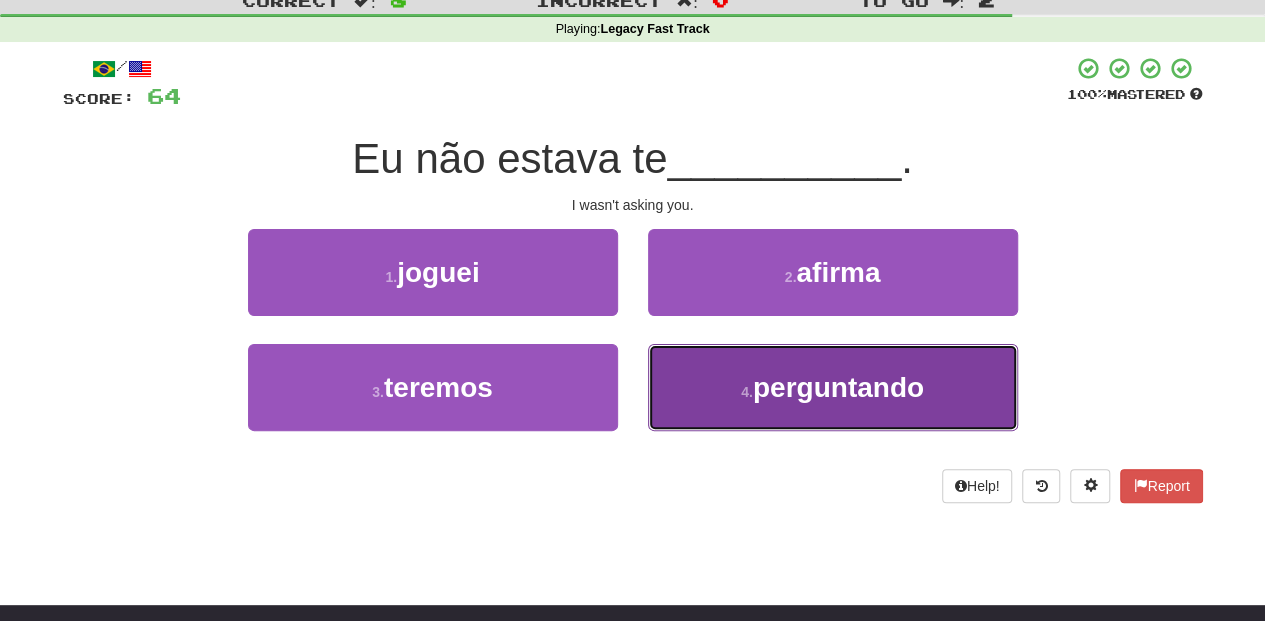 click on "4 .  perguntando" at bounding box center [833, 387] 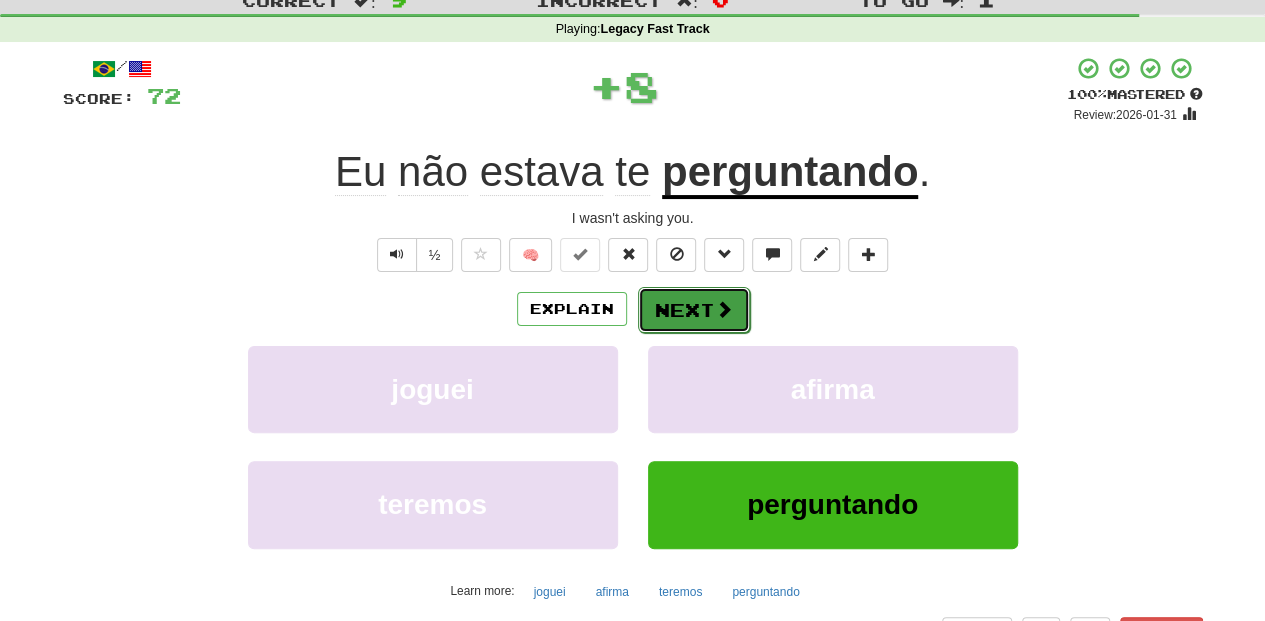 click on "Next" at bounding box center [694, 310] 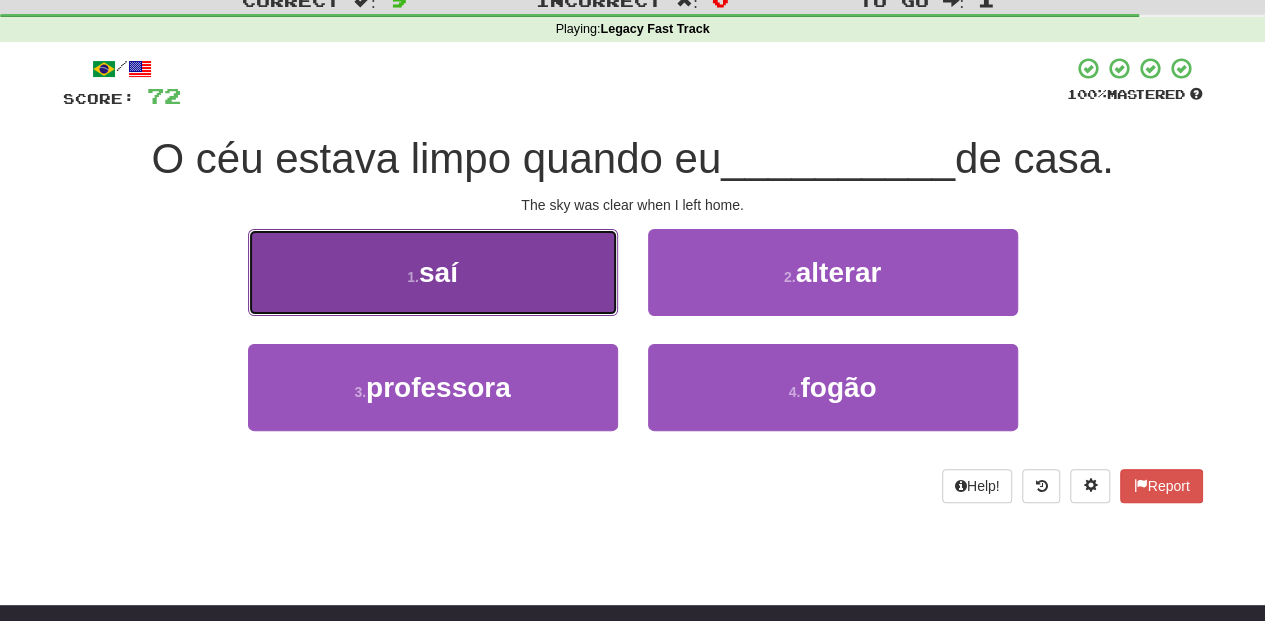 click on "1 .  saí" at bounding box center (433, 272) 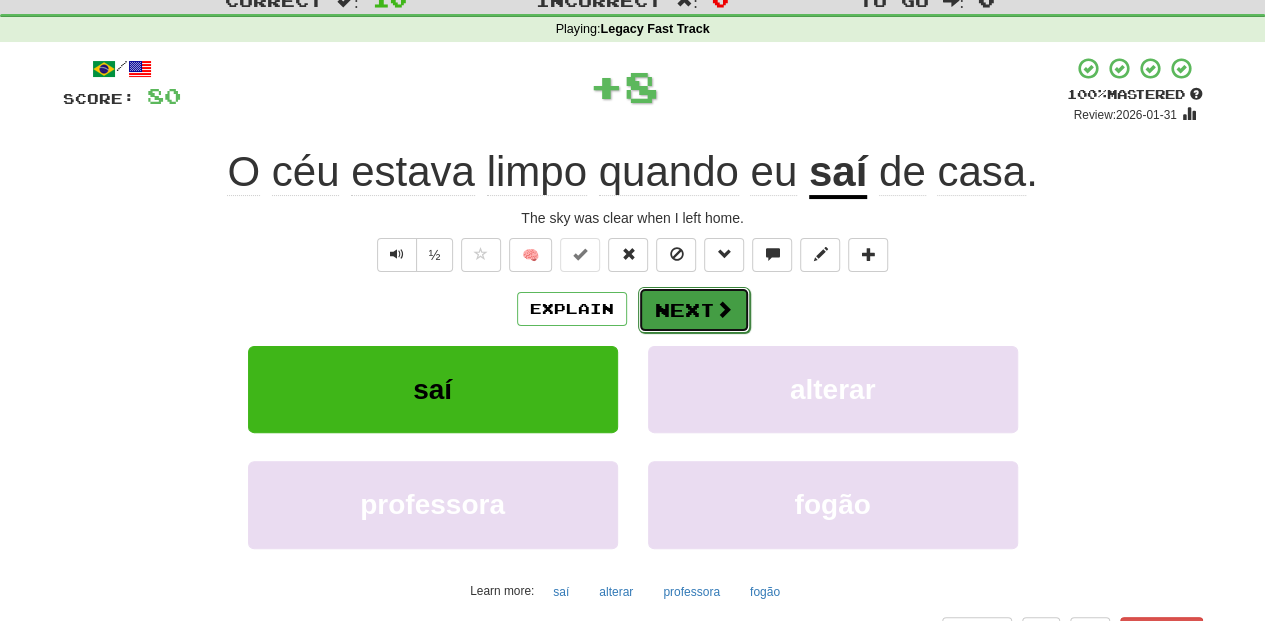 click on "Next" at bounding box center [694, 310] 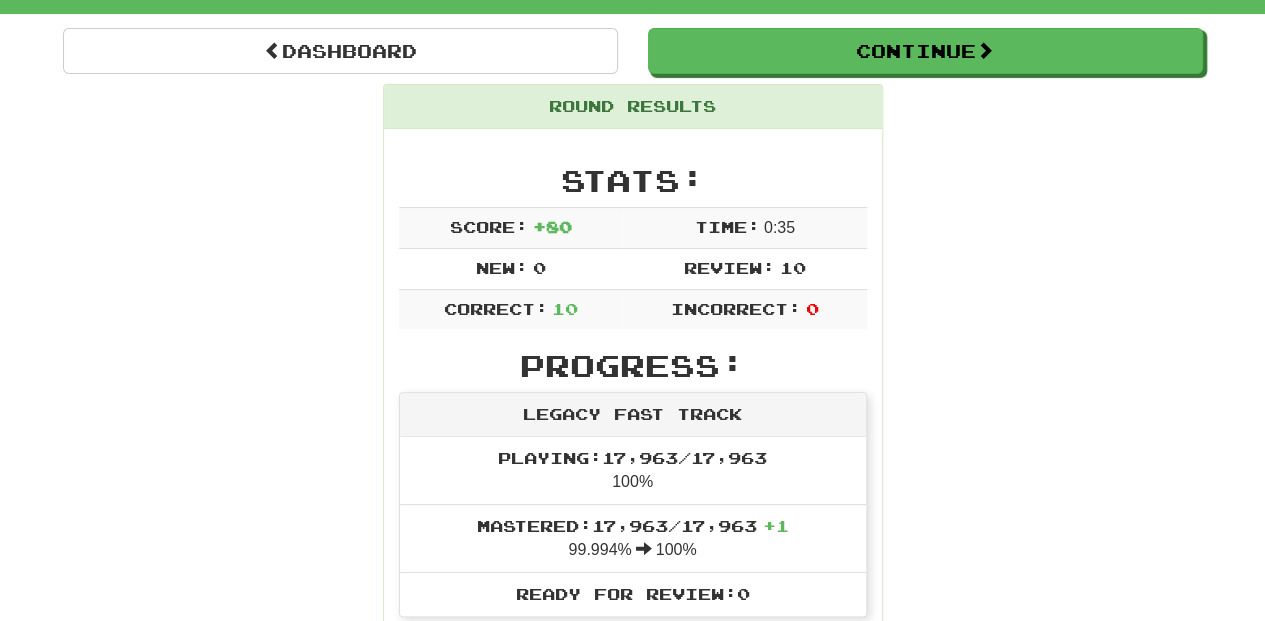 scroll, scrollTop: 133, scrollLeft: 0, axis: vertical 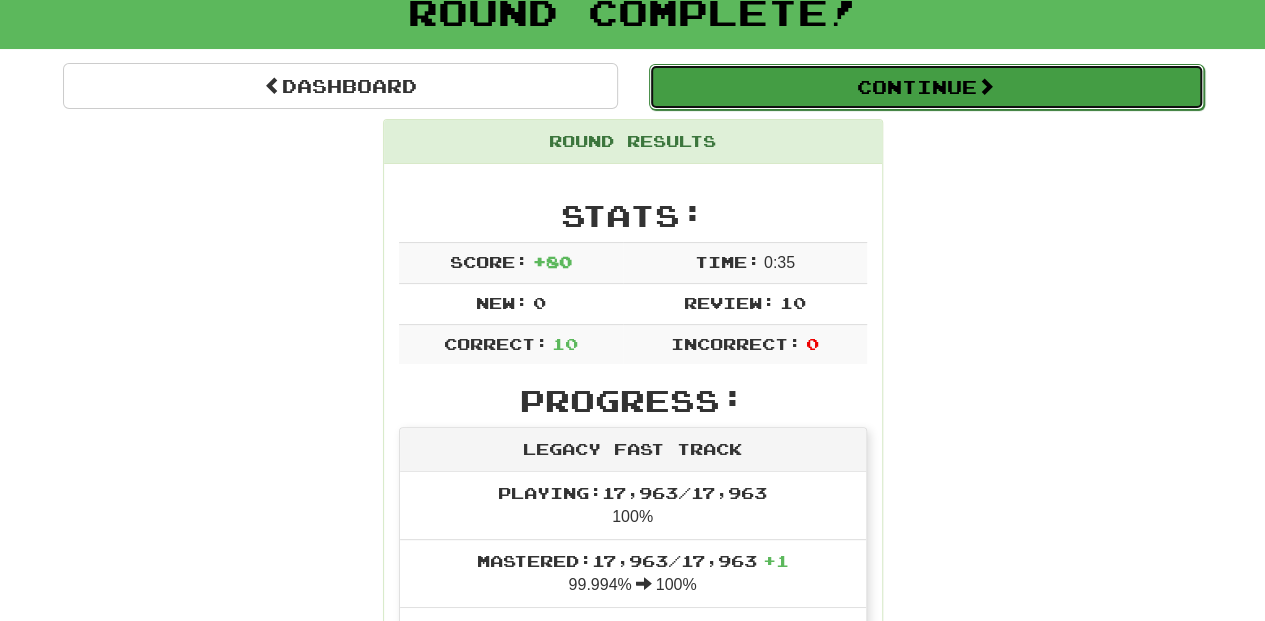 click on "Continue" at bounding box center (926, 87) 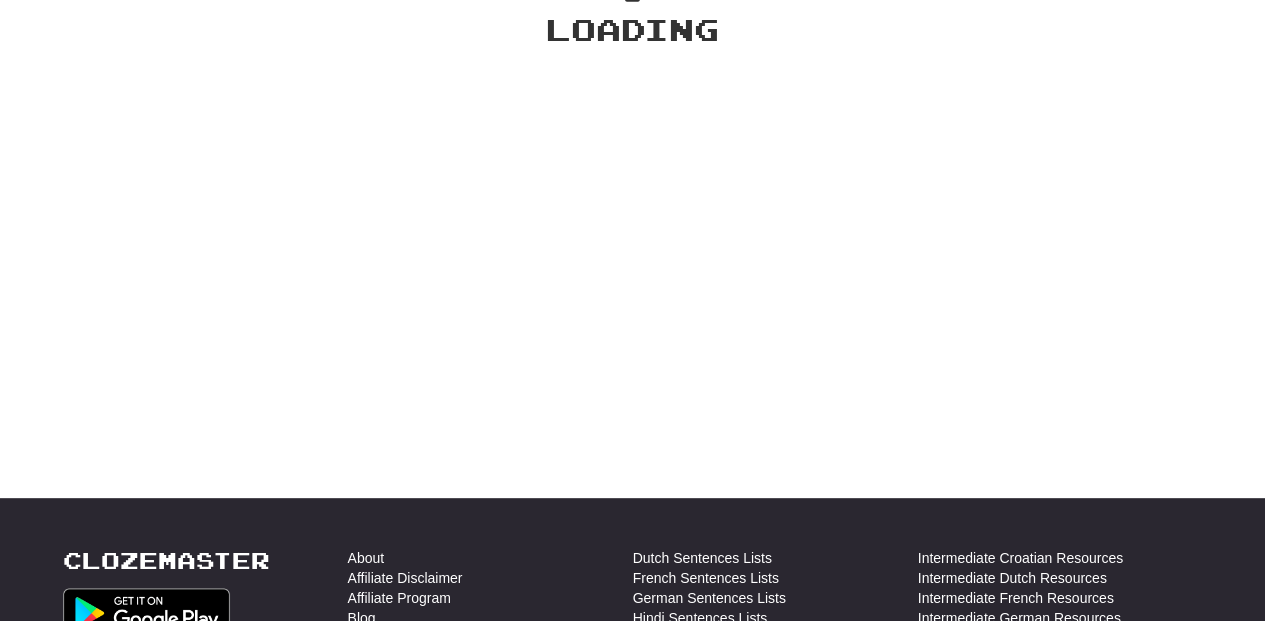 scroll, scrollTop: 133, scrollLeft: 0, axis: vertical 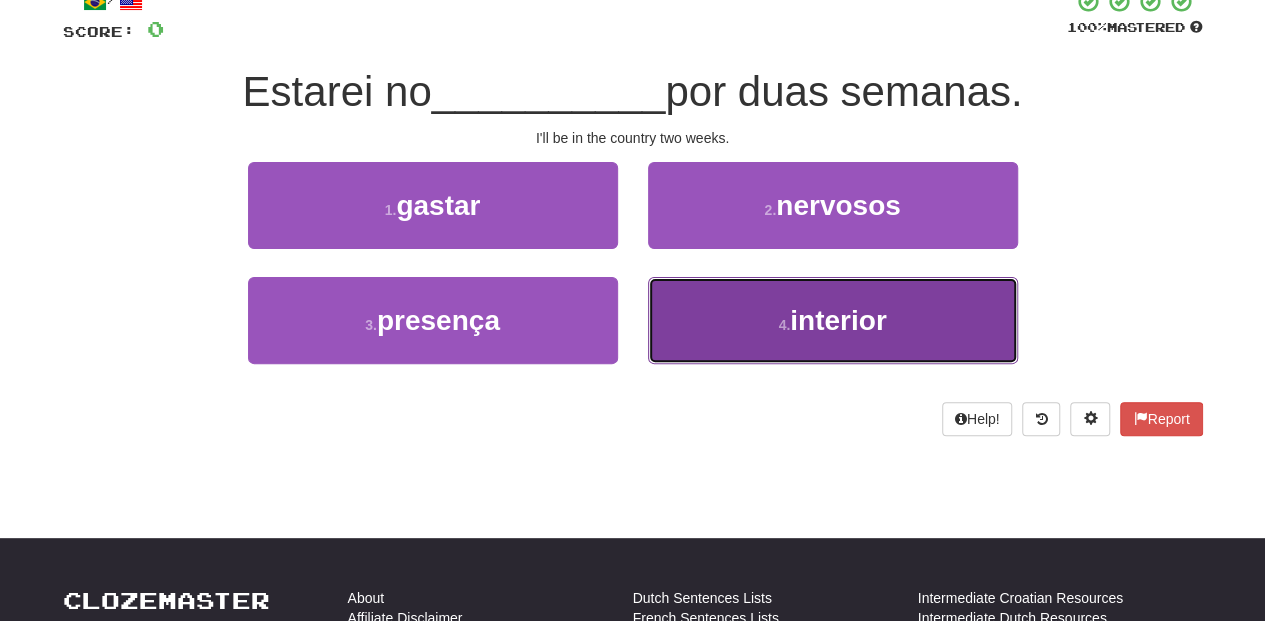 click on "4 .  interior" at bounding box center (833, 320) 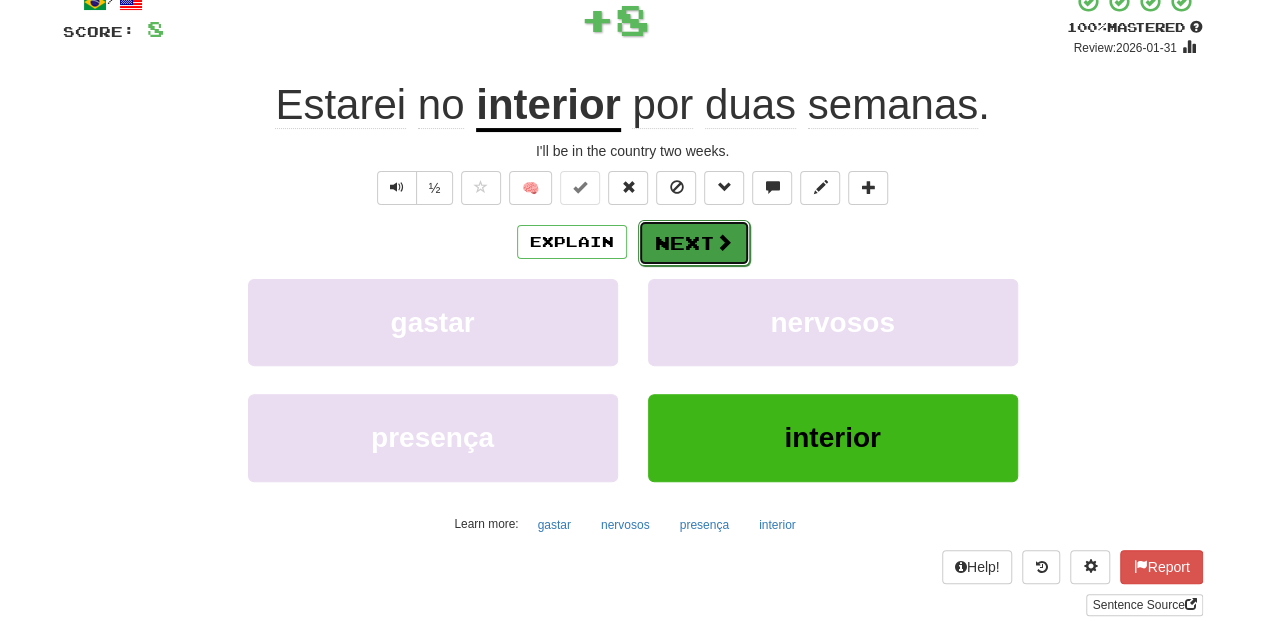 click on "Next" at bounding box center [694, 243] 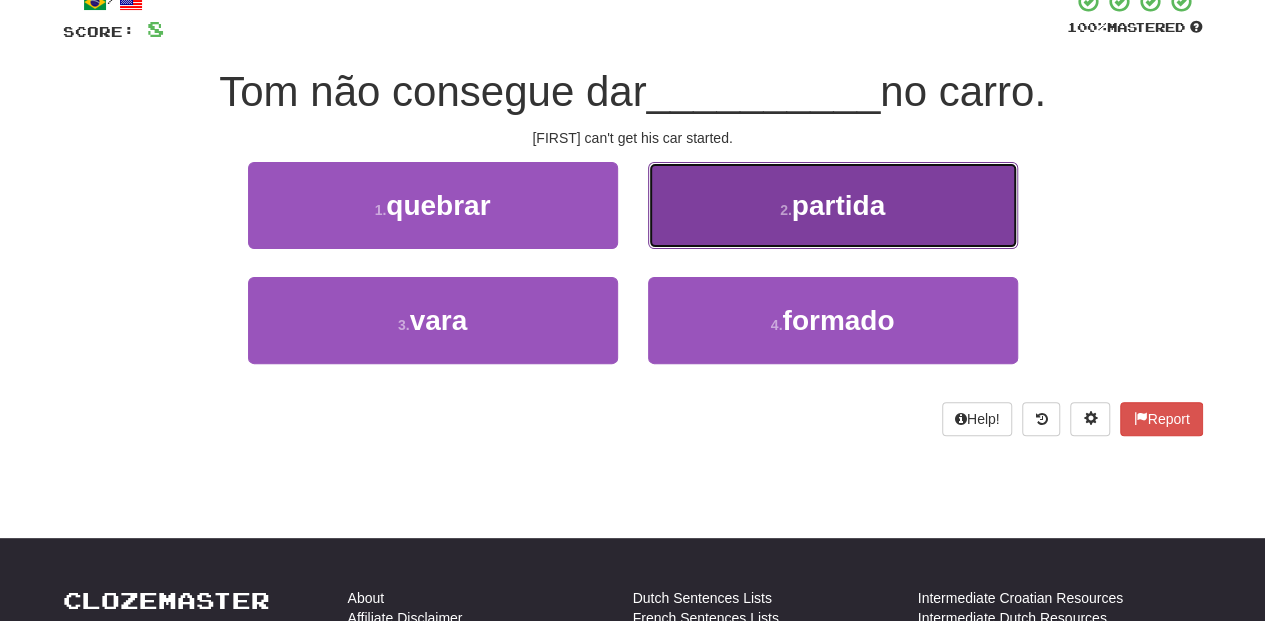 click on "2 .  partida" at bounding box center (833, 205) 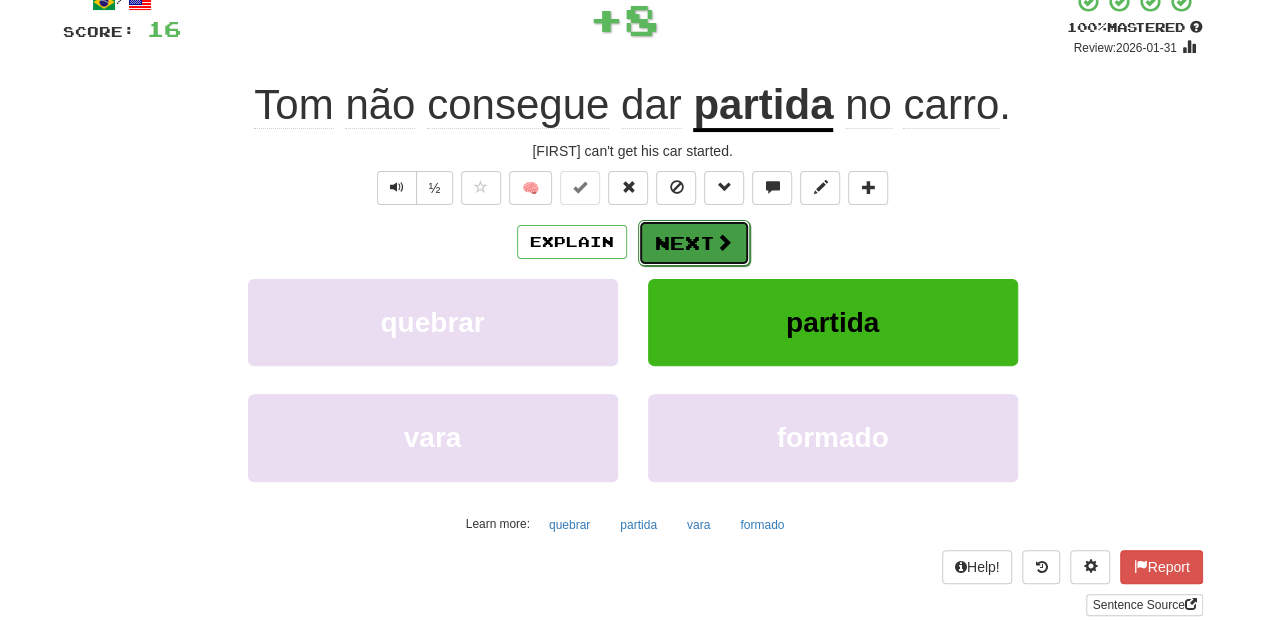 click on "Next" at bounding box center (694, 243) 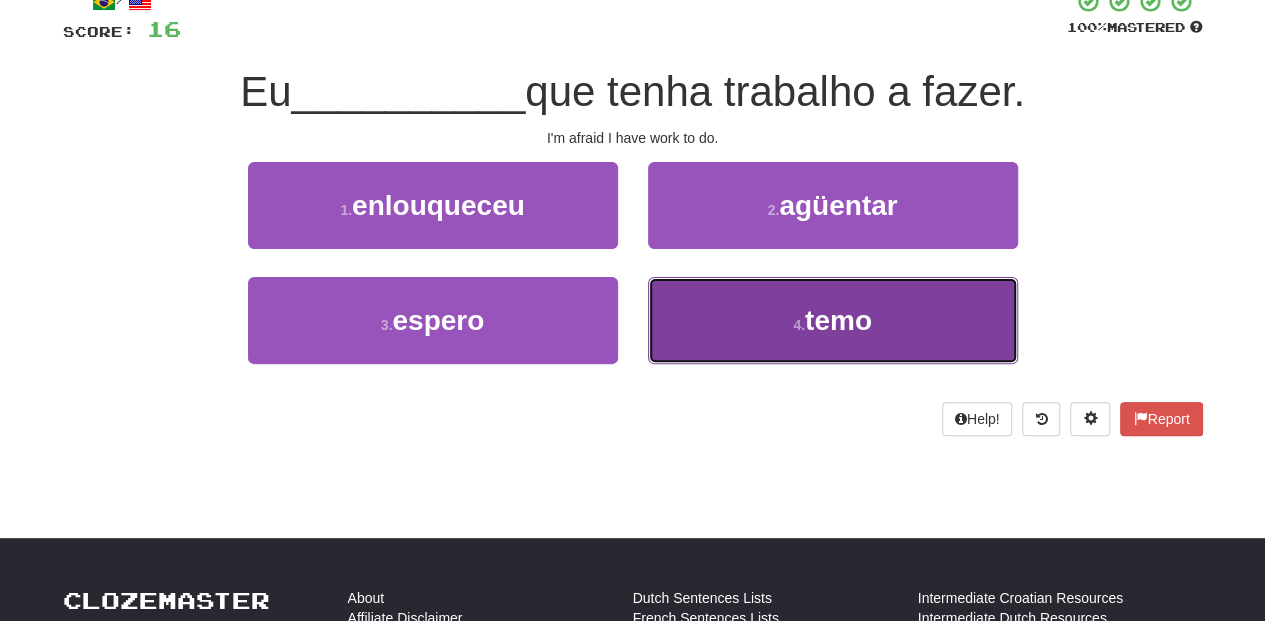 click on "4 .  temo" at bounding box center [833, 320] 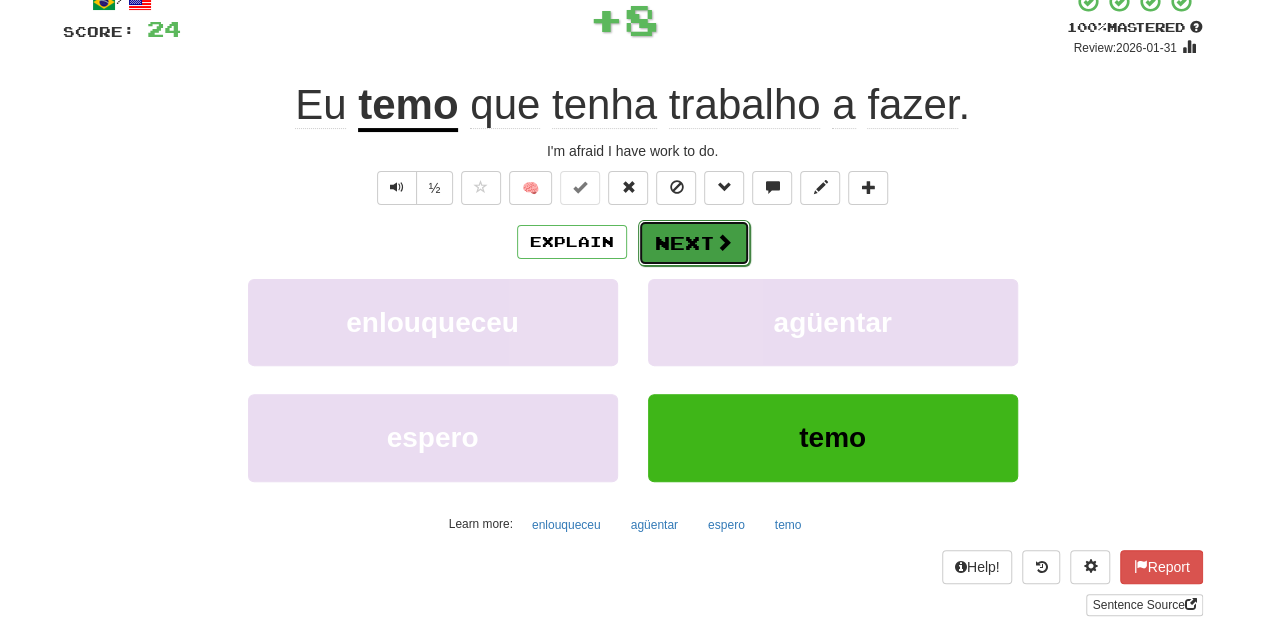click on "Next" at bounding box center (694, 243) 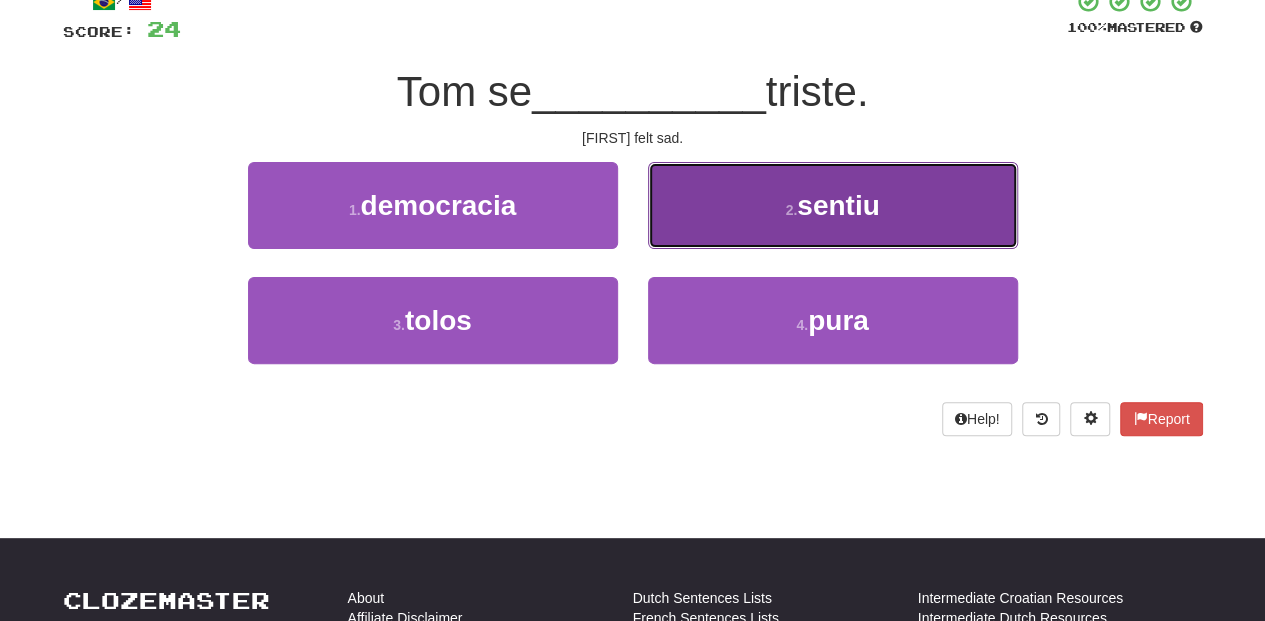 click on "2 .  sentiu" at bounding box center (833, 205) 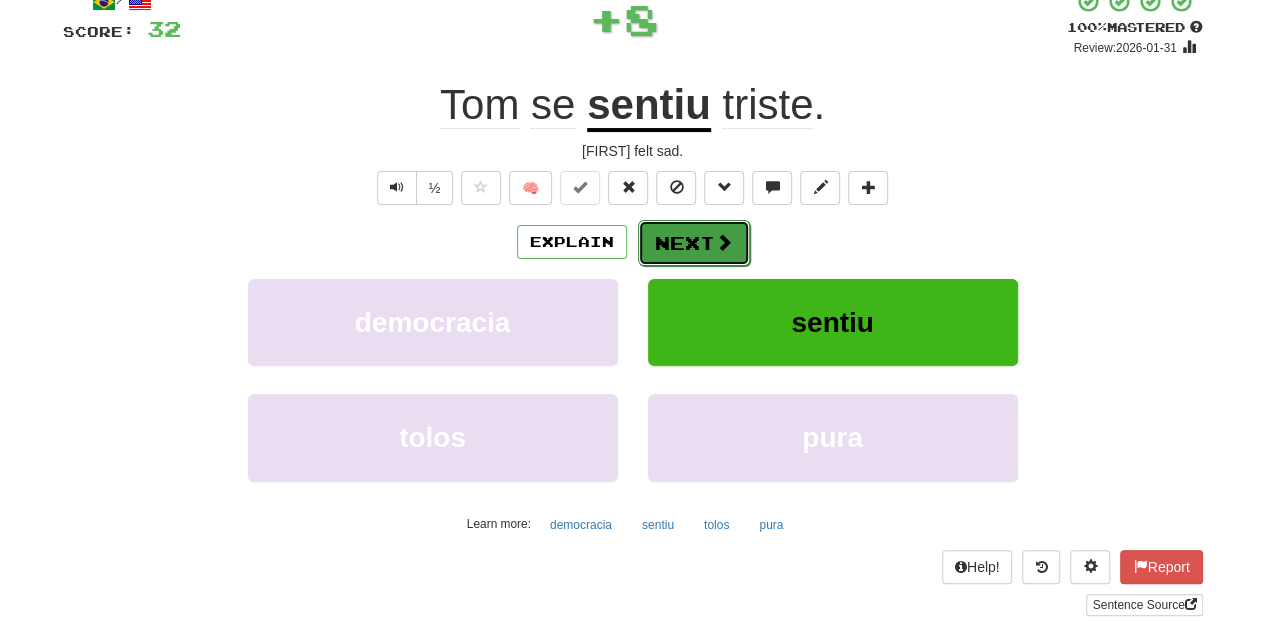 click on "Next" at bounding box center [694, 243] 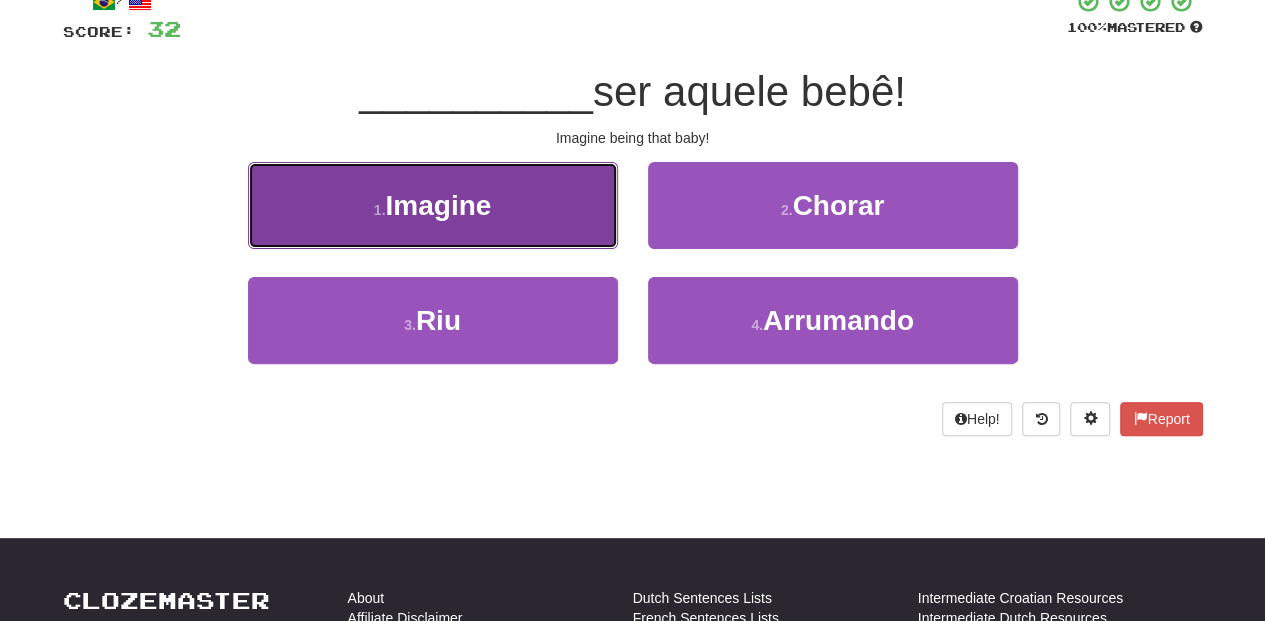 click on "1 .  Imagine" at bounding box center [433, 205] 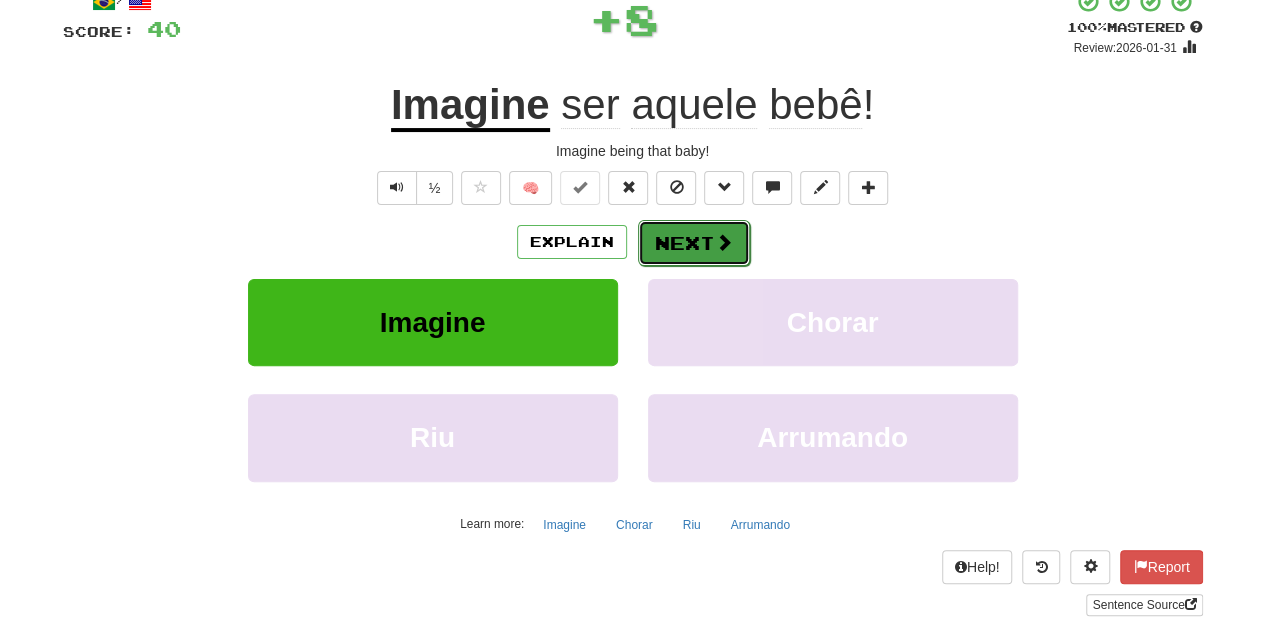 click on "Next" at bounding box center [694, 243] 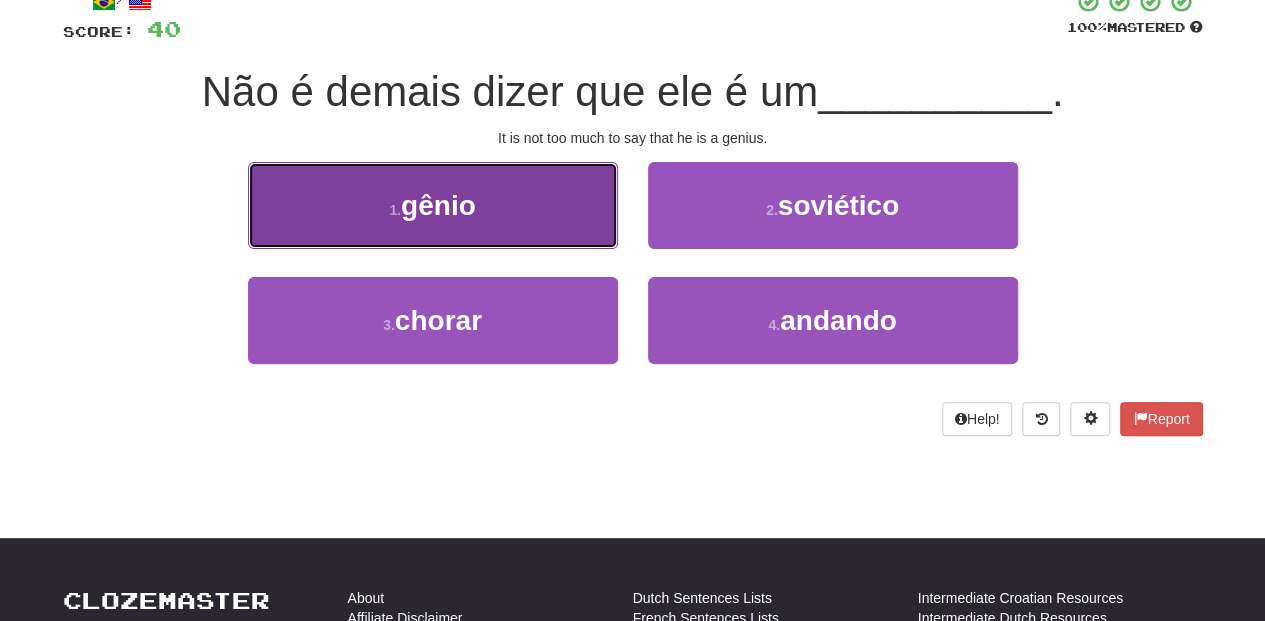click on "1 .  gênio" at bounding box center (433, 205) 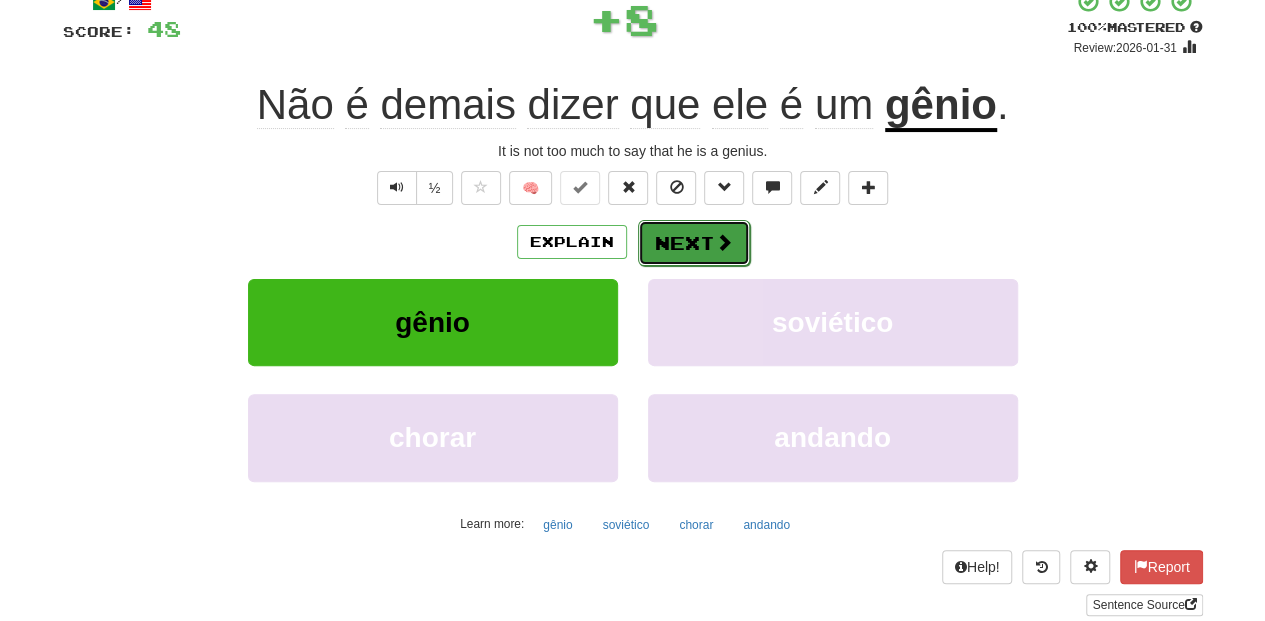 click on "Next" at bounding box center (694, 243) 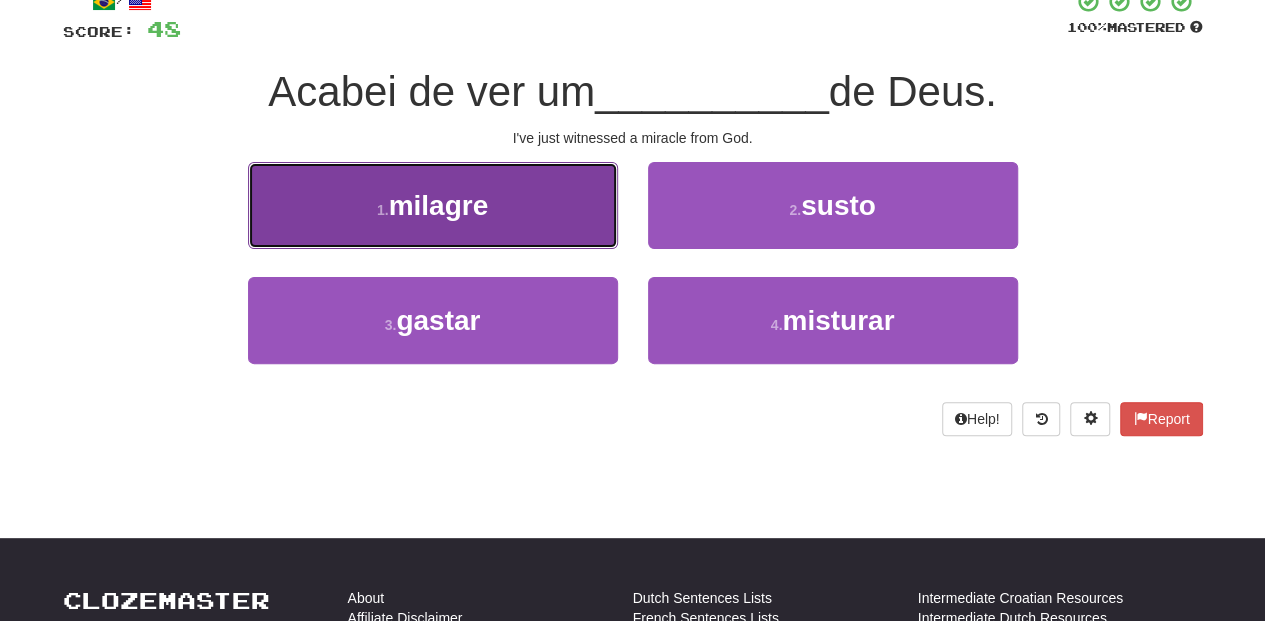 click on "1 .  milagre" at bounding box center (433, 205) 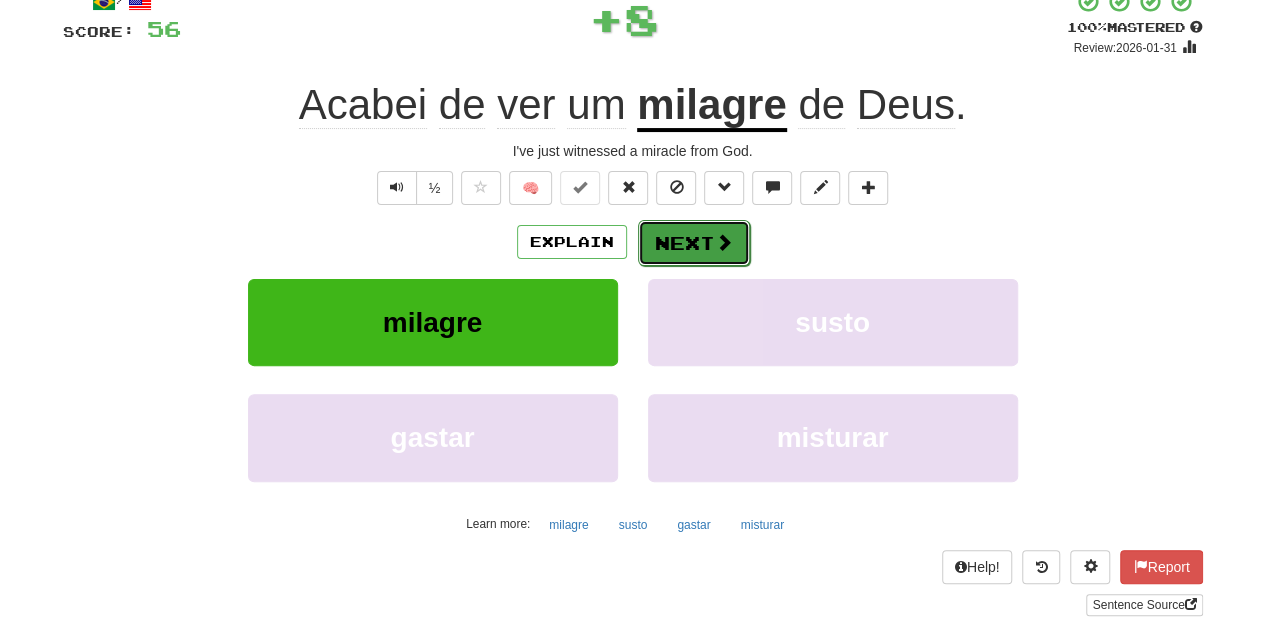 click on "Next" at bounding box center [694, 243] 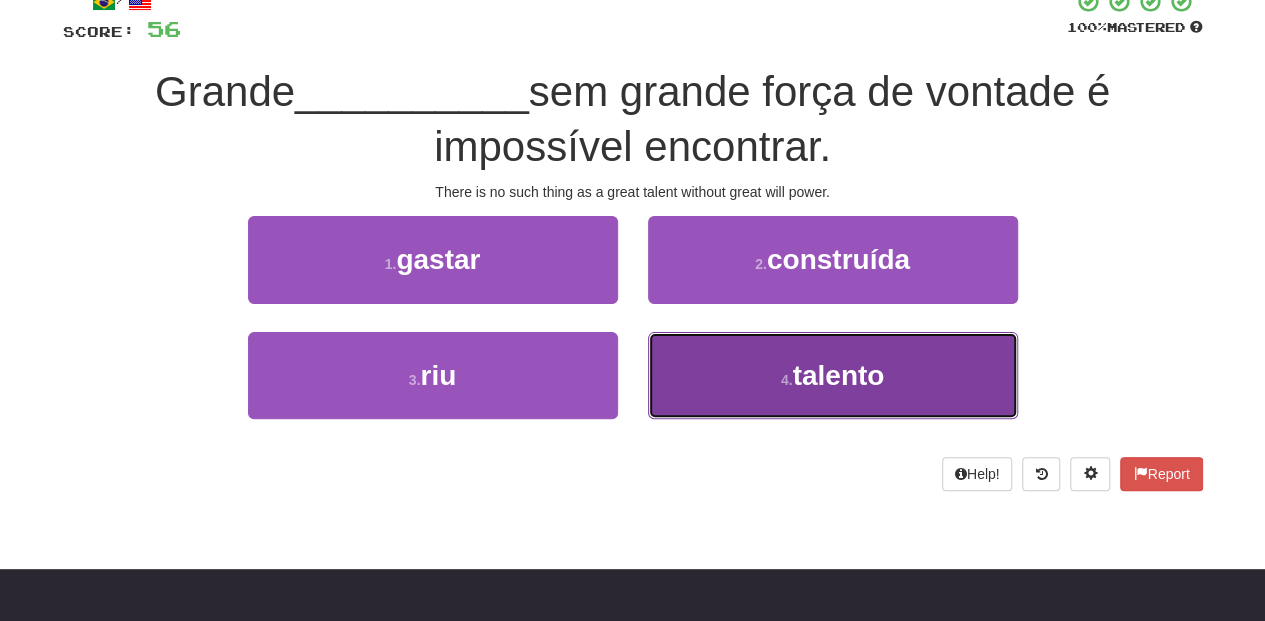 click on "4 .  talento" at bounding box center (833, 375) 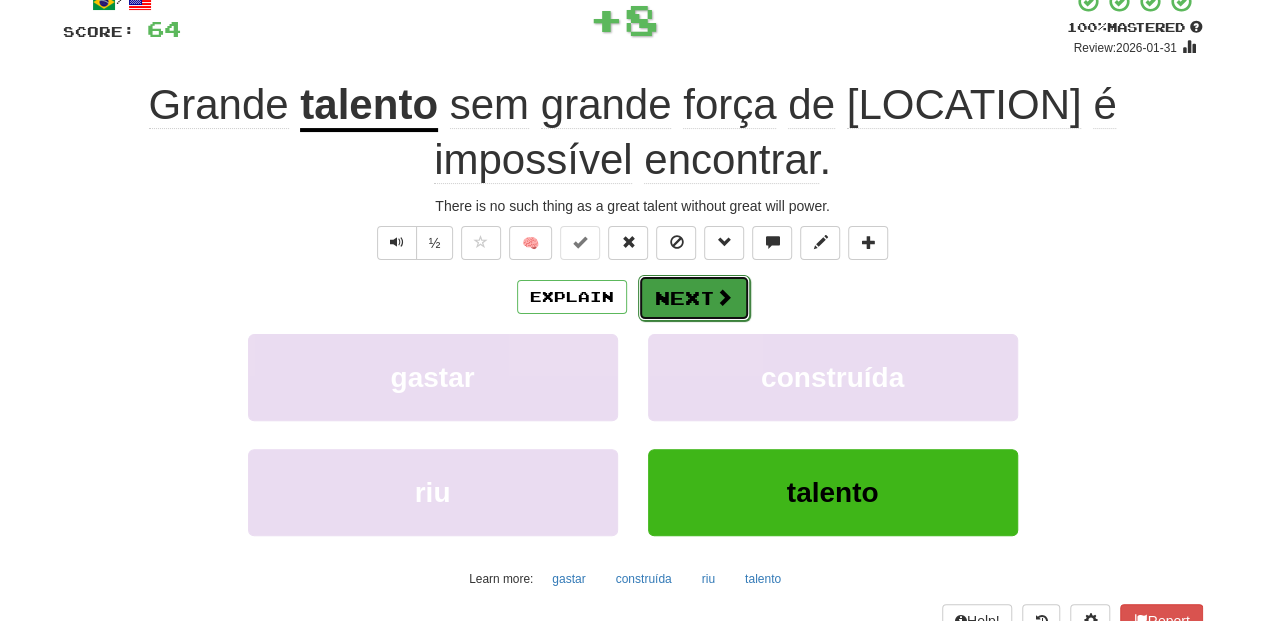 click on "Next" at bounding box center (694, 298) 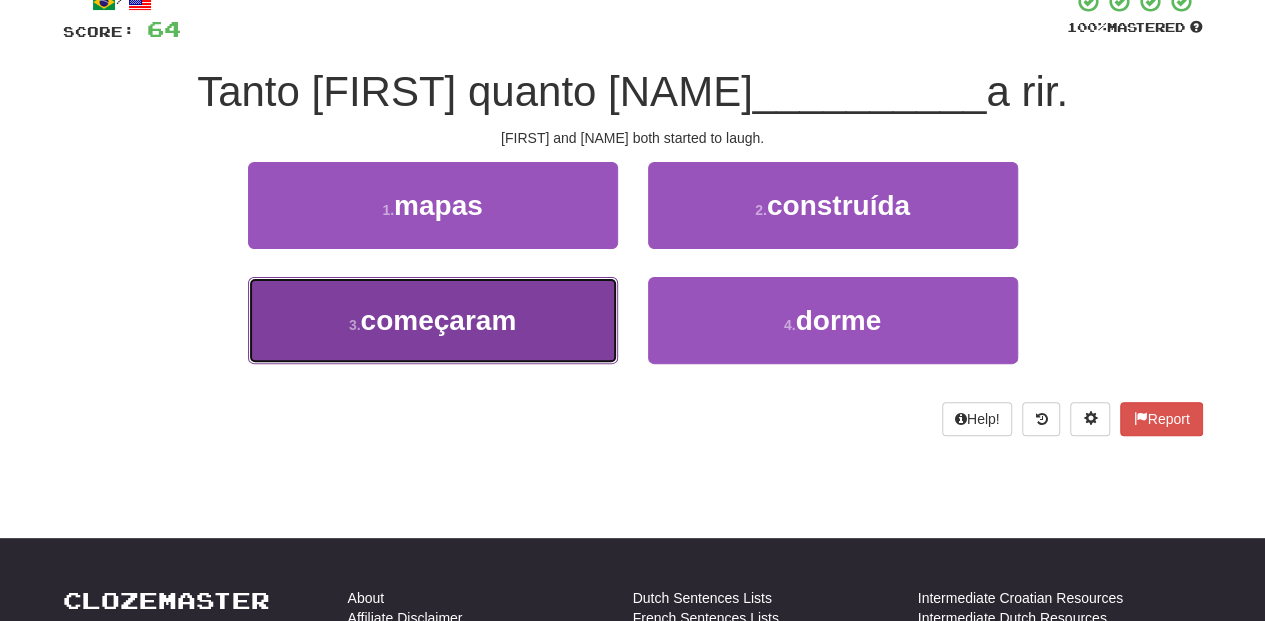 click on "3 .  começaram" at bounding box center (433, 320) 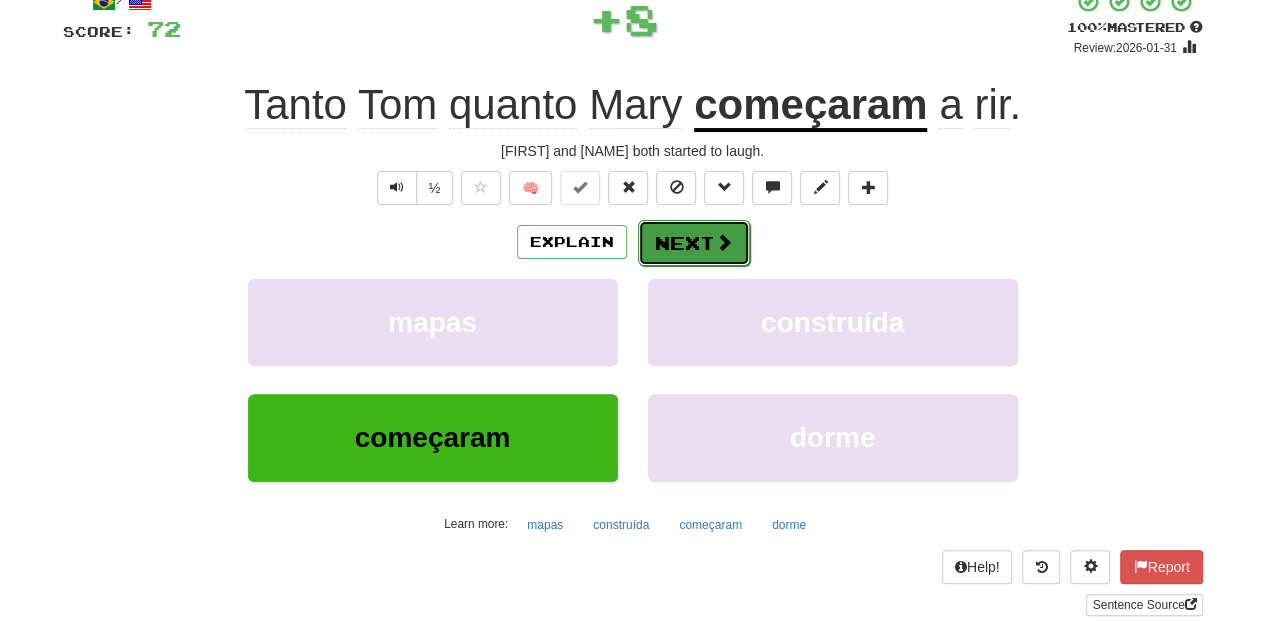click on "Next" at bounding box center (694, 243) 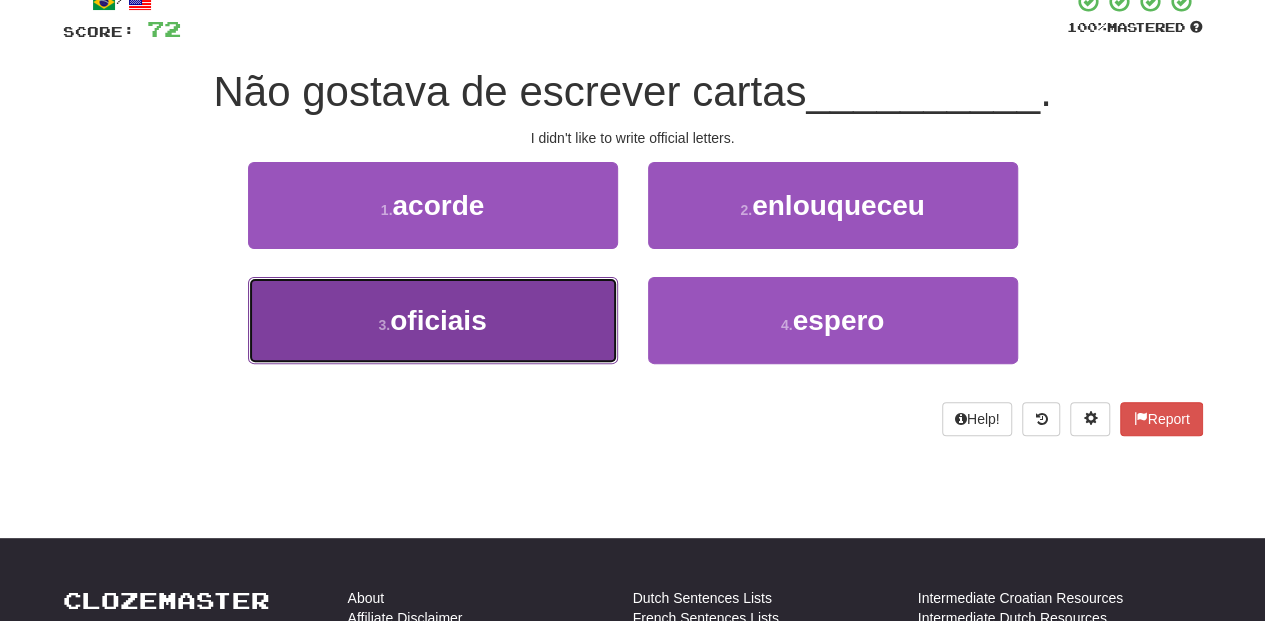 click on "3 .  oficiais" at bounding box center (433, 320) 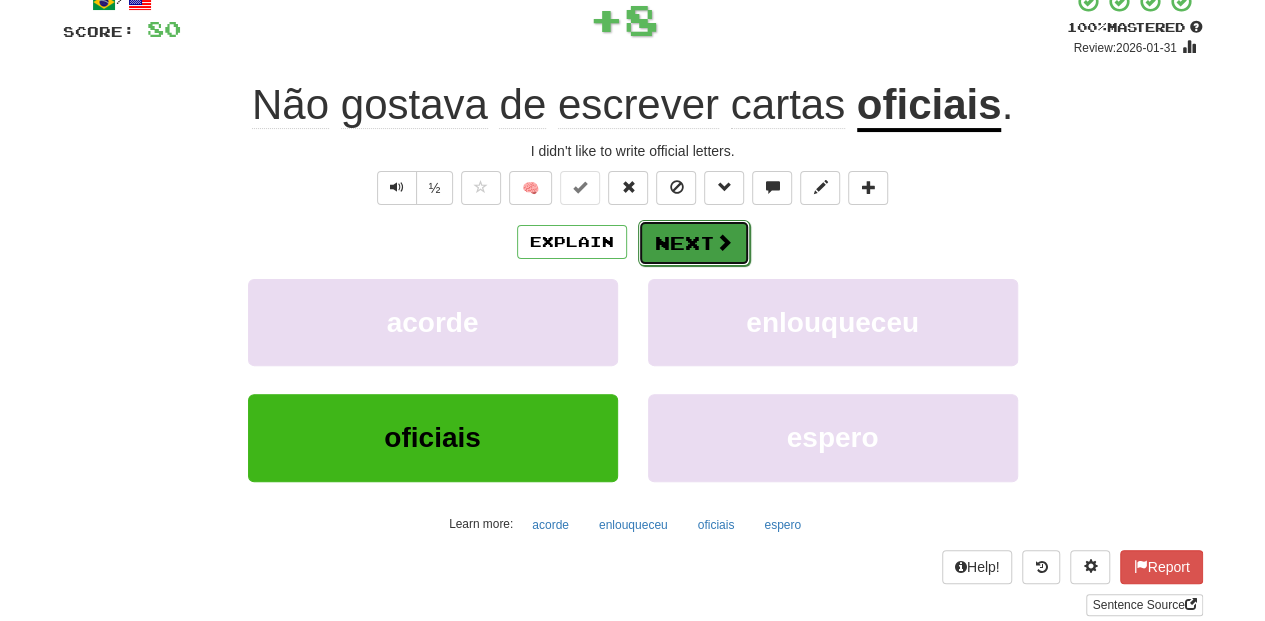 click on "Next" at bounding box center (694, 243) 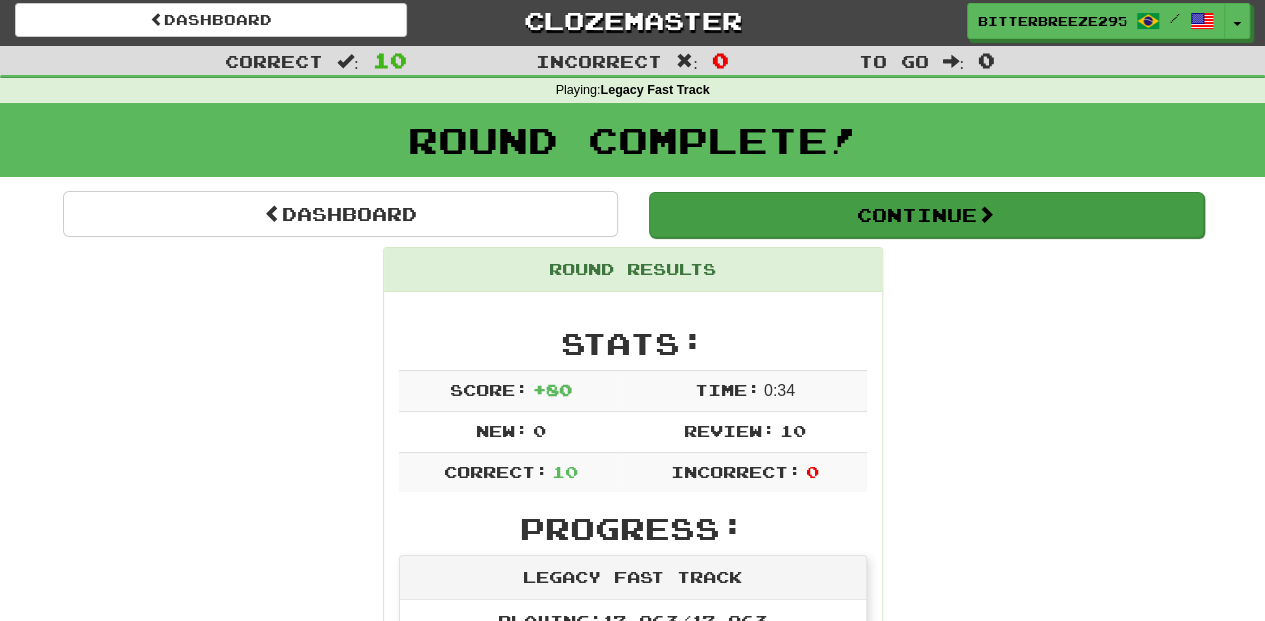 scroll, scrollTop: 0, scrollLeft: 0, axis: both 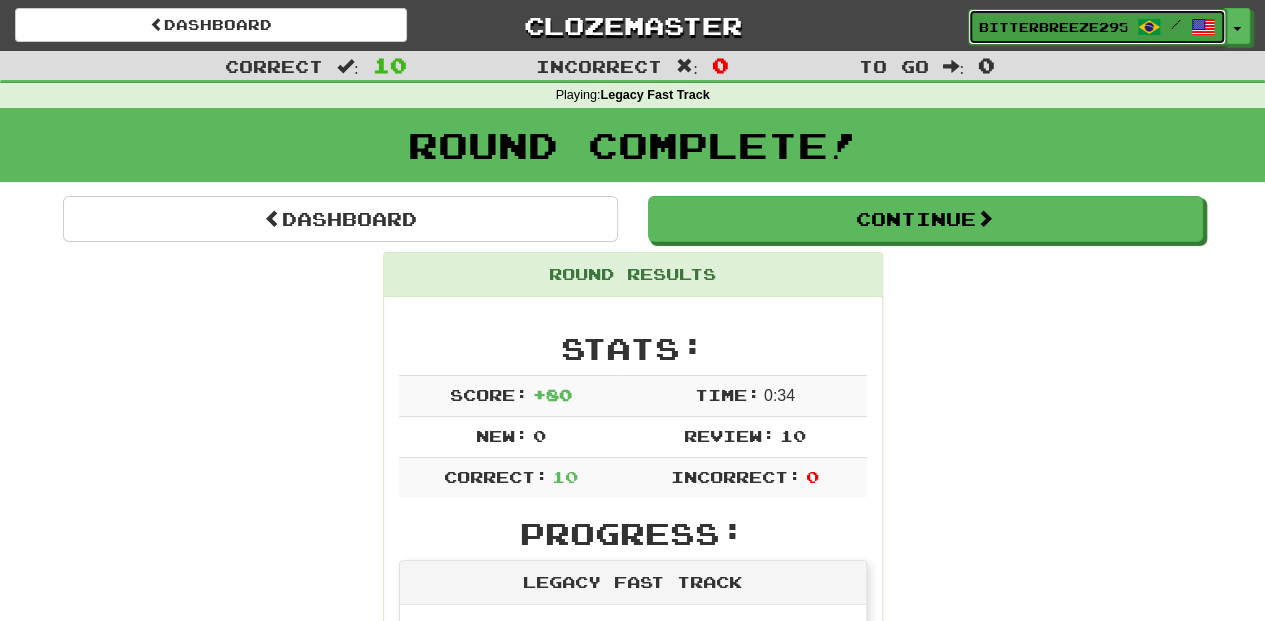 click on "BitterBreeze2956" at bounding box center (1053, 27) 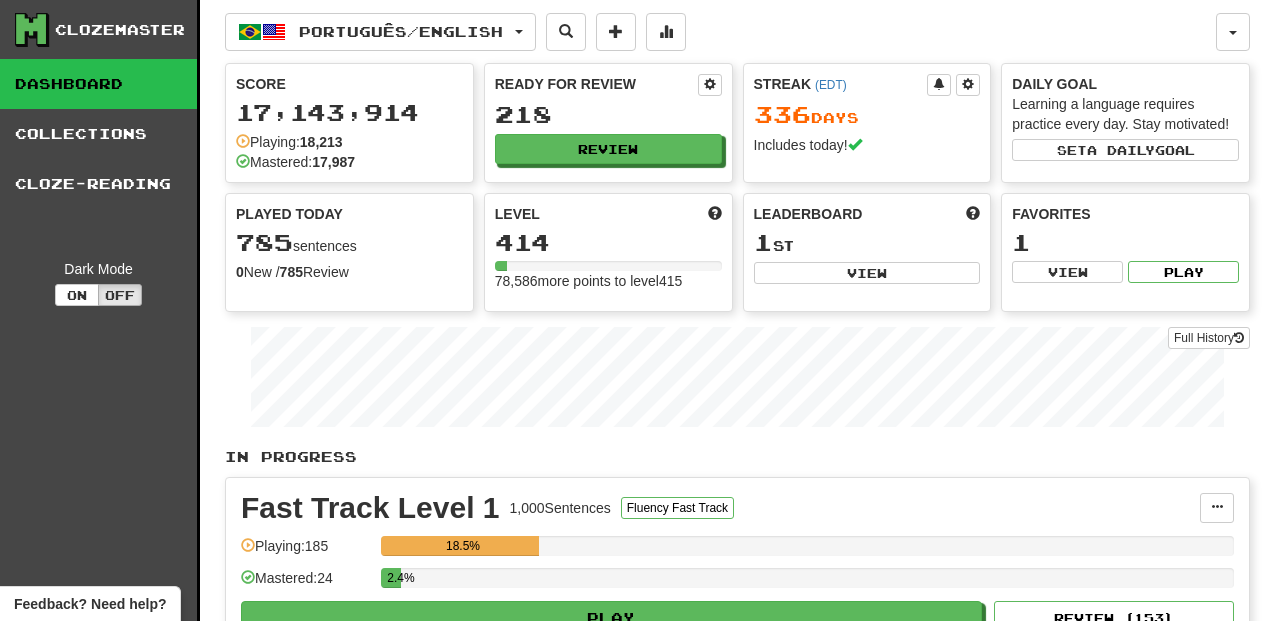 scroll, scrollTop: 0, scrollLeft: 0, axis: both 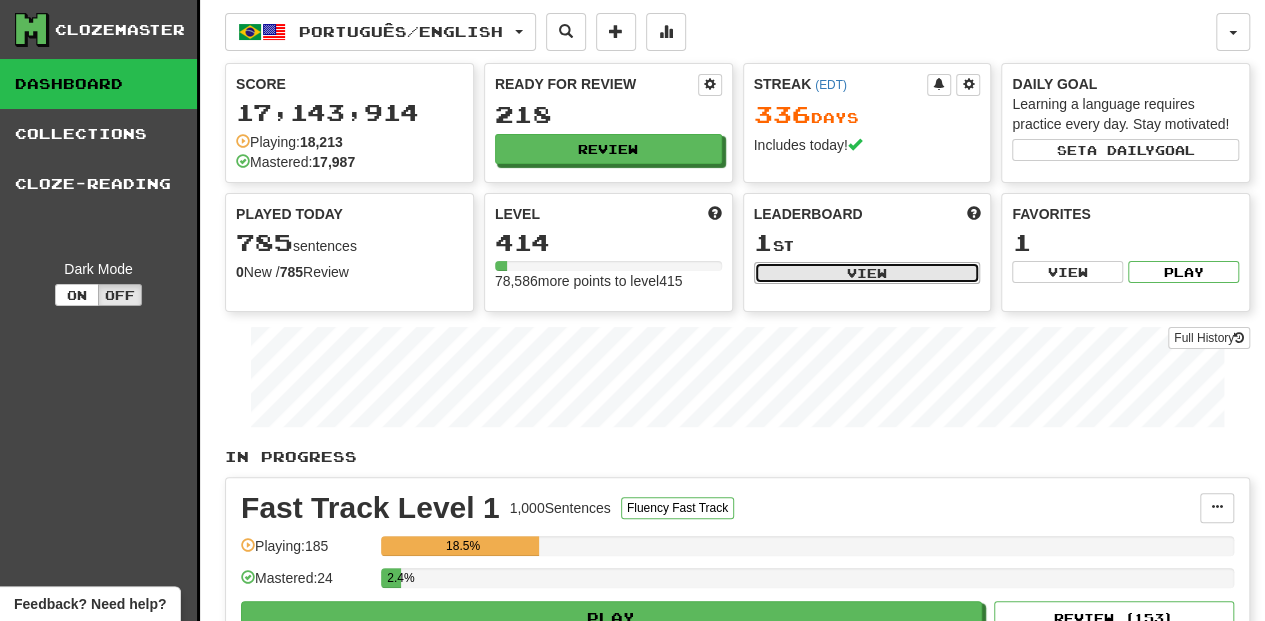 click on "View" at bounding box center (867, 273) 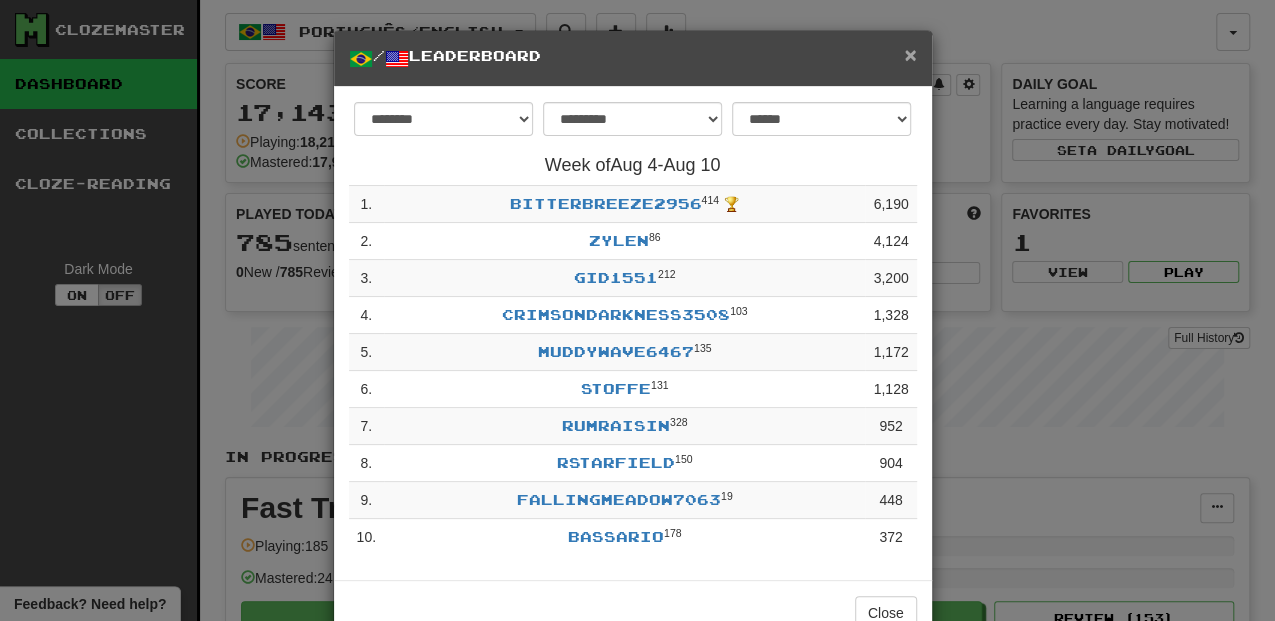 click on "×" at bounding box center [910, 54] 